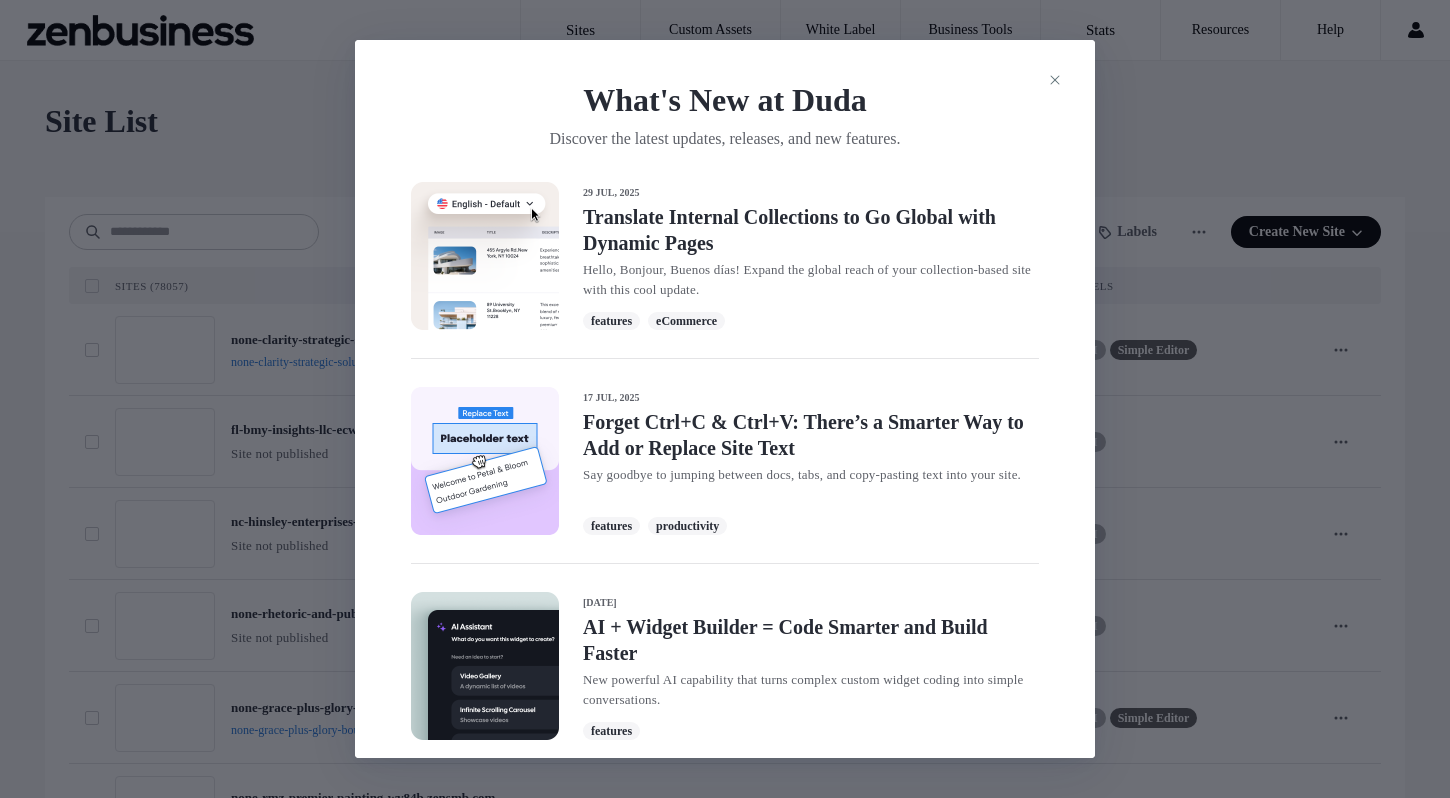 scroll, scrollTop: 0, scrollLeft: 0, axis: both 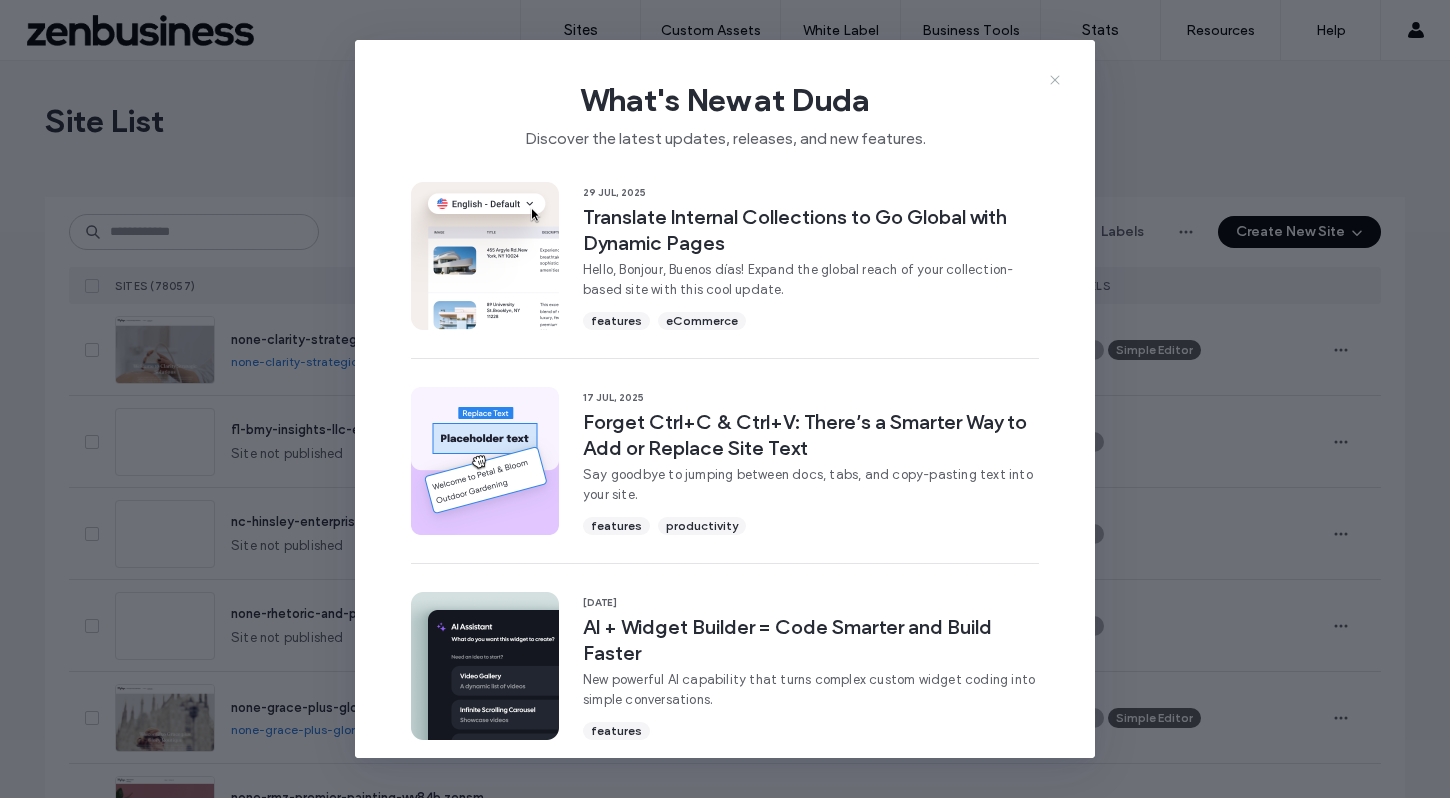 click 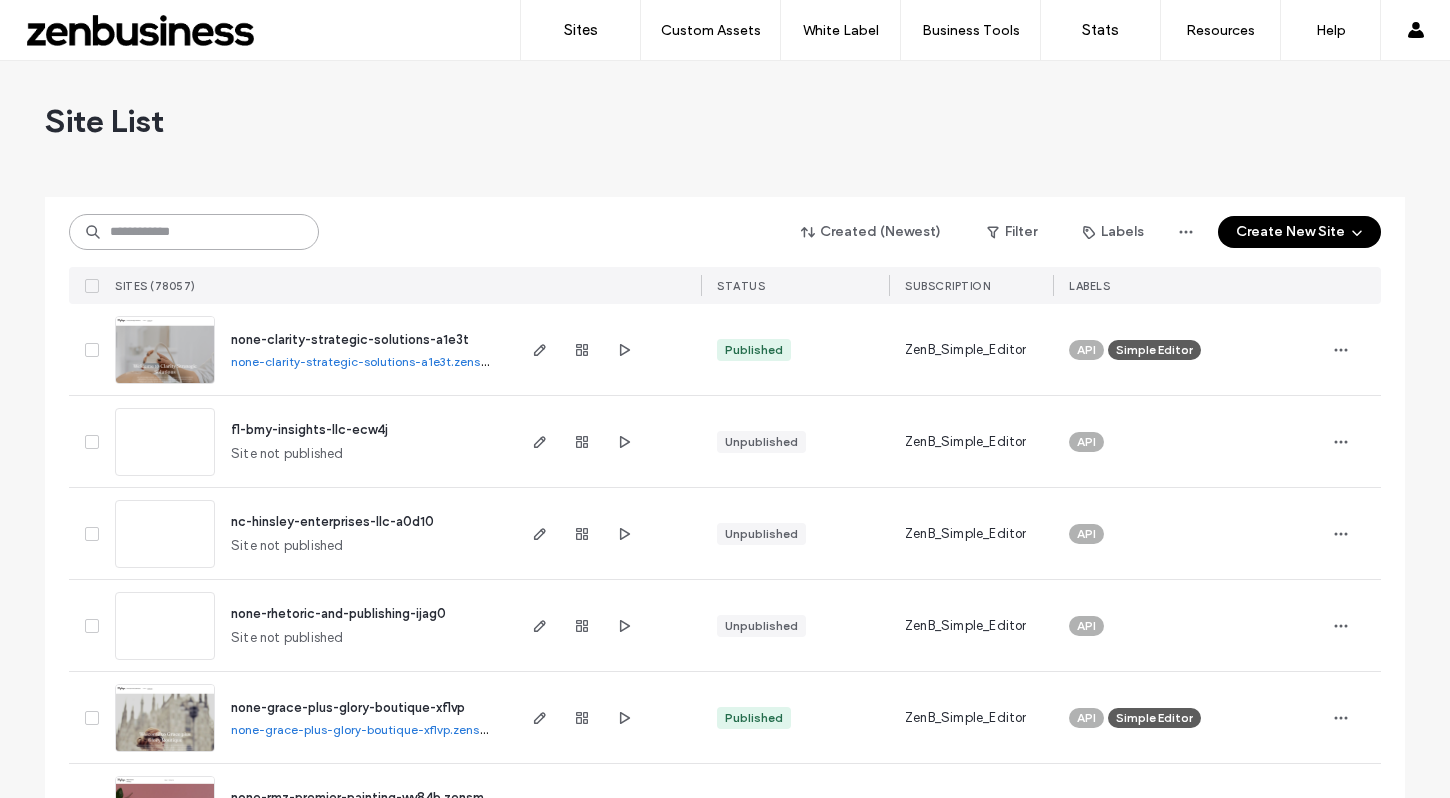 click at bounding box center (194, 232) 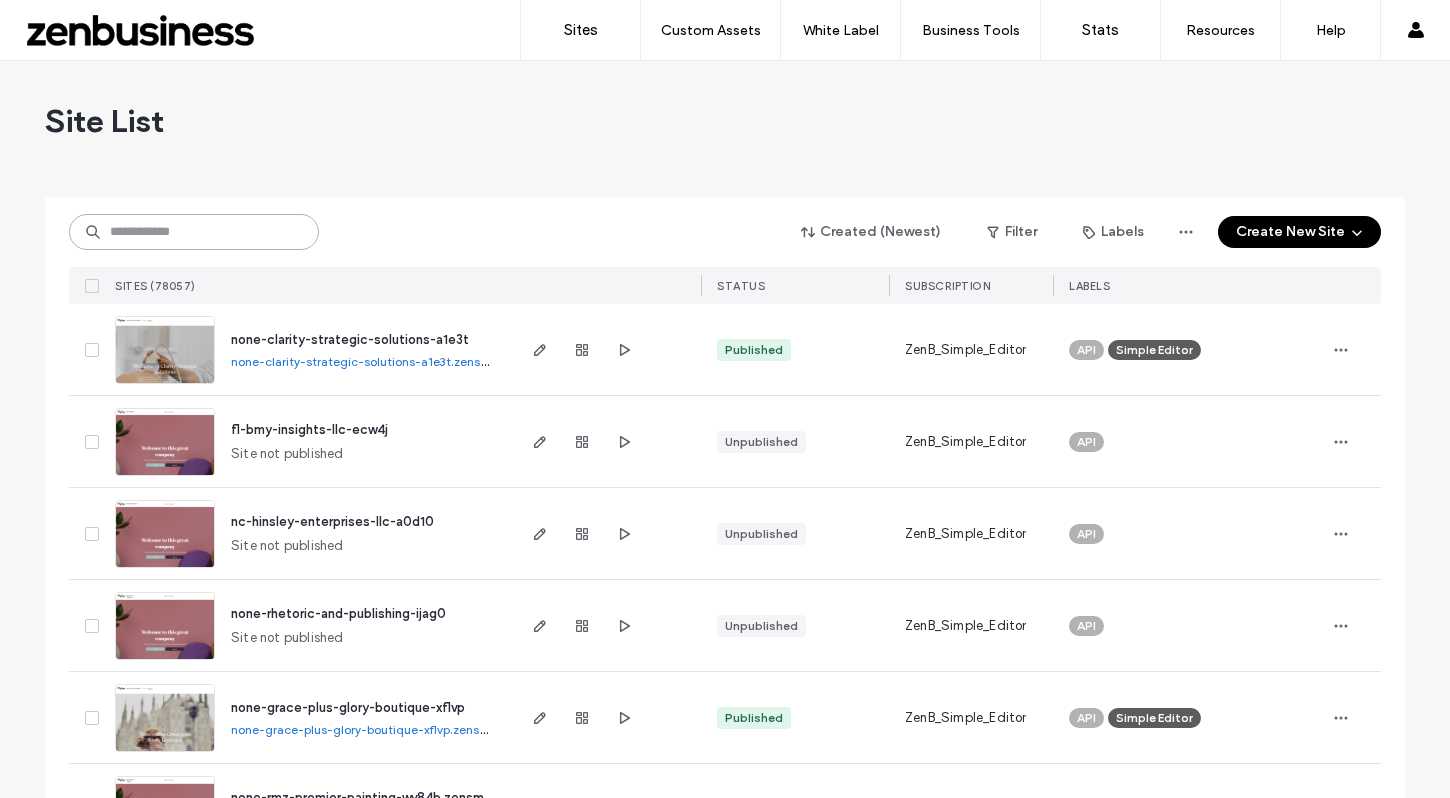 click at bounding box center [194, 232] 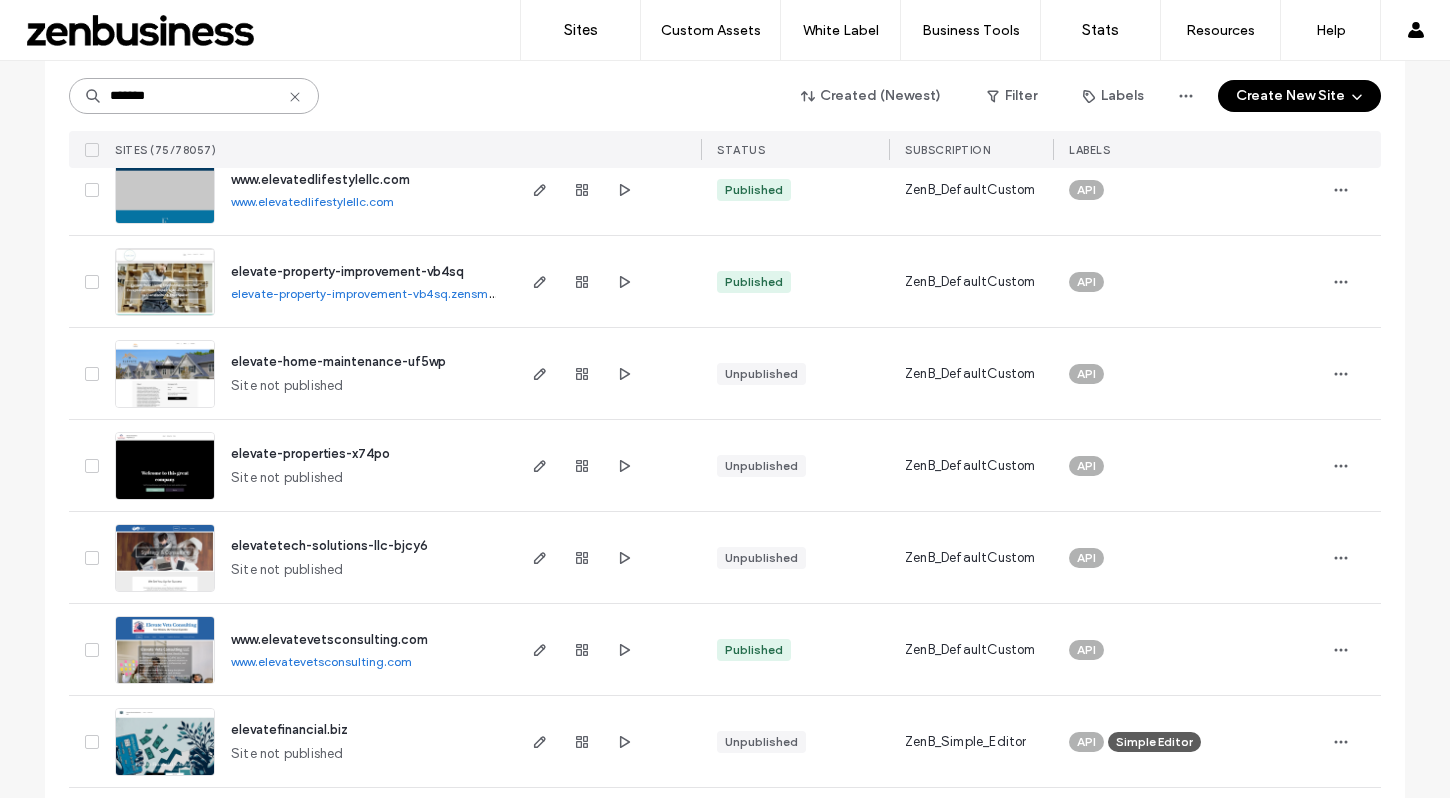 scroll, scrollTop: 2740, scrollLeft: 0, axis: vertical 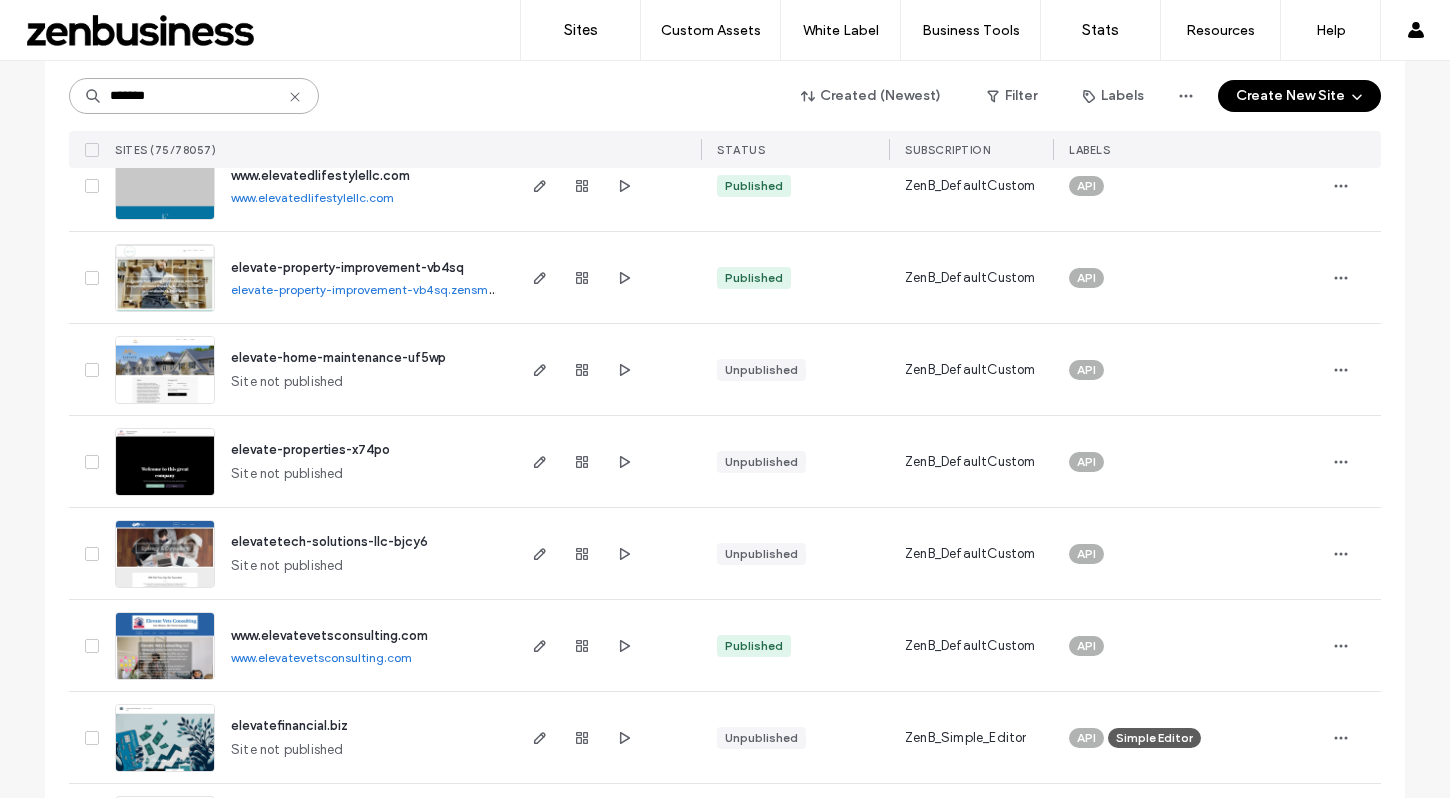 type on "*******" 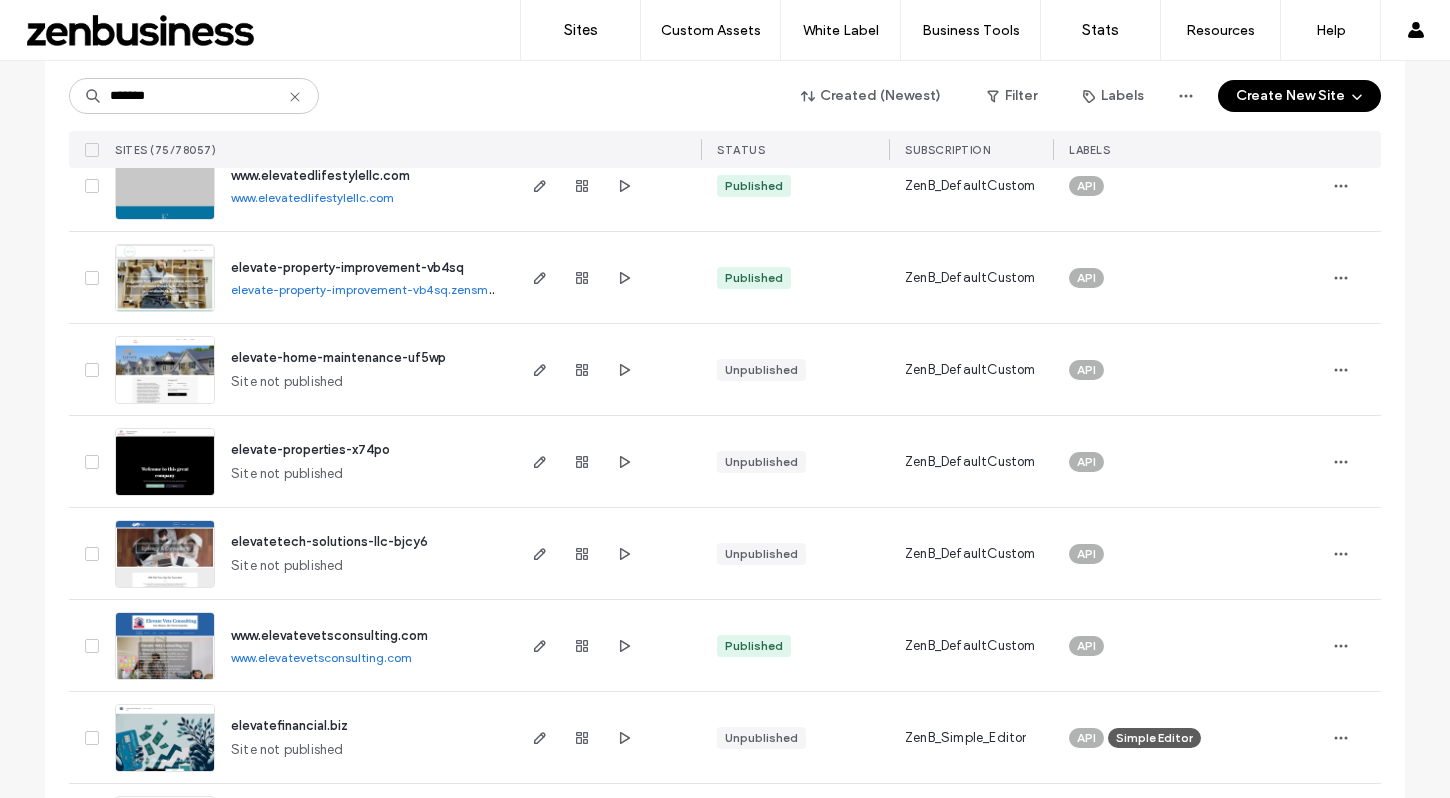 click on "www.elevatevetsconsulting.com" at bounding box center [321, 657] 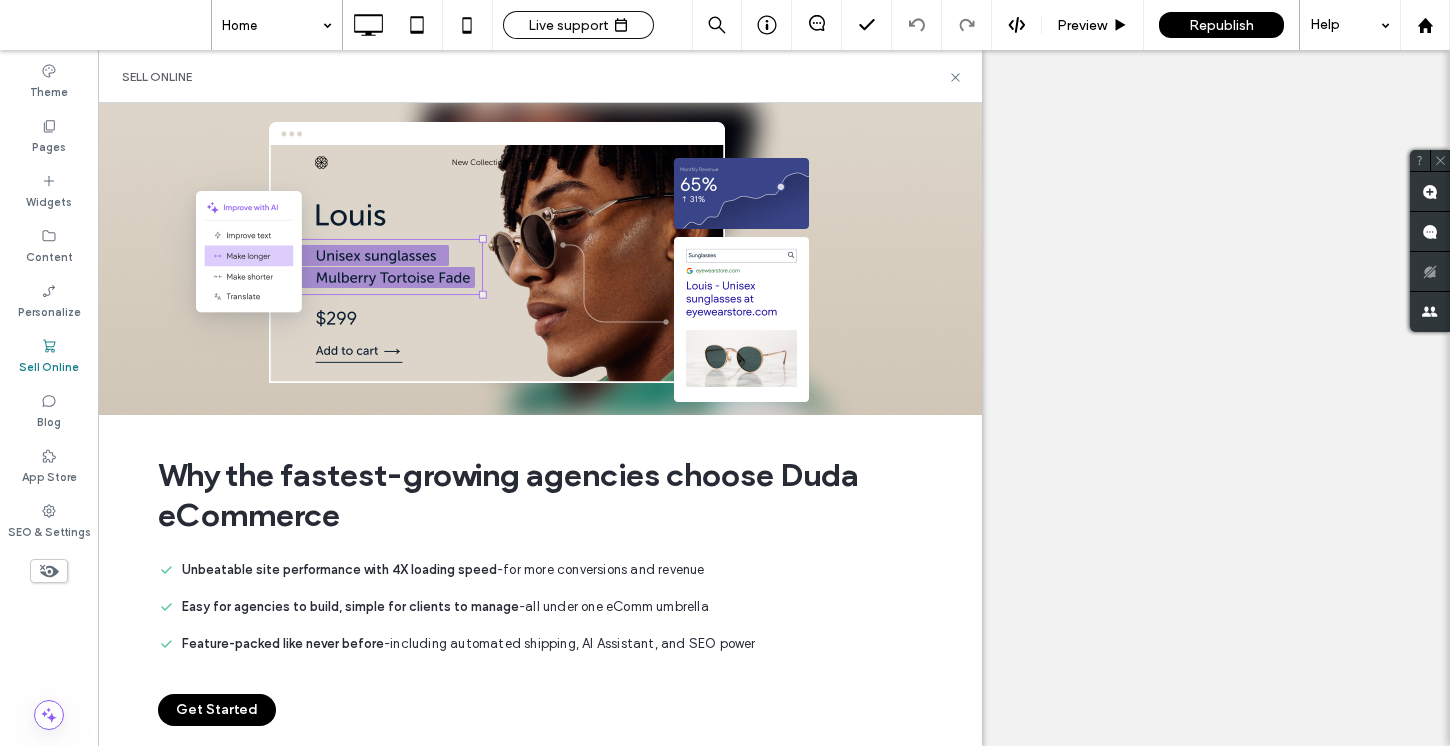 scroll, scrollTop: 0, scrollLeft: 0, axis: both 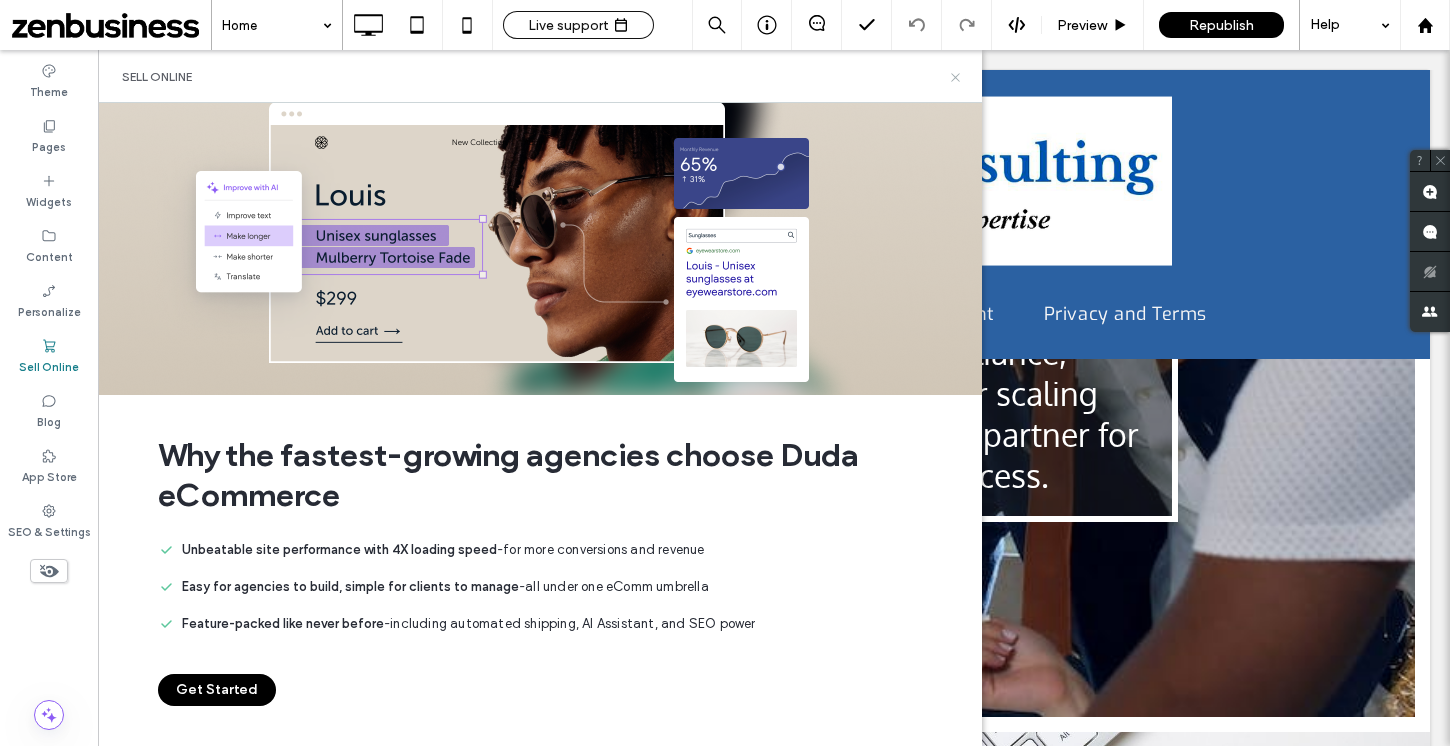 click 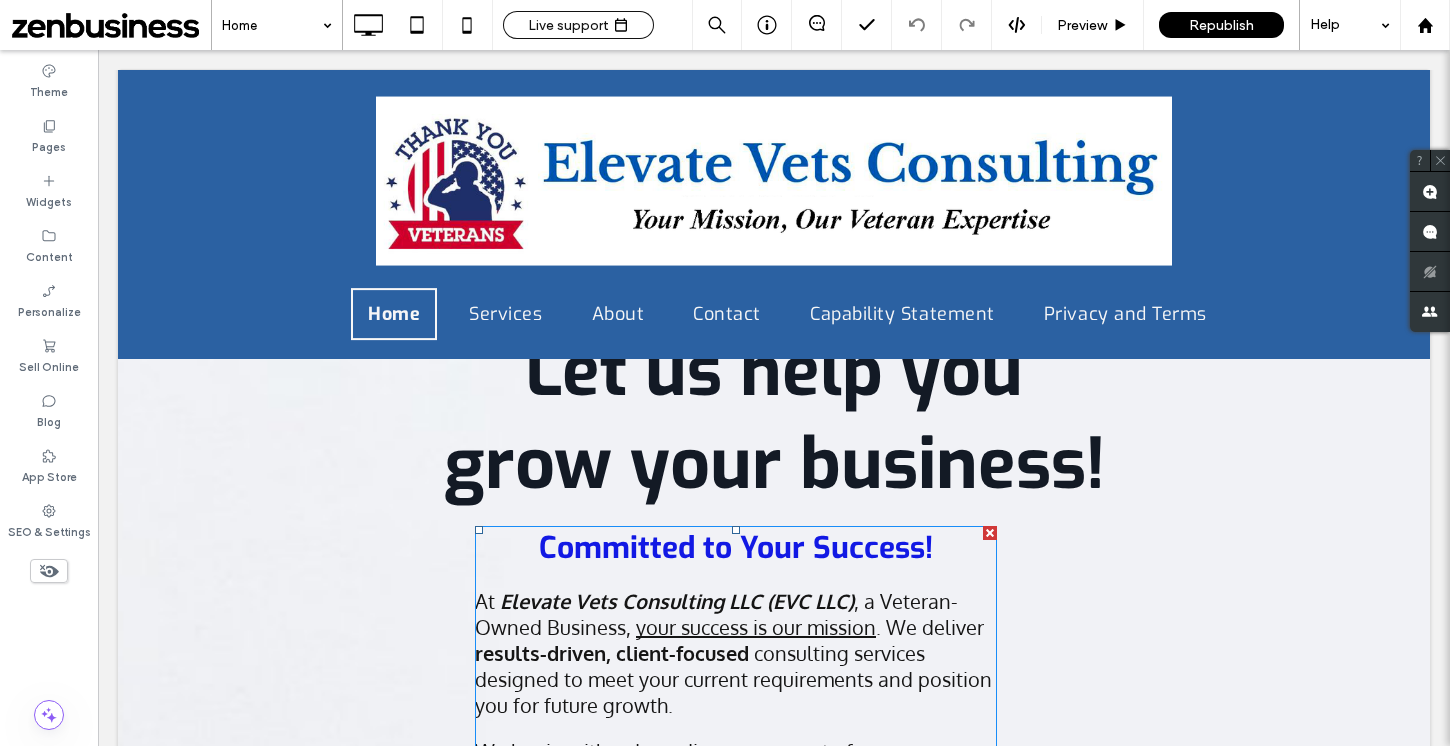 scroll, scrollTop: 2285, scrollLeft: 0, axis: vertical 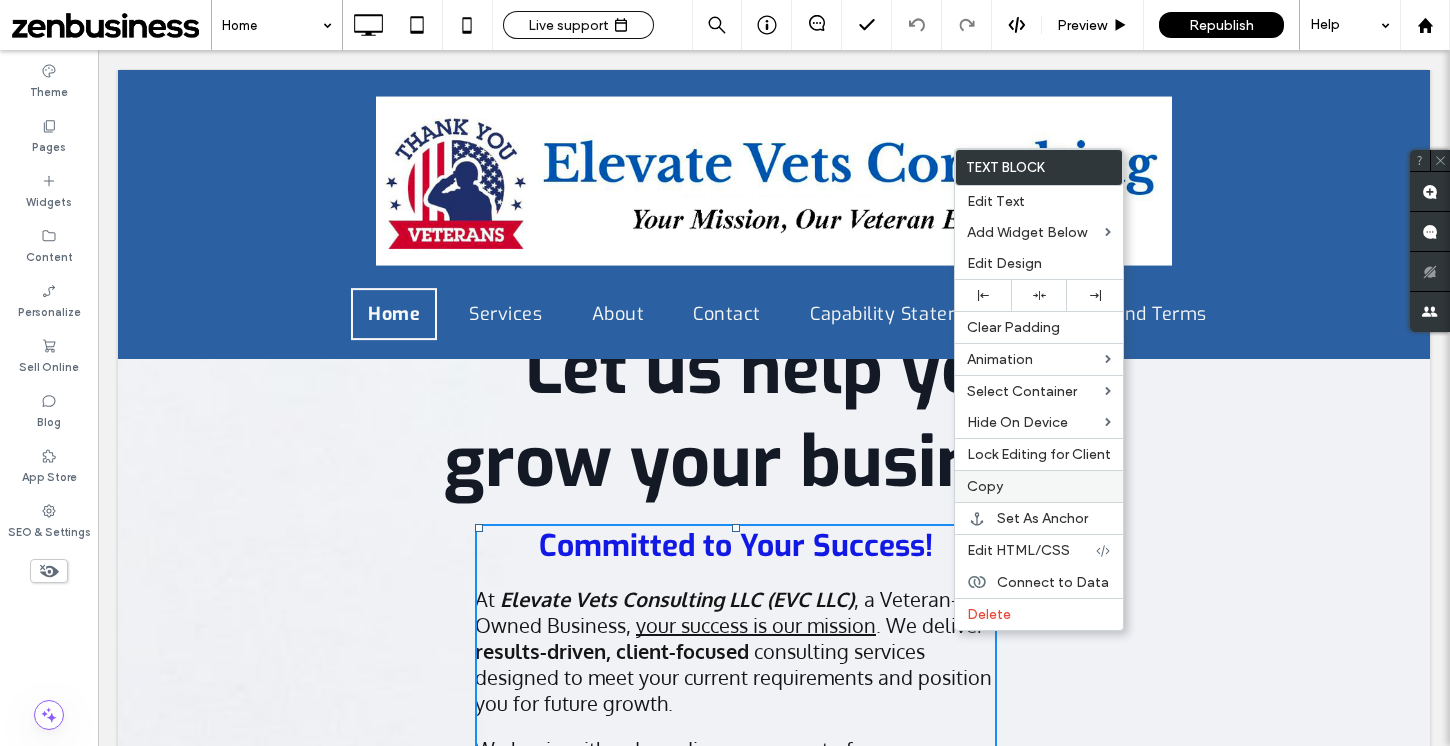 click on "Copy" at bounding box center (985, 486) 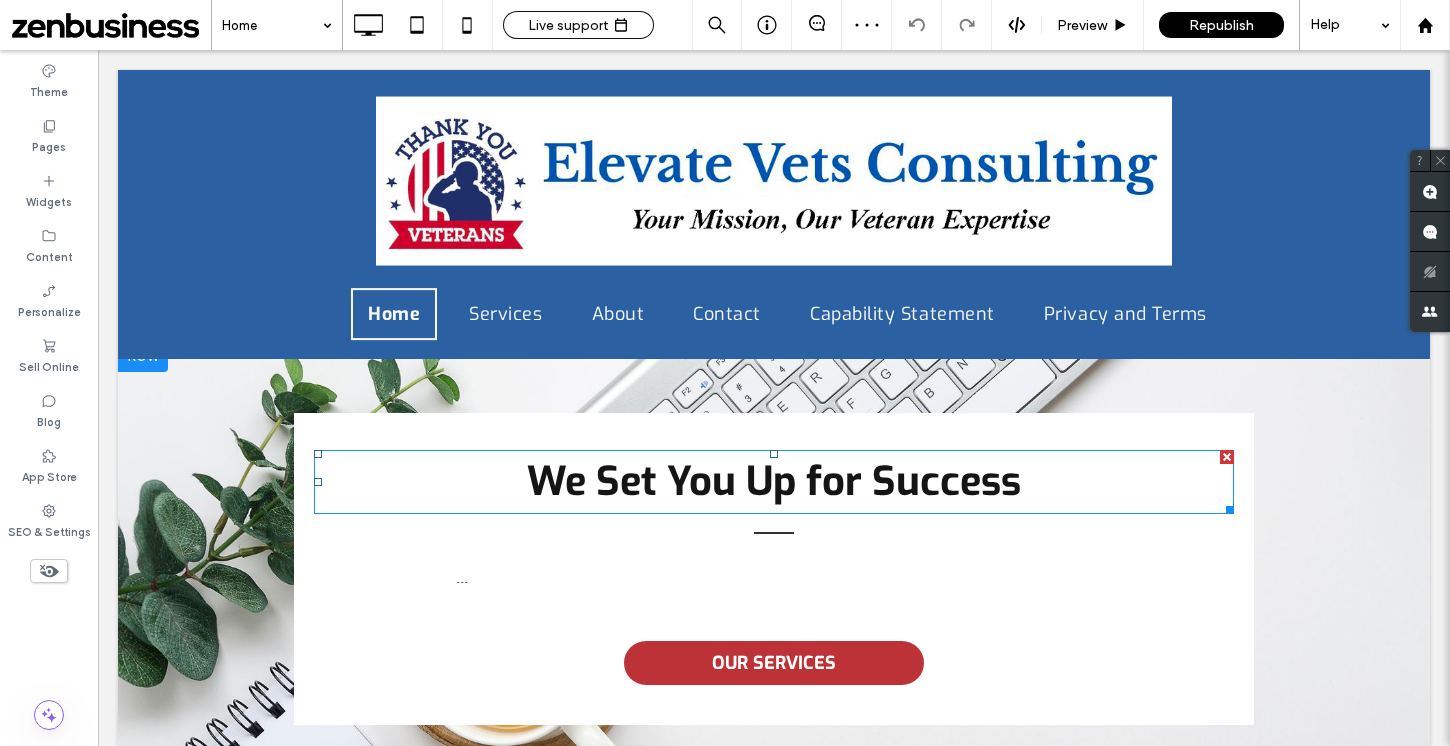 scroll, scrollTop: 1123, scrollLeft: 0, axis: vertical 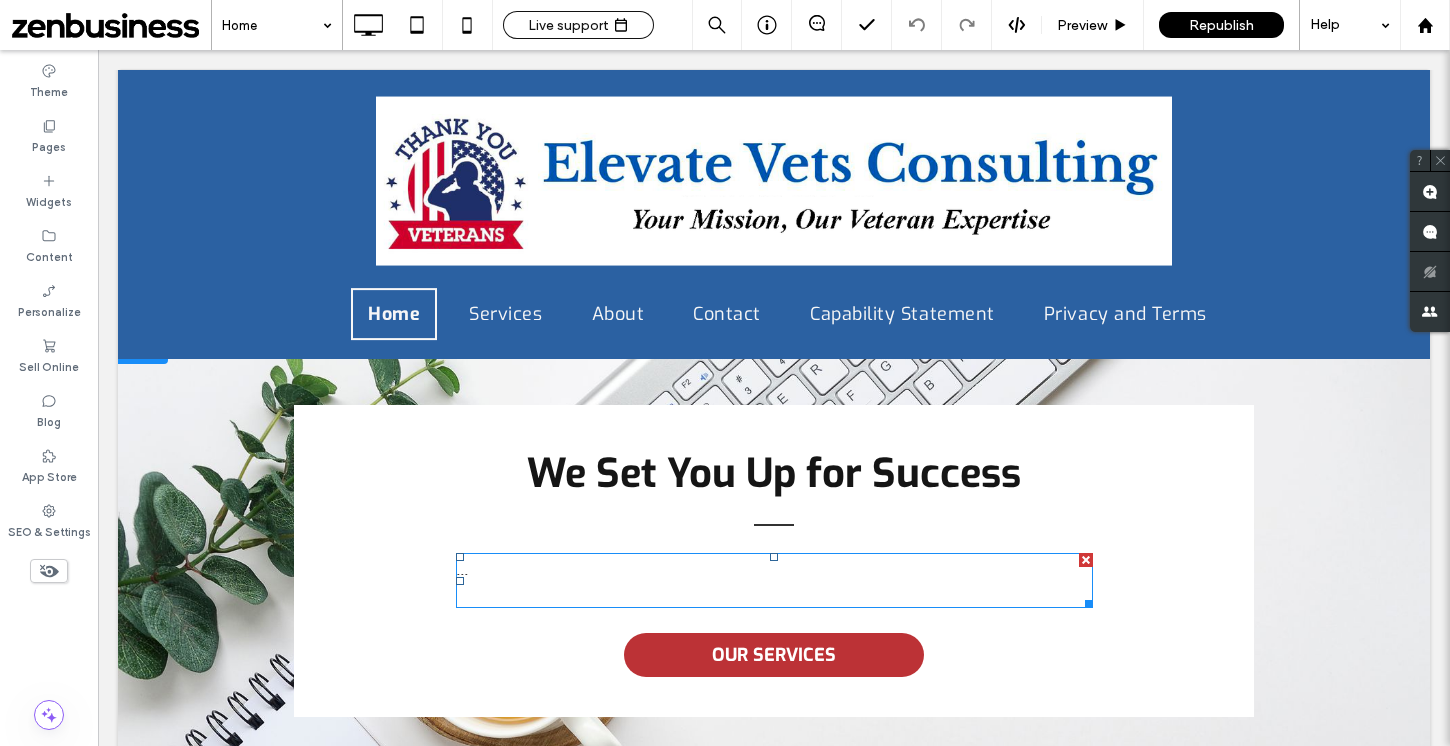 click on "..." at bounding box center [774, 568] 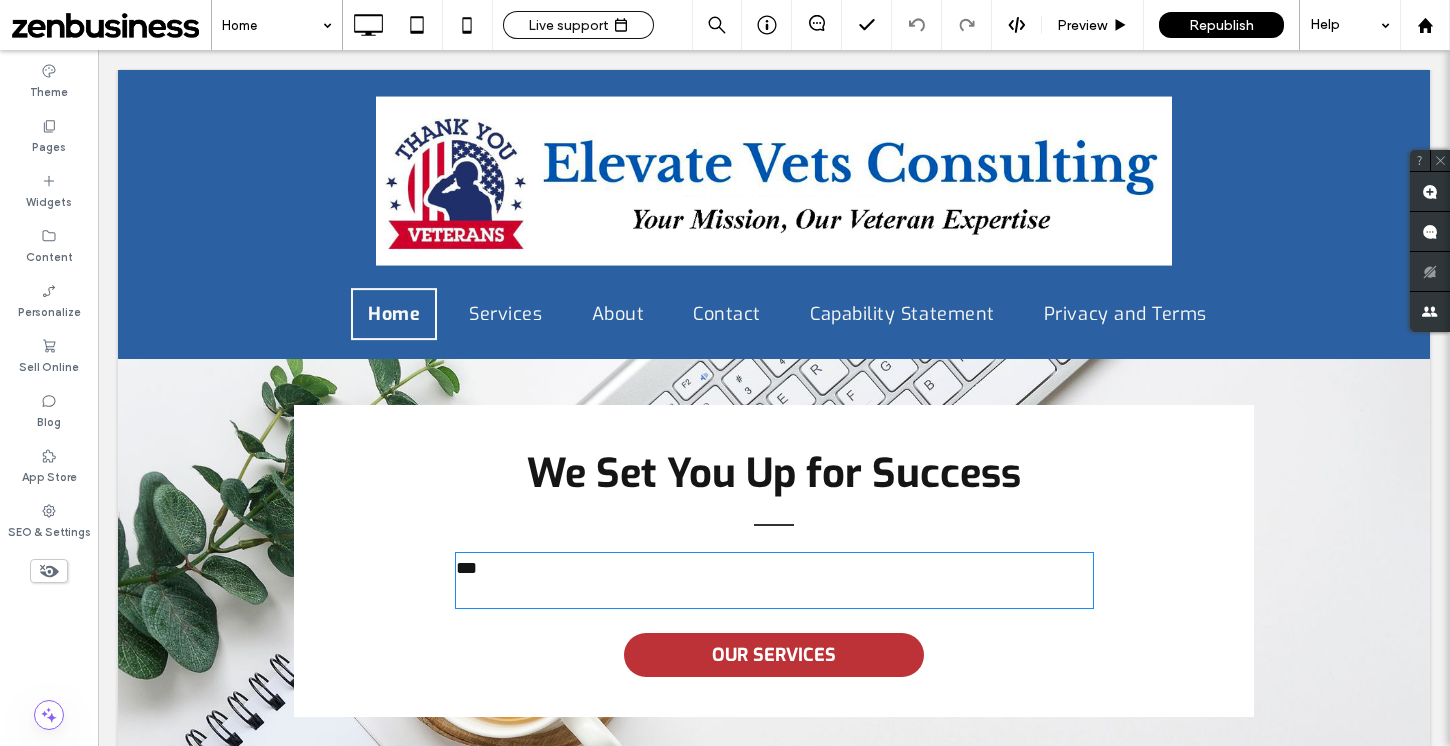 type on "******" 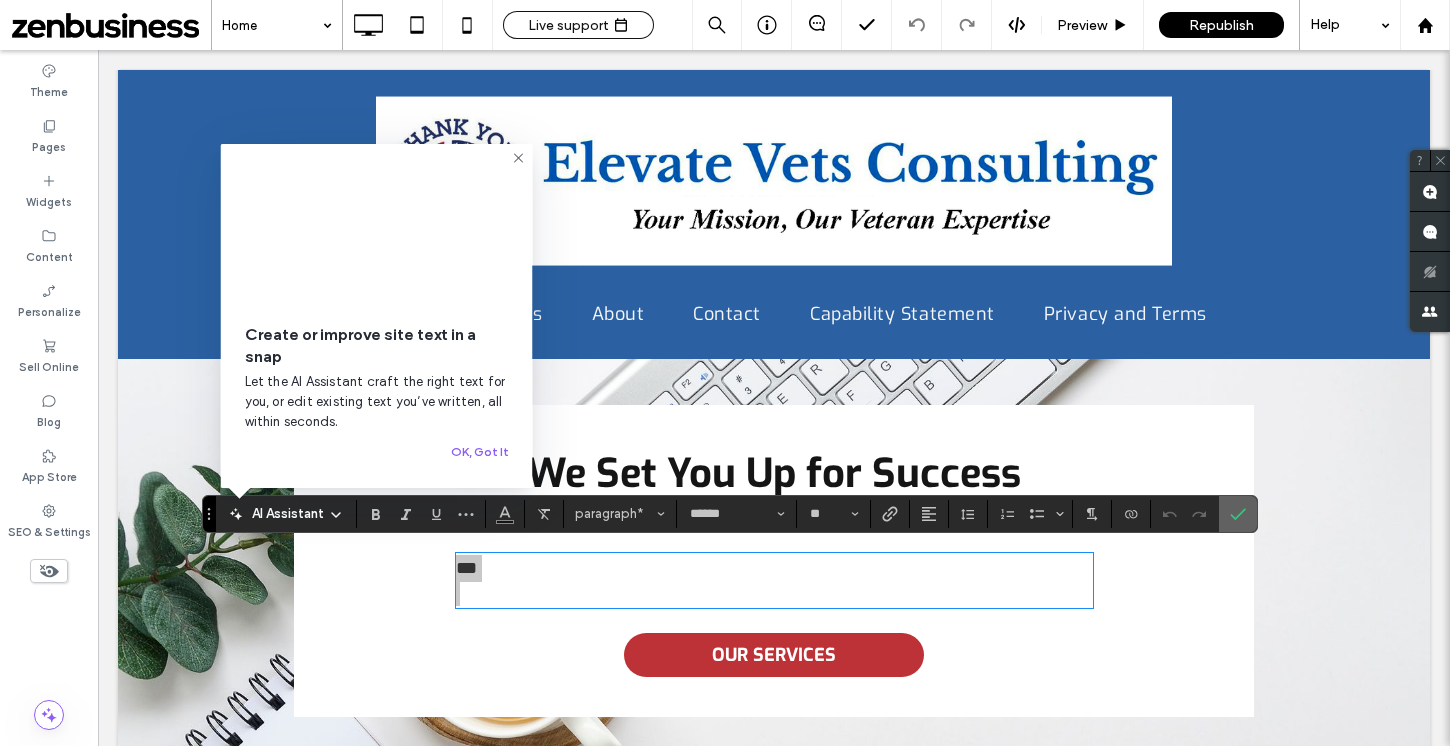 drag, startPoint x: 1233, startPoint y: 506, endPoint x: 1122, endPoint y: 460, distance: 120.15407 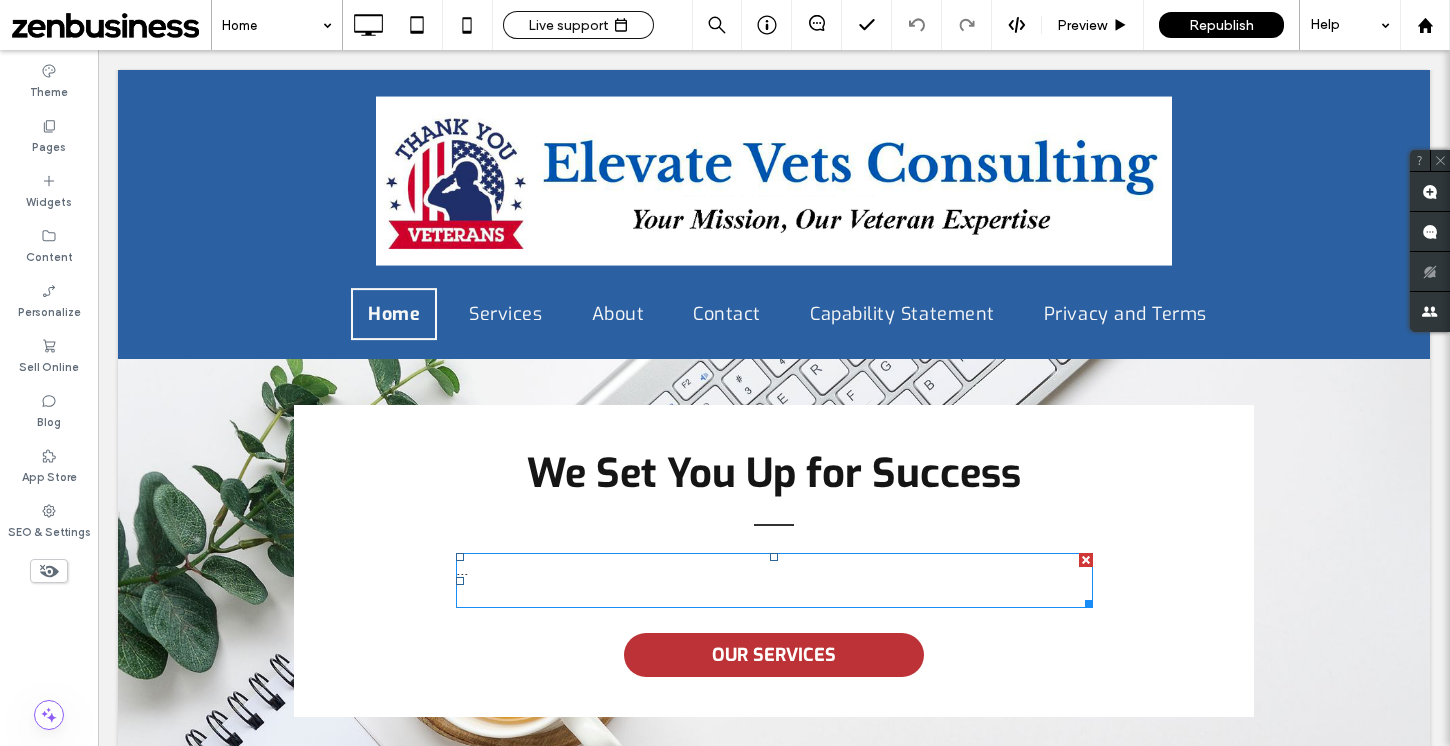 click at bounding box center [1086, 560] 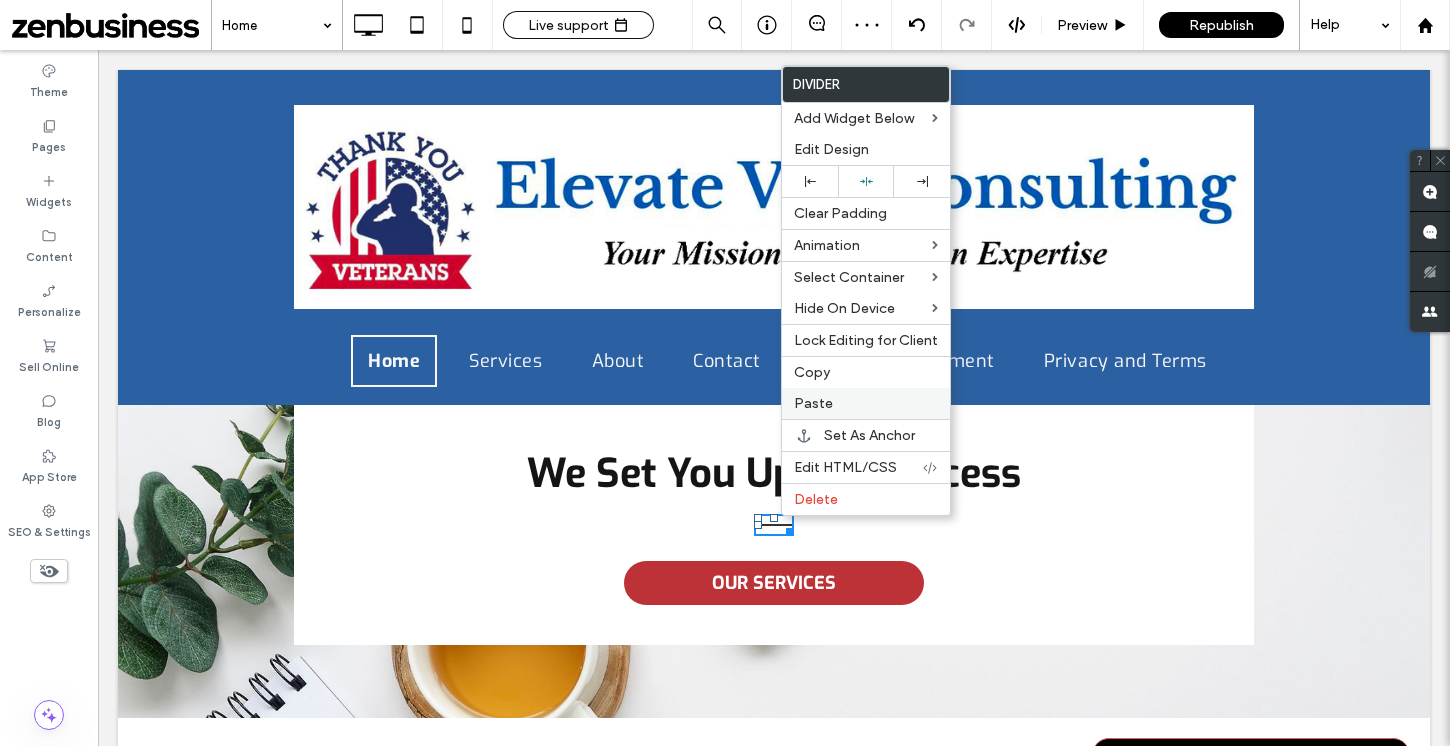 click on "Paste" at bounding box center (813, 403) 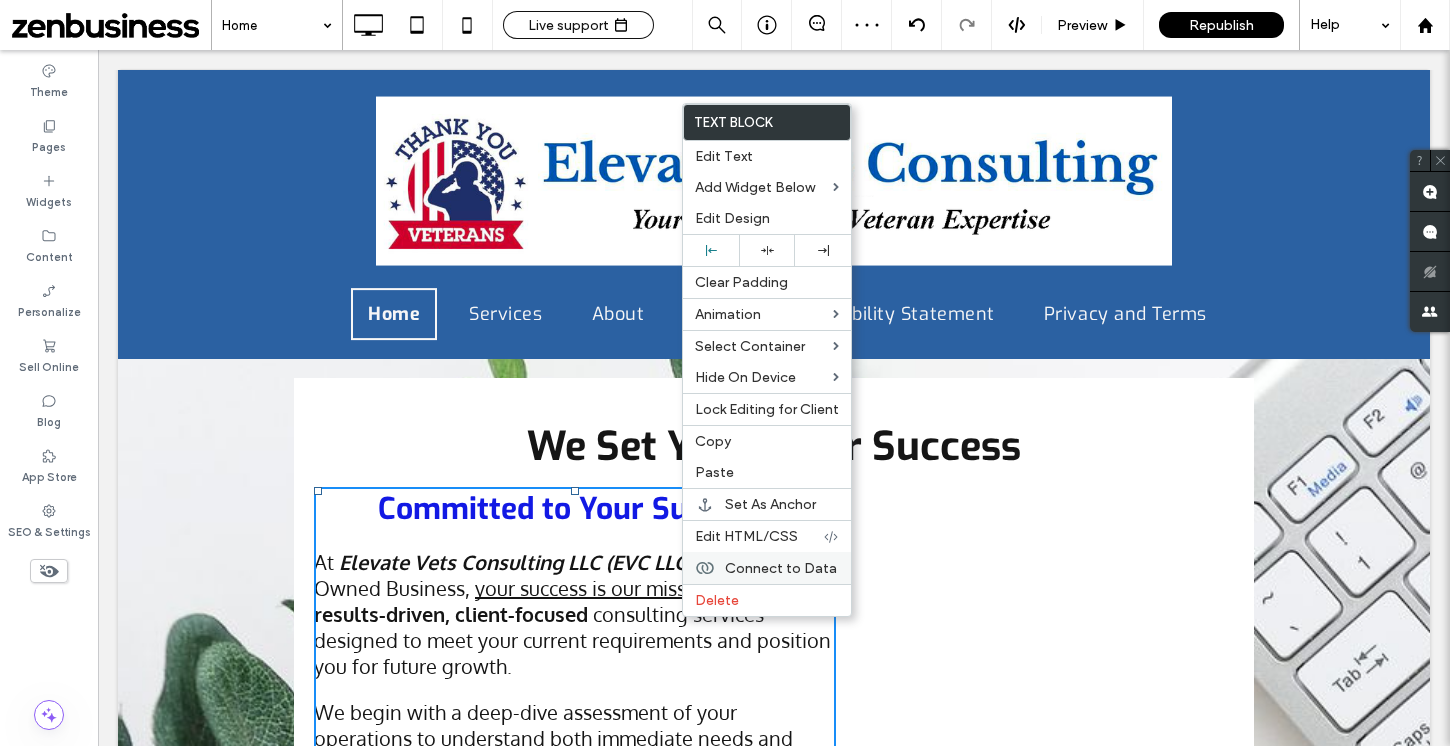 scroll, scrollTop: 1103, scrollLeft: 0, axis: vertical 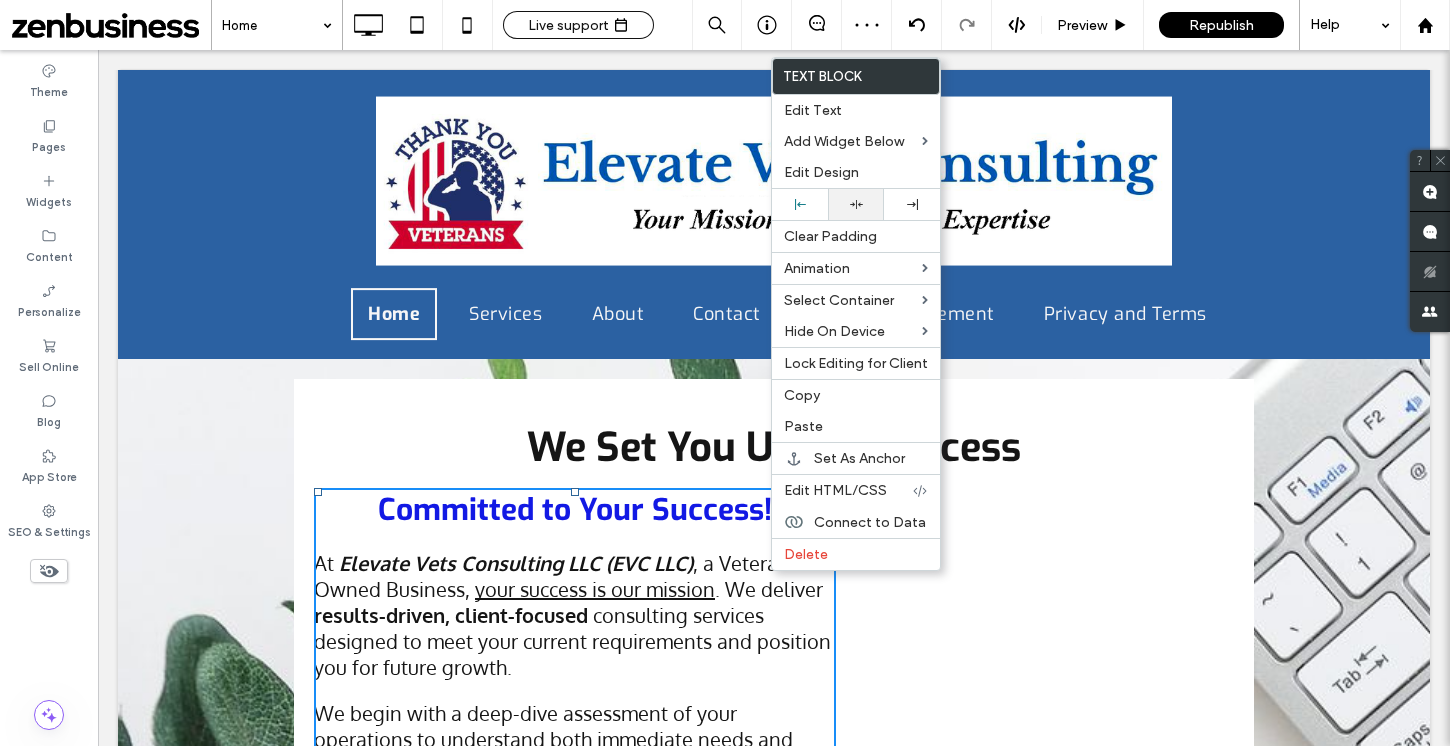 click 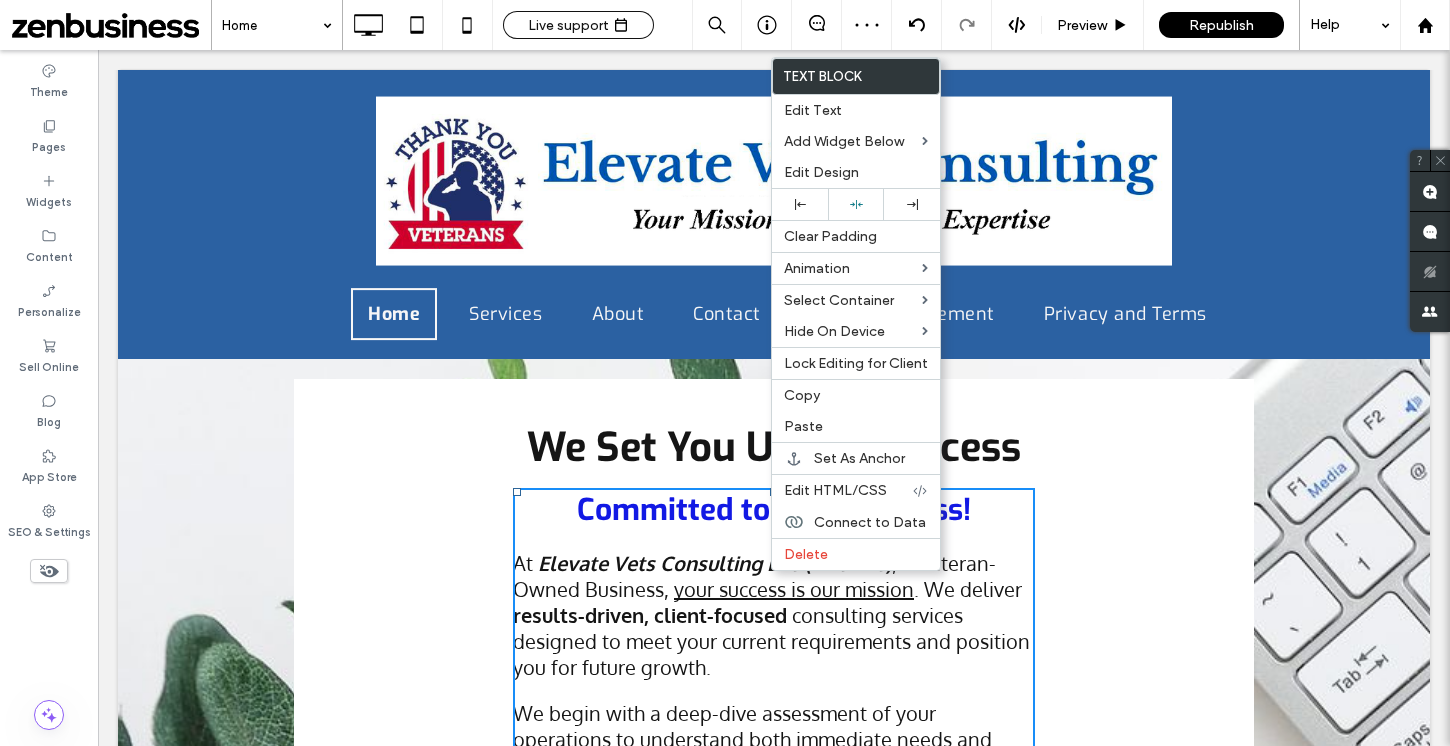 click on "We Set You Up for Success
Committed to Your Success!
At
Elevate Vets Consulting LLC (EVC LLC) , a Veteran-Owned Business,
your success is our mission . We deliver
results-driven, client-focused   consulting services designed to meet your current requirements and position you for future growth. We begin with a deep-dive assessment of your operations to understand both immediate needs and long-term goals. Leveraging our
strategic sourcing model , we match your unique requirements with
best-in-class solutions   through trusted partnerships, subcontracting, and specialized technical staffing.   Our Core Service Areas Include:
Administrative, Management & Professional Services Contract & Project Management (PMO) Engineering & Technical Services Sourcing Healthcare Operations, Full-Service Claim Billing & Revenue Cycle Management (RCM) Consulting
Our Strategic Sourcing Network delivers:   Information Technology & Telecommunications Architecture & Engineering (A&E) Design-Build" at bounding box center (774, 1266) 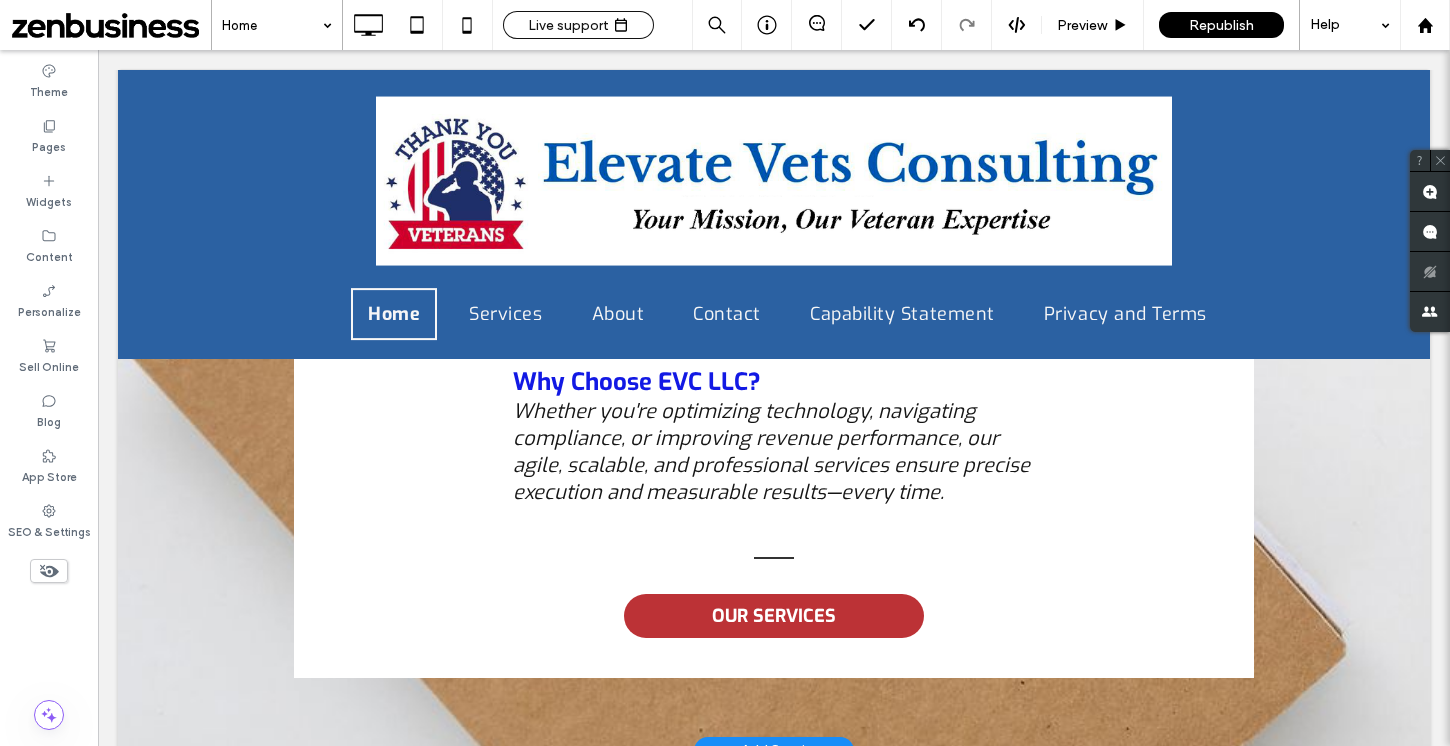 scroll, scrollTop: 2576, scrollLeft: 0, axis: vertical 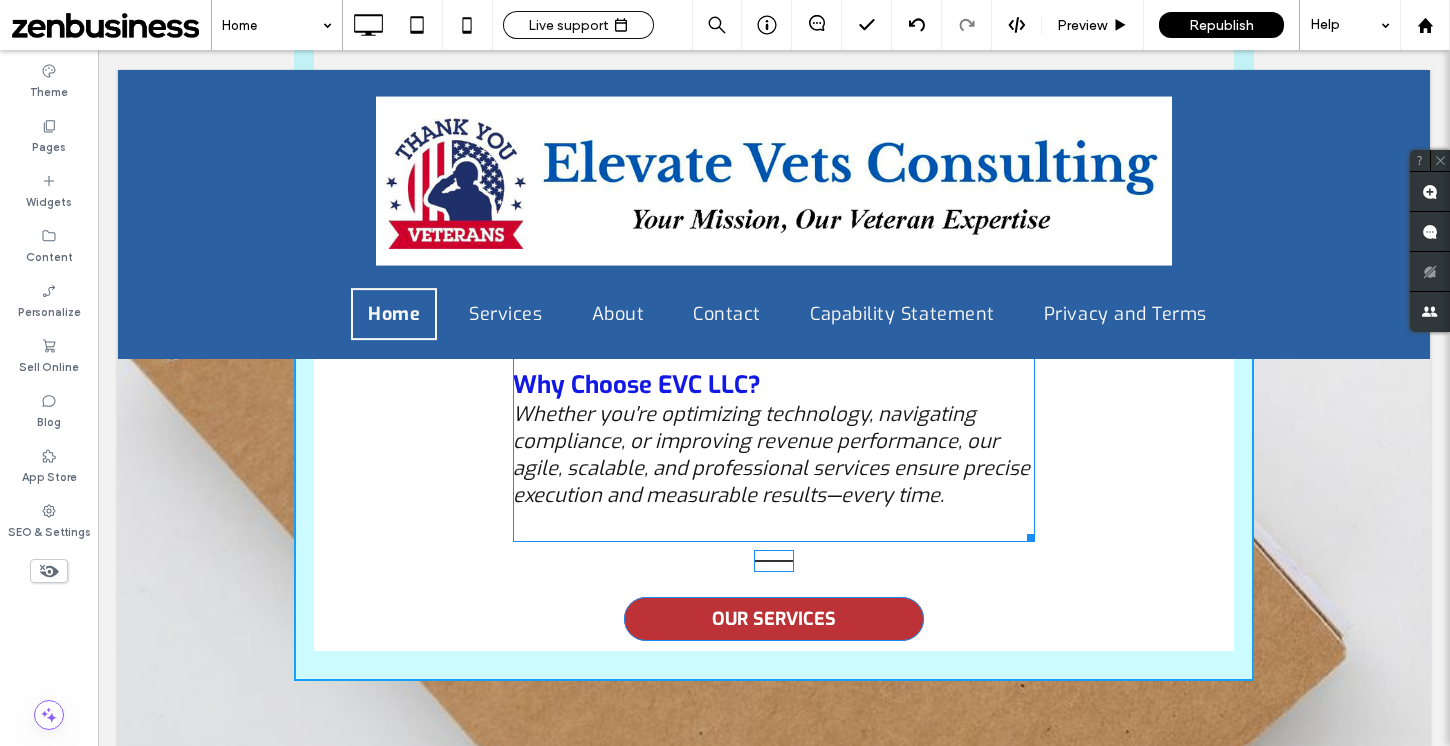 drag, startPoint x: 1027, startPoint y: 510, endPoint x: 1223, endPoint y: 465, distance: 201.09947 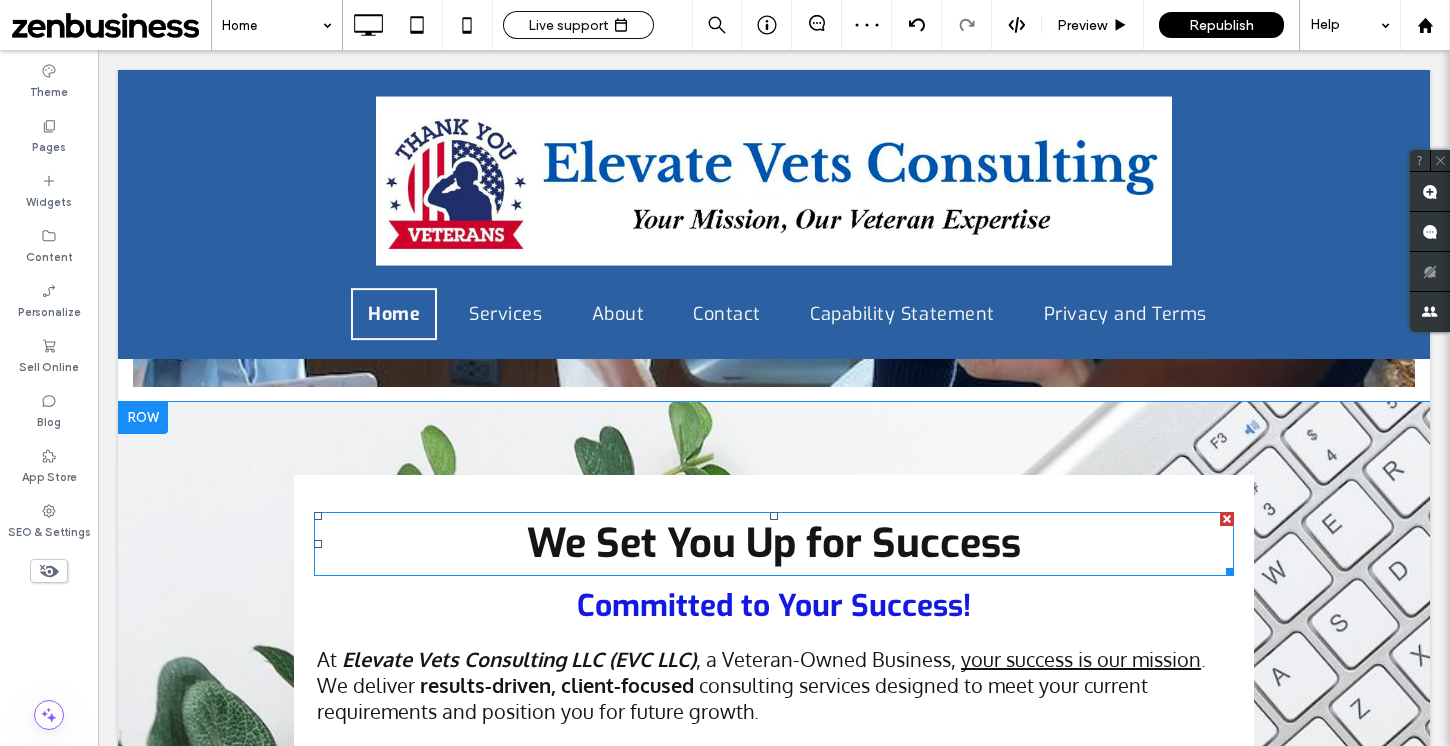scroll, scrollTop: 1011, scrollLeft: 0, axis: vertical 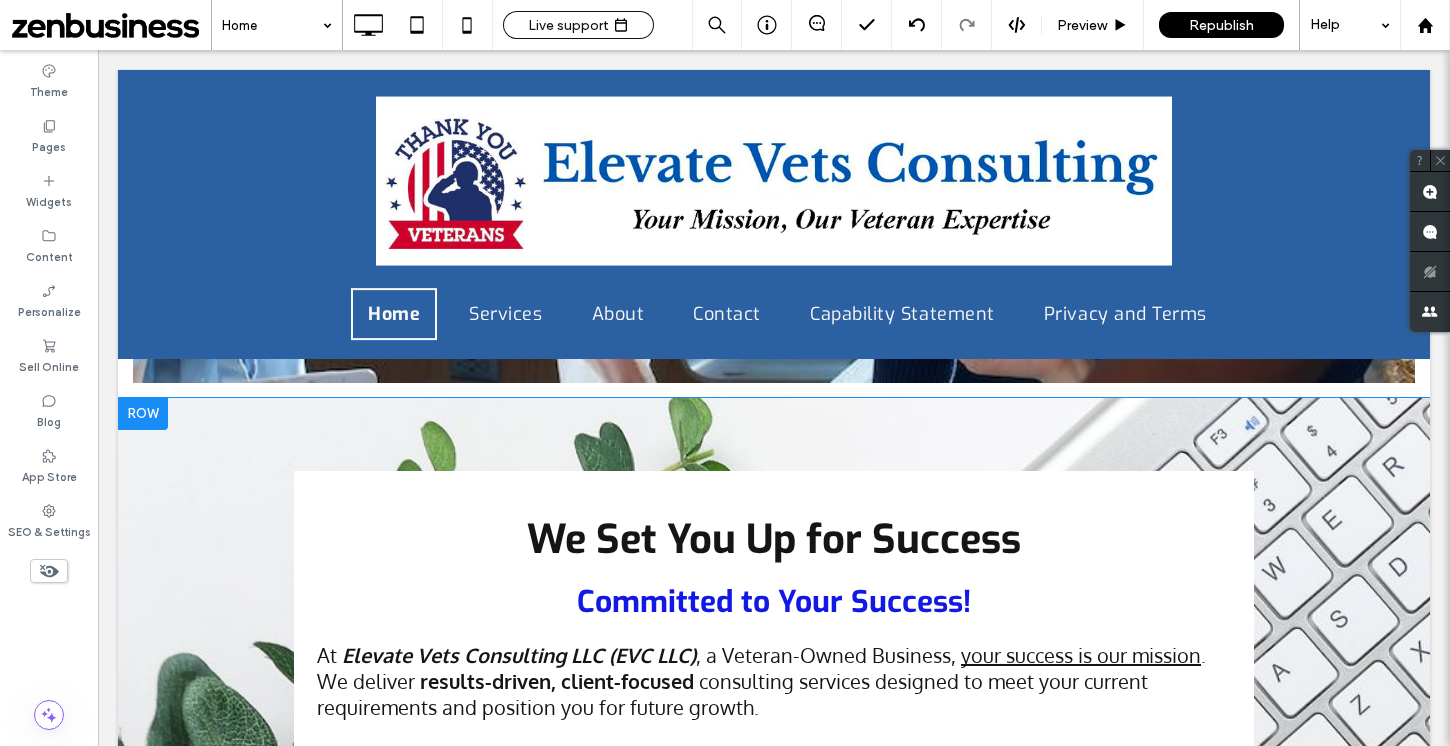 click on "We Set You Up for Success
Committed to Your Success!
At
Elevate Vets Consulting LLC (EVC LLC) , a Veteran-Owned Business,
your success is our mission . We deliver
results-driven, client-focused   consulting services designed to meet your current requirements and position you for future growth. We begin with a deep-dive assessment of your operations to understand both immediate needs and long-term goals. Leveraging our
strategic sourcing model , we match your unique requirements with
best-in-class solutions   through trusted partnerships, subcontracting, and specialized technical staffing.   Our Core Service Areas Include:
Administrative, Management & Professional Services Contract & Project Management (PMO) Engineering & Technical Services Sourcing Healthcare Operations, Full-Service Claim Billing & Revenue Cycle Management (RCM) Consulting
Our Strategic Sourcing Network delivers:   Information Technology & Telecommunications Architecture & Engineering (A&E) Design-Build" at bounding box center (774, 1192) 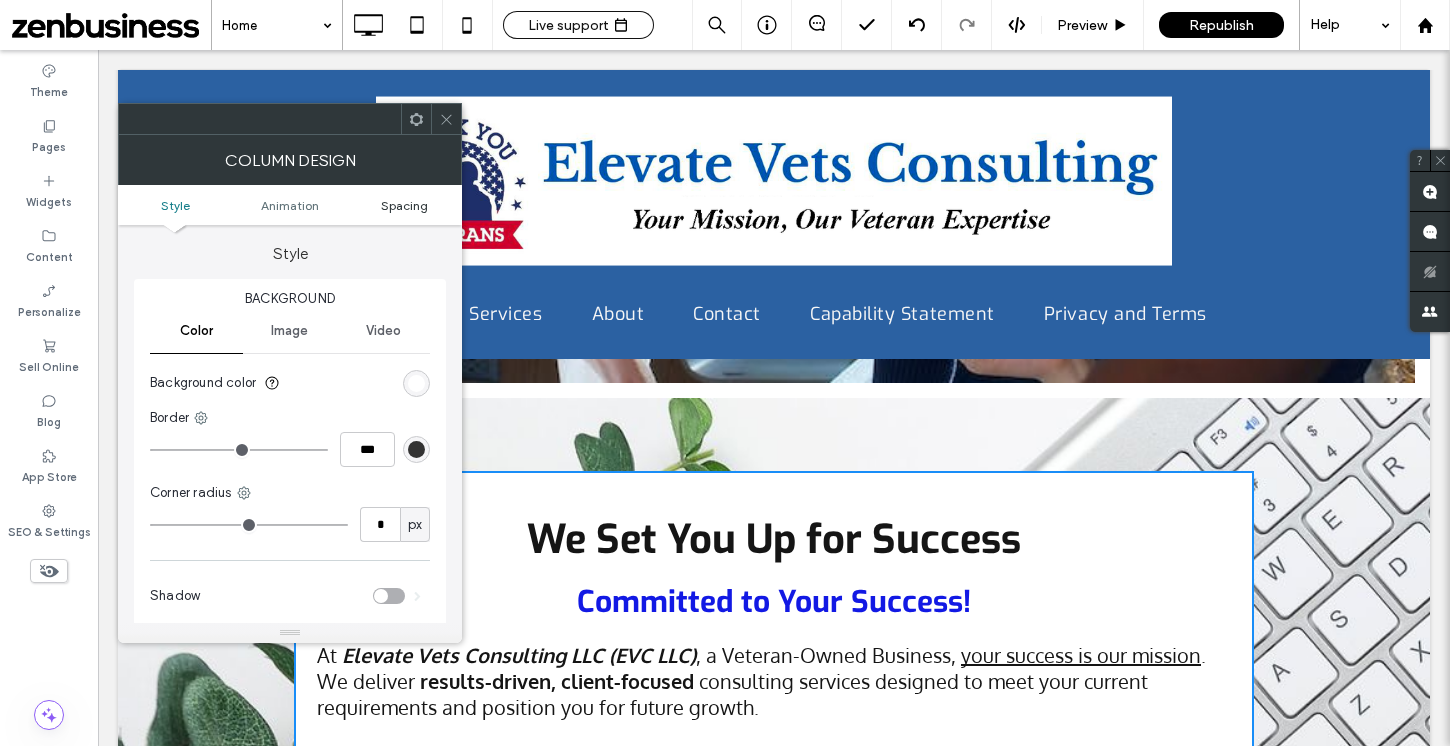 click on "Spacing" at bounding box center [404, 205] 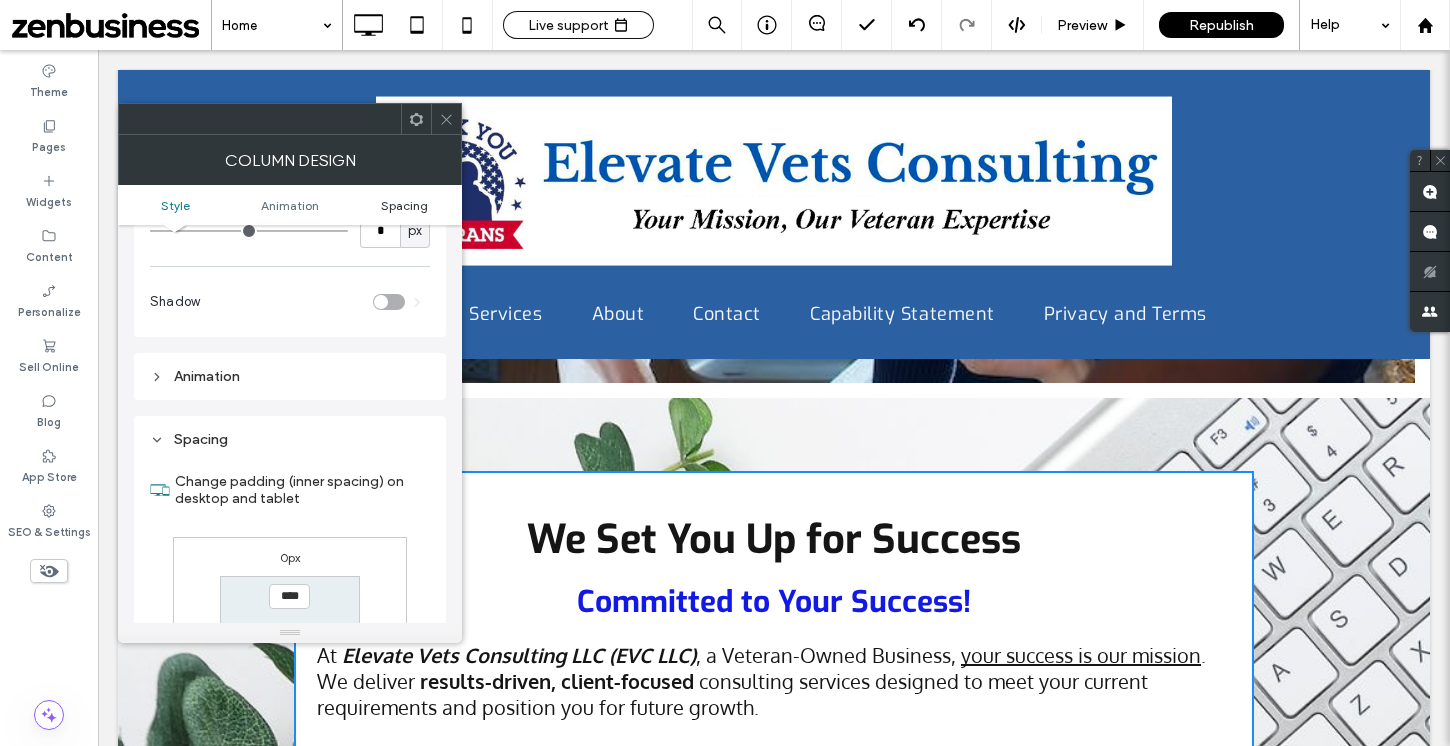 scroll, scrollTop: 470, scrollLeft: 0, axis: vertical 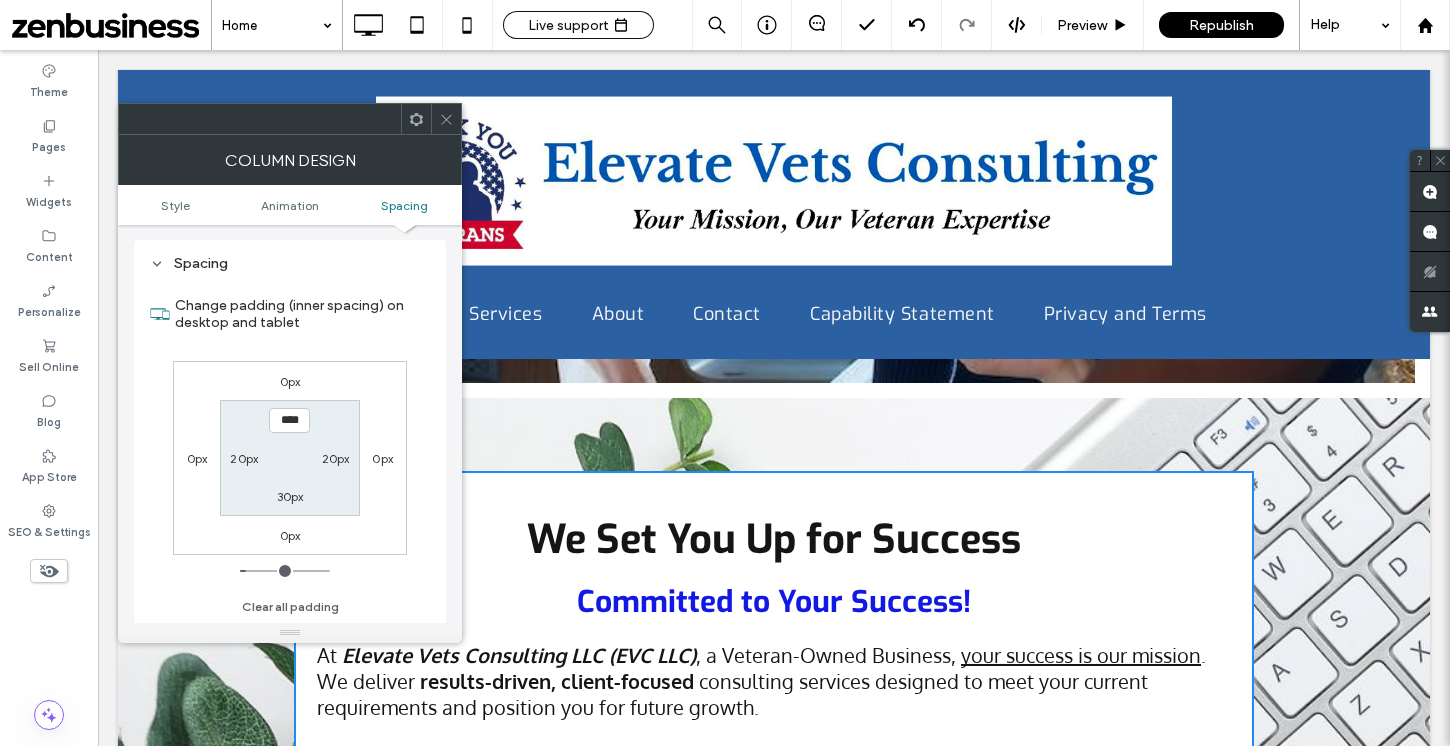 click 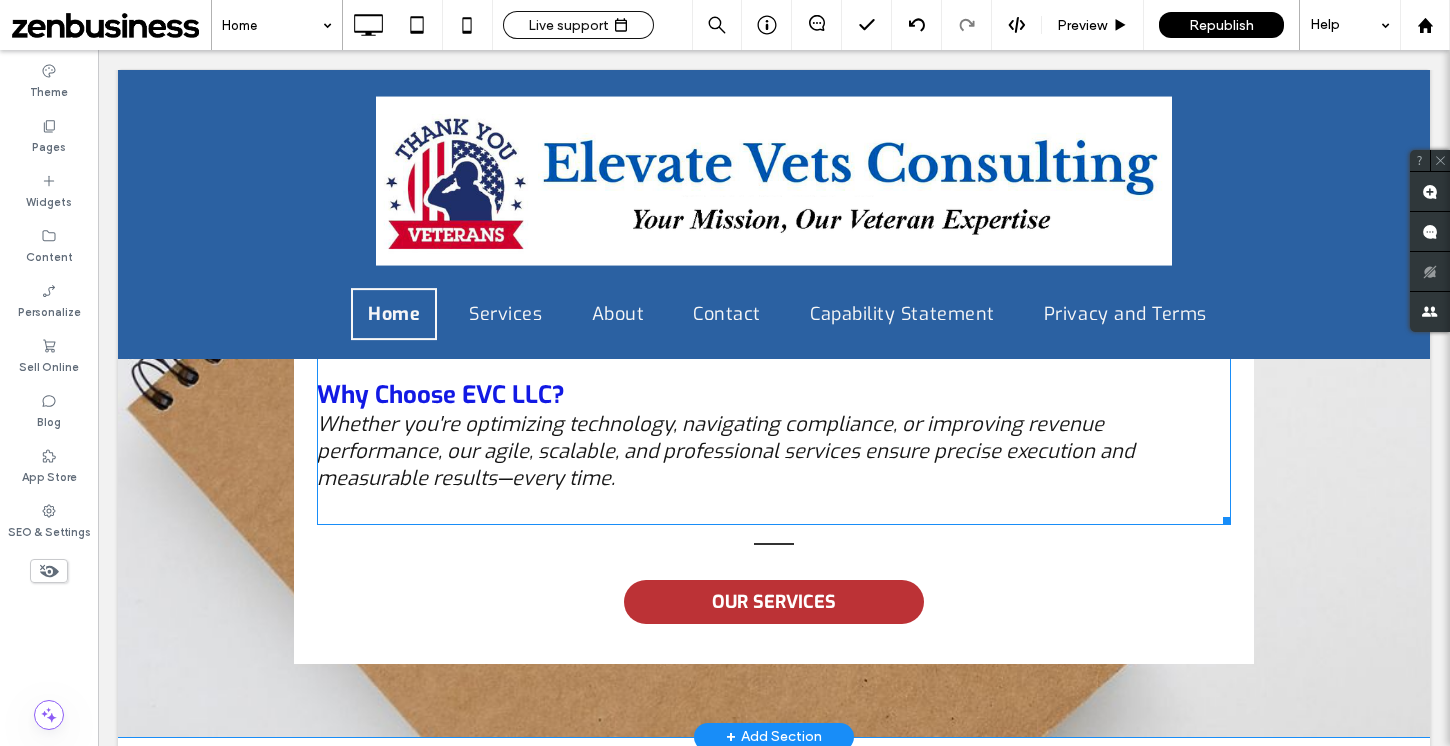 scroll, scrollTop: 2261, scrollLeft: 0, axis: vertical 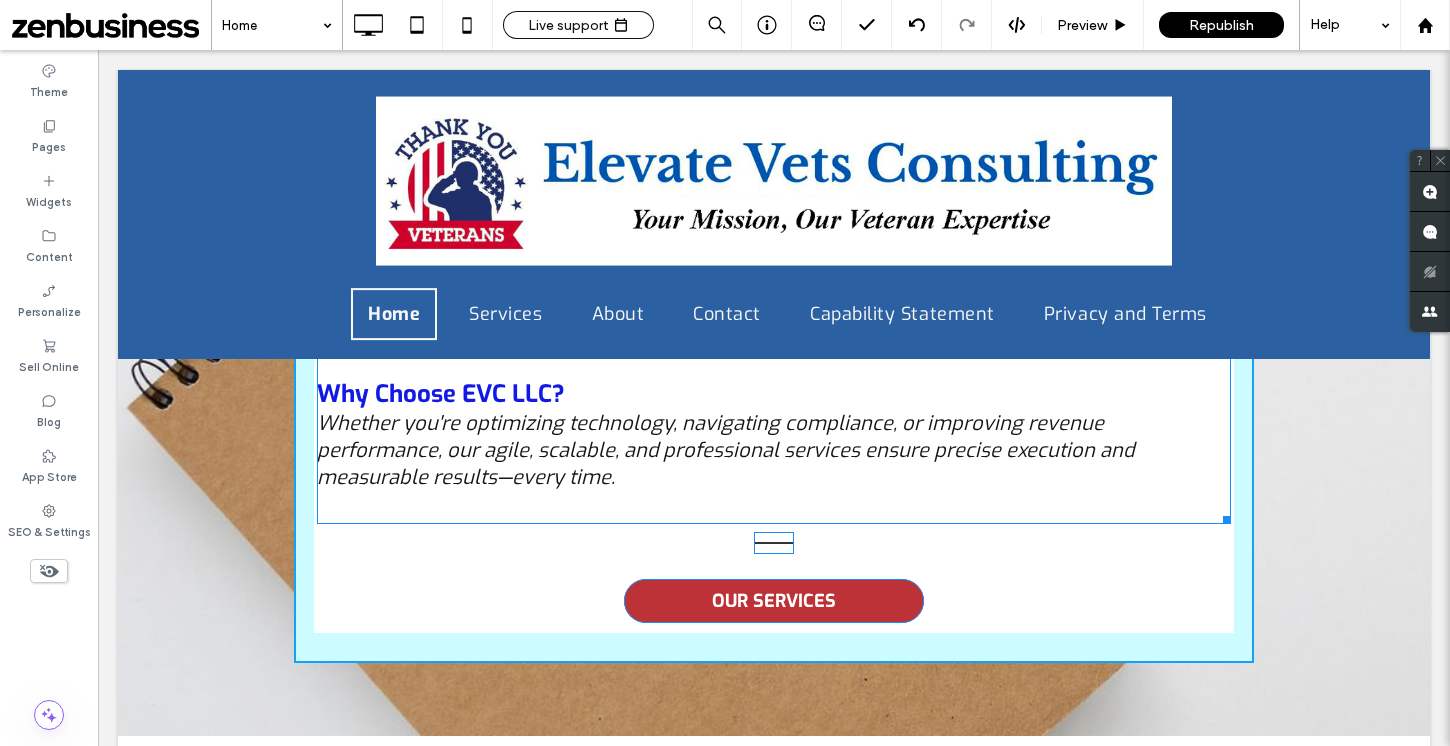 drag, startPoint x: 1224, startPoint y: 527, endPoint x: 1238, endPoint y: 523, distance: 14.56022 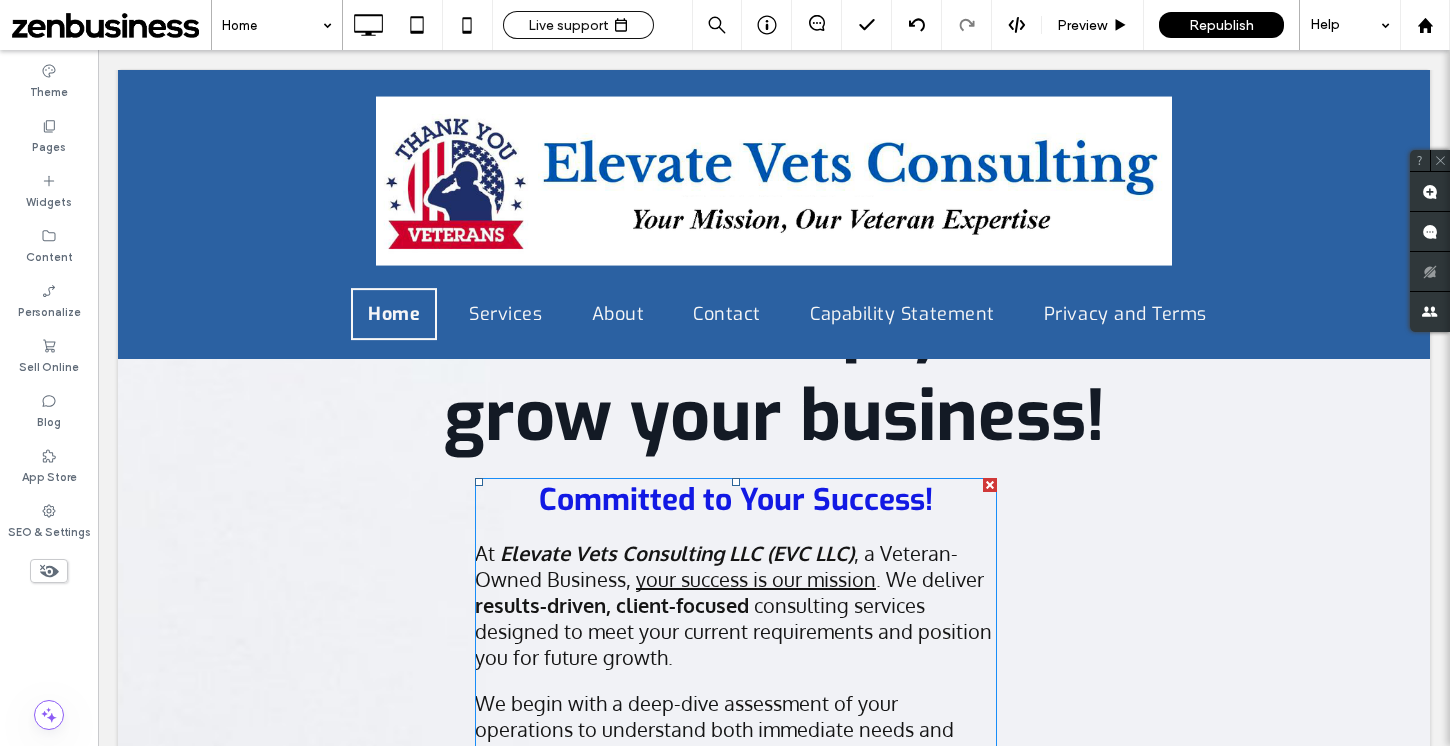 scroll, scrollTop: 3428, scrollLeft: 0, axis: vertical 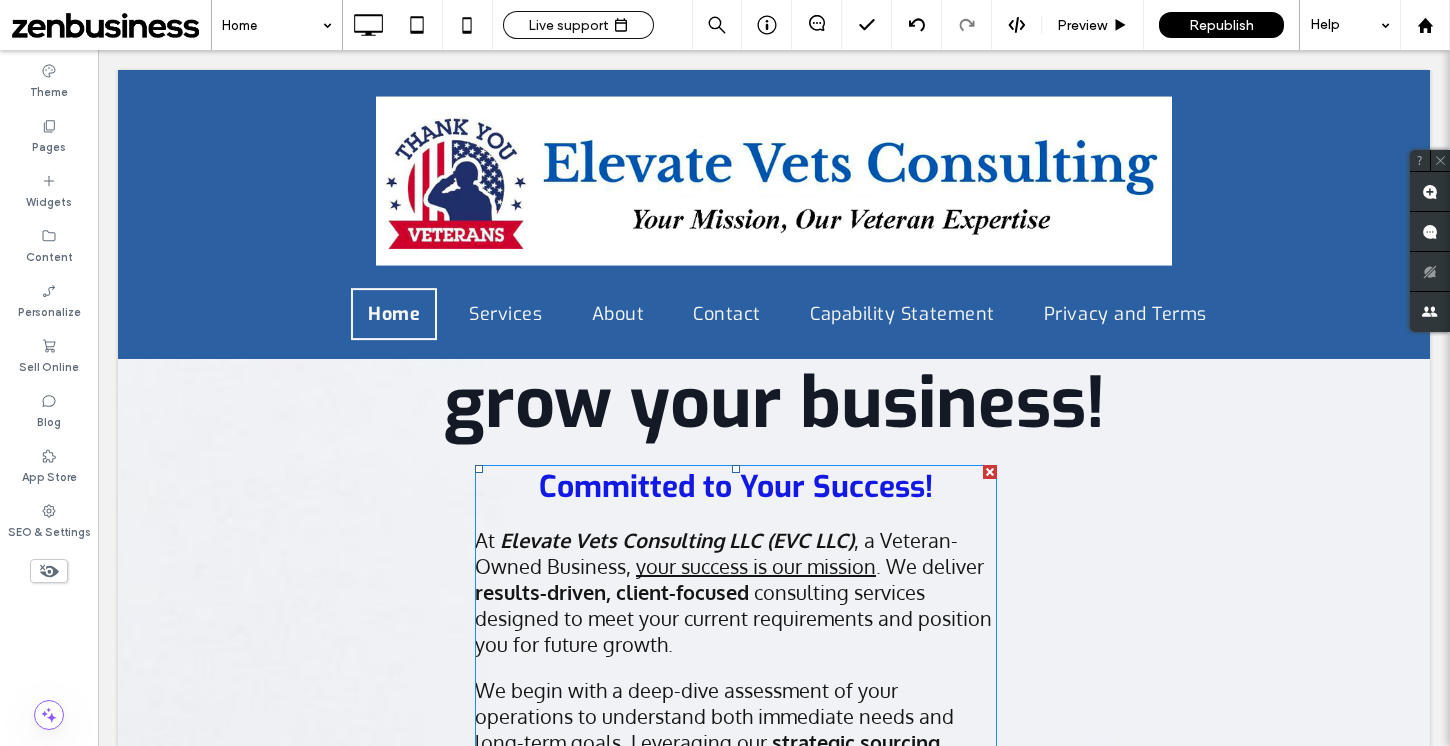 click at bounding box center (990, 472) 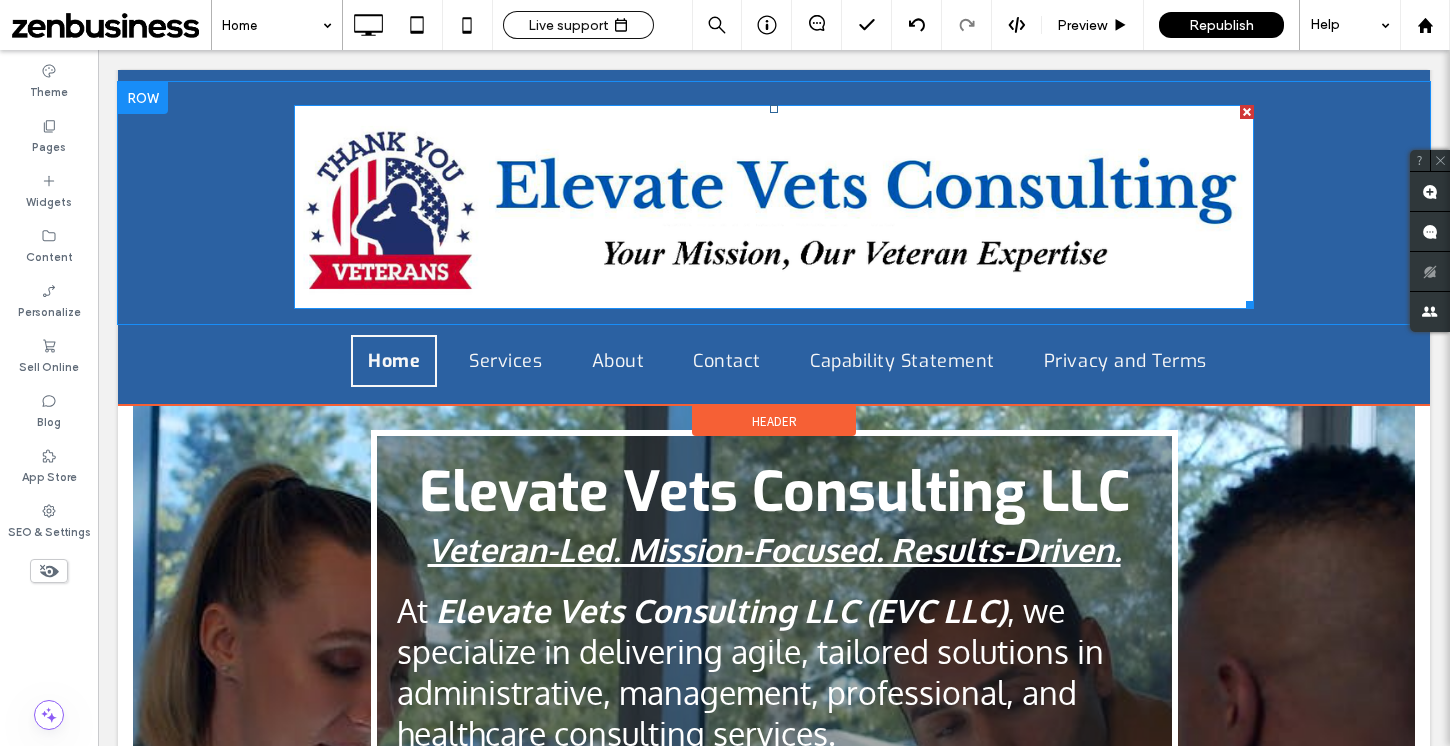 scroll, scrollTop: 0, scrollLeft: 0, axis: both 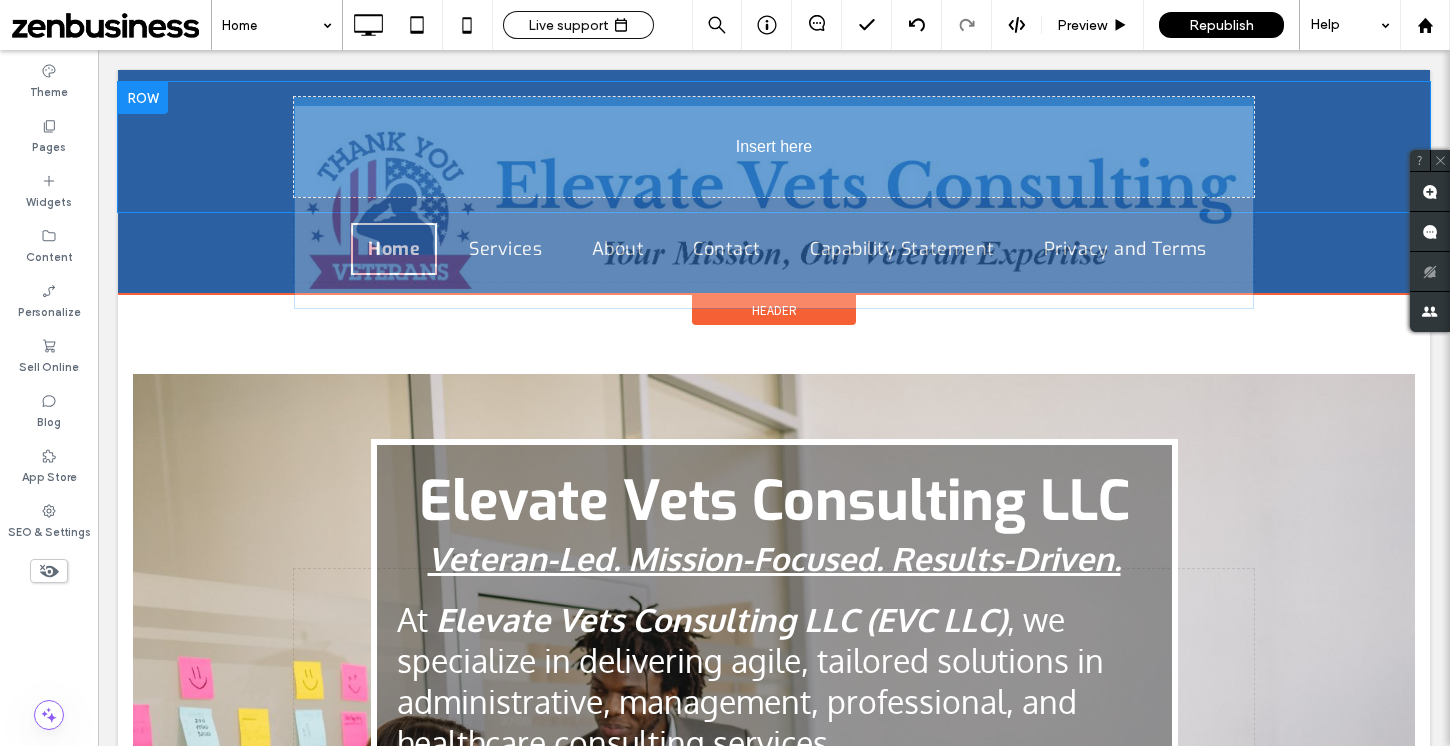 drag, startPoint x: 763, startPoint y: 205, endPoint x: 631, endPoint y: 135, distance: 149.41219 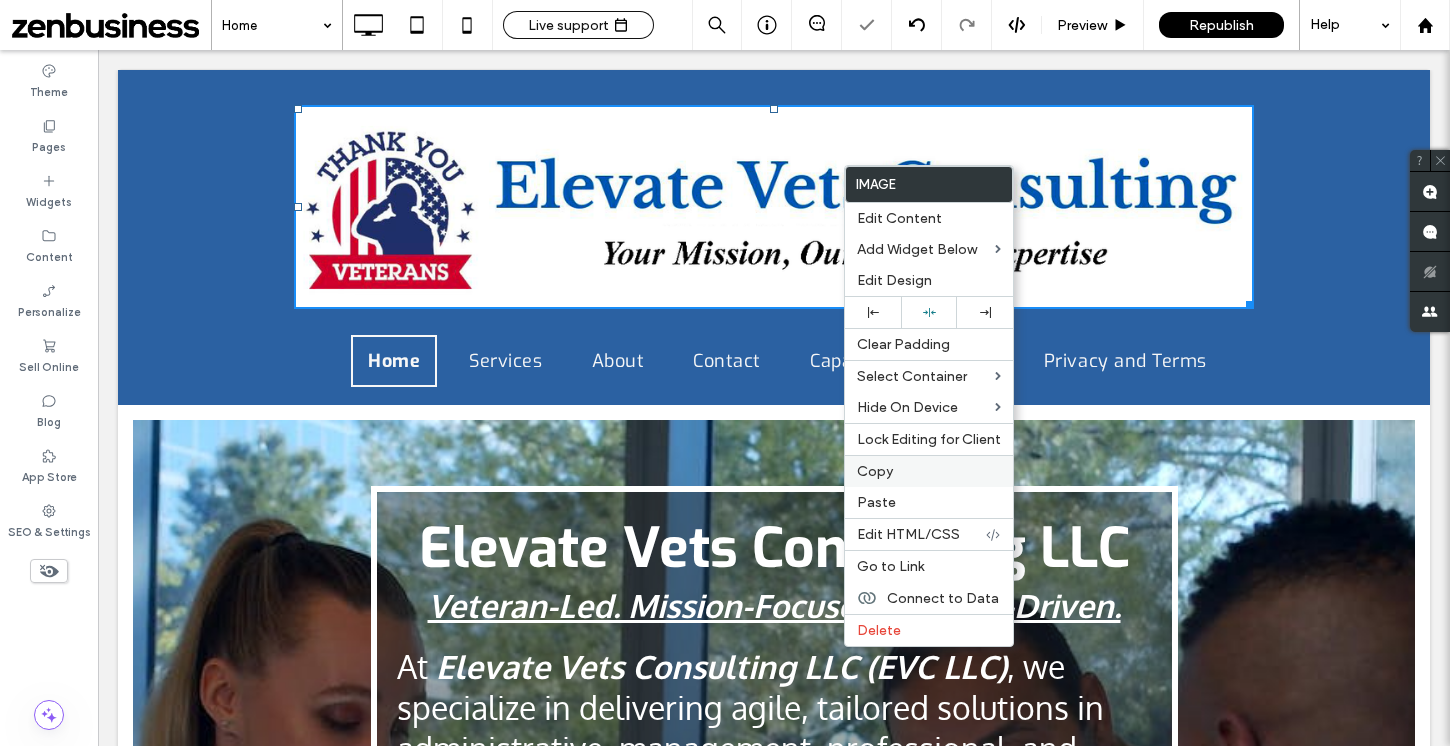 click on "Copy" at bounding box center (929, 471) 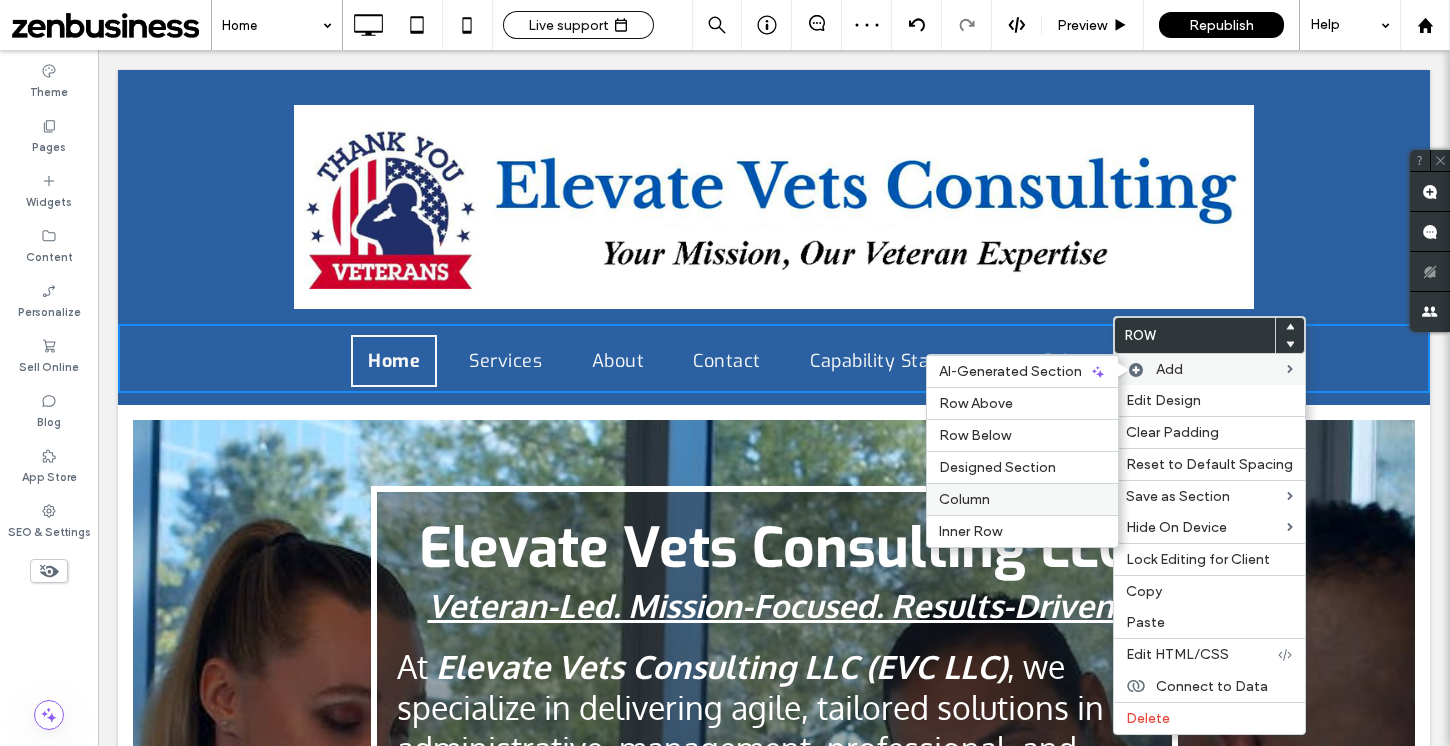 click on "Column" at bounding box center (1022, 499) 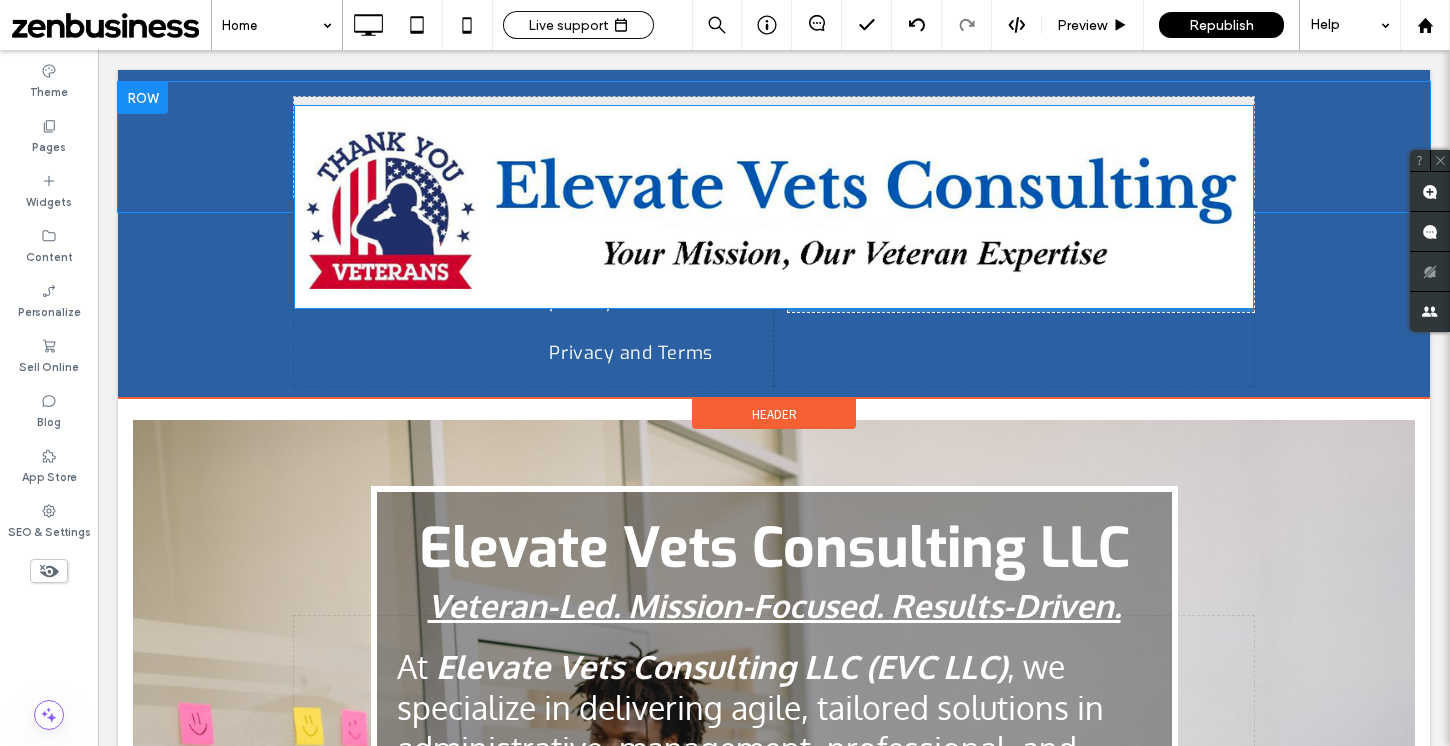 drag, startPoint x: 762, startPoint y: 210, endPoint x: 1017, endPoint y: 278, distance: 263.91098 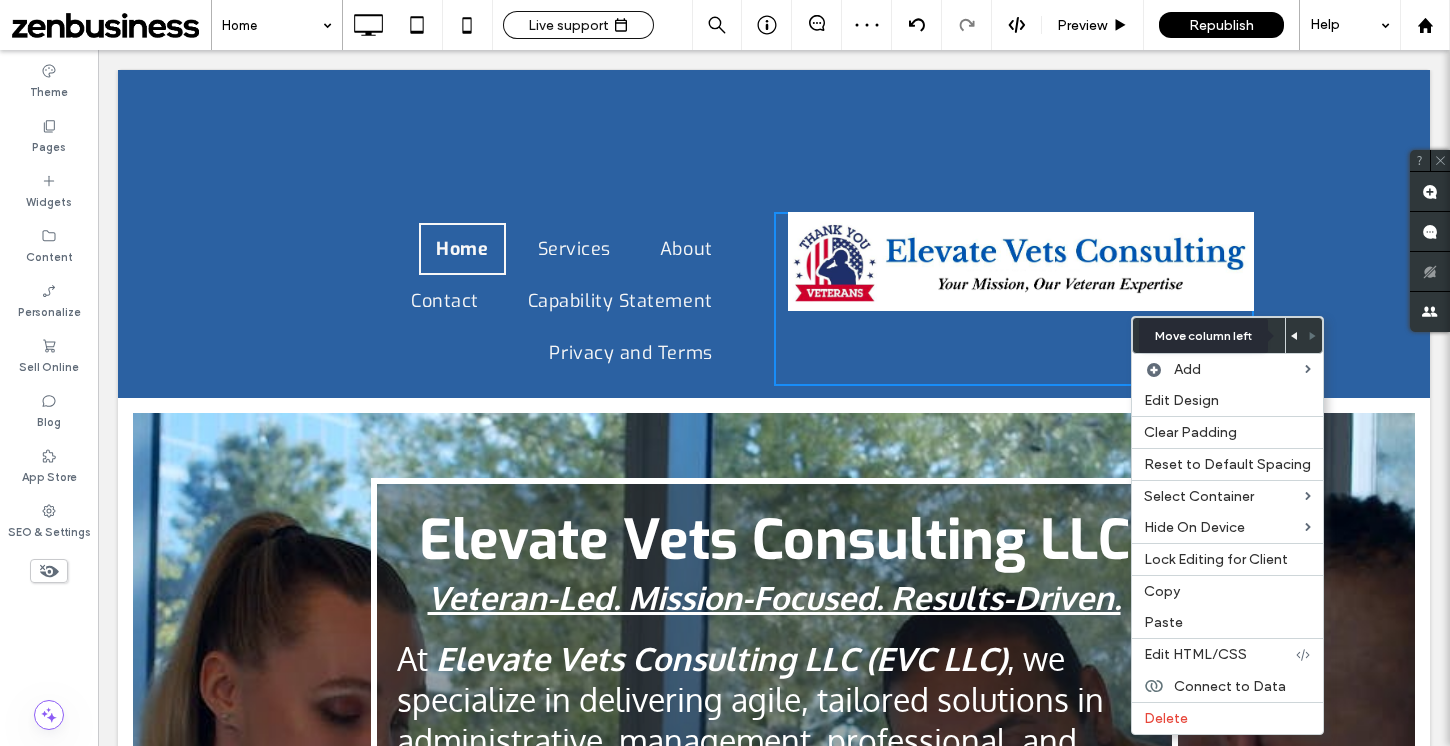click 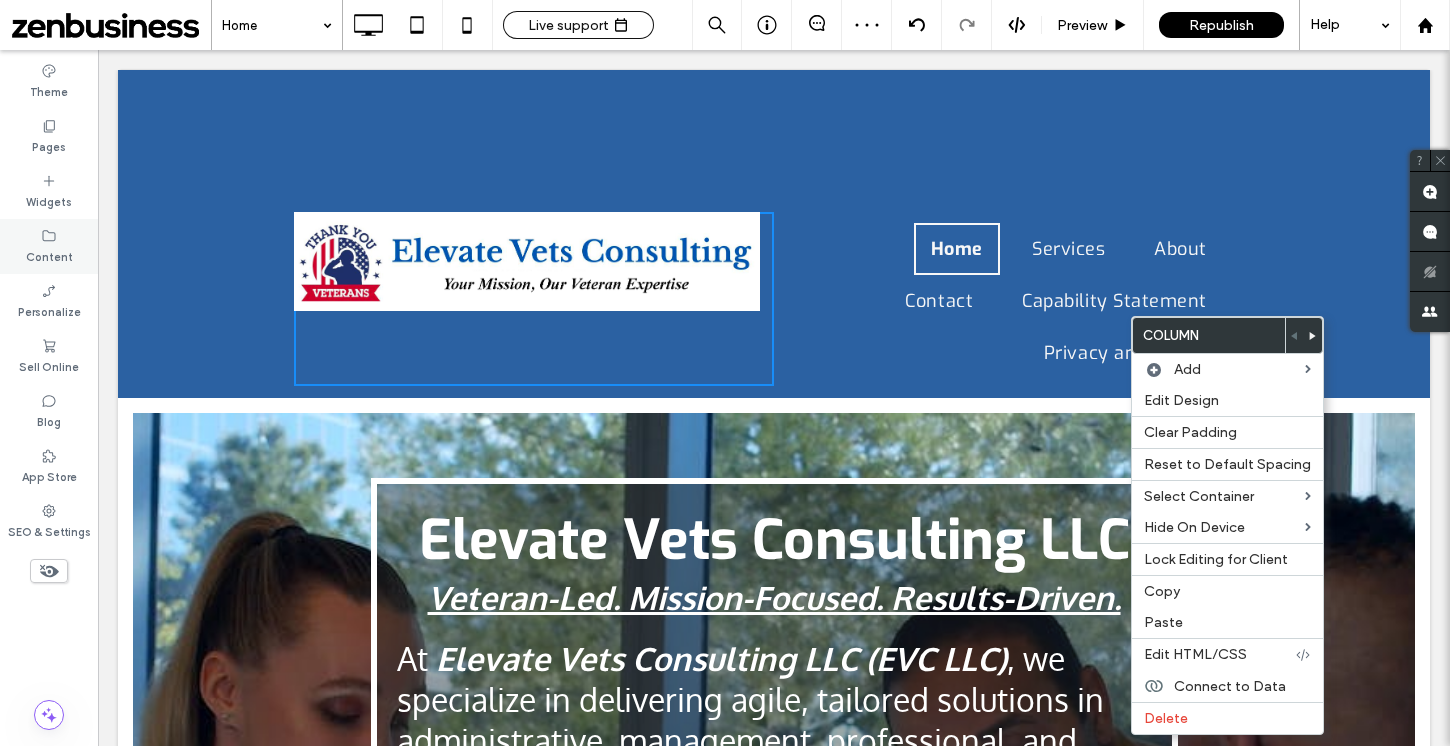 click on "Content" at bounding box center (49, 255) 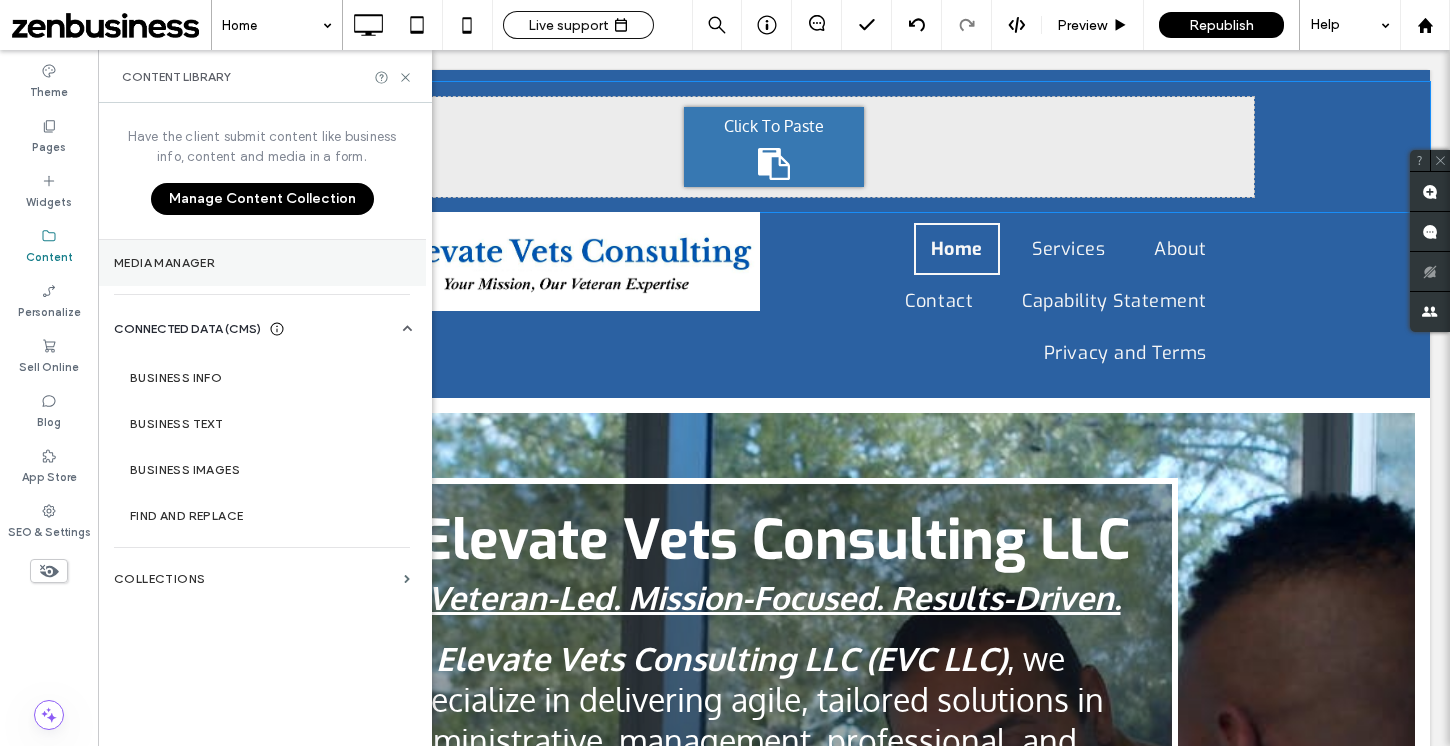 click on "Media Manager" at bounding box center (262, 263) 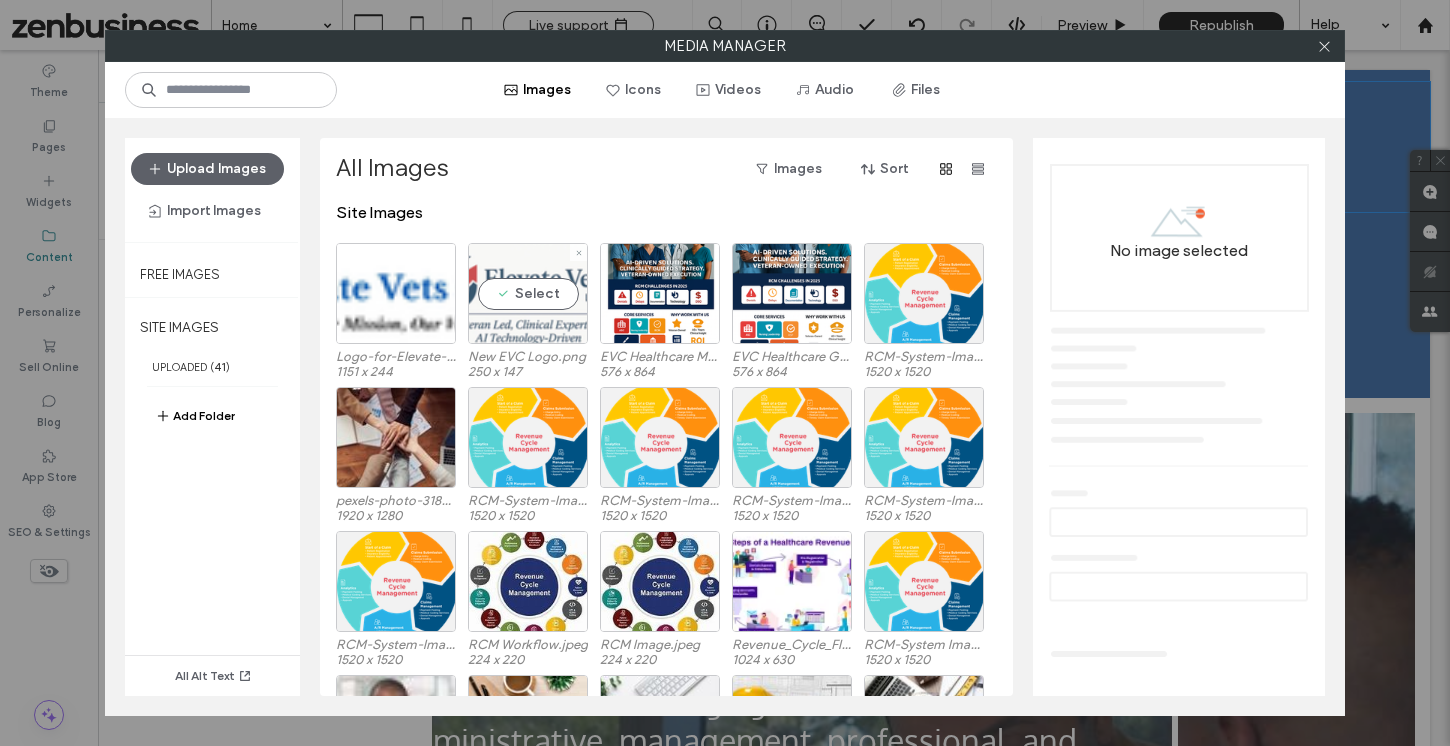 click on "Select" at bounding box center [528, 293] 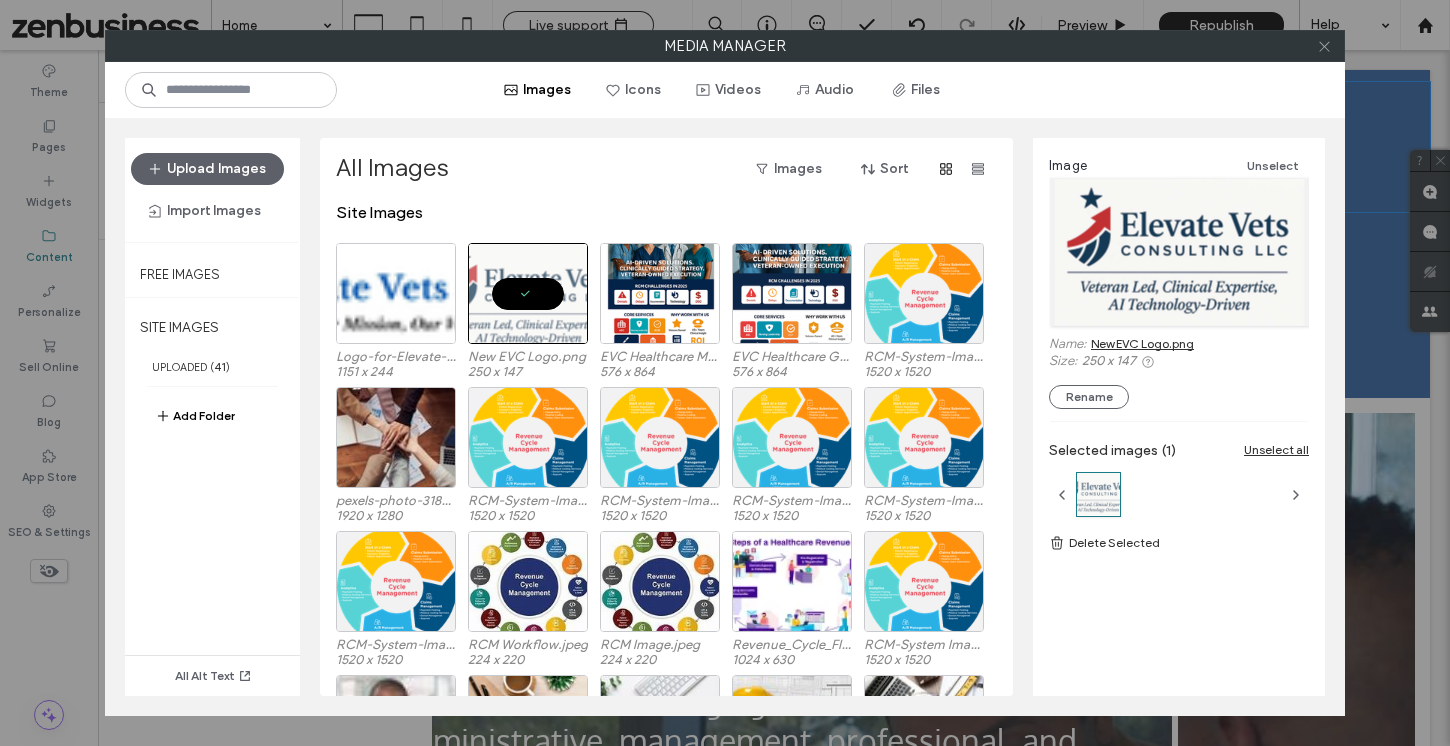 click 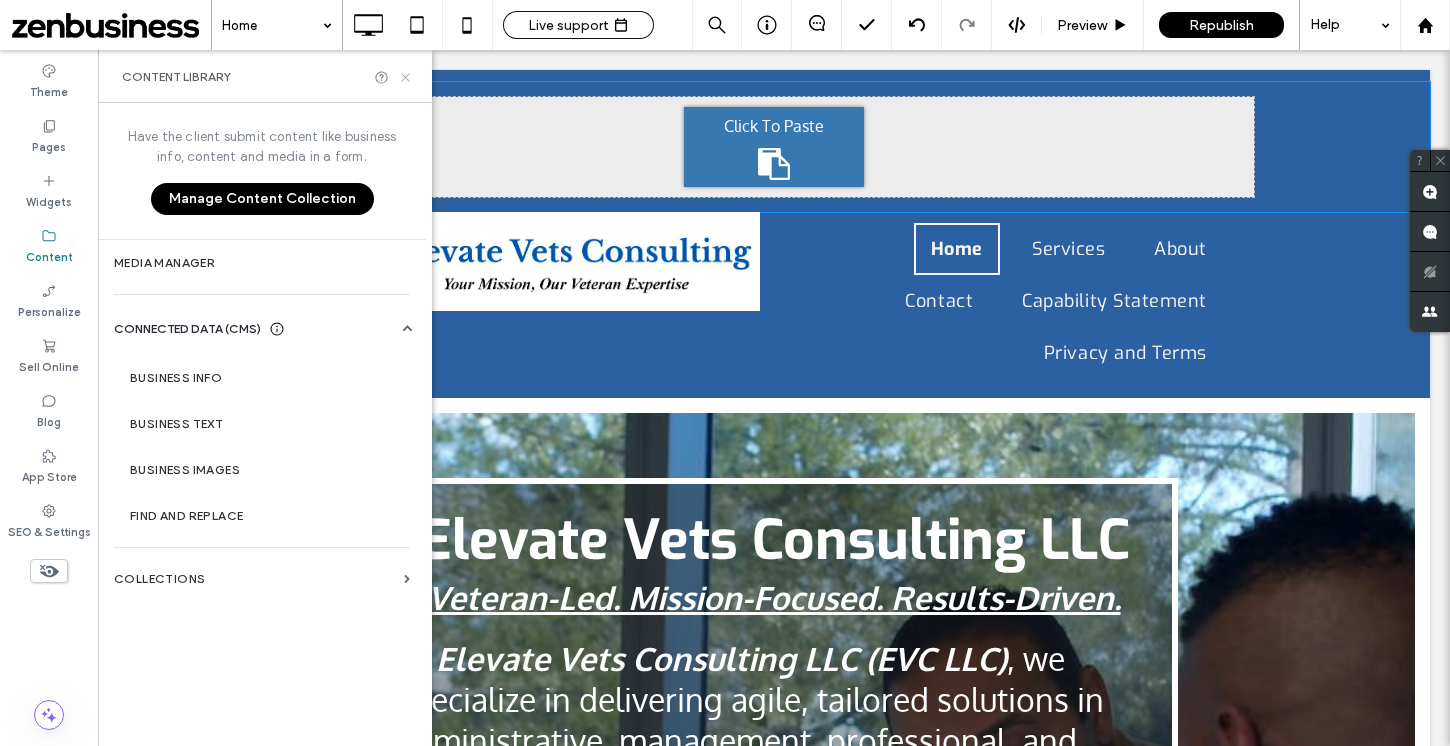 click 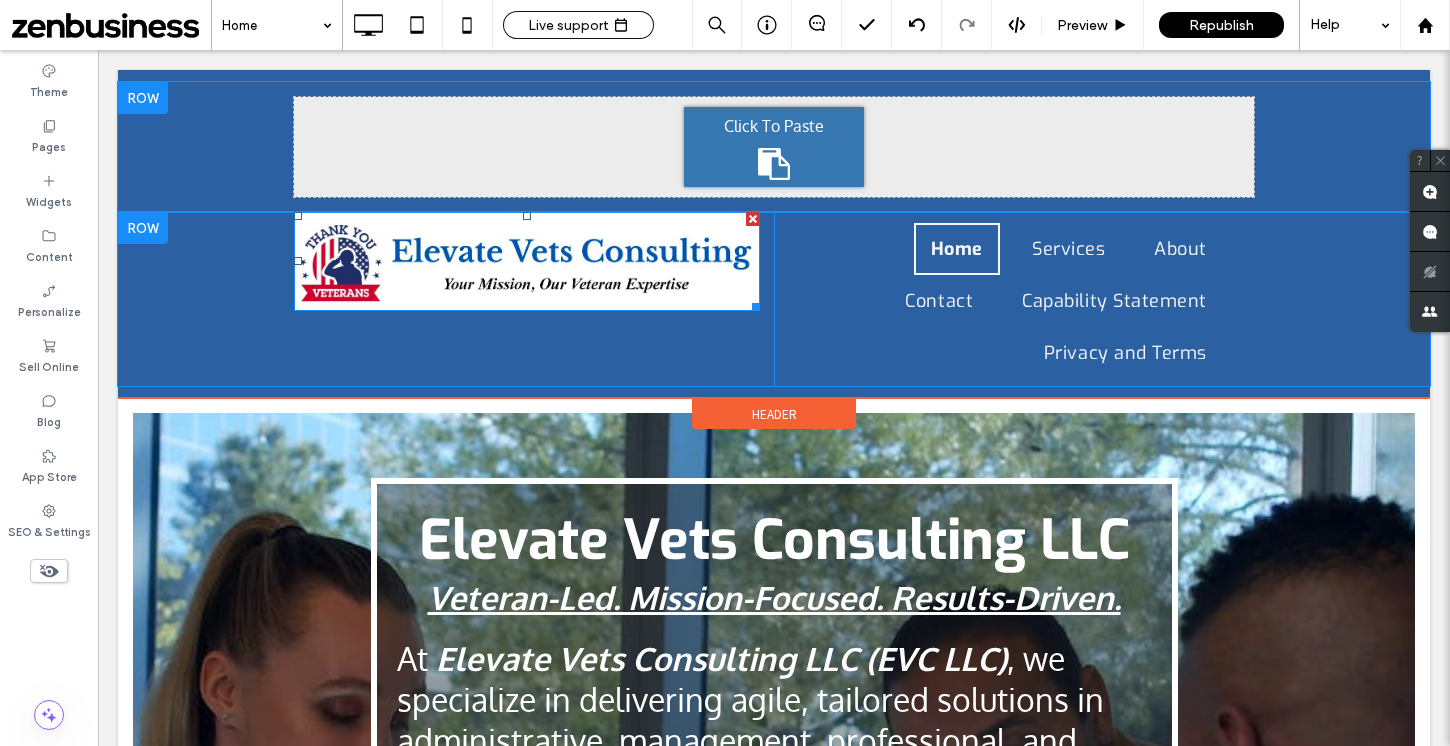 click at bounding box center (527, 261) 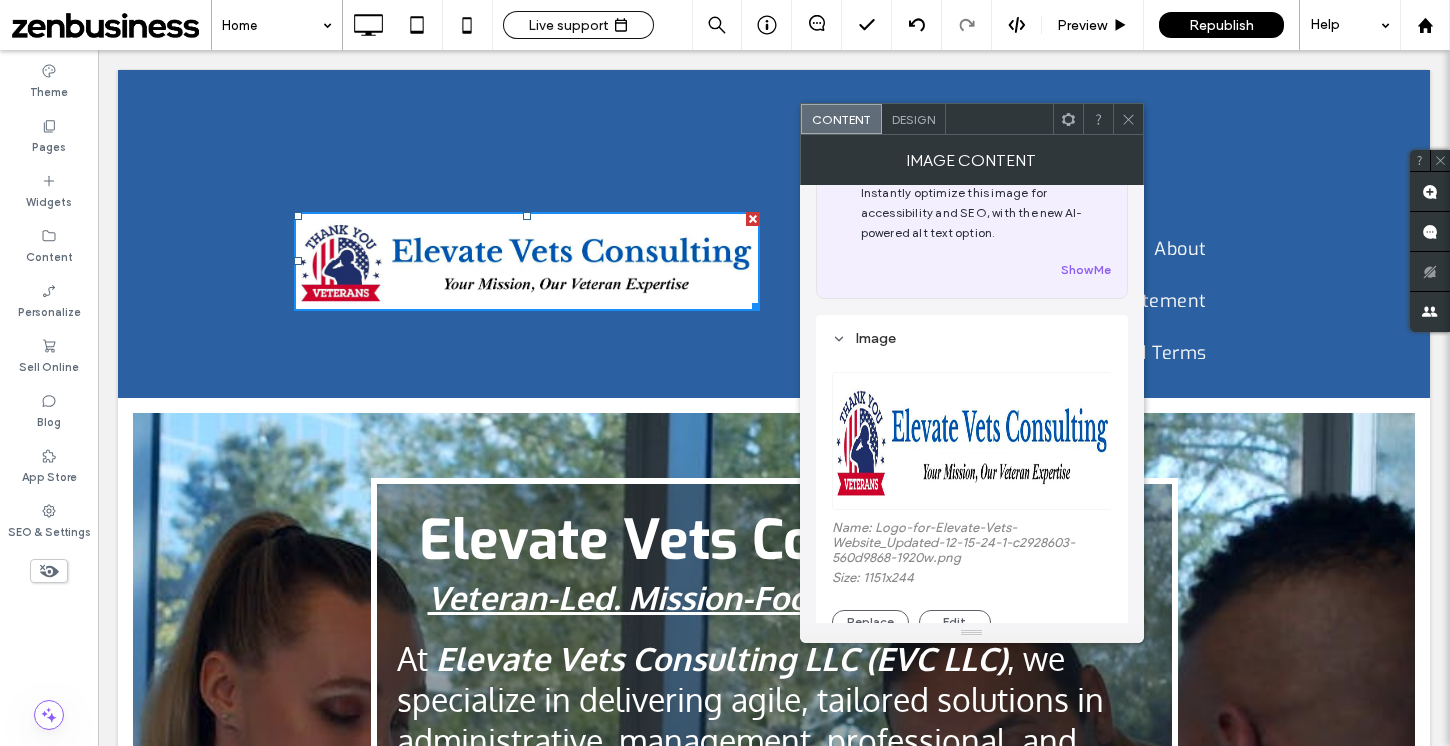 scroll, scrollTop: 172, scrollLeft: 0, axis: vertical 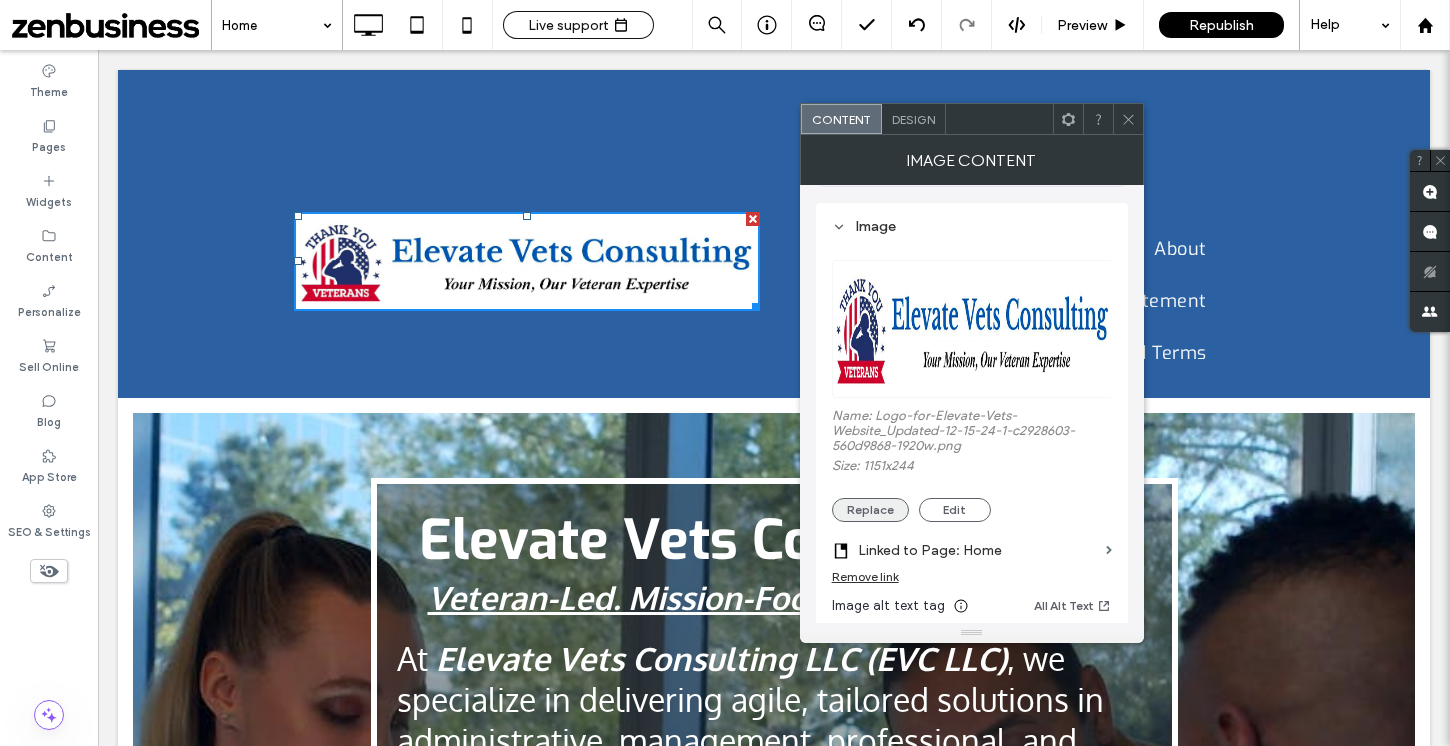 click on "Replace" at bounding box center (870, 510) 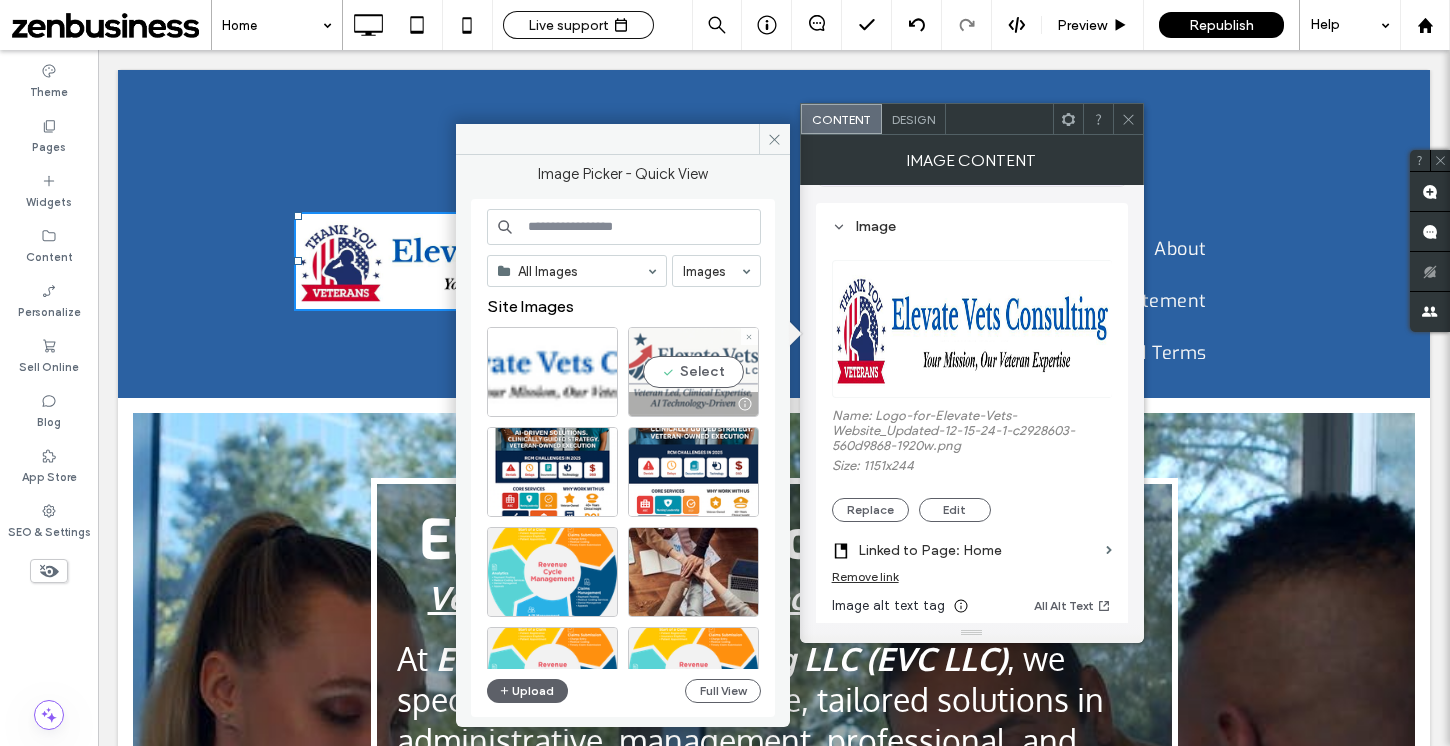 click on "Select" at bounding box center [693, 372] 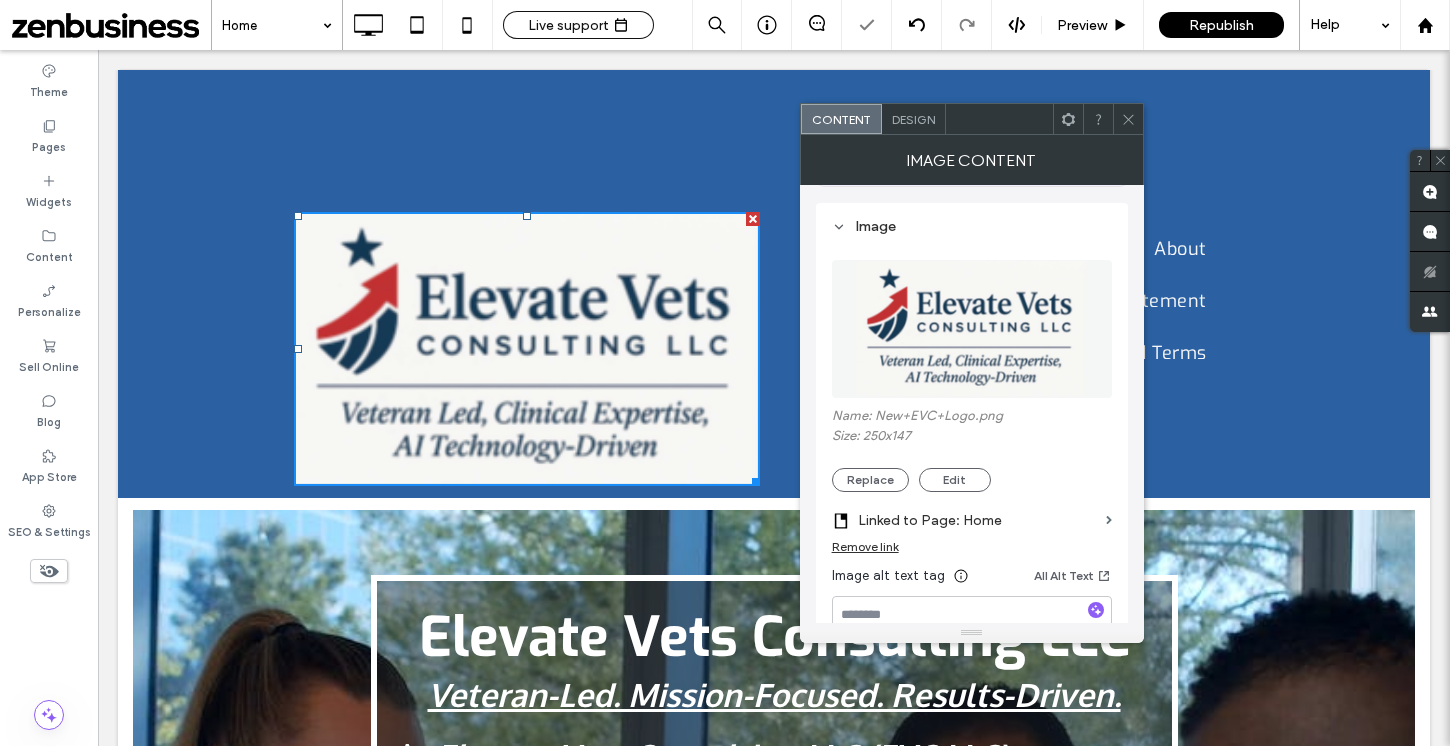 scroll, scrollTop: 4, scrollLeft: 0, axis: vertical 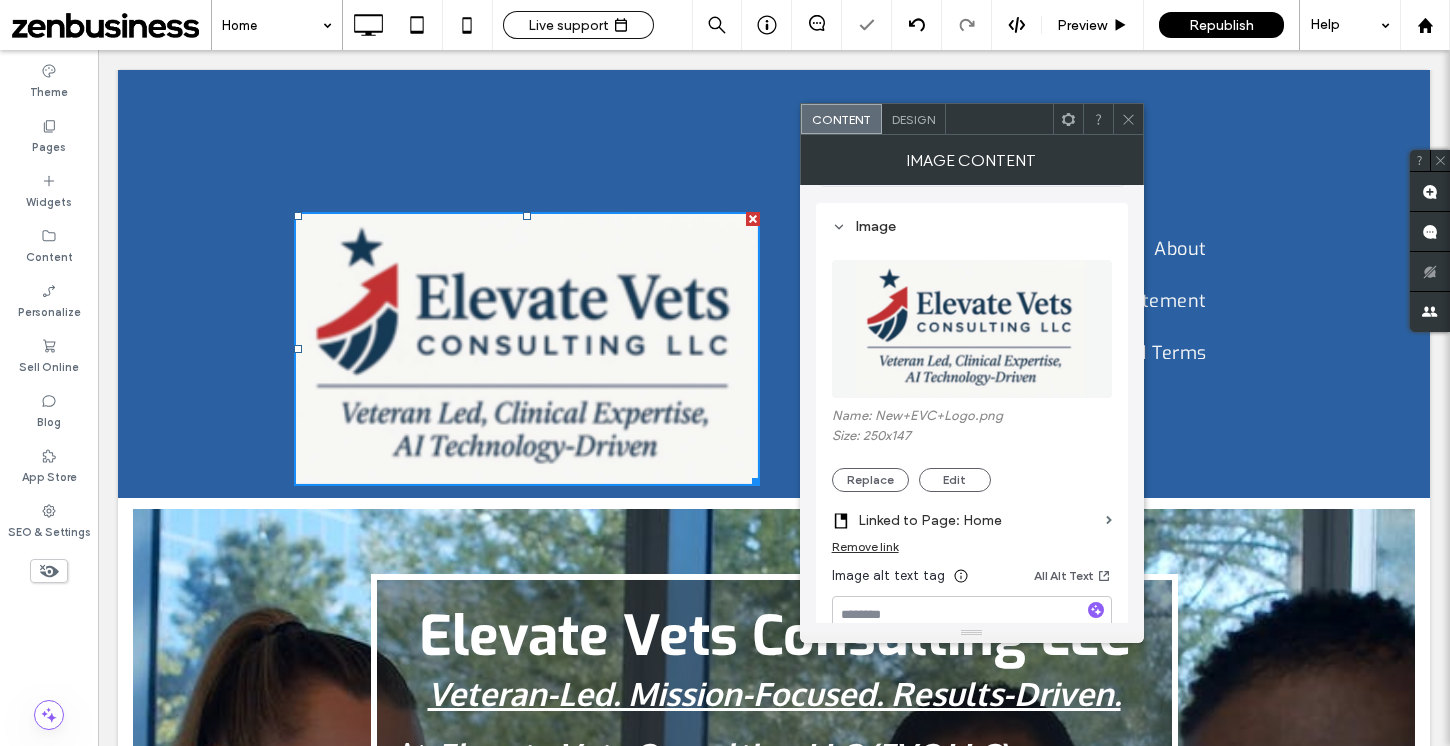 click 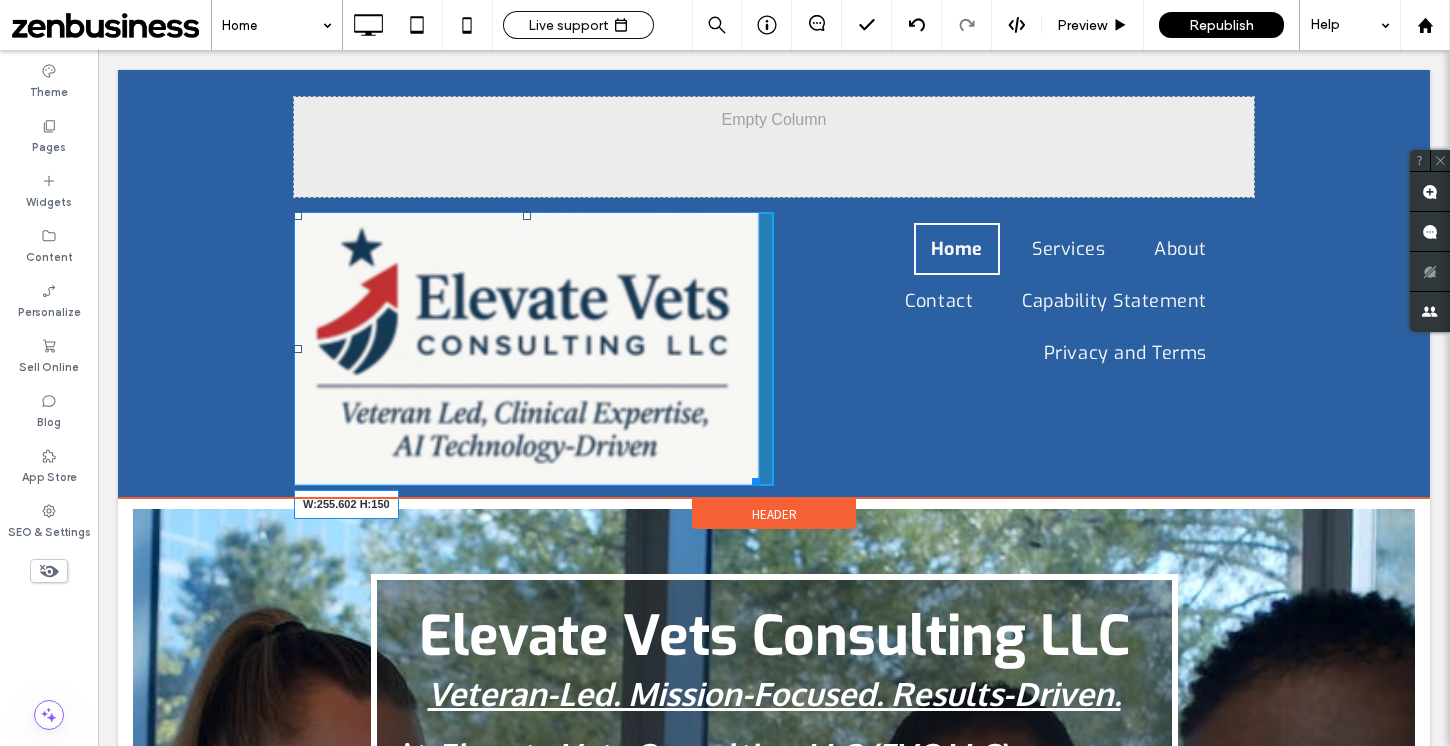 drag, startPoint x: 752, startPoint y: 474, endPoint x: 647, endPoint y: 395, distance: 131.40015 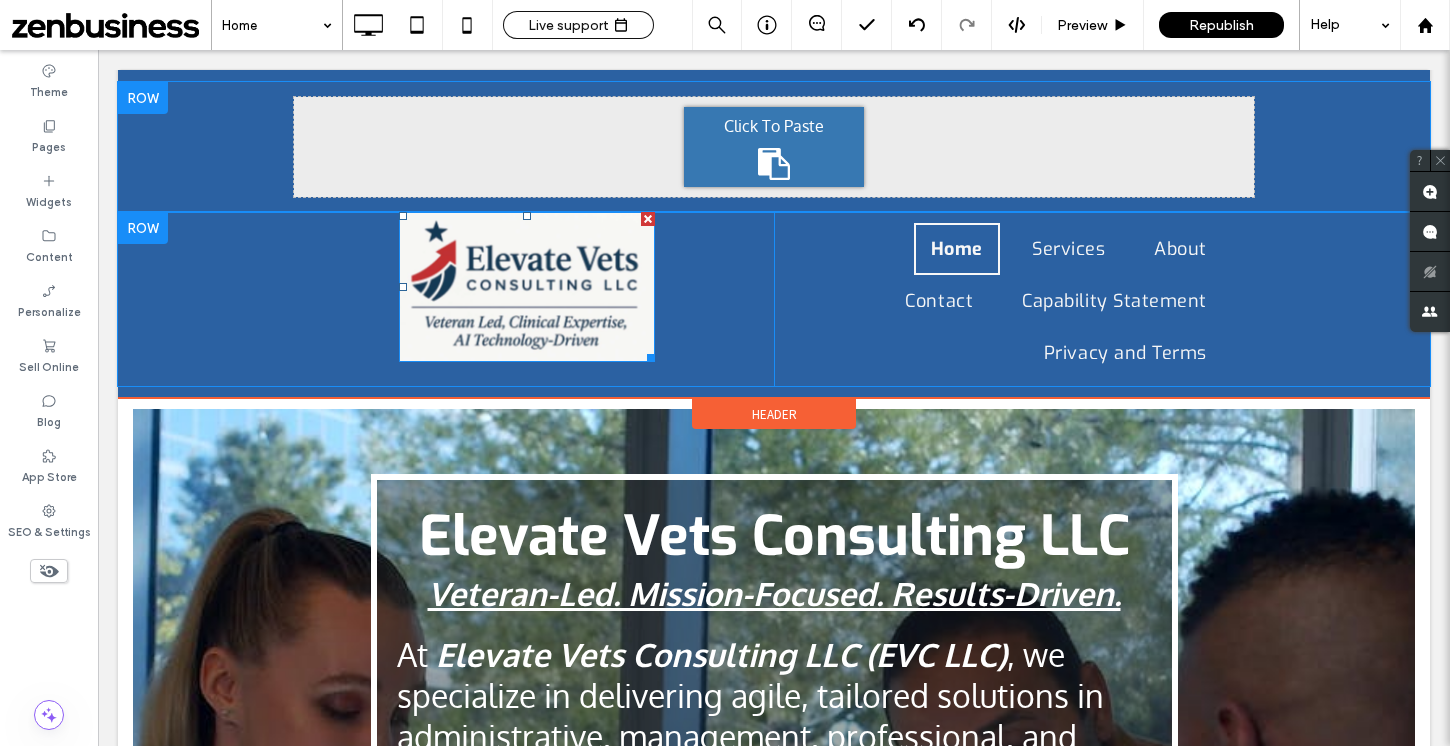 click at bounding box center [527, 287] 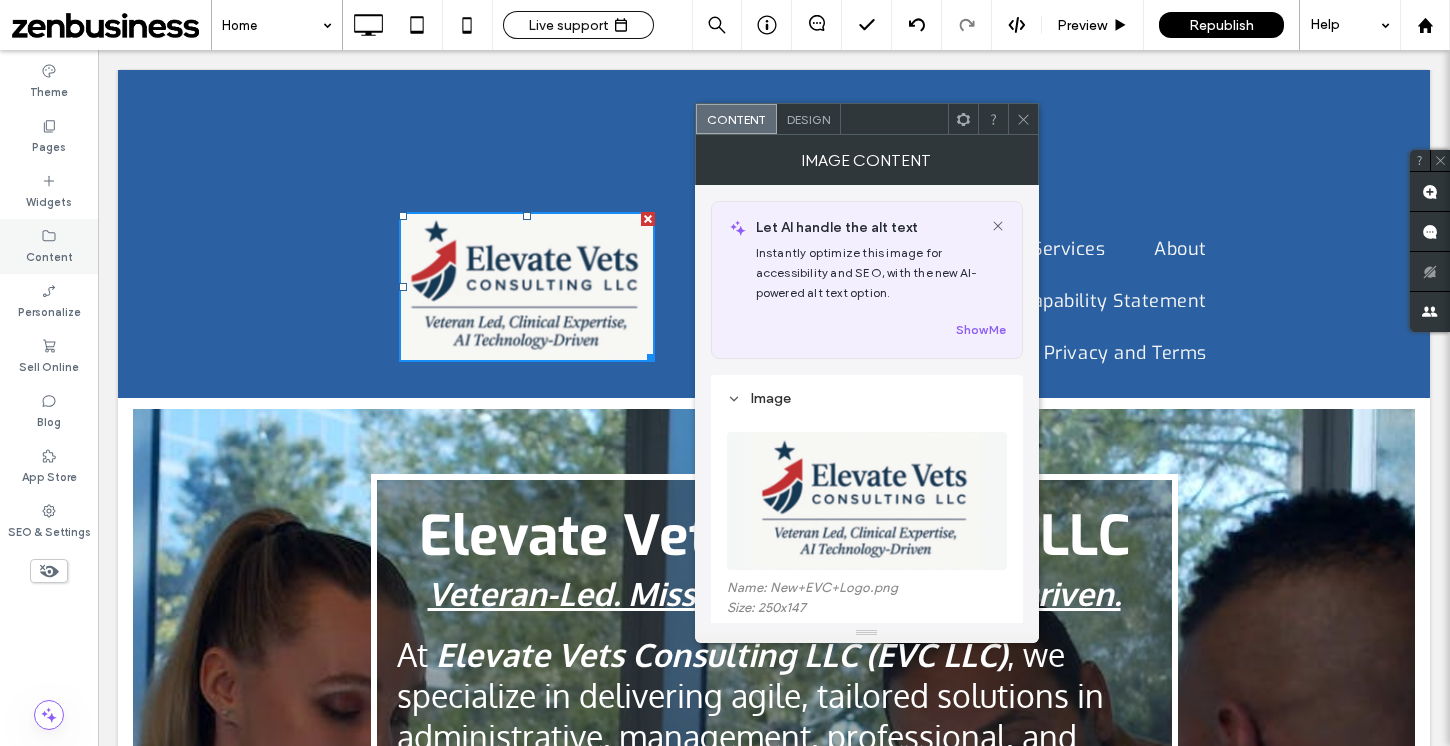 click on "Content" at bounding box center [49, 246] 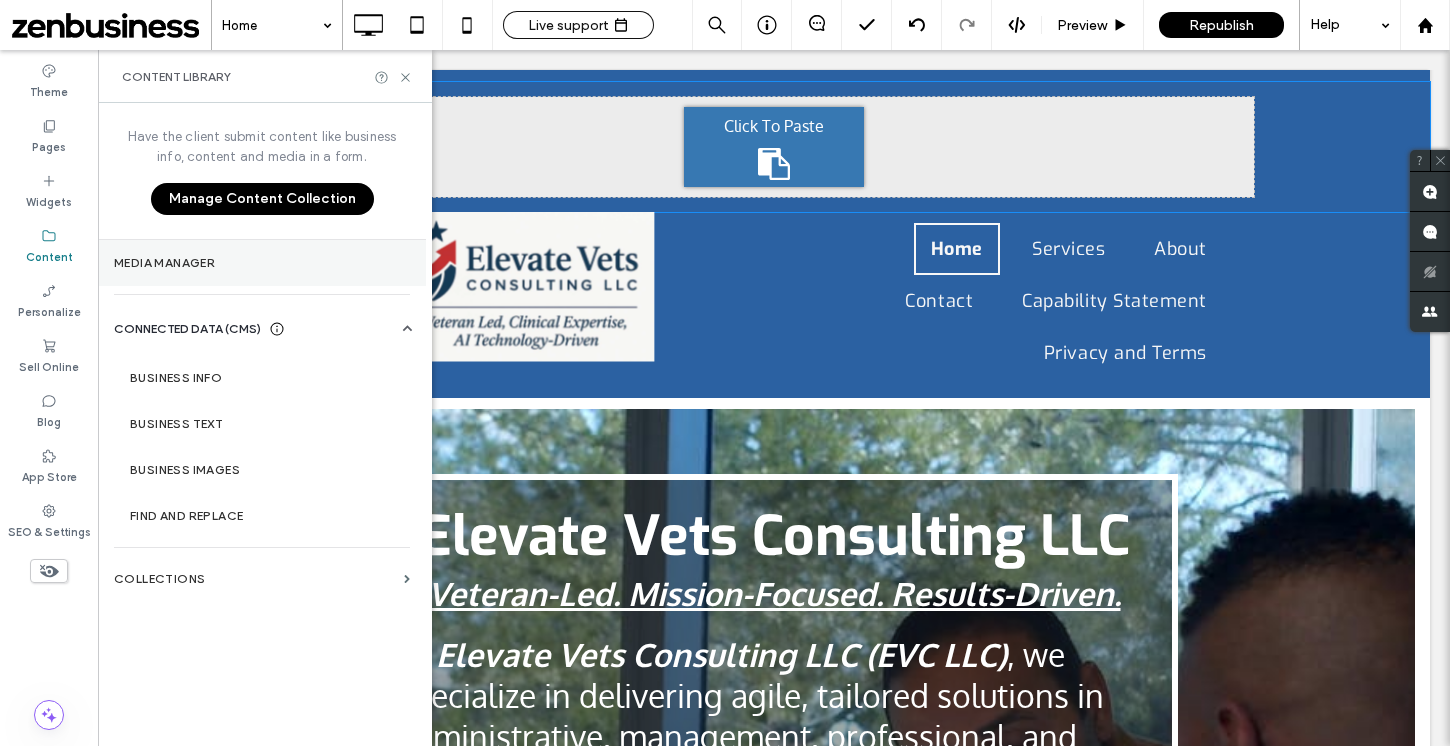 click on "Media Manager" at bounding box center [262, 263] 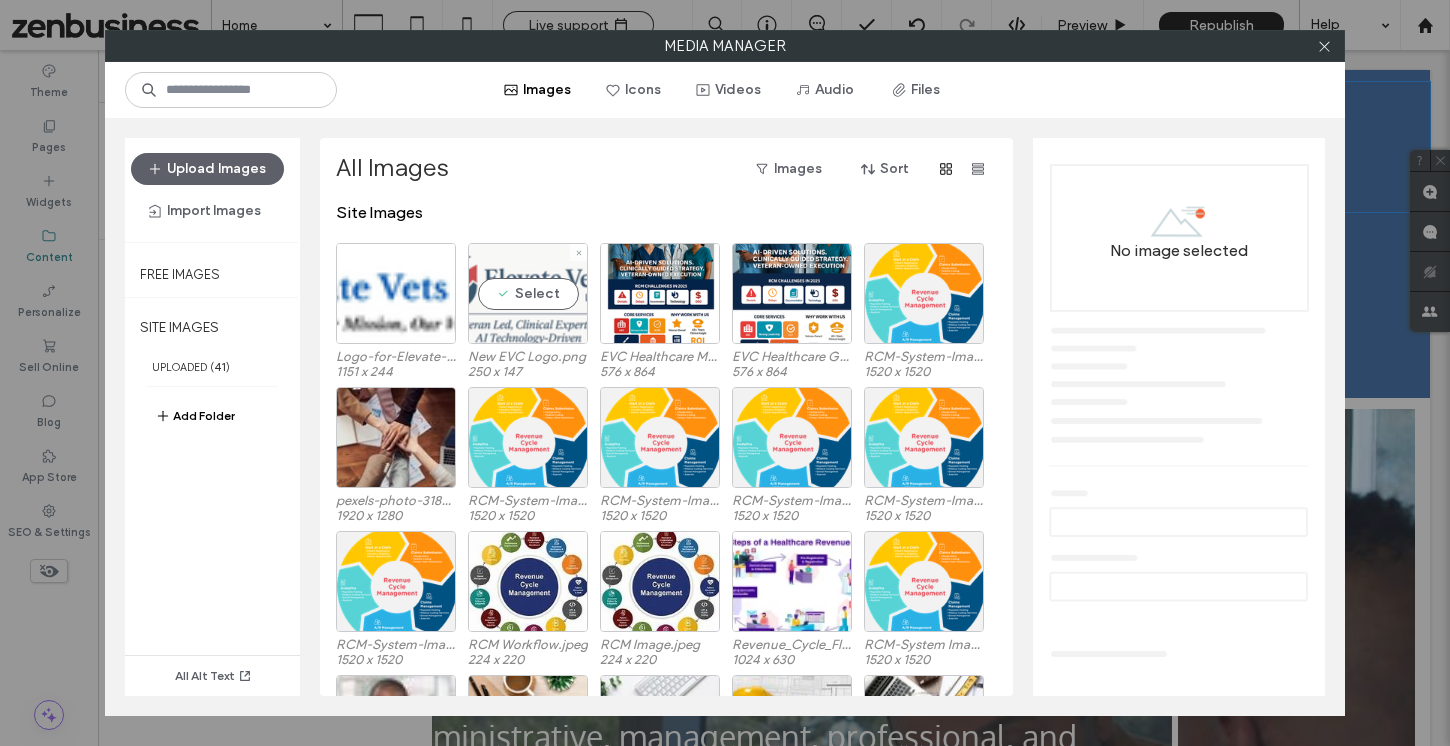 click on "Select" at bounding box center (528, 293) 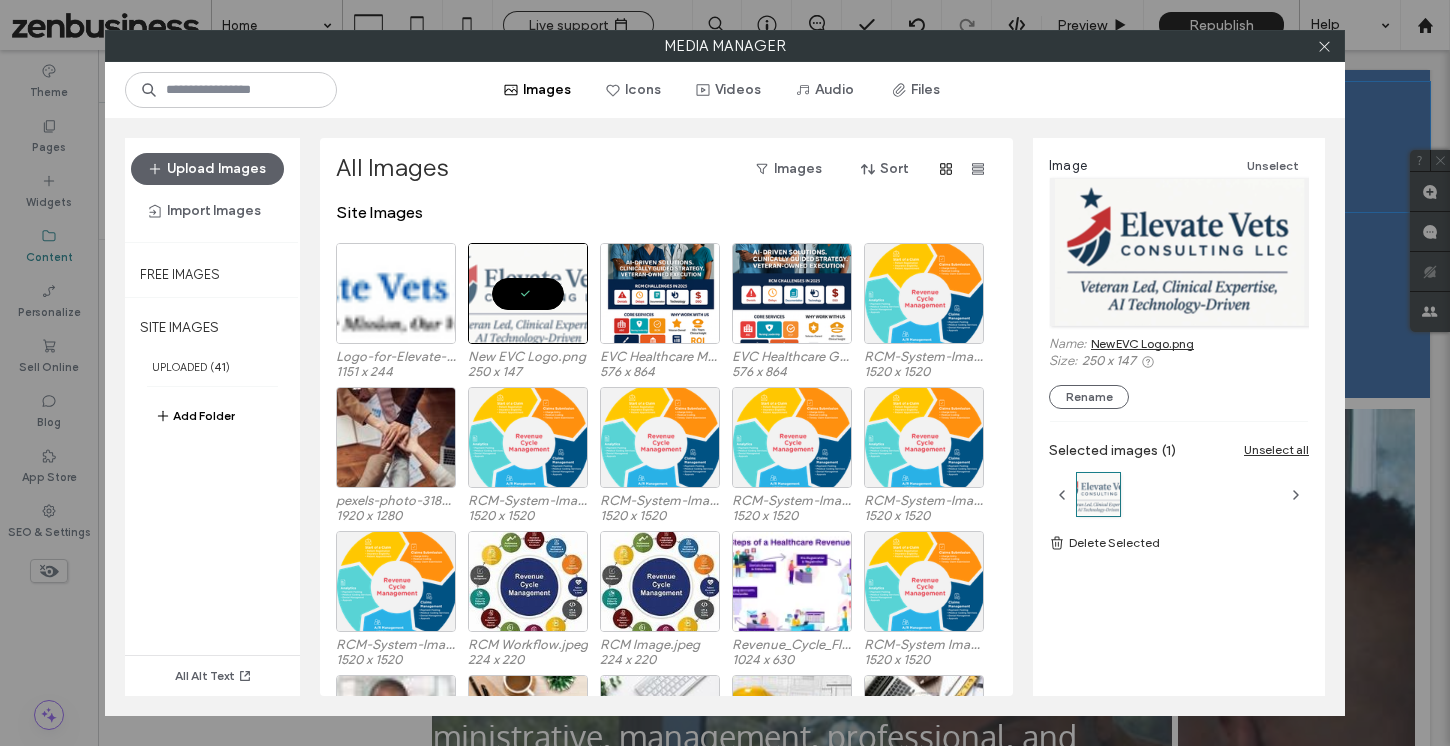 click on "New EVC Logo.png" at bounding box center (1142, 343) 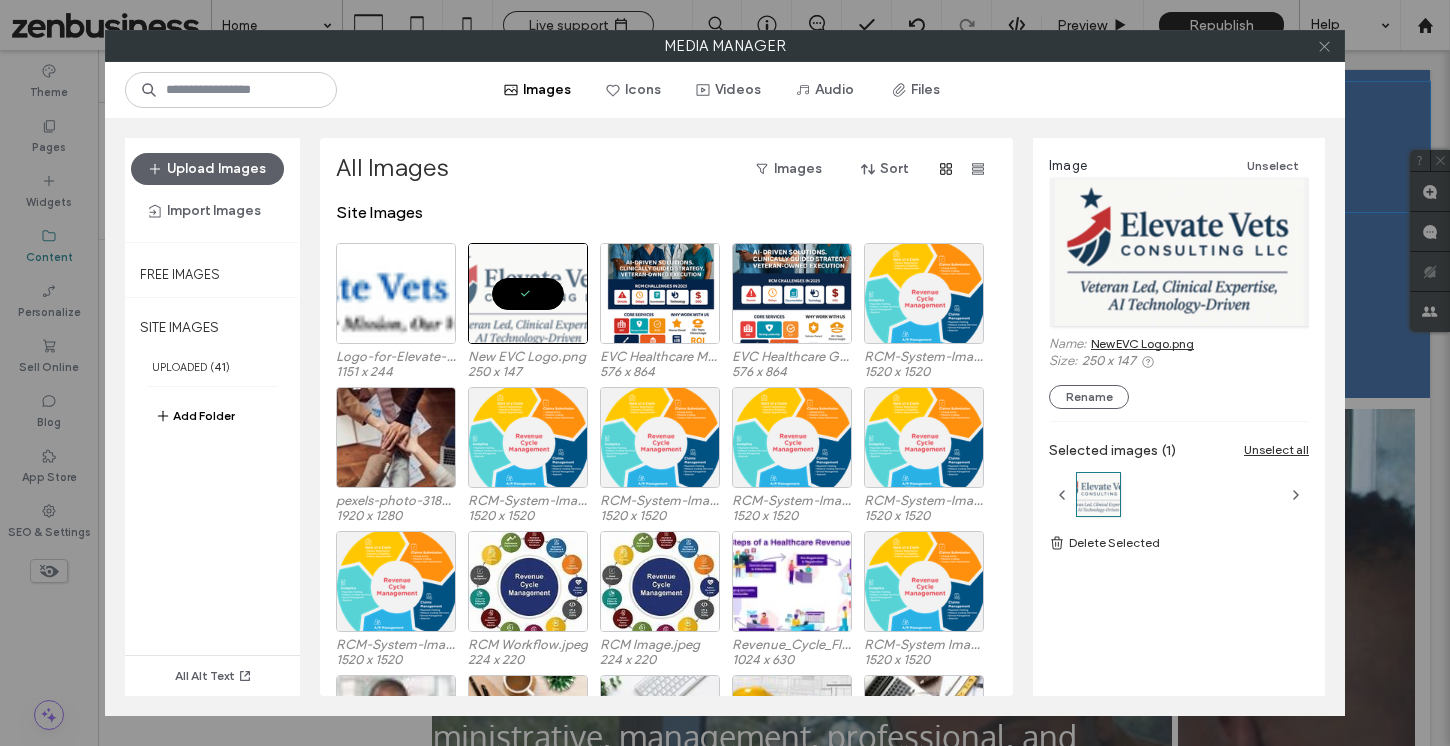 click at bounding box center [1324, 46] 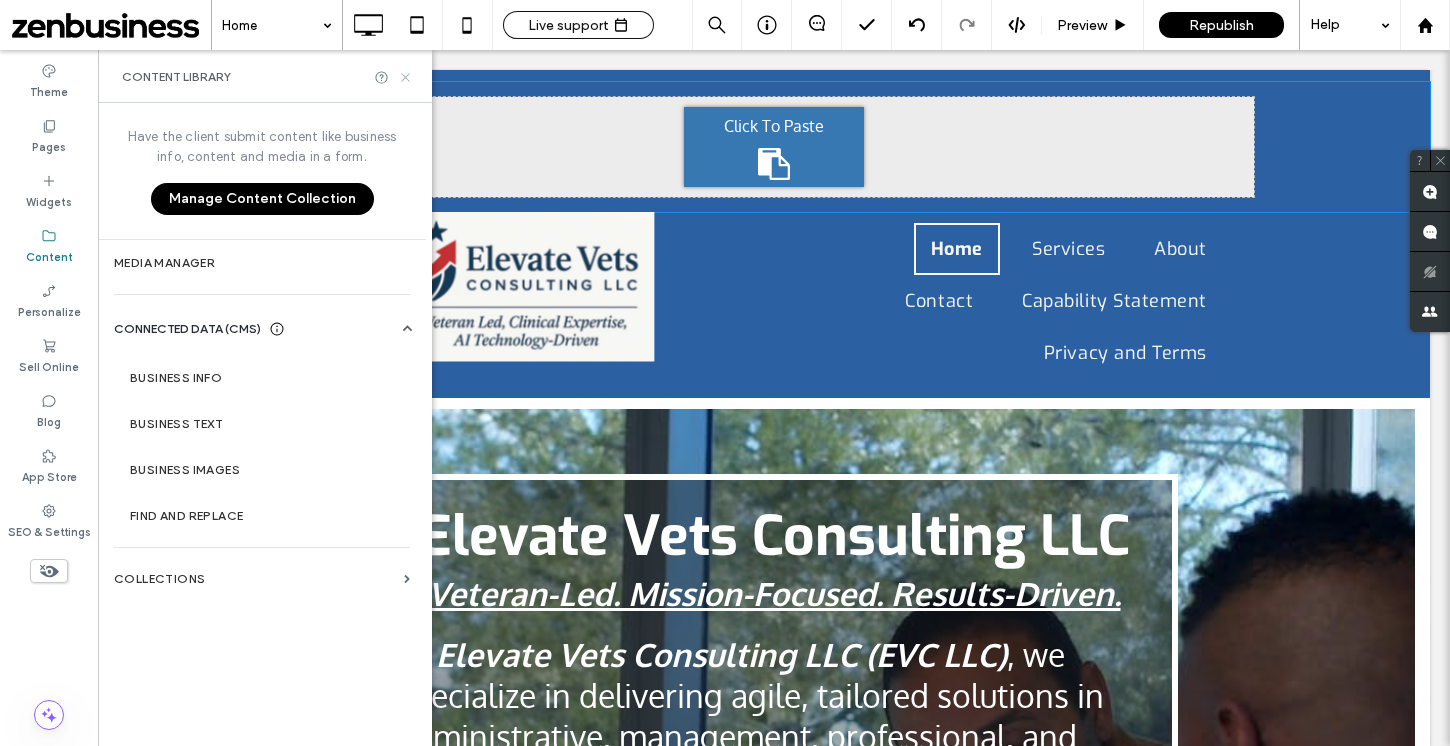 click 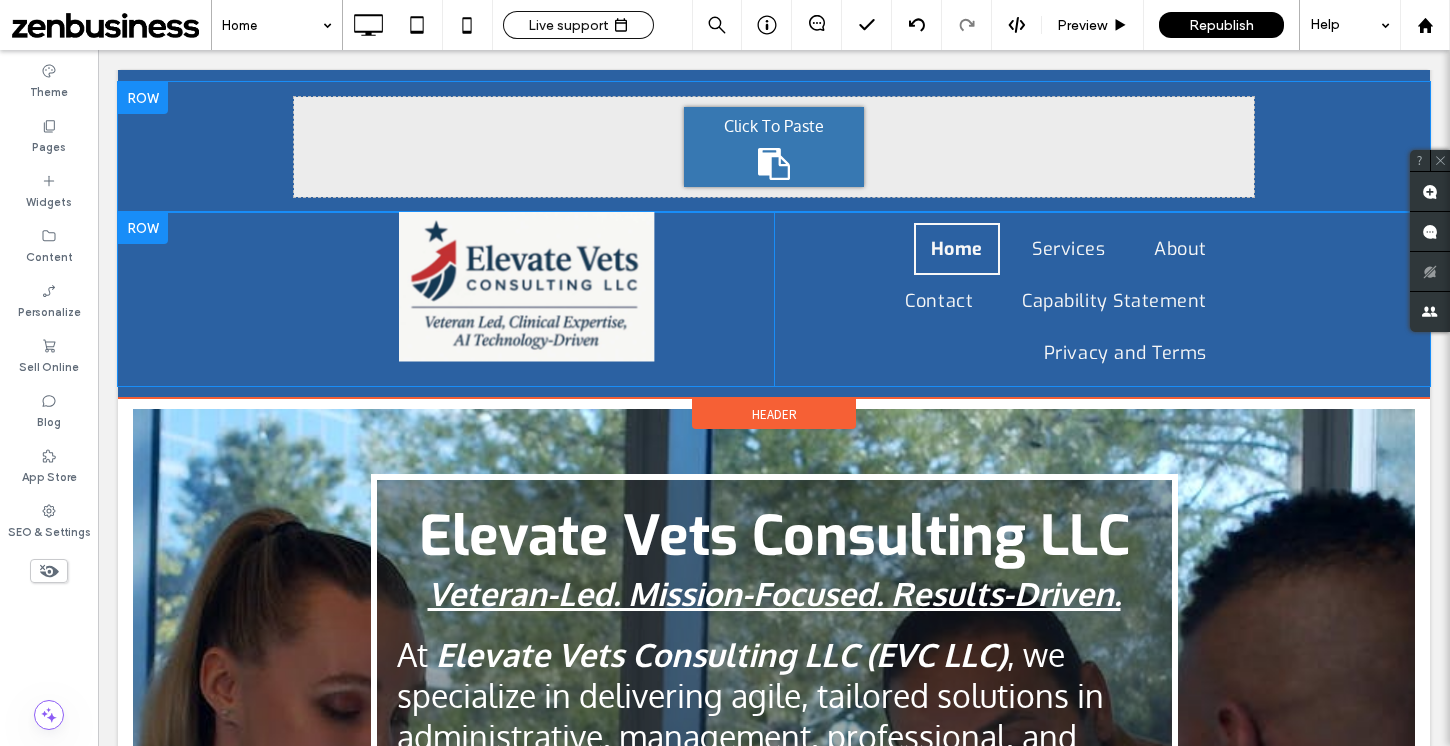 click at bounding box center [143, 228] 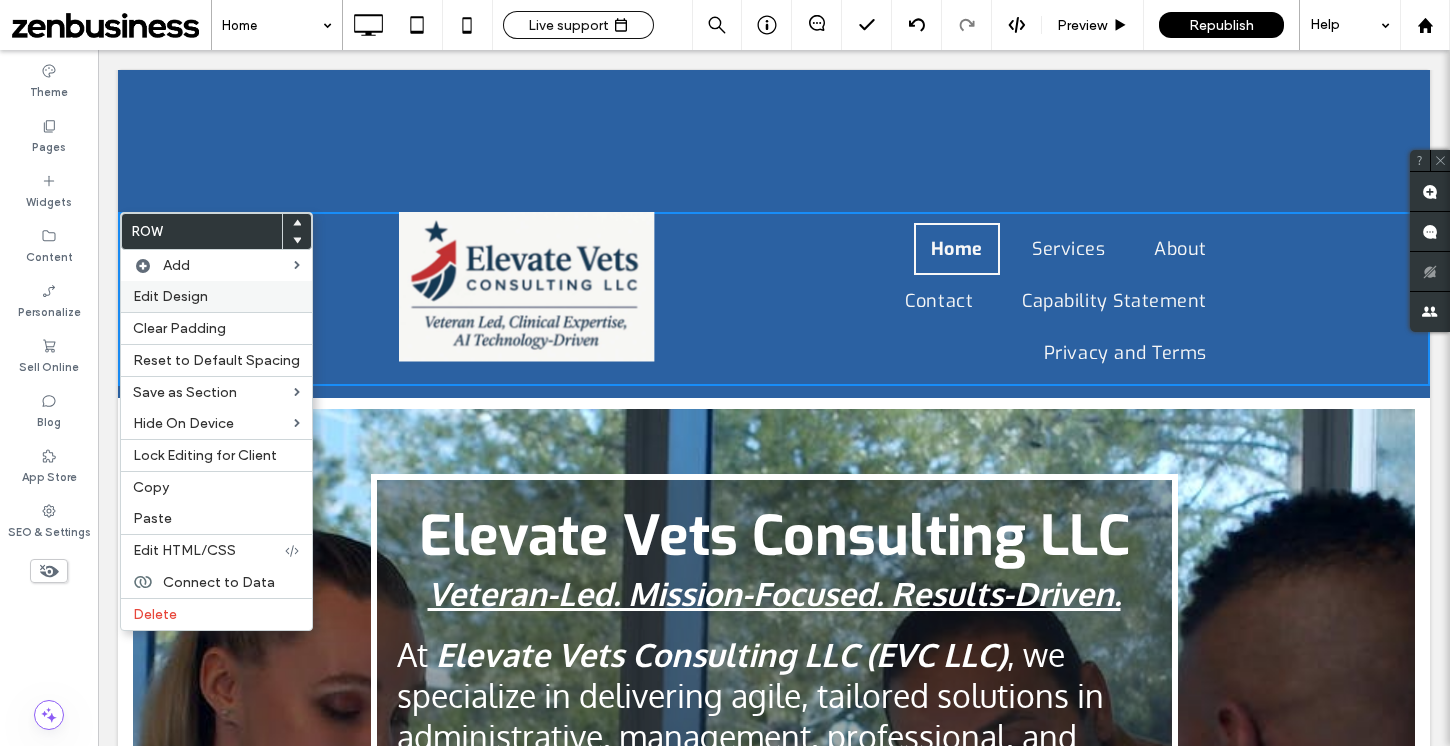 click on "Edit Design" at bounding box center [216, 296] 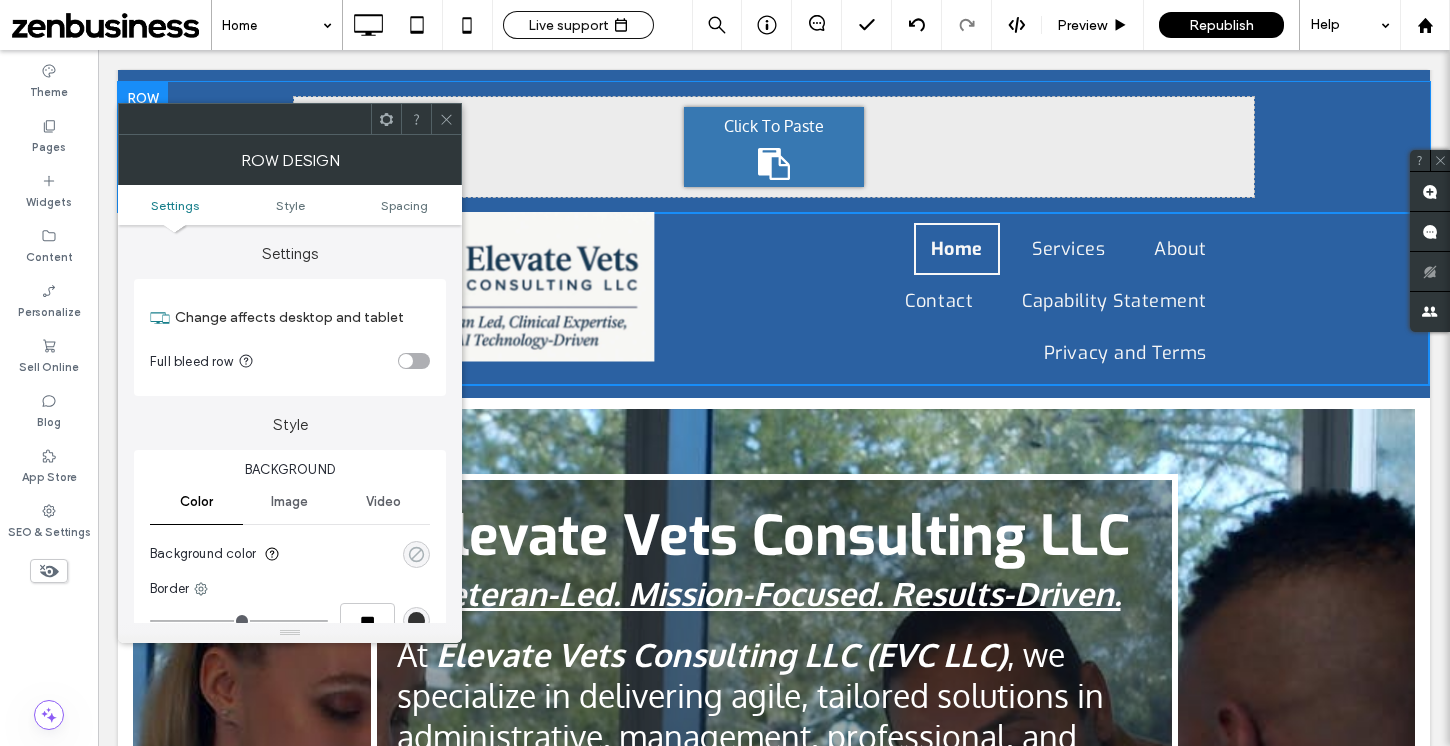 click 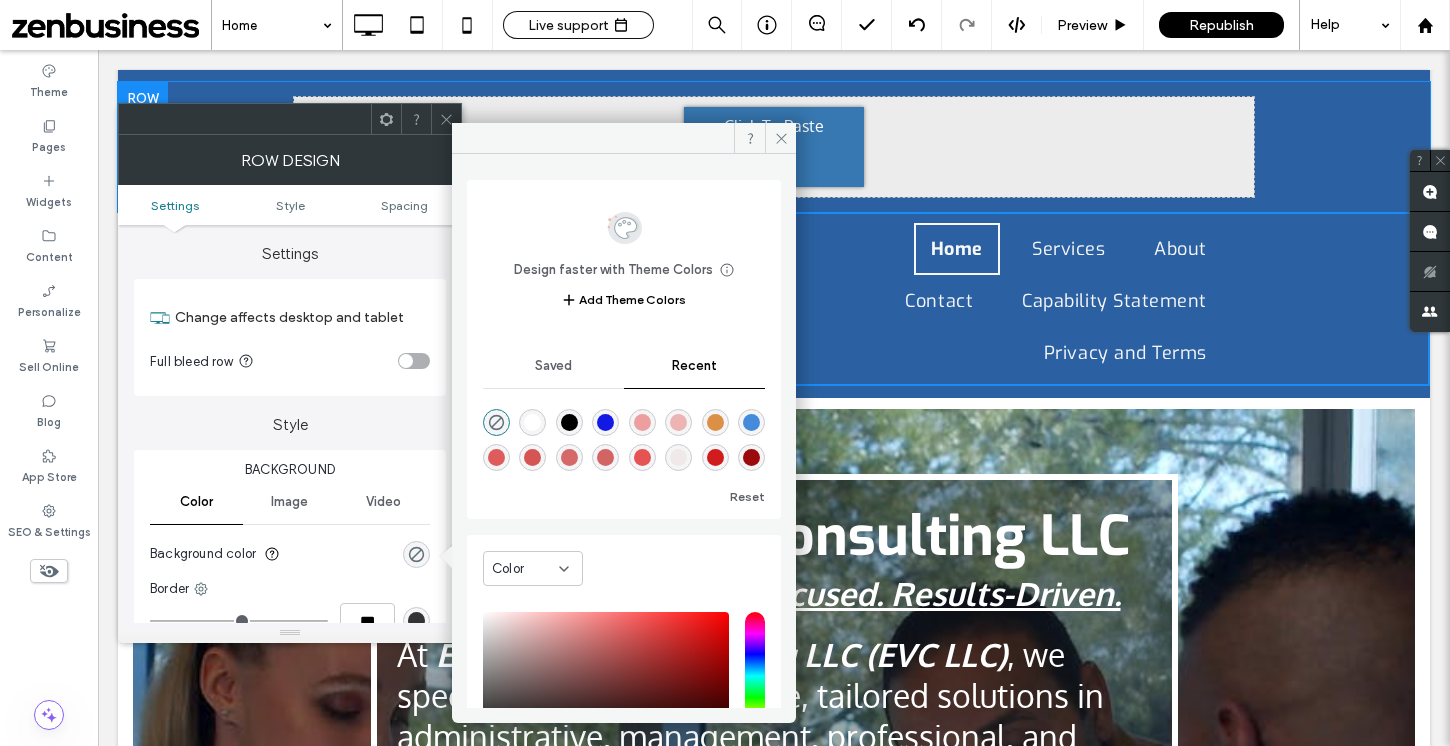 click at bounding box center (532, 422) 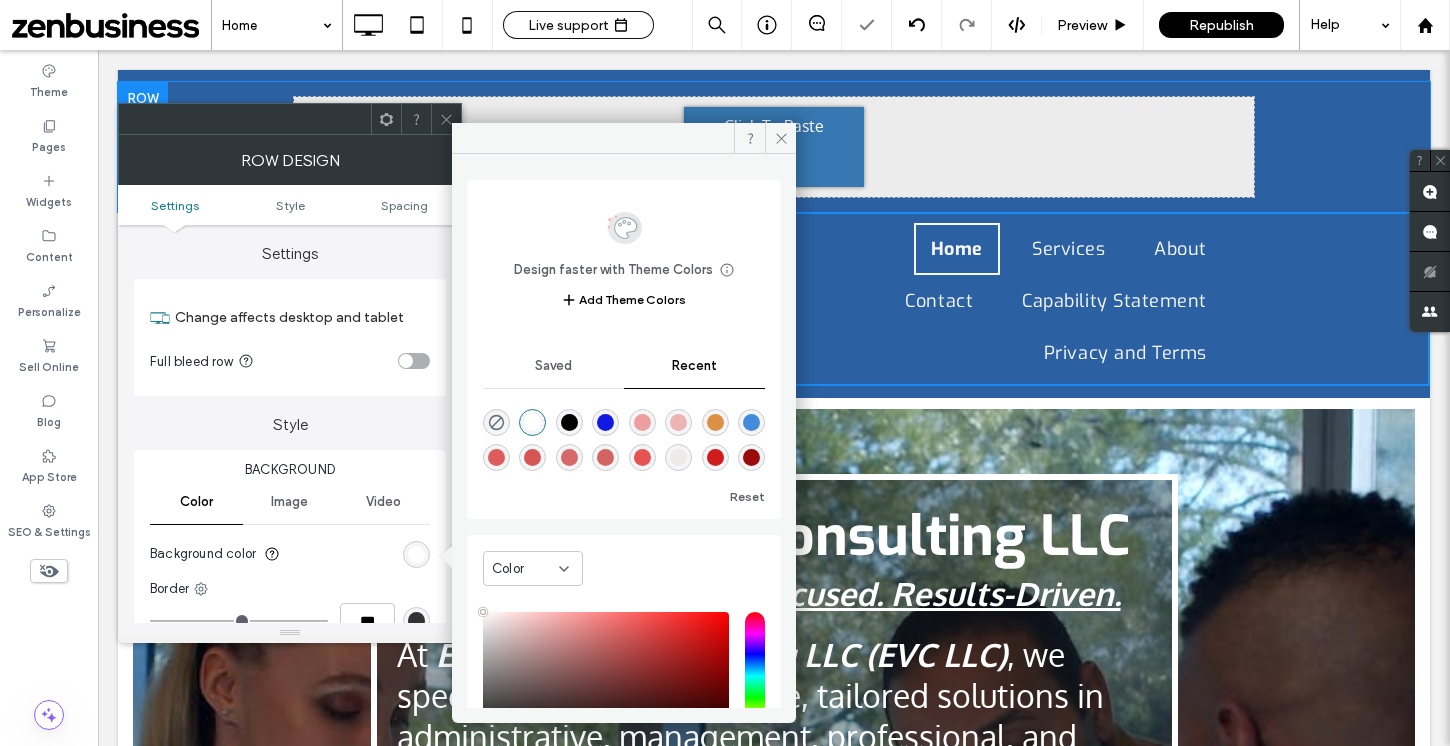 type on "*******" 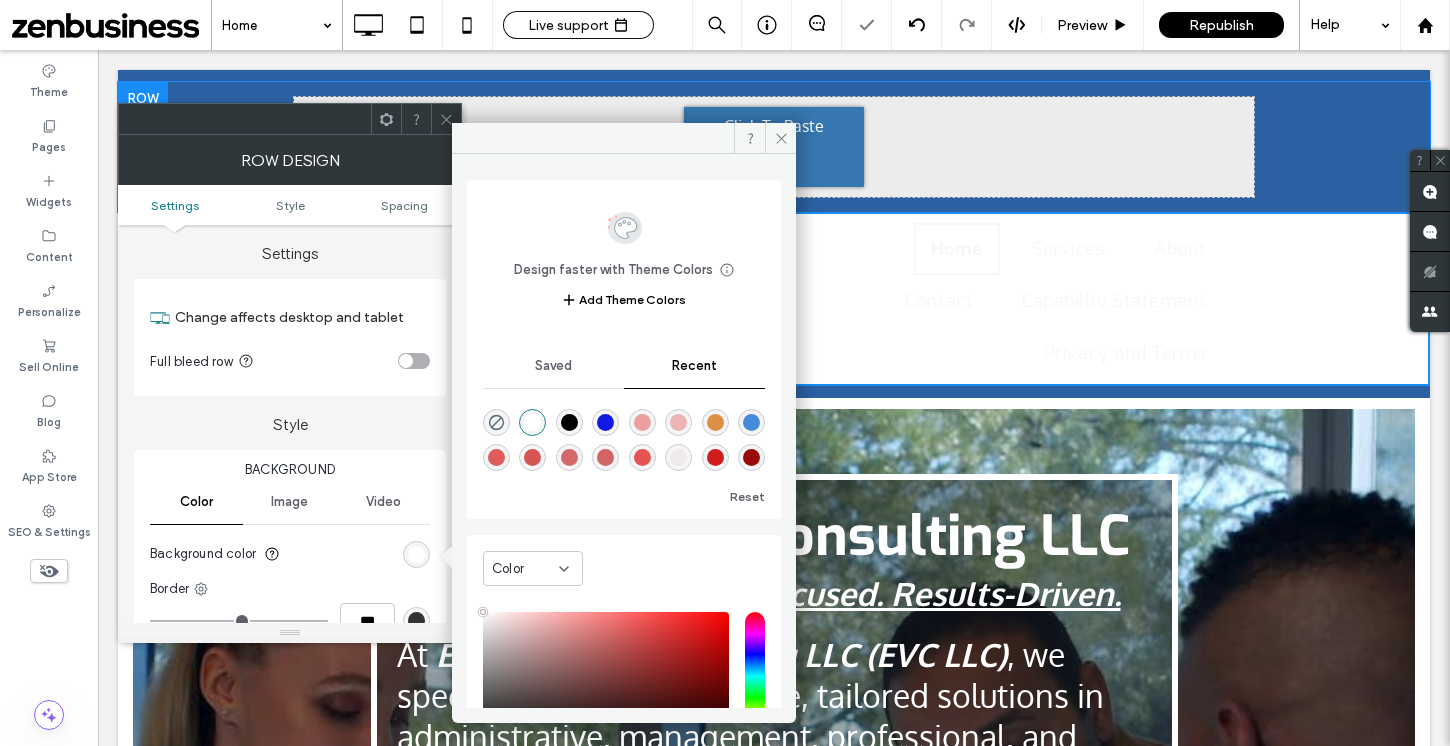 click 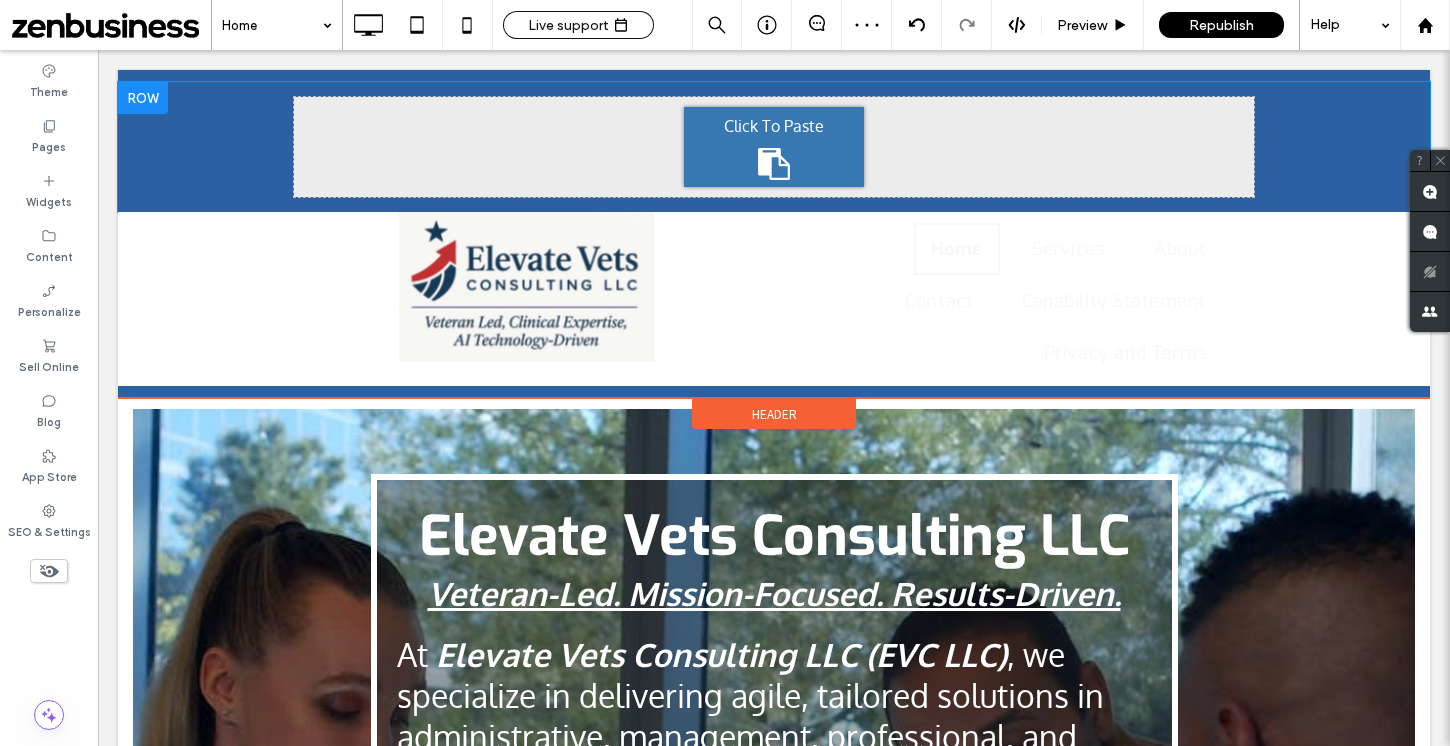 click on "Header" at bounding box center (774, 414) 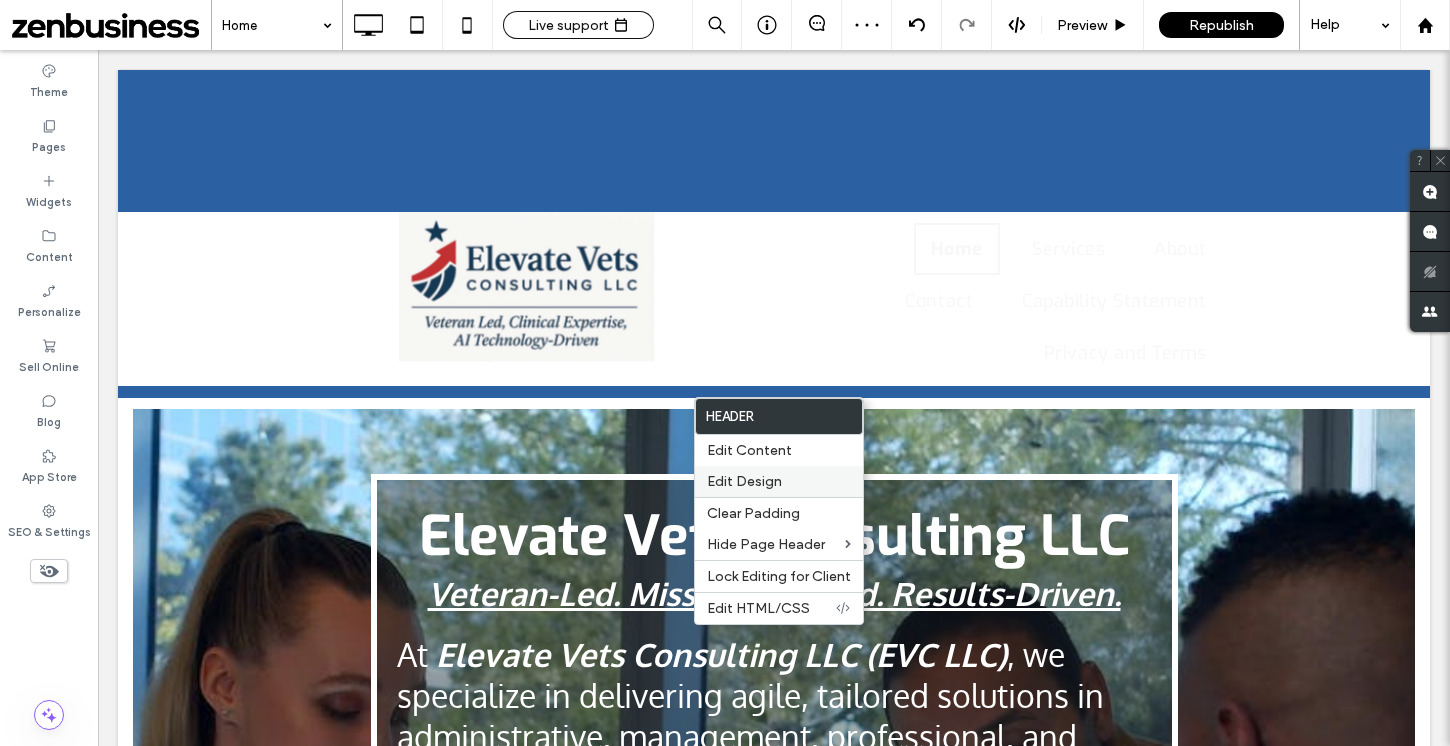 click on "Edit Design" at bounding box center [744, 481] 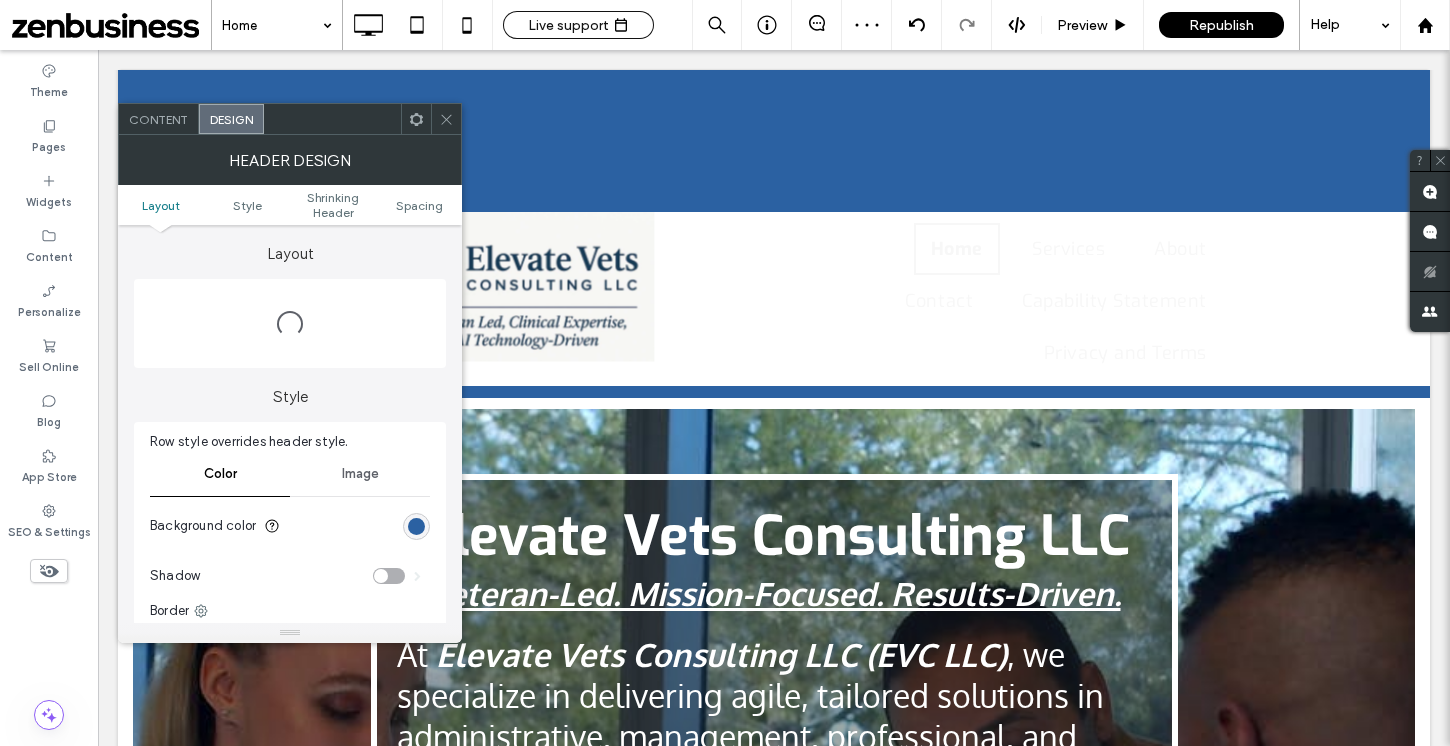 scroll, scrollTop: 0, scrollLeft: 0, axis: both 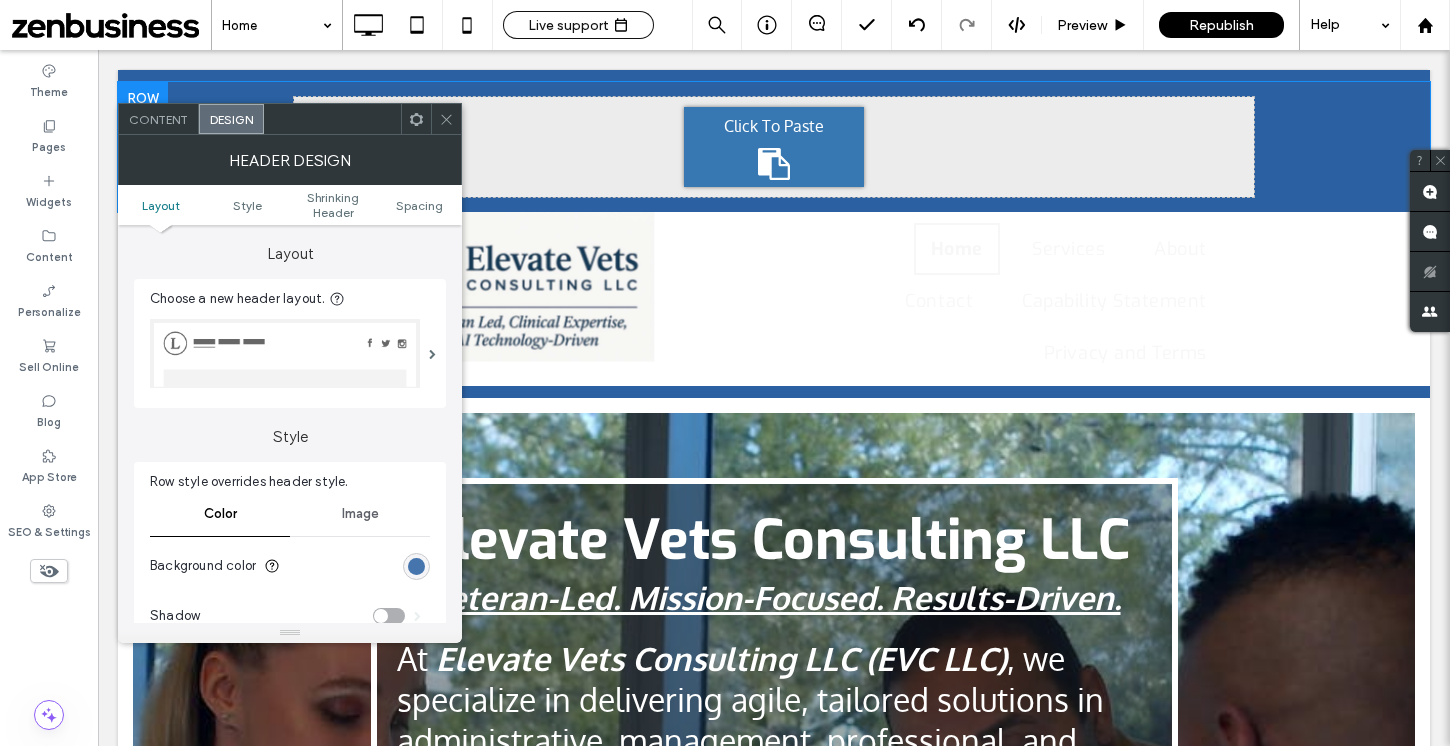 click at bounding box center [416, 566] 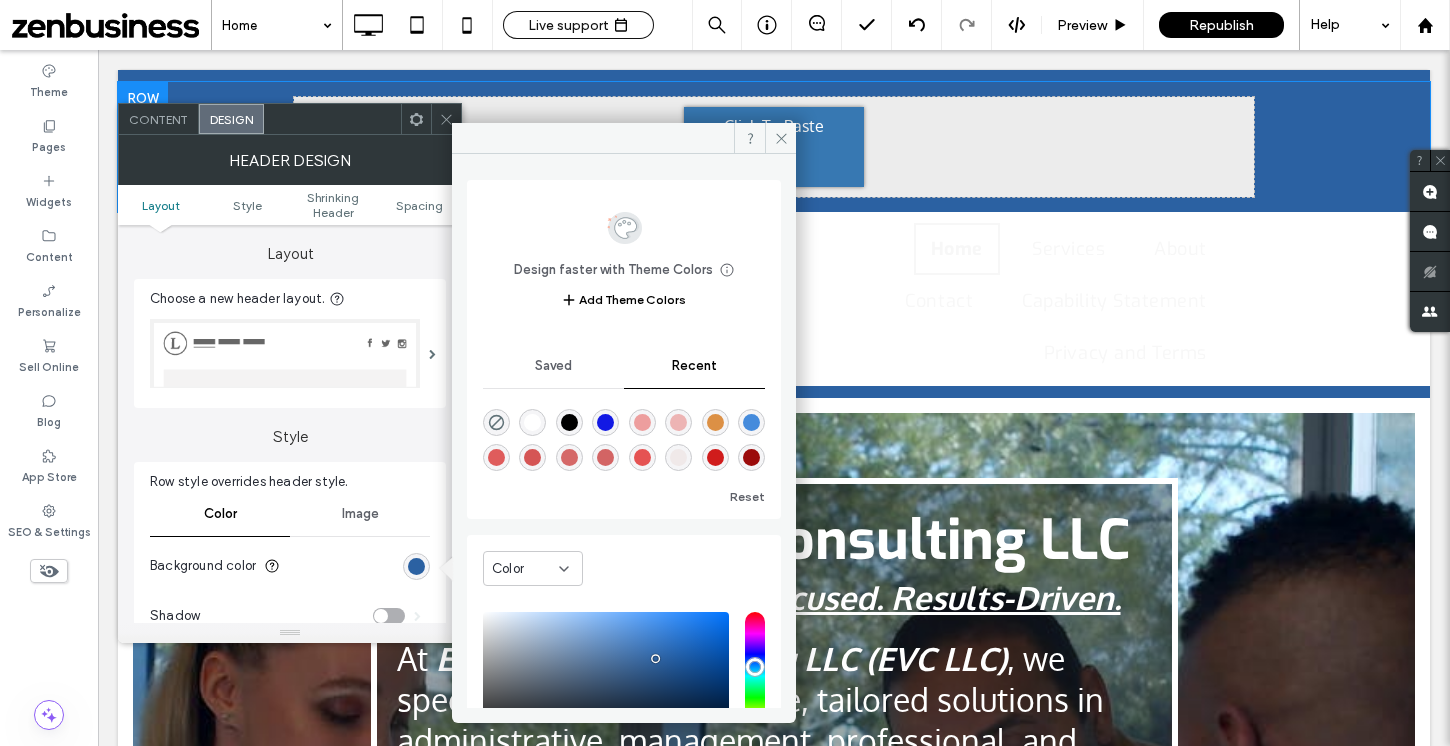 click at bounding box center [532, 422] 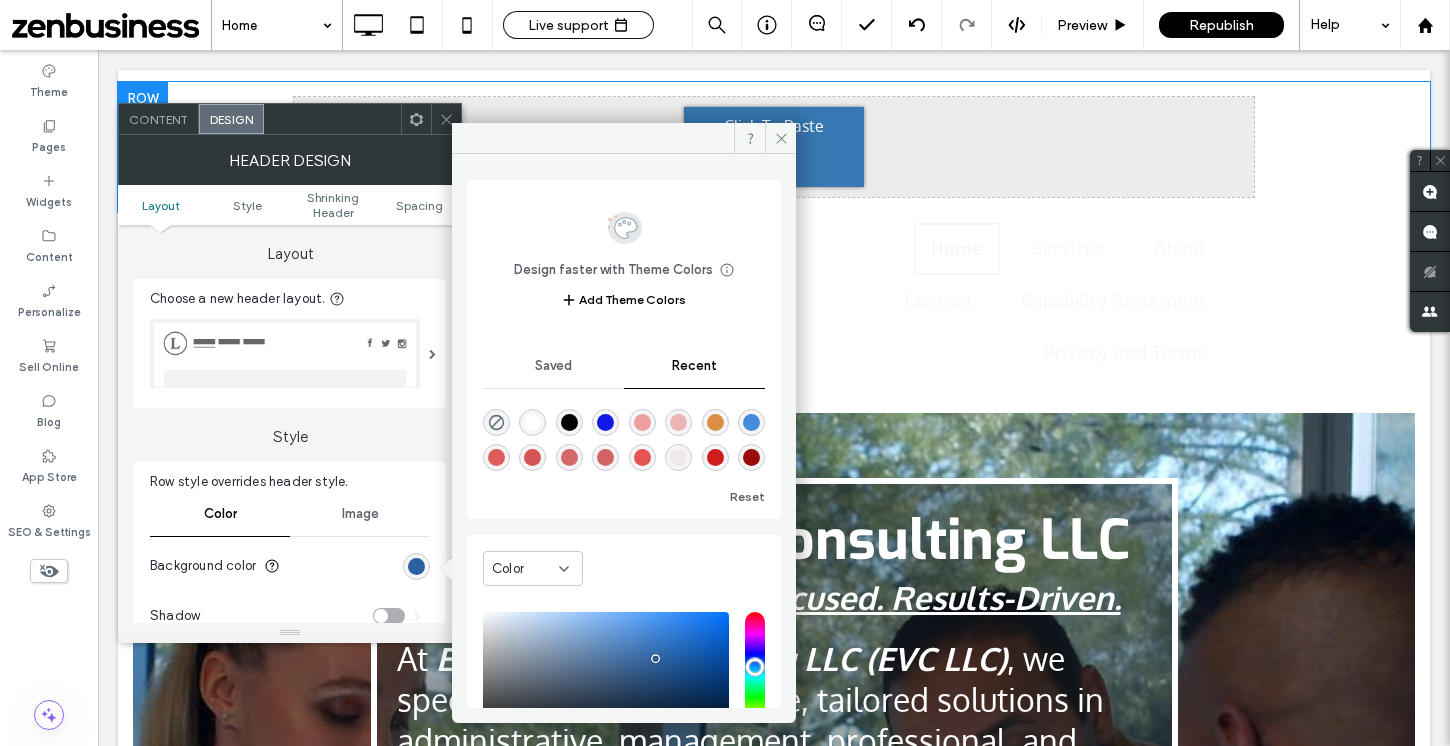 type on "*******" 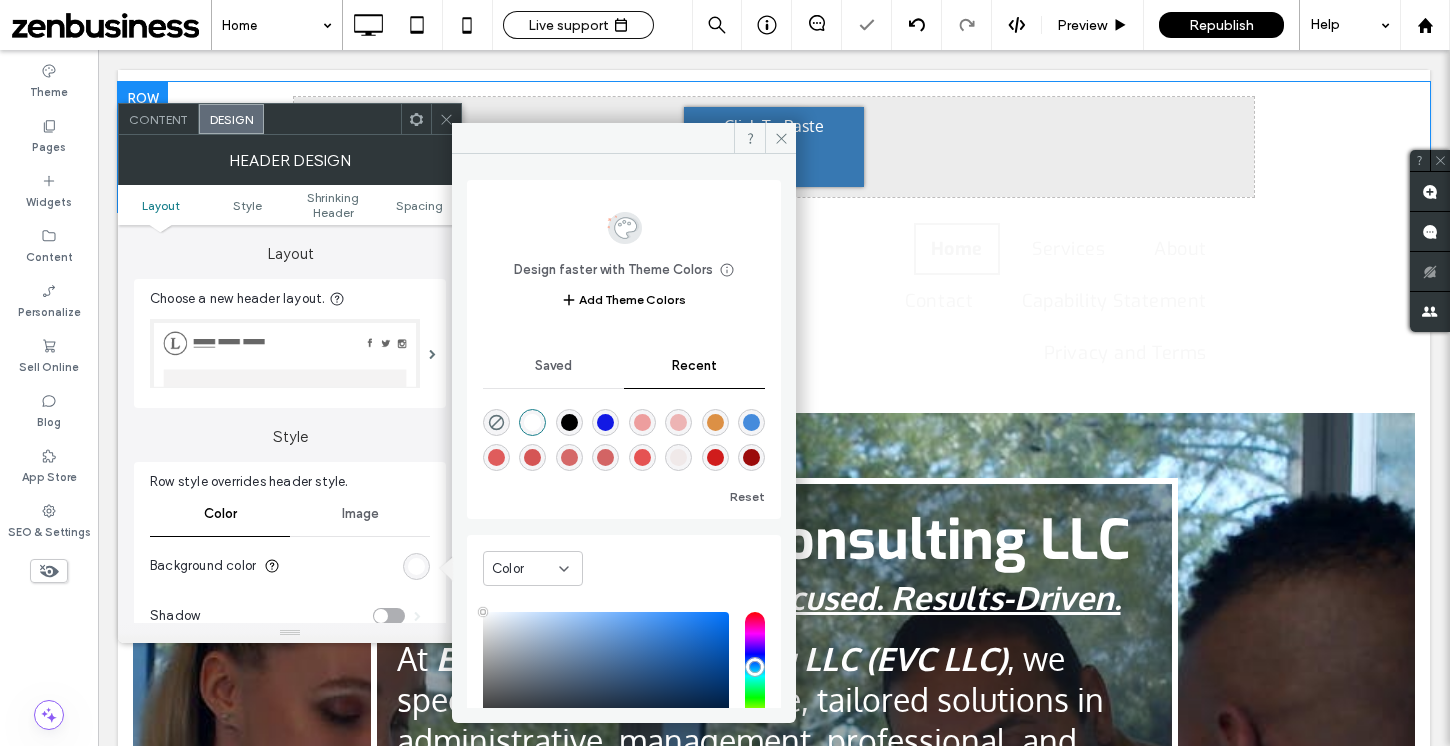 click 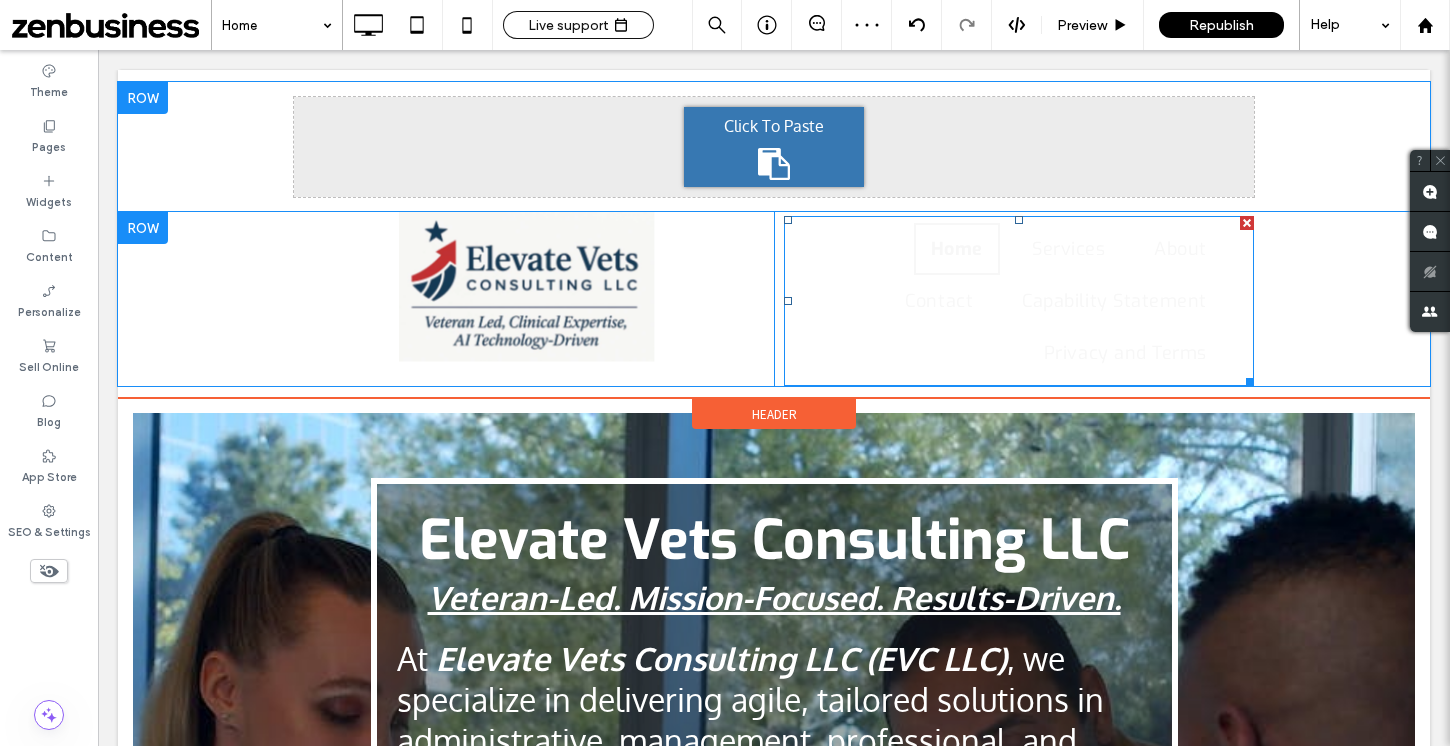 click on "Home" at bounding box center [957, 249] 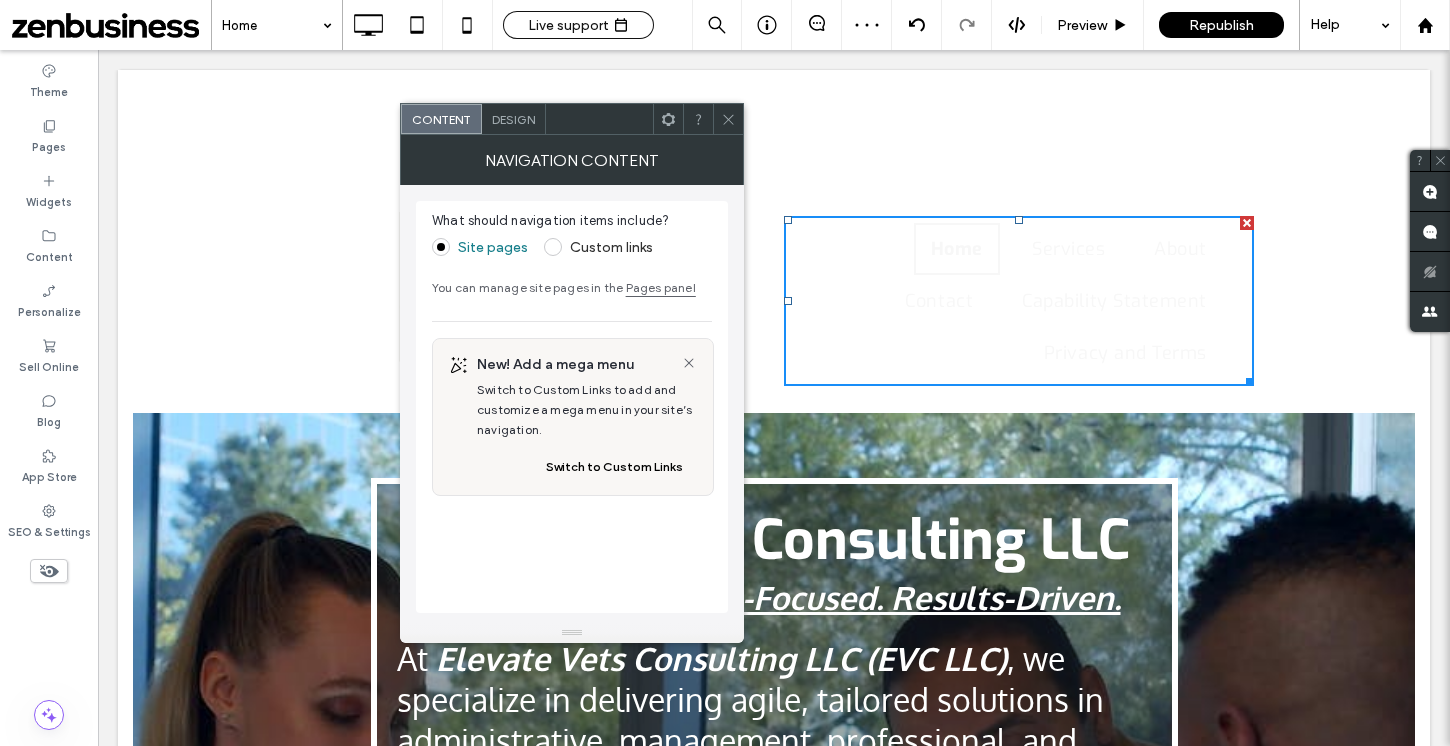 click on "Design" at bounding box center [513, 119] 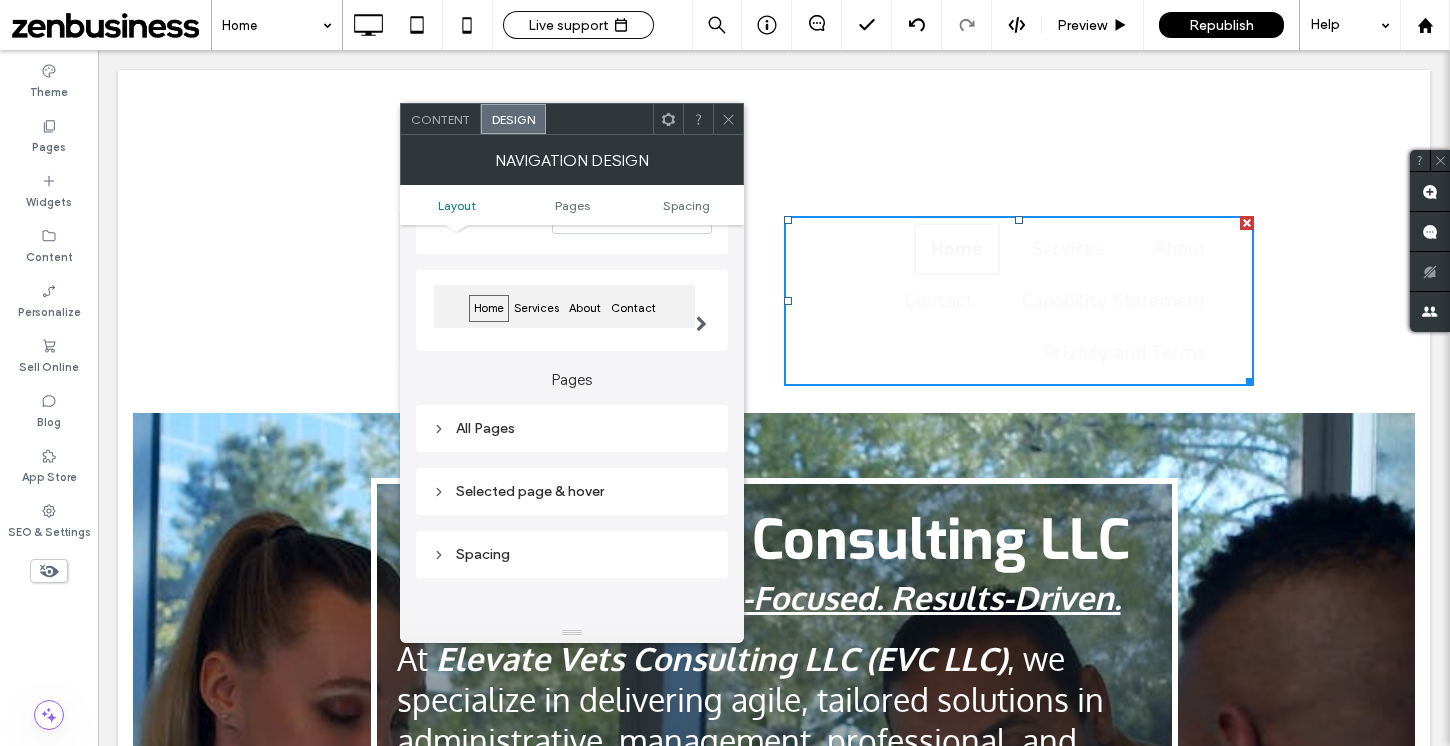 click on "All Pages" at bounding box center (572, 428) 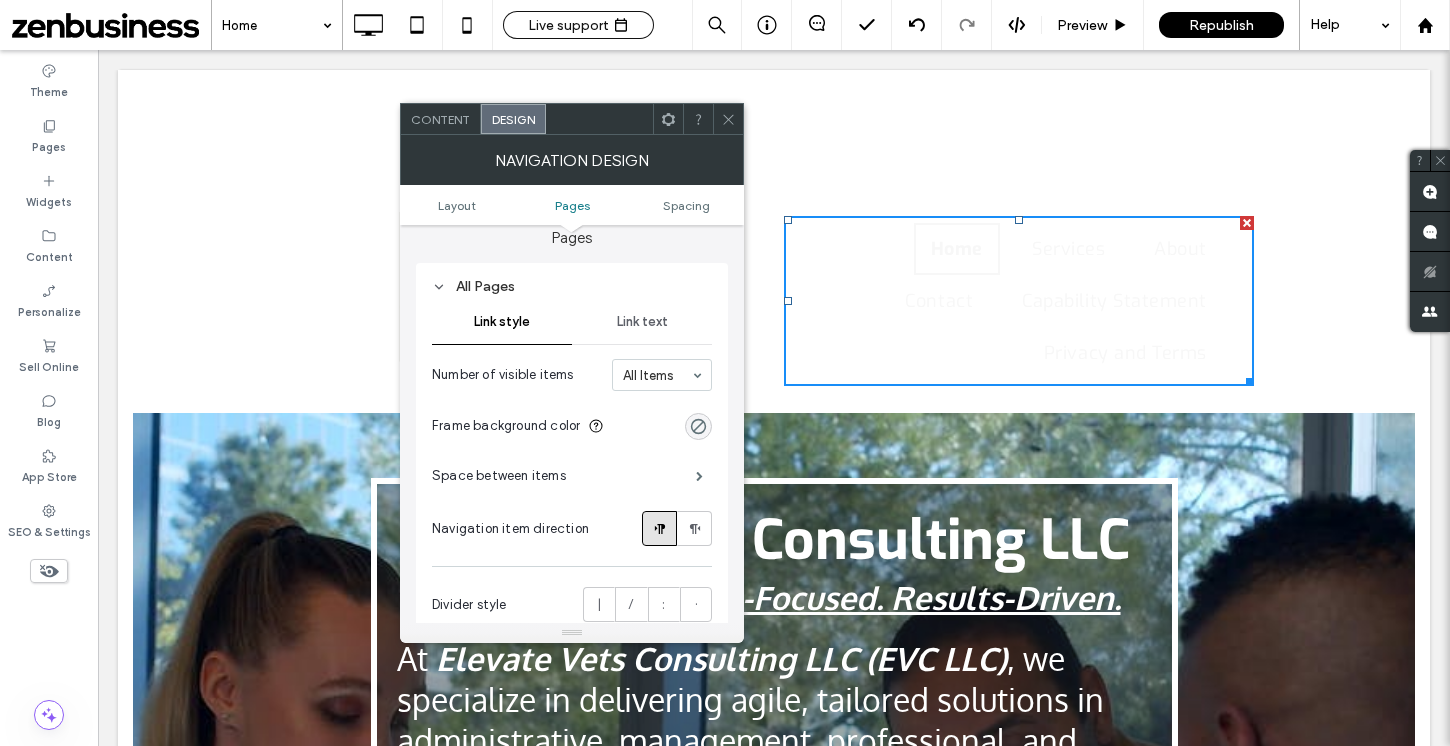 click on "Link text" at bounding box center (642, 322) 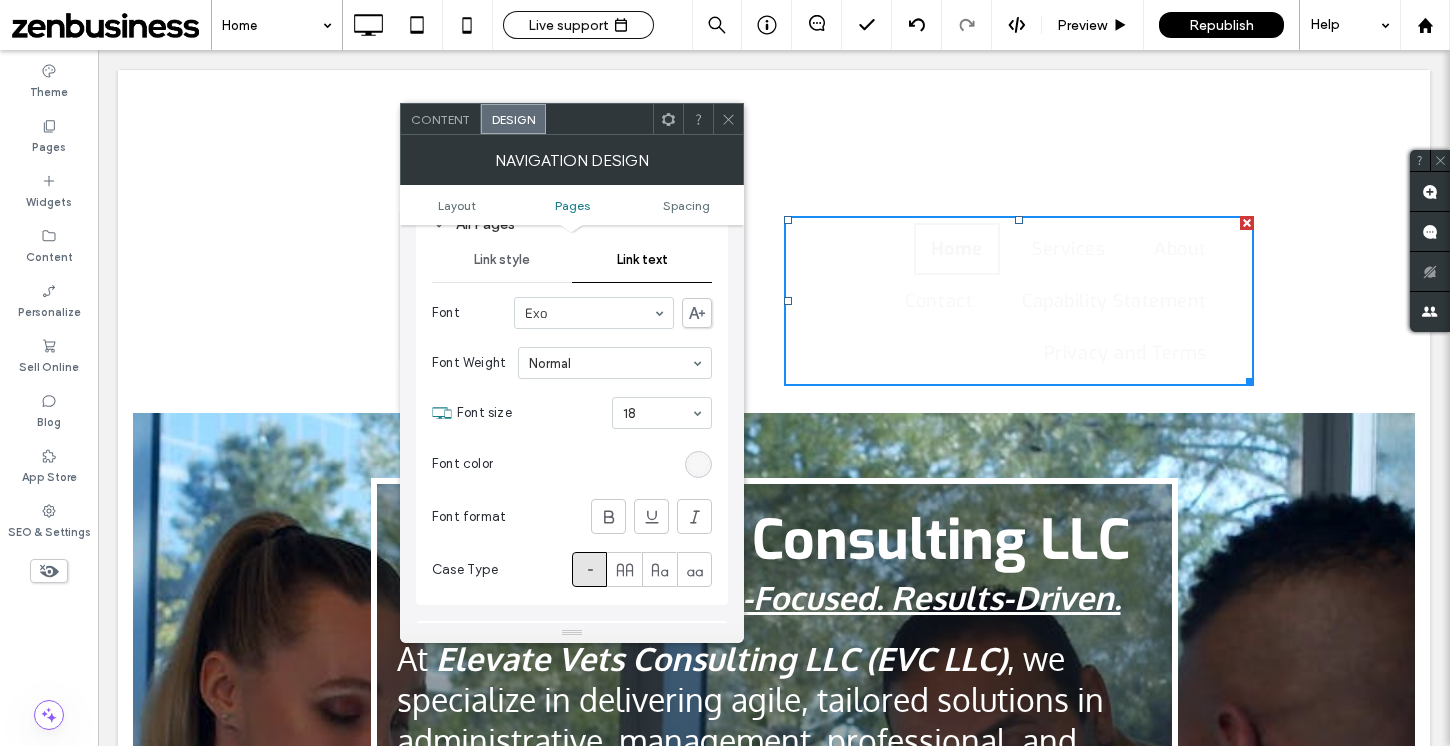 scroll, scrollTop: 360, scrollLeft: 0, axis: vertical 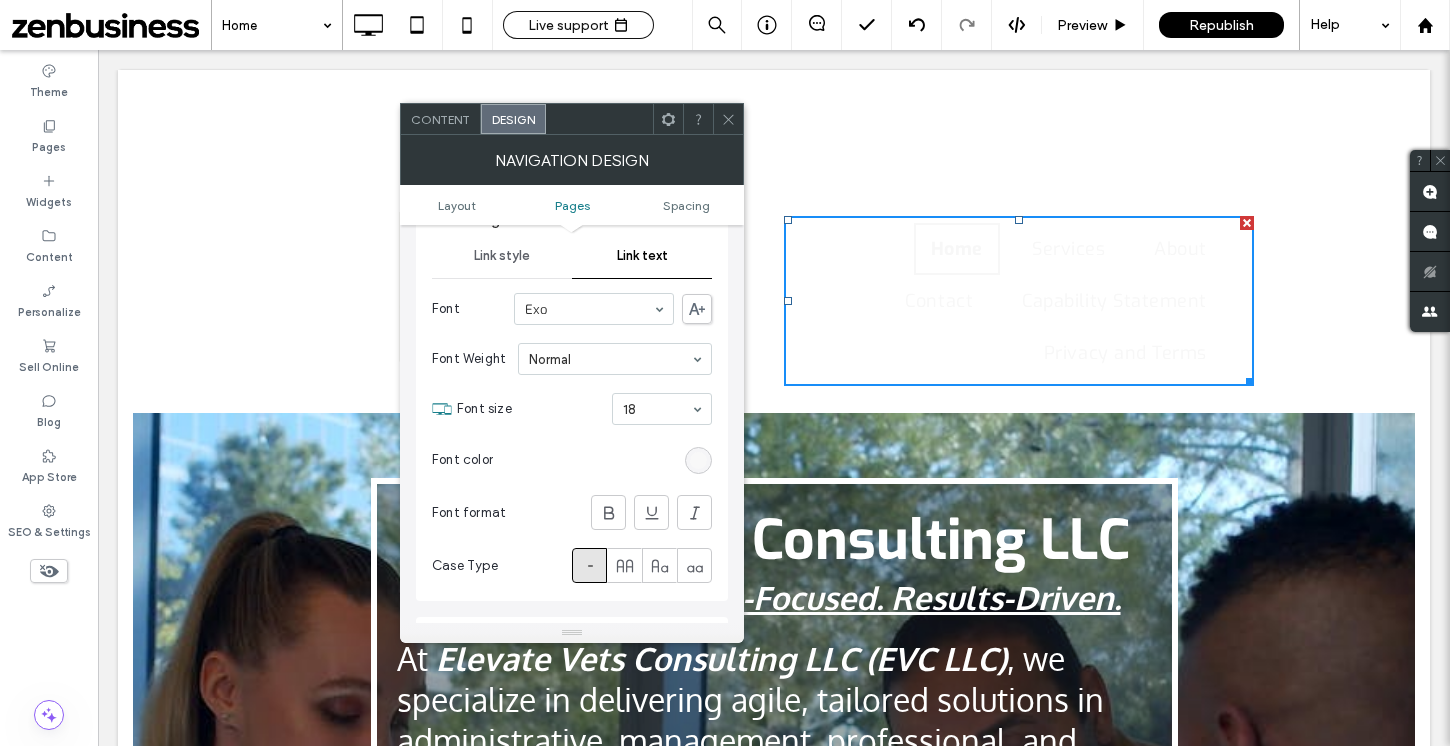 click at bounding box center [698, 460] 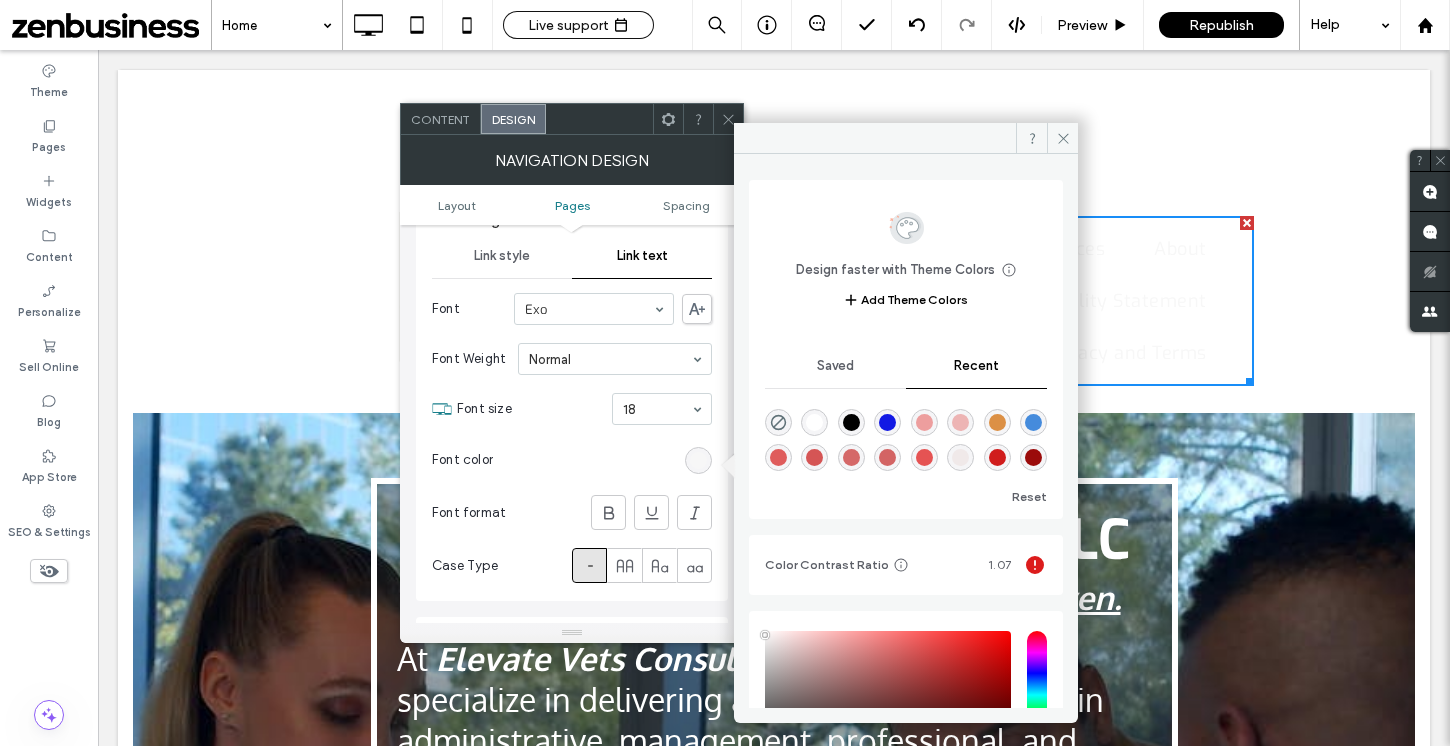 click at bounding box center (1033, 422) 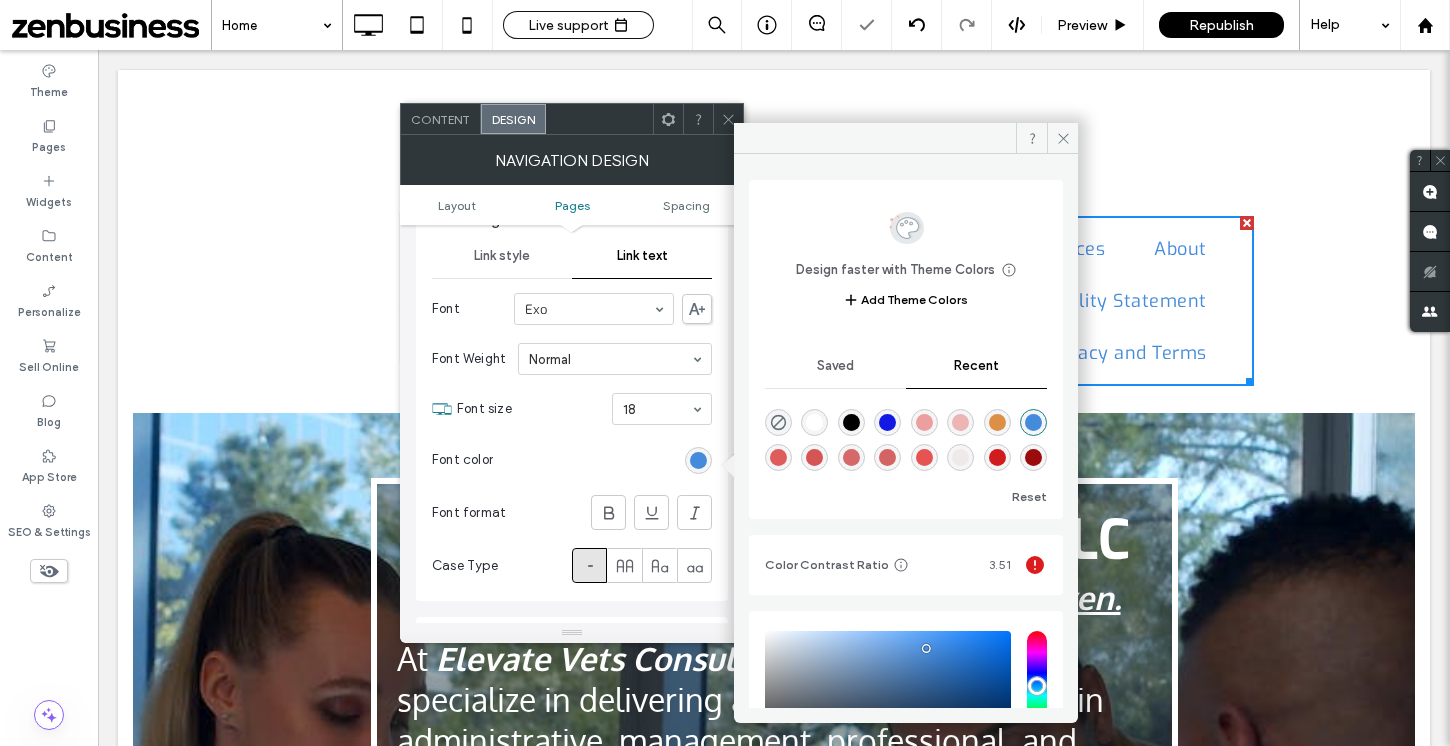 click at bounding box center [887, 422] 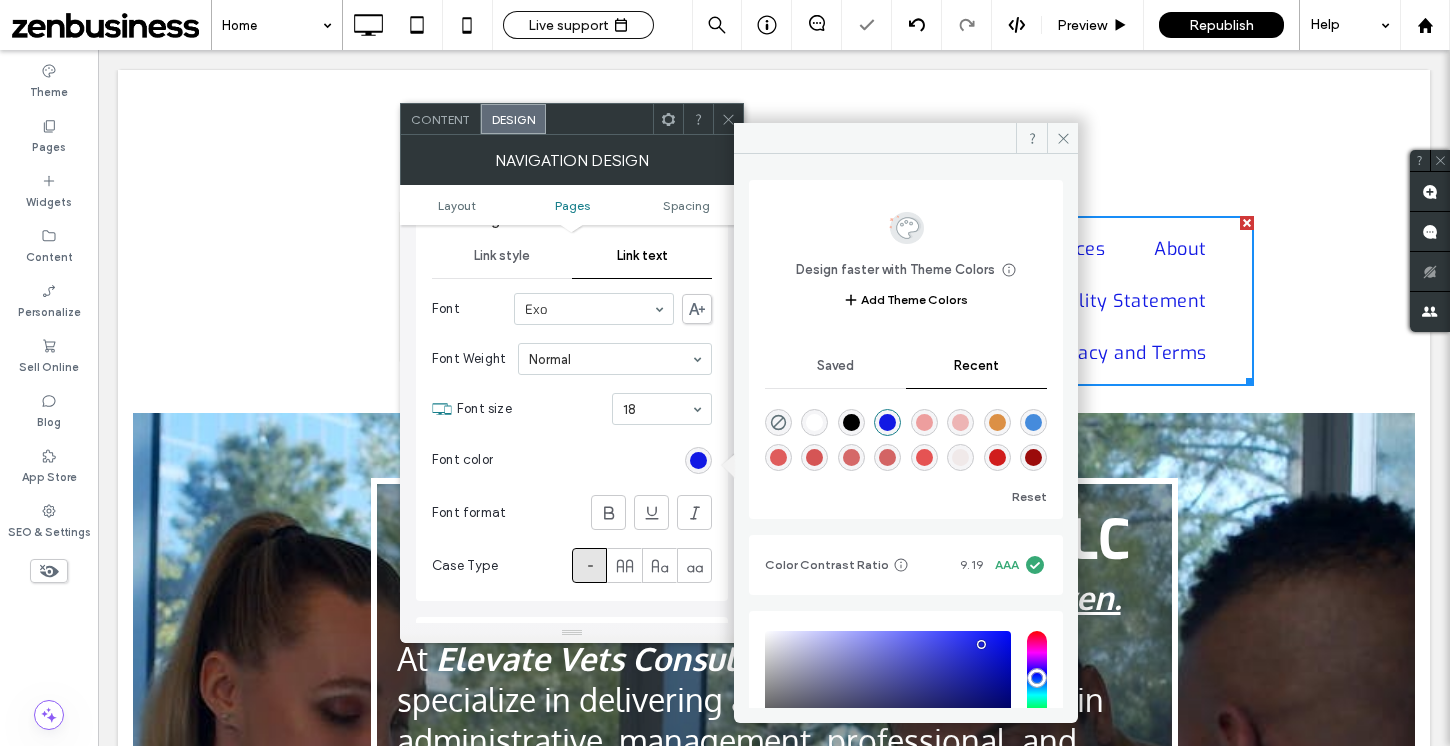 click at bounding box center [1033, 422] 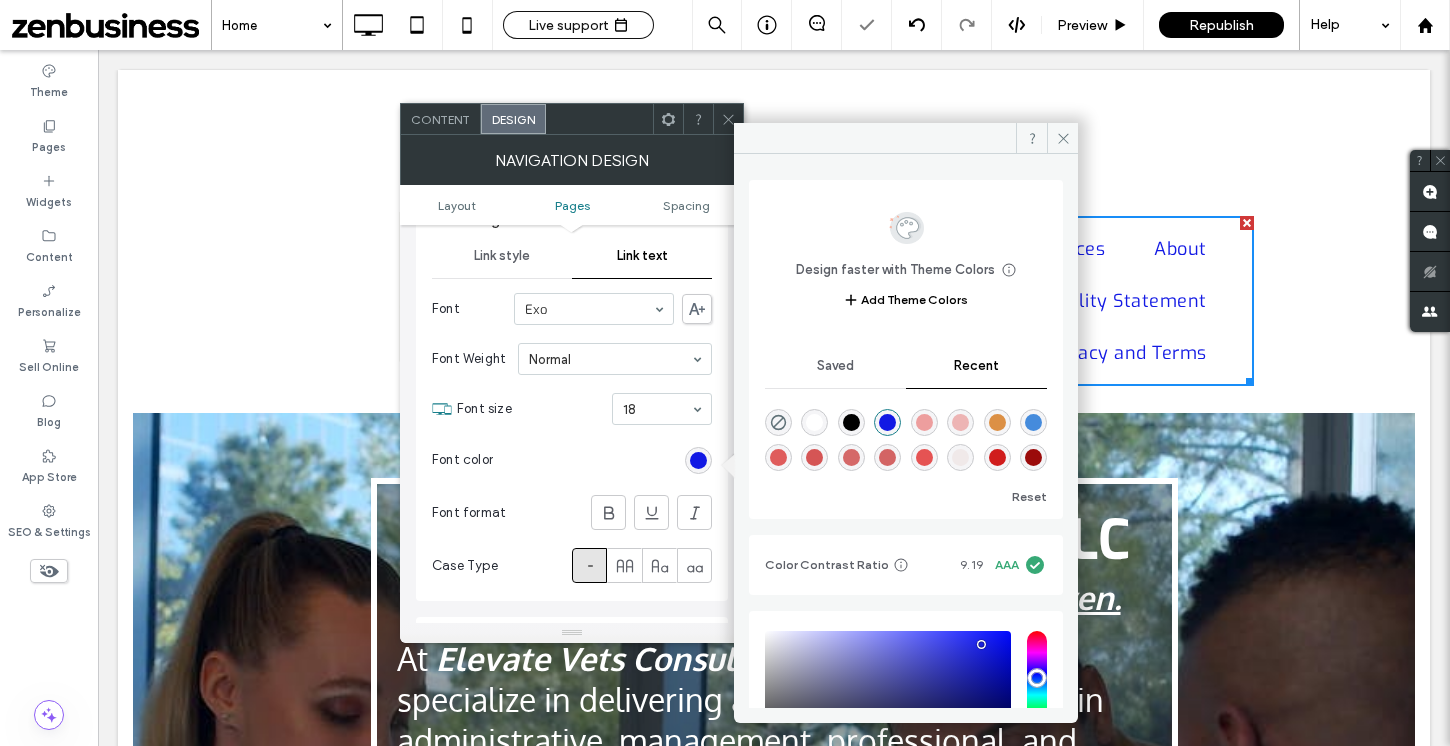 type on "*******" 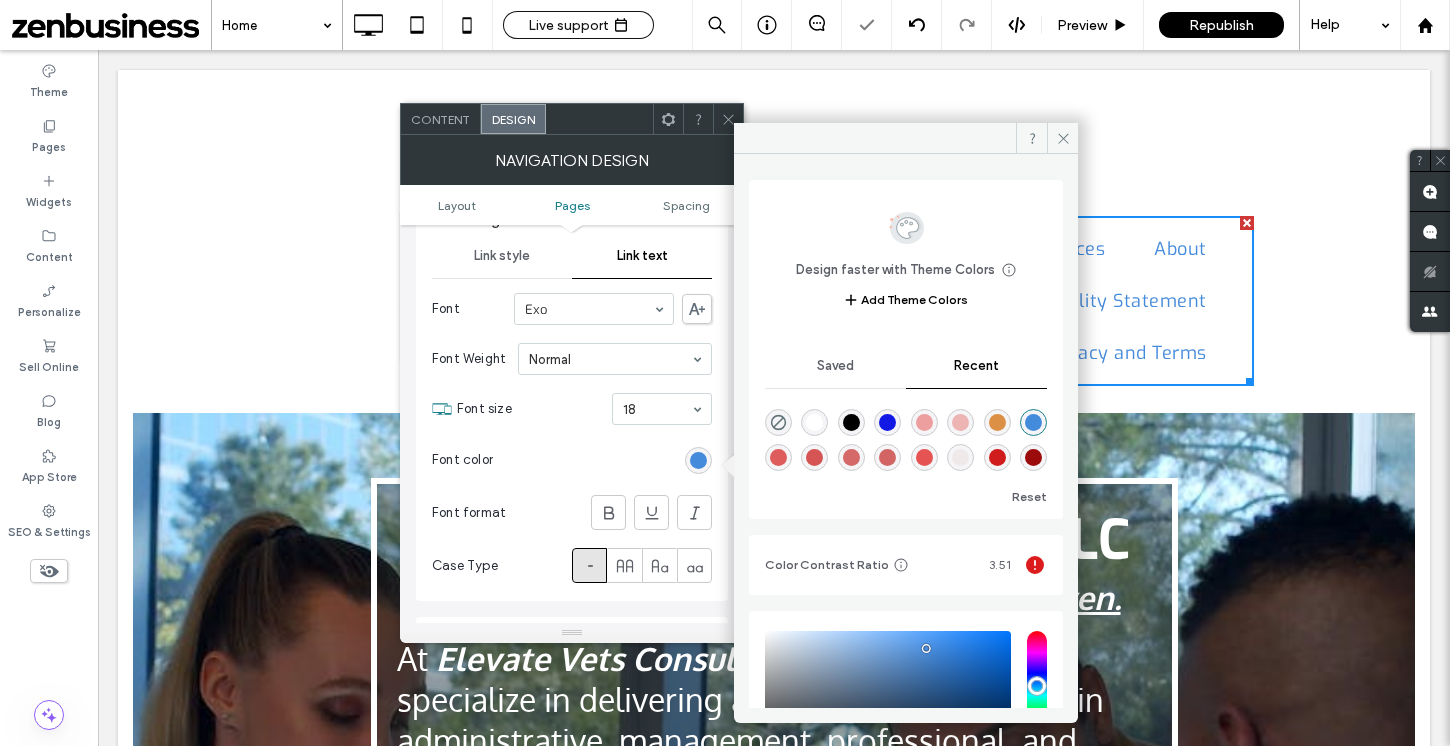 click 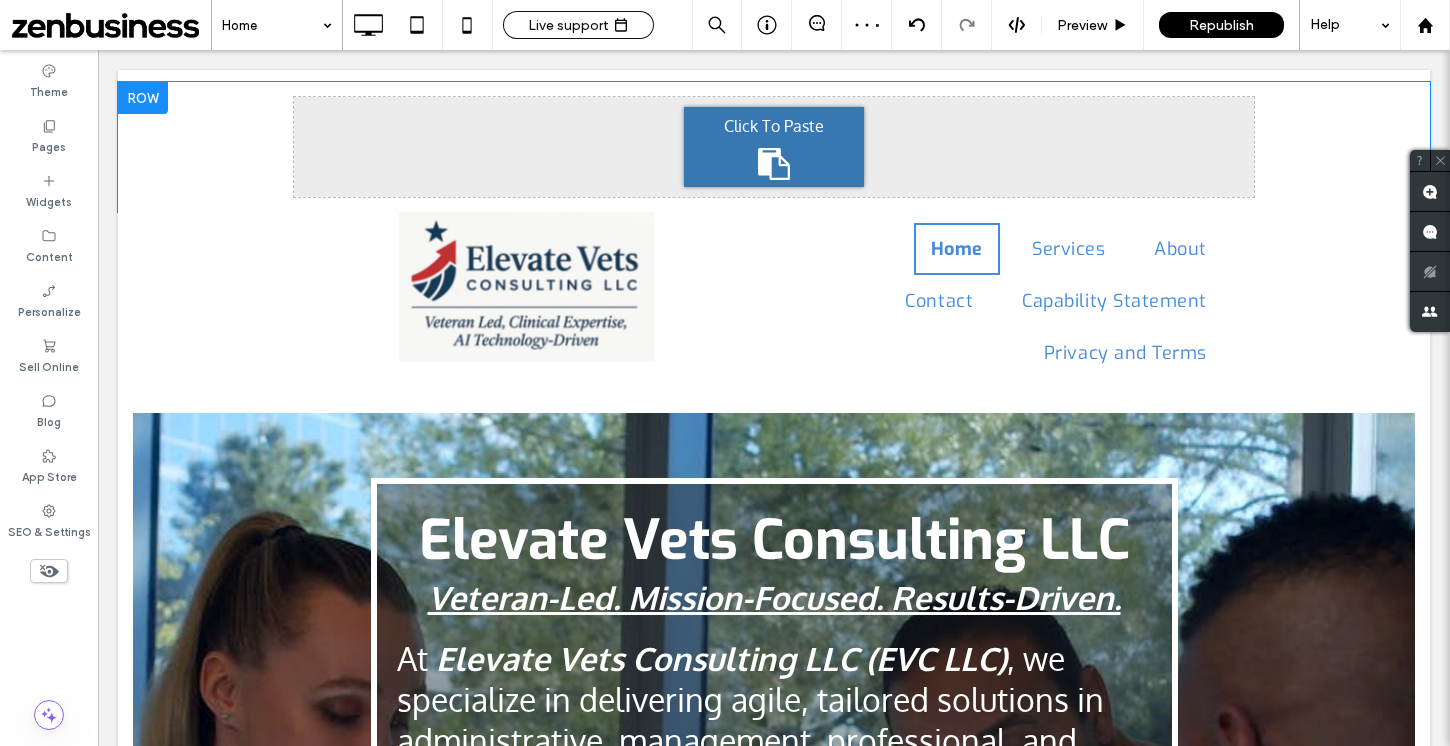 click at bounding box center (143, 98) 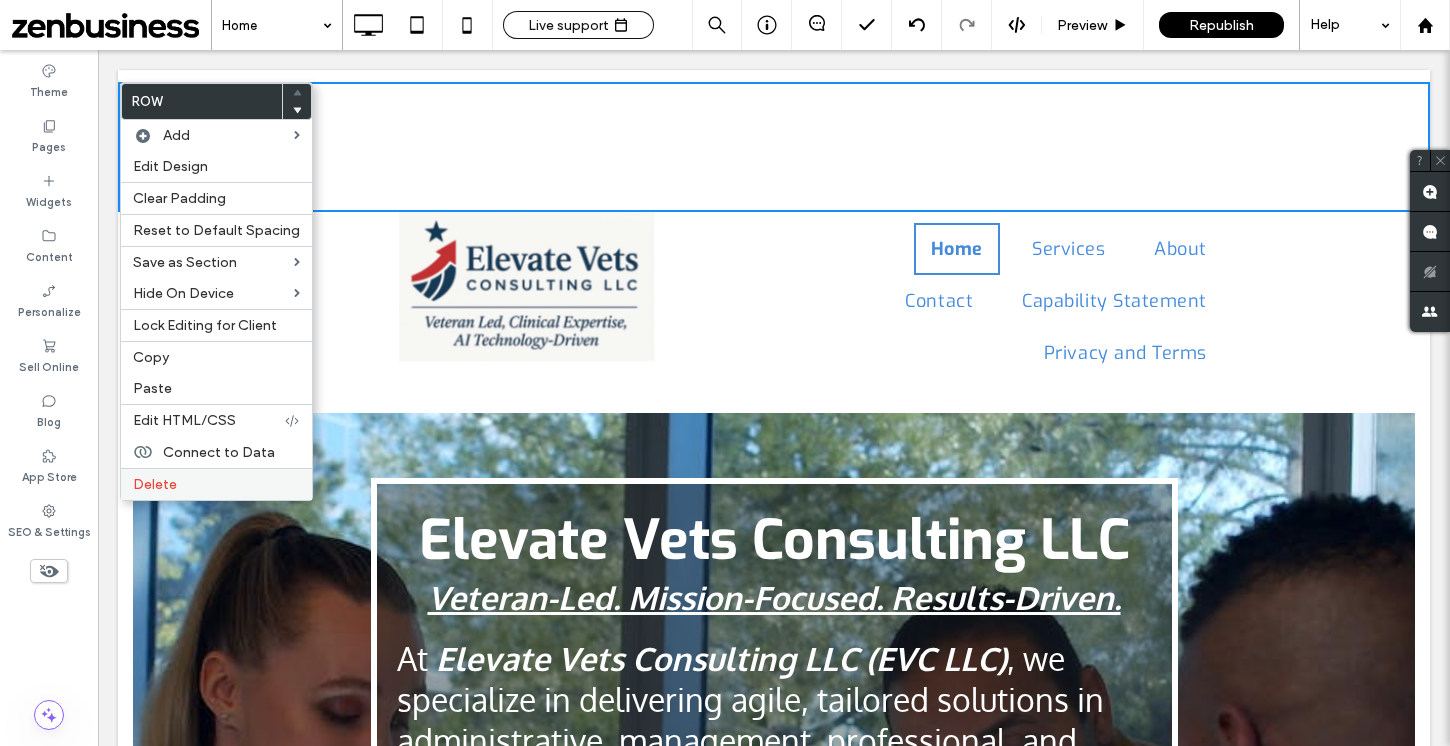 click on "Delete" at bounding box center (216, 484) 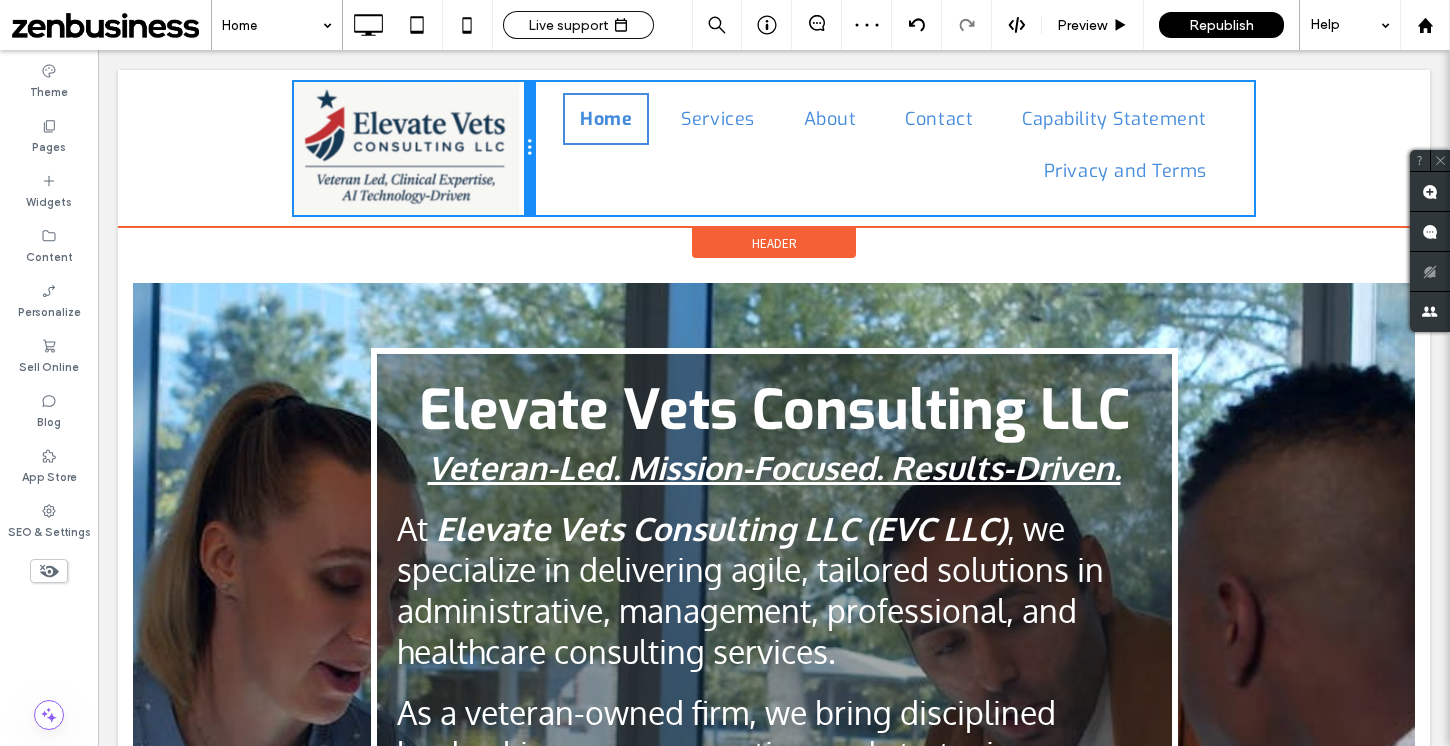 drag, startPoint x: 773, startPoint y: 159, endPoint x: 527, endPoint y: 154, distance: 246.05081 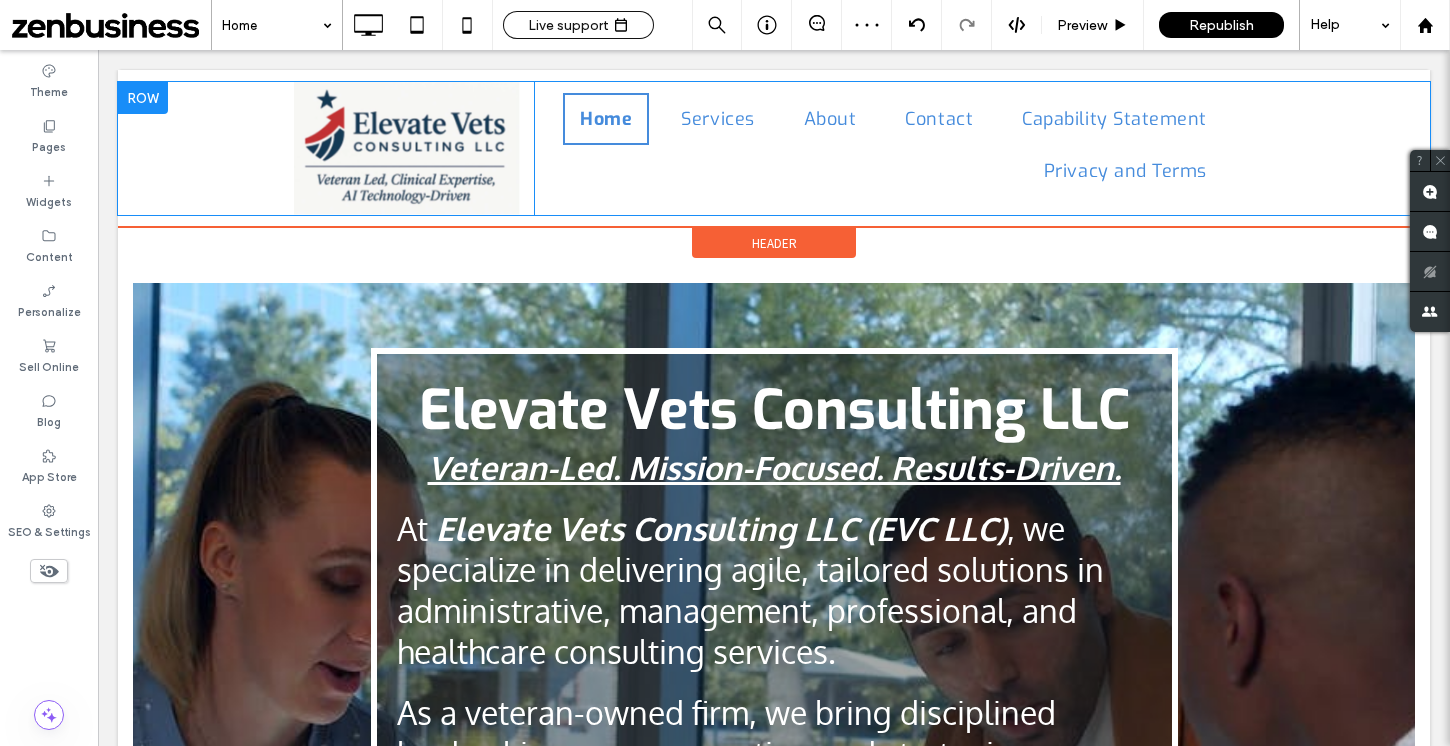 click at bounding box center [143, 98] 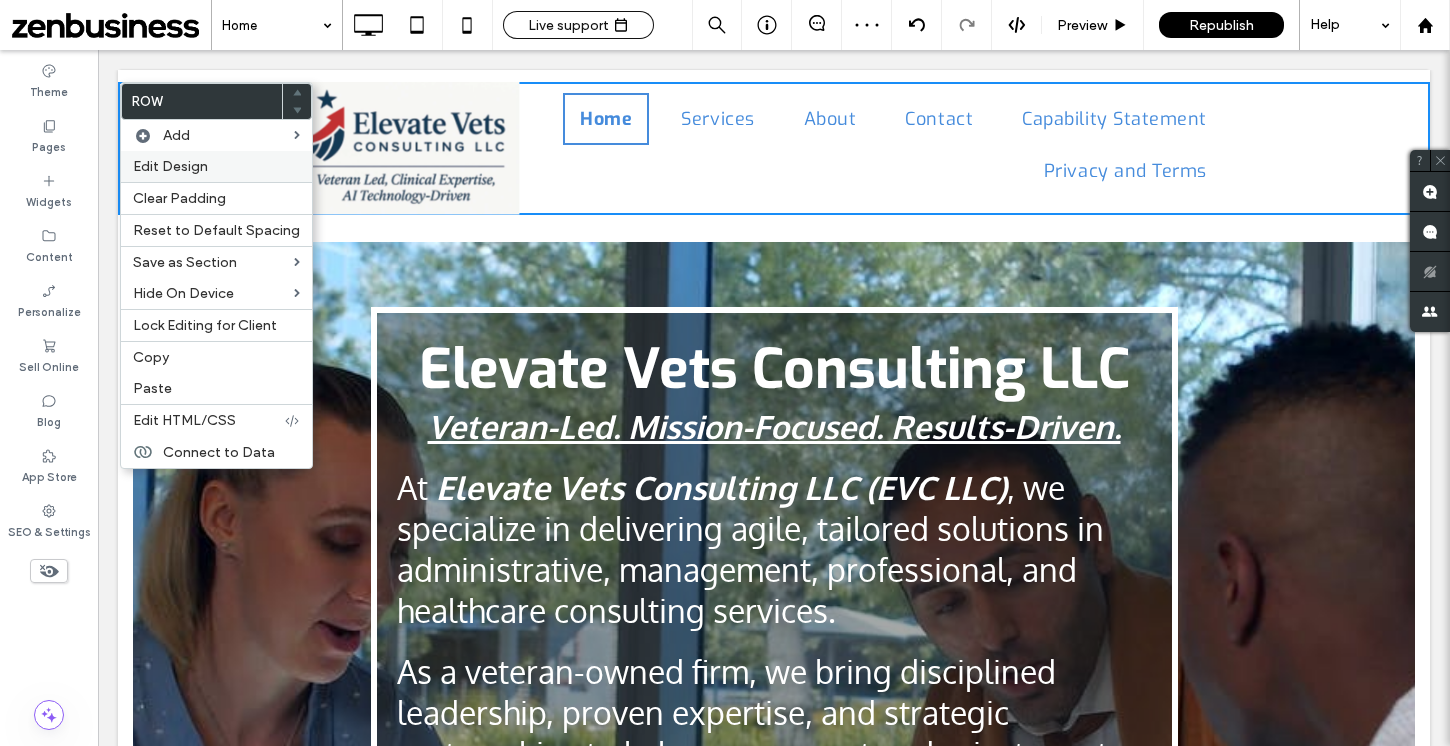click on "Edit Design" at bounding box center [170, 166] 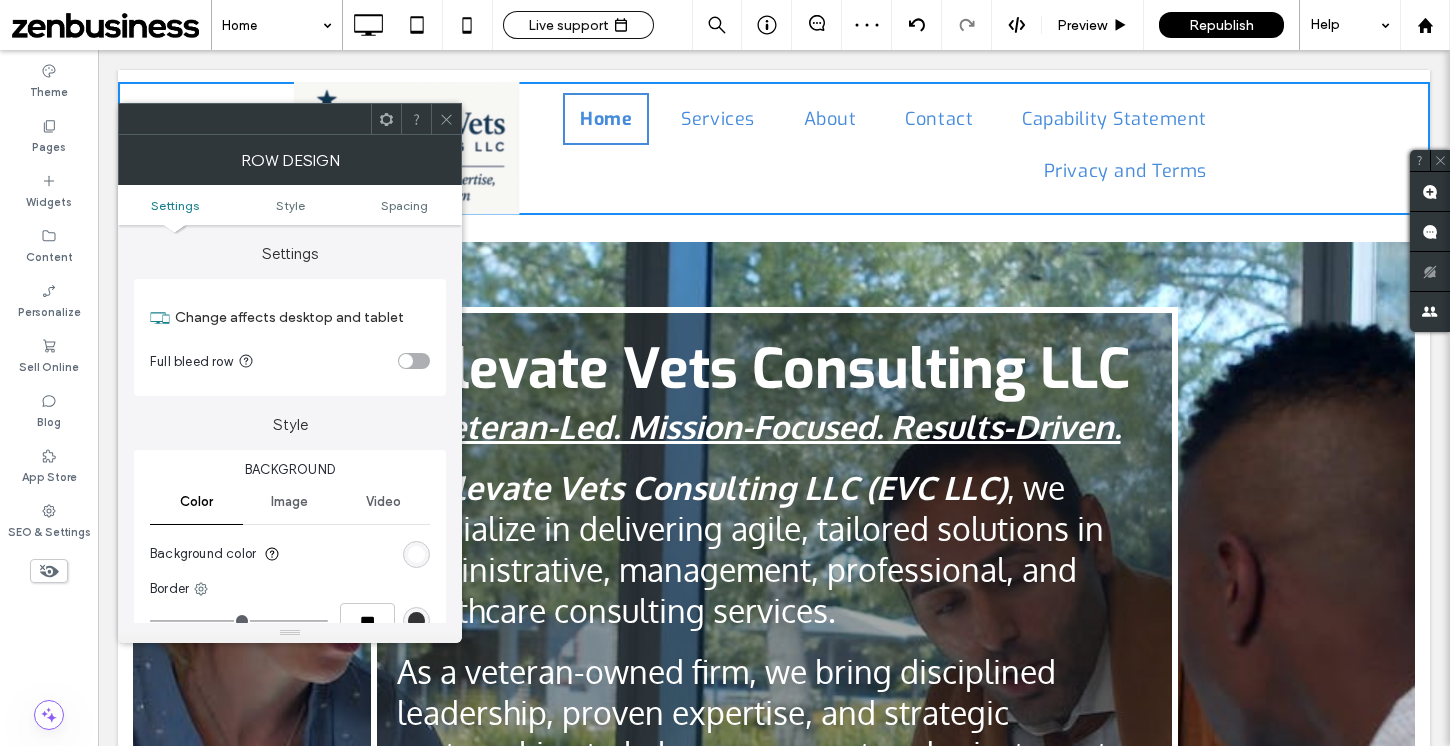 click at bounding box center (406, 361) 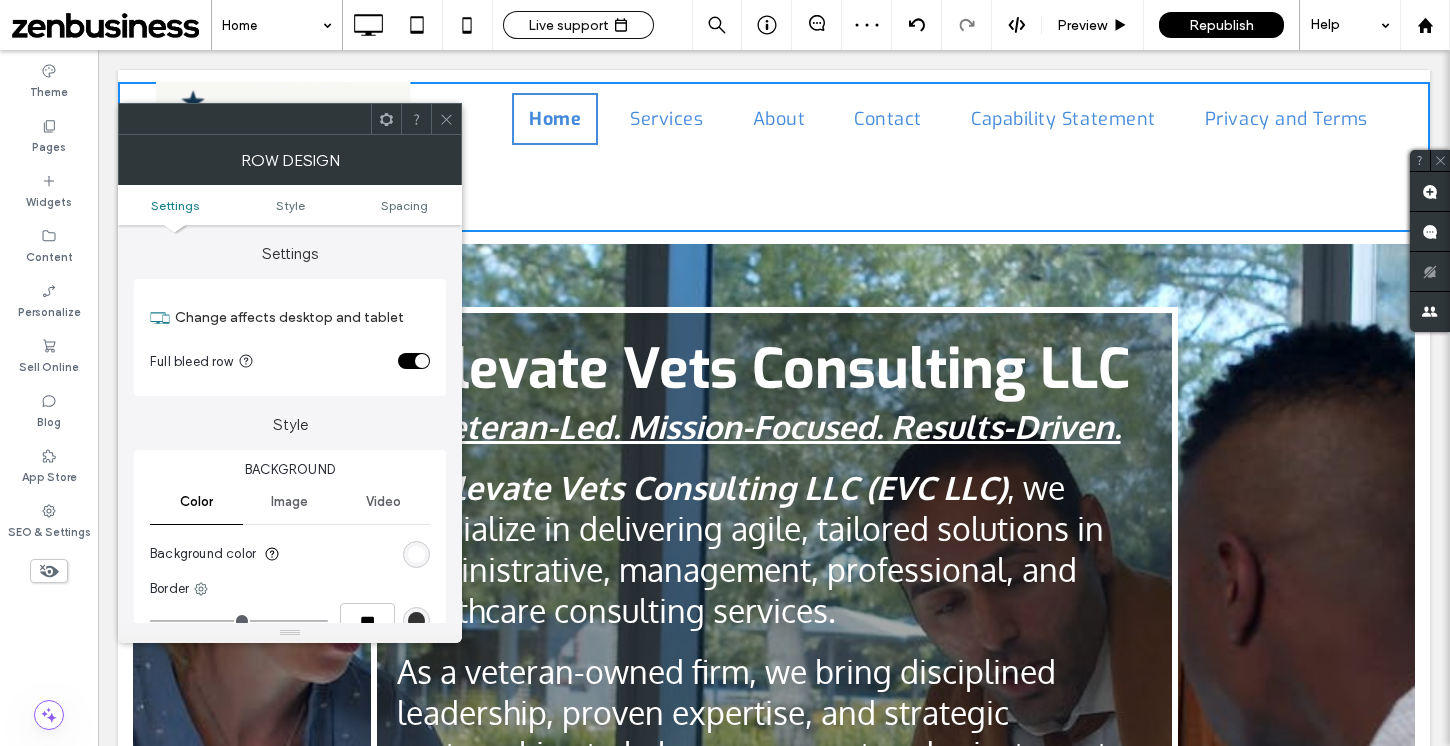 click 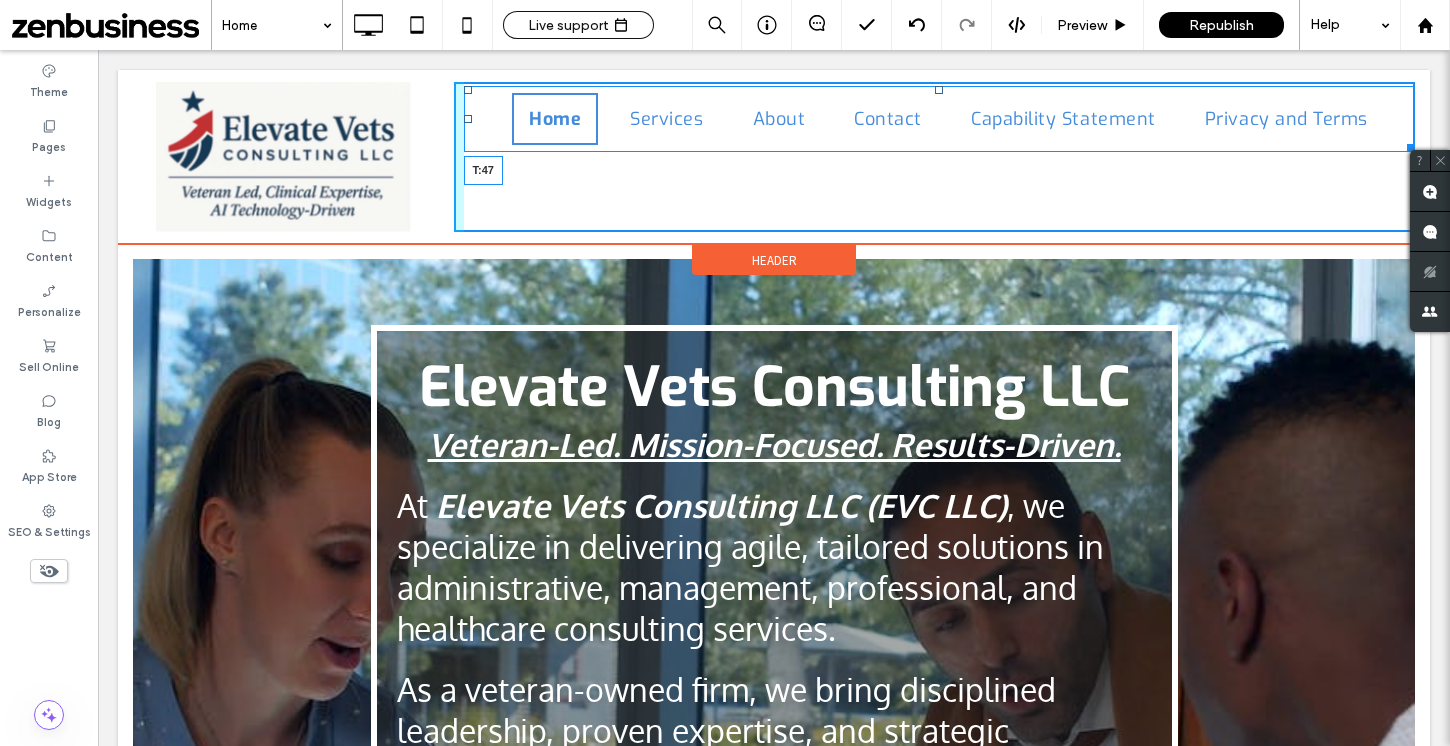 drag, startPoint x: 938, startPoint y: 90, endPoint x: 937, endPoint y: 133, distance: 43.011627 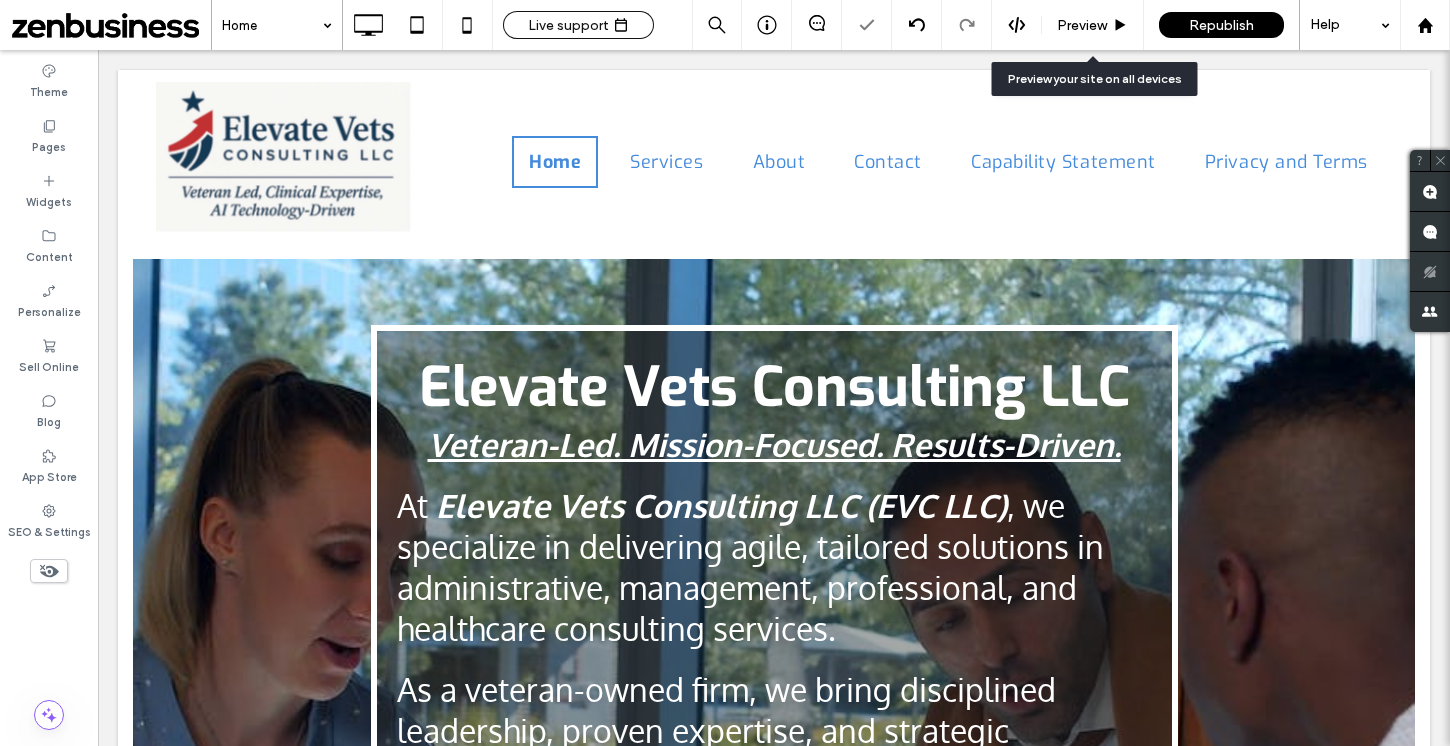 click 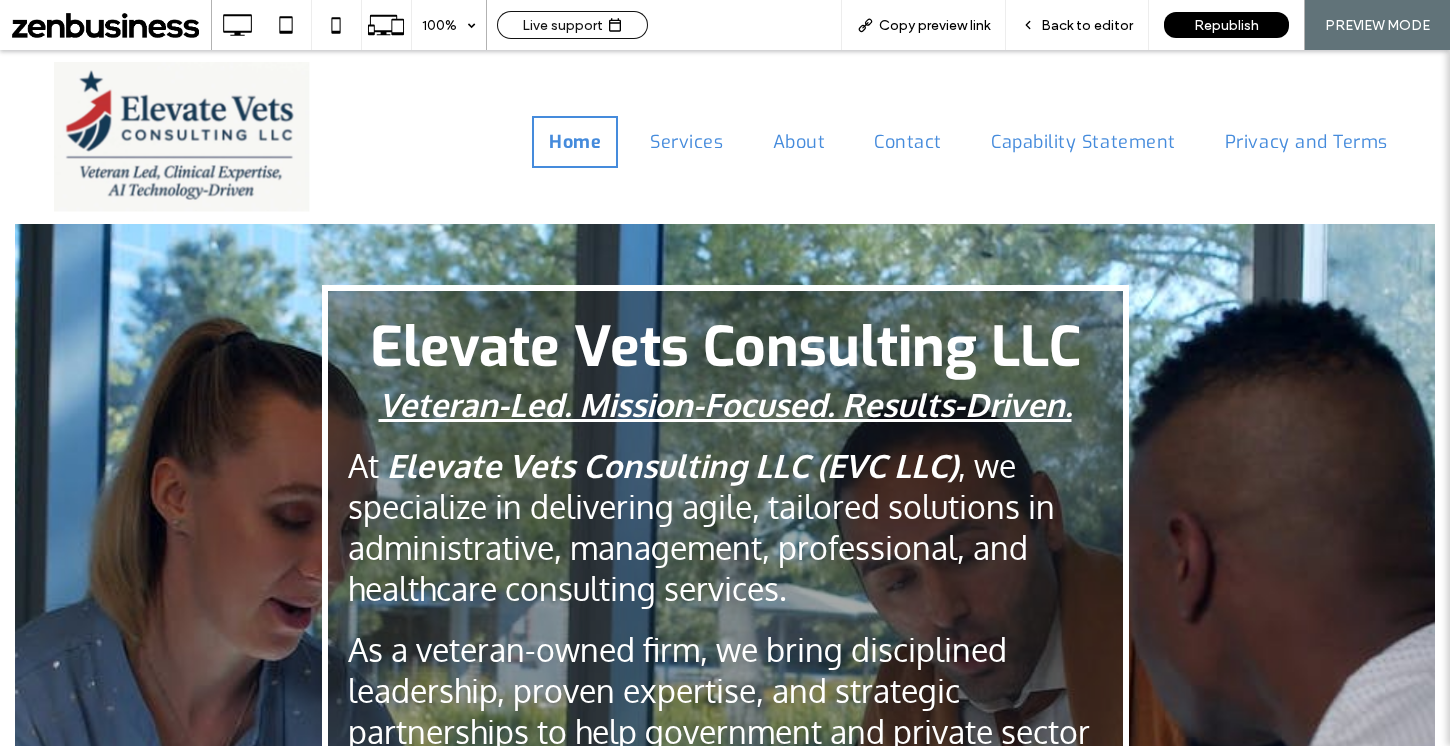 scroll, scrollTop: 0, scrollLeft: 0, axis: both 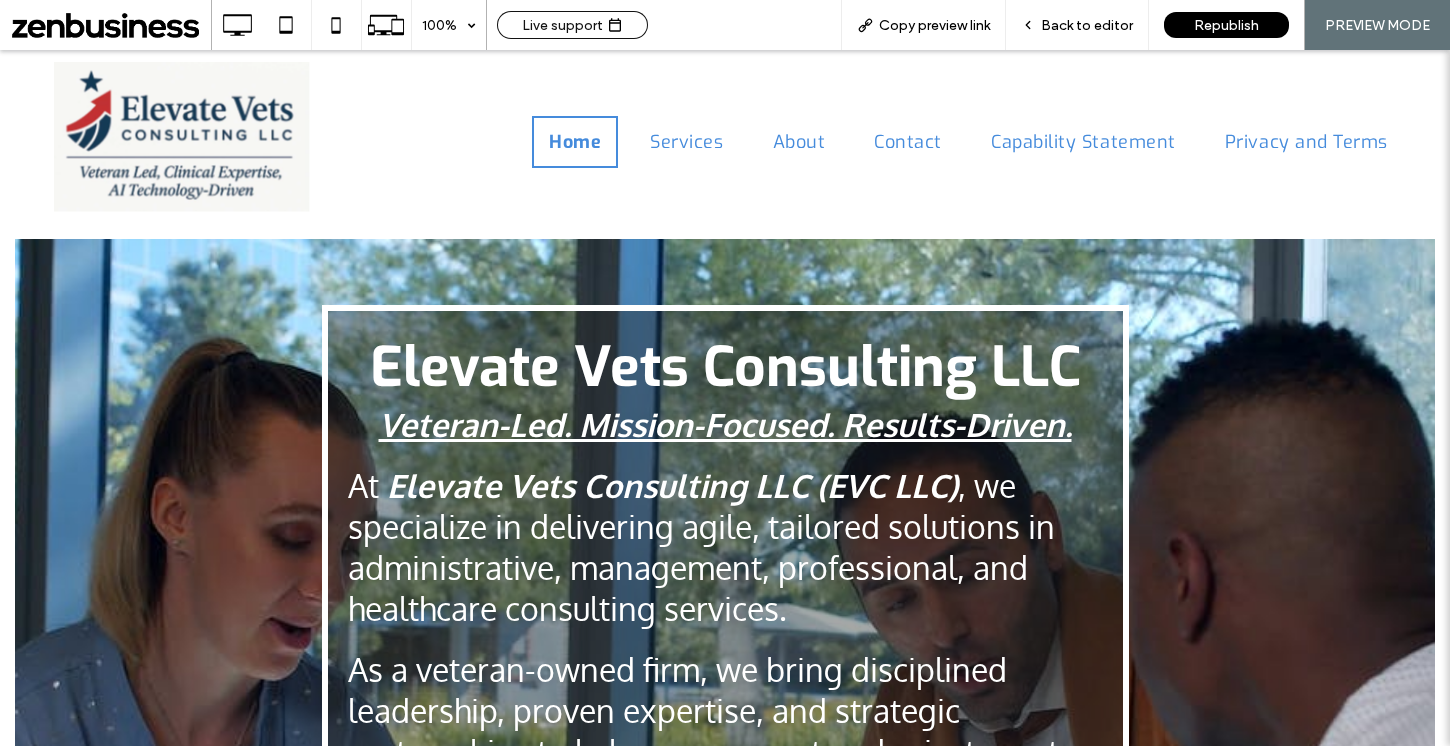 click on "Back to editor" at bounding box center [1087, 25] 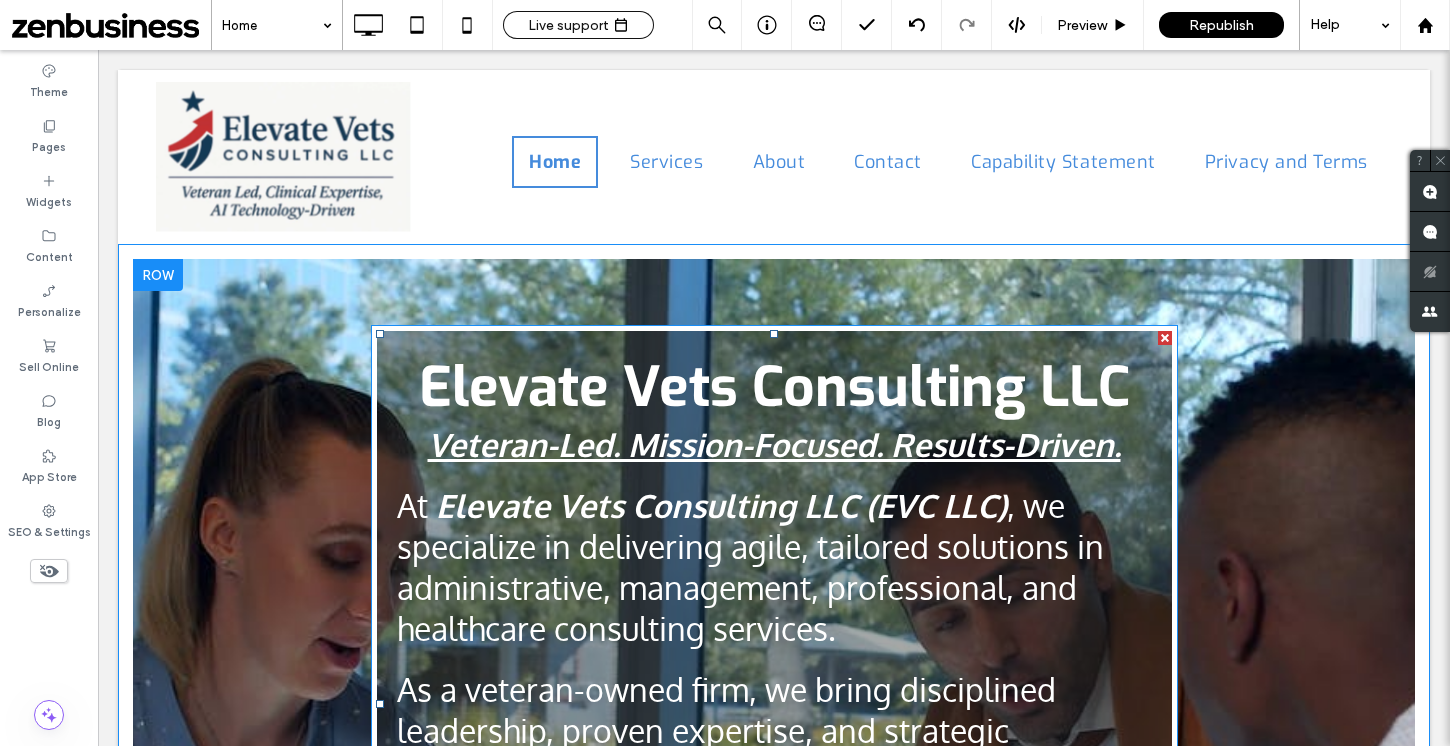 scroll, scrollTop: 0, scrollLeft: 0, axis: both 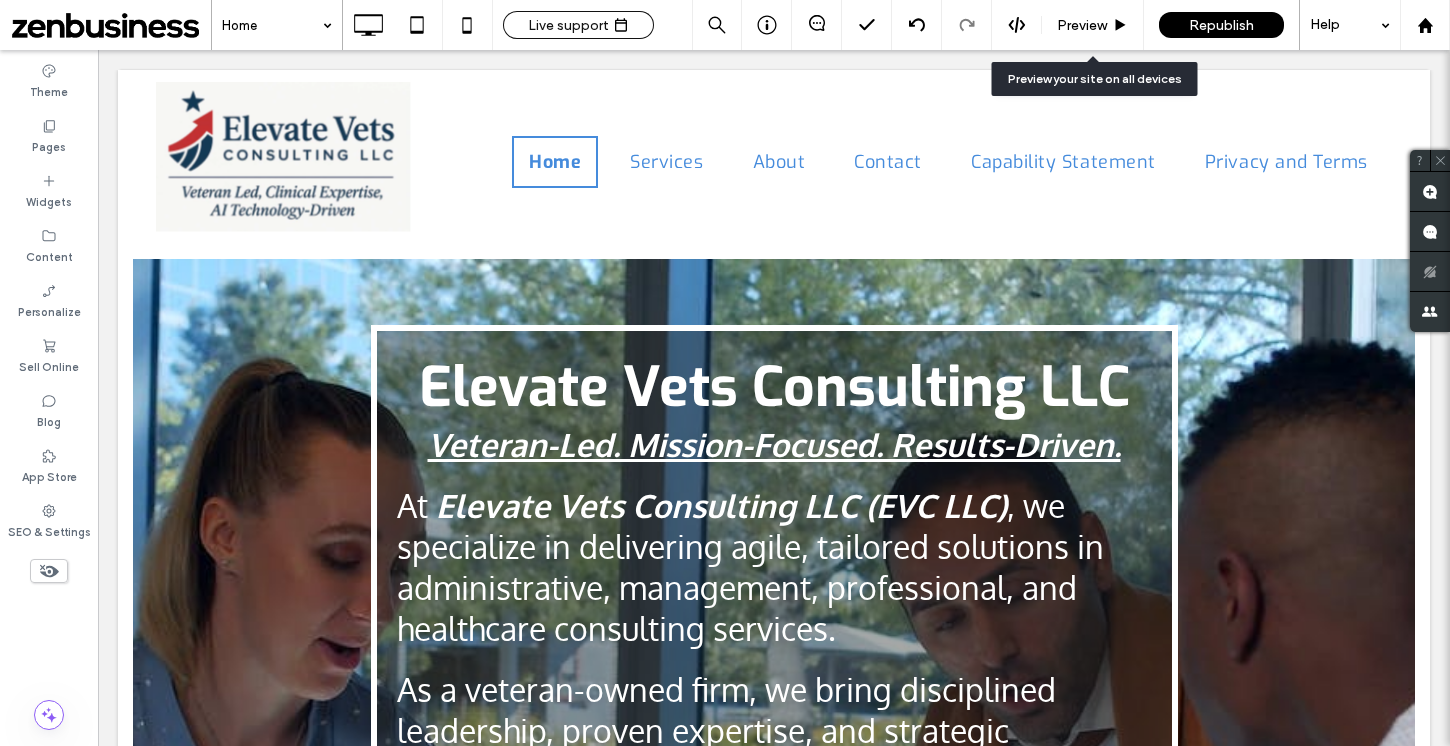 click 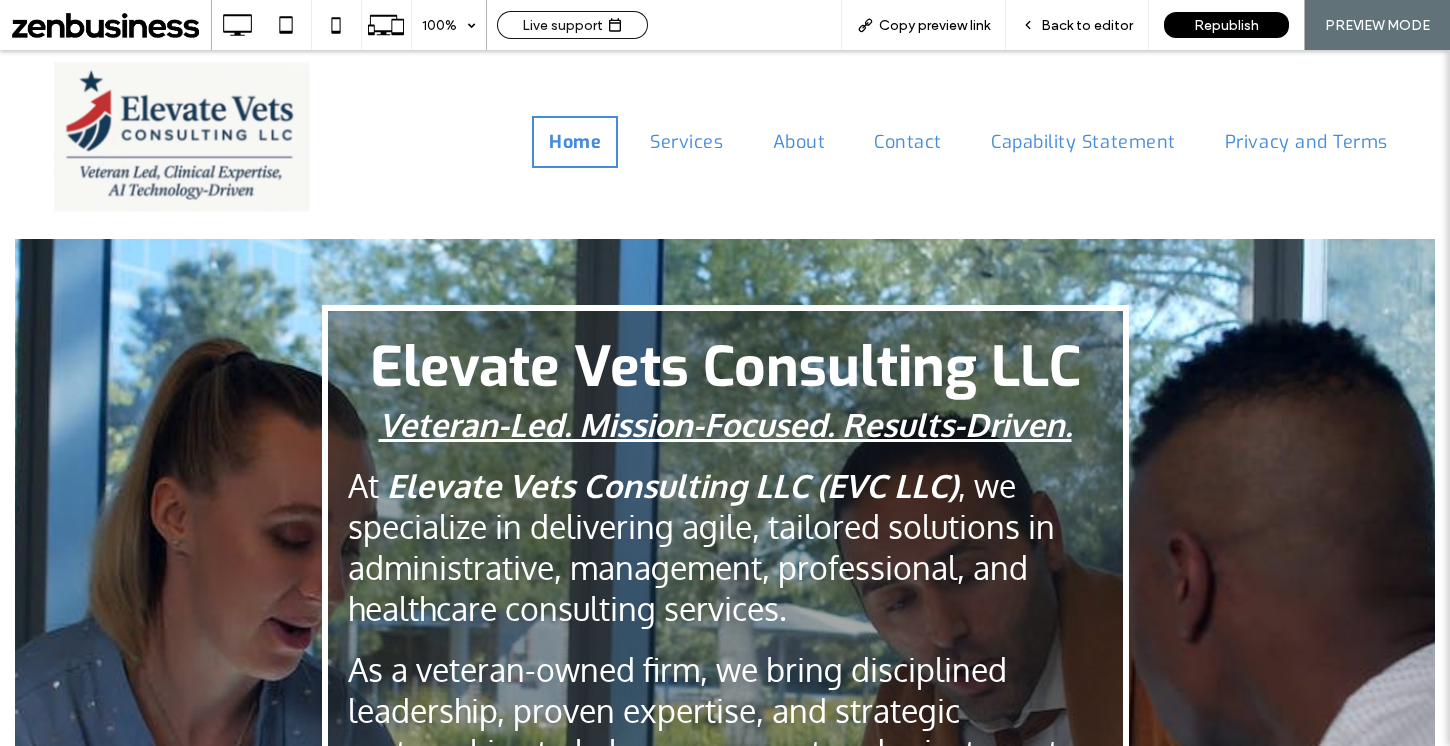 click on "Back to editor" at bounding box center [1087, 25] 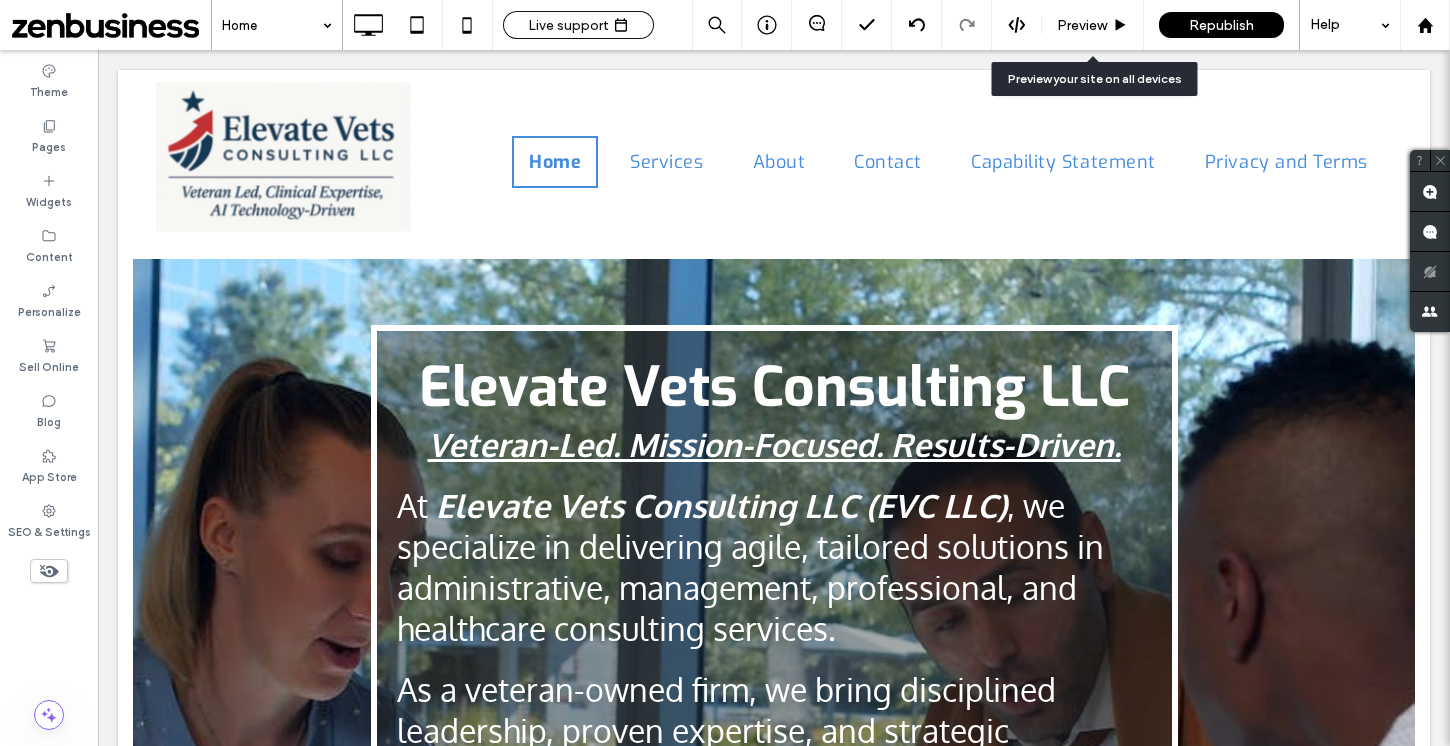 click on "Preview" at bounding box center (1082, 25) 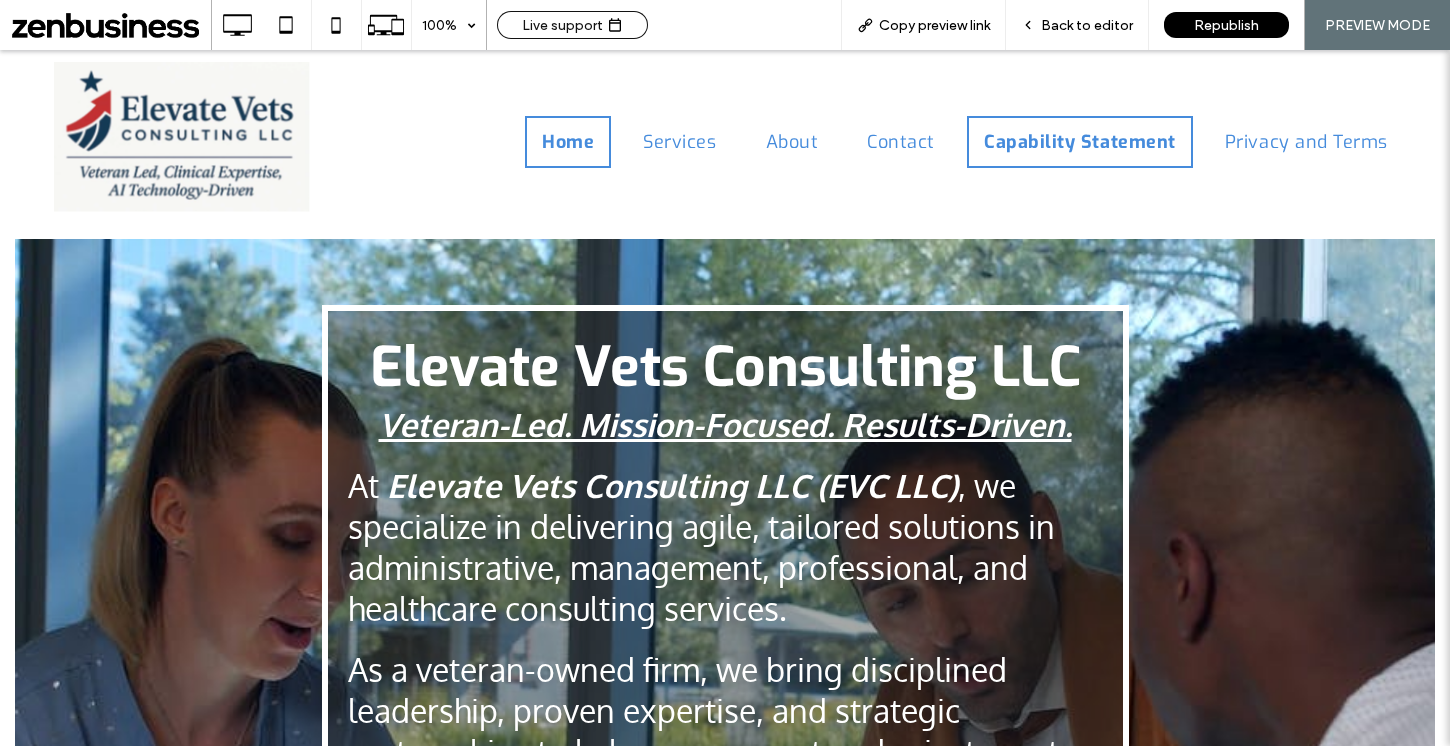 click on "Capability Statement" at bounding box center (1080, 142) 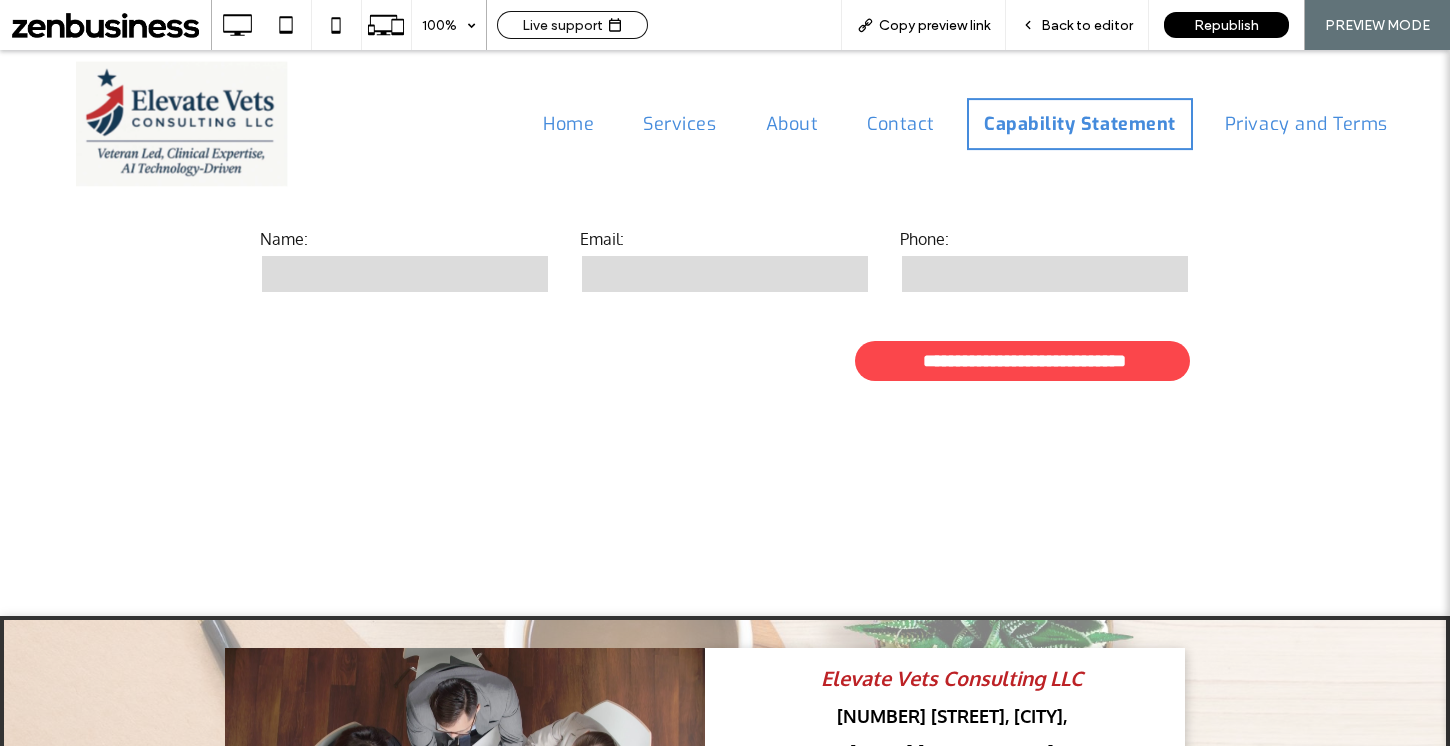 scroll, scrollTop: 1878, scrollLeft: 0, axis: vertical 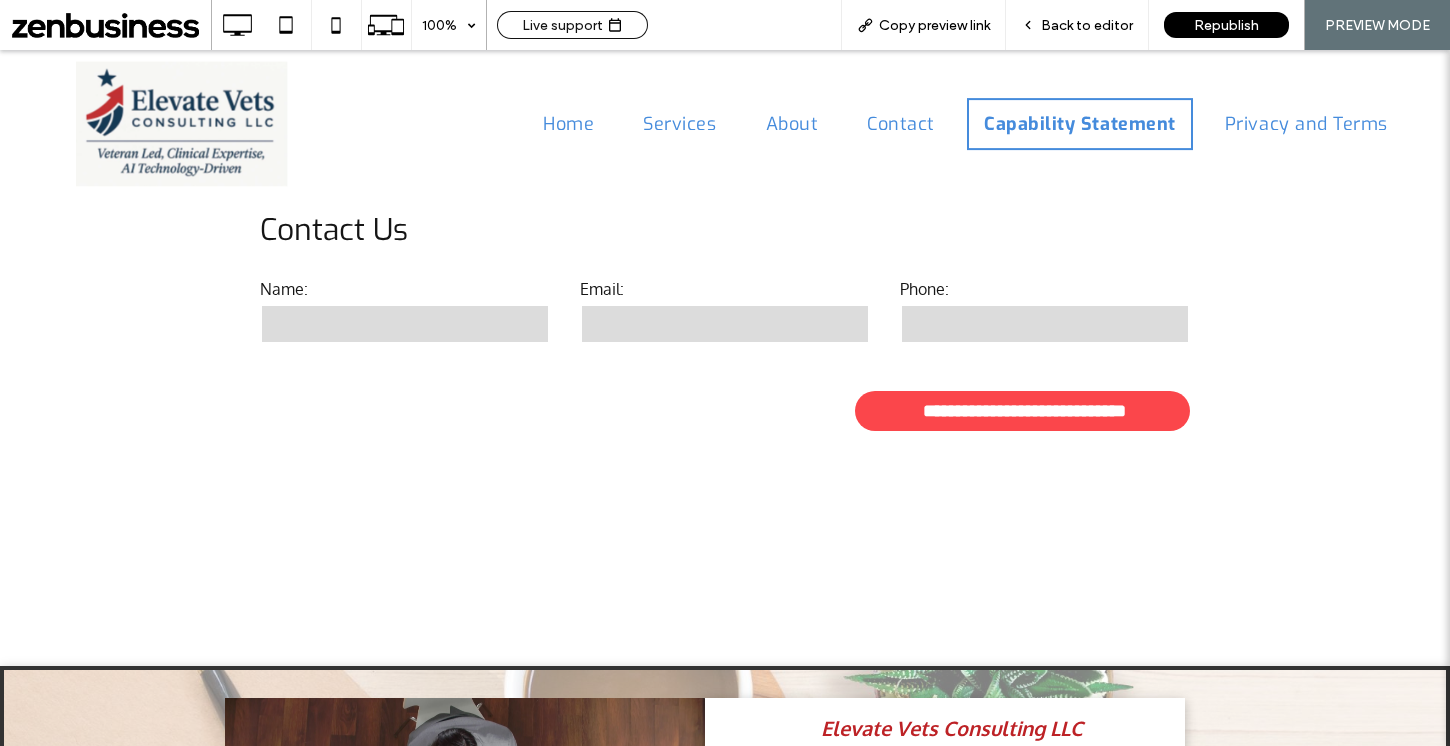 click on "**********" at bounding box center [725, 359] 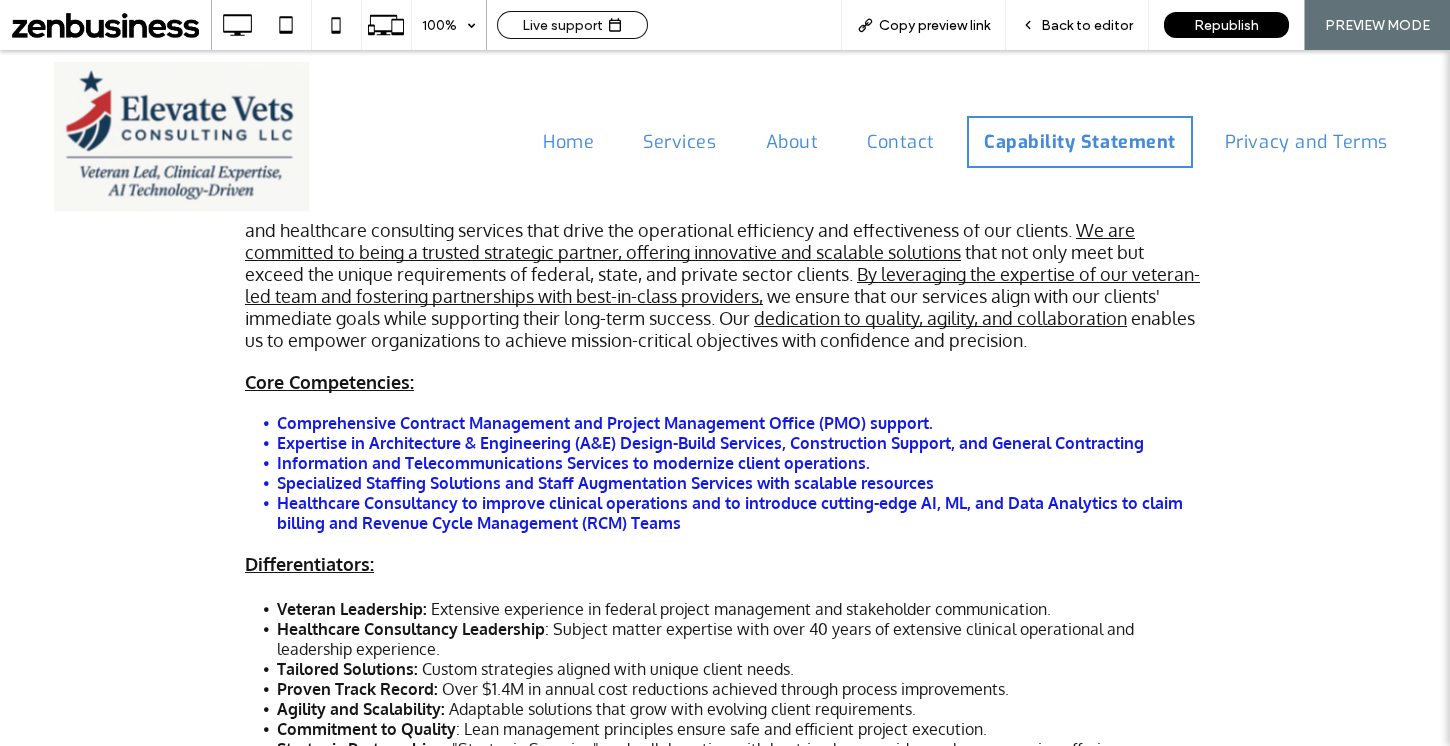 scroll, scrollTop: 0, scrollLeft: 0, axis: both 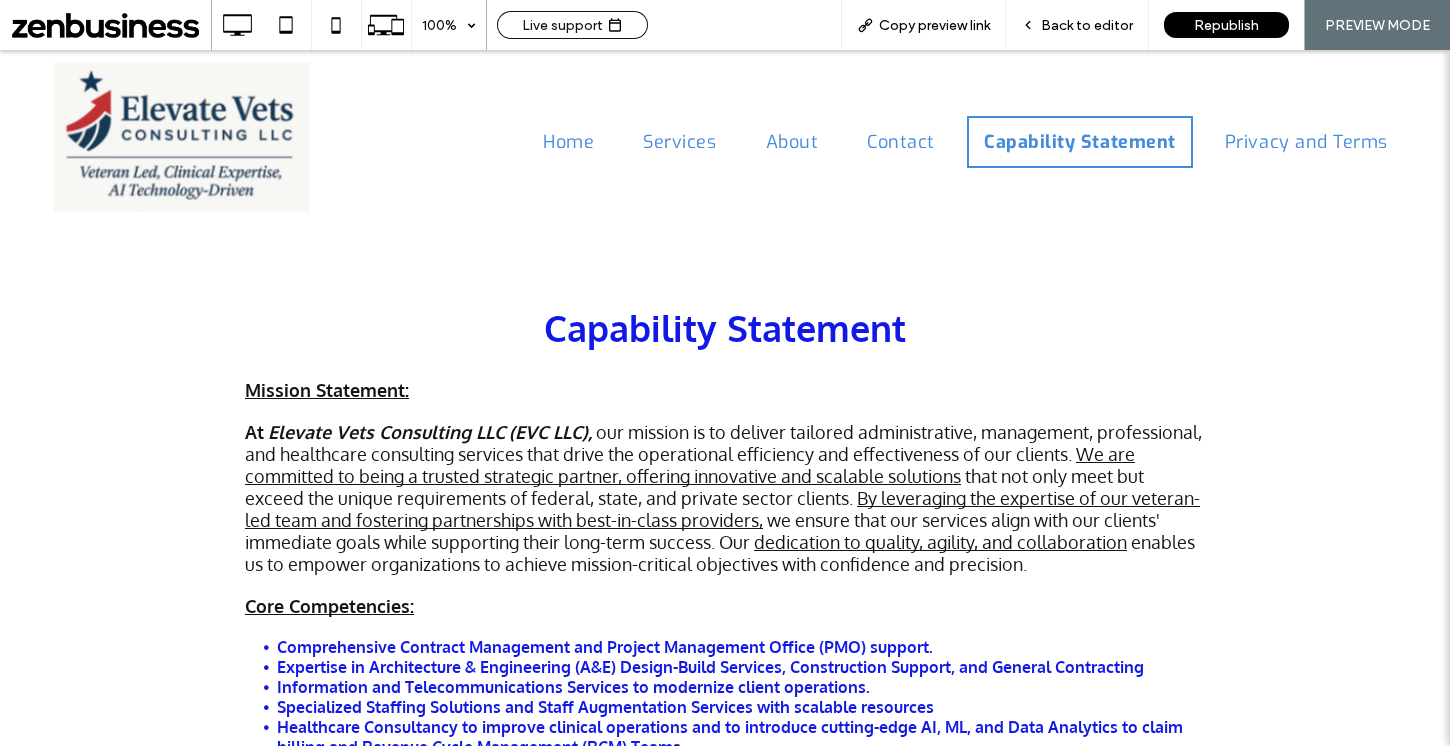 click on "Back to editor" at bounding box center (1087, 25) 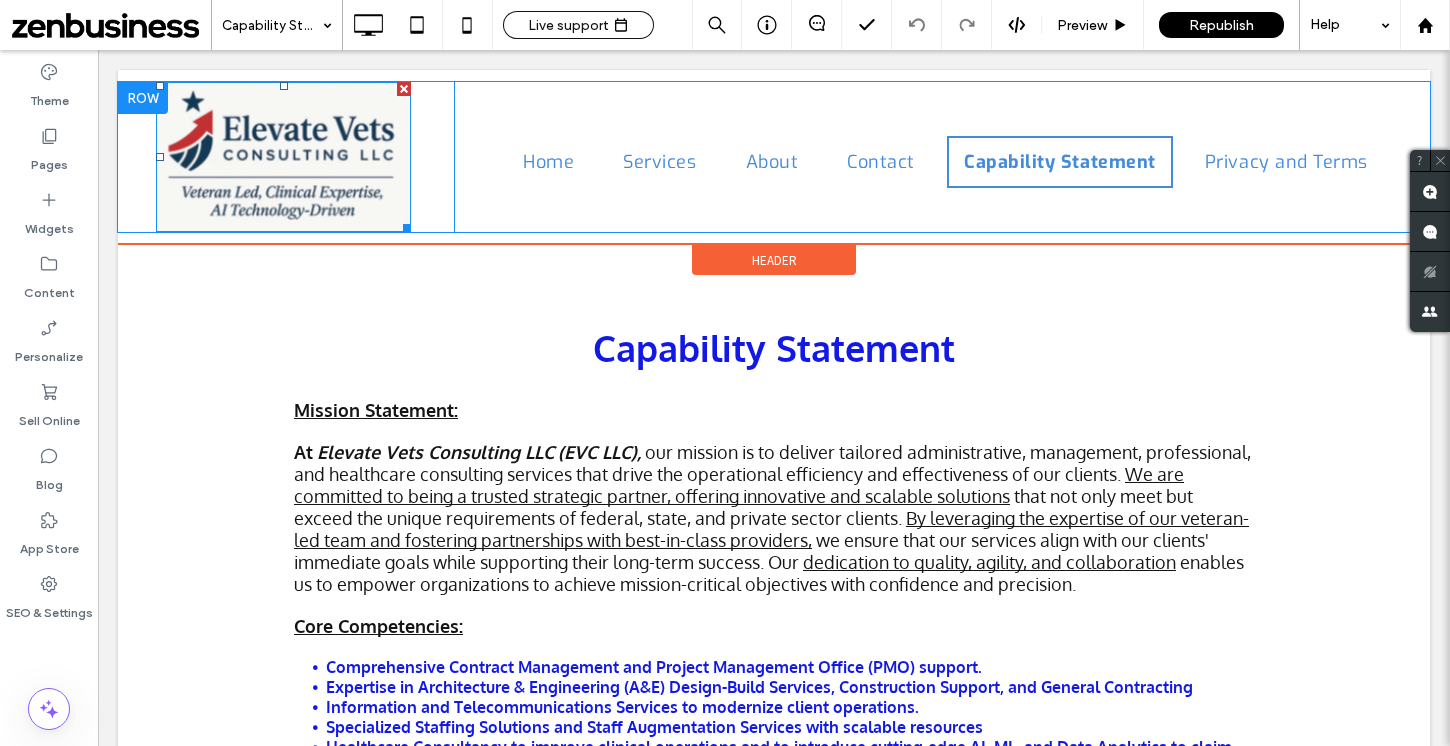click at bounding box center (284, 157) 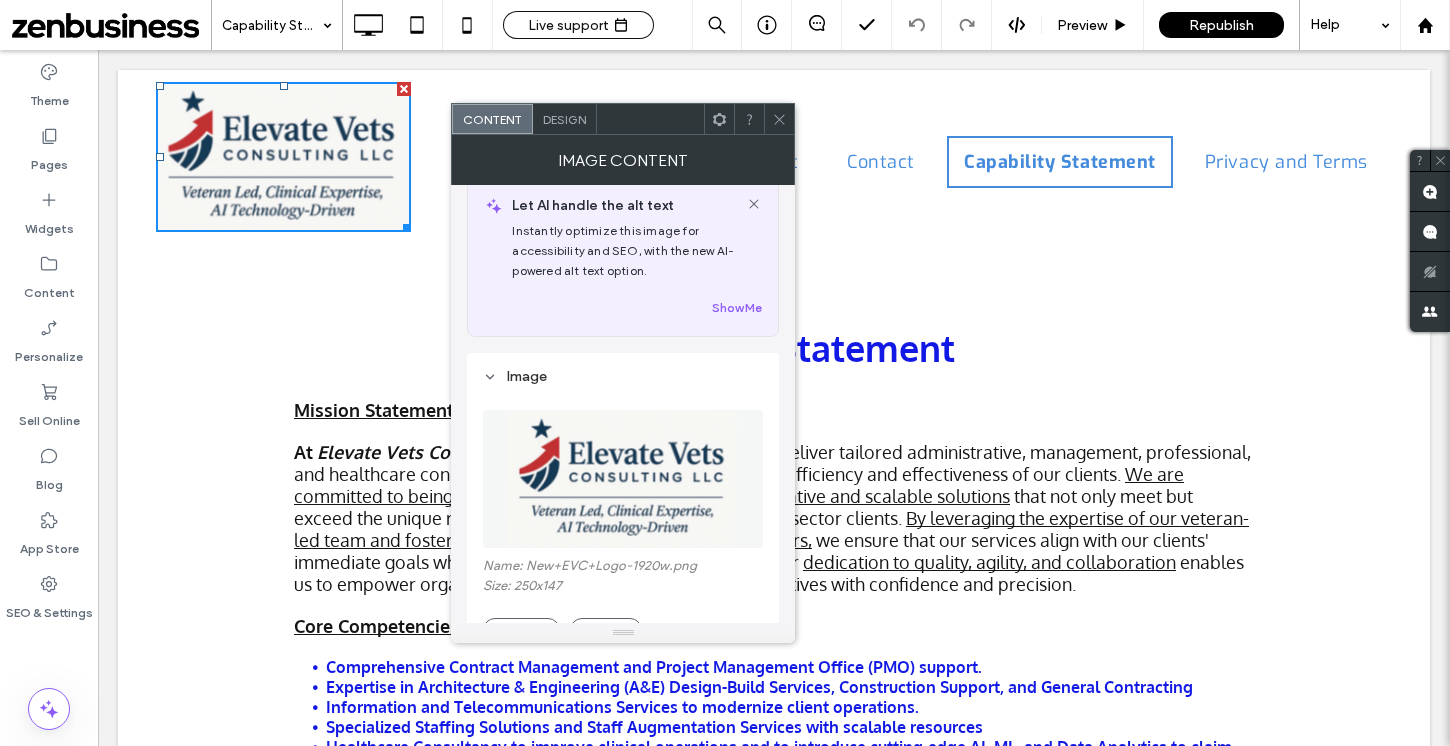 scroll, scrollTop: 185, scrollLeft: 0, axis: vertical 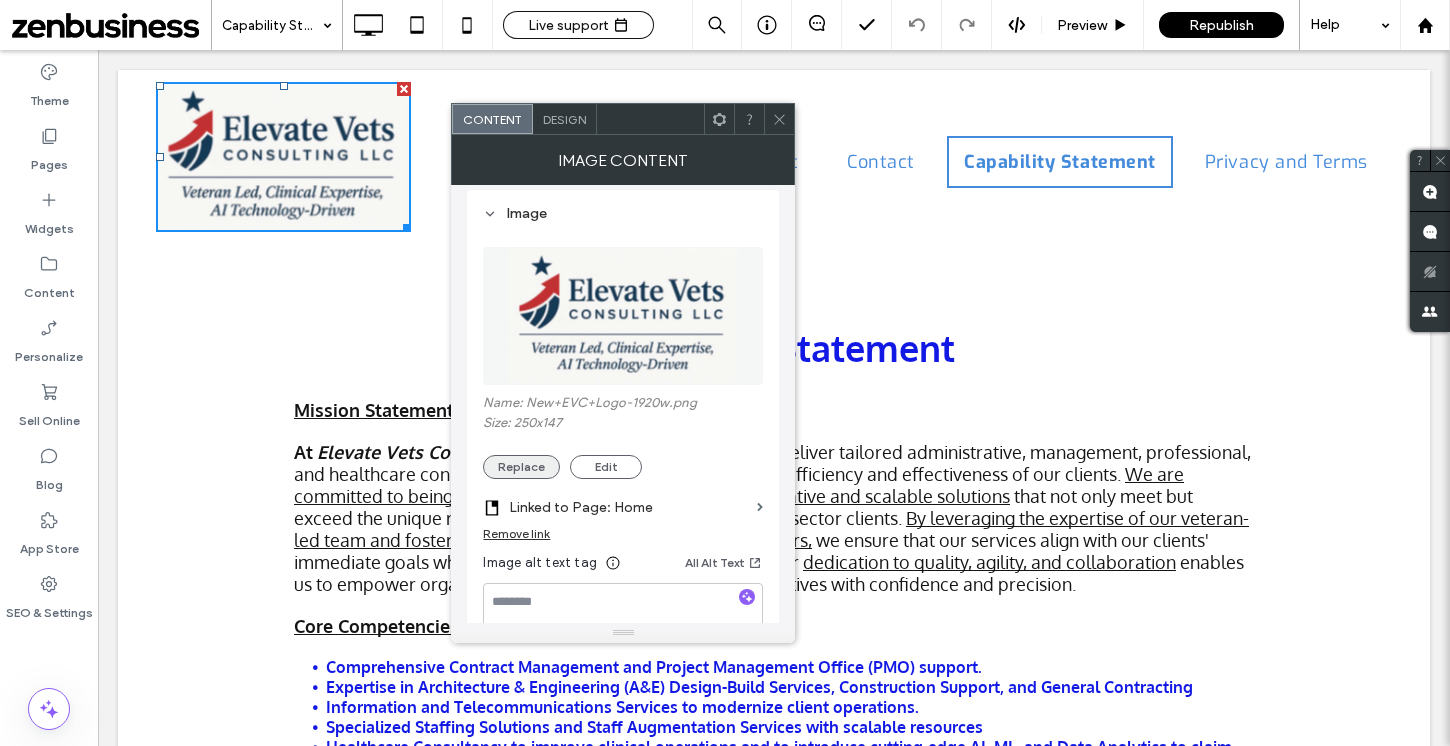 click on "Replace" at bounding box center [521, 467] 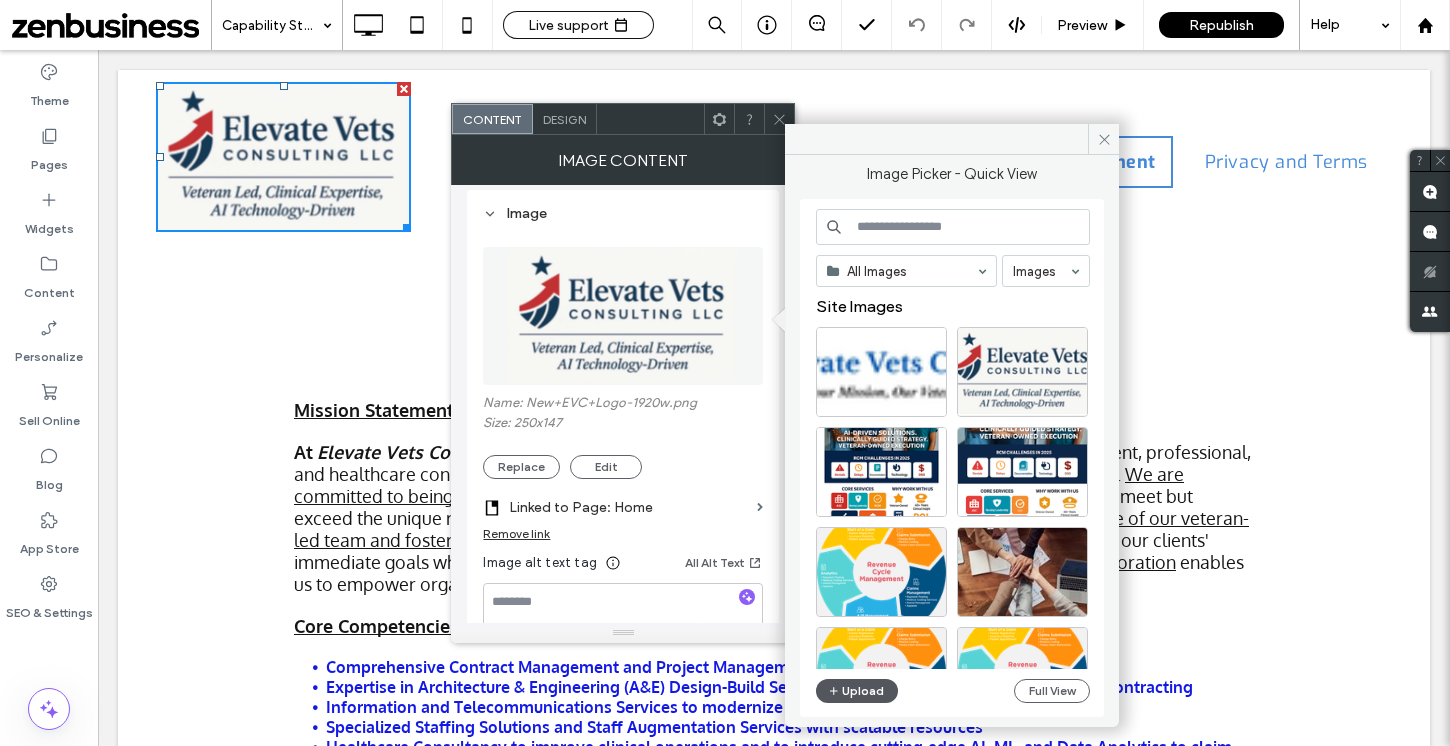 click on "Upload" at bounding box center [857, 691] 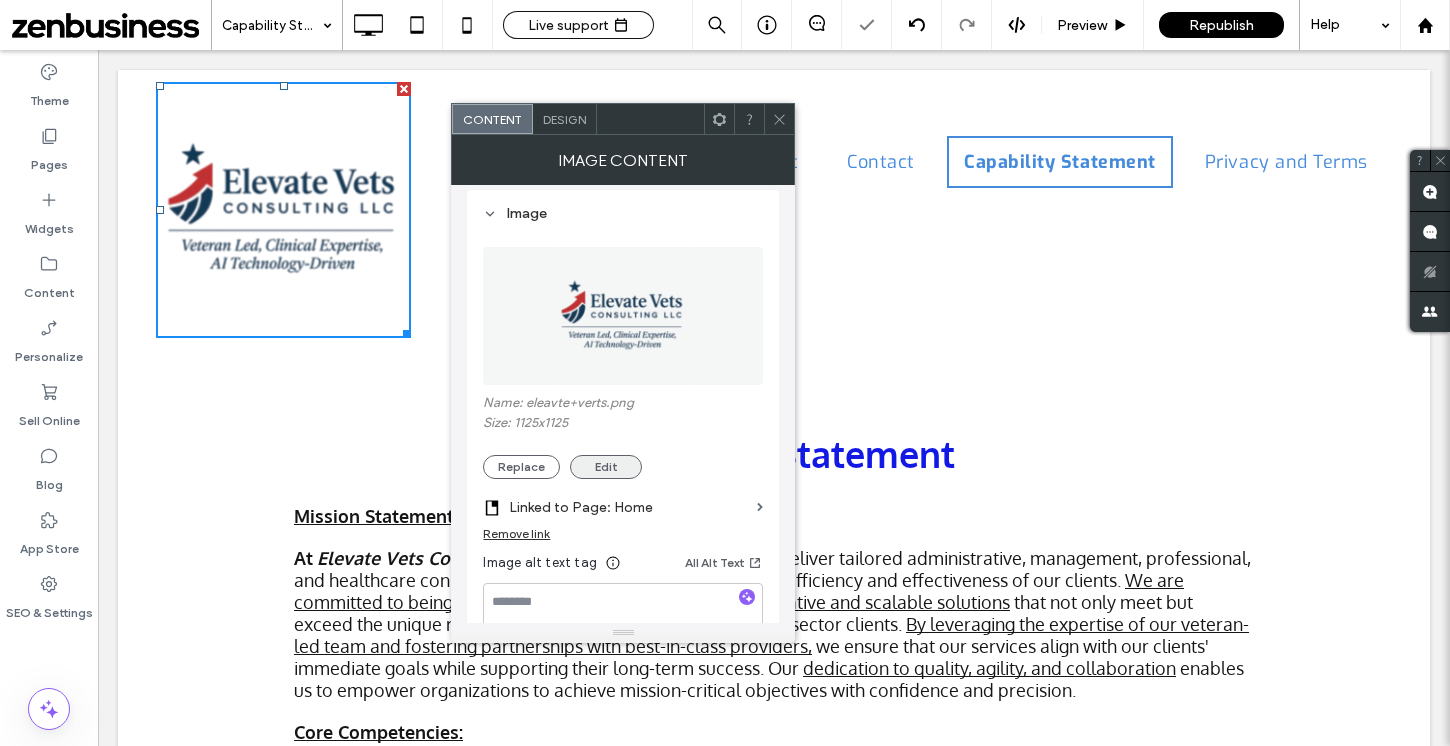 click on "Edit" at bounding box center [606, 467] 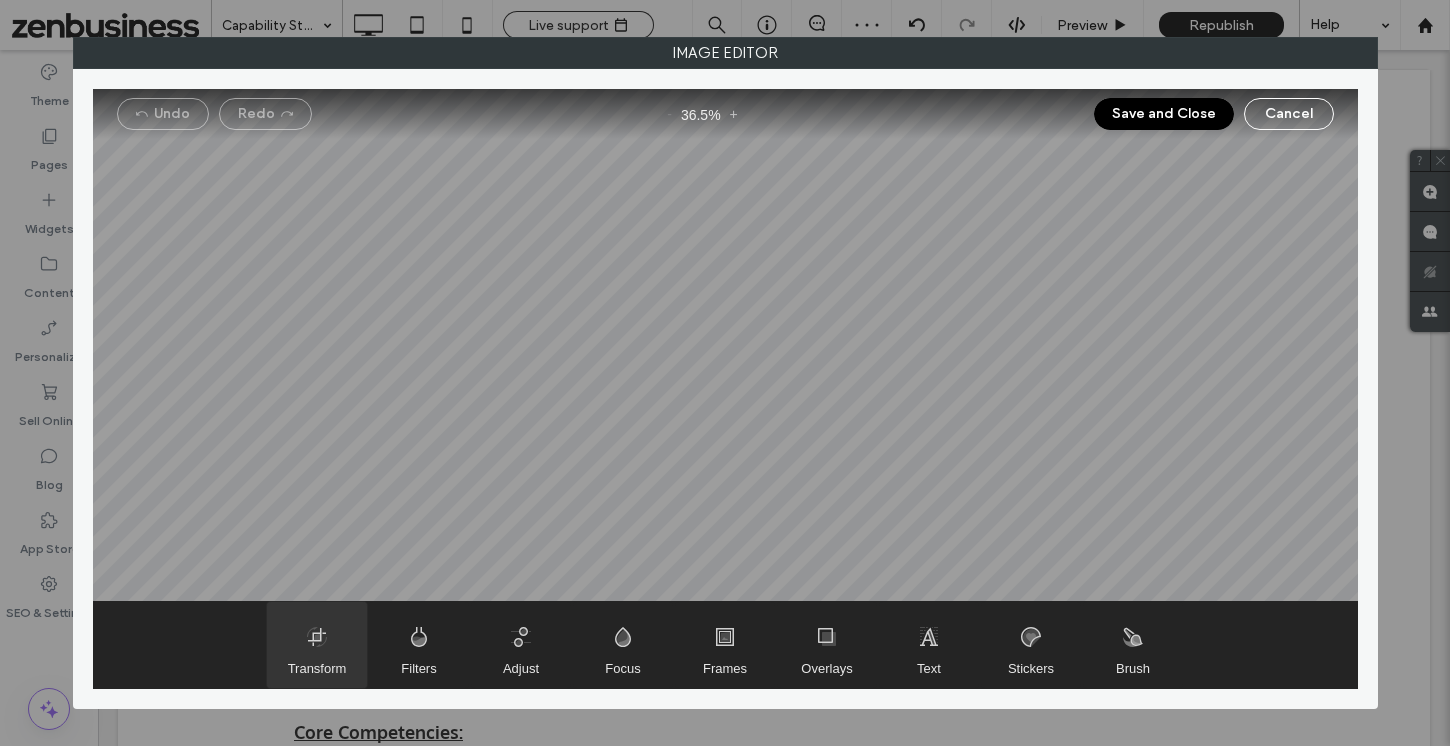 click at bounding box center [317, 645] 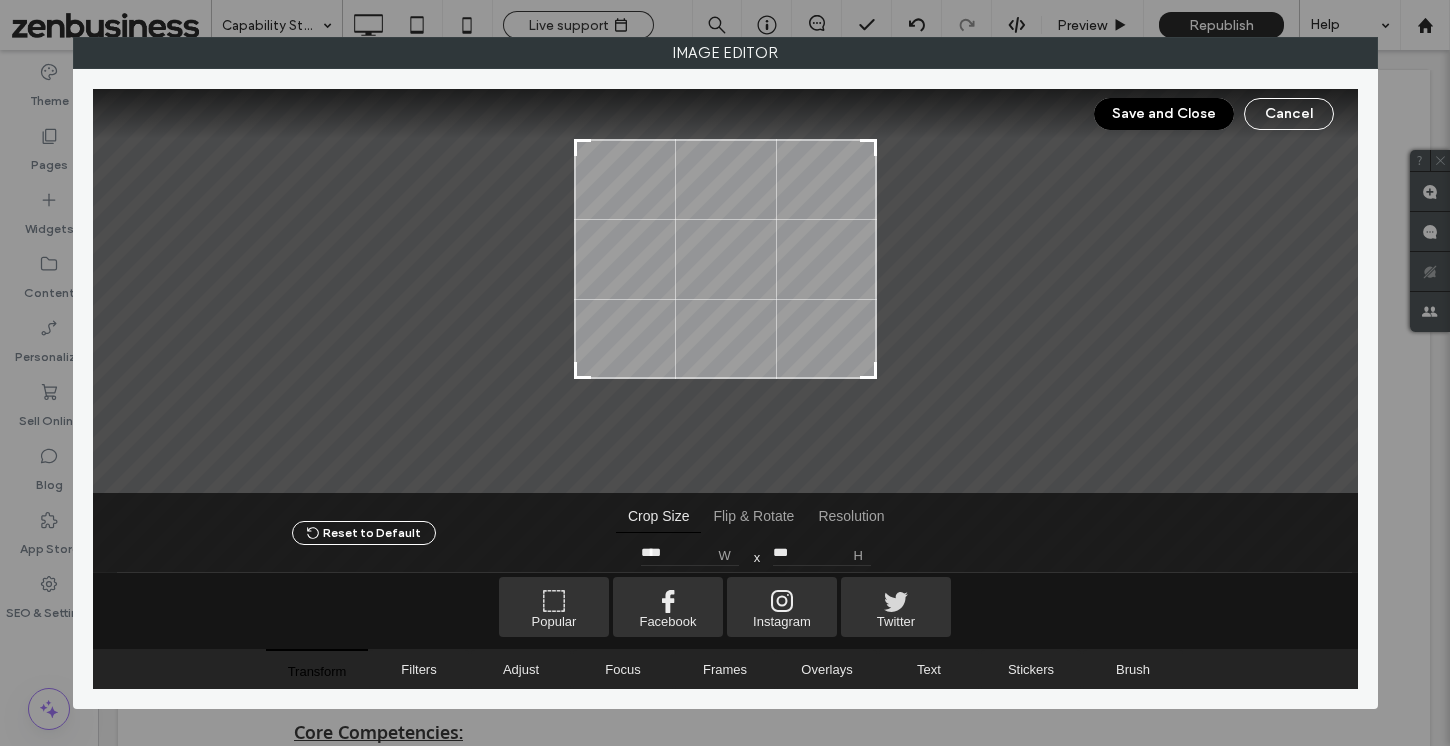drag, startPoint x: 871, startPoint y: 436, endPoint x: 926, endPoint y: 373, distance: 83.630135 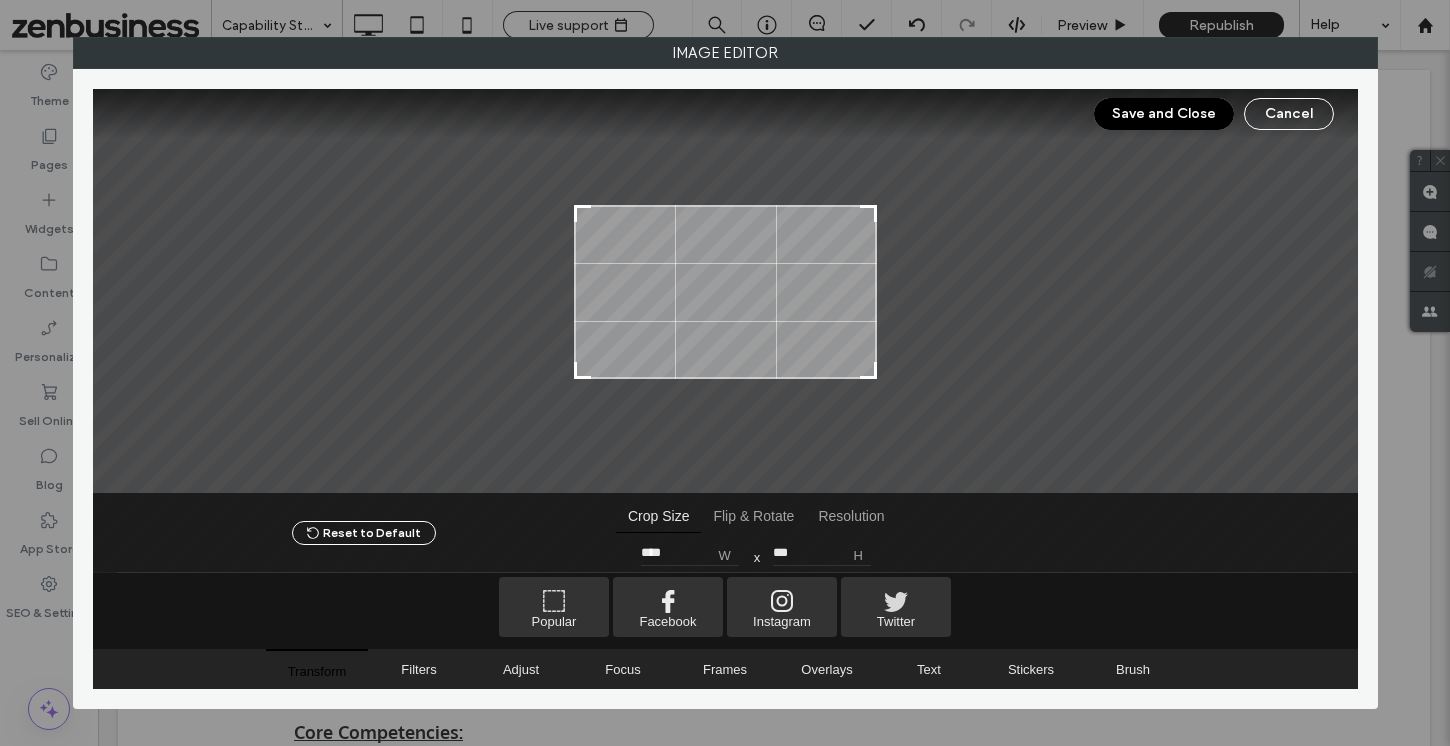 type on "***" 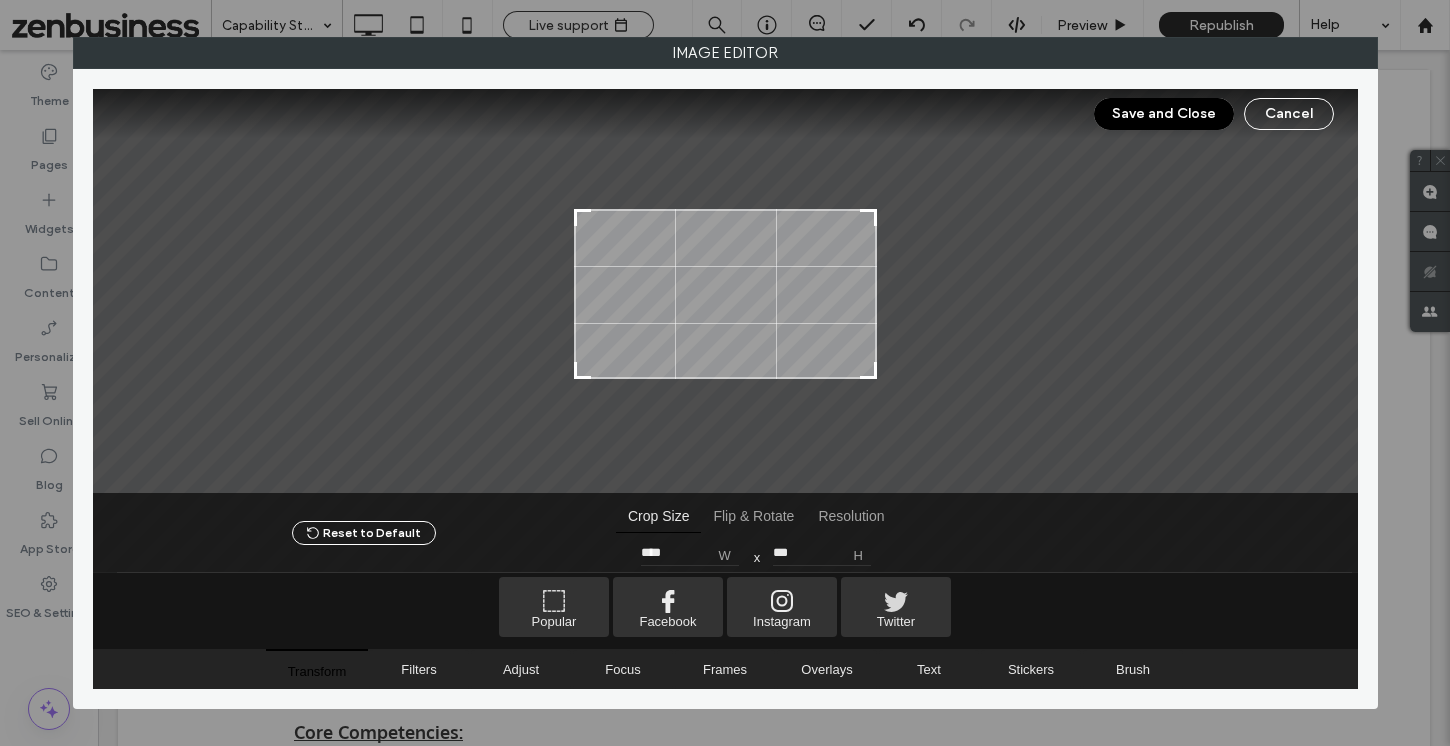 type on "****" 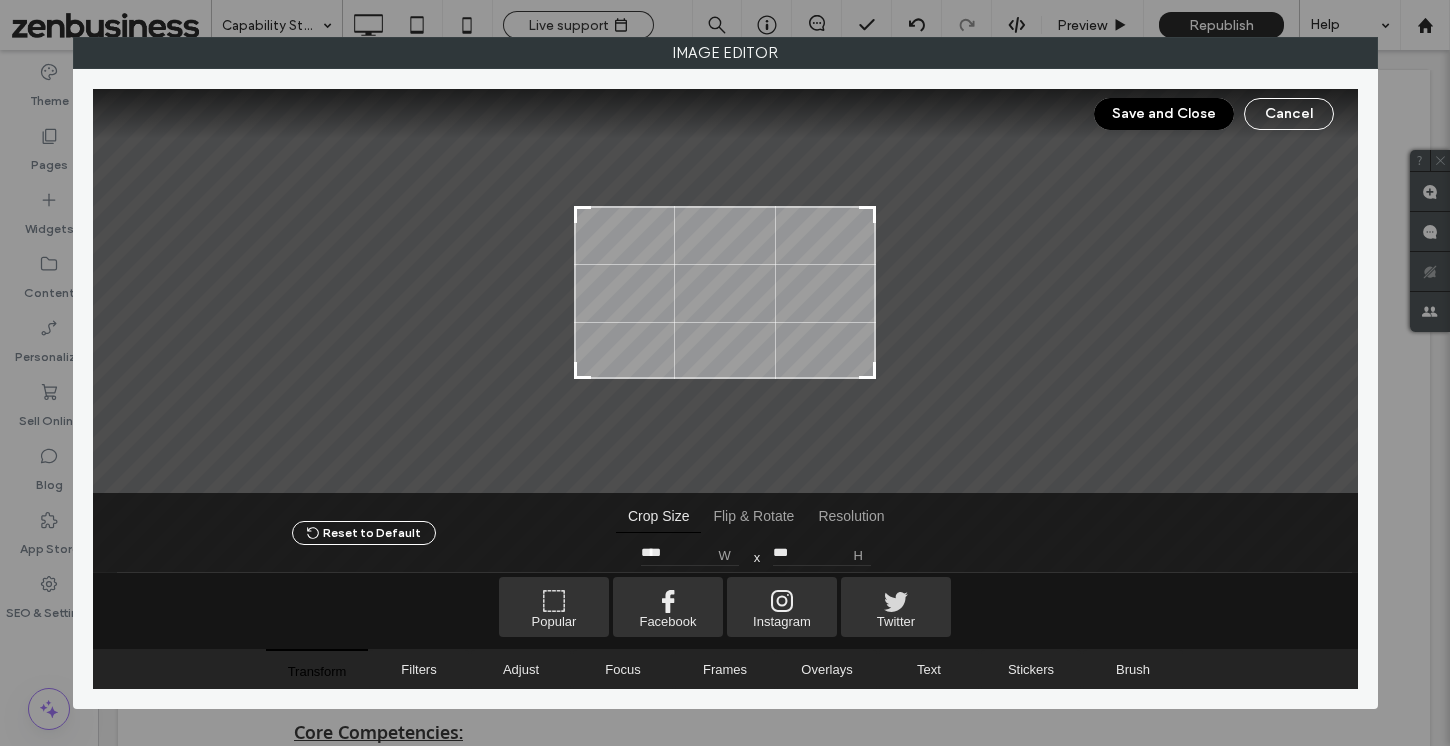 drag, startPoint x: 871, startPoint y: 143, endPoint x: 906, endPoint y: 210, distance: 75.591 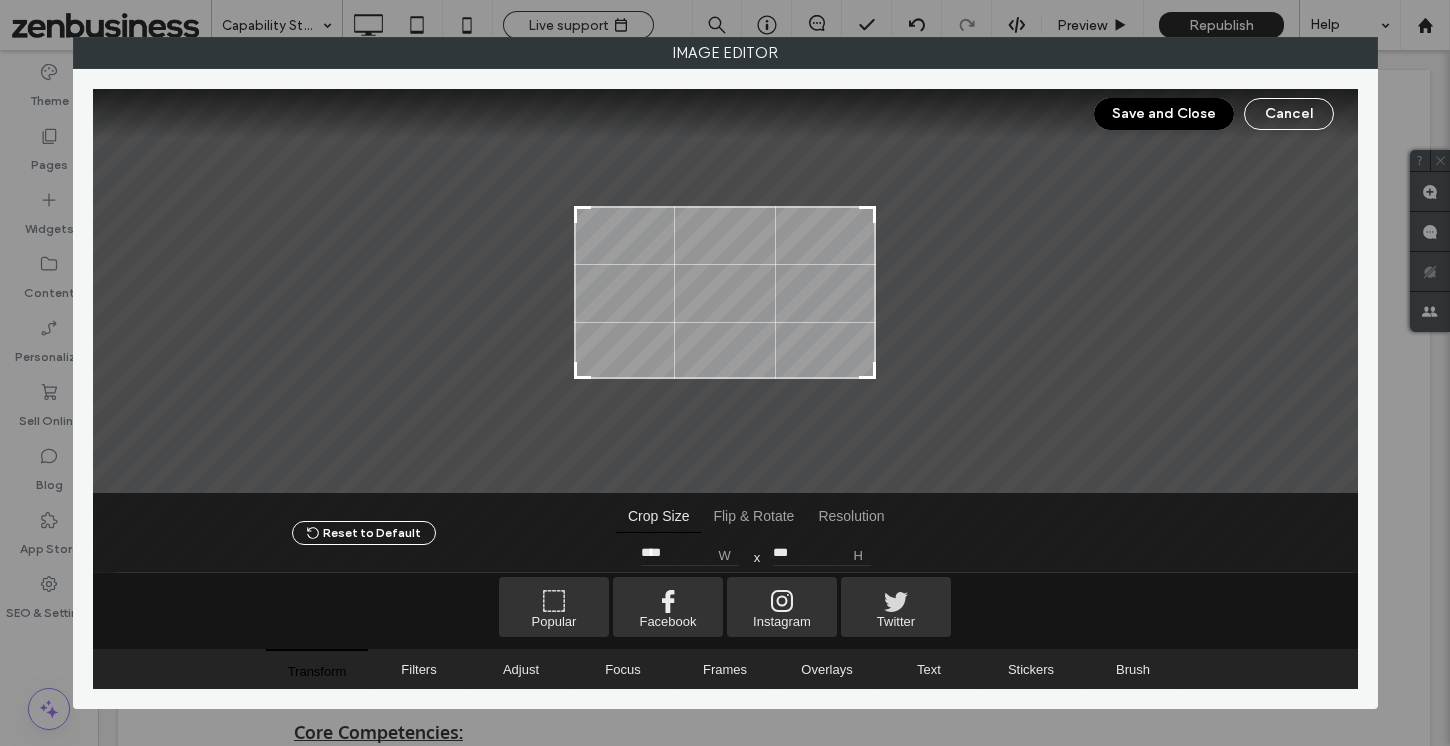 click on "Save and Close" at bounding box center [1164, 114] 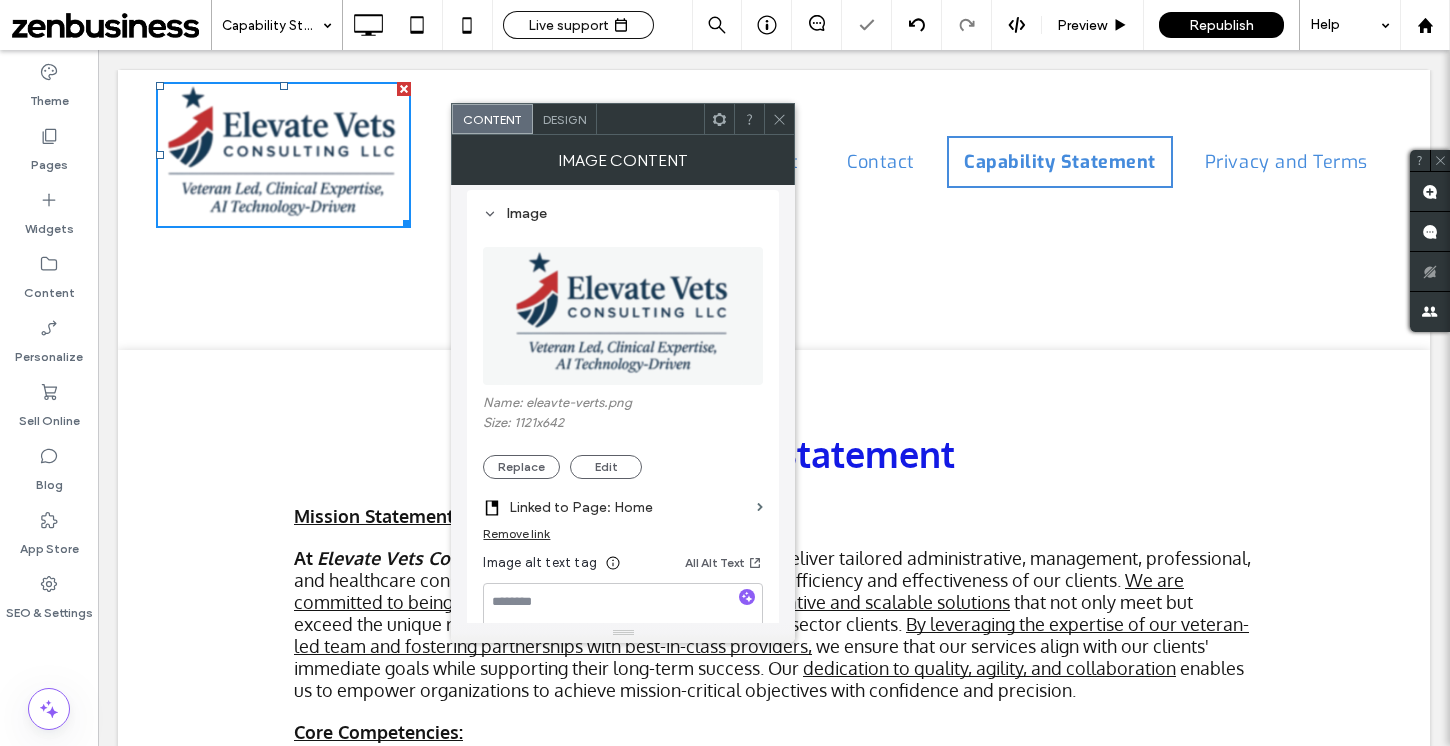 click 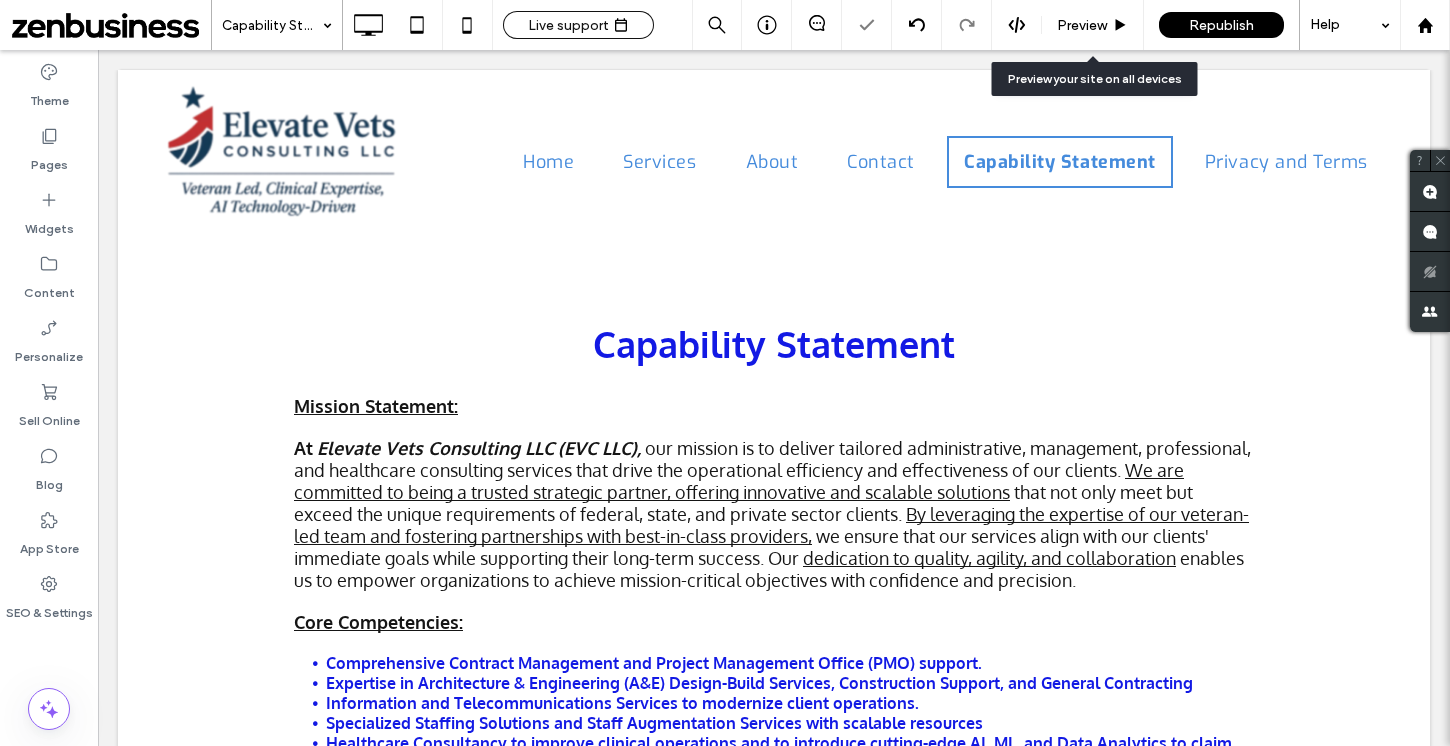 click on "Preview" at bounding box center [1082, 25] 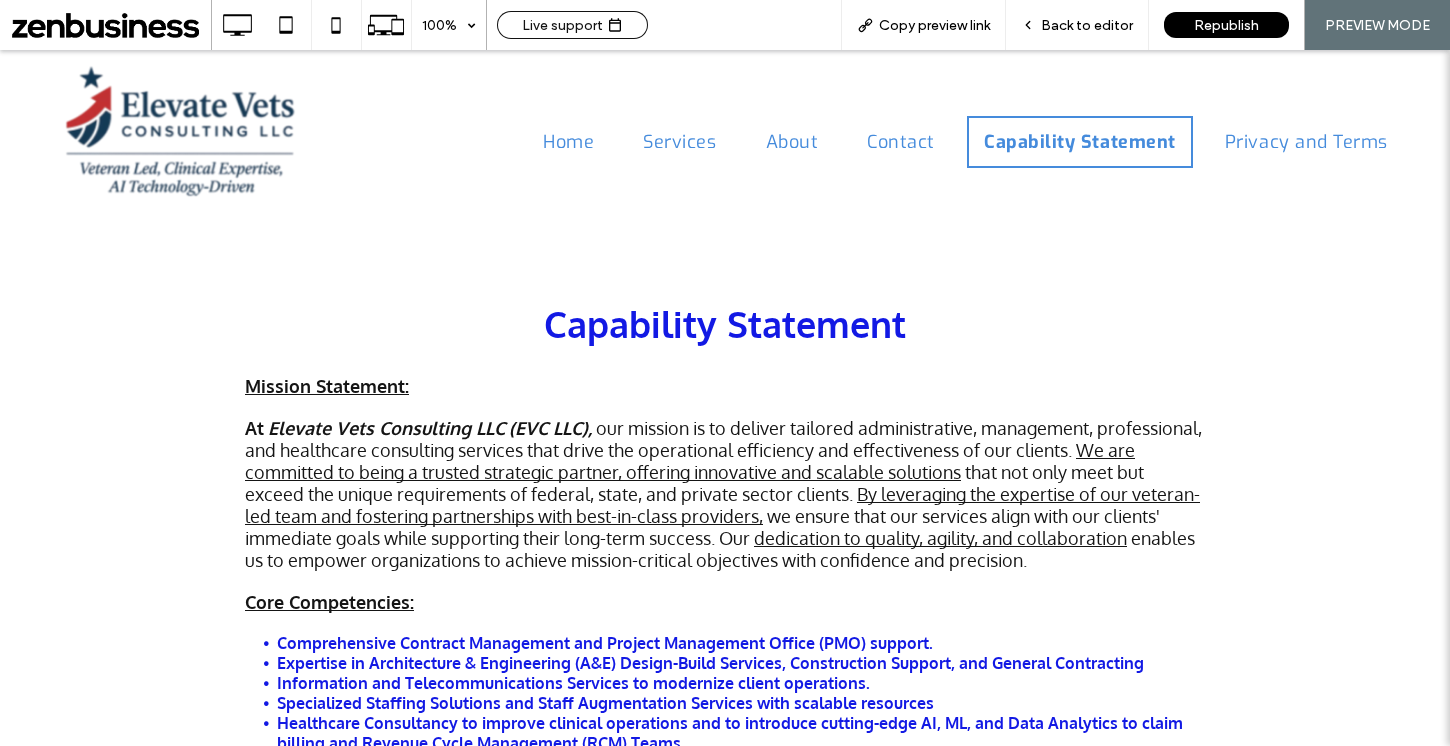 click at bounding box center [182, 135] 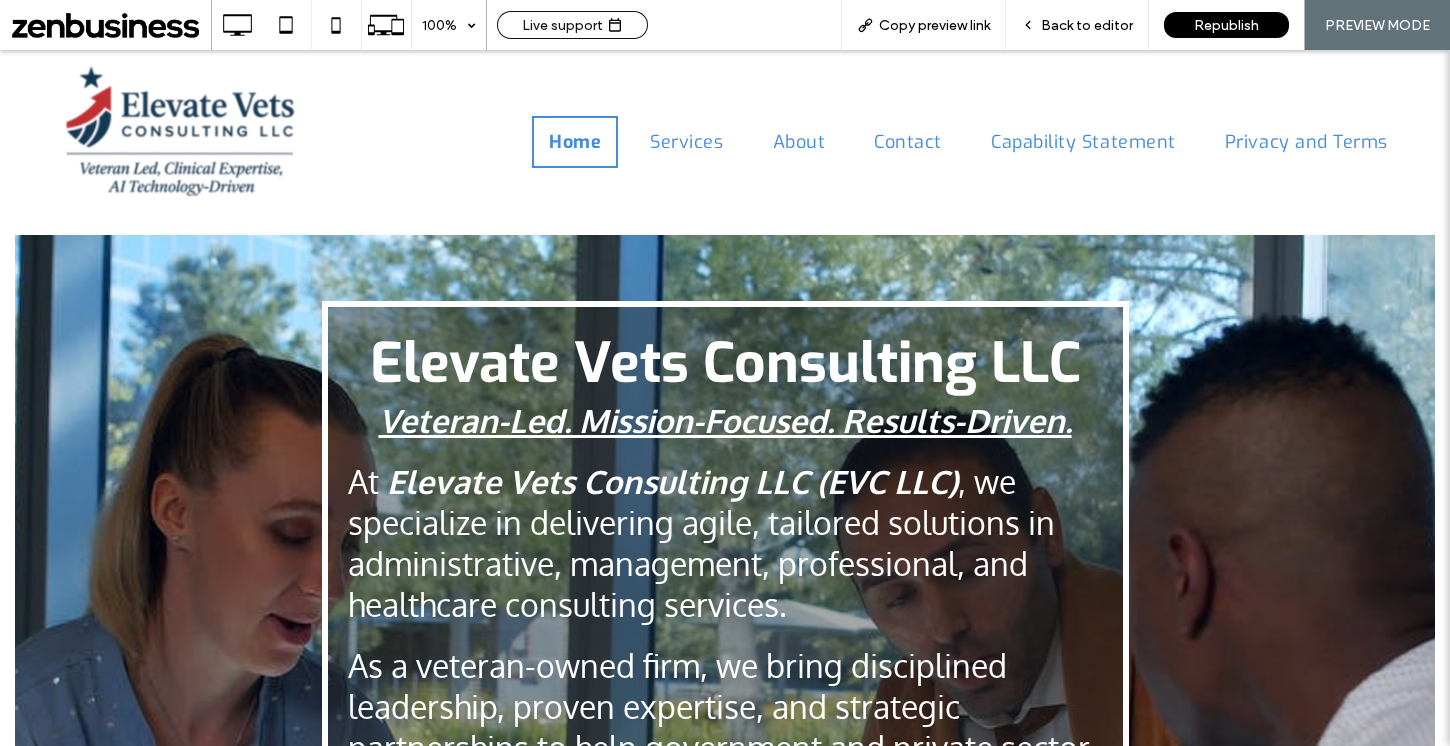 scroll, scrollTop: 0, scrollLeft: 0, axis: both 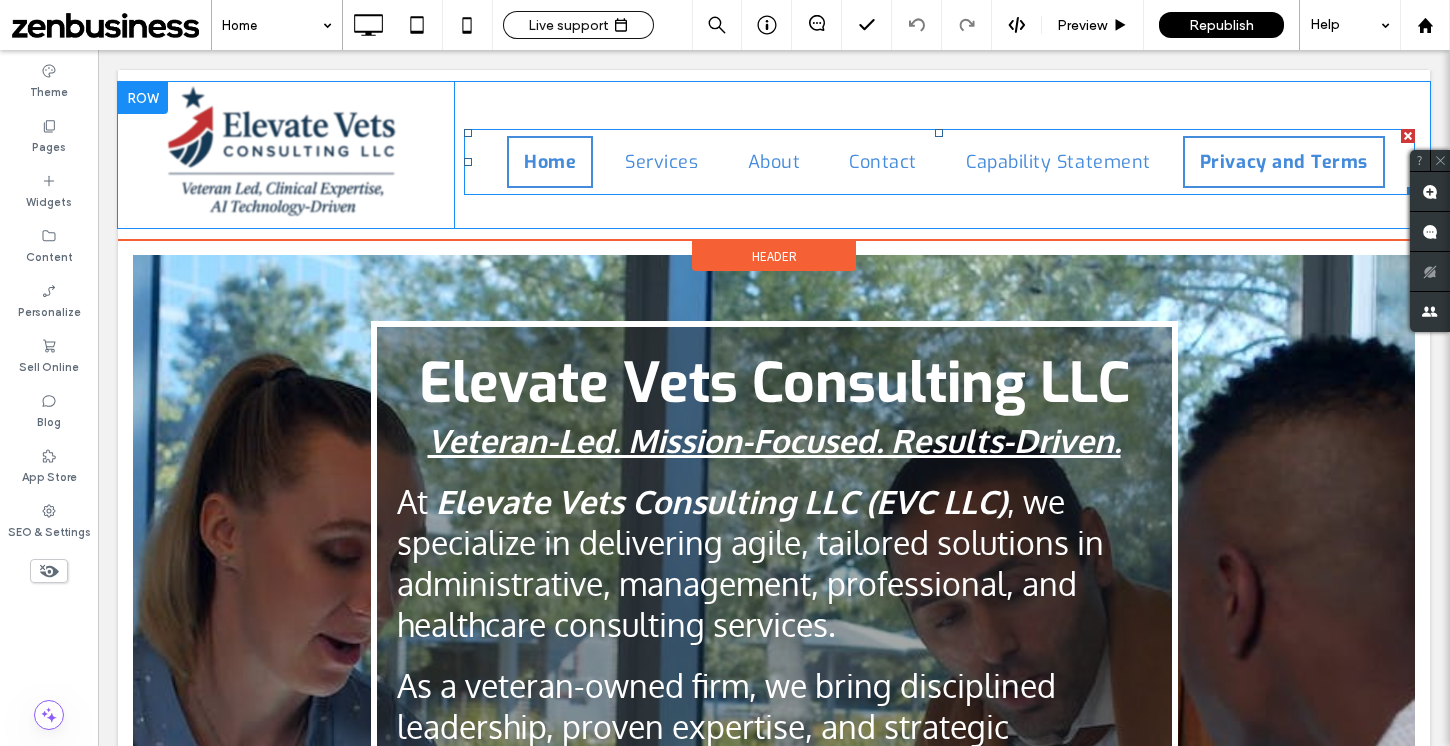 click on "Privacy and Terms" at bounding box center [1284, 162] 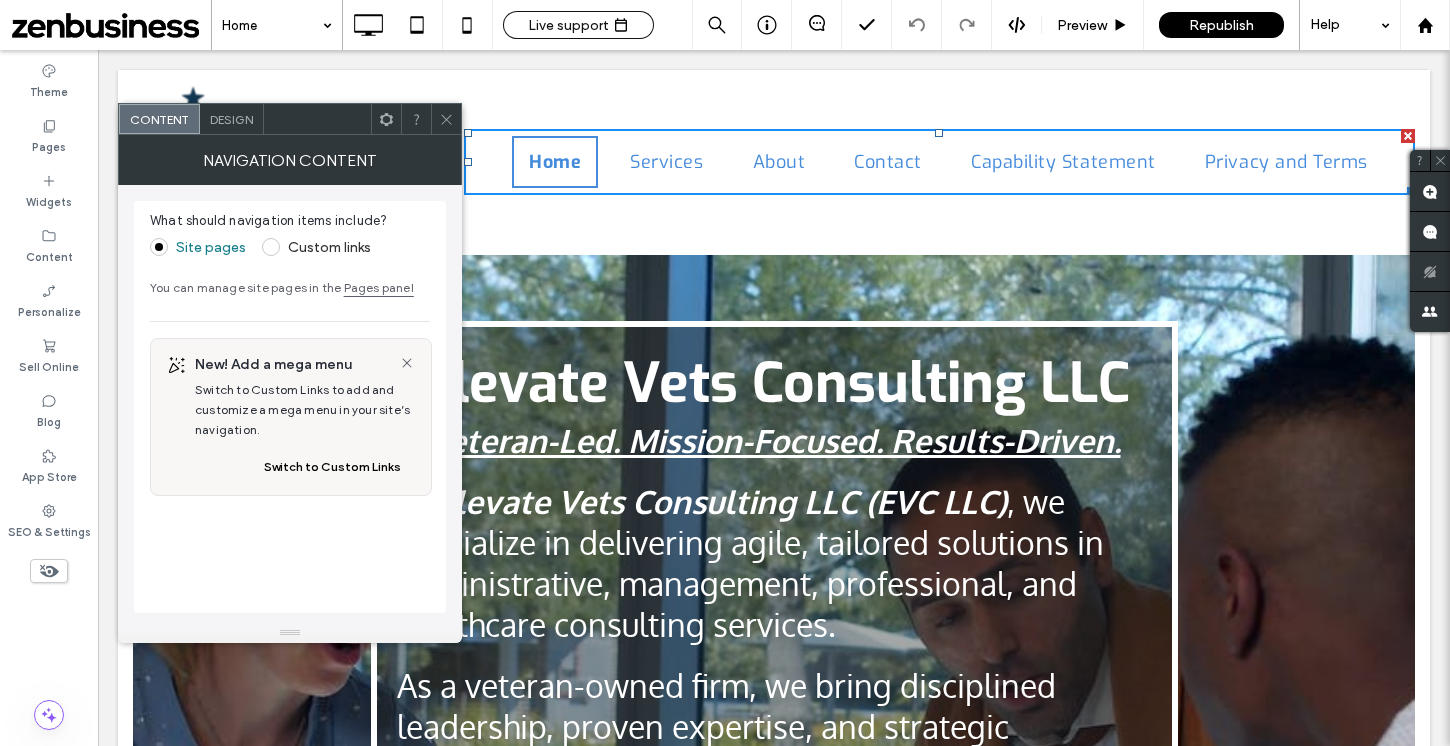 click 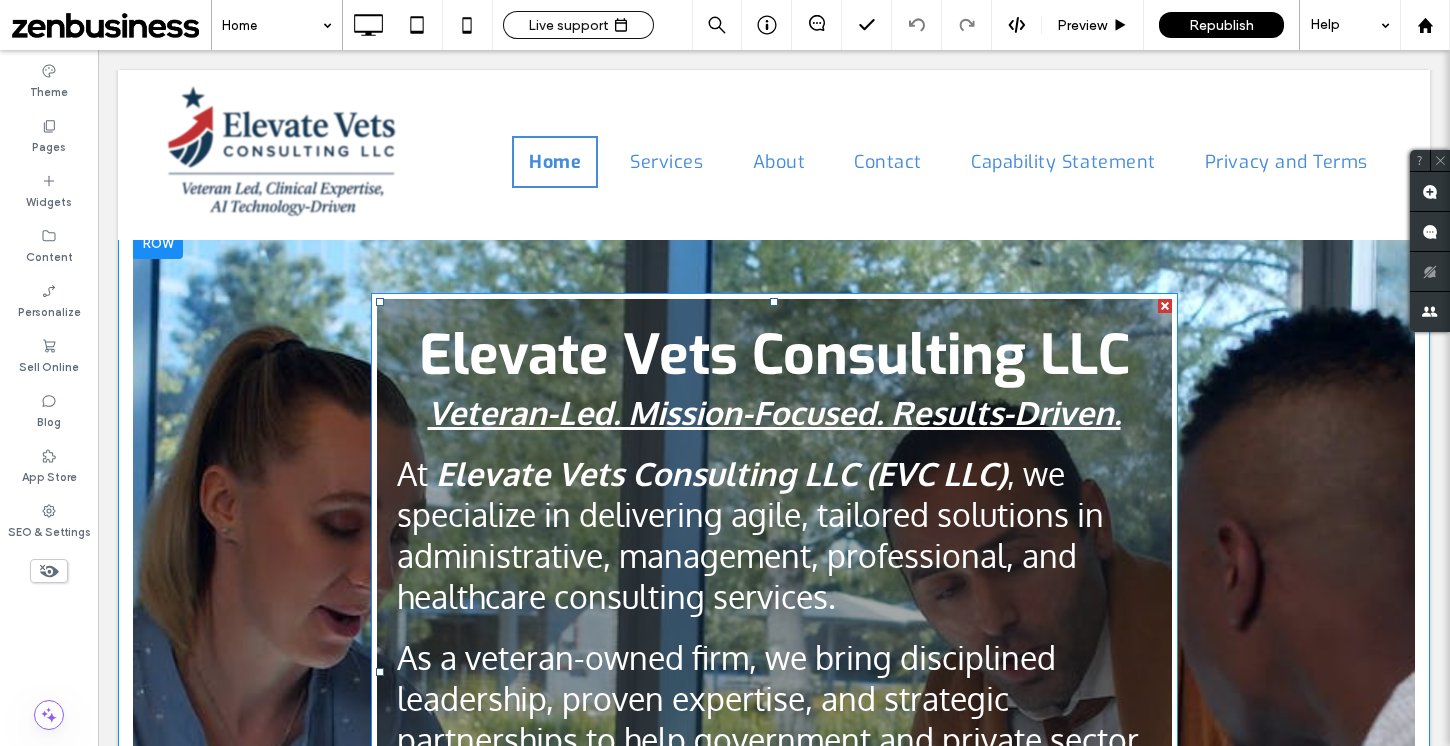 scroll, scrollTop: 0, scrollLeft: 0, axis: both 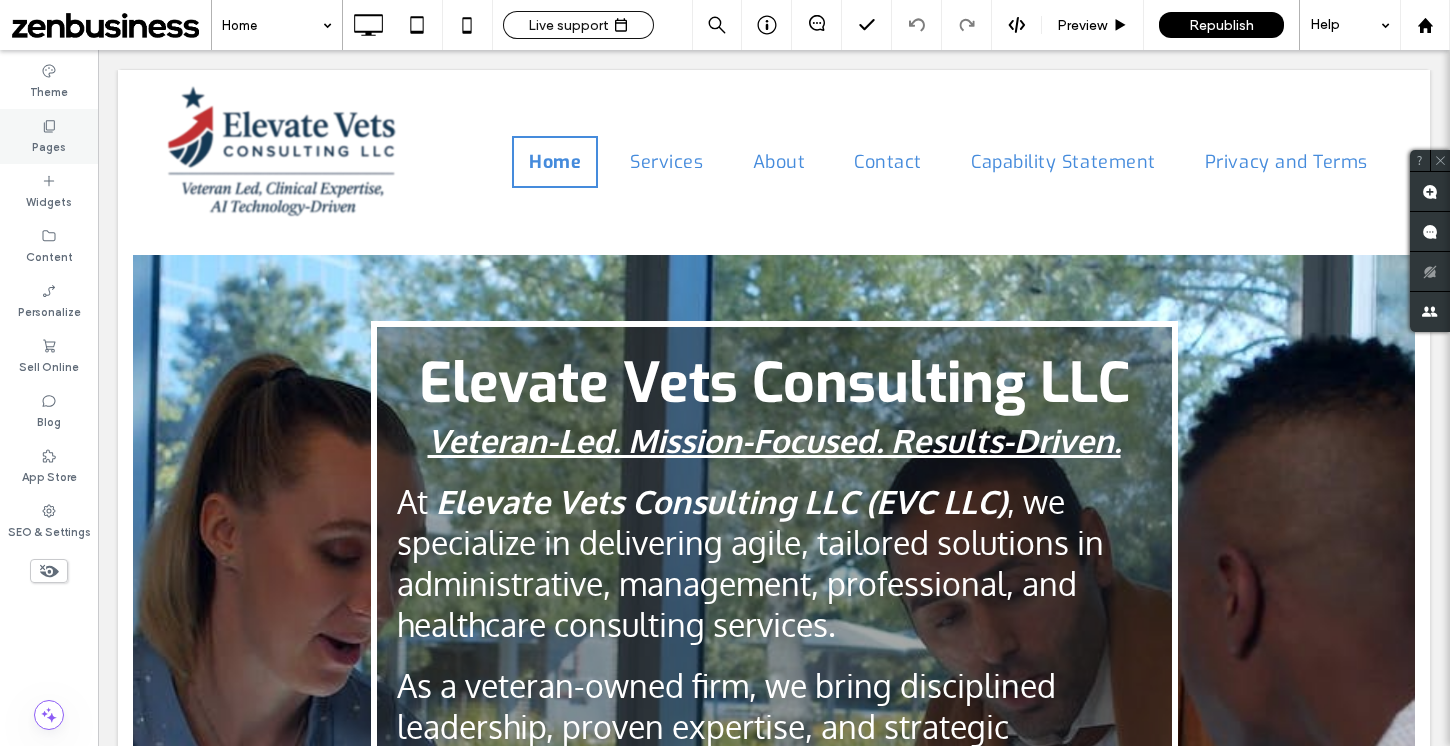 click on "Pages" at bounding box center (49, 145) 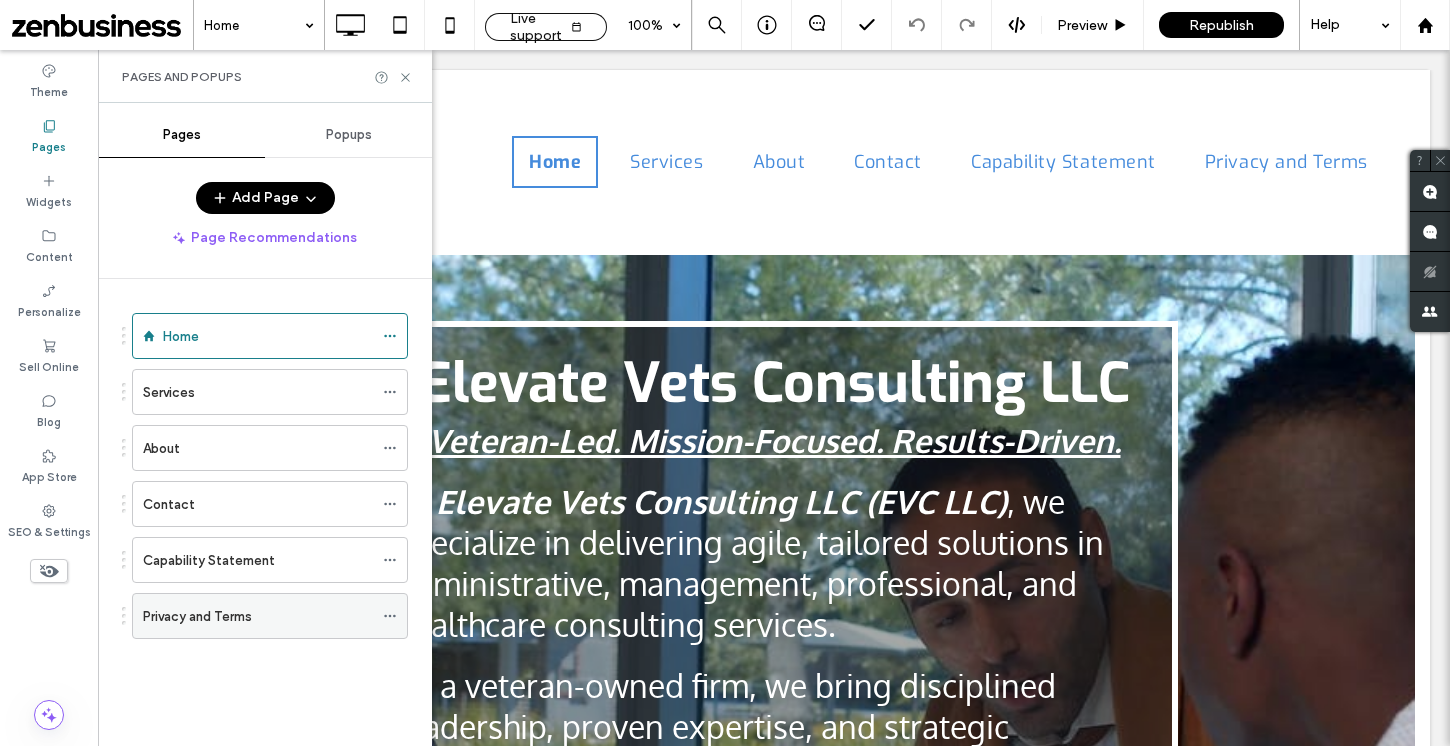 click 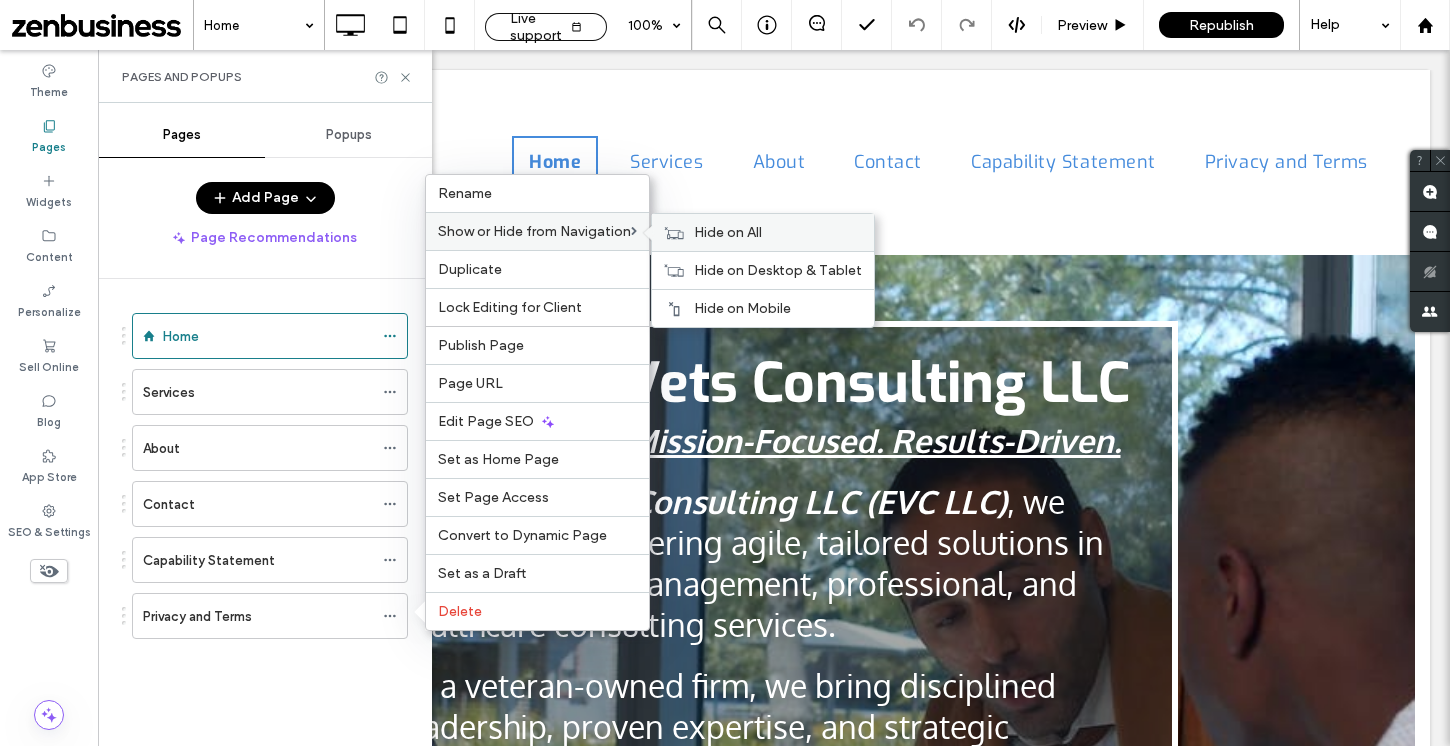click on "Hide on All" at bounding box center (728, 232) 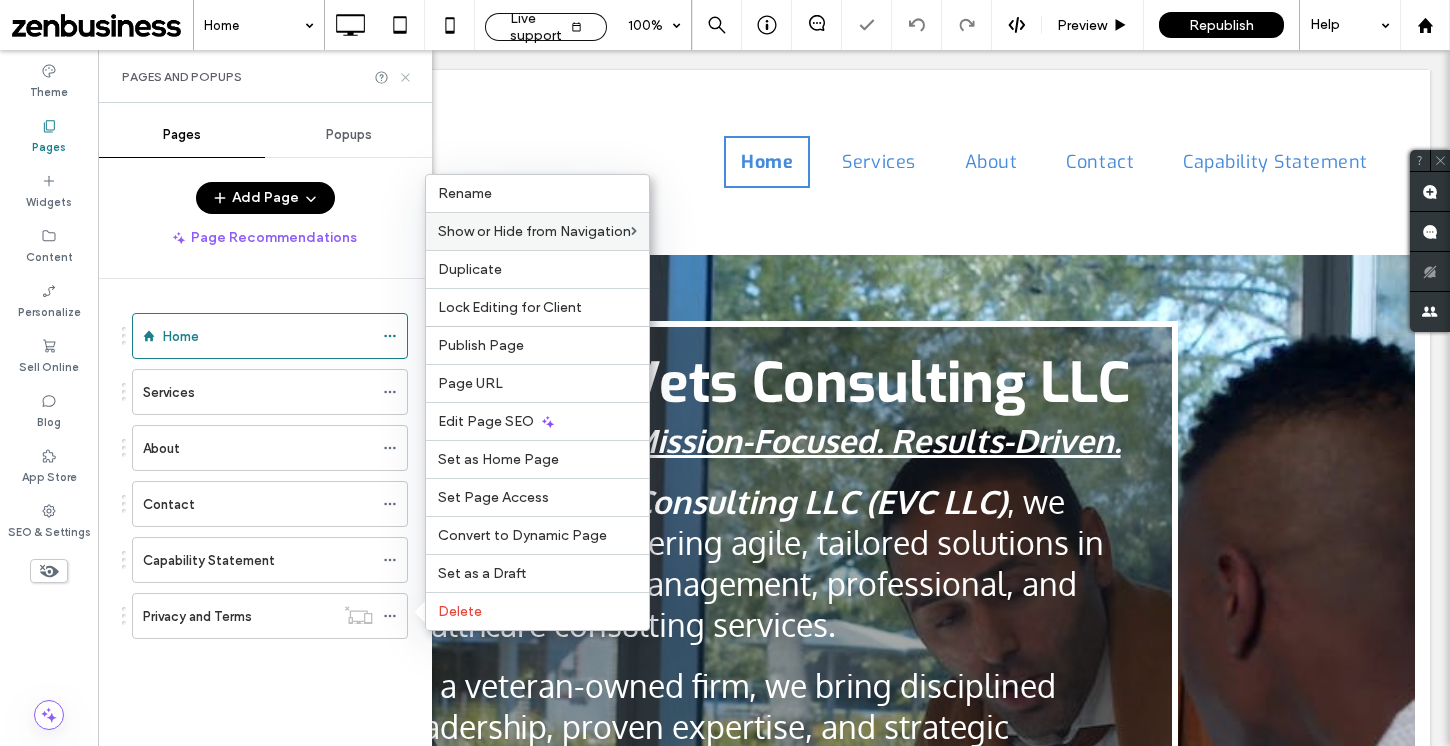 click 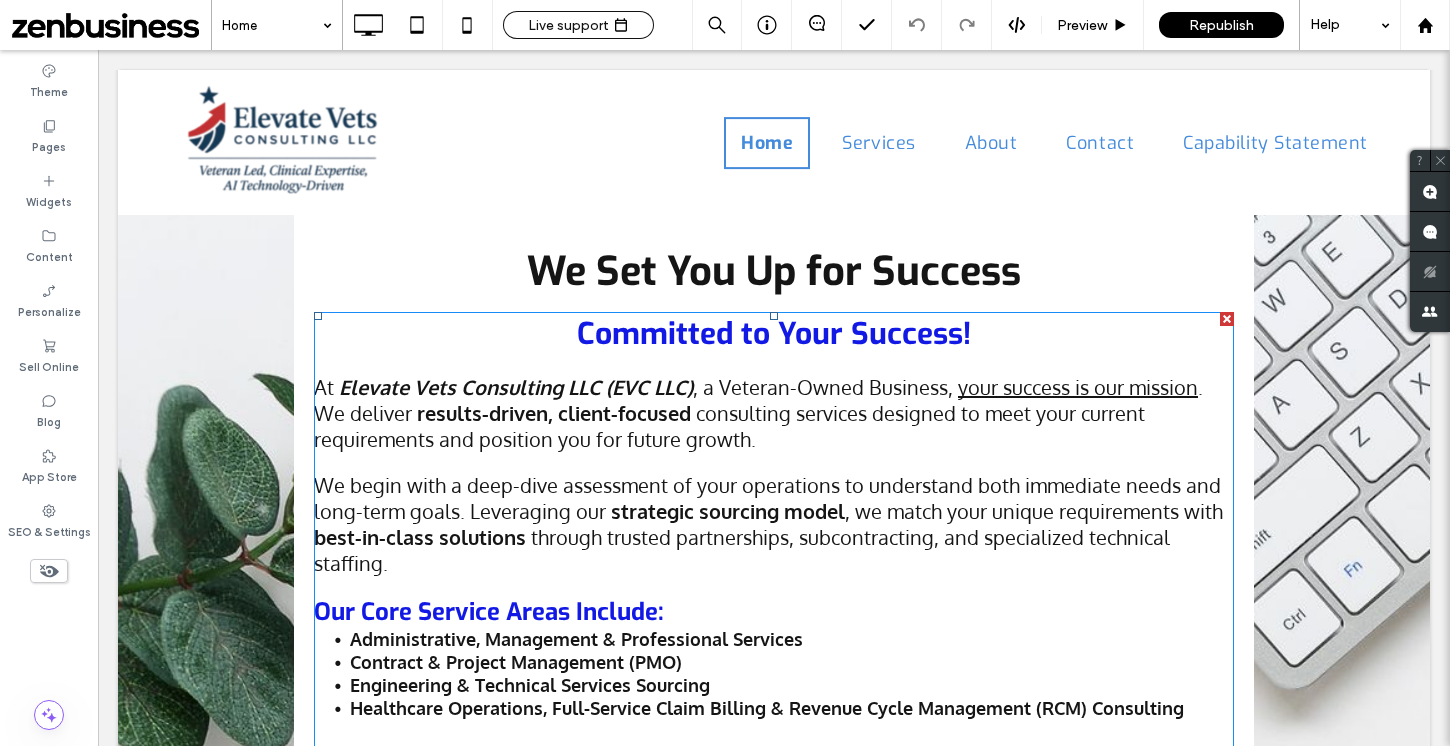 scroll, scrollTop: 1157, scrollLeft: 0, axis: vertical 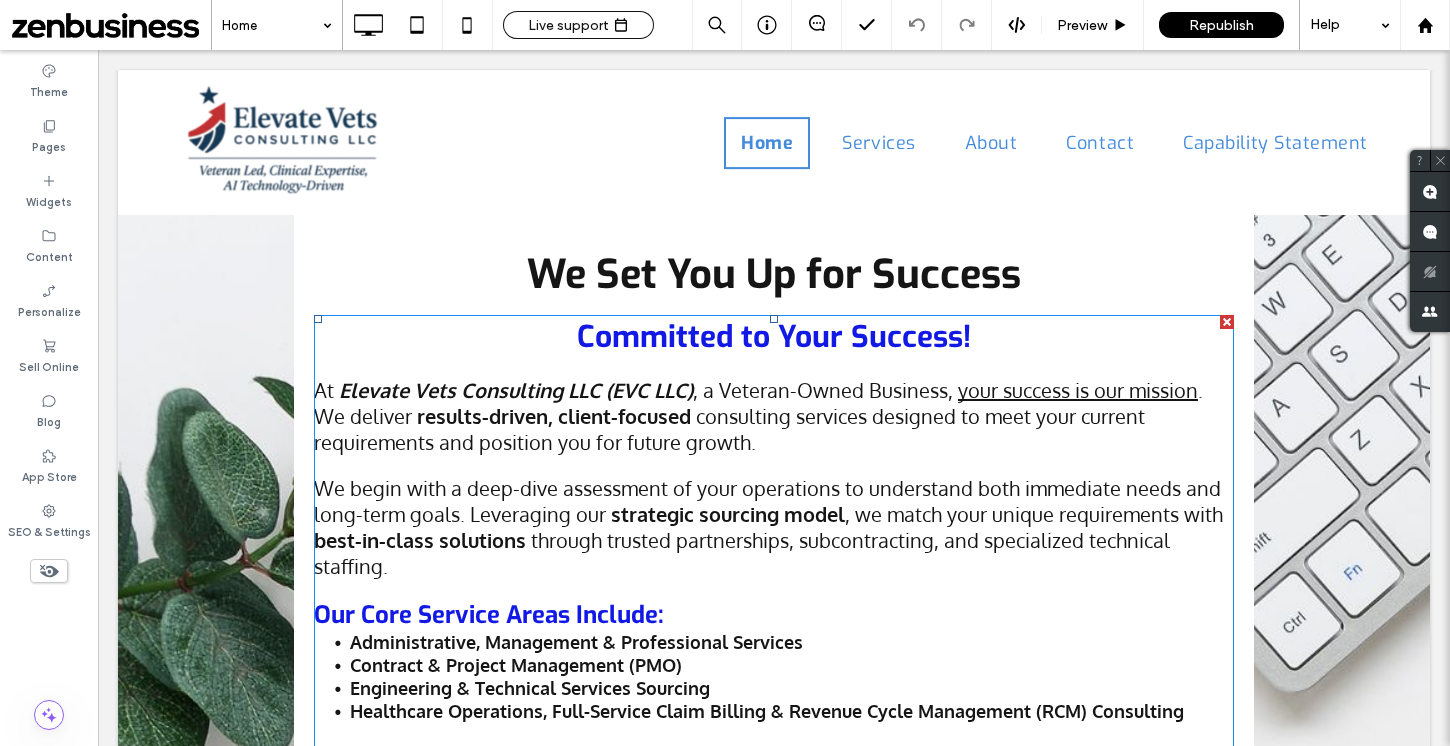click on "We begin with a deep-dive assessment of your operations to understand both immediate needs and long-term goals. Leveraging our" at bounding box center (767, 501) 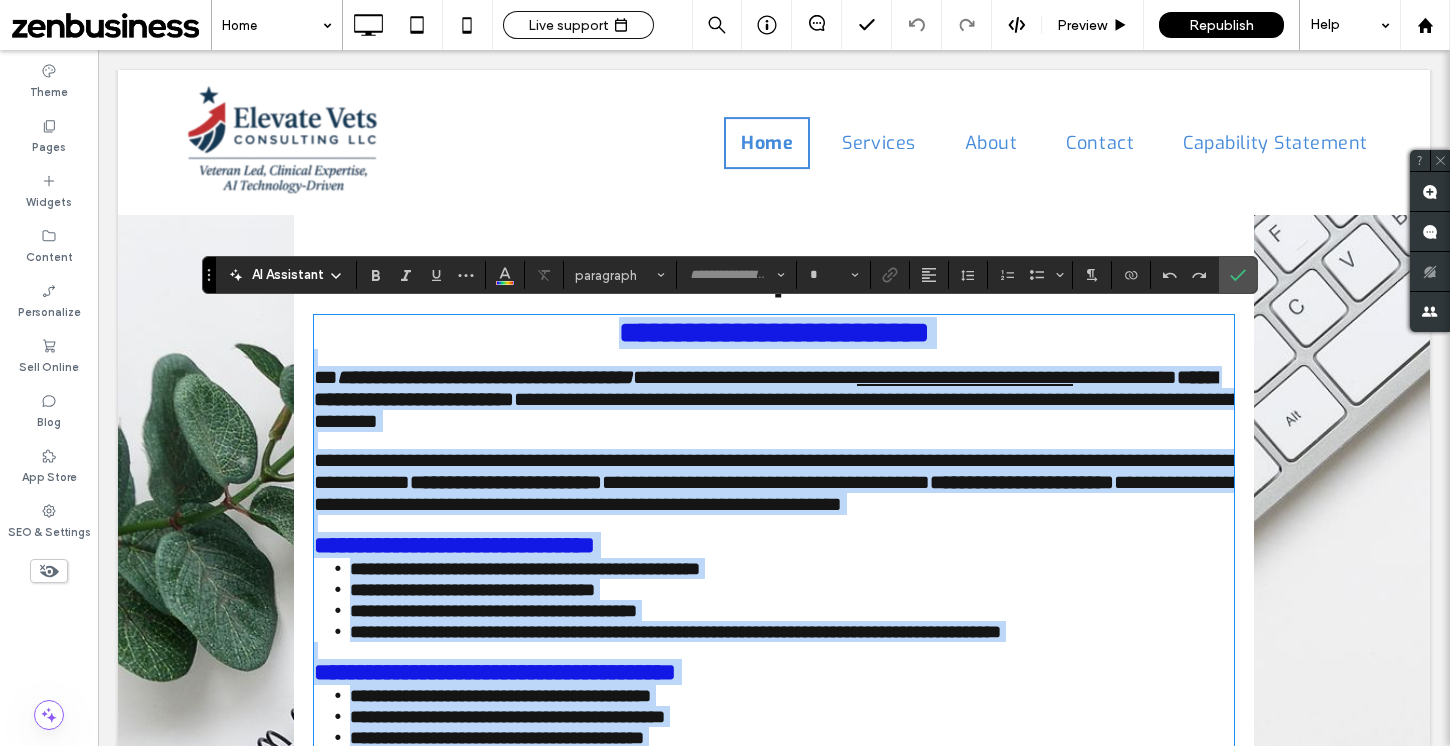 click on "**********" at bounding box center [506, 482] 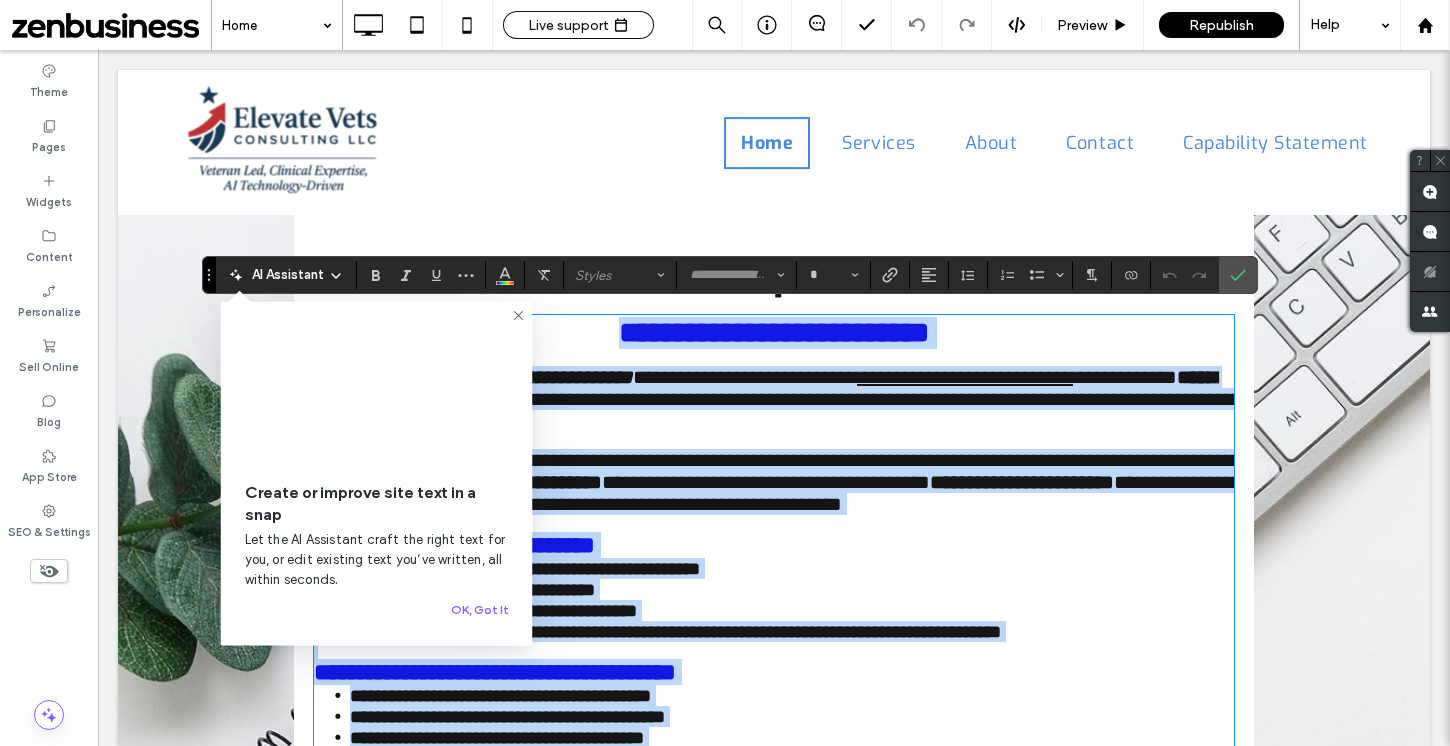 click on "**********" at bounding box center (506, 482) 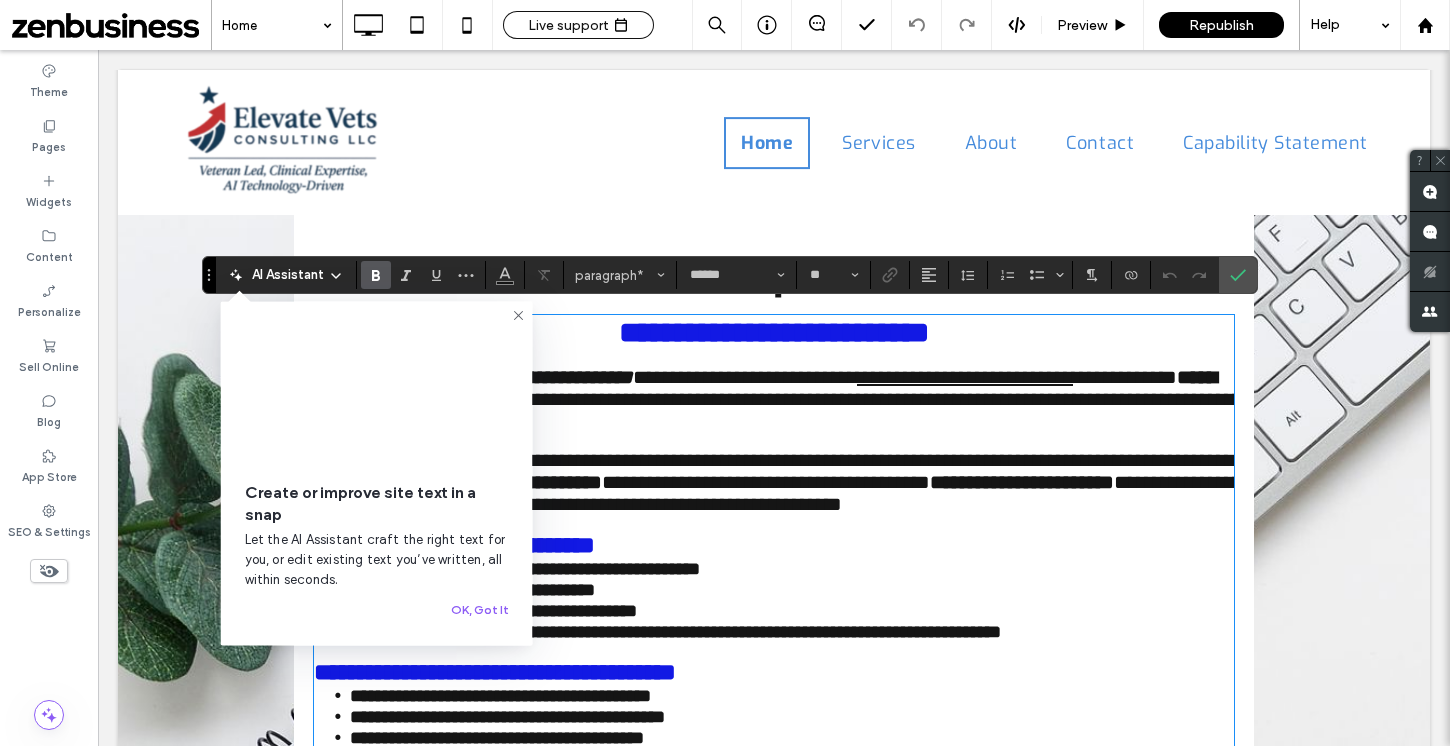 click 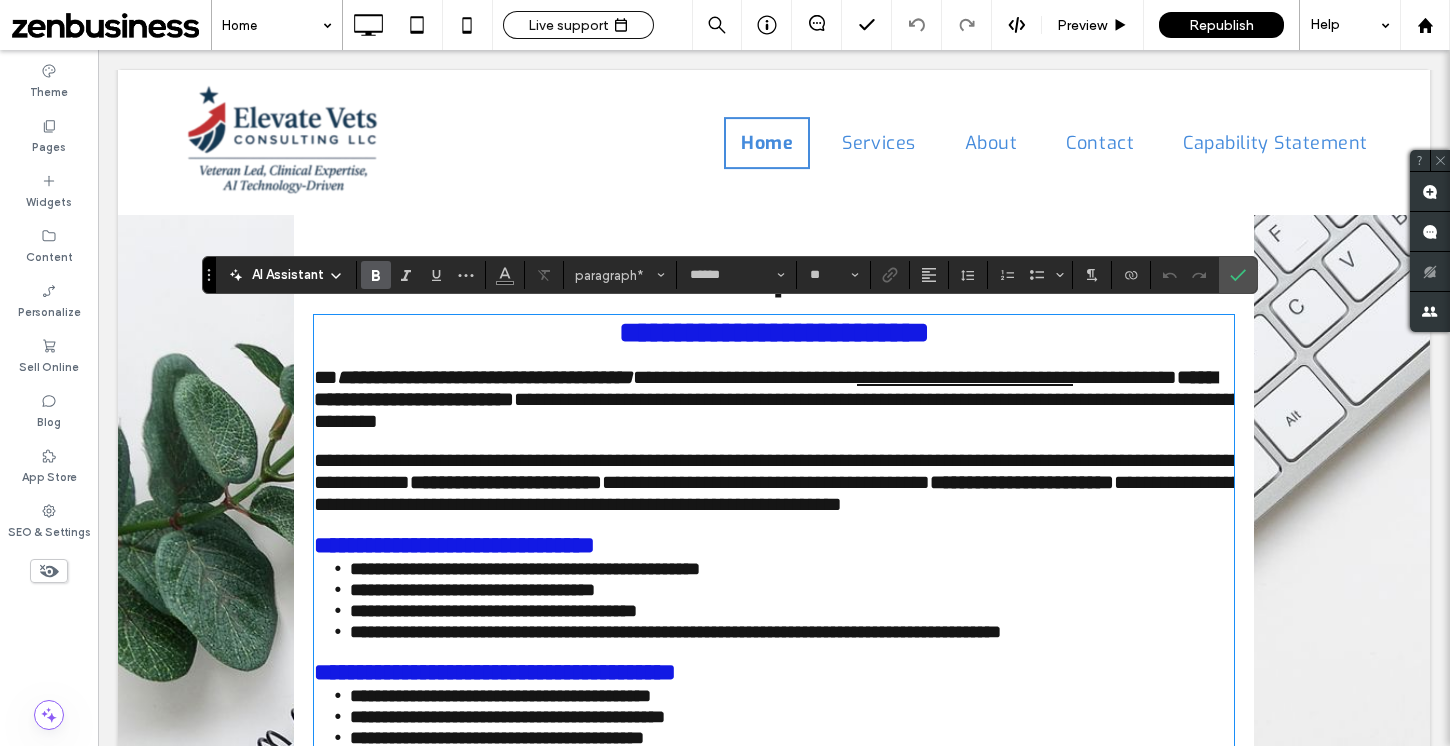 click on "**********" at bounding box center (1022, 482) 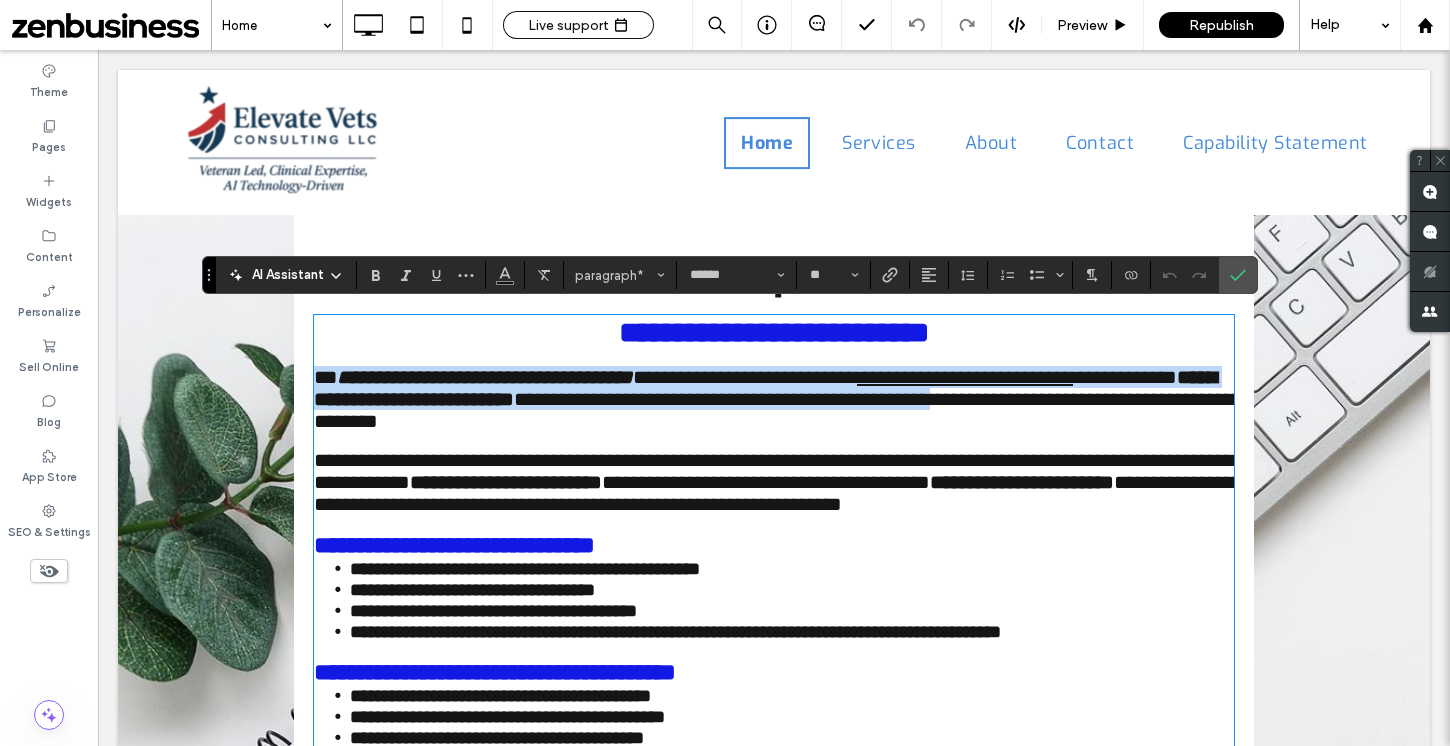 drag, startPoint x: 410, startPoint y: 565, endPoint x: 312, endPoint y: 384, distance: 205.82759 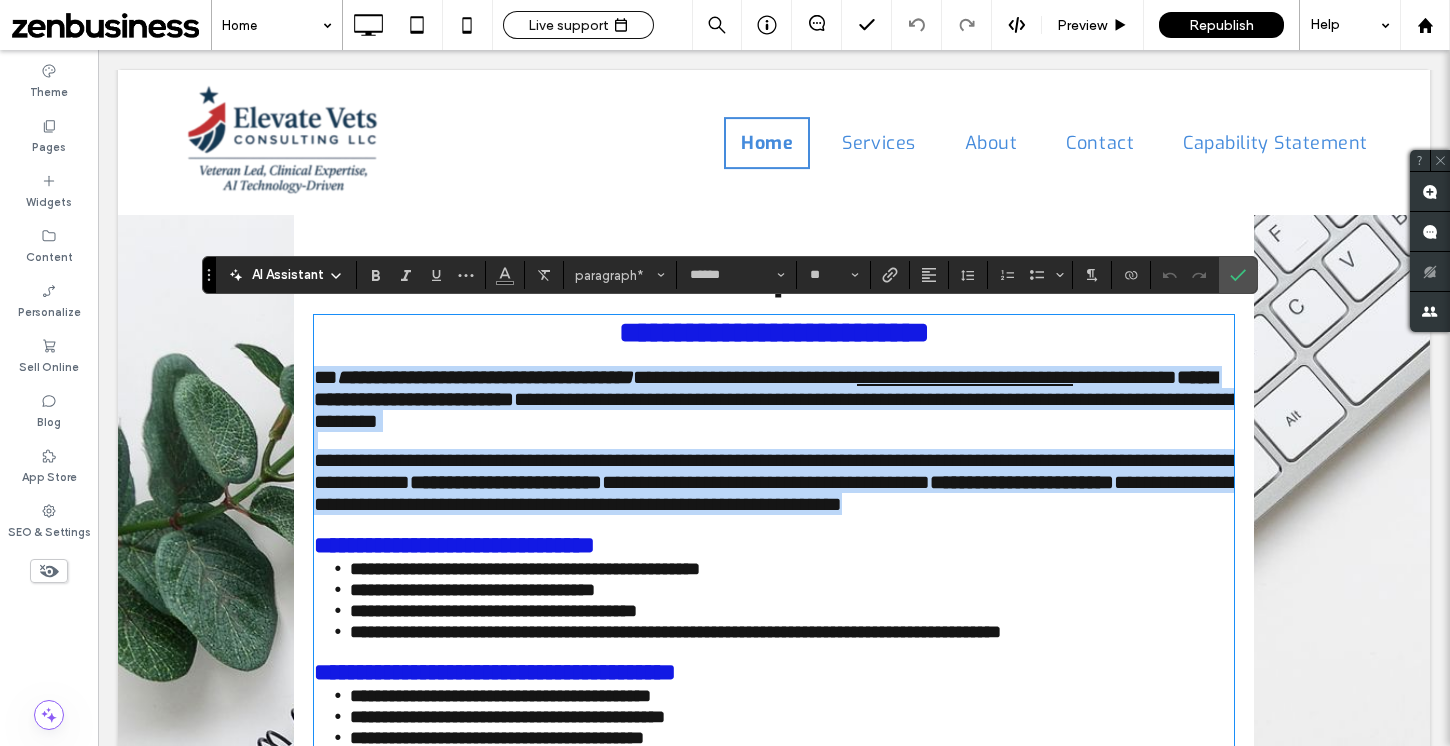 drag, startPoint x: 317, startPoint y: 384, endPoint x: 526, endPoint y: 547, distance: 265.04718 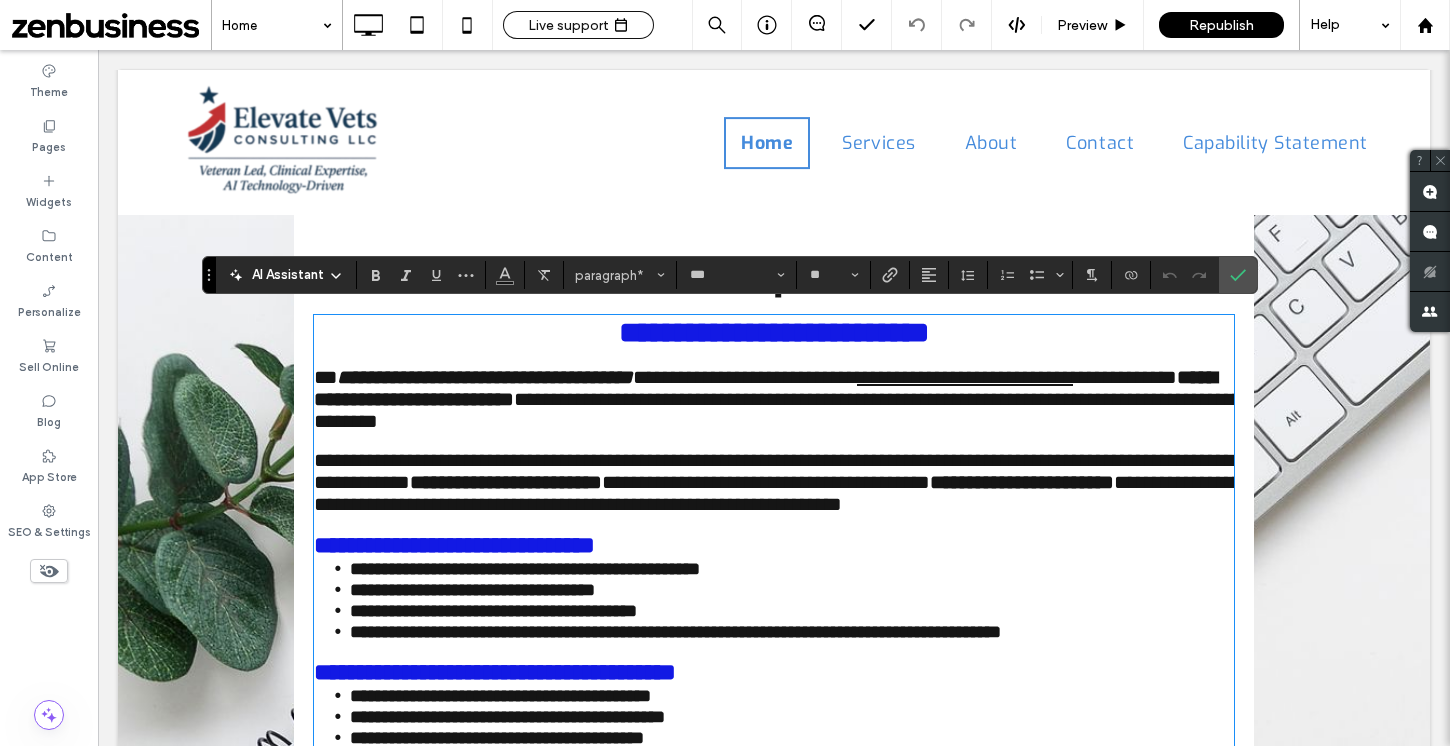 click on "**********" at bounding box center [774, 545] 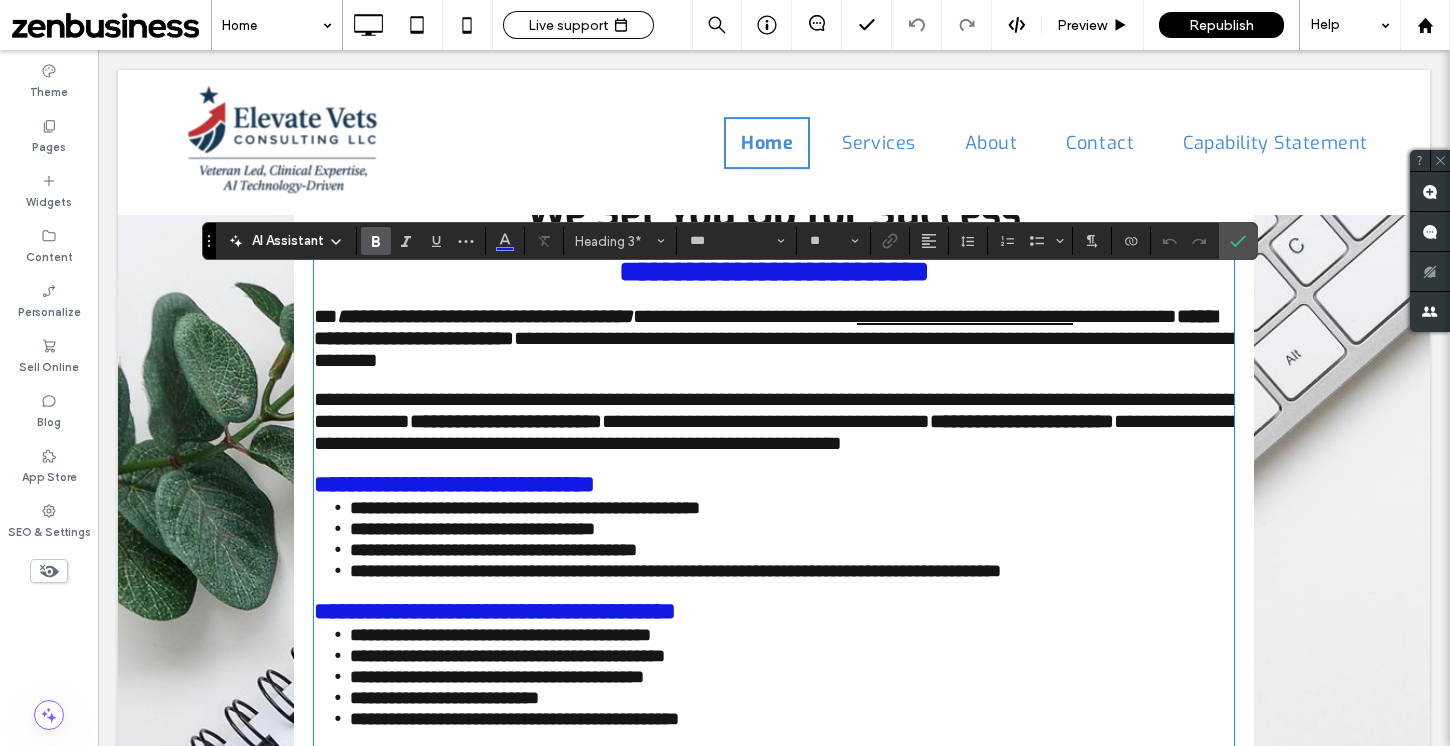 scroll, scrollTop: 1219, scrollLeft: 0, axis: vertical 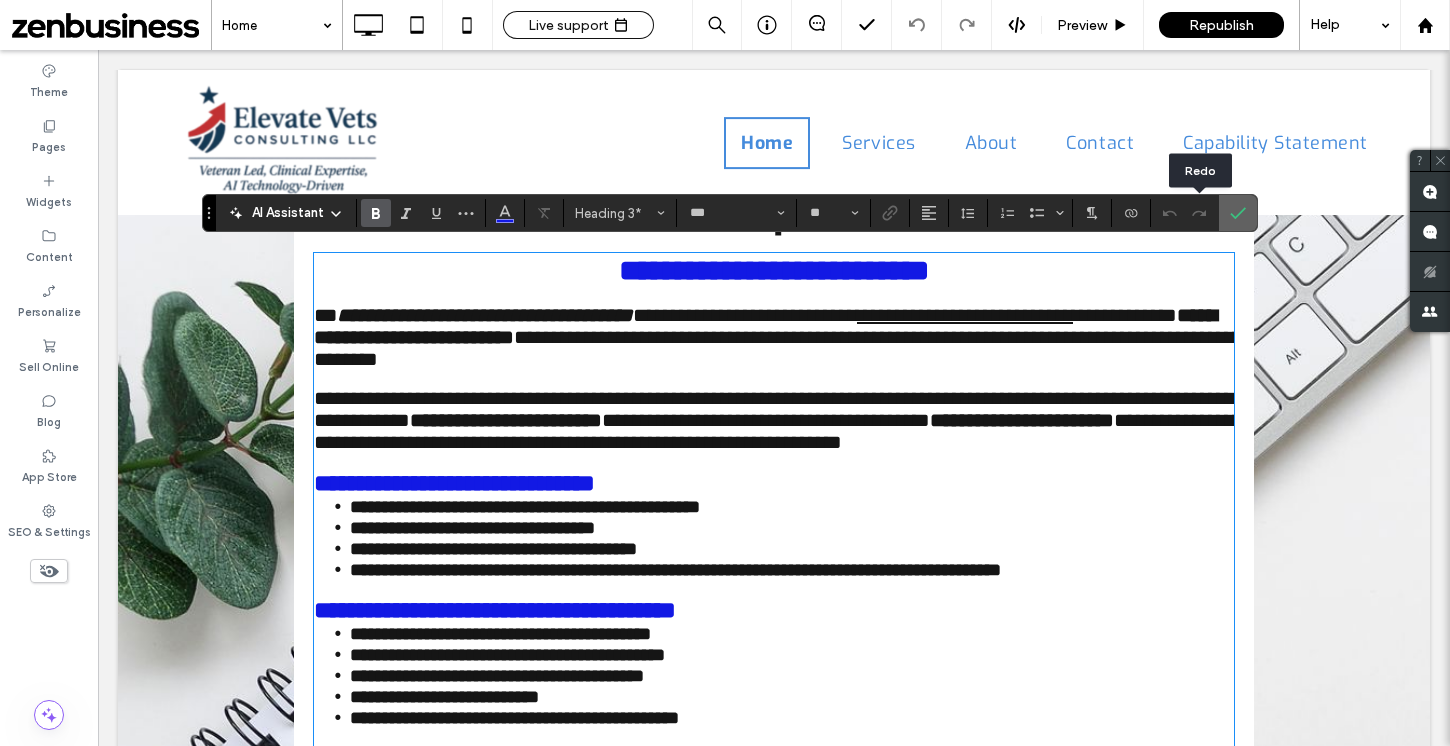 drag, startPoint x: 1116, startPoint y: 172, endPoint x: 1249, endPoint y: 206, distance: 137.2771 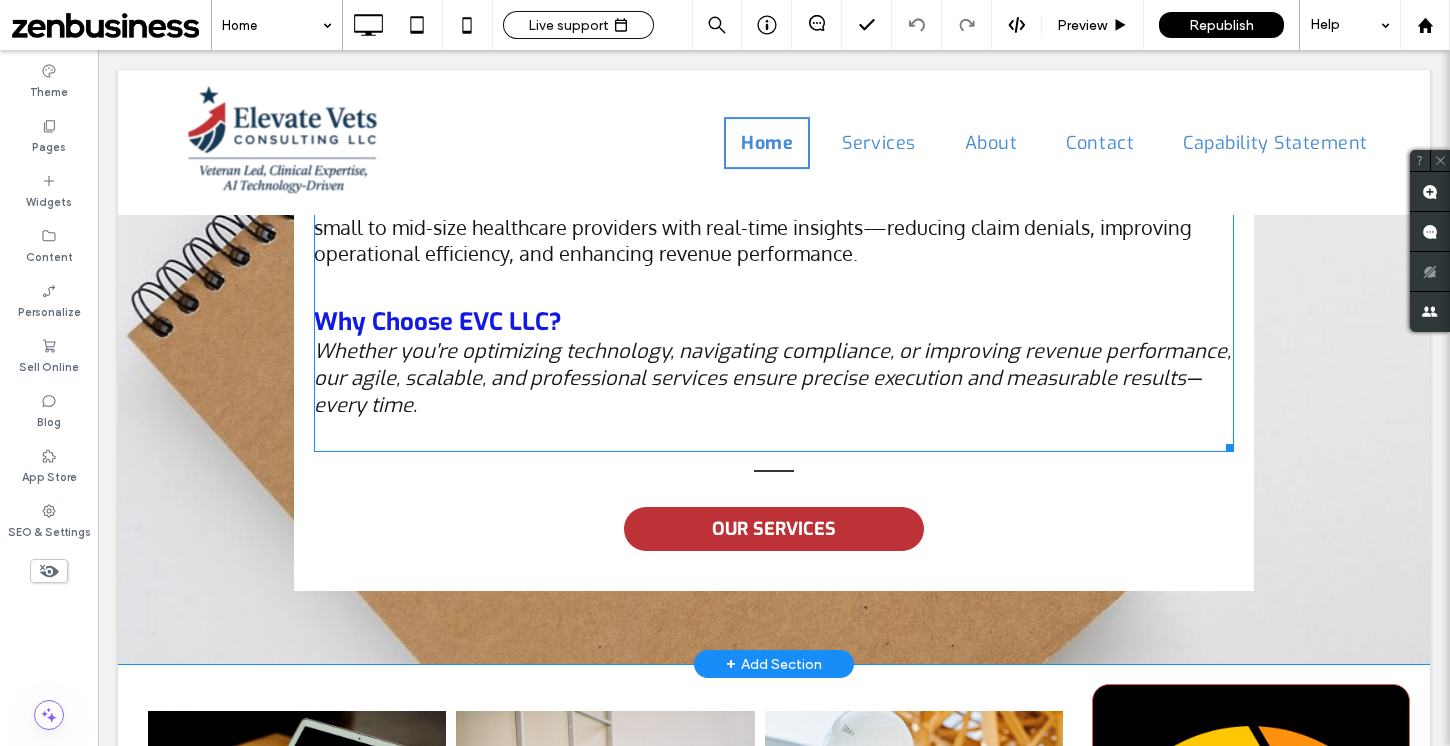 scroll, scrollTop: 2207, scrollLeft: 0, axis: vertical 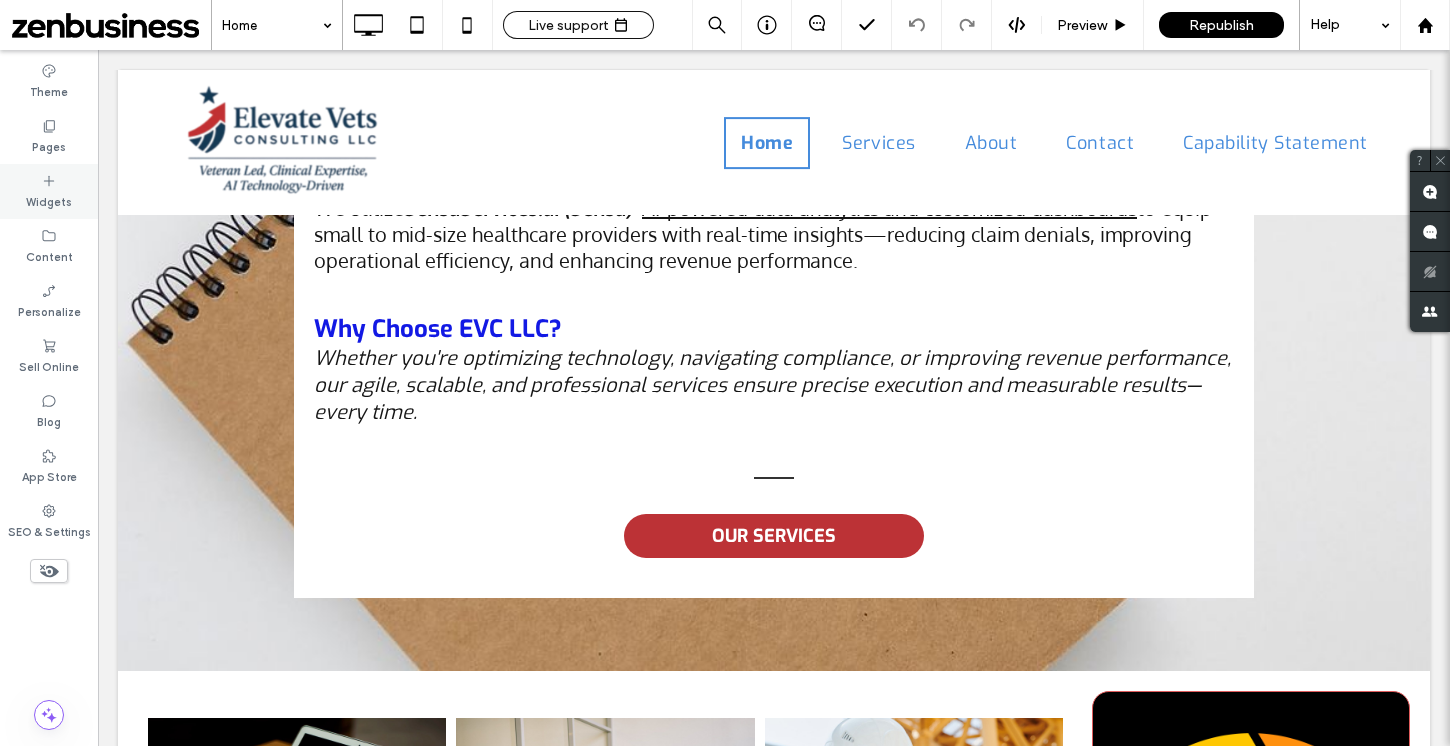 click 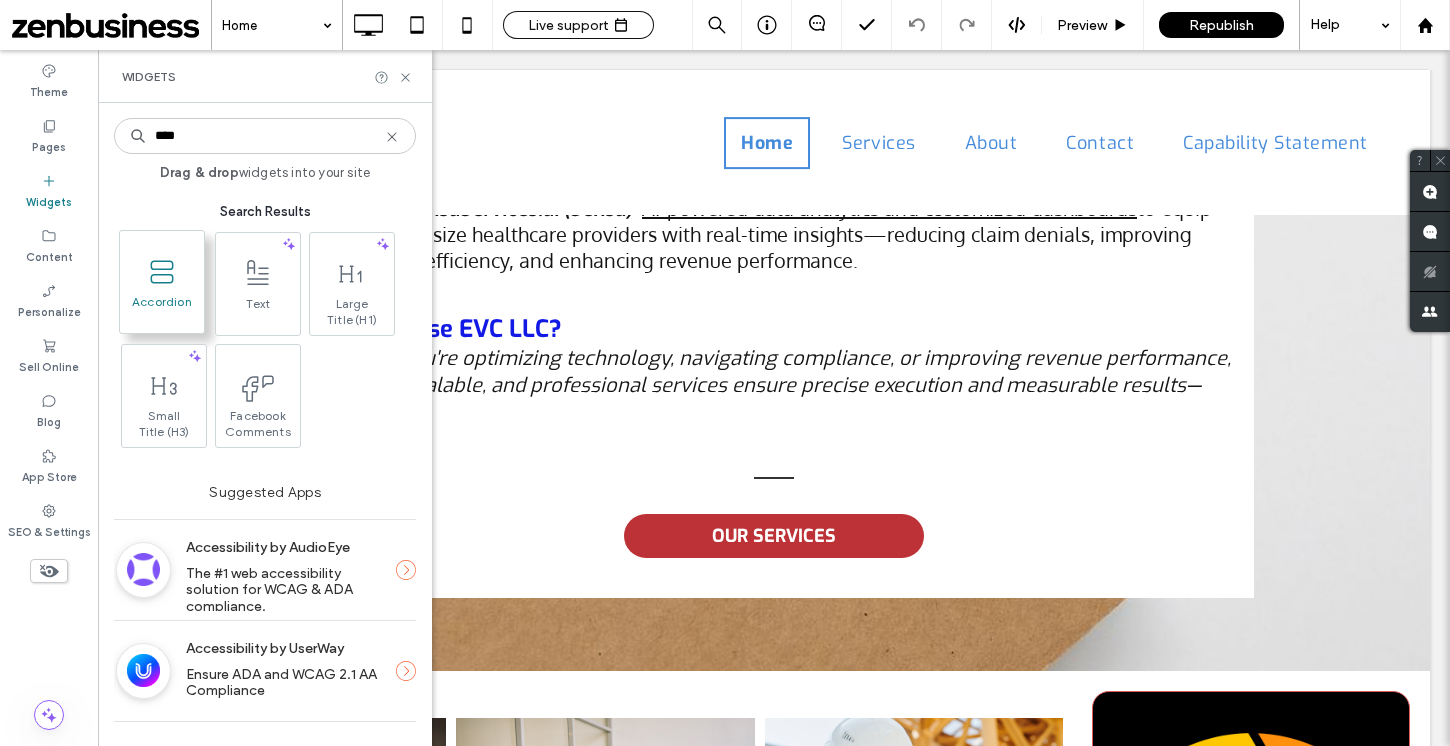 type on "****" 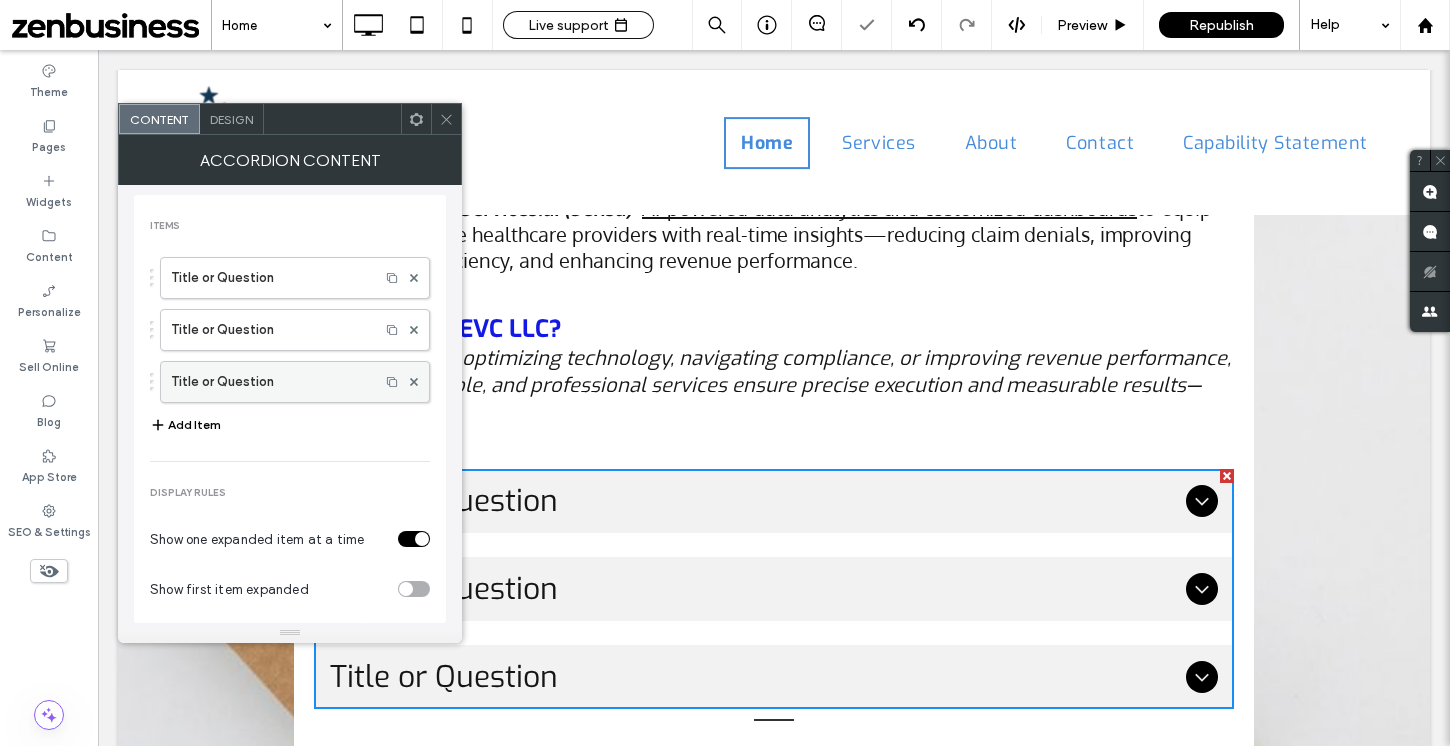 click at bounding box center [414, 382] 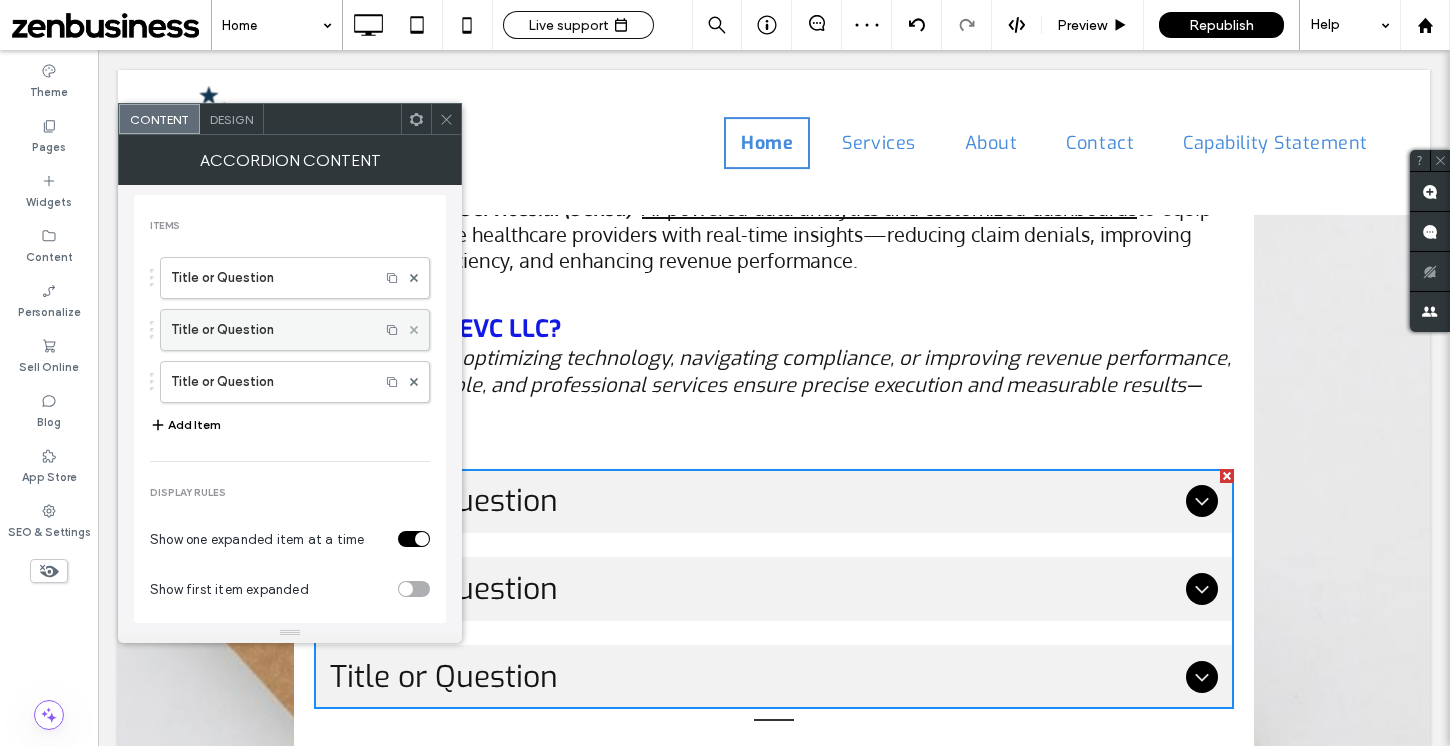 click 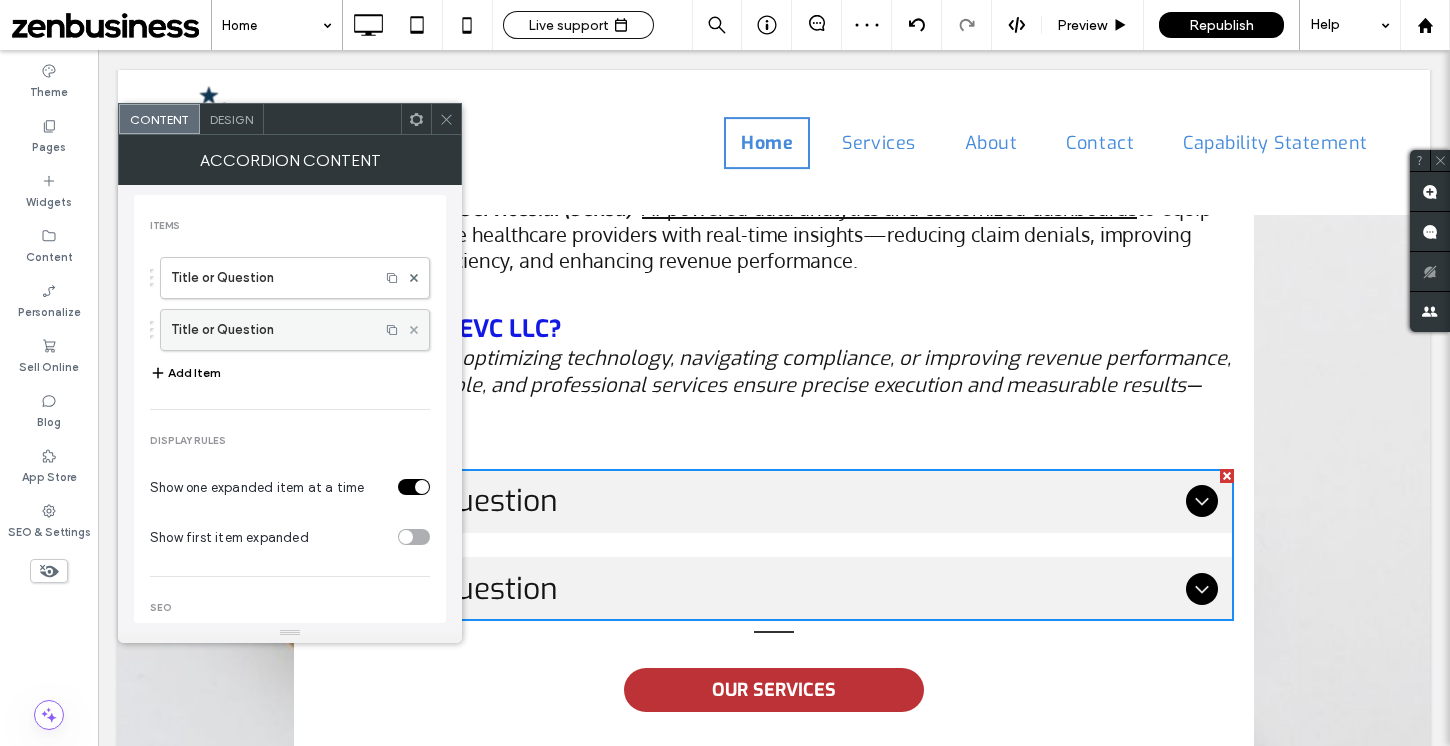 click 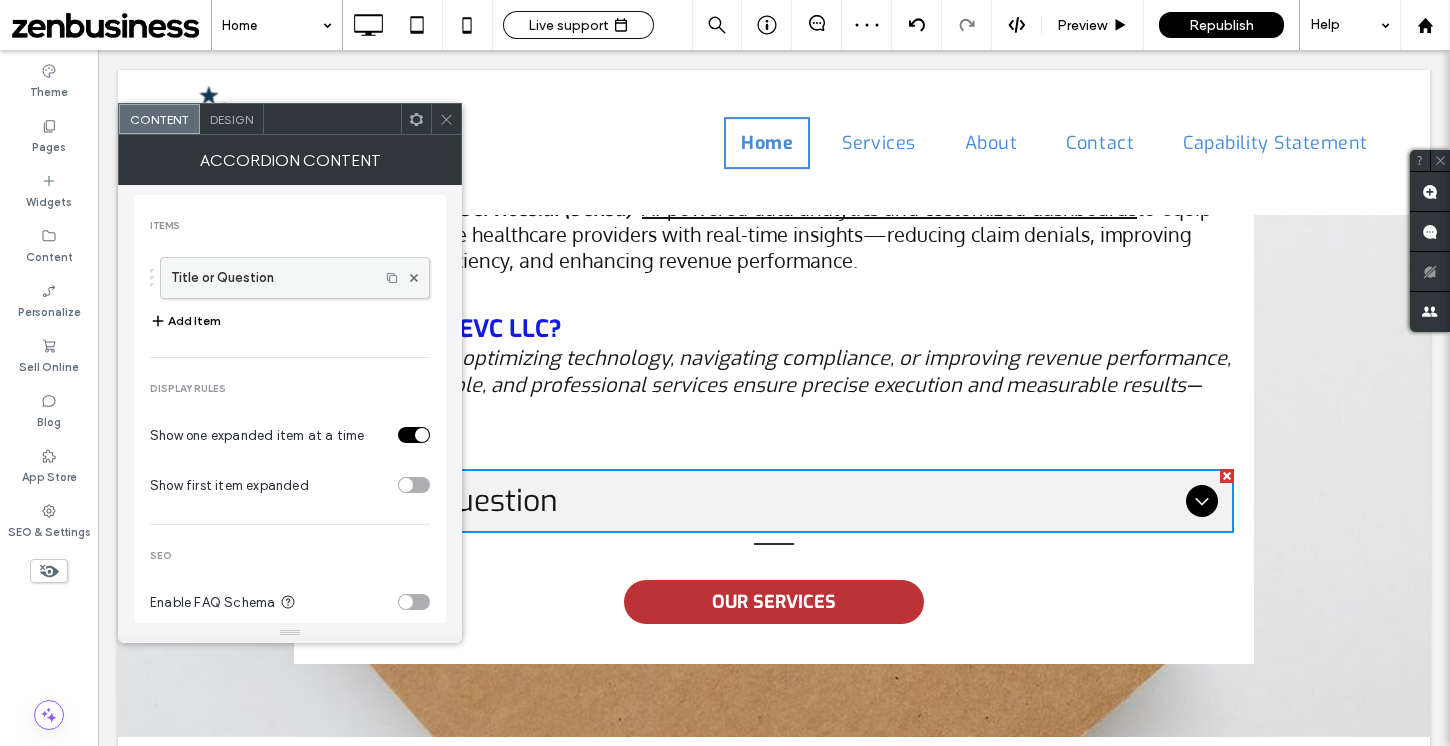 click on "Title or Question" at bounding box center [270, 278] 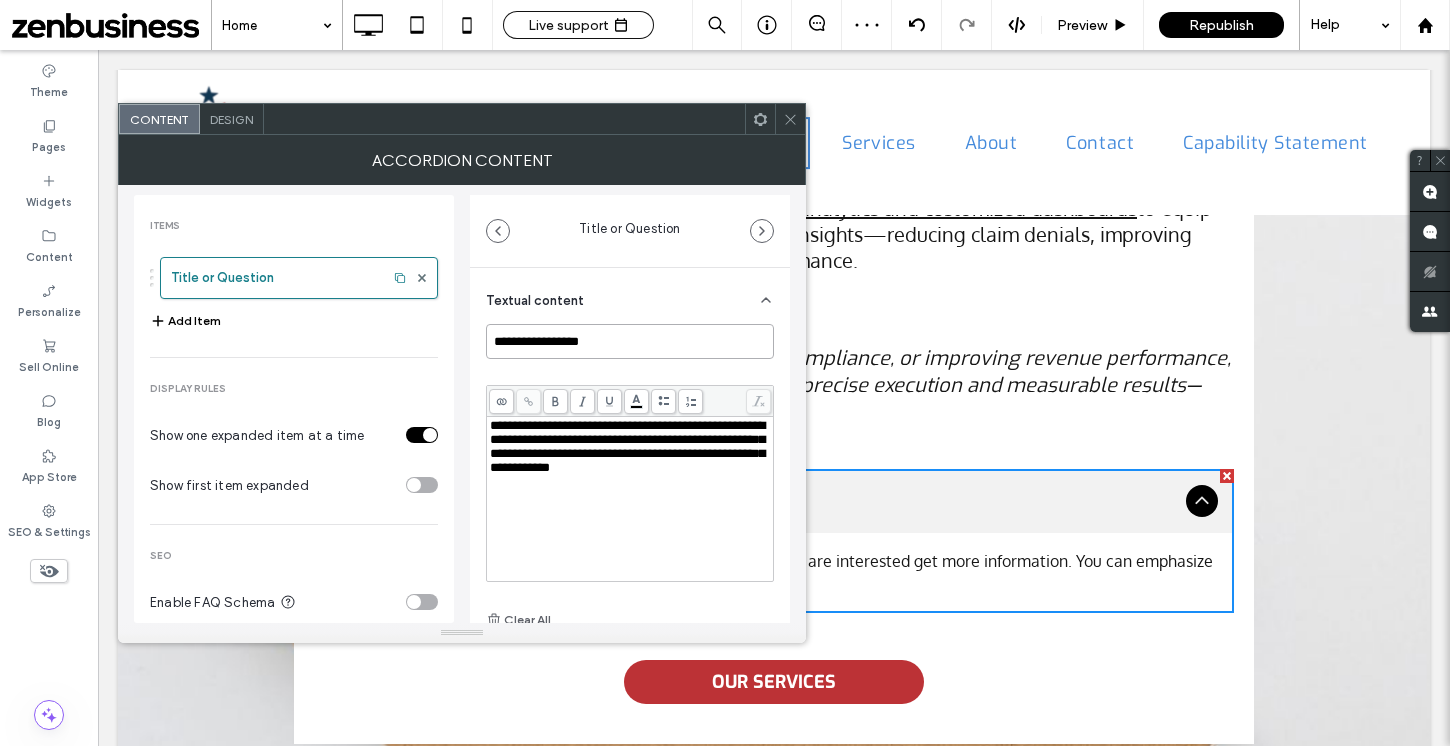 click on "**********" at bounding box center [630, 341] 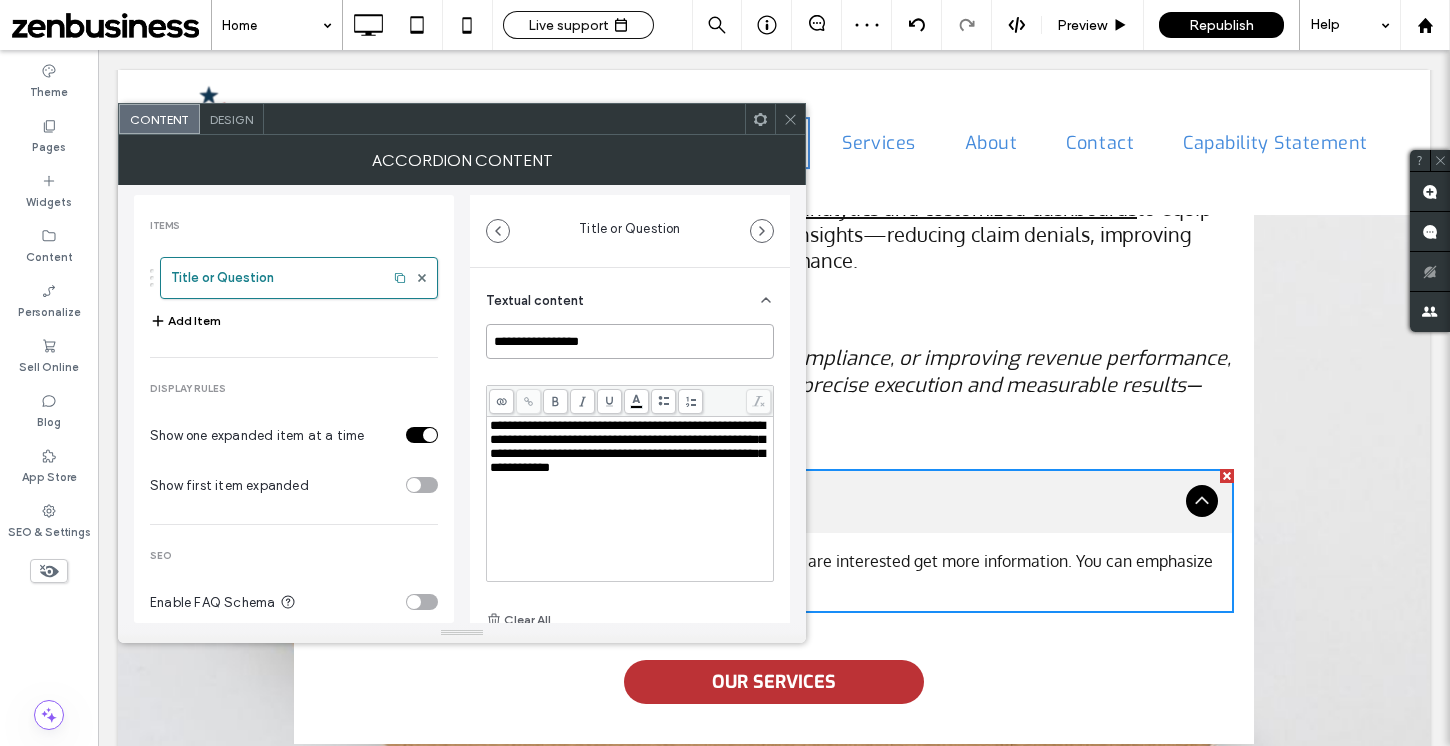 click on "**********" at bounding box center [630, 341] 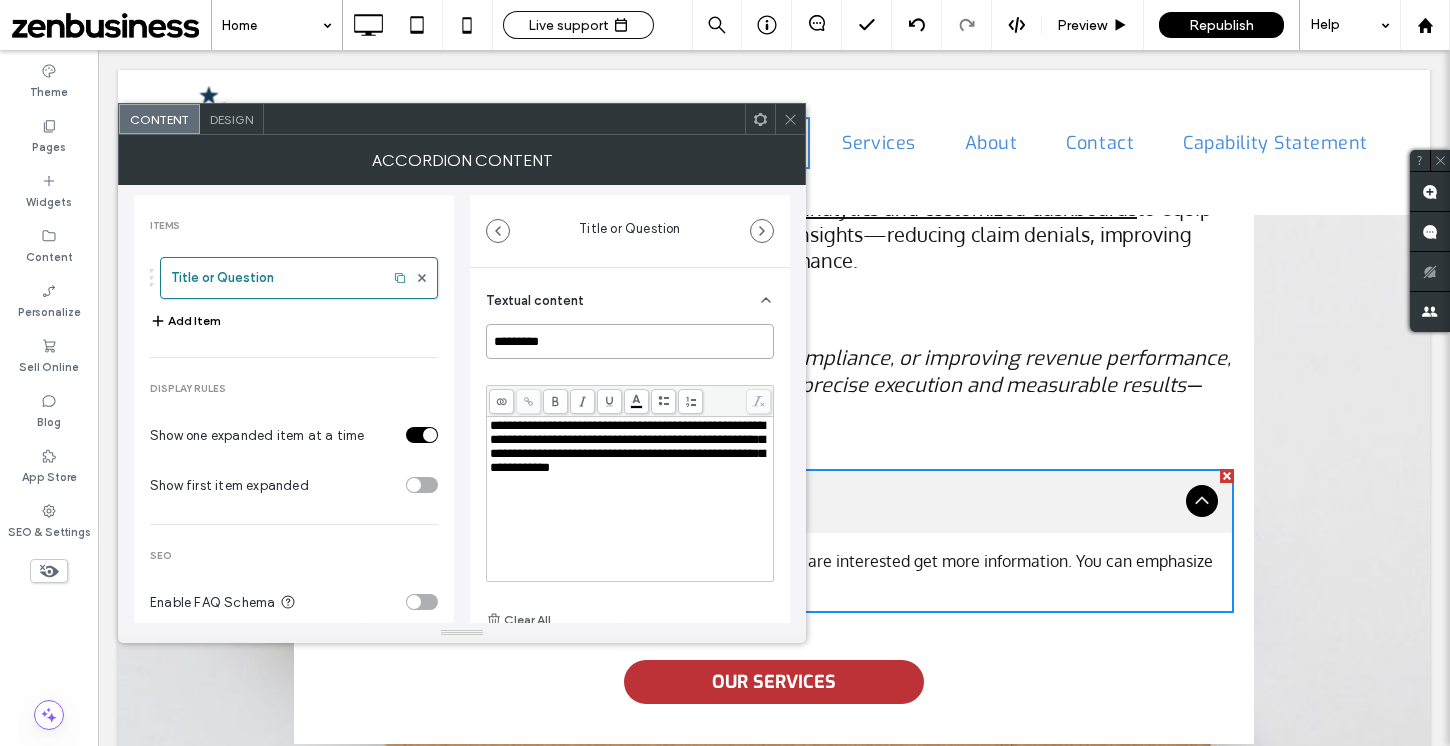 type on "*********" 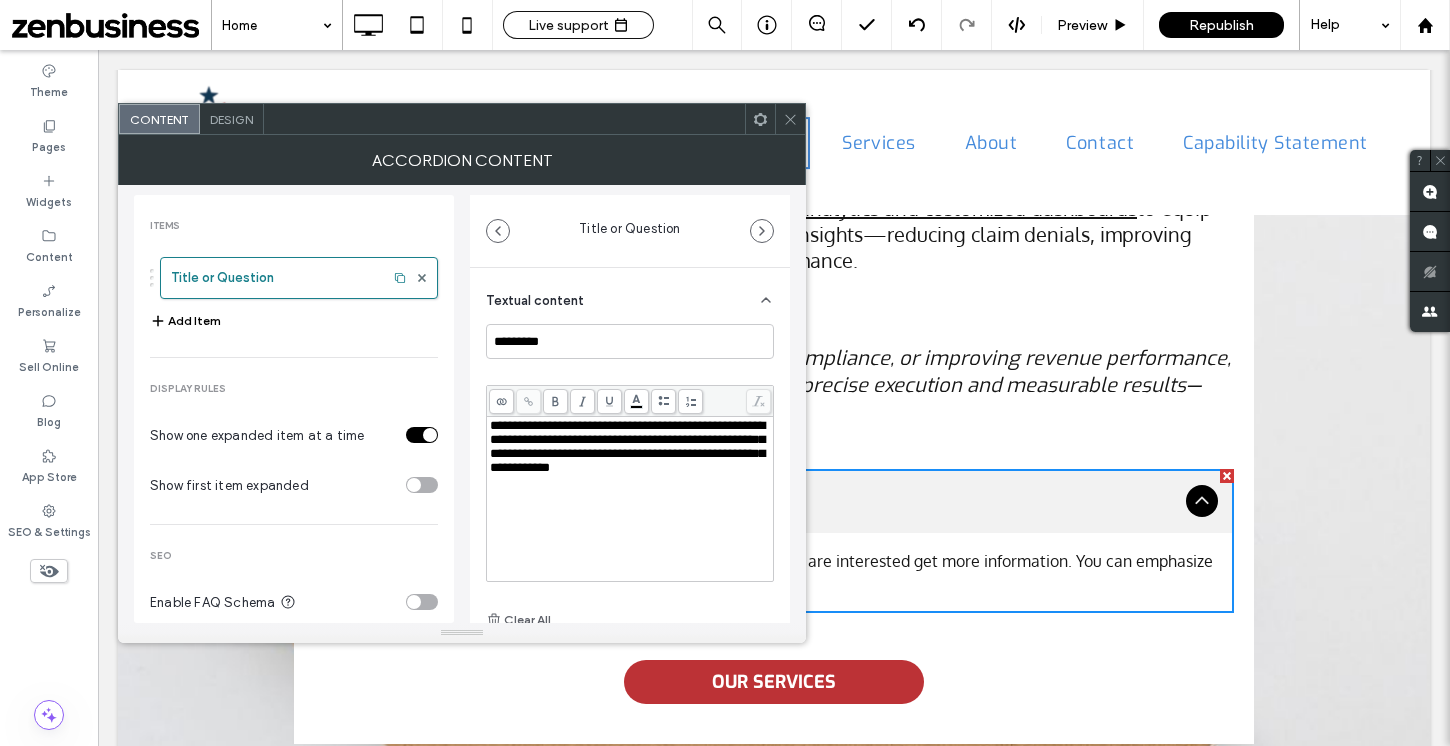 click on "Title or Question" at bounding box center [630, 231] 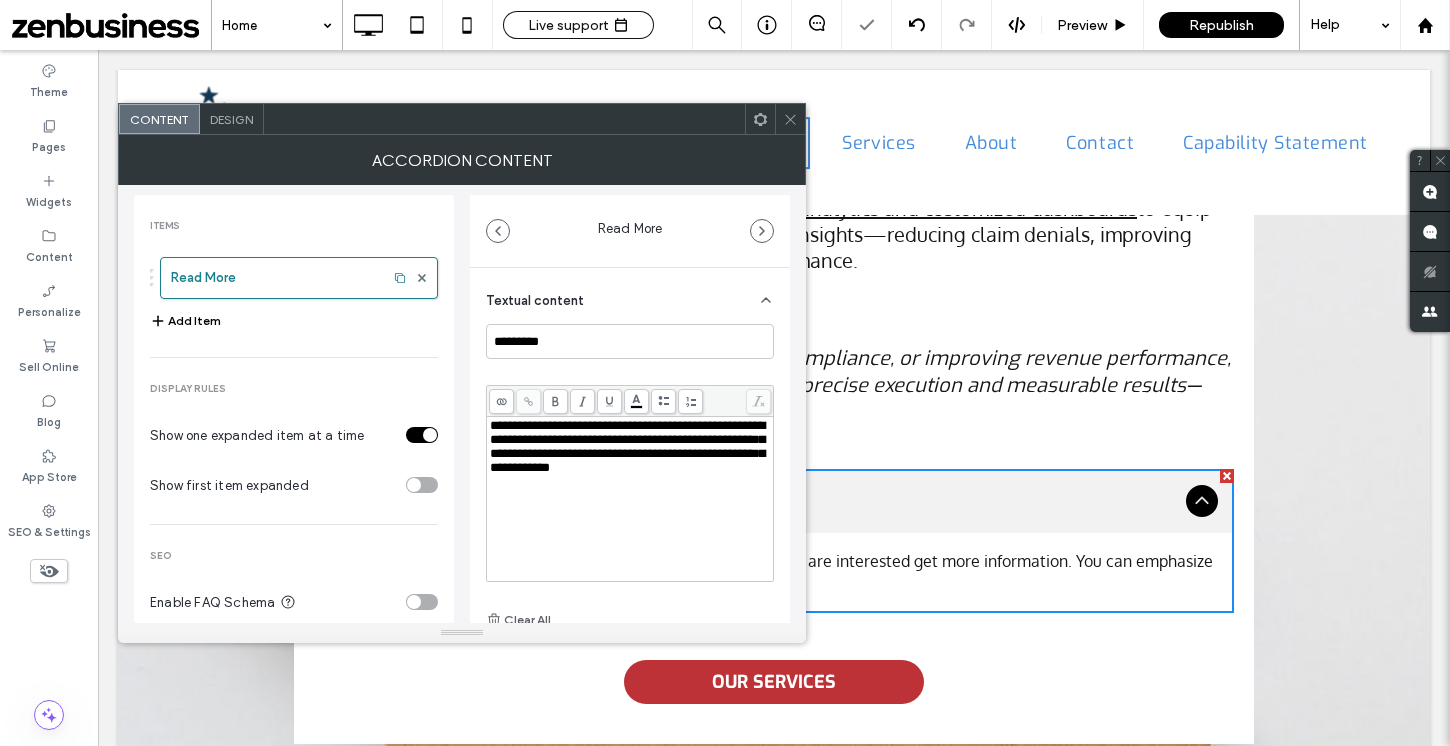 click 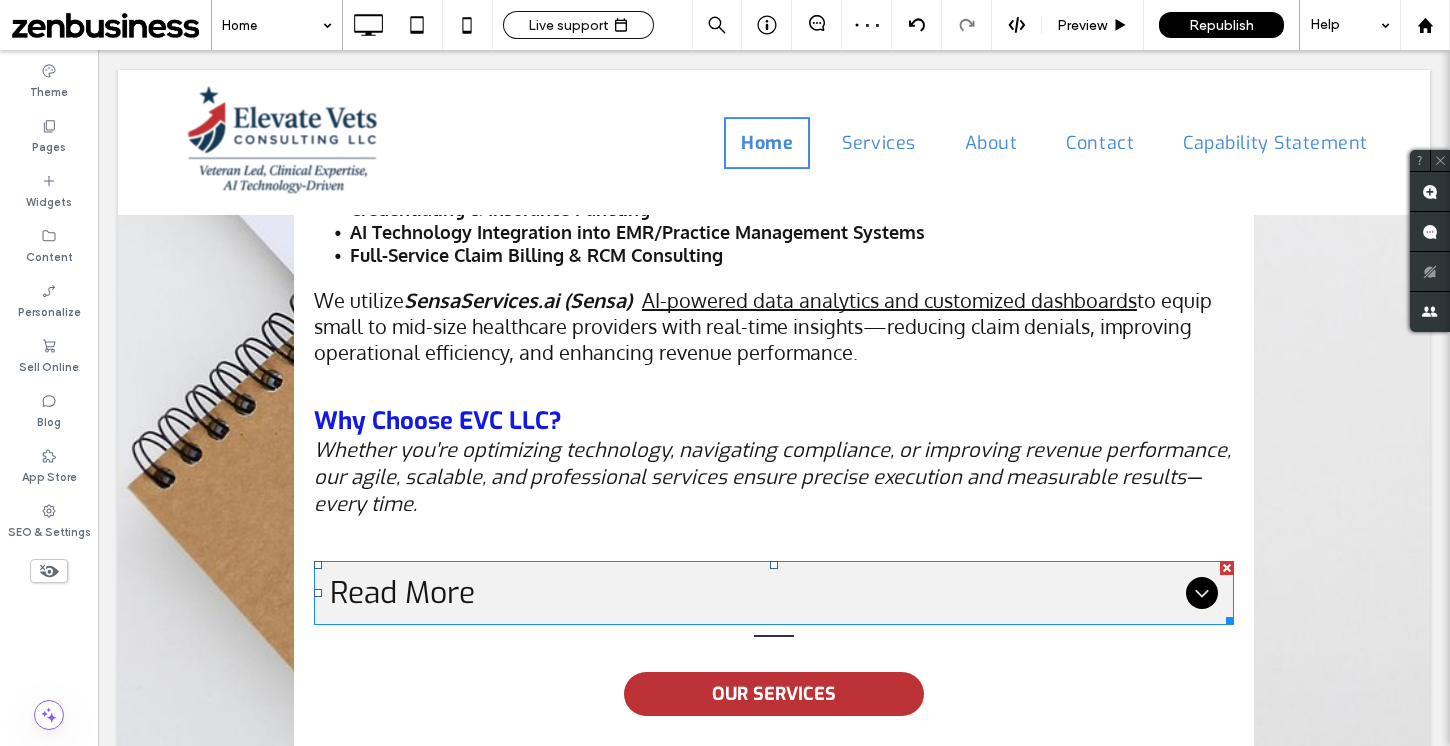scroll, scrollTop: 2031, scrollLeft: 0, axis: vertical 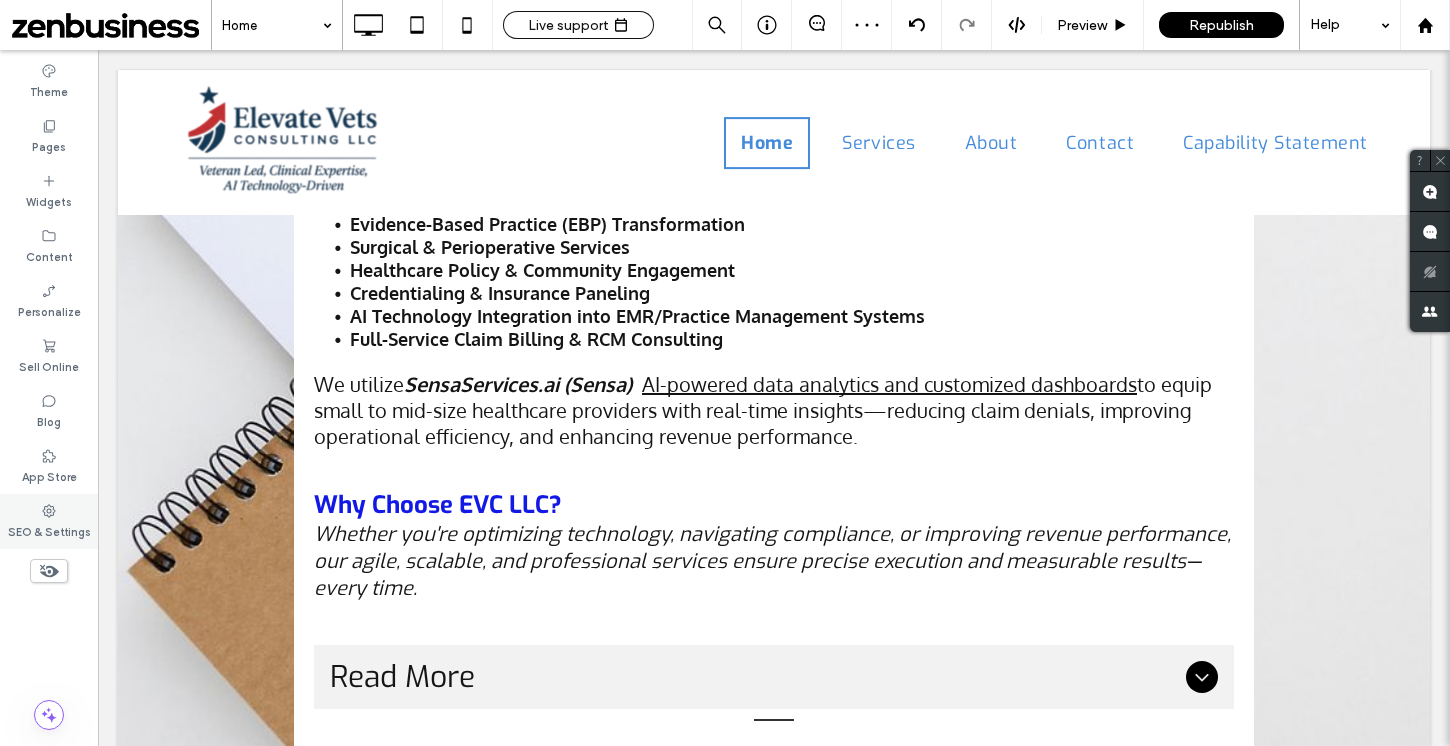 click 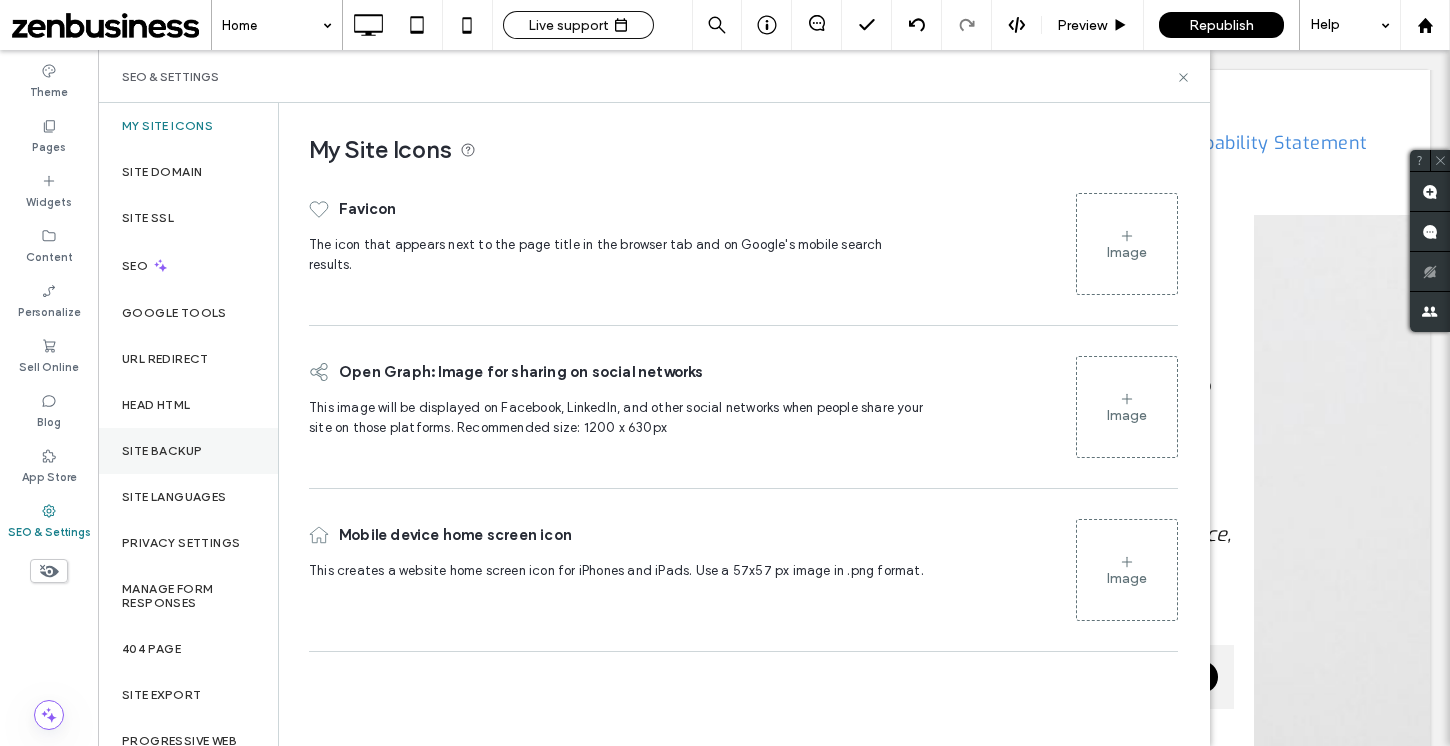 click on "Site Backup" at bounding box center (188, 451) 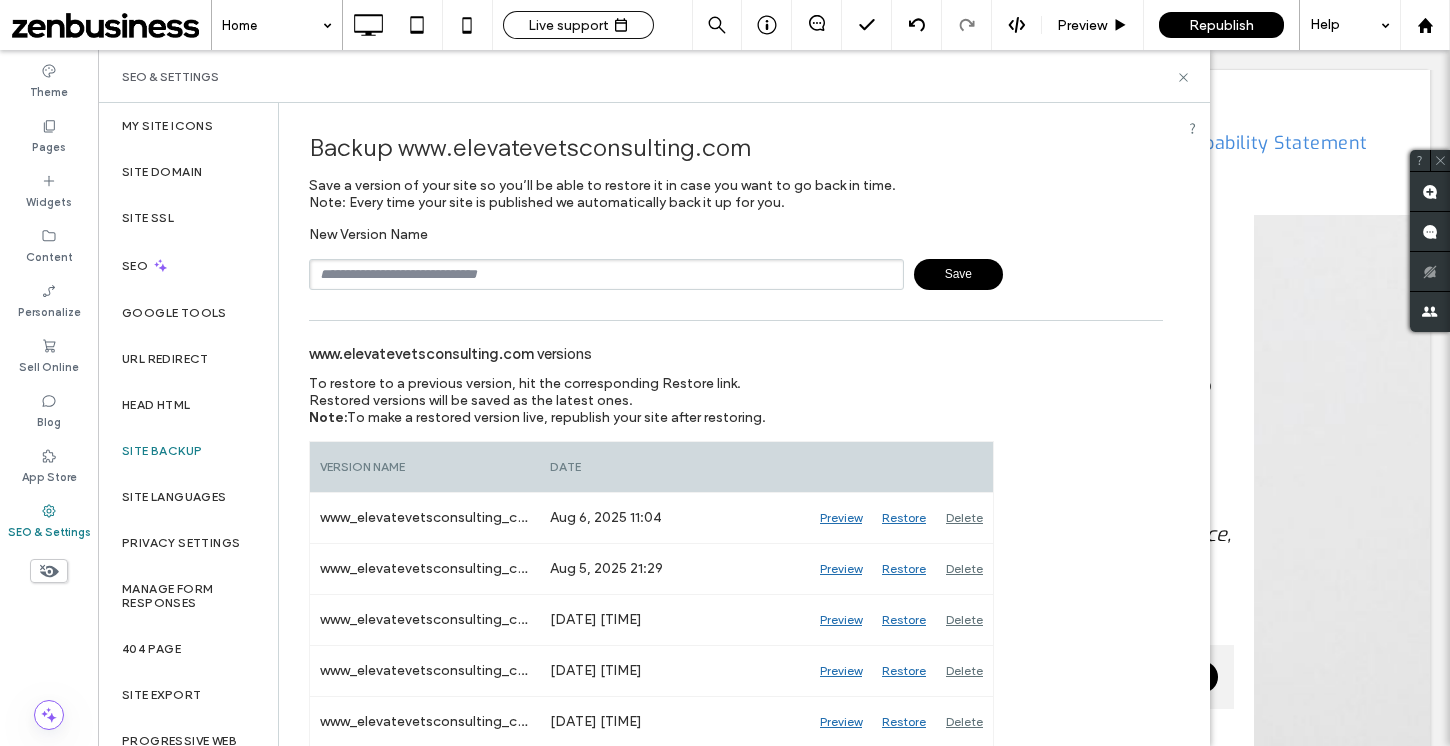 click at bounding box center (606, 274) 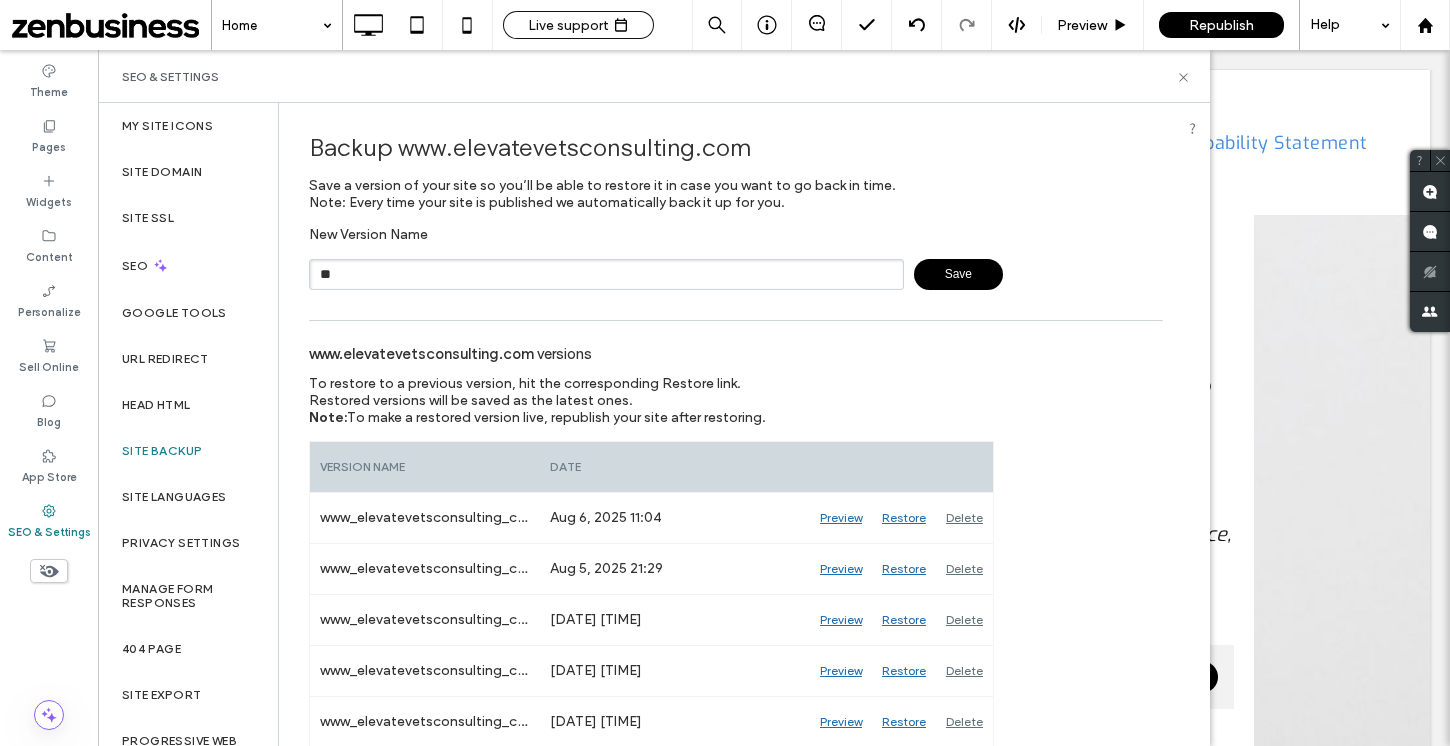 type on "*" 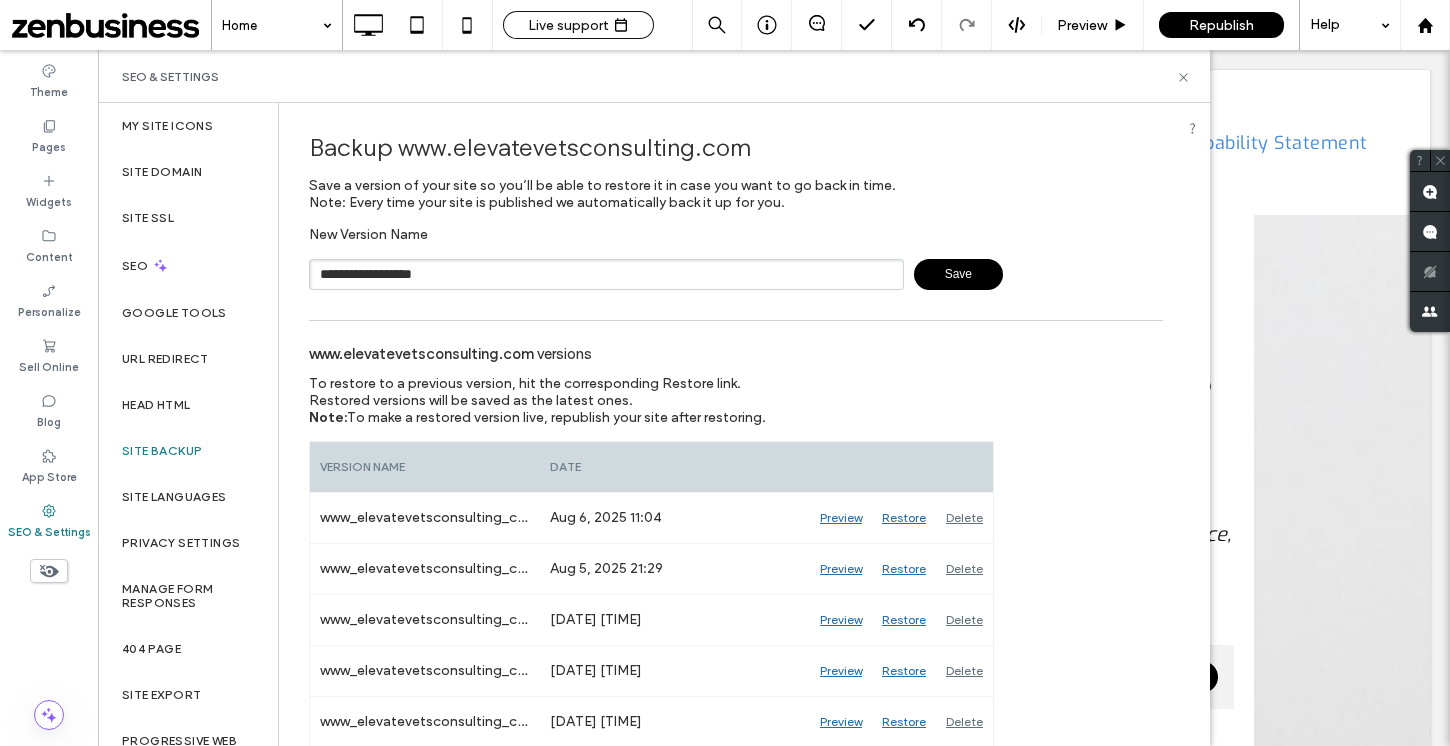 type on "**********" 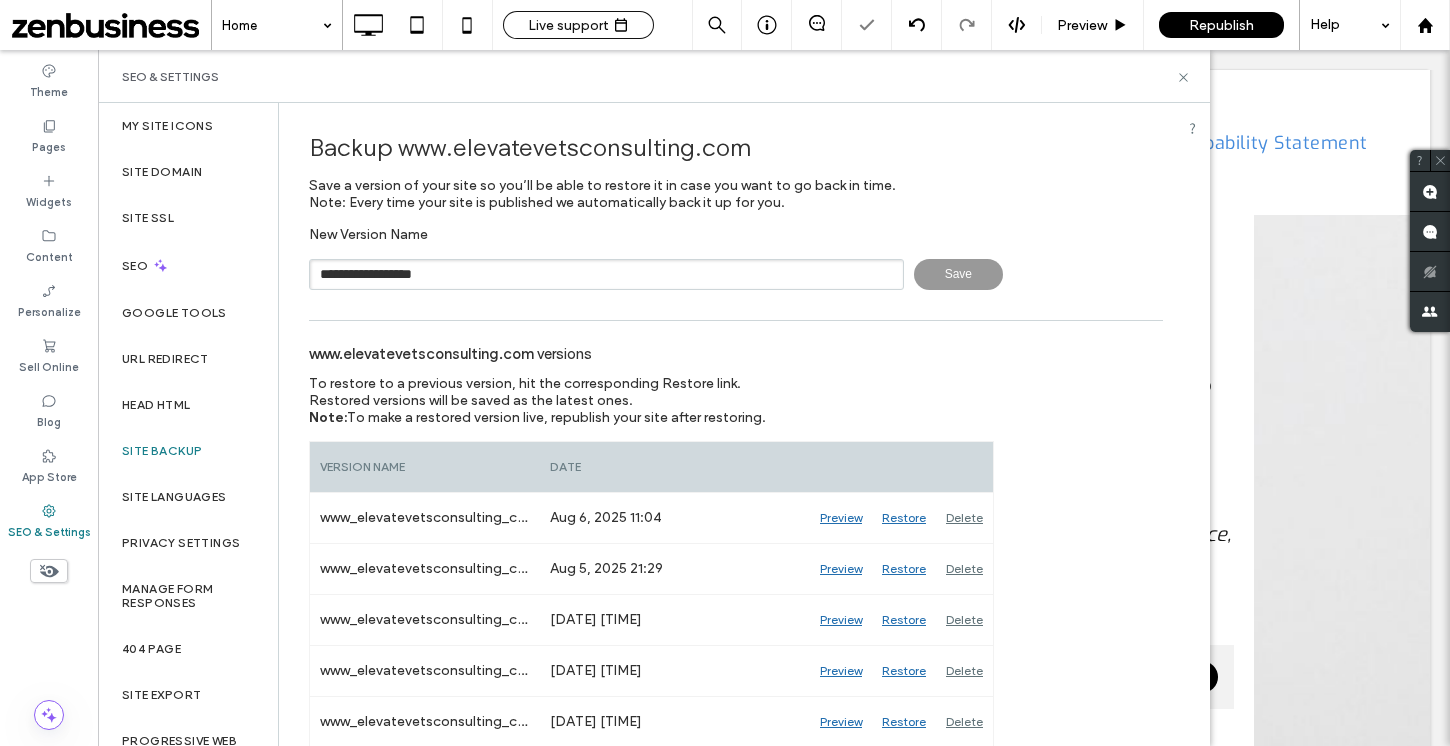 type 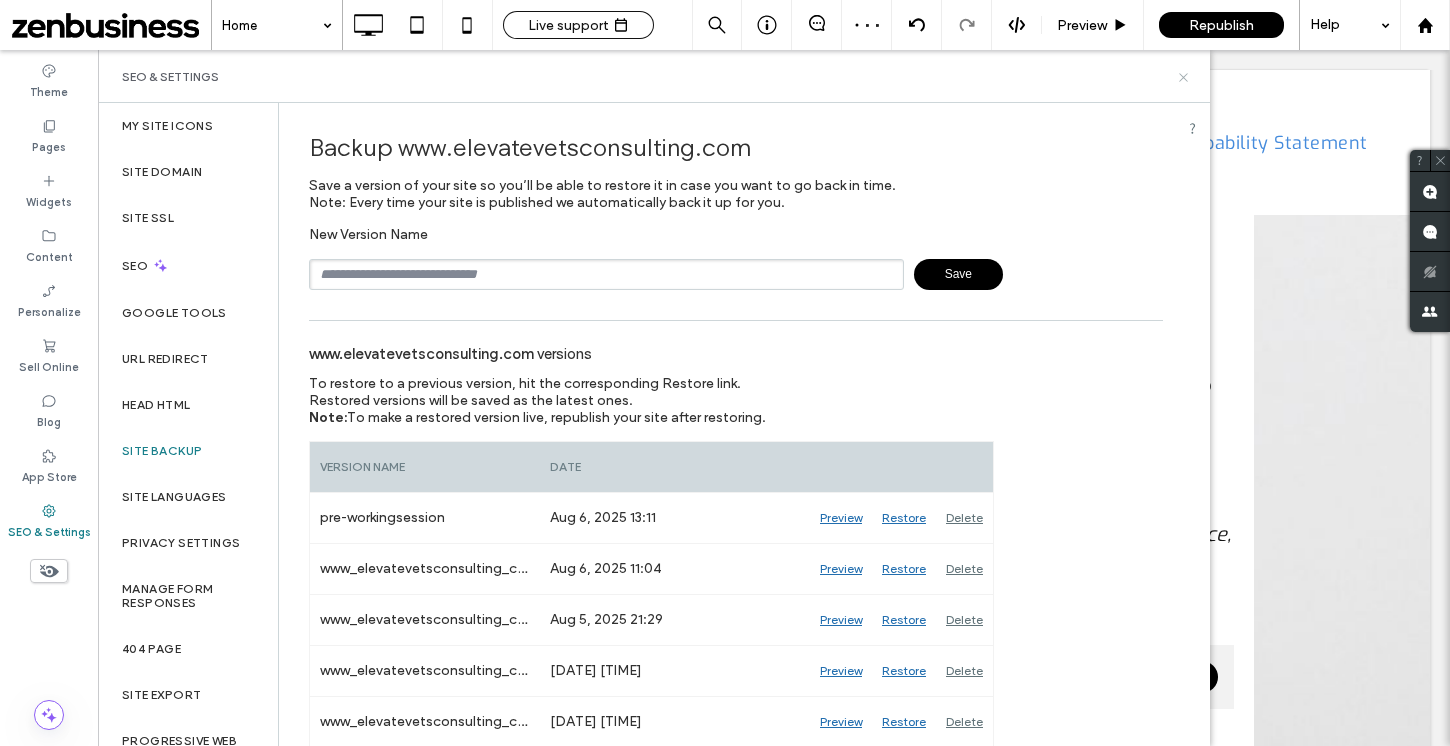 click 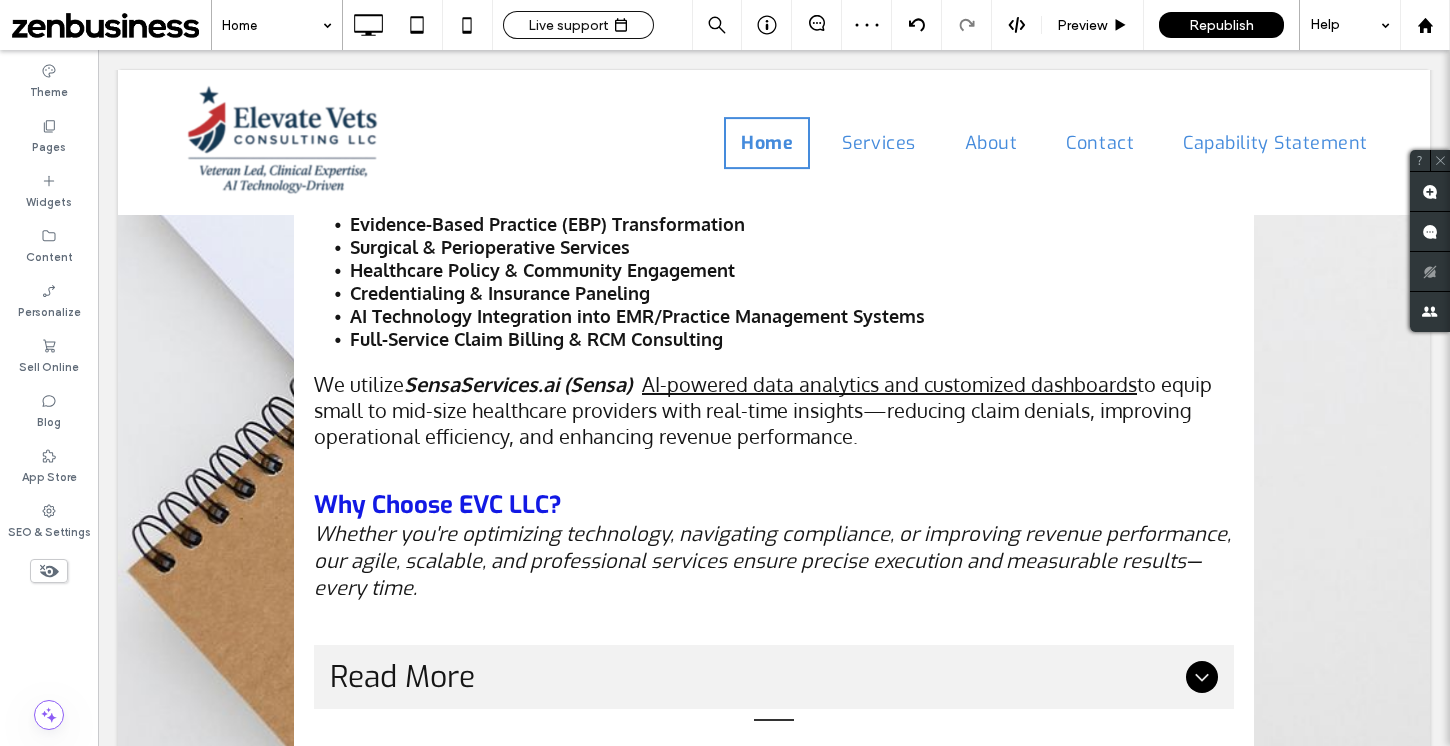 scroll, scrollTop: 2129, scrollLeft: 0, axis: vertical 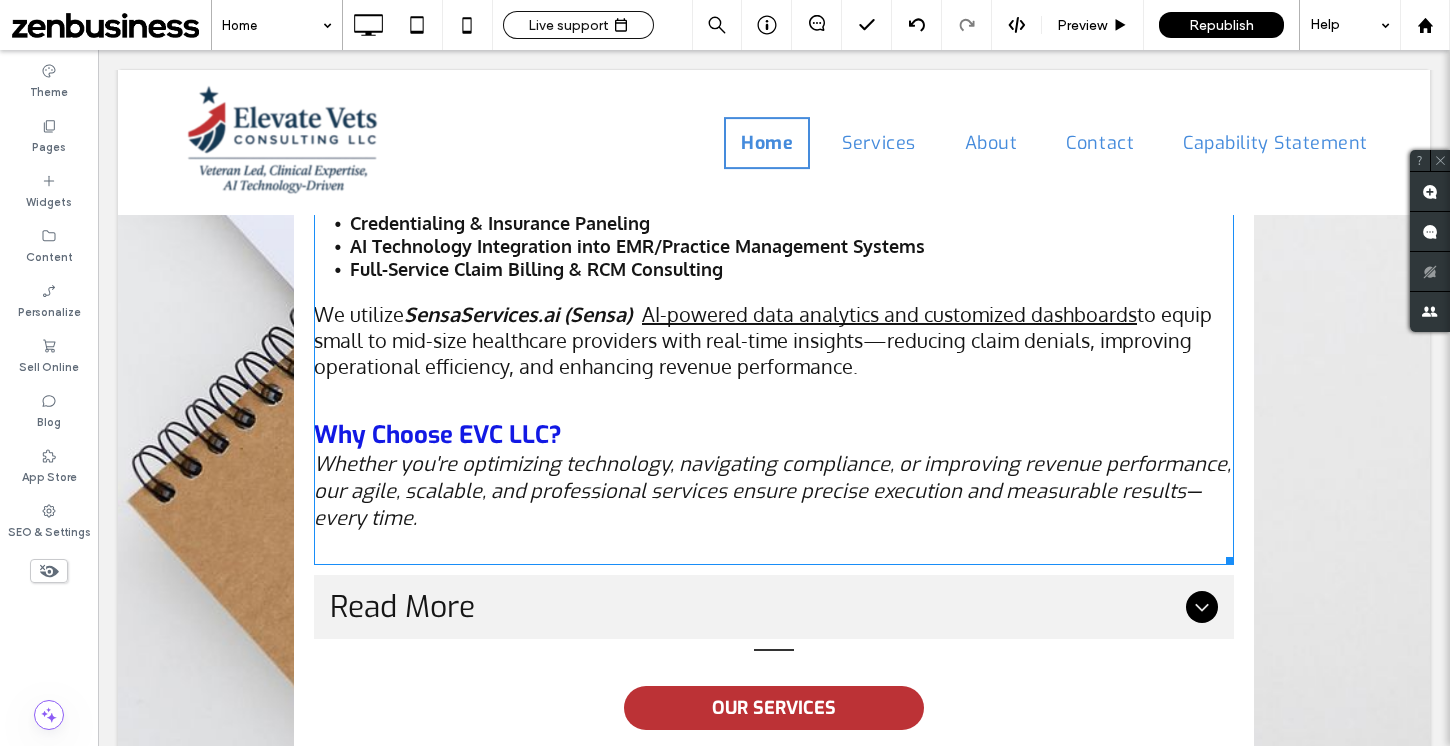 click on "Whether you're optimizing technology, navigating compliance, or improving revenue performance, our agile, scalable, and professional services ensure precise execution and measurable results—every time." at bounding box center (772, 491) 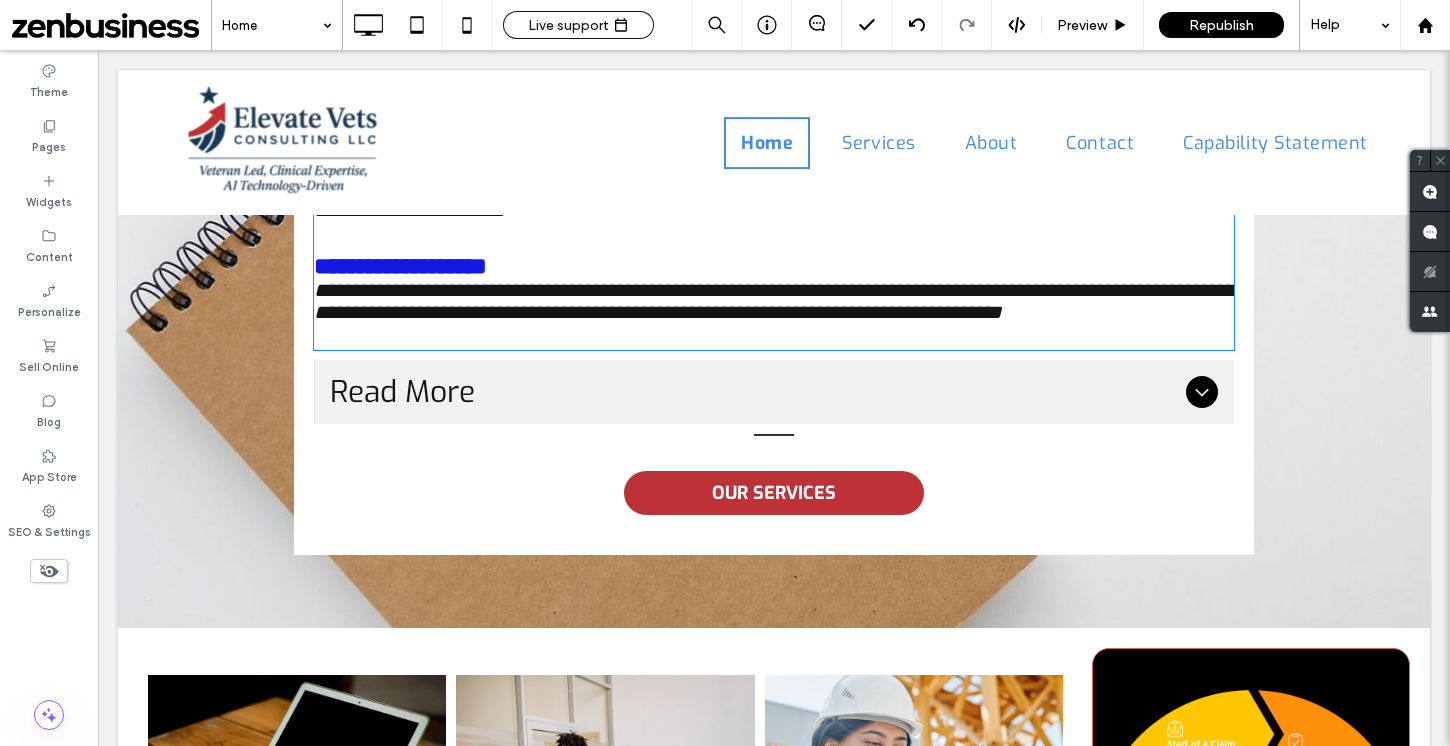 type on "***" 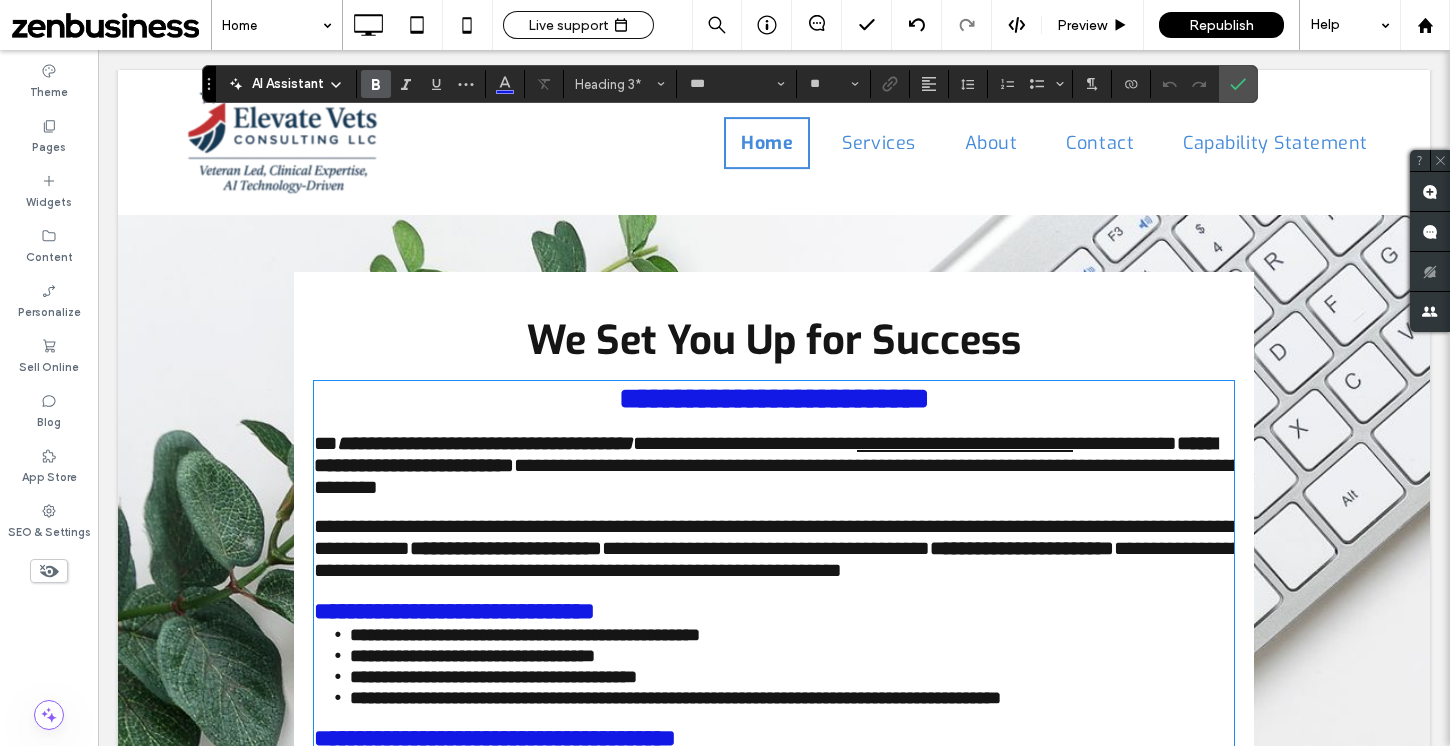 click on "**********" at bounding box center [778, 476] 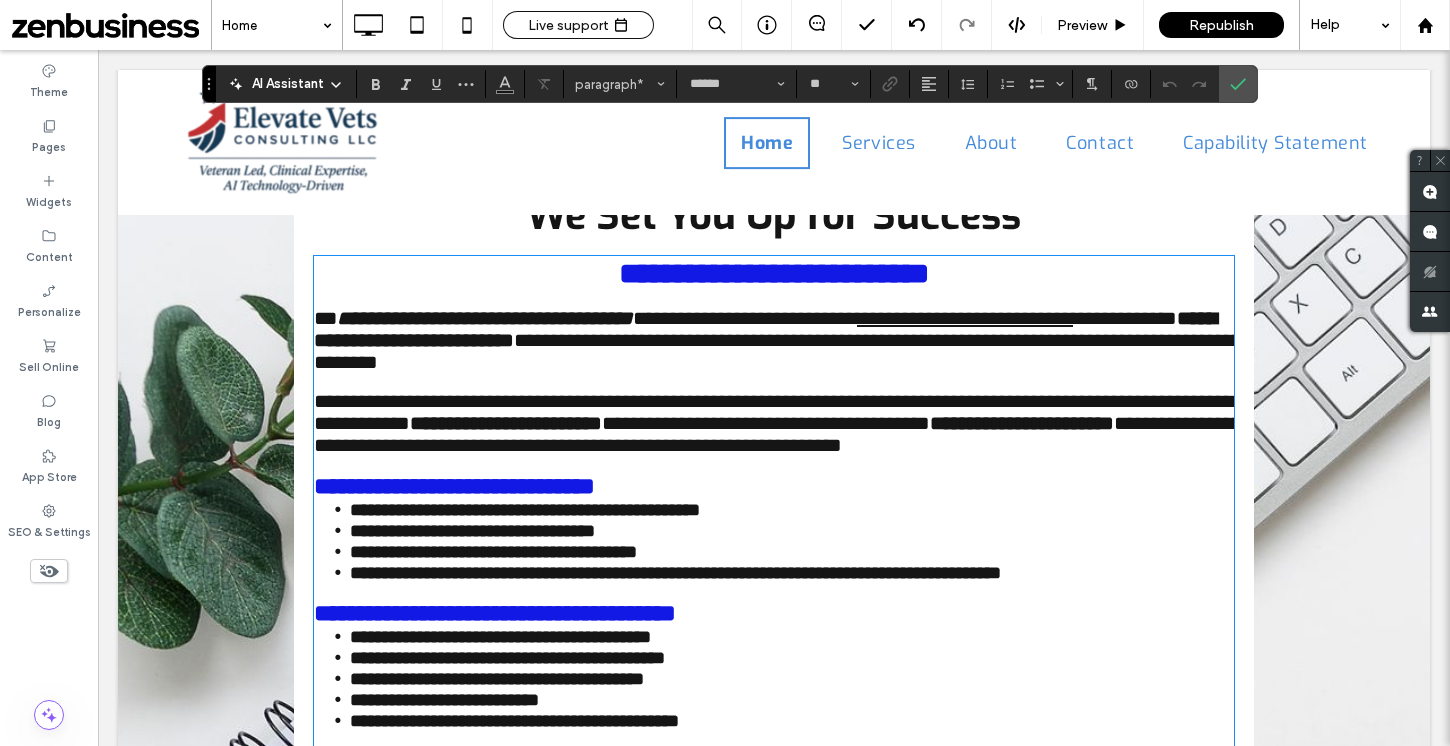 scroll, scrollTop: 1217, scrollLeft: 0, axis: vertical 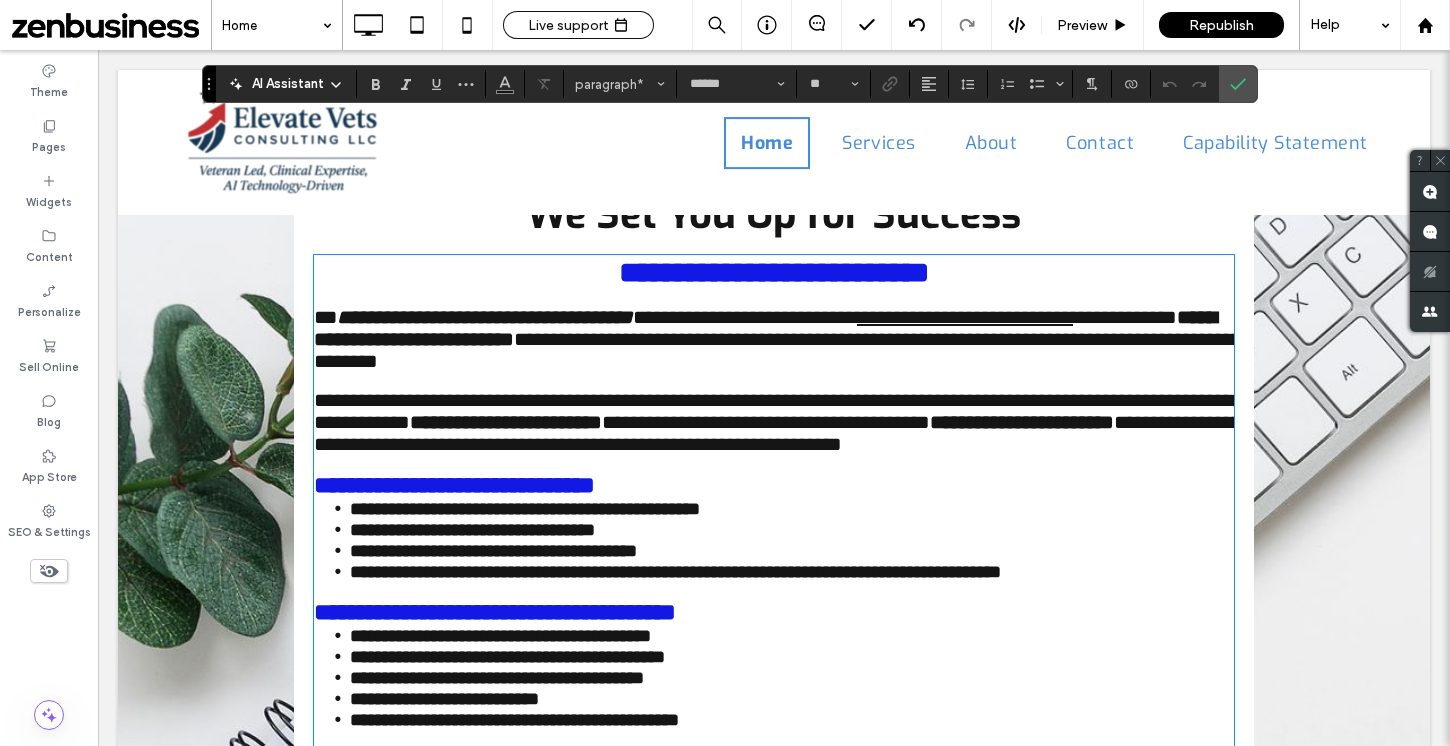 type on "***" 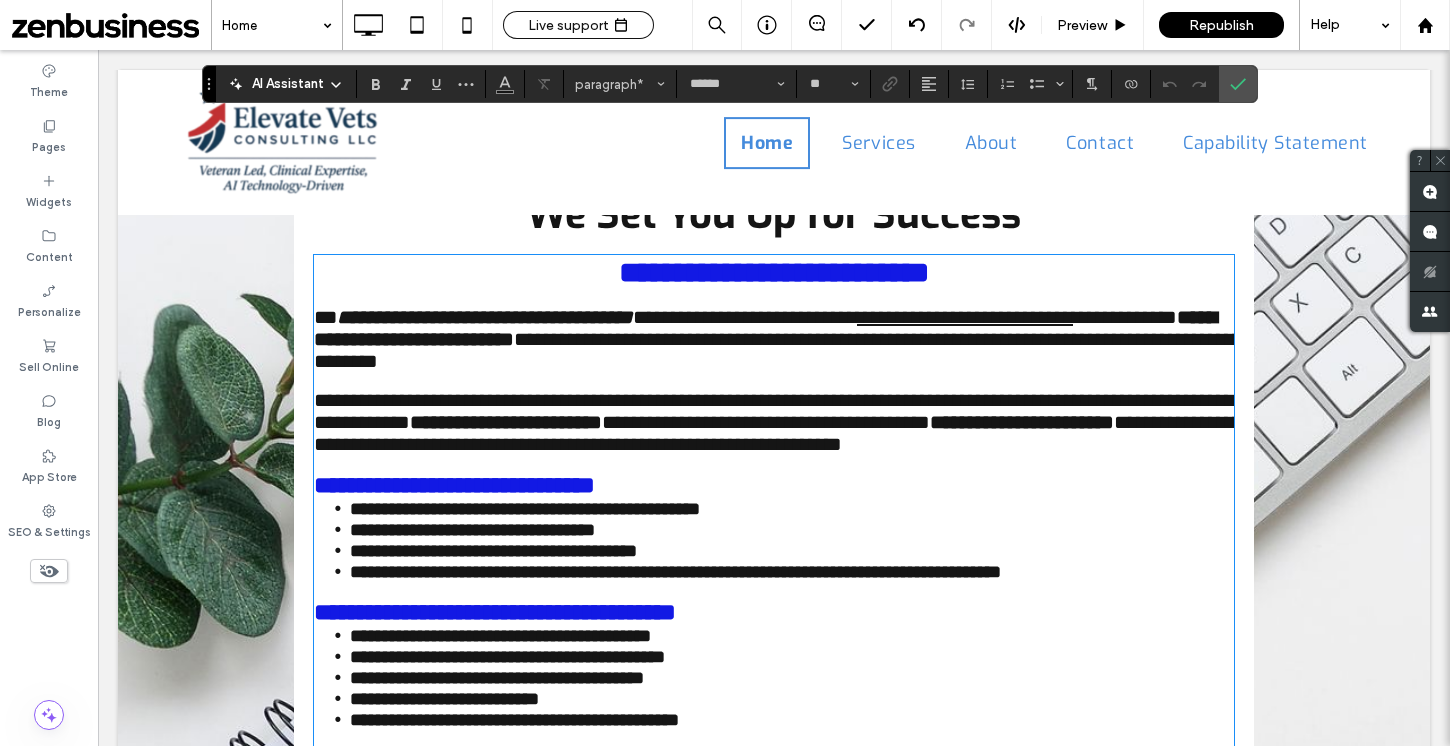 type on "**" 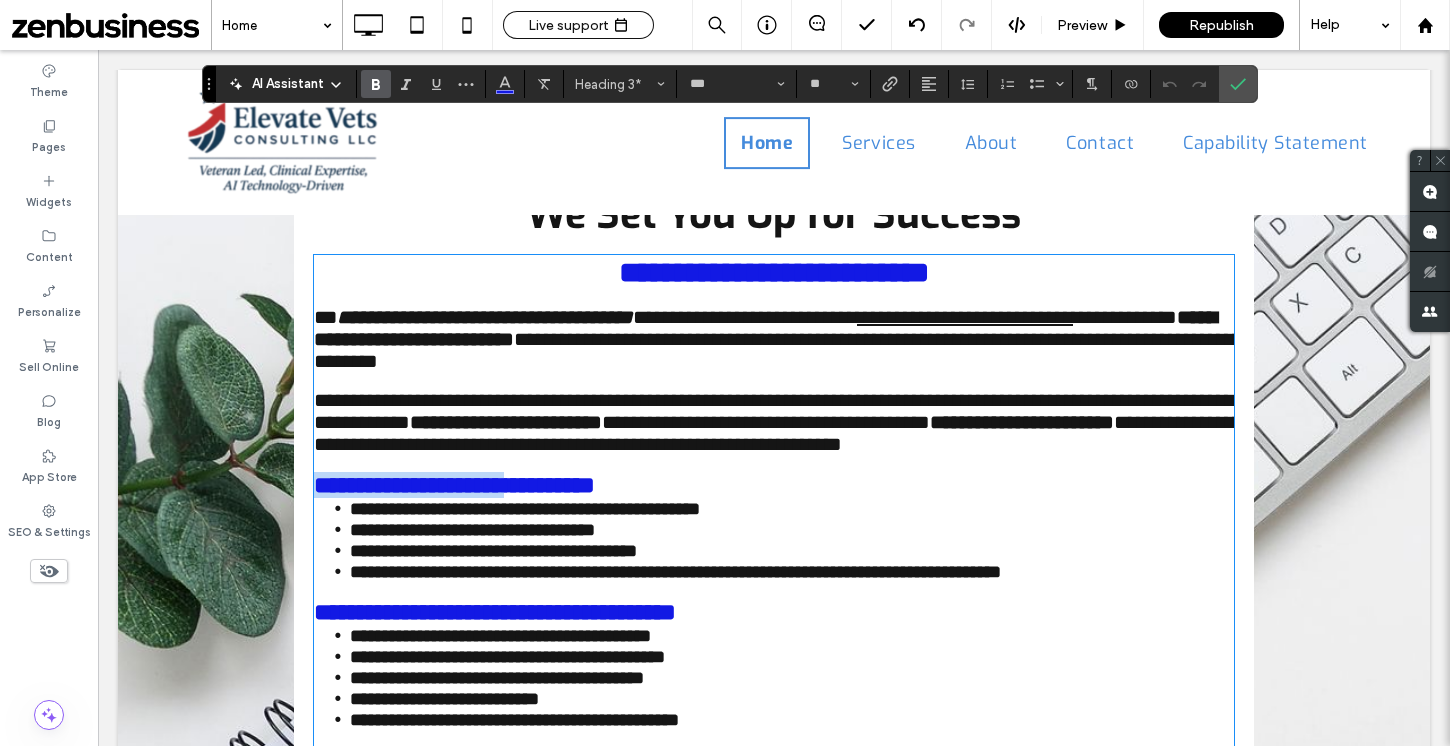 type 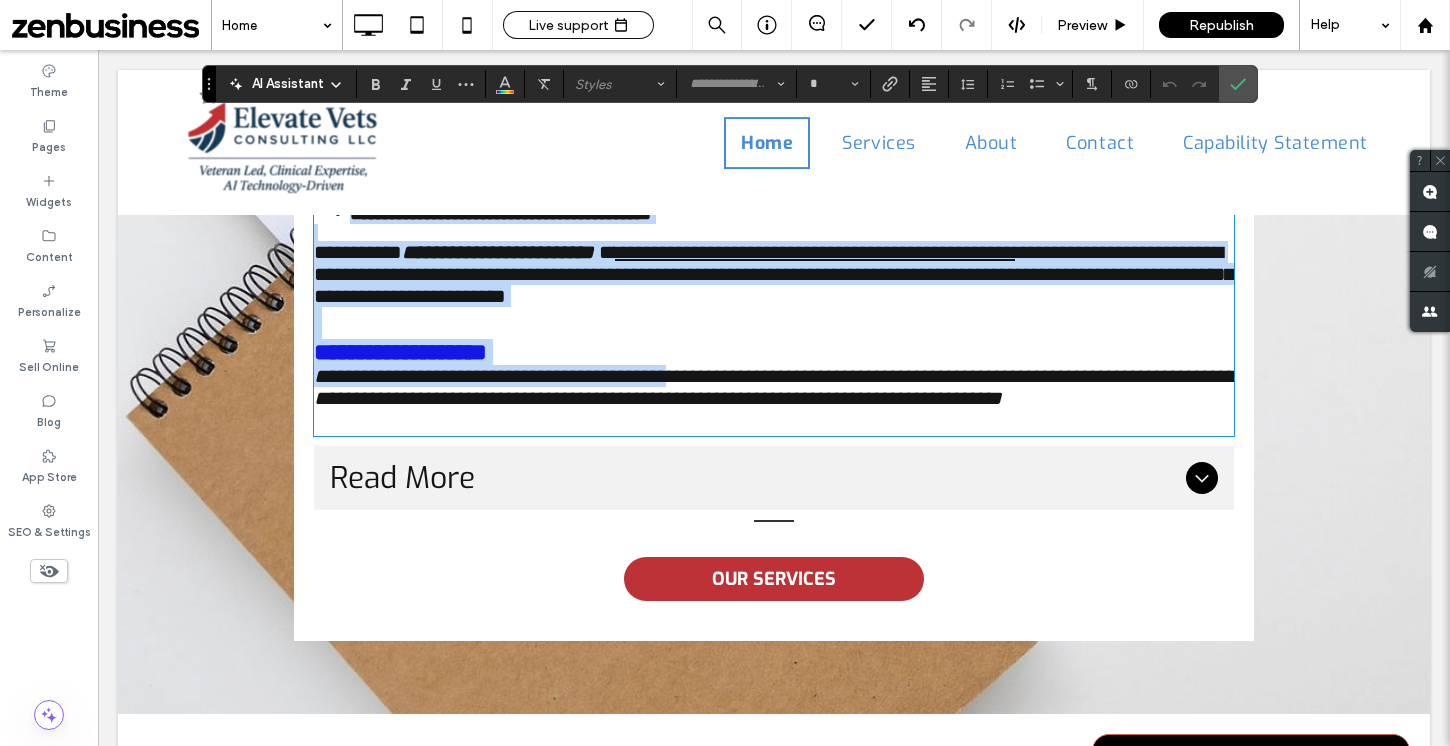 scroll, scrollTop: 2105, scrollLeft: 0, axis: vertical 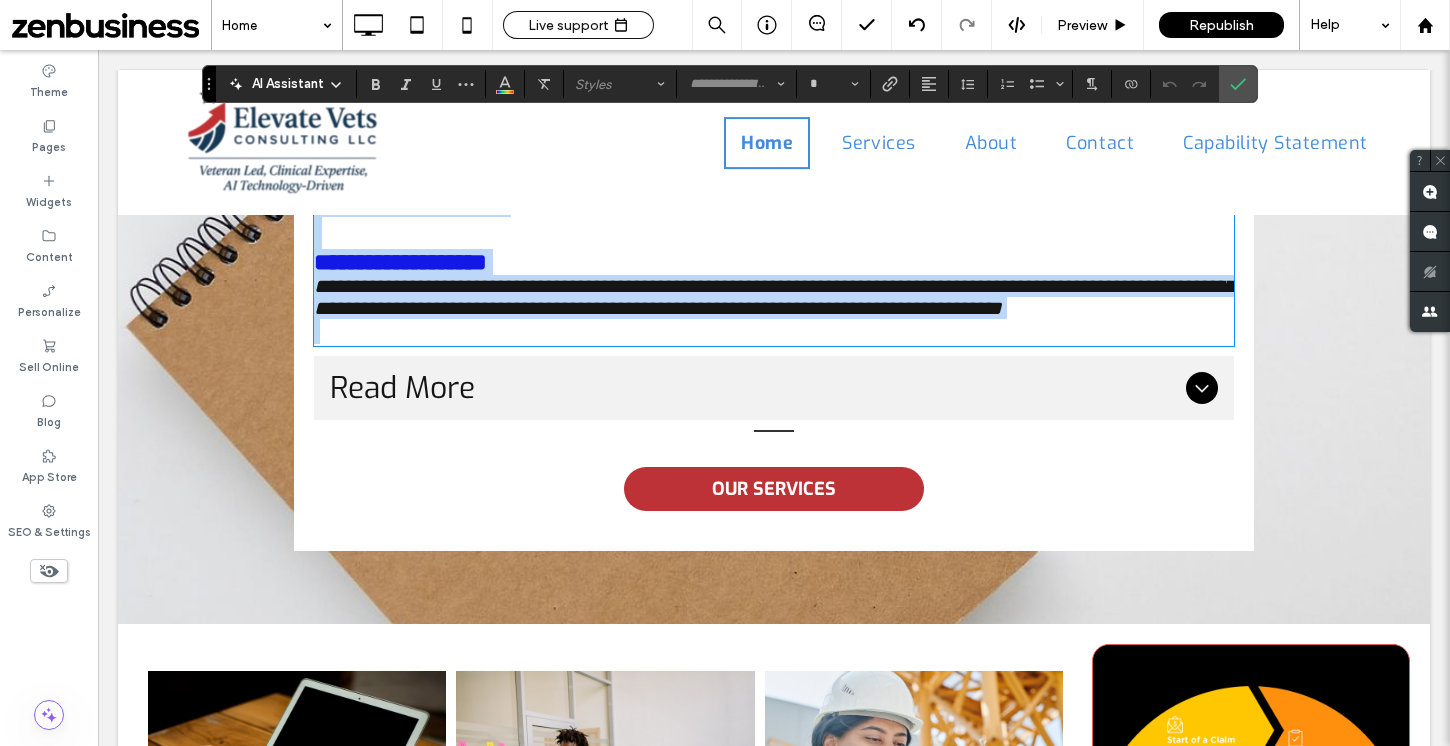 drag, startPoint x: 317, startPoint y: 540, endPoint x: 742, endPoint y: 568, distance: 425.92136 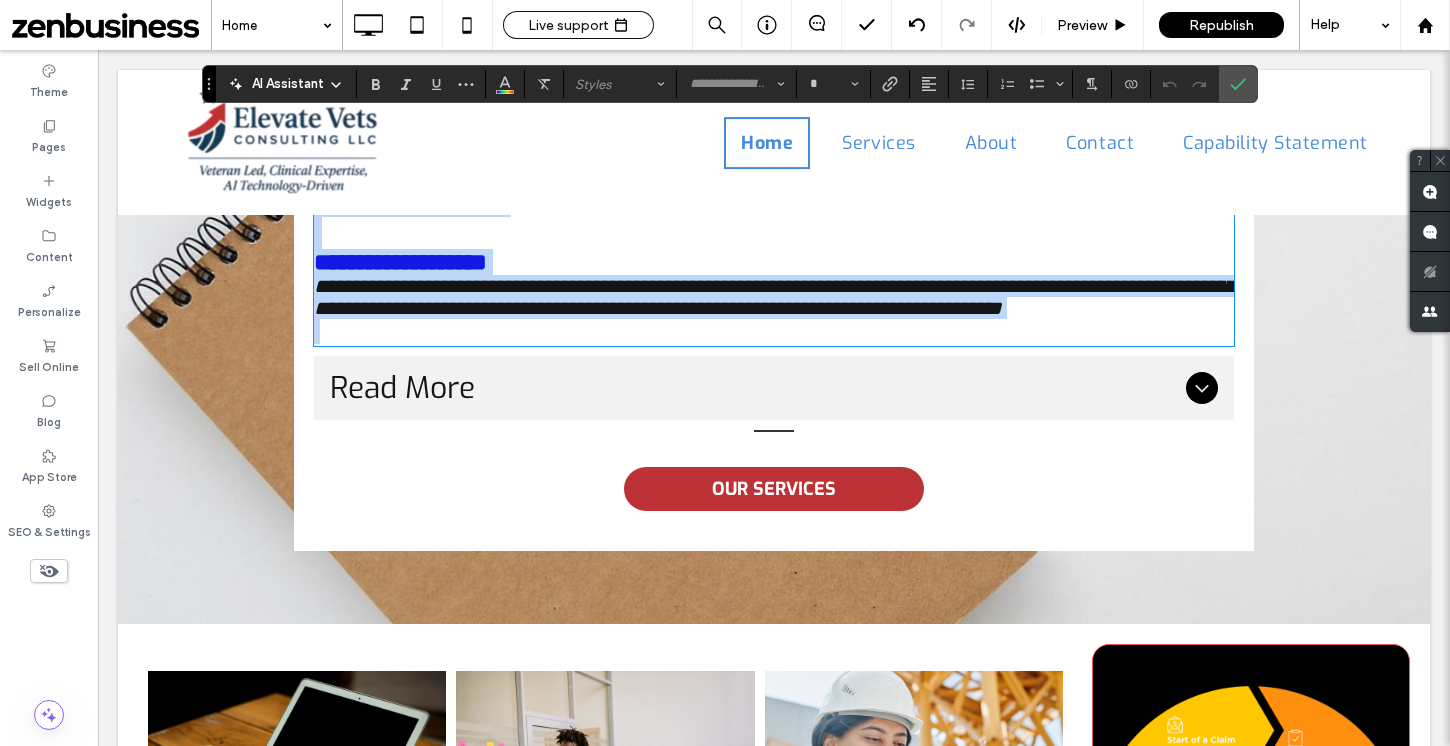 click on "**********" at bounding box center [774, -96] 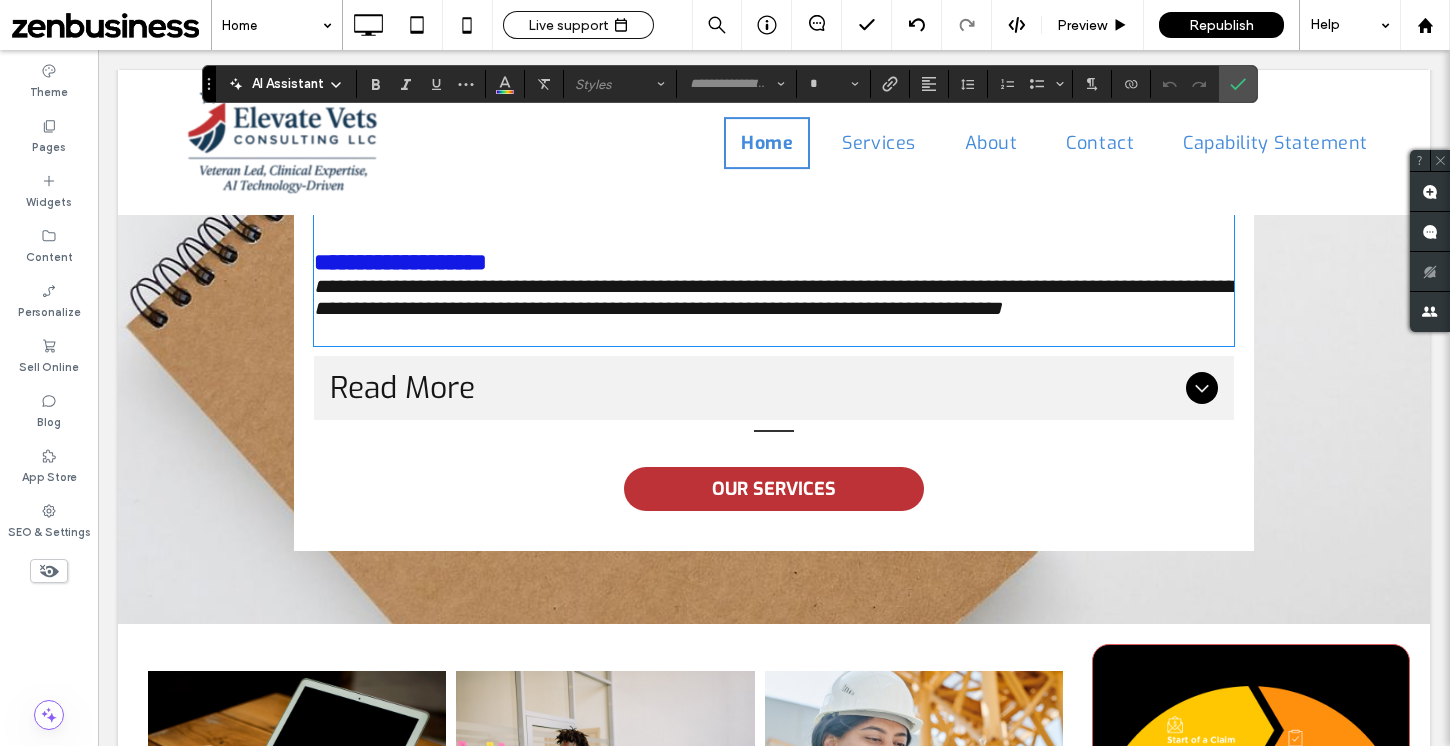 click on "Read More" at bounding box center [754, 388] 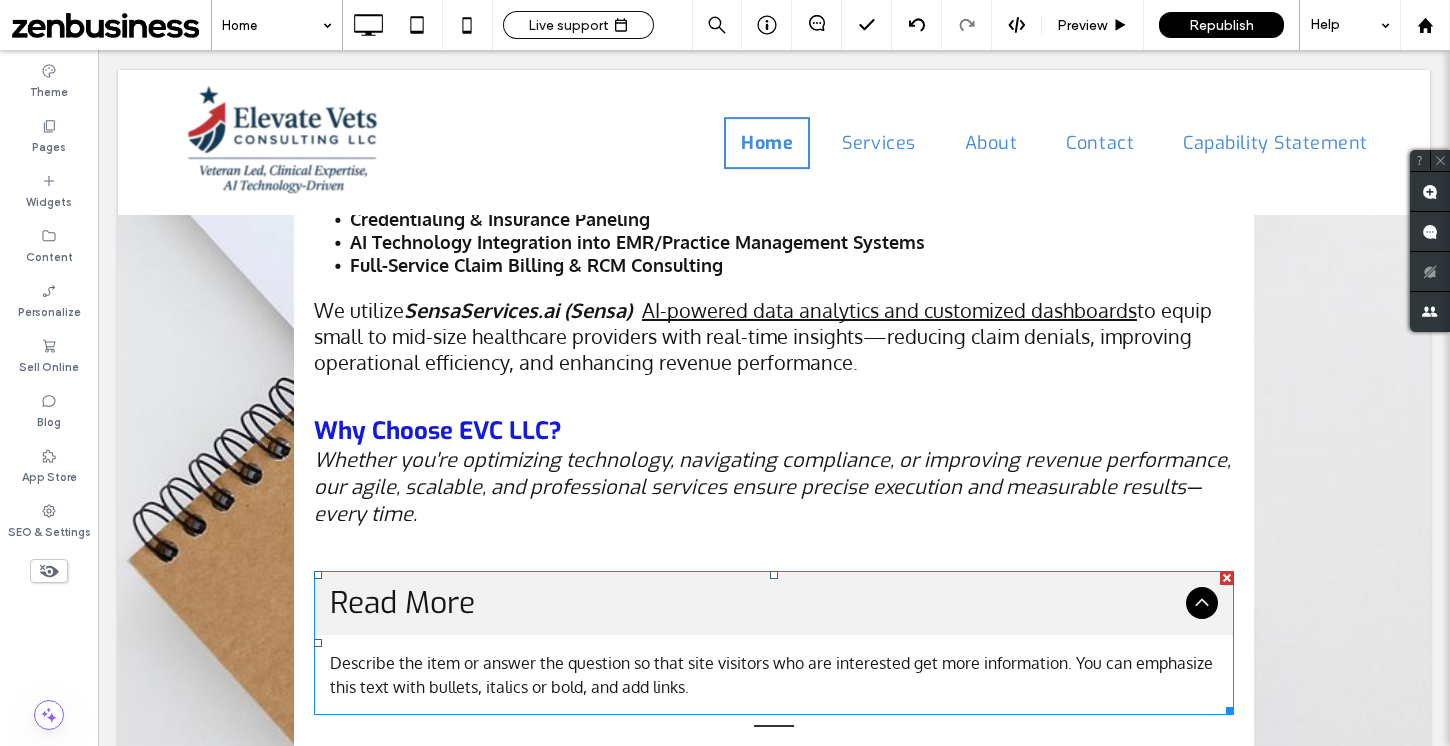 click on "Read More" at bounding box center [774, 603] 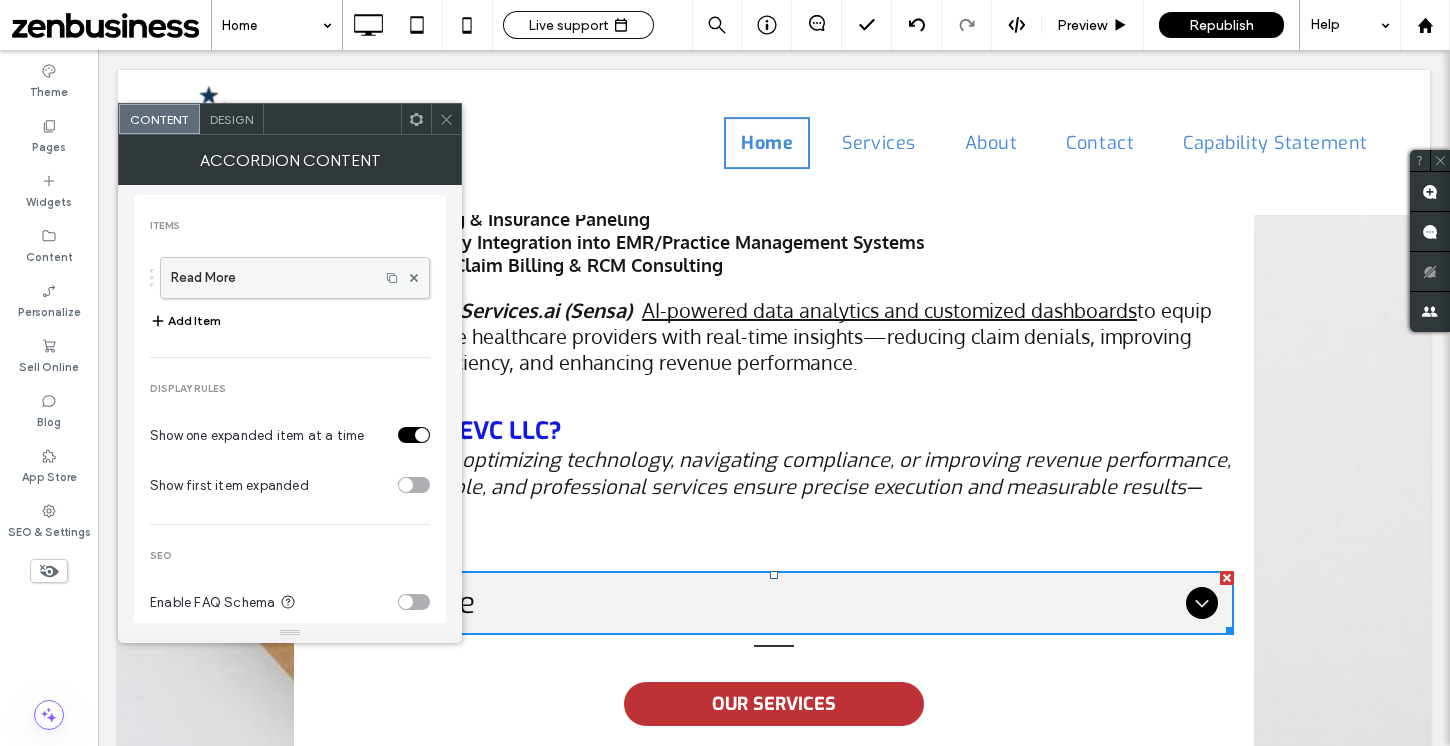 click on "Read More" at bounding box center [270, 278] 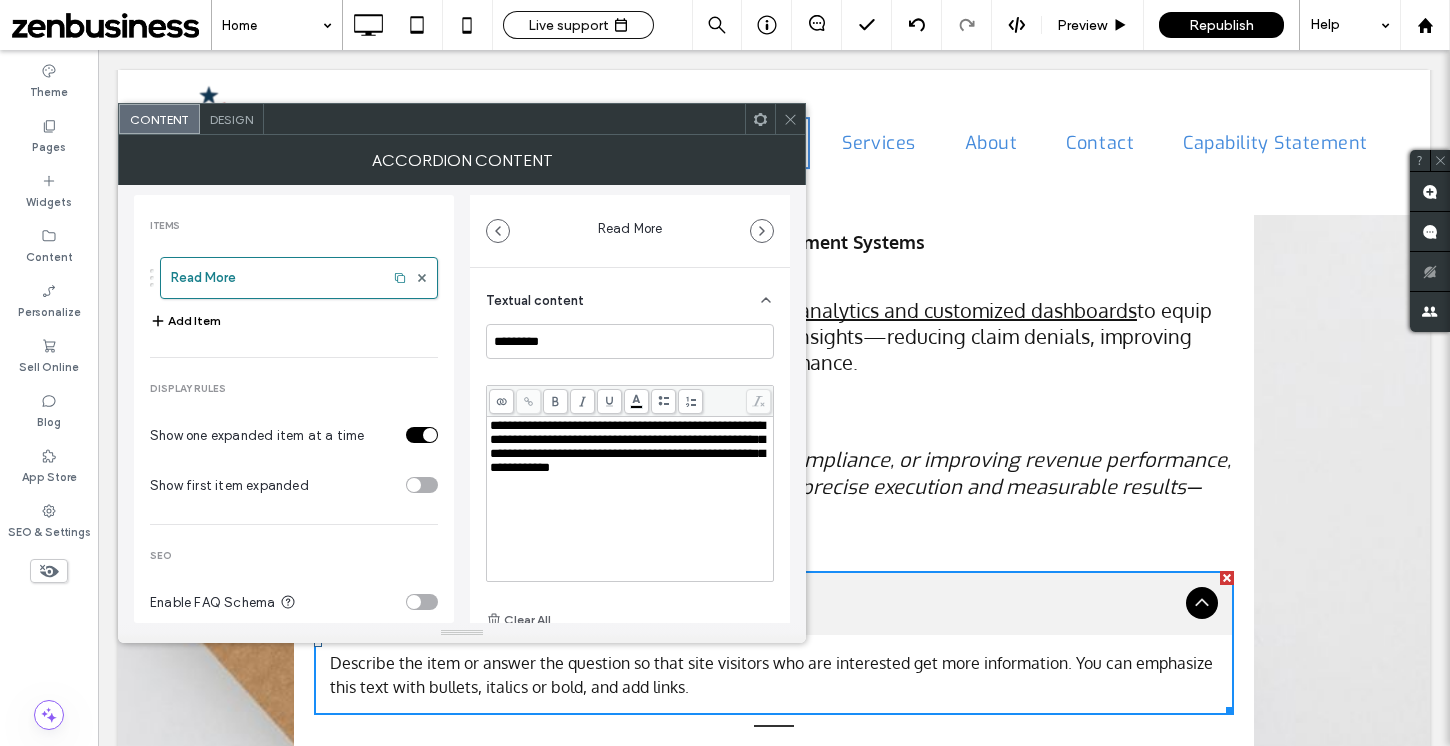 click on "**********" at bounding box center [630, 499] 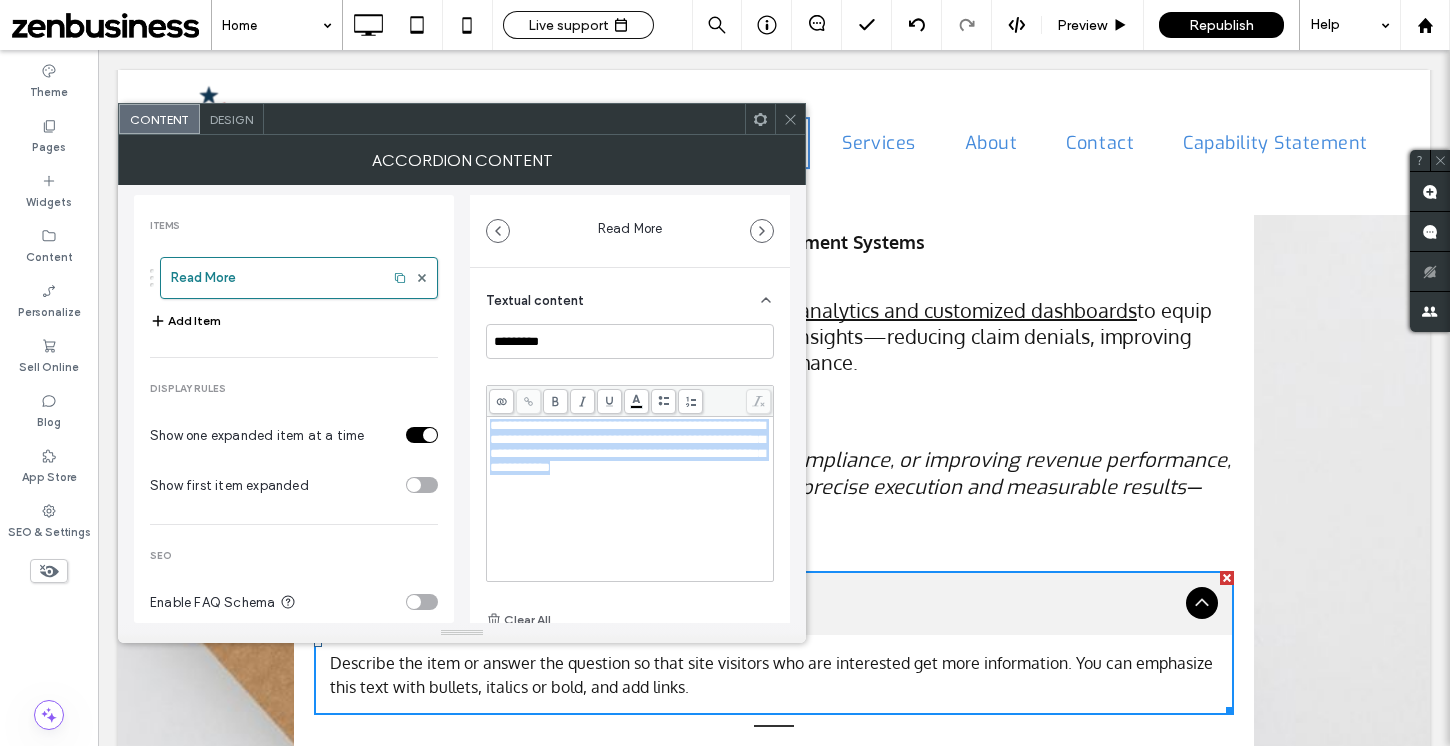 click on "**********" at bounding box center [630, 499] 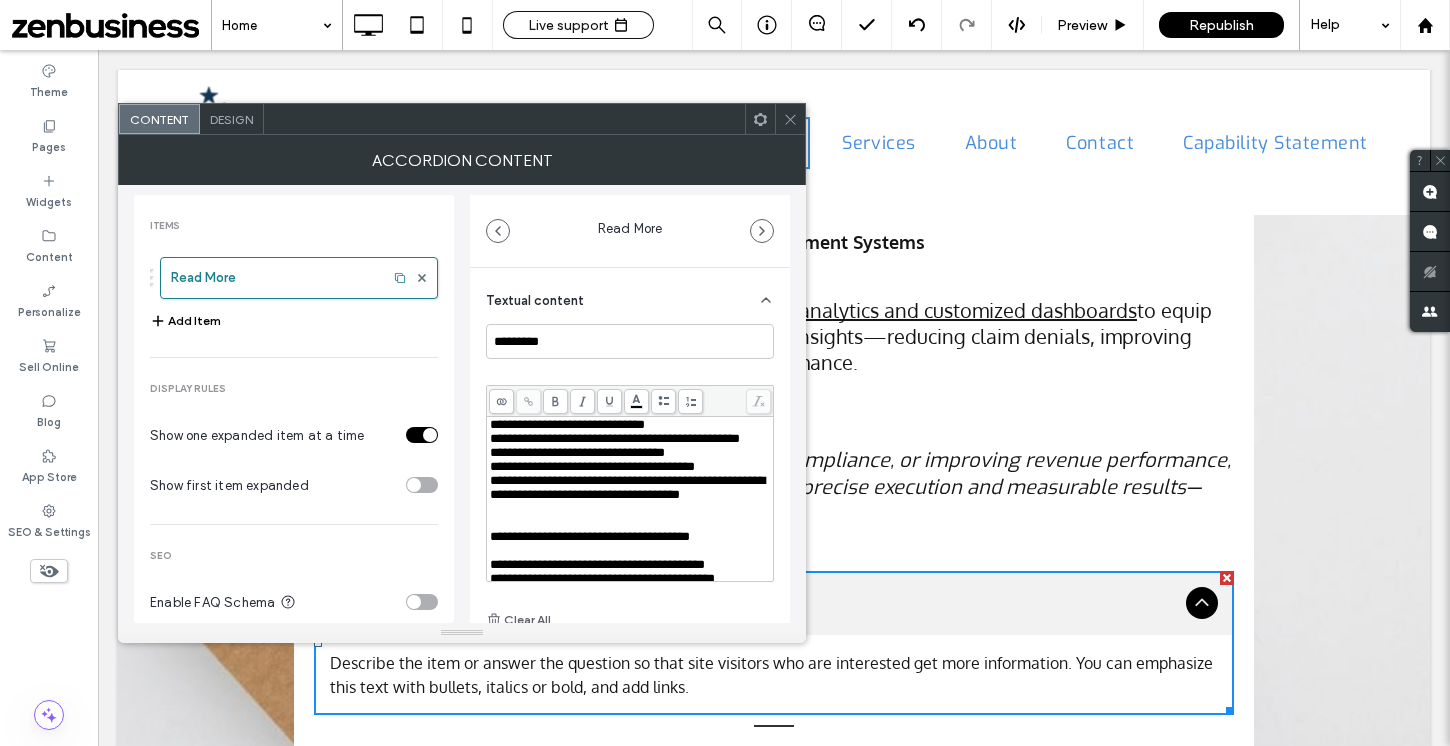 scroll, scrollTop: 0, scrollLeft: 0, axis: both 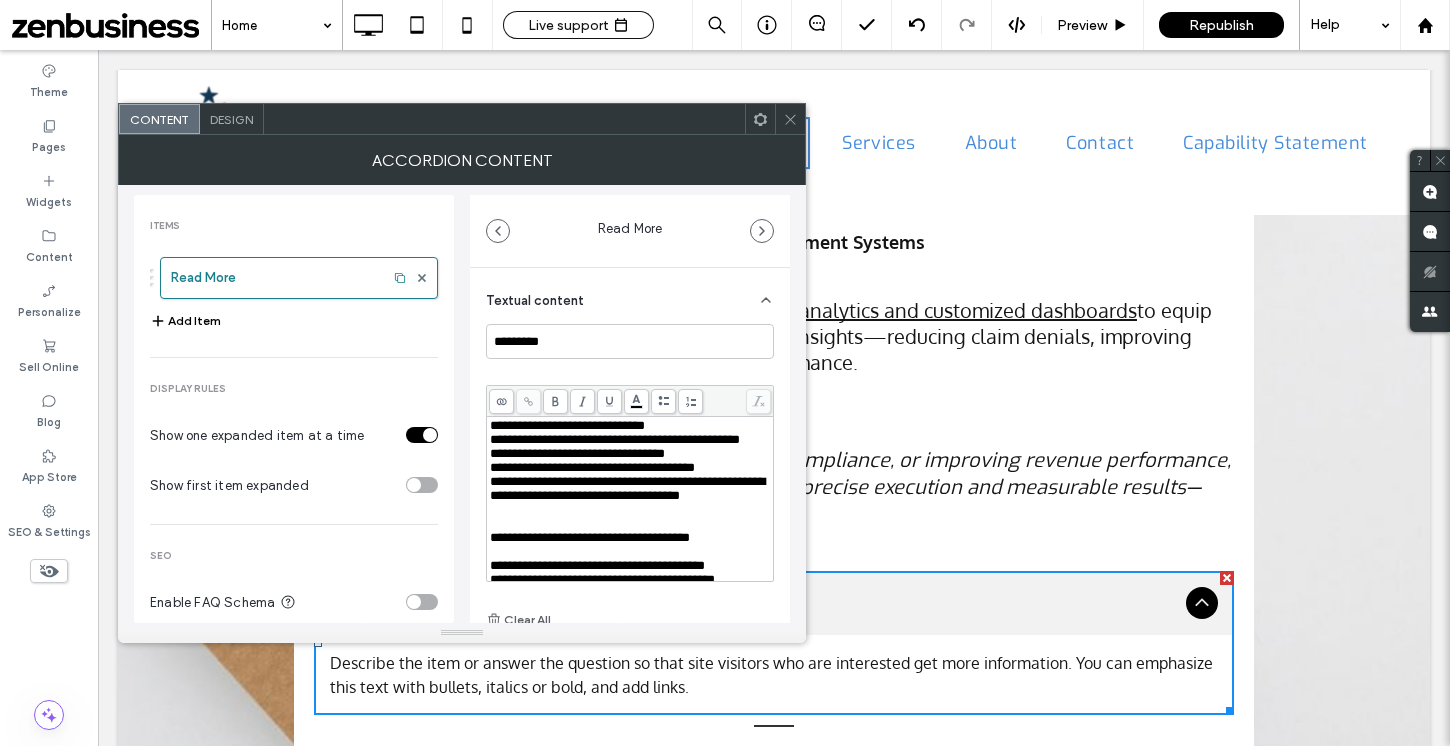 click on "**********" at bounding box center (630, 426) 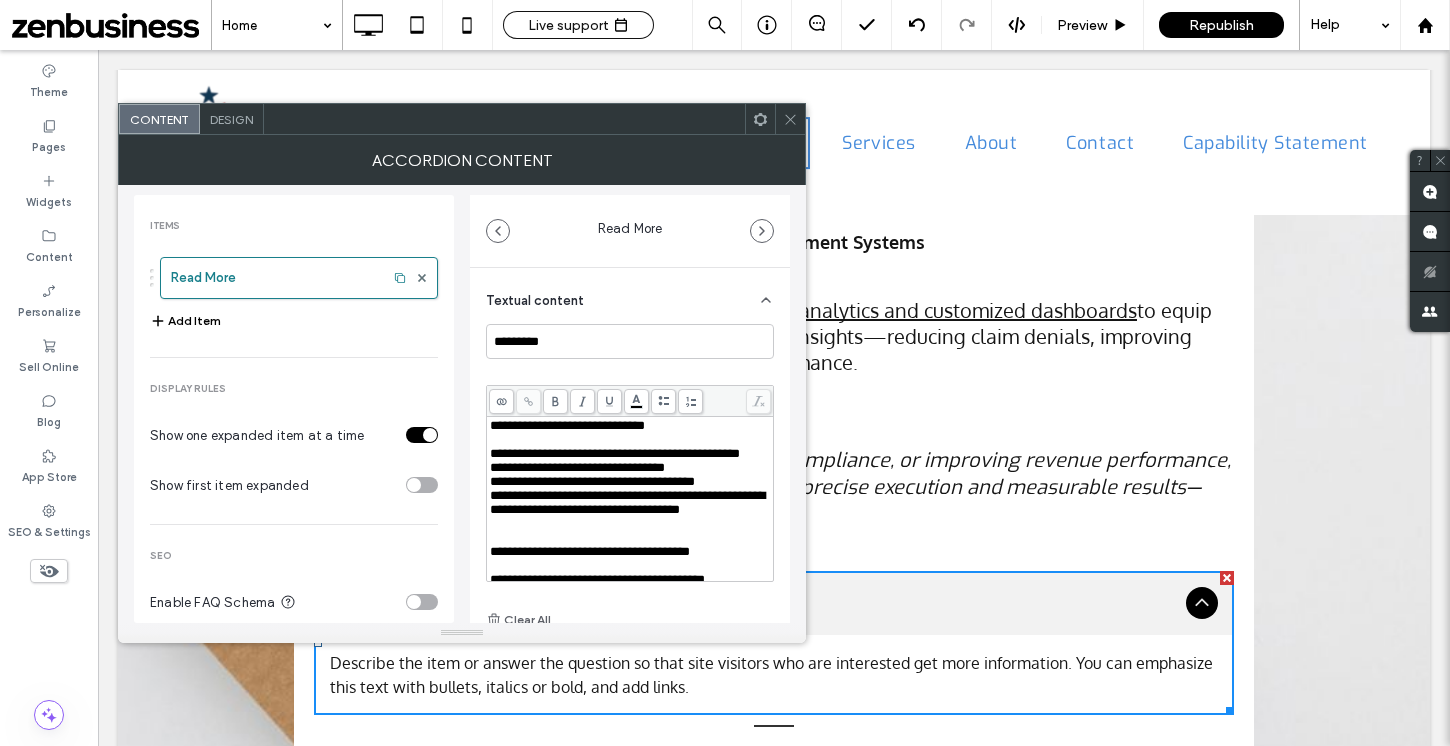 click on "**********" at bounding box center [567, 425] 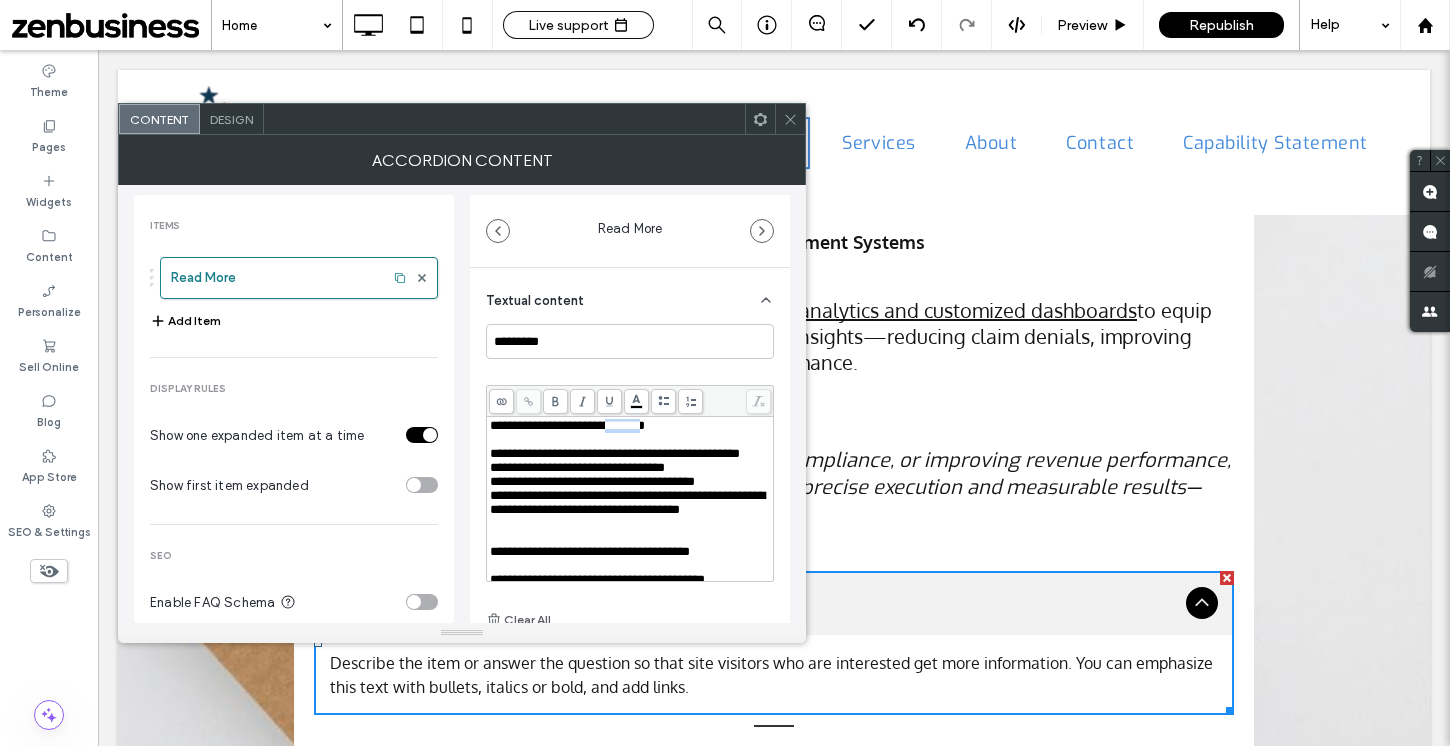 click on "**********" at bounding box center [567, 425] 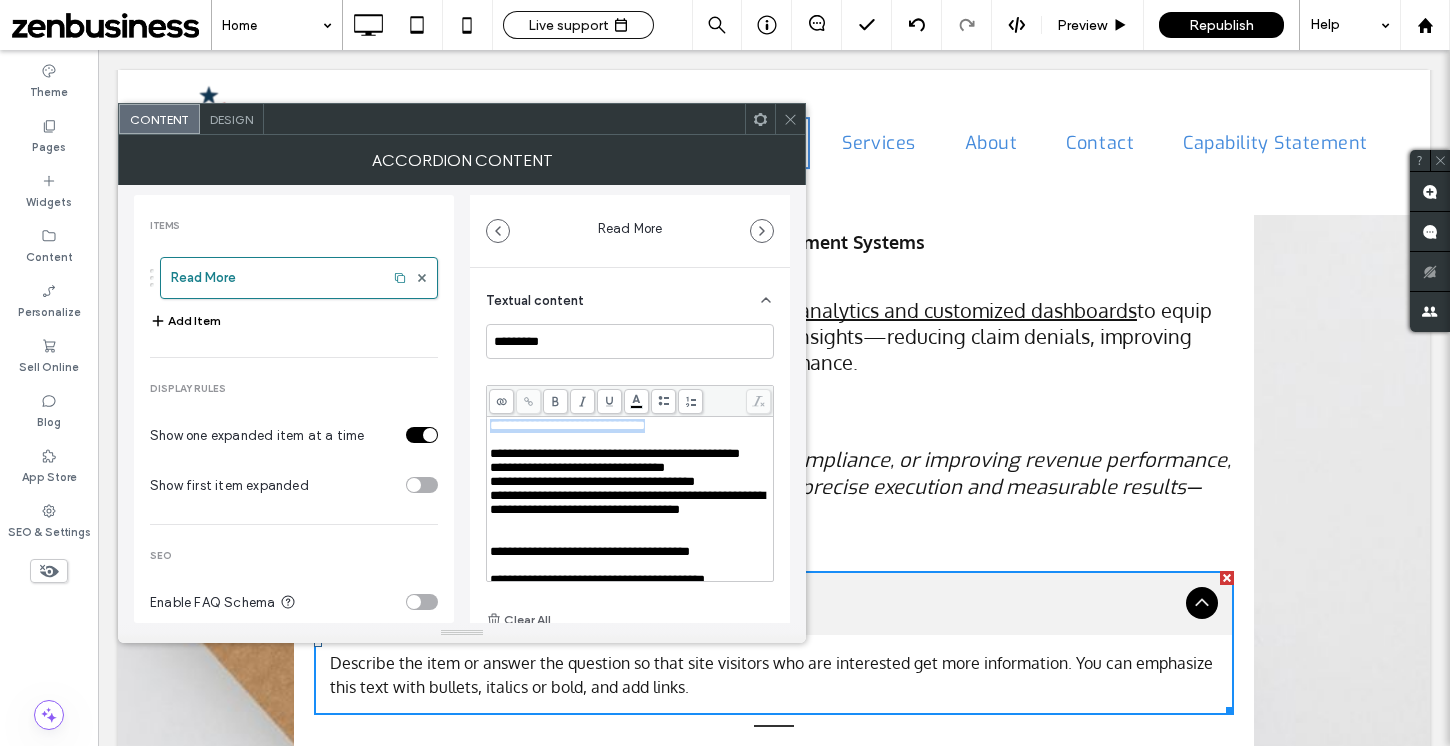 click on "**********" at bounding box center (567, 425) 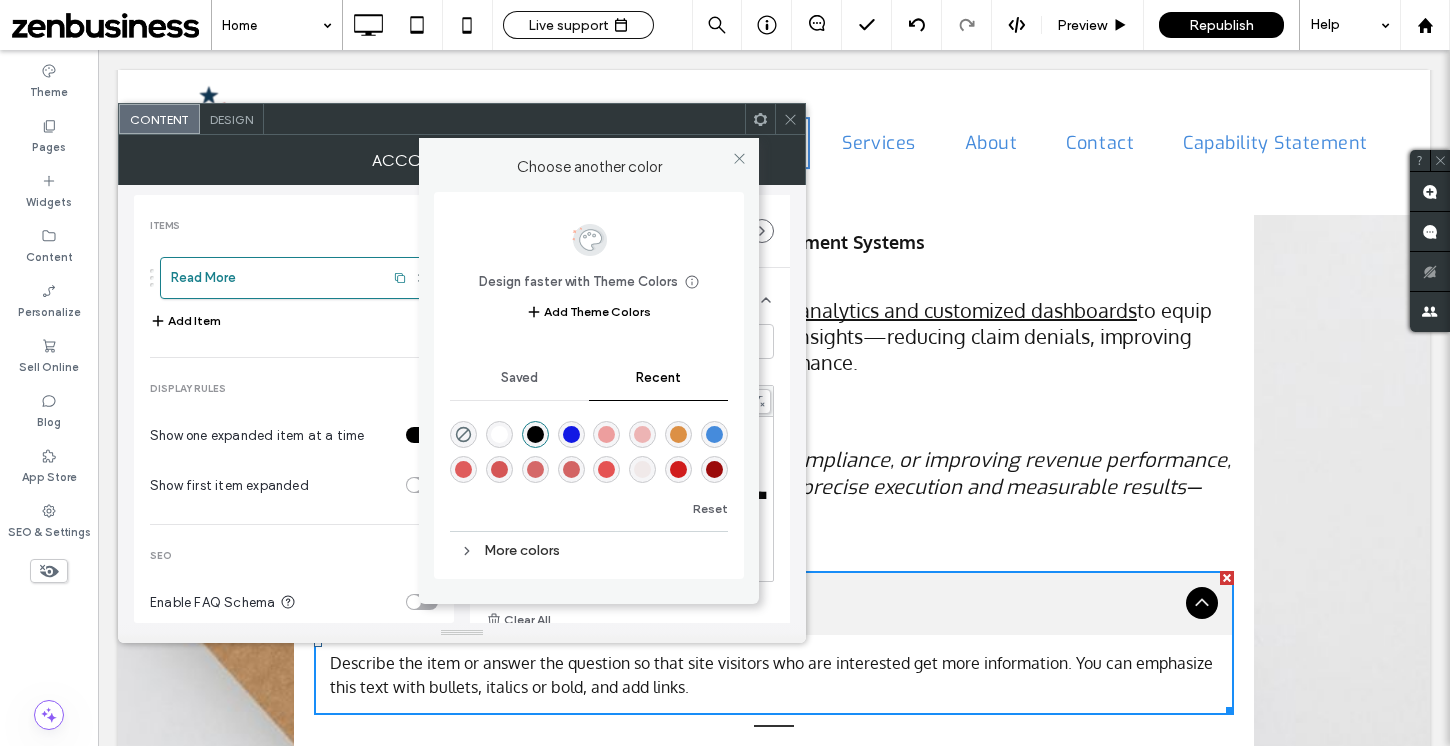 click on ".wqwq-1{fill:#231f20;}
.cls-1q, .cls-2q { fill-rule: evenodd; }
.cls-2q { fill: #6e8188; }
True_local
Agendize
HealthEngine
x_close_popup
from_your_site
multi_language
zoom-out
zoom-in
z_vimeo
z_yelp
z_picassa
w_vCita
youtube
yelp
x2
x
x_x
x_alignright
x_handwritten
wrench
wordpress
windowsvv
win8
whats_app
wallet
warning-sign
w_youtube
w_youtube_channel
w_yelp
w_video
w_twitter
w_title
w_tabs
w_social_icons
w_spacer
w_share
w_rss_feed
w_recent-posts
w_push
w_paypal
w_photo_gallery" at bounding box center (725, 373) 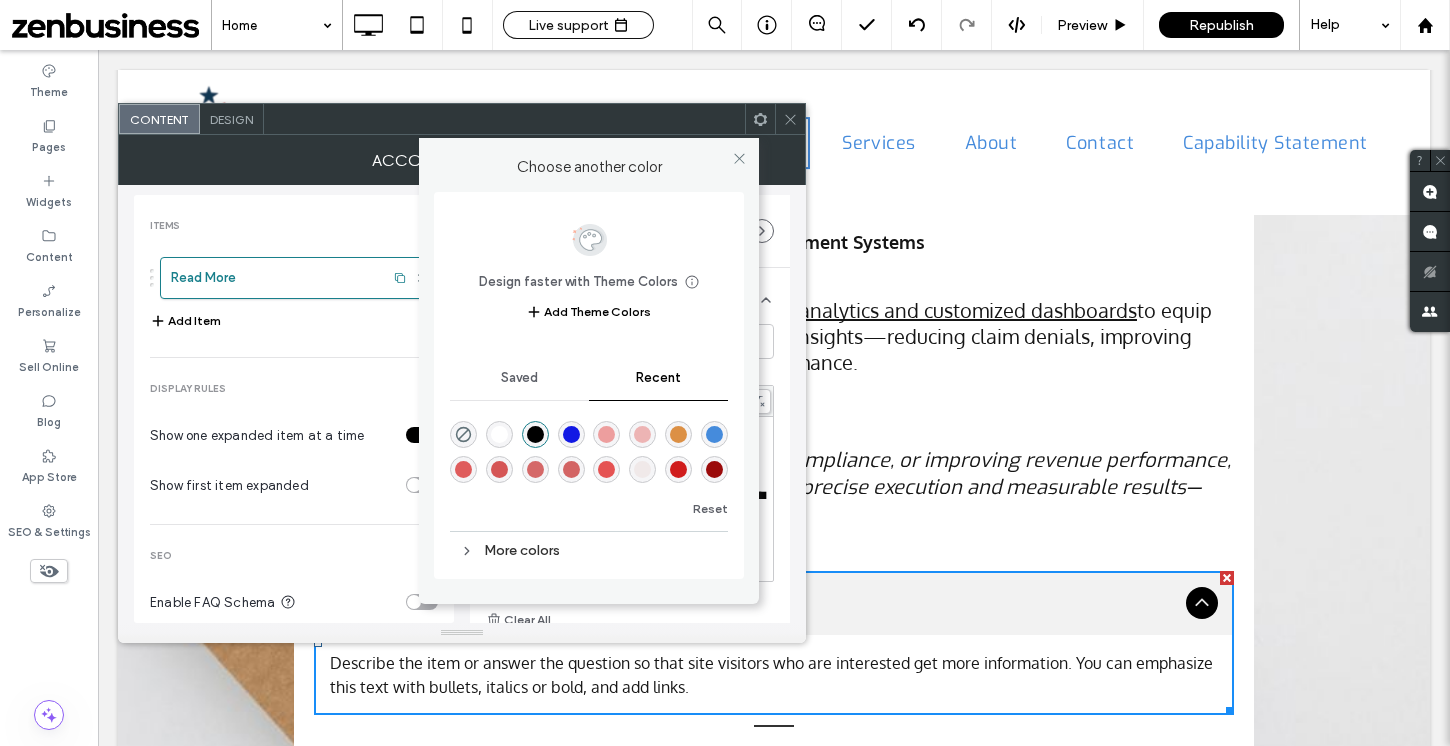 click at bounding box center (571, 434) 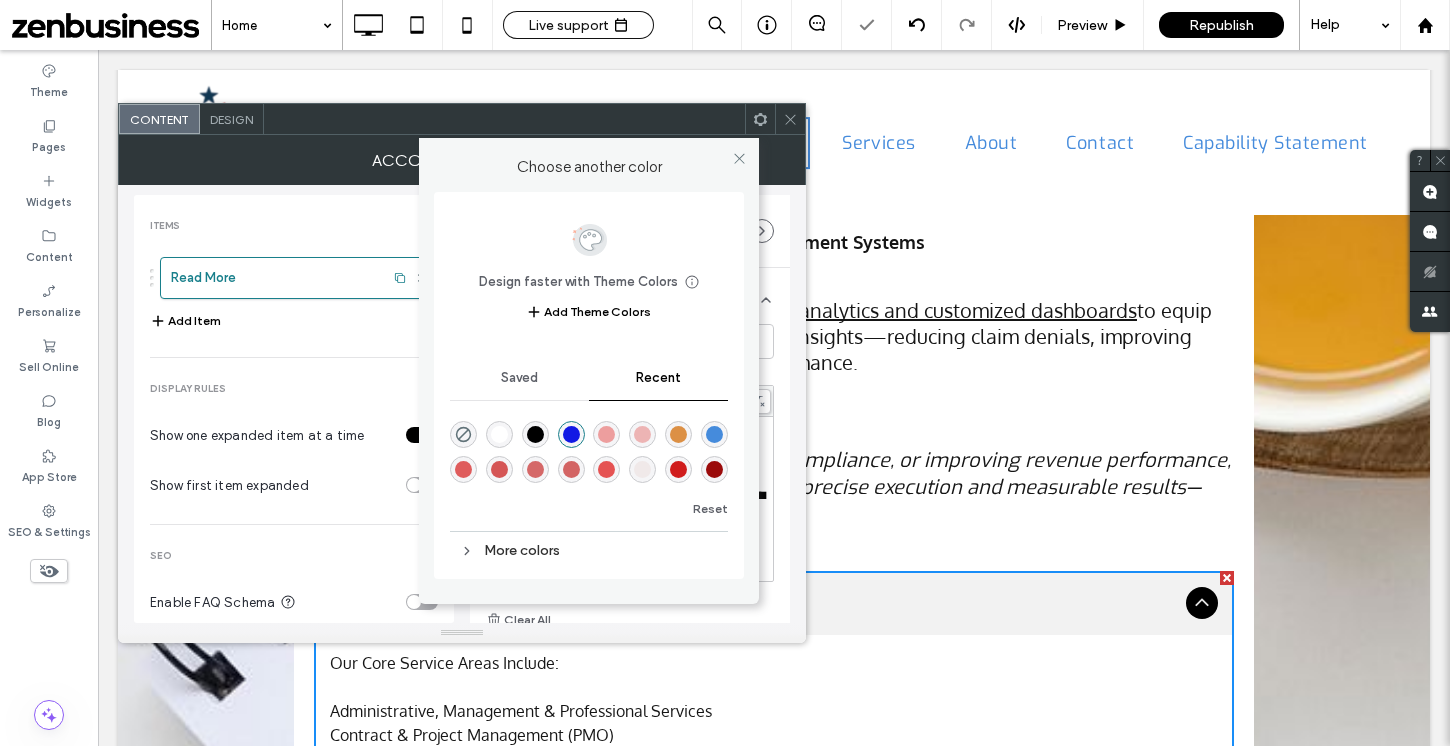 click at bounding box center (714, 434) 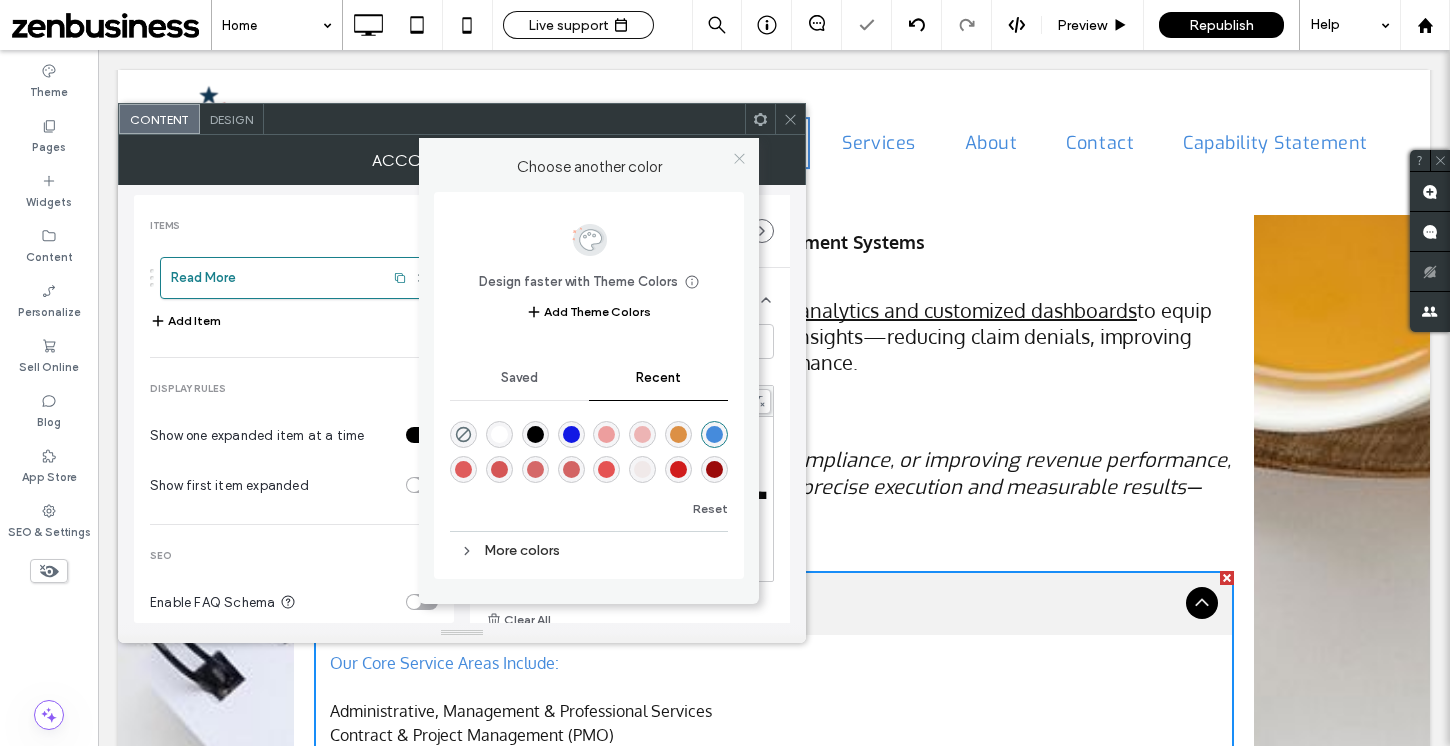 click 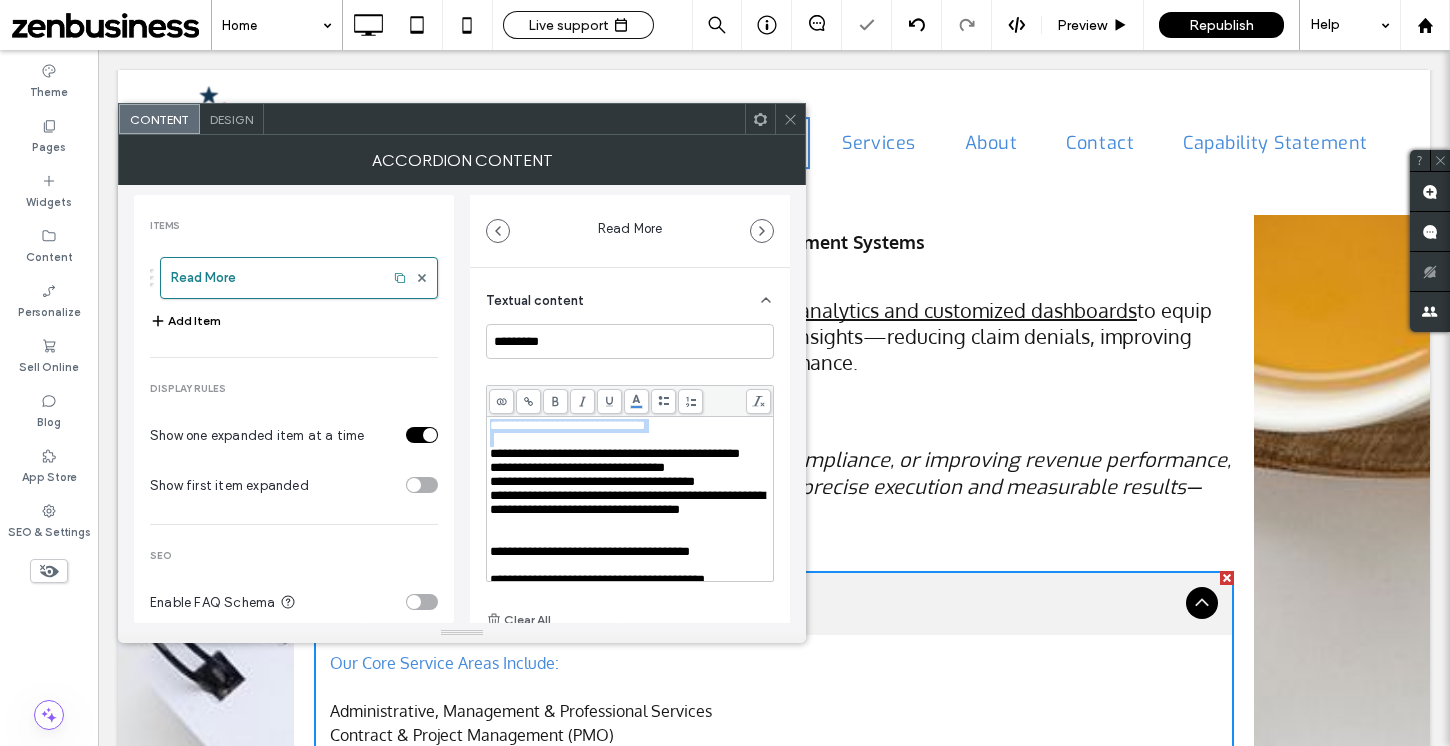 scroll, scrollTop: 4, scrollLeft: 0, axis: vertical 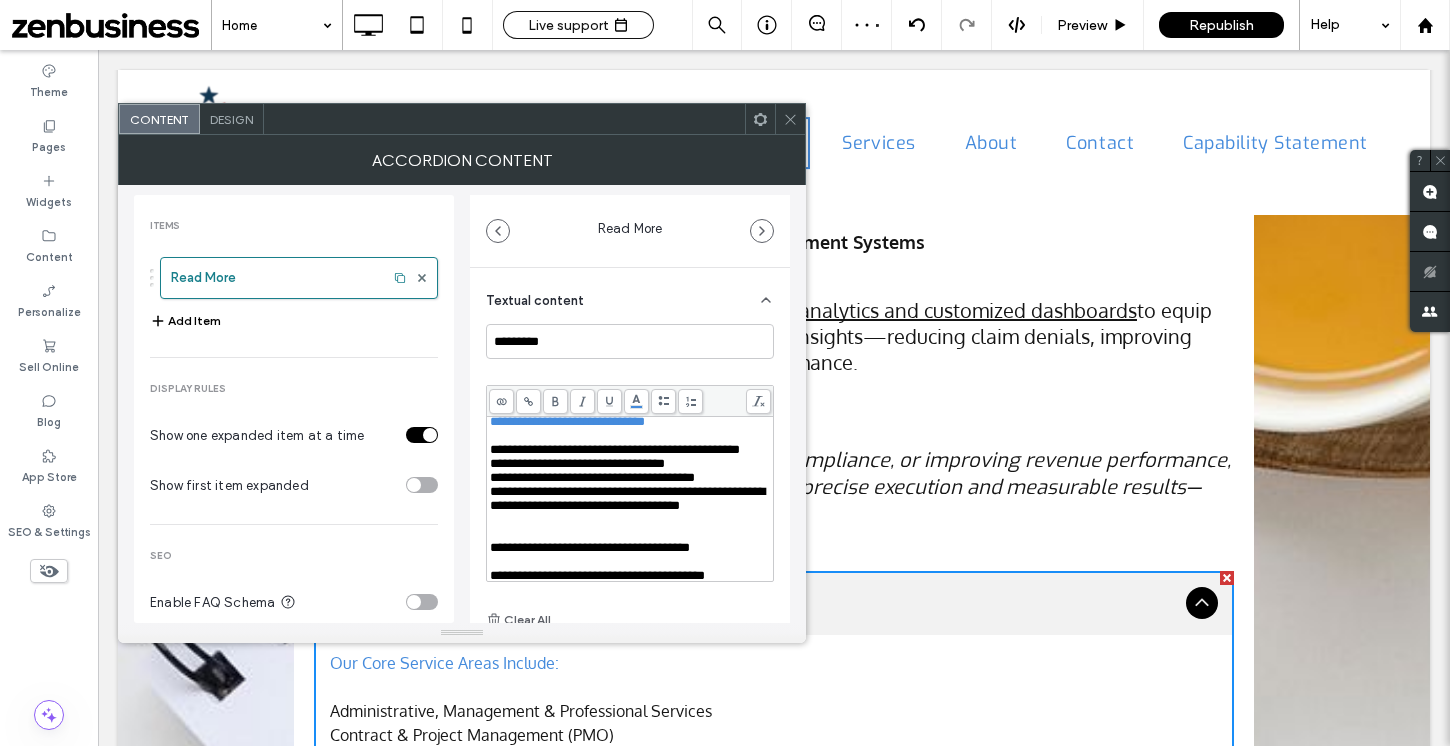 click on "**********" at bounding box center (577, 463) 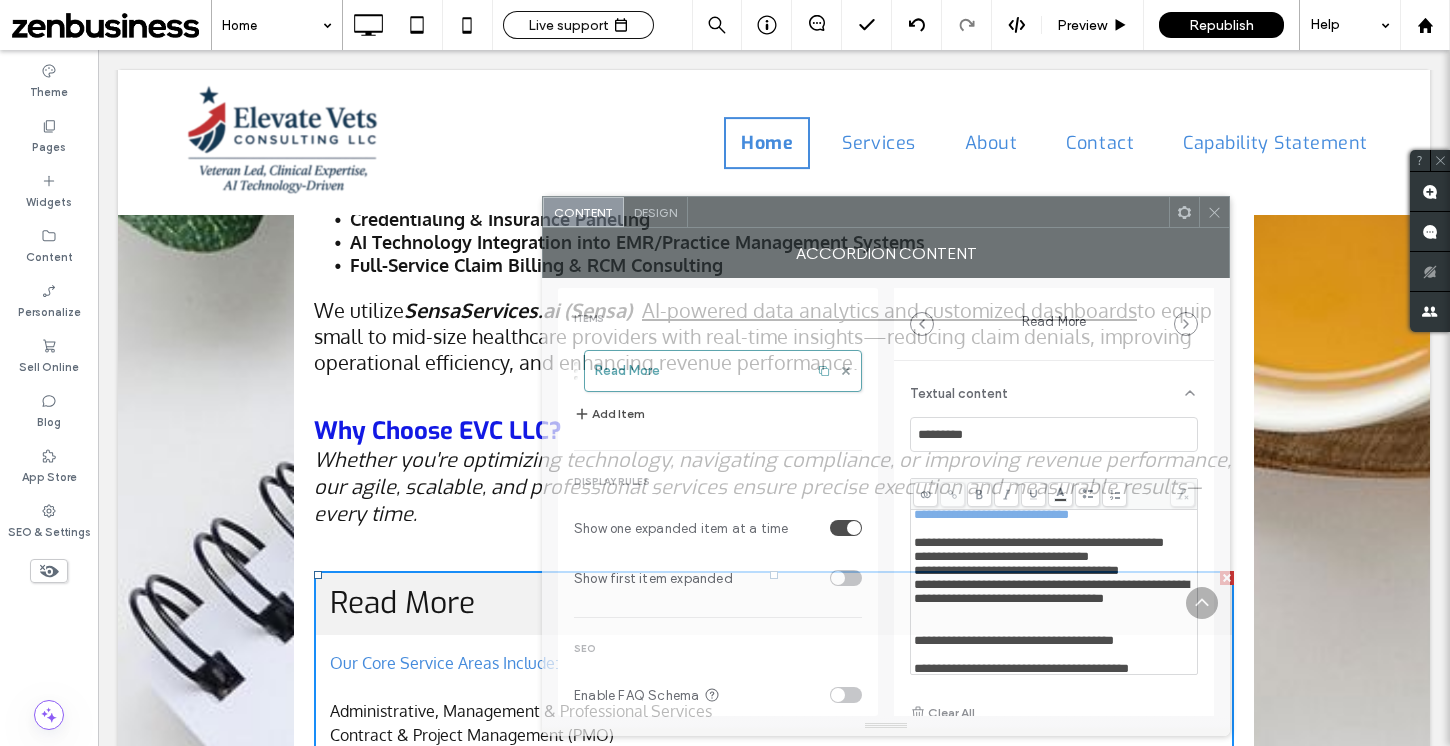 drag, startPoint x: 531, startPoint y: 138, endPoint x: 964, endPoint y: 230, distance: 442.6658 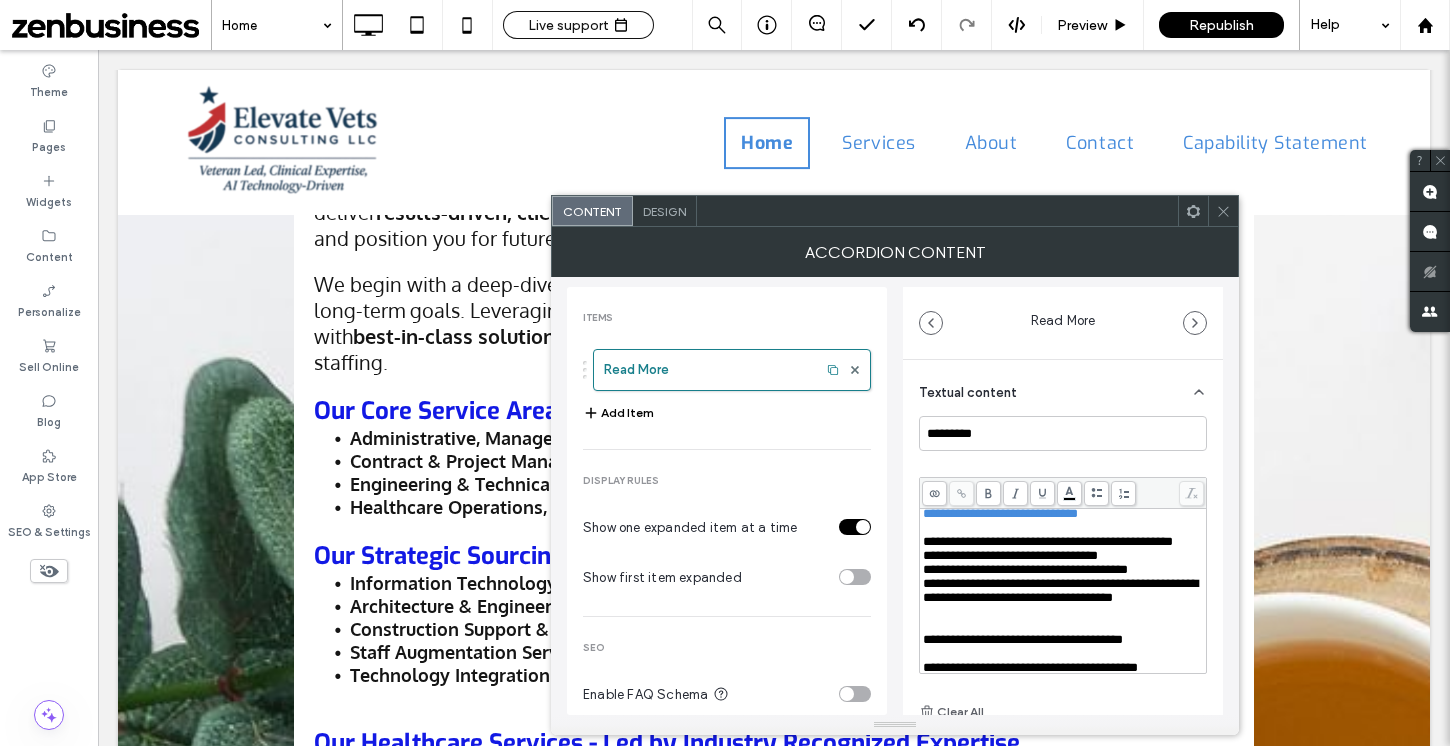 scroll, scrollTop: 1283, scrollLeft: 0, axis: vertical 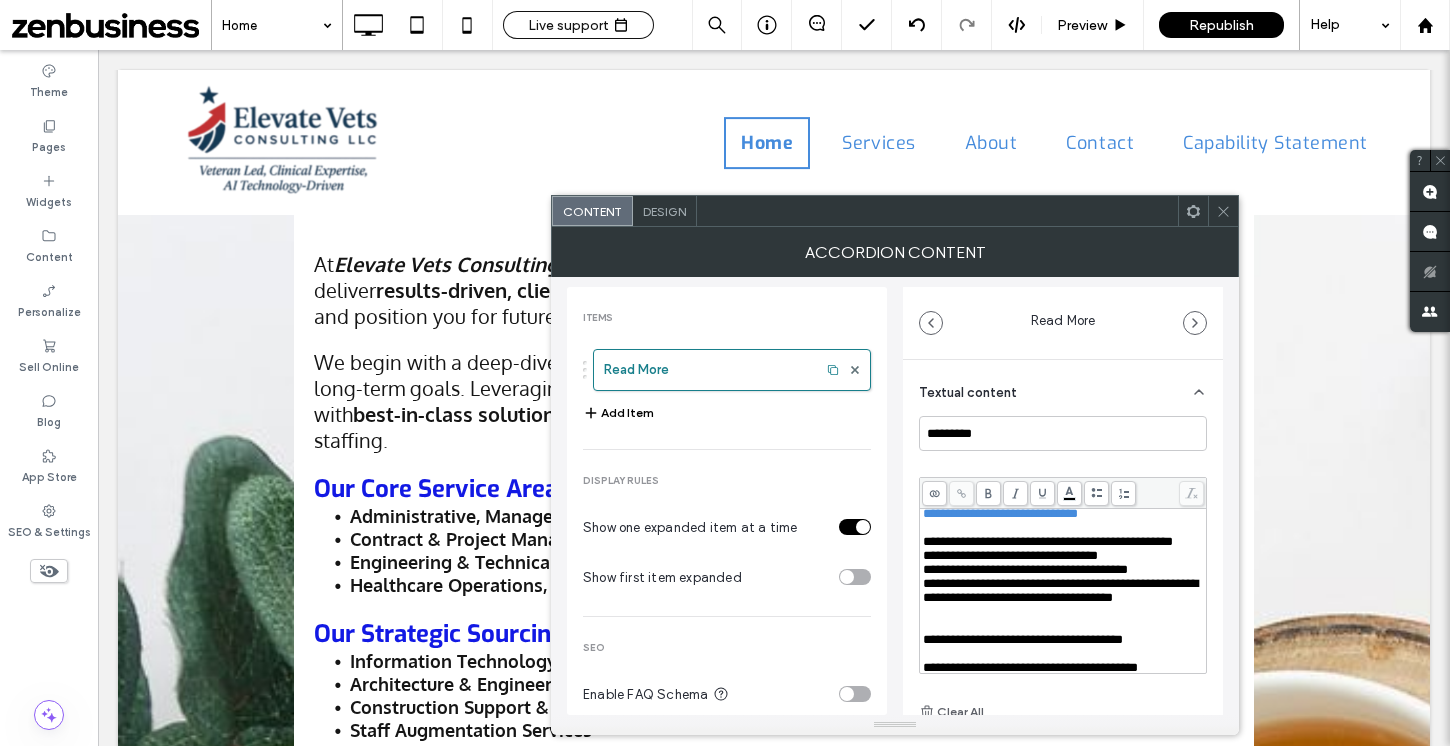 click on "**********" at bounding box center (1063, 542) 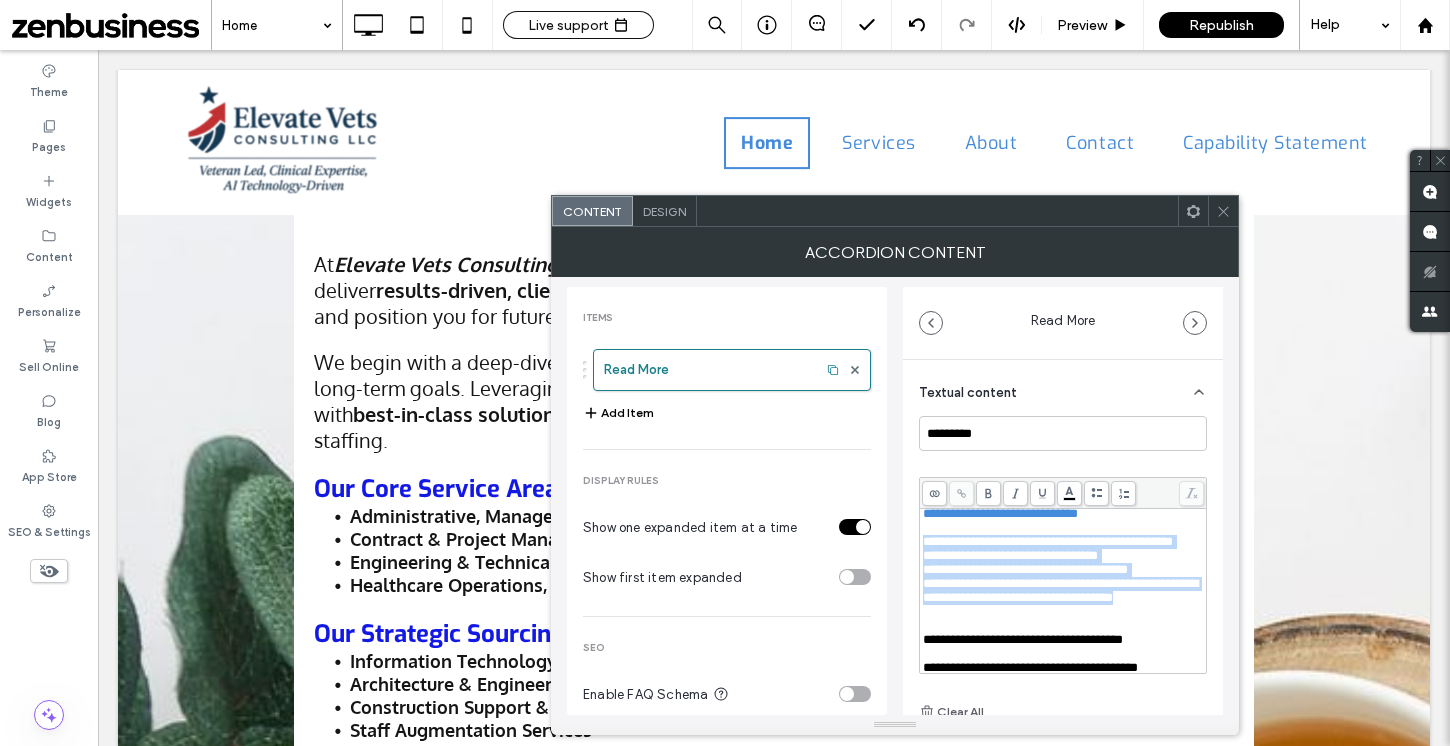 drag, startPoint x: 922, startPoint y: 548, endPoint x: 1014, endPoint y: 641, distance: 130.81667 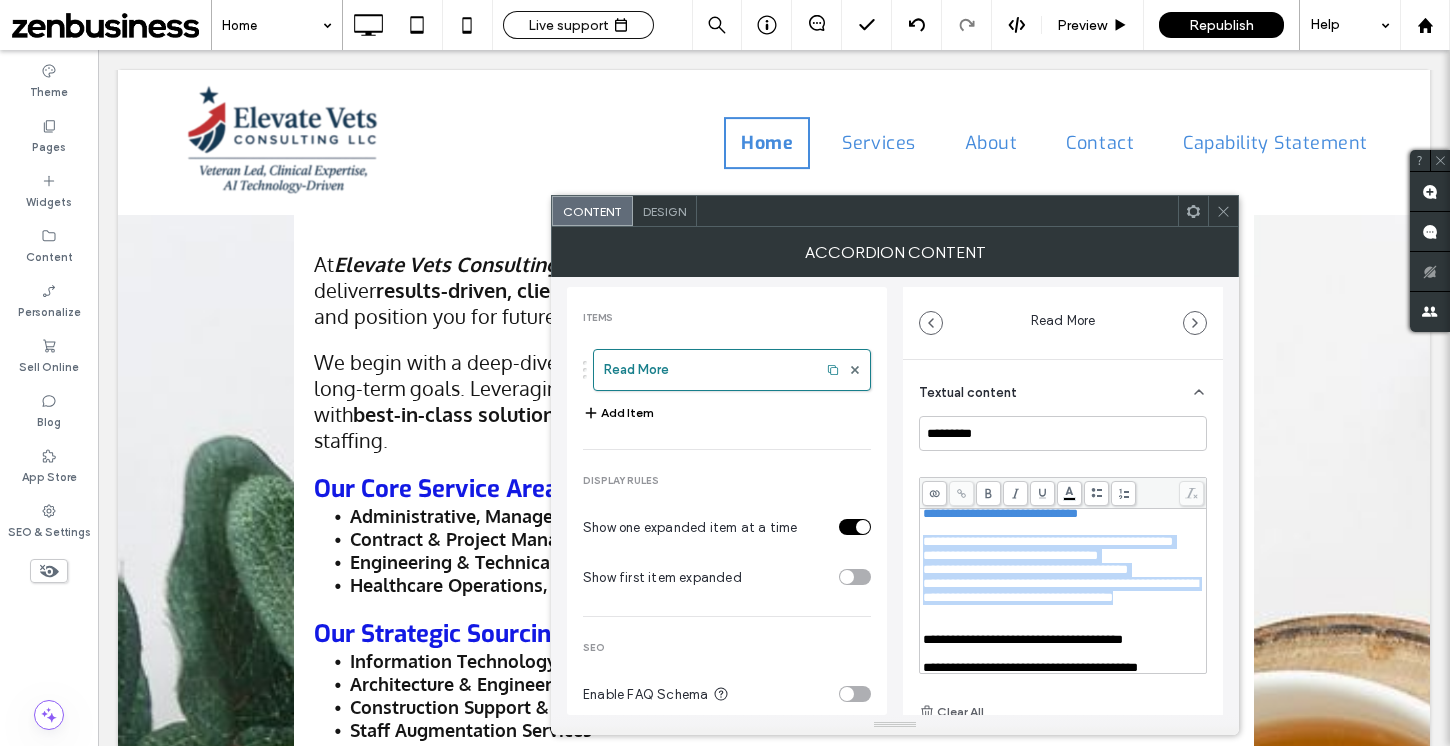 click on "**********" at bounding box center (1063, 857) 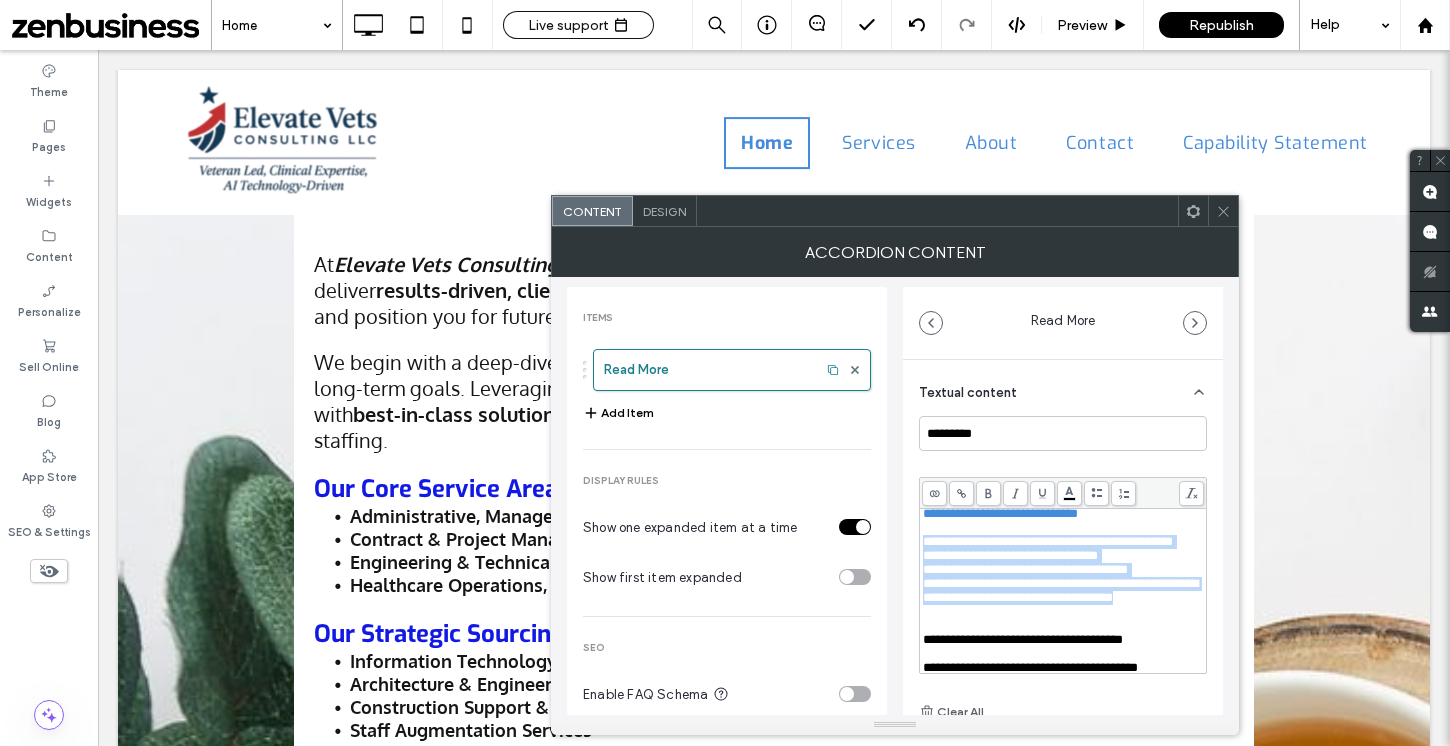 click at bounding box center [1096, 493] 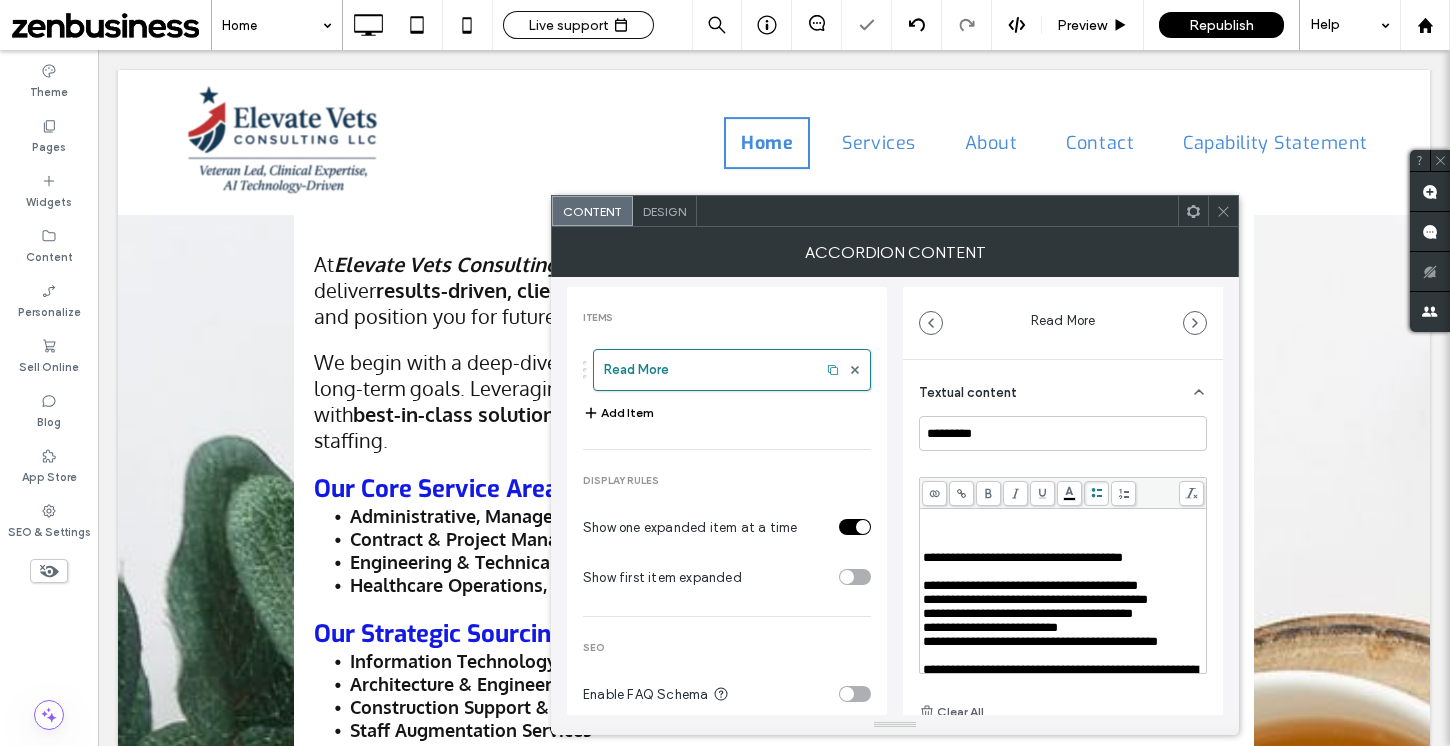 scroll, scrollTop: 119, scrollLeft: 0, axis: vertical 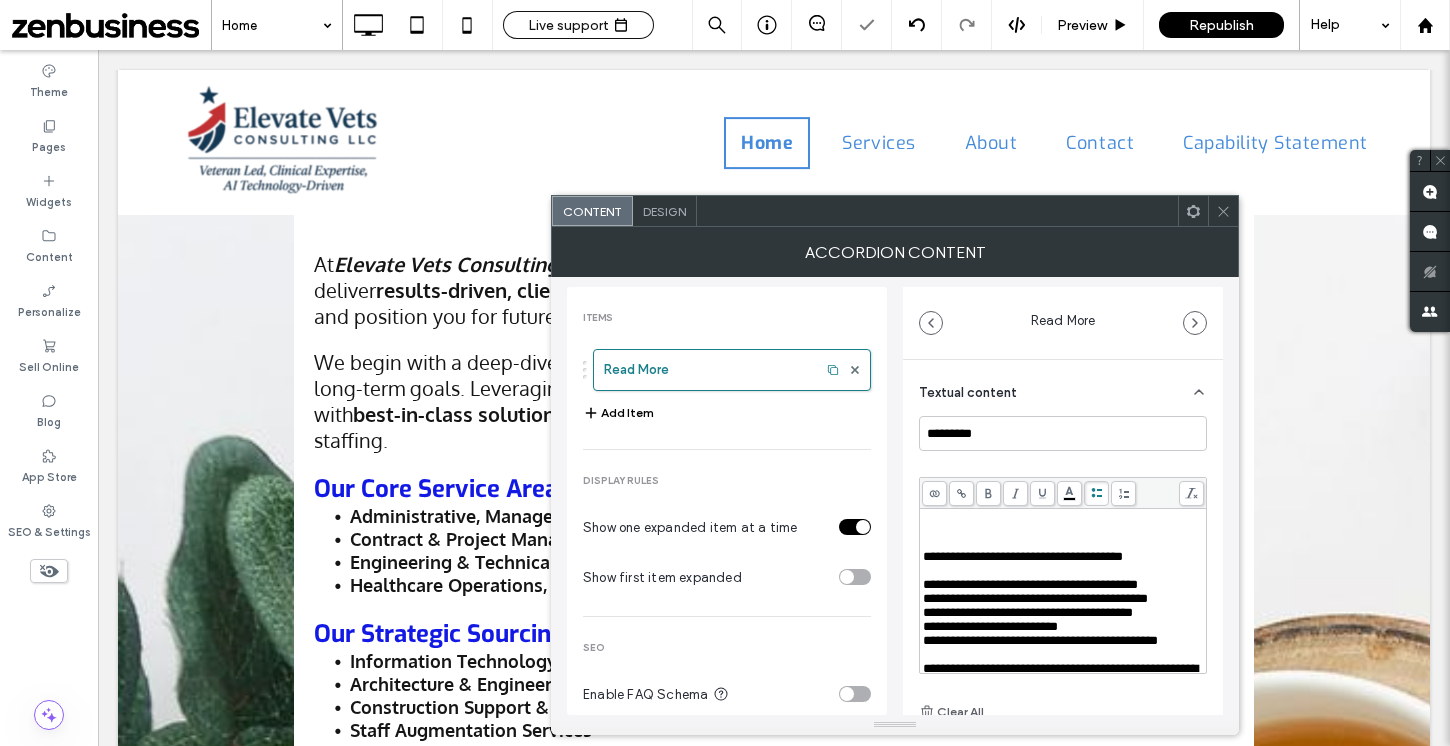click on "**********" at bounding box center (1023, 556) 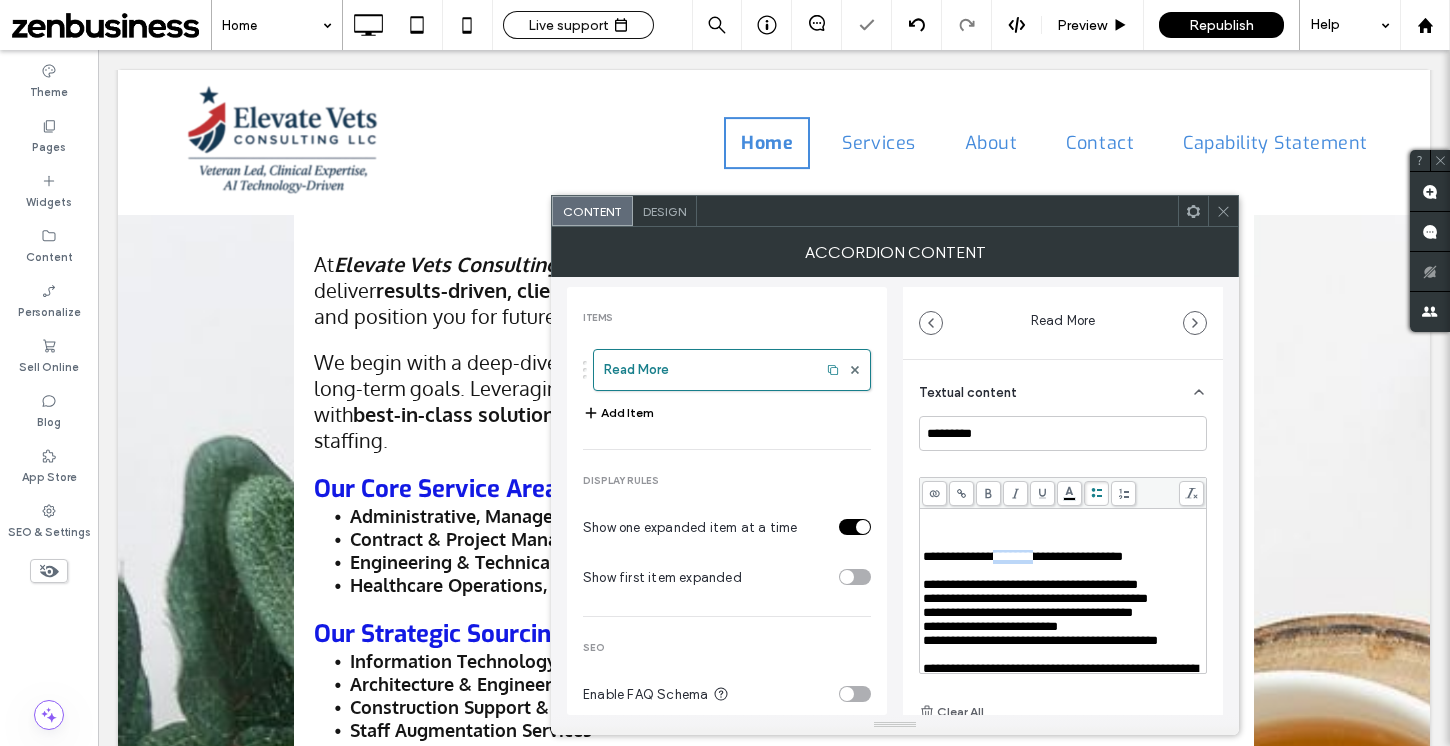 click on "**********" at bounding box center [1023, 556] 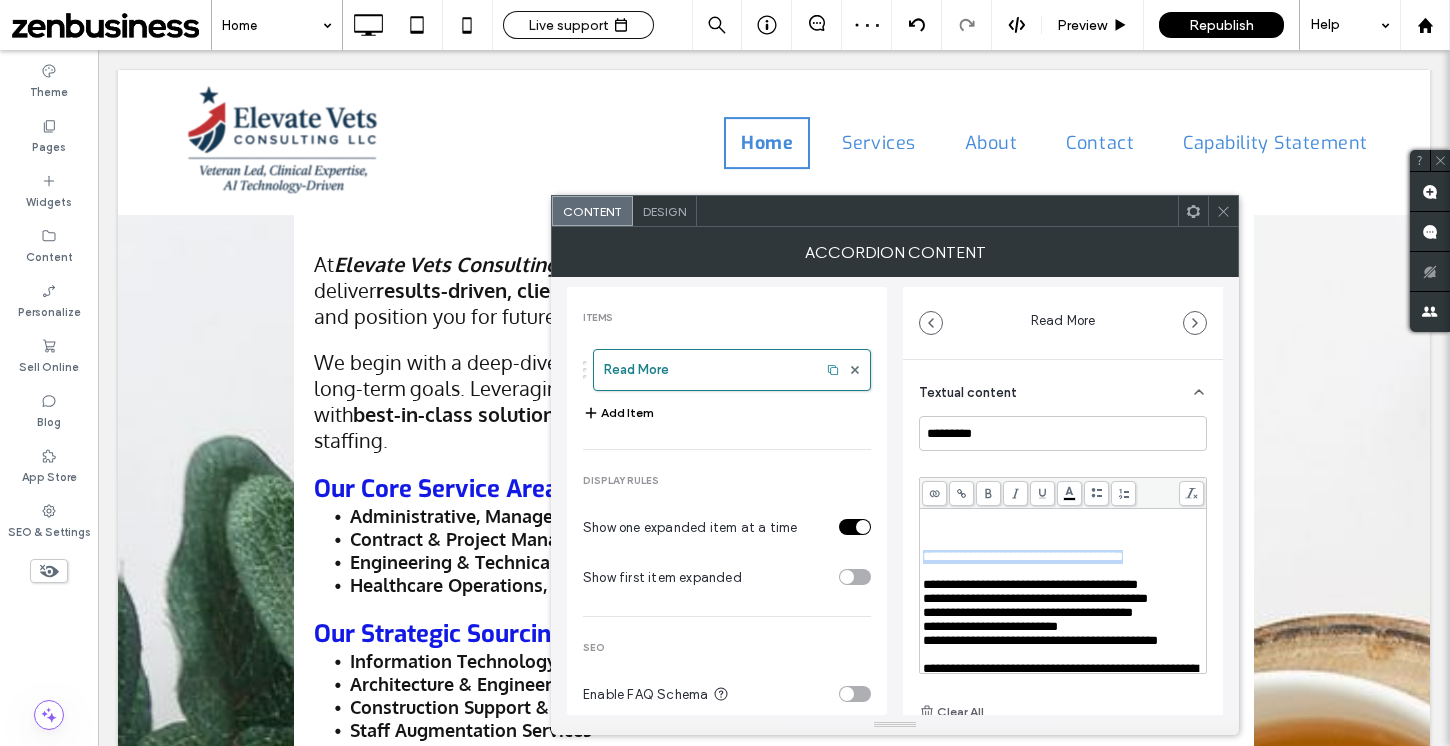 click on "**********" at bounding box center (1023, 556) 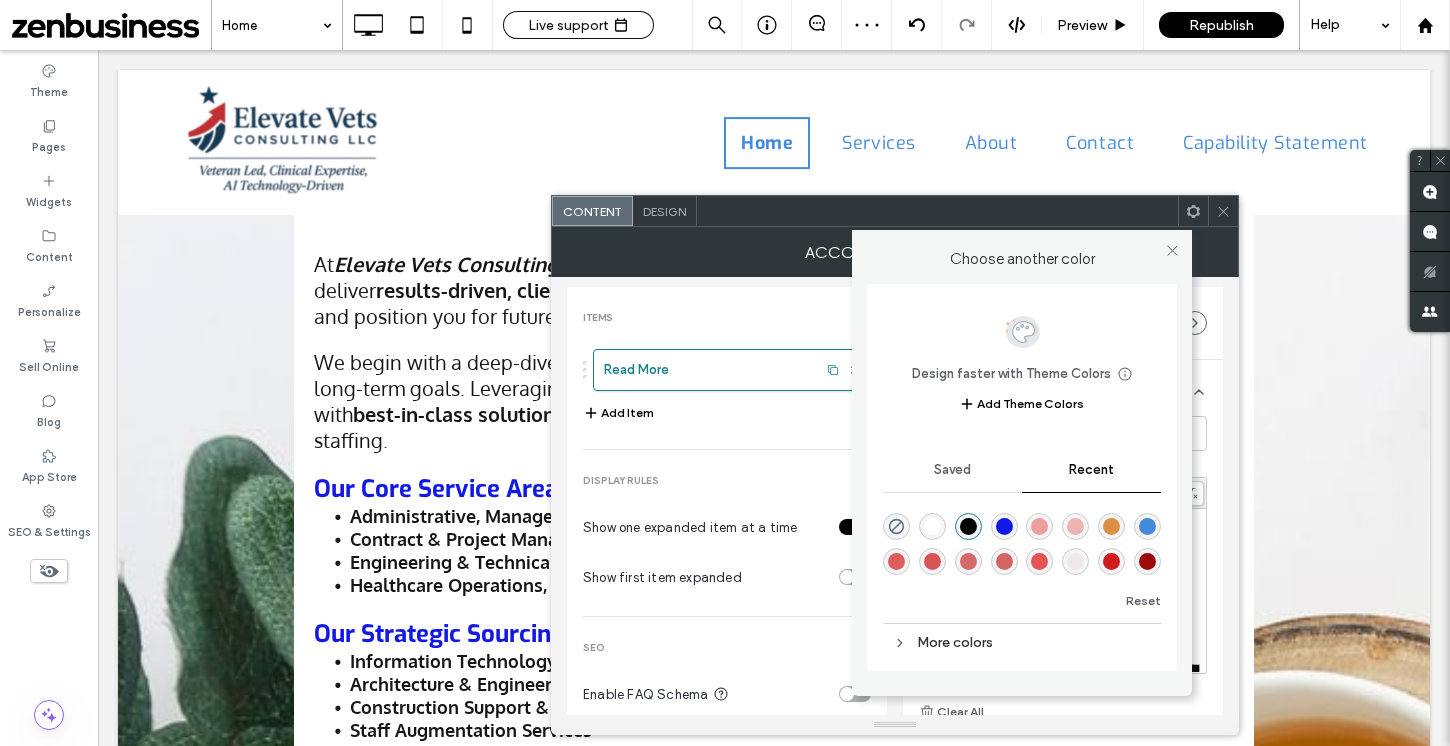 click on ".wqwq-1{fill:#231f20;}
.cls-1q, .cls-2q { fill-rule: evenodd; }
.cls-2q { fill: #6e8188; }
True_local
Agendize
HealthEngine
x_close_popup
from_your_site
multi_language
zoom-out
zoom-in
z_vimeo
z_yelp
z_picassa
w_vCita
youtube
yelp
x2
x
x_x
x_alignright
x_handwritten
wrench
wordpress
windowsvv
win8
whats_app
wallet
warning-sign
w_youtube
w_youtube_channel
w_yelp
w_video
w_twitter
w_title
w_tabs
w_social_icons
w_spacer
w_share
w_rss_feed
w_recent-posts
w_push
w_paypal
w_photo_gallery" at bounding box center [725, 373] 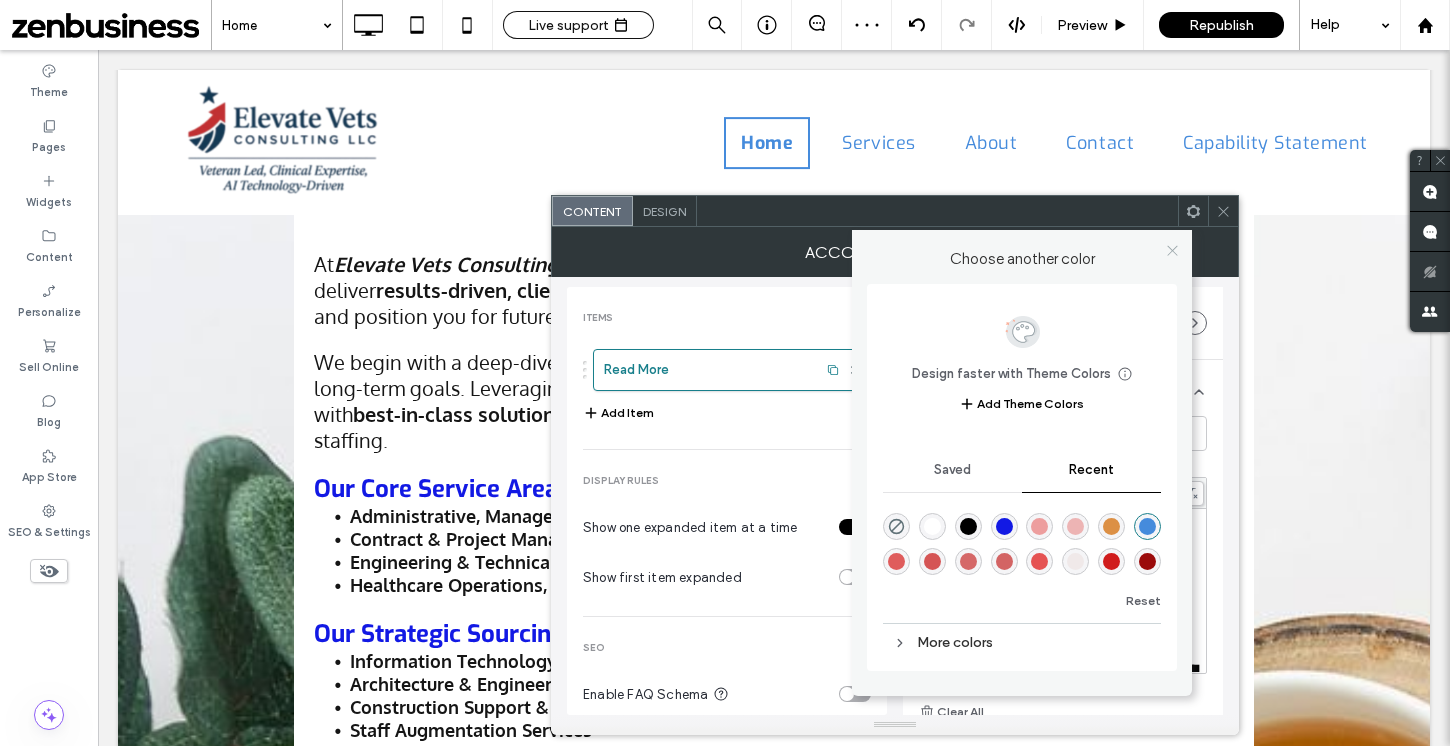click 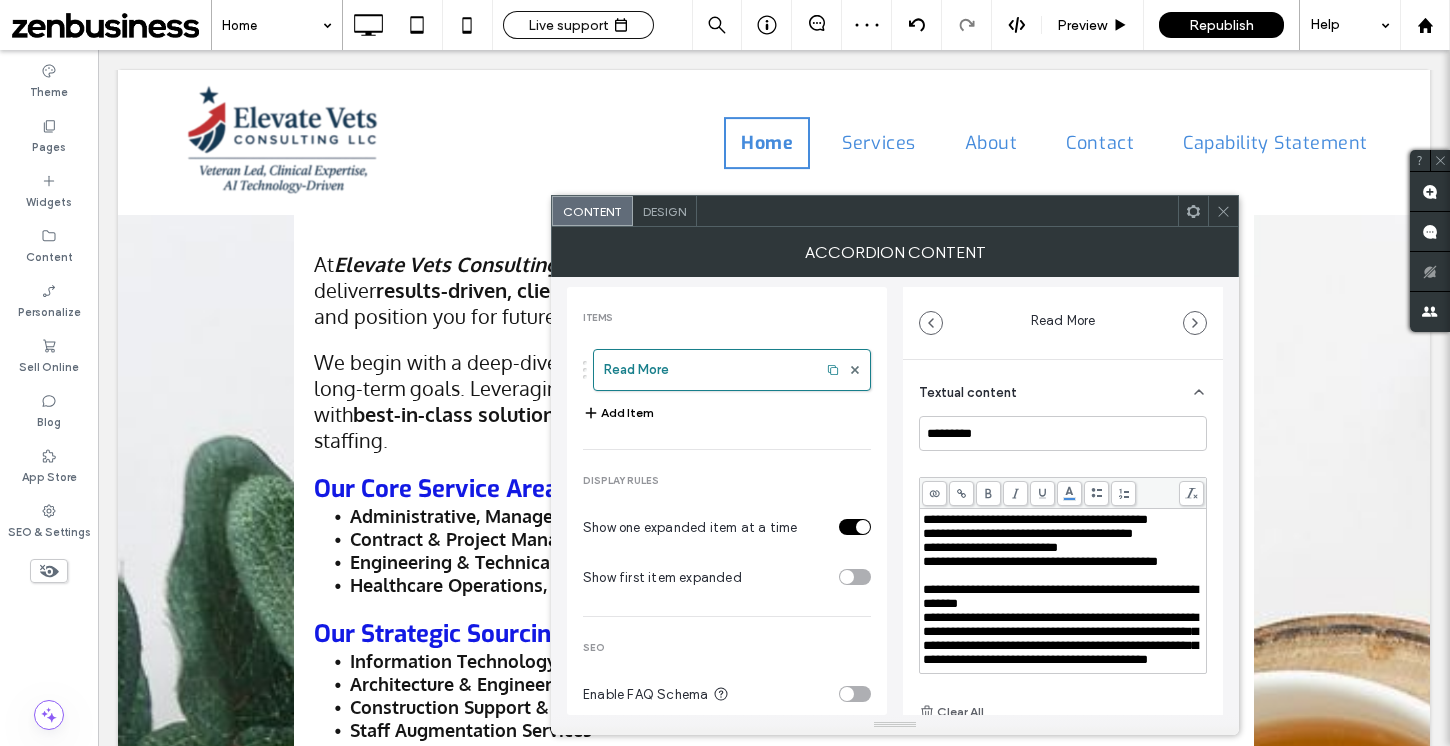 scroll, scrollTop: 217, scrollLeft: 0, axis: vertical 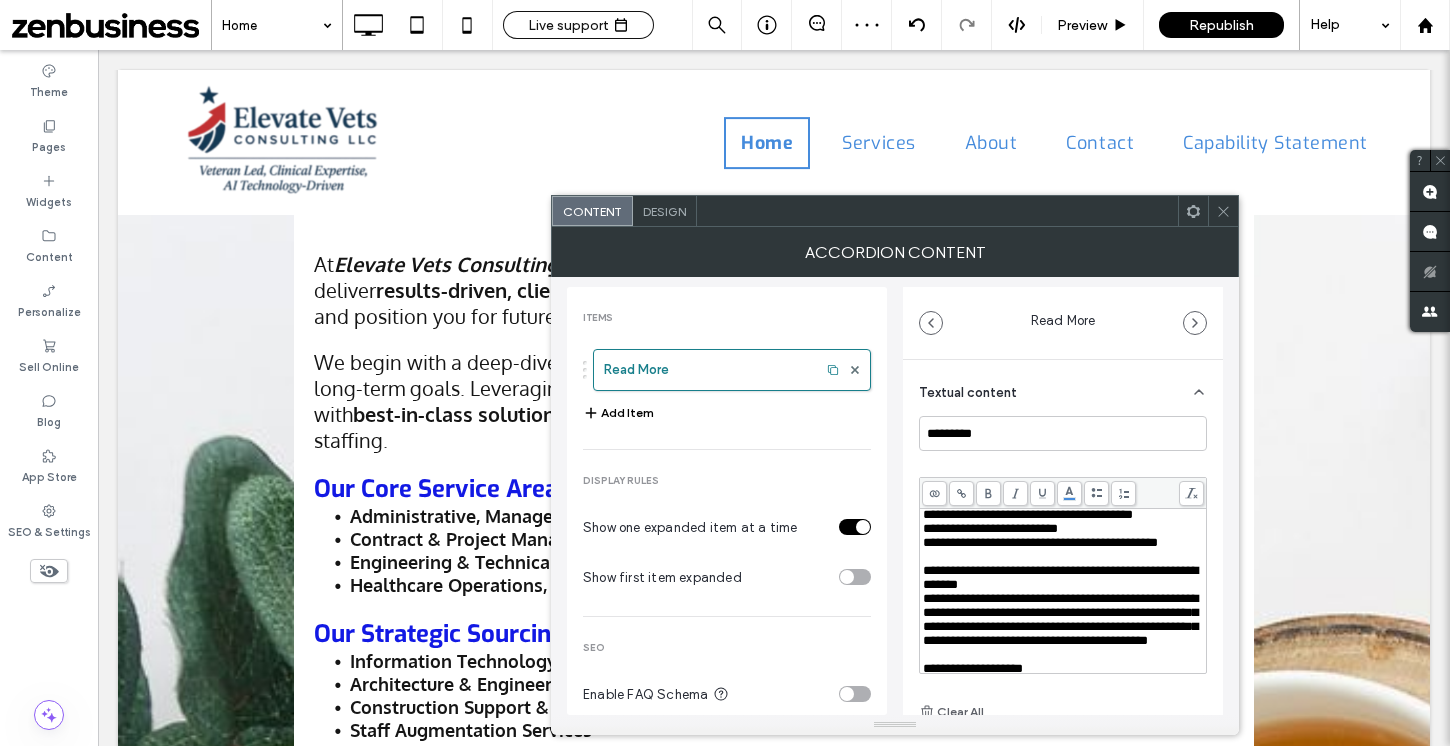 click on "**********" at bounding box center [1035, 500] 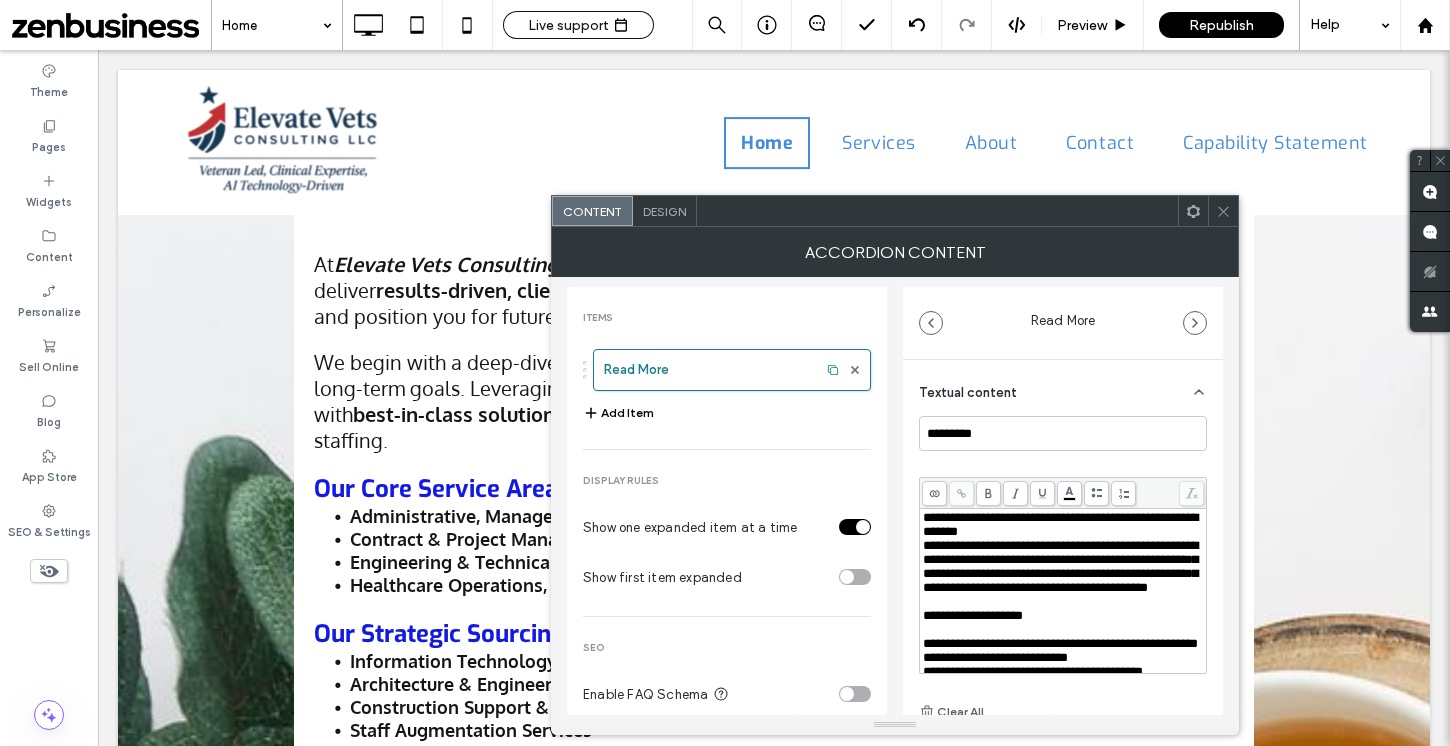 scroll, scrollTop: 271, scrollLeft: 0, axis: vertical 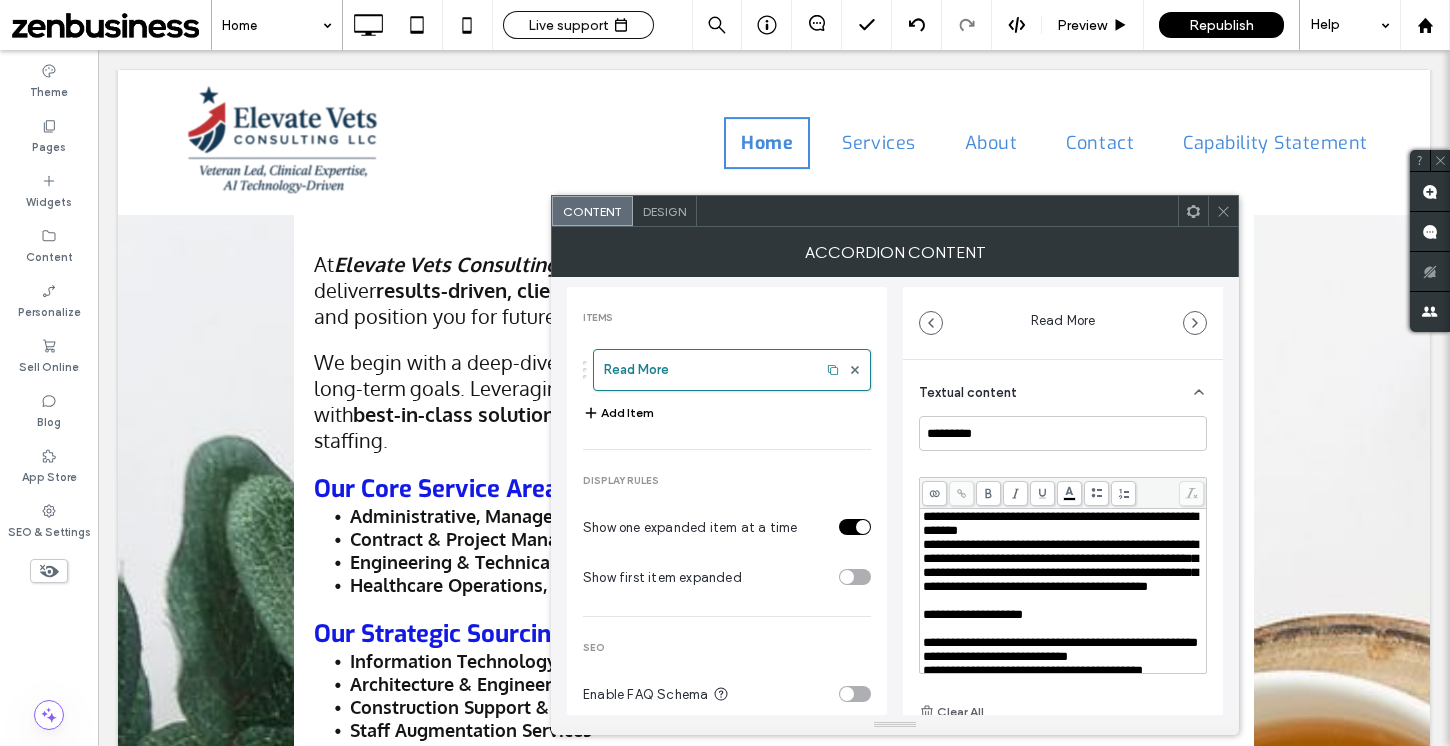 drag, startPoint x: 922, startPoint y: 558, endPoint x: 1158, endPoint y: 610, distance: 241.66092 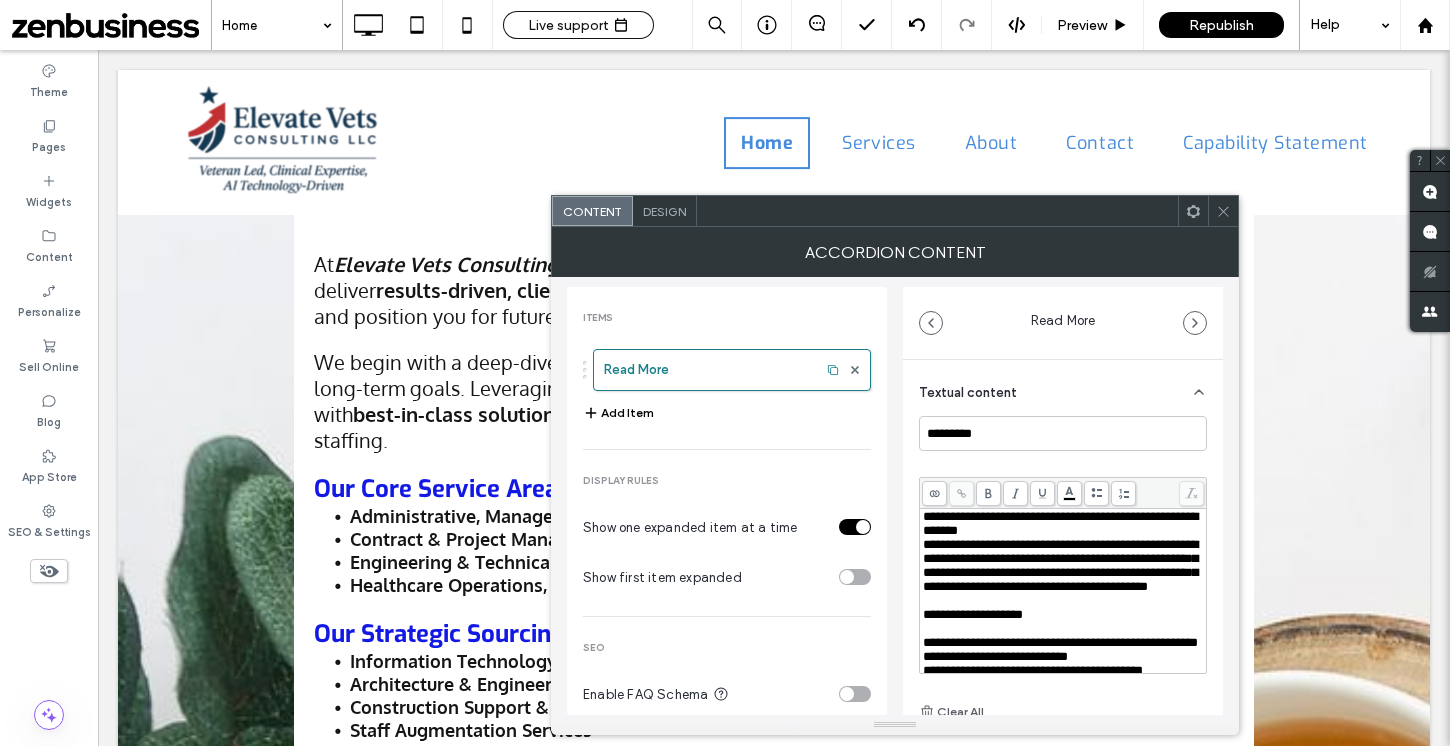 click on "**********" at bounding box center (1063, 606) 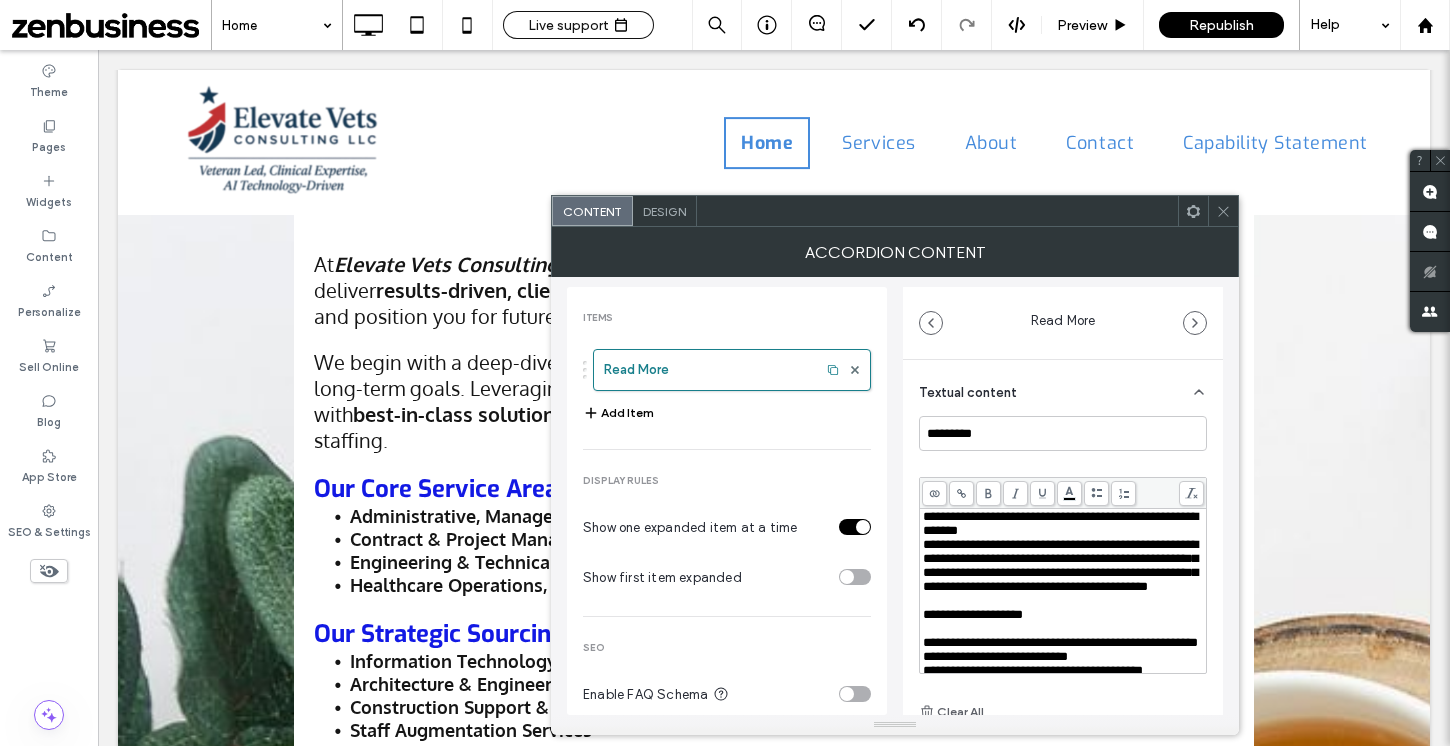 click at bounding box center [1096, 493] 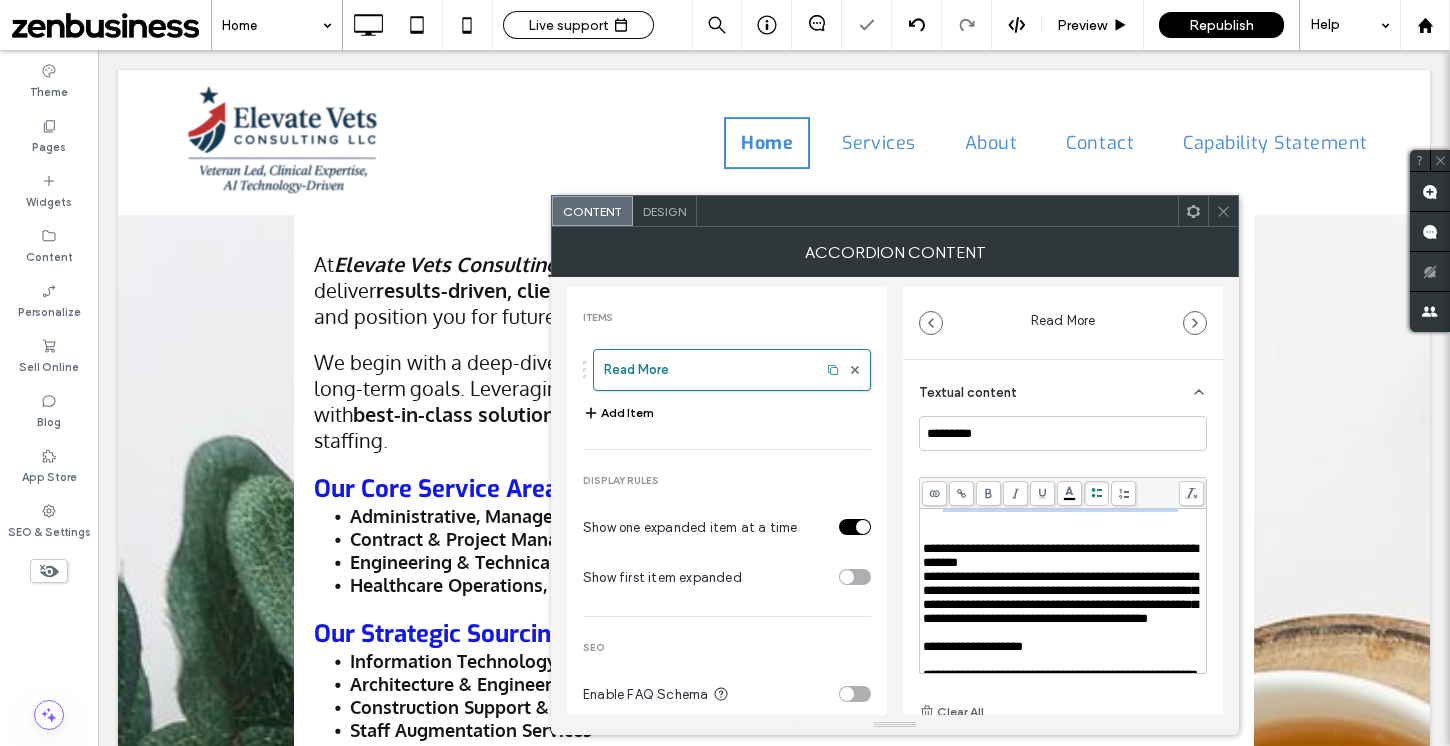 click on "**********" at bounding box center (1074, 477) 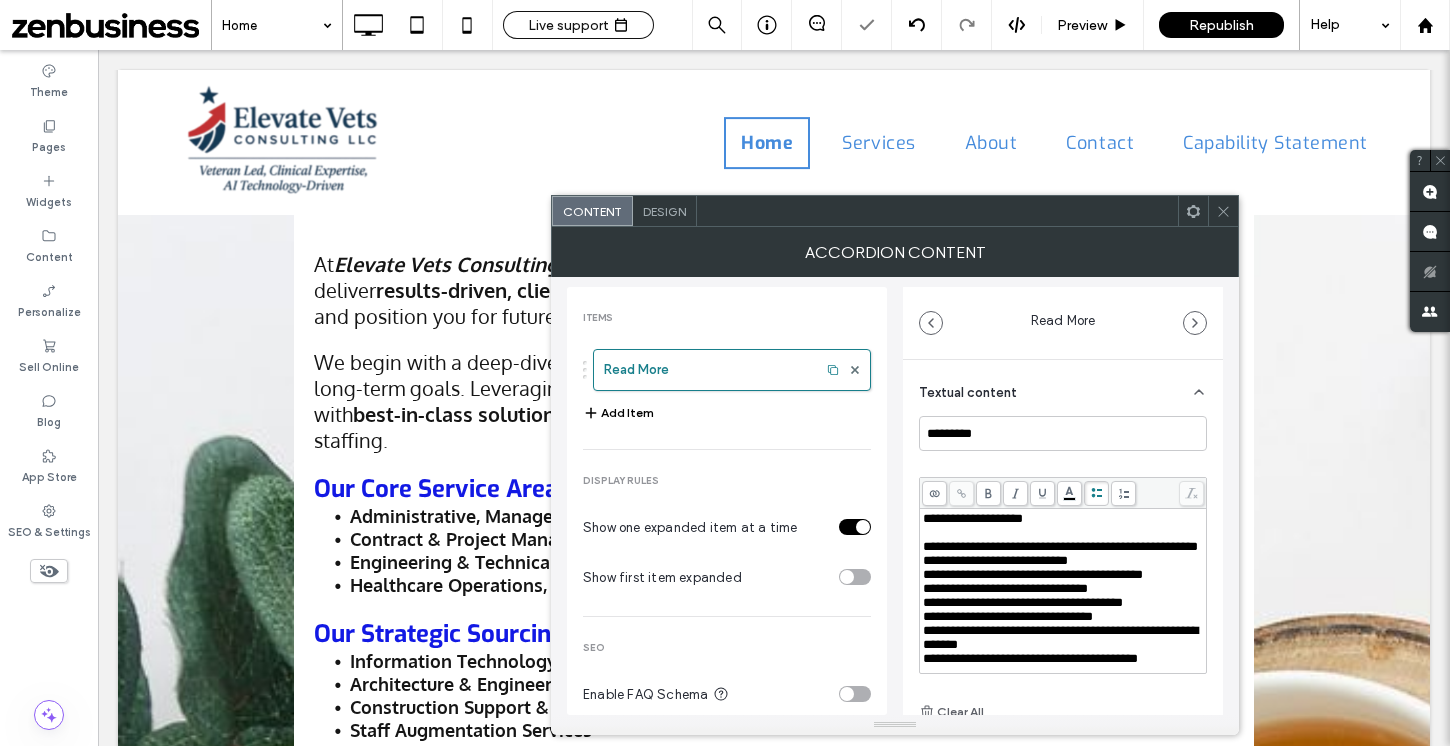 scroll, scrollTop: 401, scrollLeft: 0, axis: vertical 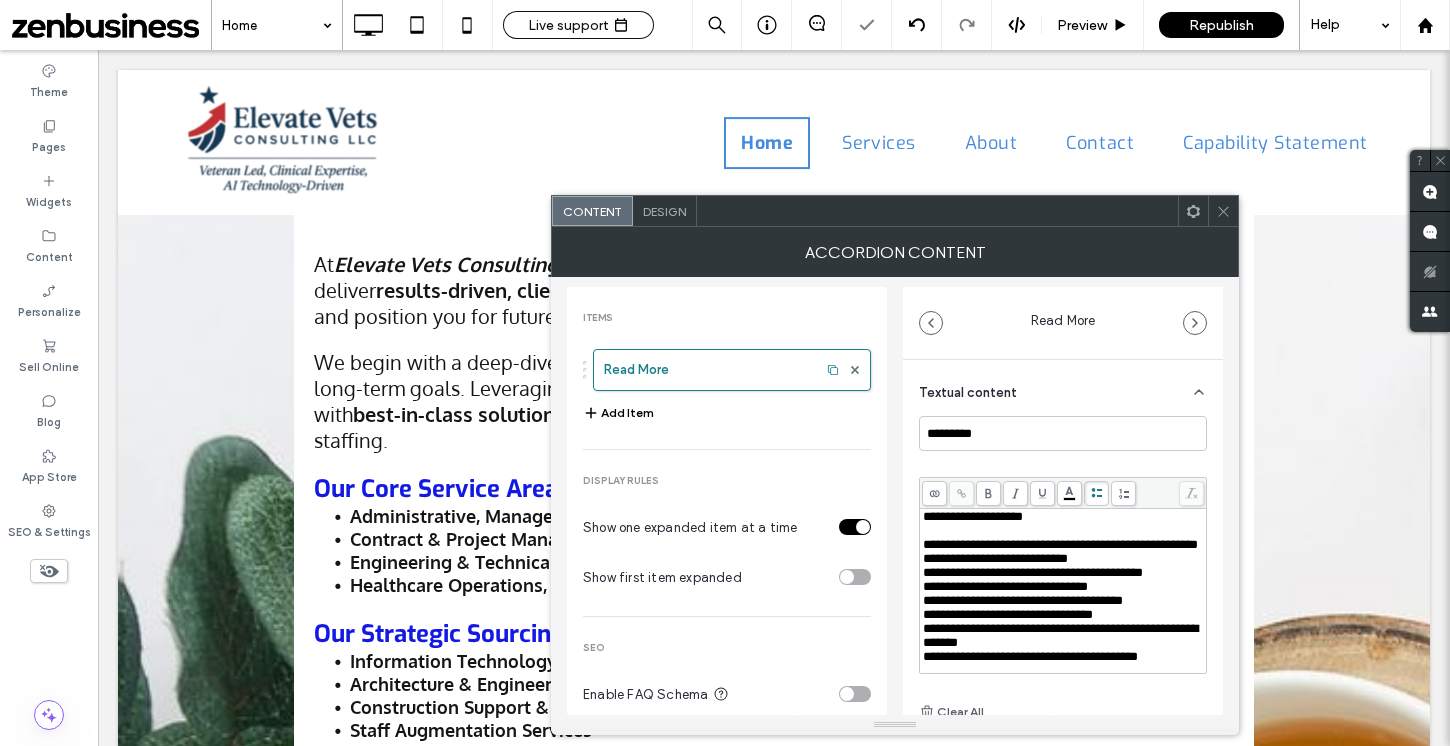 click on "**********" at bounding box center [1060, 425] 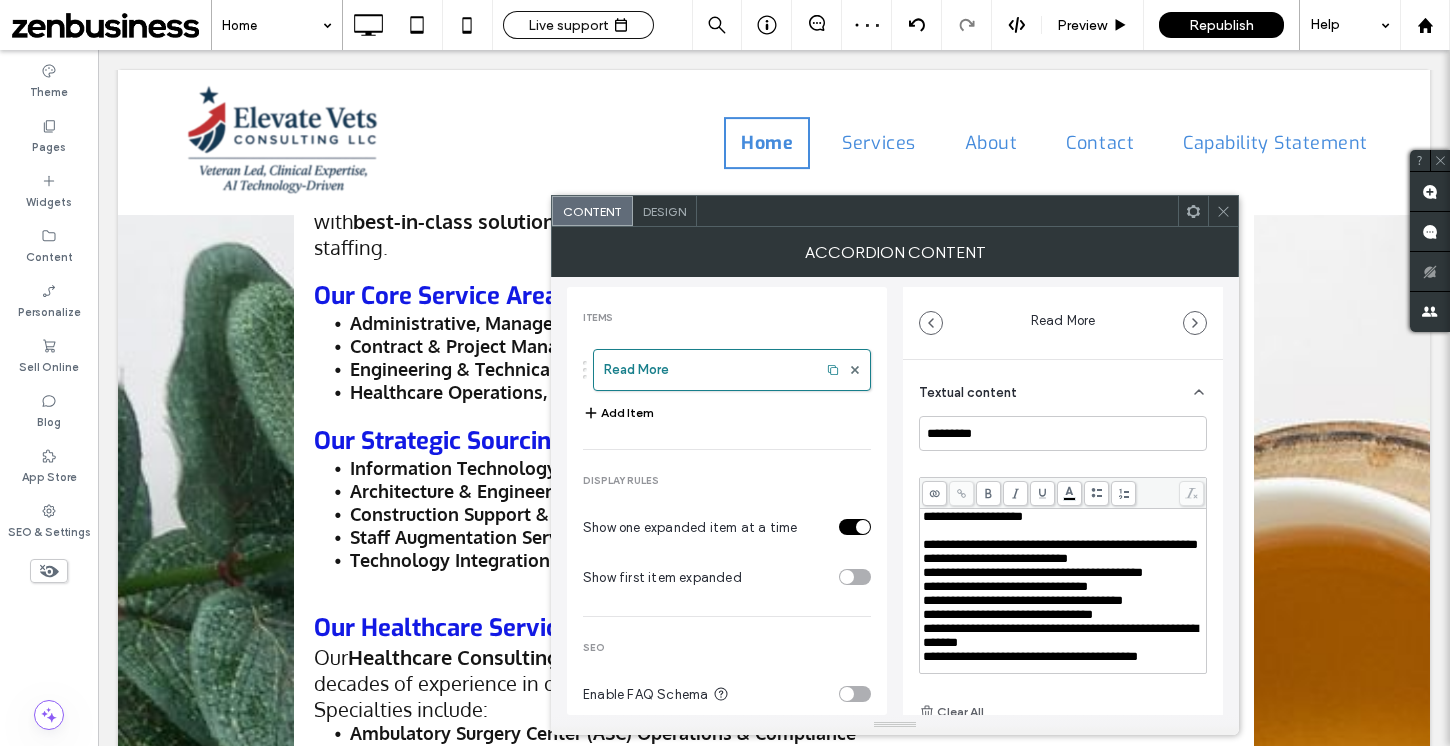 scroll, scrollTop: 1490, scrollLeft: 0, axis: vertical 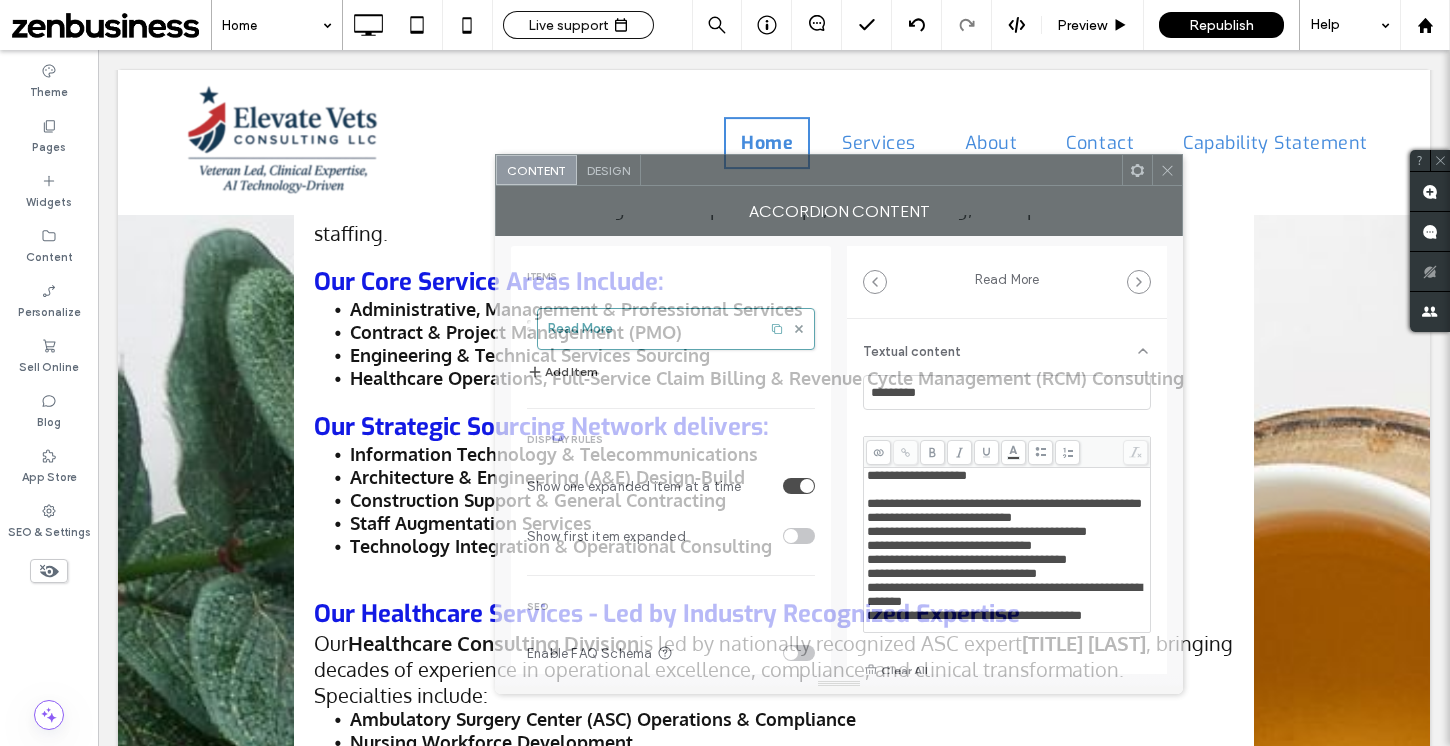 drag, startPoint x: 853, startPoint y: 220, endPoint x: 797, endPoint y: 179, distance: 69.40461 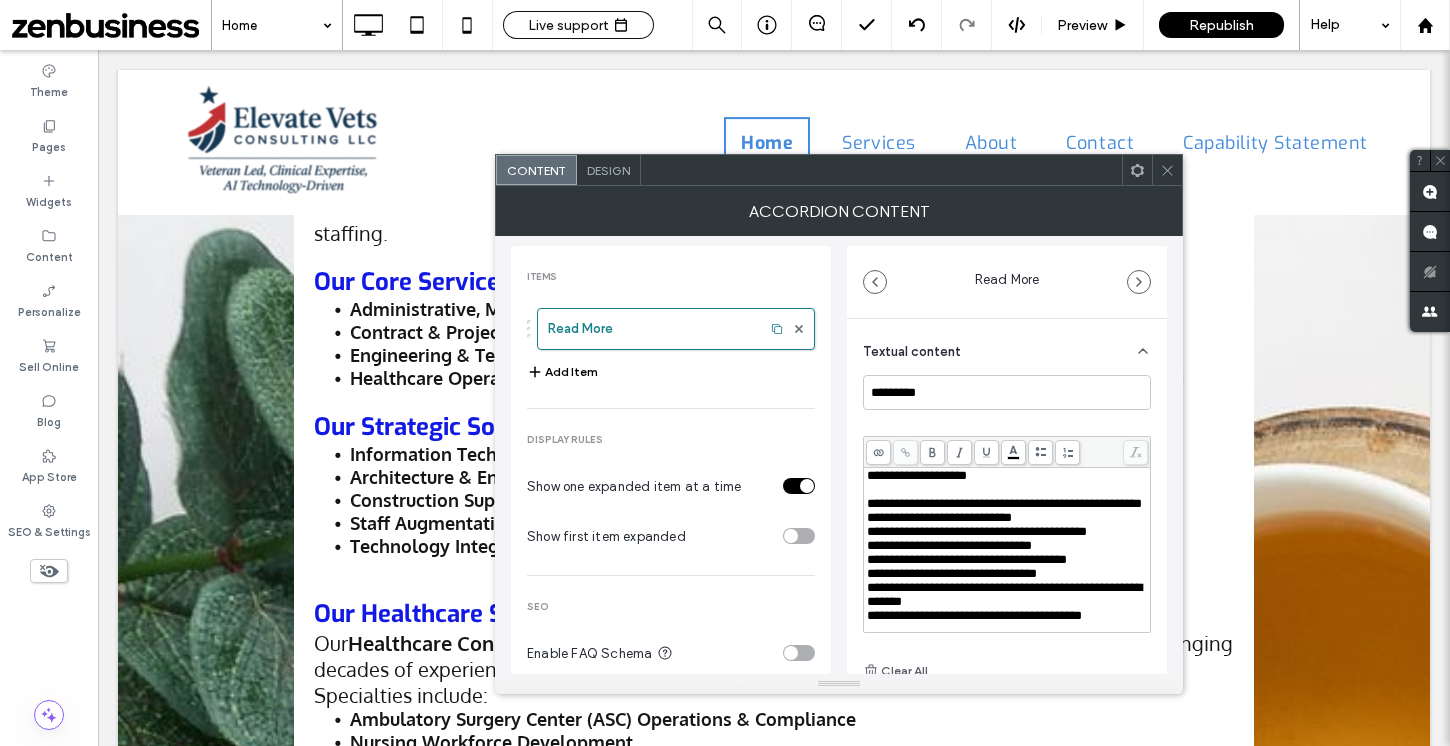drag, startPoint x: 1003, startPoint y: 542, endPoint x: 866, endPoint y: 527, distance: 137.81873 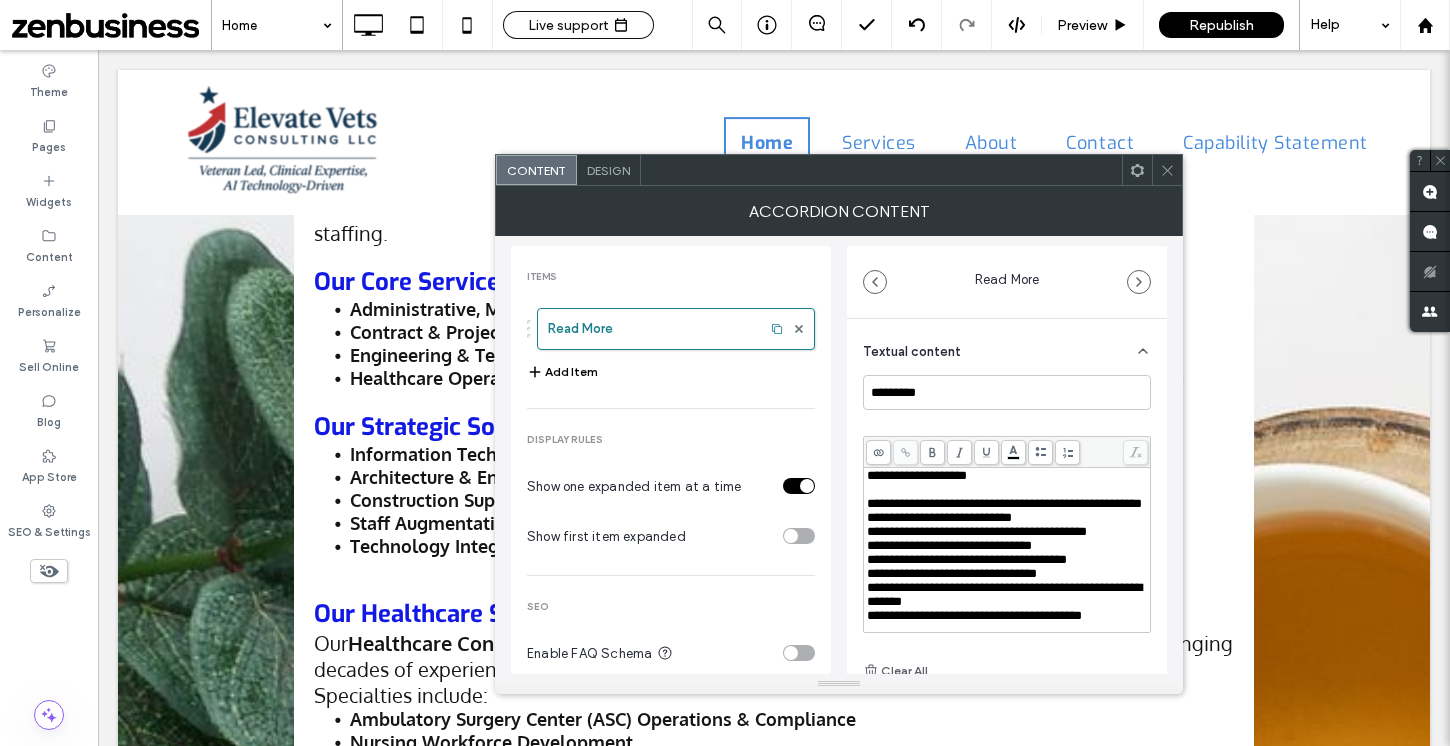 click on "**********" at bounding box center [1007, 385] 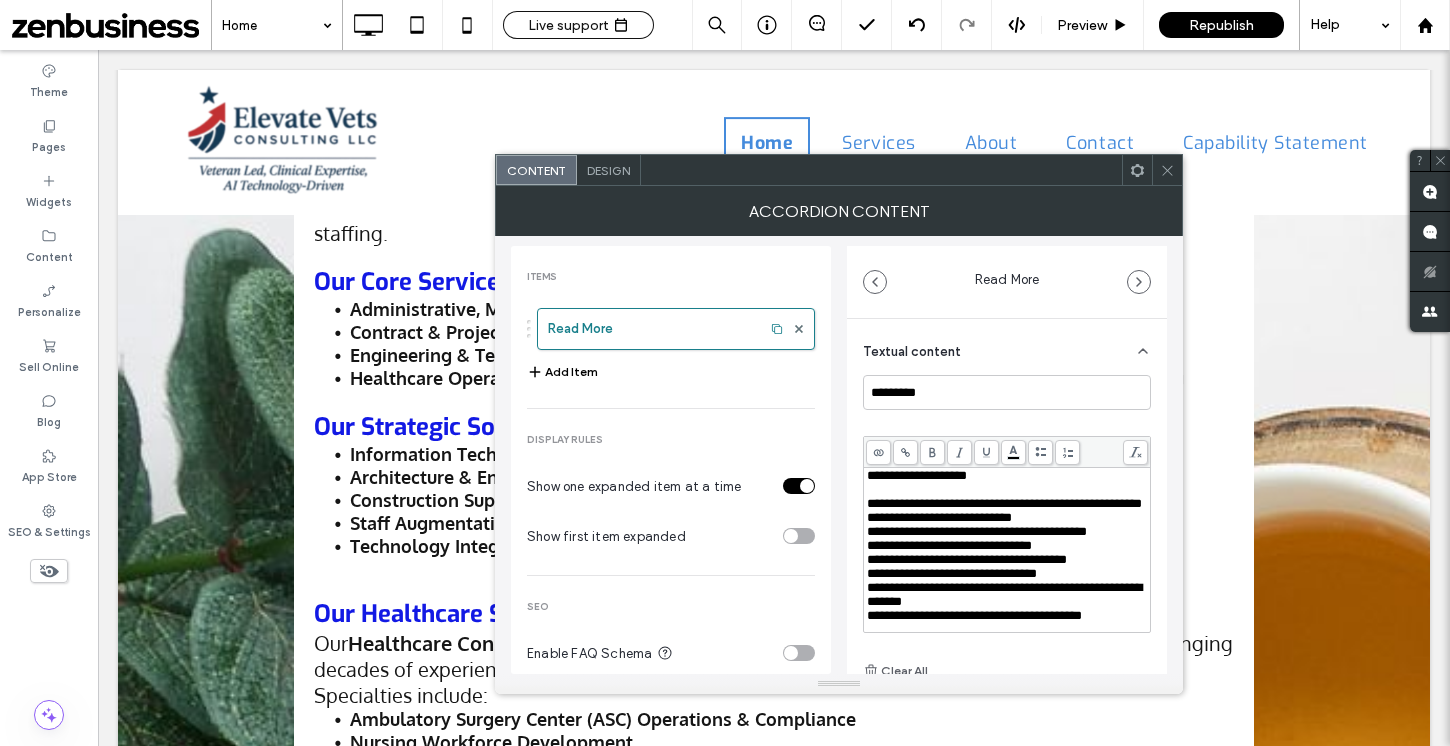 click on ".wqwq-1{fill:#231f20;}
.cls-1q, .cls-2q { fill-rule: evenodd; }
.cls-2q { fill: #6e8188; }
True_local
Agendize
HealthEngine
x_close_popup
from_your_site
multi_language
zoom-out
zoom-in
z_vimeo
z_yelp
z_picassa
w_vCita
youtube
yelp
x2
x
x_x
x_alignright
x_handwritten
wrench
wordpress
windowsvv
win8
whats_app
wallet
warning-sign
w_youtube
w_youtube_channel
w_yelp
w_video
w_twitter
w_title
w_tabs
w_social_icons
w_spacer
w_share
w_rss_feed
w_recent-posts
w_push
w_paypal
w_photo_gallery" at bounding box center (725, 373) 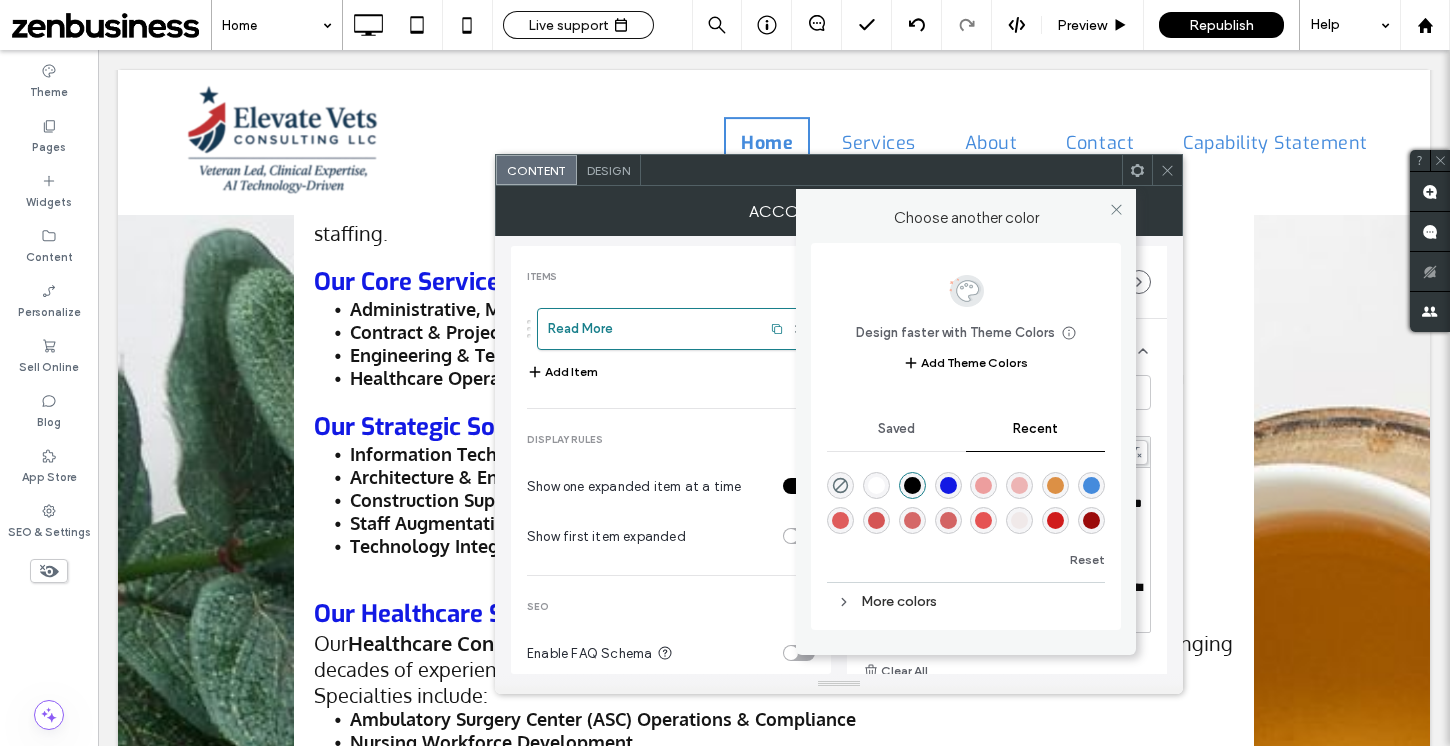 click at bounding box center (1091, 485) 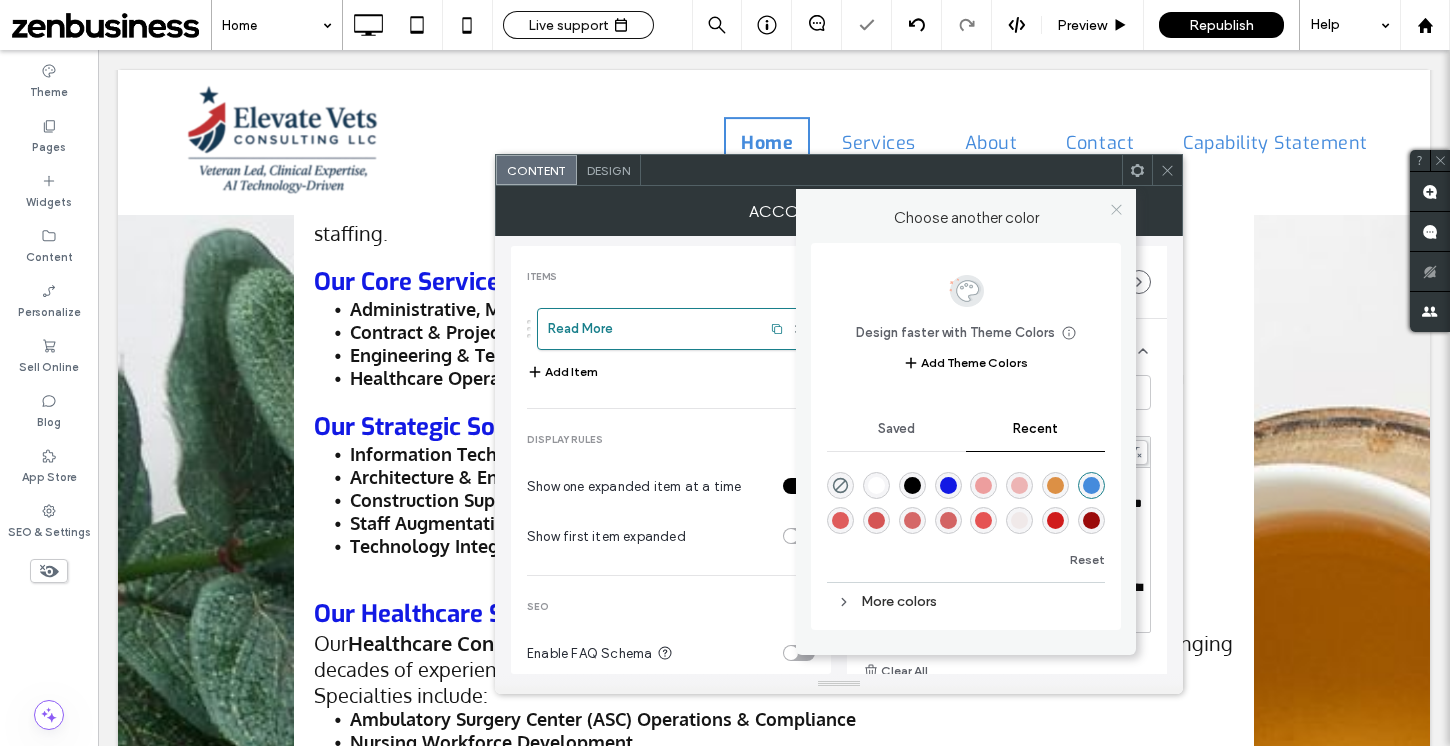 click 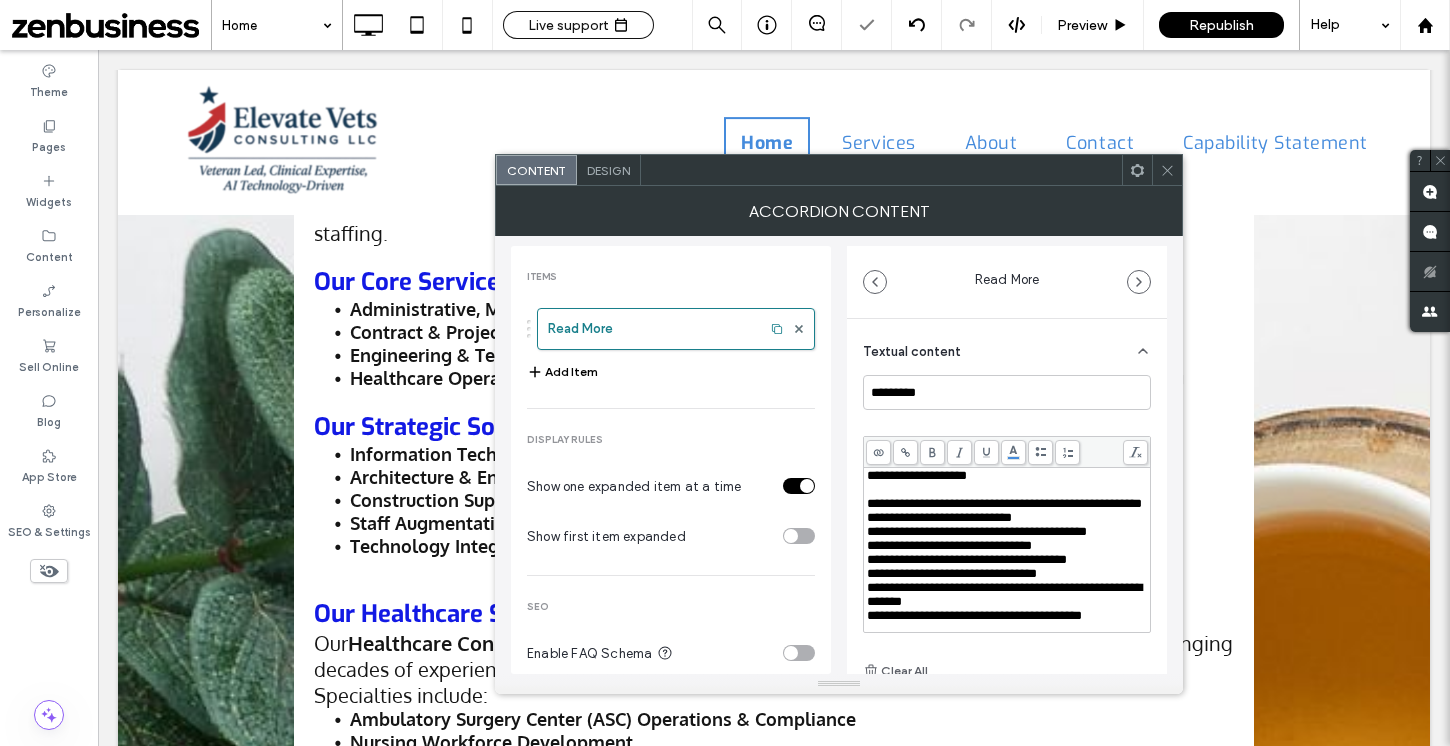 scroll, scrollTop: 401, scrollLeft: 0, axis: vertical 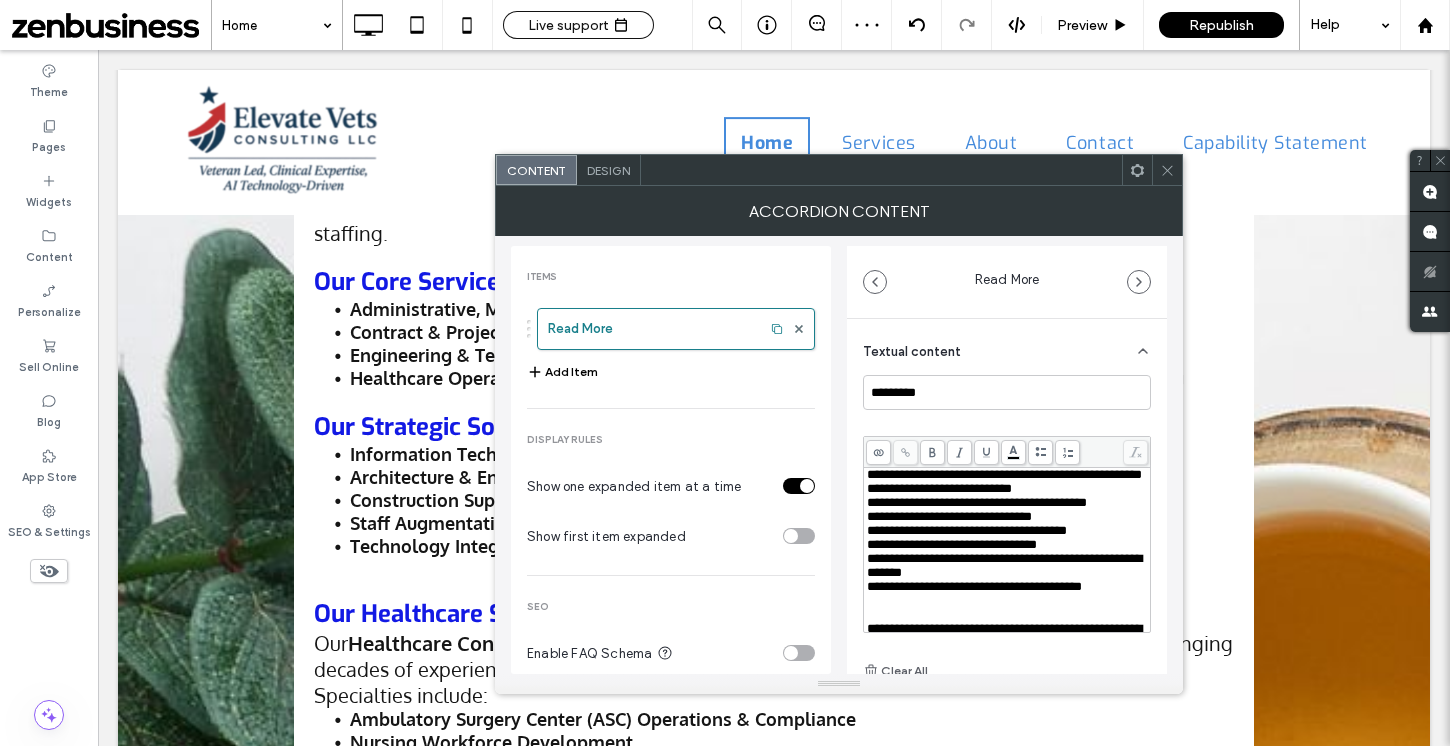 drag, startPoint x: 866, startPoint y: 554, endPoint x: 1138, endPoint y: 598, distance: 275.53583 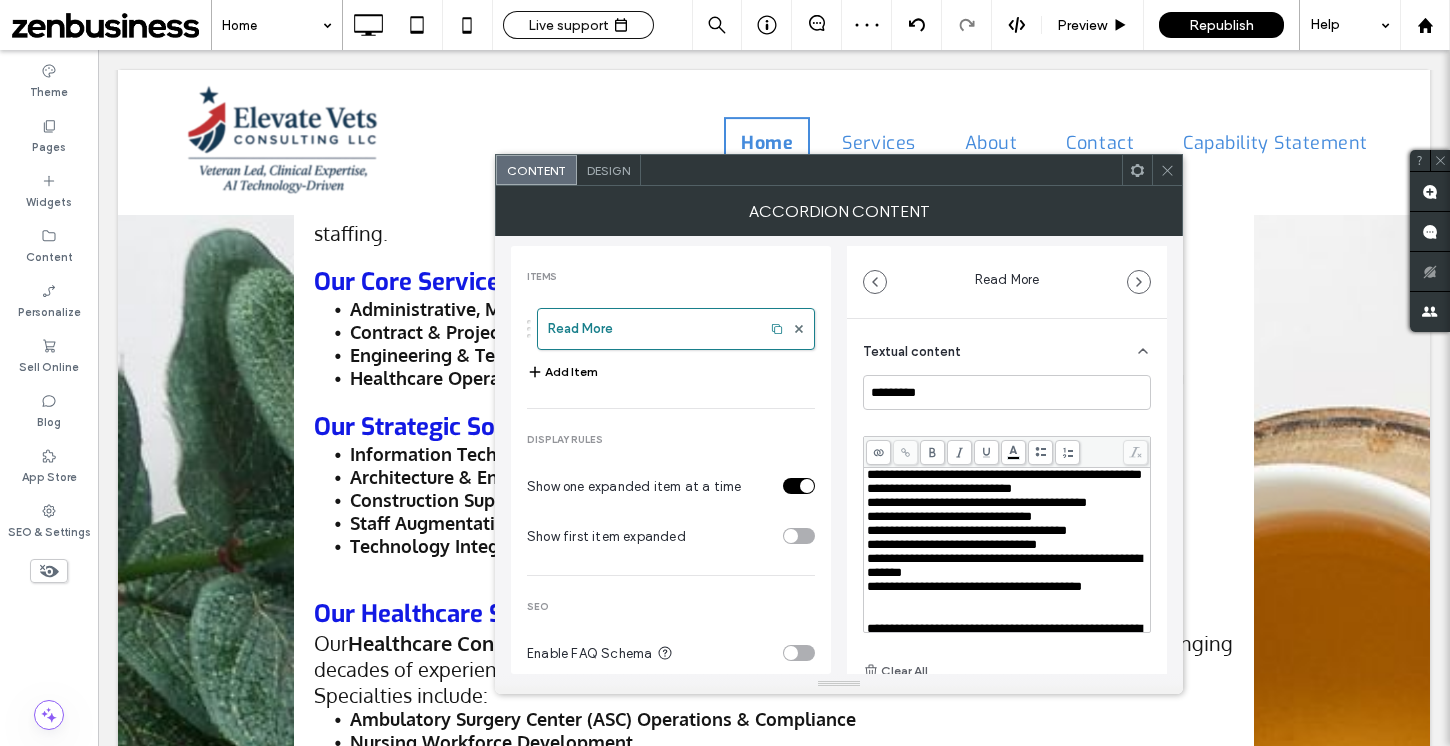 click on "**********" at bounding box center [1007, 550] 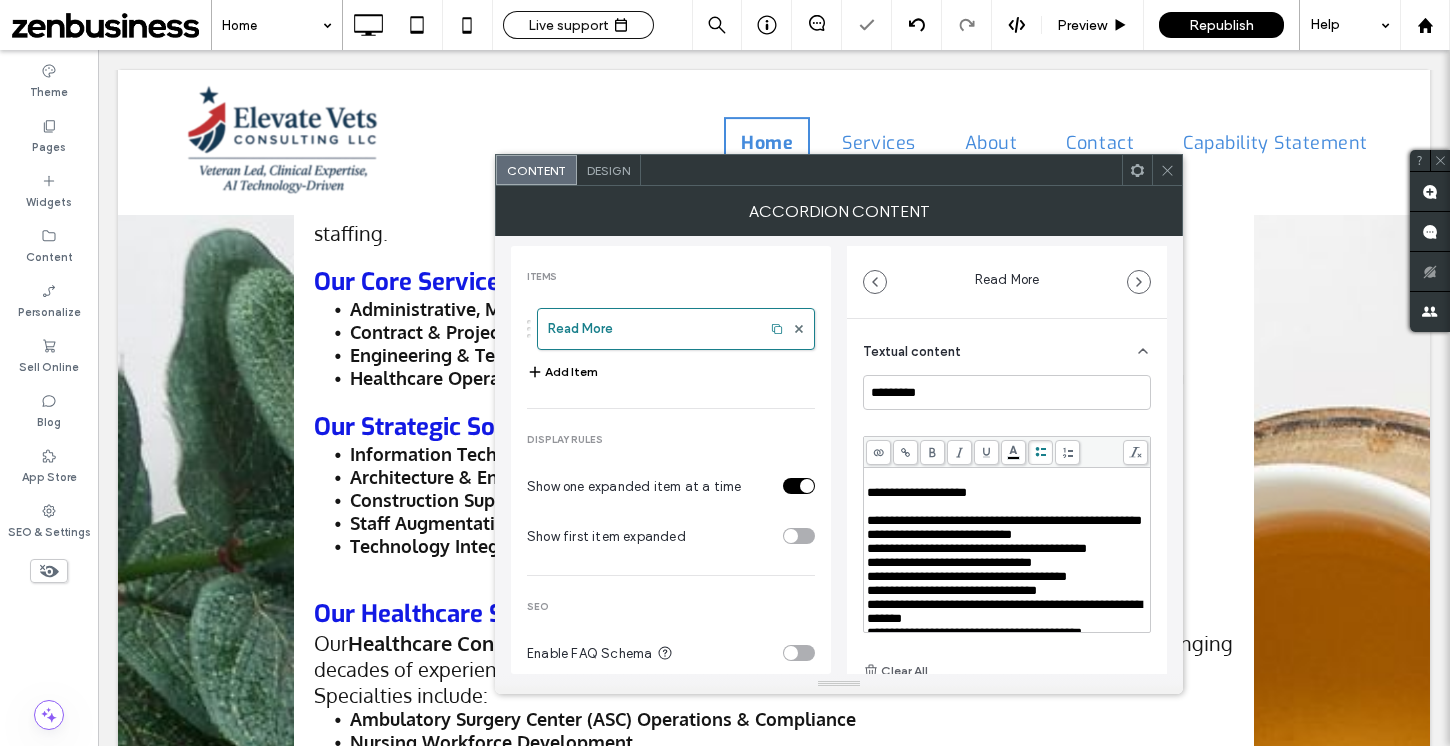 click 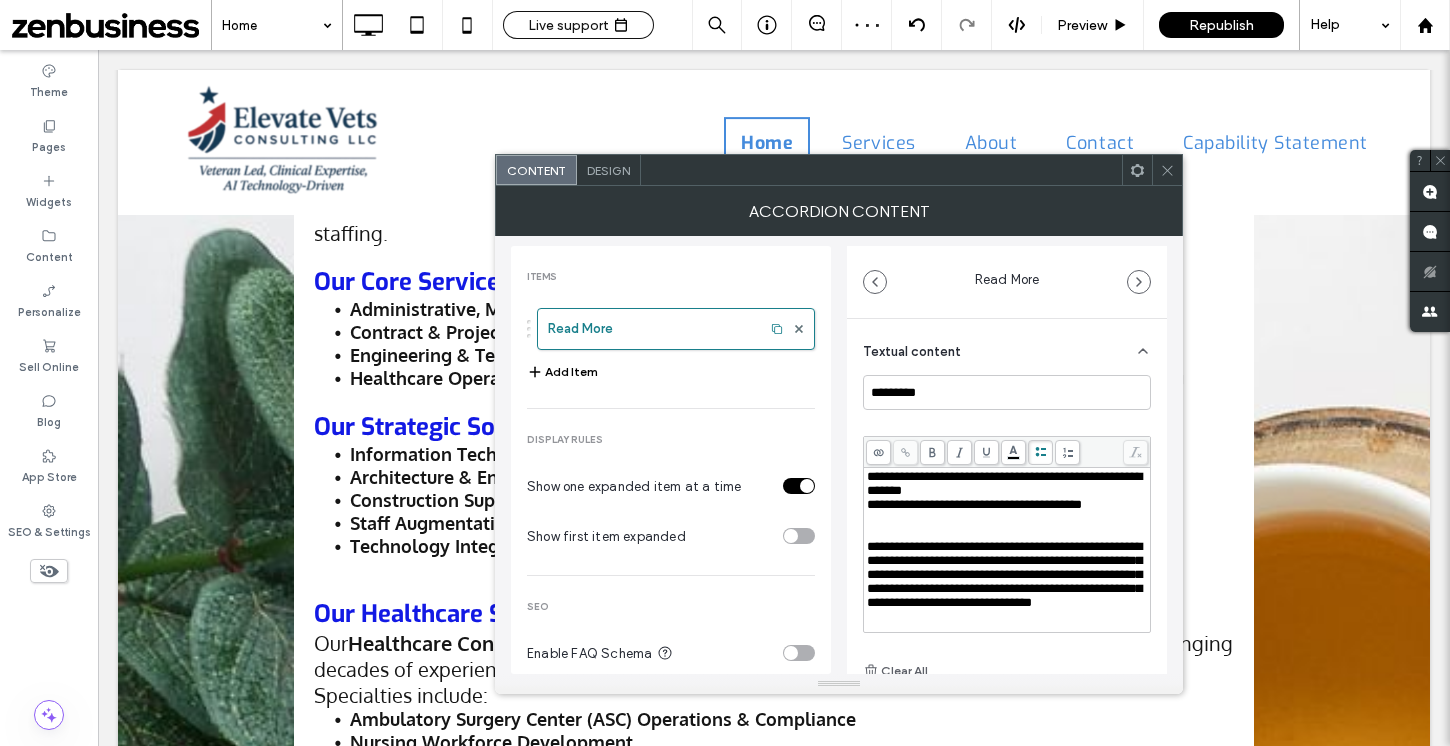 scroll, scrollTop: 573, scrollLeft: 0, axis: vertical 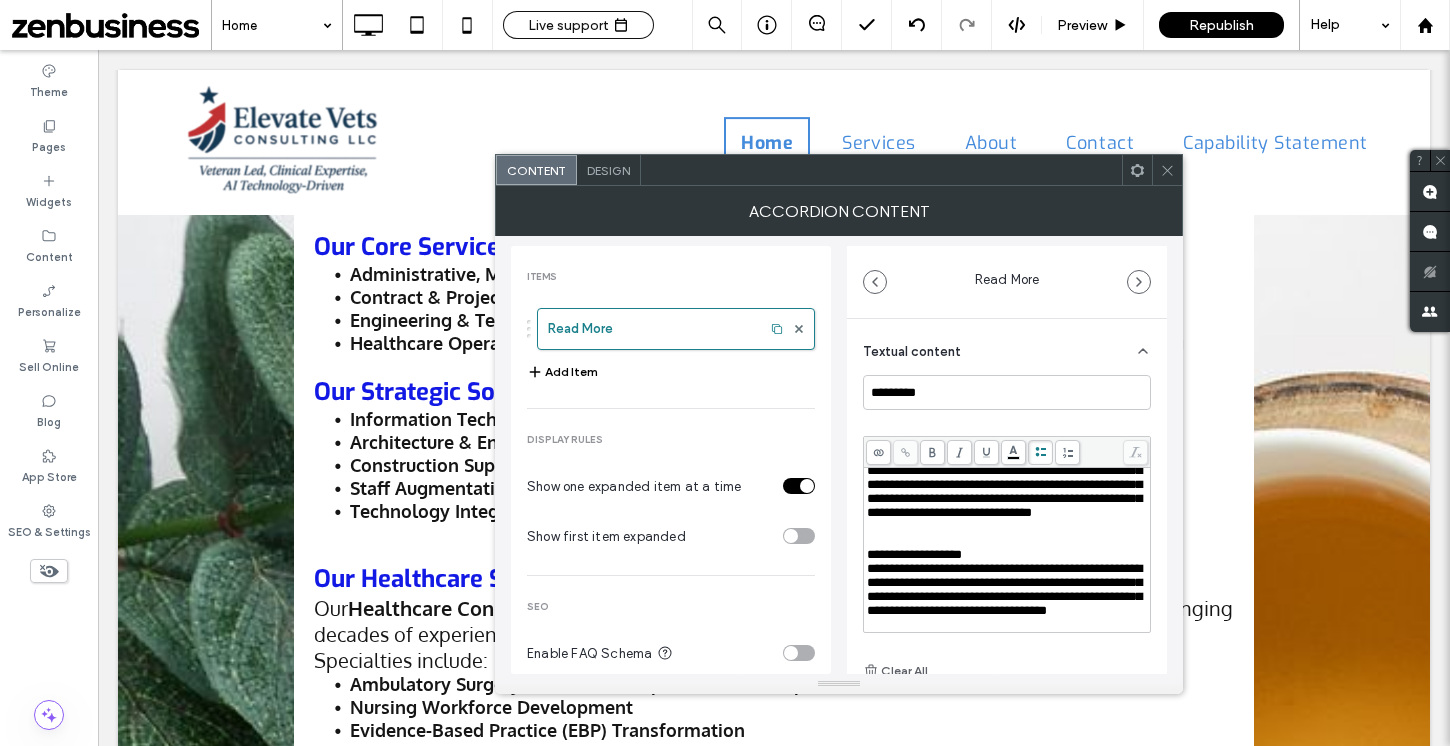 drag, startPoint x: 869, startPoint y: 560, endPoint x: 1129, endPoint y: 541, distance: 260.6933 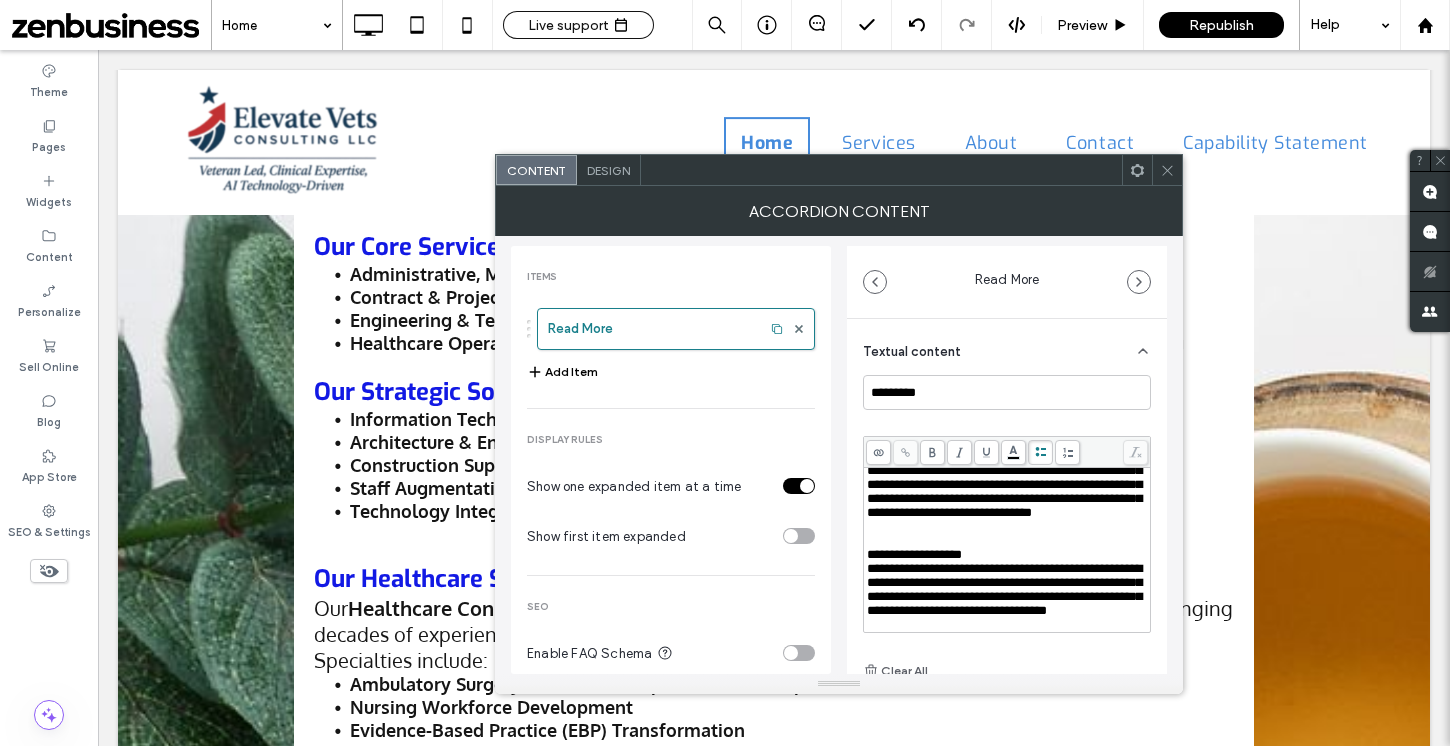 click on "**********" at bounding box center (1007, 227) 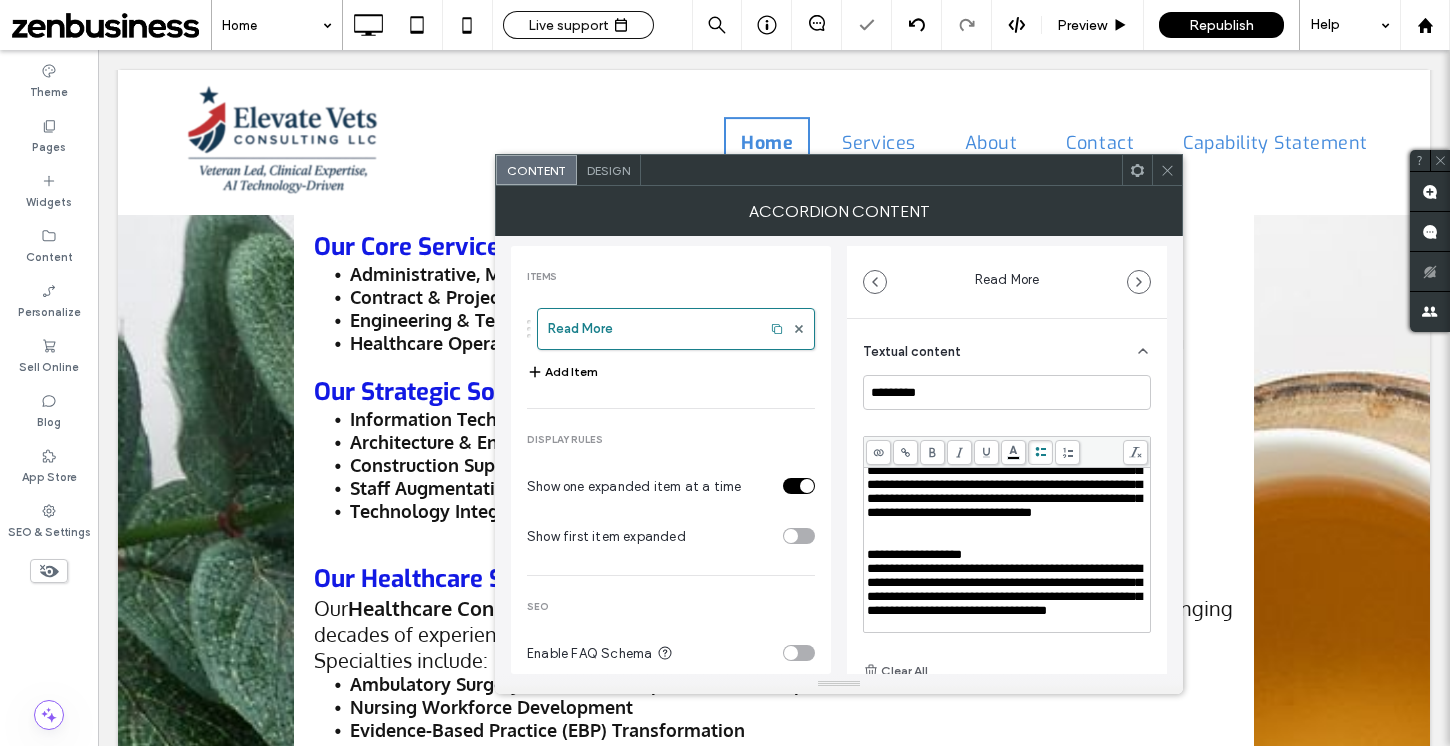 click 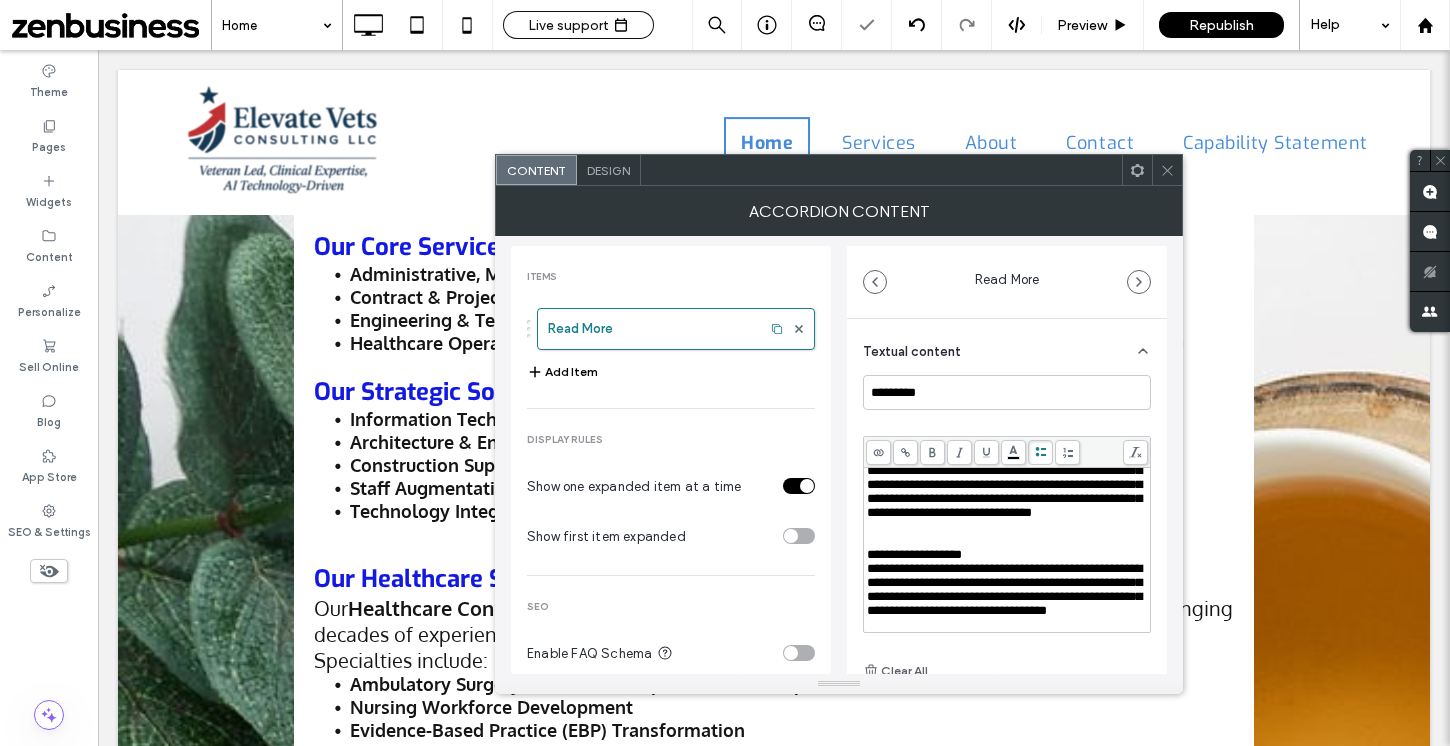 scroll, scrollTop: 820, scrollLeft: 0, axis: vertical 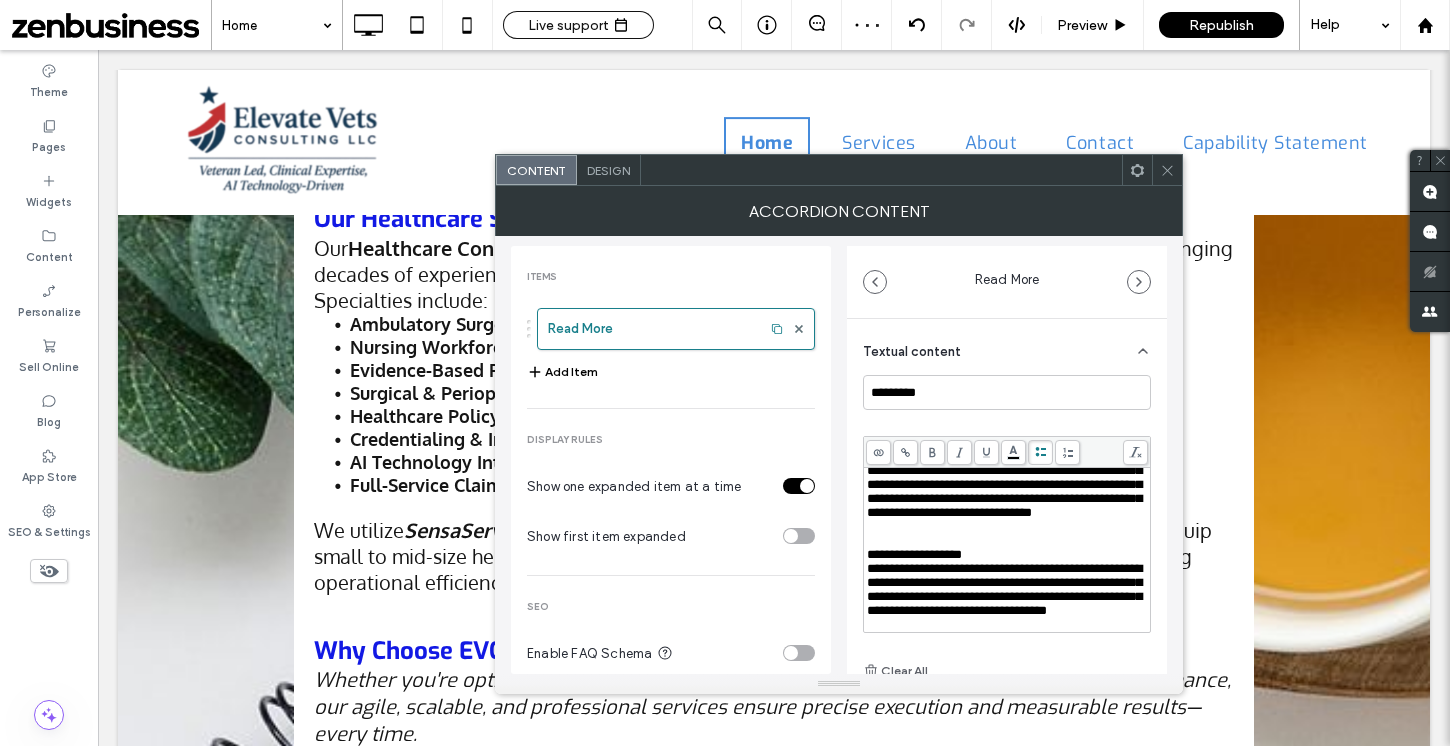 click at bounding box center [1007, 443] 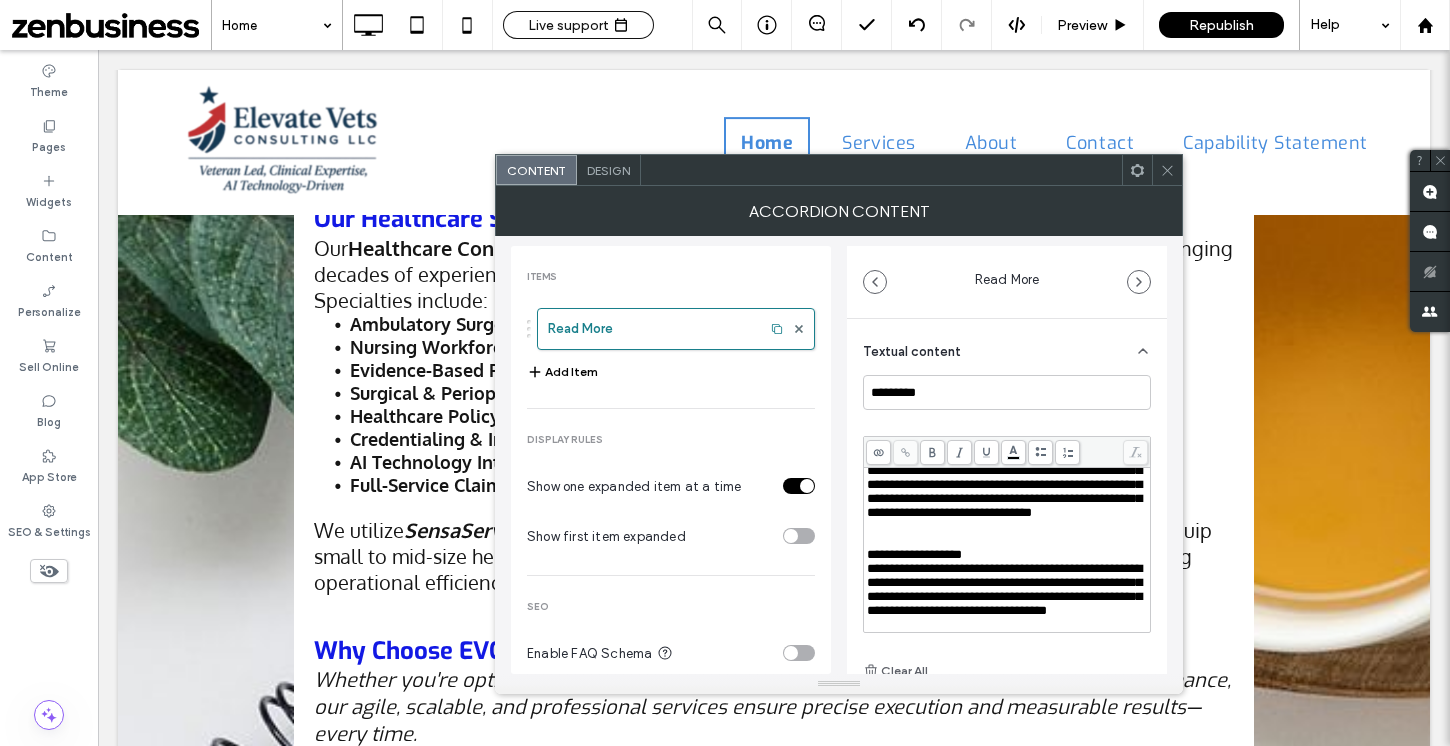 scroll, scrollTop: 1022, scrollLeft: 0, axis: vertical 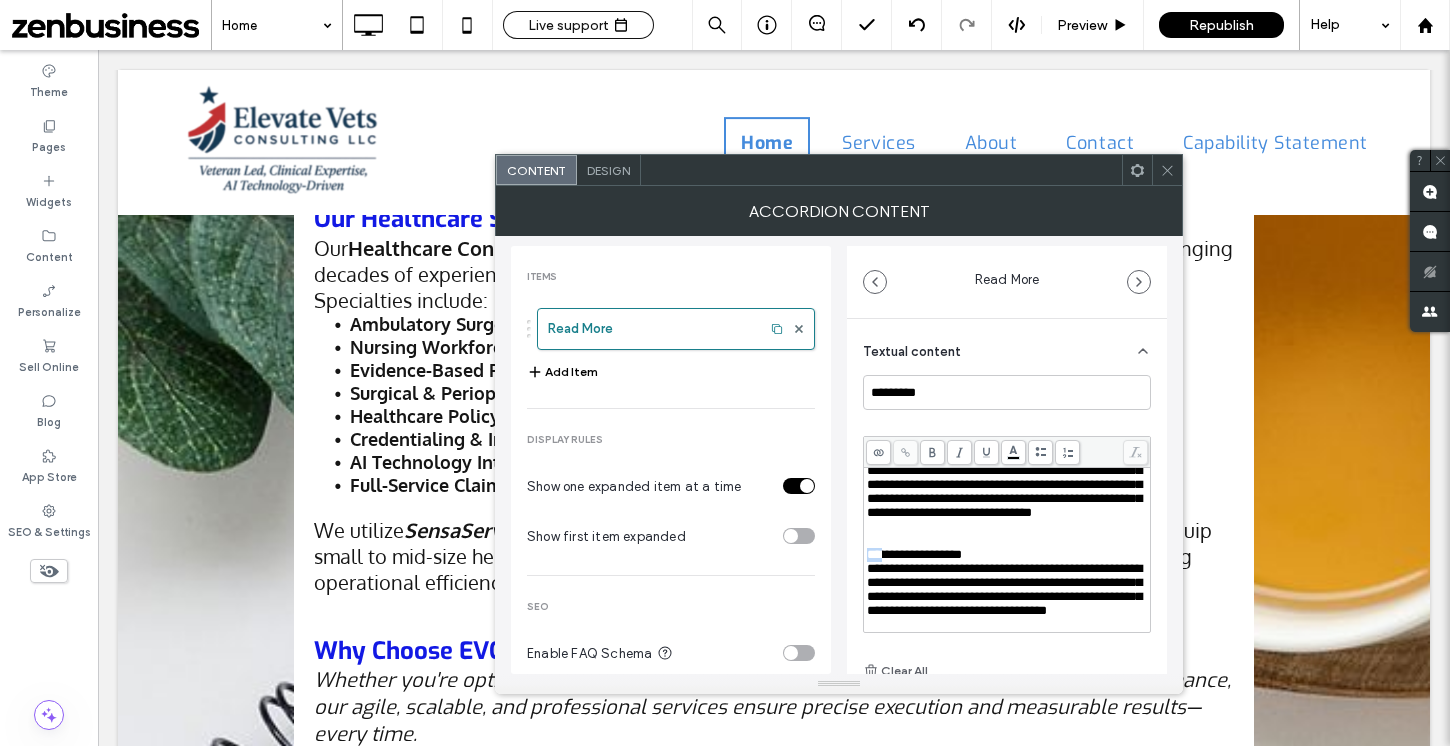 click on "**********" at bounding box center [914, 554] 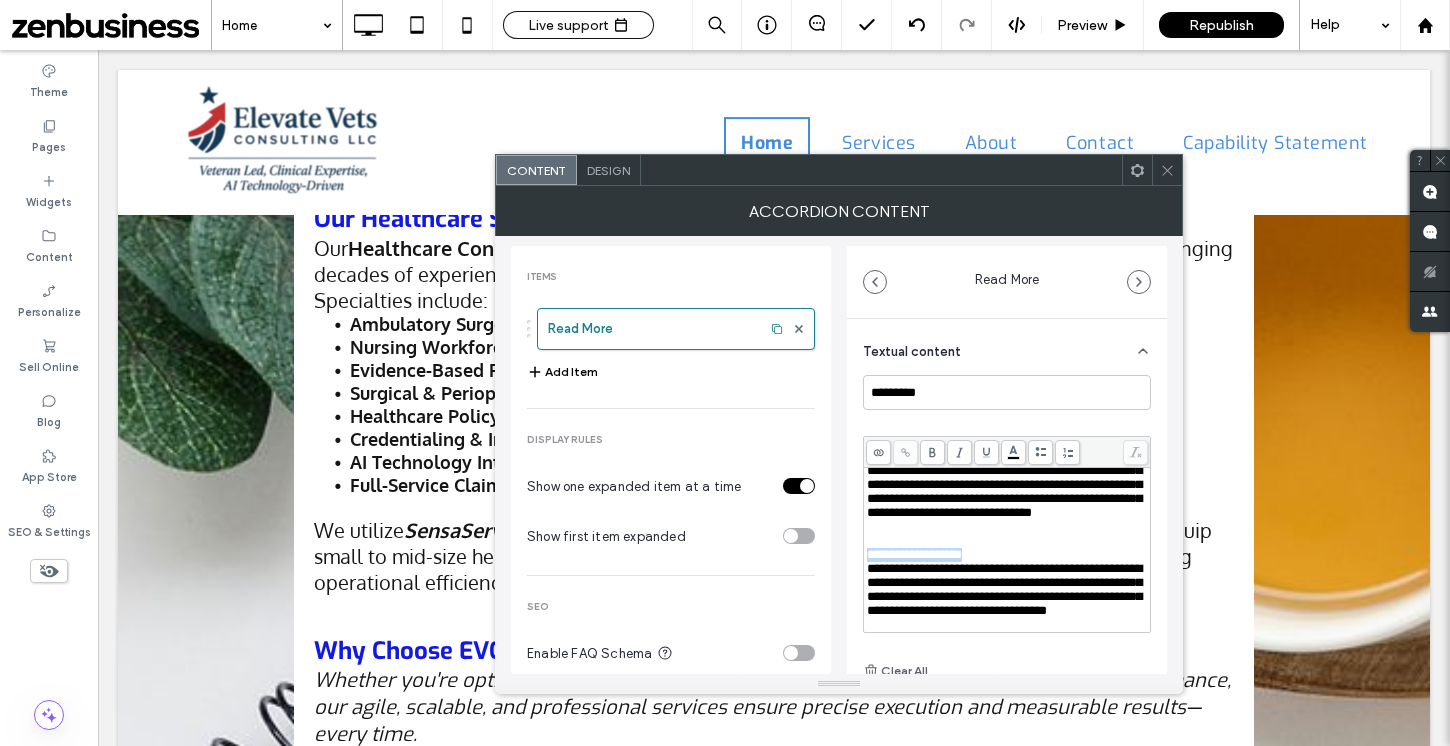 click on "**********" at bounding box center [914, 554] 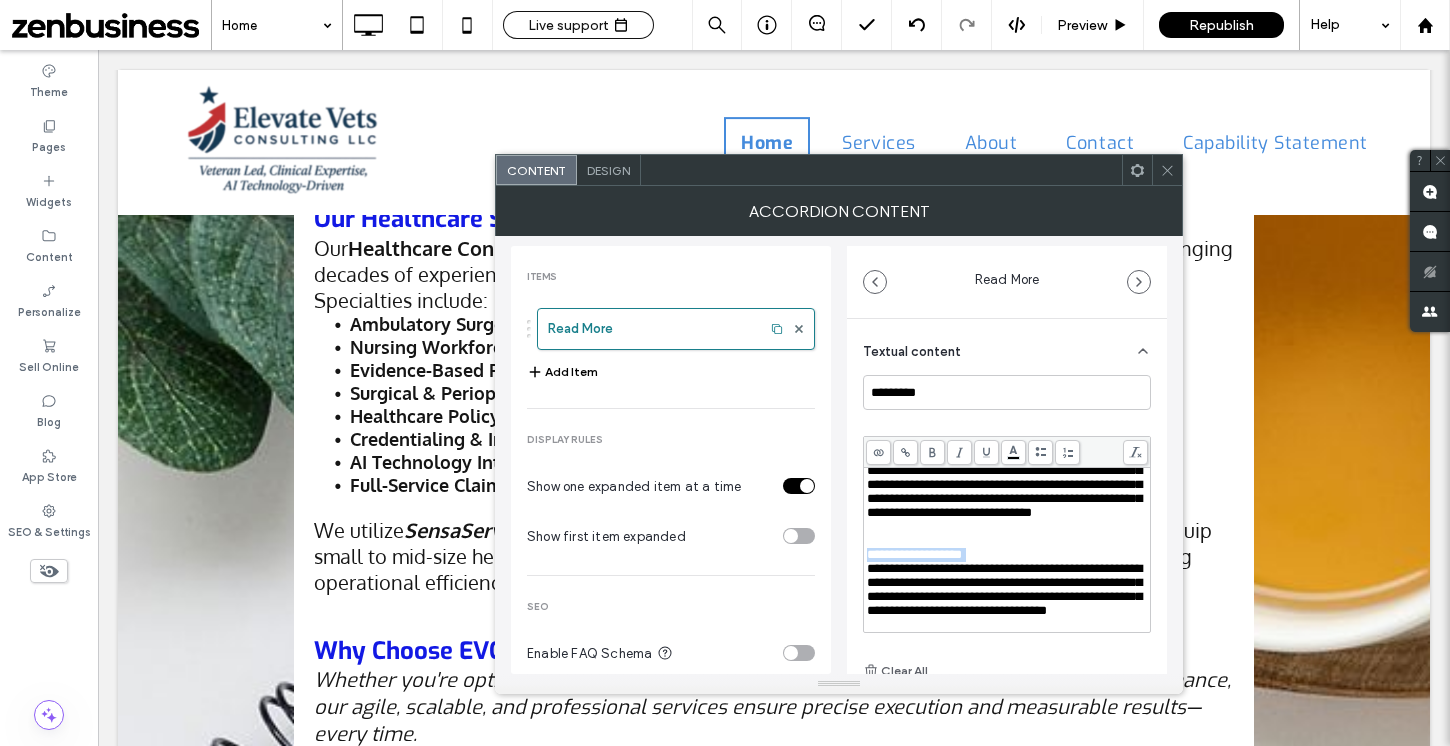 click on ".wqwq-1{fill:#231f20;}
.cls-1q, .cls-2q { fill-rule: evenodd; }
.cls-2q { fill: #6e8188; }
True_local
Agendize
HealthEngine
x_close_popup
from_your_site
multi_language
zoom-out
zoom-in
z_vimeo
z_yelp
z_picassa
w_vCita
youtube
yelp
x2
x
x_x
x_alignright
x_handwritten
wrench
wordpress
windowsvv
win8
whats_app
wallet
warning-sign
w_youtube
w_youtube_channel
w_yelp
w_video
w_twitter
w_title
w_tabs
w_social_icons
w_spacer
w_share
w_rss_feed
w_recent-posts
w_push
w_paypal
w_photo_gallery" at bounding box center [725, 373] 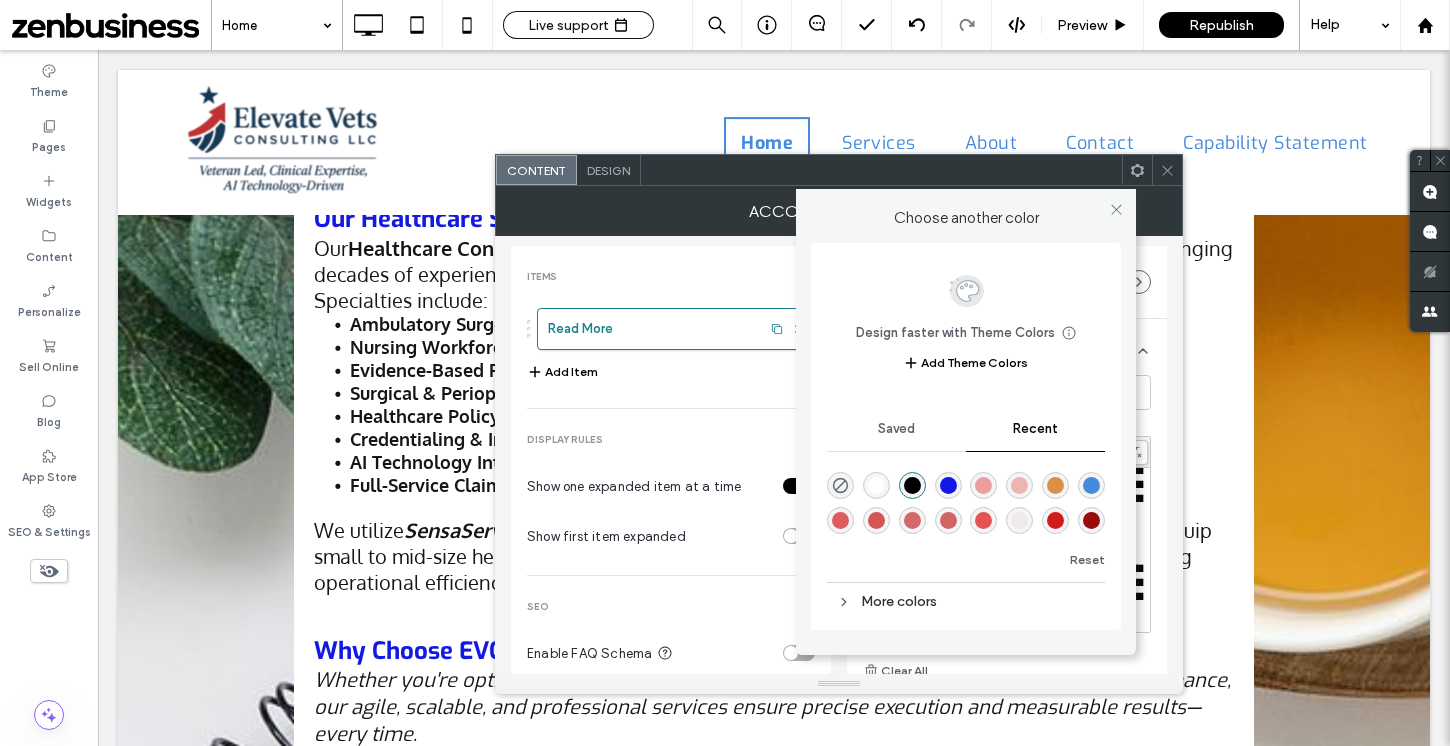 click at bounding box center (1091, 485) 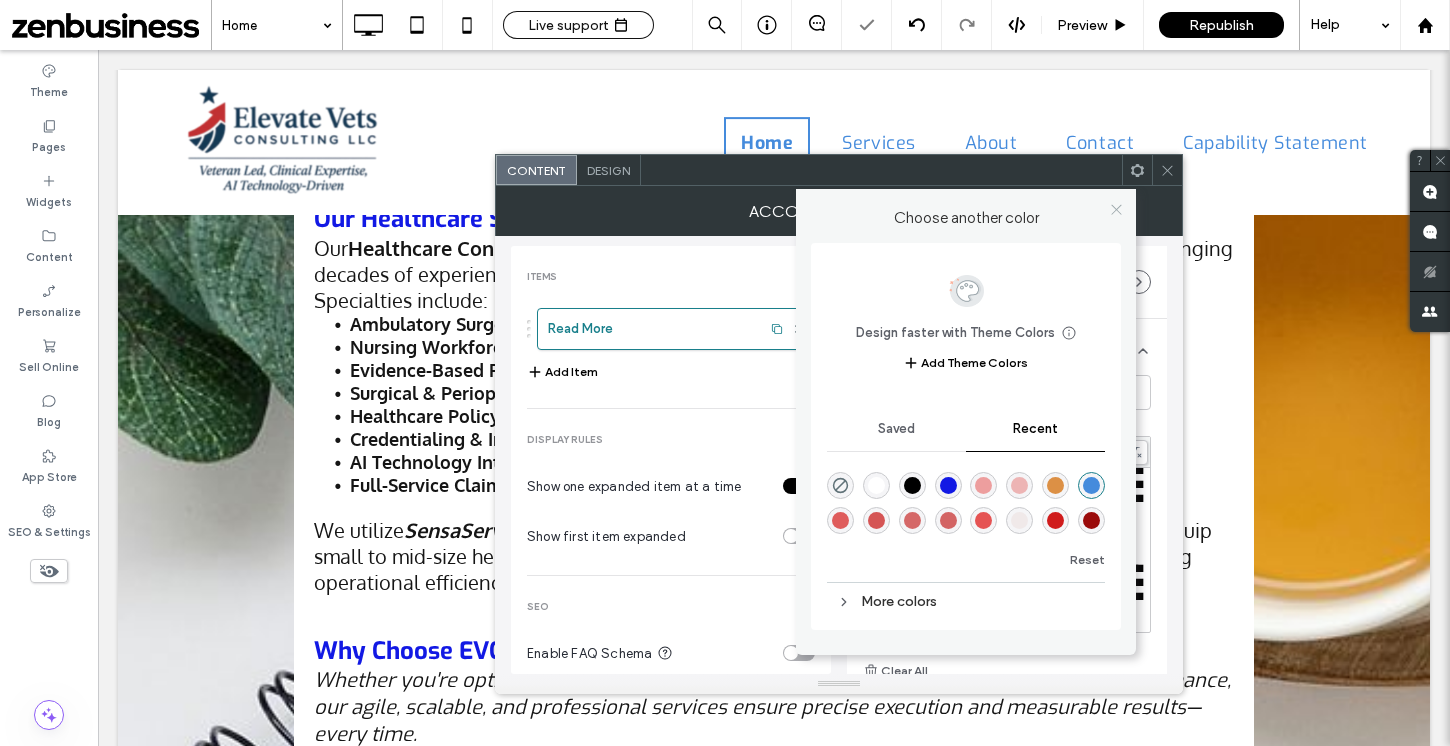 click 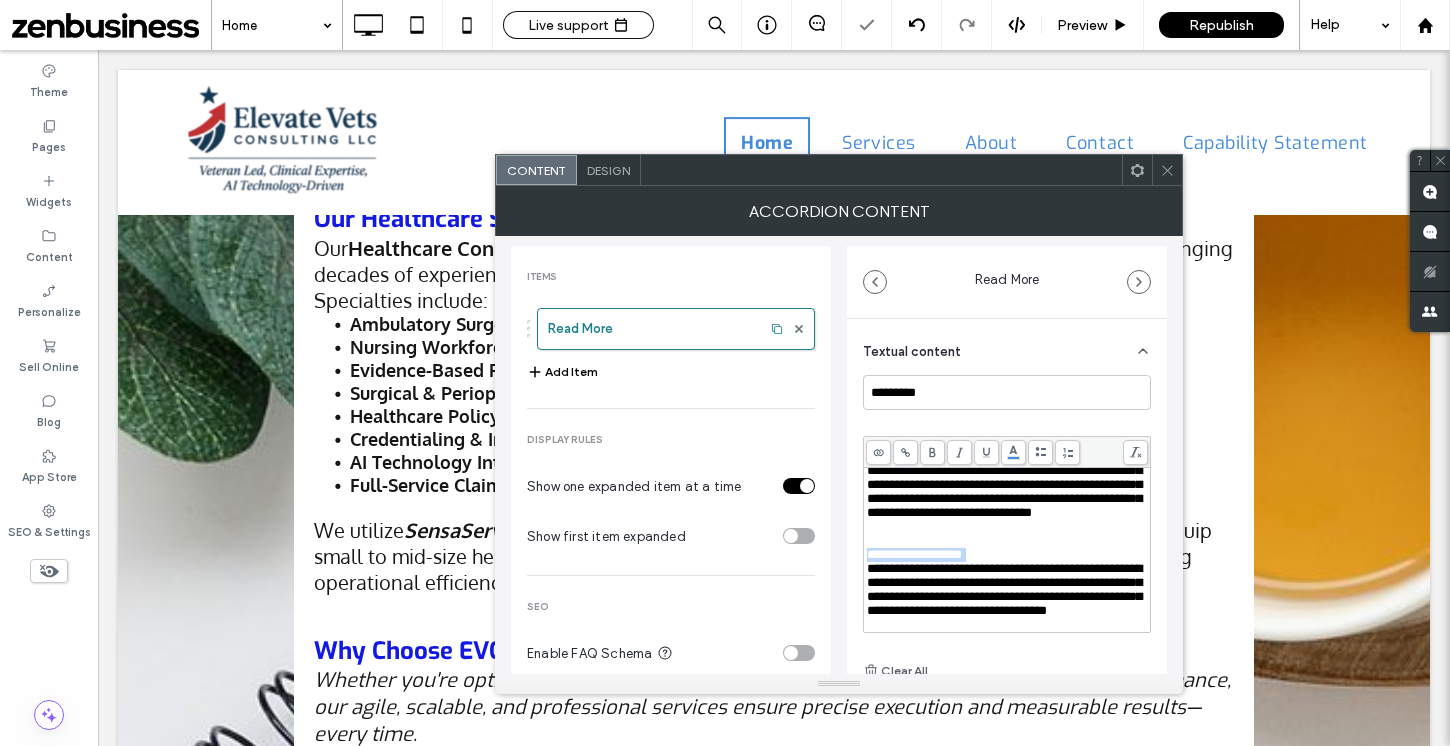 scroll, scrollTop: 1022, scrollLeft: 0, axis: vertical 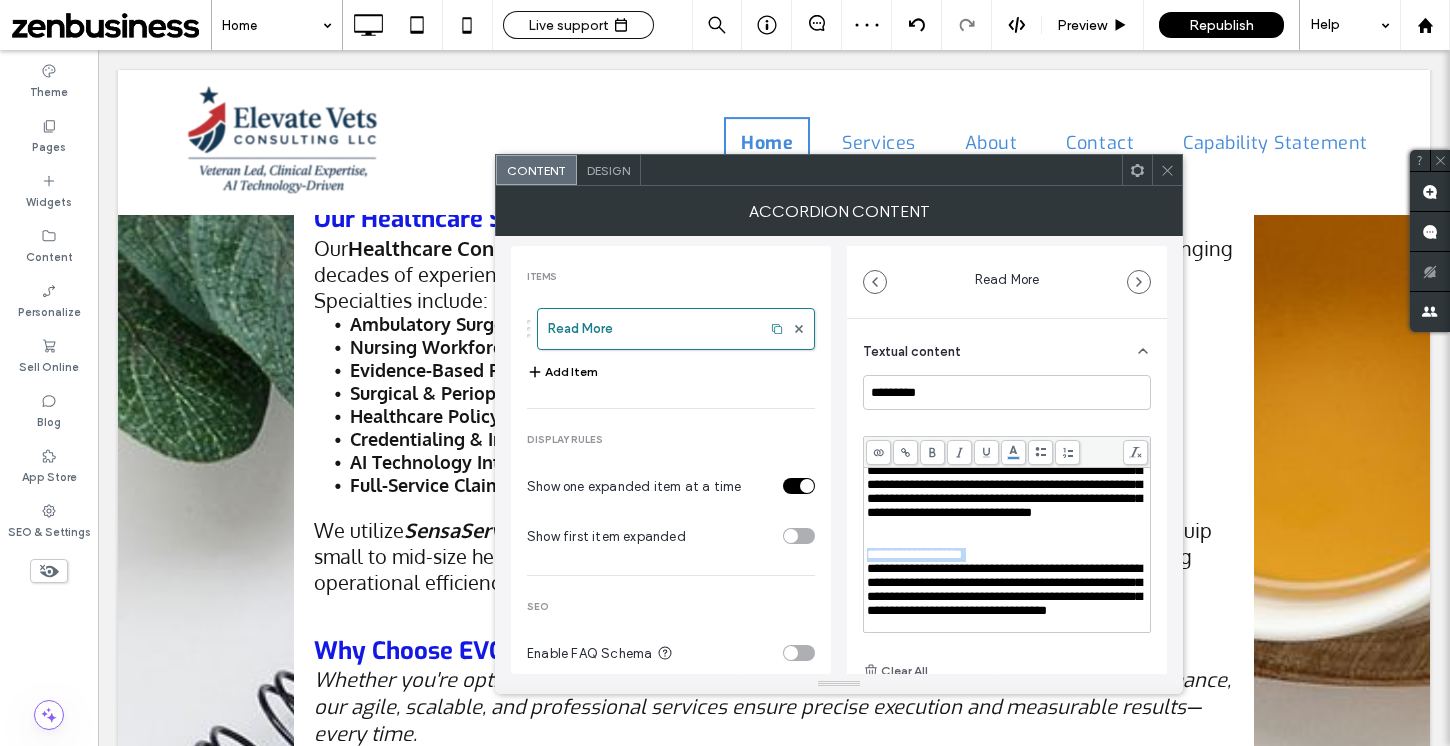 click on "**********" at bounding box center [1007, 555] 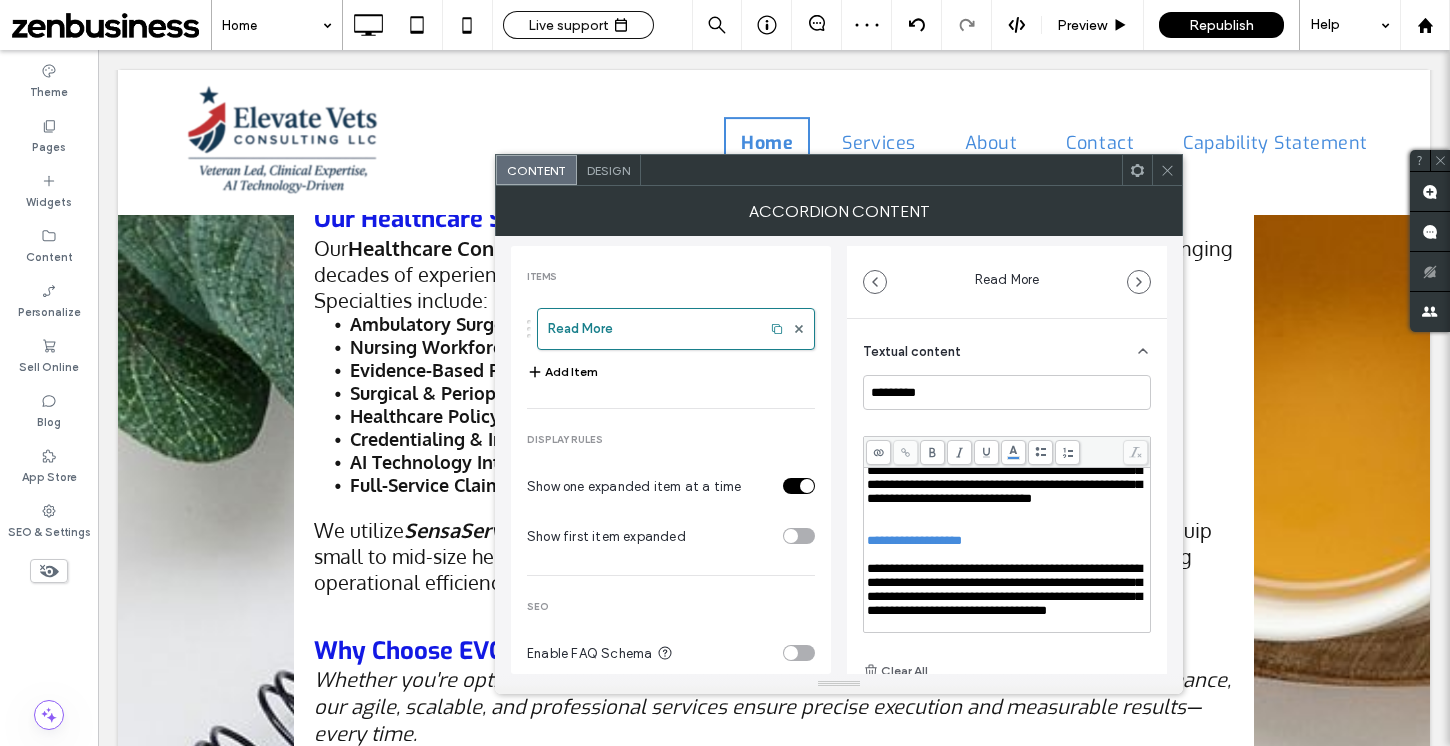scroll, scrollTop: 1038, scrollLeft: 0, axis: vertical 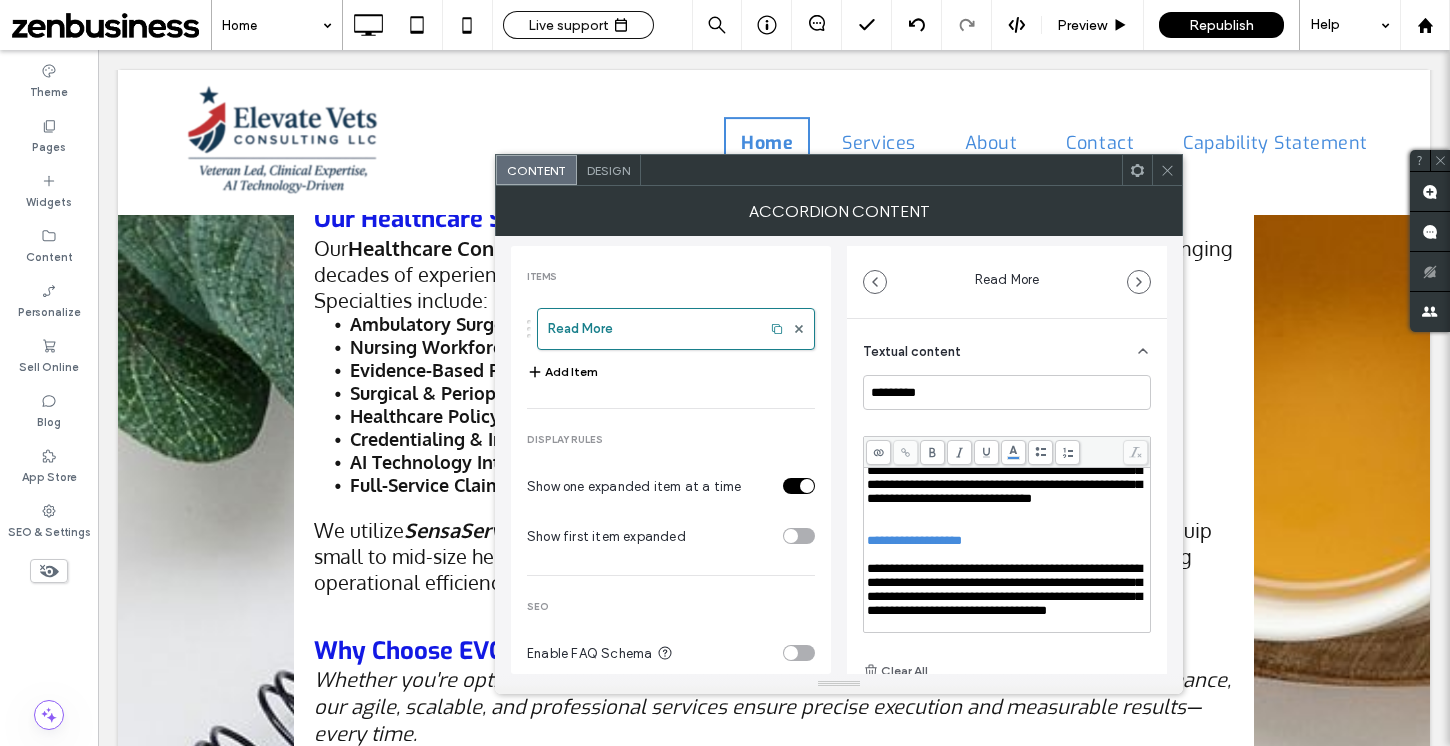 click at bounding box center (1007, 625) 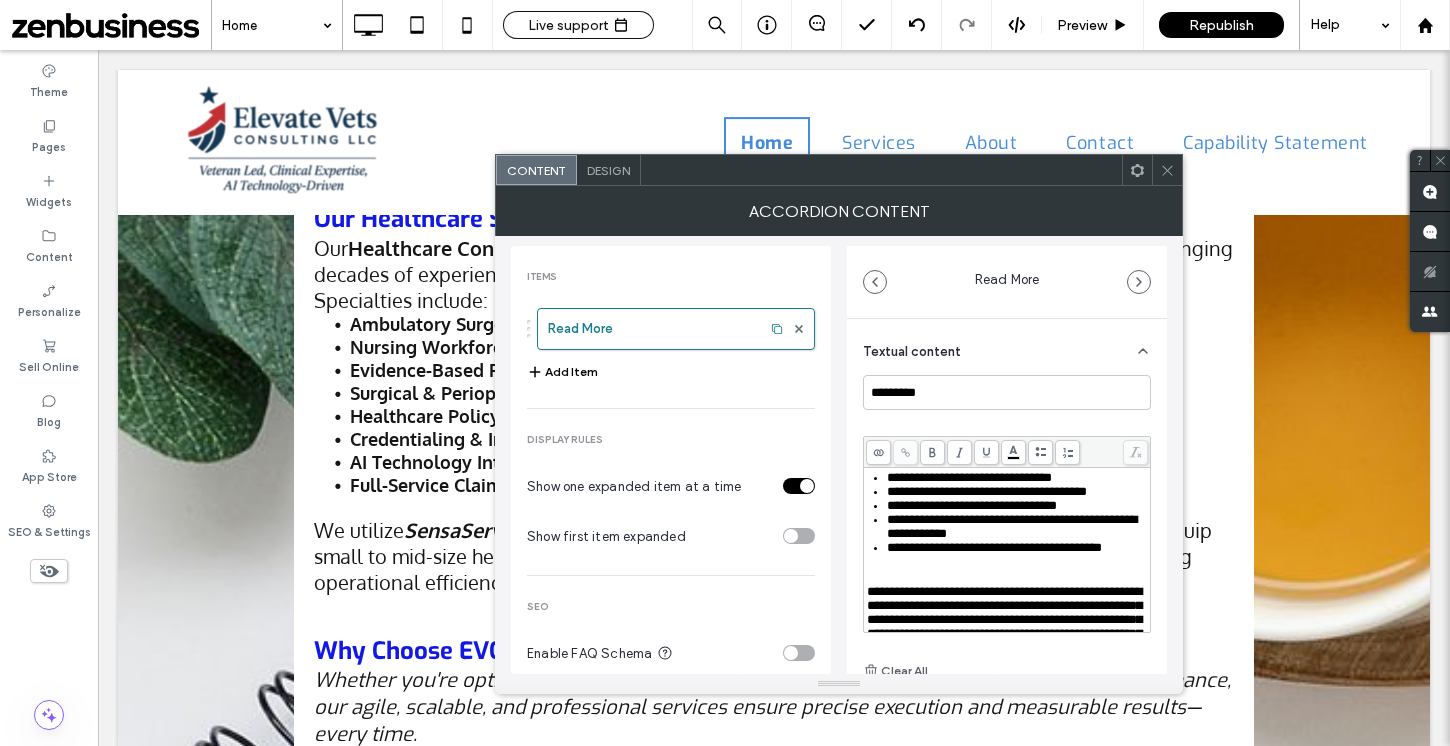 scroll, scrollTop: 497, scrollLeft: 0, axis: vertical 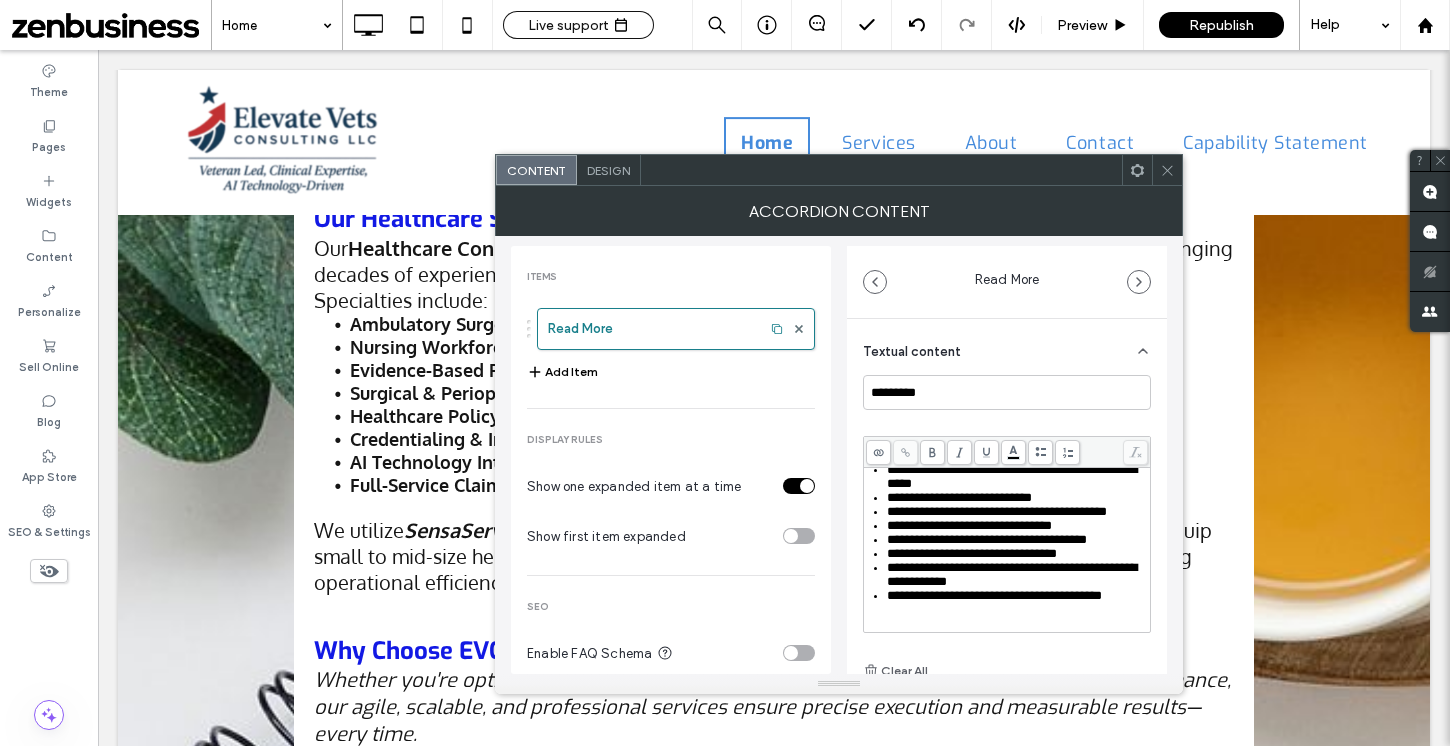 click on "**********" at bounding box center (917, 425) 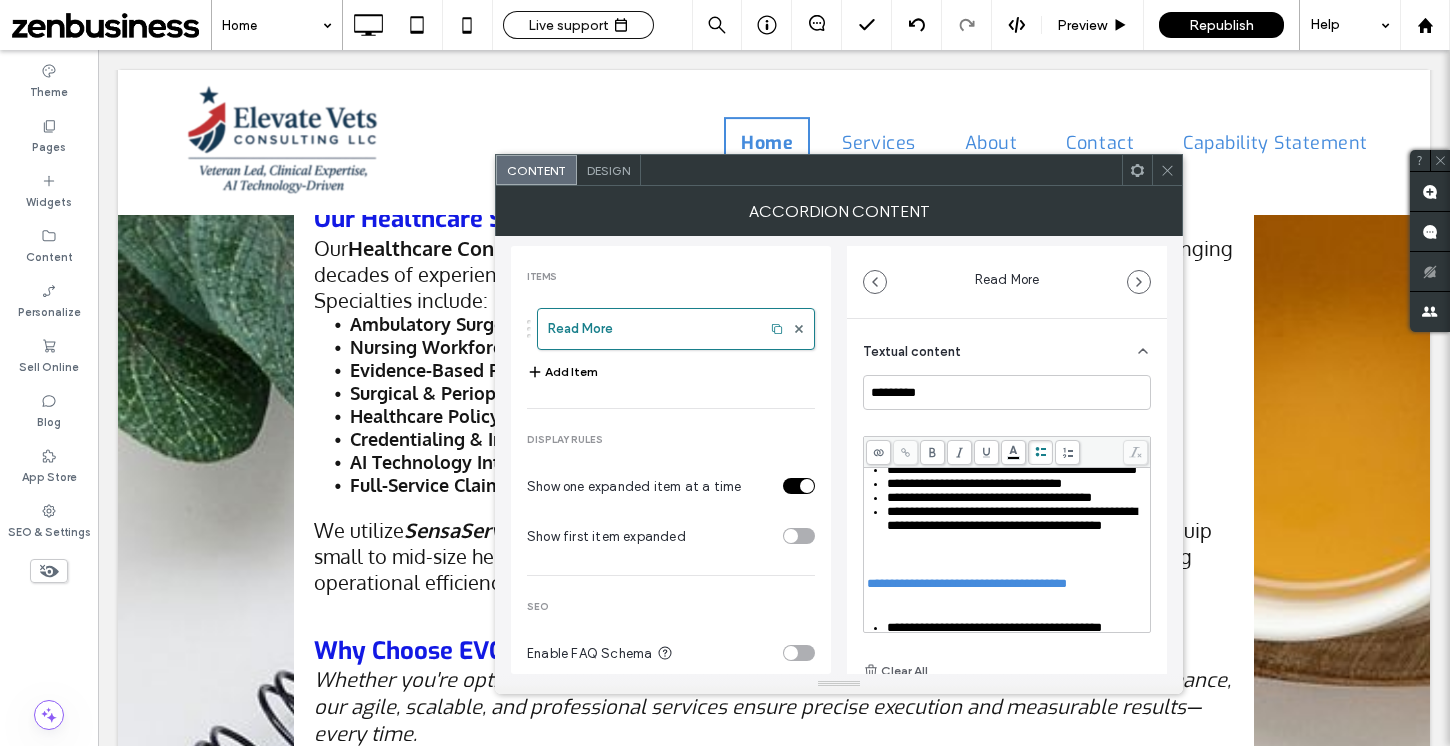 scroll, scrollTop: 166, scrollLeft: 0, axis: vertical 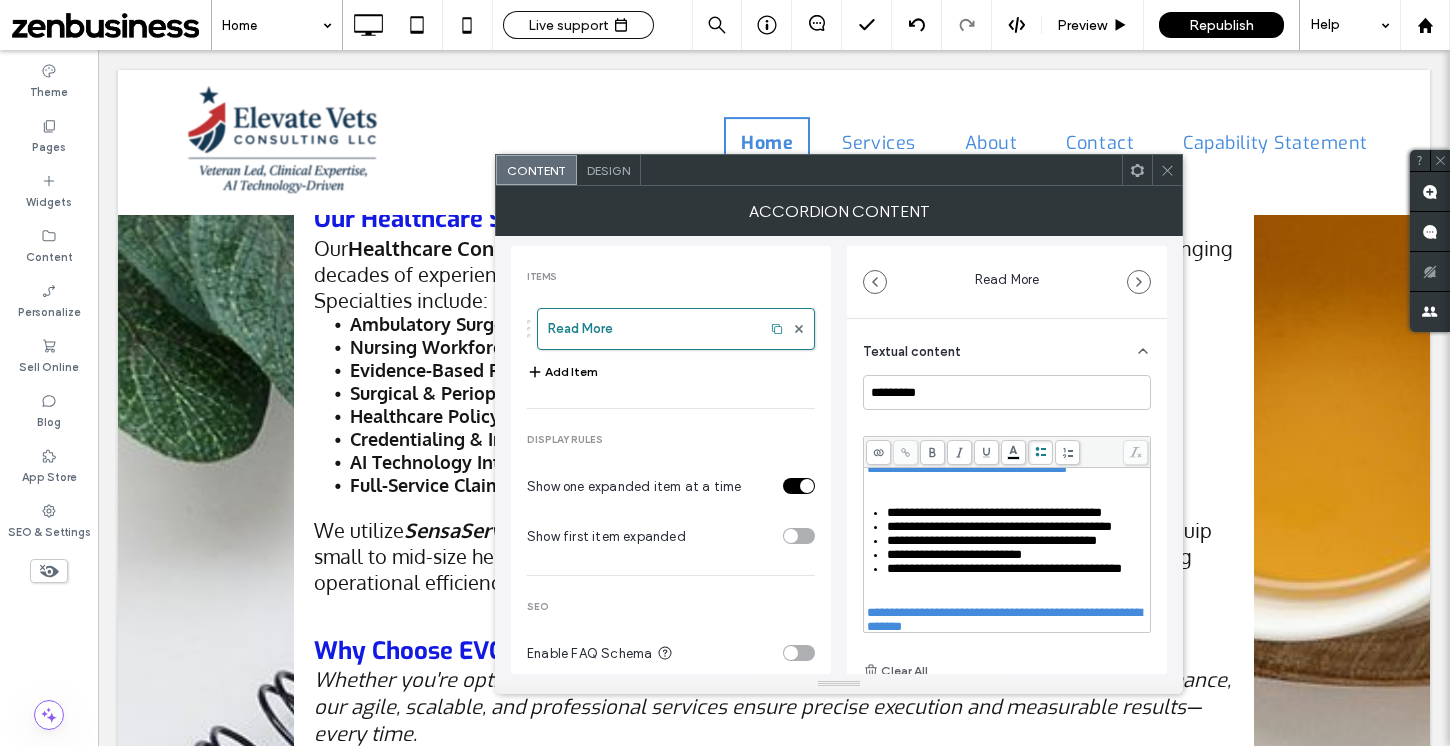 click at bounding box center [1007, 441] 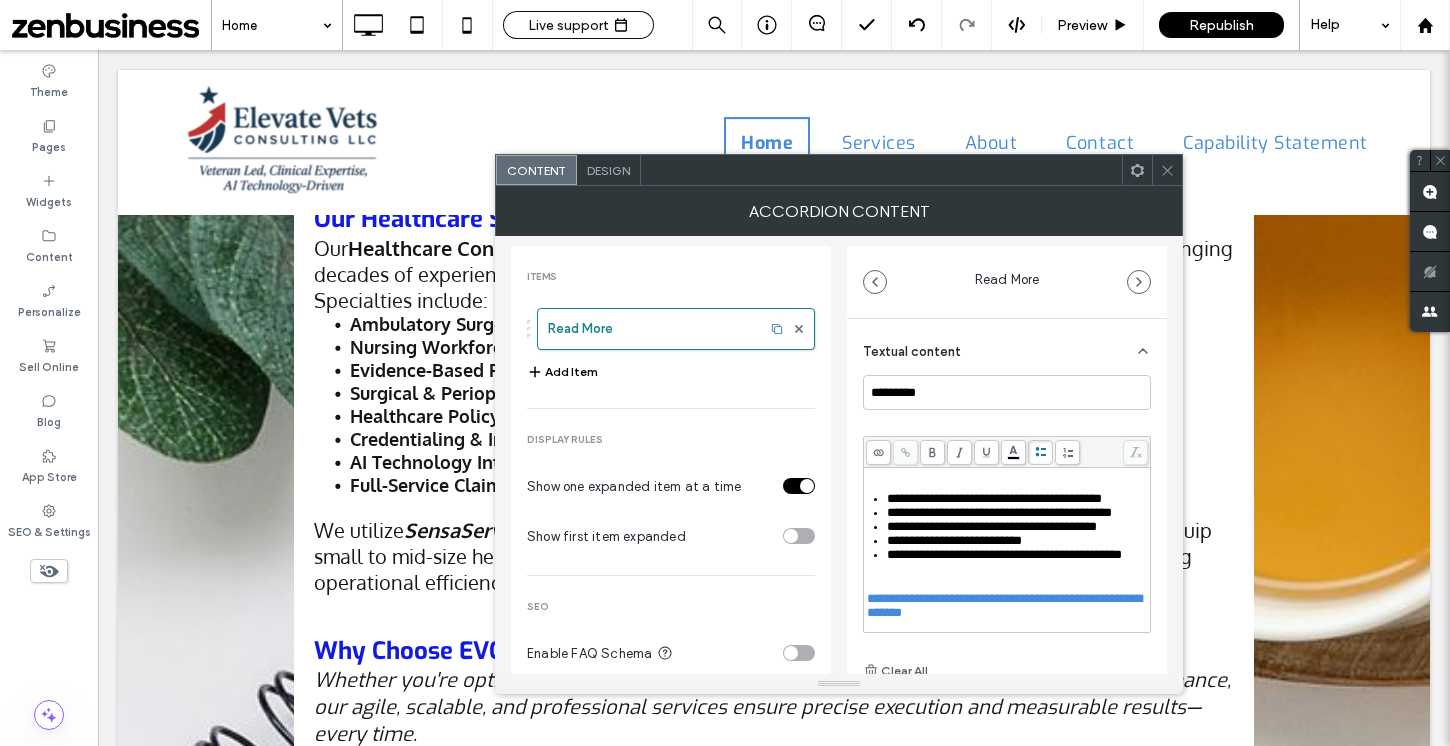 click at bounding box center (1007, 469) 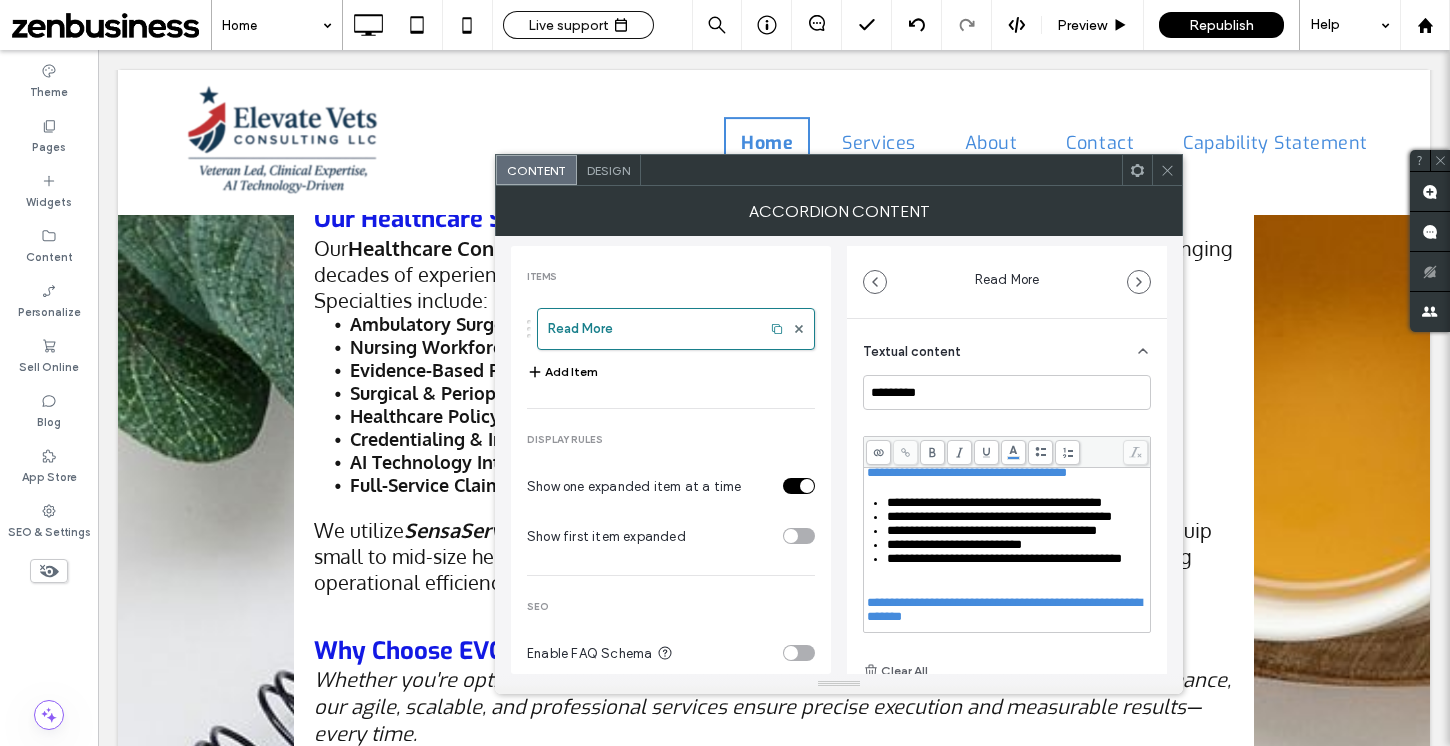 scroll, scrollTop: 0, scrollLeft: 0, axis: both 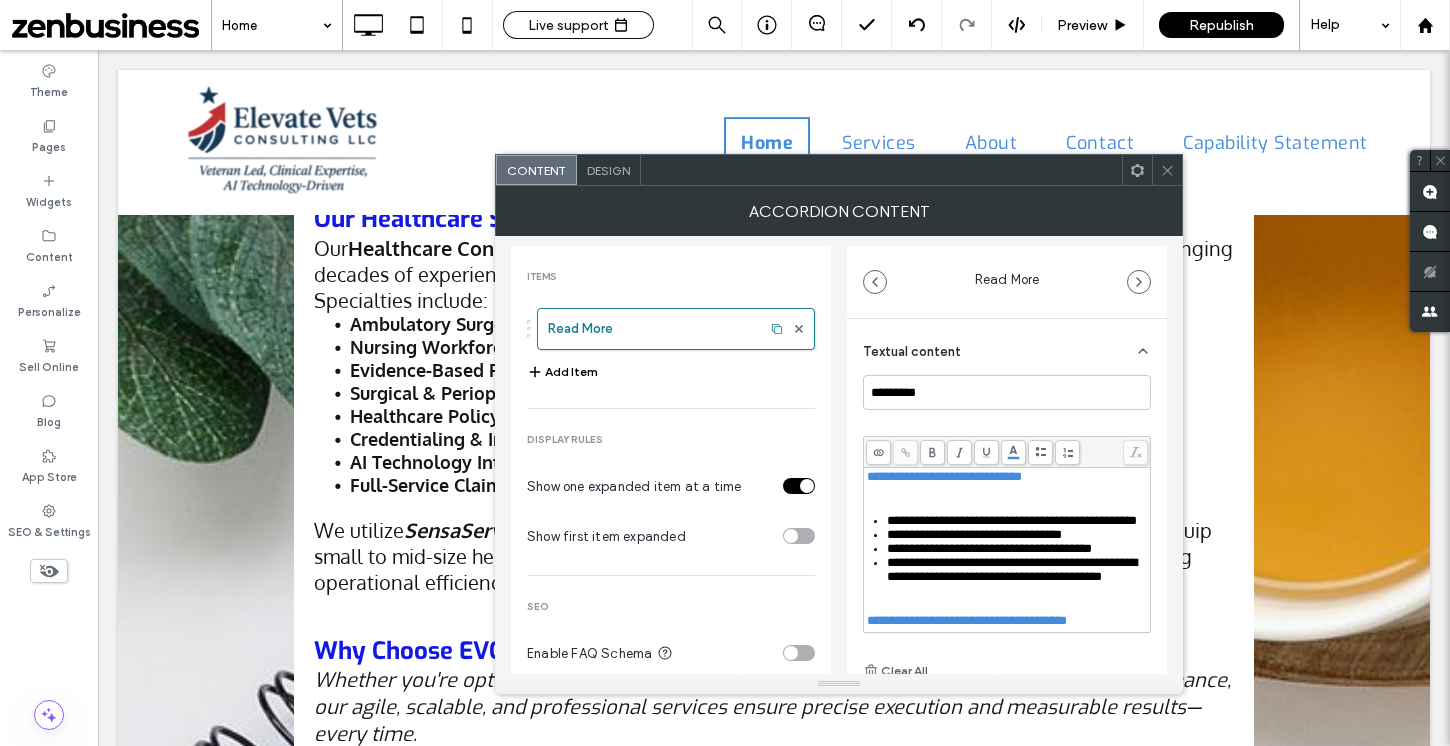 click at bounding box center [1007, 491] 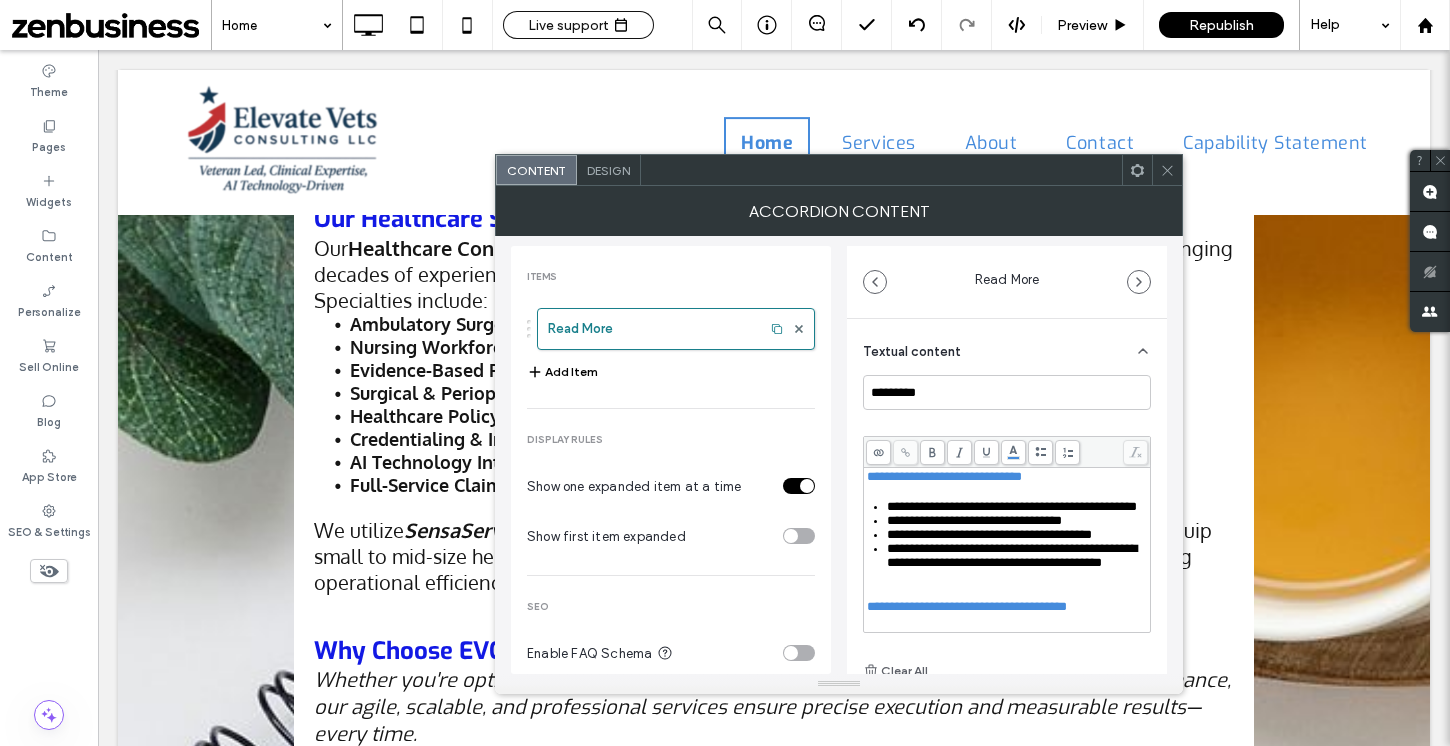 click 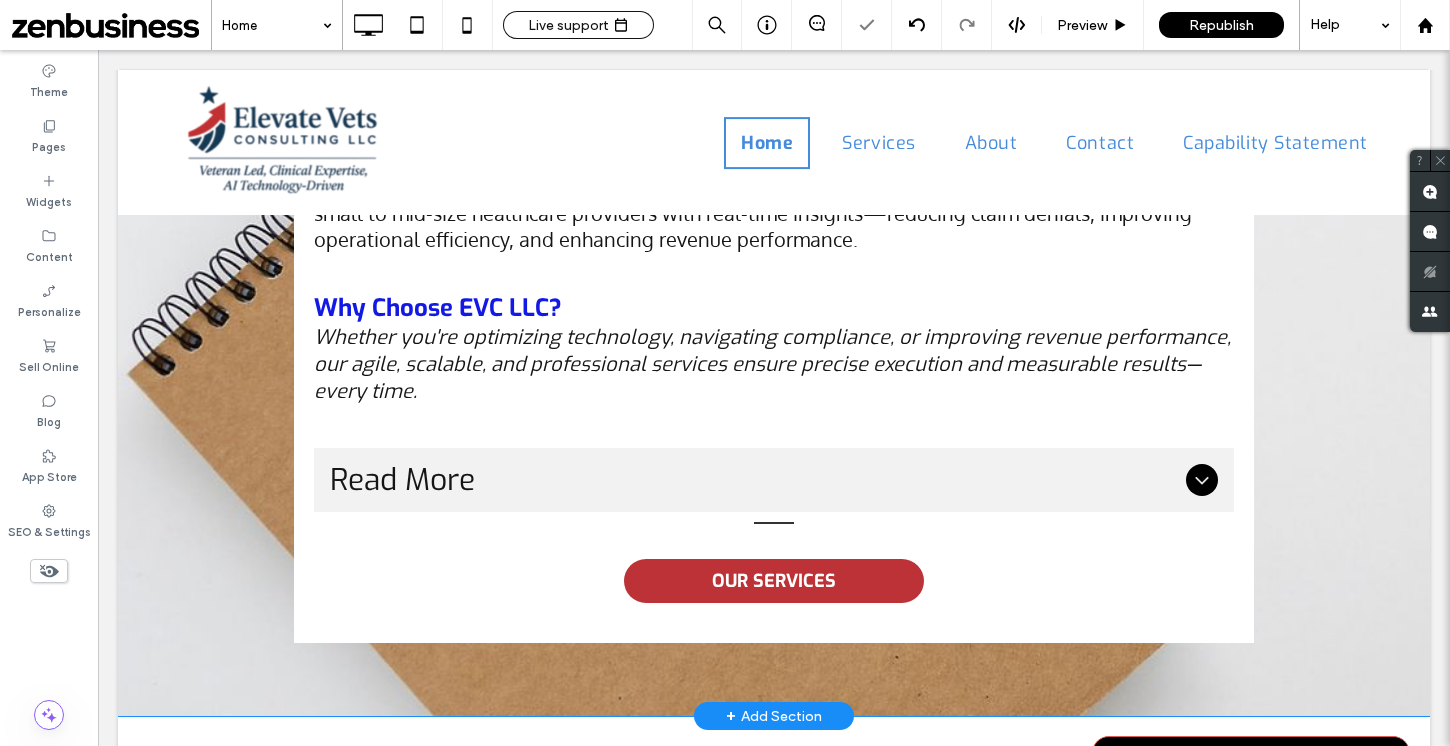 scroll, scrollTop: 2236, scrollLeft: 0, axis: vertical 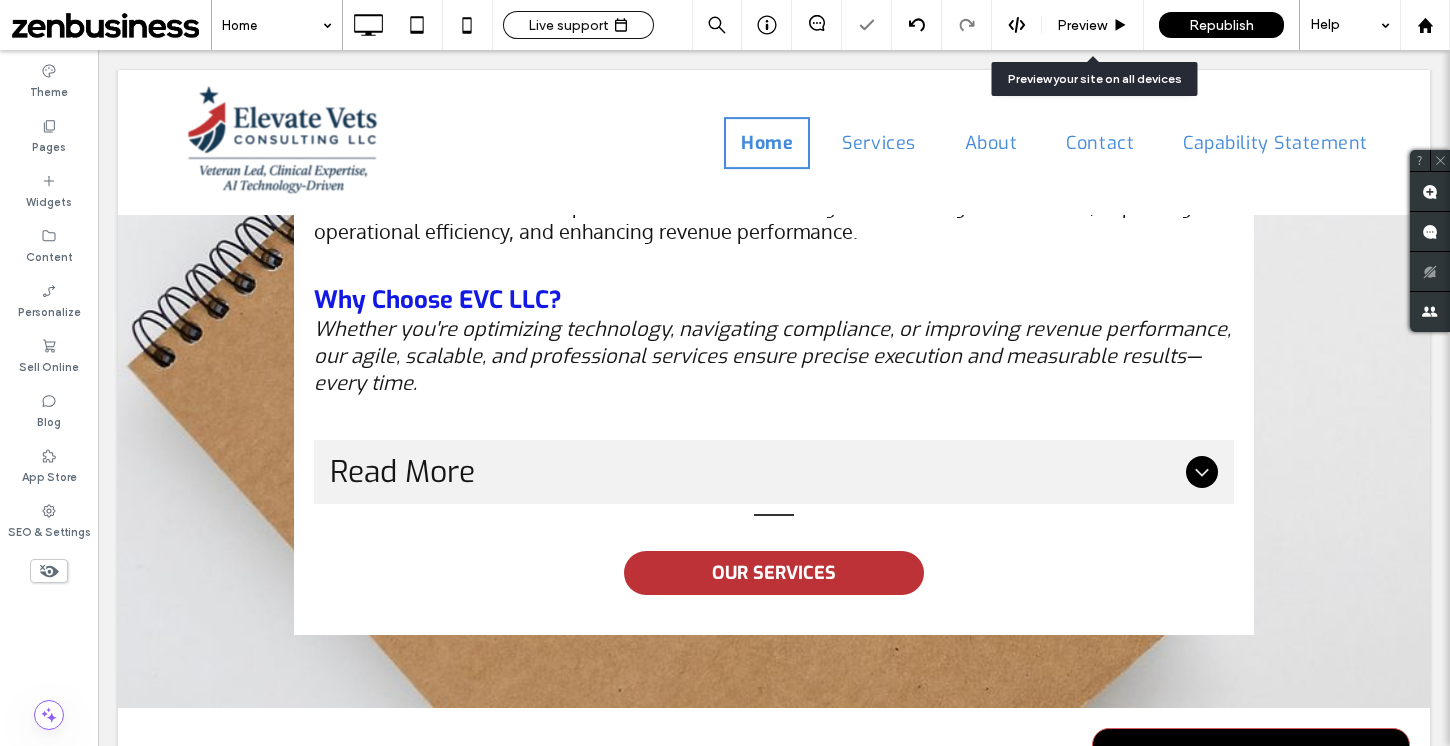 click on "Preview" at bounding box center (1082, 25) 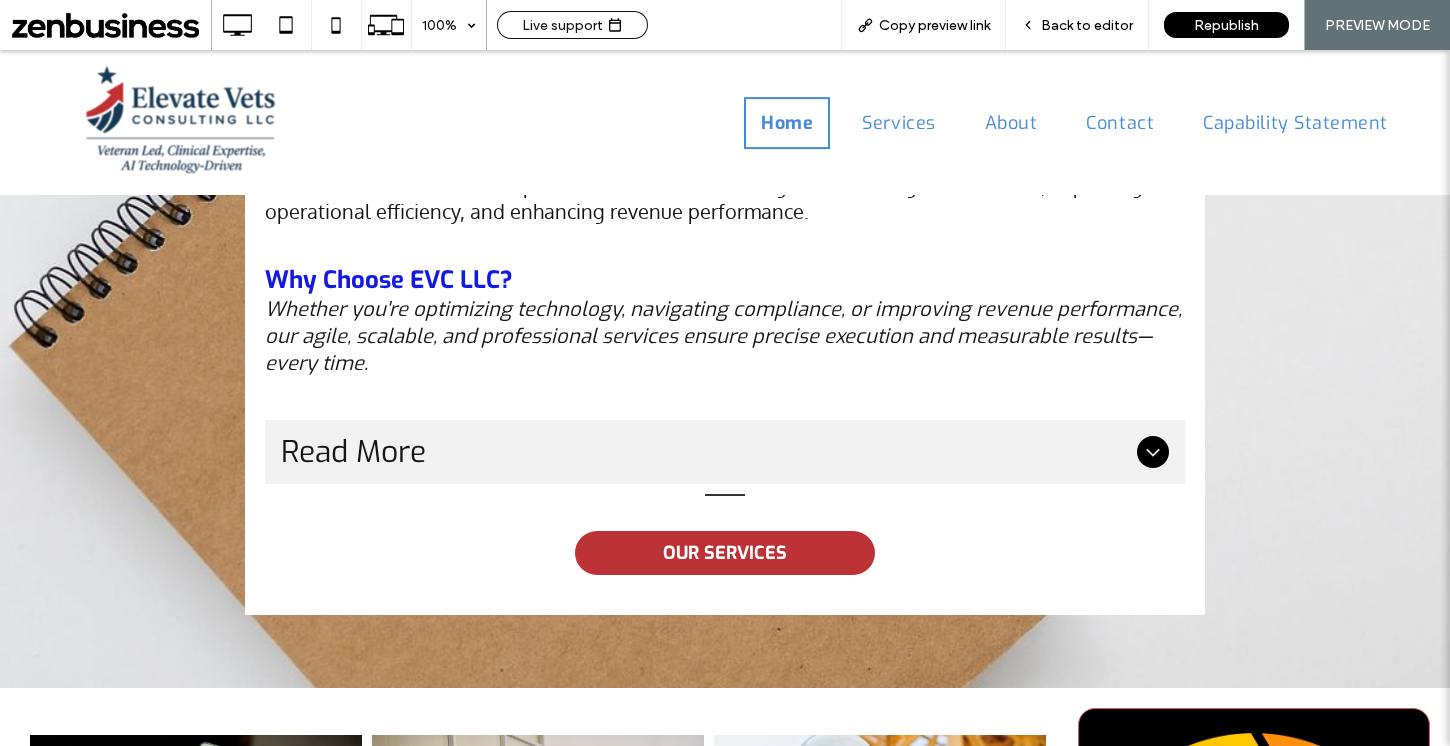 drag, startPoint x: 891, startPoint y: 440, endPoint x: 884, endPoint y: 456, distance: 17.464249 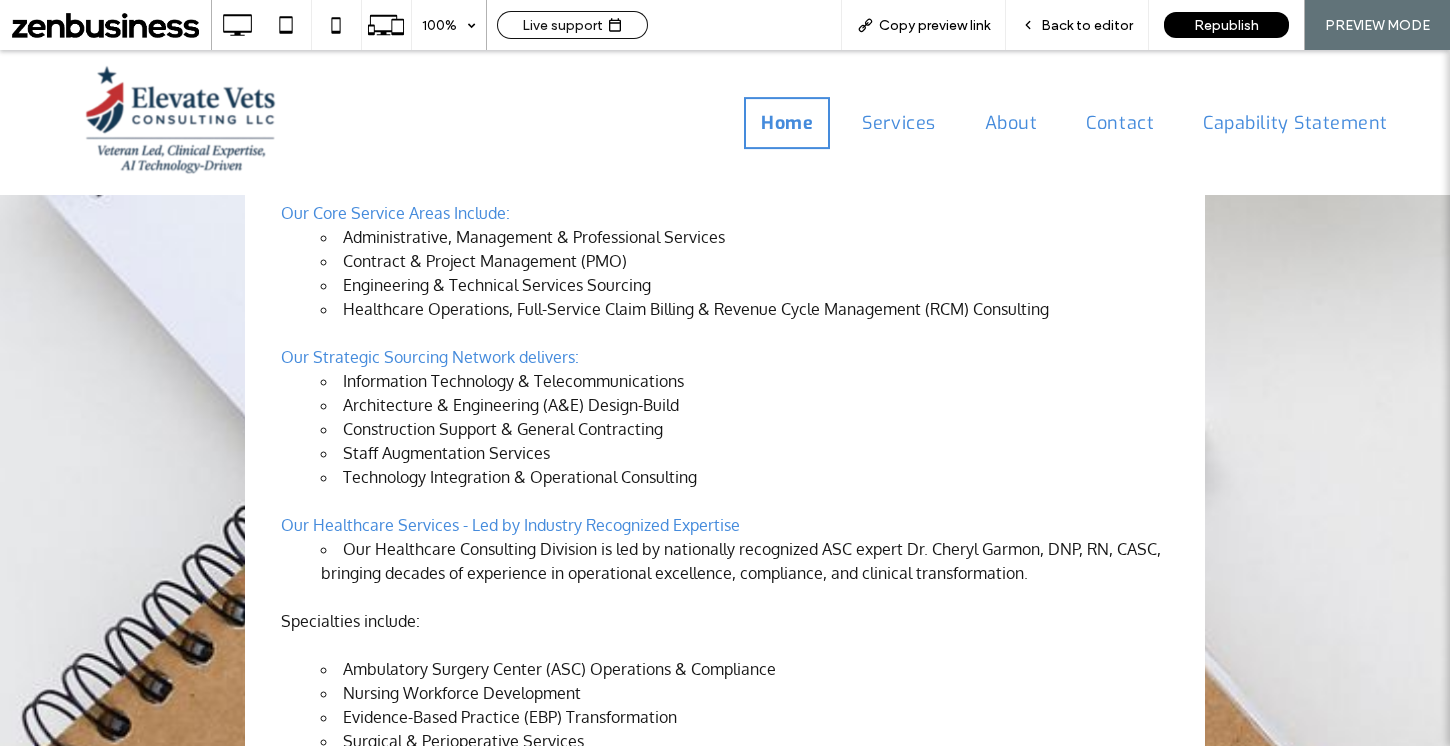 scroll, scrollTop: 2113, scrollLeft: 0, axis: vertical 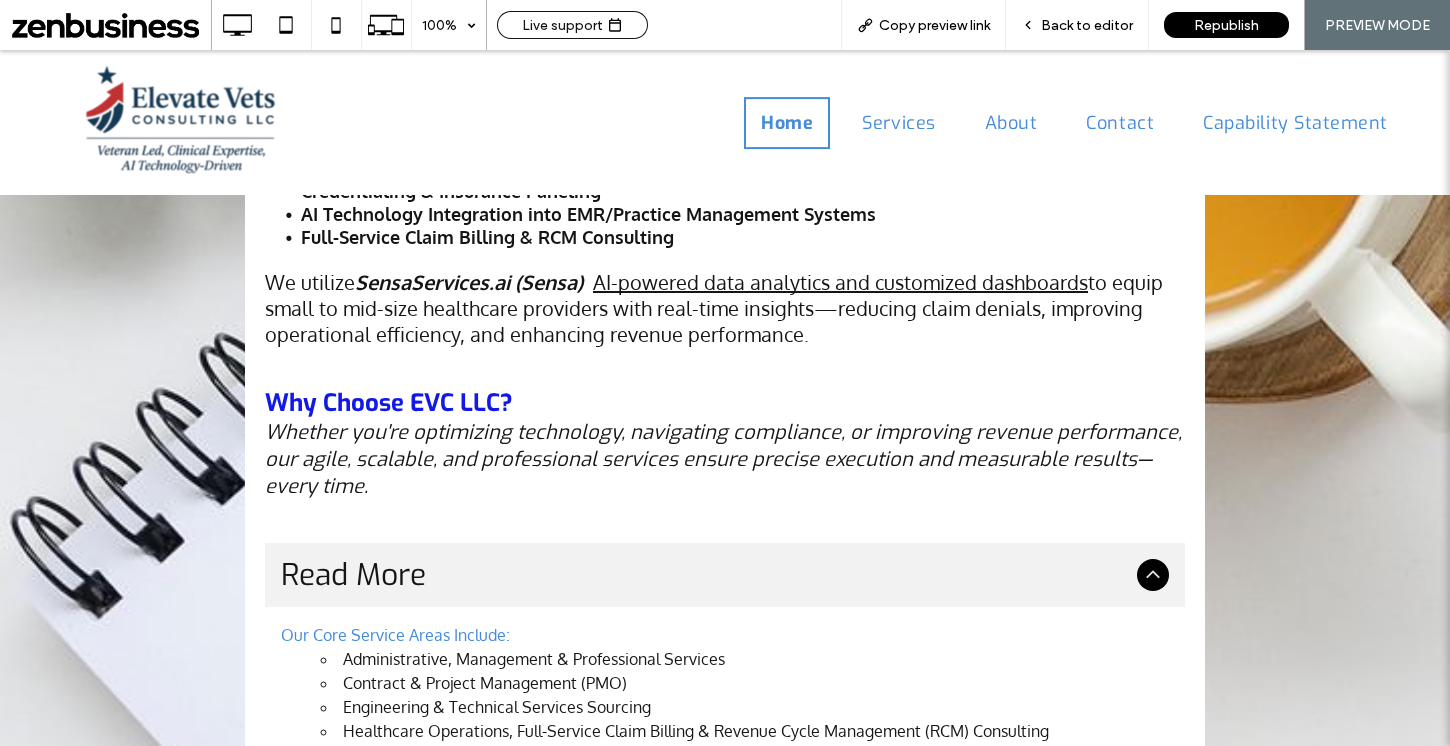 click on "Read More" at bounding box center (705, 575) 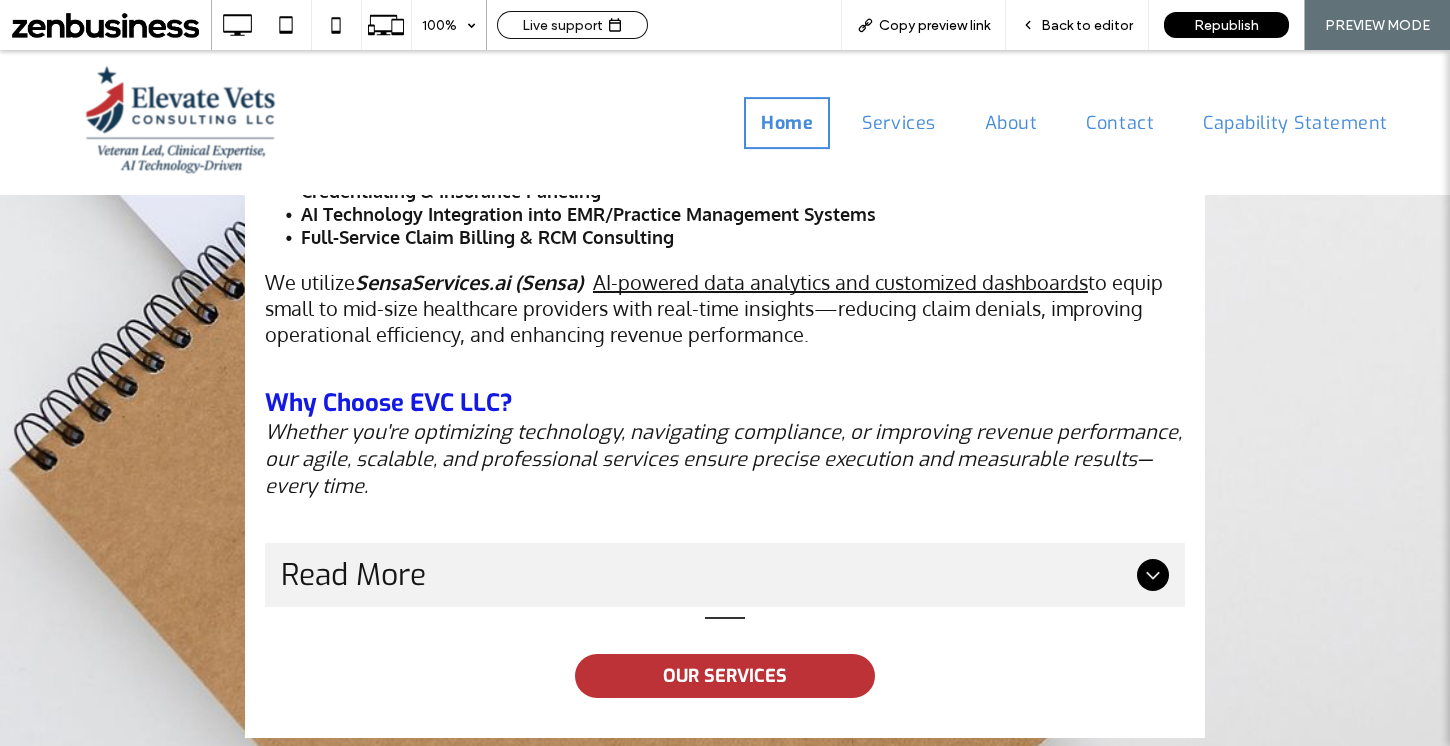 click on "Back to editor" at bounding box center (1077, 25) 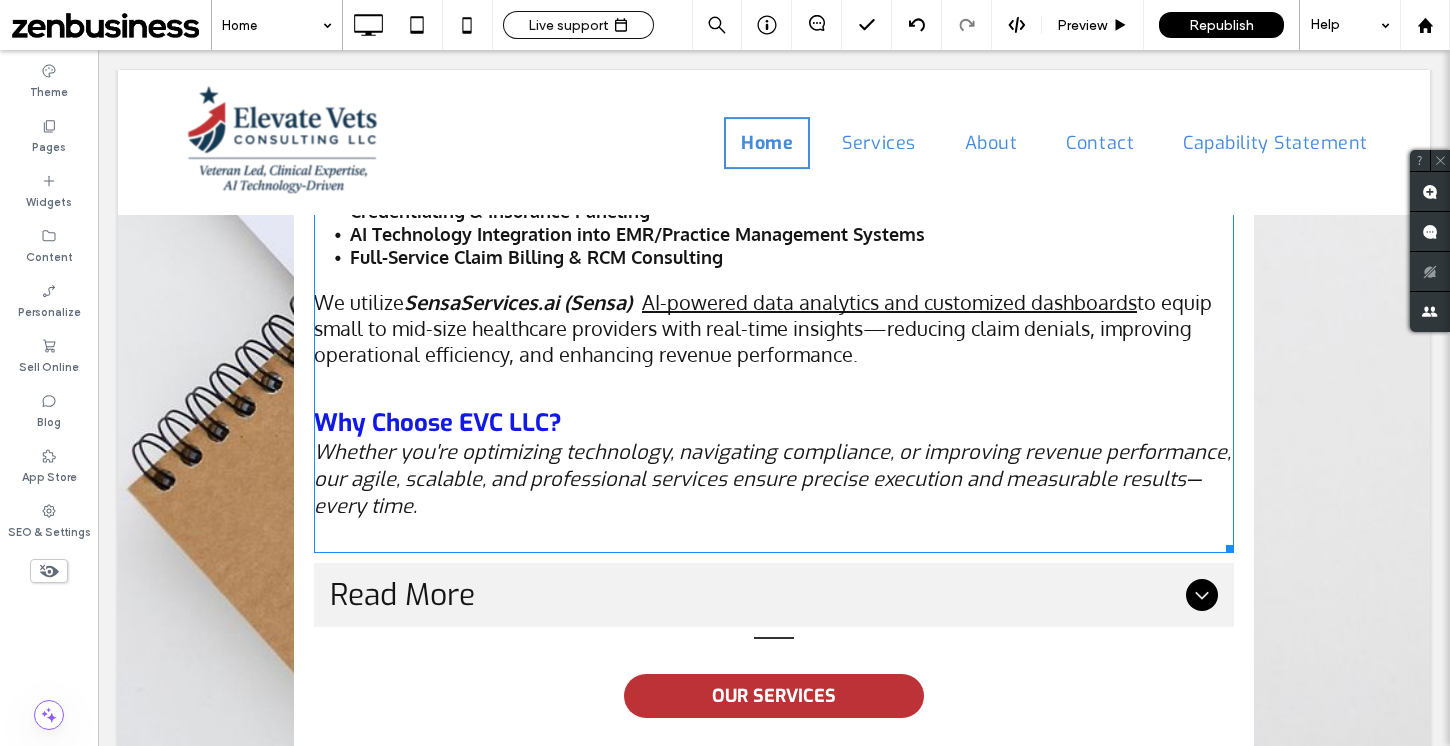 click on "Why Choose EVC LLC?" at bounding box center (774, 423) 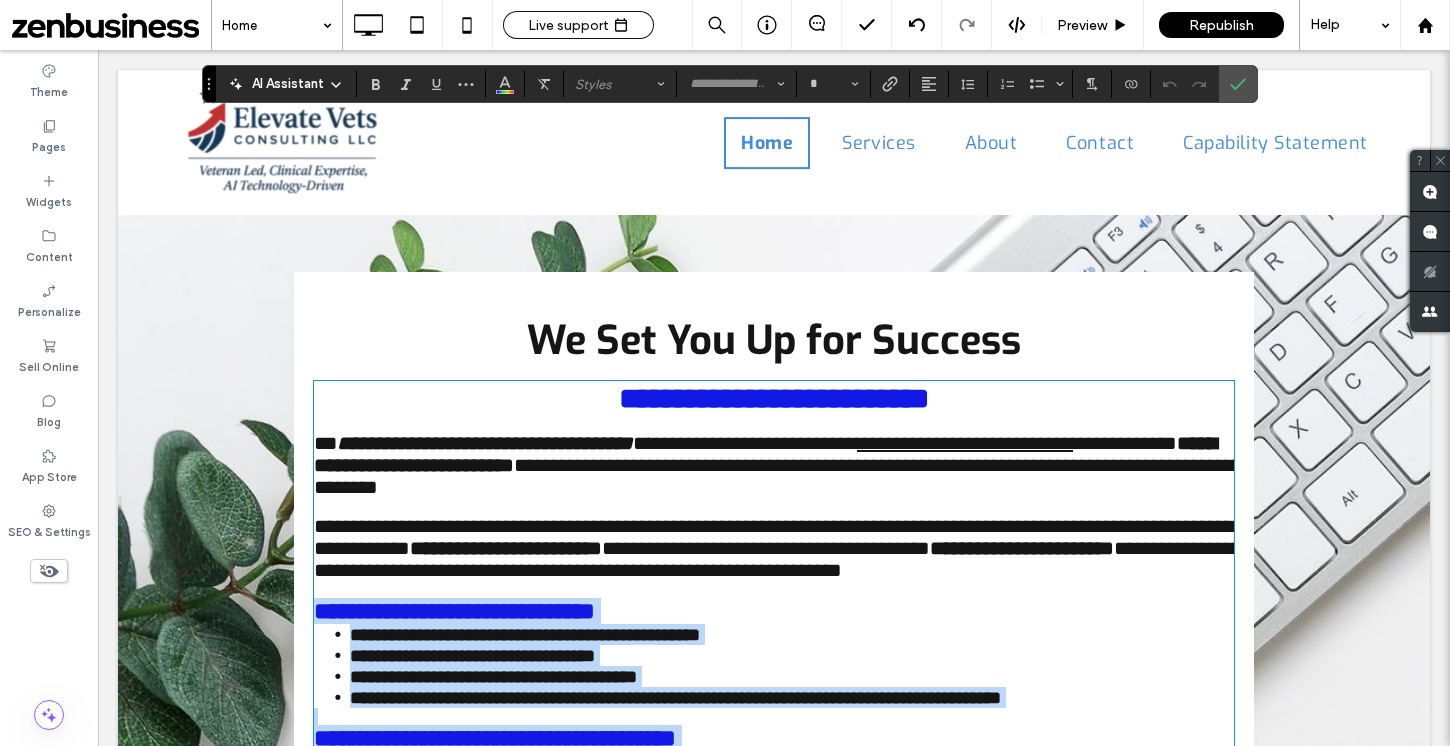 scroll, scrollTop: 1264, scrollLeft: 0, axis: vertical 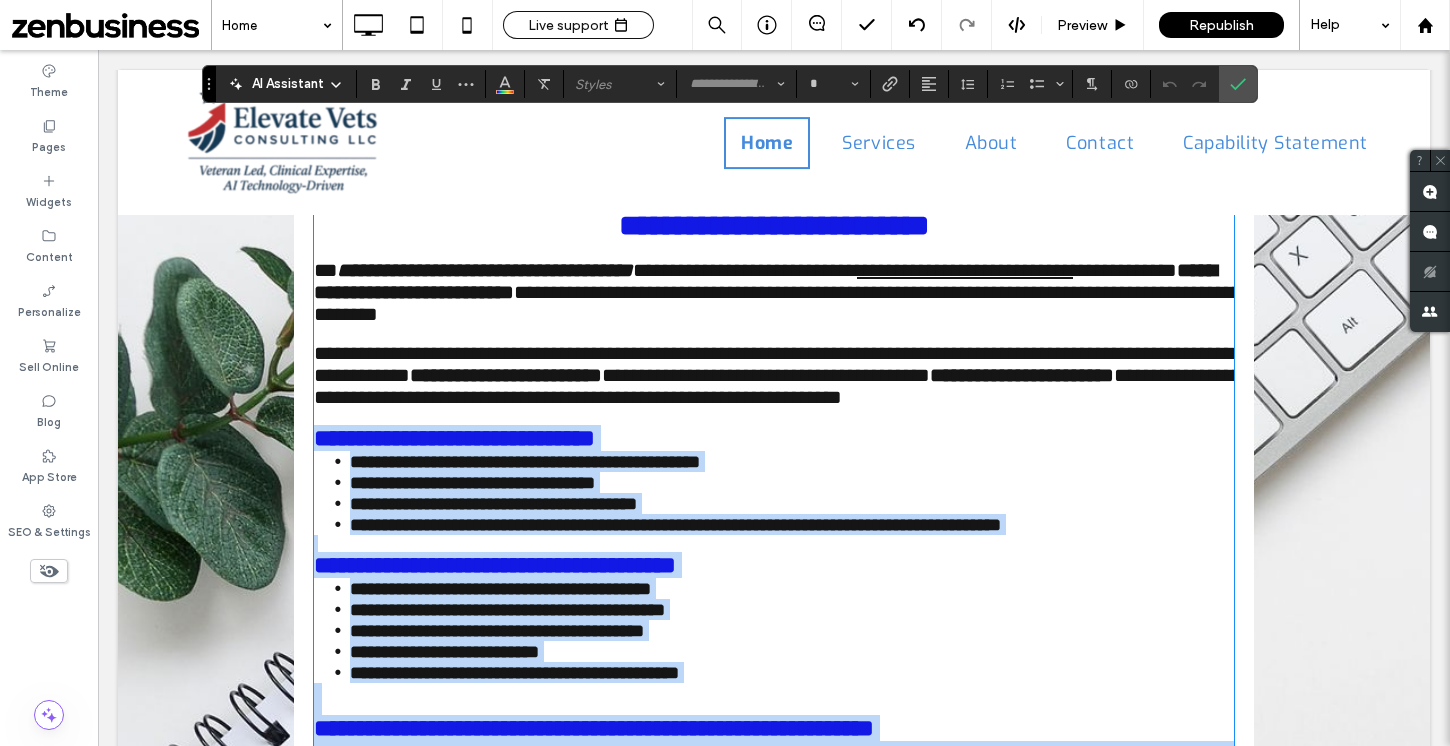 type on "***" 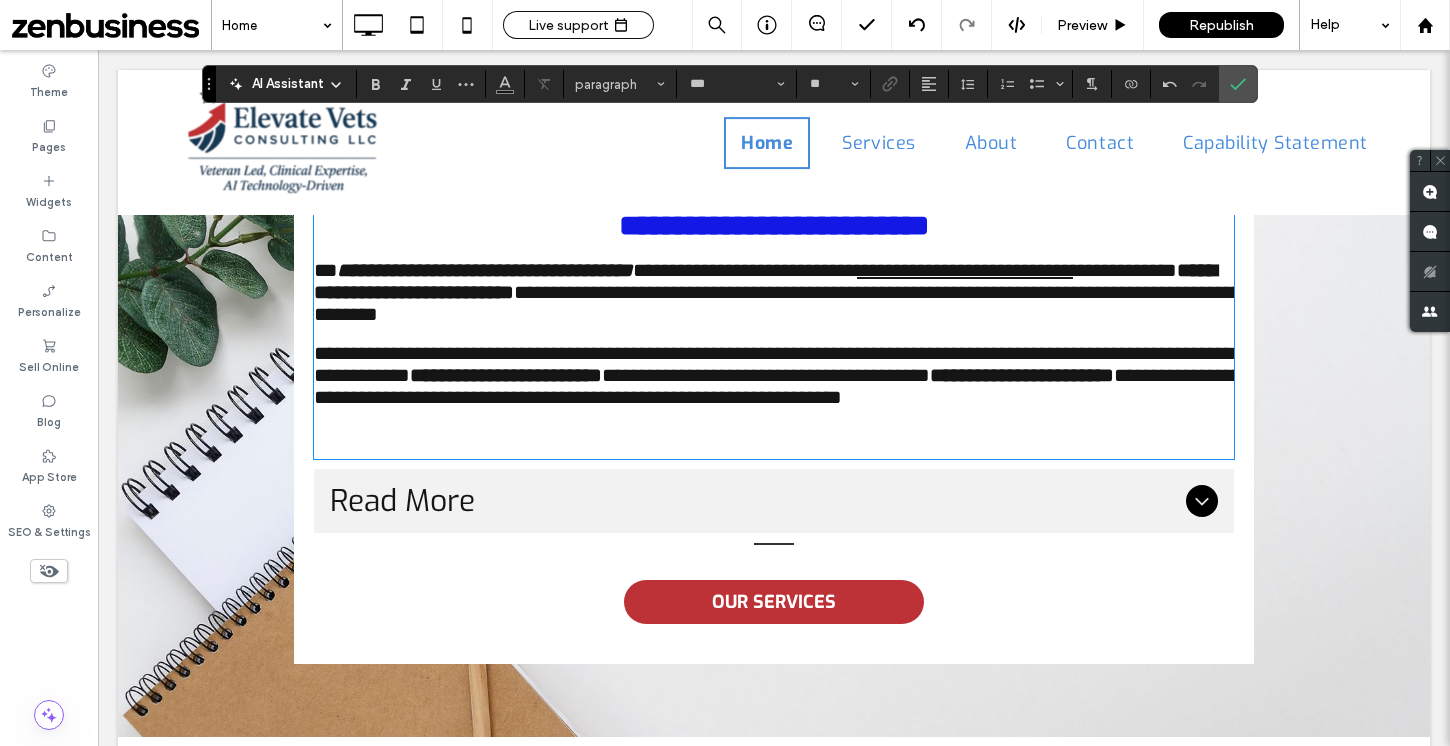type on "******" 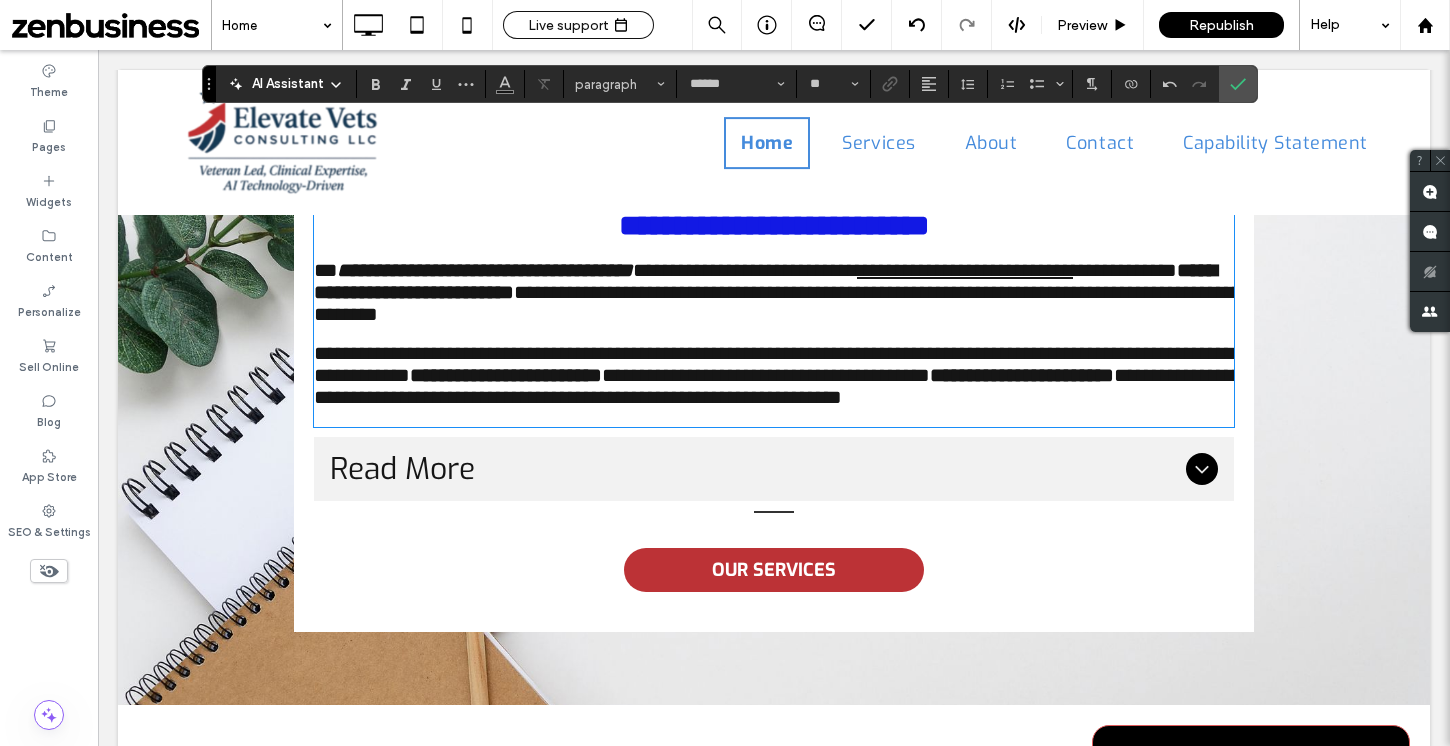 type on "**" 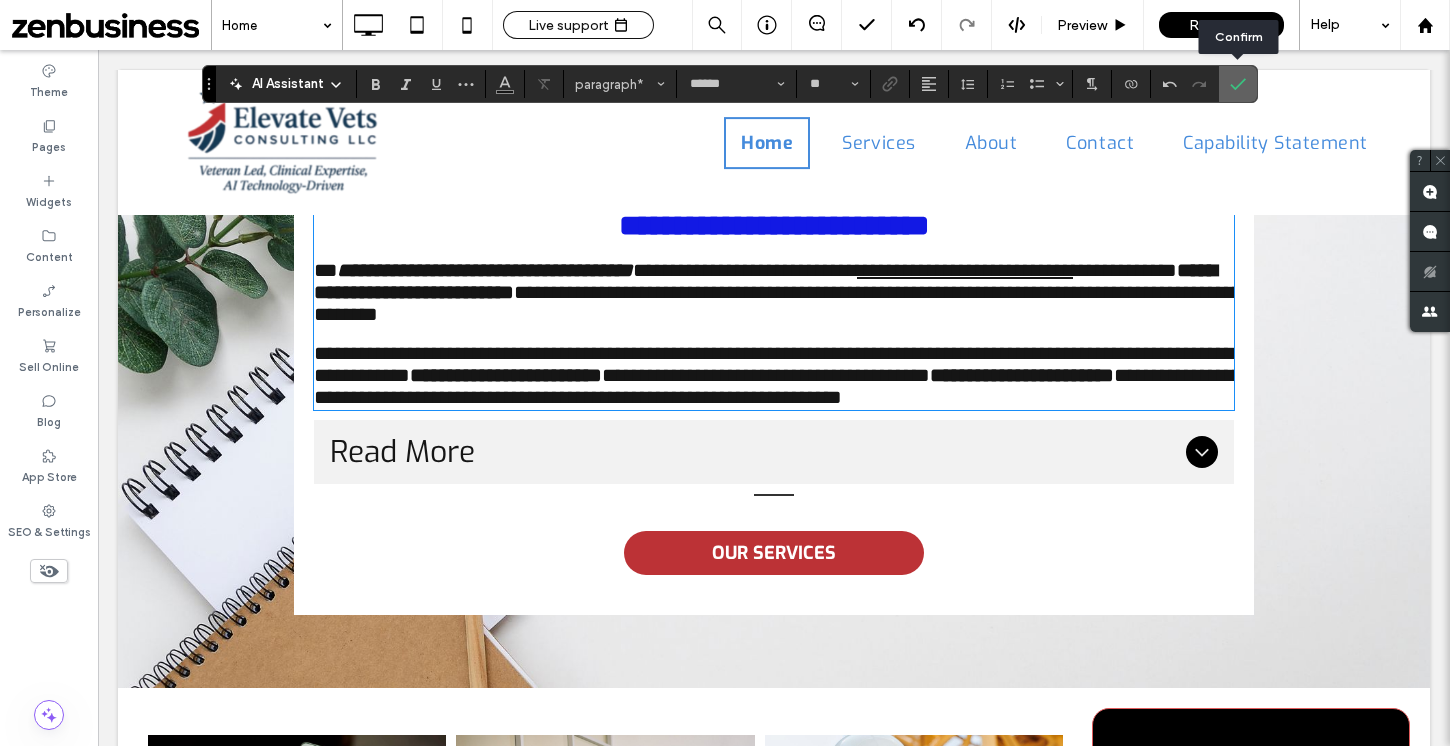 click 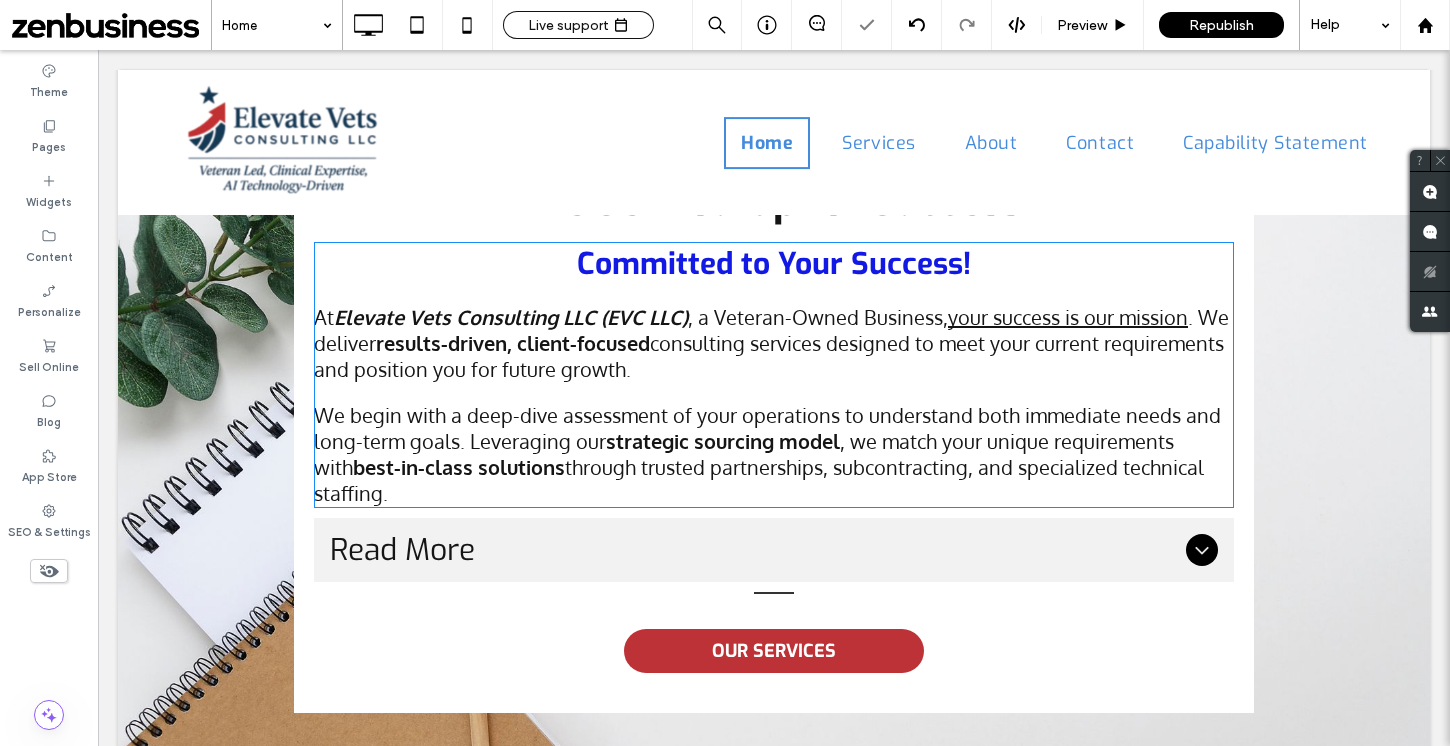 scroll, scrollTop: 1131, scrollLeft: 0, axis: vertical 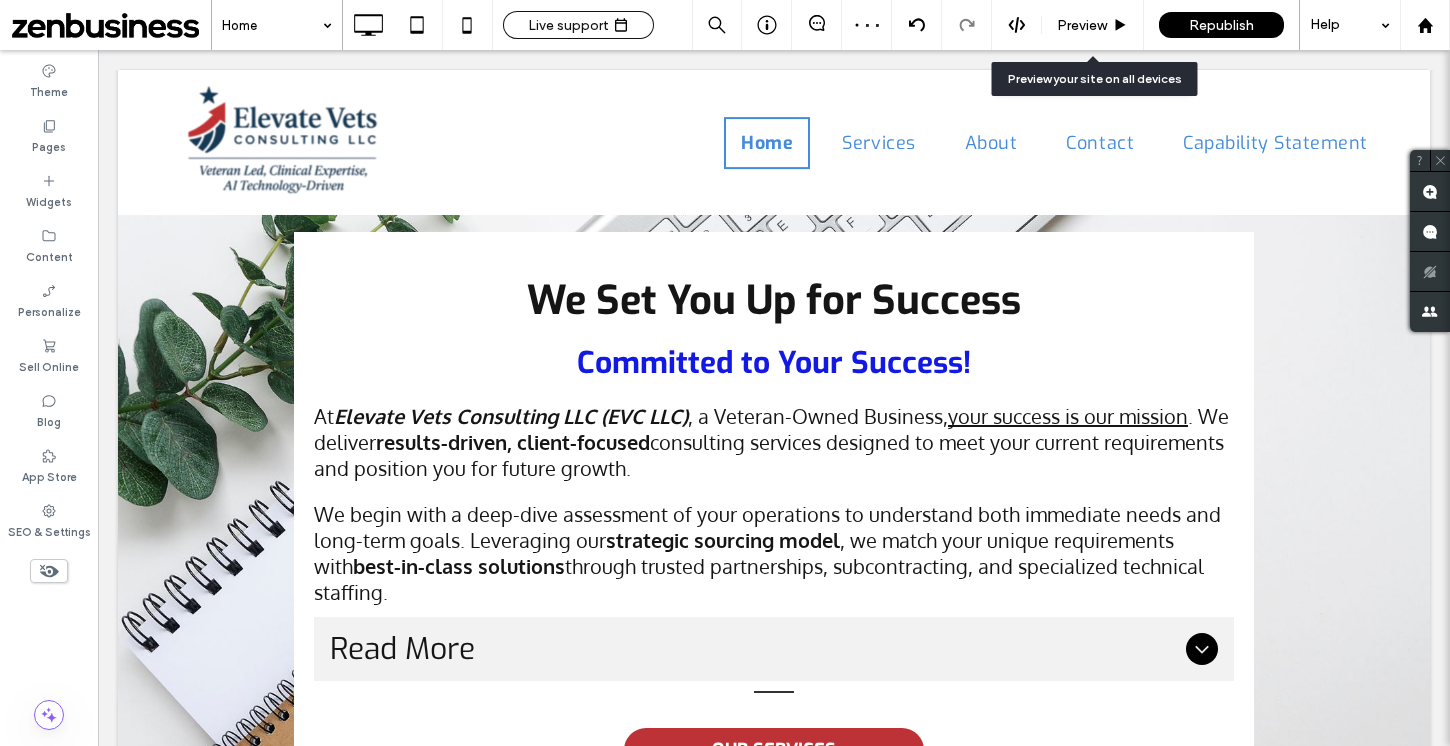 click on "Preview" at bounding box center (1082, 25) 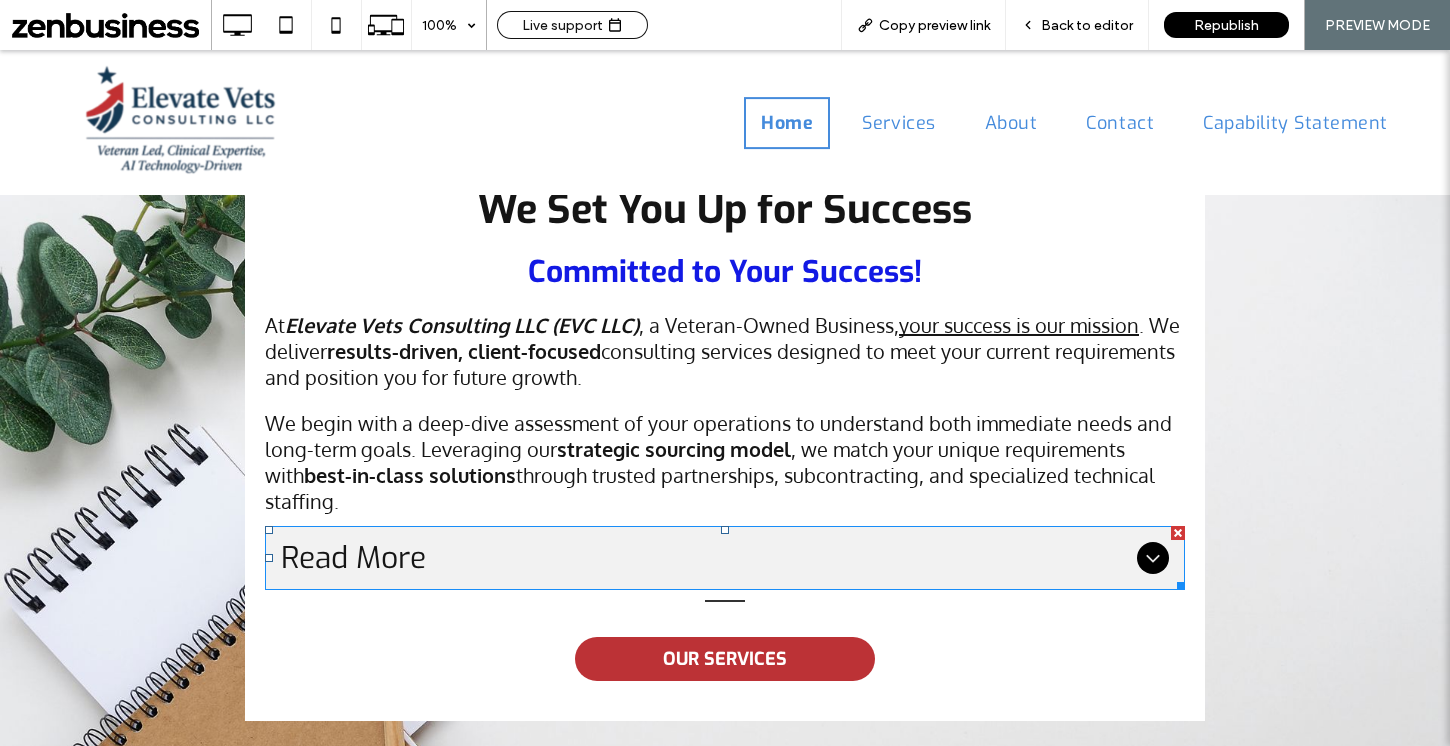 click on "Read More" at bounding box center [705, 558] 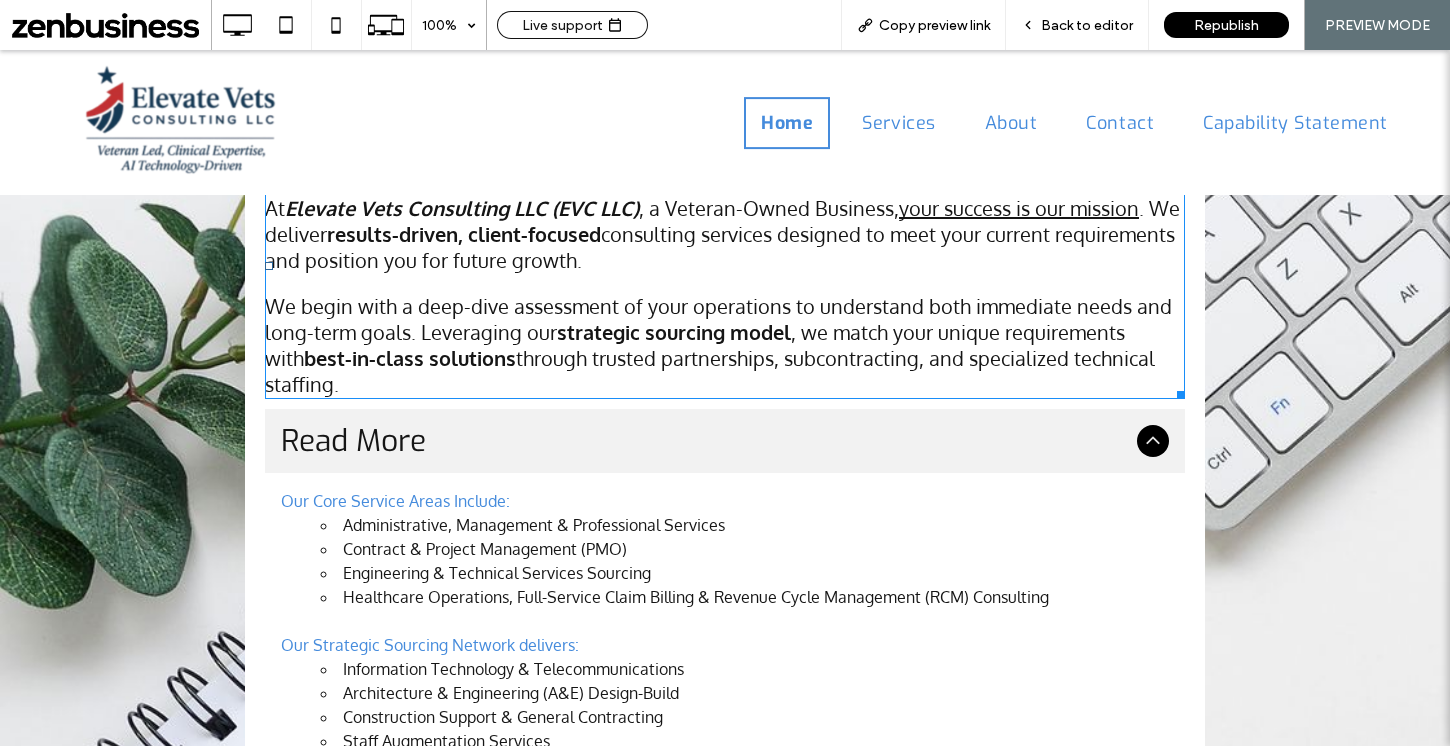 scroll, scrollTop: 1309, scrollLeft: 0, axis: vertical 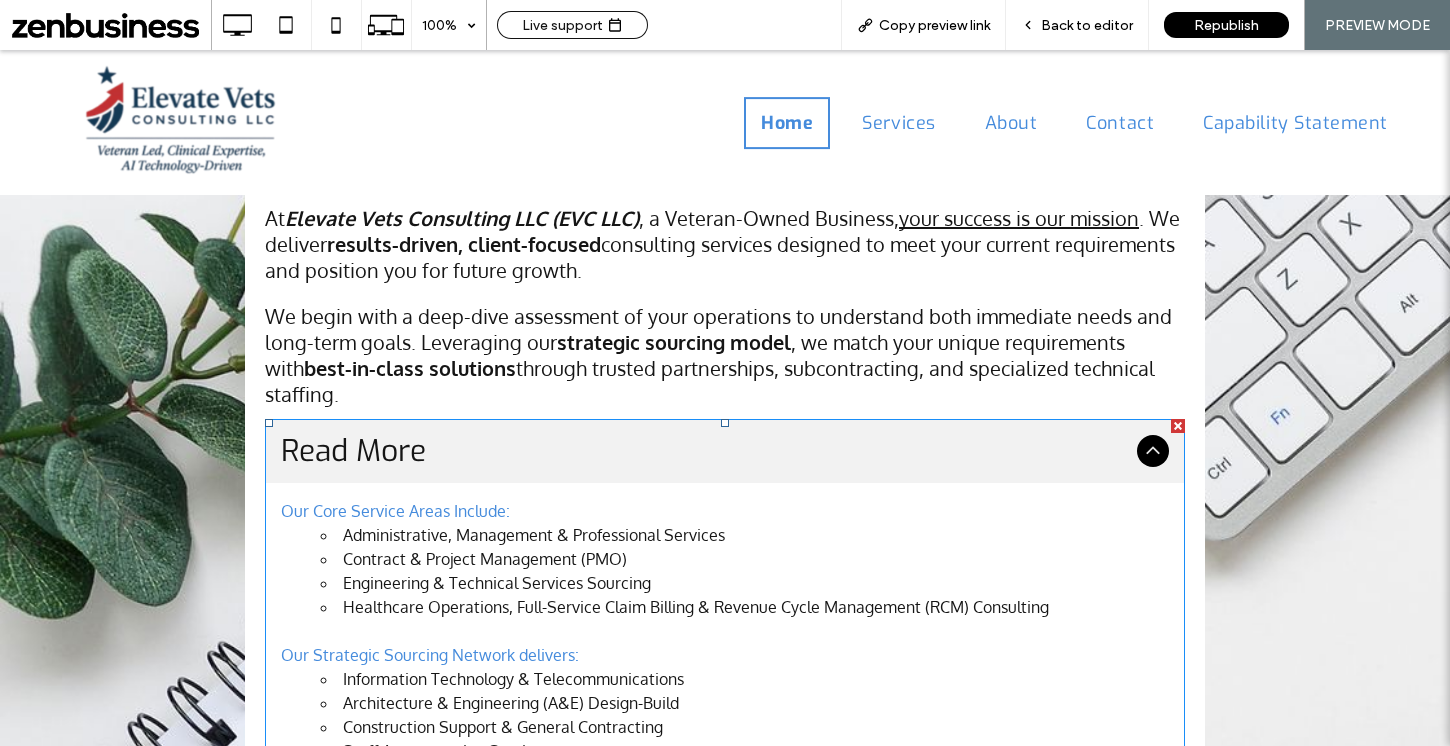 click on "Read More" at bounding box center [725, 451] 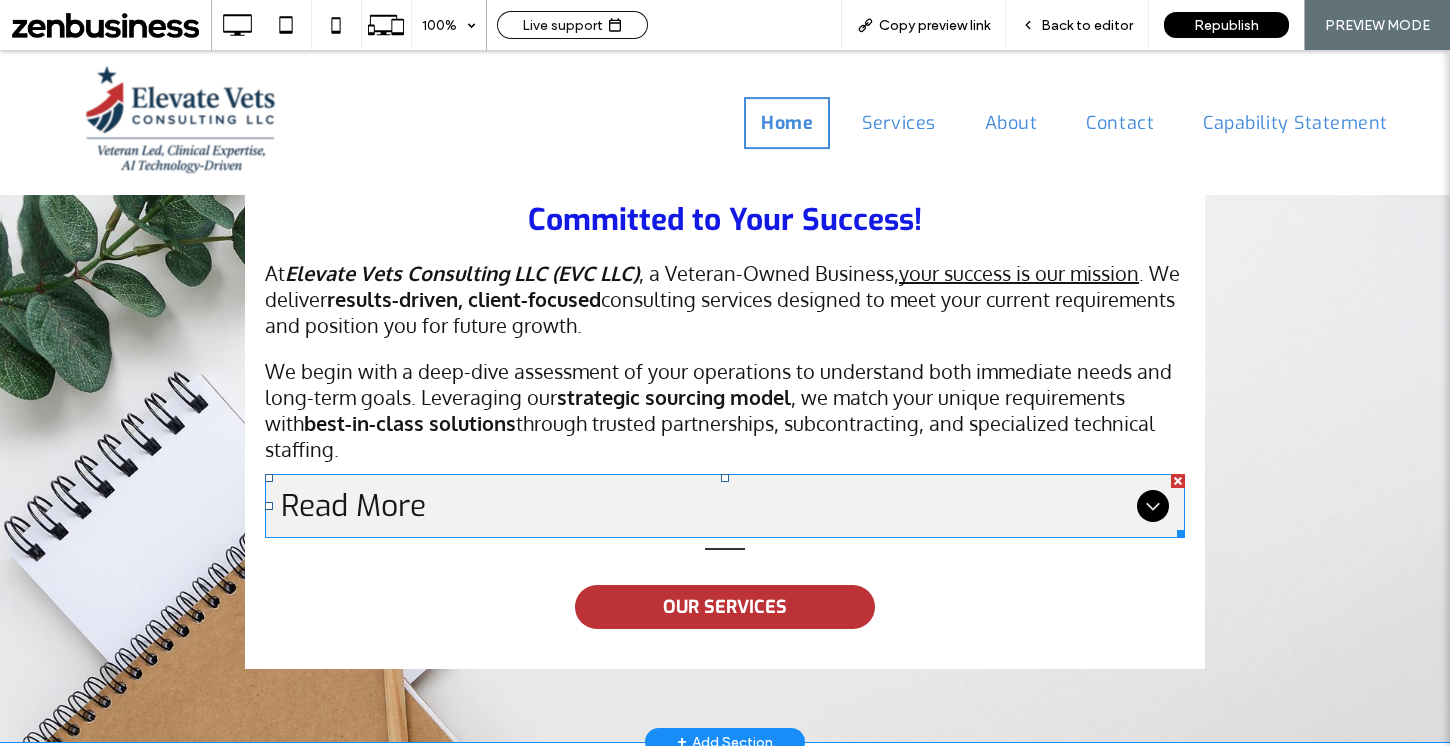 scroll, scrollTop: 1255, scrollLeft: 0, axis: vertical 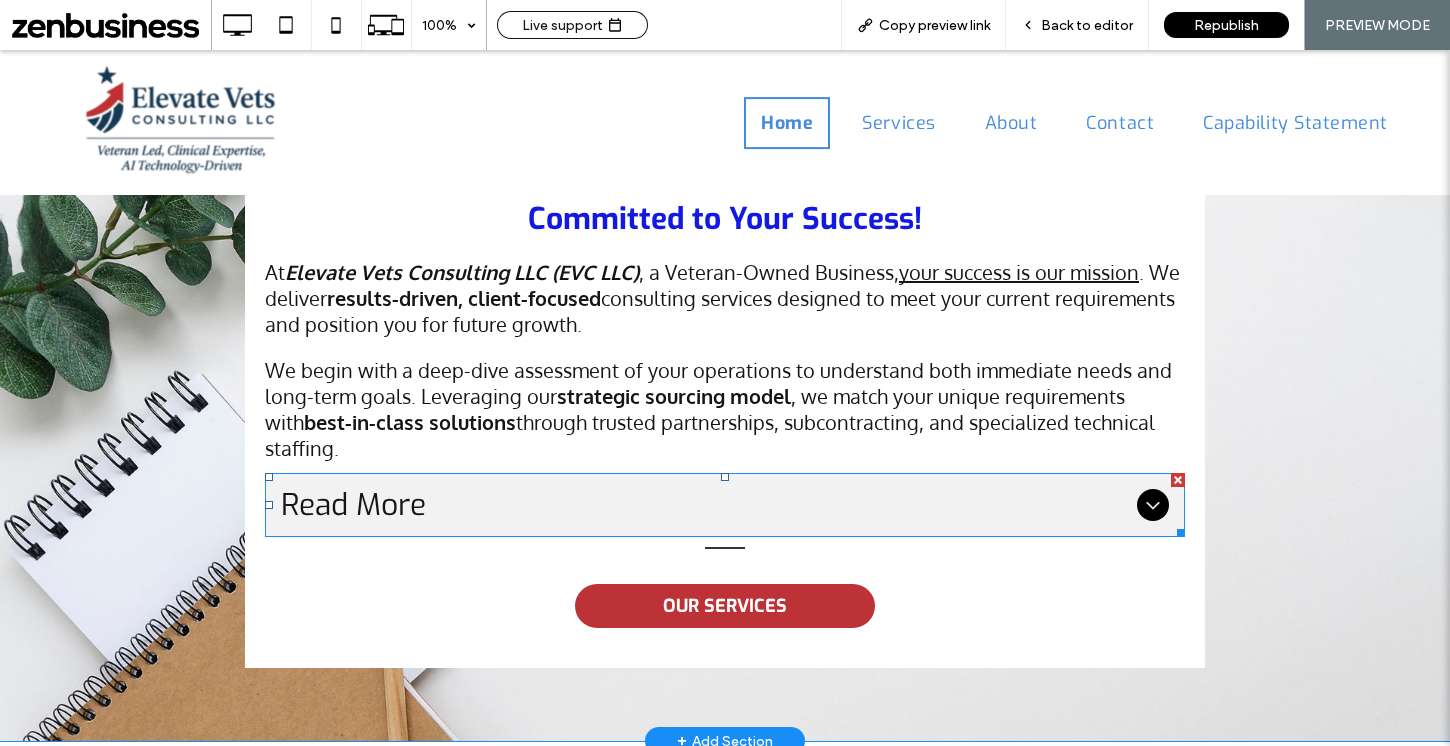 click on "Read More" at bounding box center (705, 505) 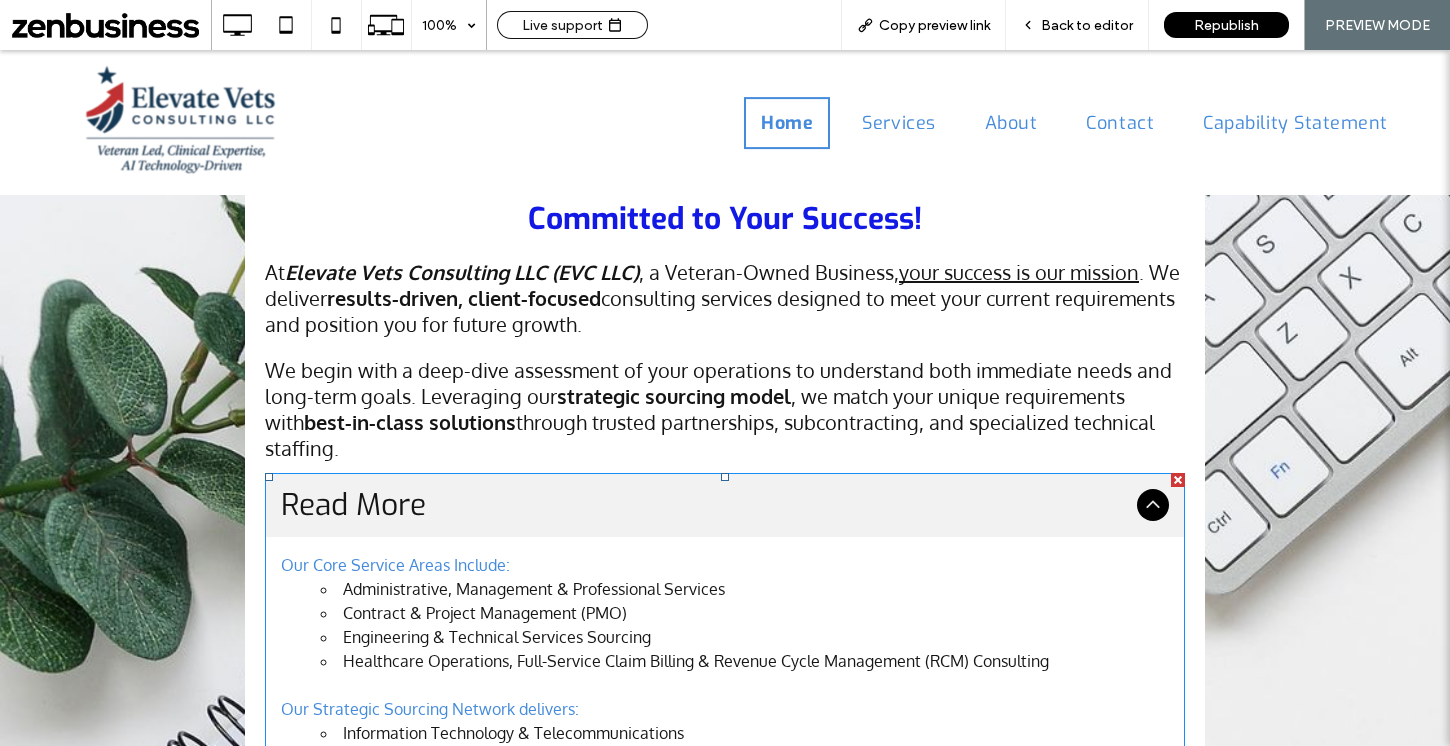 click on "Read More" at bounding box center (705, 505) 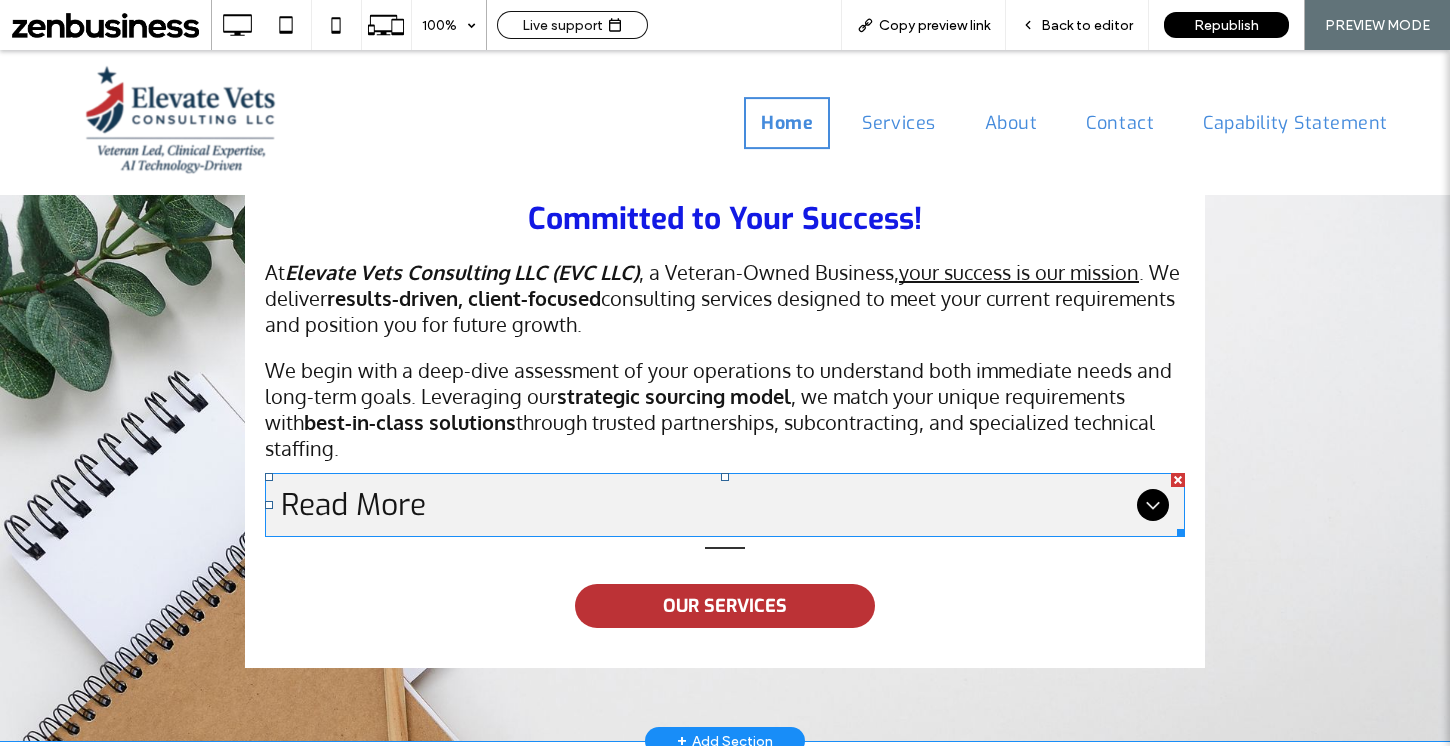 click on "Read More" at bounding box center (705, 505) 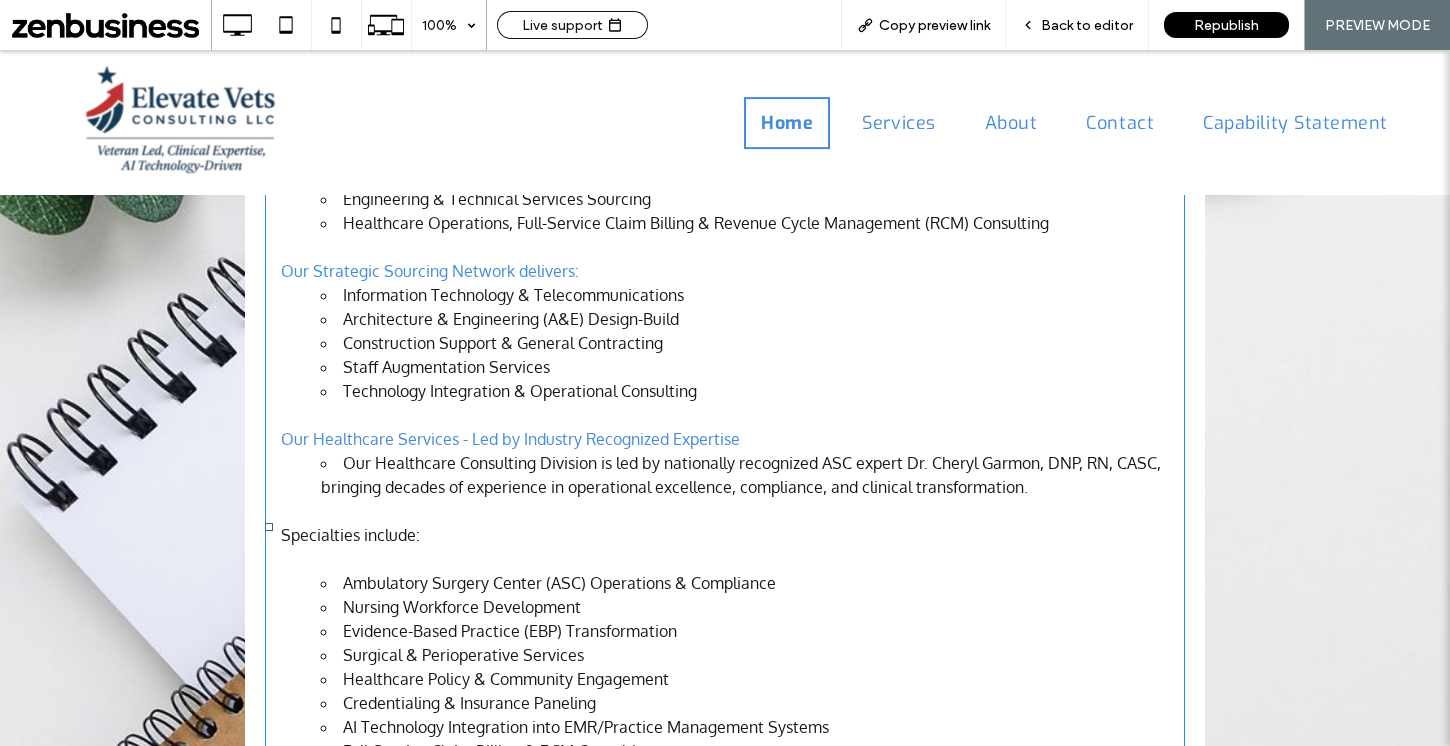 scroll, scrollTop: 1442, scrollLeft: 0, axis: vertical 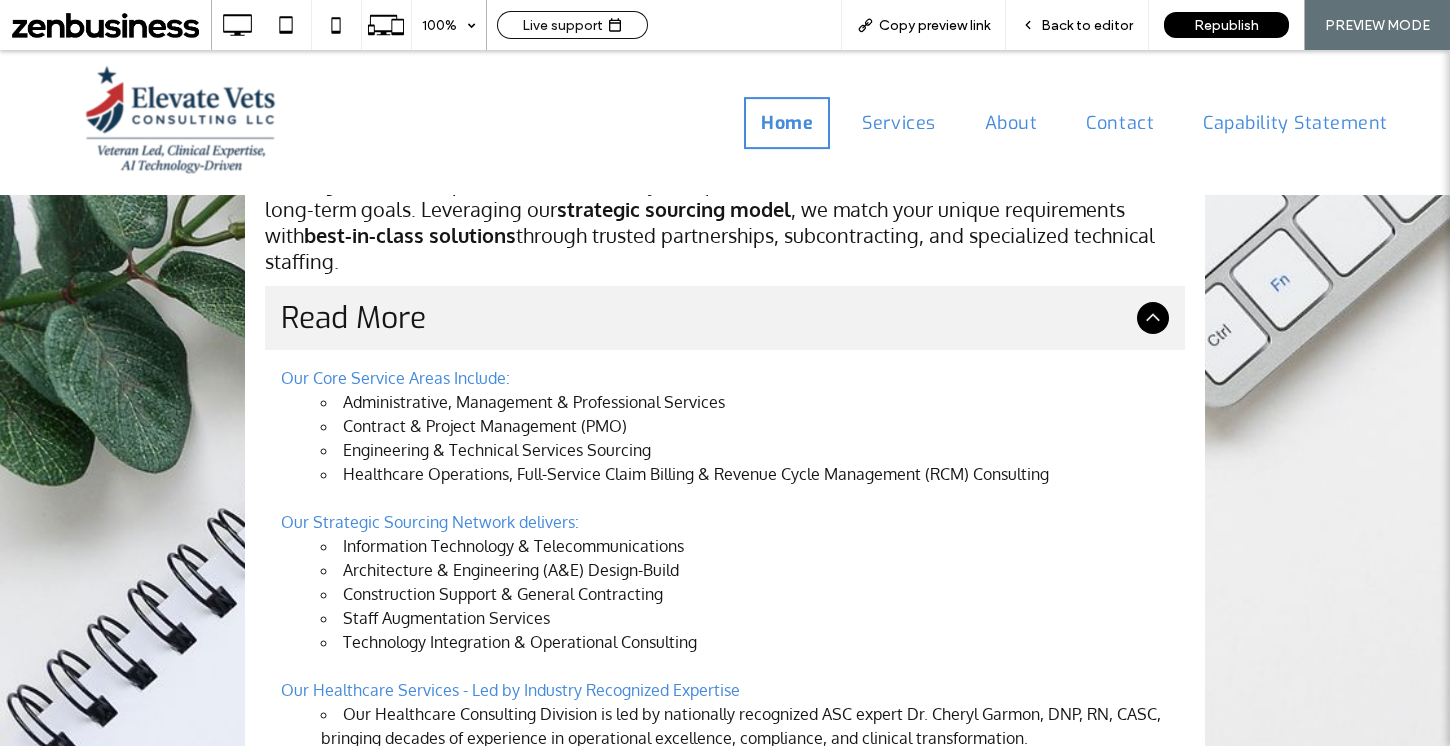 click on "Back to editor" at bounding box center (1087, 25) 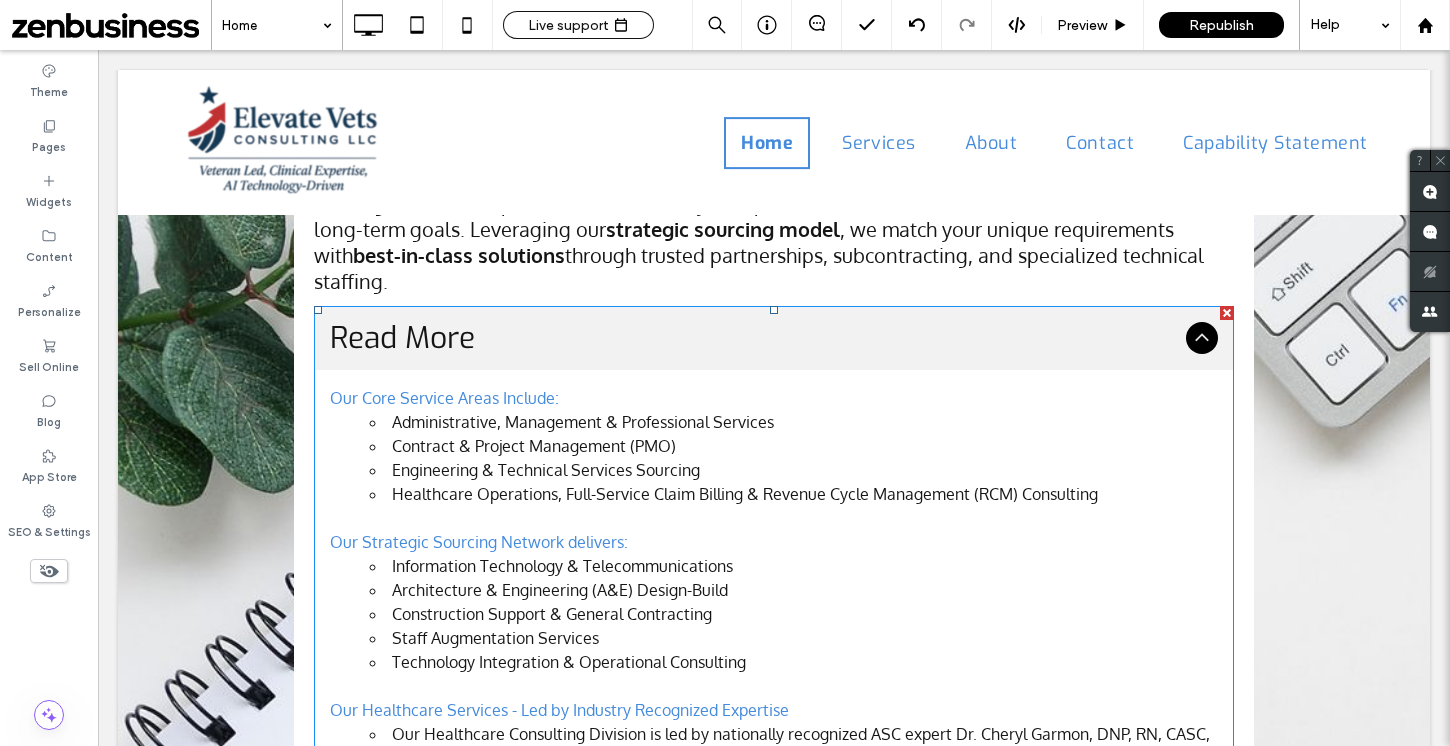 click on "Information Technology & Telecommunications" at bounding box center [794, 566] 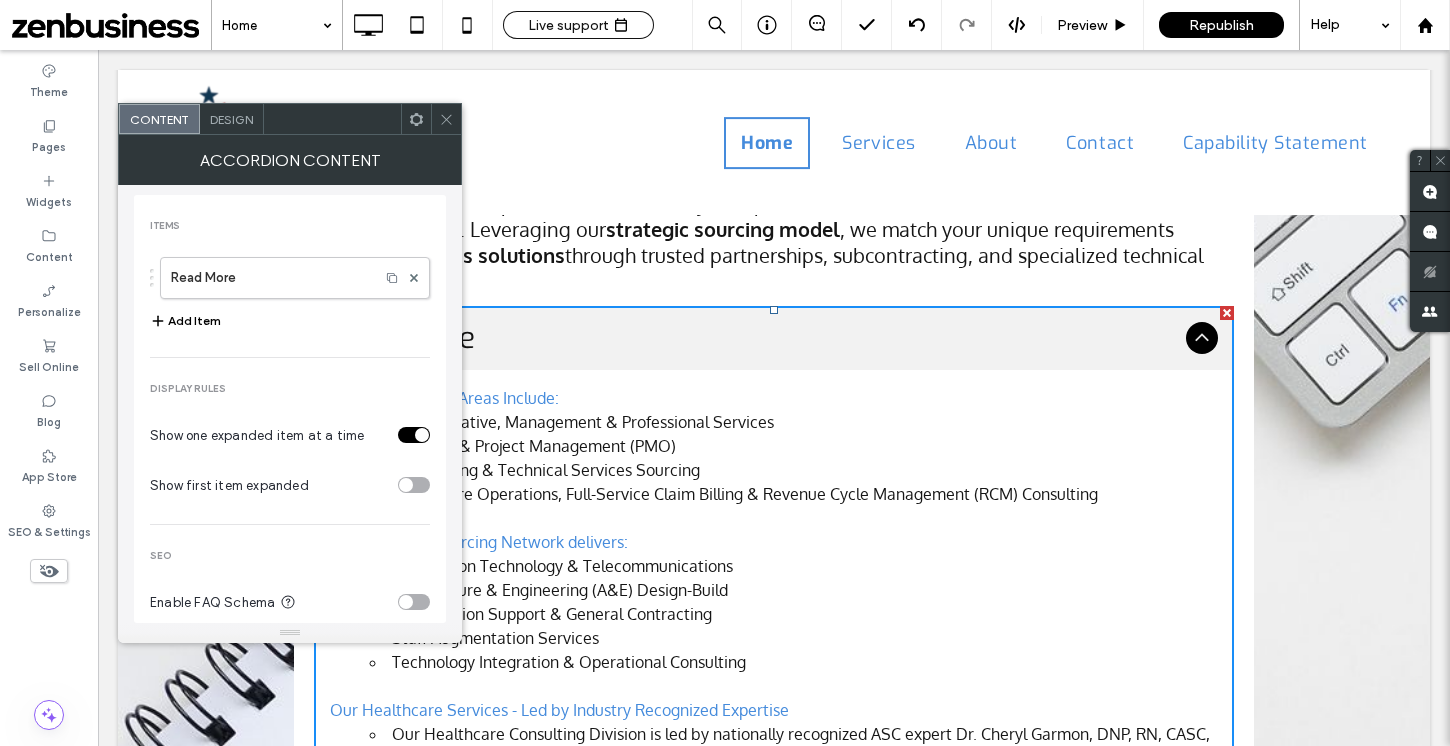 scroll, scrollTop: 24, scrollLeft: 0, axis: vertical 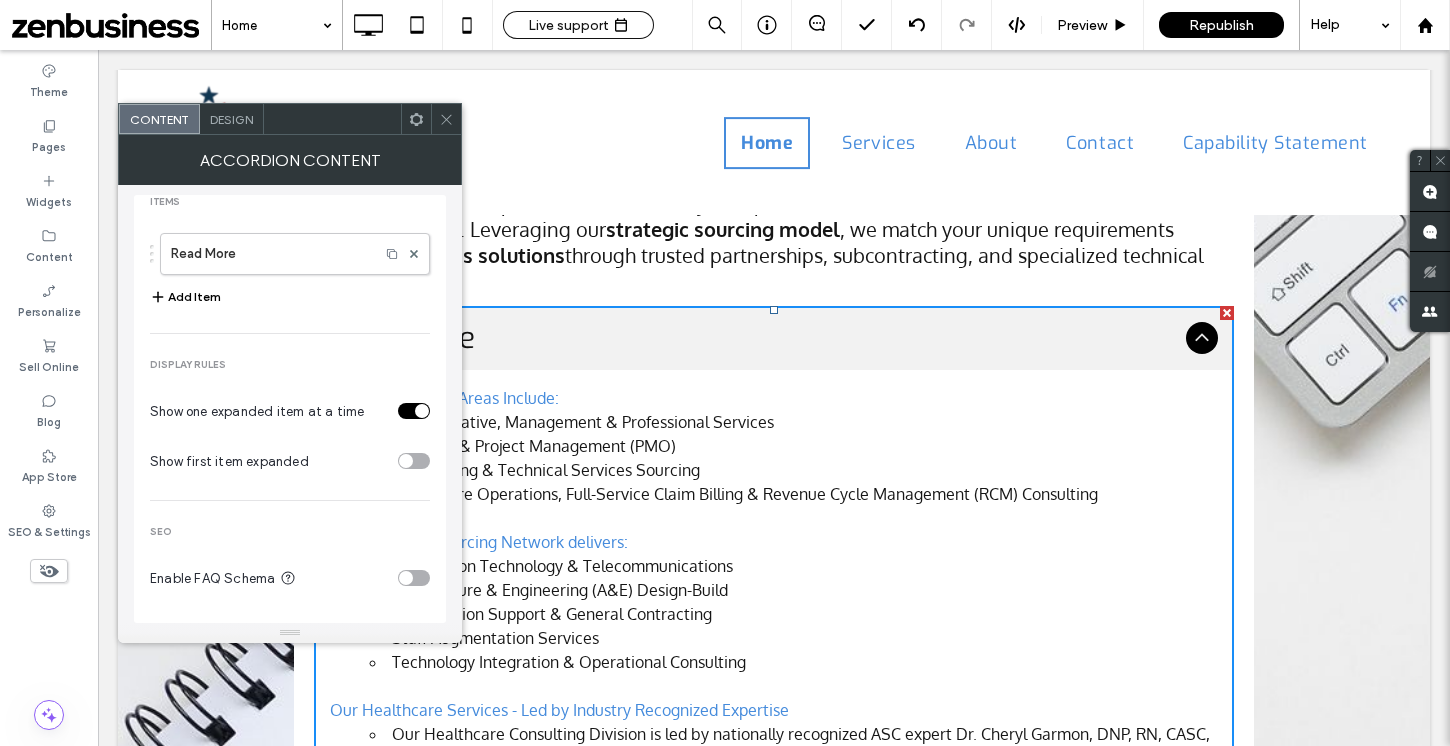 click at bounding box center [414, 578] 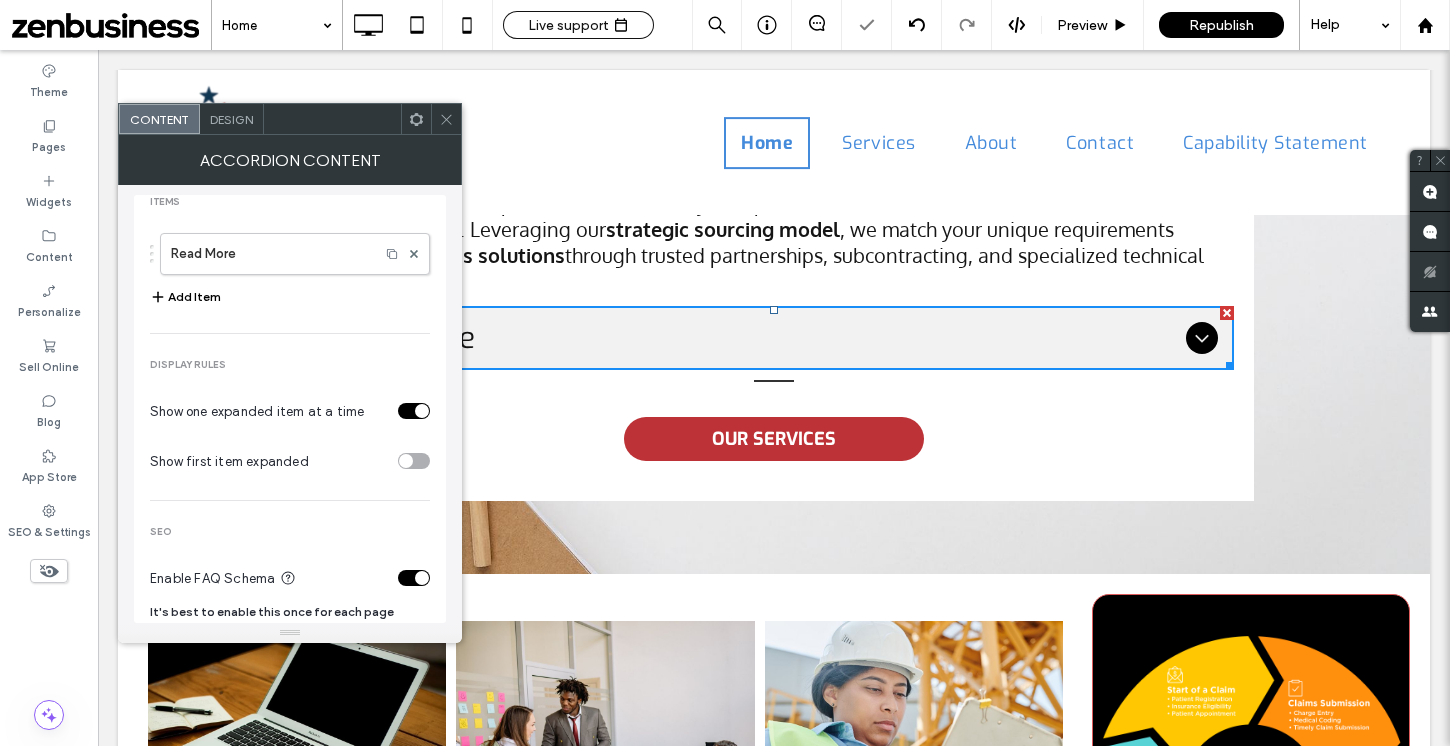 click 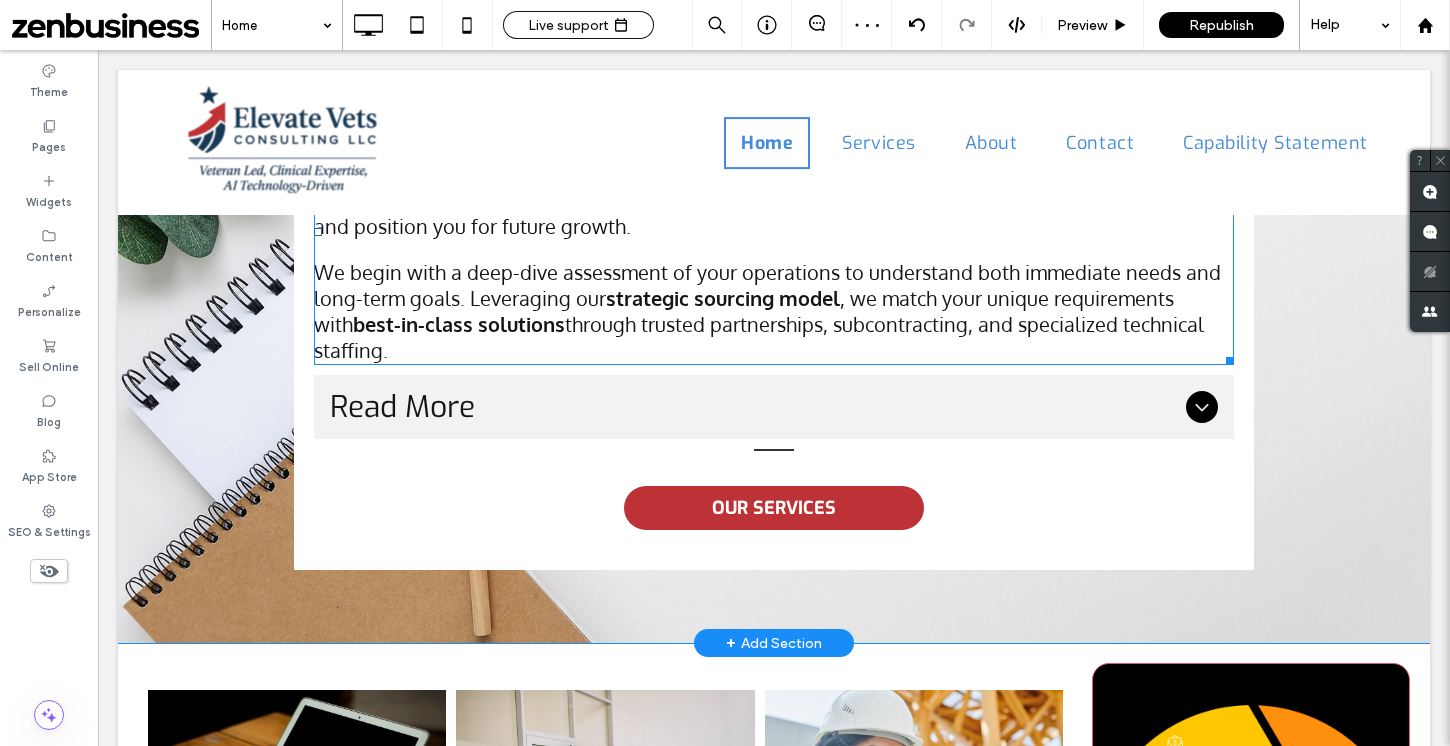 scroll, scrollTop: 1361, scrollLeft: 0, axis: vertical 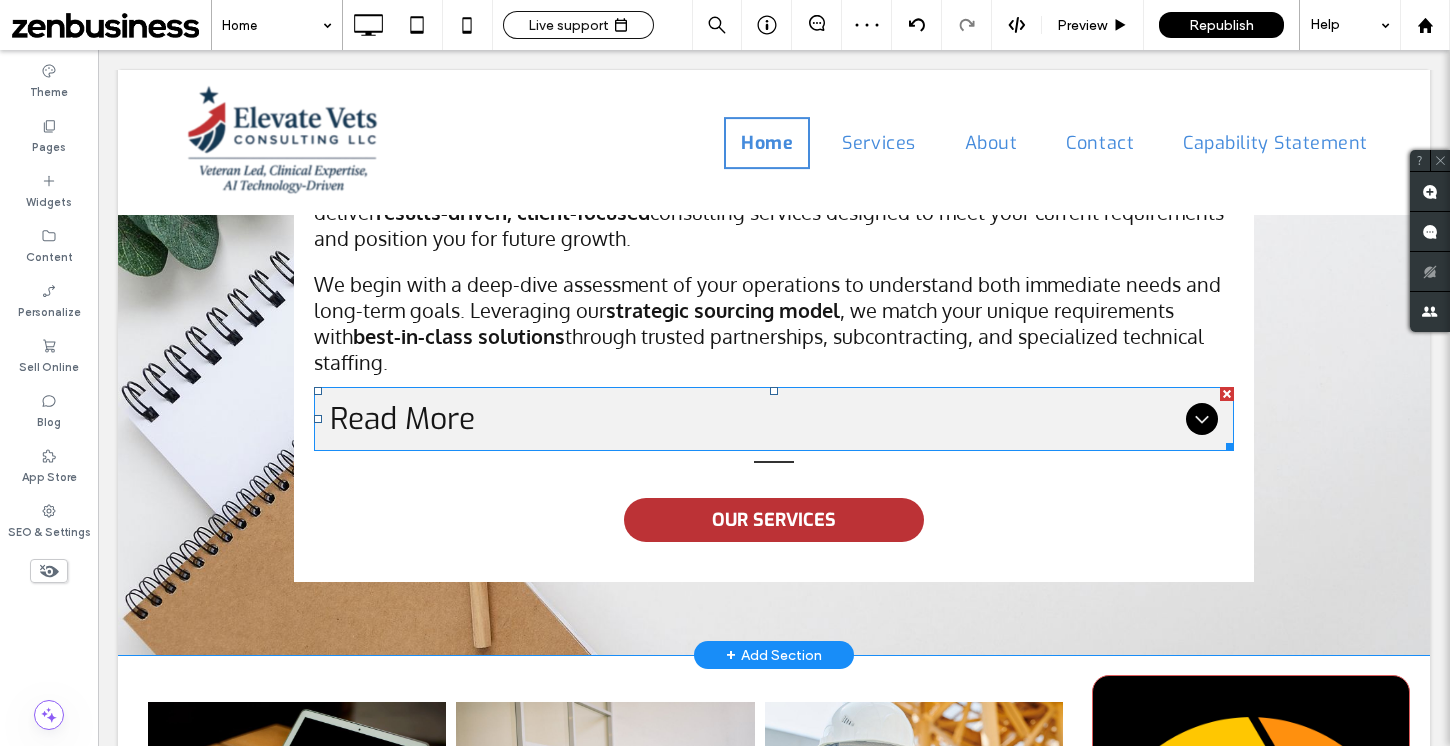 click on "Read More" at bounding box center [754, 419] 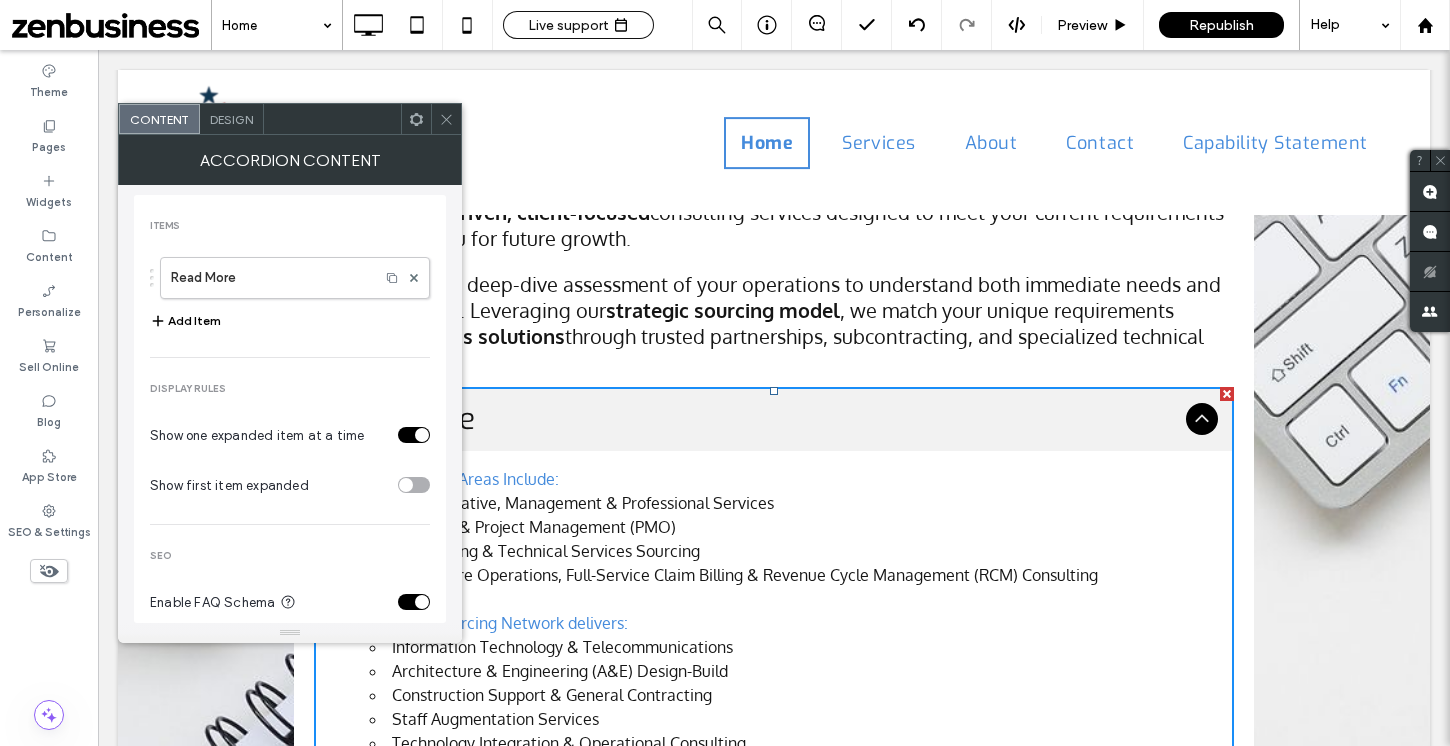 click 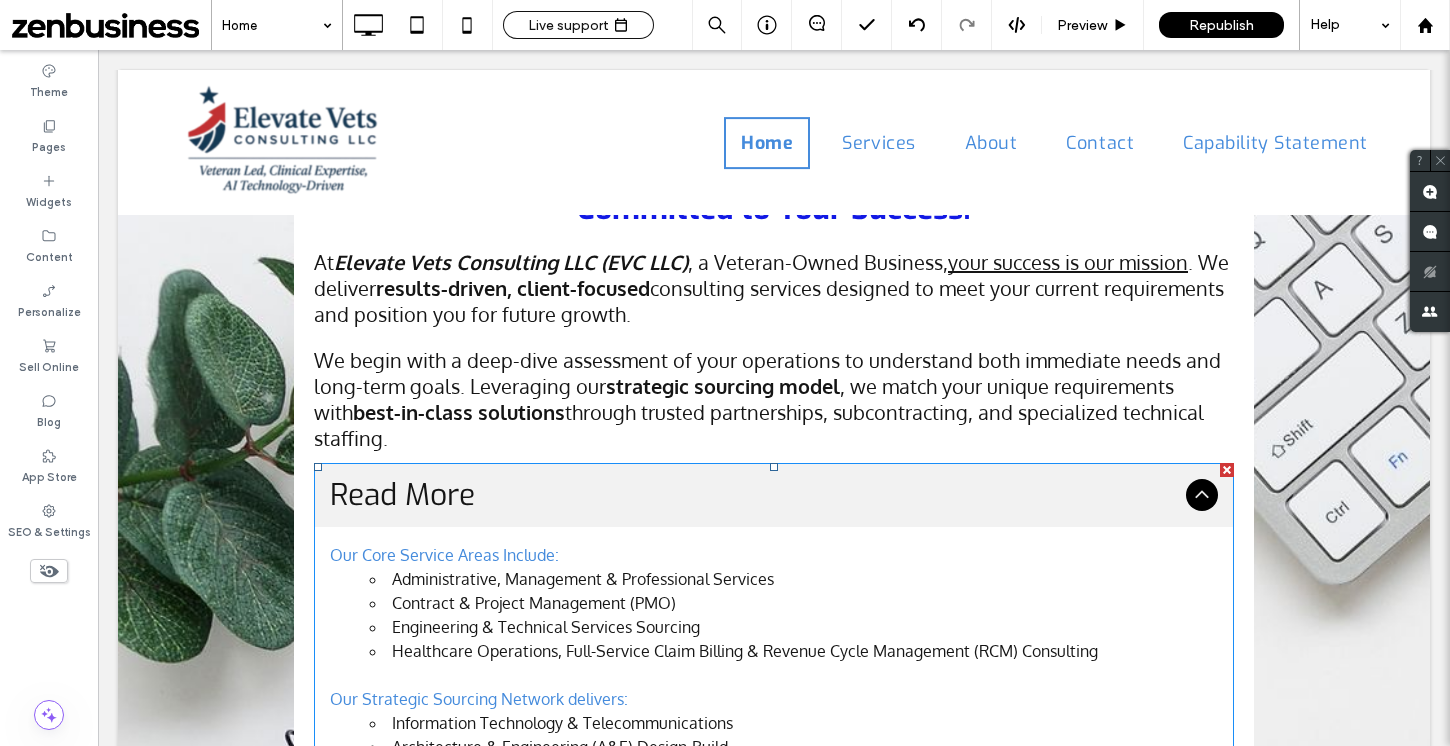 scroll, scrollTop: 1286, scrollLeft: 0, axis: vertical 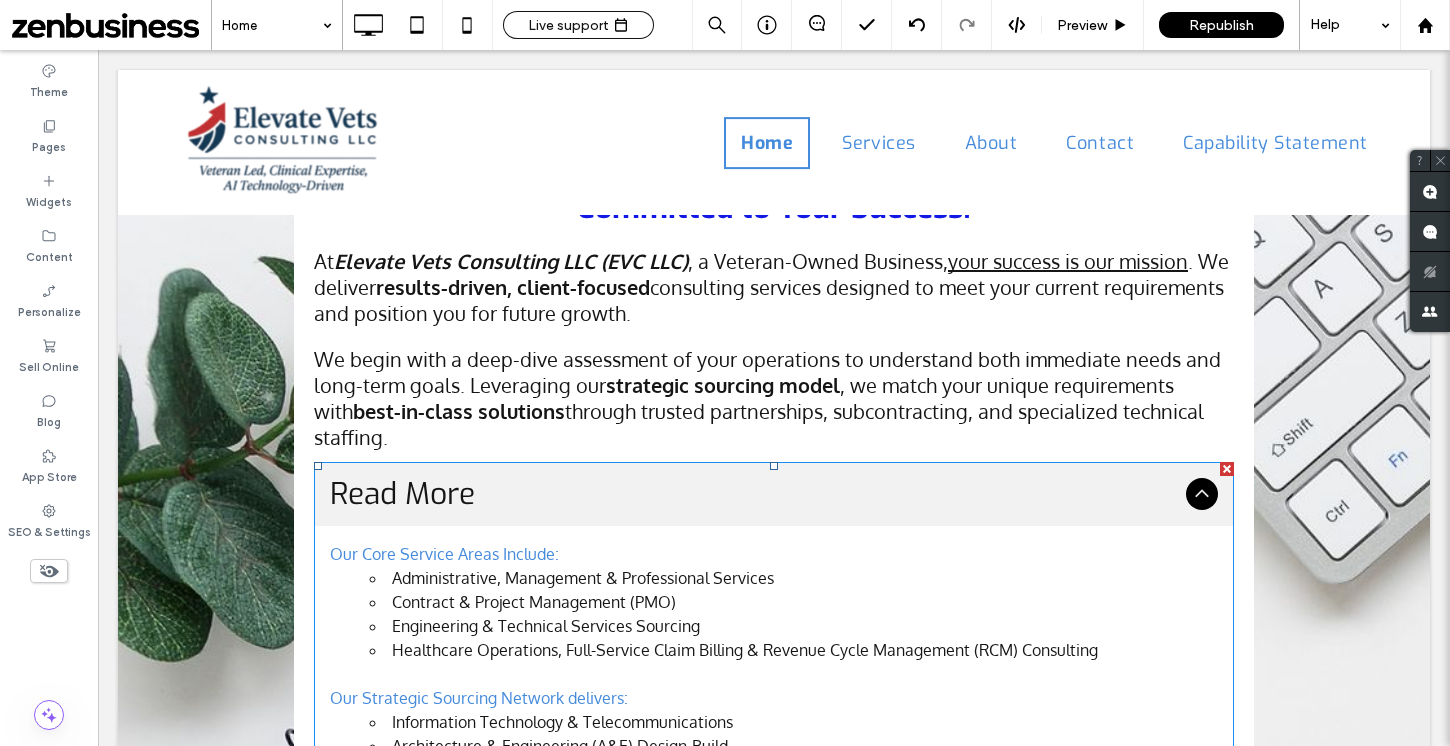 click on "Administrative, Management & Professional Services" at bounding box center (794, 578) 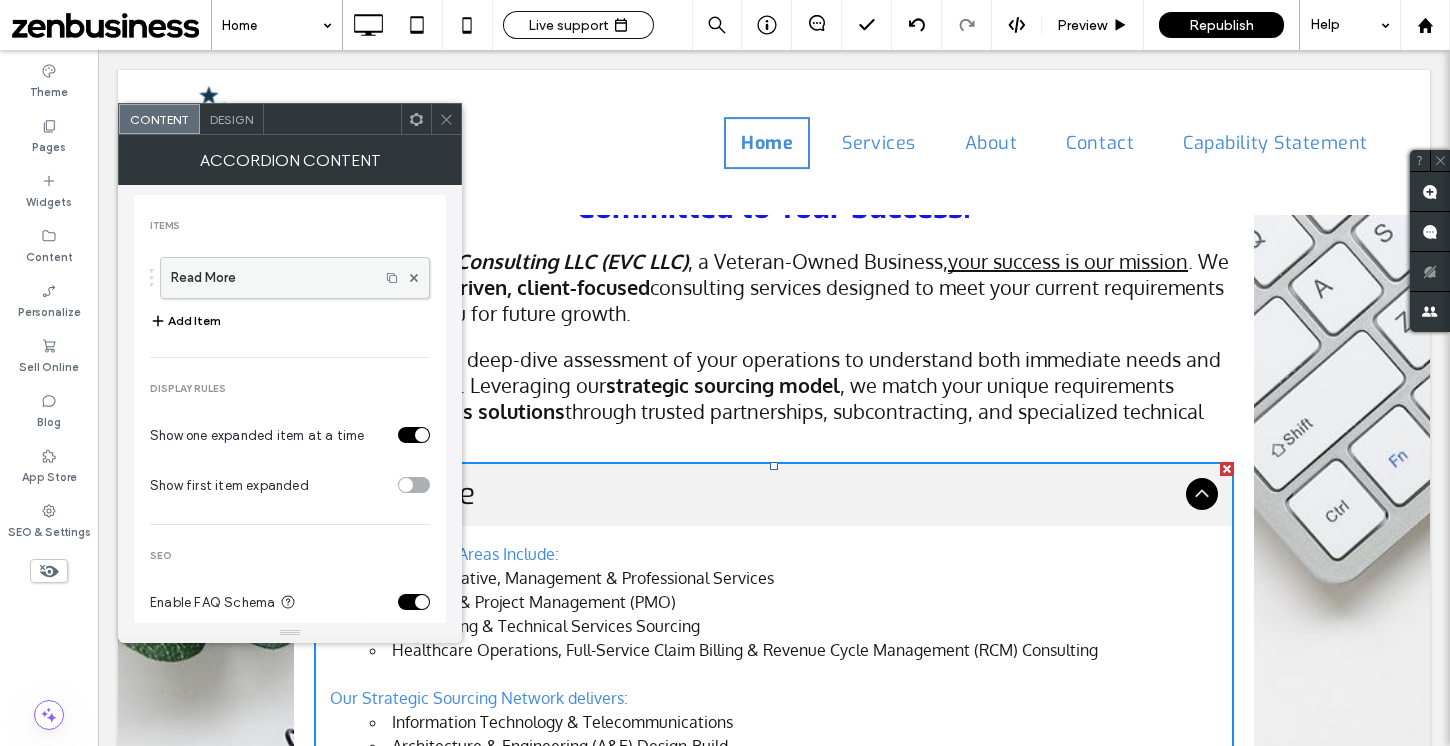 click on "Read More" at bounding box center (270, 278) 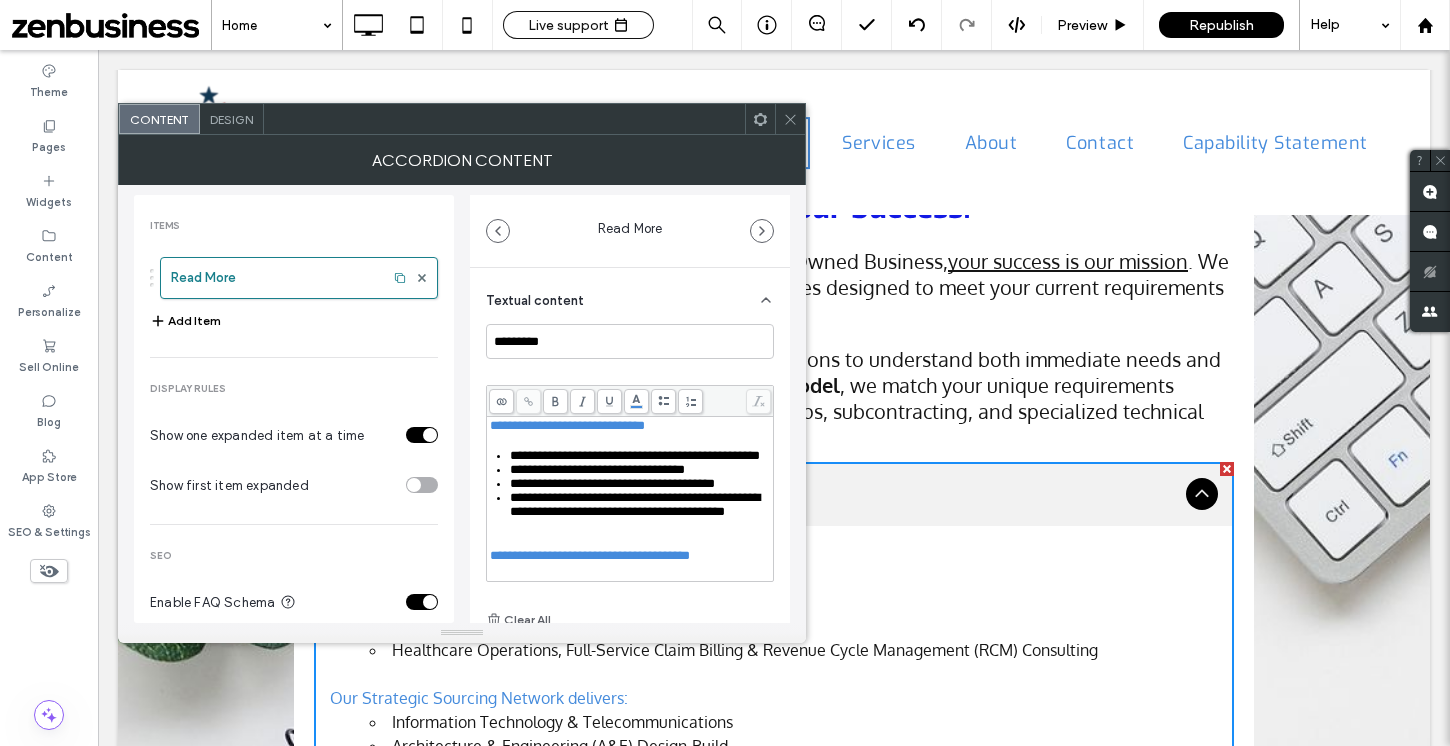 click on "**********" at bounding box center (567, 425) 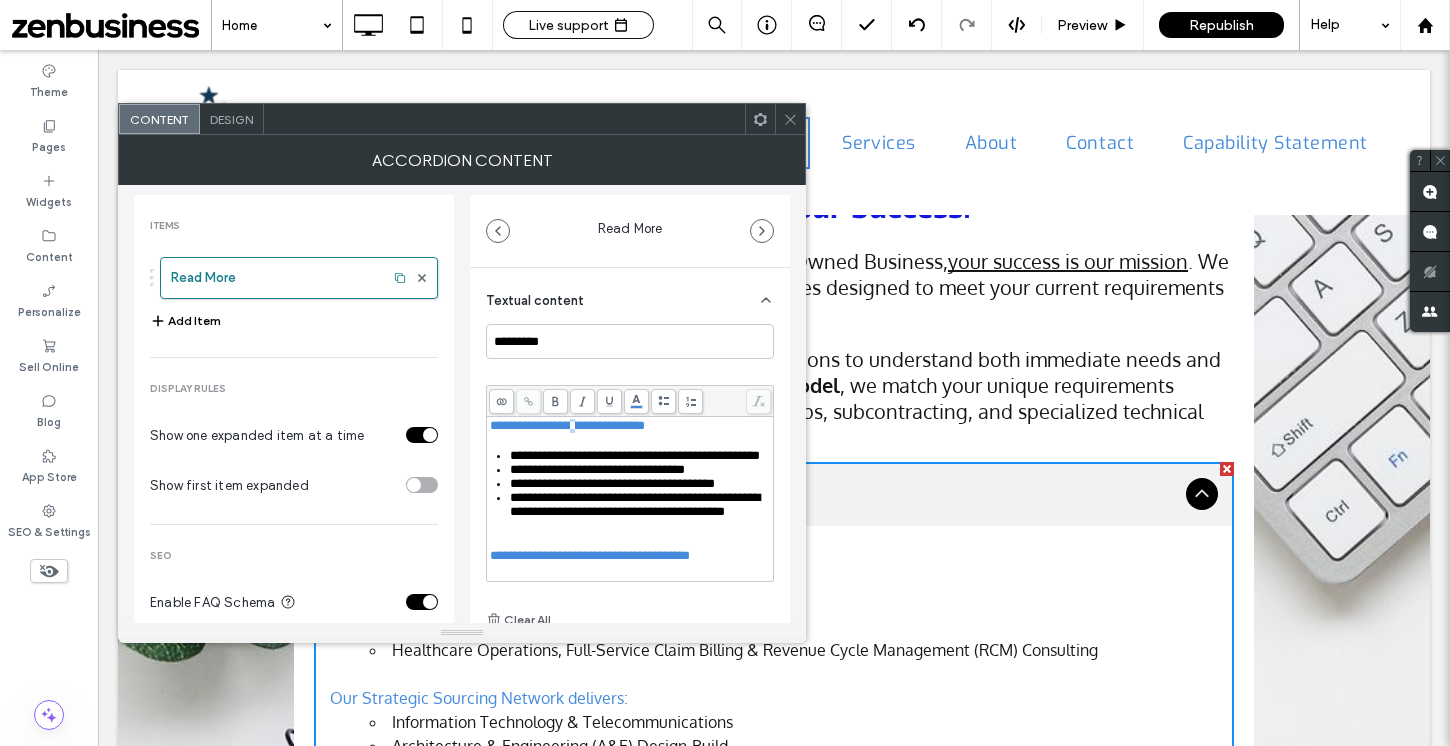click on "**********" at bounding box center (567, 425) 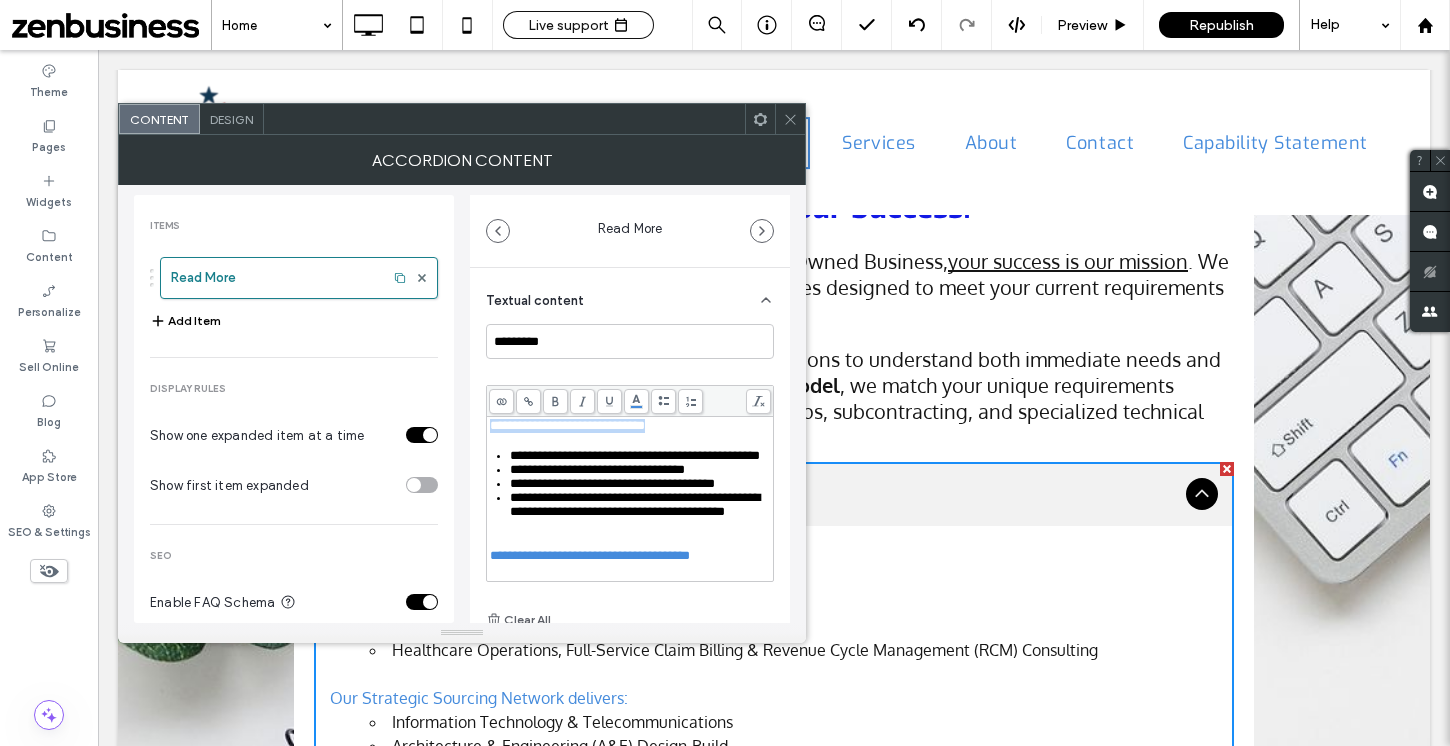click on "**********" at bounding box center (567, 425) 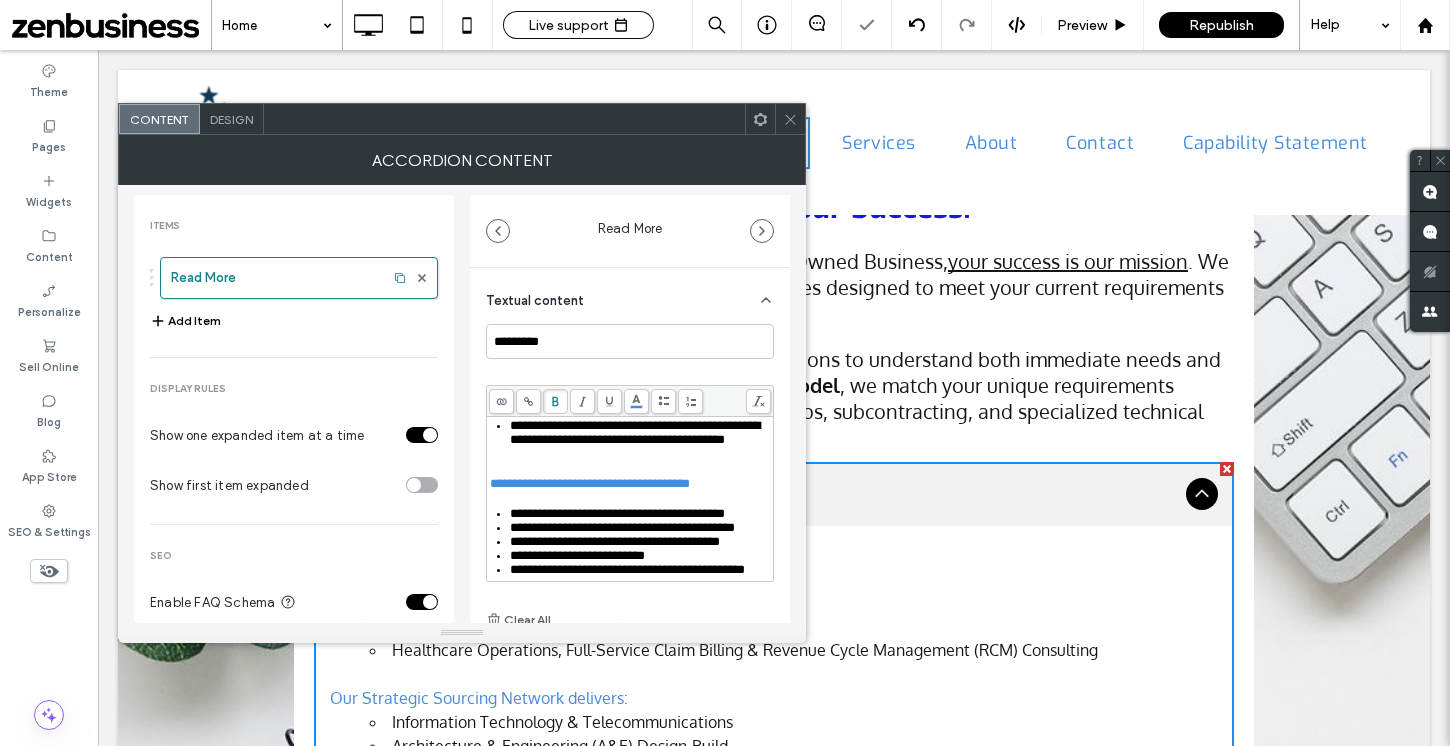 scroll, scrollTop: 85, scrollLeft: 0, axis: vertical 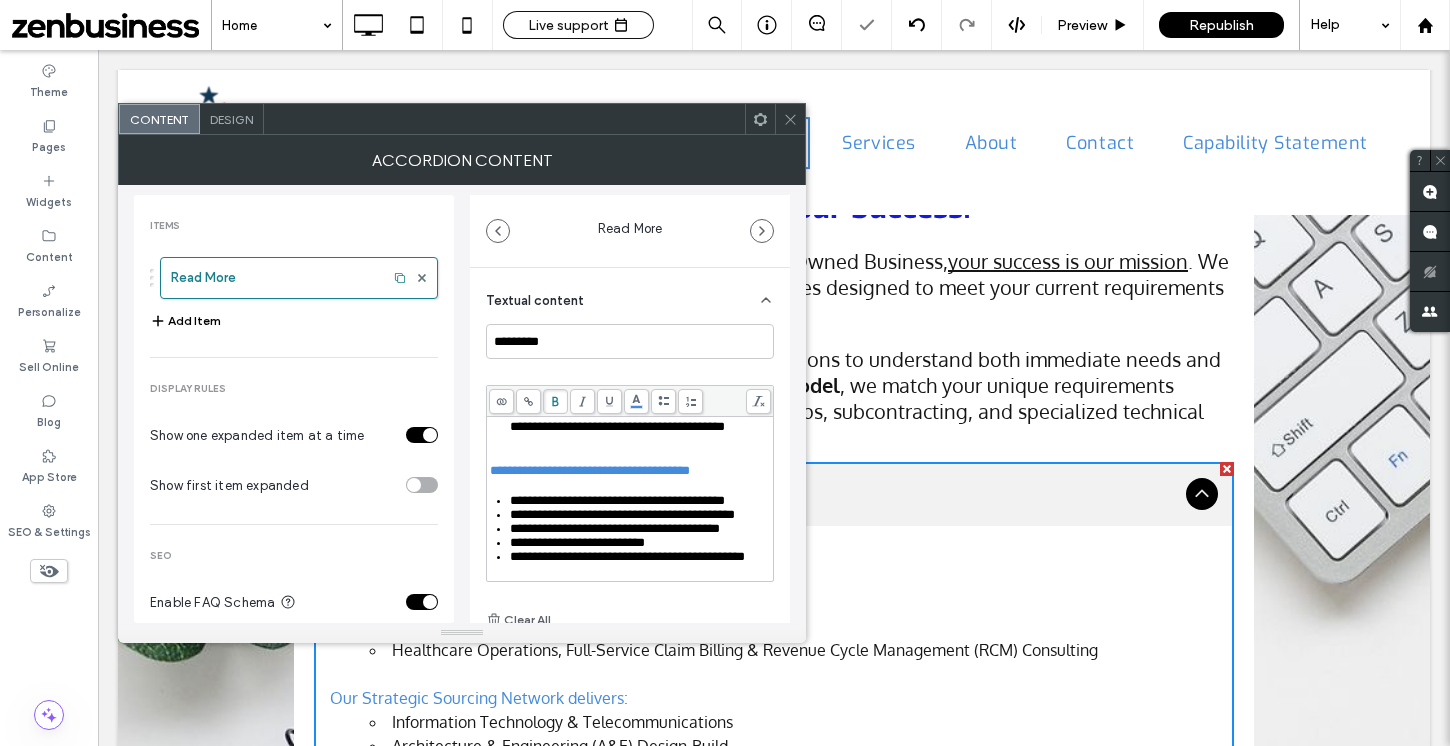click on "**********" at bounding box center [590, 470] 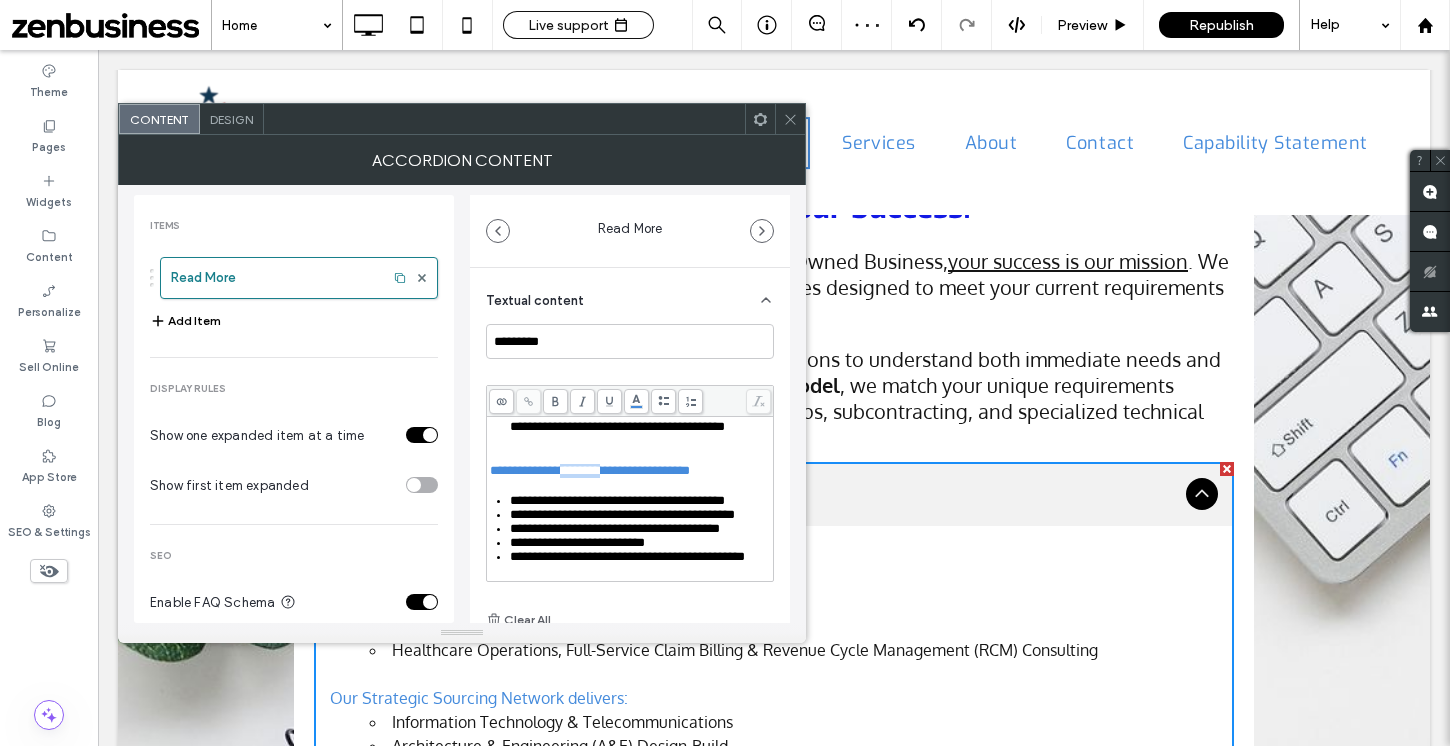 click on "**********" at bounding box center [590, 470] 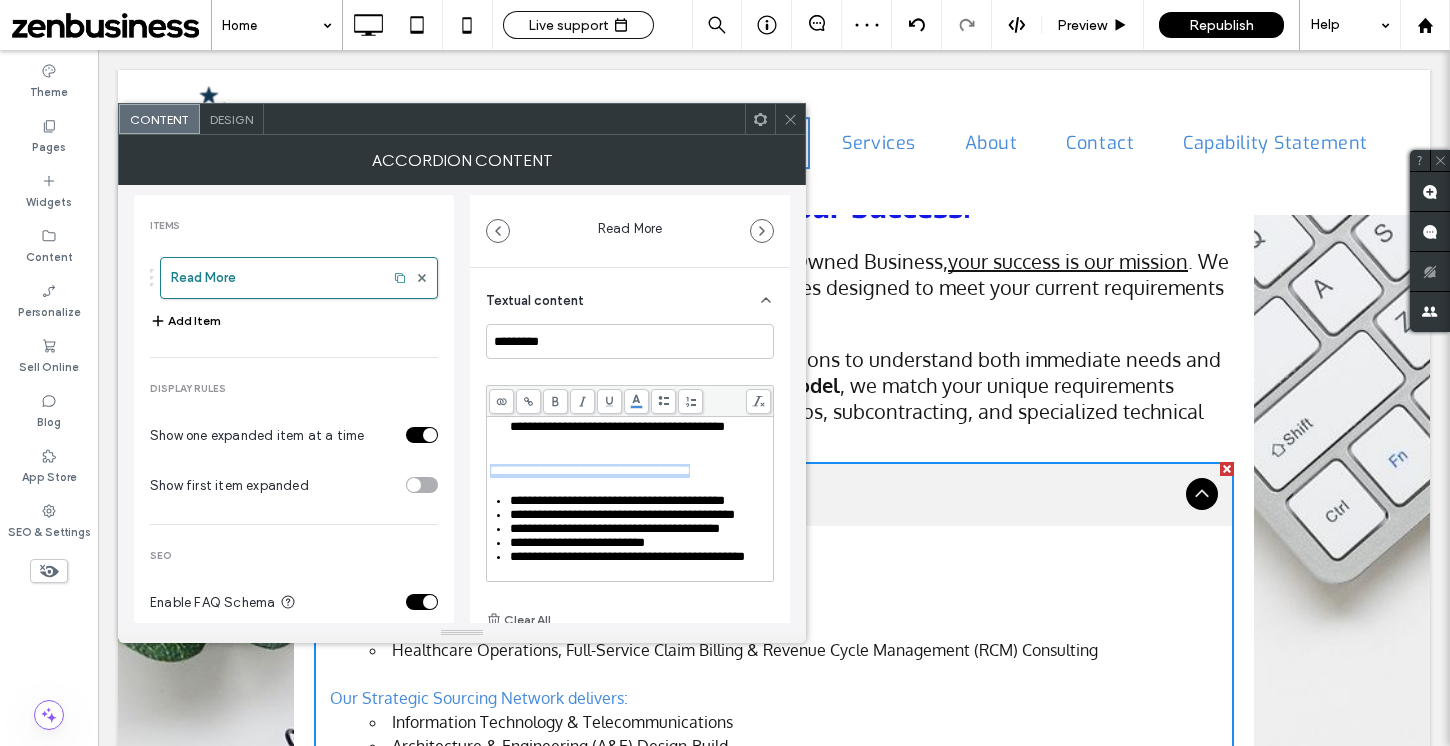 click on "**********" at bounding box center (590, 470) 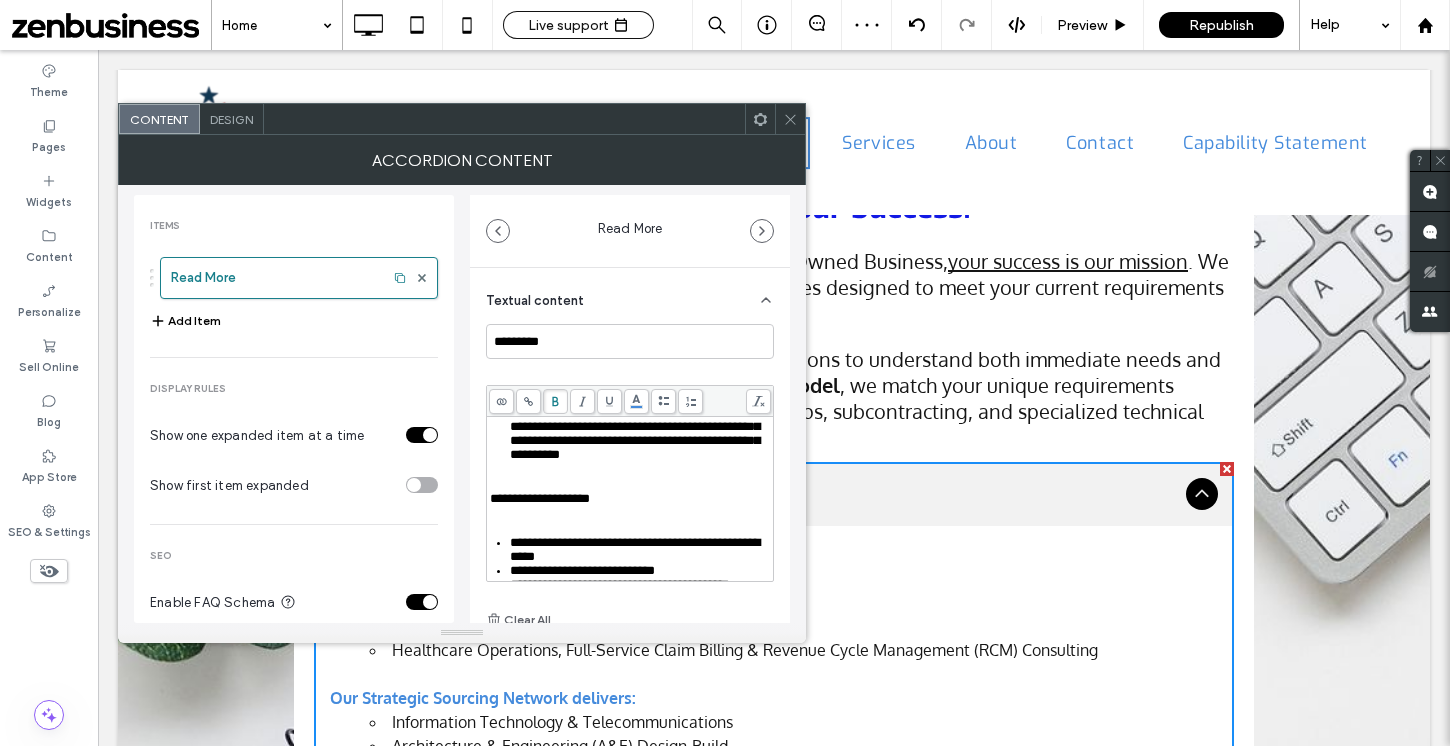 scroll, scrollTop: 332, scrollLeft: 0, axis: vertical 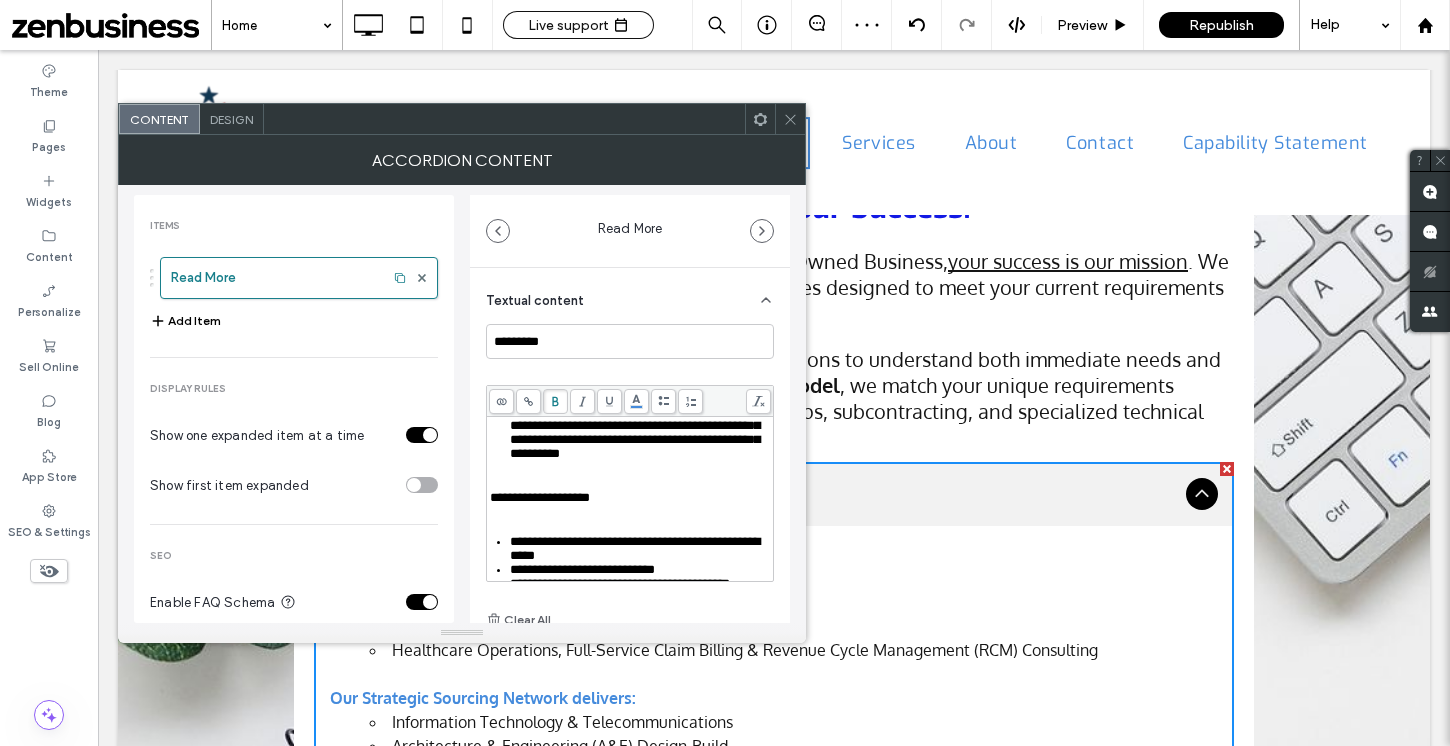 click on "**********" at bounding box center [627, 360] 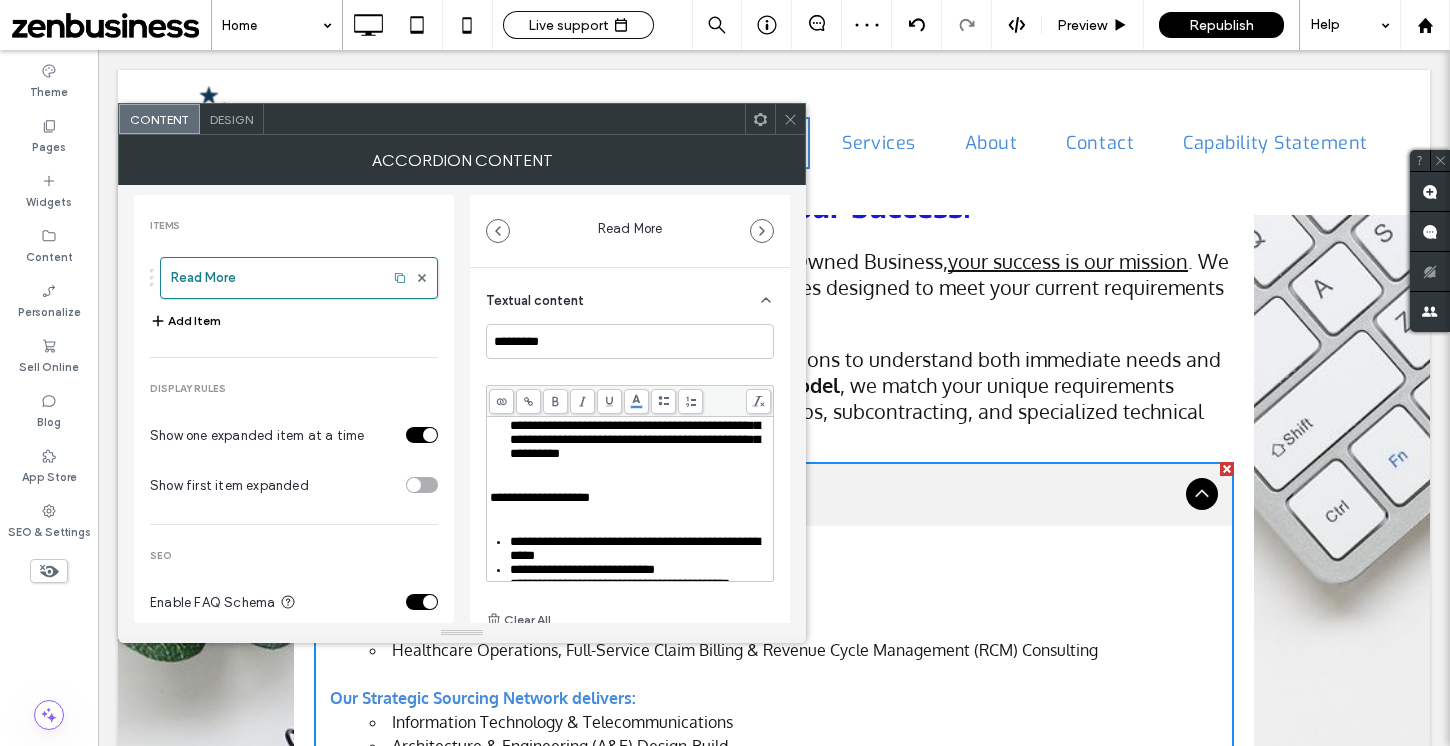 click on "**********" at bounding box center (627, 360) 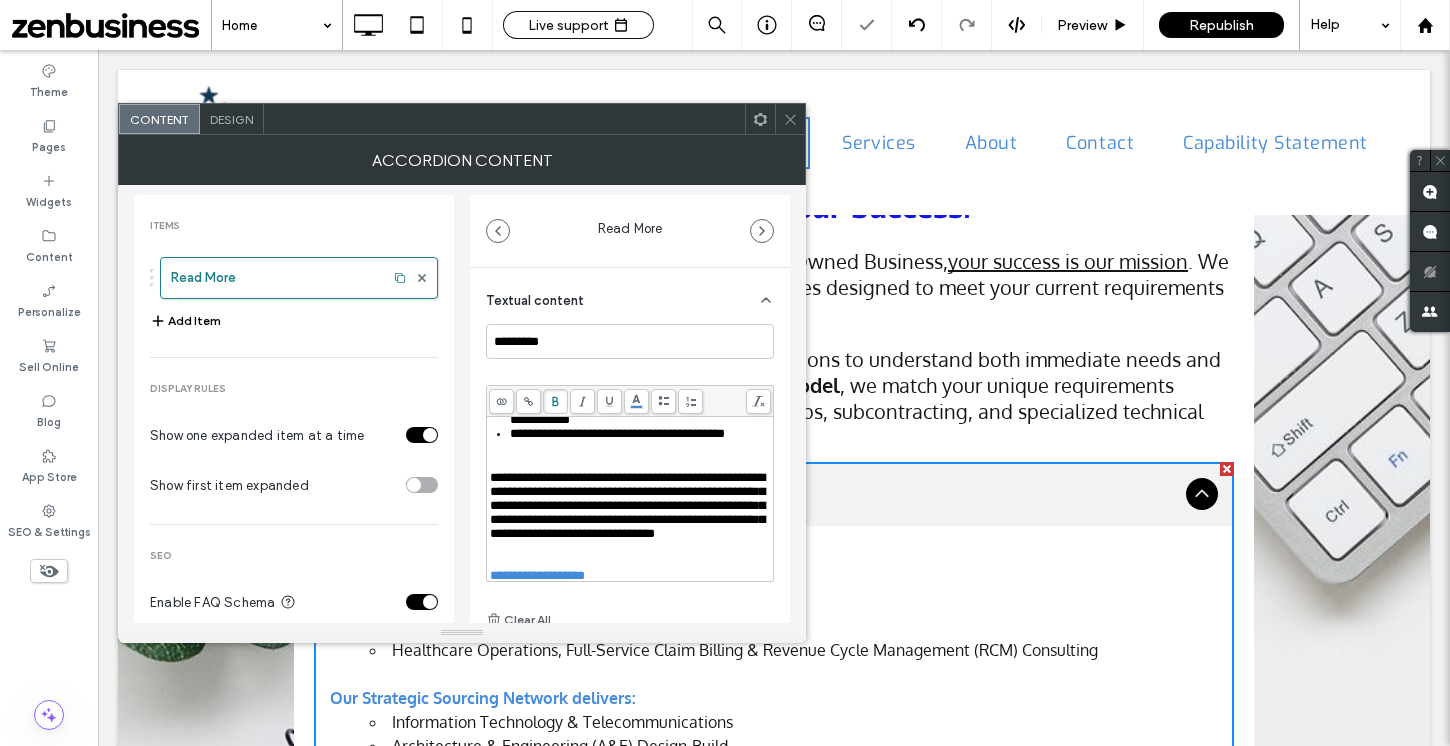 scroll, scrollTop: 571, scrollLeft: 0, axis: vertical 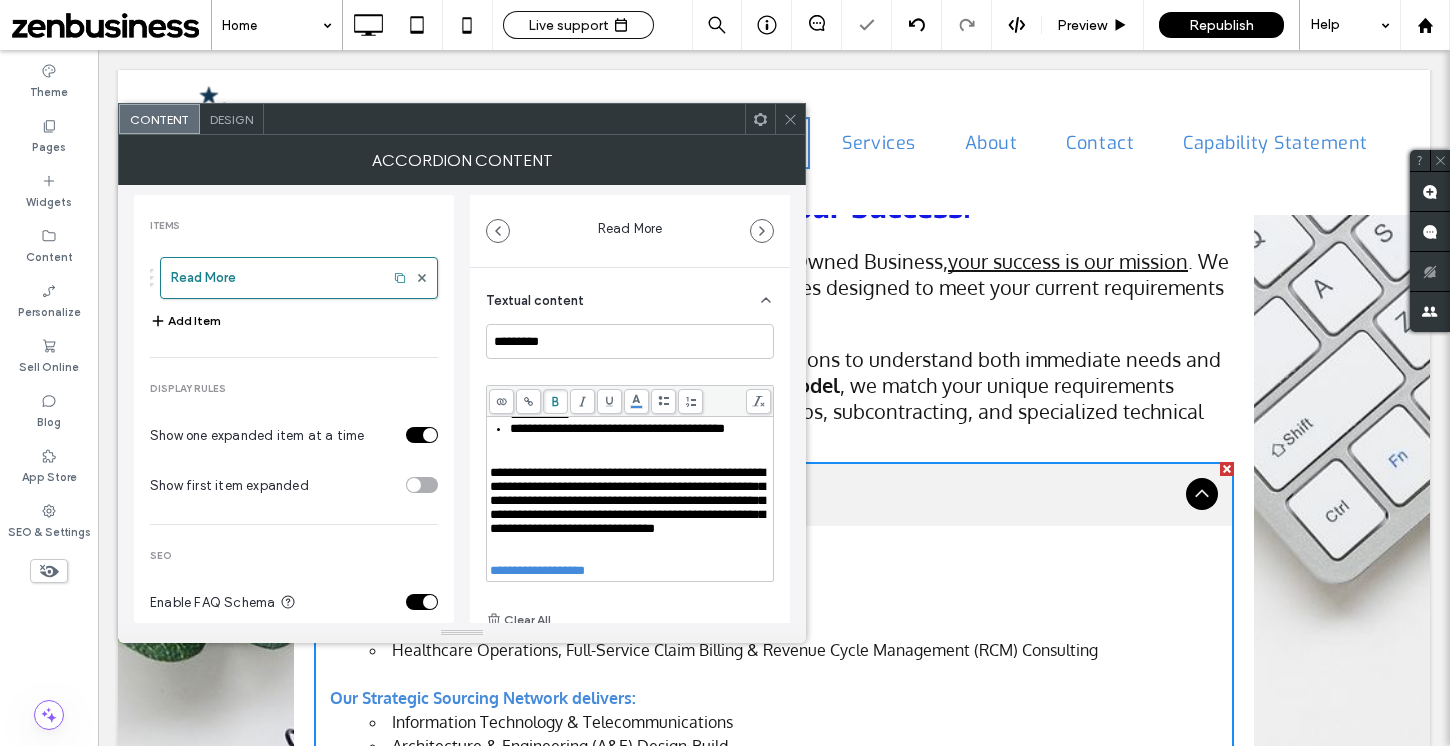 click on "**********" at bounding box center (540, 258) 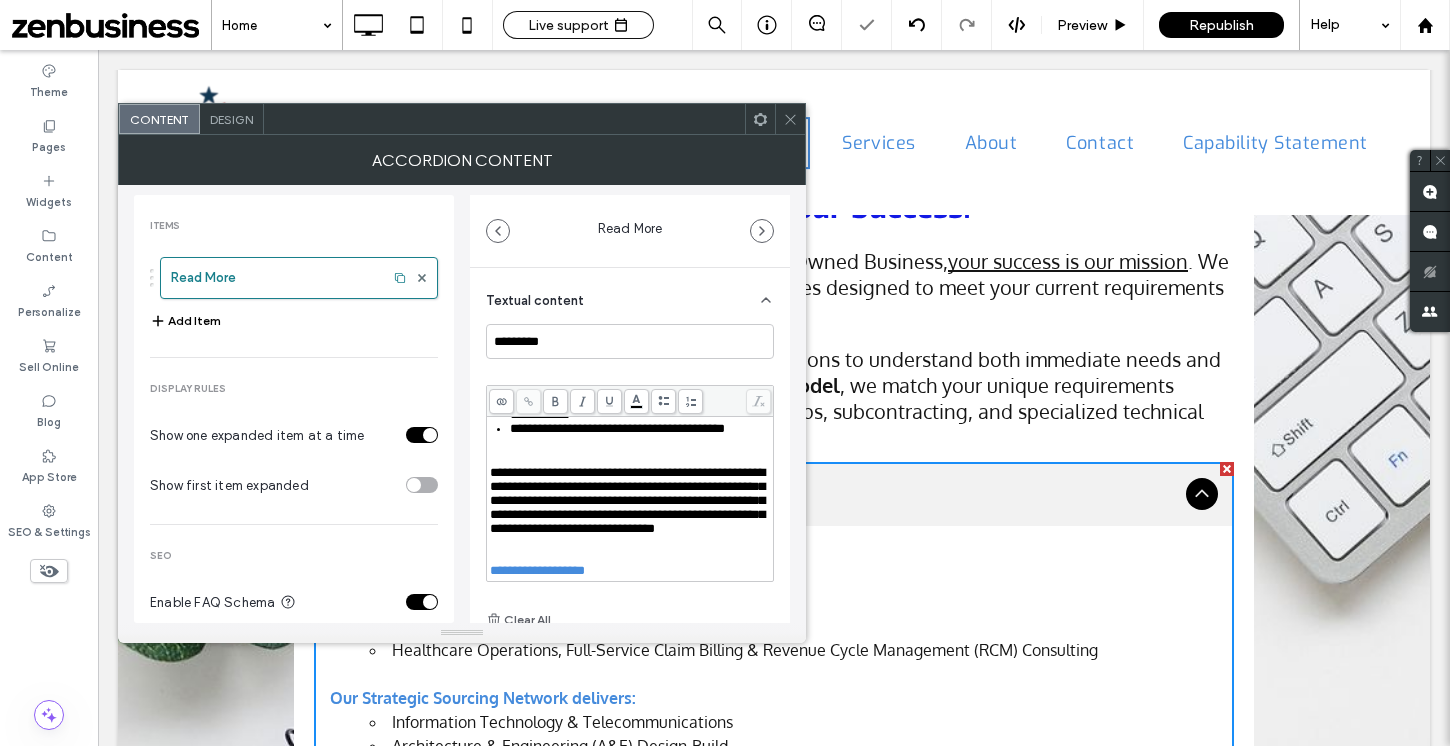 click on "**********" at bounding box center (540, 258) 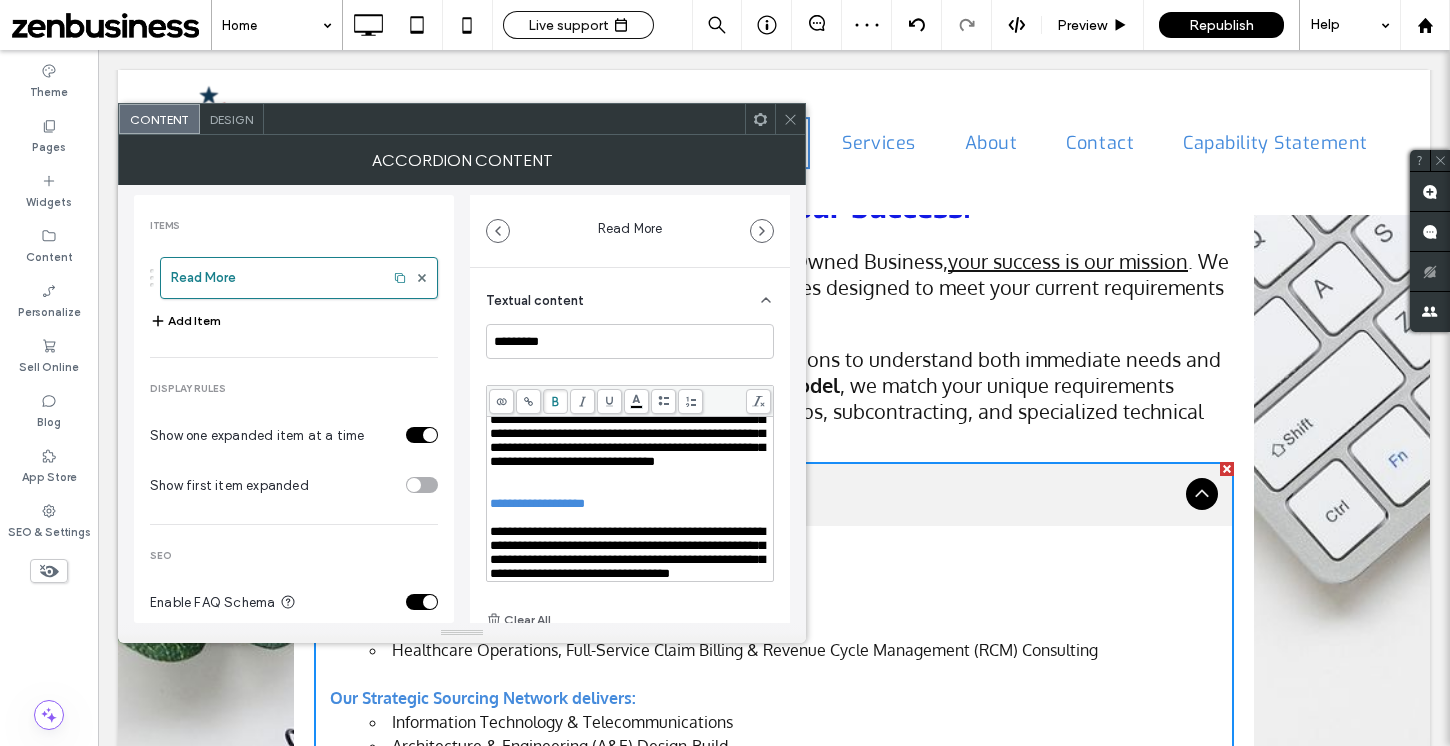 scroll, scrollTop: 974, scrollLeft: 0, axis: vertical 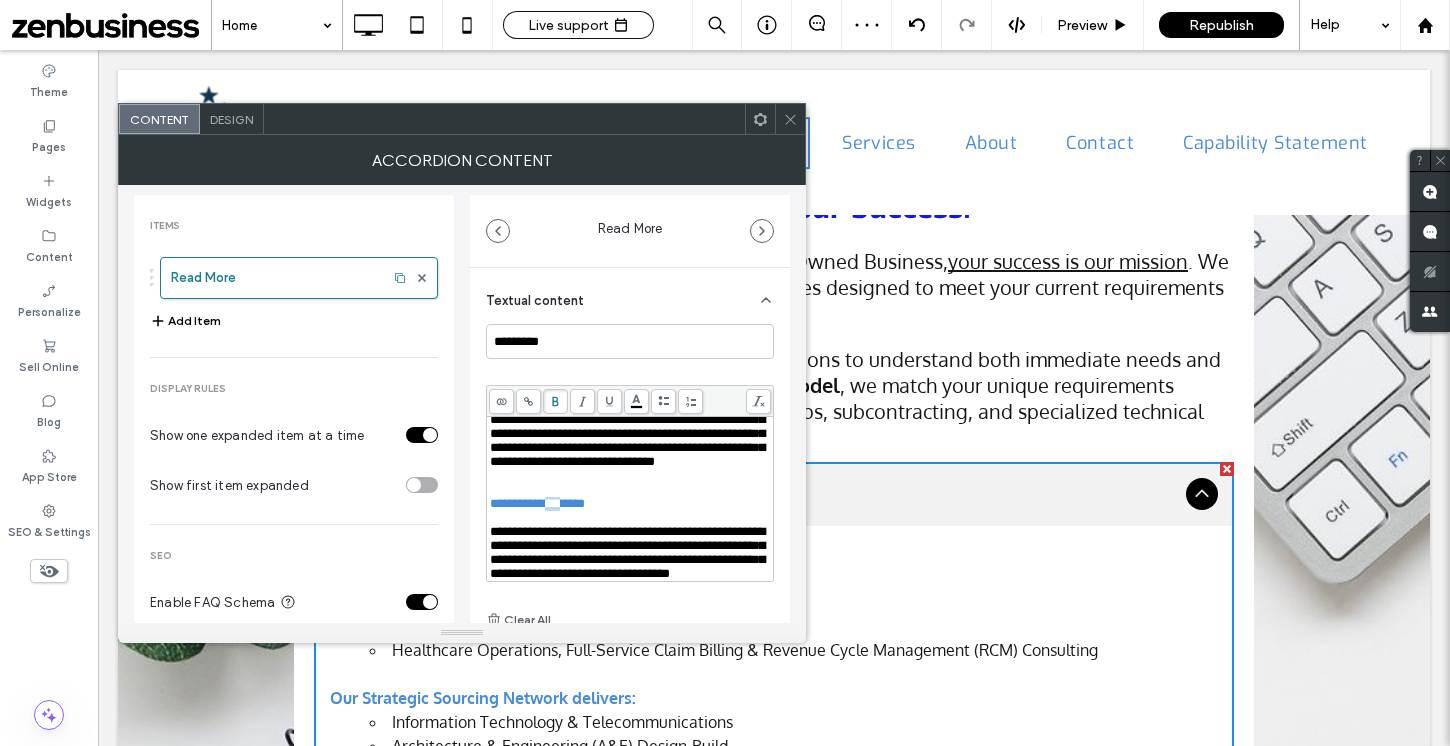 click on "**********" at bounding box center [537, 503] 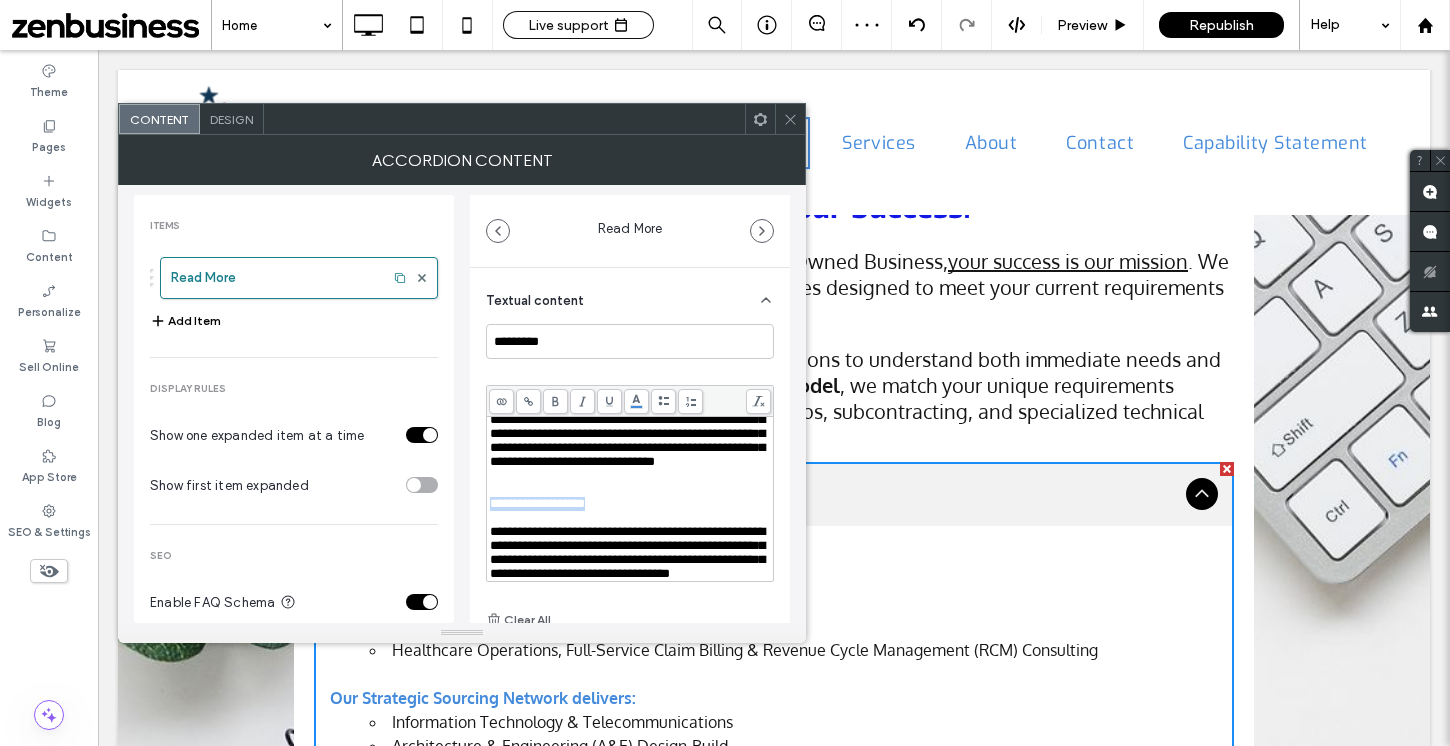 click on "**********" at bounding box center [537, 503] 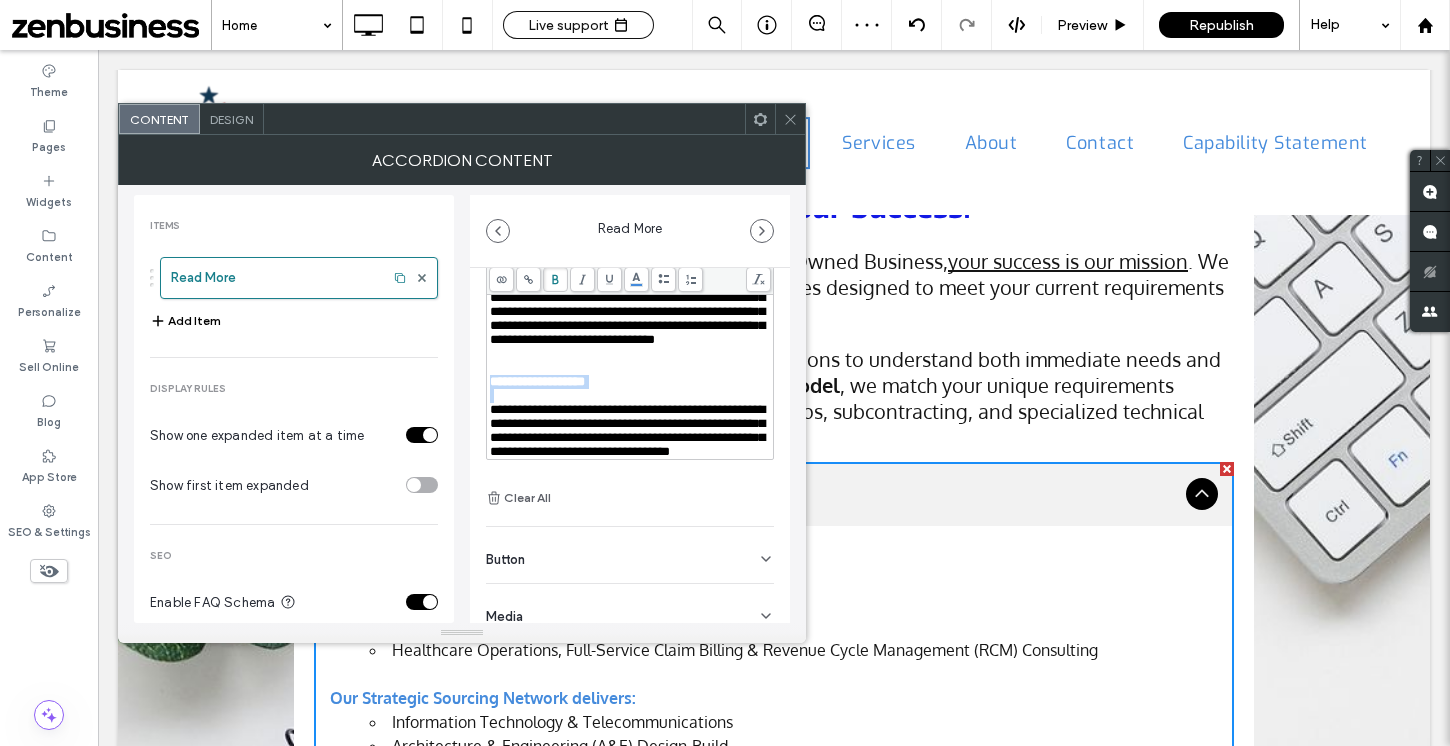 scroll, scrollTop: 140, scrollLeft: 0, axis: vertical 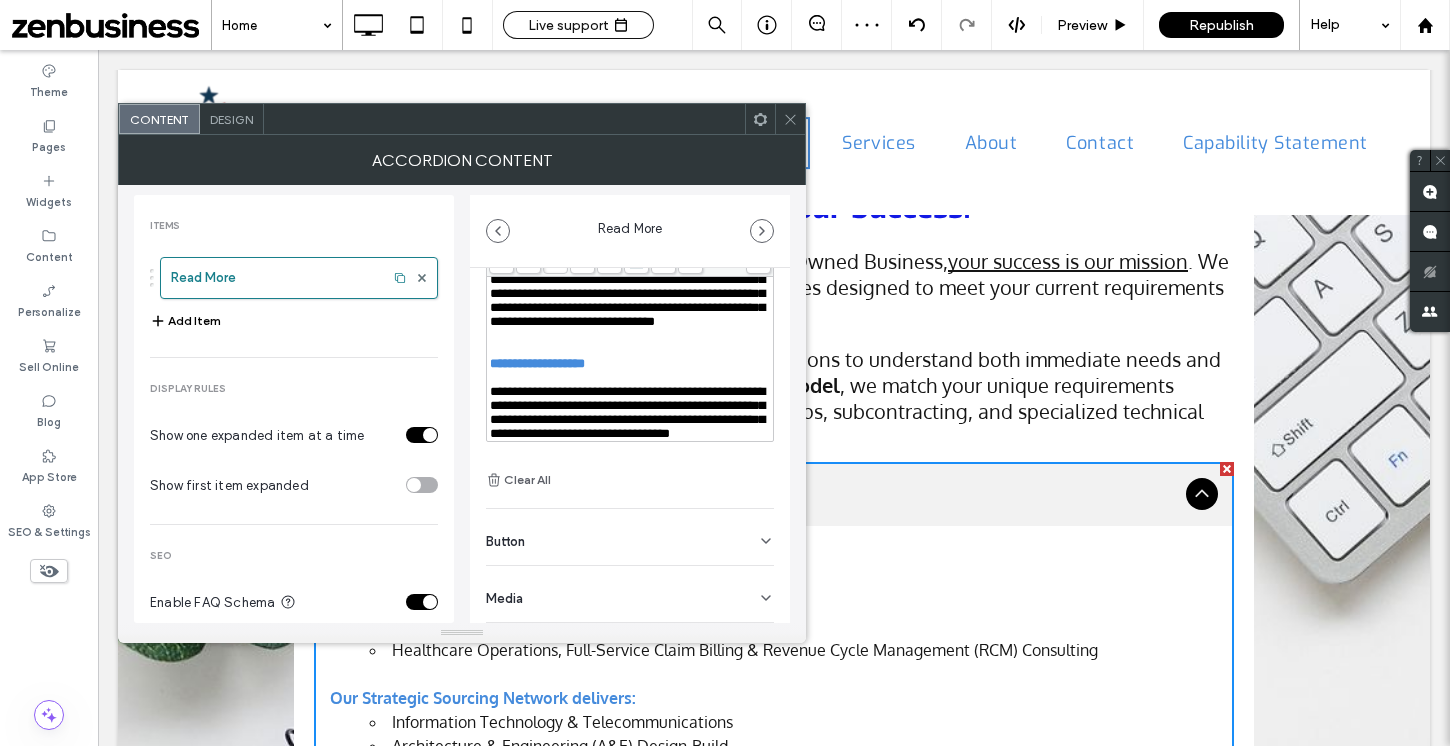 click 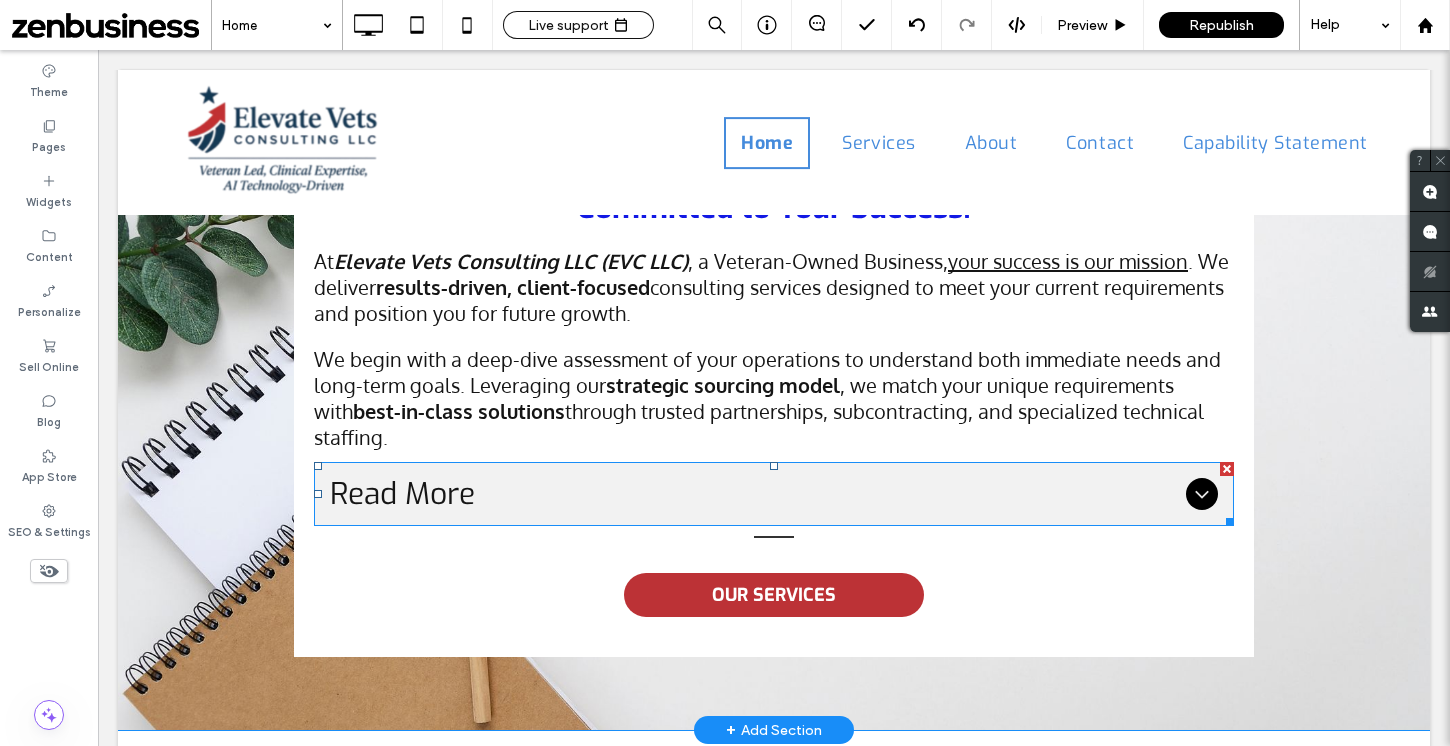 click on "Read More" at bounding box center [754, 494] 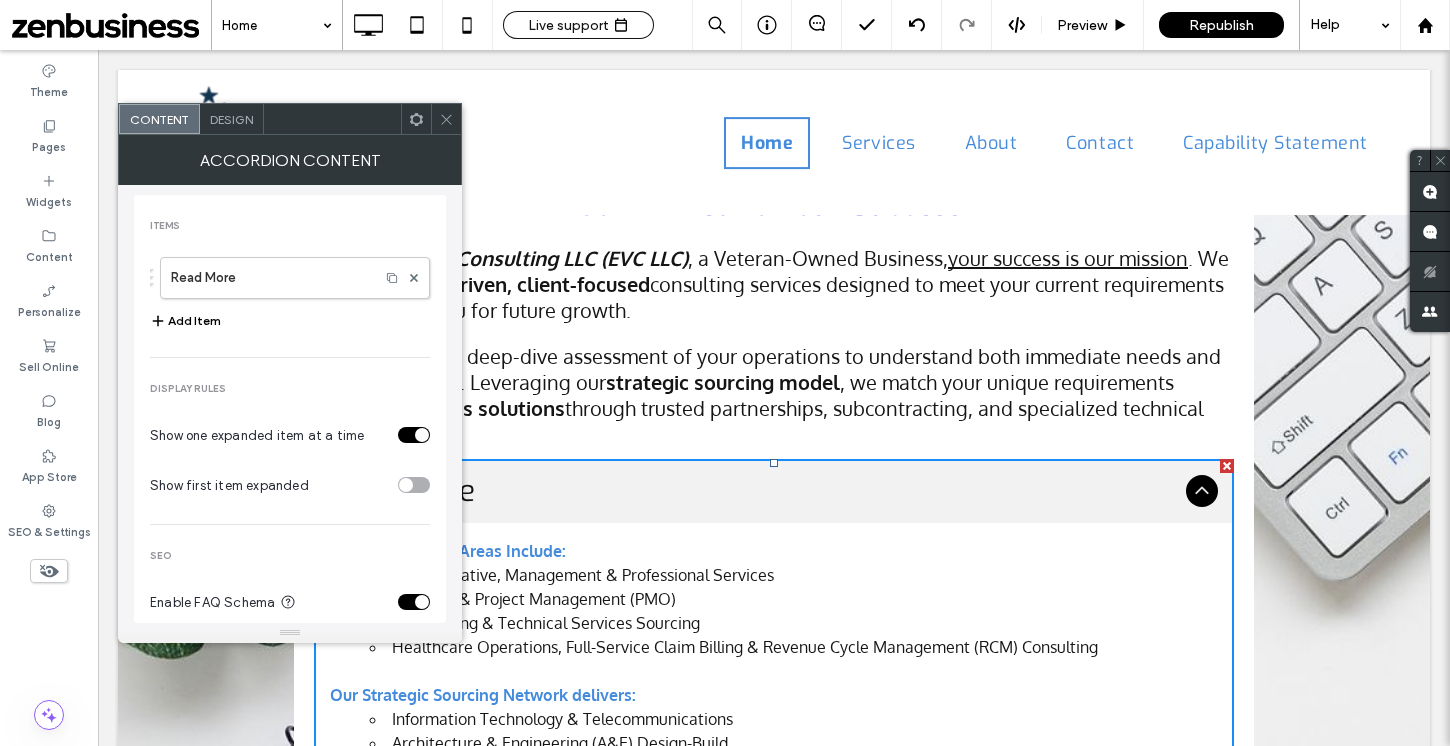 scroll, scrollTop: 1290, scrollLeft: 0, axis: vertical 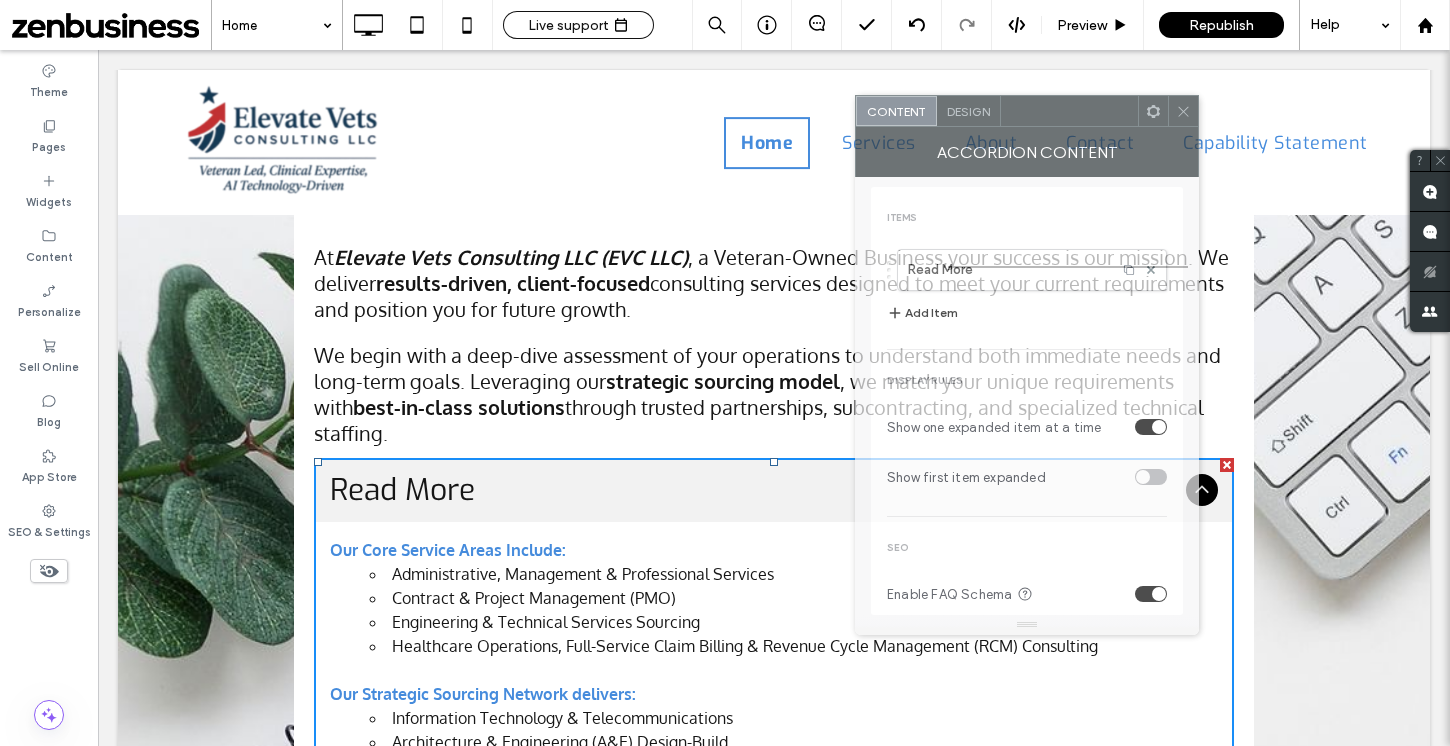 drag, startPoint x: 333, startPoint y: 131, endPoint x: 1135, endPoint y: 145, distance: 802.1222 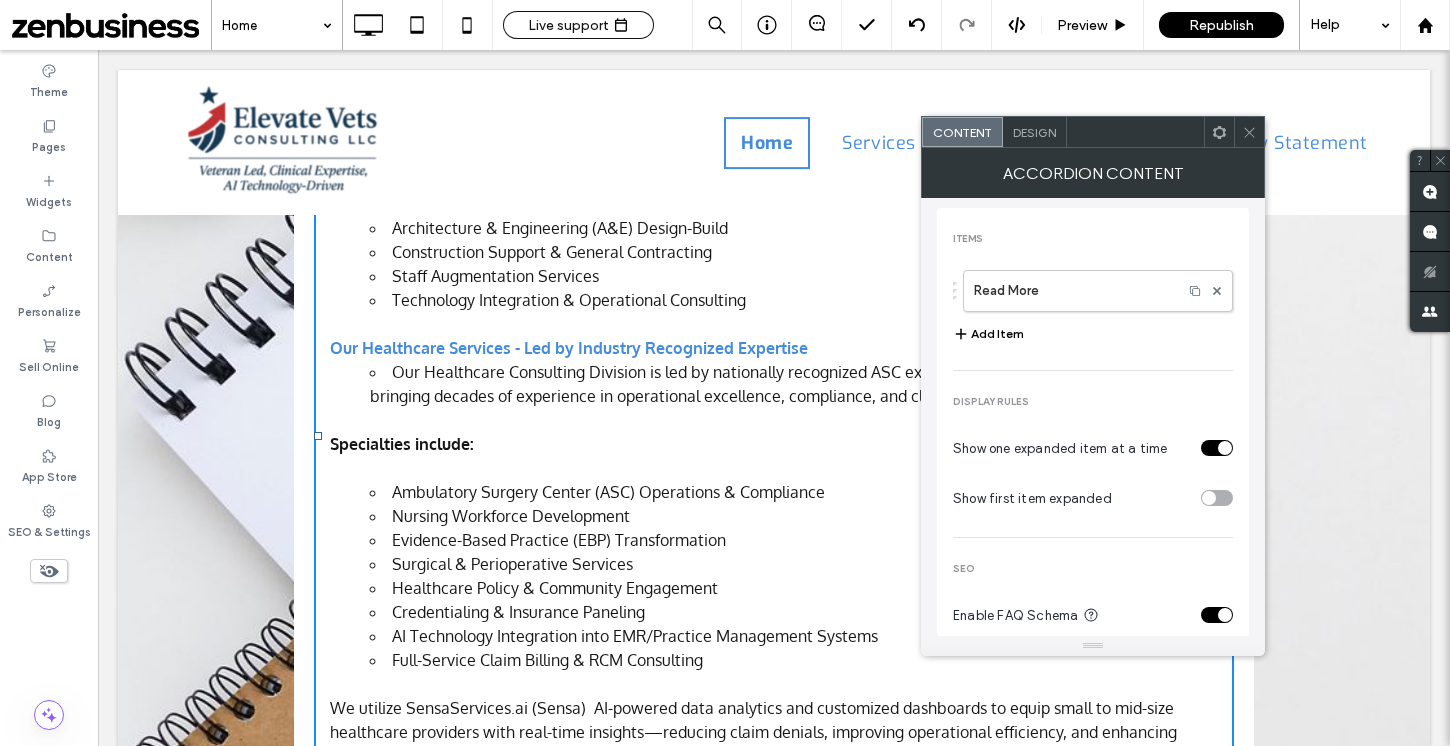 scroll, scrollTop: 1805, scrollLeft: 0, axis: vertical 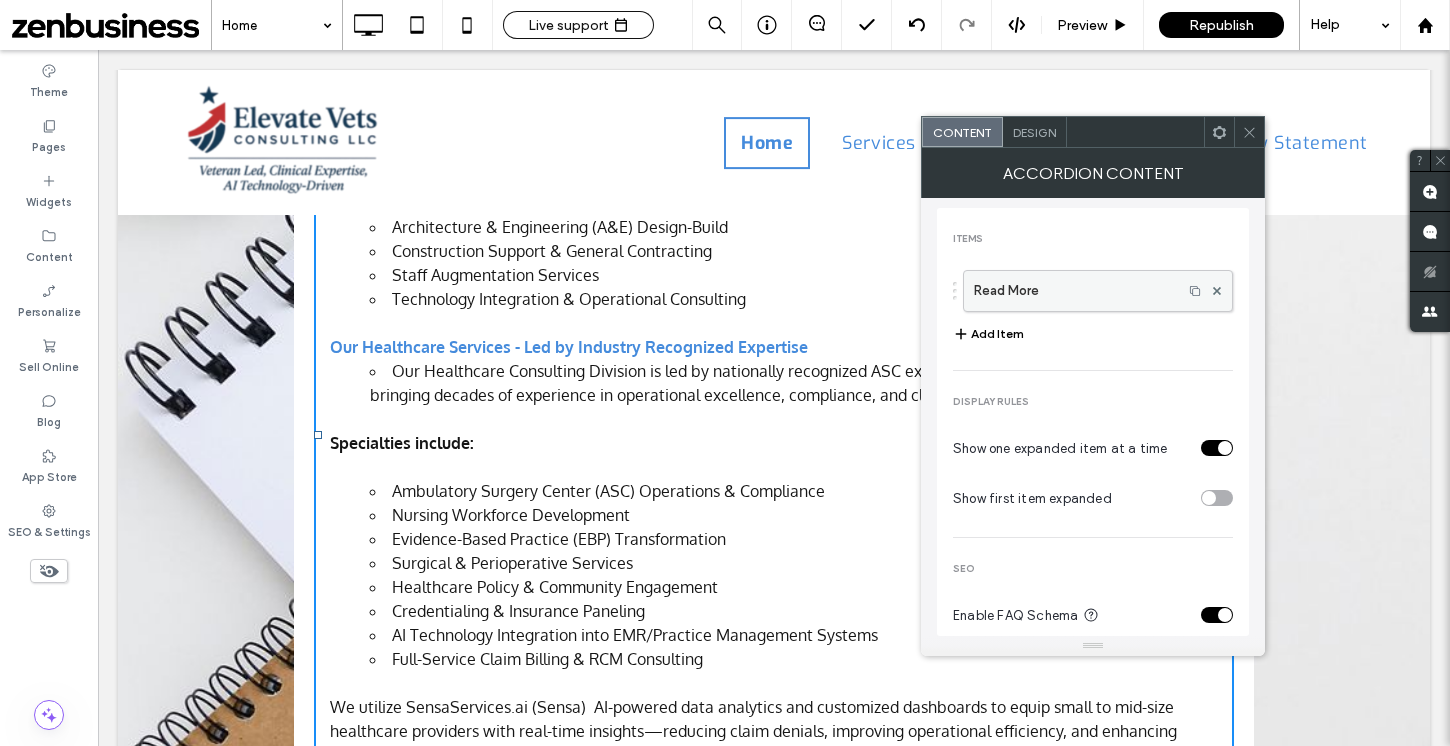 click on "Read More" at bounding box center [1073, 291] 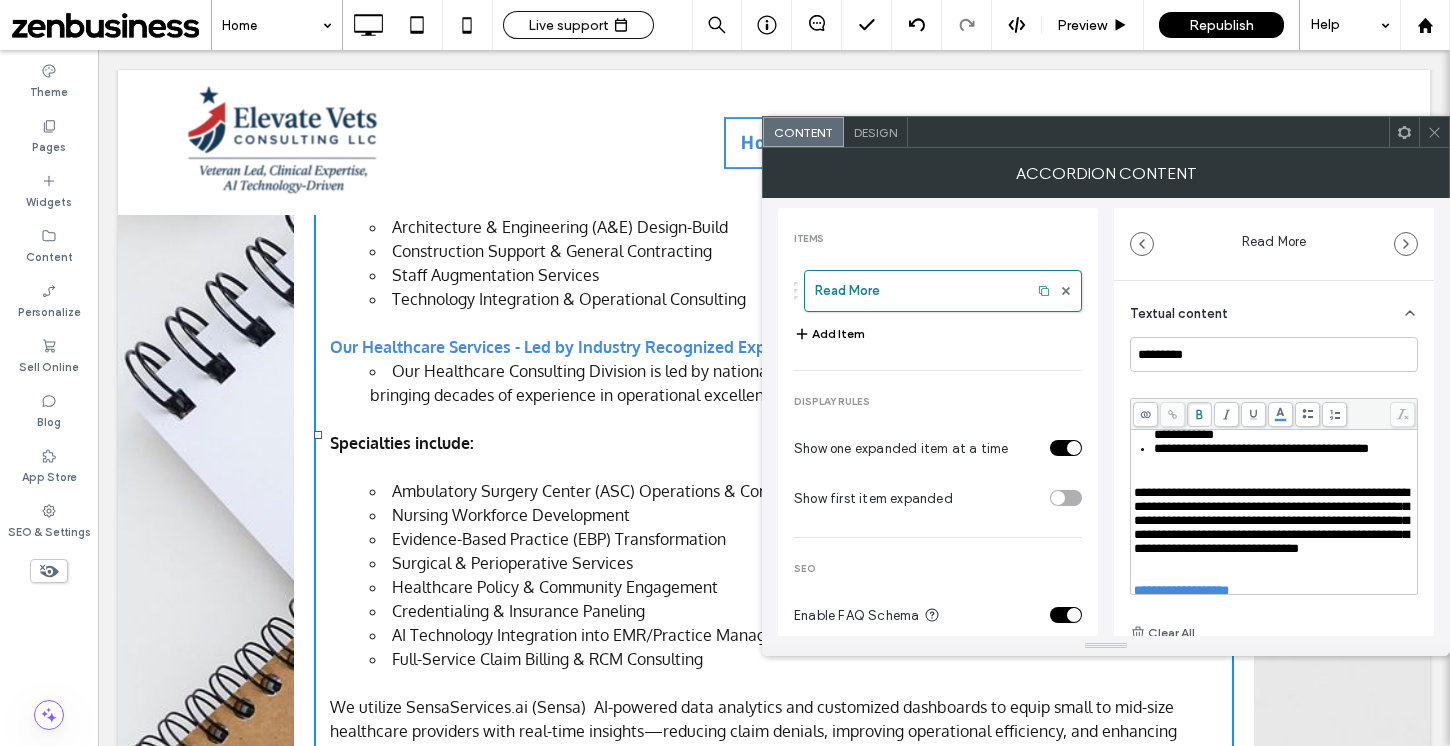 scroll, scrollTop: 567, scrollLeft: 0, axis: vertical 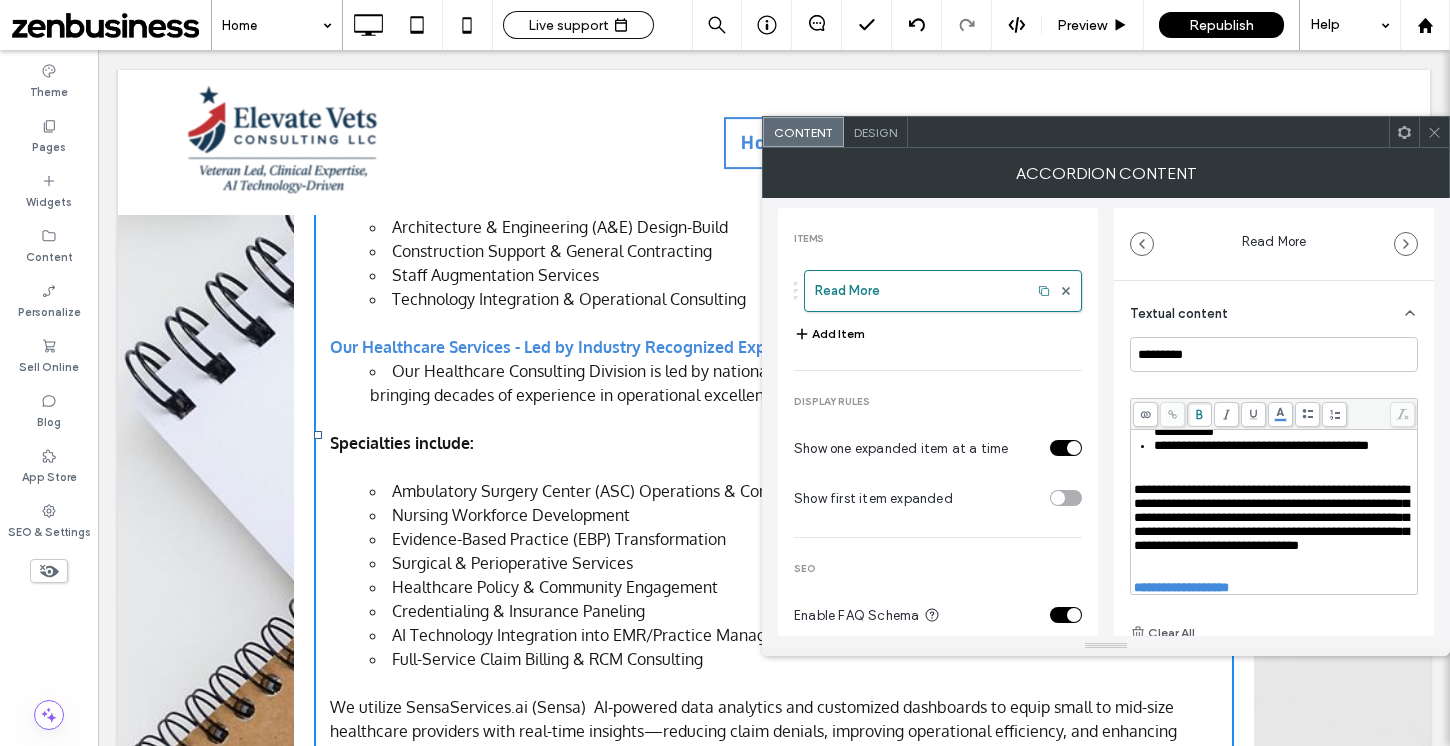 click on "**********" at bounding box center (1184, 275) 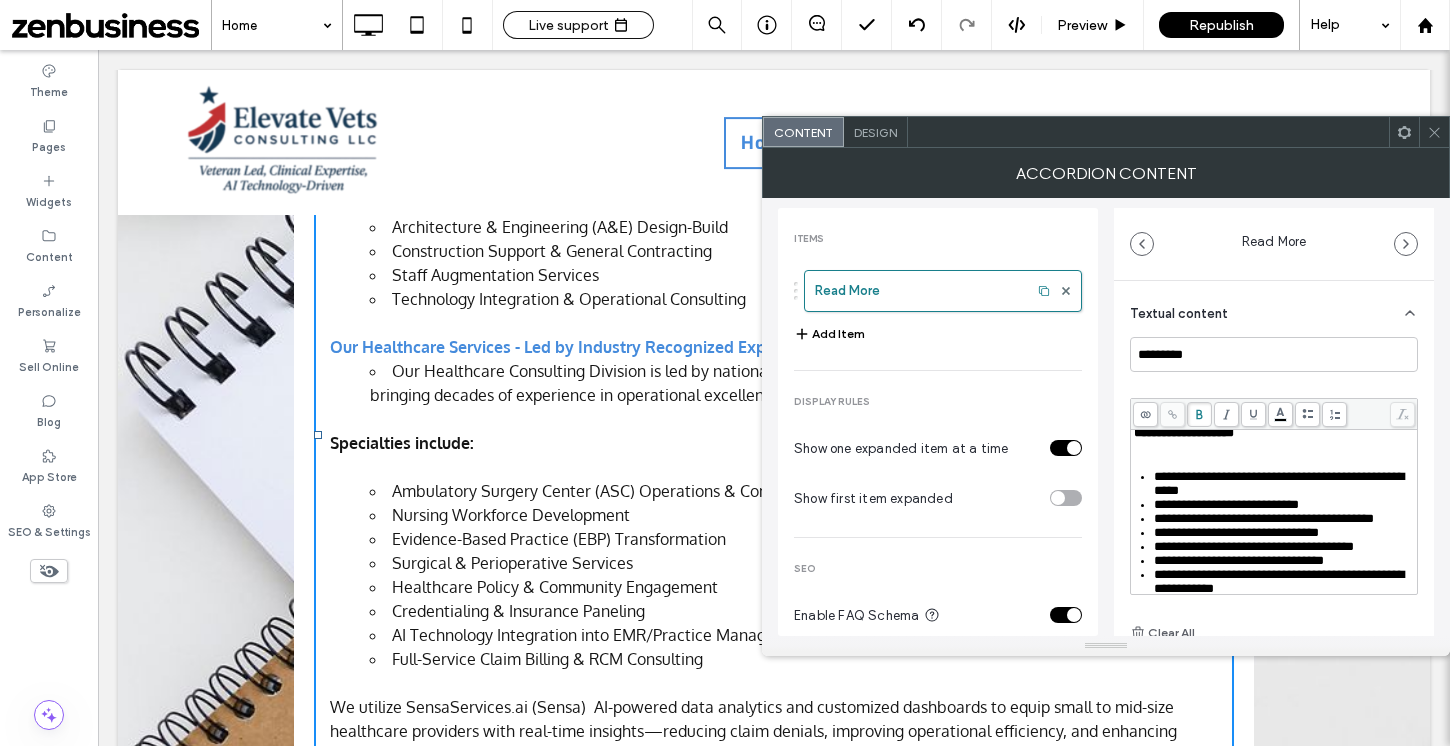 scroll, scrollTop: 409, scrollLeft: 0, axis: vertical 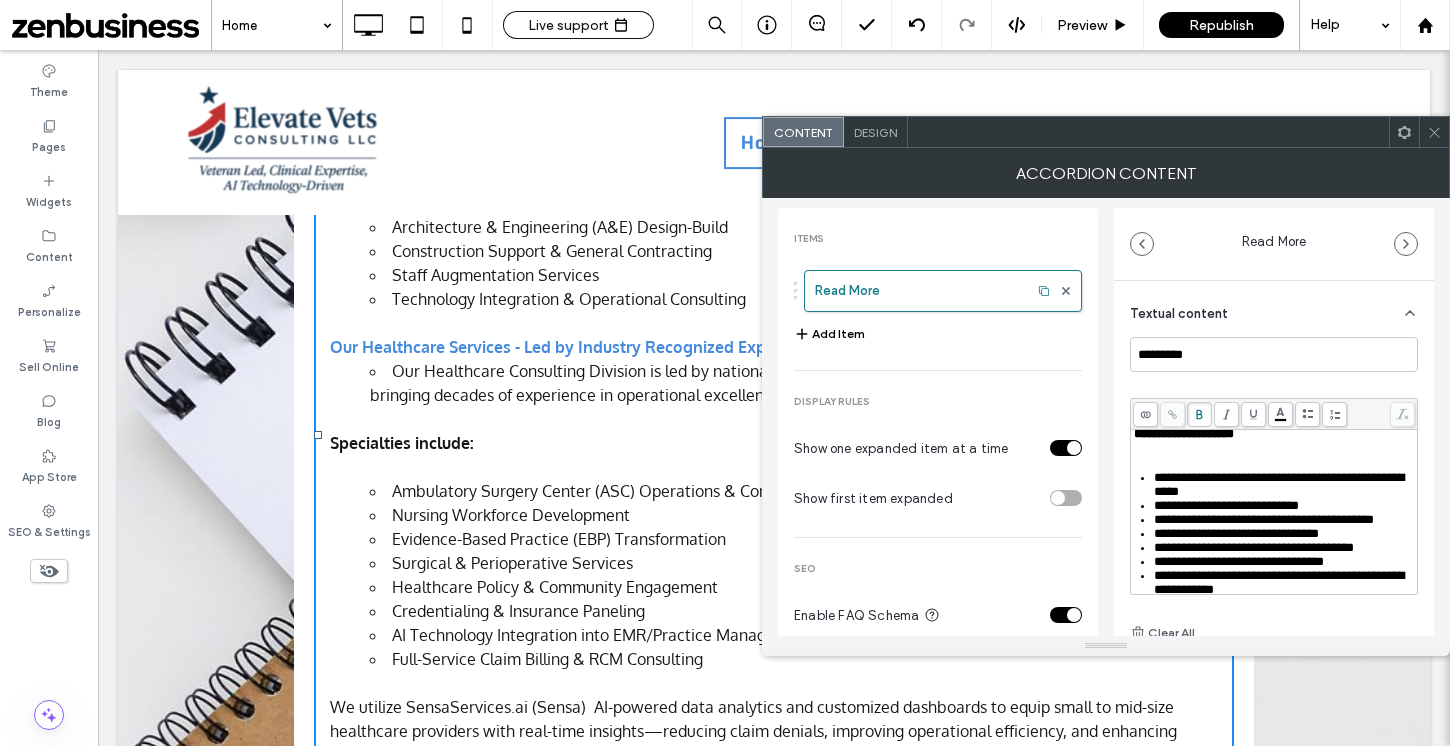click on "**********" at bounding box center [1279, 361] 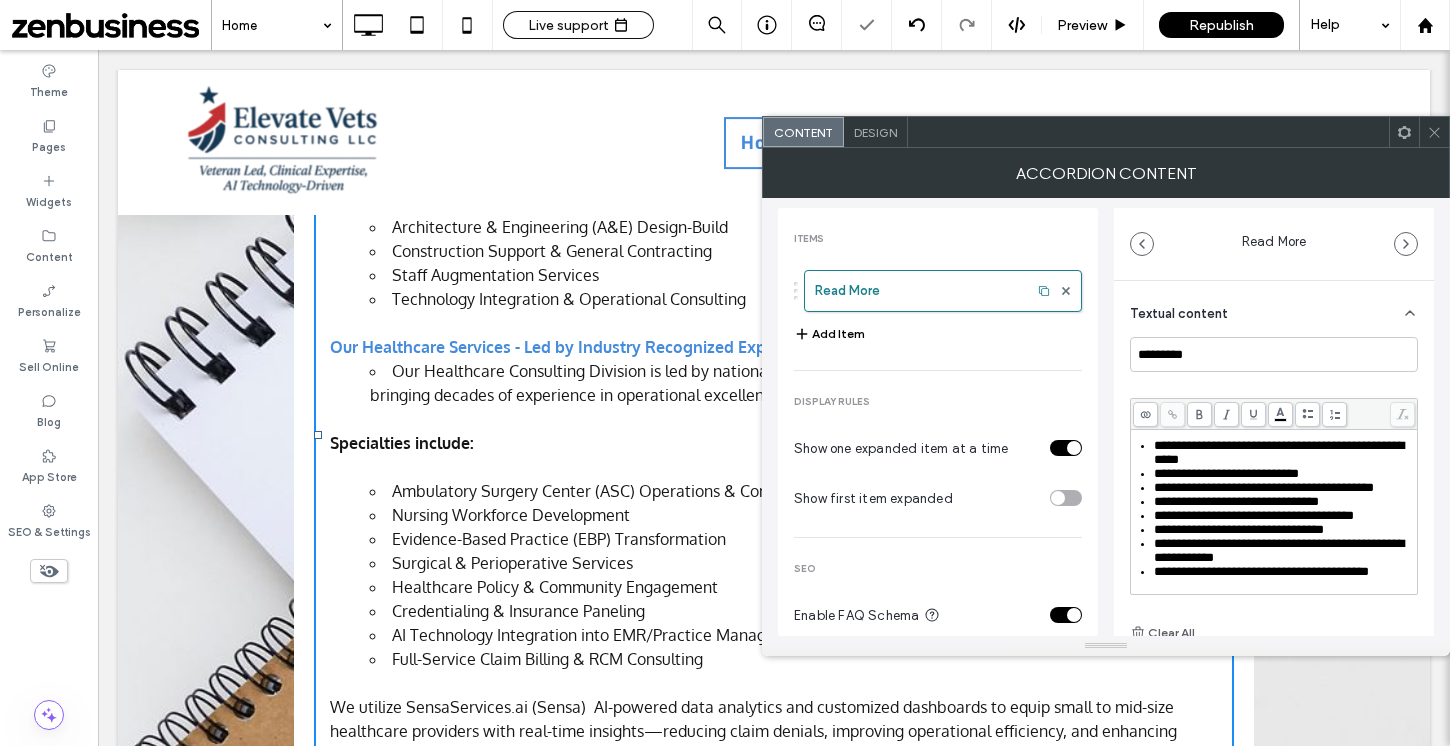 scroll, scrollTop: 9, scrollLeft: 0, axis: vertical 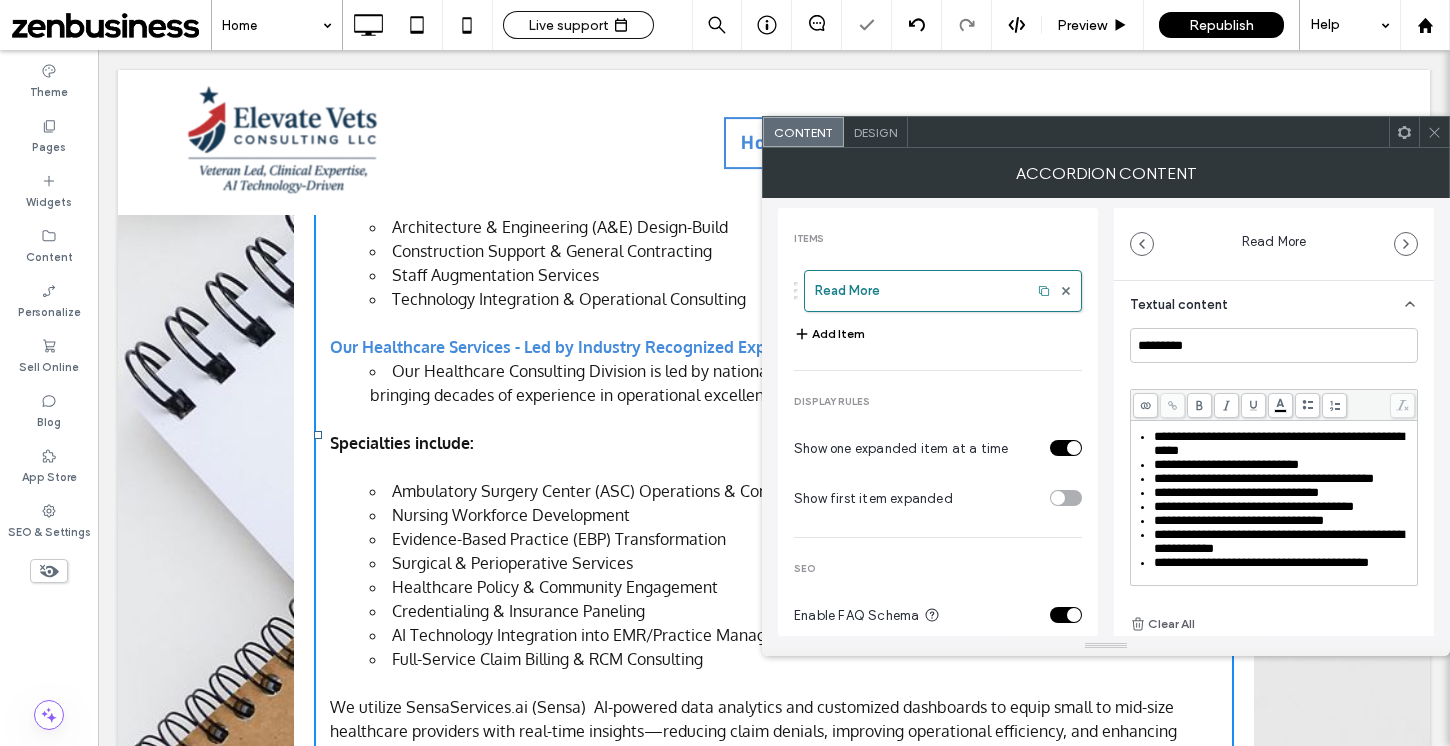 type 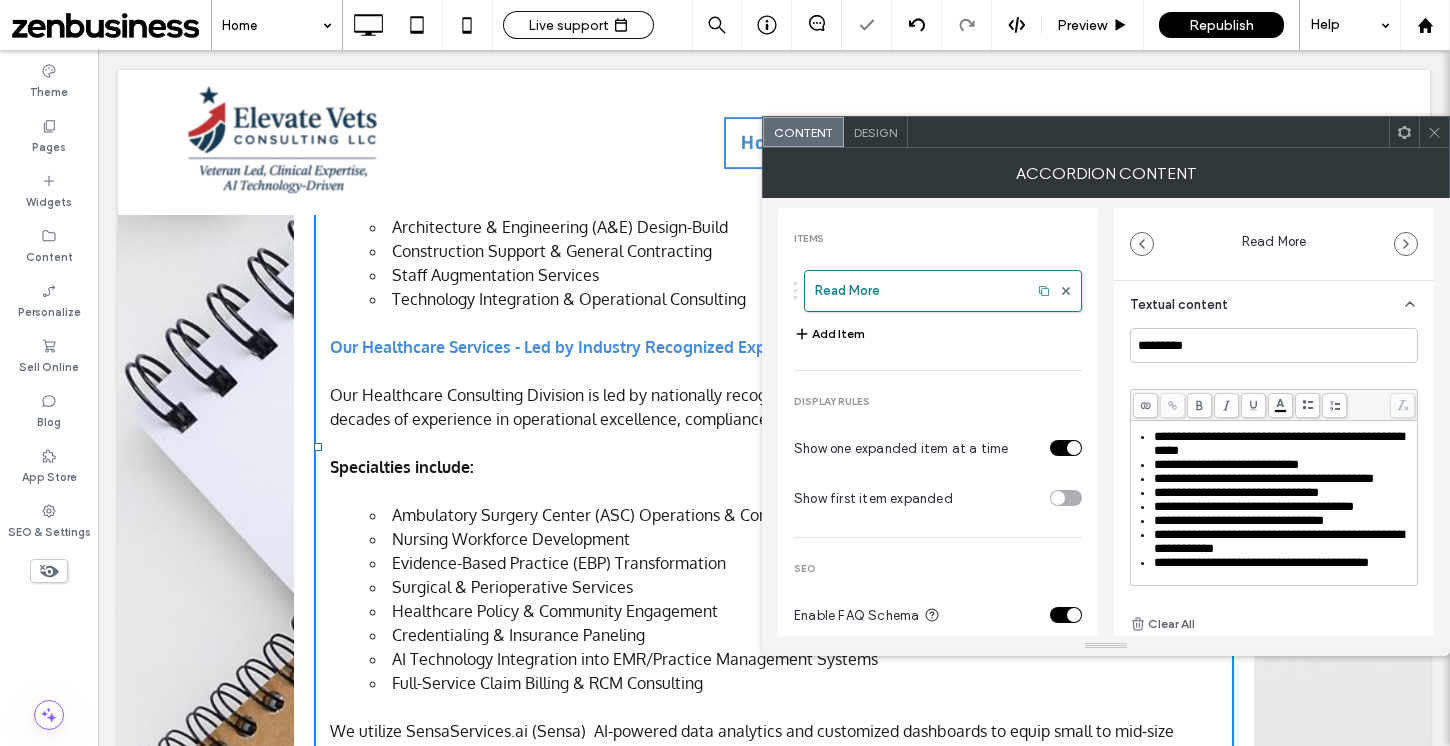 scroll, scrollTop: 1817, scrollLeft: 0, axis: vertical 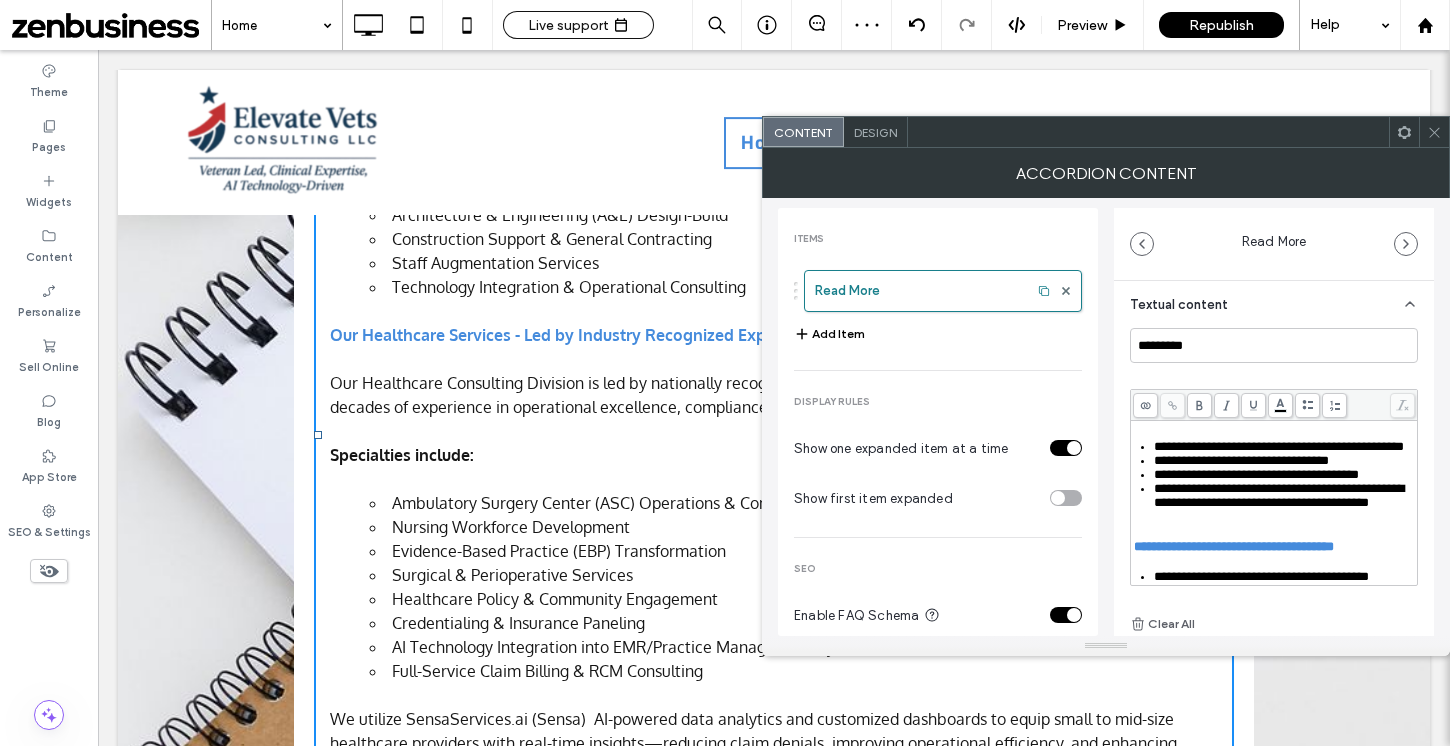 click on "**********" at bounding box center (1256, 474) 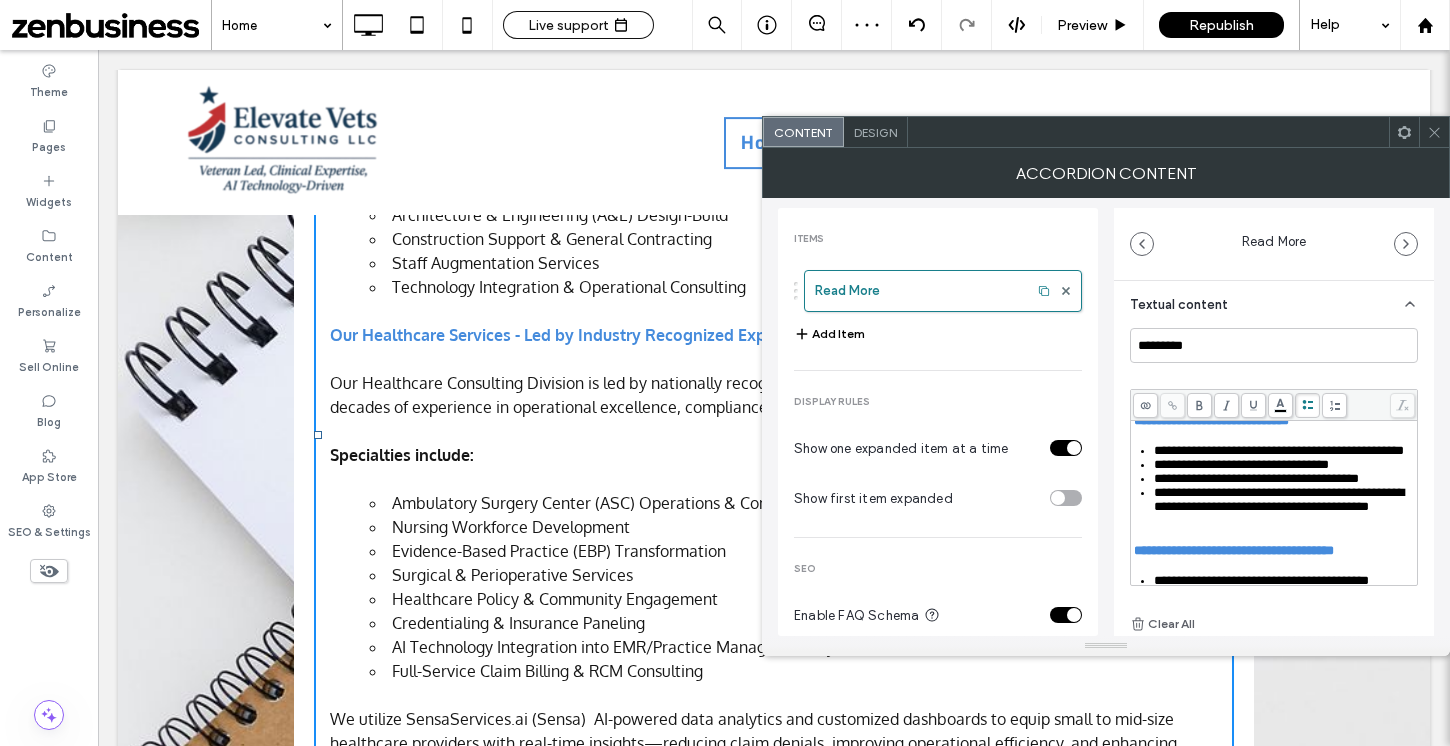 scroll, scrollTop: 0, scrollLeft: 0, axis: both 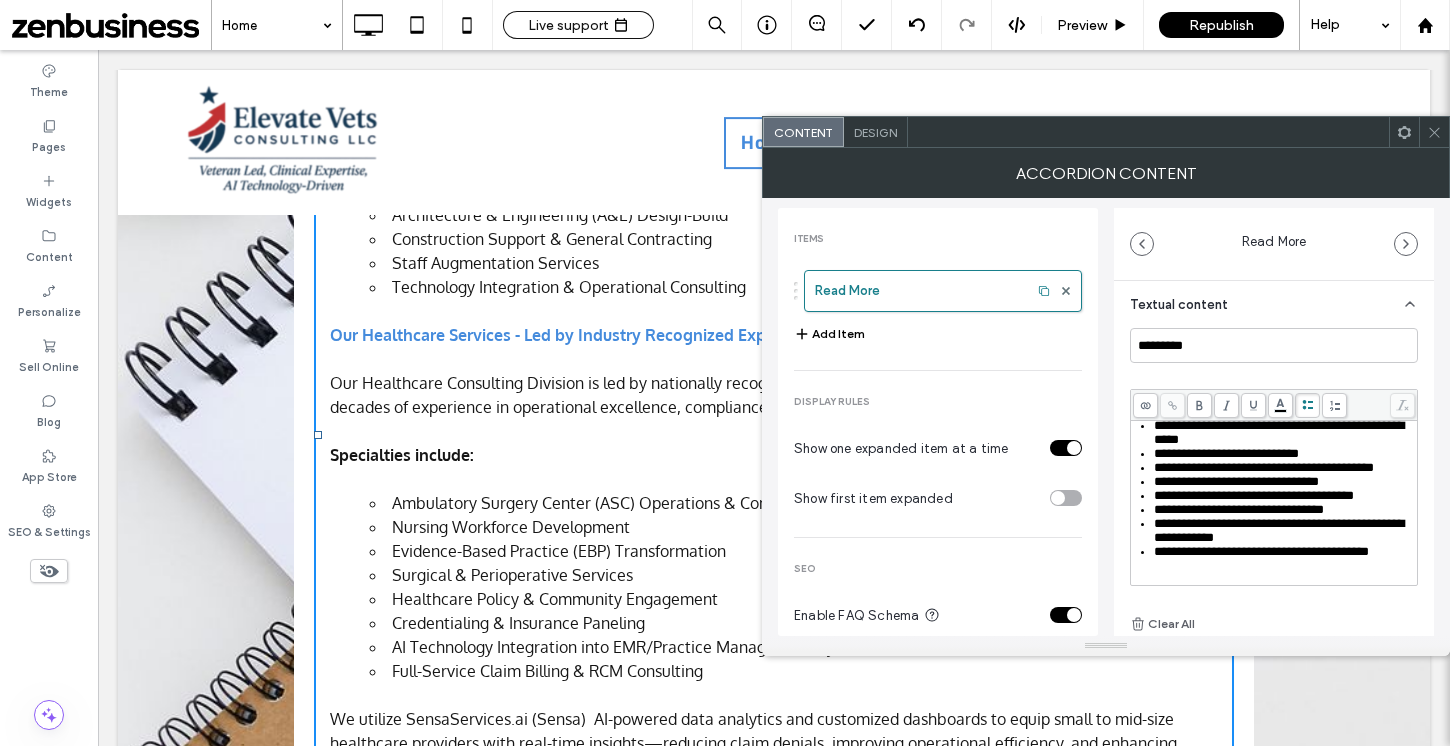 click on "**********" at bounding box center [1271, 332] 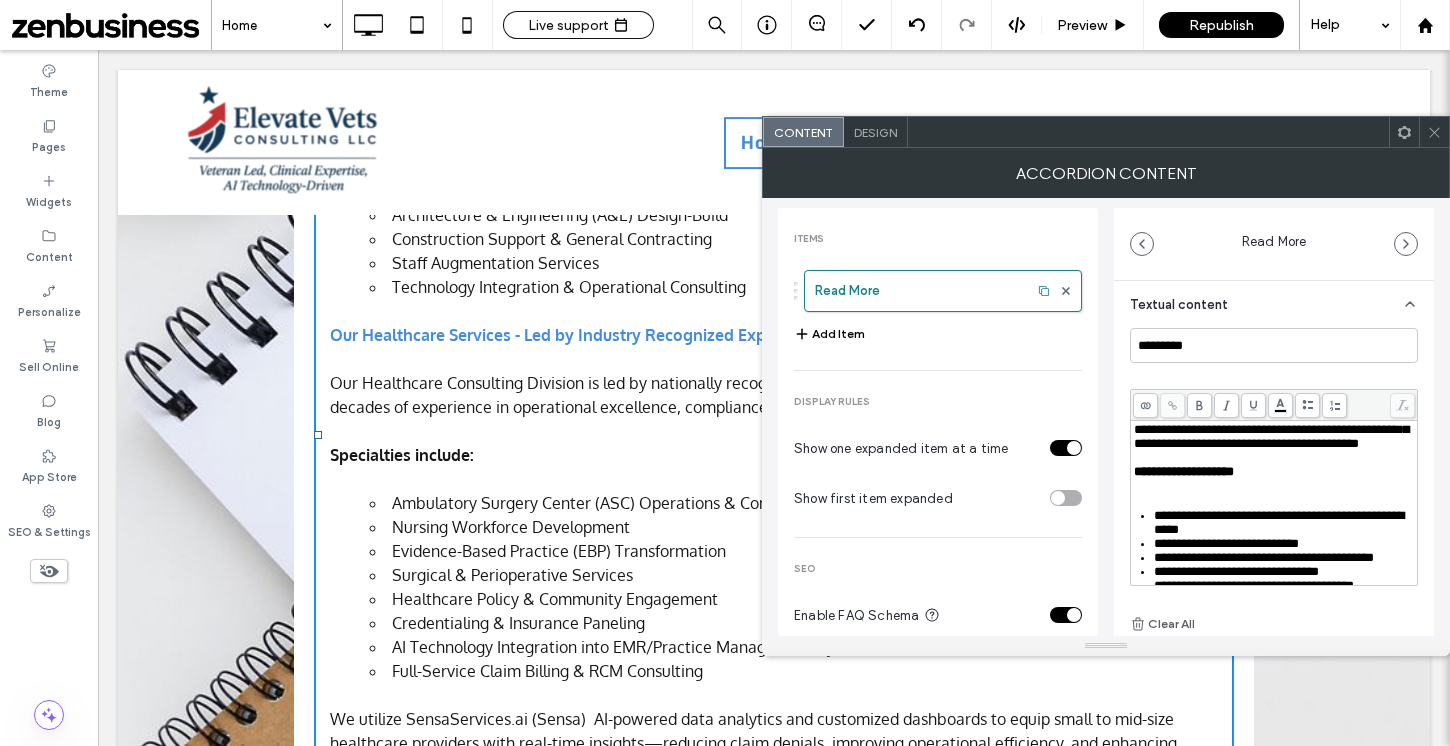 scroll, scrollTop: 407, scrollLeft: 0, axis: vertical 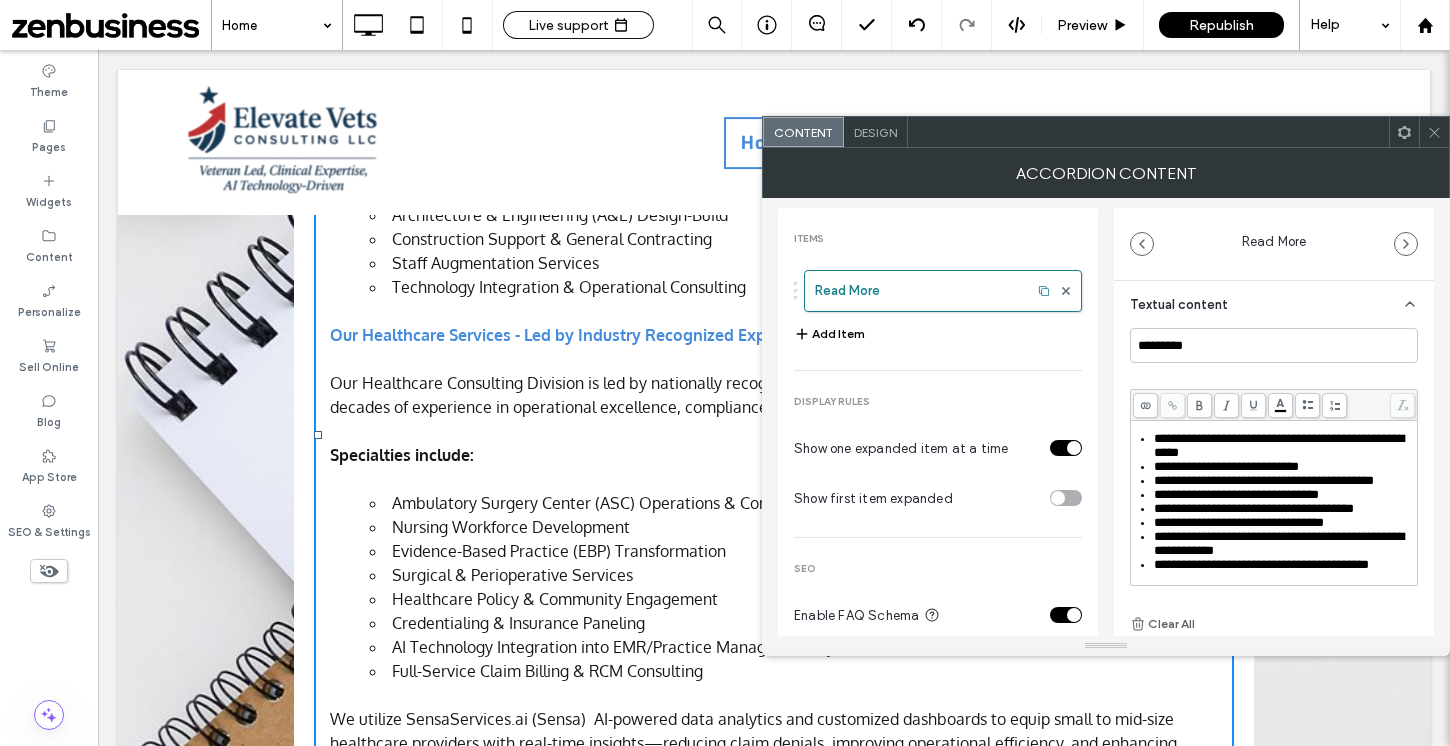 click on "**********" at bounding box center (1271, 345) 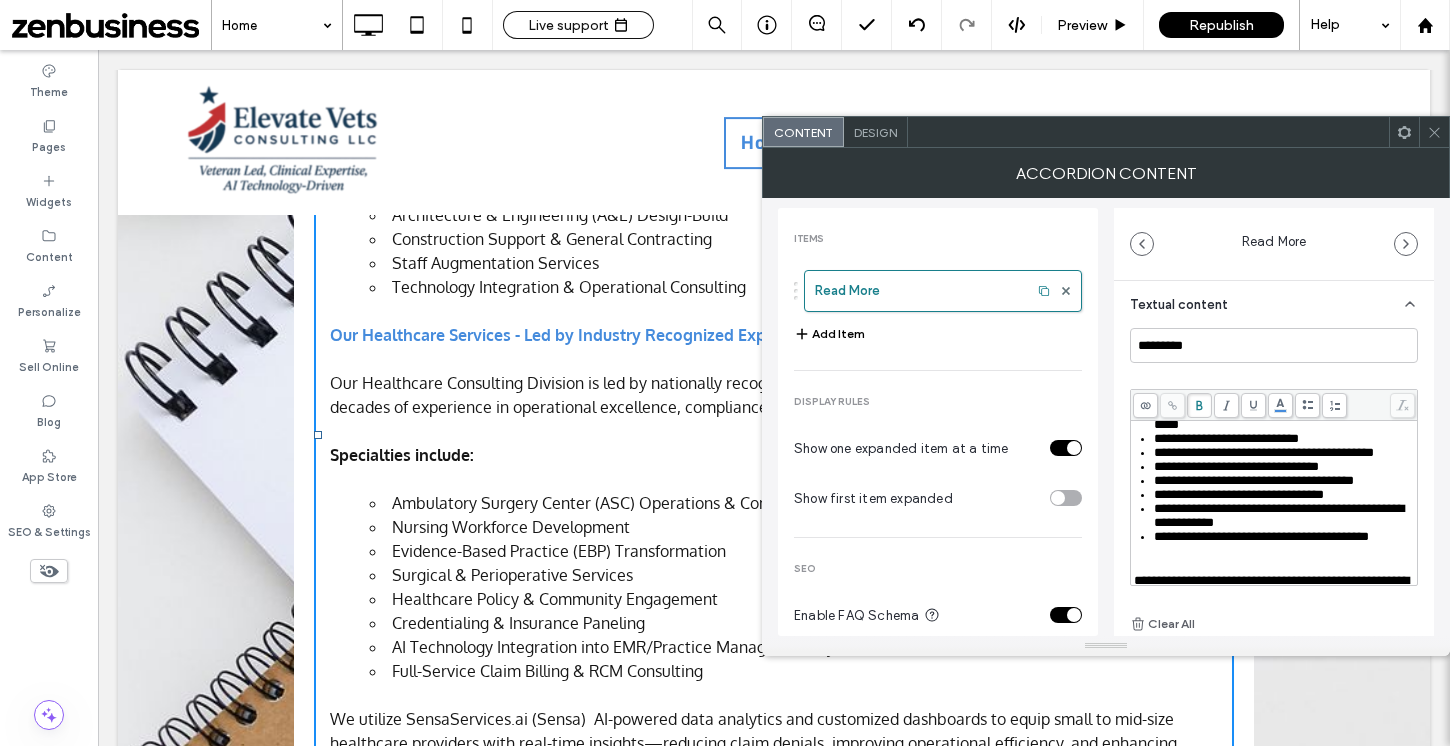 click on "**********" at bounding box center [1271, 317] 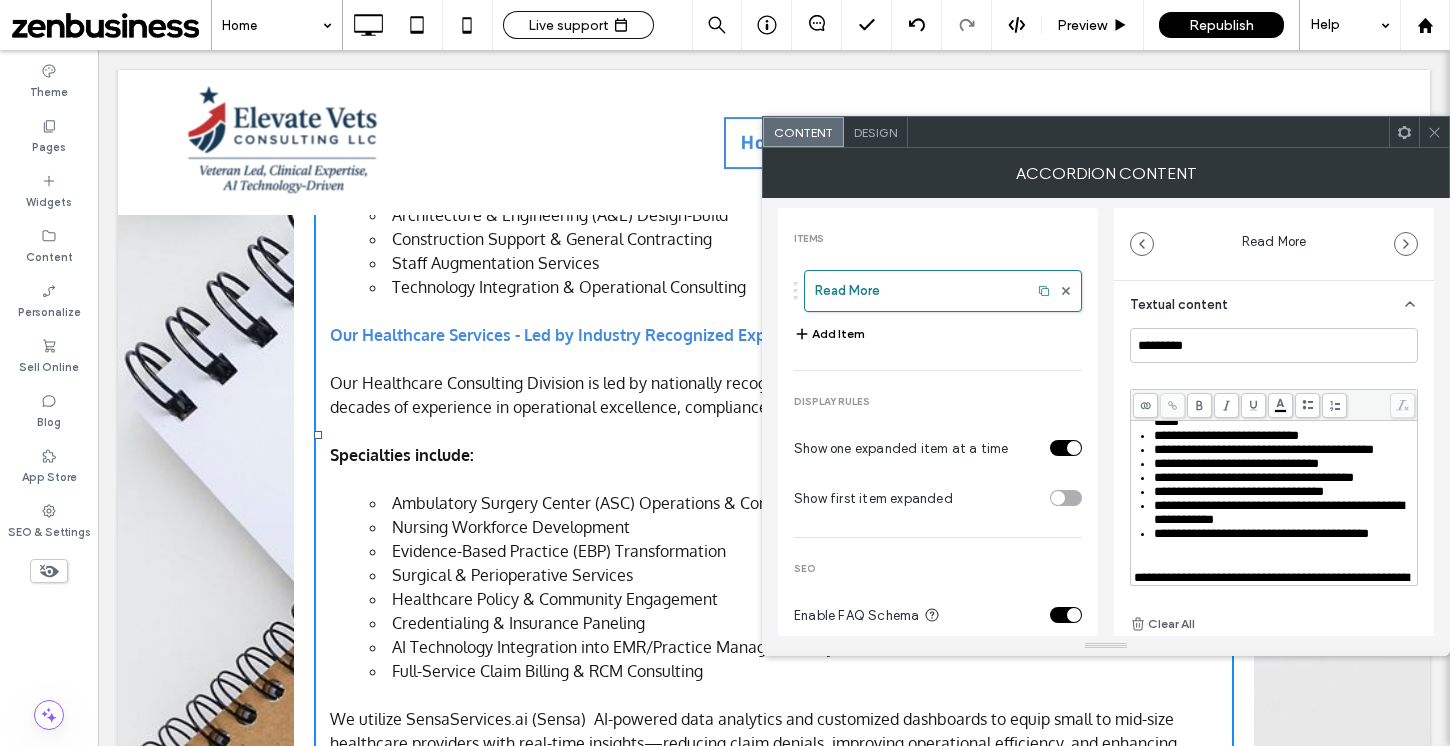 scroll, scrollTop: 411, scrollLeft: 0, axis: vertical 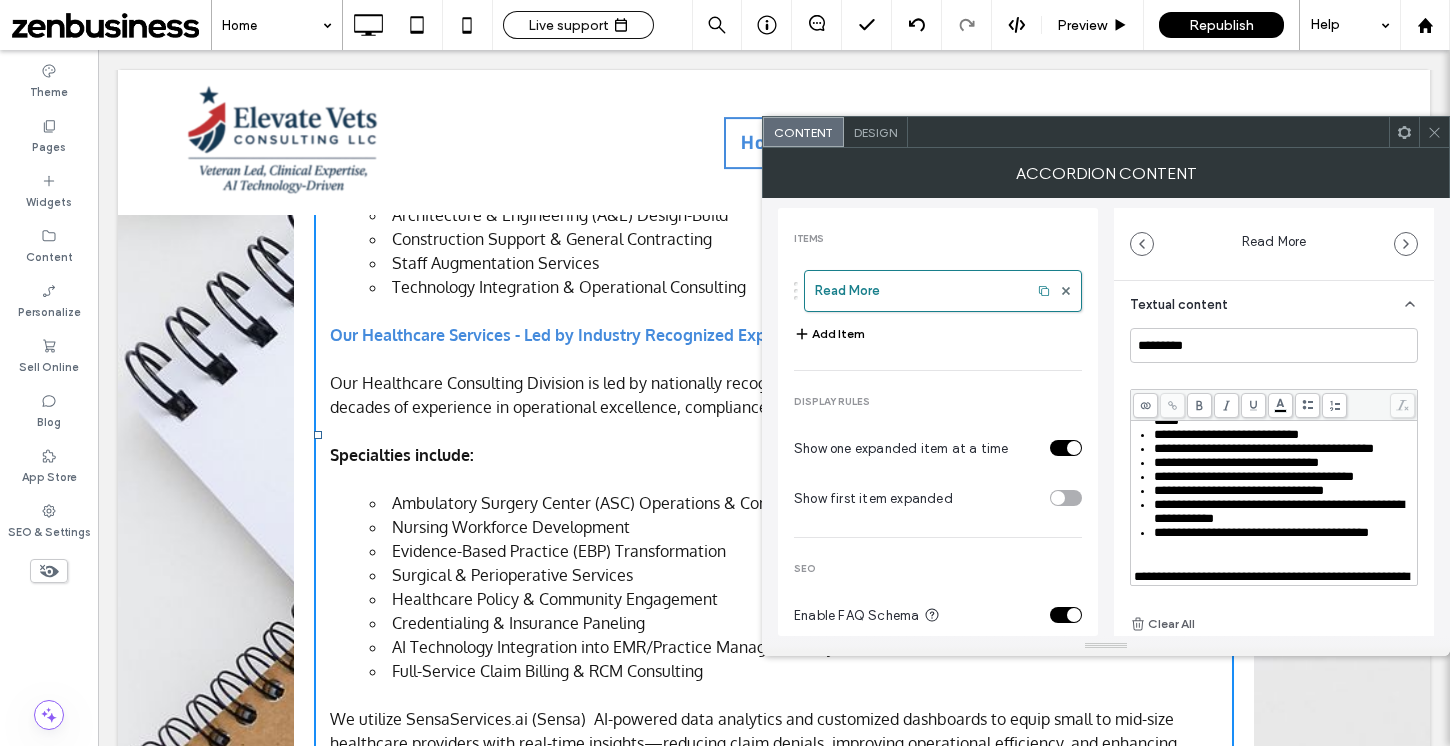 click on "**********" at bounding box center (1271, 313) 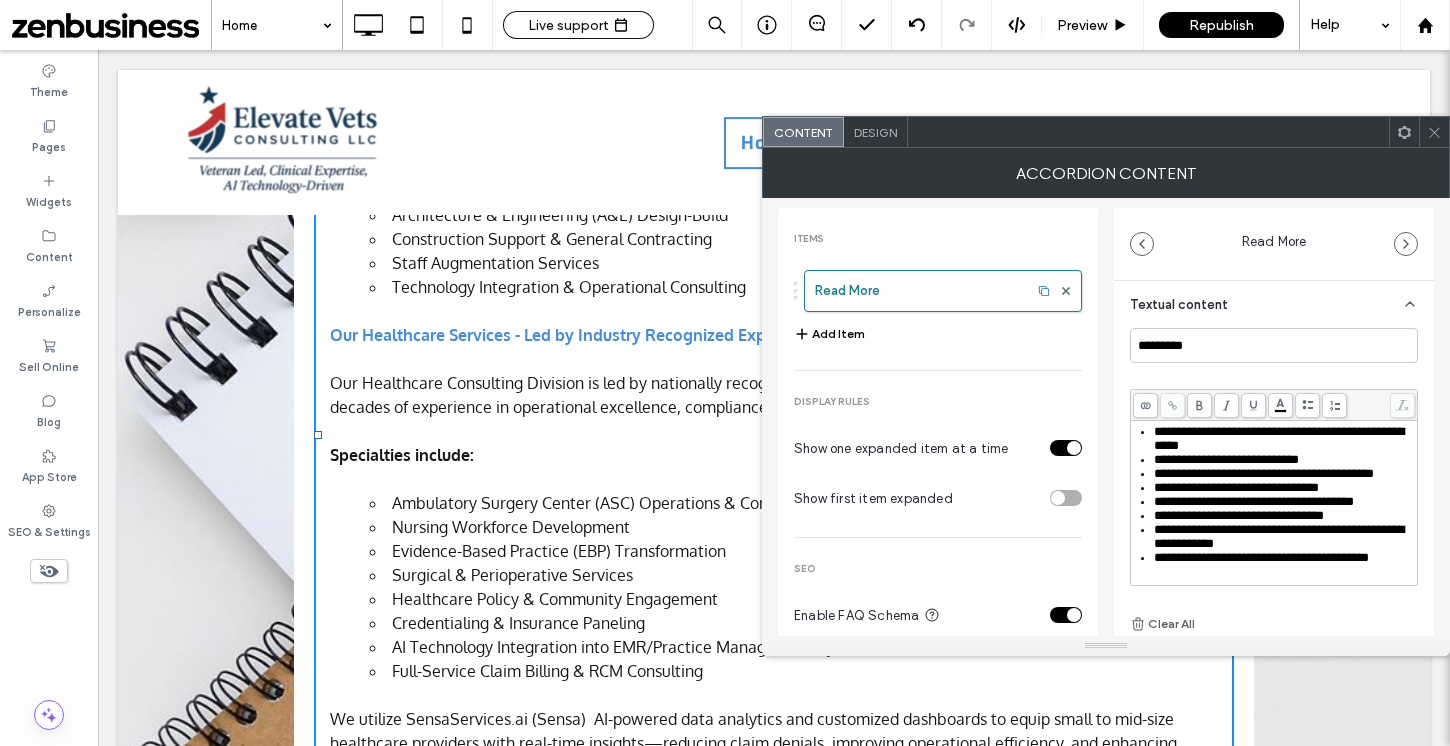 scroll, scrollTop: 415, scrollLeft: 0, axis: vertical 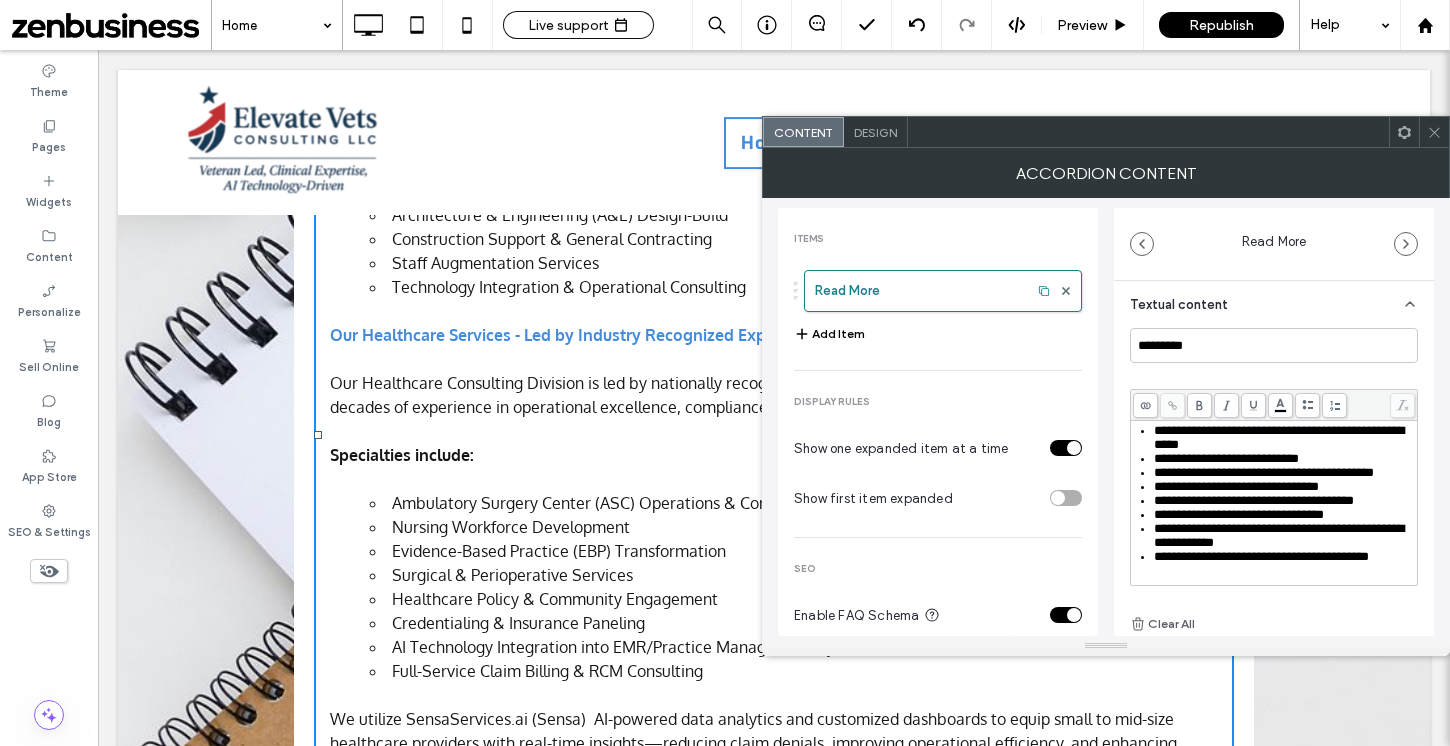 click on "**********" at bounding box center [1274, 338] 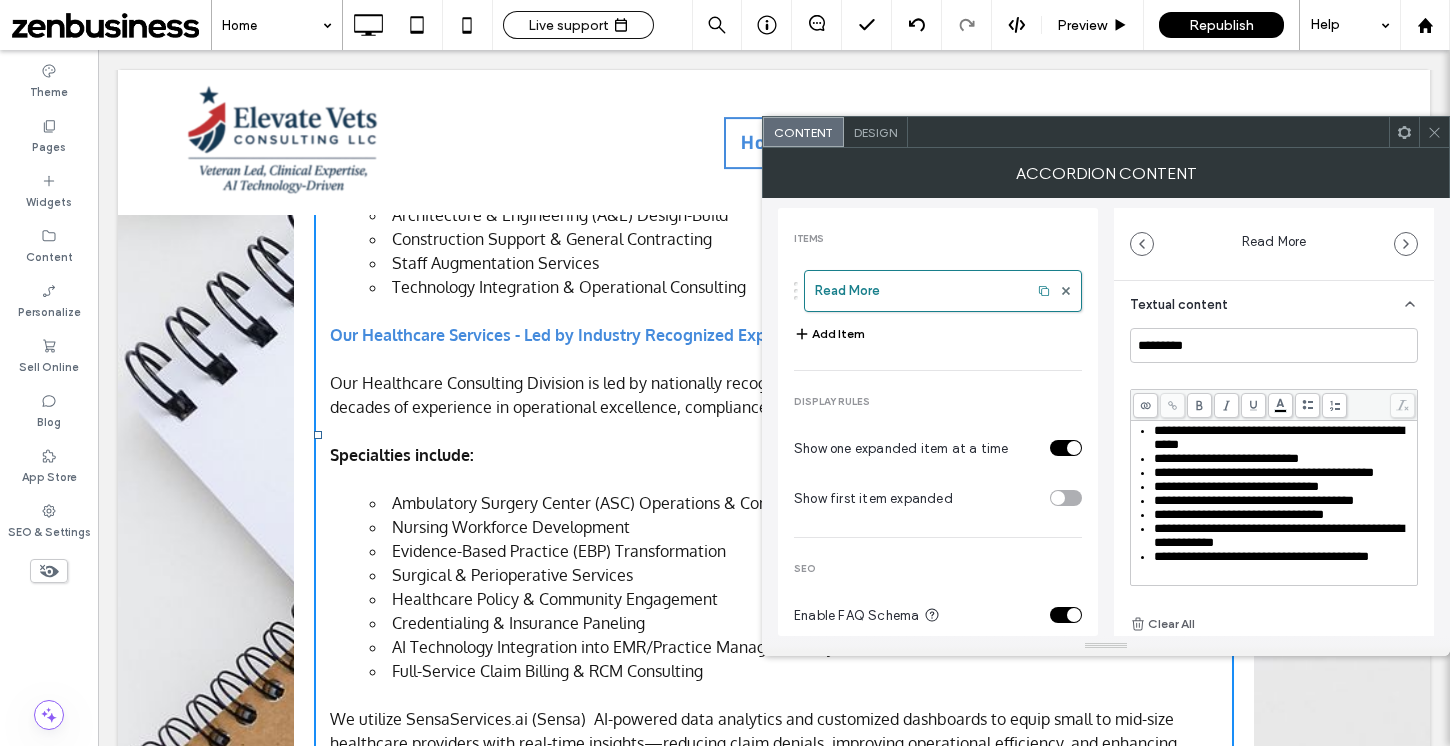 type 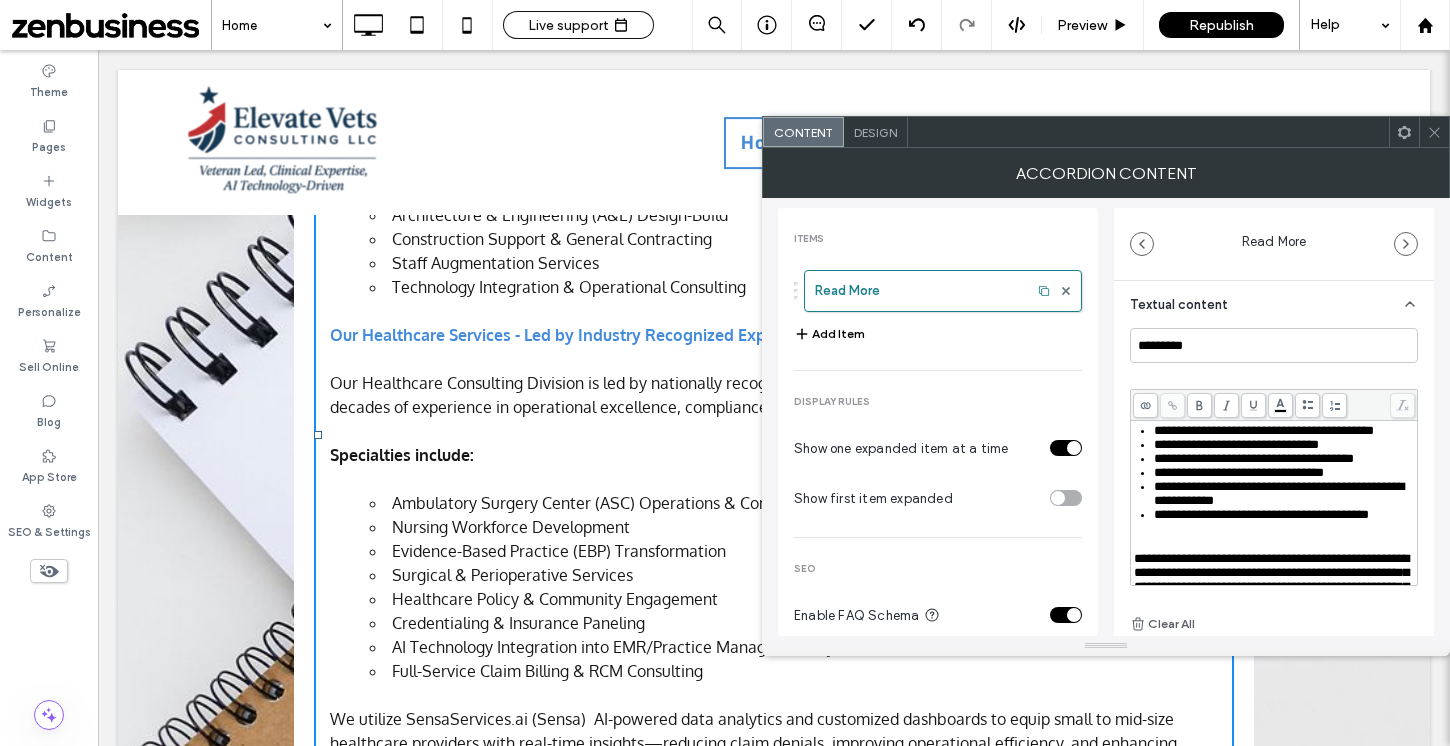 scroll, scrollTop: 461, scrollLeft: 0, axis: vertical 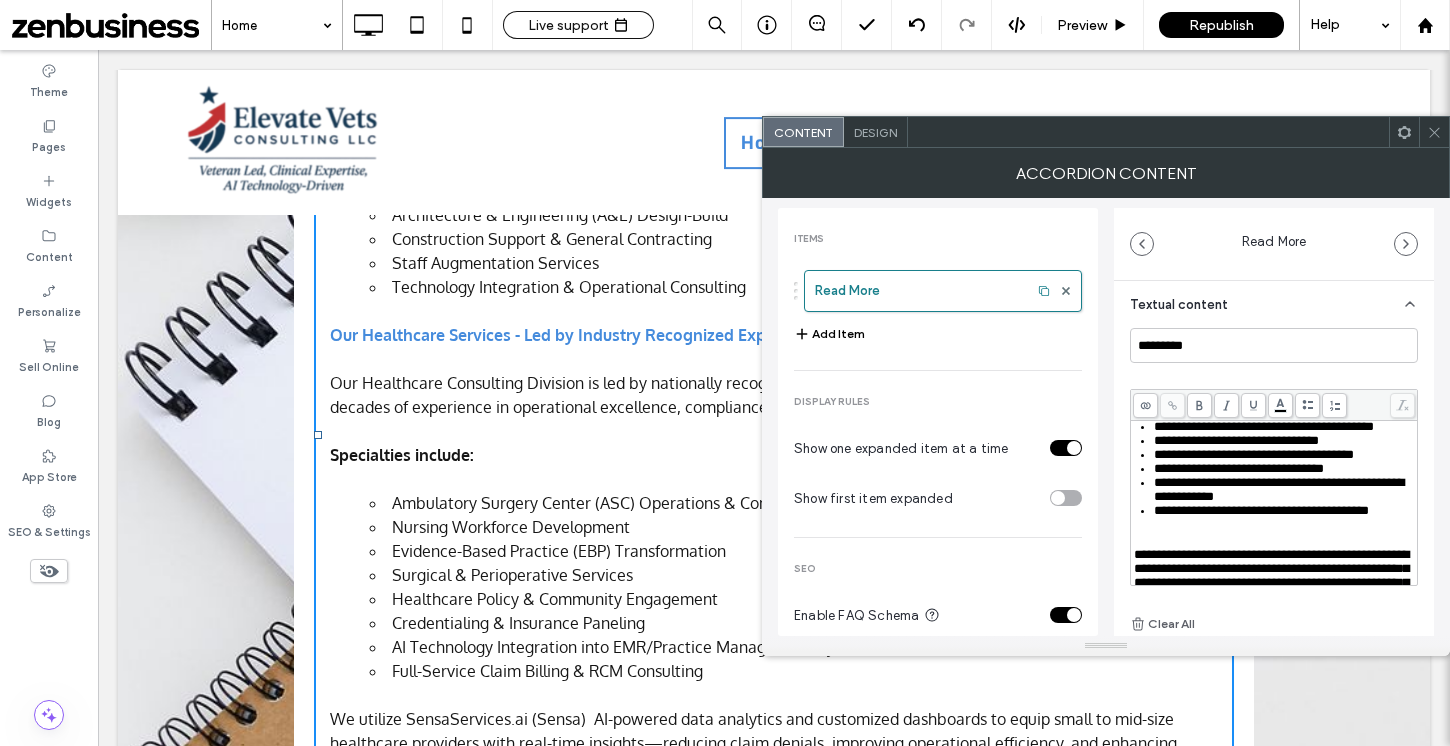 click on "**********" at bounding box center [1274, 346] 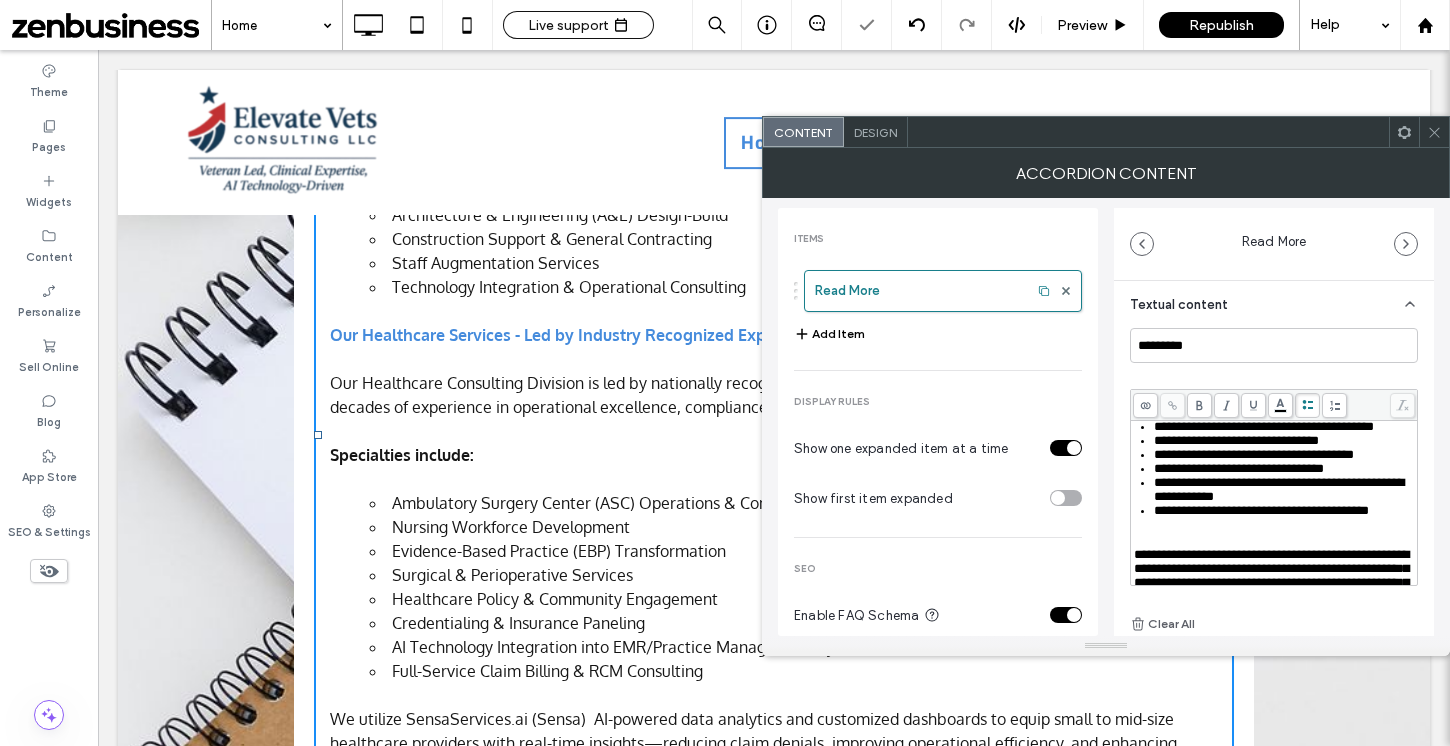 click on "Specialties include:" at bounding box center (774, 455) 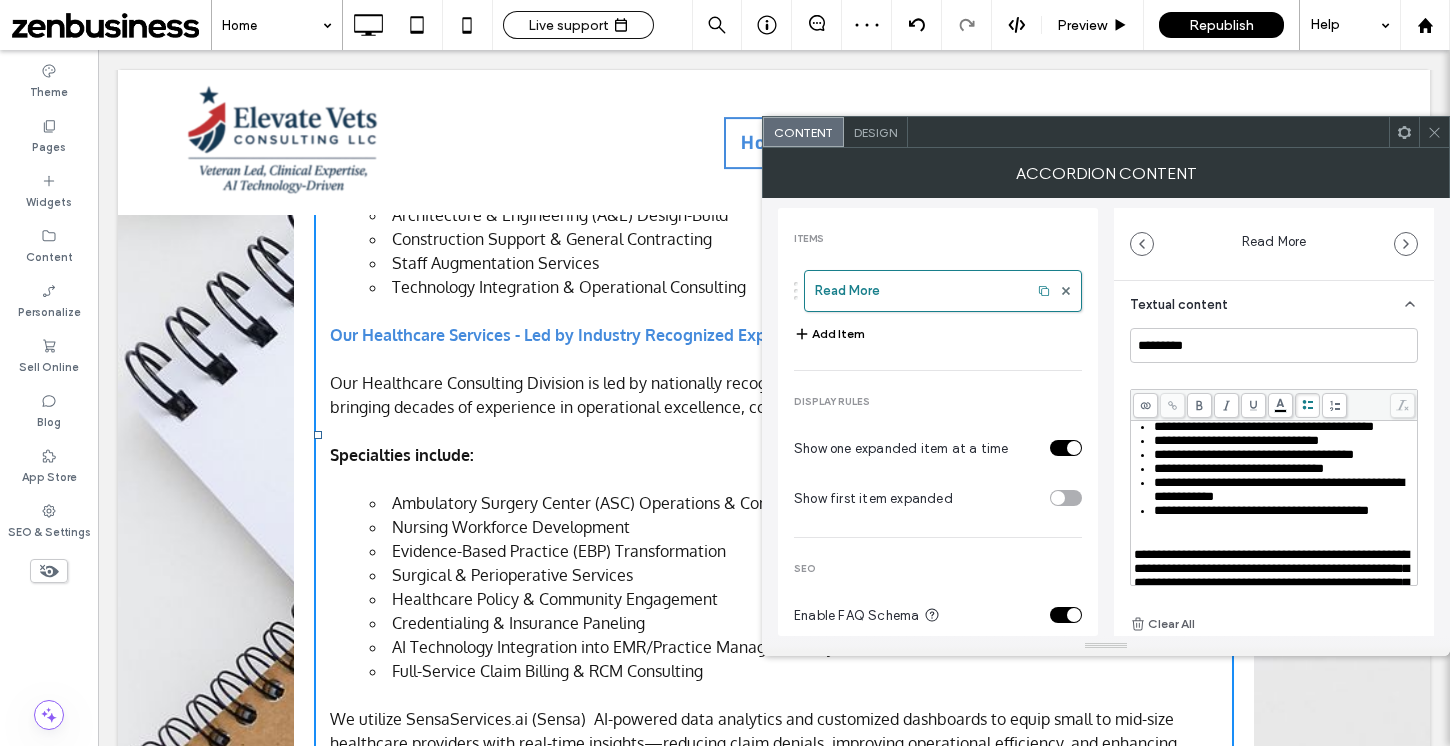 click at bounding box center (1274, 327) 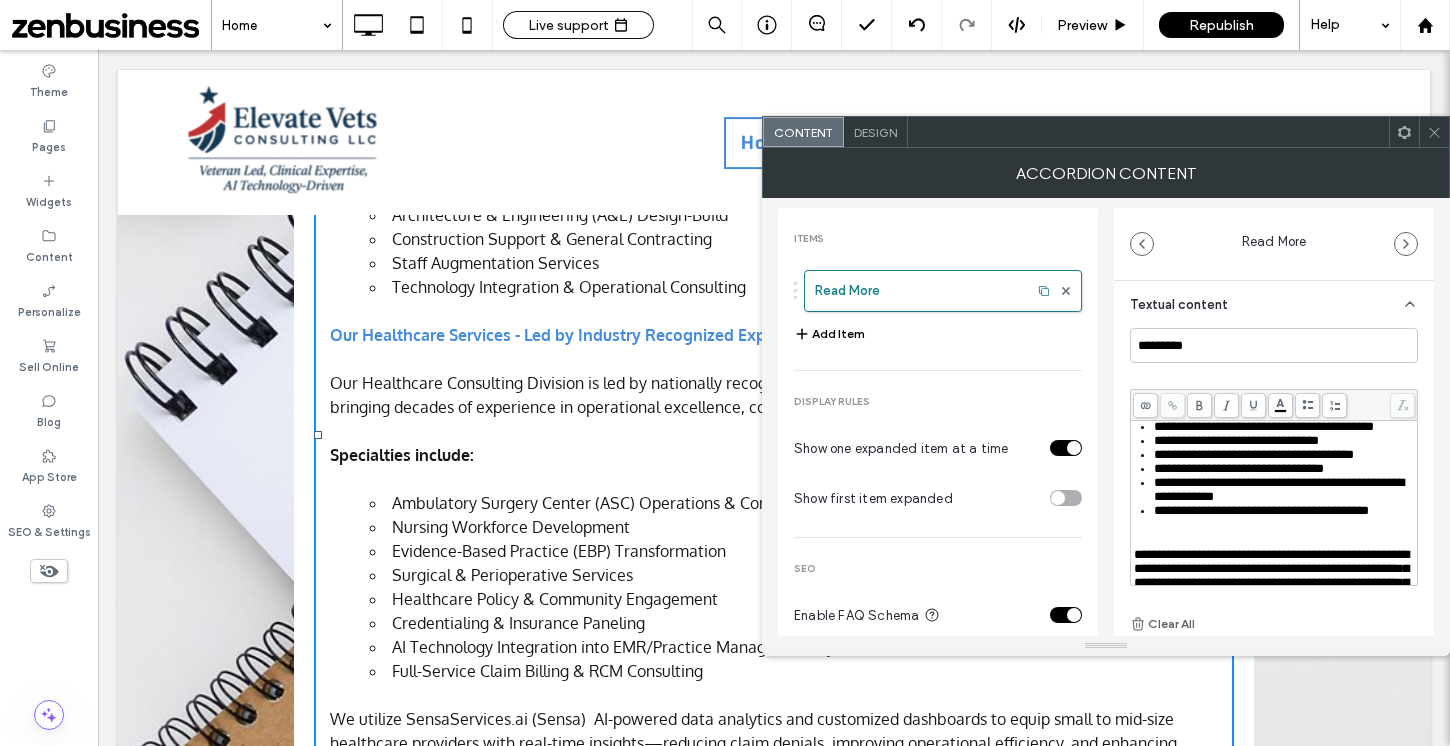 click on "**********" at bounding box center (1274, 292) 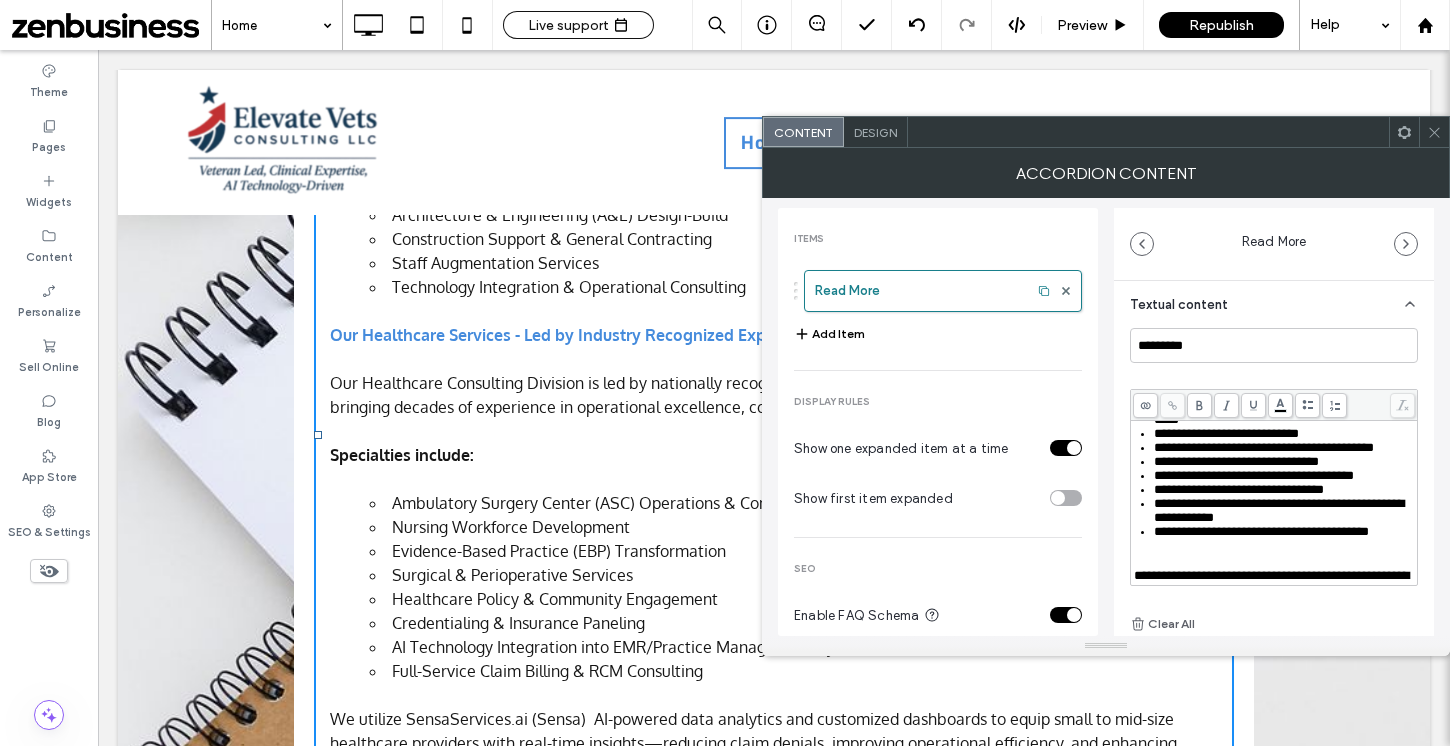 click at bounding box center [1274, 376] 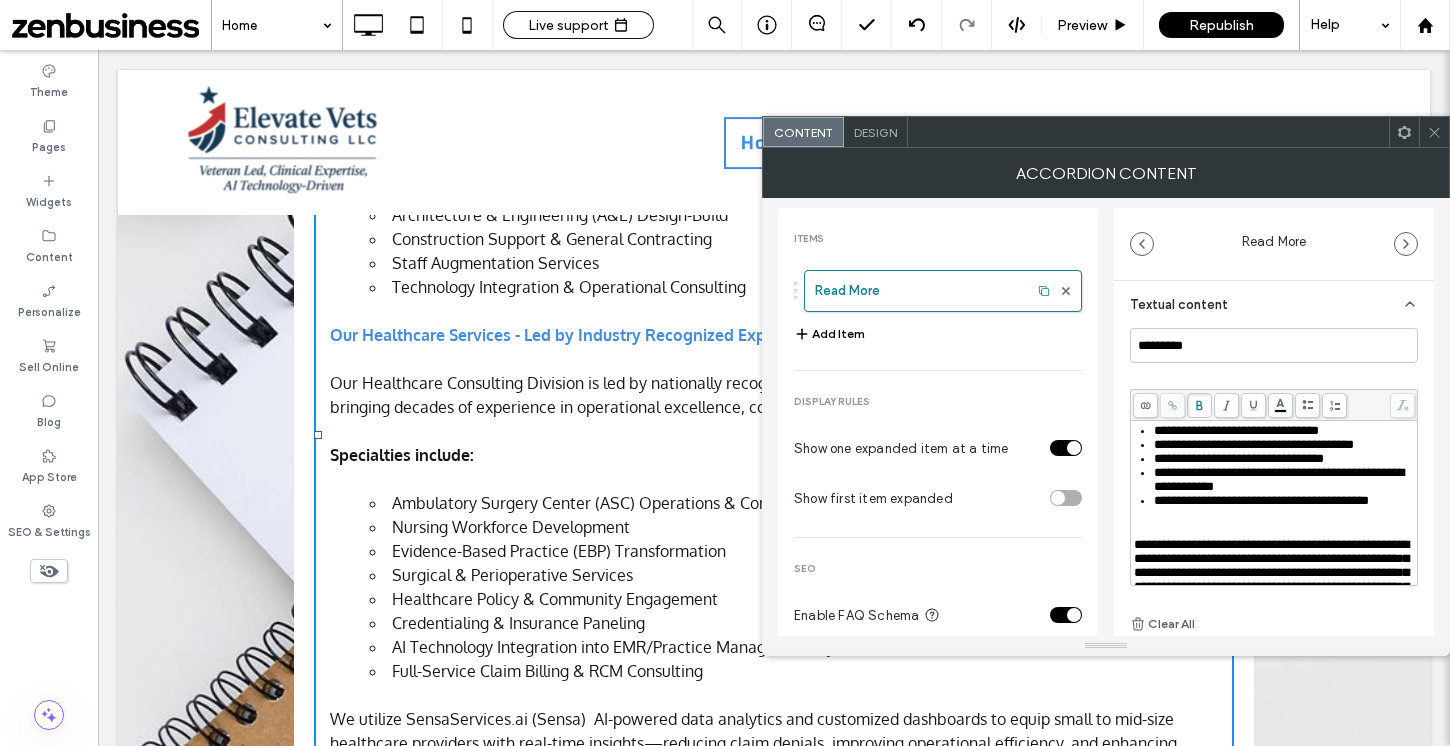 scroll, scrollTop: 475, scrollLeft: 0, axis: vertical 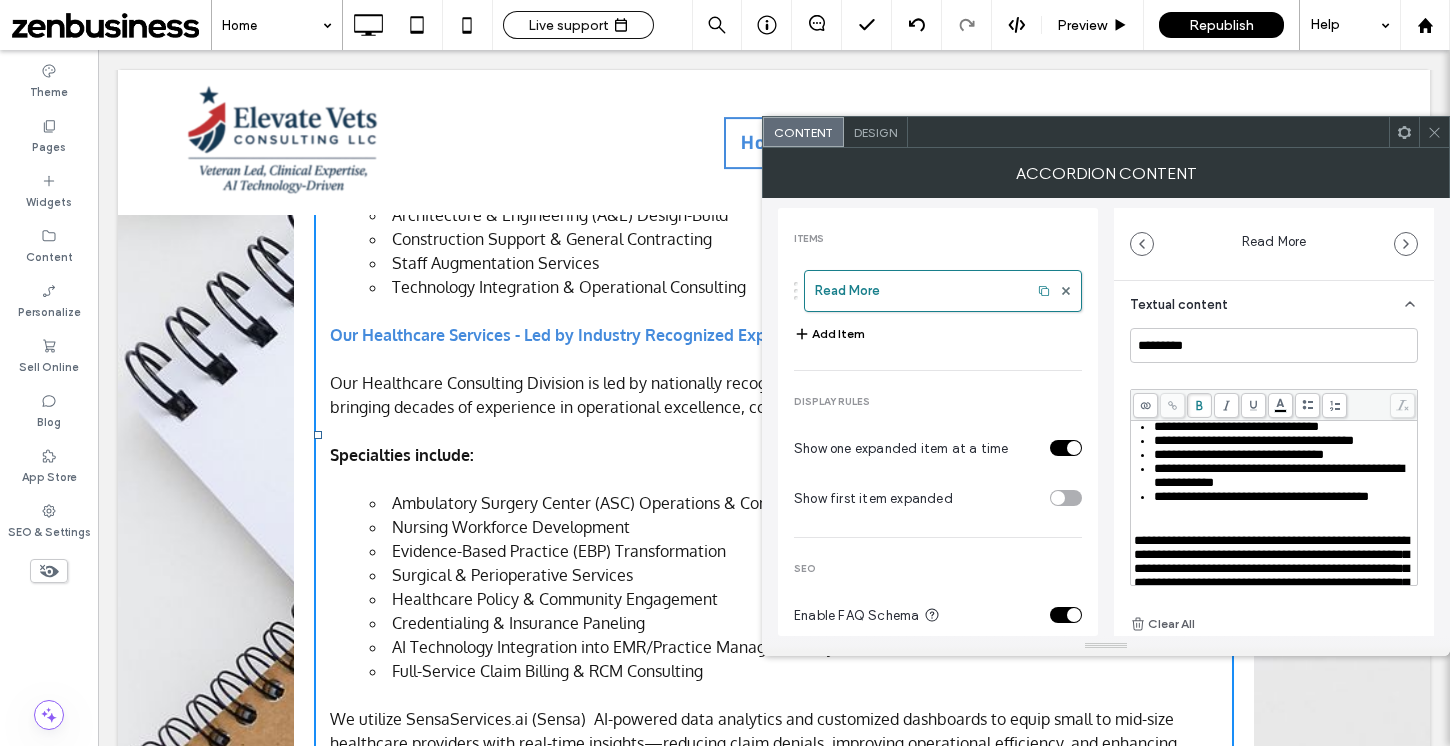 click on "**********" at bounding box center [1274, 332] 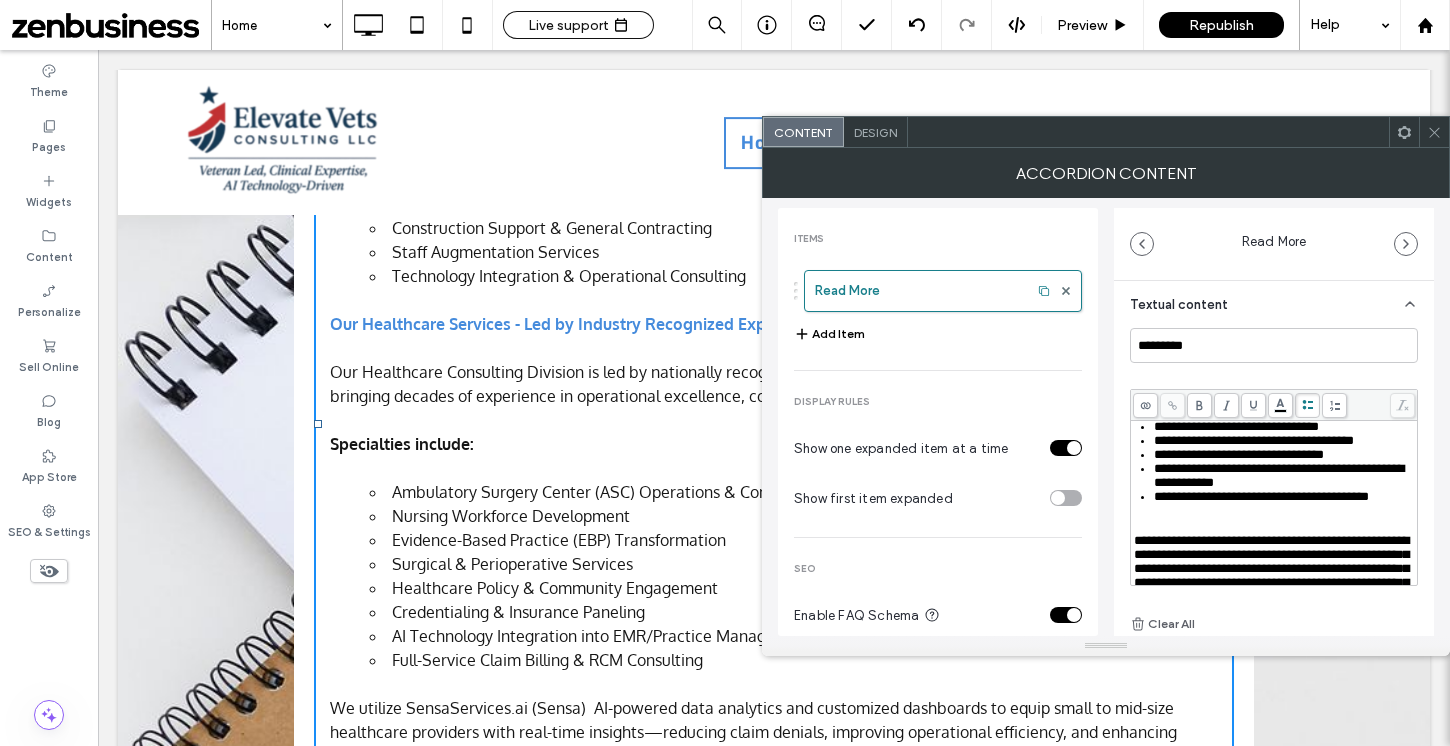 scroll, scrollTop: 1847, scrollLeft: 0, axis: vertical 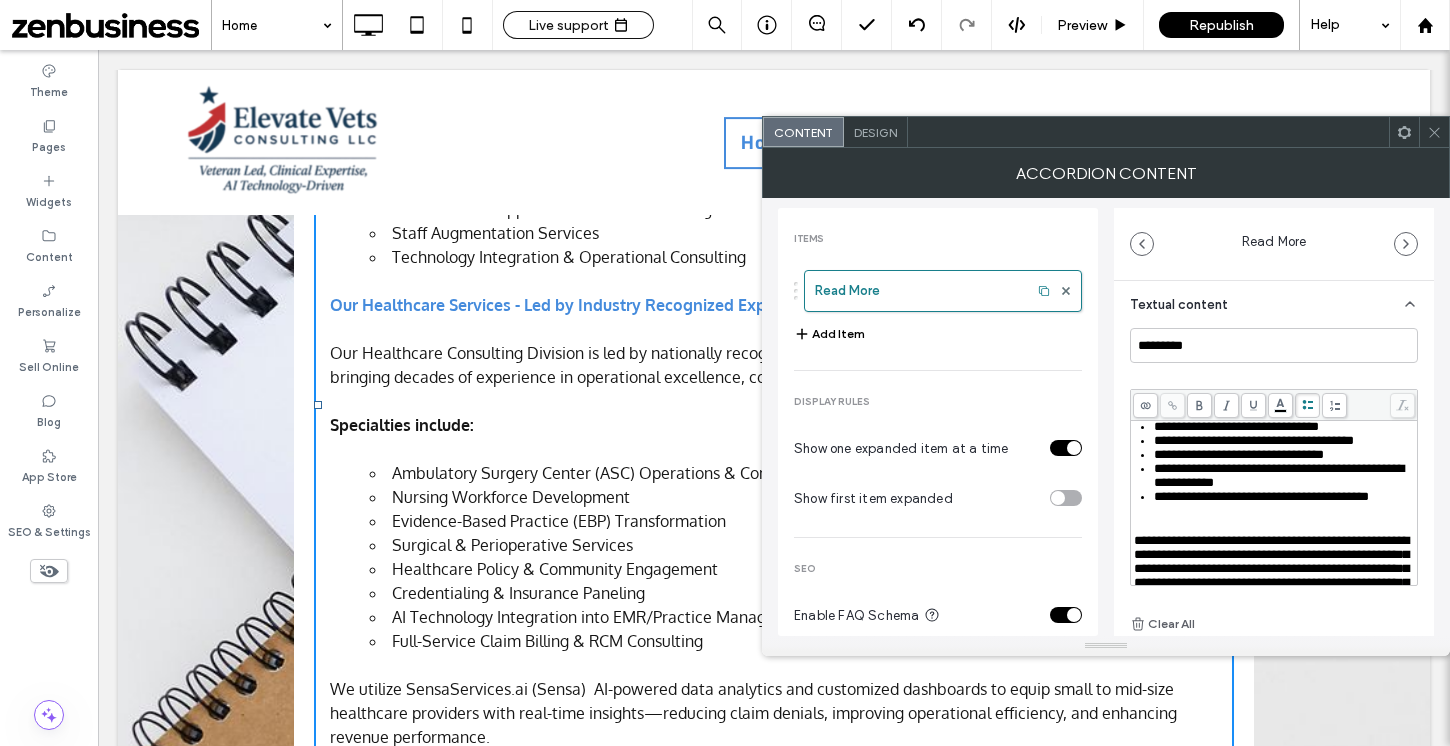 click at bounding box center (1274, 313) 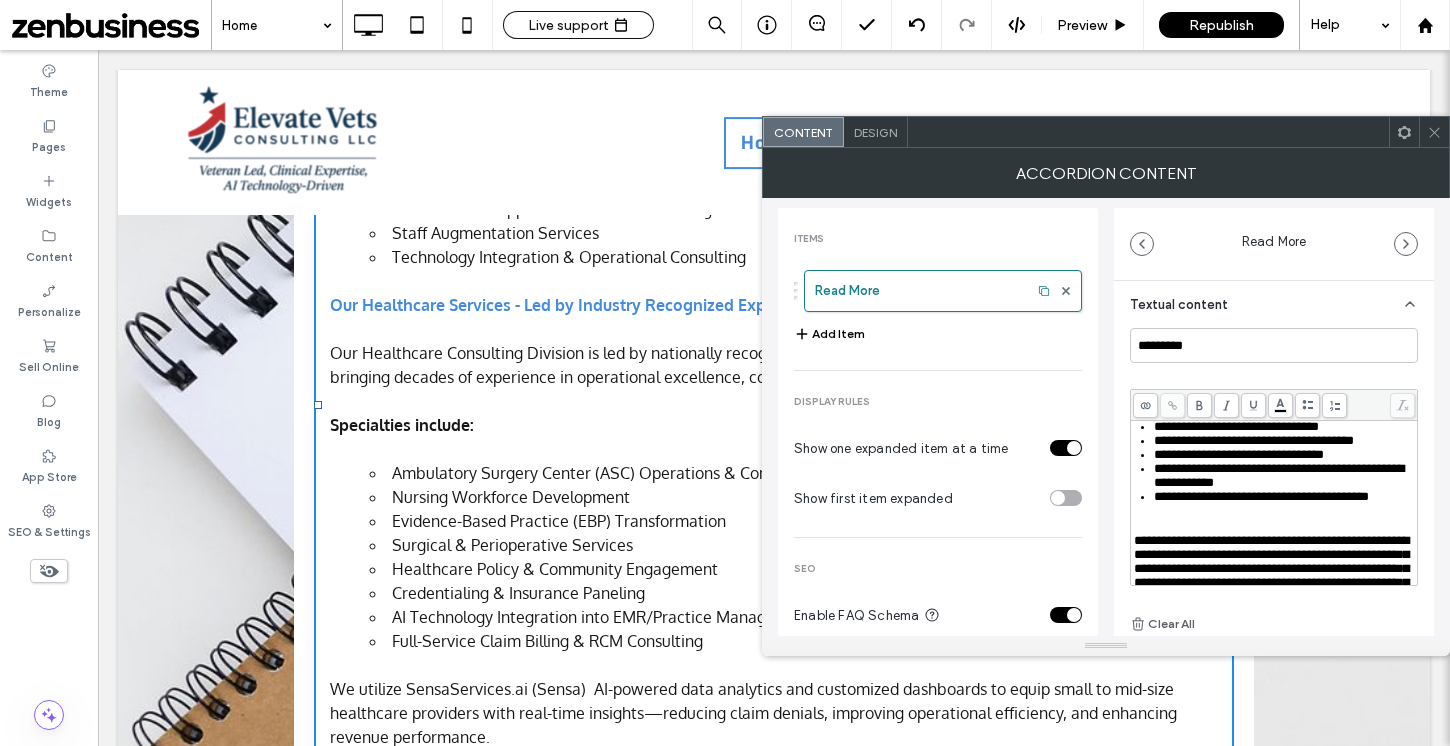 click at bounding box center [1274, 341] 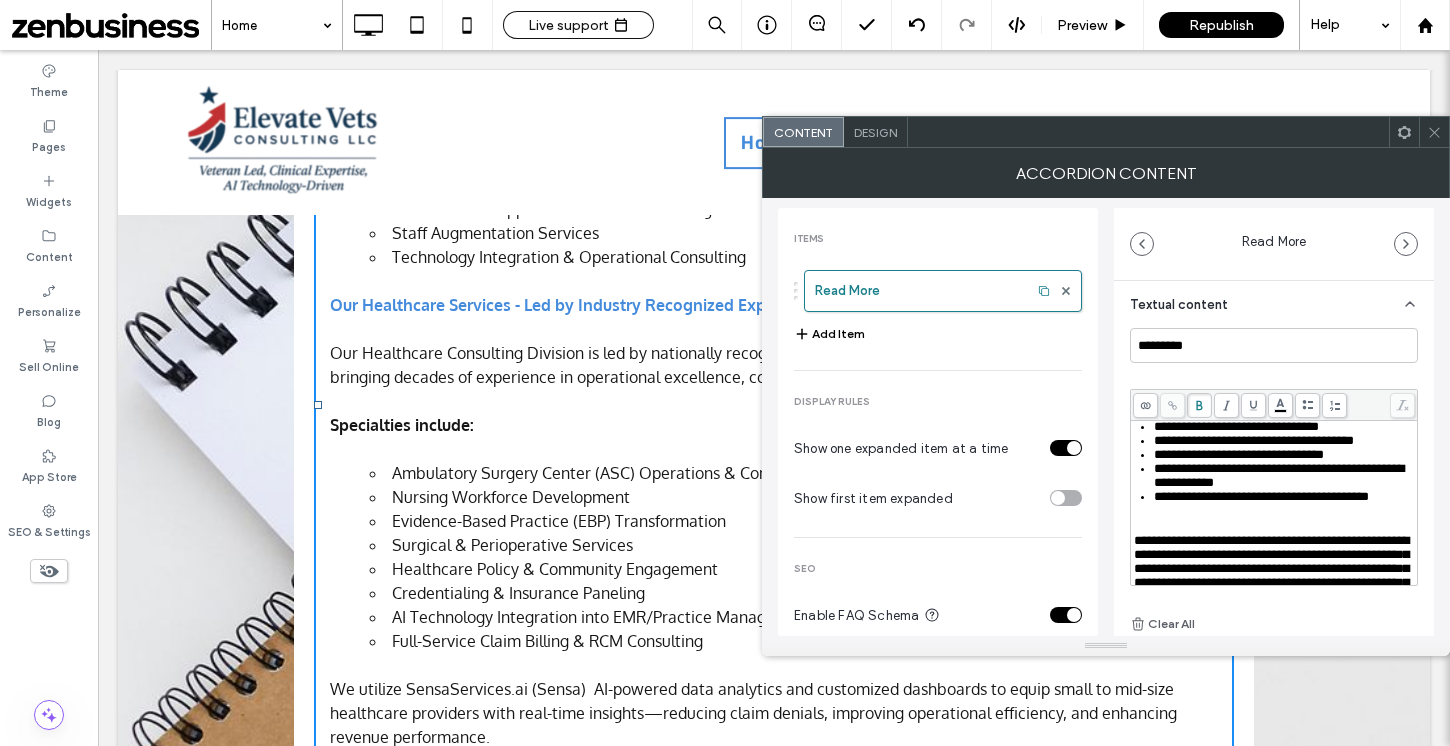 click on "**********" at bounding box center (1184, 326) 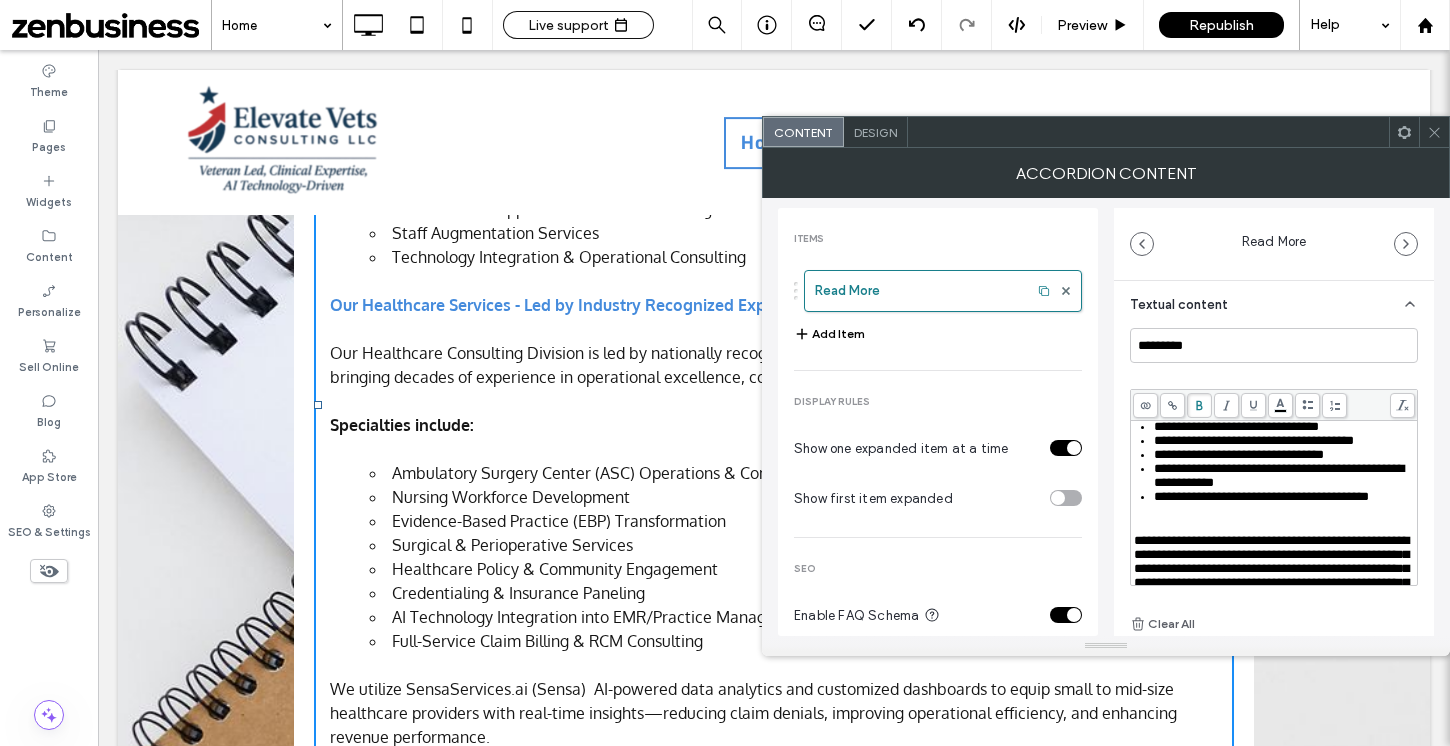click on ".wqwq-1{fill:#231f20;}
.cls-1q, .cls-2q { fill-rule: evenodd; }
.cls-2q { fill: #6e8188; }
True_local
Agendize
HealthEngine
x_close_popup
from_your_site
multi_language
zoom-out
zoom-in
z_vimeo
z_yelp
z_picassa
w_vCita
youtube
yelp
x2
x
x_x
x_alignright
x_handwritten
wrench
wordpress
windowsvv
win8
whats_app
wallet
warning-sign
w_youtube
w_youtube_channel
w_yelp
w_video
w_twitter
w_title
w_tabs
w_social_icons
w_spacer
w_share
w_rss_feed
w_recent-posts
w_push
w_paypal
w_photo_gallery" at bounding box center [725, 373] 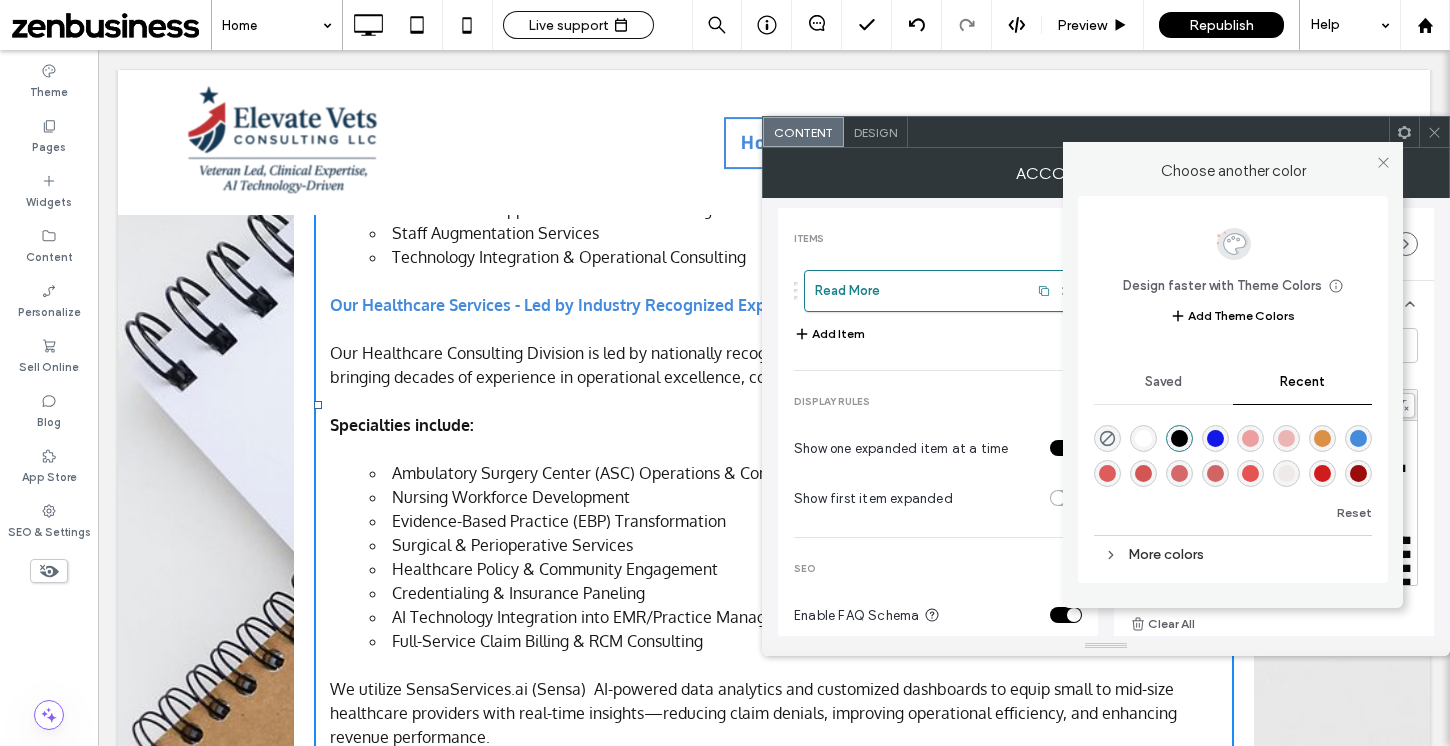 click at bounding box center [1358, 438] 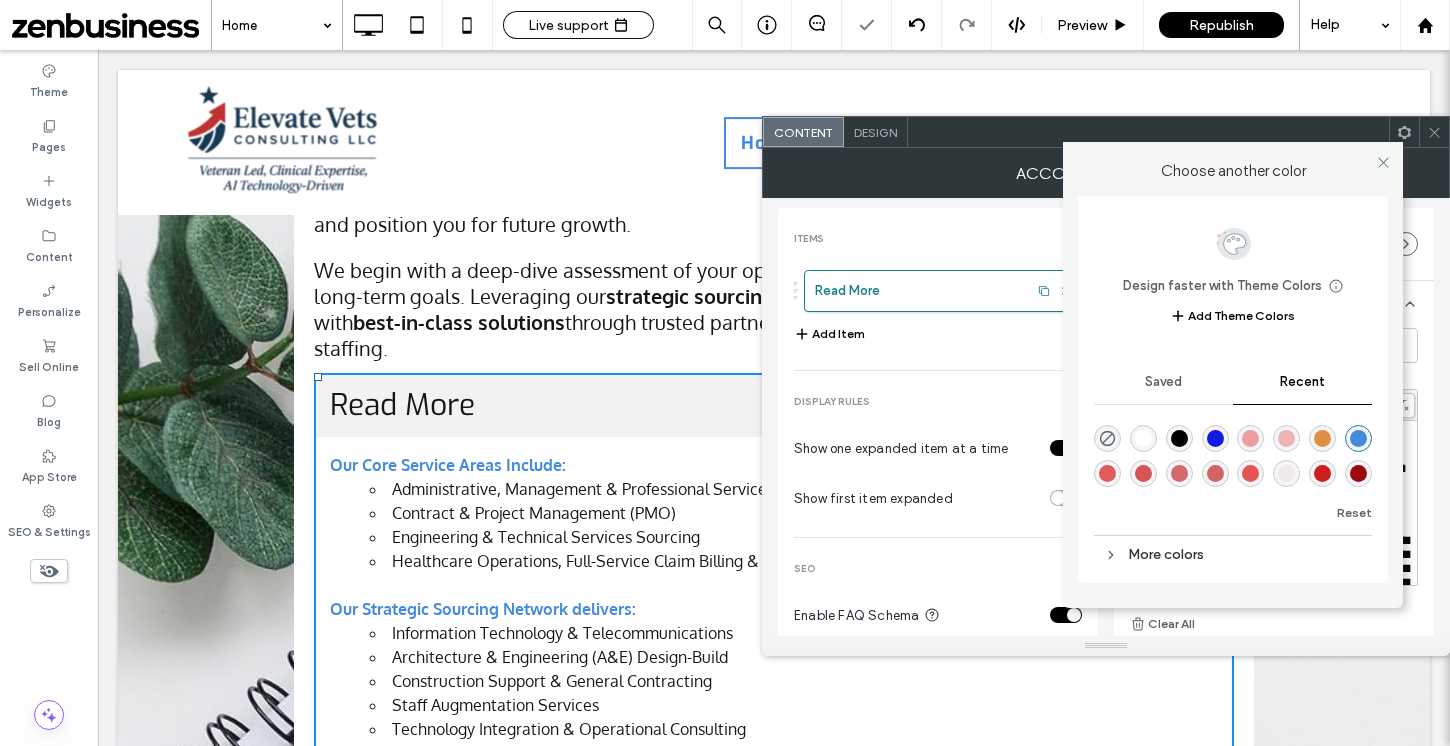 scroll, scrollTop: 1847, scrollLeft: 0, axis: vertical 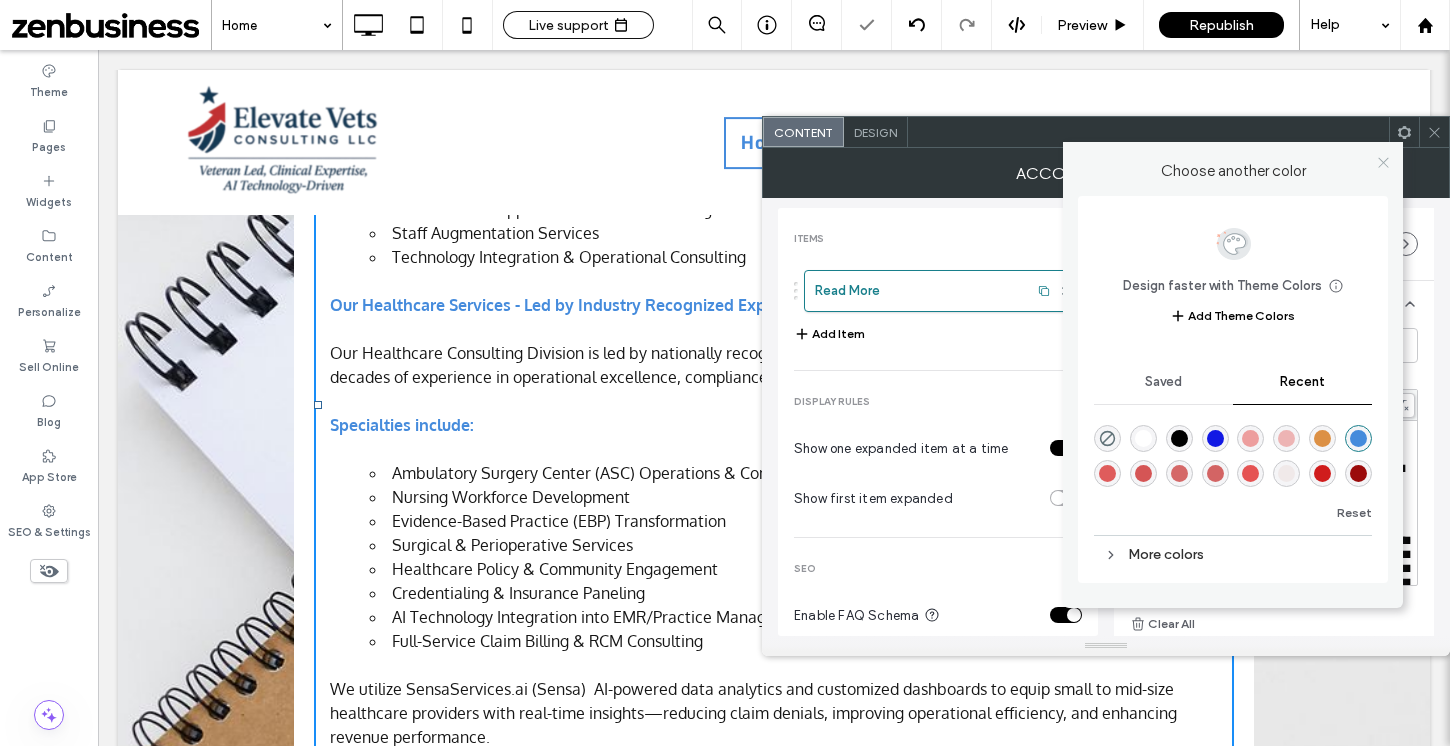 click 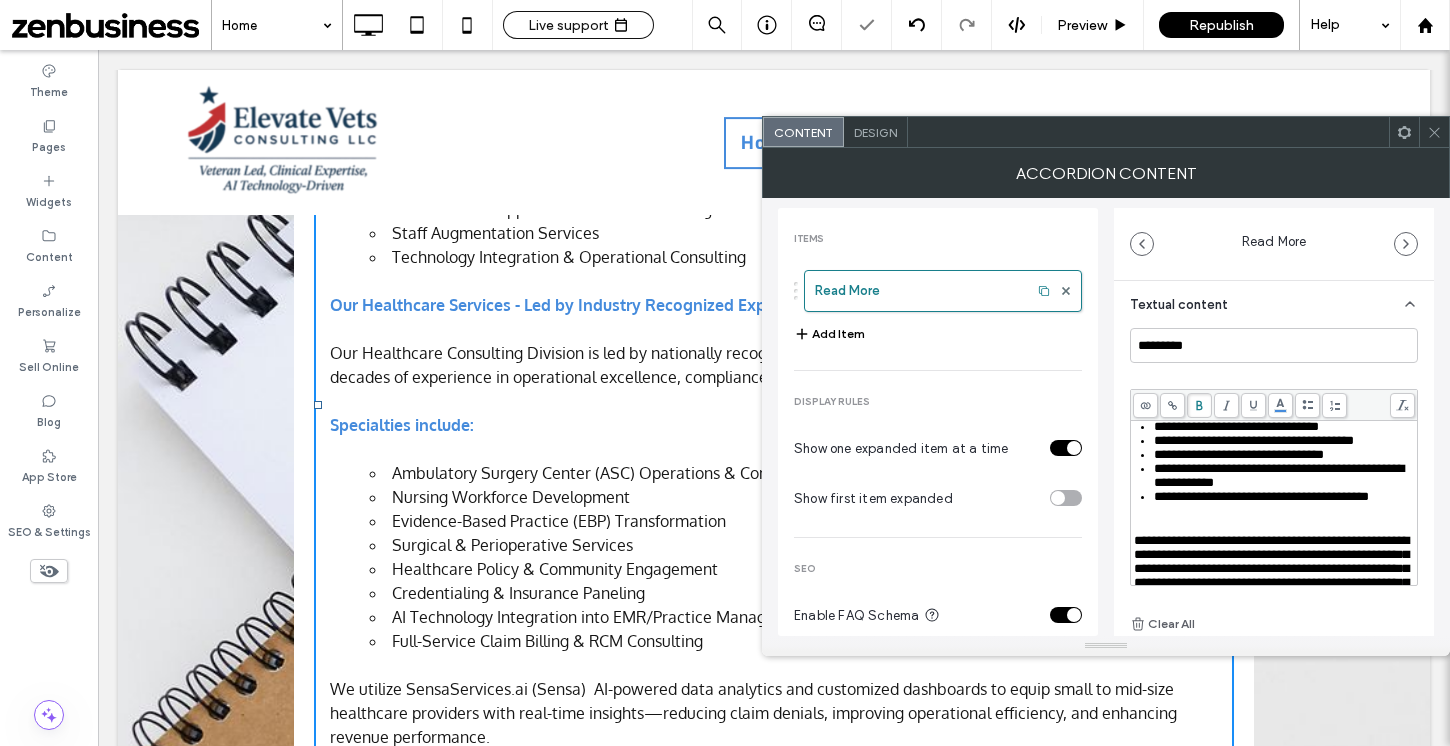 scroll, scrollTop: 475, scrollLeft: 0, axis: vertical 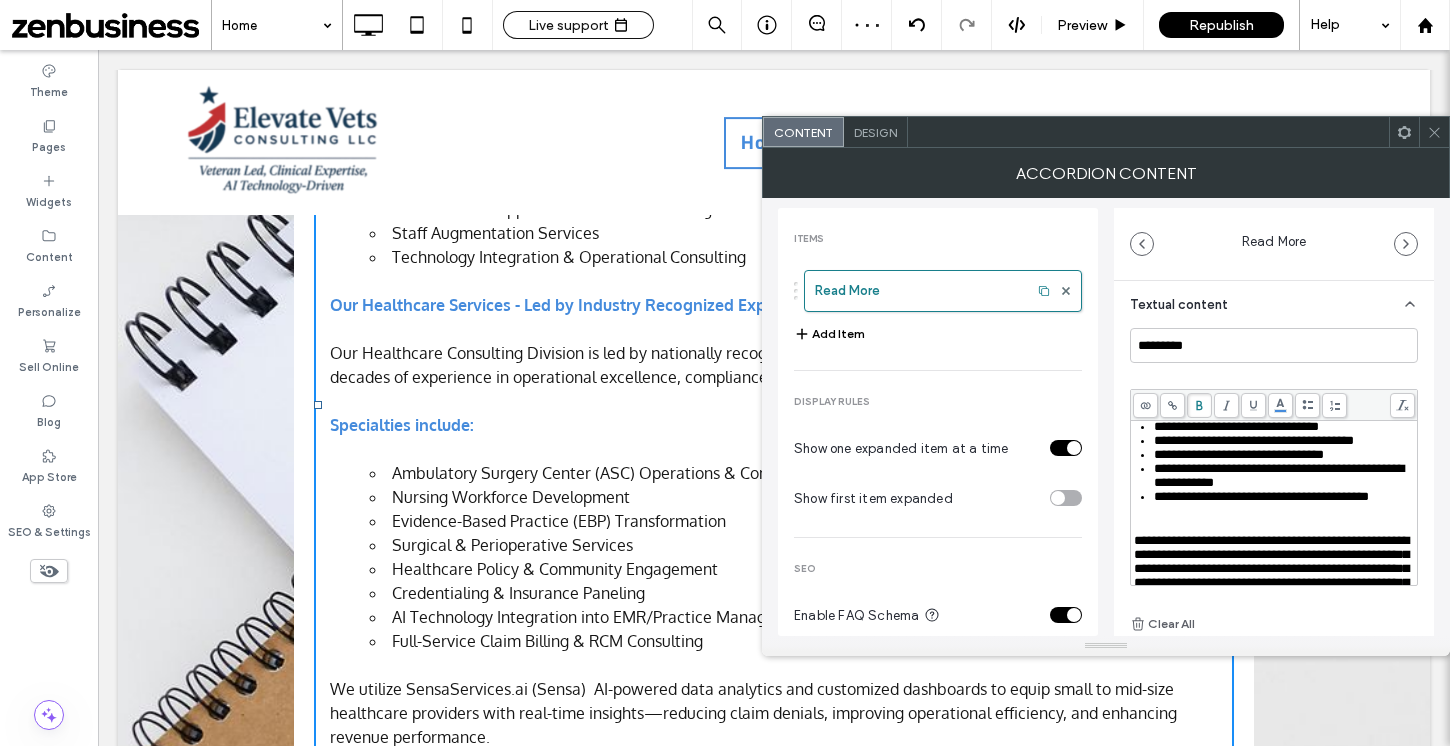 click on "Items Read More Add Item Display rules Show one expanded item at a time Show first item expanded SEO Enable FAQ Schema It's best to enable this once for each page because Google supports only 1 FAQ set per page." at bounding box center [938, 463] 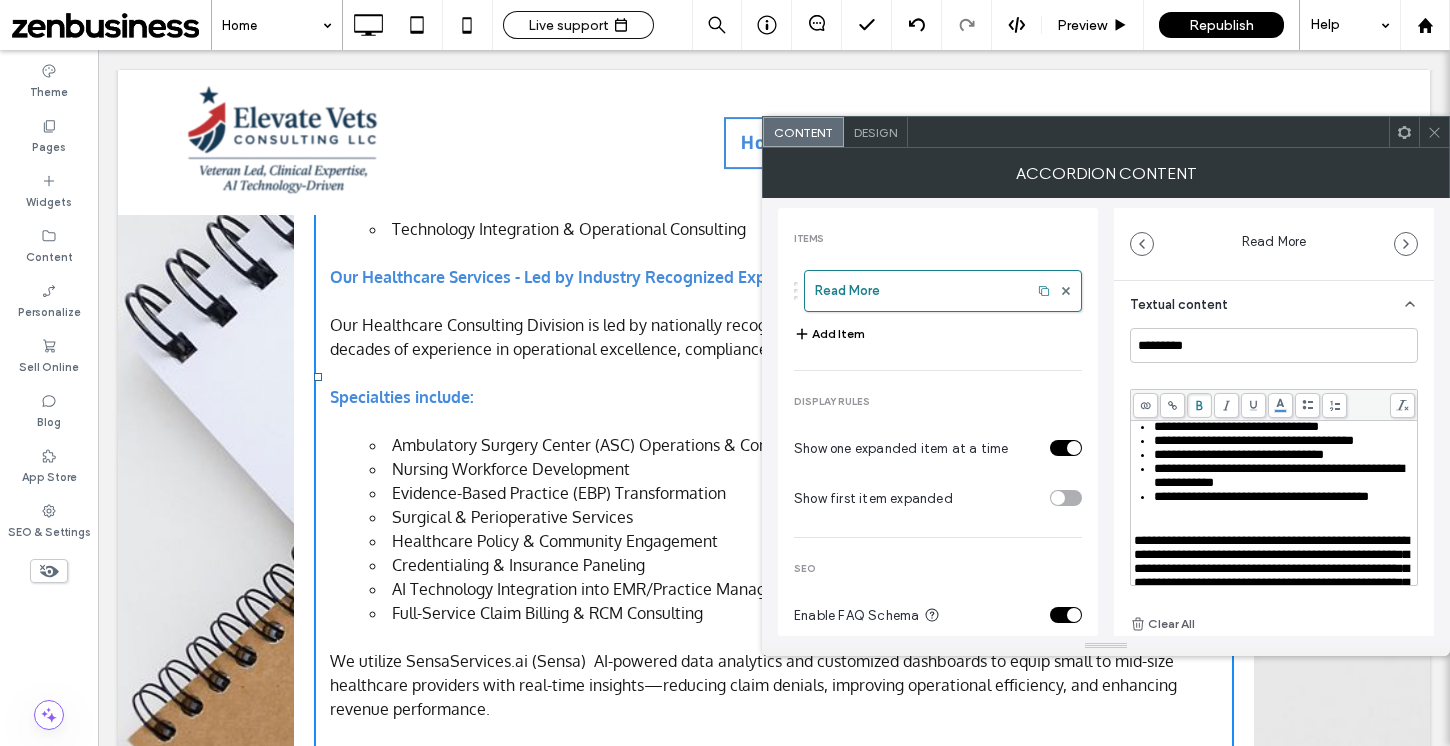 scroll, scrollTop: 1879, scrollLeft: 0, axis: vertical 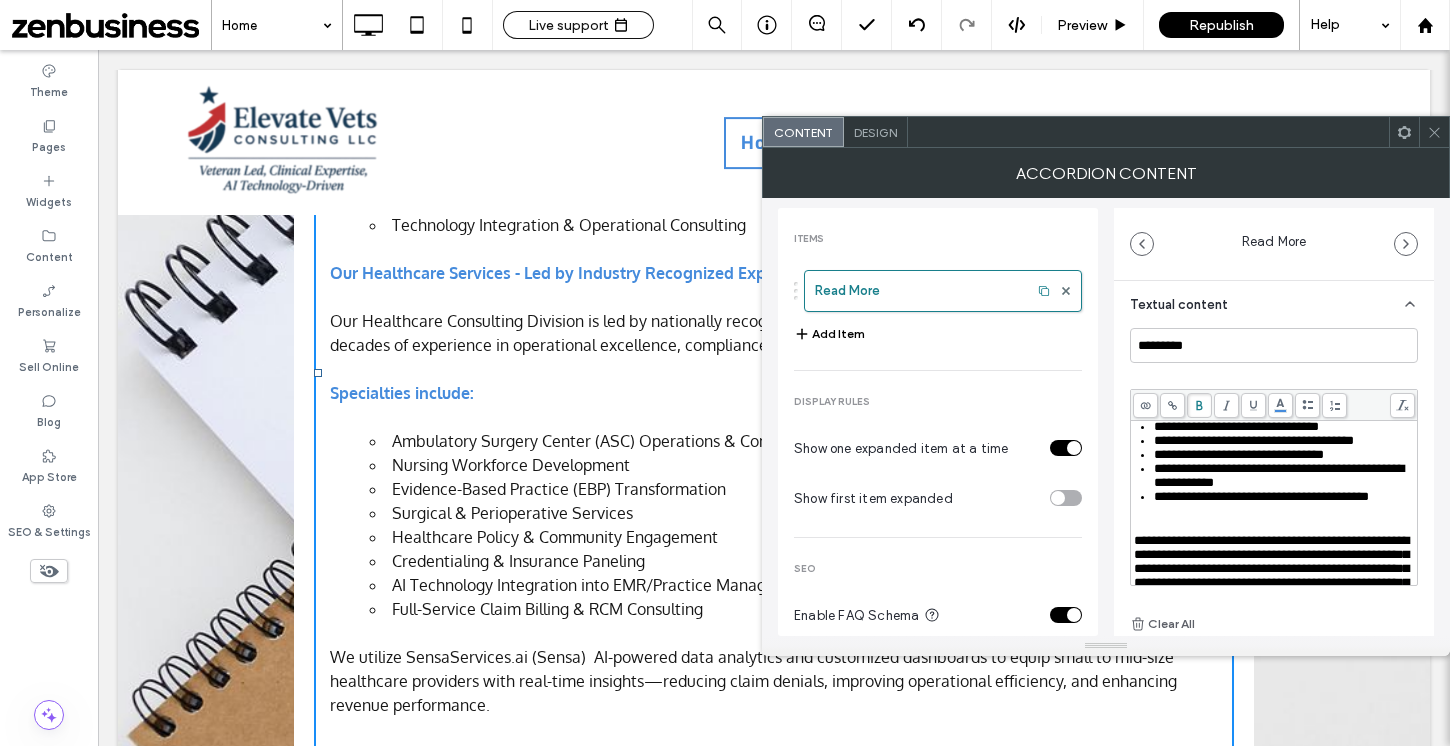click on "**********" at bounding box center [1184, 326] 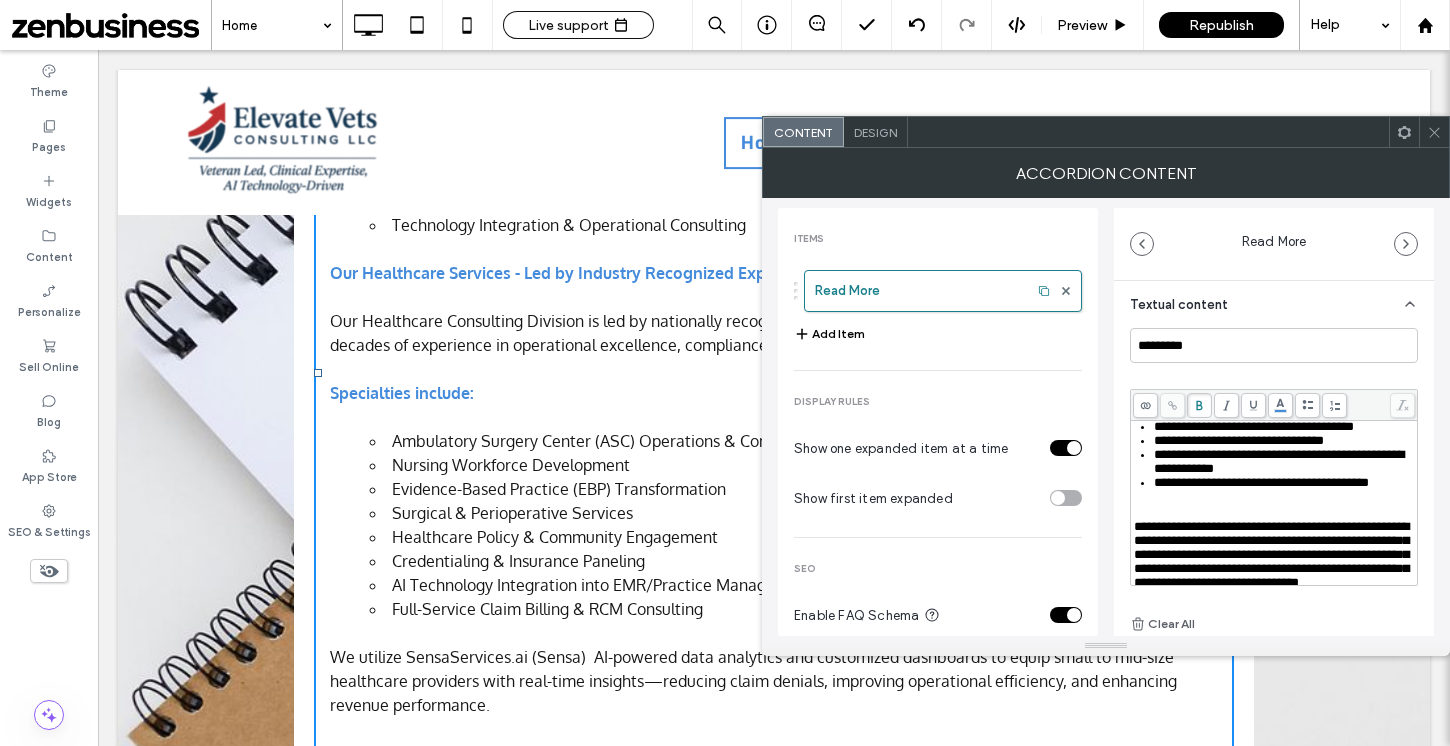 click at bounding box center (1274, 327) 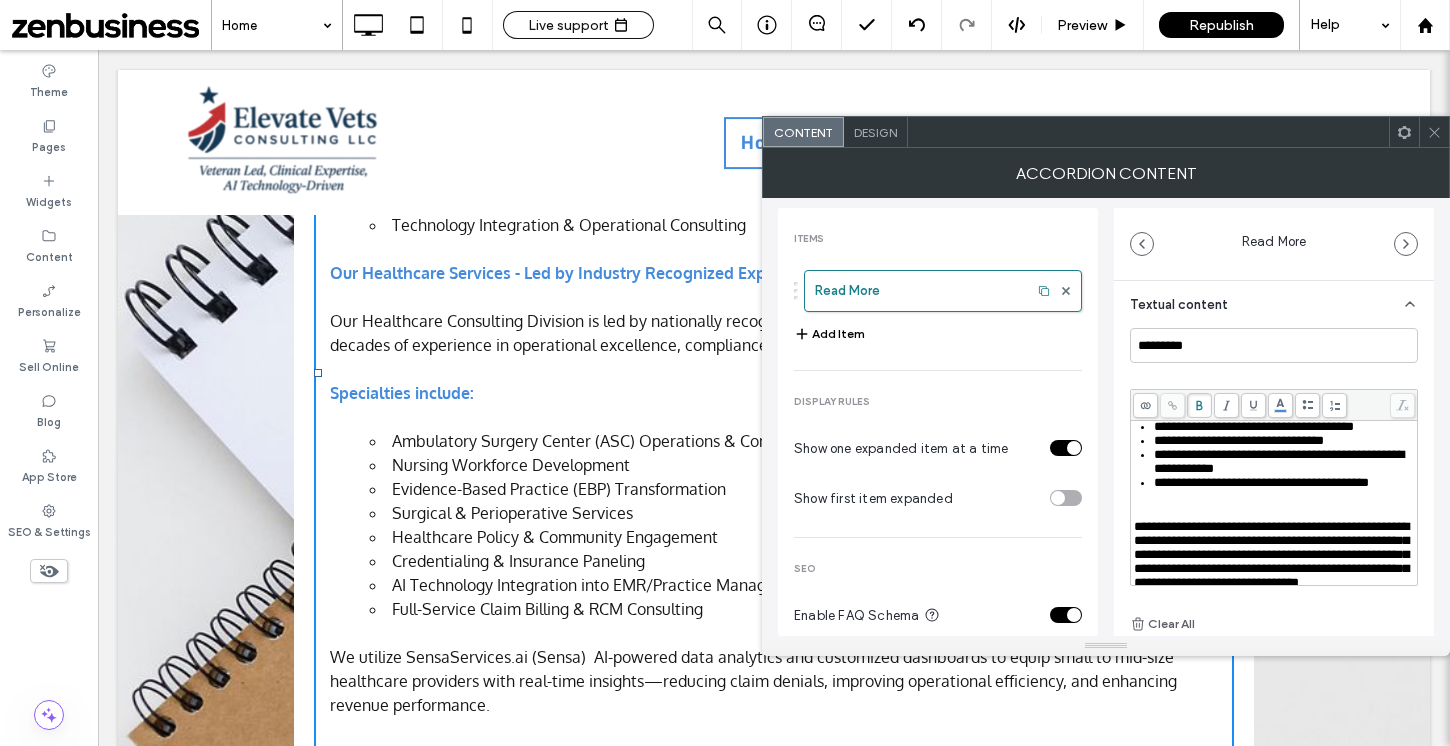 scroll, scrollTop: 1867, scrollLeft: 0, axis: vertical 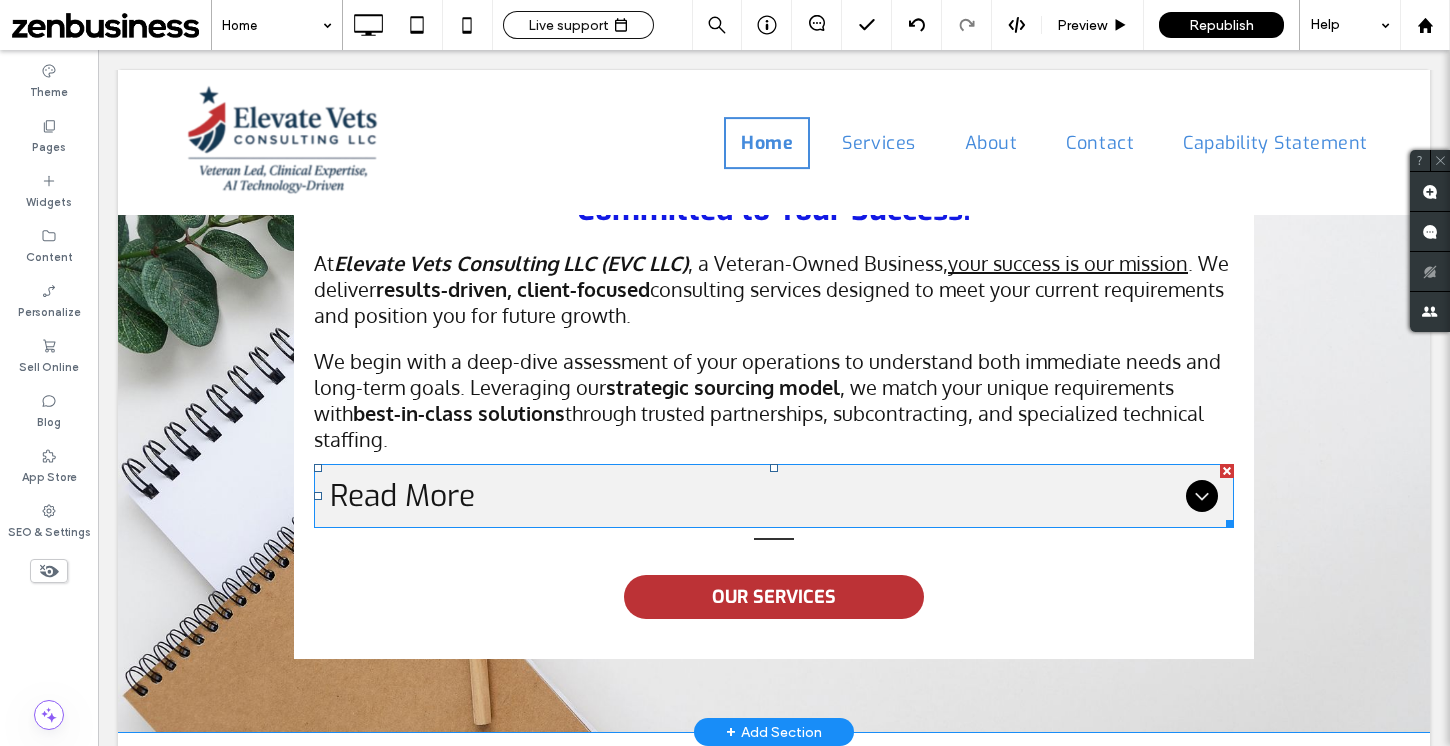 click on "Read More" at bounding box center [754, 496] 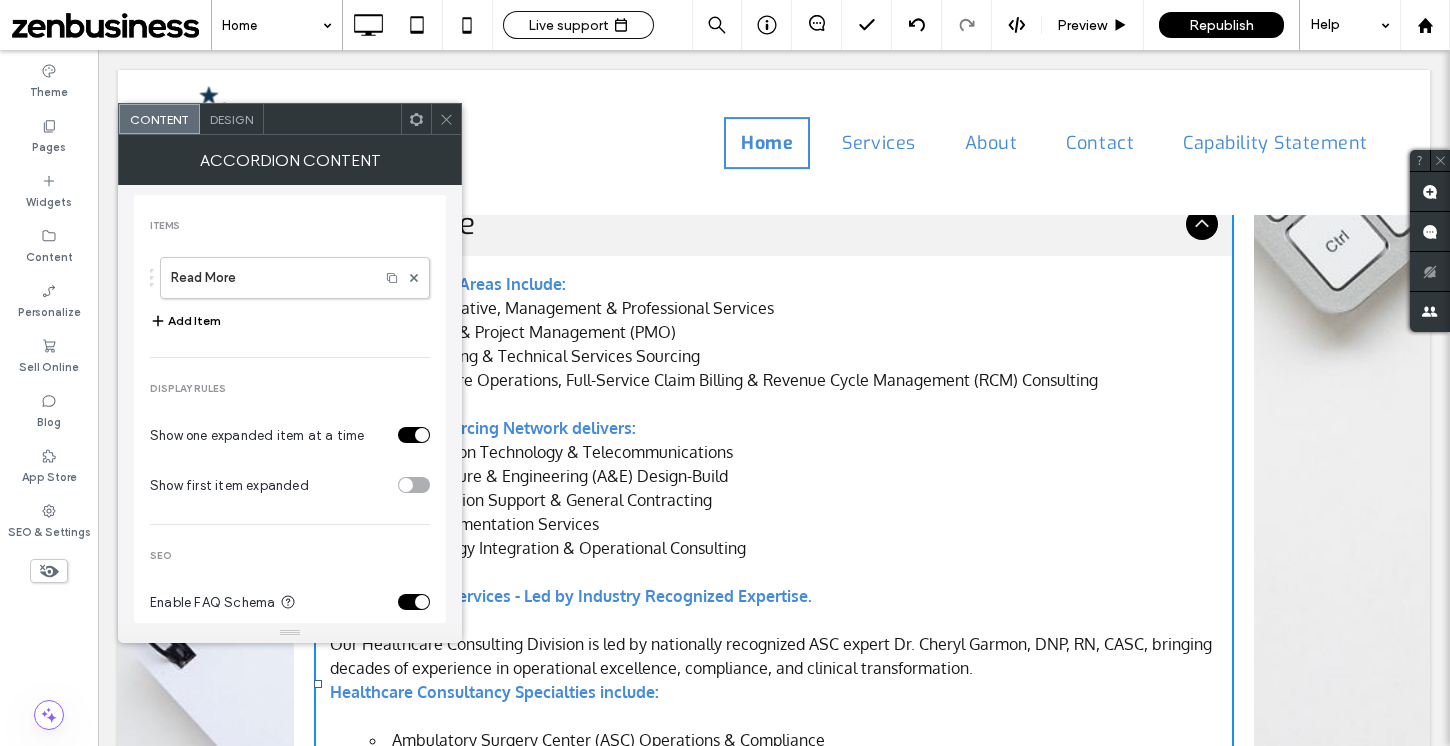 scroll, scrollTop: 1559, scrollLeft: 0, axis: vertical 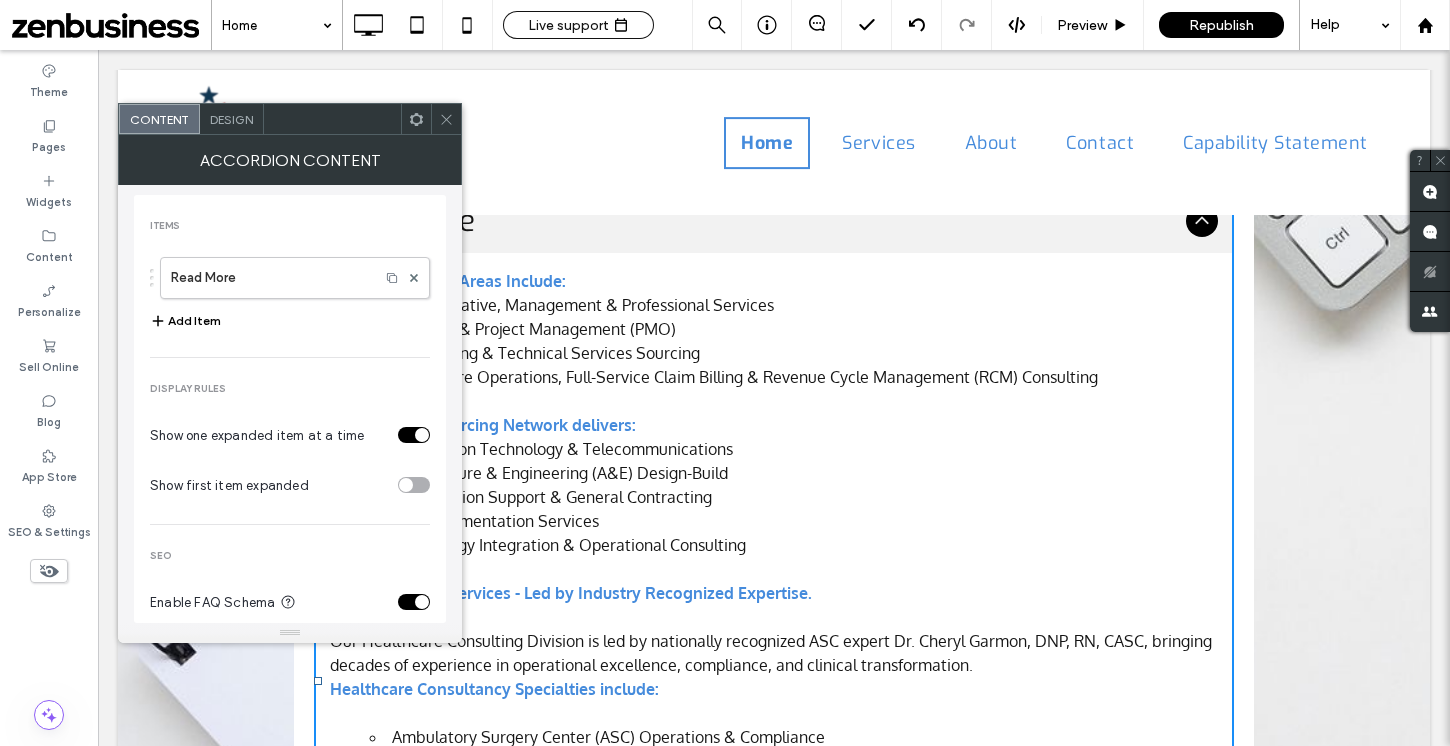 drag, startPoint x: 412, startPoint y: 184, endPoint x: 1131, endPoint y: 134, distance: 720.73645 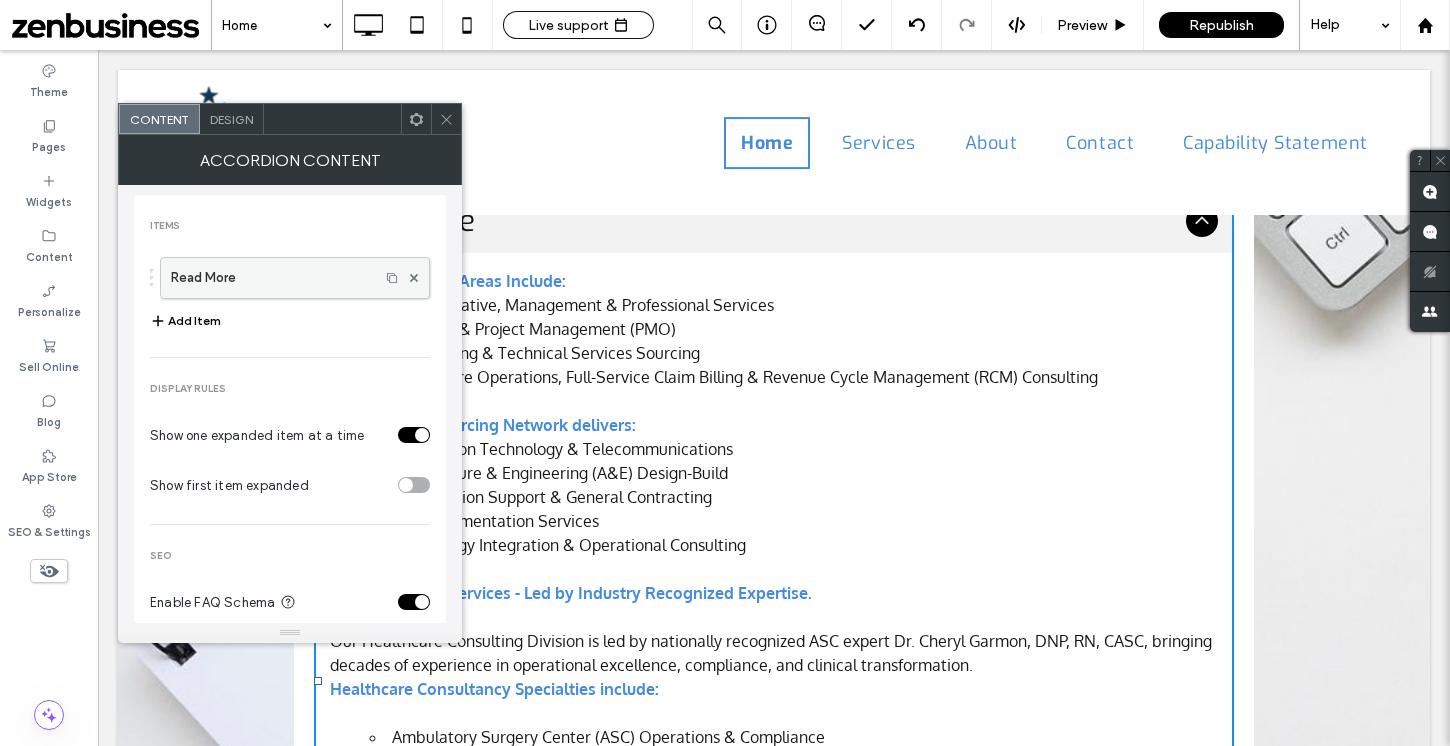 click on "Read More" at bounding box center [270, 278] 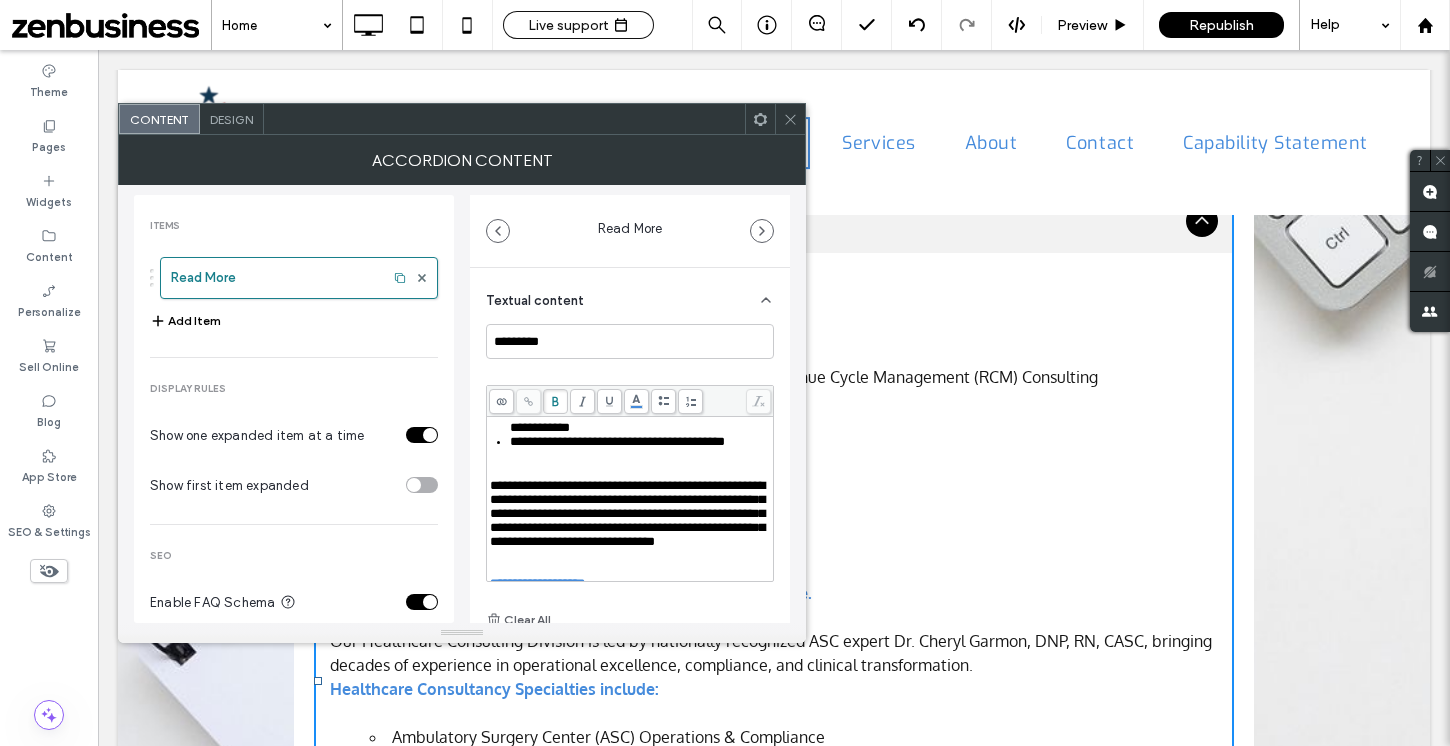 scroll, scrollTop: 509, scrollLeft: 0, axis: vertical 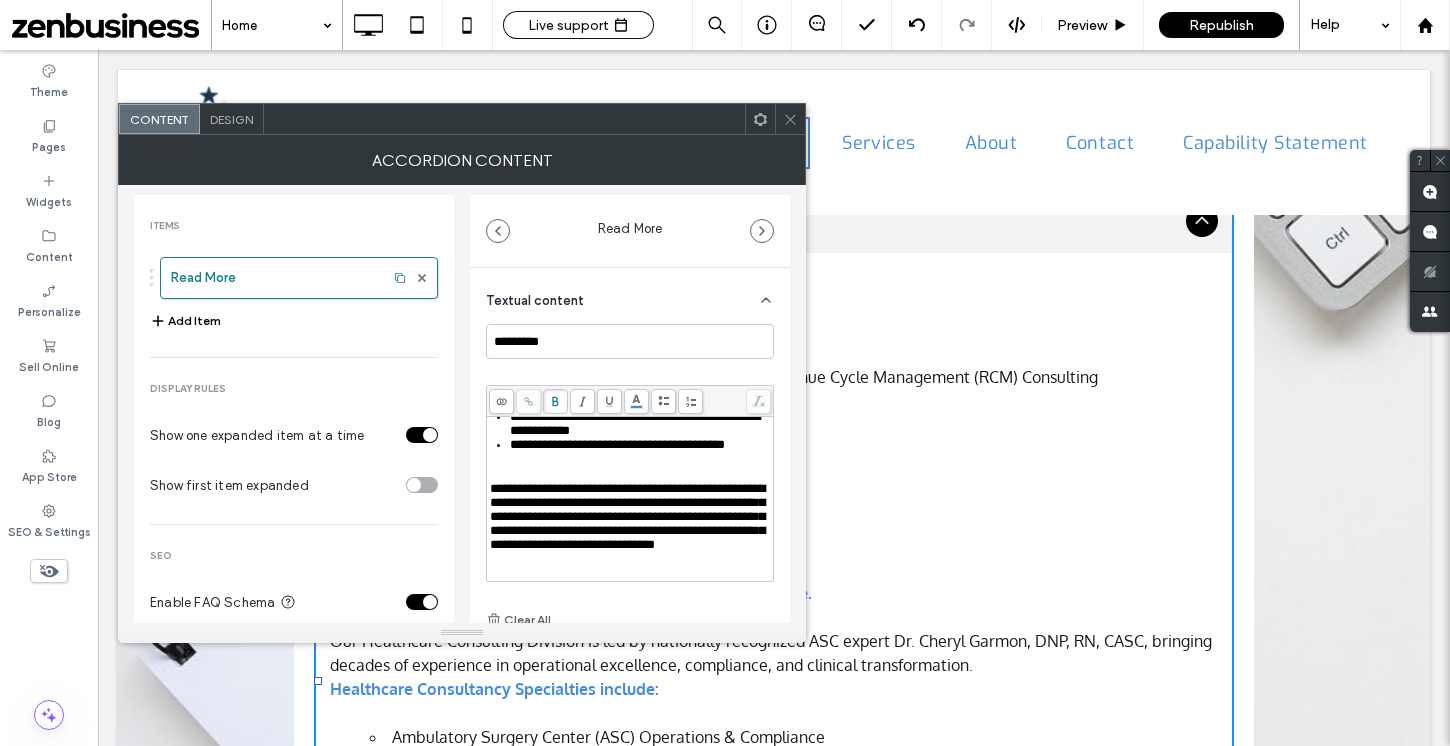 click on "**********" at bounding box center (597, 274) 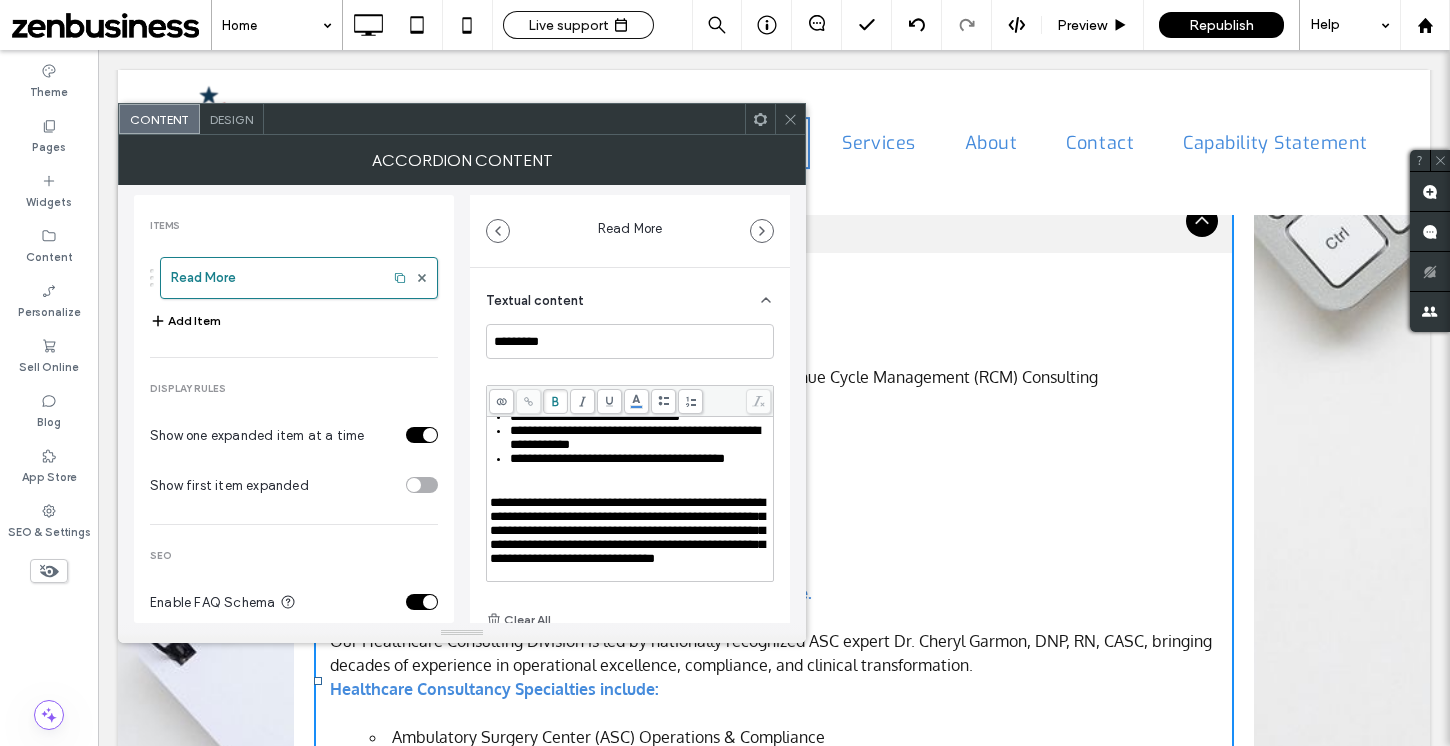 click on "**********" at bounding box center (630, 478) 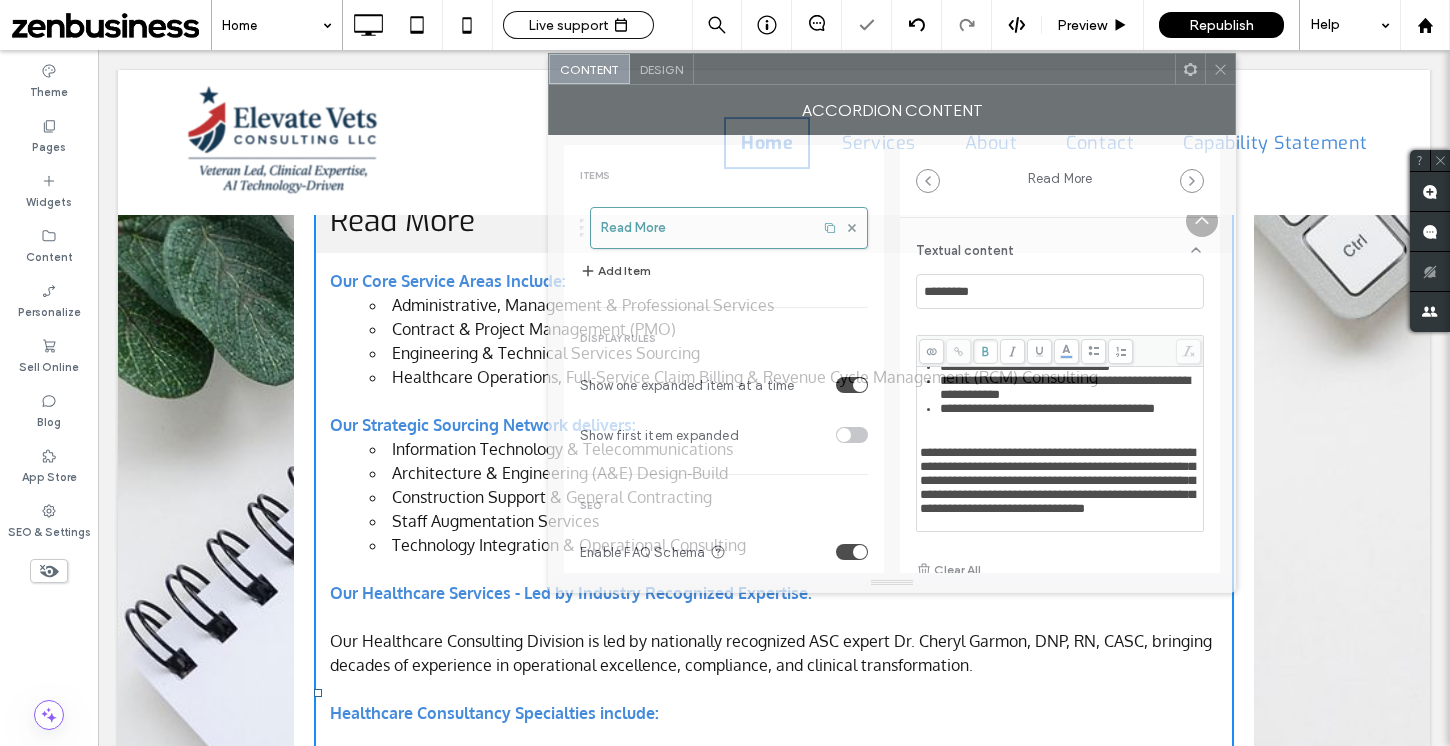 drag, startPoint x: 553, startPoint y: 148, endPoint x: 983, endPoint y: 98, distance: 432.89722 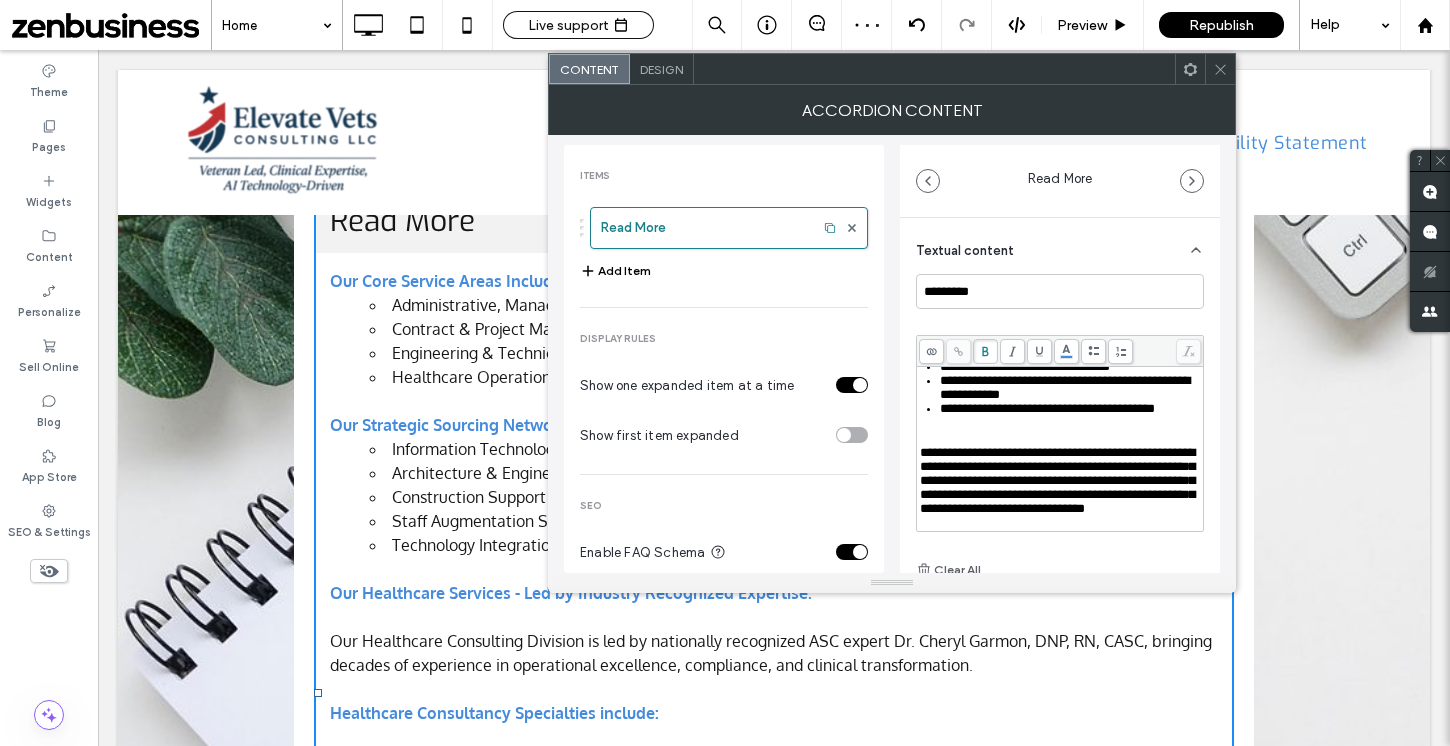 click 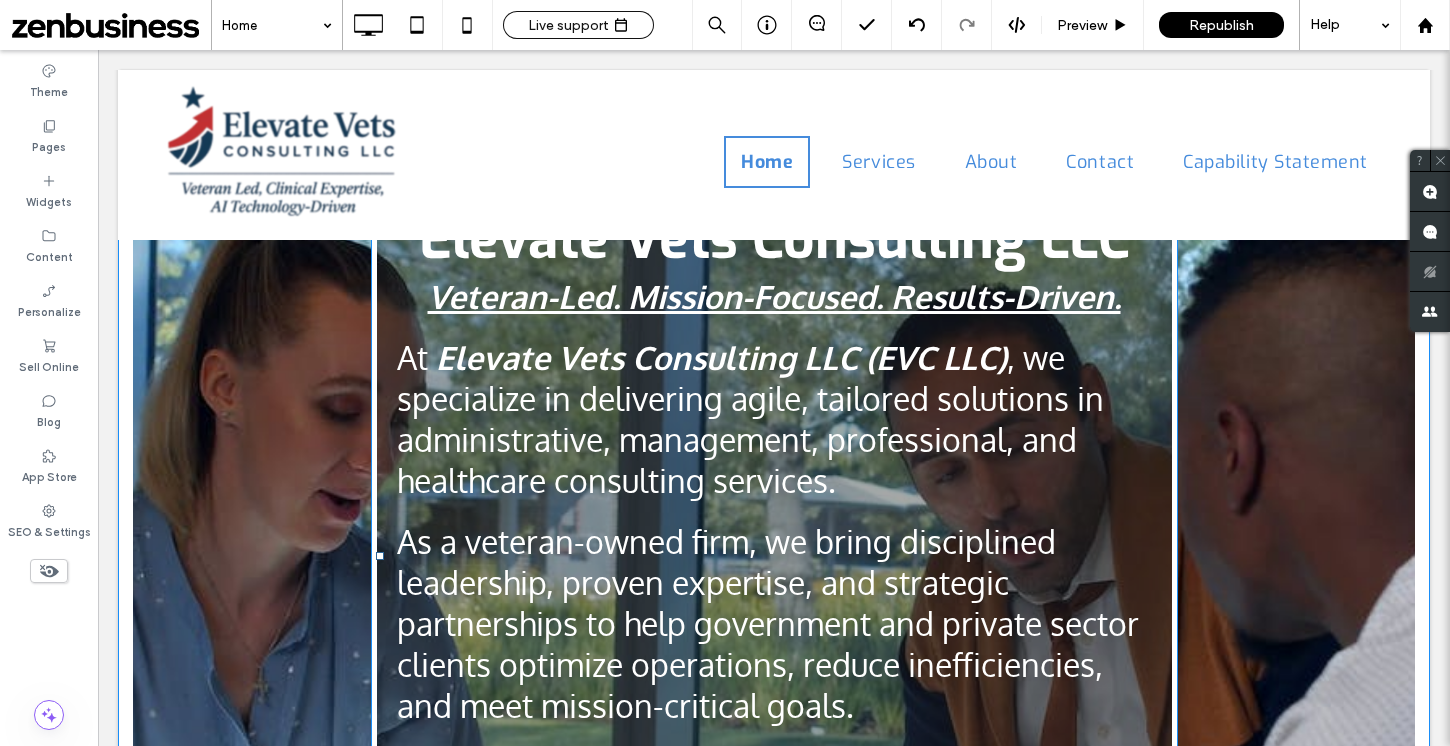 scroll, scrollTop: 0, scrollLeft: 0, axis: both 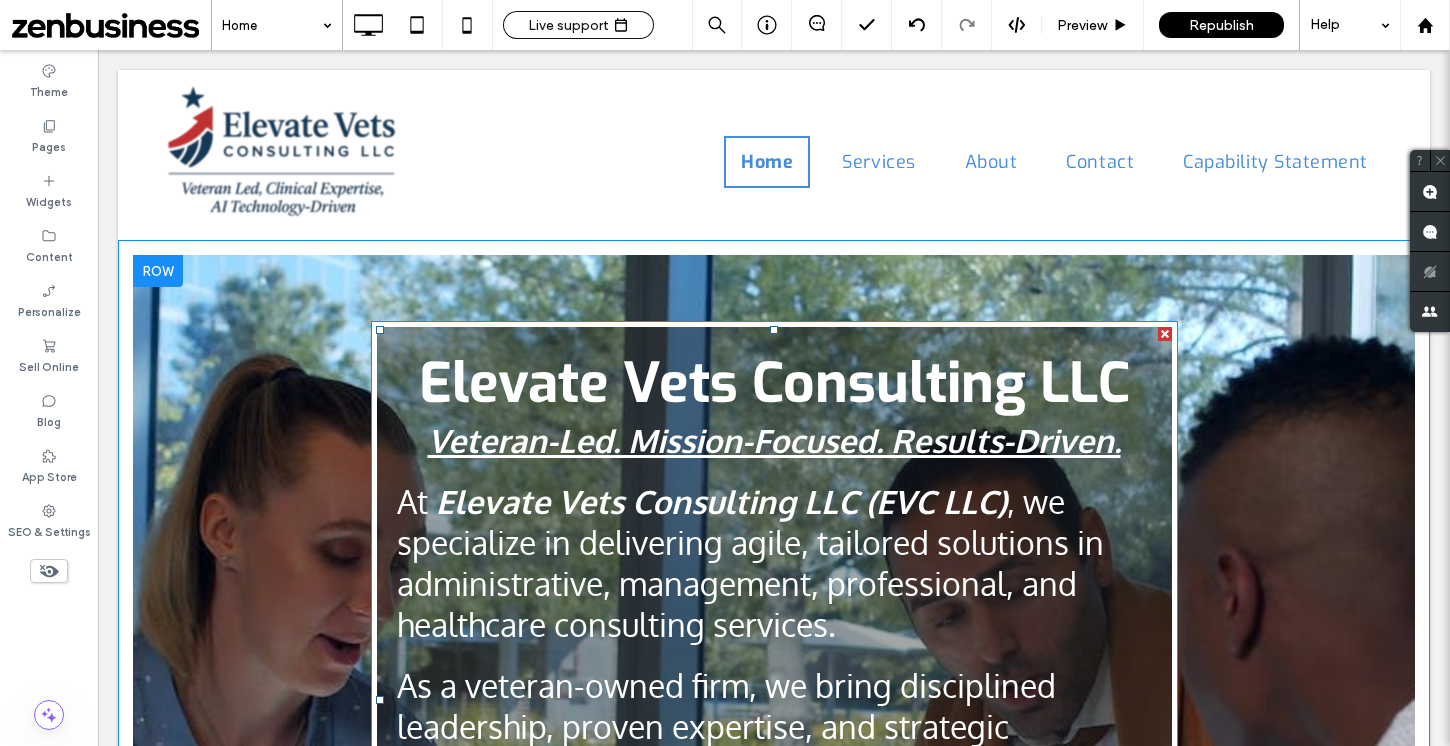 click on ", we specialize in delivering agile, tailored solutions in" at bounding box center [750, 522] 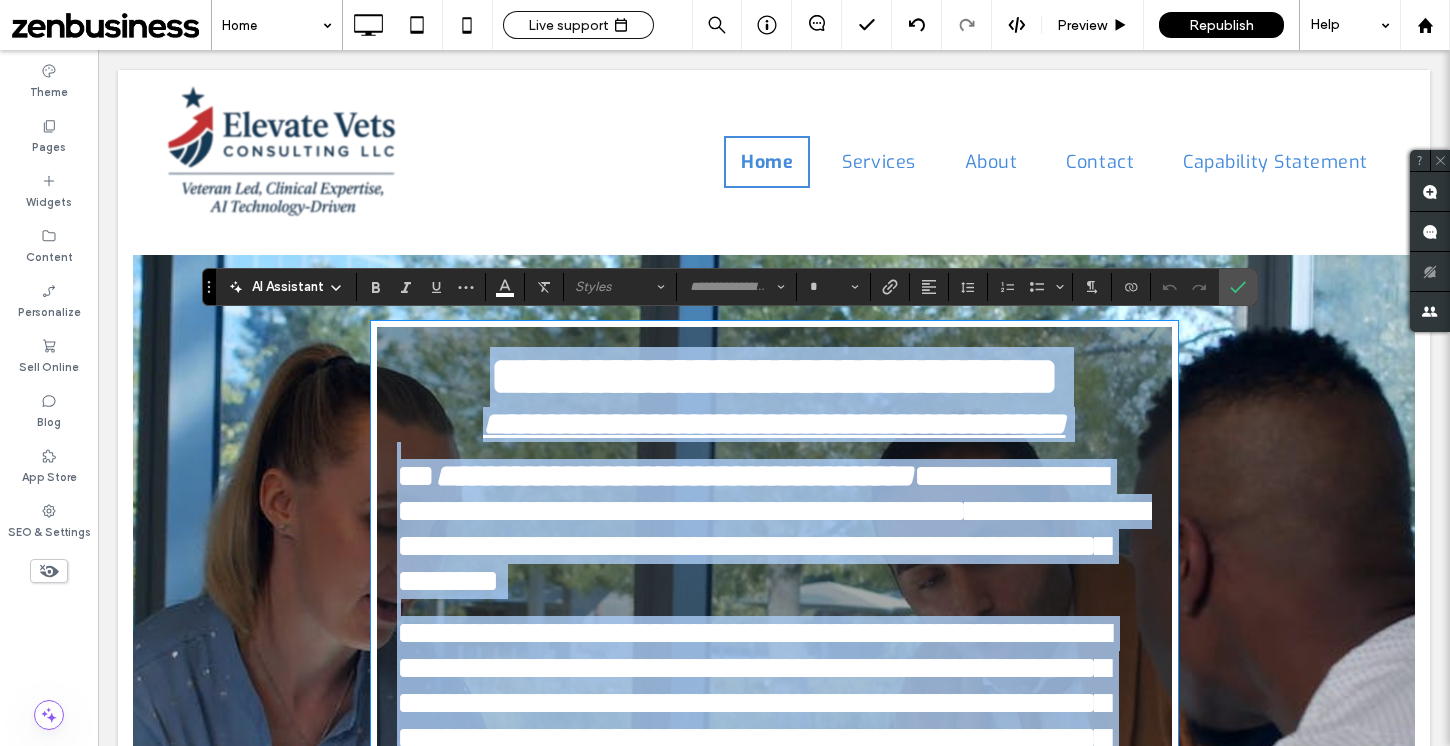 click on "**********" at bounding box center [752, 493] 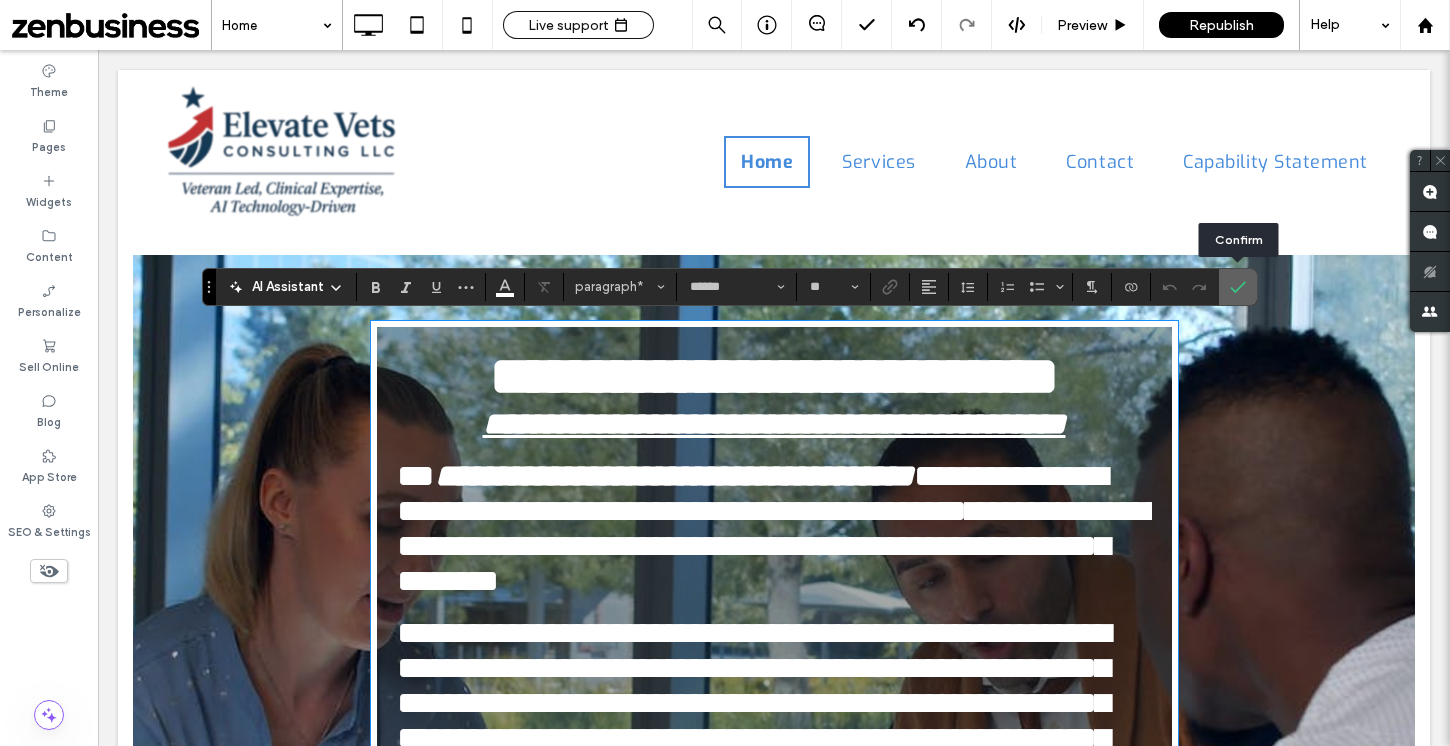 click at bounding box center [1234, 287] 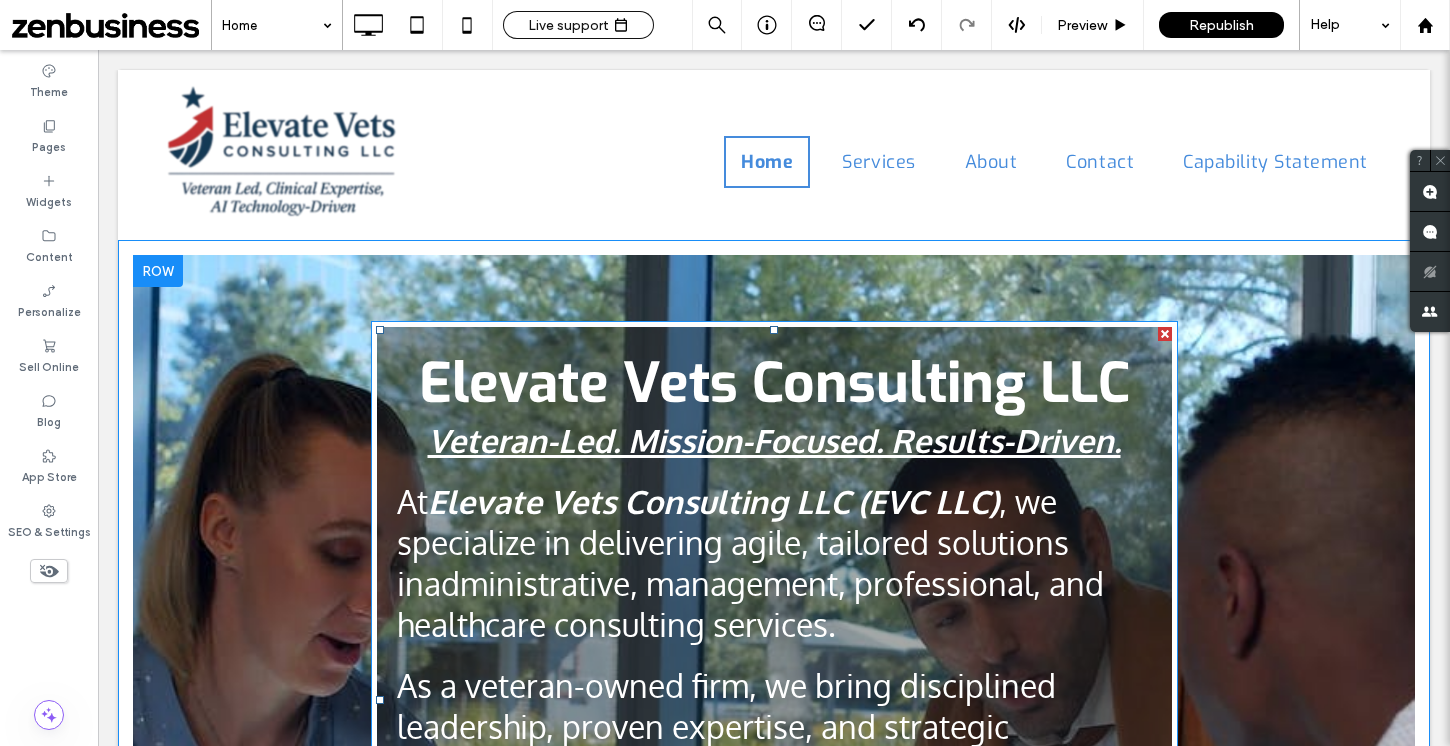click on "Elevate Vets Consulting LLC" at bounding box center [774, 383] 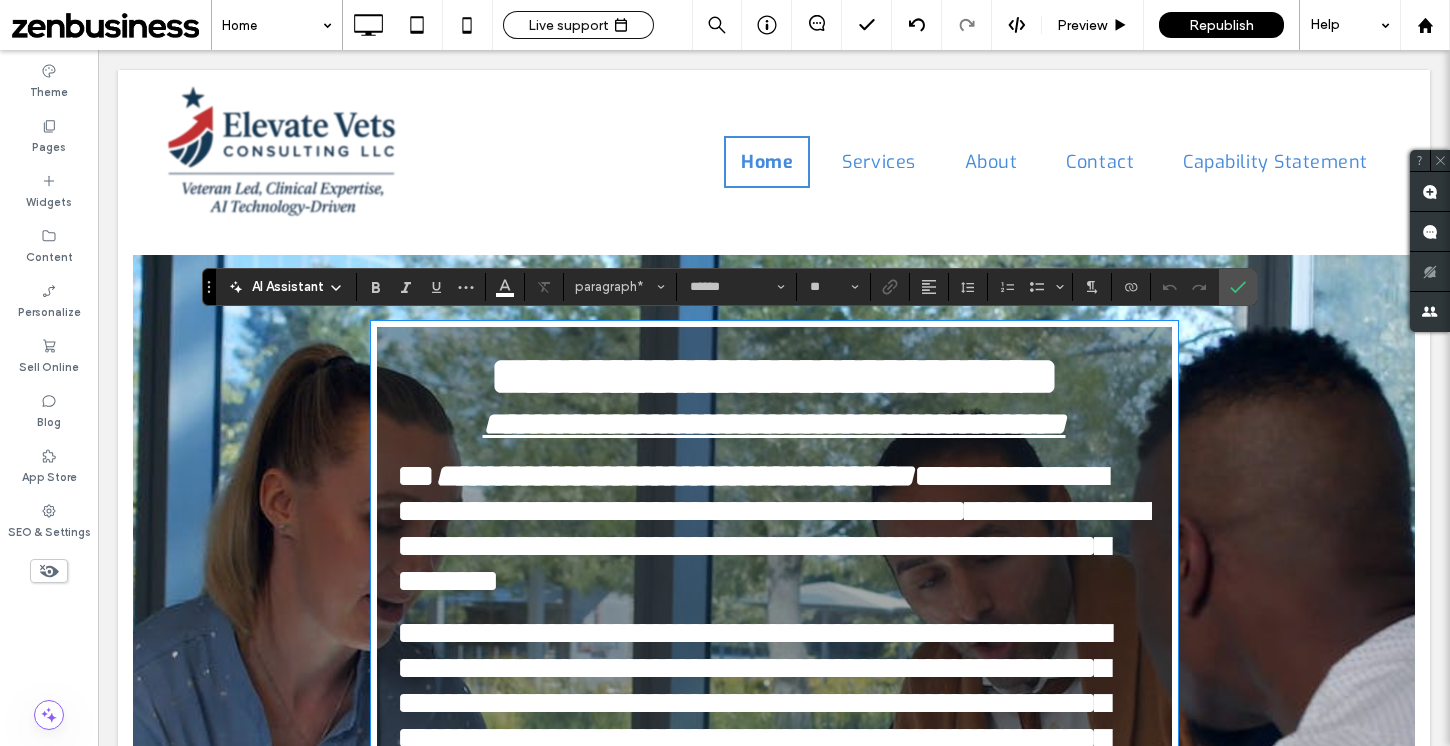 click on "**********" at bounding box center (774, 376) 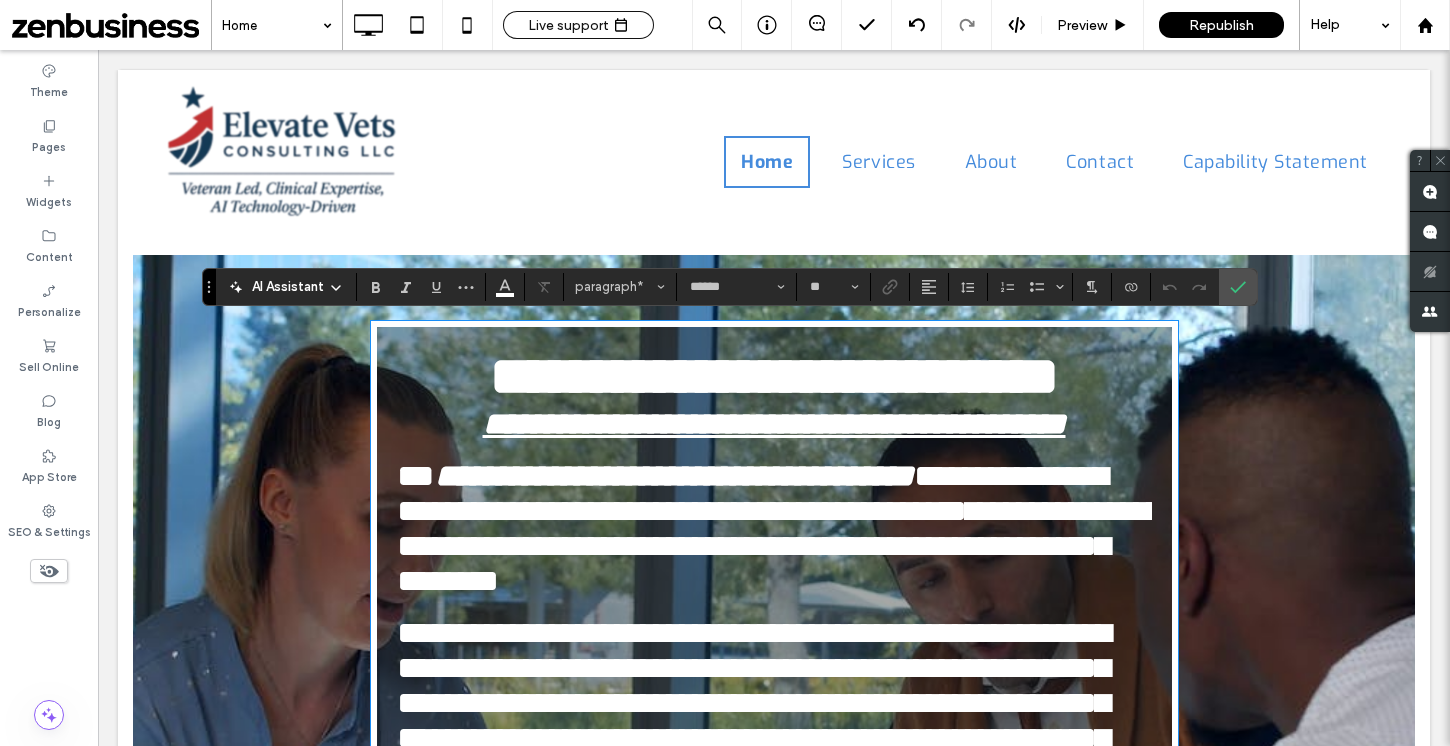type on "**" 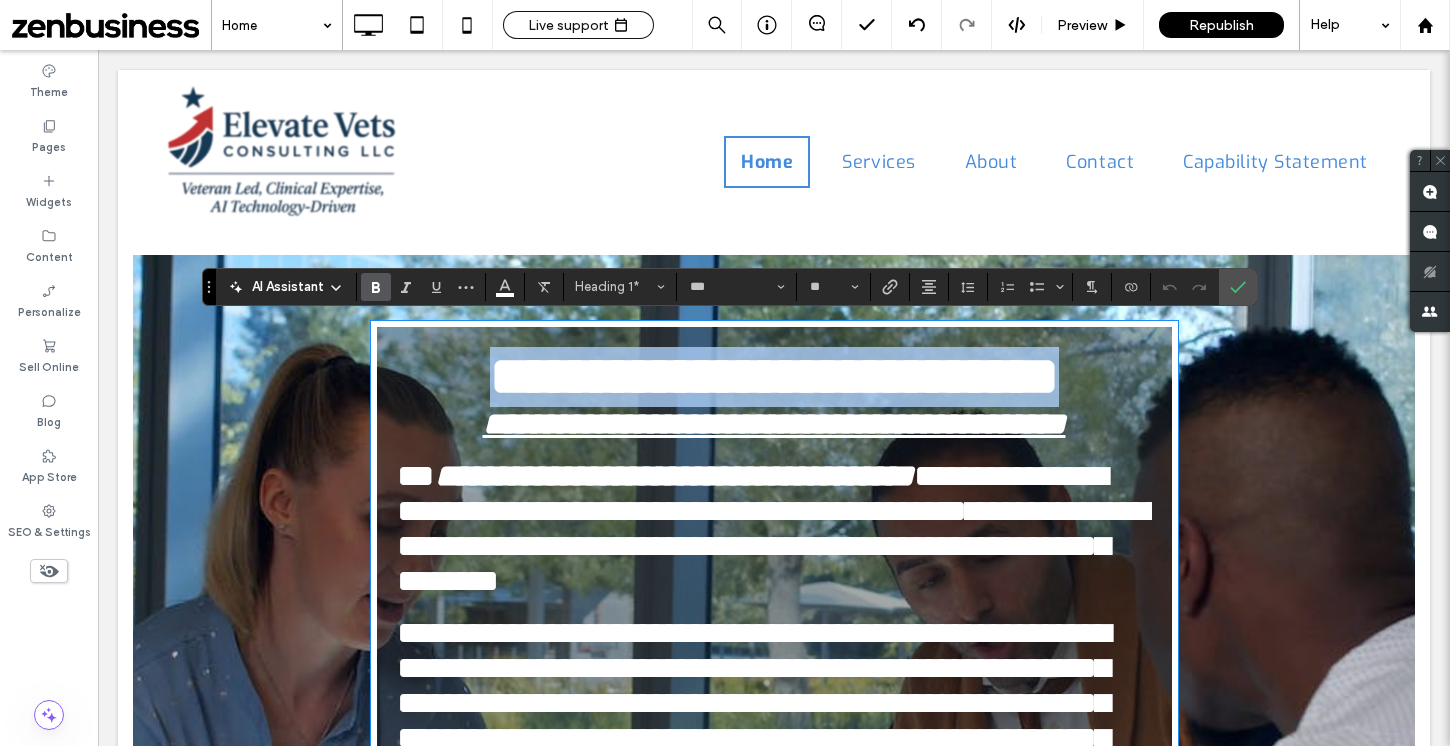 type 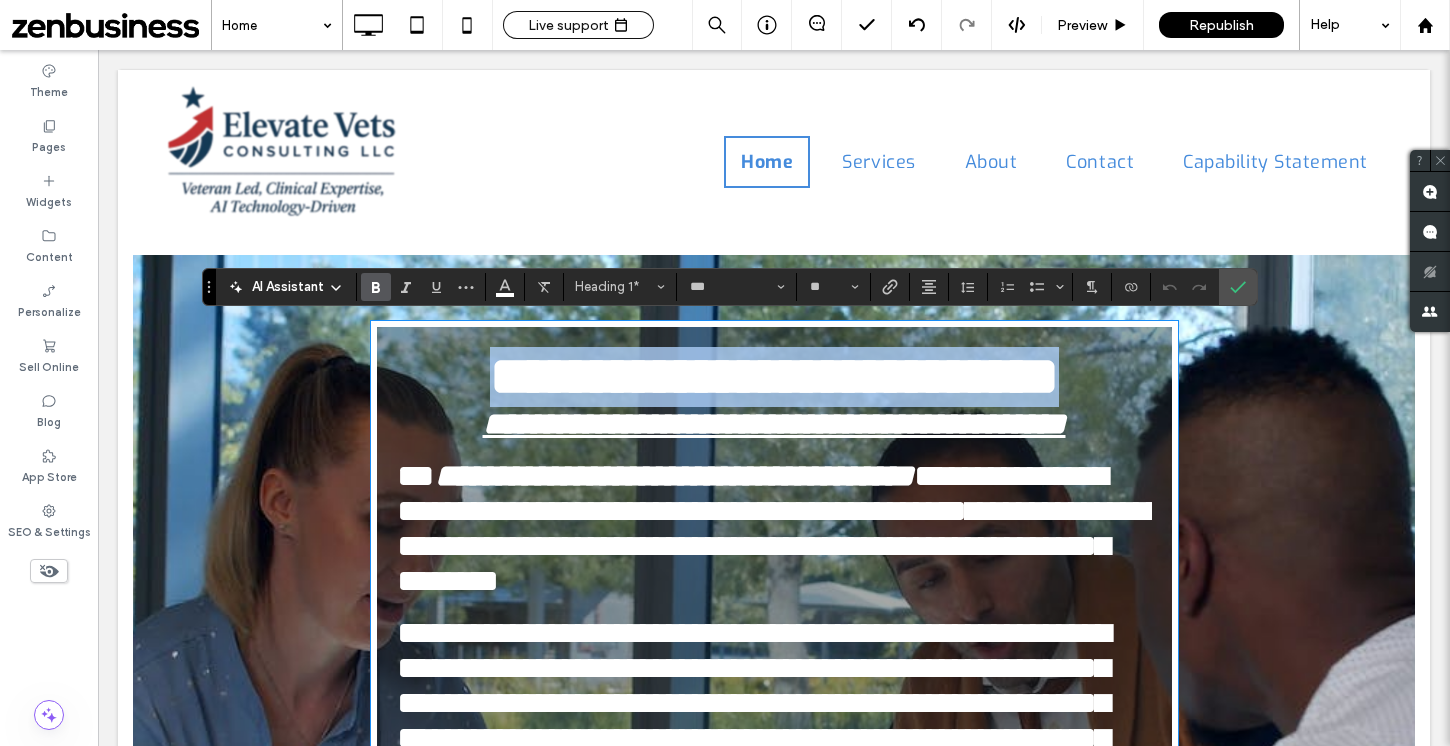 type on "*" 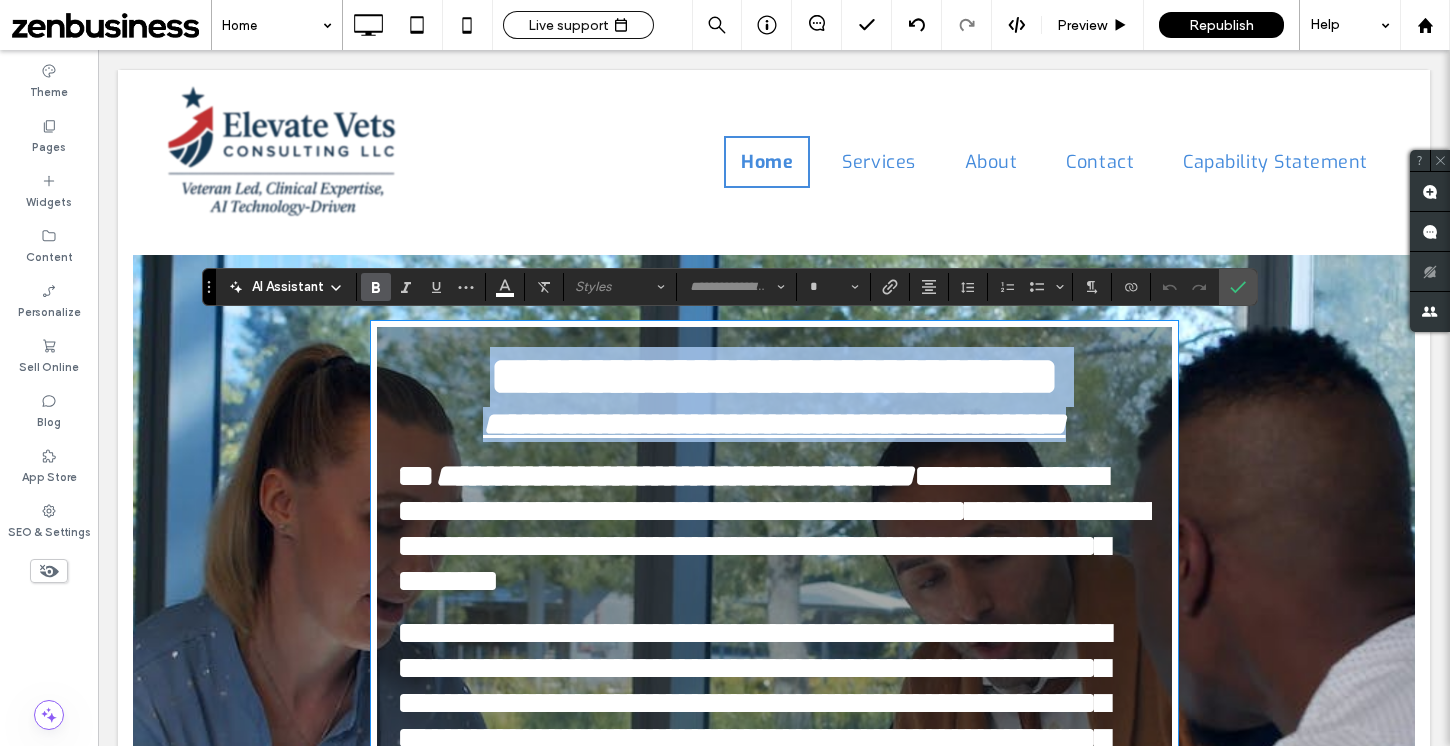 drag, startPoint x: 425, startPoint y: 383, endPoint x: 1160, endPoint y: 438, distance: 737.05493 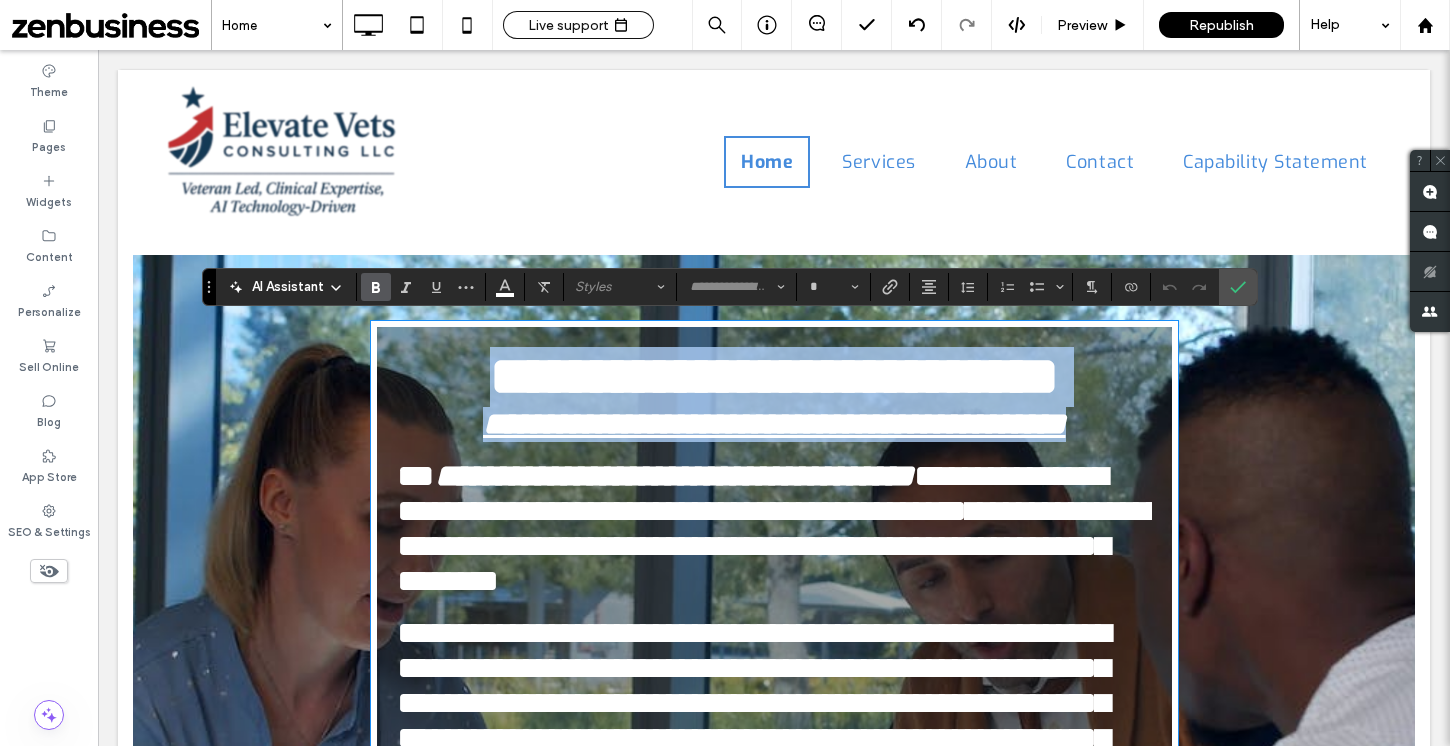 click on "**********" at bounding box center [774, 647] 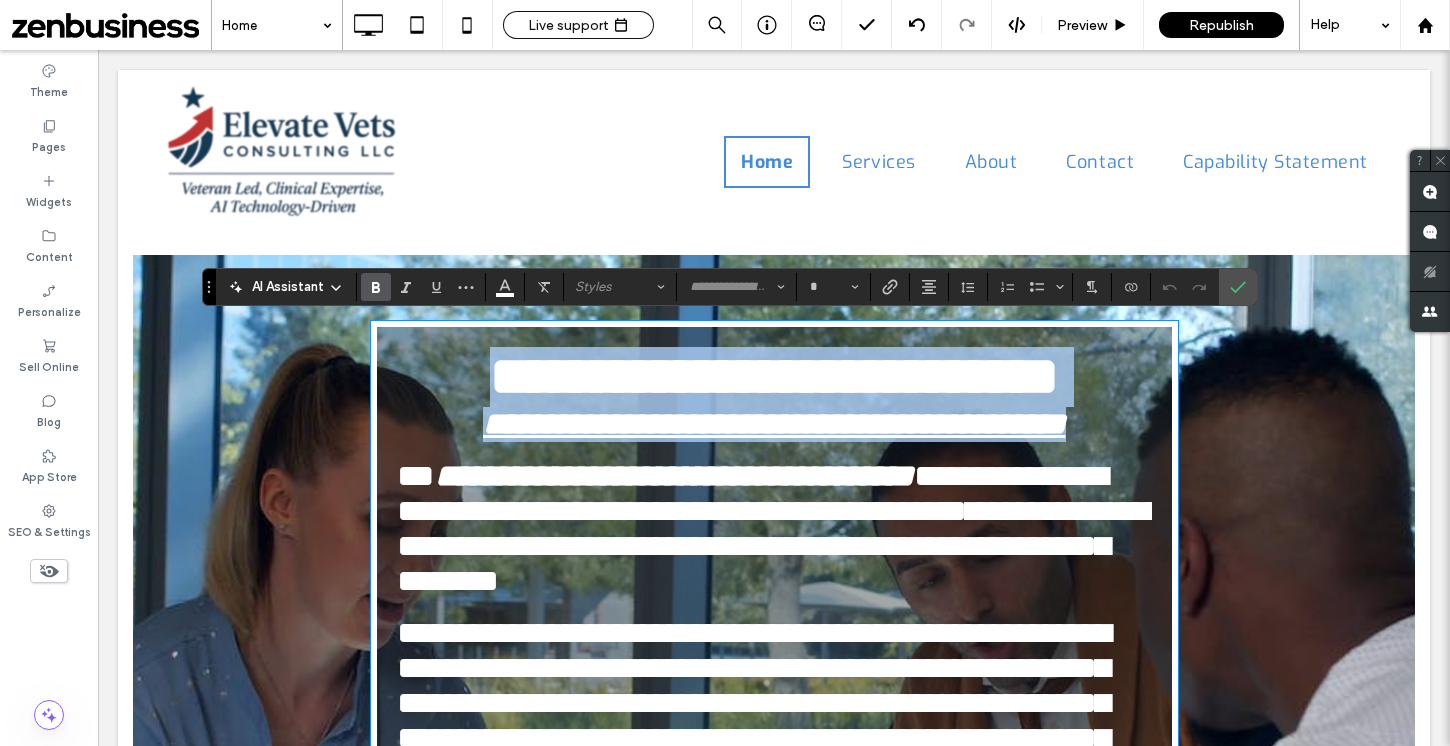 type on "***" 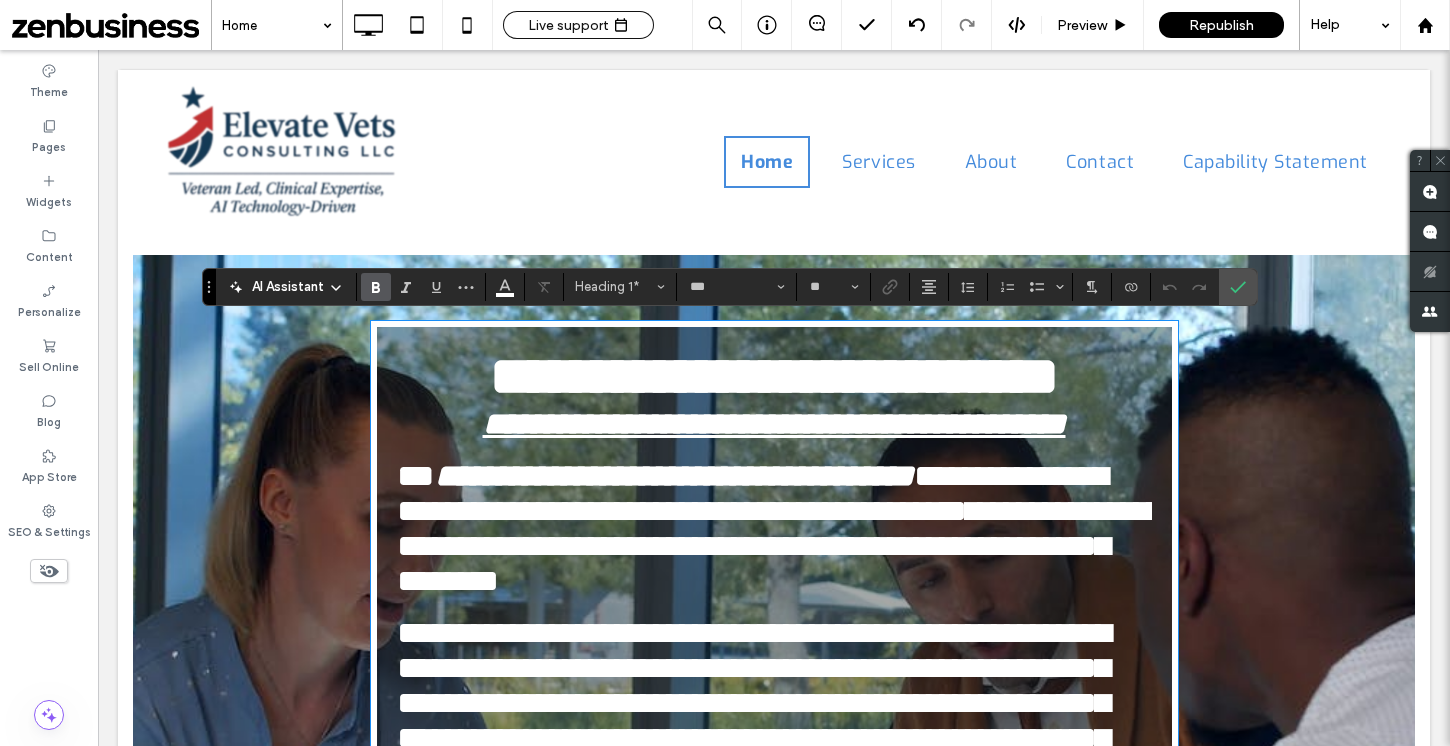 type on "******" 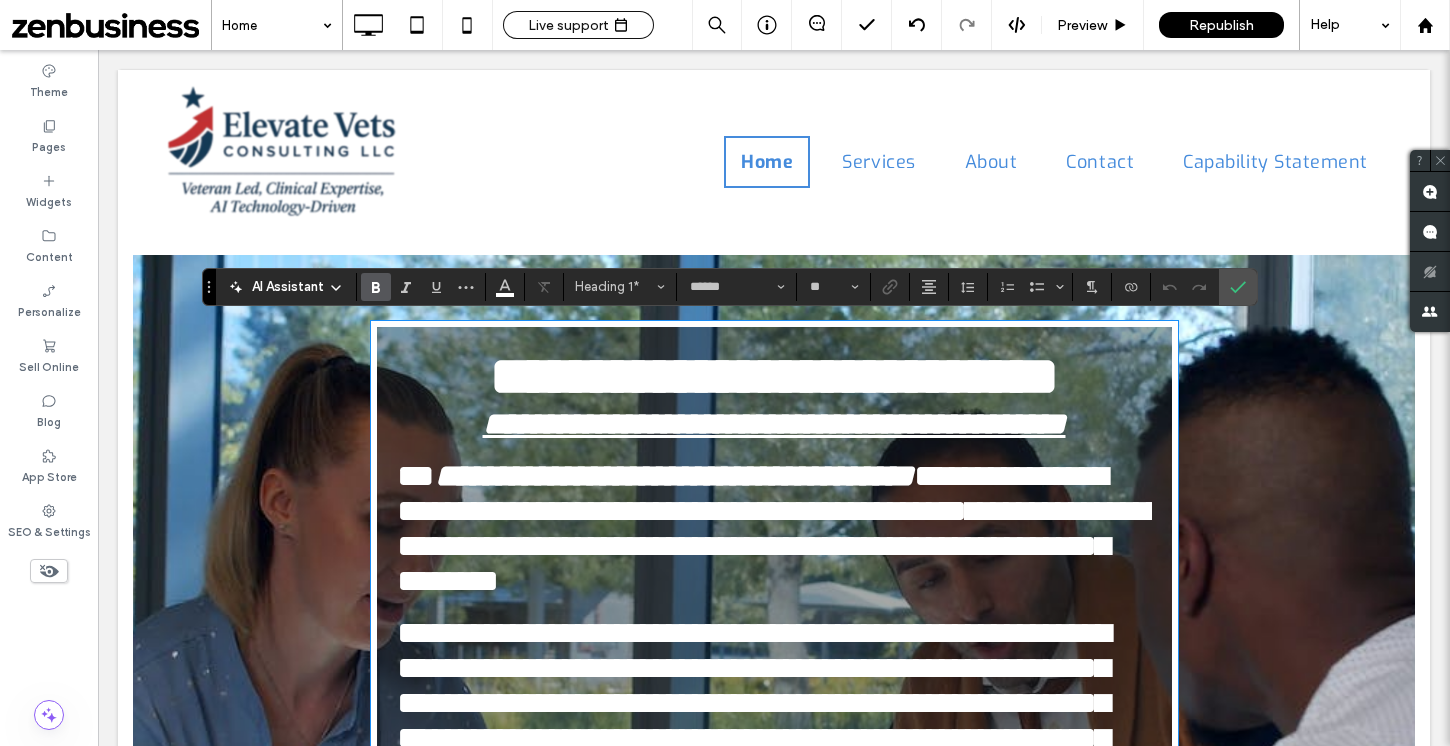 click on "**********" at bounding box center (774, 424) 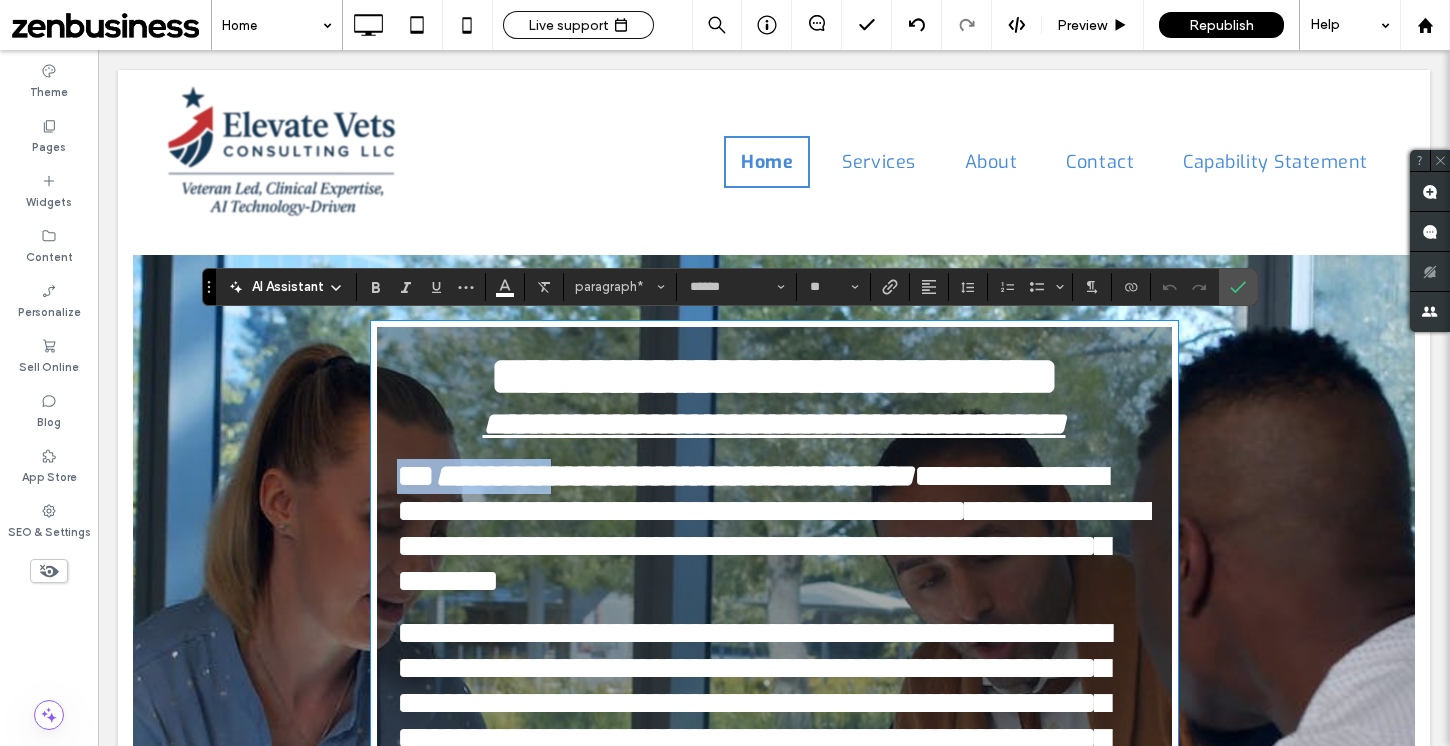 drag, startPoint x: 400, startPoint y: 502, endPoint x: 577, endPoint y: 516, distance: 177.55281 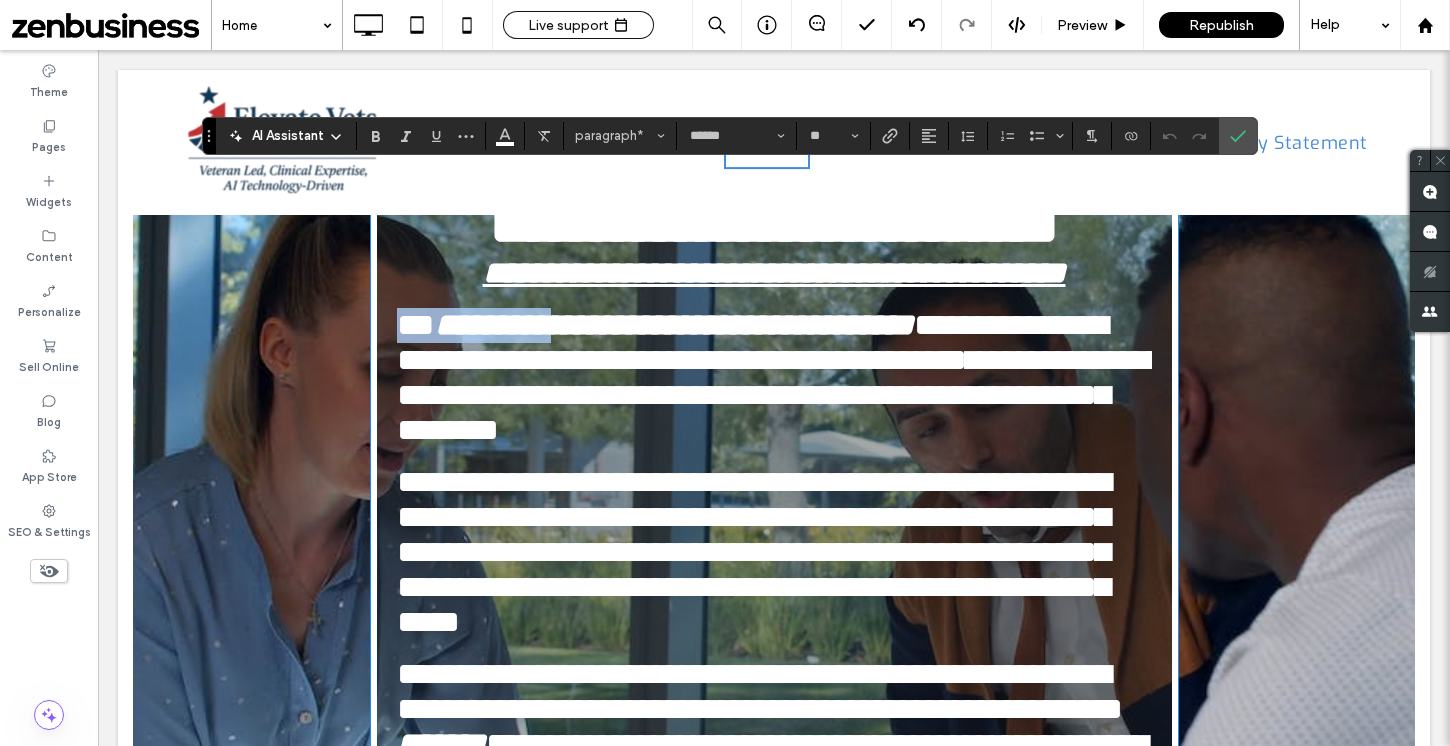 scroll, scrollTop: 138, scrollLeft: 0, axis: vertical 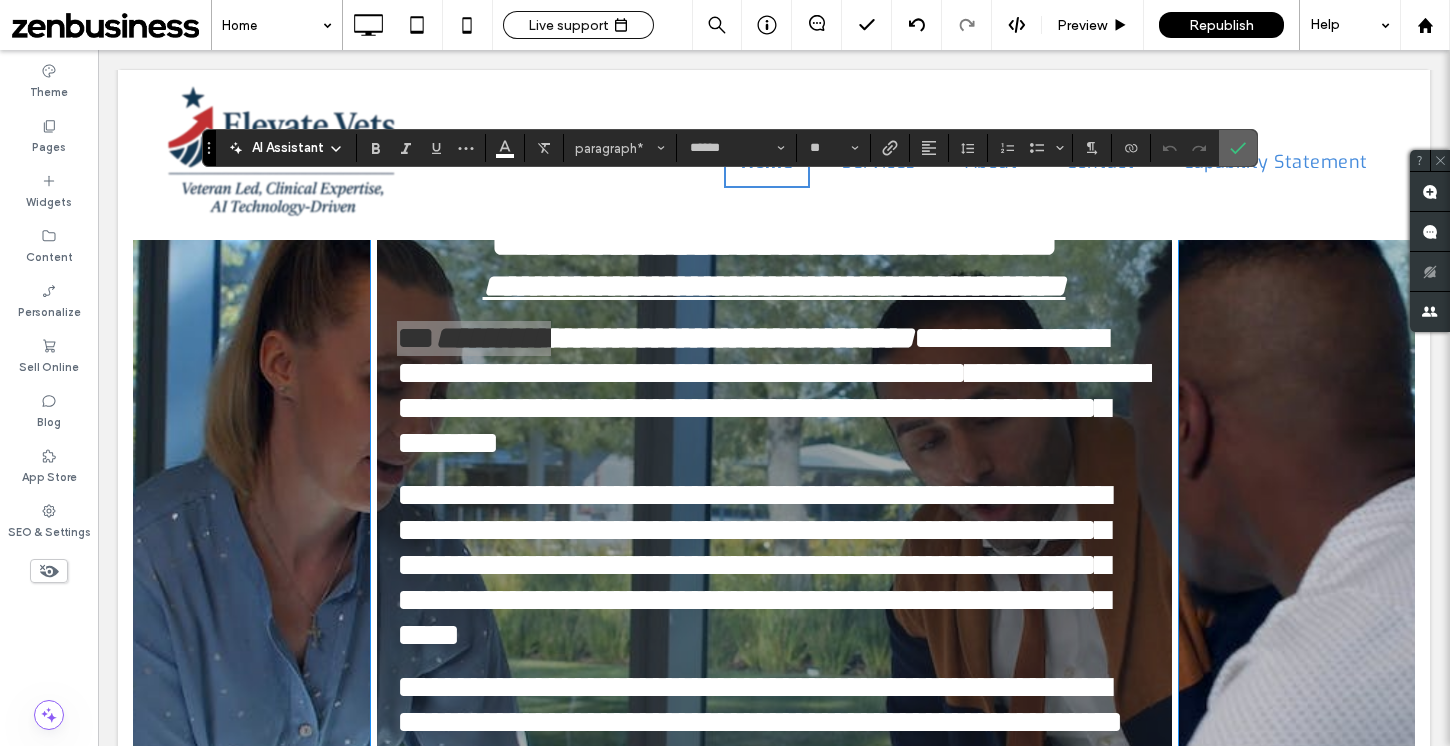 click at bounding box center [1238, 148] 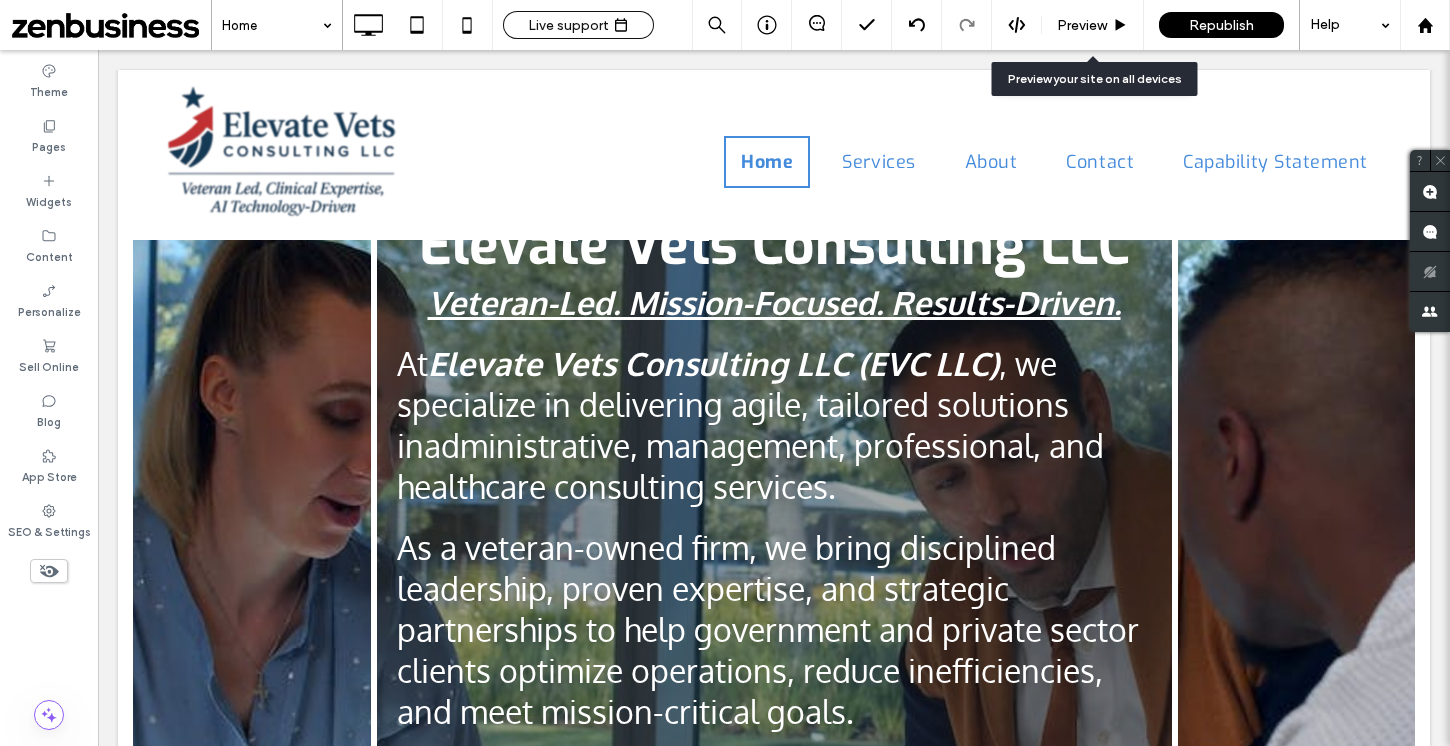 click on "Preview" at bounding box center (1082, 25) 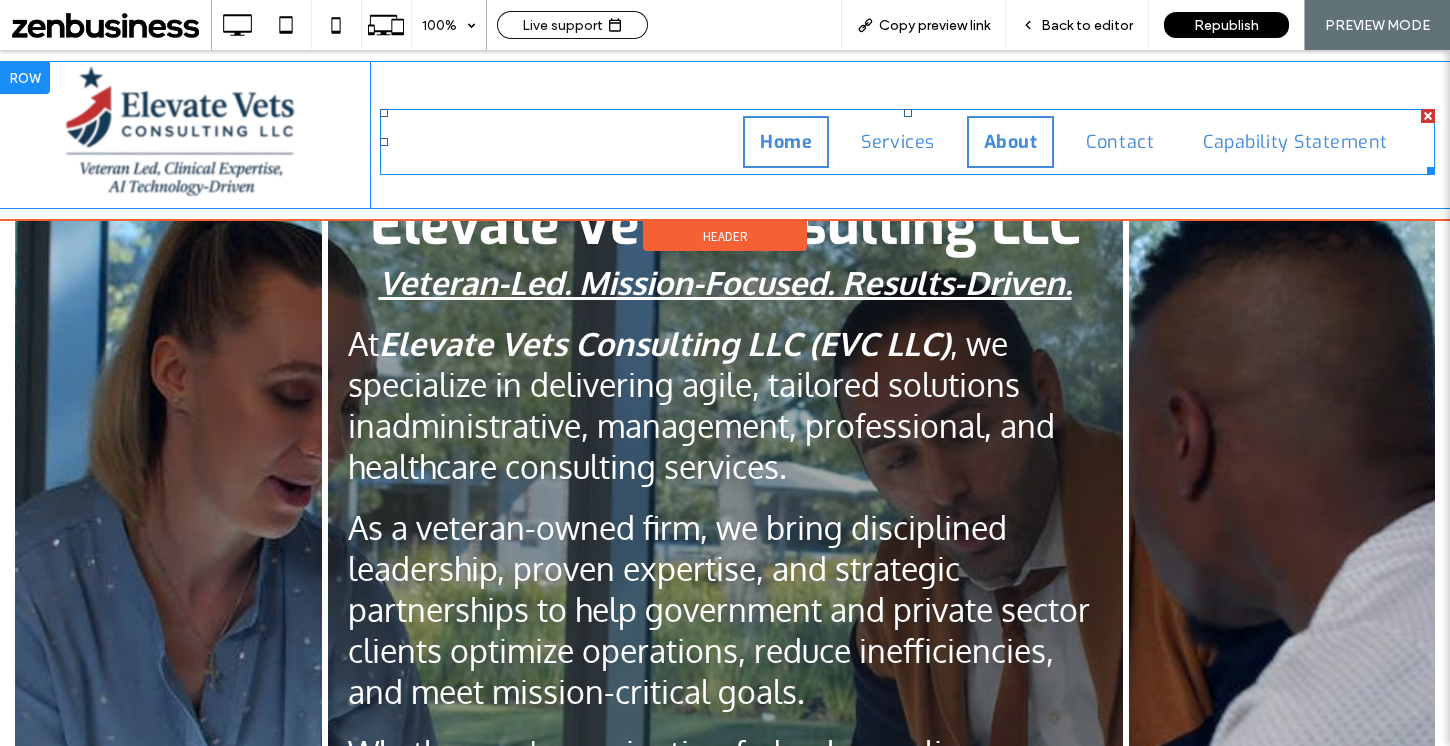 click on "About" at bounding box center (1011, 142) 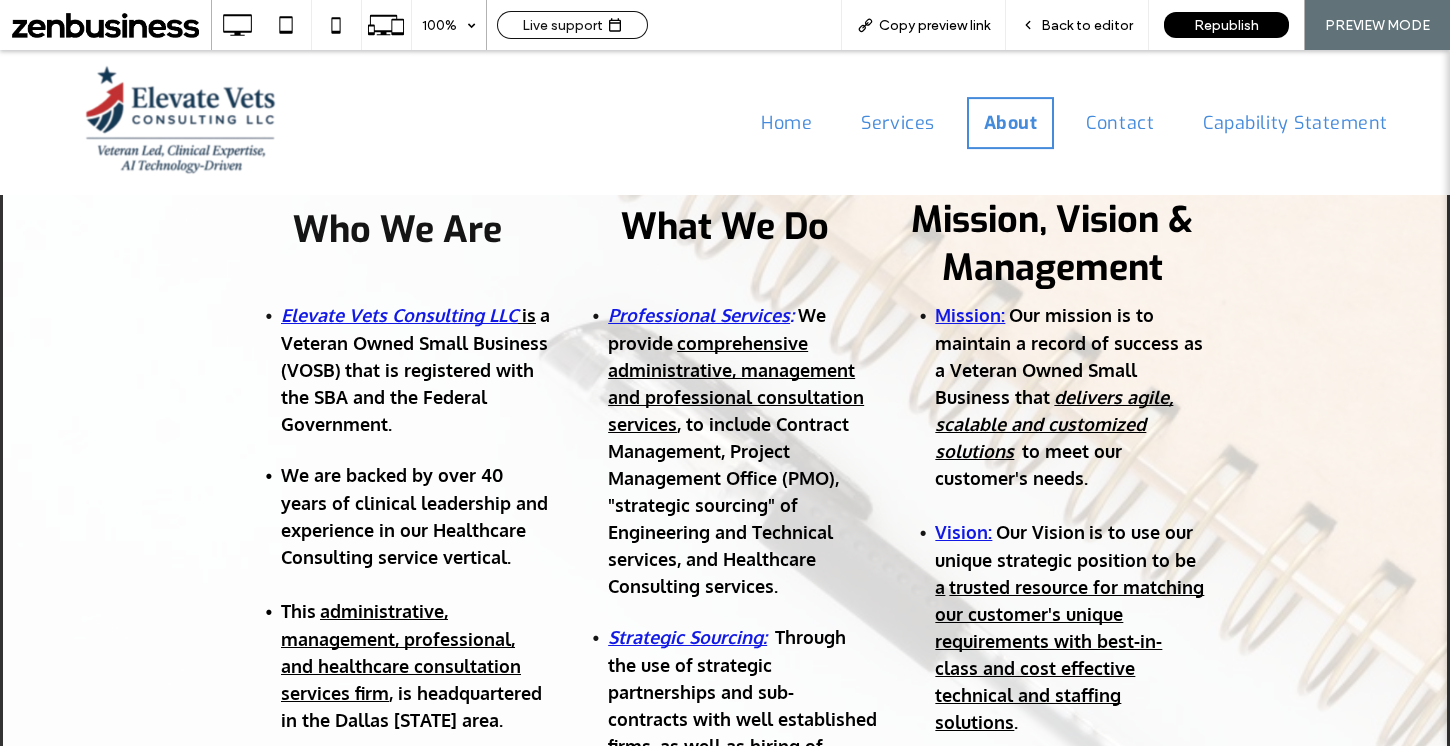 scroll, scrollTop: 0, scrollLeft: 0, axis: both 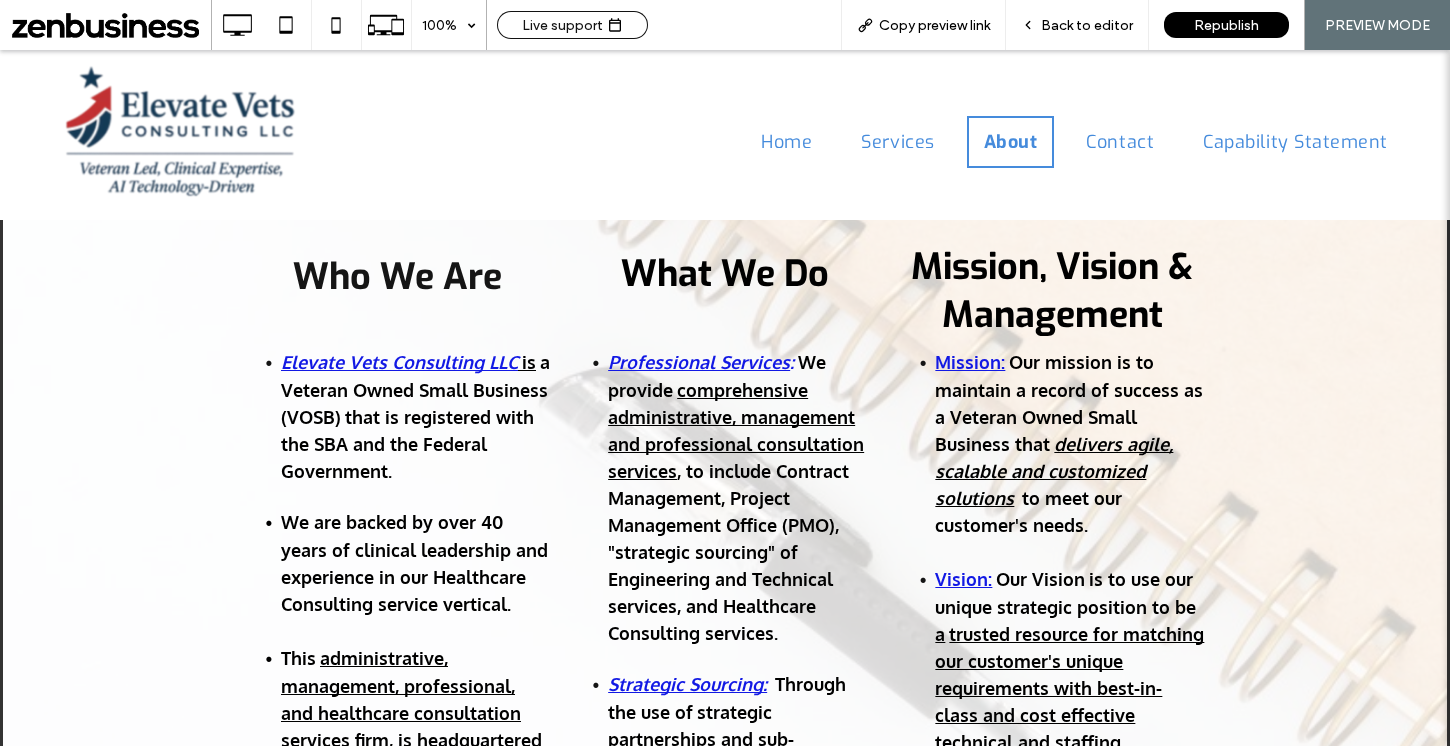 click at bounding box center (182, 135) 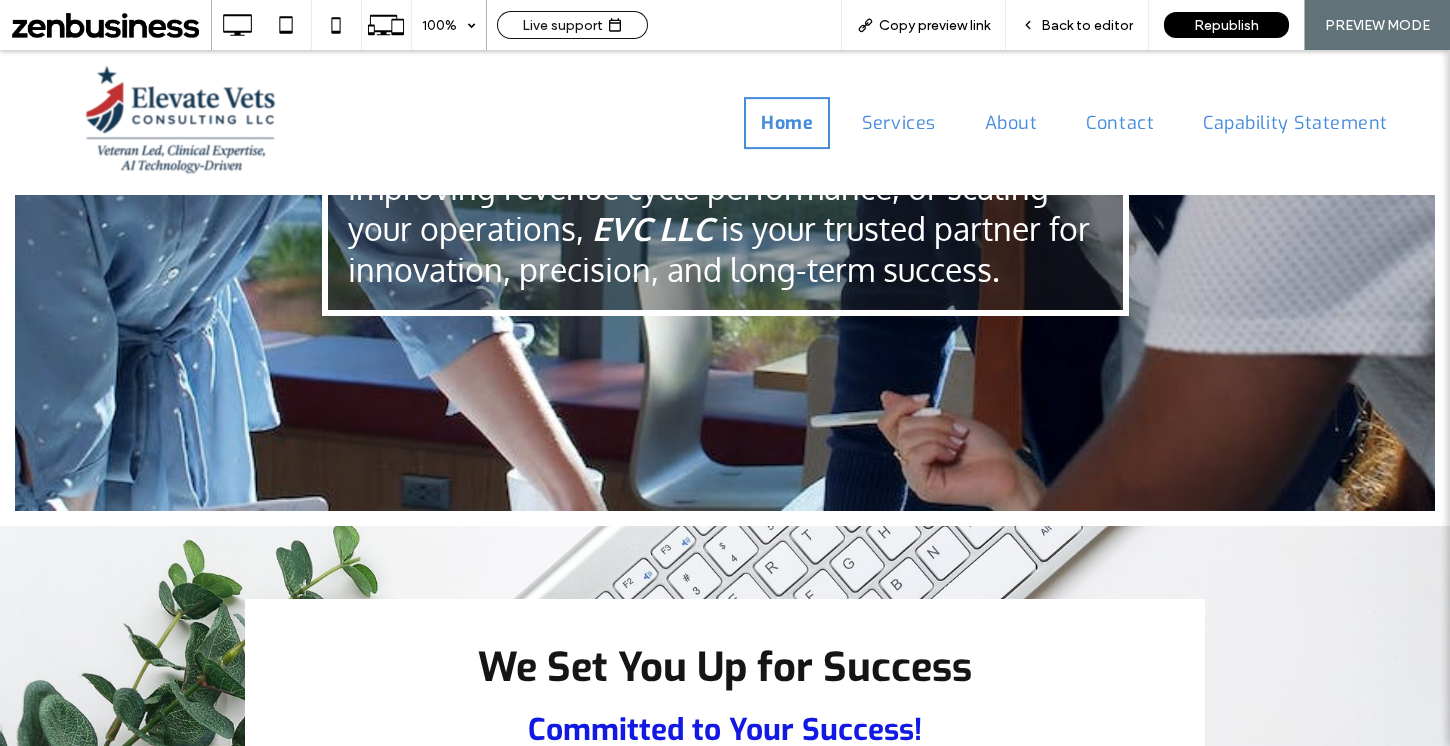 scroll, scrollTop: 856, scrollLeft: 0, axis: vertical 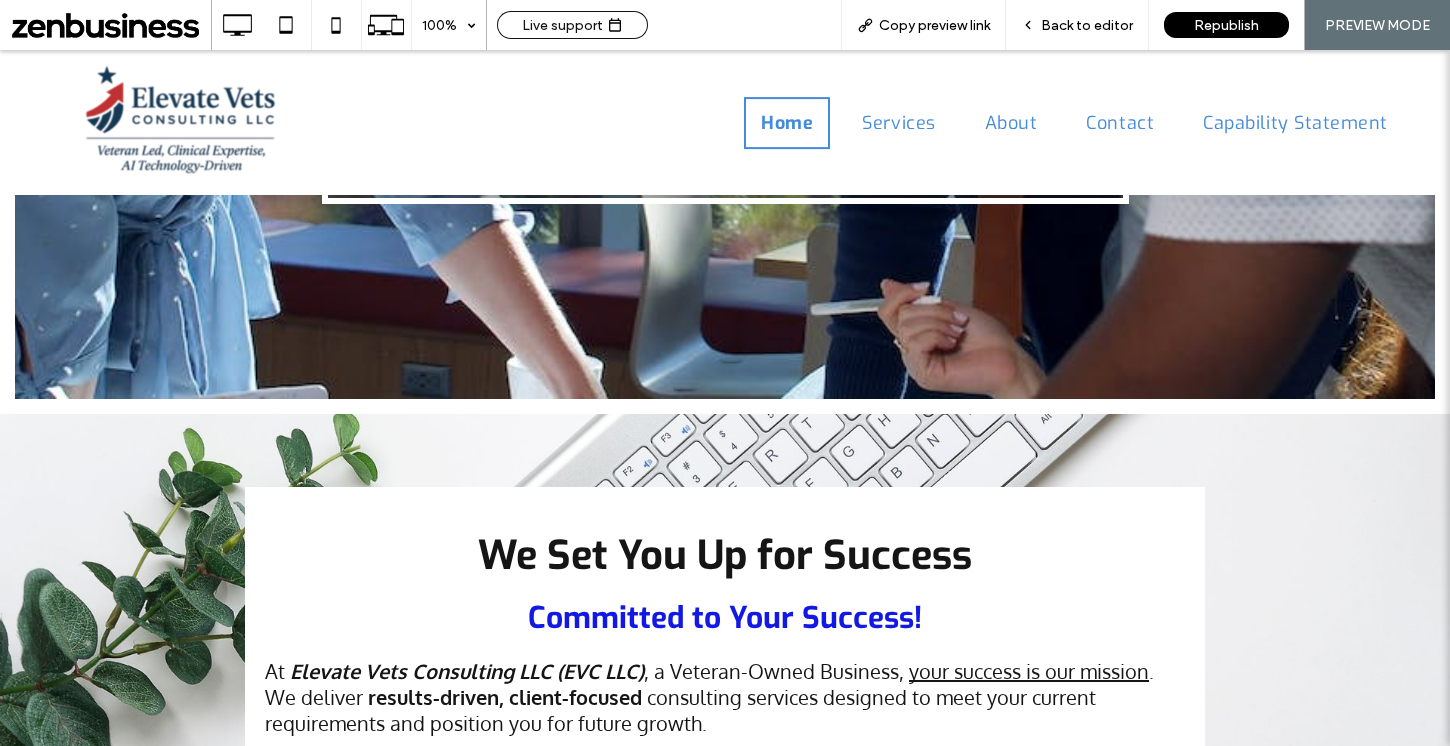 click on "Back to editor" at bounding box center [1087, 25] 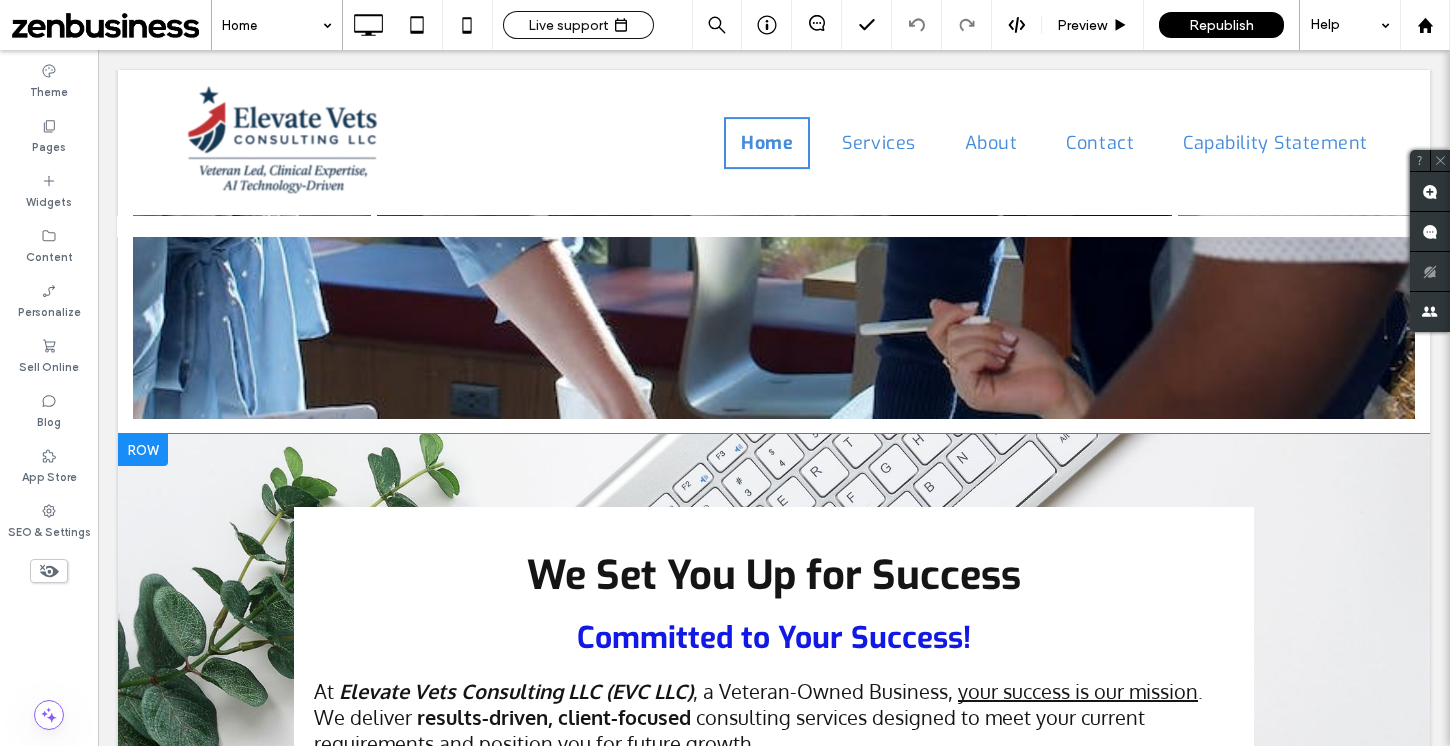 click at bounding box center (143, 450) 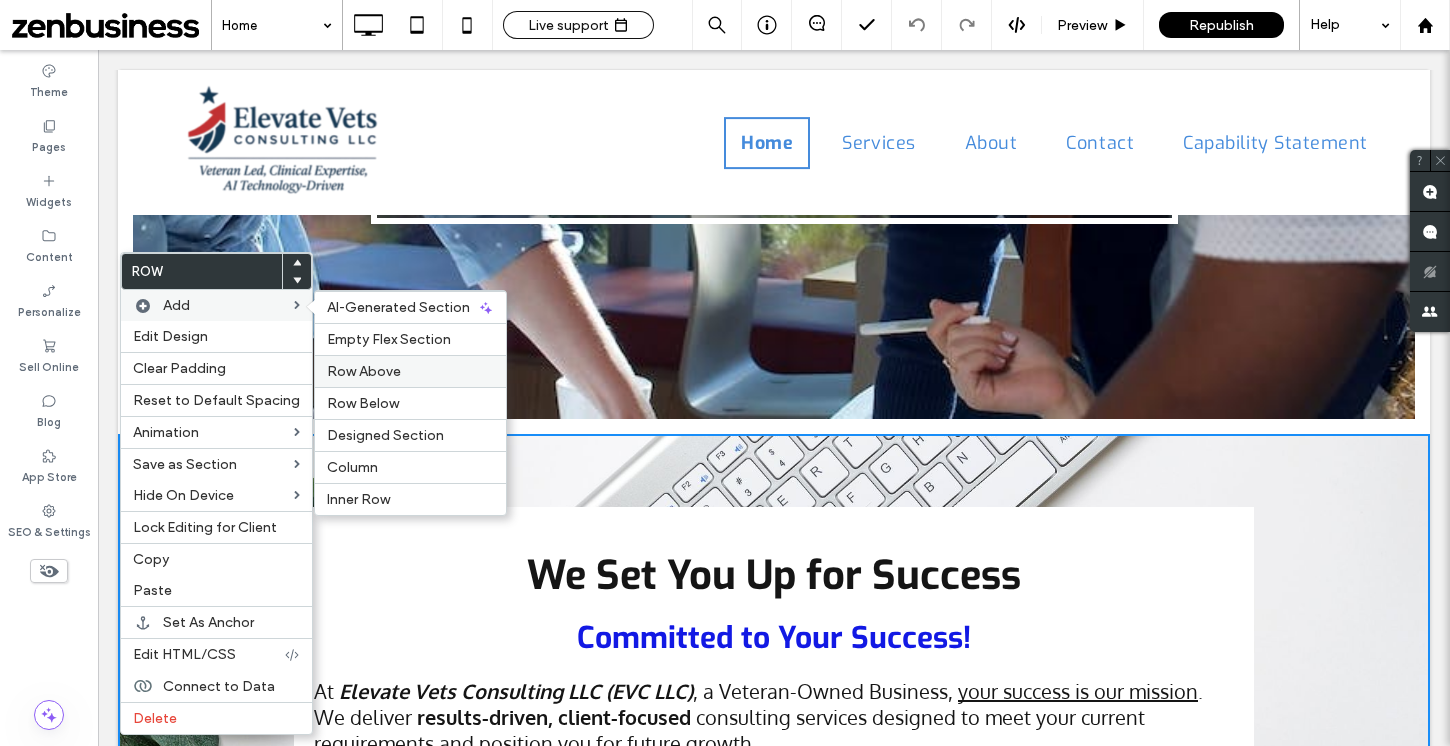 click on "Row Above" at bounding box center (364, 371) 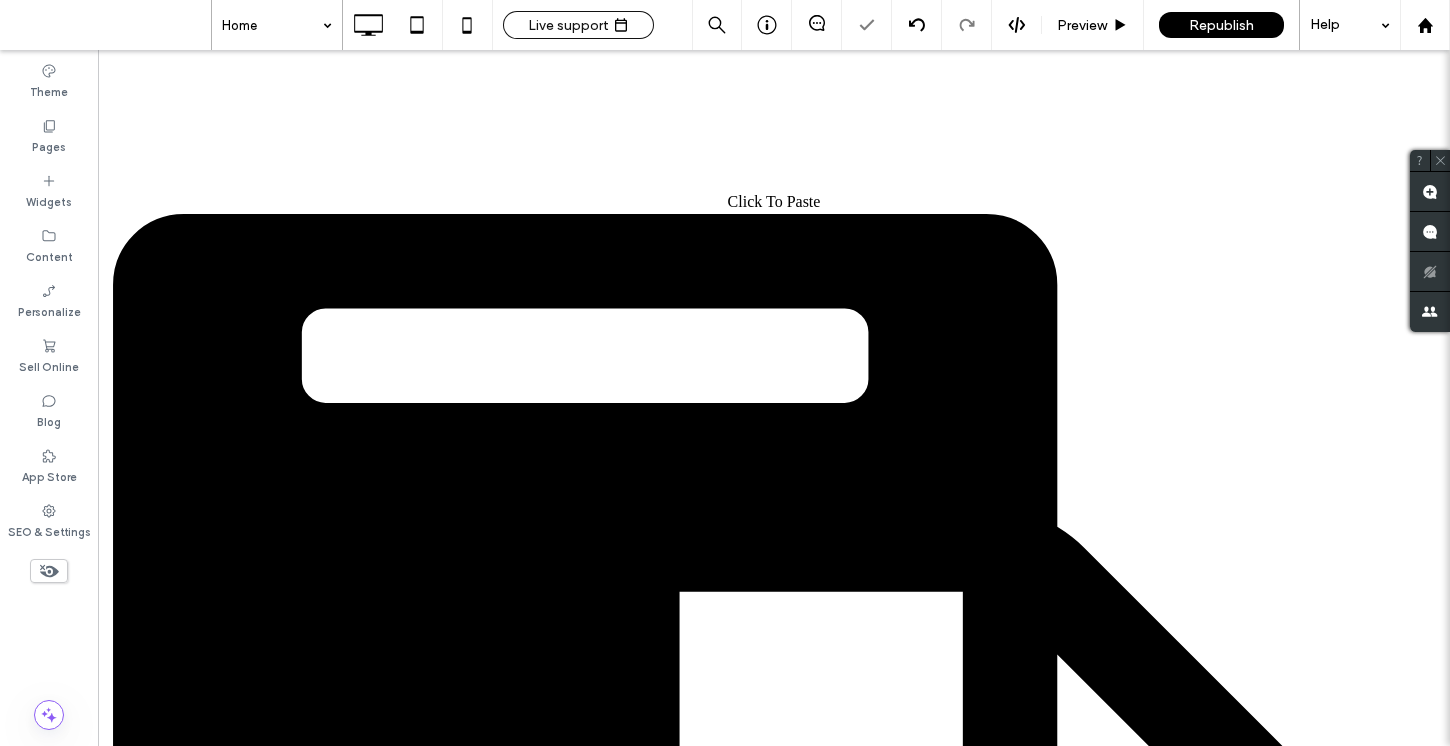scroll, scrollTop: 856, scrollLeft: 0, axis: vertical 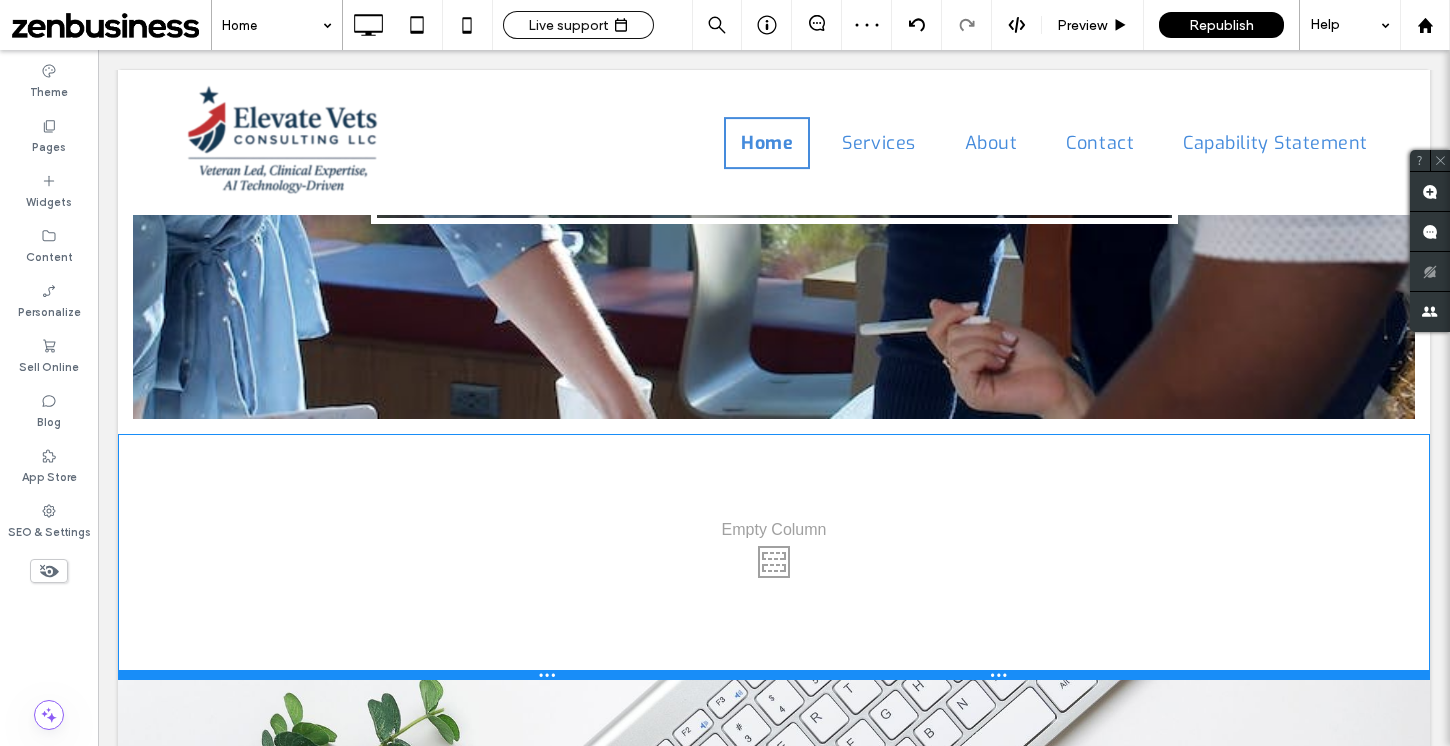 drag, startPoint x: 899, startPoint y: 555, endPoint x: 920, endPoint y: 700, distance: 146.5128 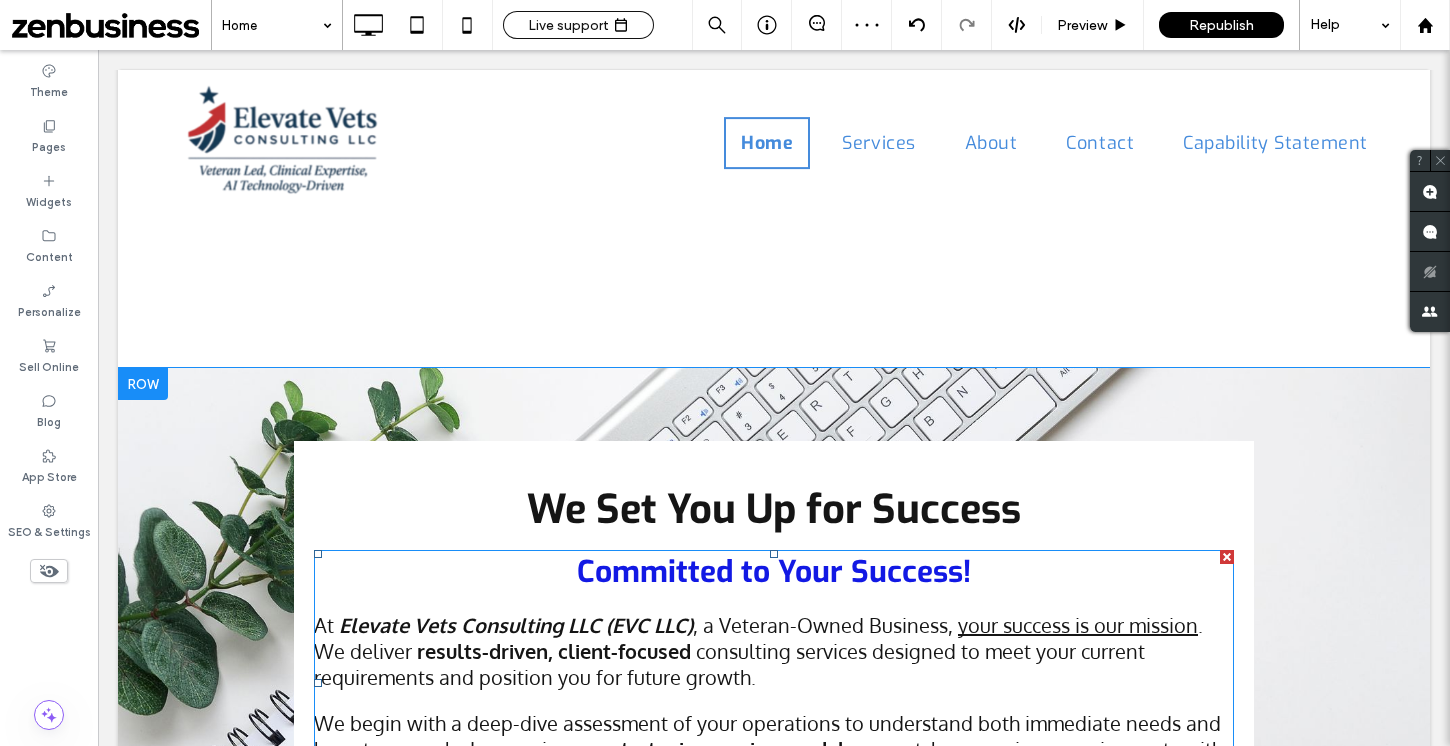 scroll, scrollTop: 1233, scrollLeft: 0, axis: vertical 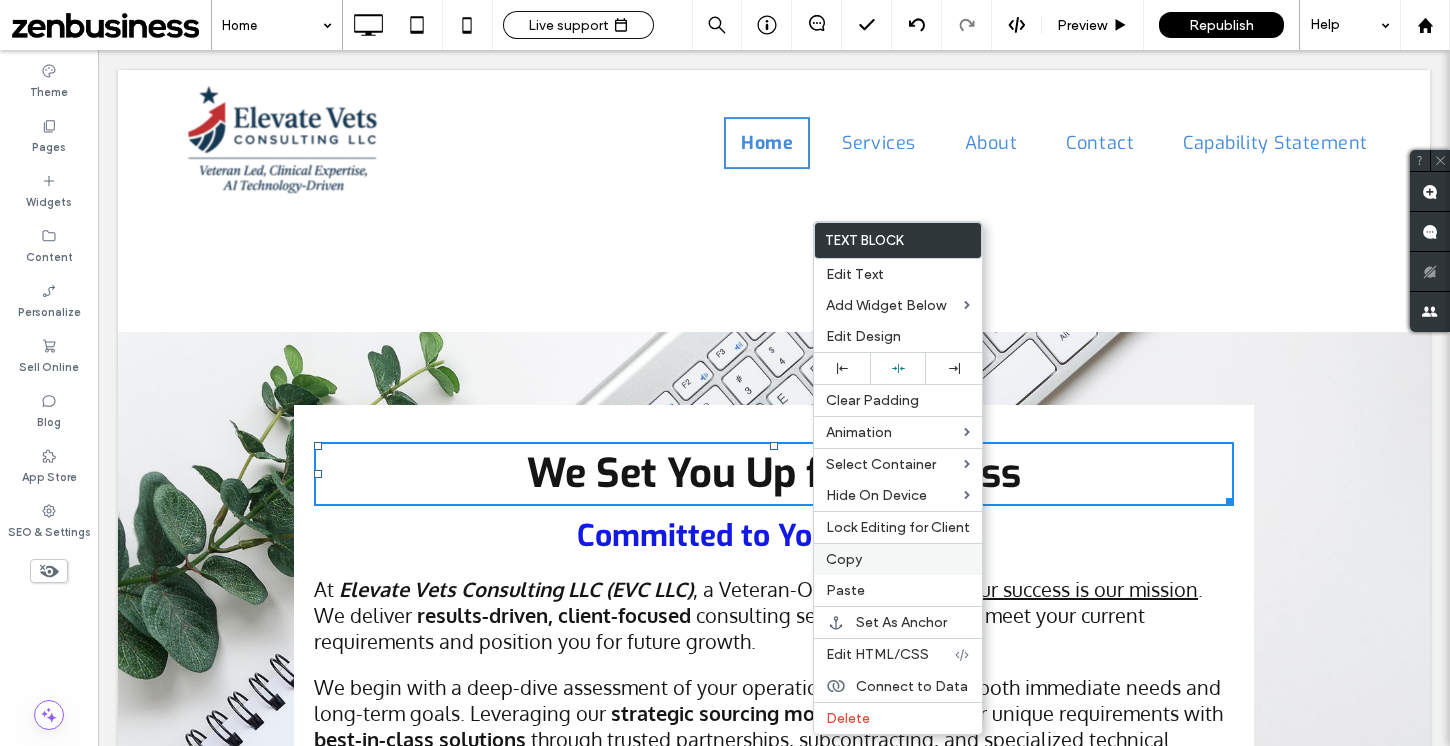 click on "Copy" at bounding box center (844, 559) 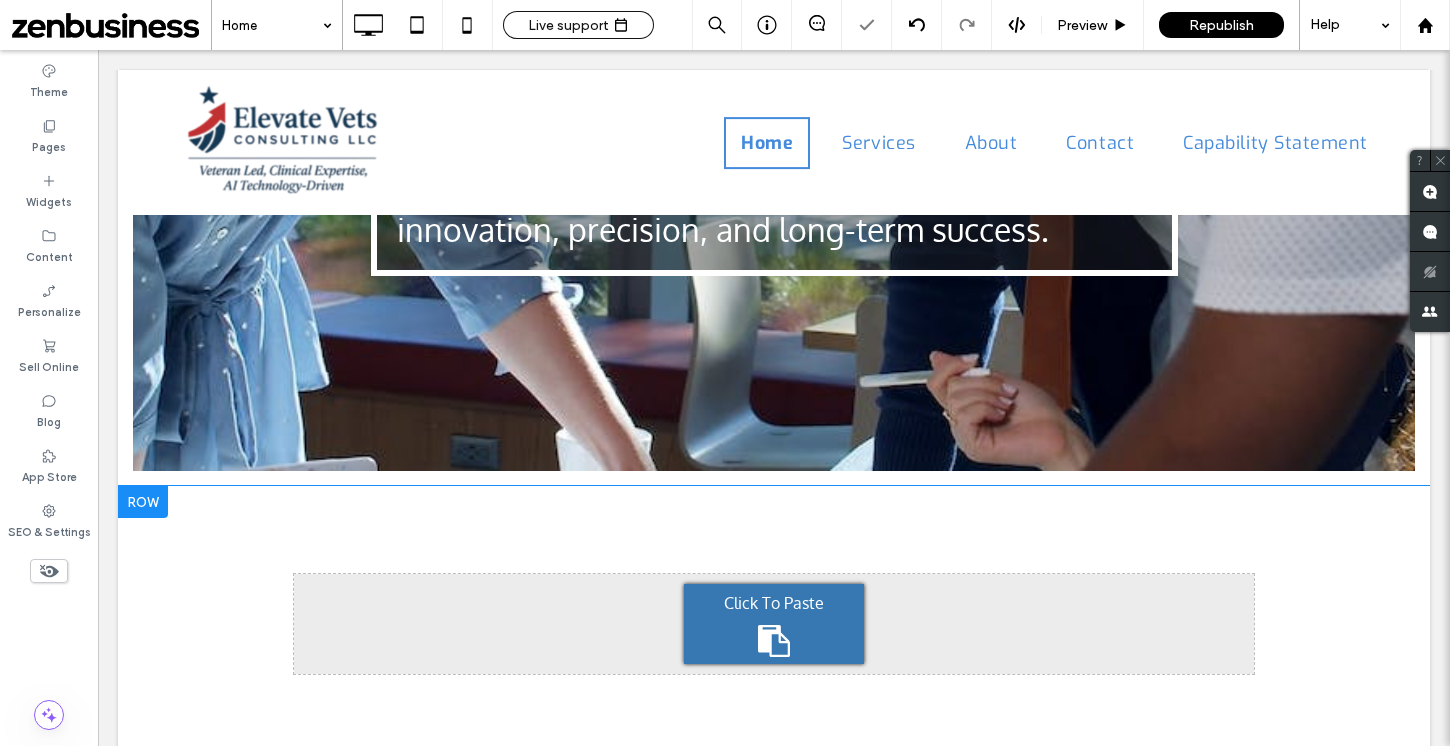 scroll, scrollTop: 812, scrollLeft: 0, axis: vertical 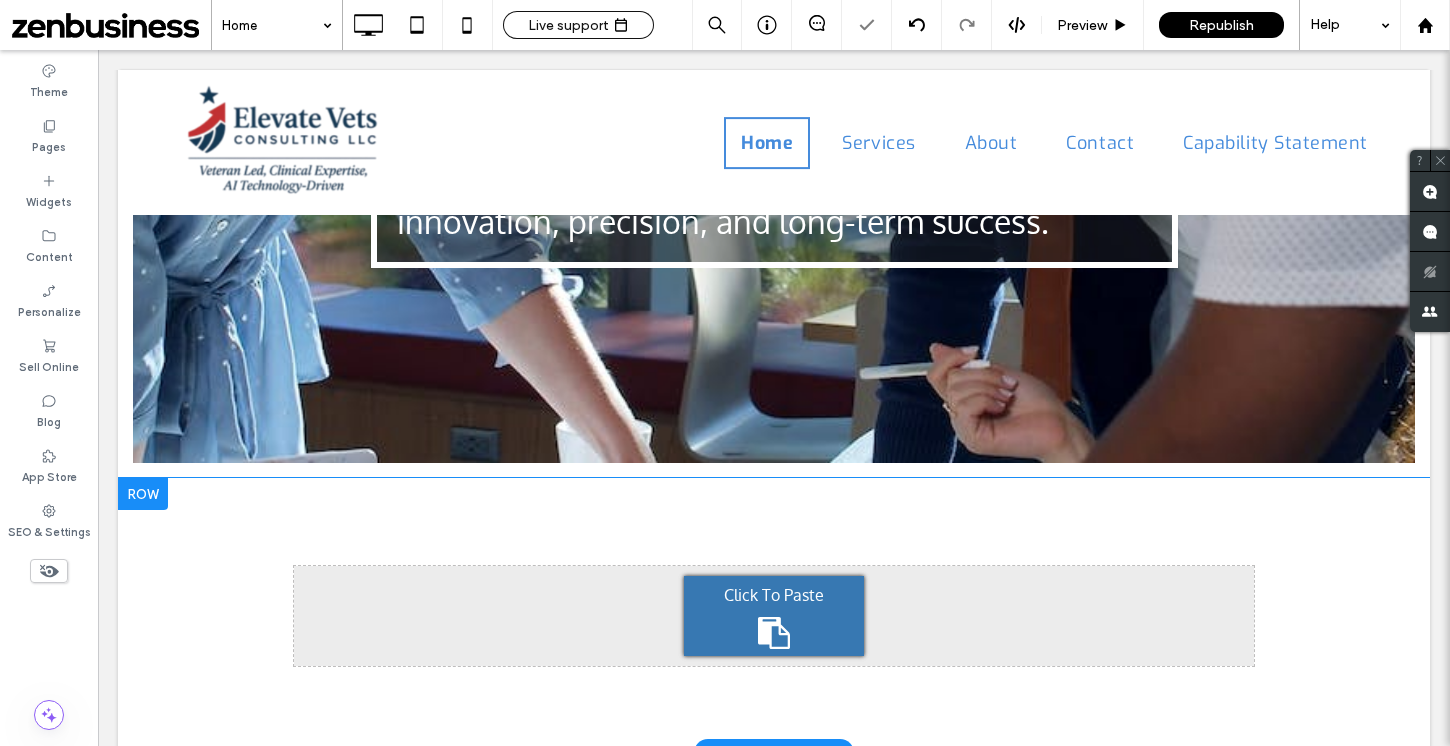 click 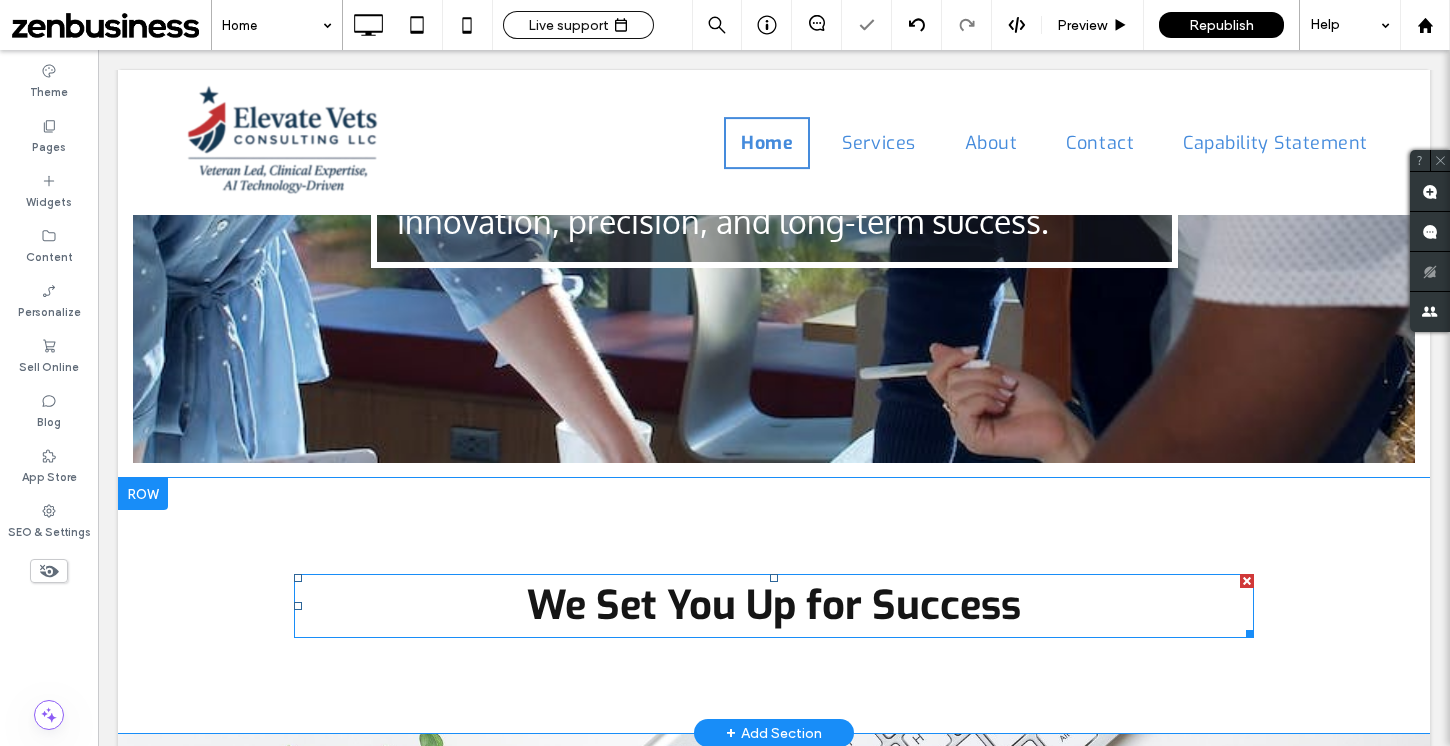 click on "We Set You Up for Success" at bounding box center [774, 605] 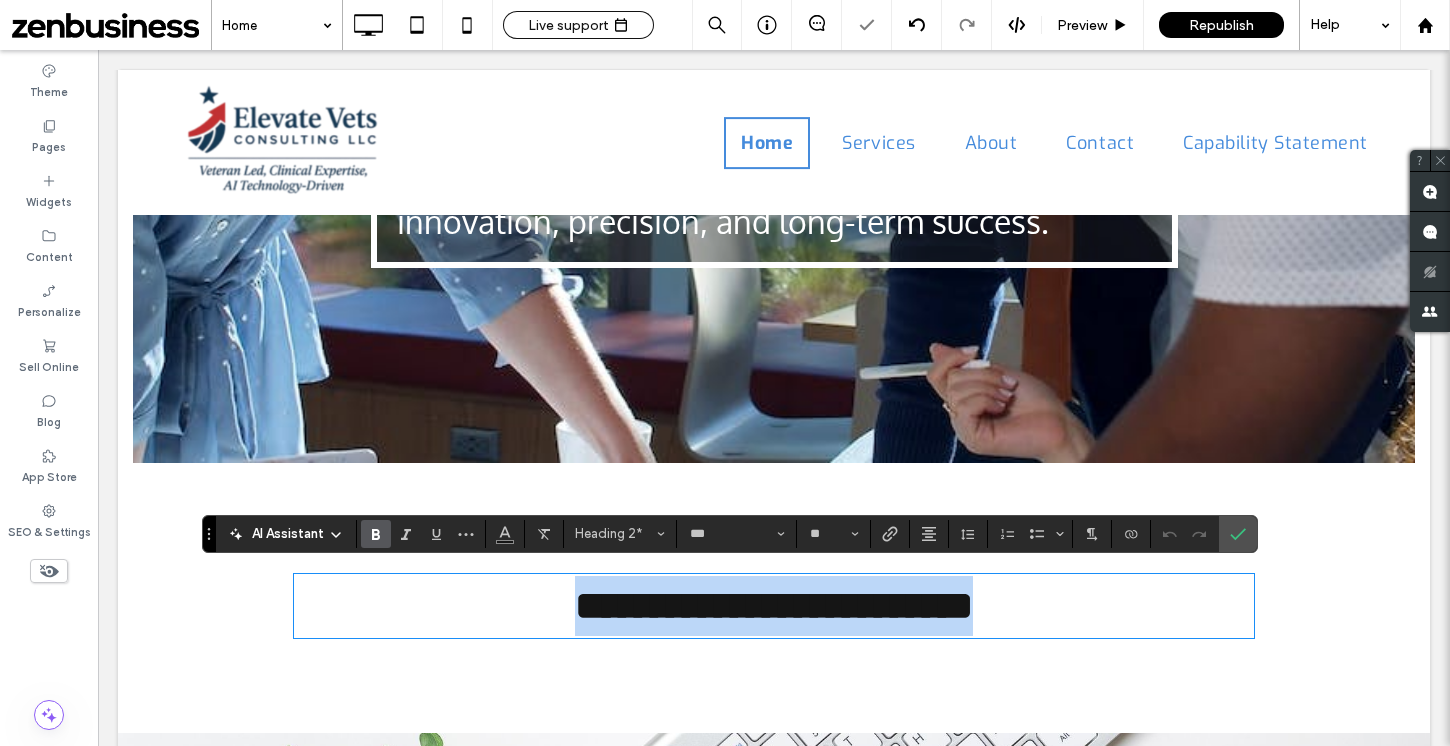 type 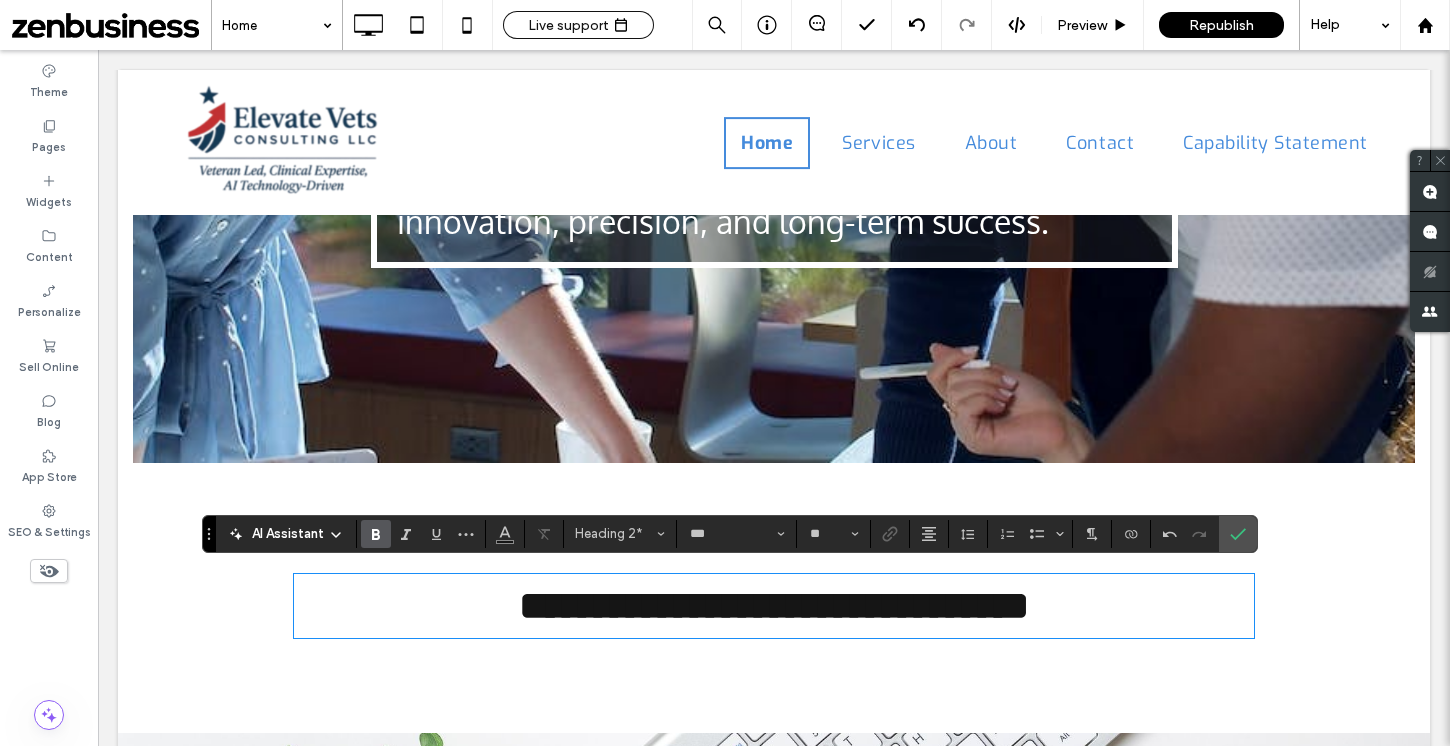 click on "**********" at bounding box center [774, 605] 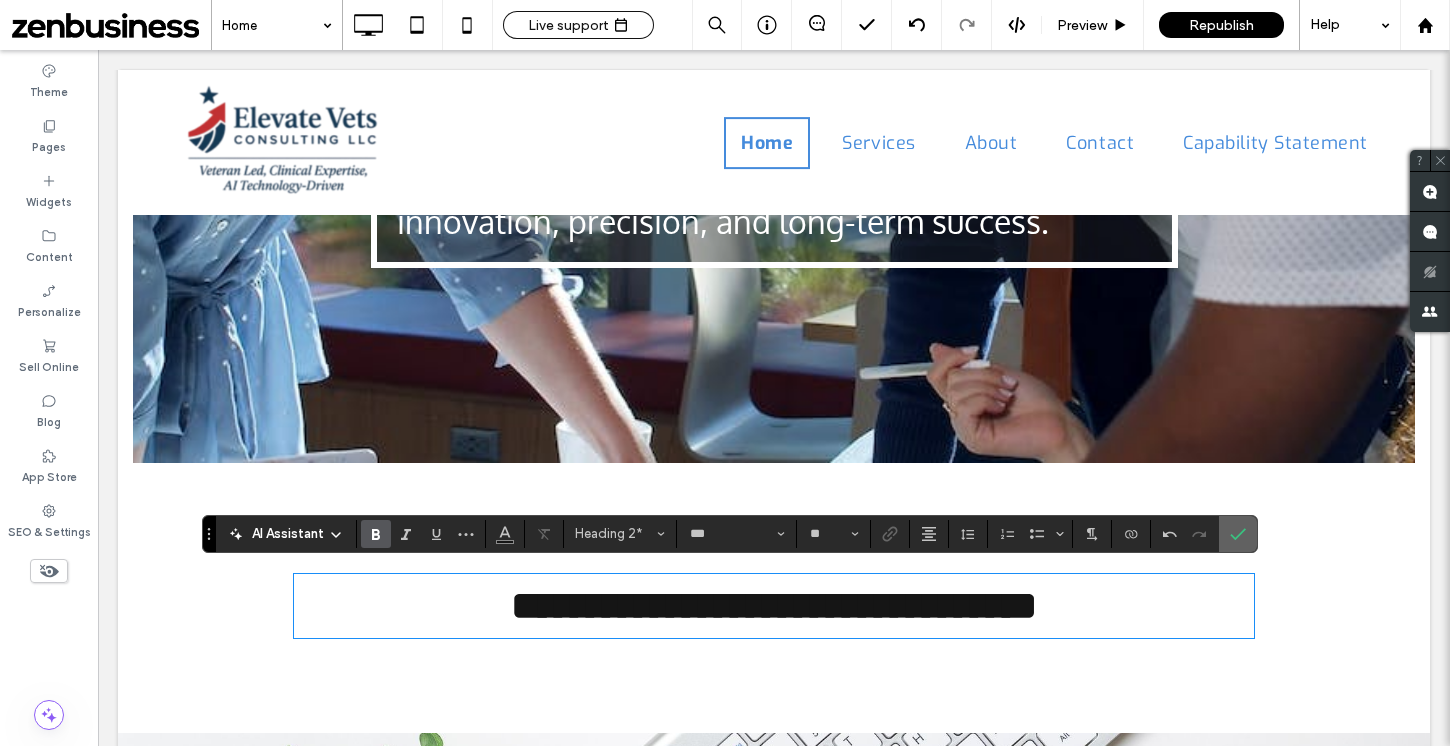 click at bounding box center (1238, 534) 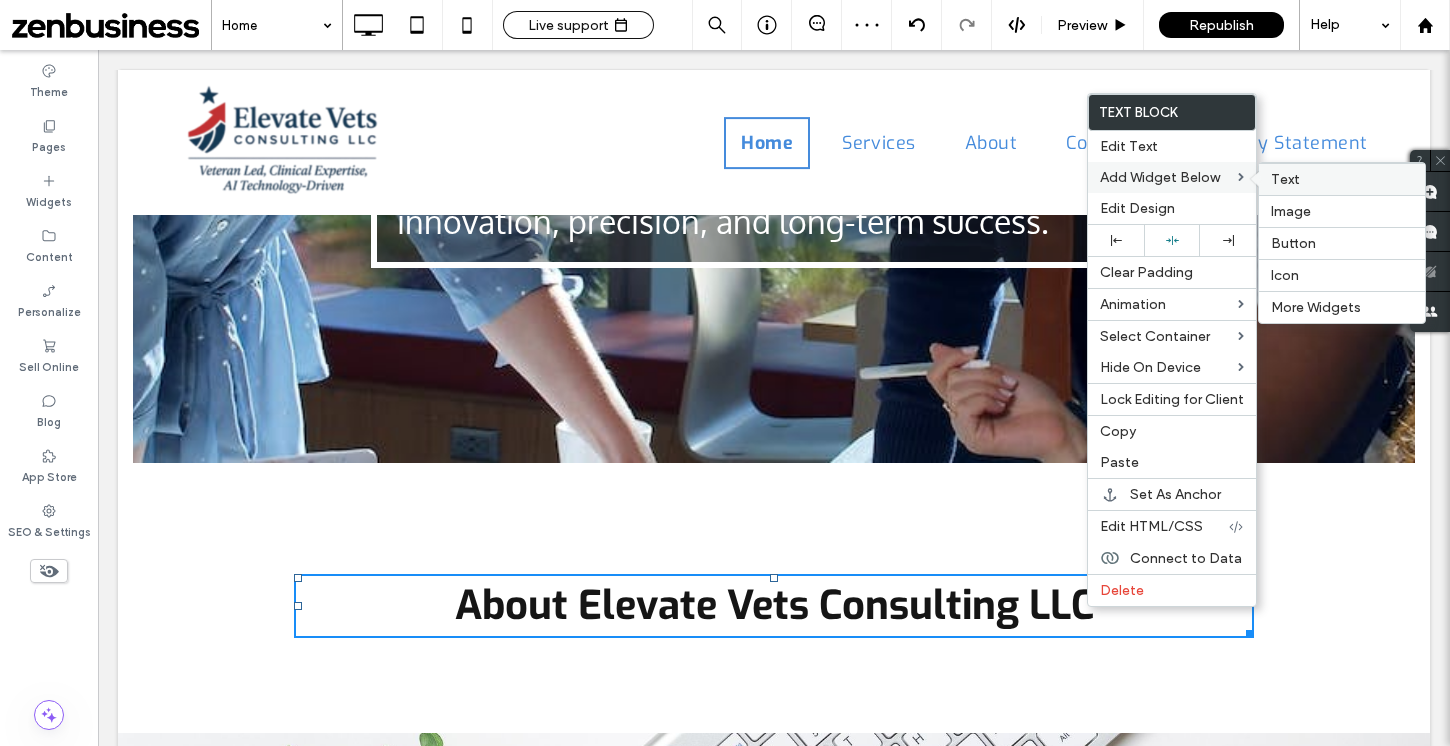 click on "Text" at bounding box center (1285, 179) 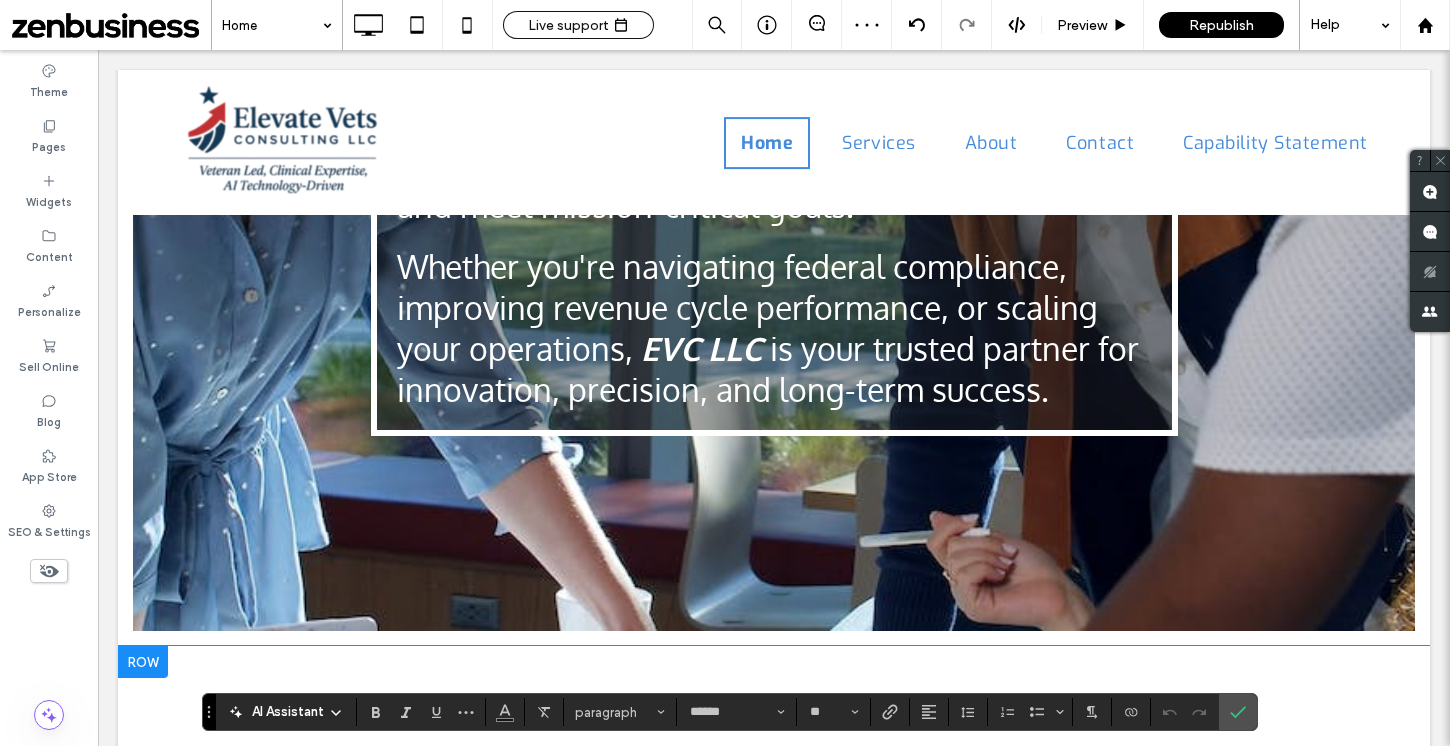 scroll, scrollTop: 575, scrollLeft: 0, axis: vertical 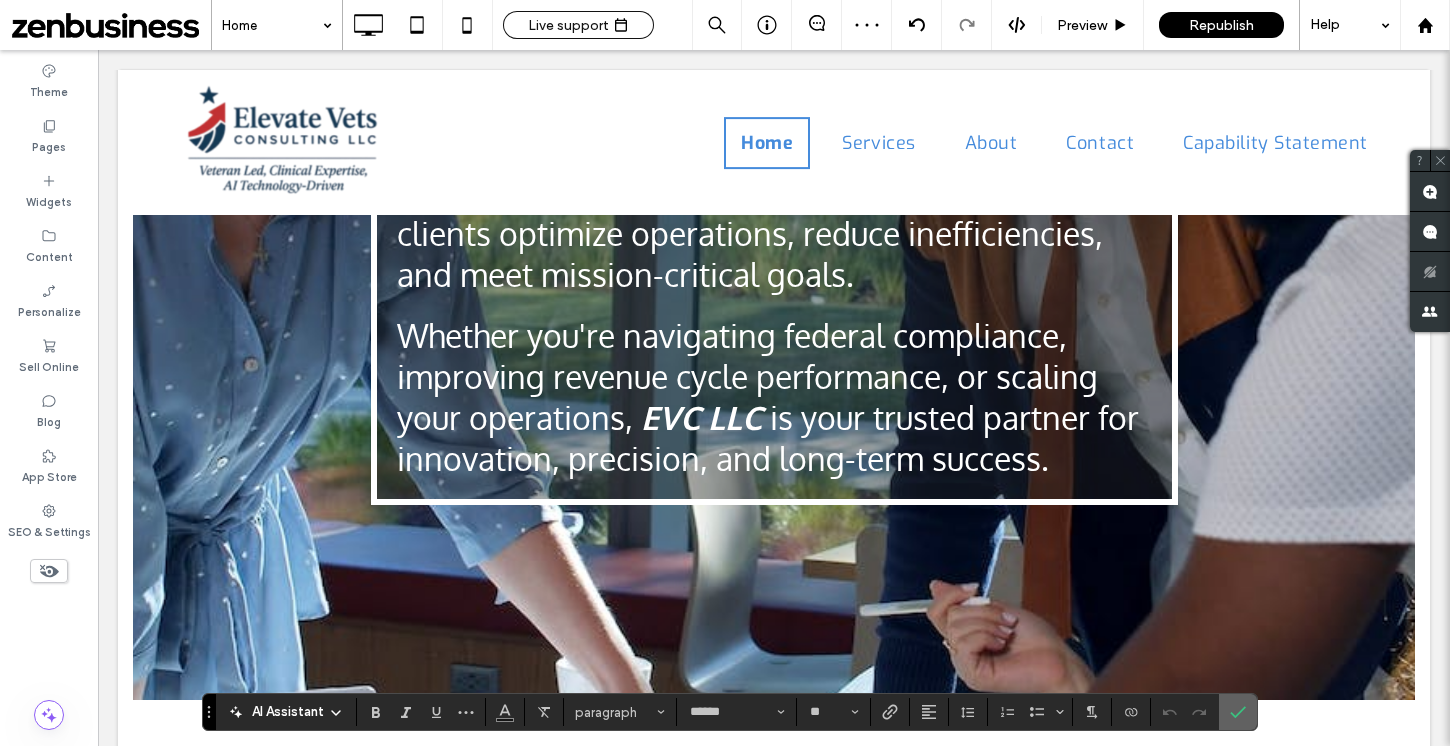 click at bounding box center (1238, 712) 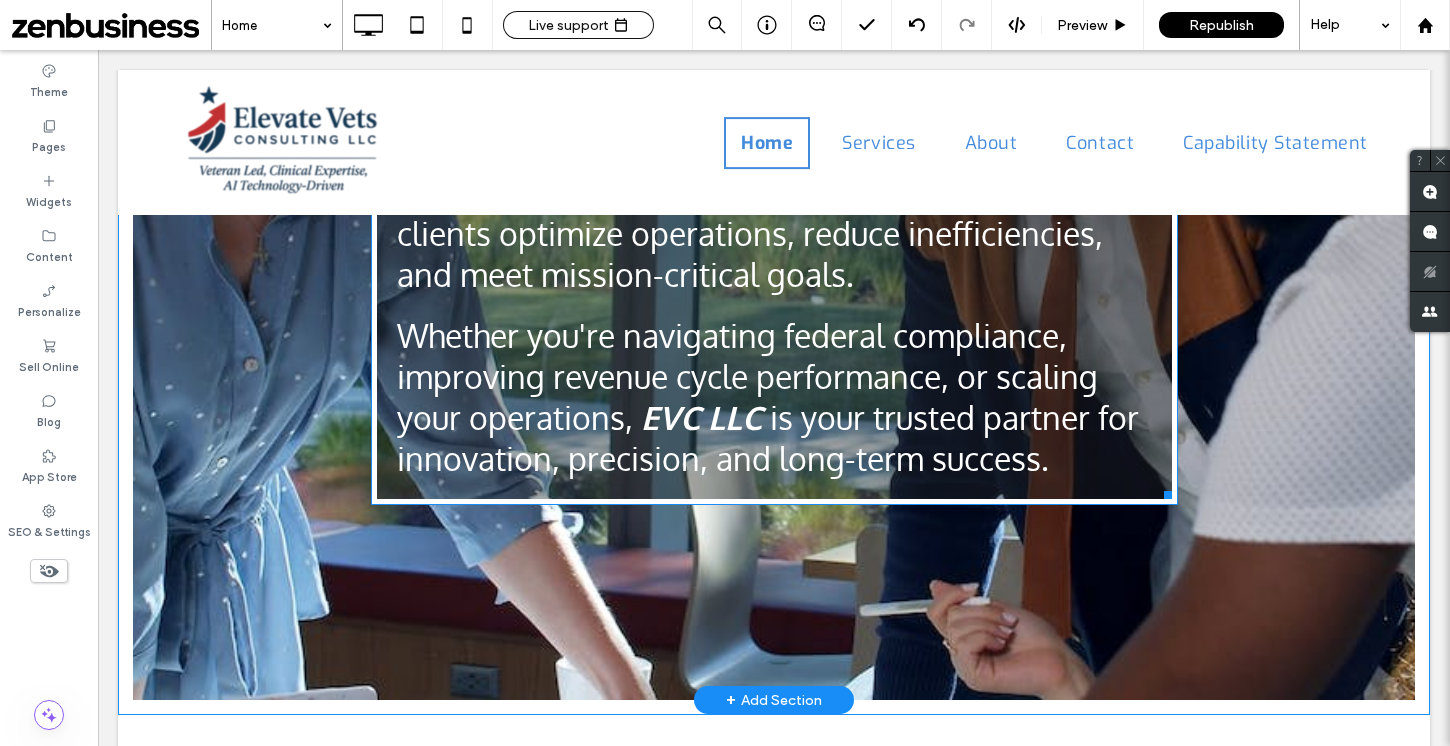 scroll, scrollTop: 542, scrollLeft: 0, axis: vertical 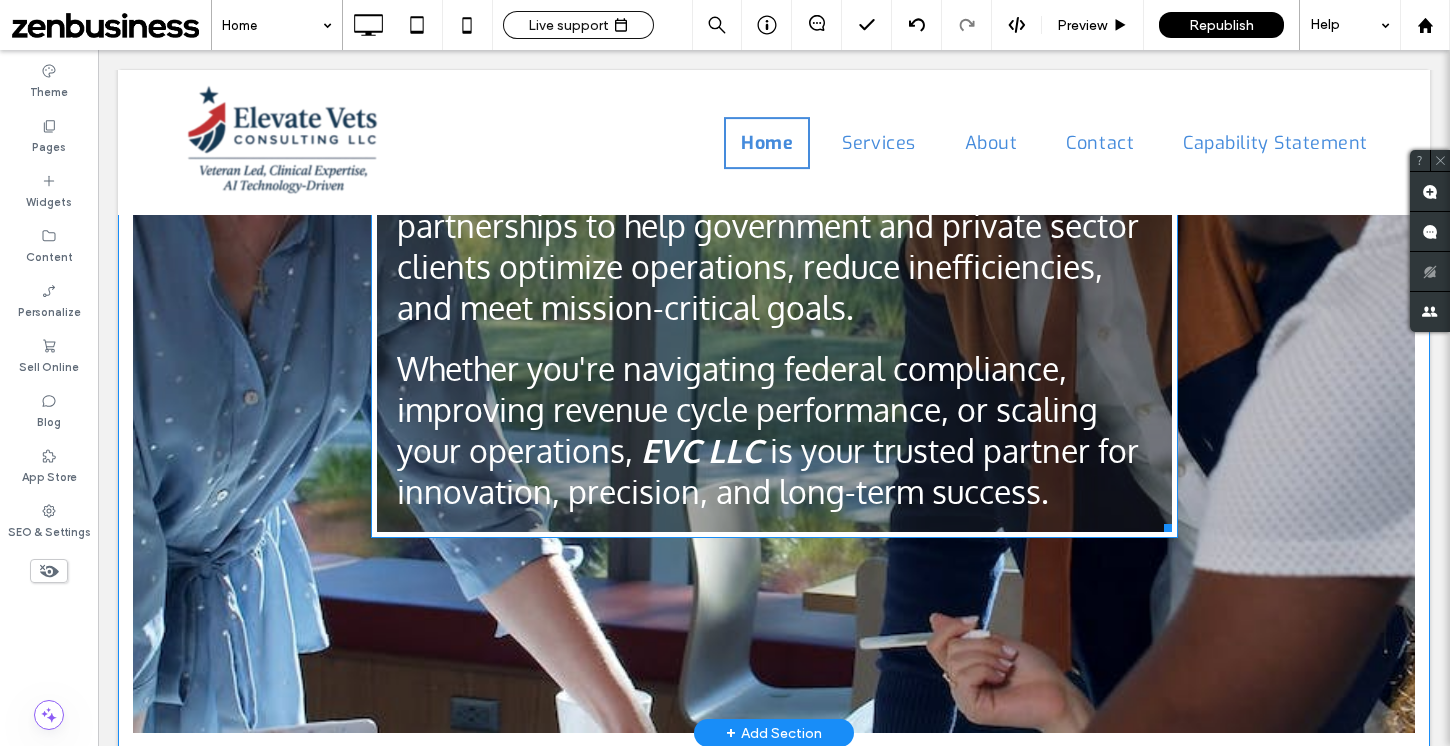 click on "Whether you're navigating federal compliance, improving revenue cycle performance, or scaling your operations," at bounding box center [747, 409] 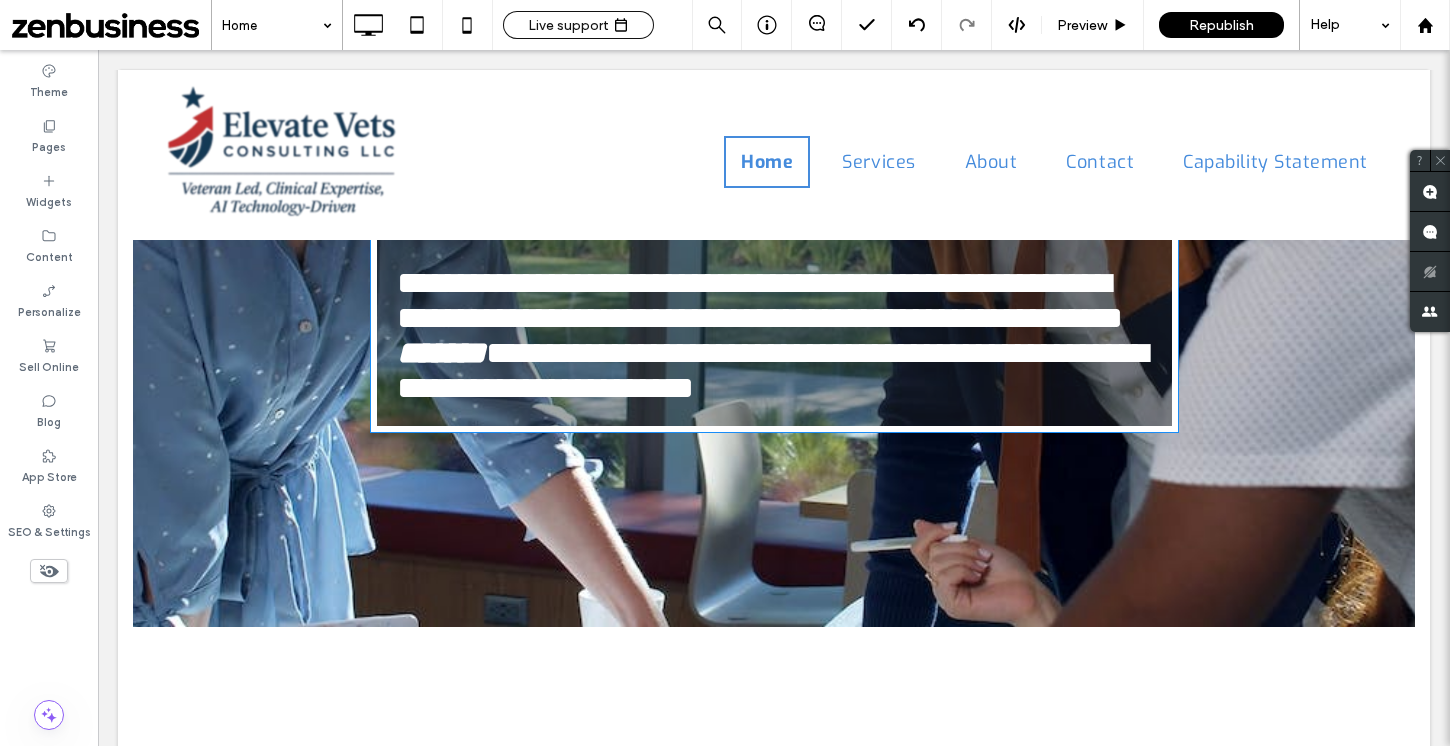 scroll, scrollTop: 0, scrollLeft: 0, axis: both 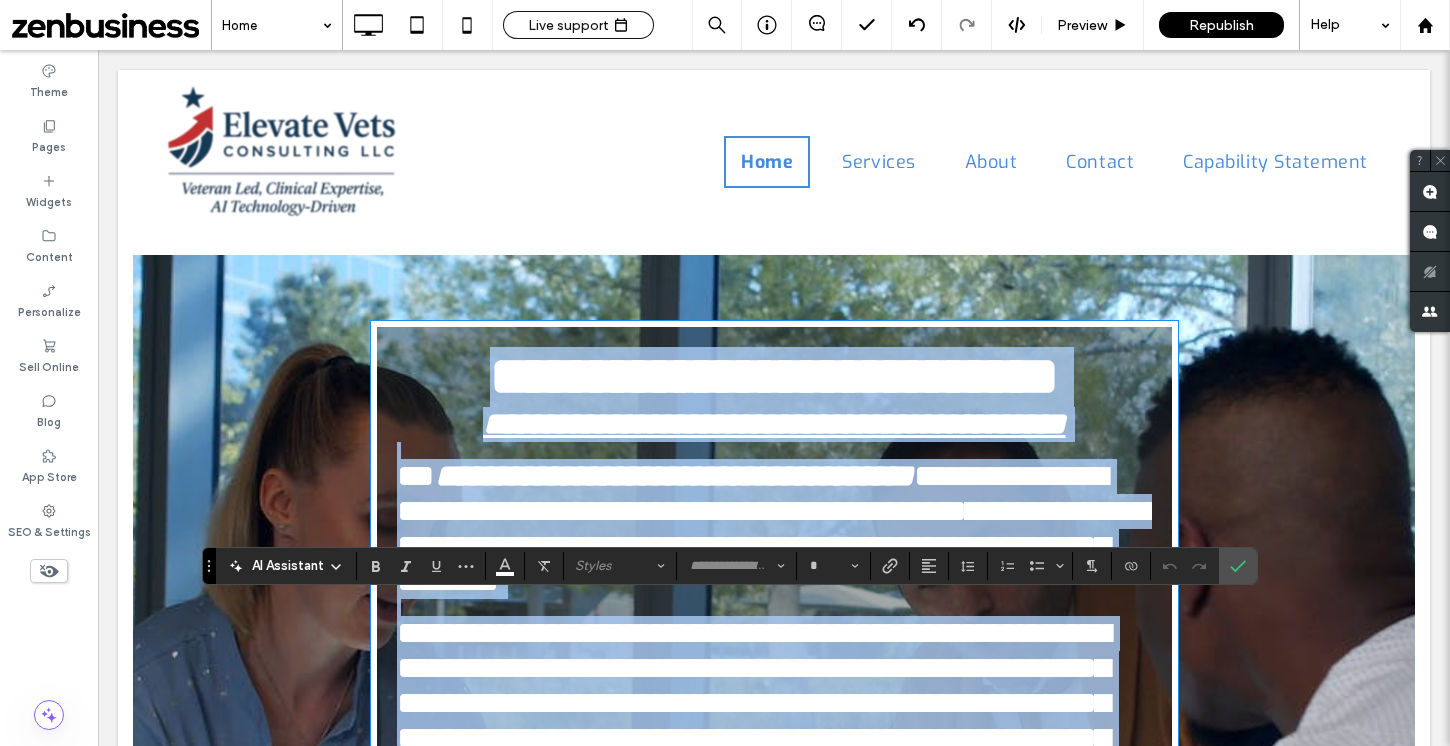 click at bounding box center [774, 450] 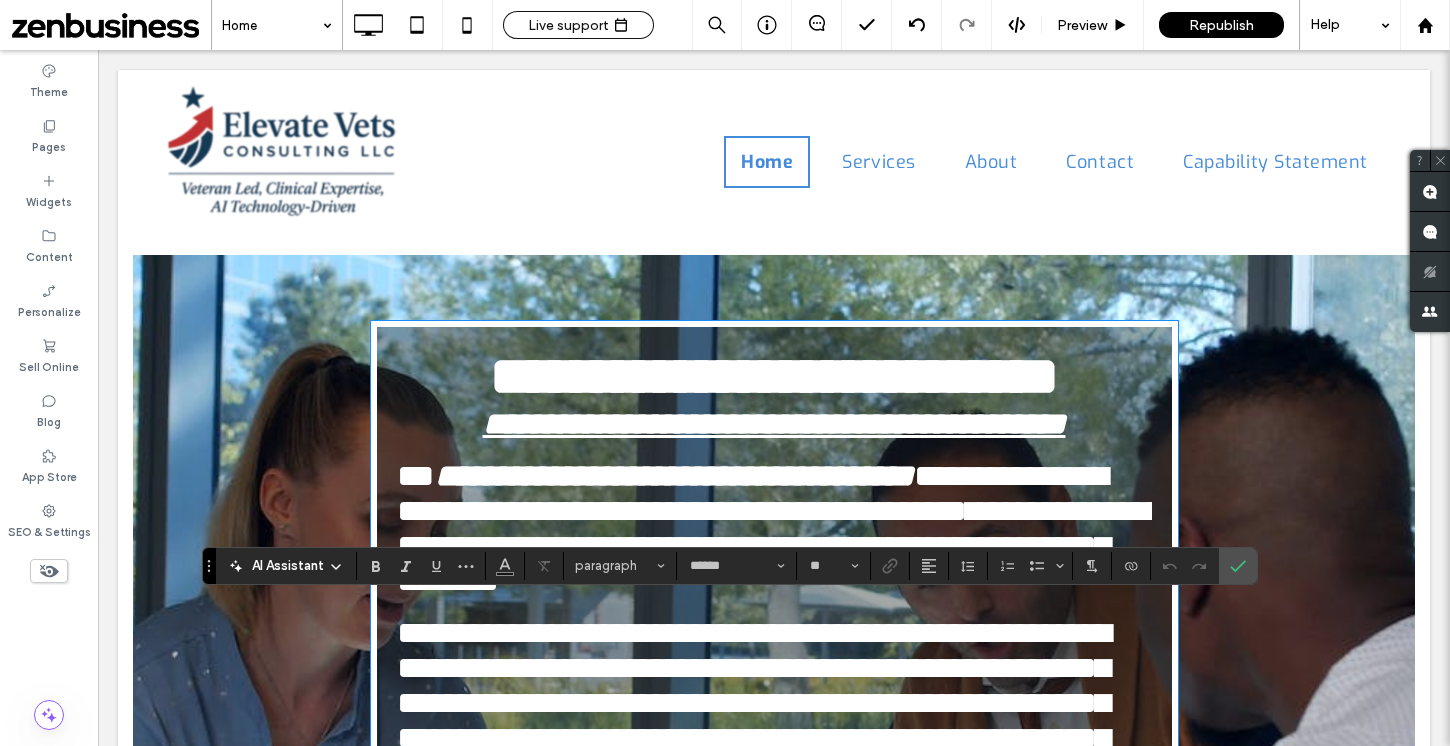 type on "**" 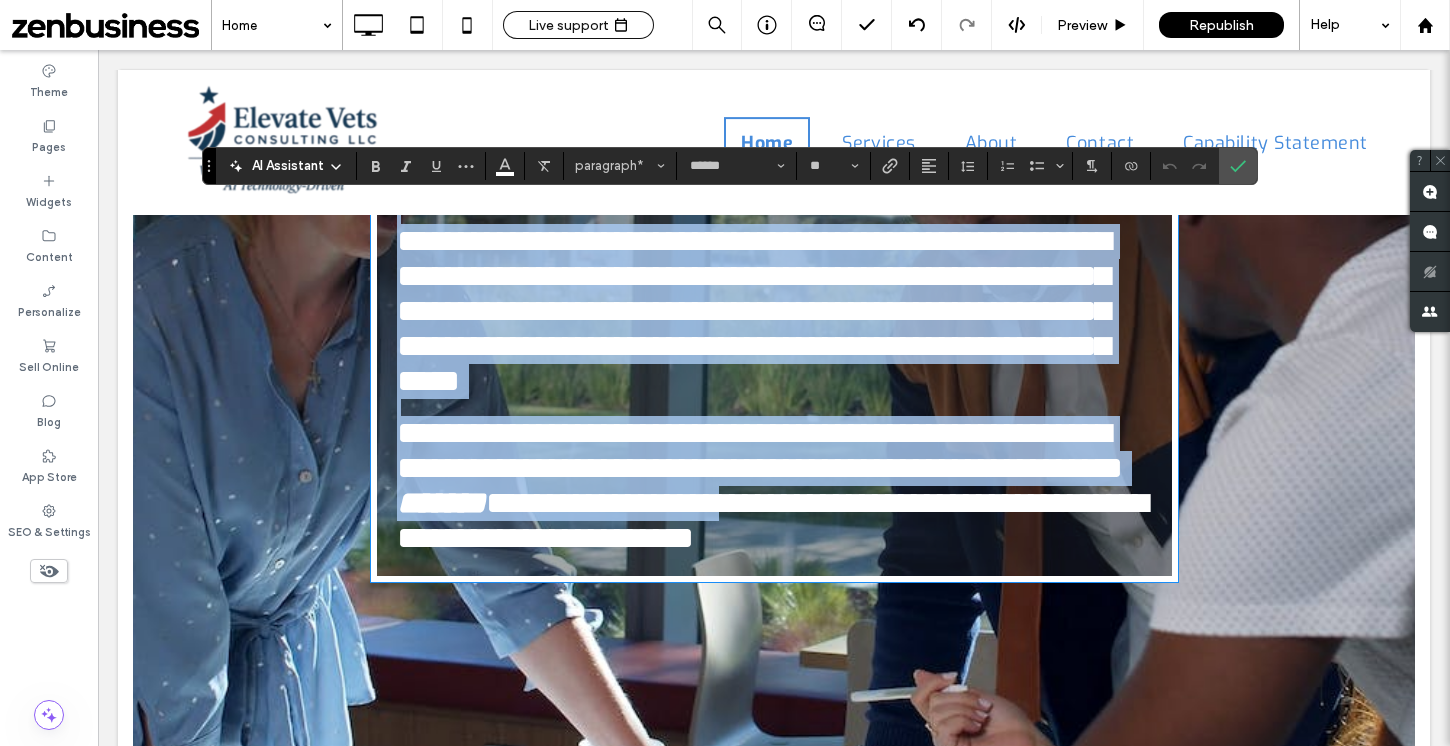 scroll, scrollTop: 406, scrollLeft: 0, axis: vertical 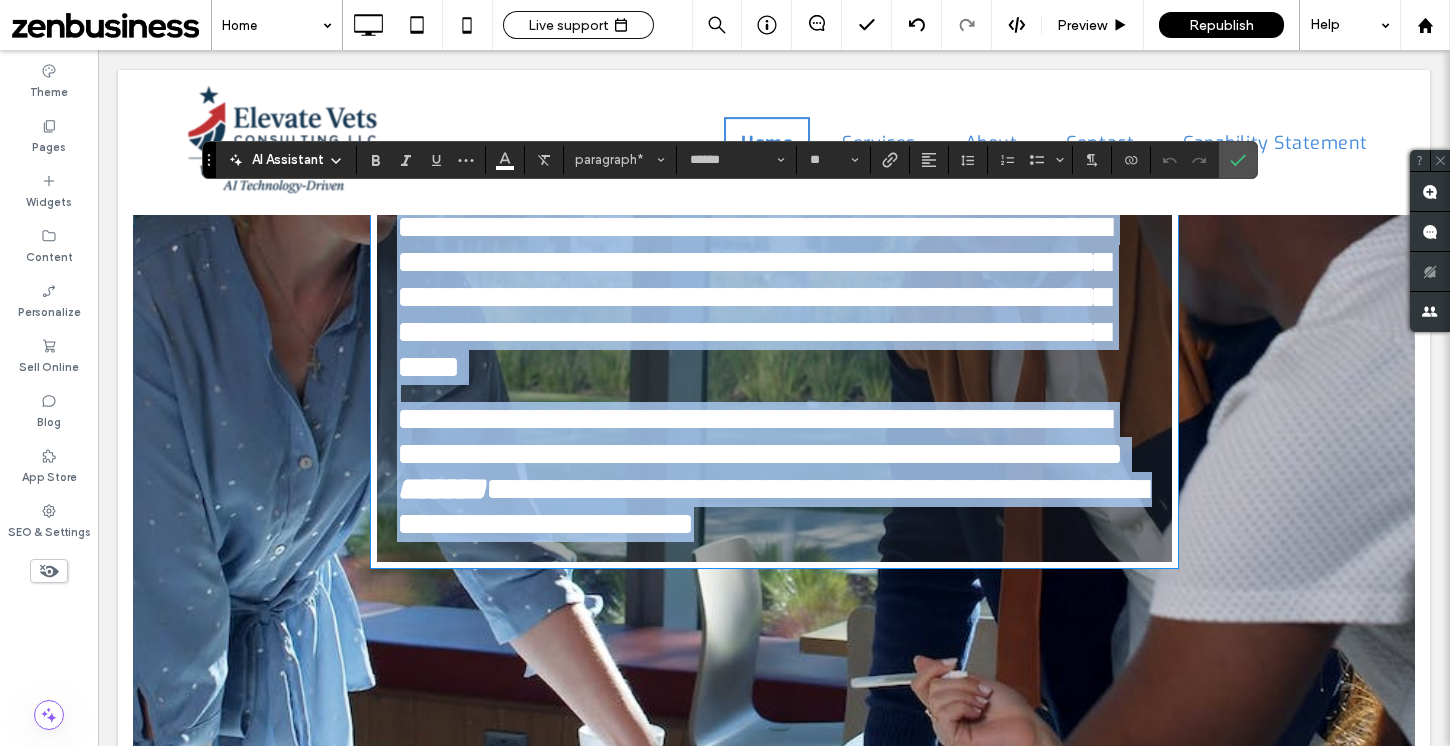 drag, startPoint x: 401, startPoint y: 503, endPoint x: 1062, endPoint y: 637, distance: 674.4457 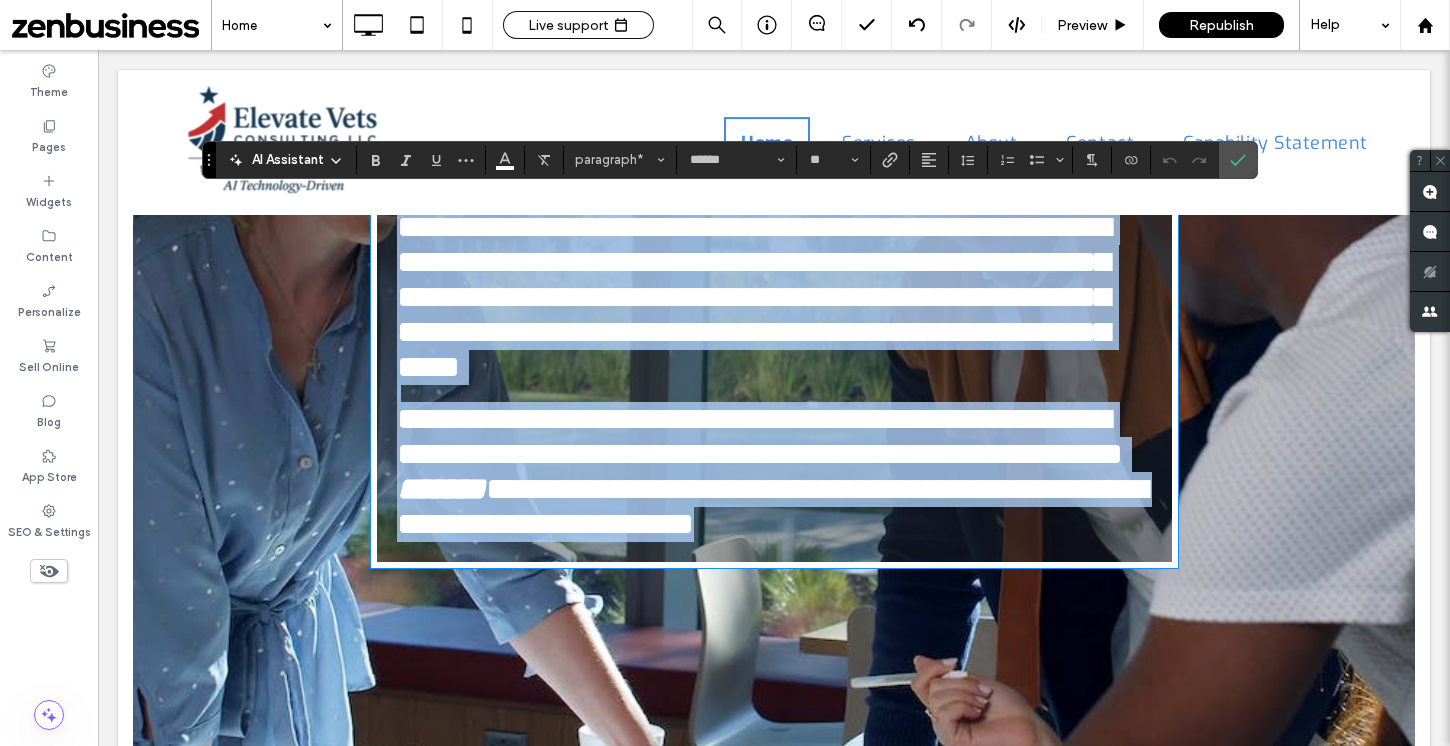 click on "**********" at bounding box center [774, 241] 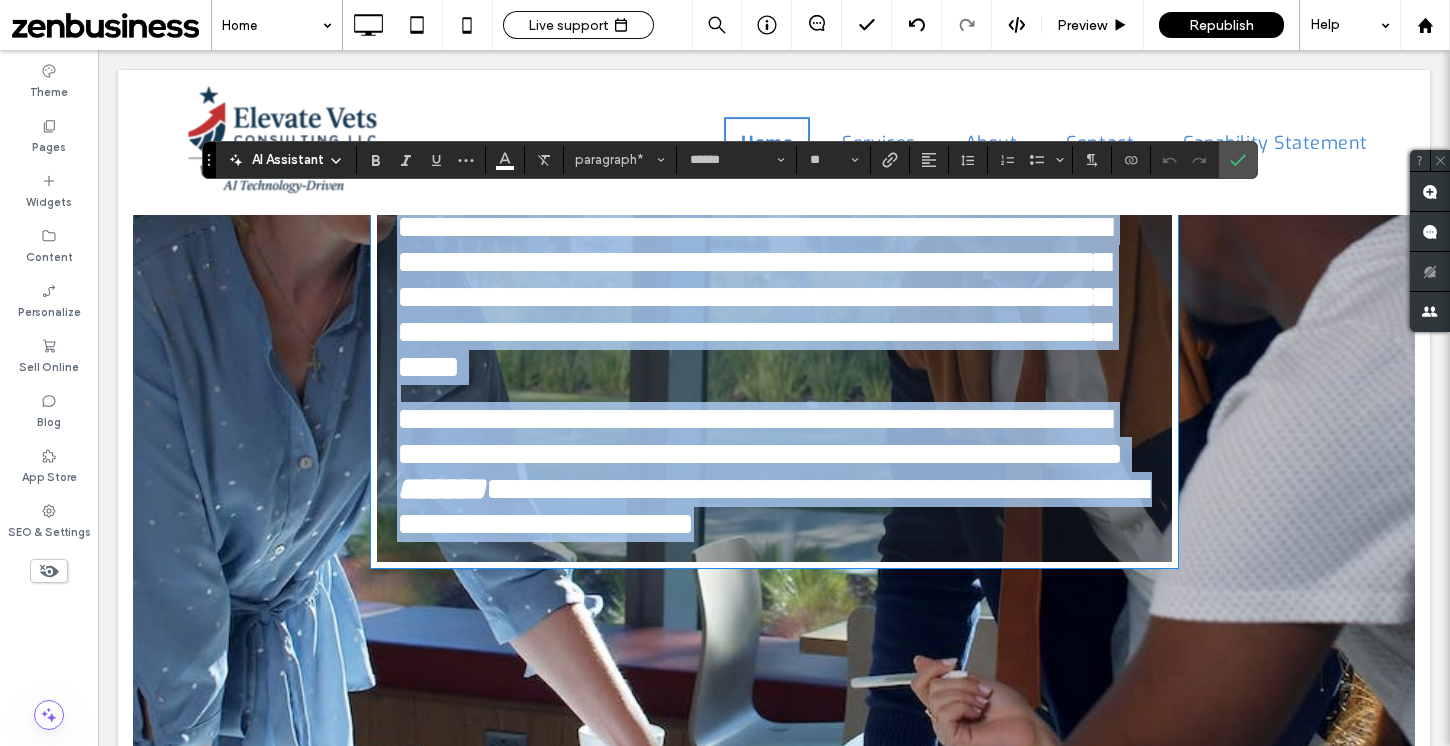 copy on "**********" 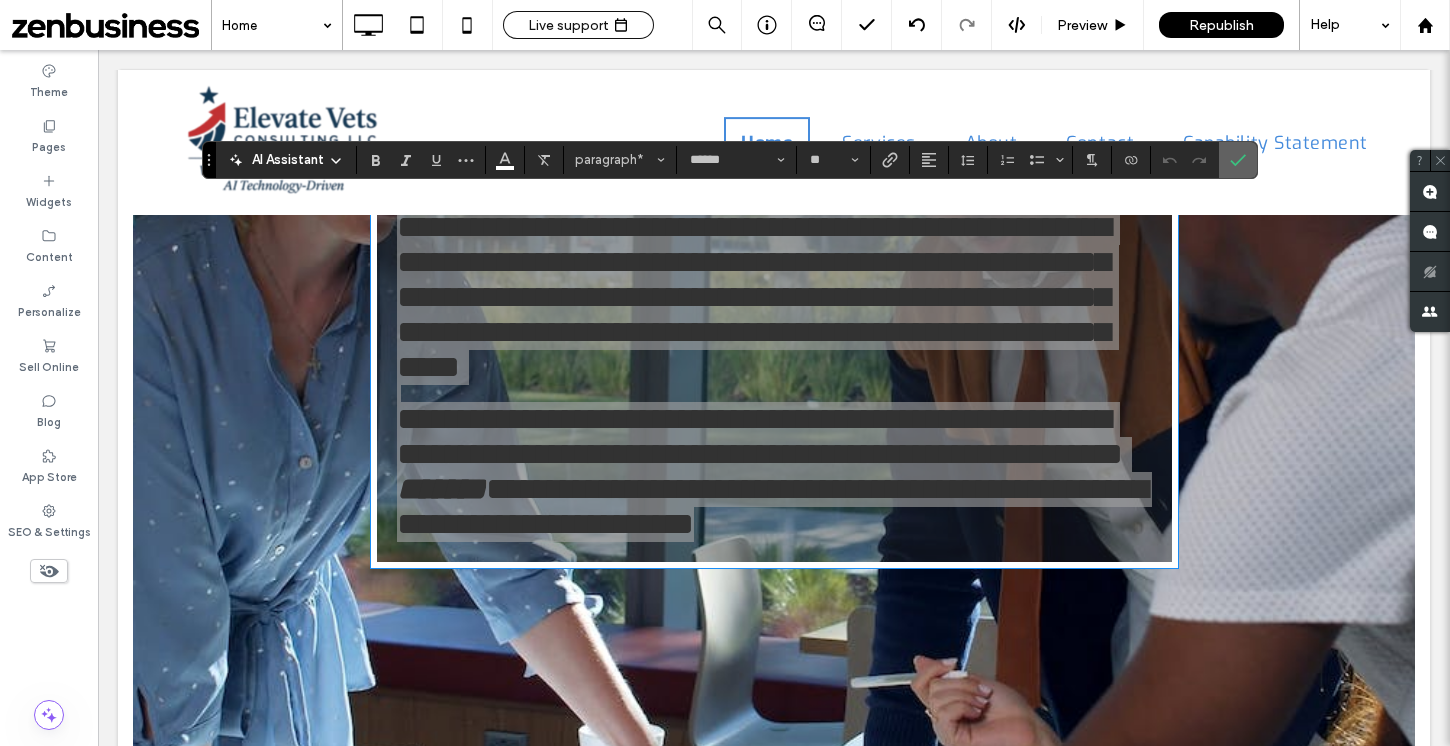click 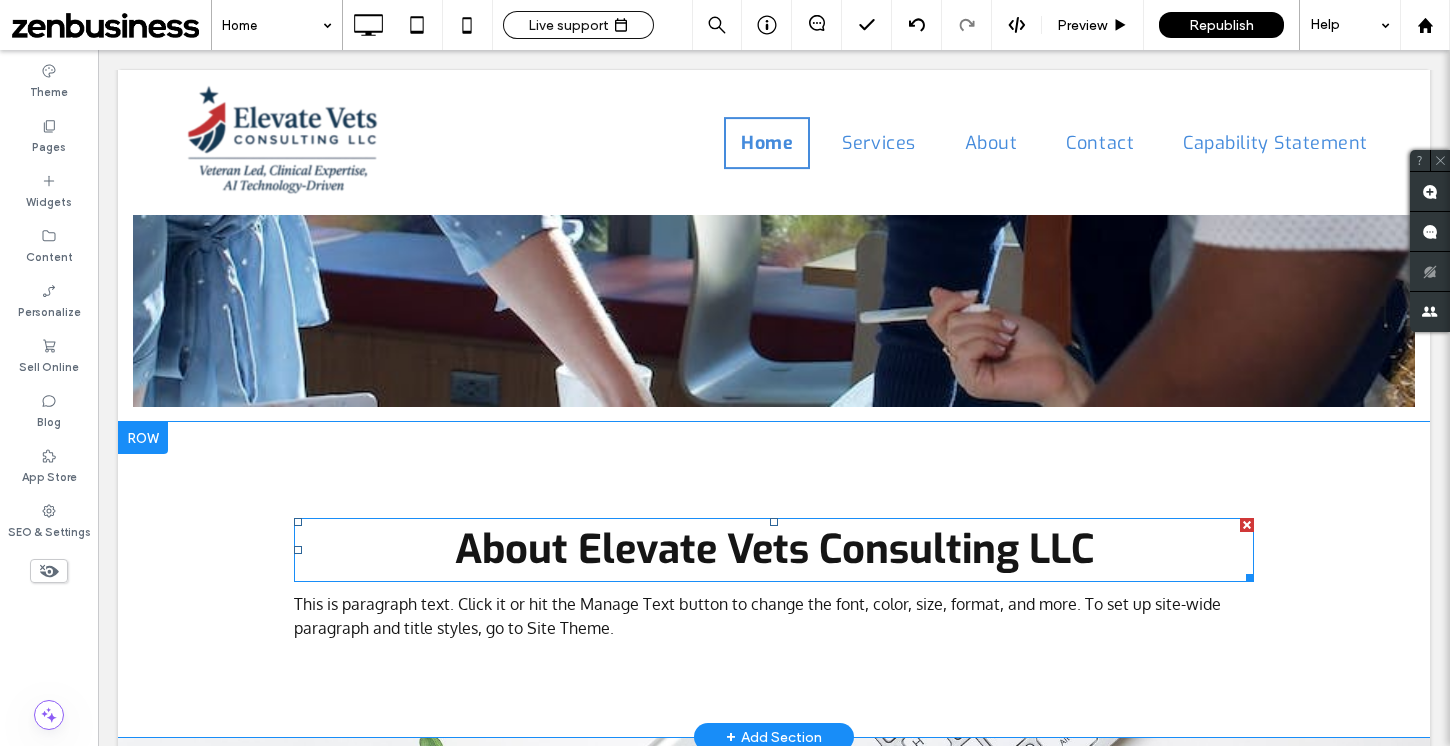 scroll, scrollTop: 983, scrollLeft: 0, axis: vertical 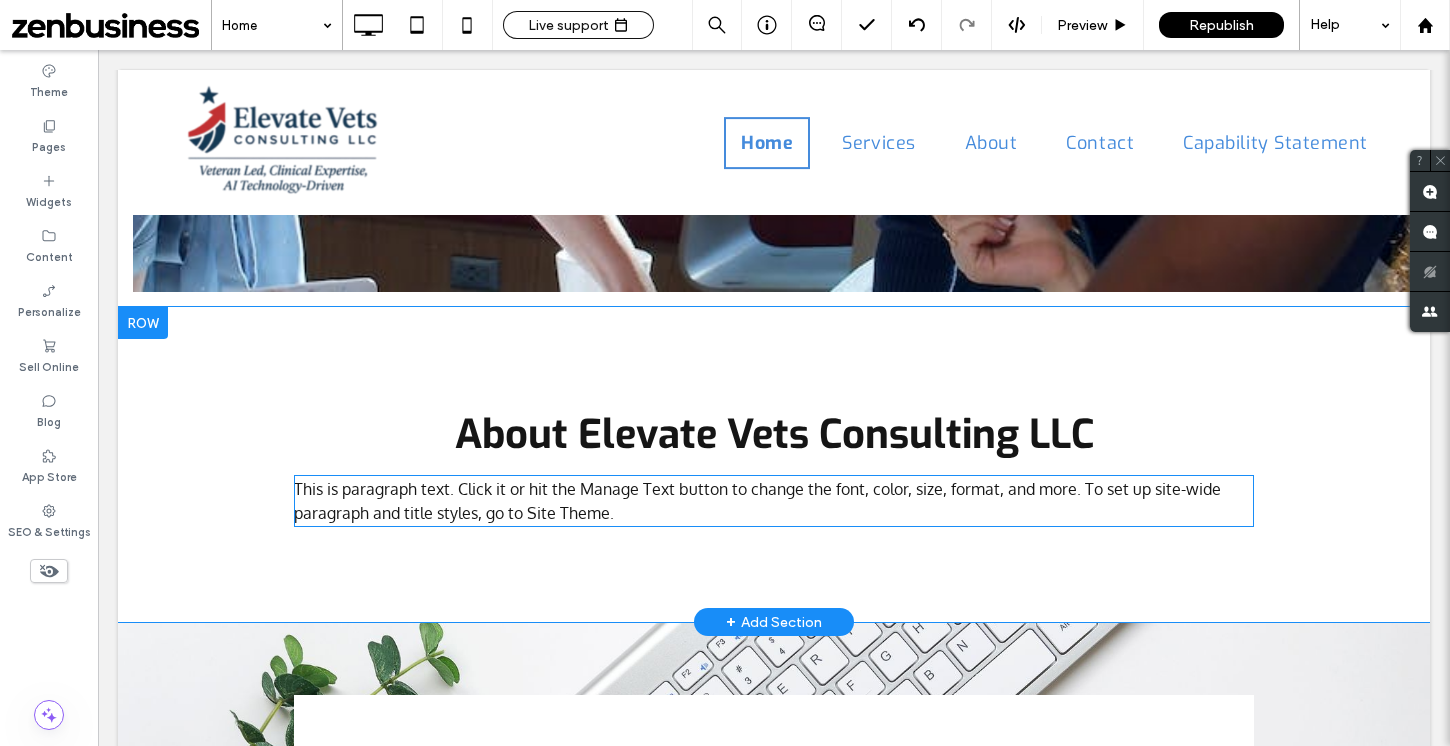click on "This is paragraph text. Click it or hit the Manage Text button to change the font, color, size, format, and more. To set up site-wide paragraph and title styles, go to Site Theme." at bounding box center [757, 501] 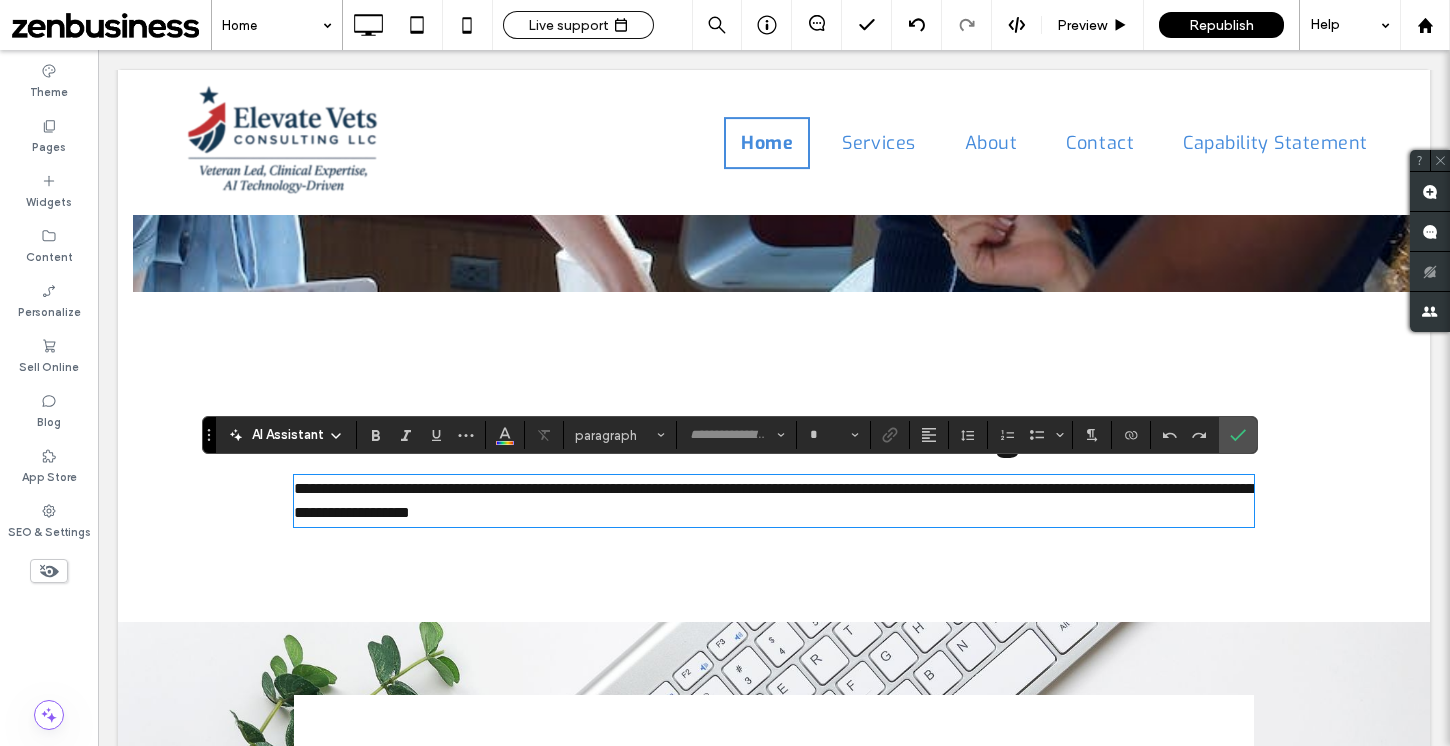 type on "******" 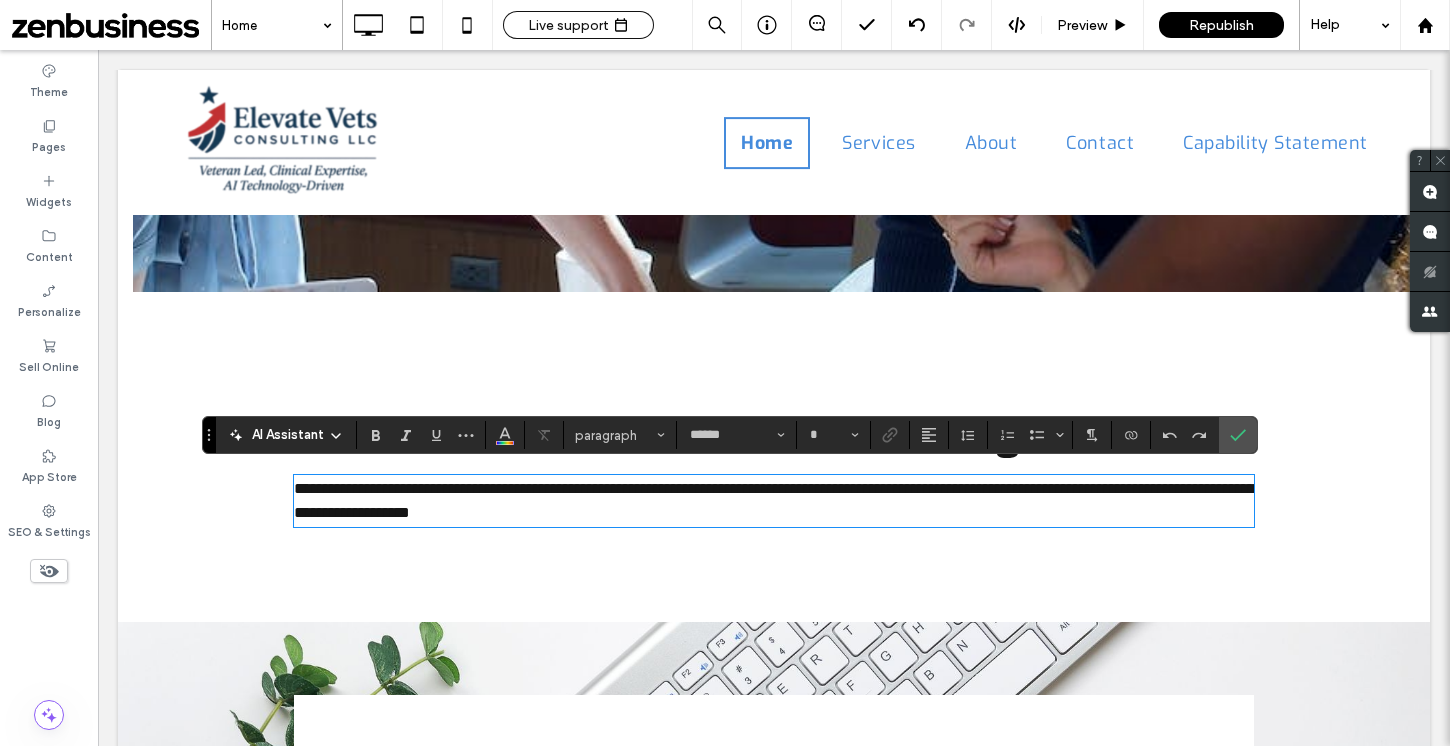 type on "**" 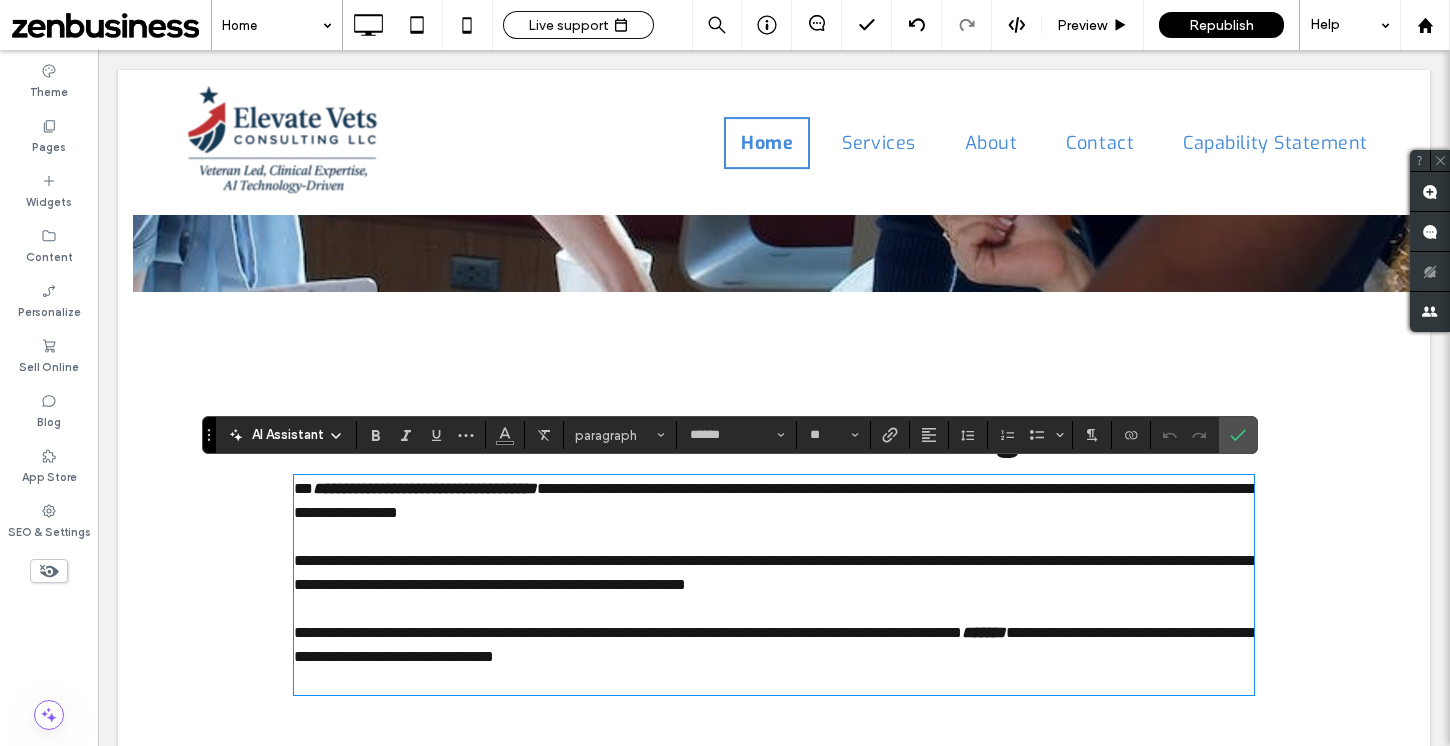 scroll, scrollTop: 0, scrollLeft: 0, axis: both 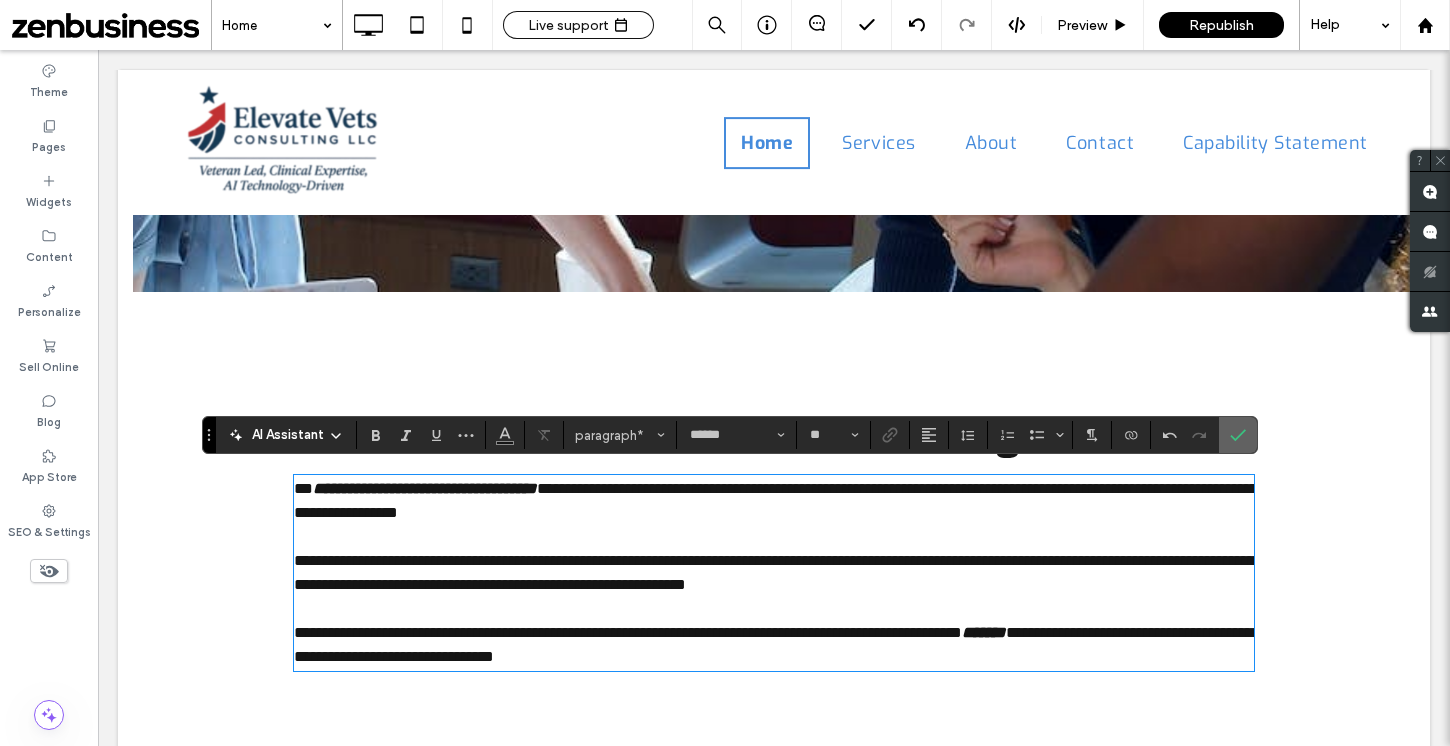 click 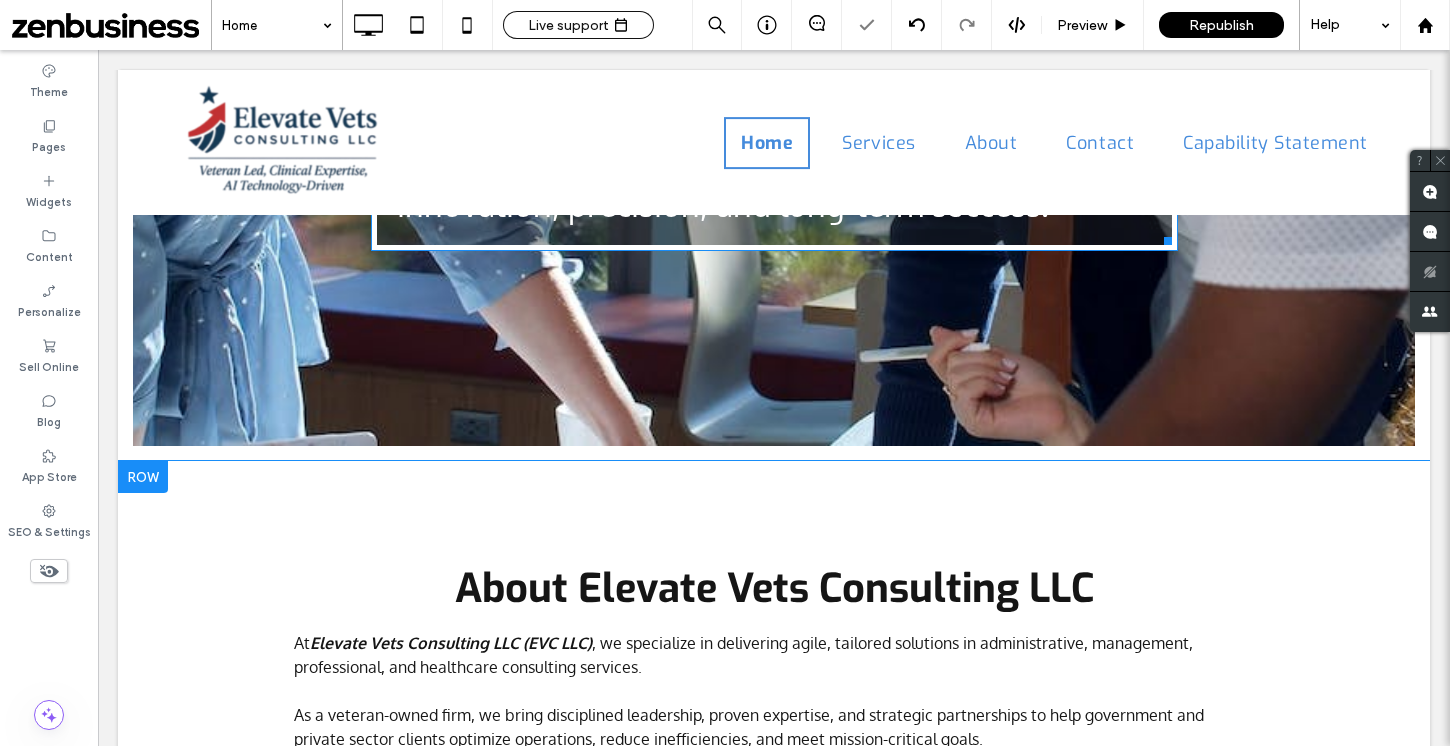 scroll, scrollTop: 600, scrollLeft: 0, axis: vertical 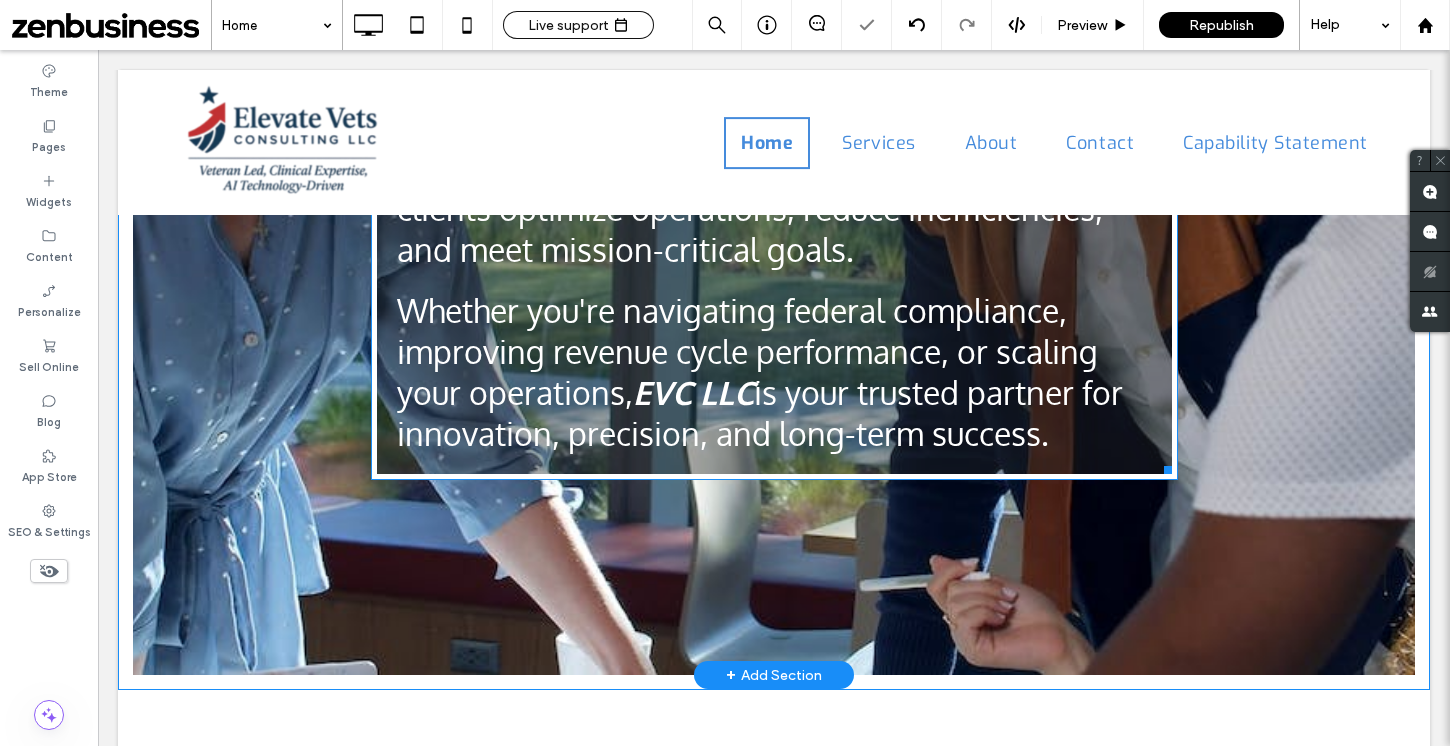 click on "Whether you're navigating federal compliance, improving revenue cycle performance, or scaling your operations," at bounding box center [747, 351] 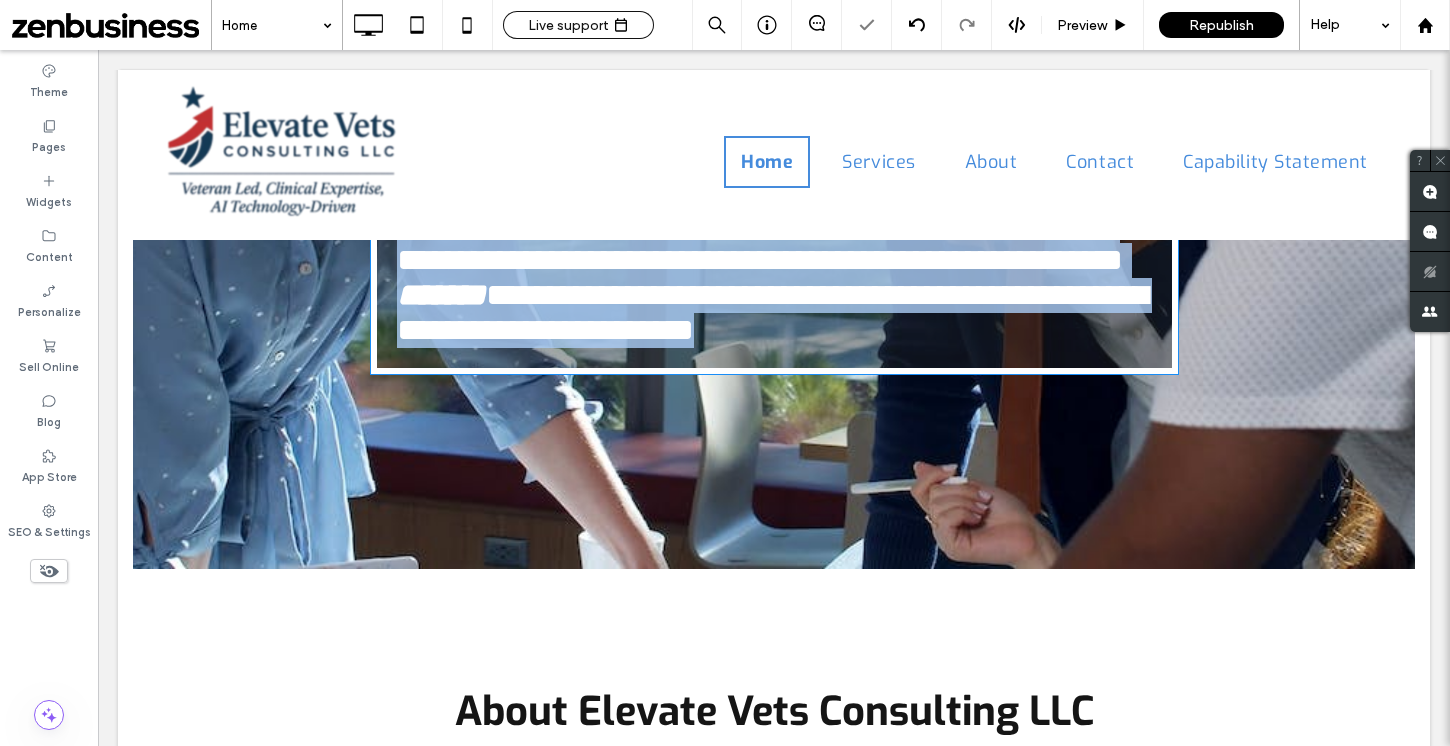 scroll, scrollTop: 0, scrollLeft: 0, axis: both 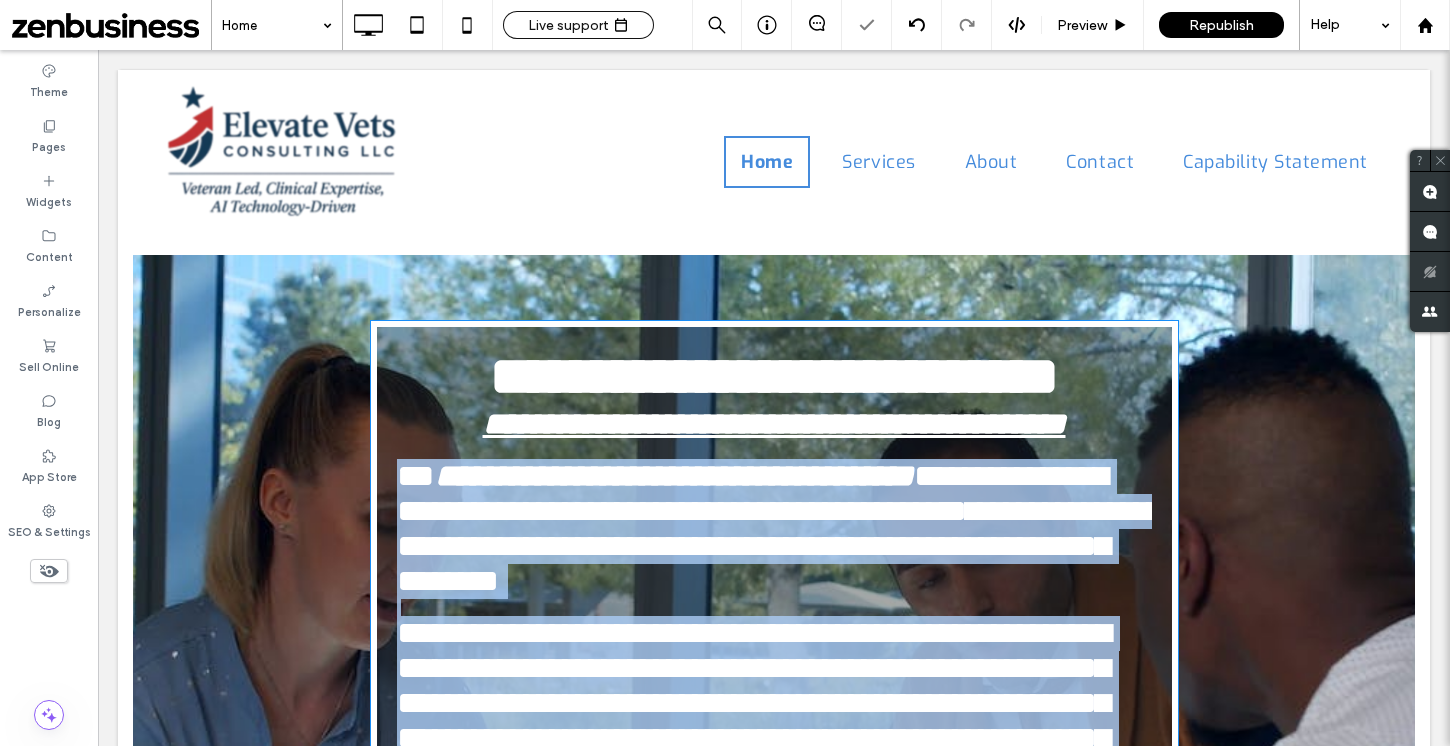 type on "******" 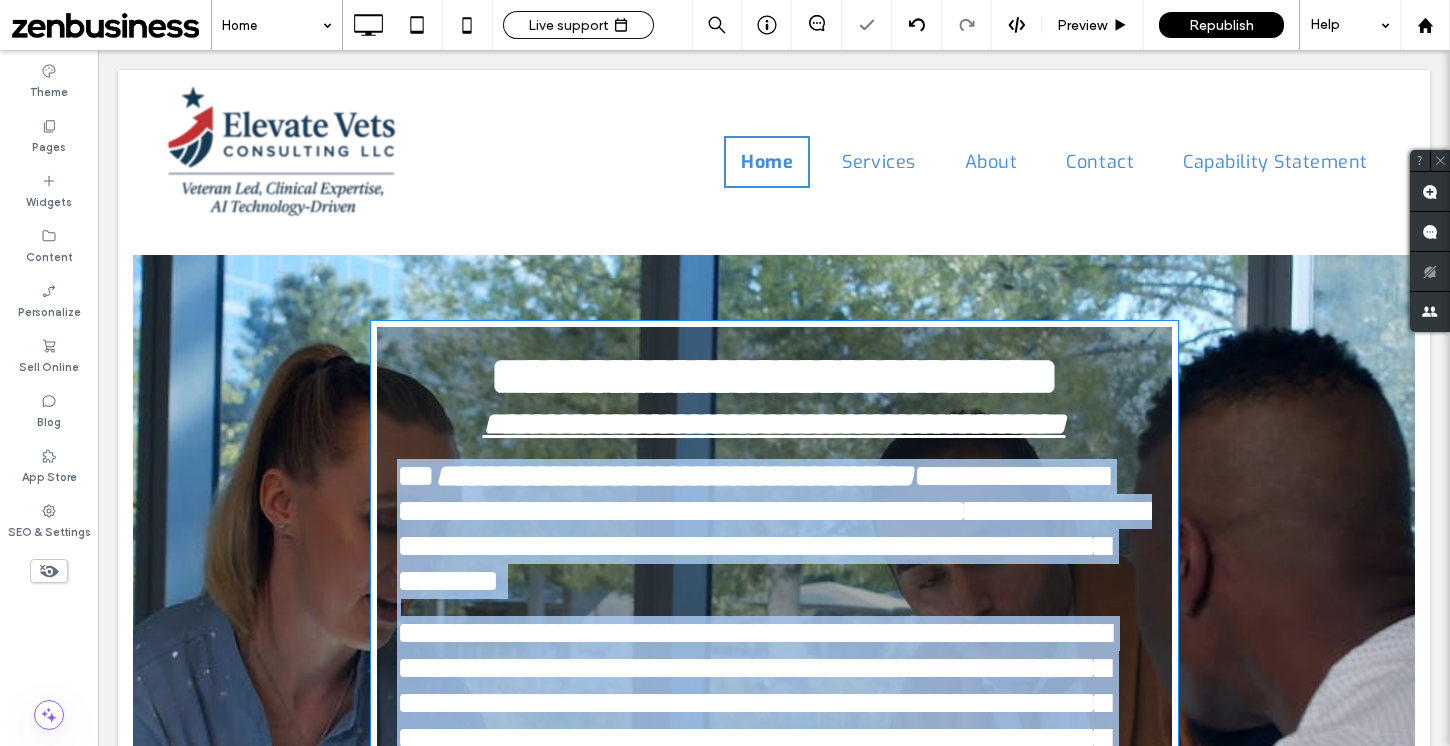type on "**" 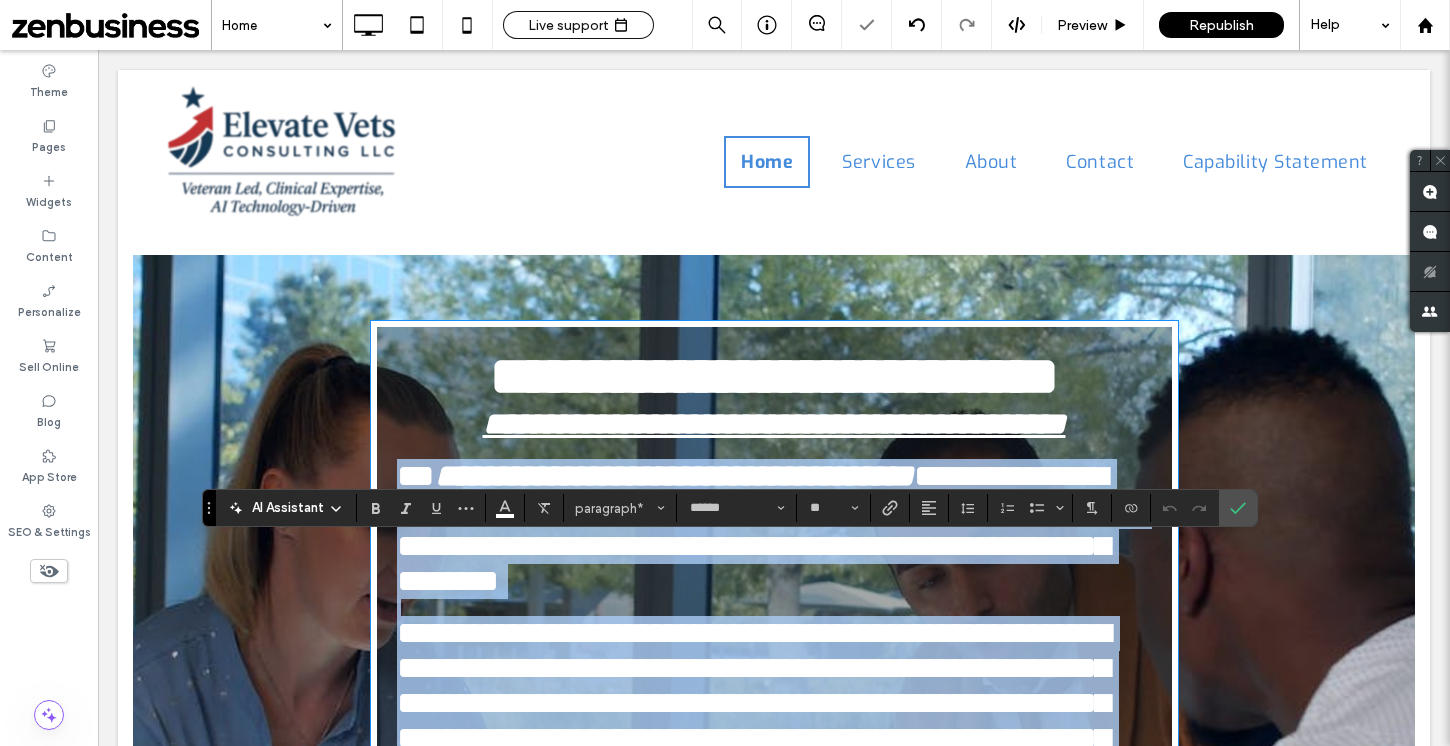 click on "**********" at bounding box center [752, 493] 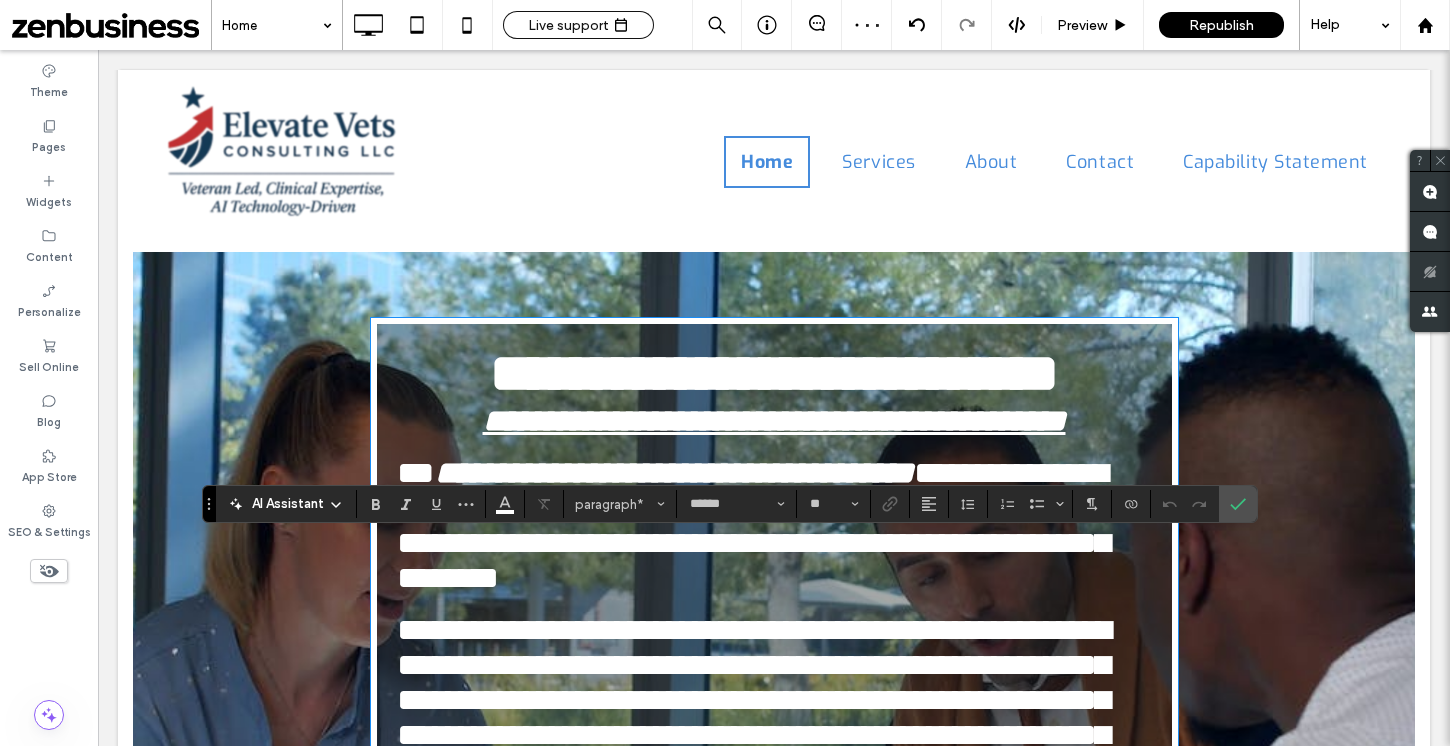 scroll, scrollTop: 4, scrollLeft: 0, axis: vertical 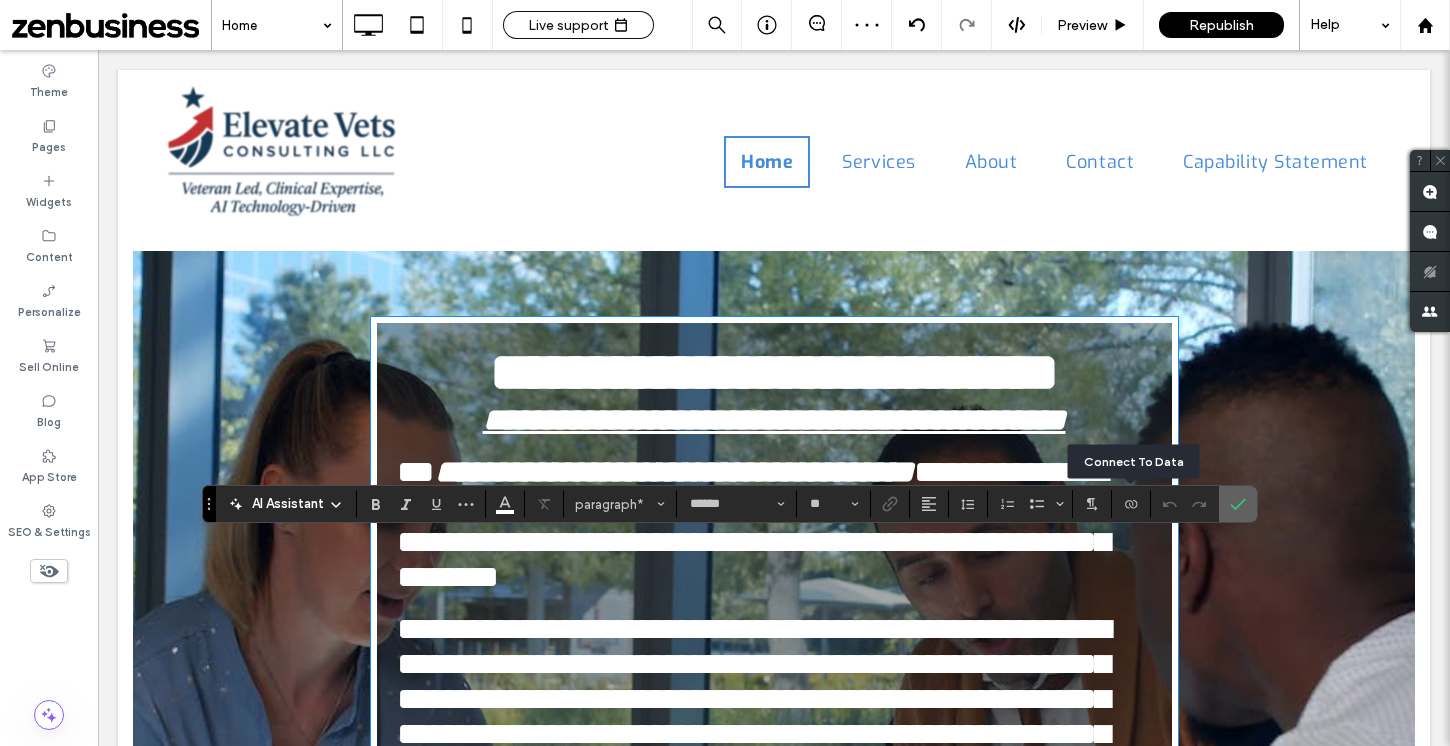 click 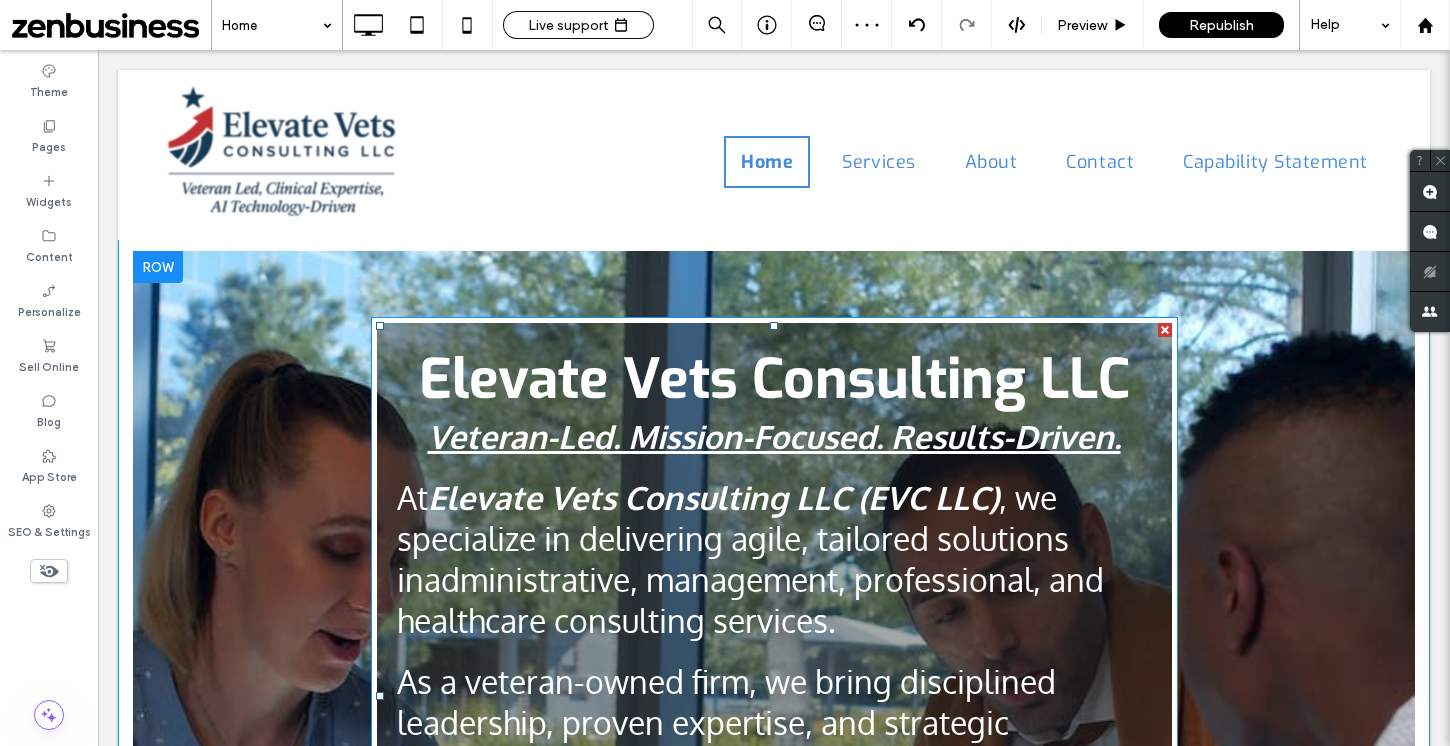 click on ", we specialize in delivering agile, tailored solutions in" at bounding box center [733, 538] 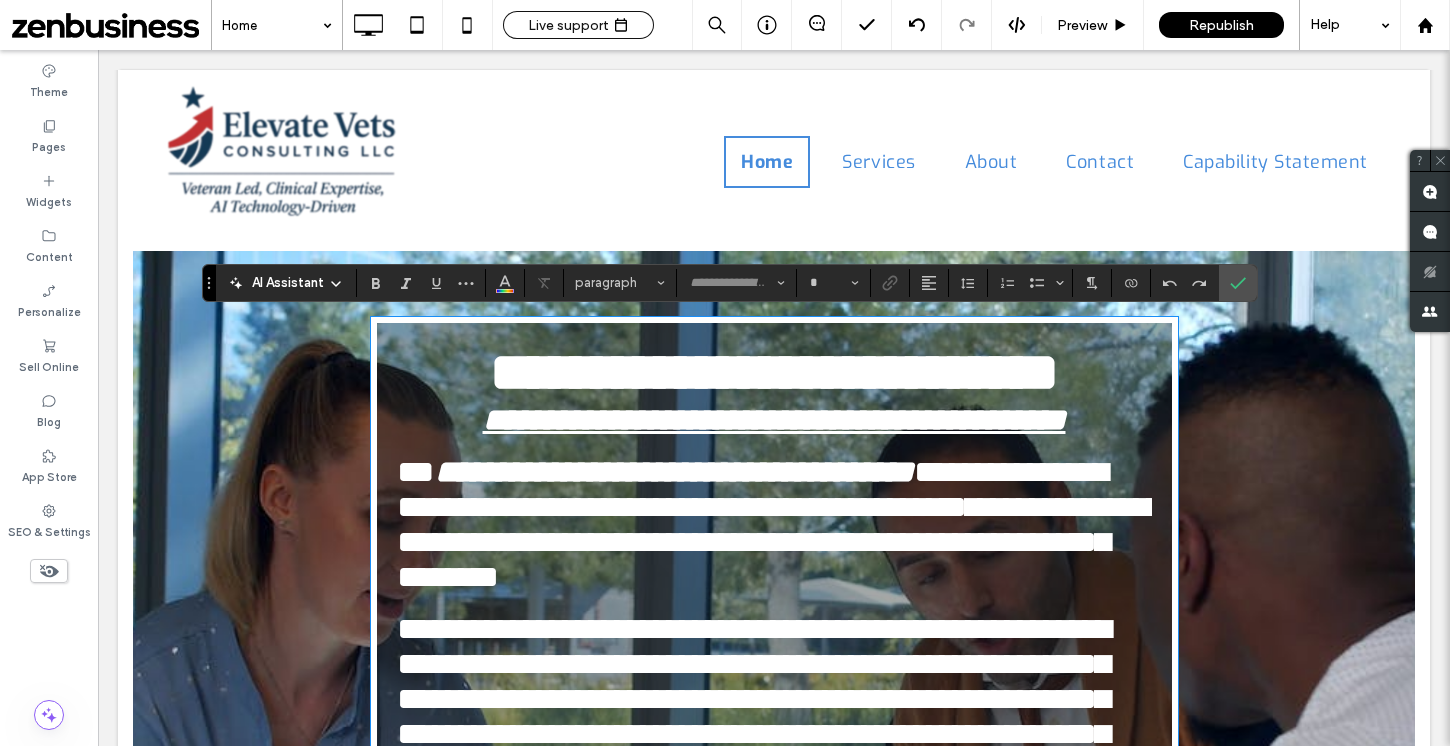 type on "******" 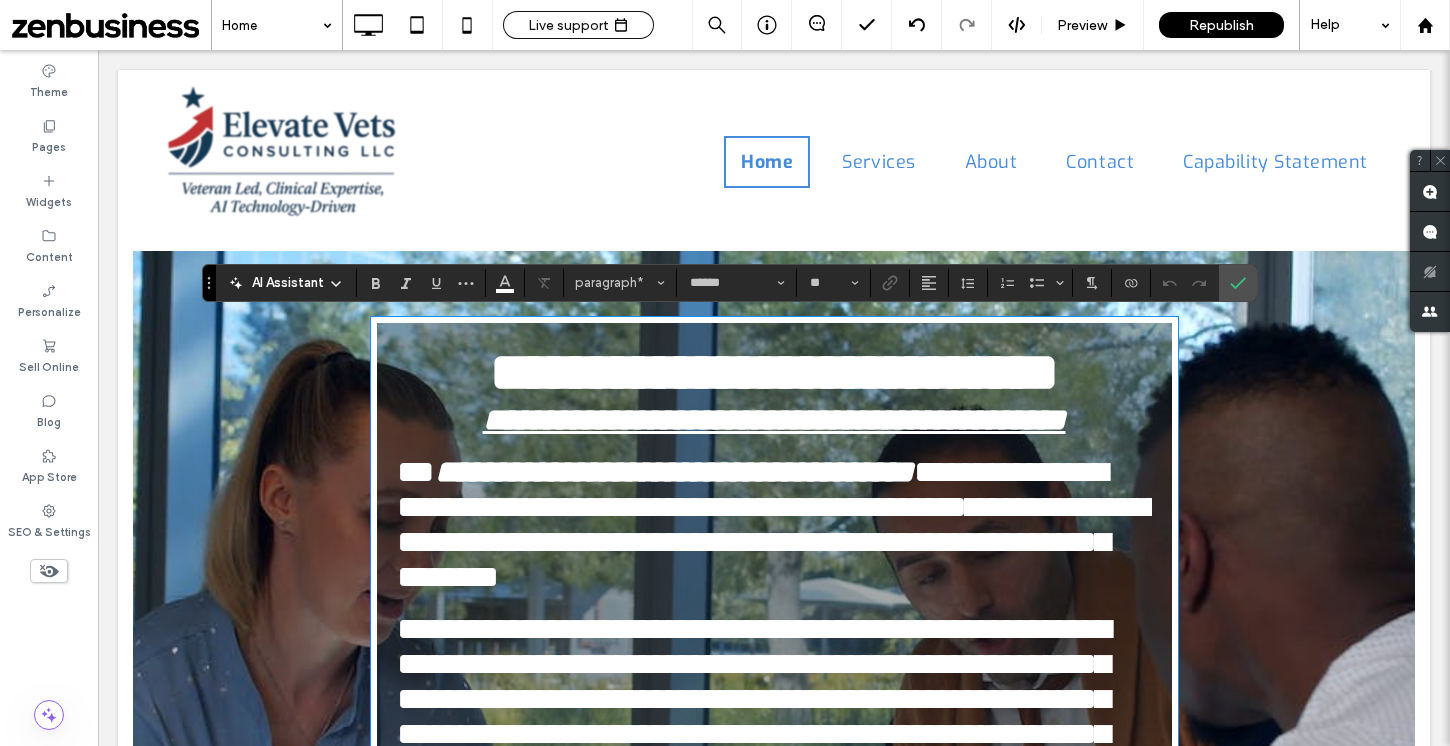 click on "**" at bounding box center [416, 472] 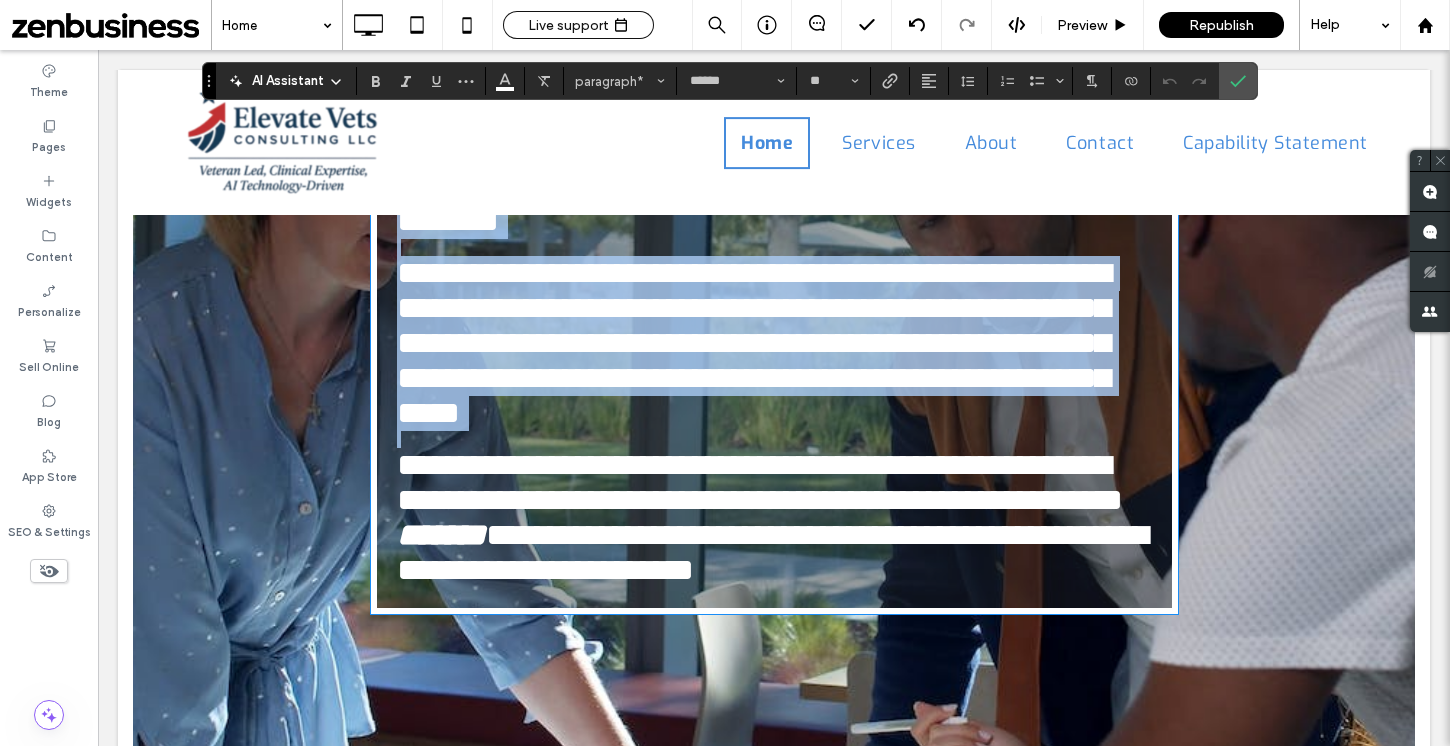 scroll, scrollTop: 393, scrollLeft: 0, axis: vertical 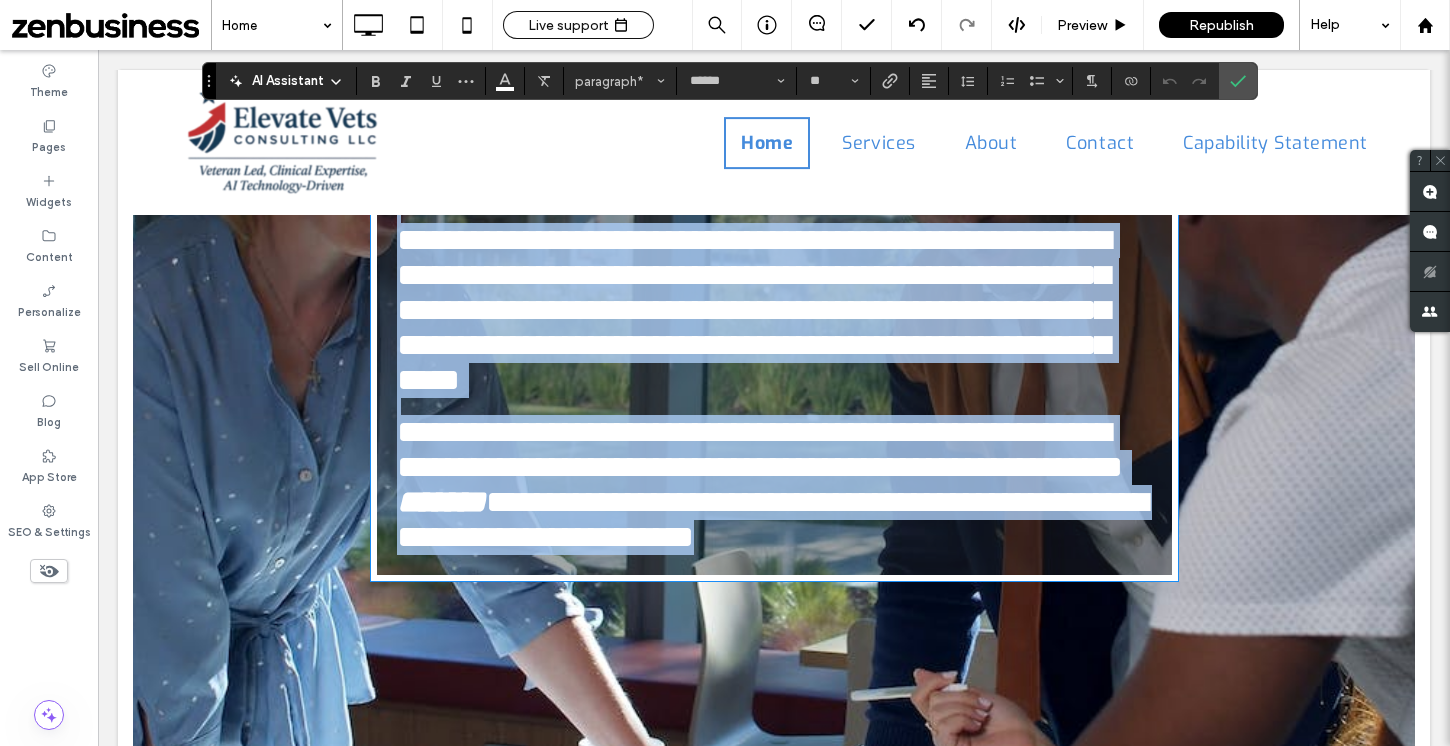 drag, startPoint x: 401, startPoint y: 499, endPoint x: 1079, endPoint y: 625, distance: 689.6086 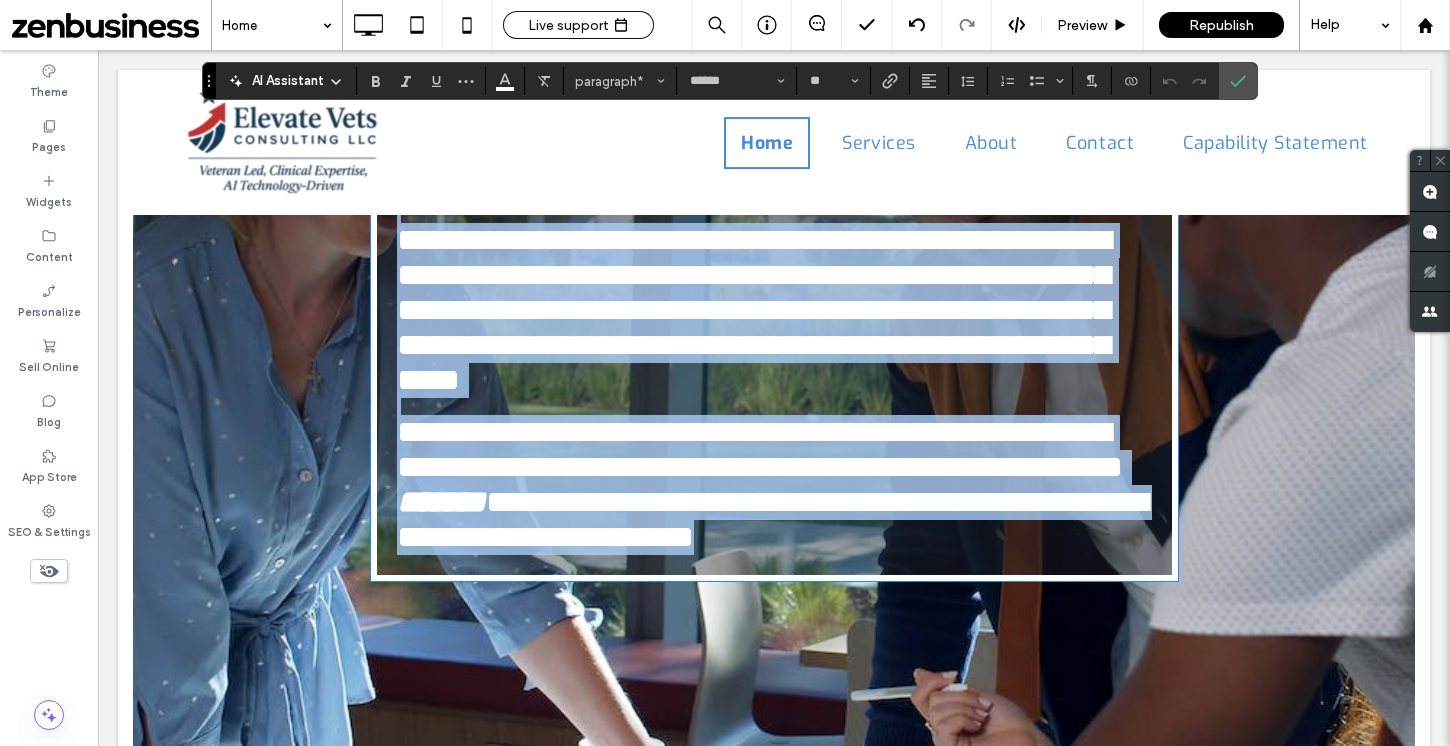 click on "**********" at bounding box center (774, 254) 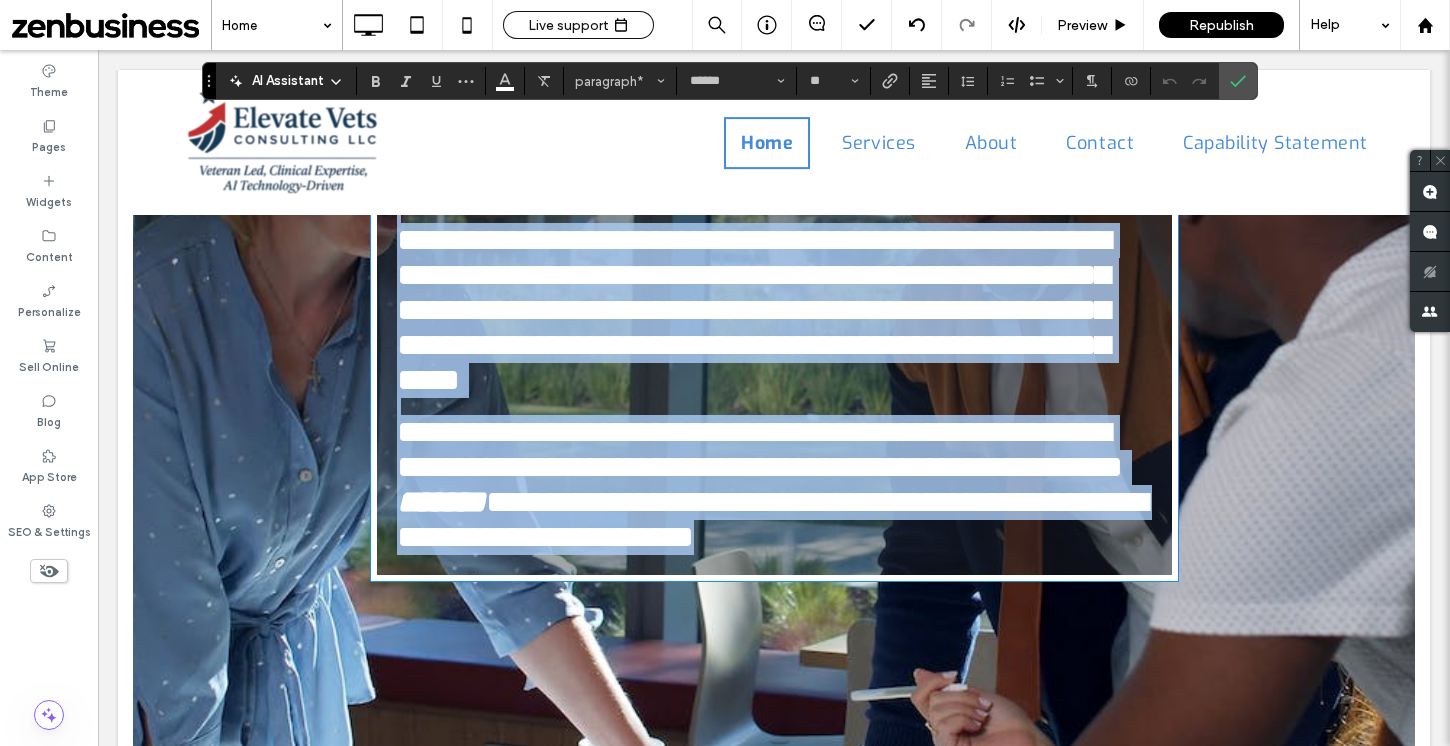 type on "**" 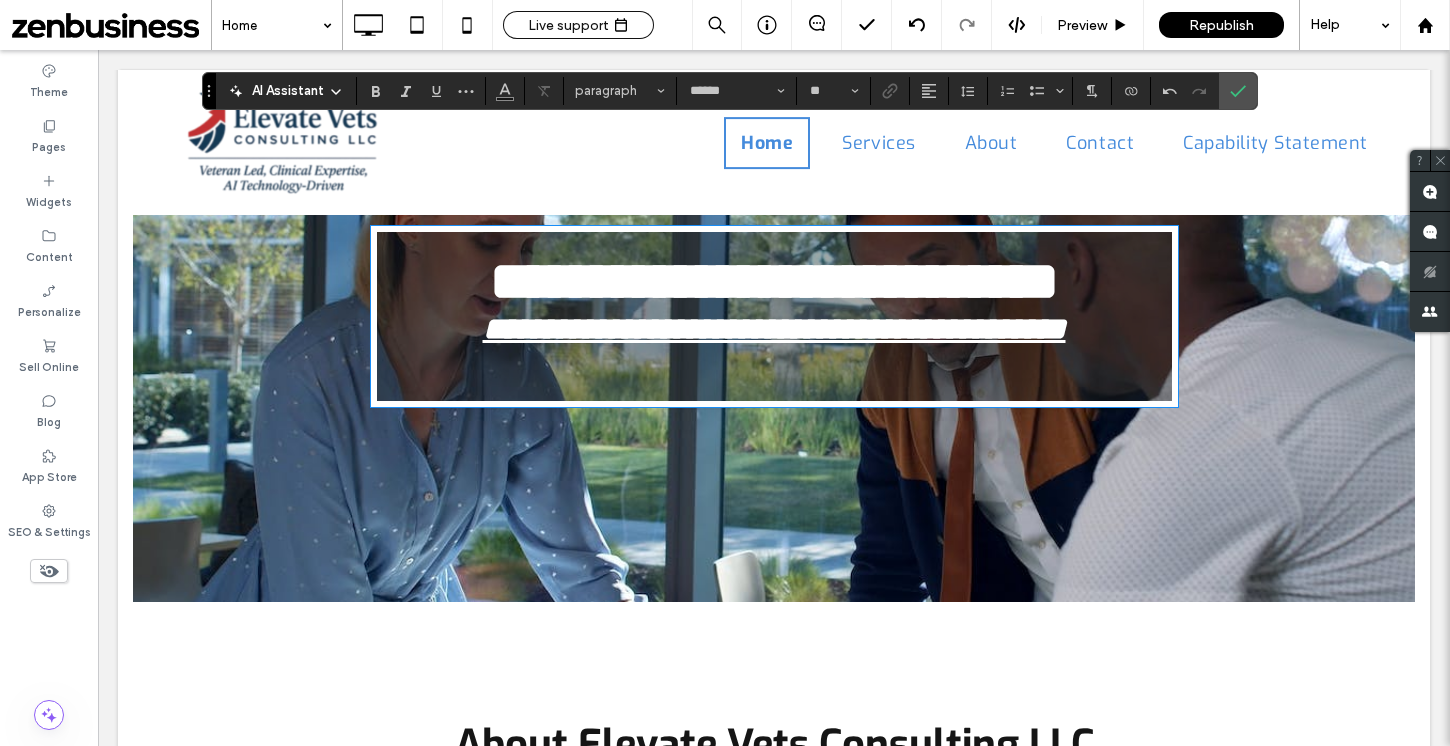 scroll, scrollTop: 0, scrollLeft: 0, axis: both 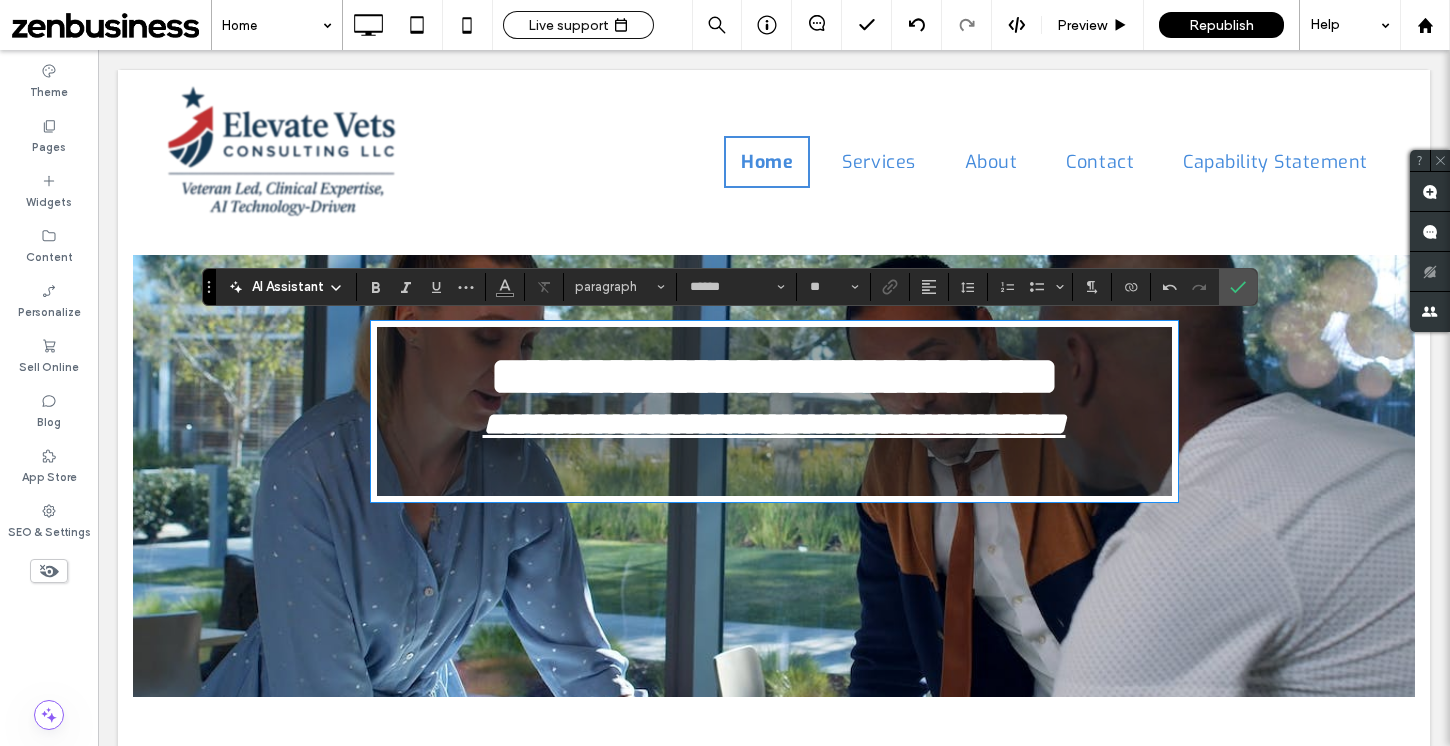 click at bounding box center [774, 467] 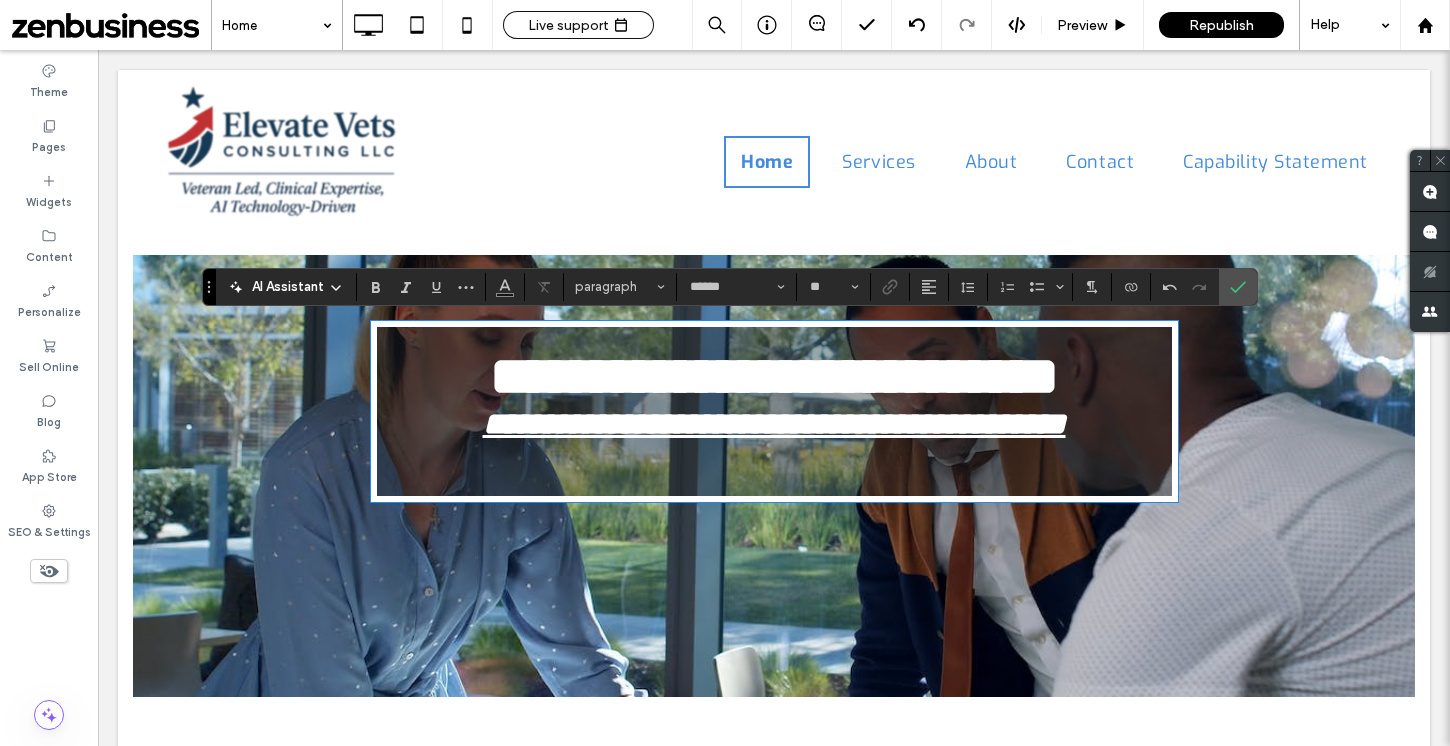 click on "**********" at bounding box center (774, 411) 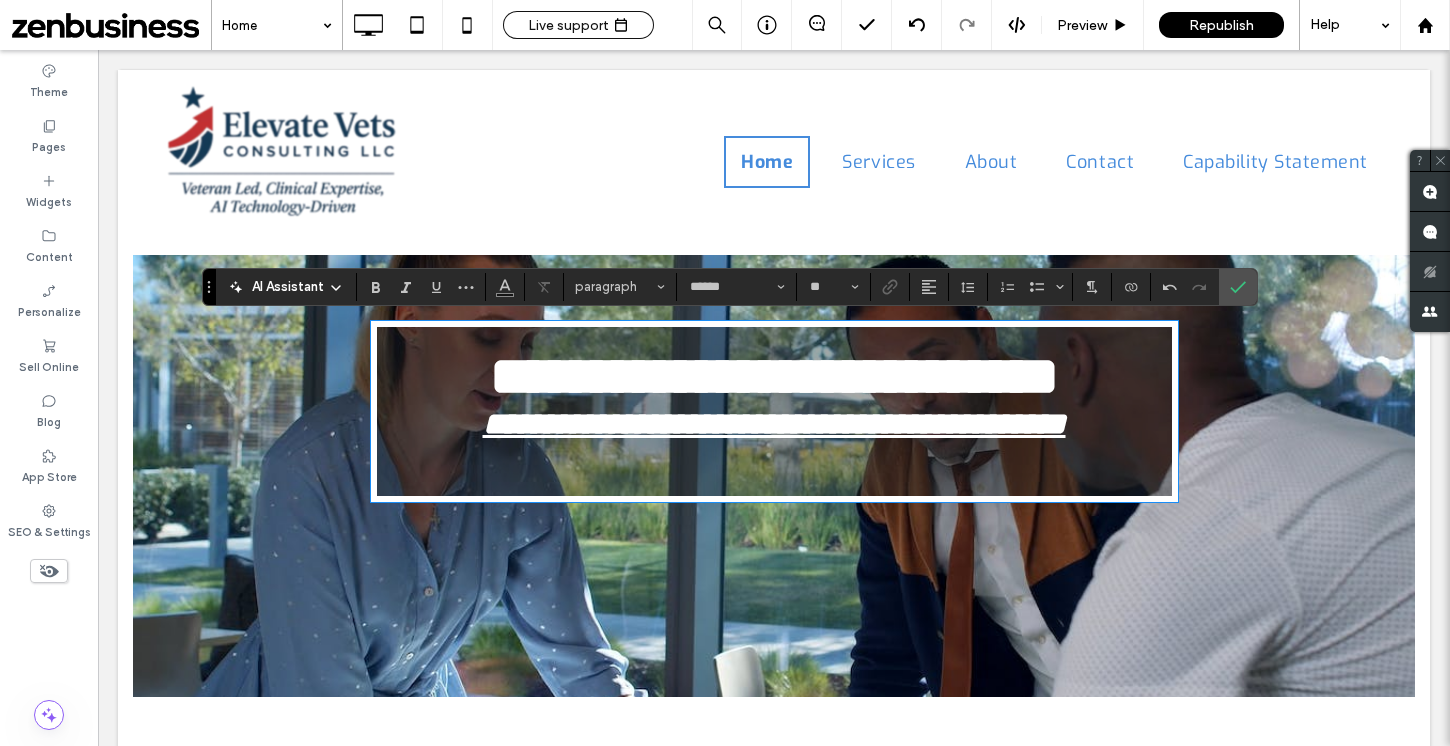 click at bounding box center [774, 459] 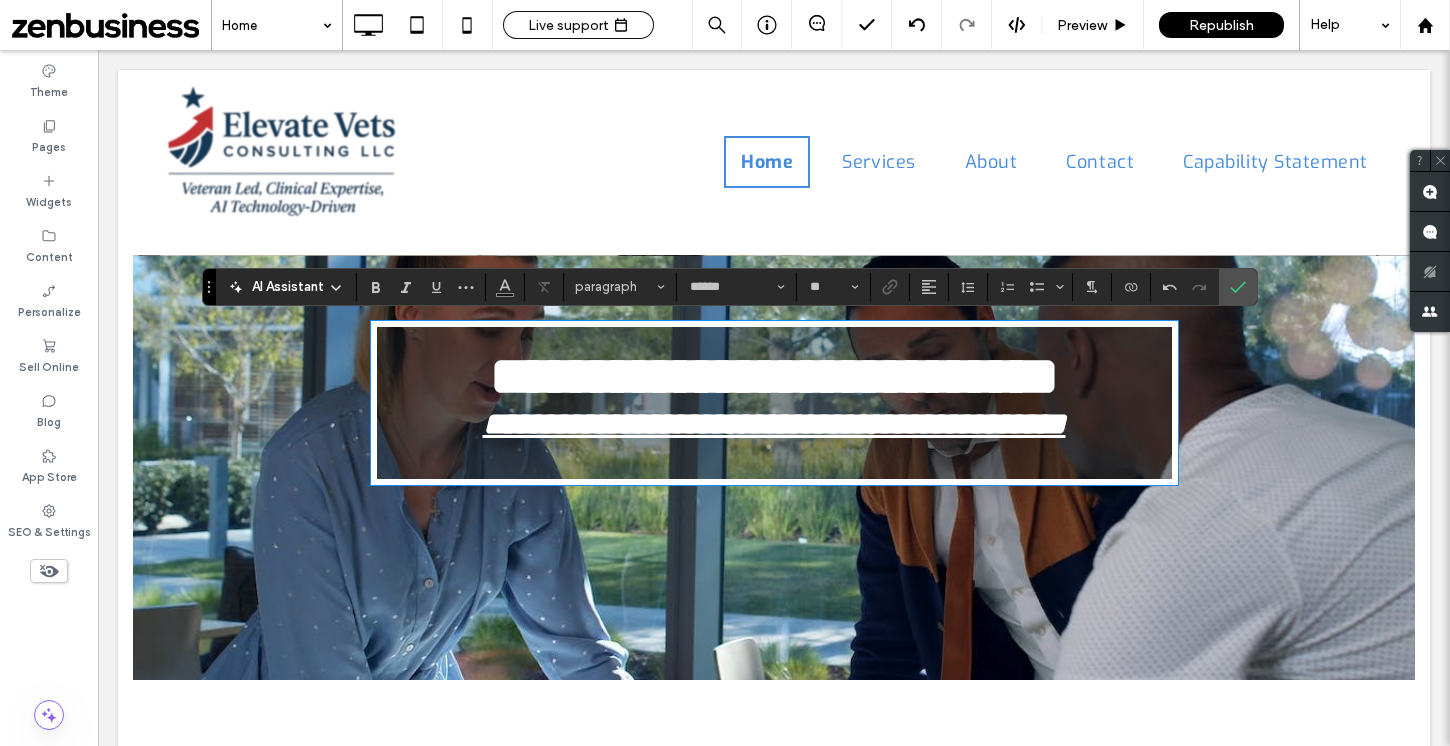 type on "***" 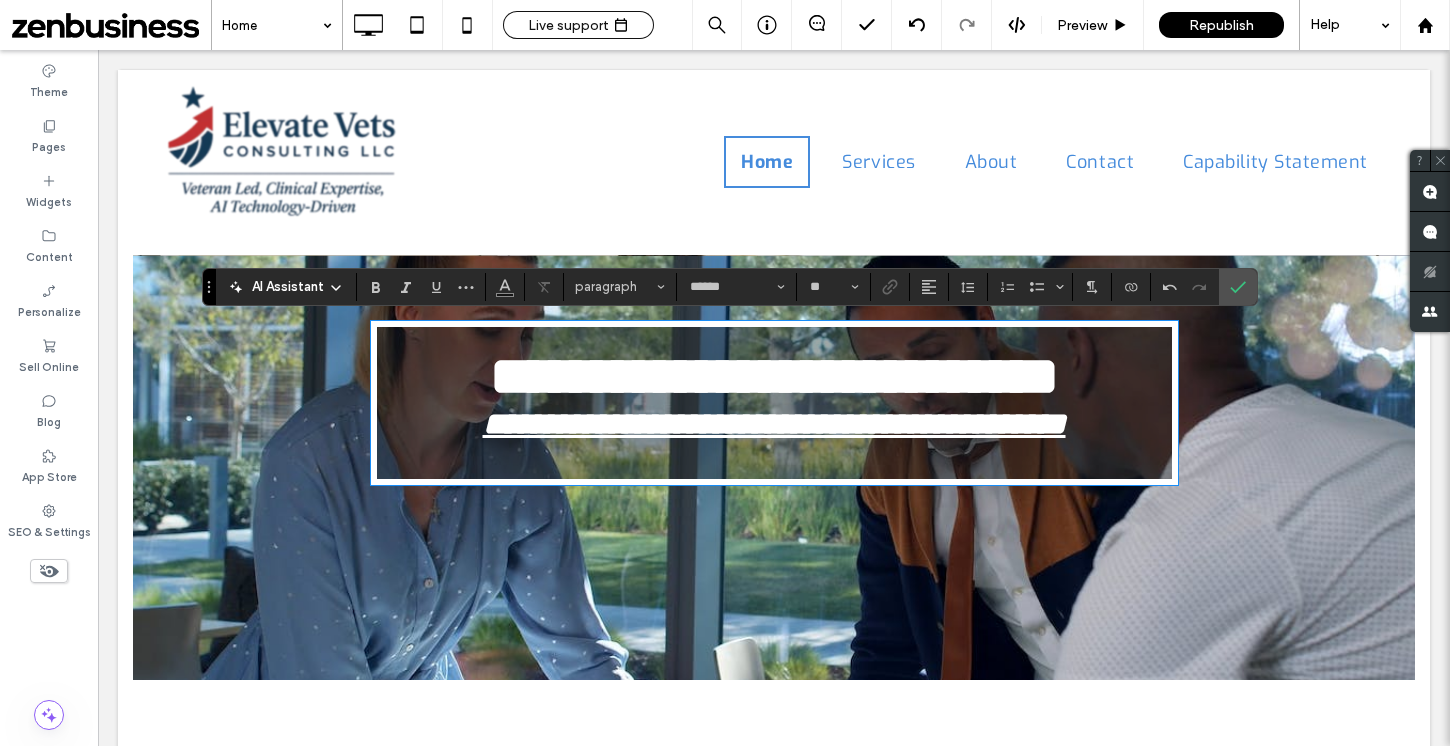 type on "**" 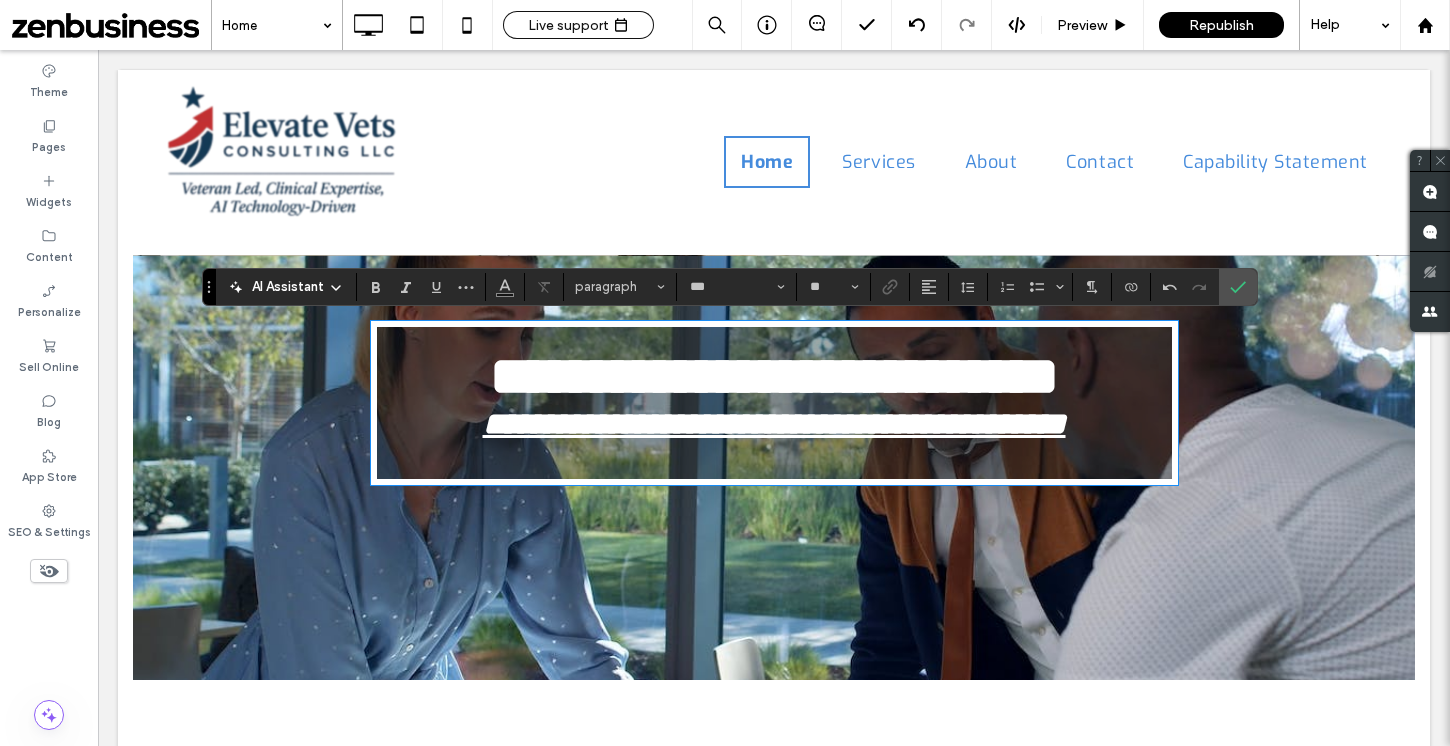 click on "**********" at bounding box center [774, 376] 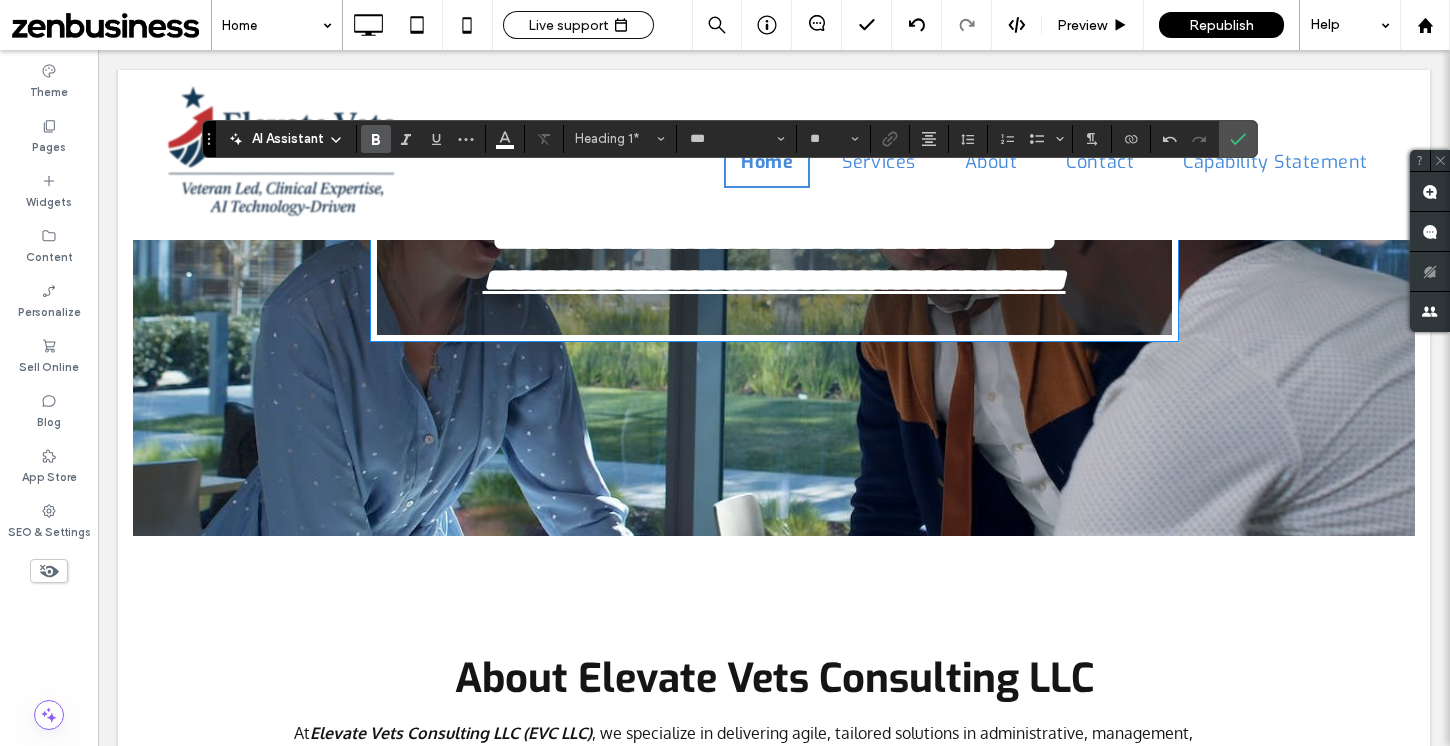 scroll, scrollTop: 148, scrollLeft: 0, axis: vertical 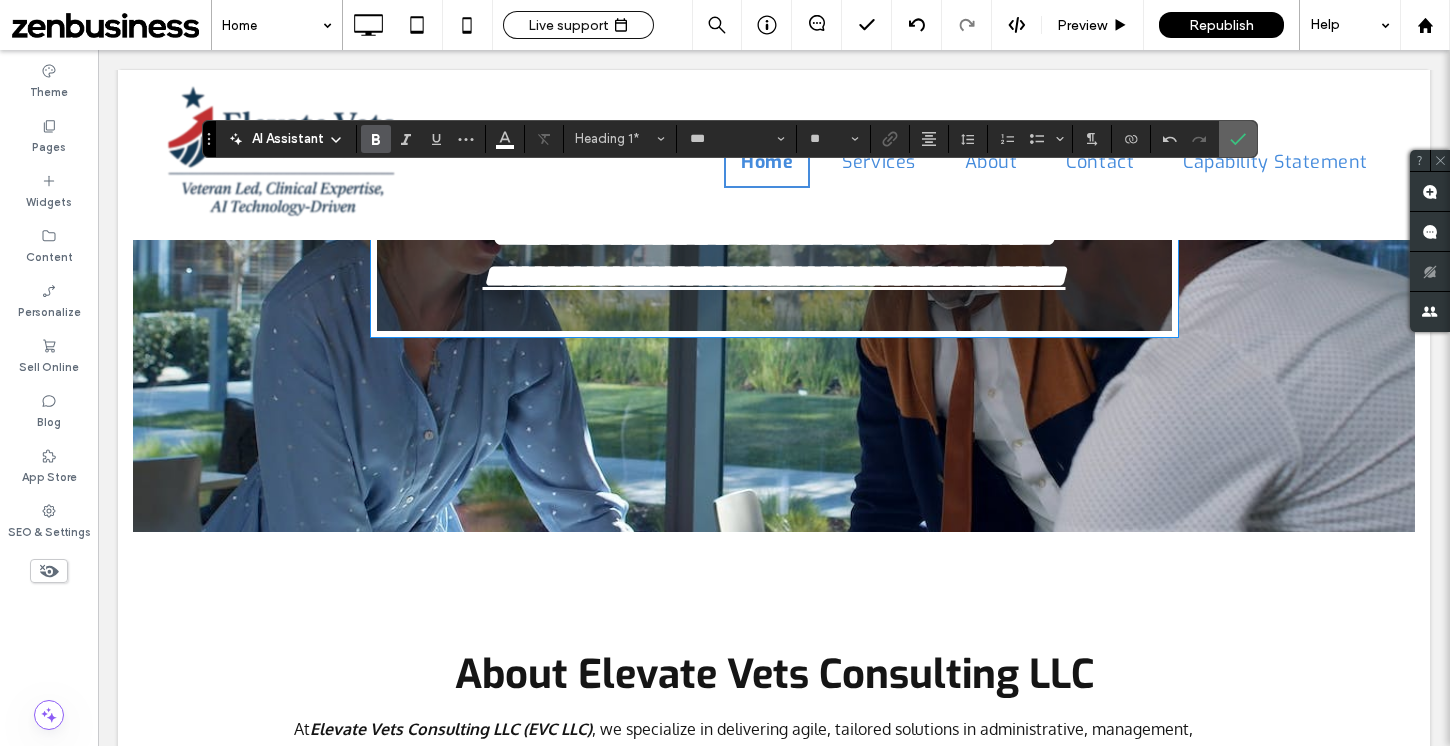 click 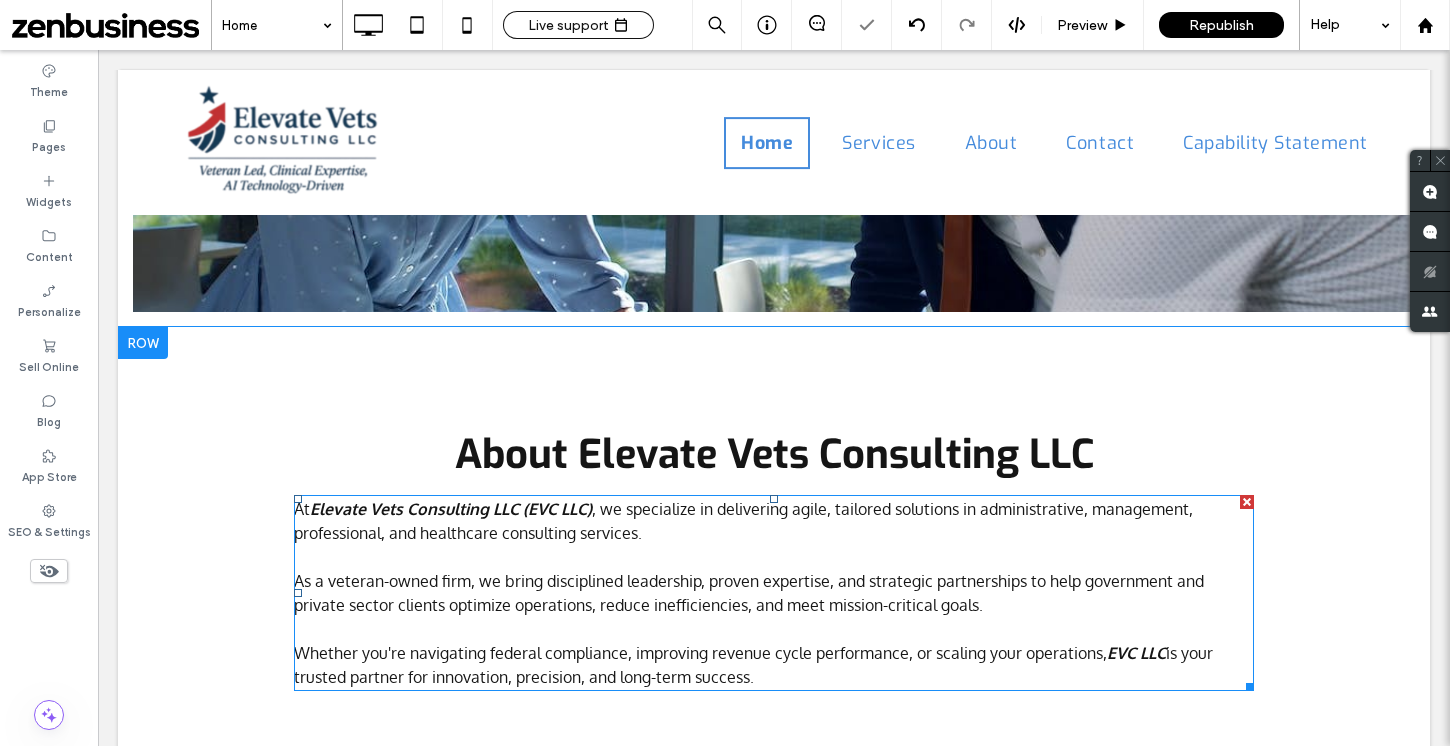 scroll, scrollTop: 365, scrollLeft: 0, axis: vertical 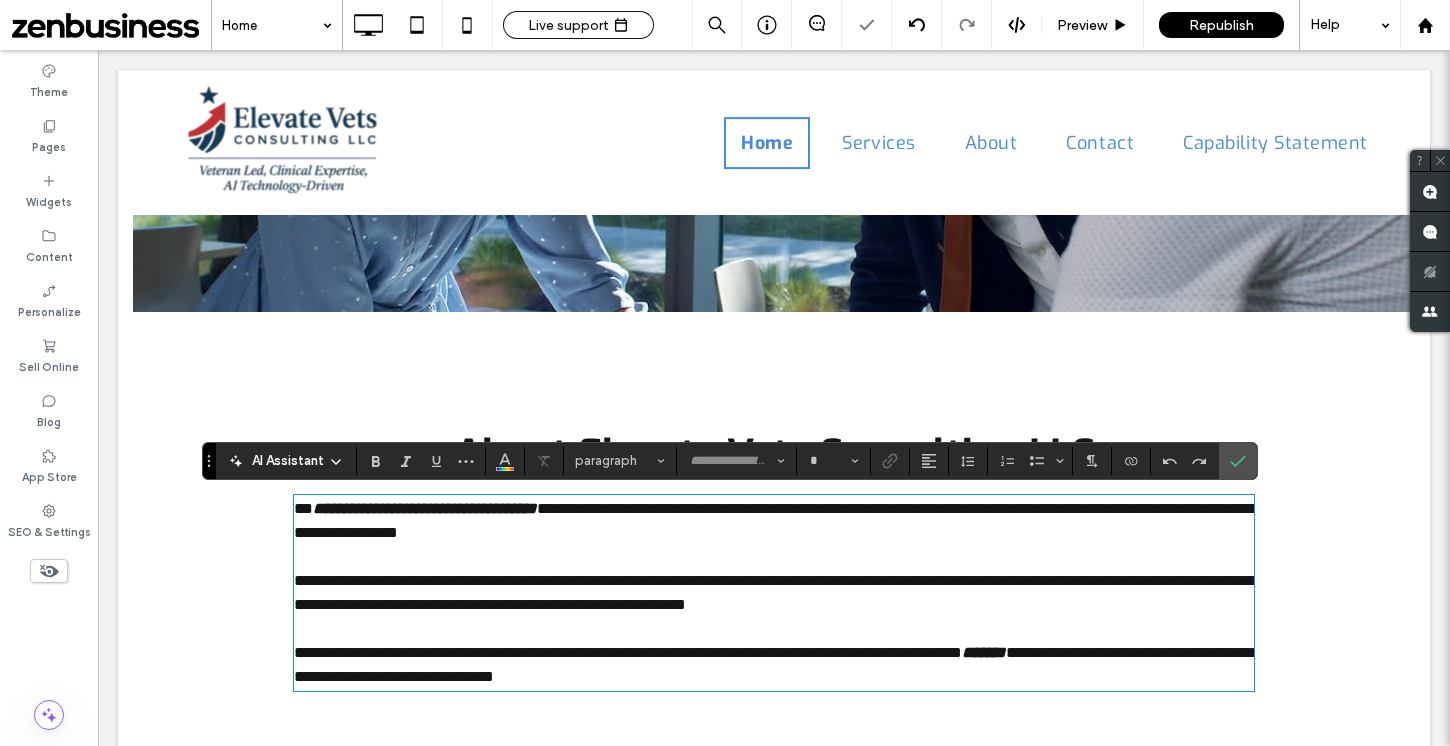 type on "******" 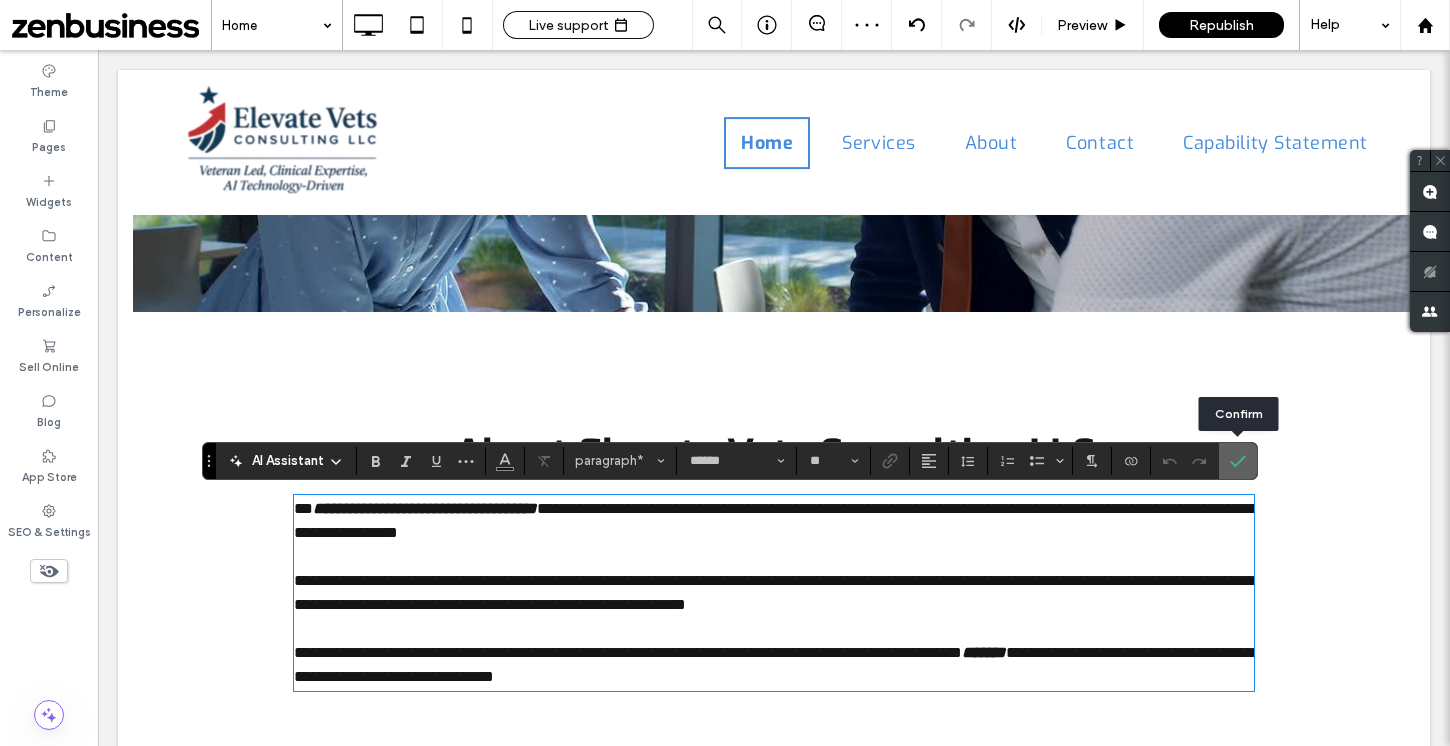 click 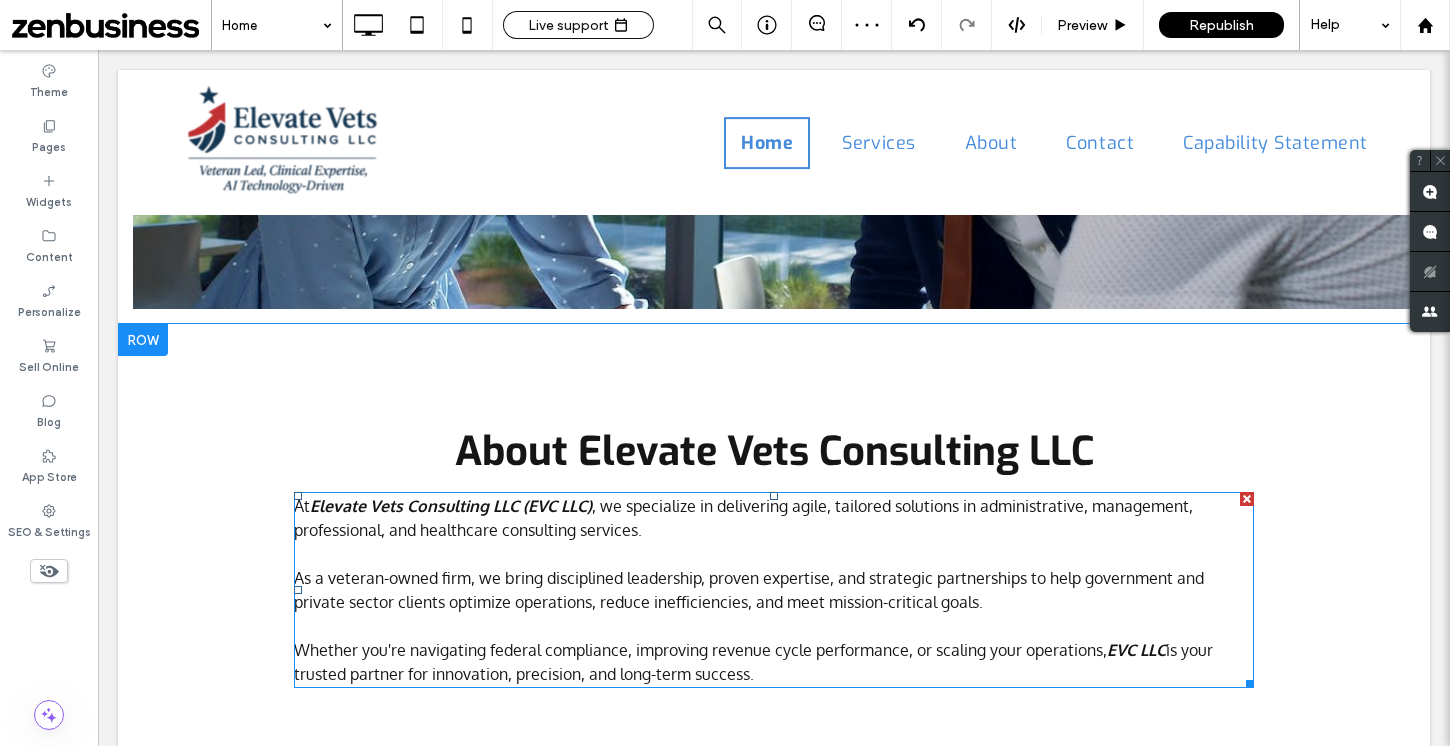 scroll, scrollTop: 369, scrollLeft: 0, axis: vertical 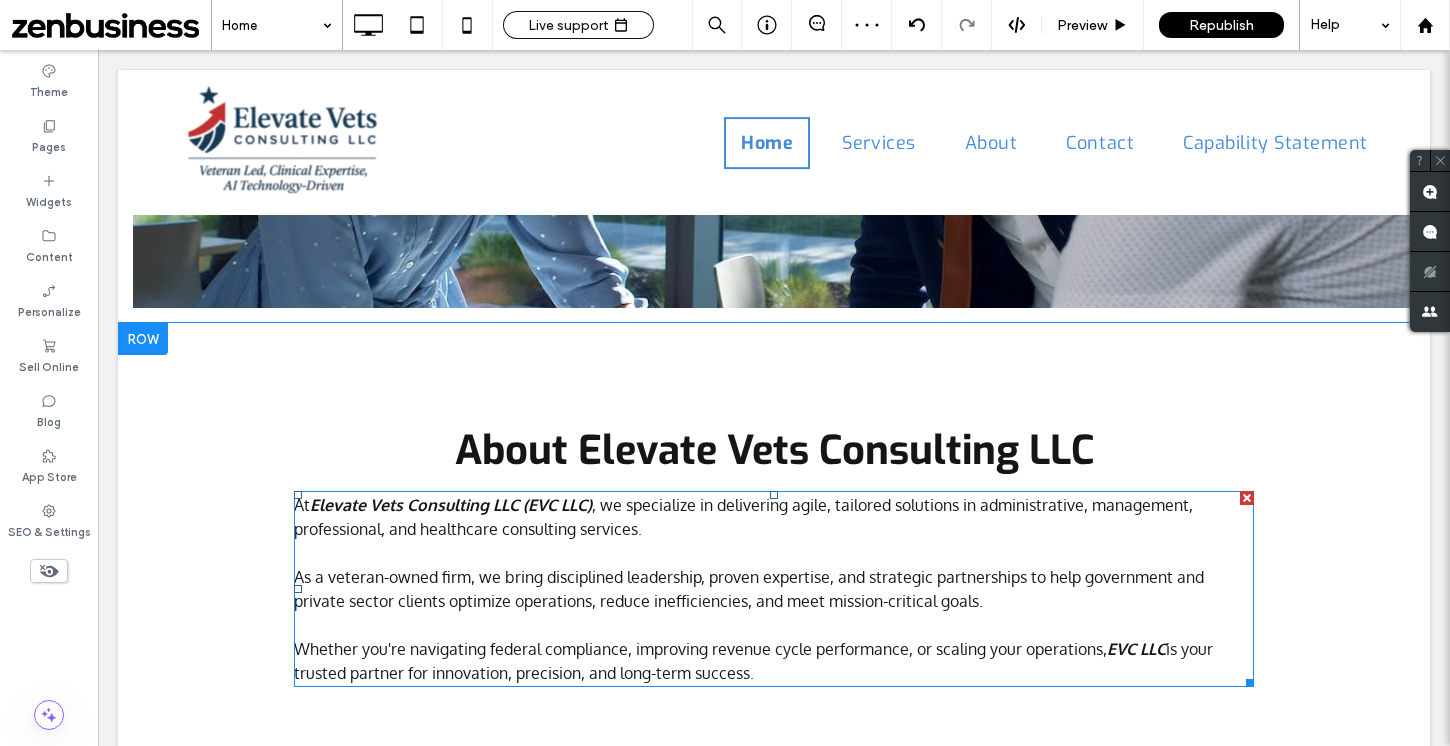 click on "As a veteran-owned firm, we bring disciplined leadership, proven expertise, and strategic partnerships to help government and private sector clients optimize operations, reduce inefficiencies, and meet mission-critical goals." at bounding box center (749, 589) 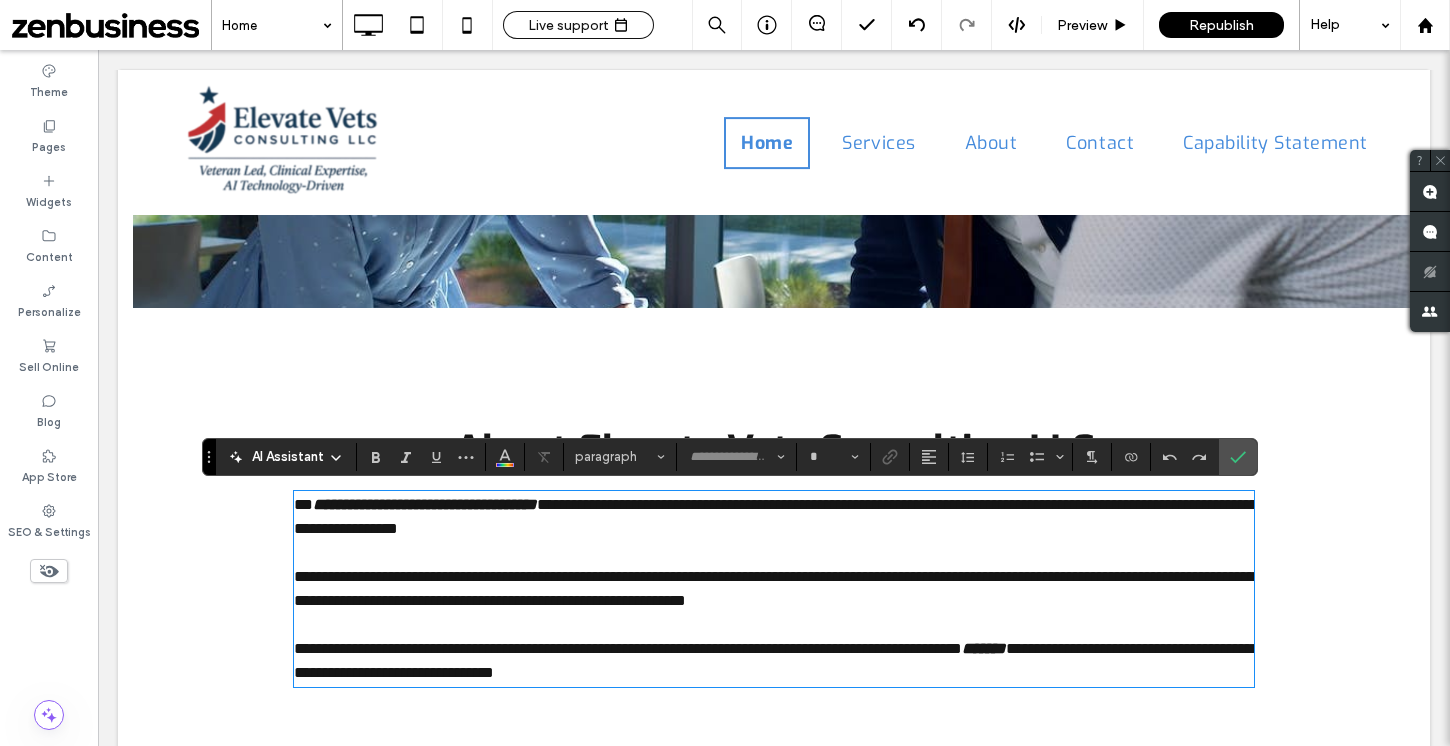 type on "******" 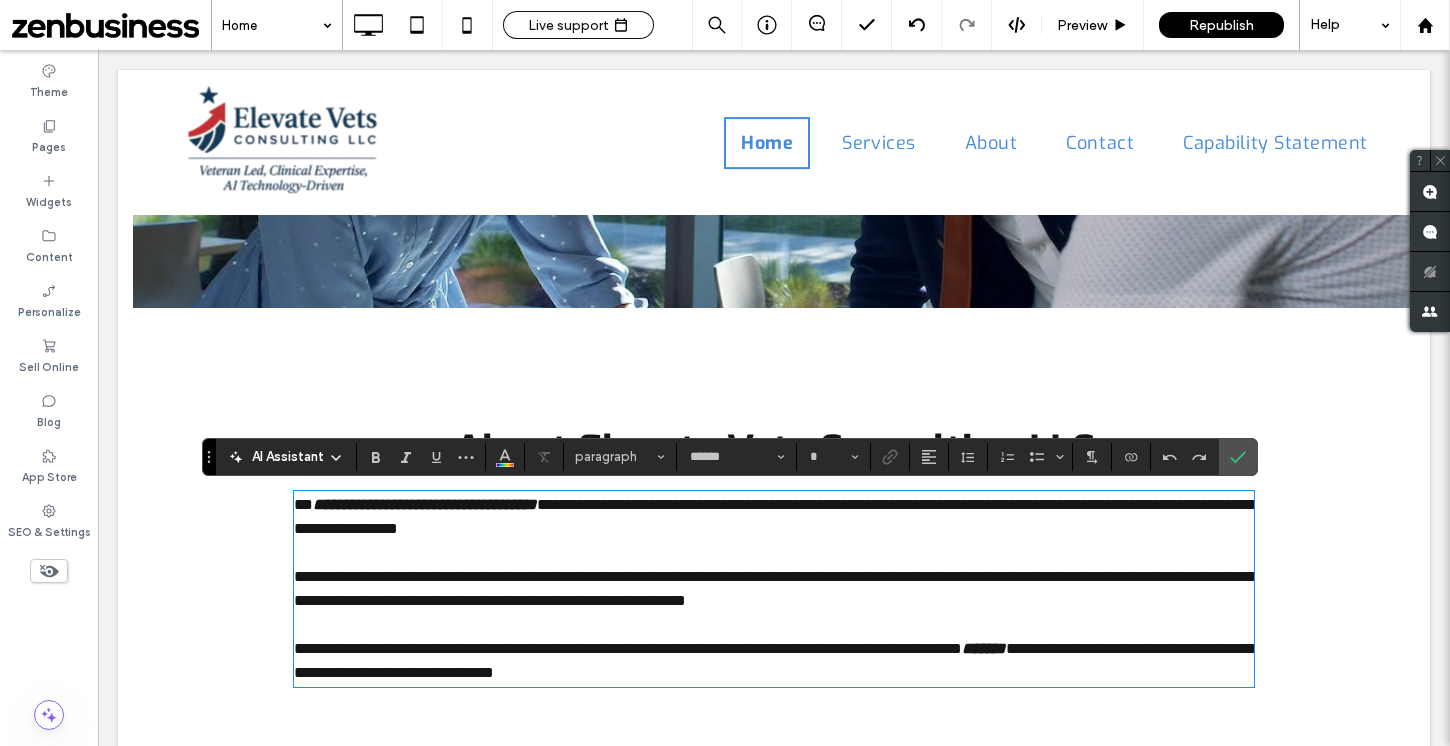 type on "**" 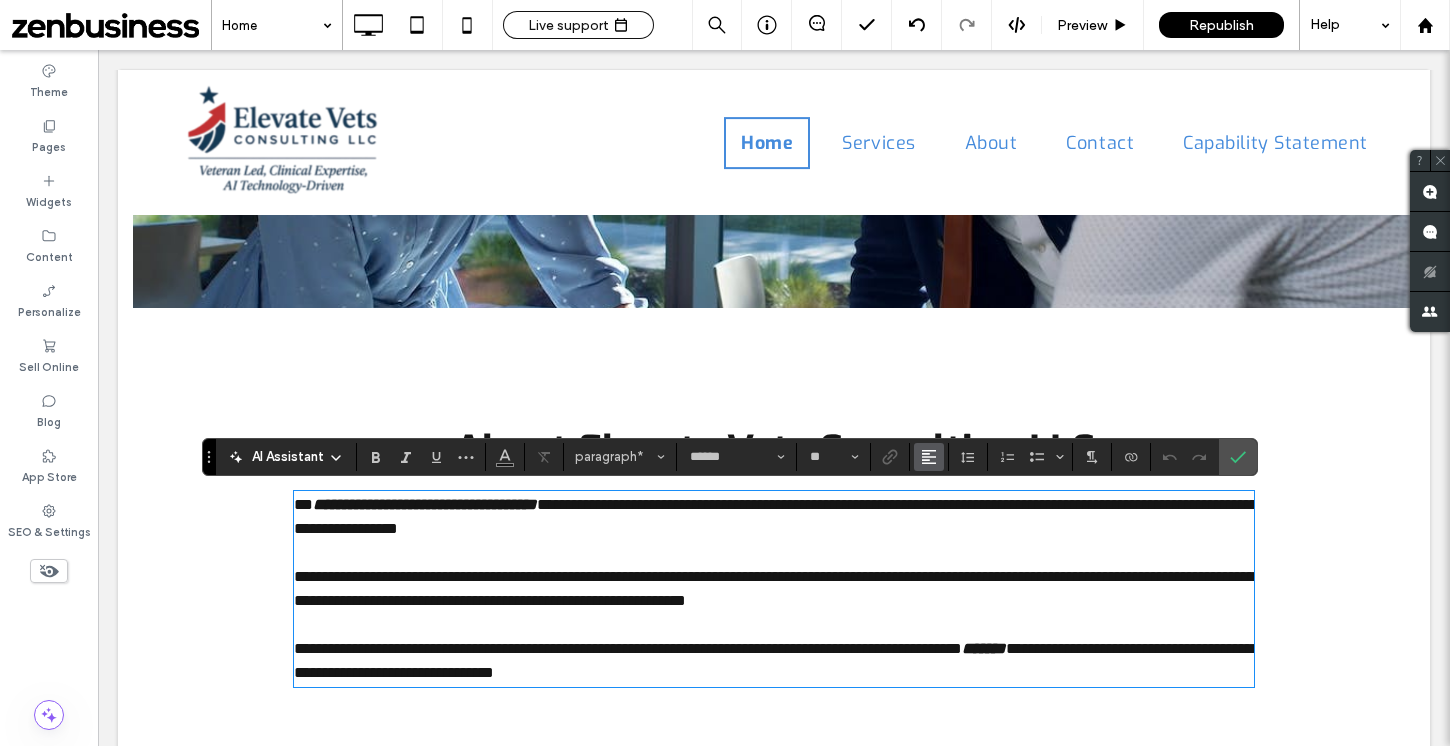 click at bounding box center [929, 457] 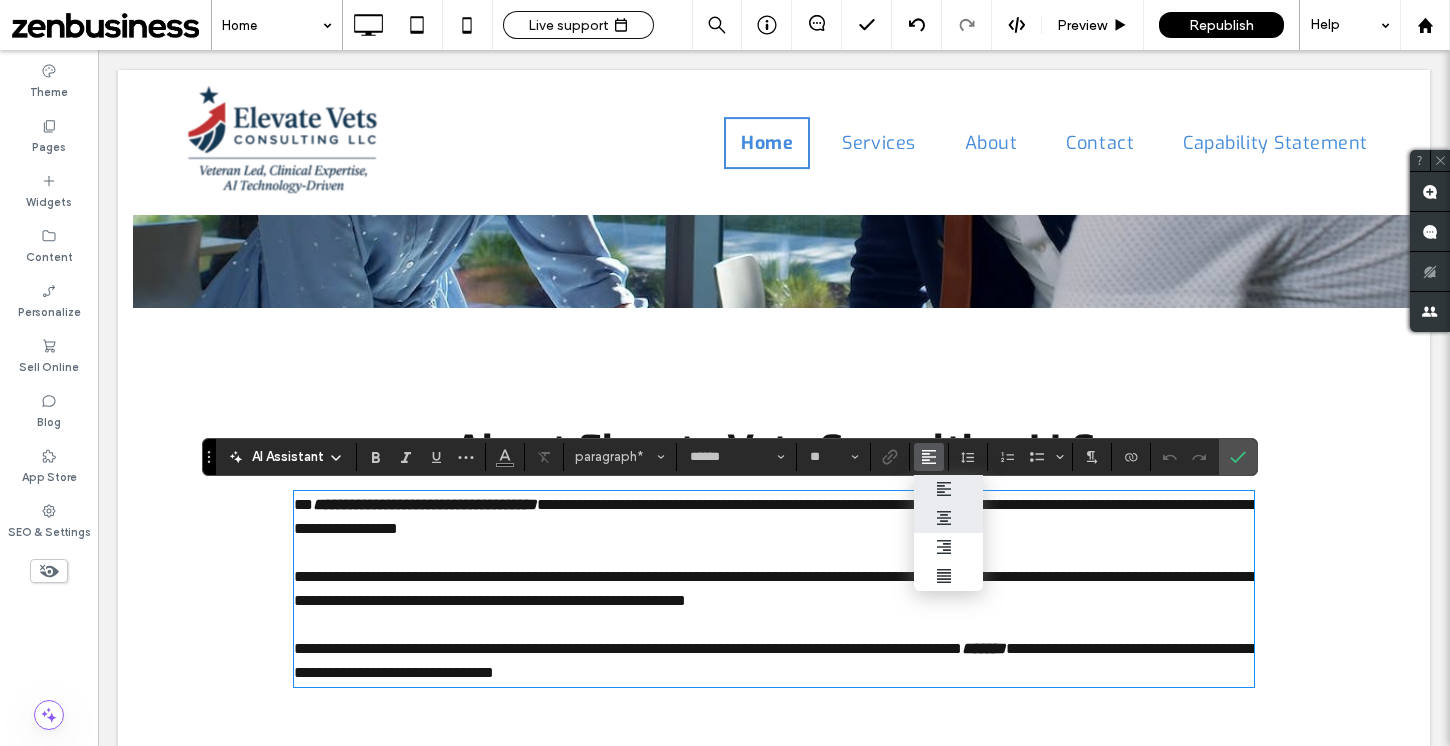 click 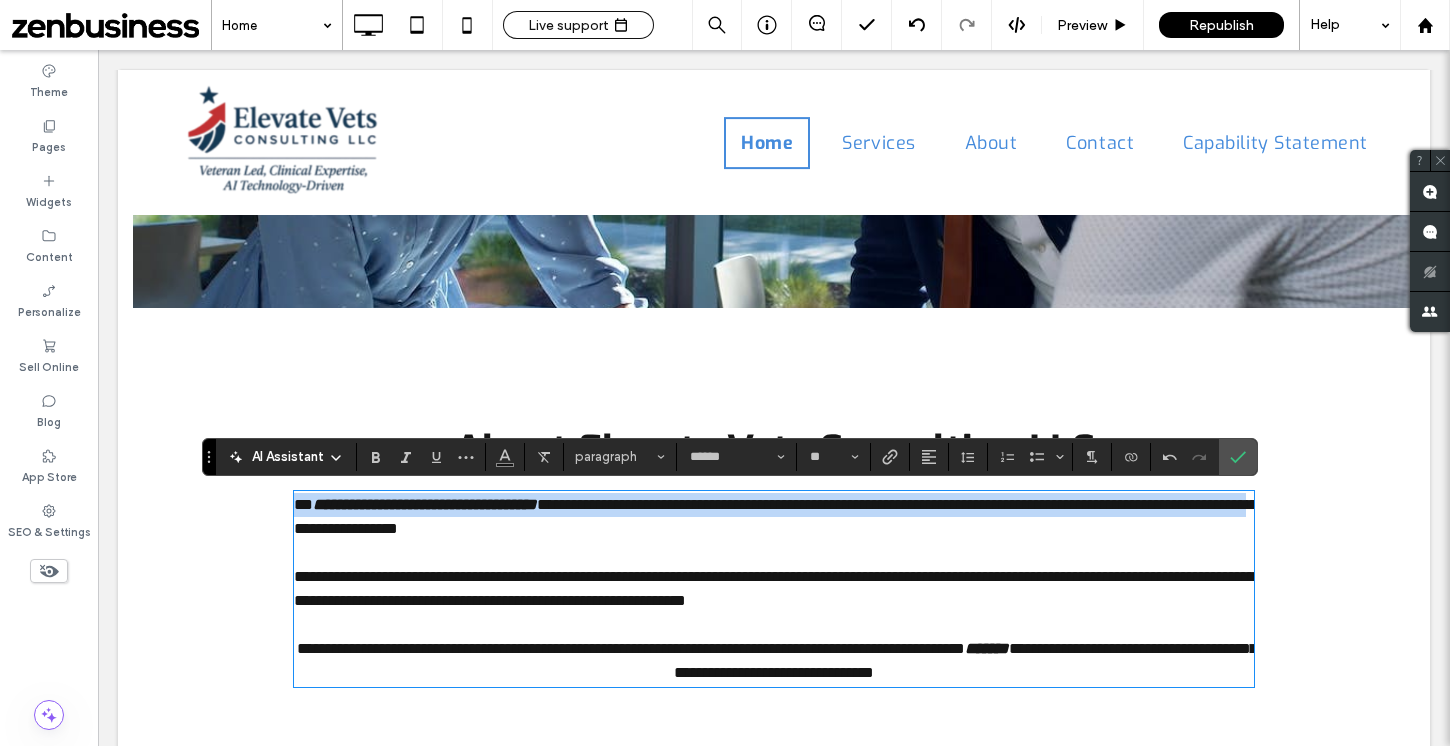 drag, startPoint x: 1012, startPoint y: 615, endPoint x: 372, endPoint y: 482, distance: 653.67346 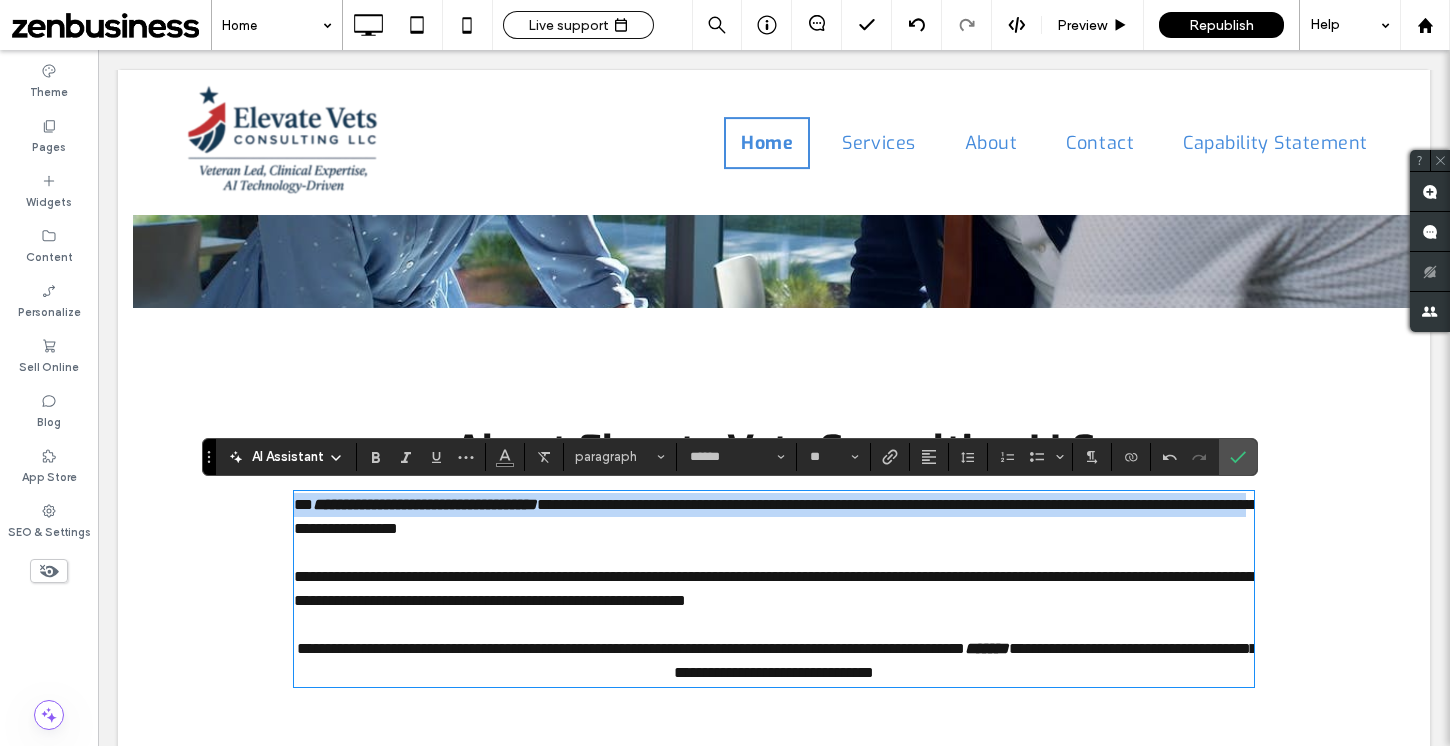 click on "**********" at bounding box center [774, 553] 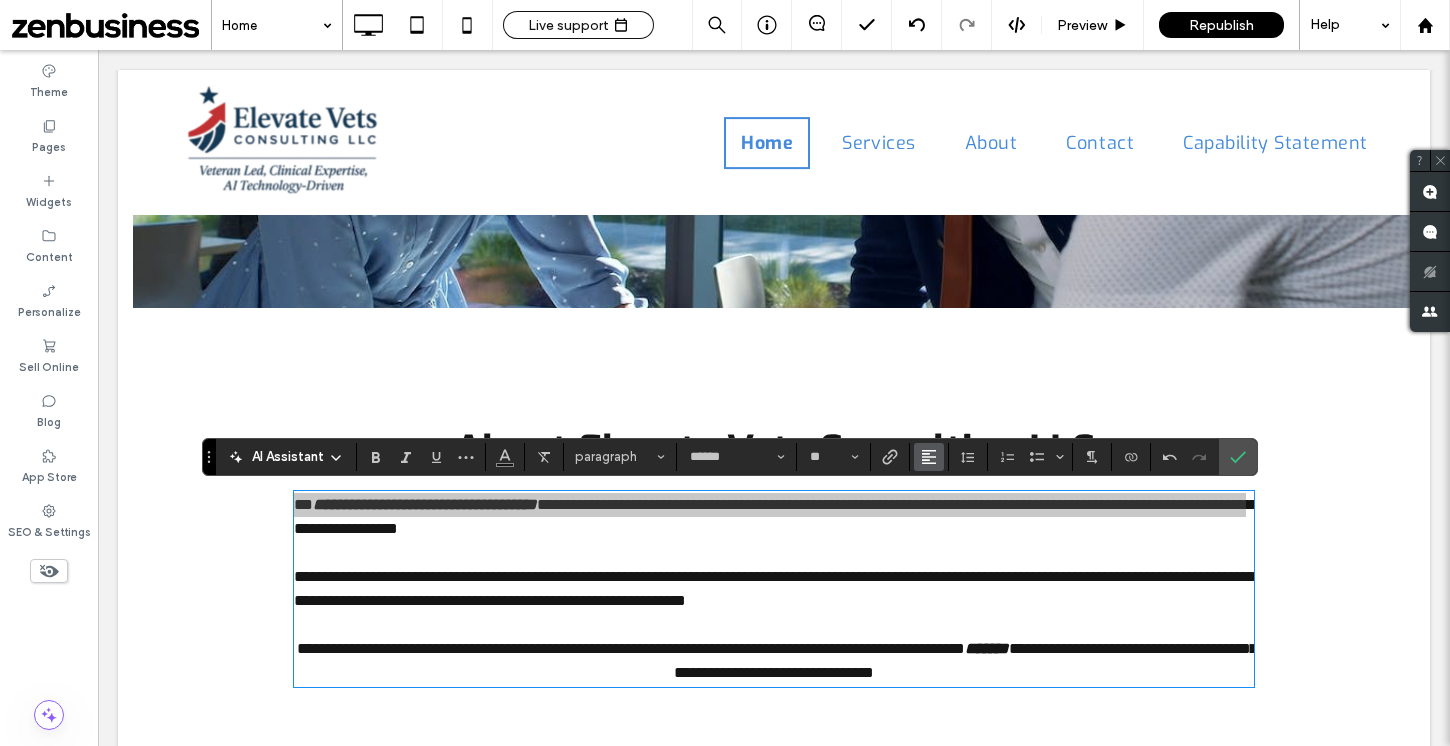 click at bounding box center [929, 457] 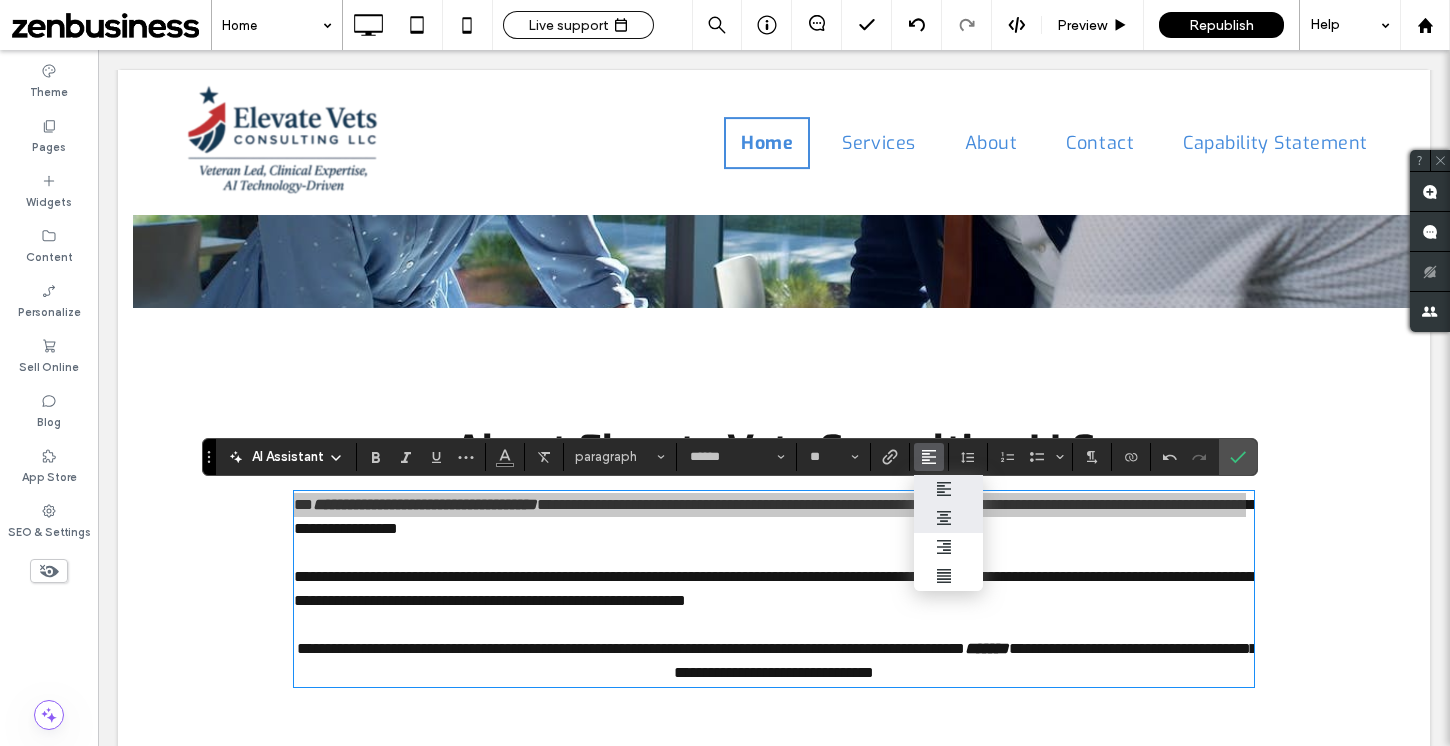 click at bounding box center [949, 518] 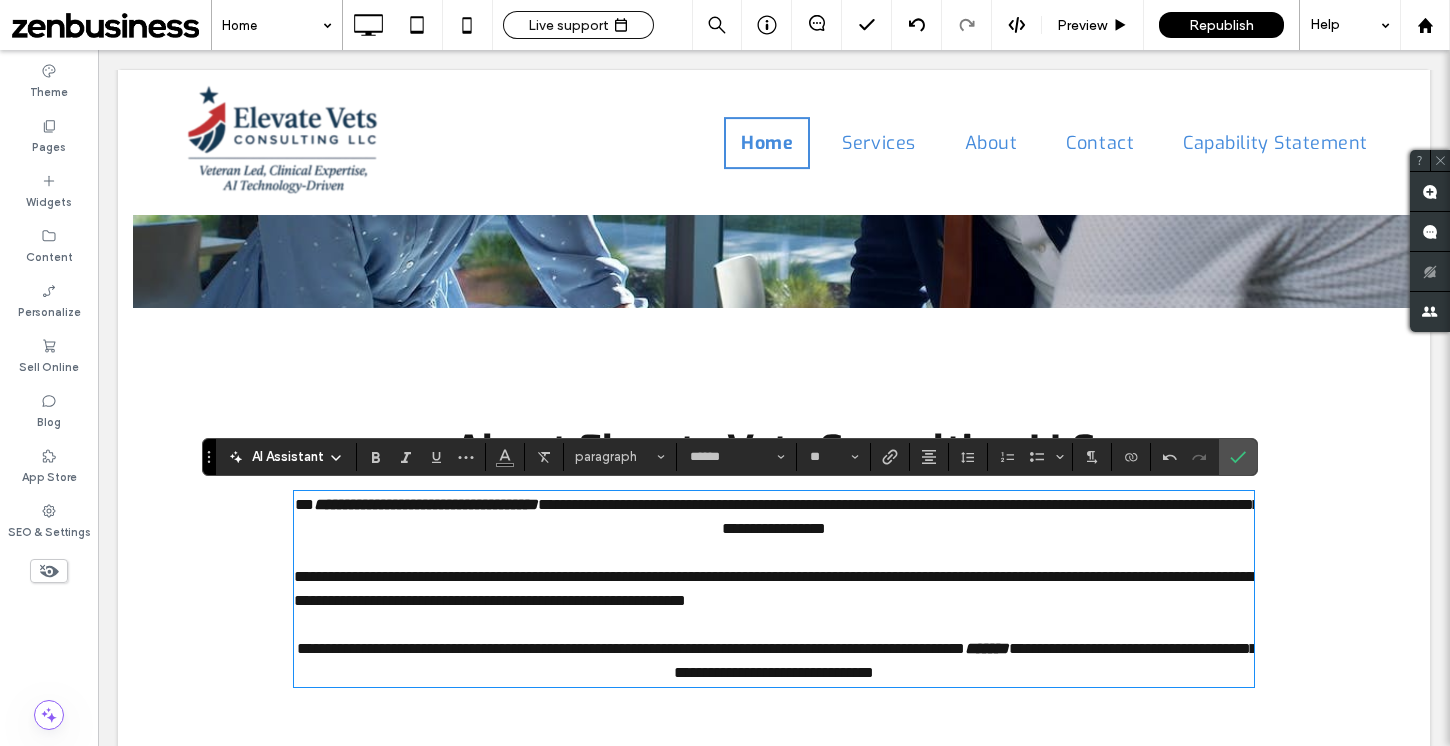 click on "**********" at bounding box center [774, 588] 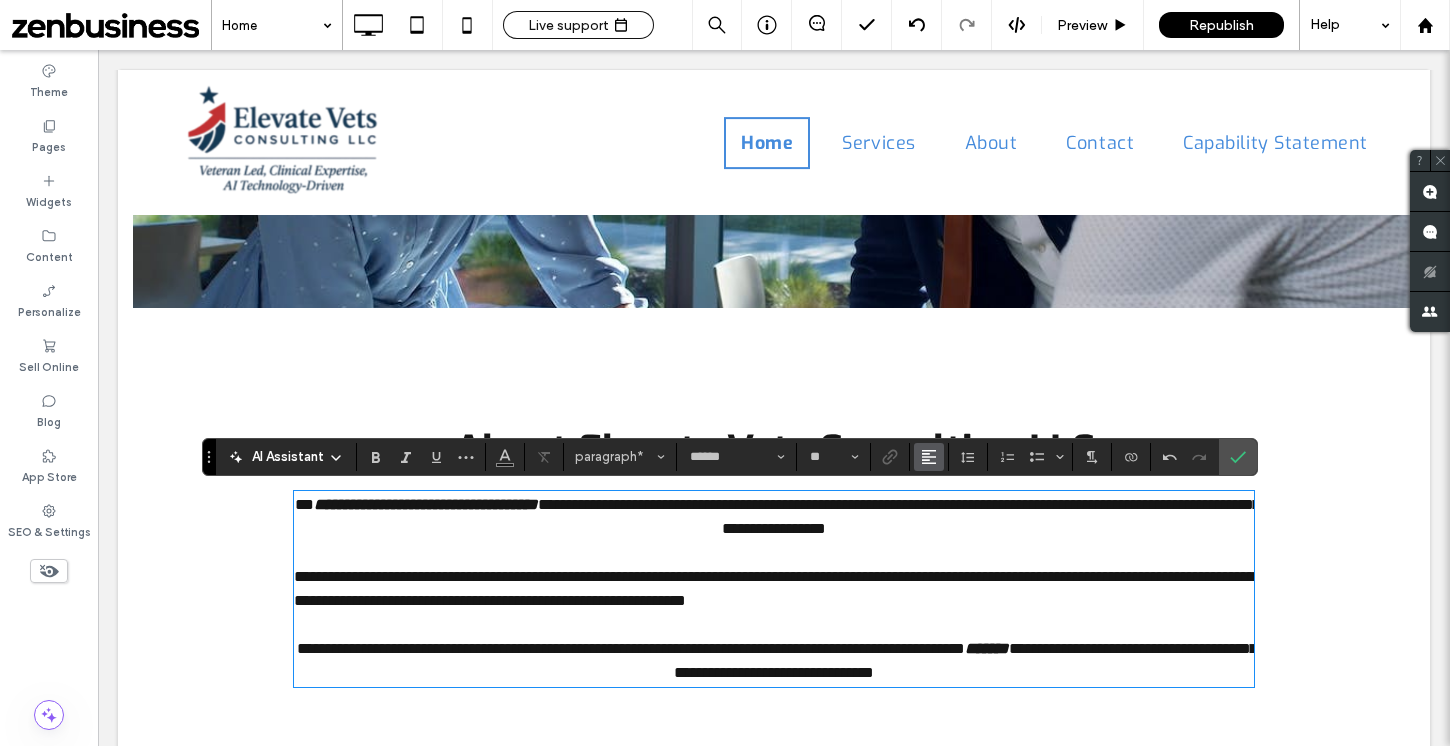 click 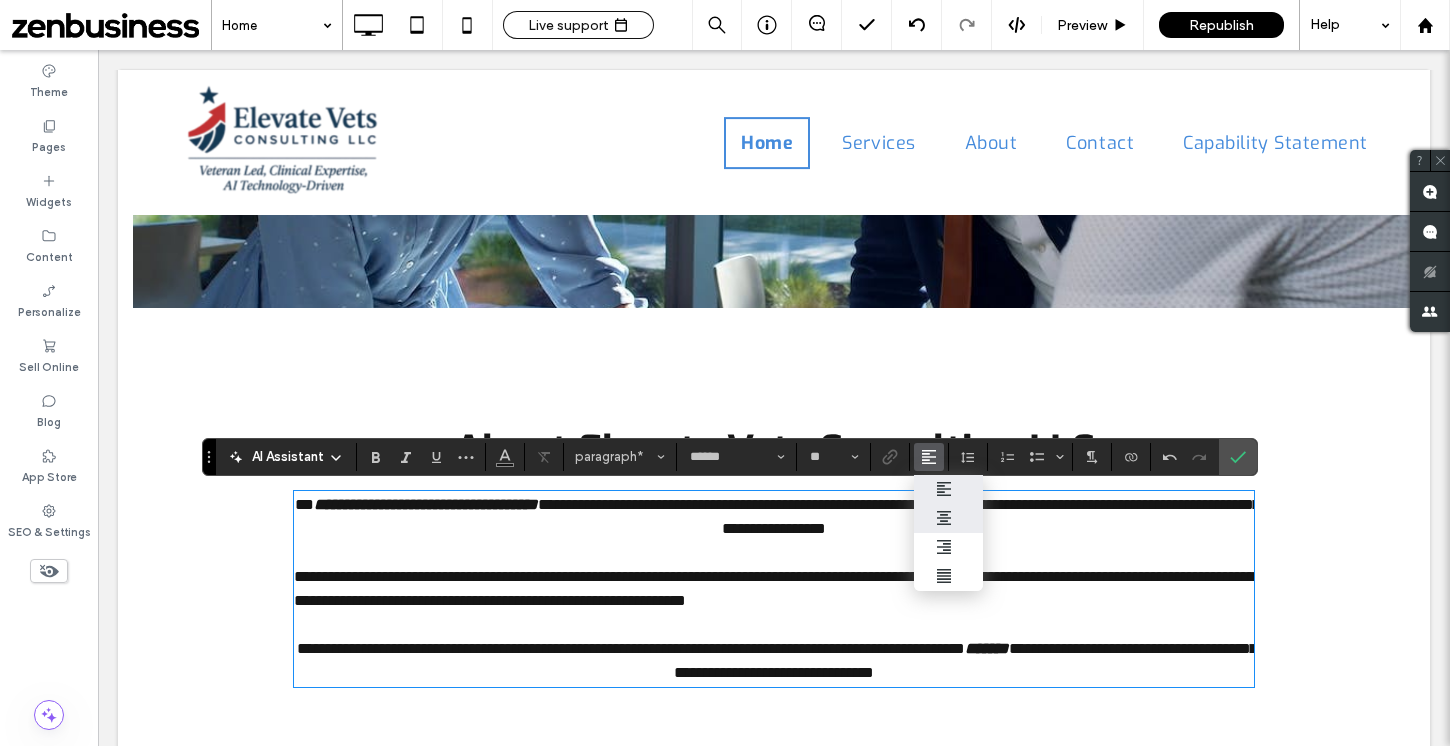 click at bounding box center (949, 518) 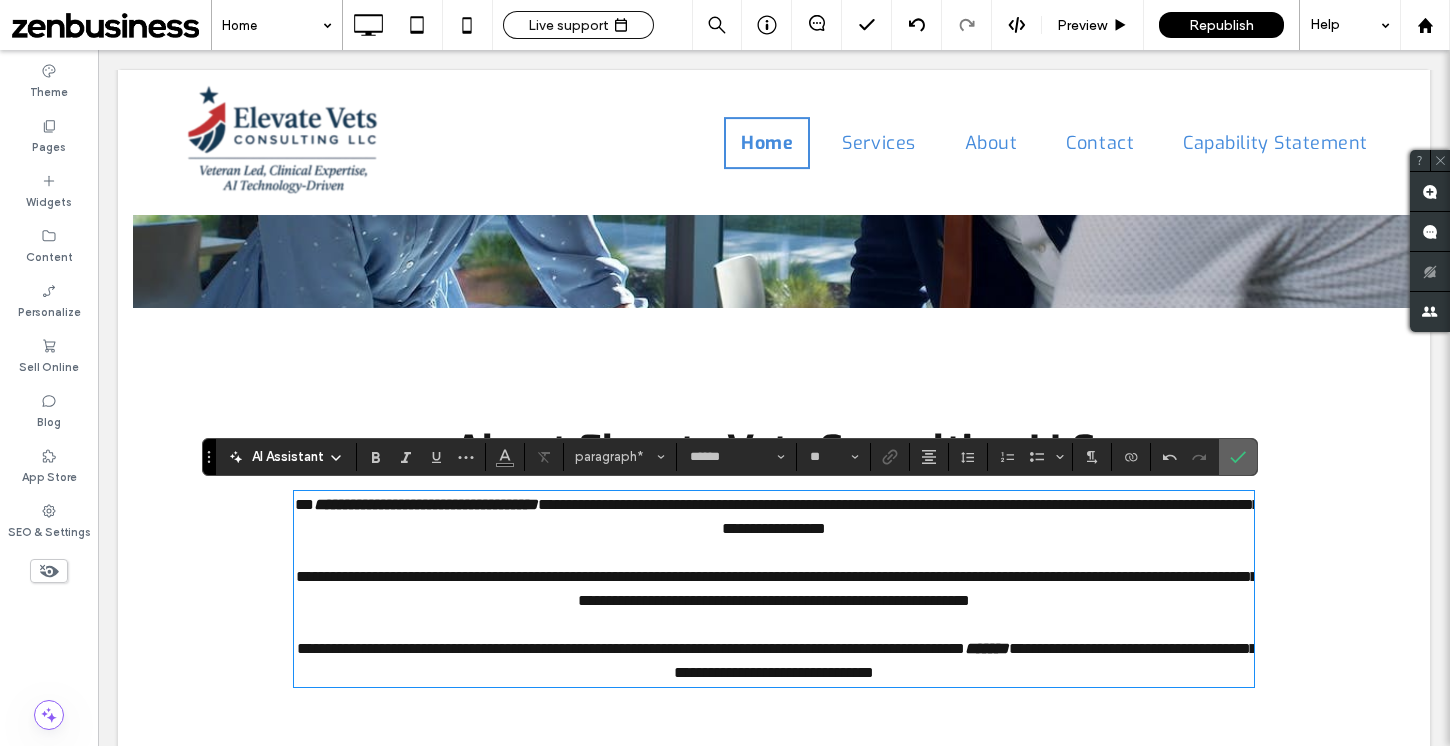 drag, startPoint x: 1241, startPoint y: 461, endPoint x: 1142, endPoint y: 412, distance: 110.46266 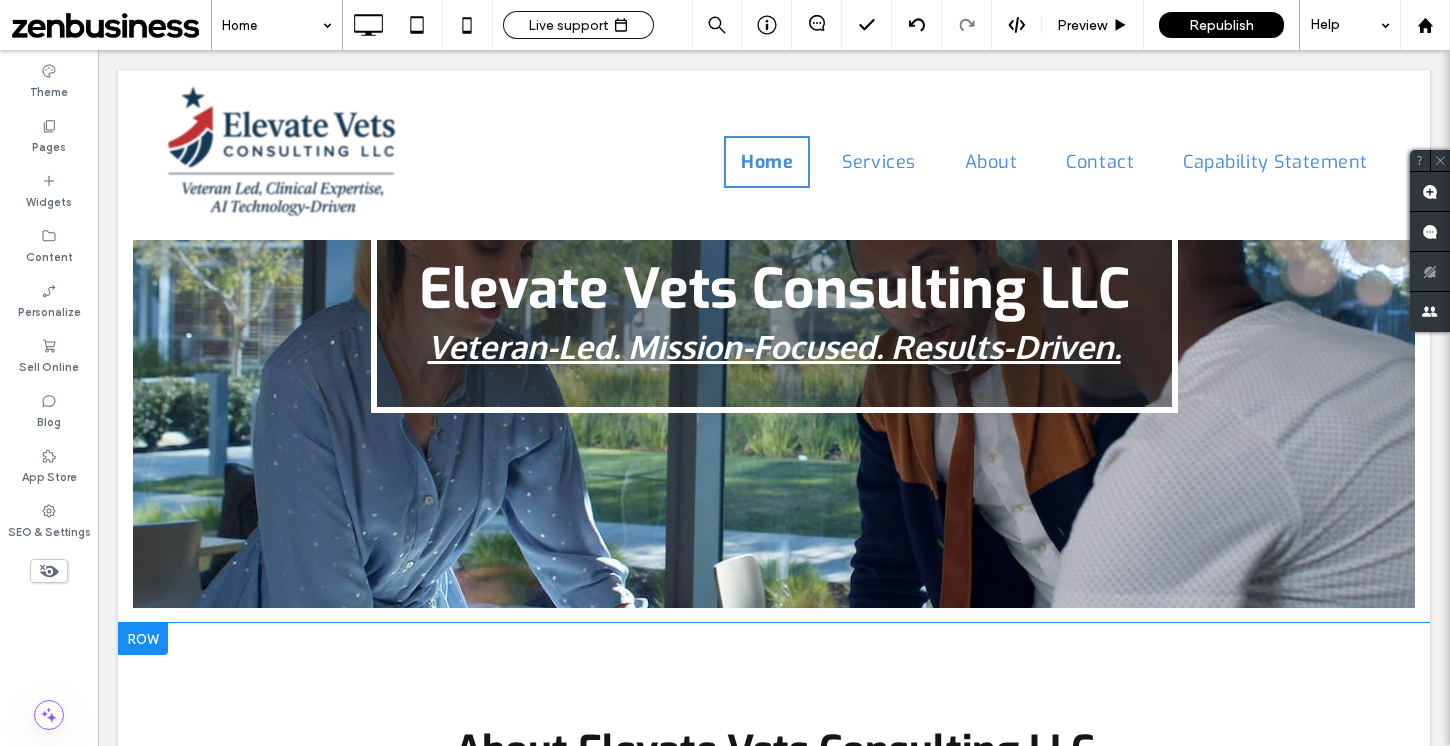 scroll, scrollTop: 75, scrollLeft: 0, axis: vertical 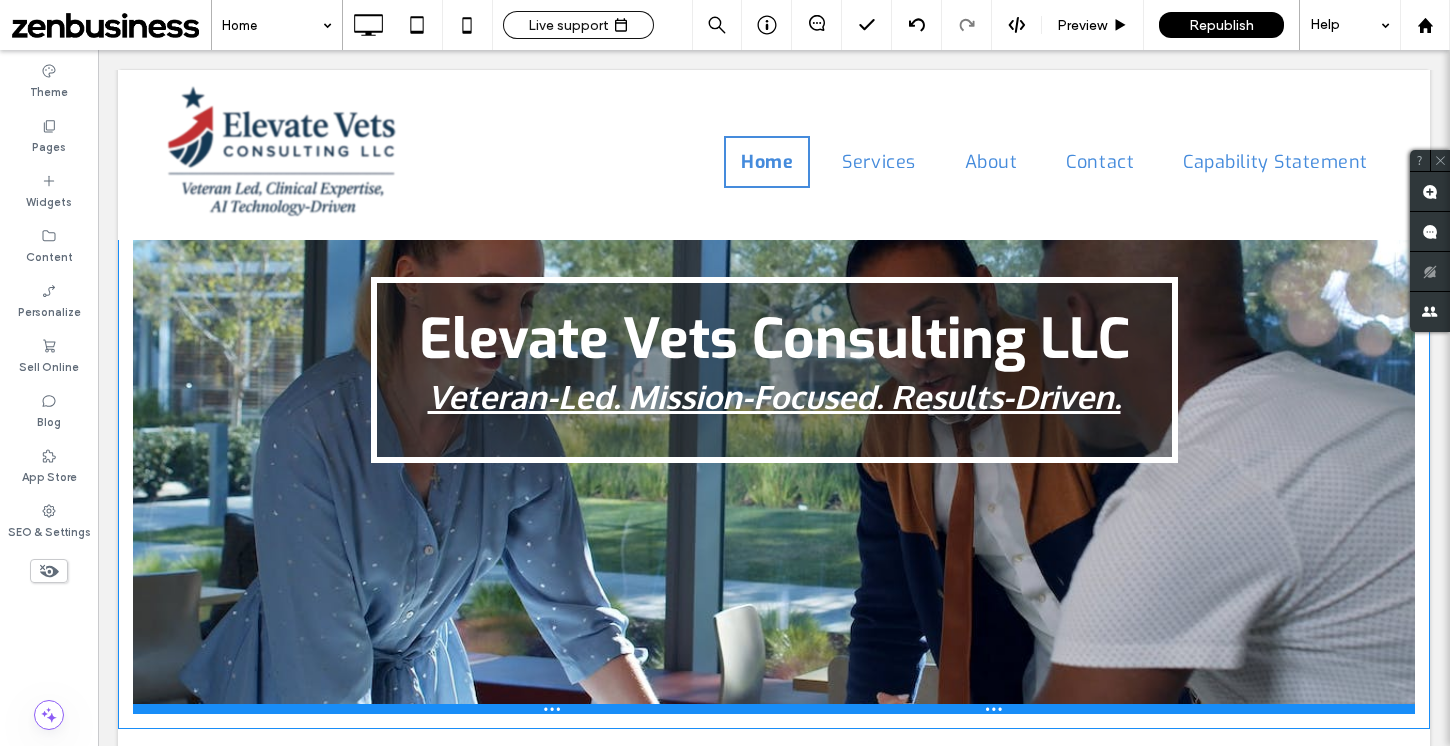 drag, startPoint x: 1200, startPoint y: 598, endPoint x: 1234, endPoint y: 721, distance: 127.61269 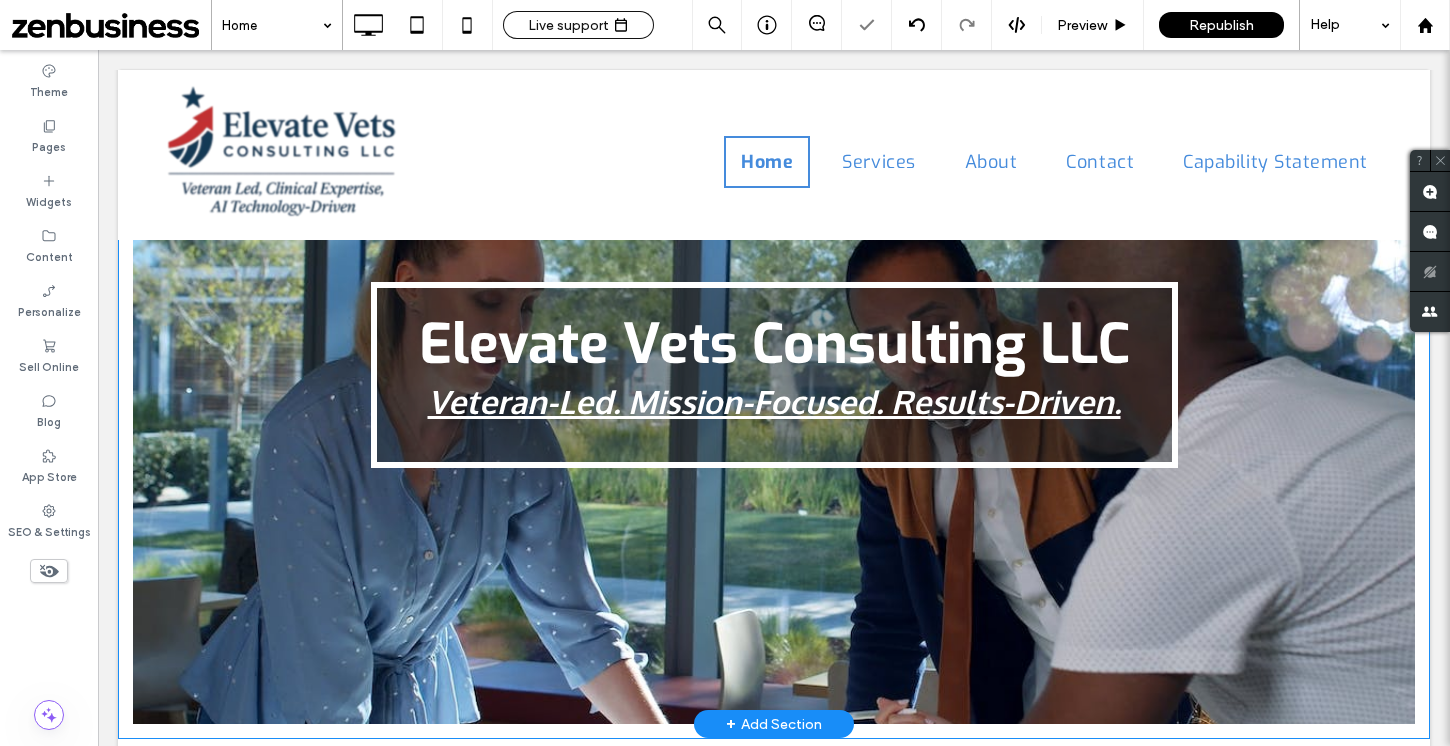 scroll, scrollTop: 0, scrollLeft: 0, axis: both 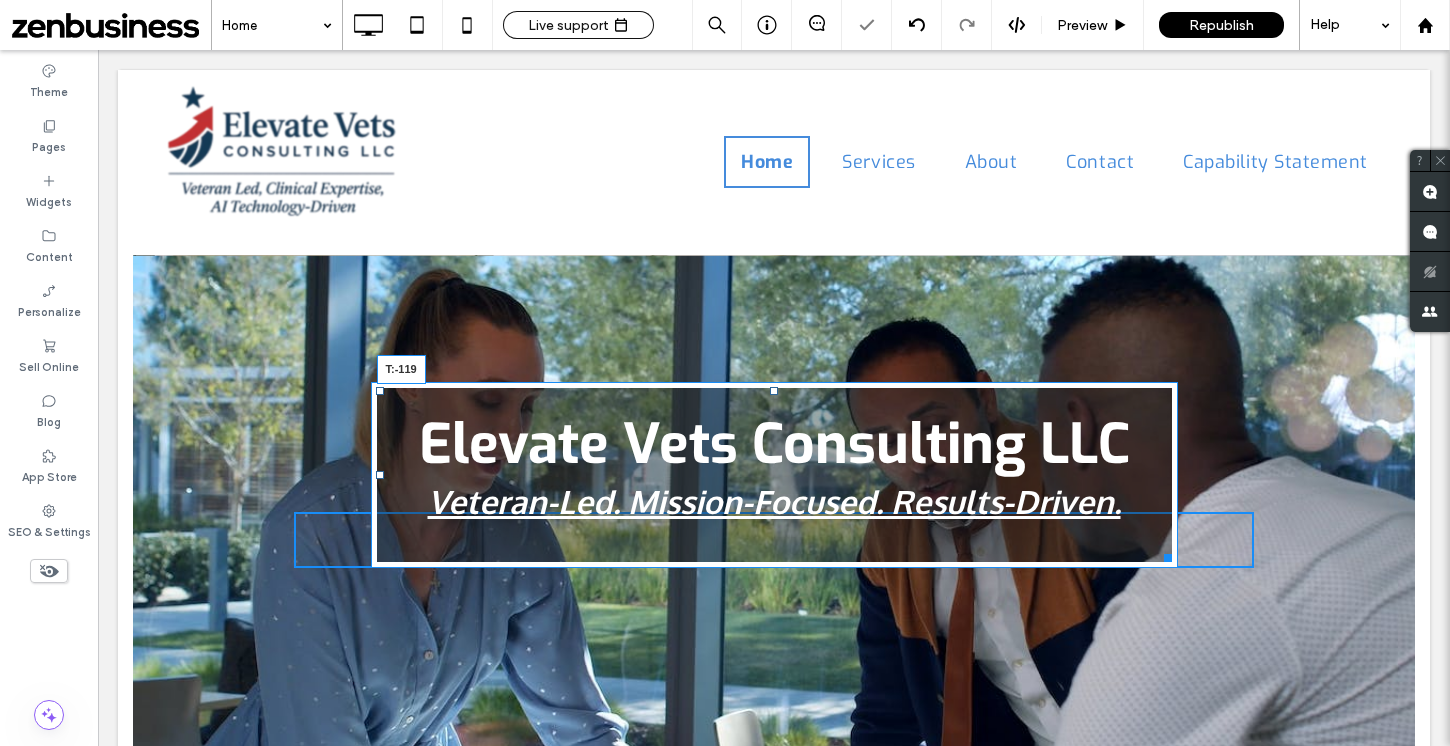 drag, startPoint x: 775, startPoint y: 389, endPoint x: 779, endPoint y: 400, distance: 11.7046995 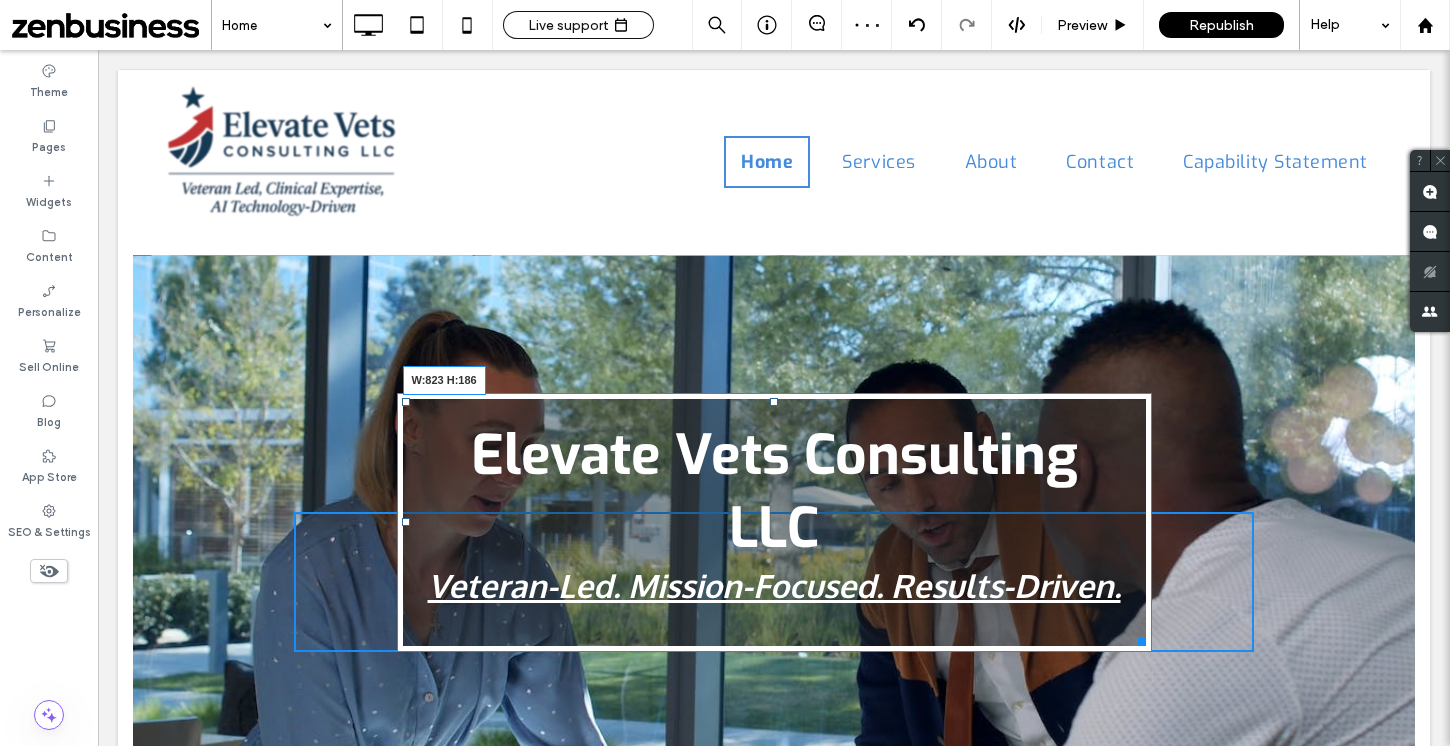 drag, startPoint x: 1140, startPoint y: 640, endPoint x: 1176, endPoint y: 636, distance: 36.221542 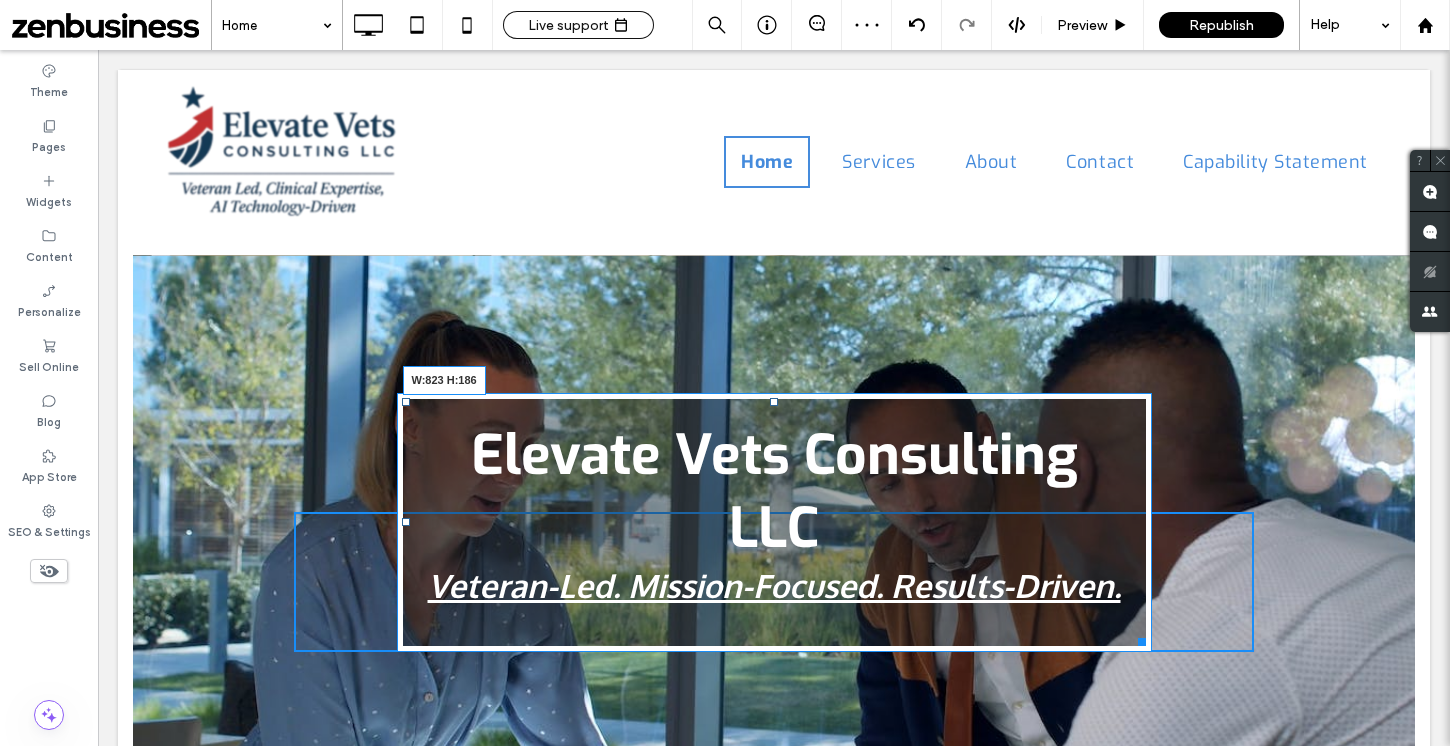 click on "**********" at bounding box center [774, 581] 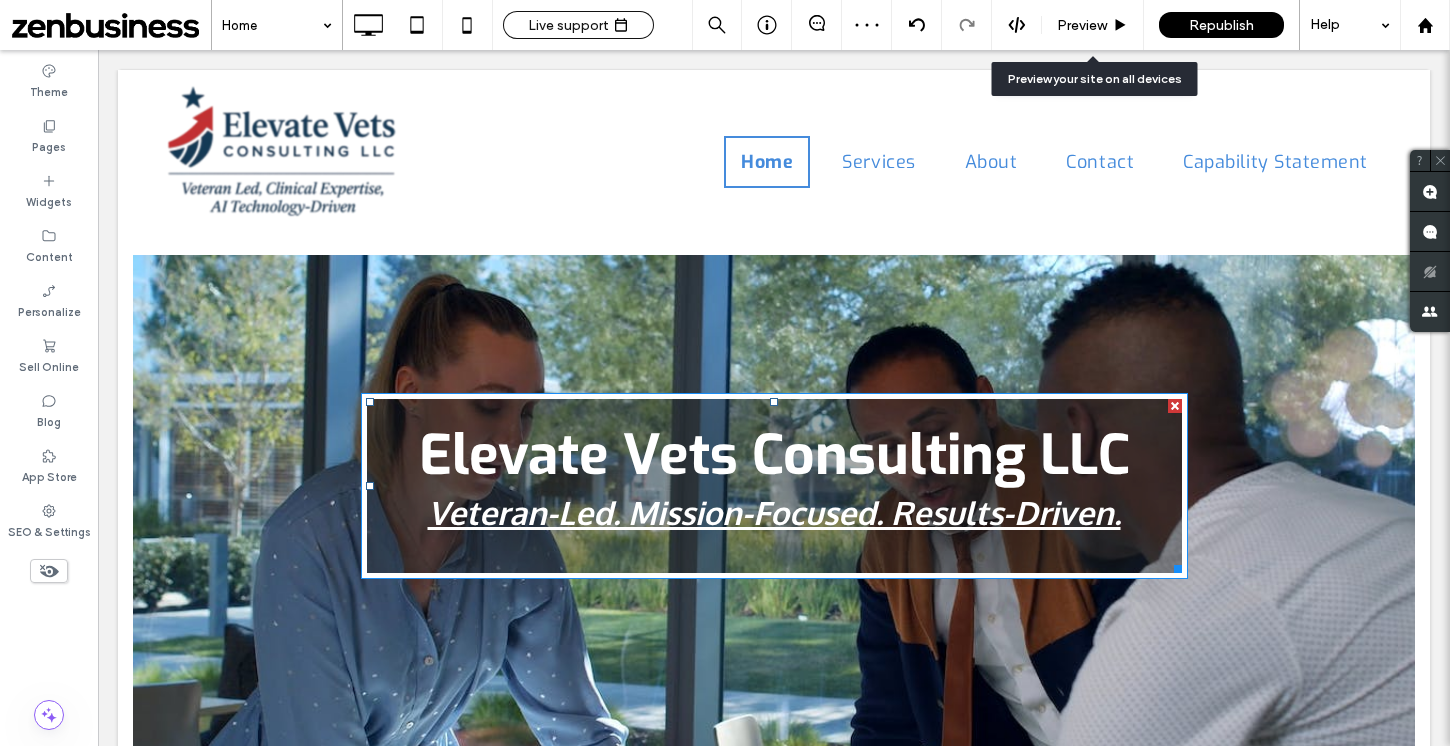click on "Preview" at bounding box center (1082, 25) 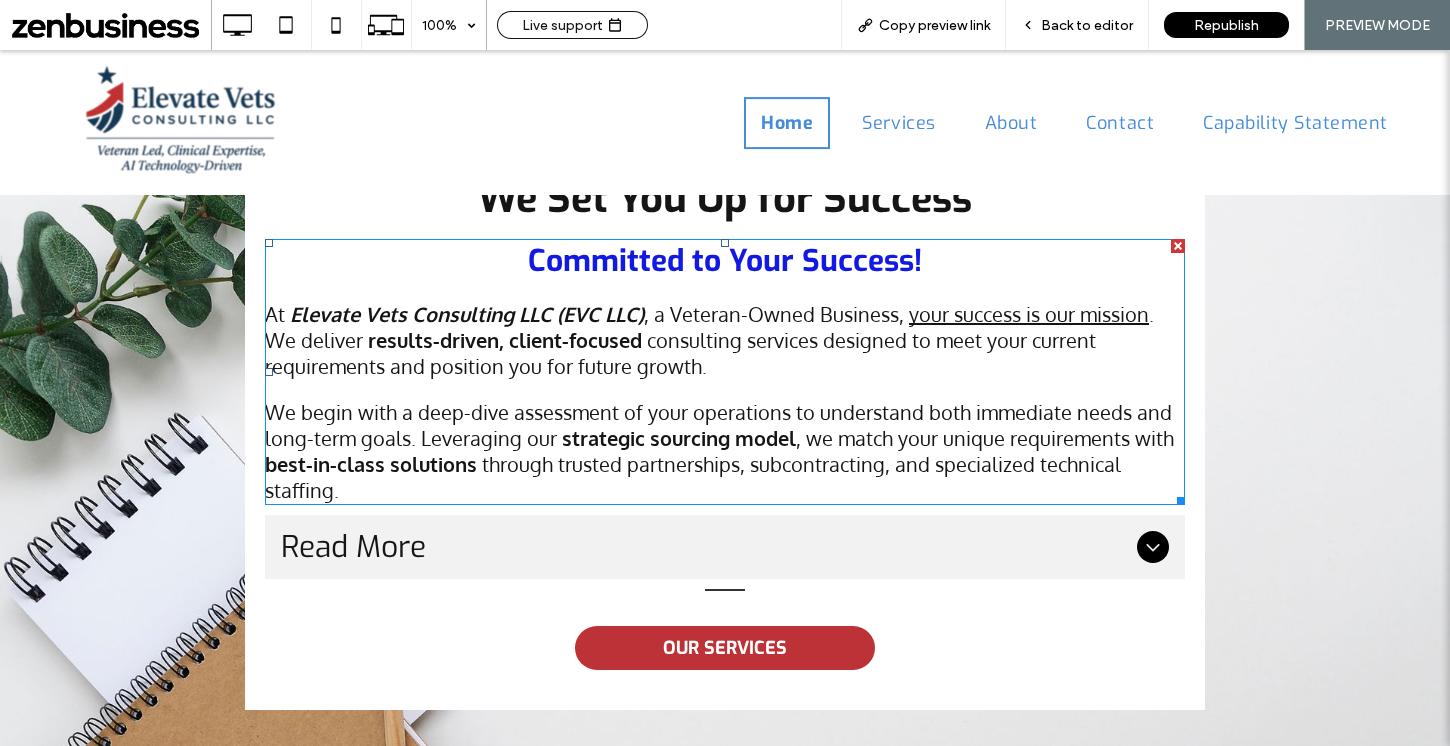 scroll, scrollTop: 1233, scrollLeft: 0, axis: vertical 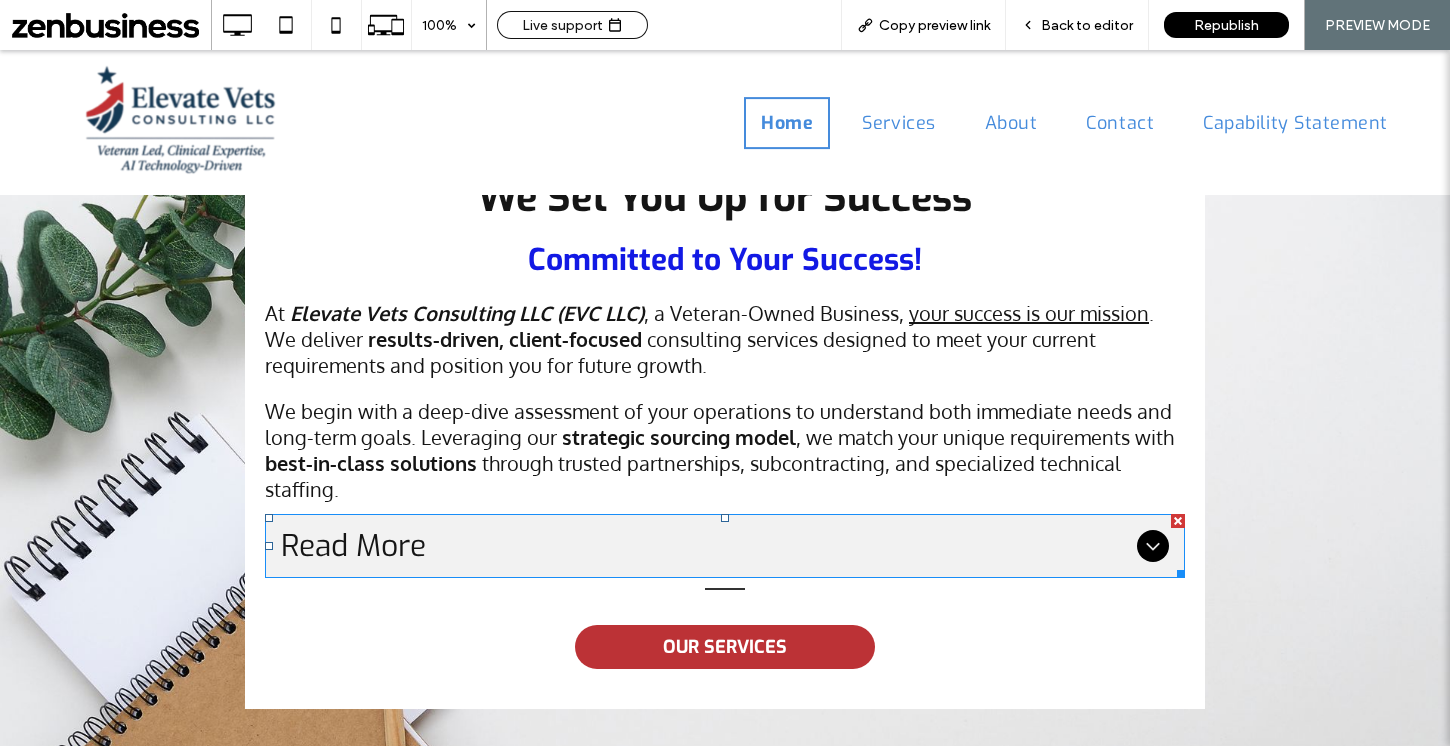 click on "Read More" at bounding box center [705, 546] 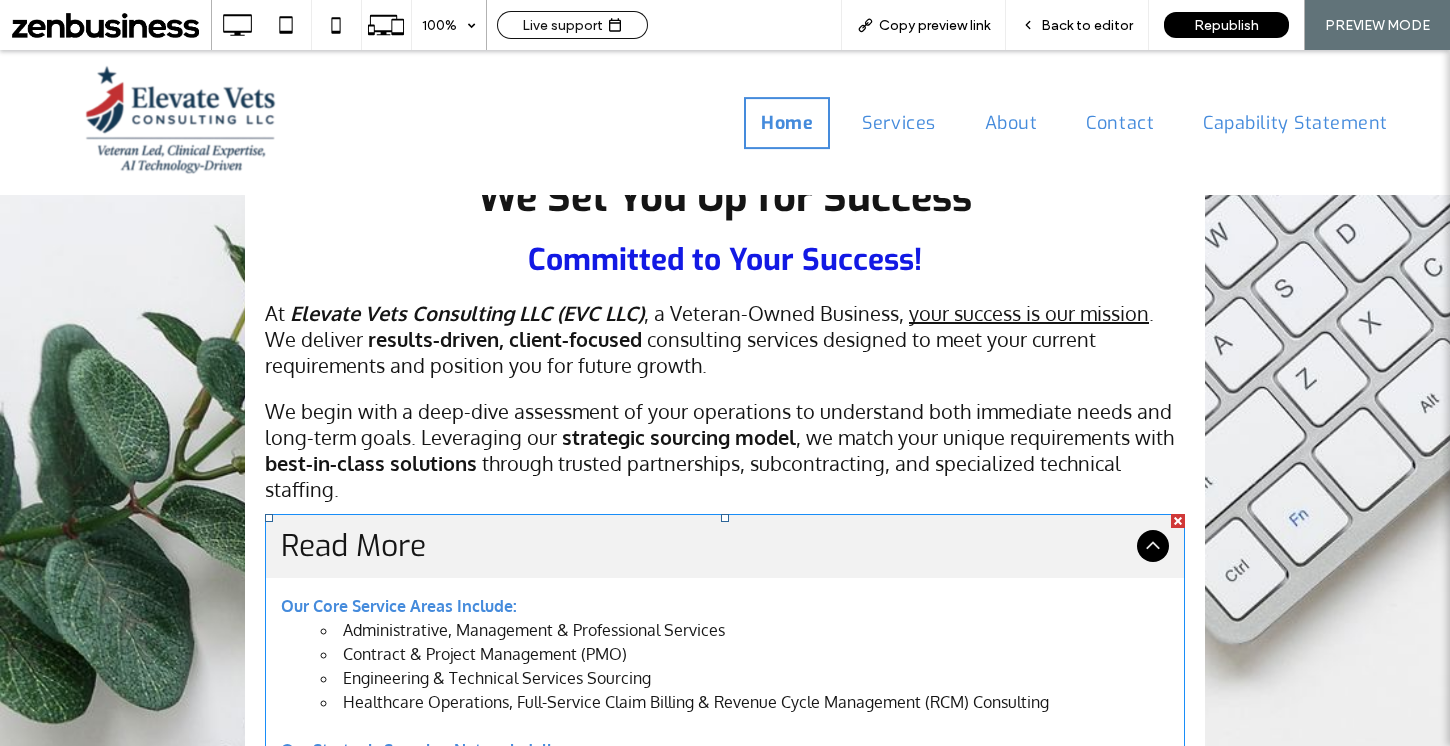 click on "Read More" at bounding box center [705, 546] 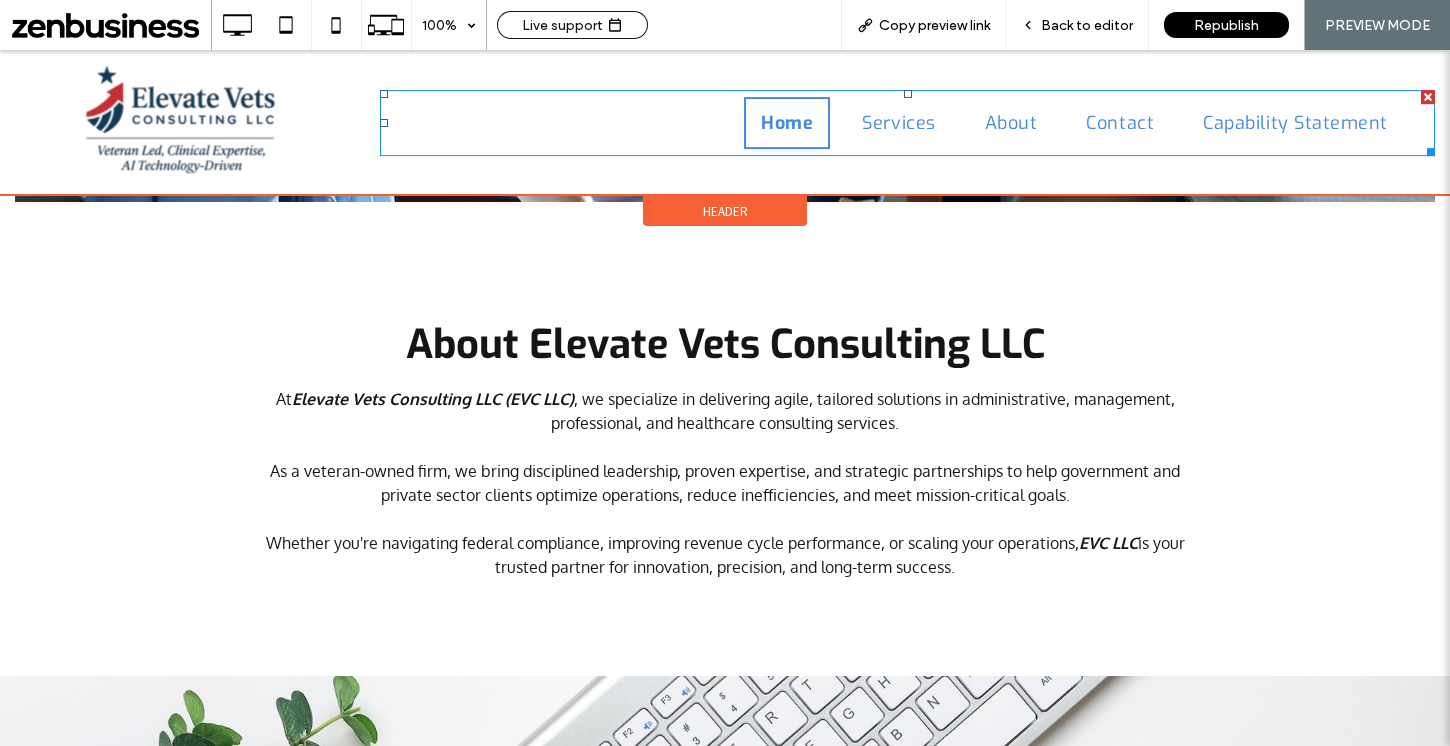 scroll, scrollTop: 602, scrollLeft: 0, axis: vertical 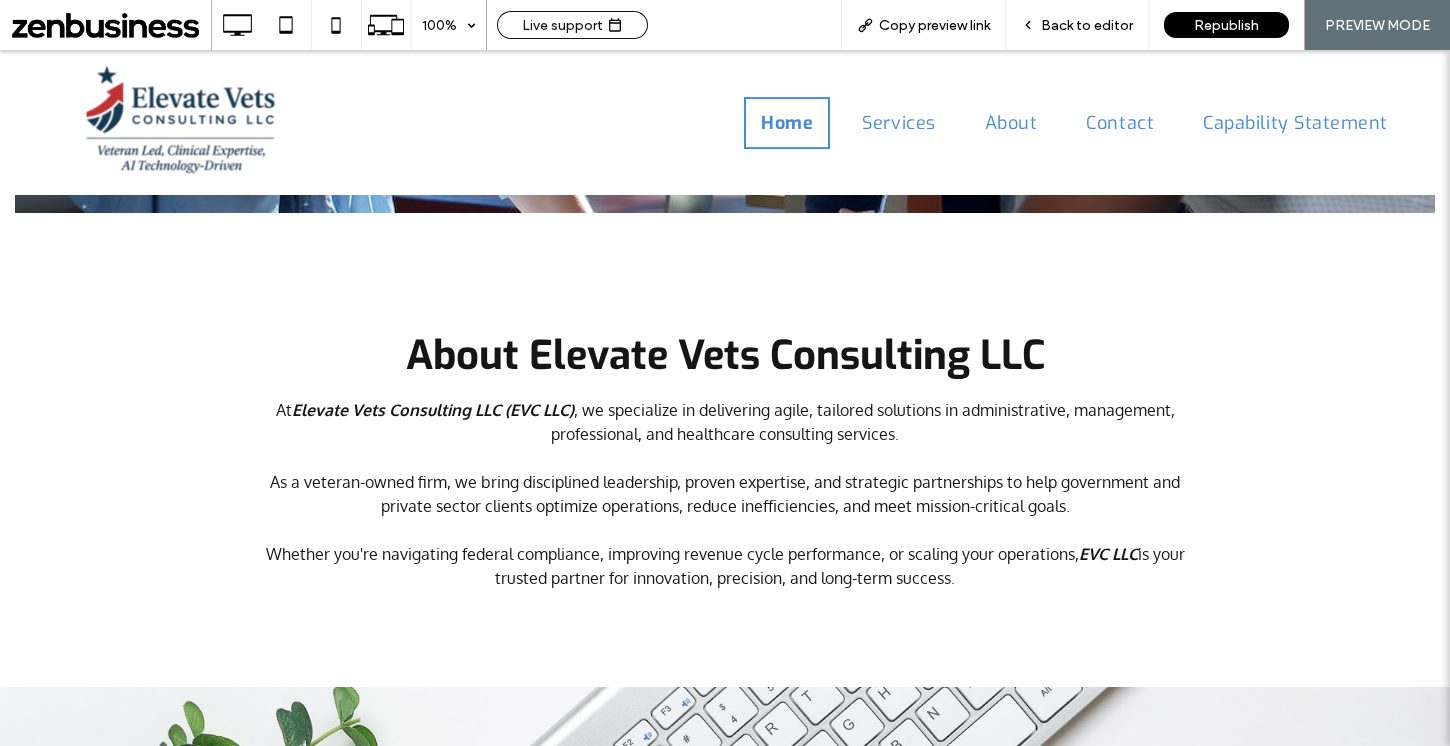 click on "Back to editor" at bounding box center [1087, 25] 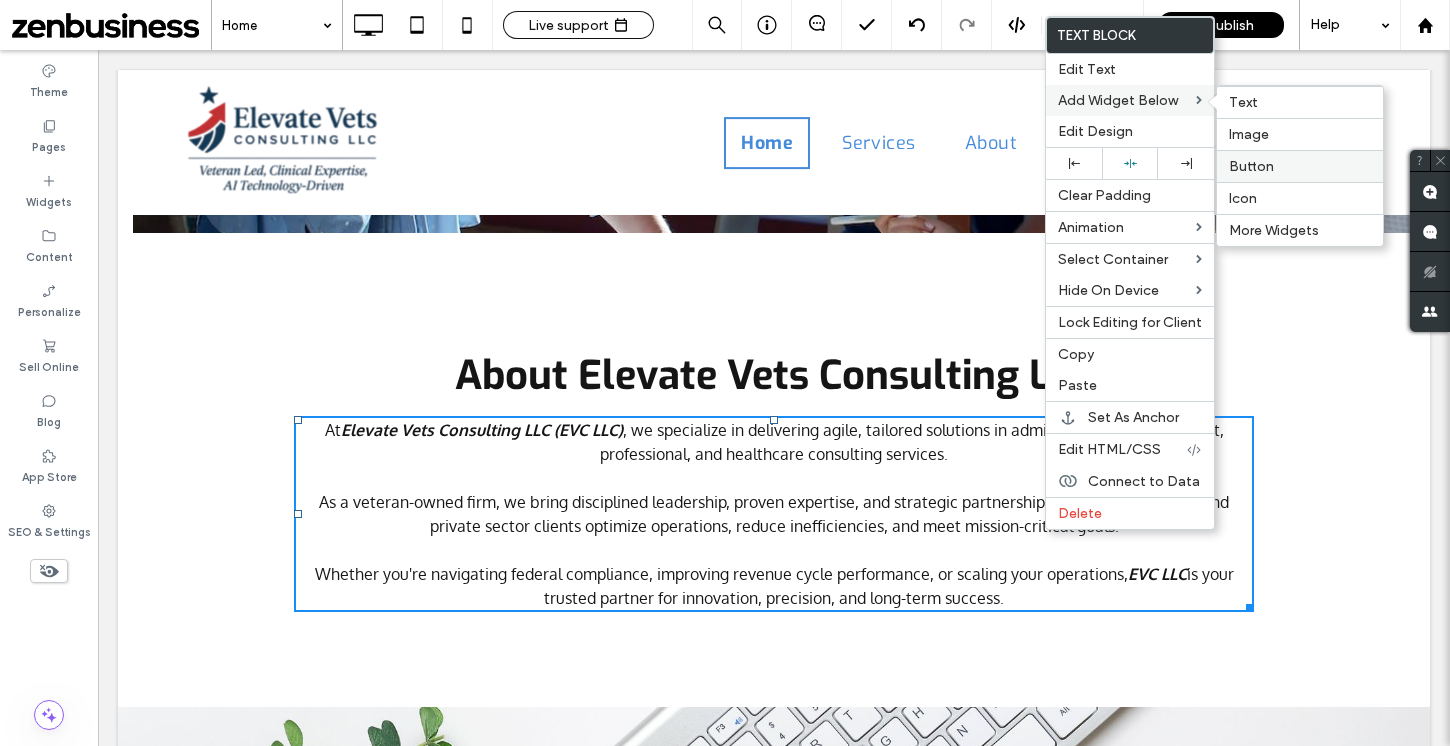 click on "Button" at bounding box center [1251, 166] 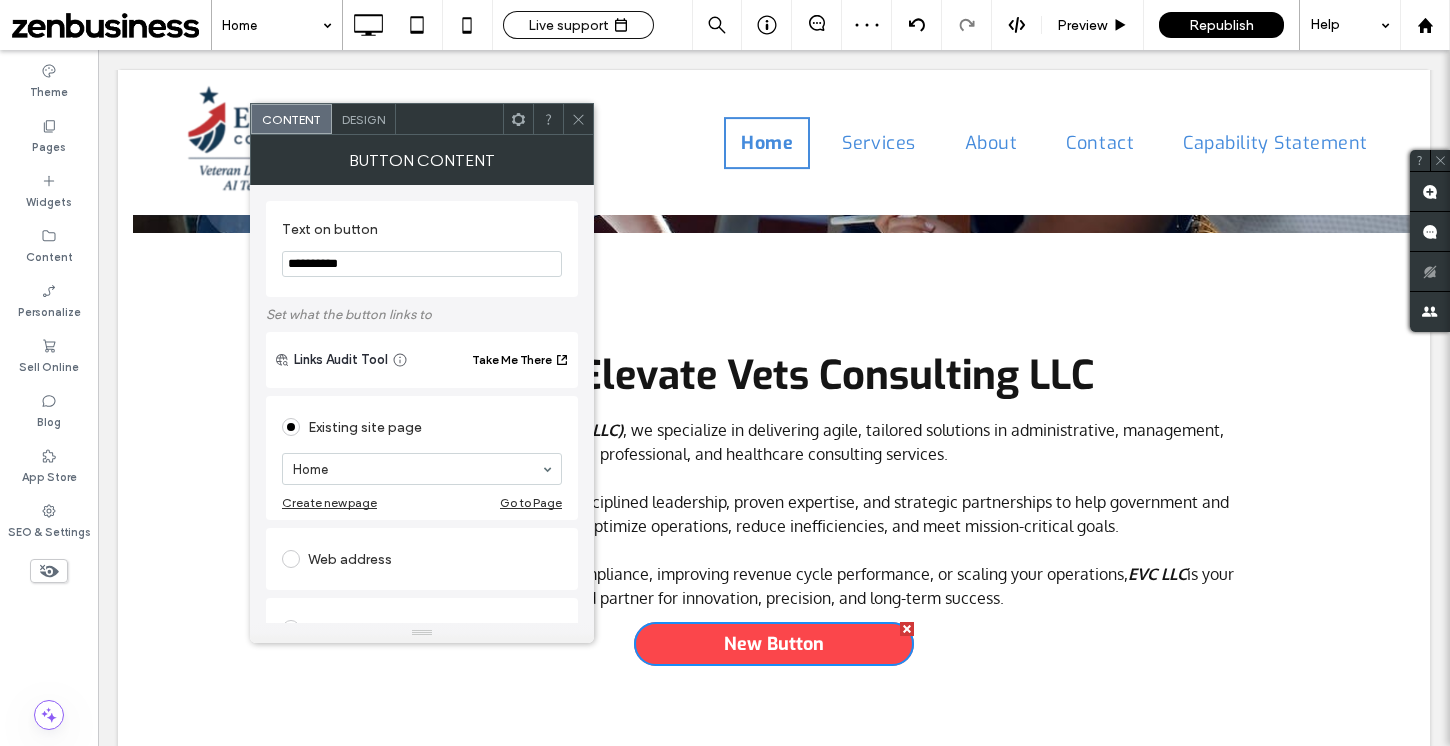 click on "**********" at bounding box center [422, 264] 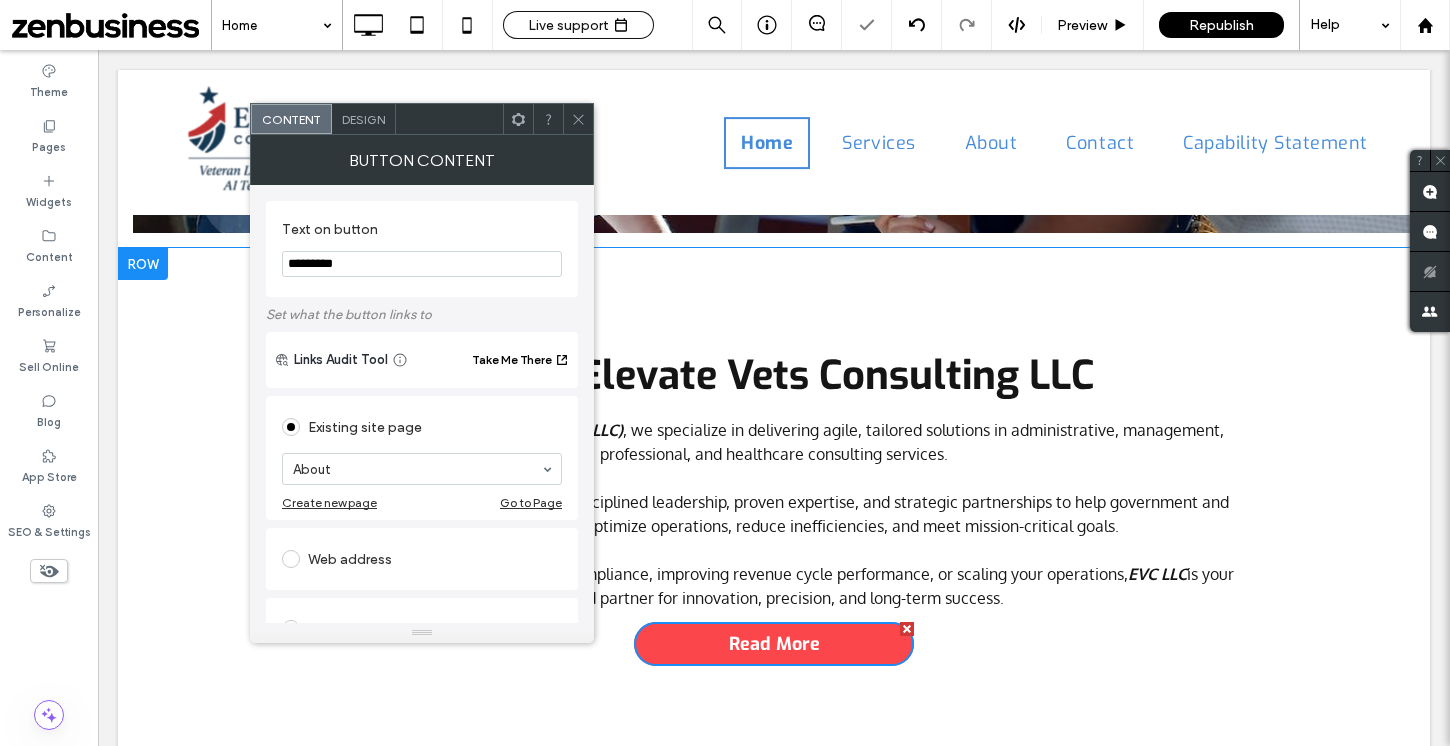 drag, startPoint x: 417, startPoint y: 317, endPoint x: 221, endPoint y: 259, distance: 204.40157 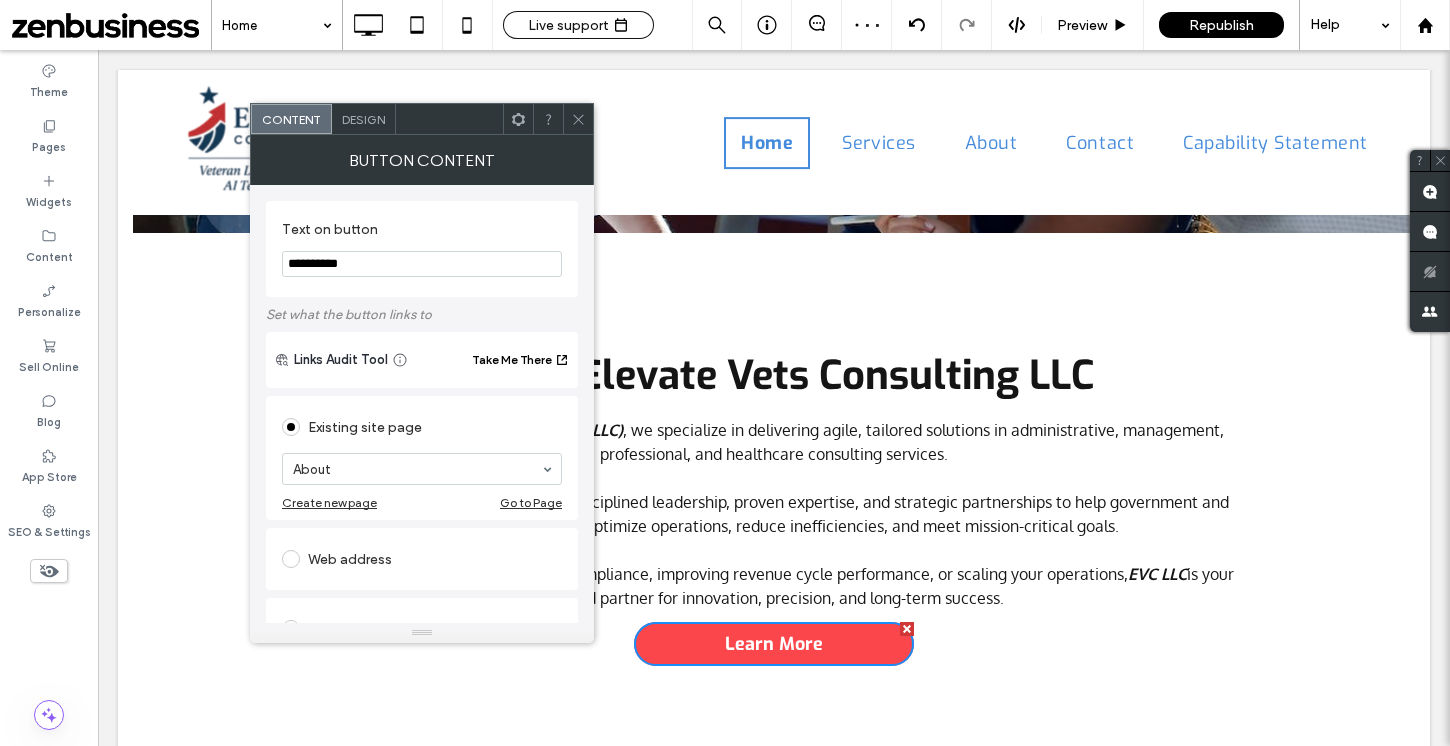 type on "**********" 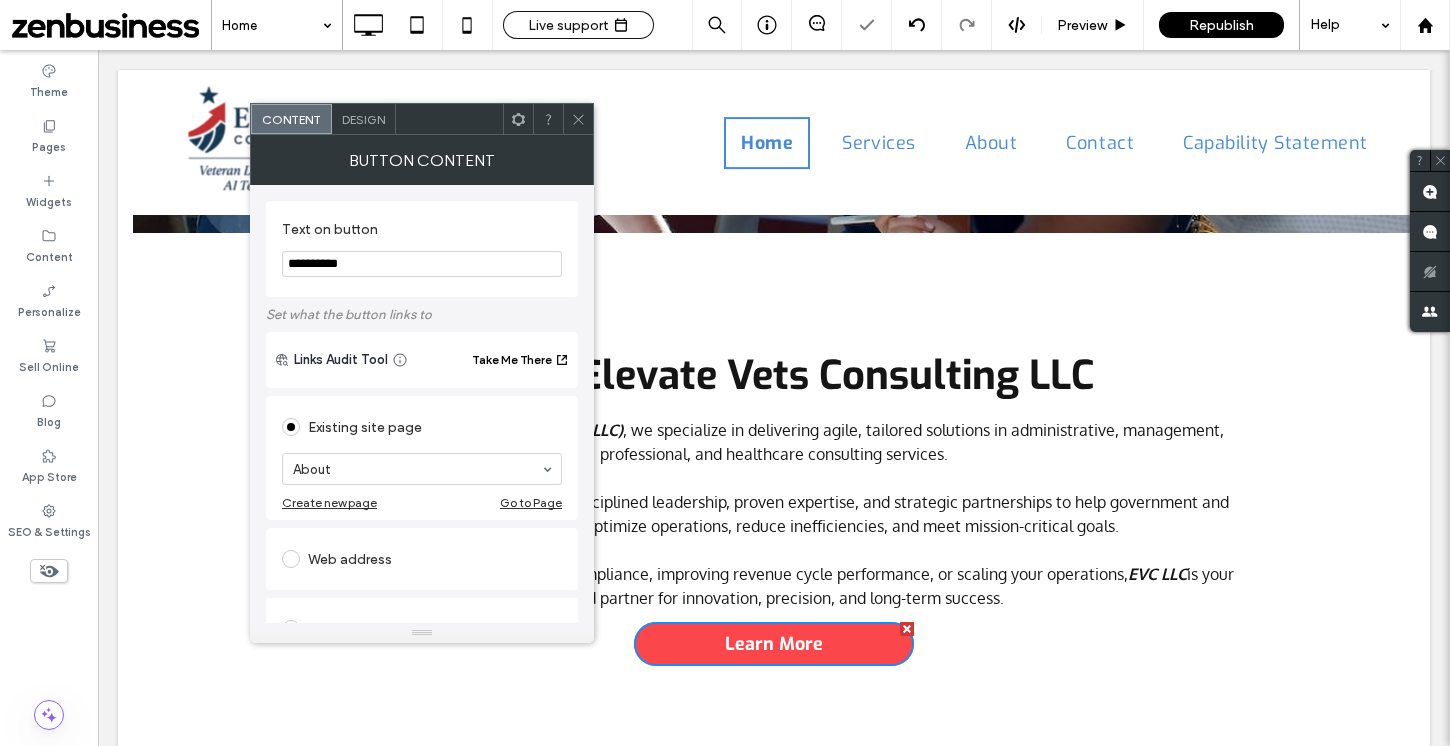click on "Text on button" at bounding box center (418, 232) 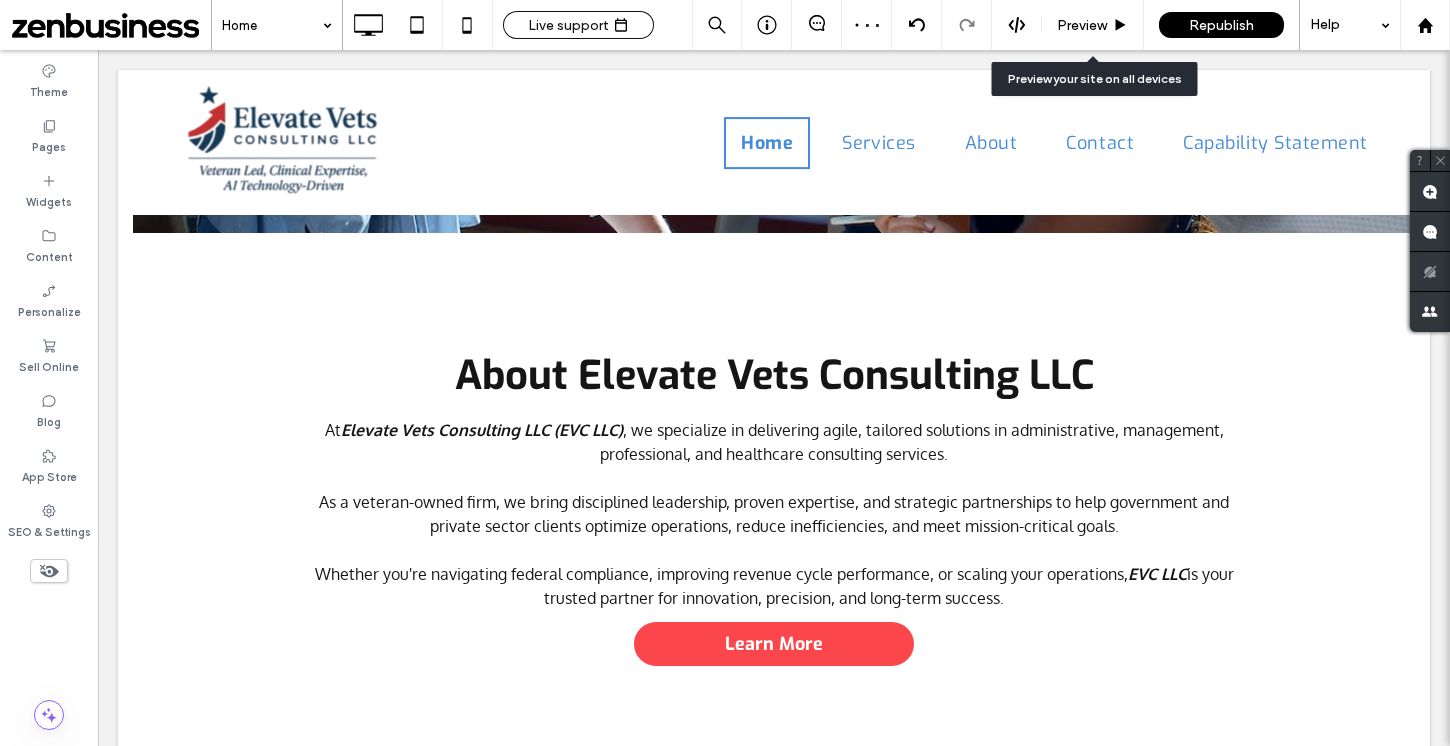 click on "Preview" at bounding box center (1082, 25) 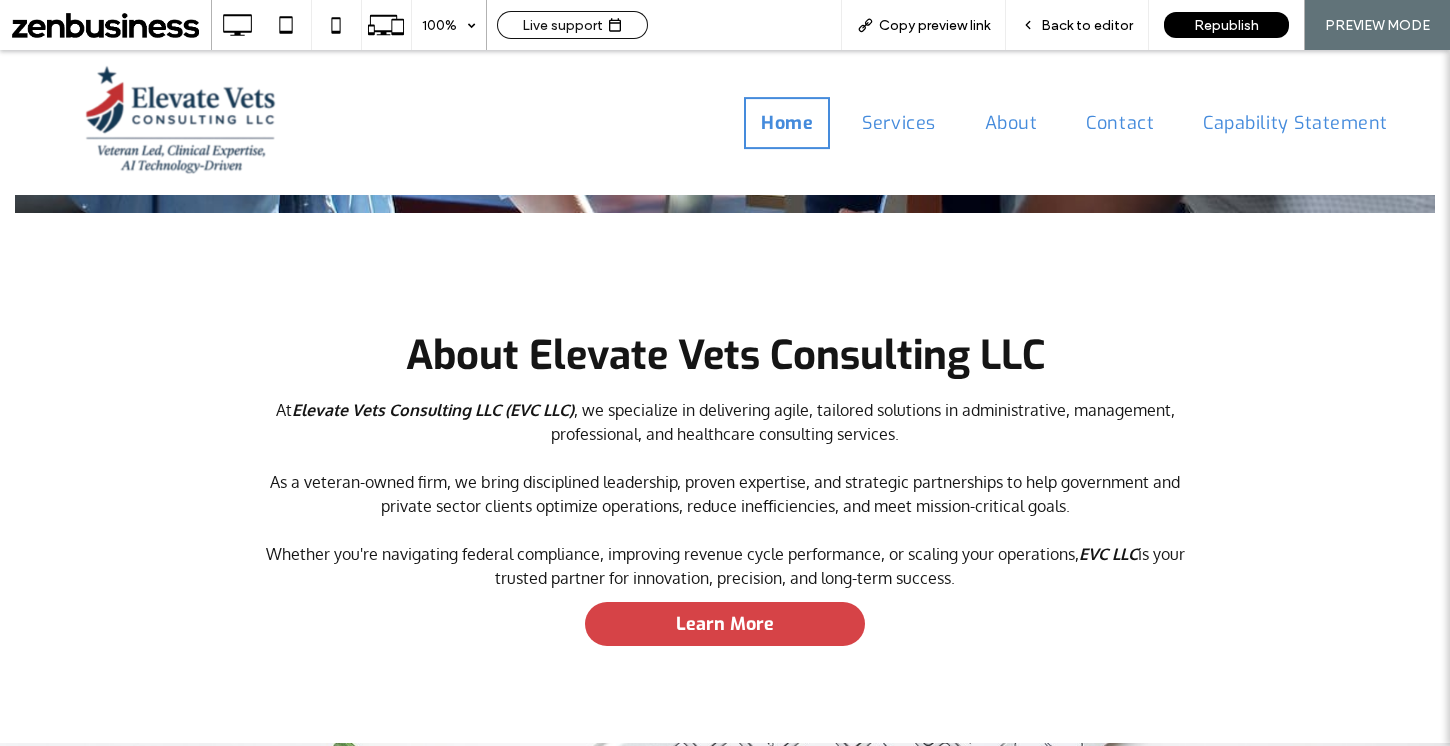 click on "Learn More" at bounding box center (725, 624) 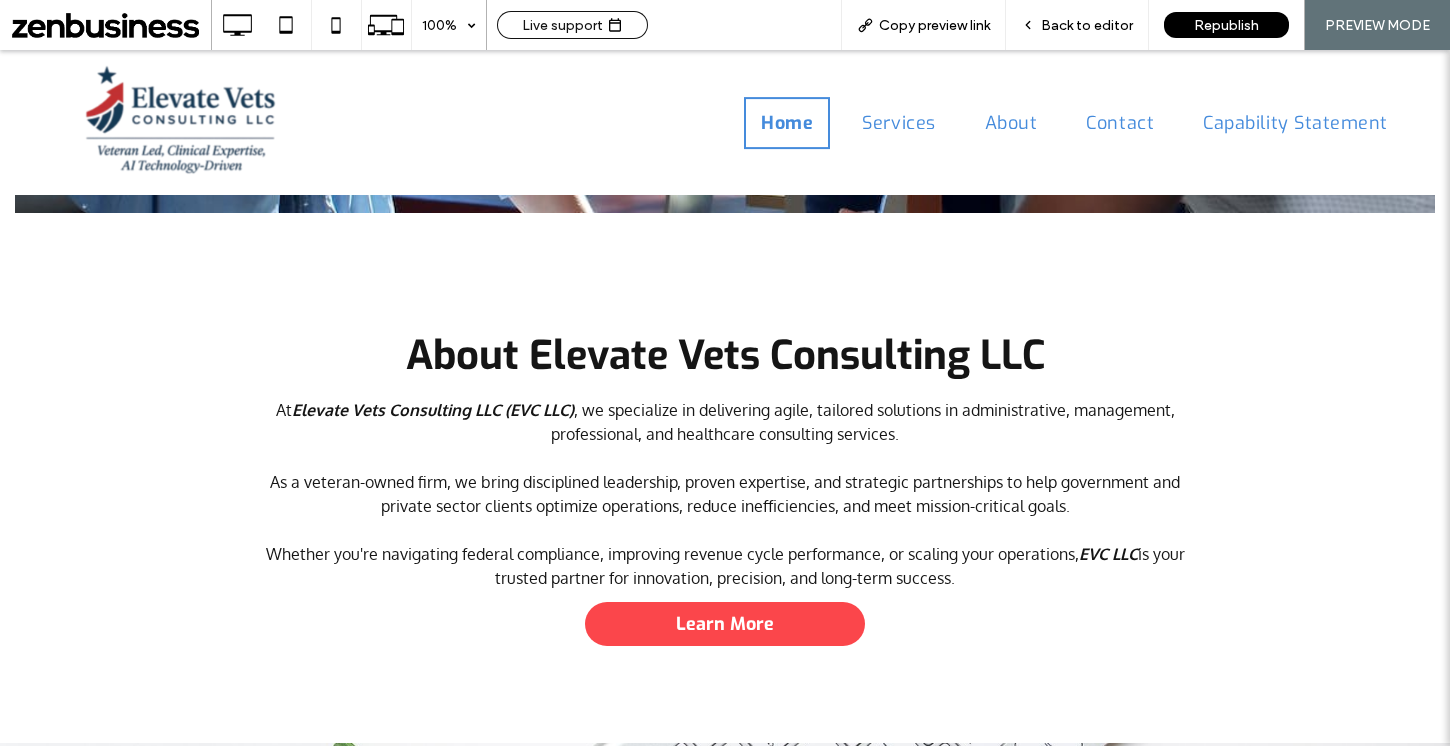click on "Back to editor" at bounding box center (1087, 25) 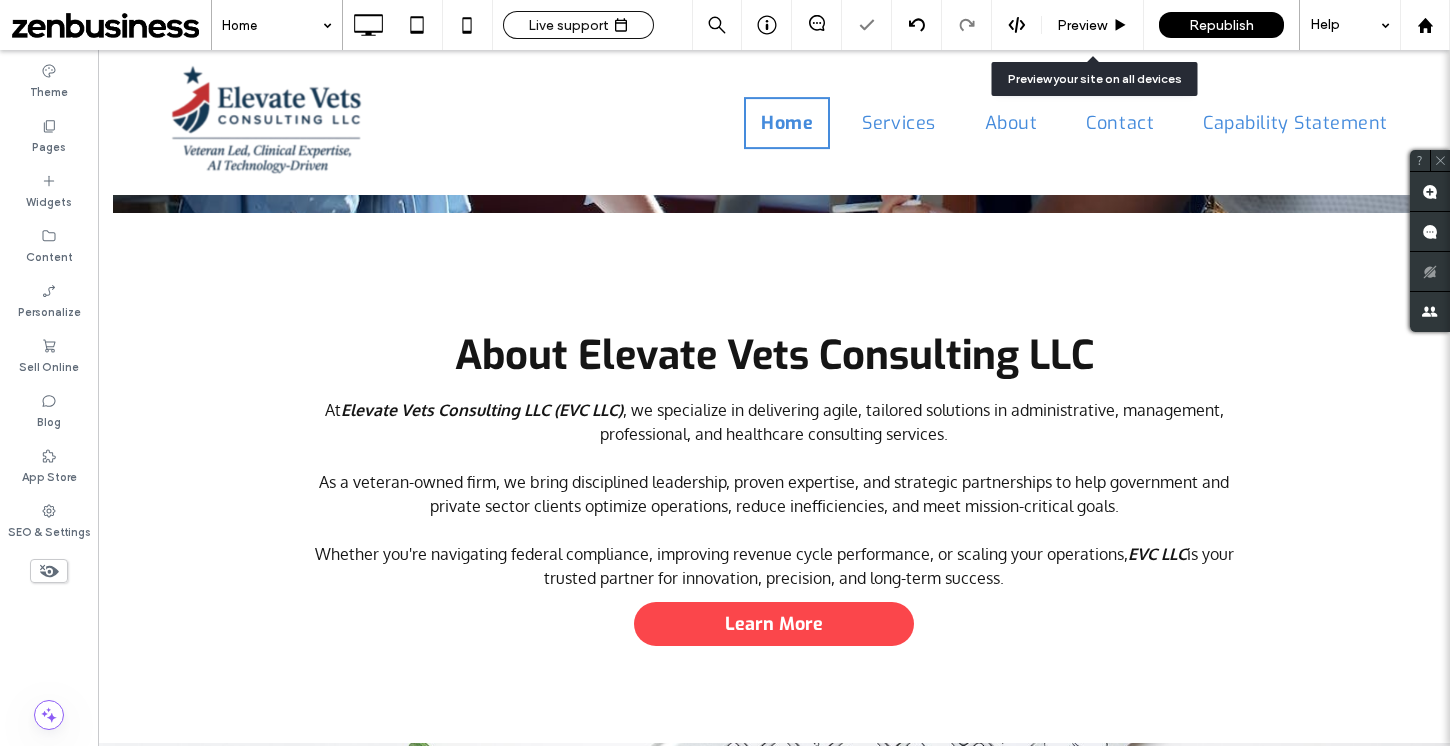 click on "Preview" at bounding box center (1082, 25) 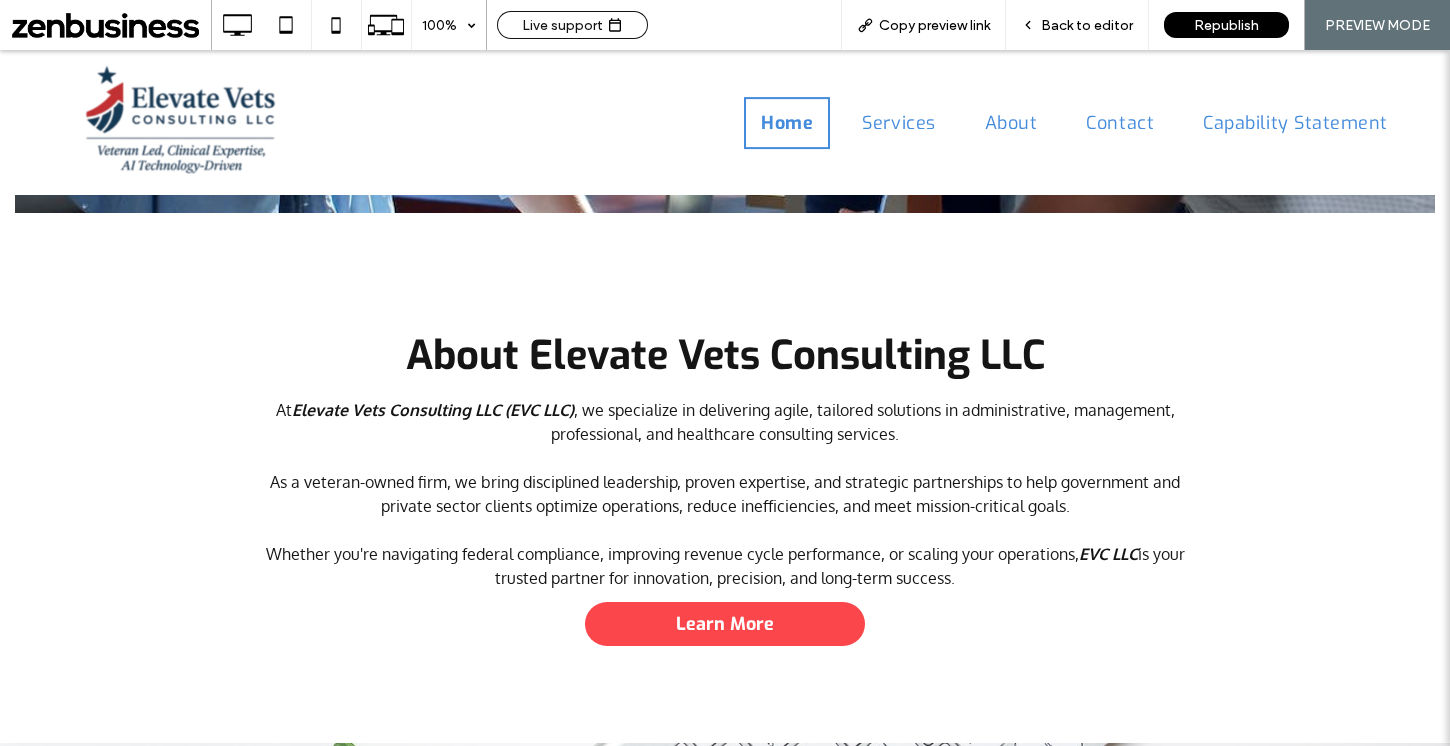 click on "Back to editor" at bounding box center (1087, 25) 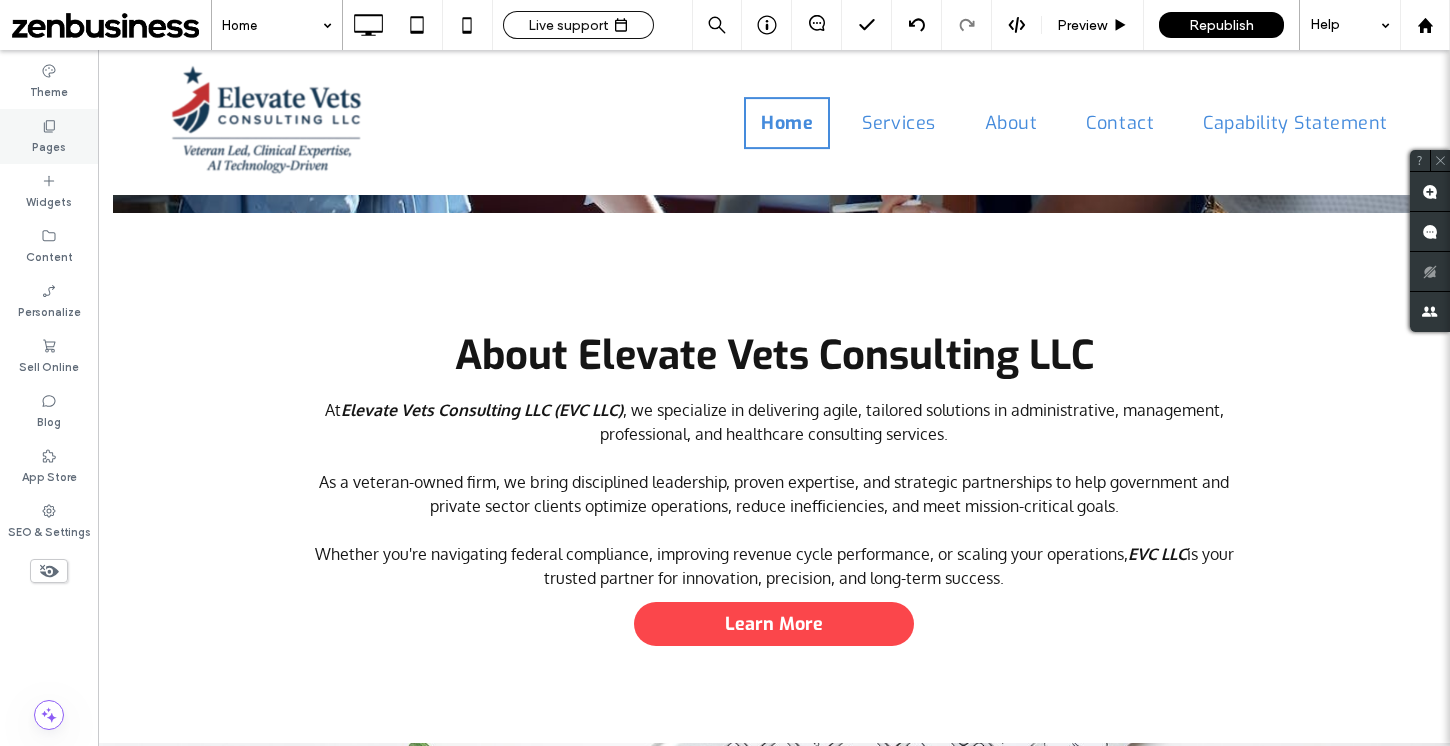 click 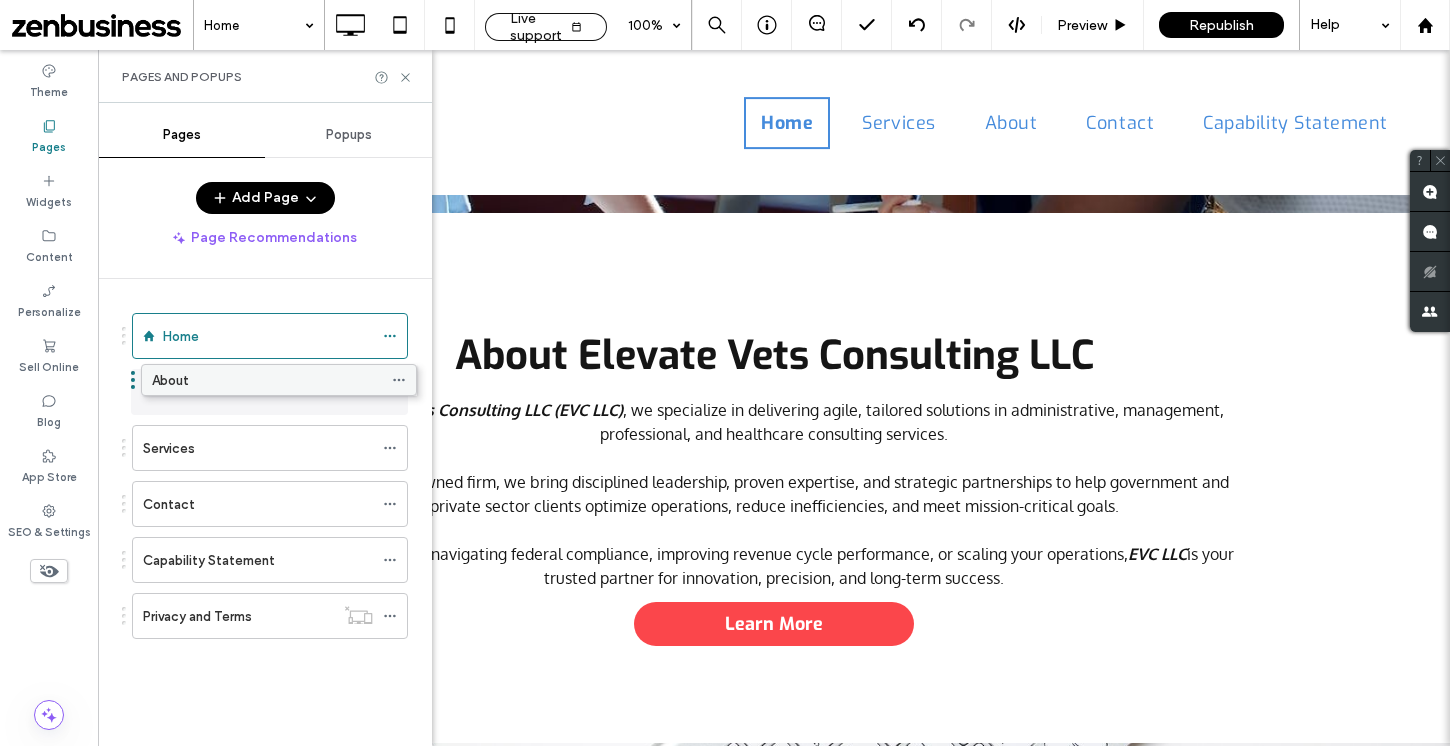 drag, startPoint x: 167, startPoint y: 453, endPoint x: 176, endPoint y: 392, distance: 61.66036 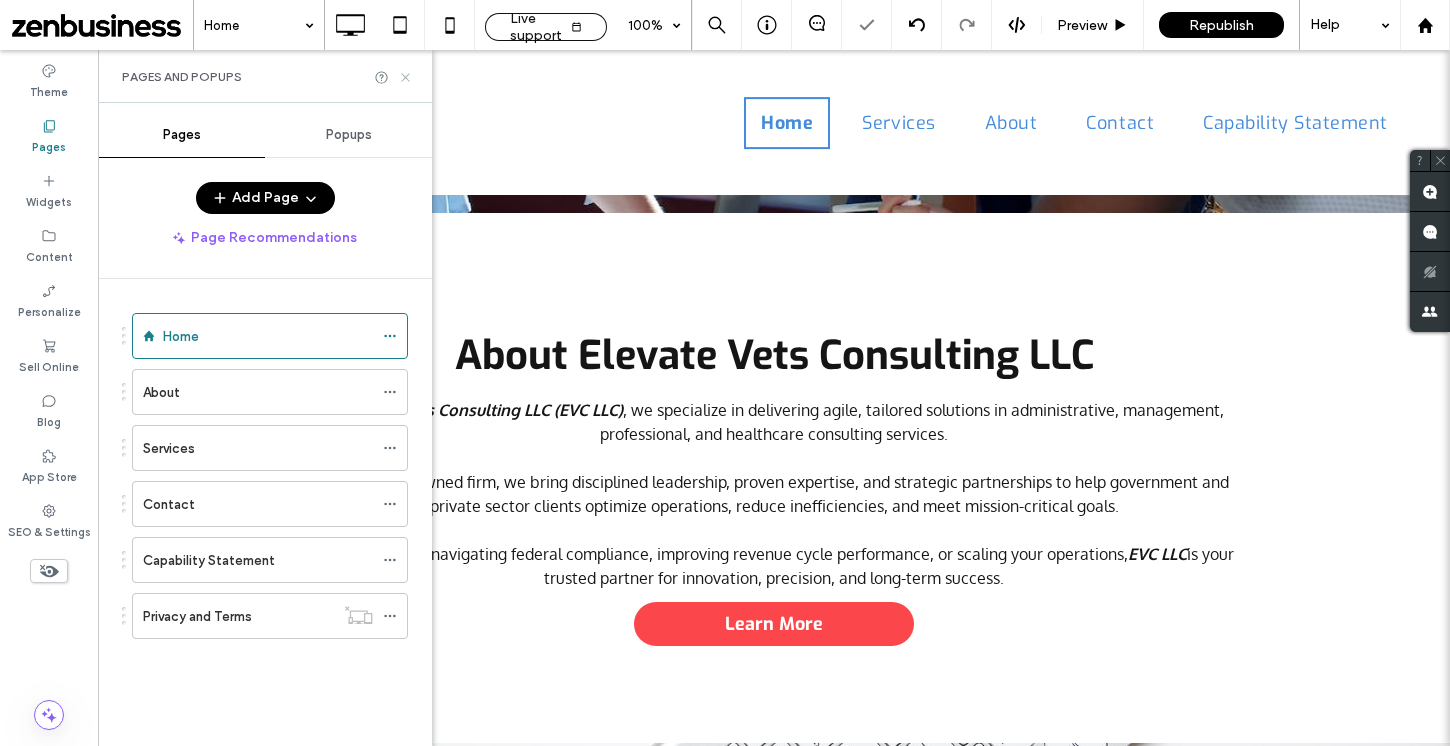 click 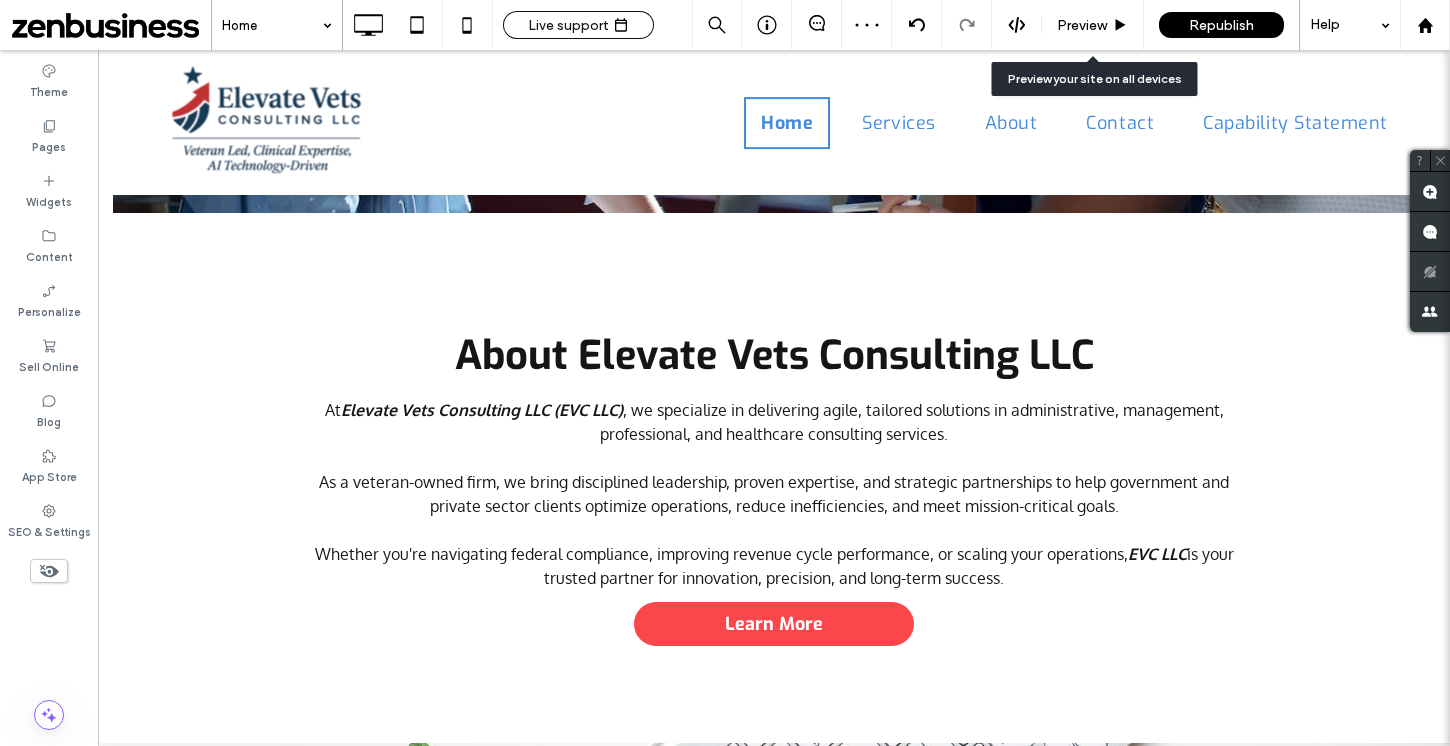 click on "Preview" at bounding box center [1082, 25] 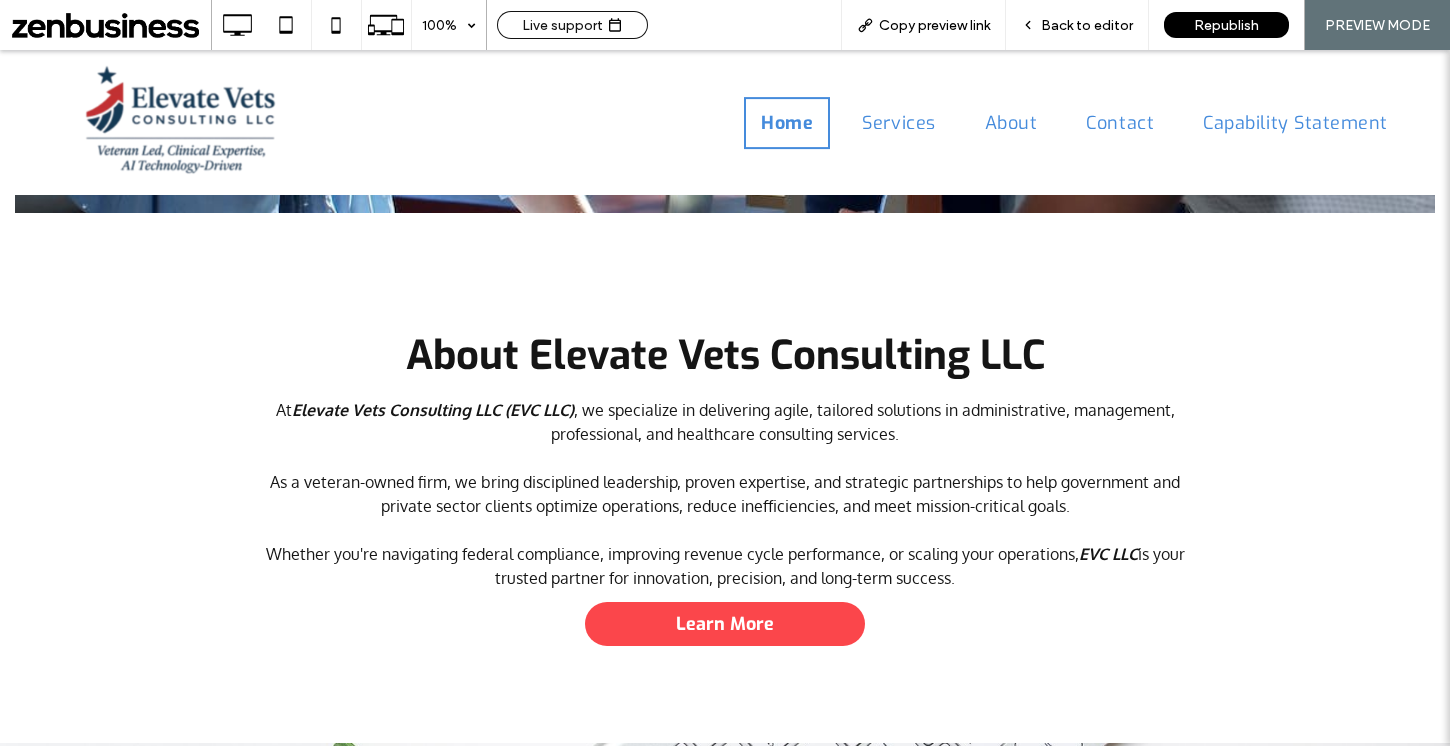 click on "Back to editor" at bounding box center [1087, 25] 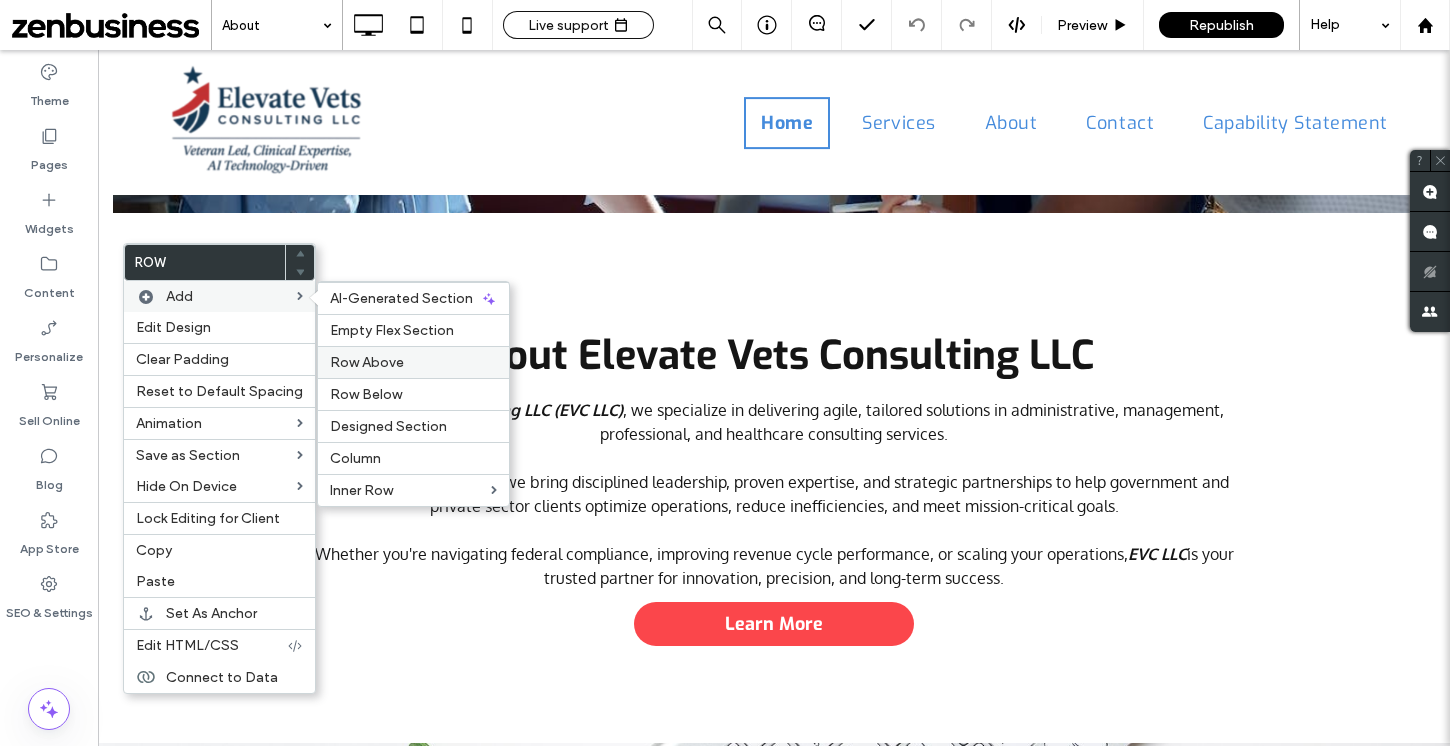 click on "Row Above" at bounding box center (367, 362) 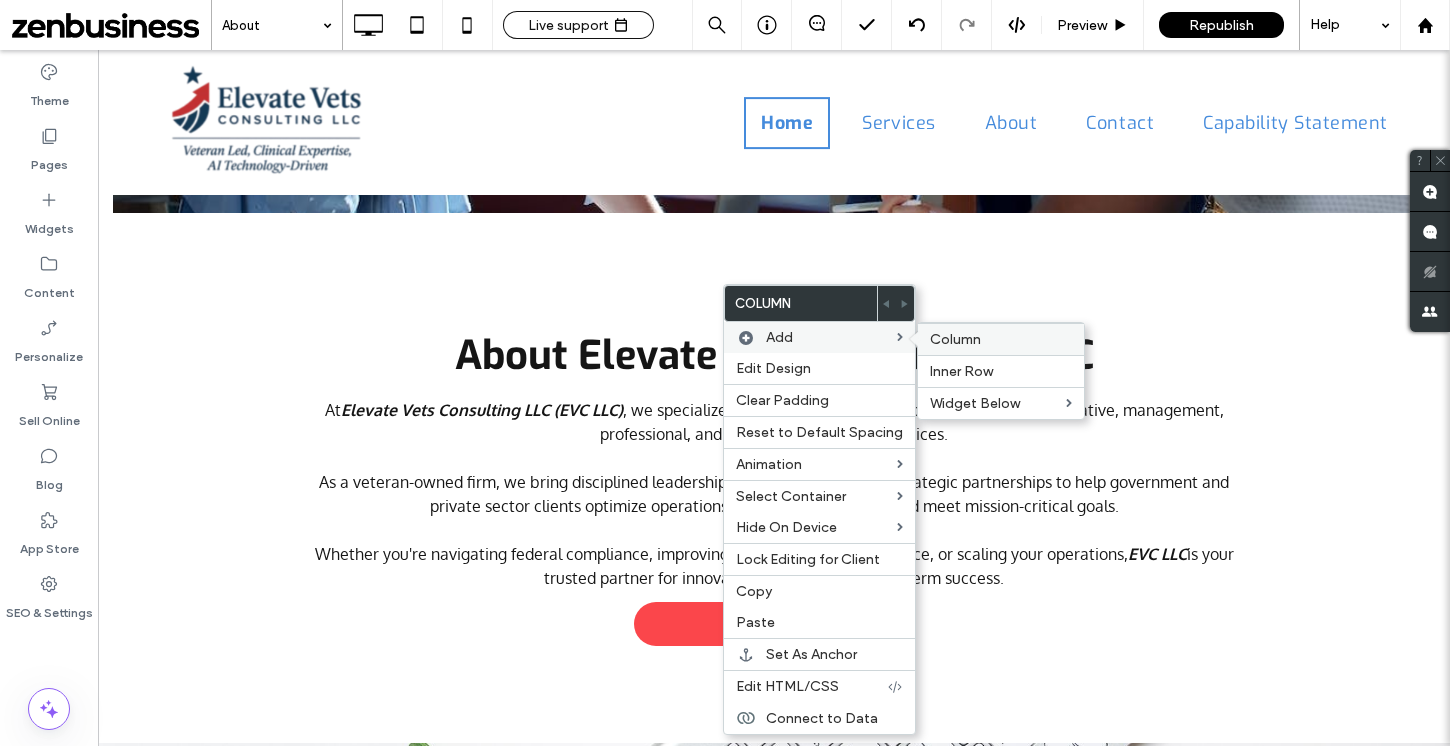 click on "Column" at bounding box center (955, 339) 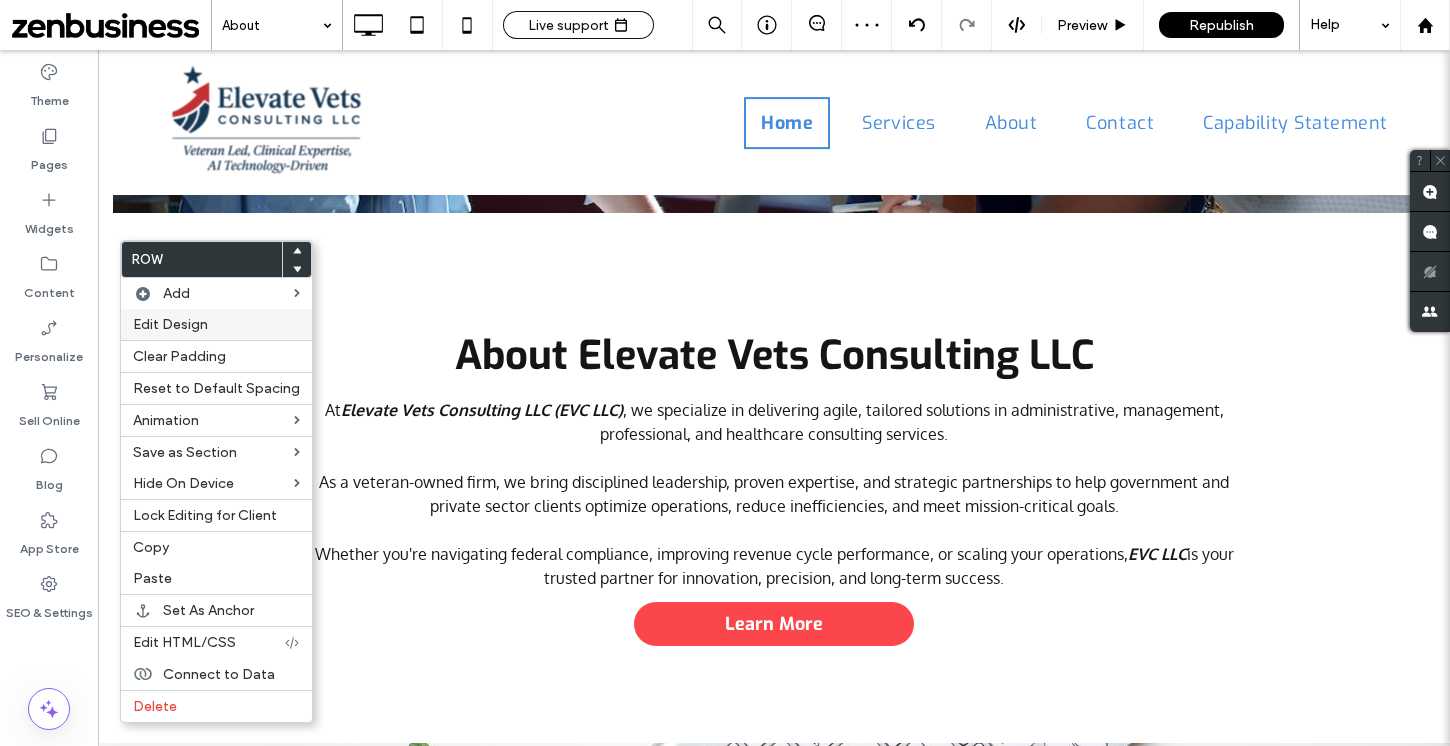 click on "Edit Design" at bounding box center (170, 324) 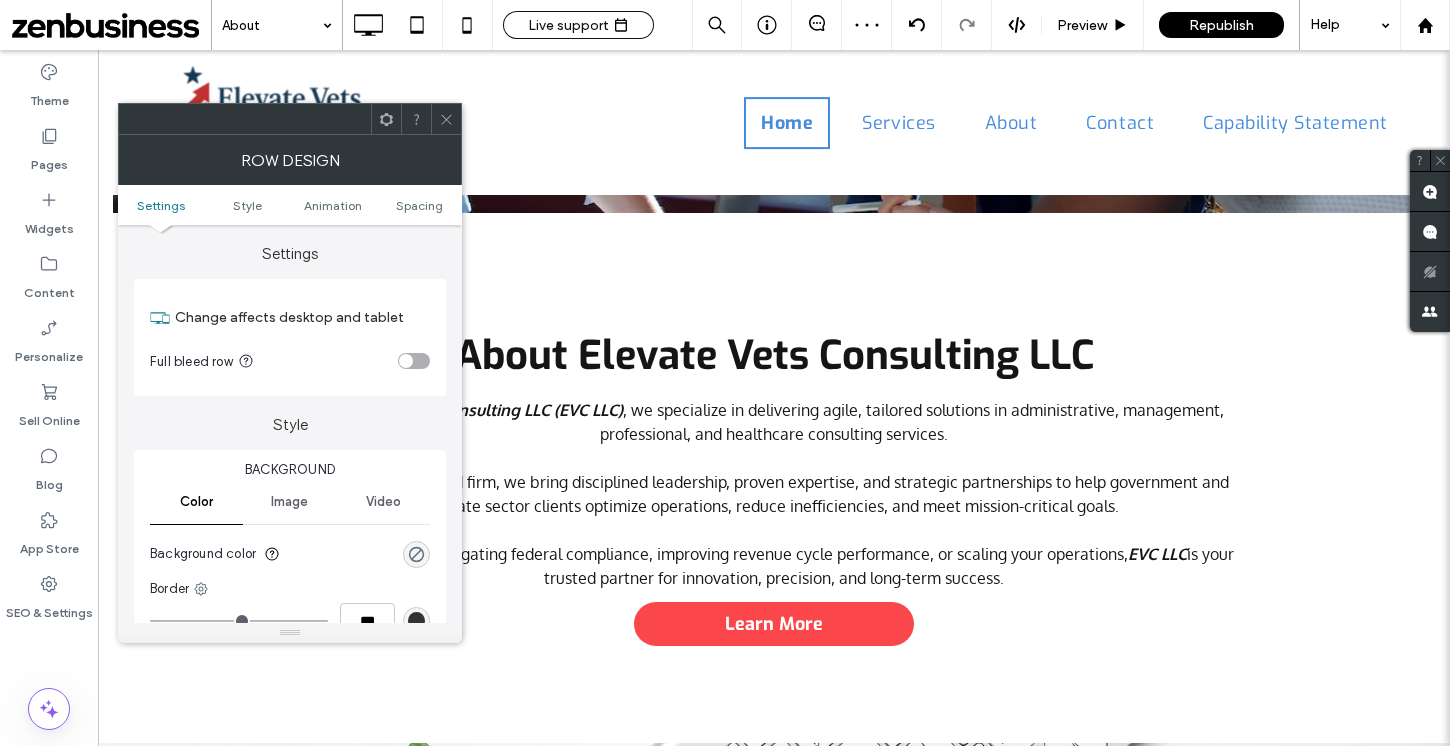 click at bounding box center (414, 361) 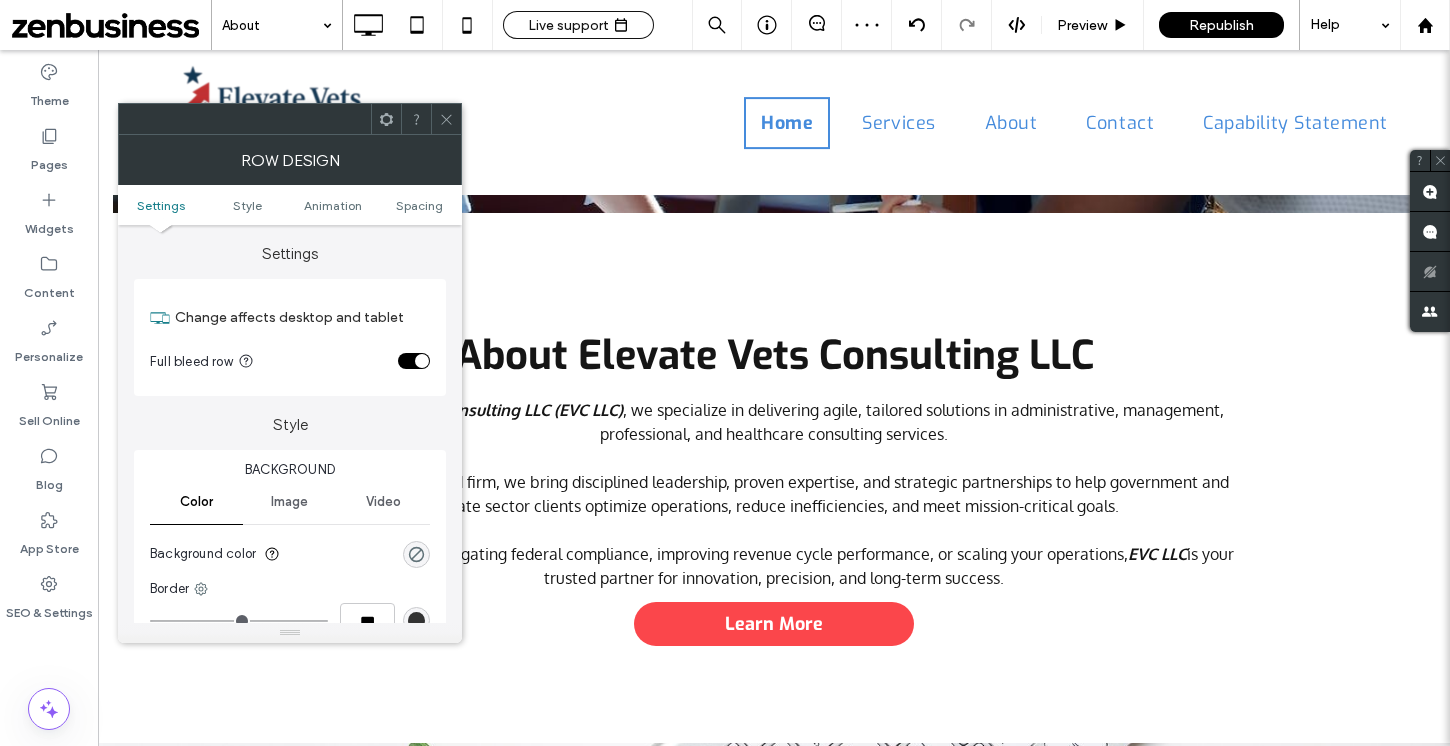 click 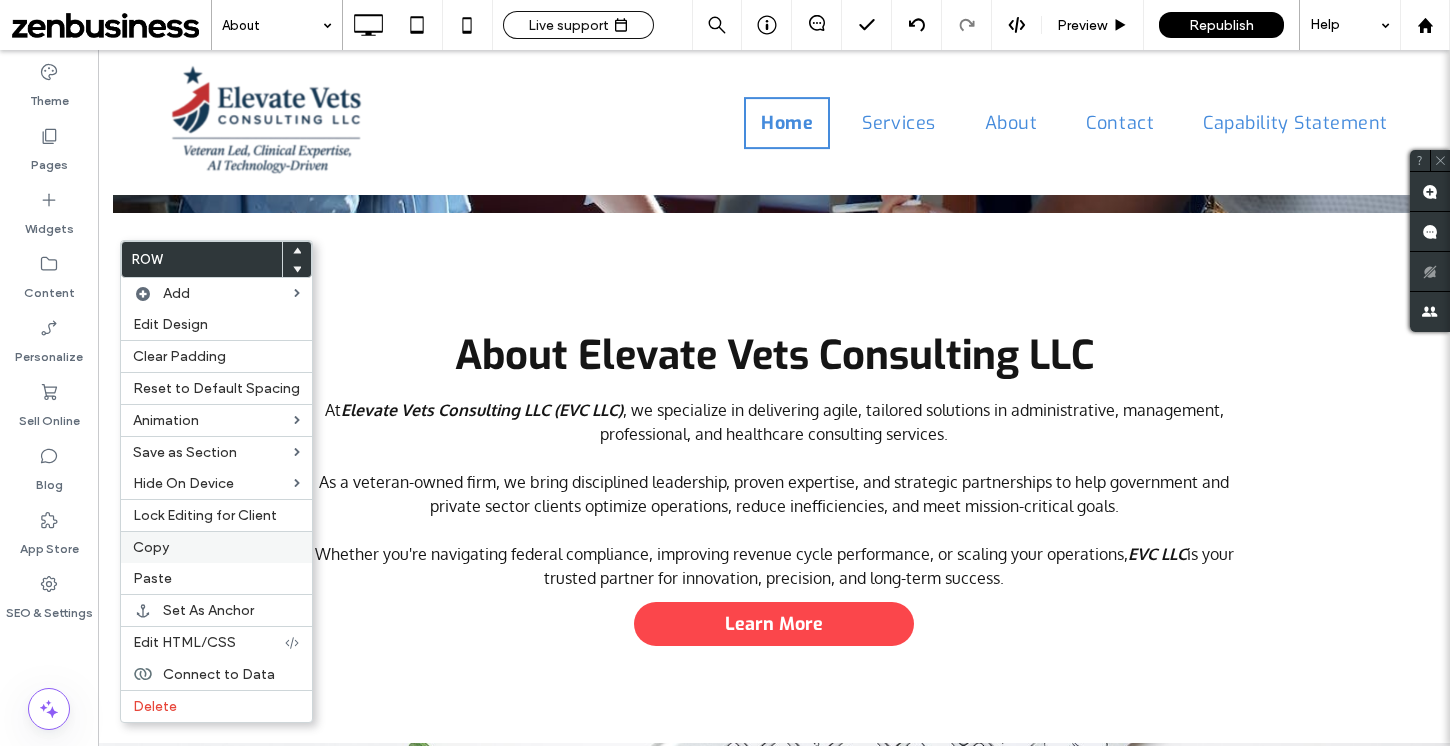 click on "Copy" at bounding box center (151, 547) 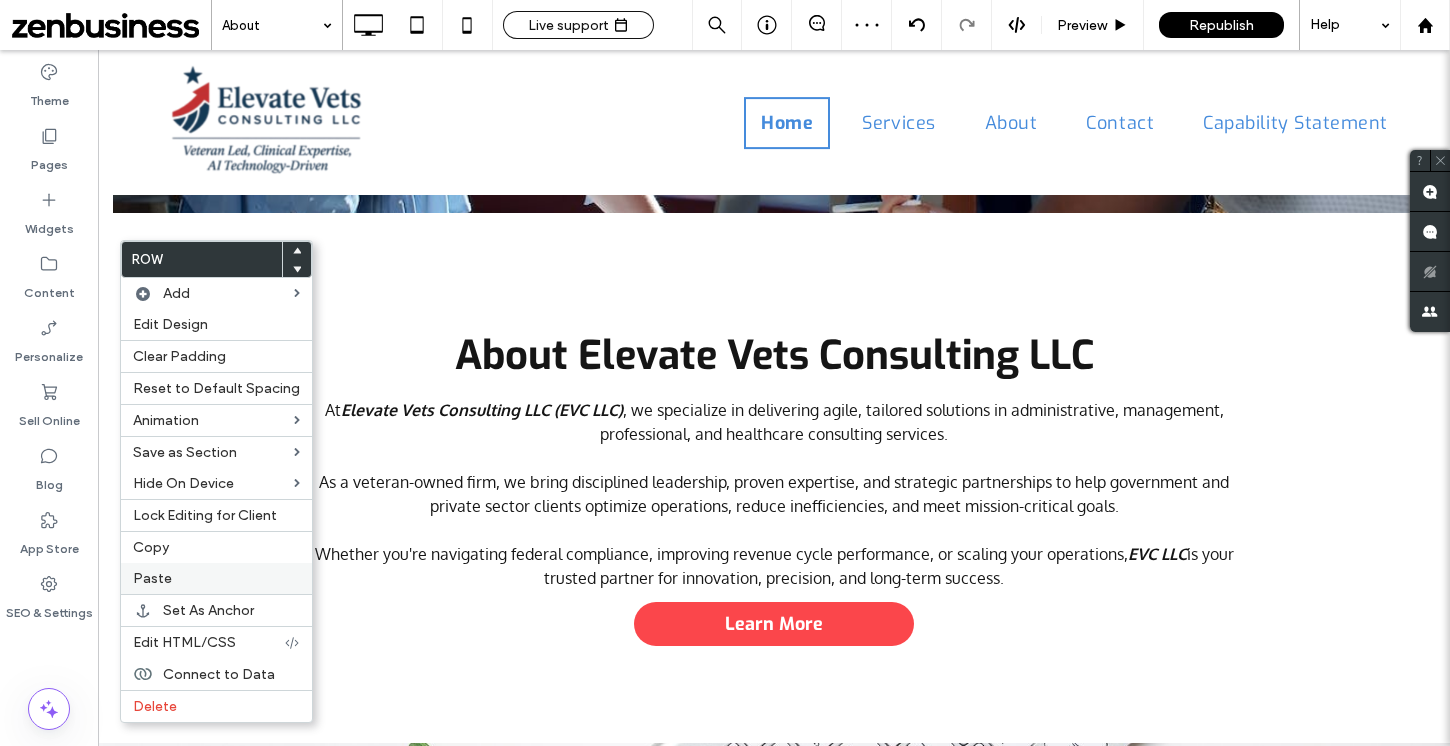 click on "Paste" at bounding box center [216, 578] 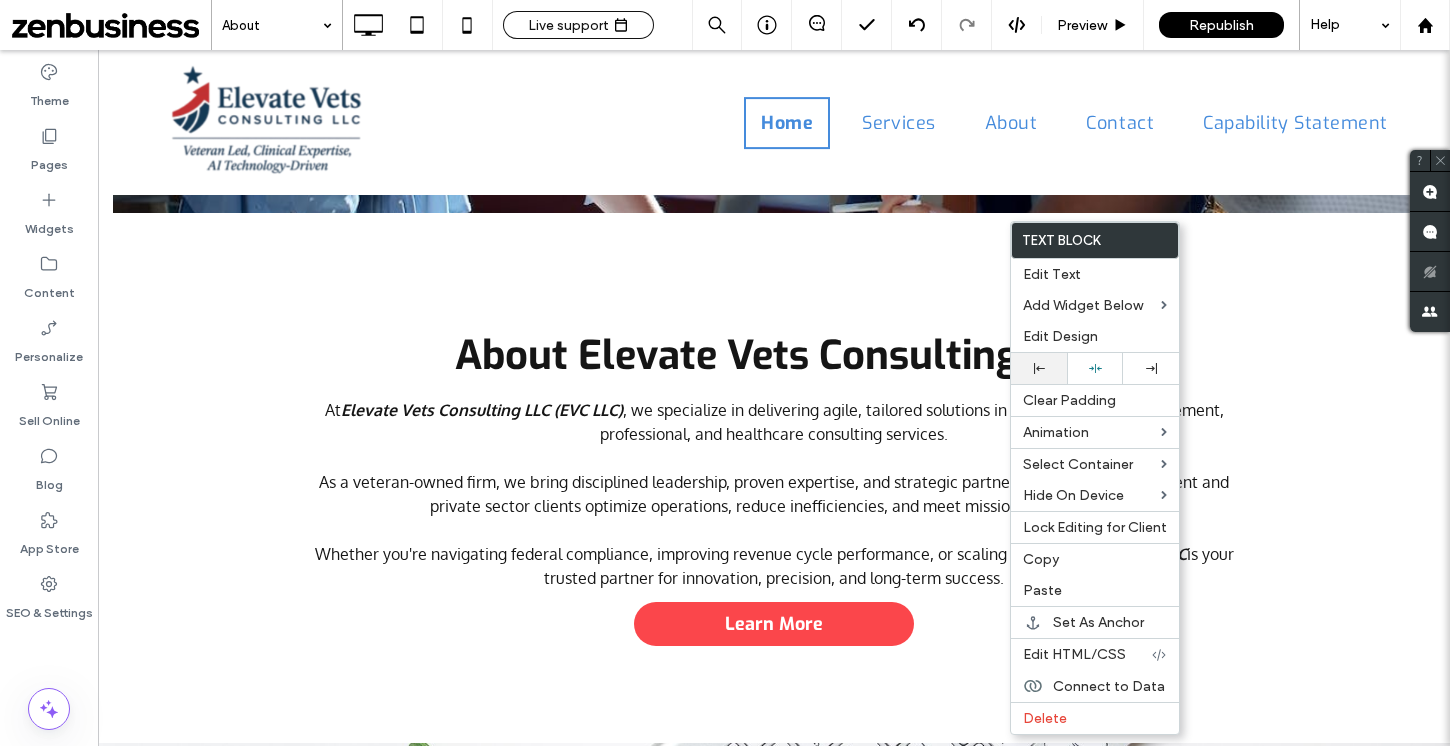 click at bounding box center [1039, 368] 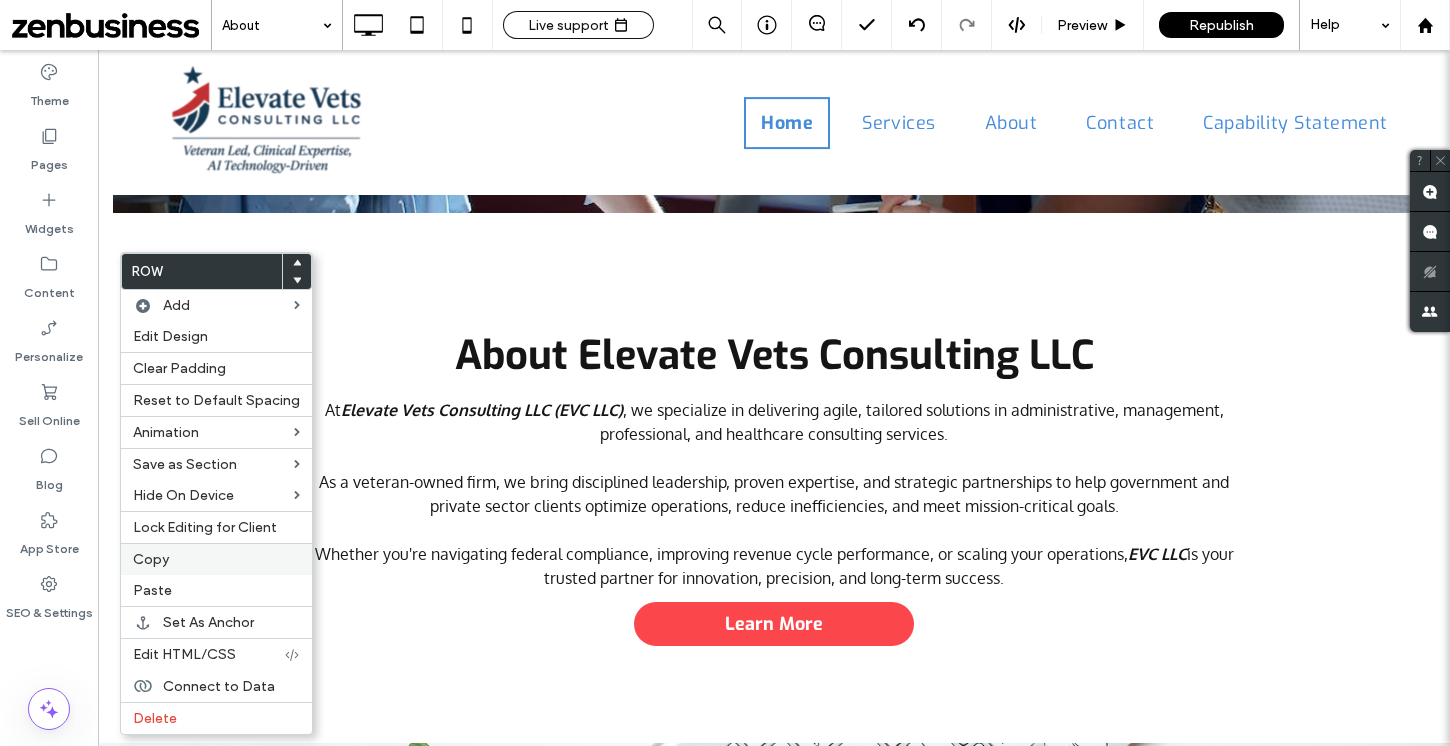 click on "Copy" at bounding box center [216, 559] 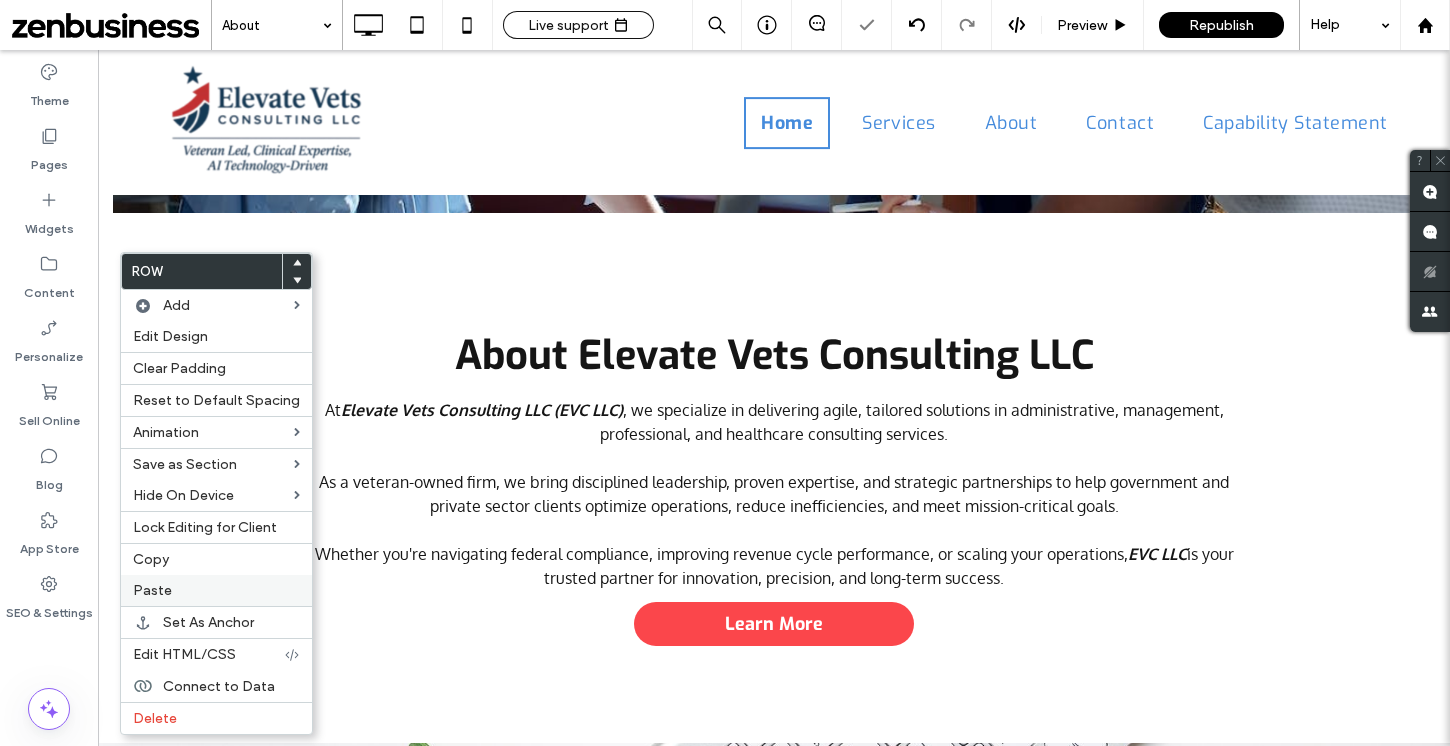 click on "Paste" at bounding box center (216, 590) 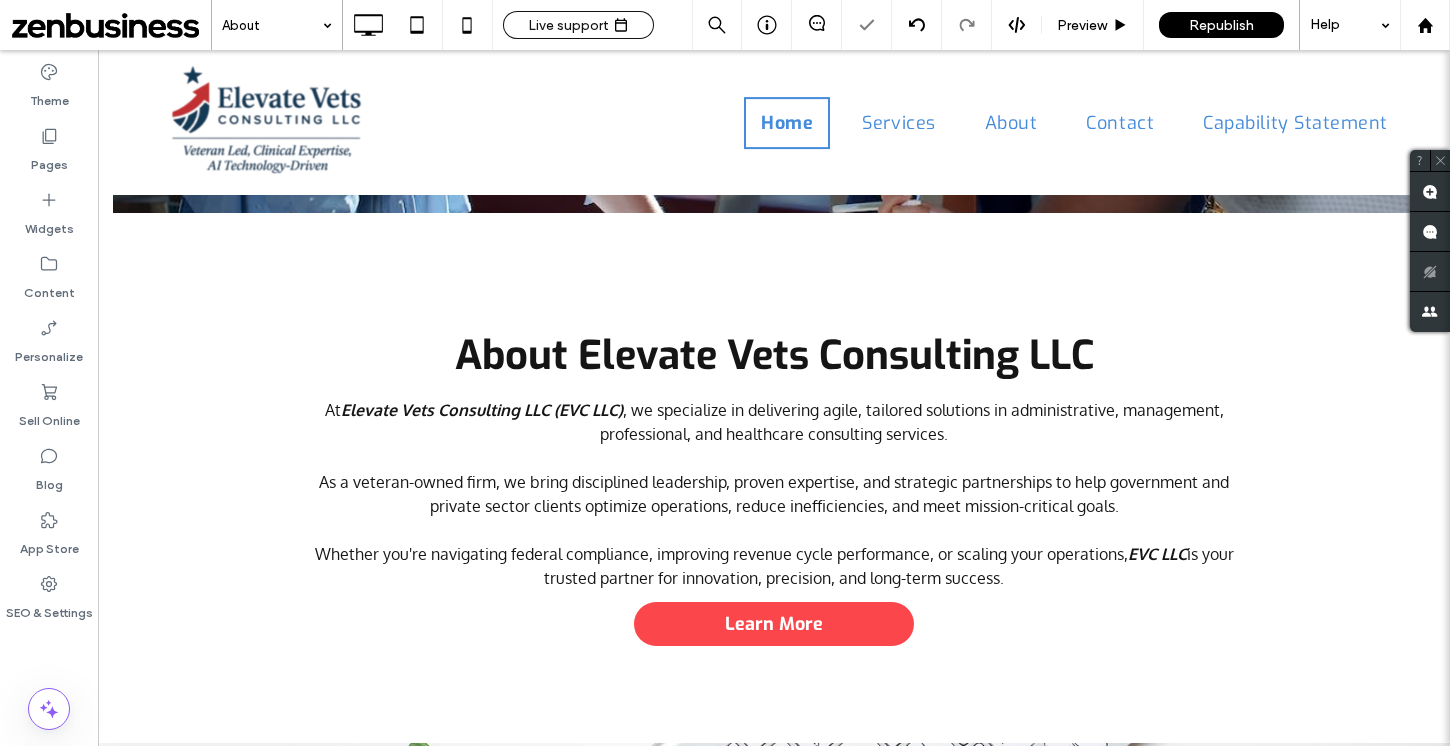 click at bounding box center (376, 368) 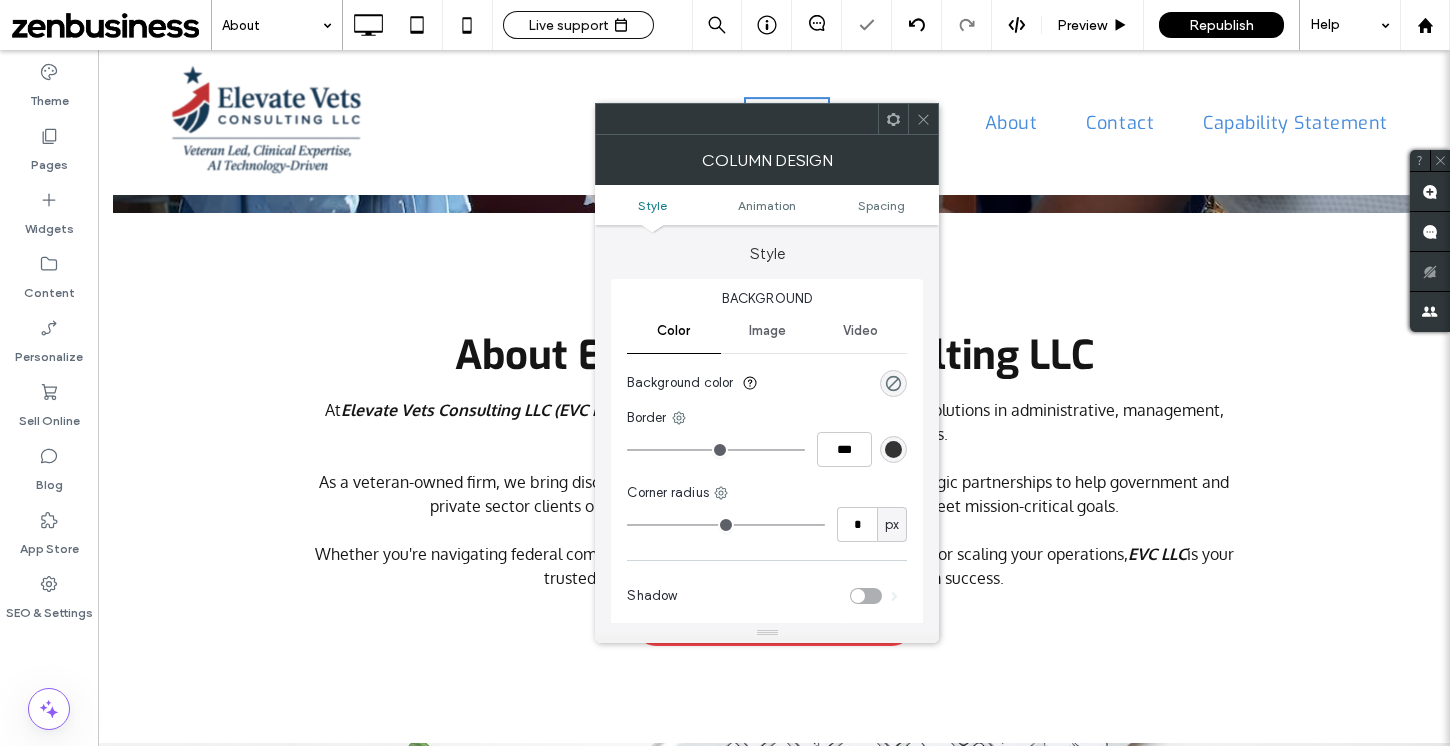click 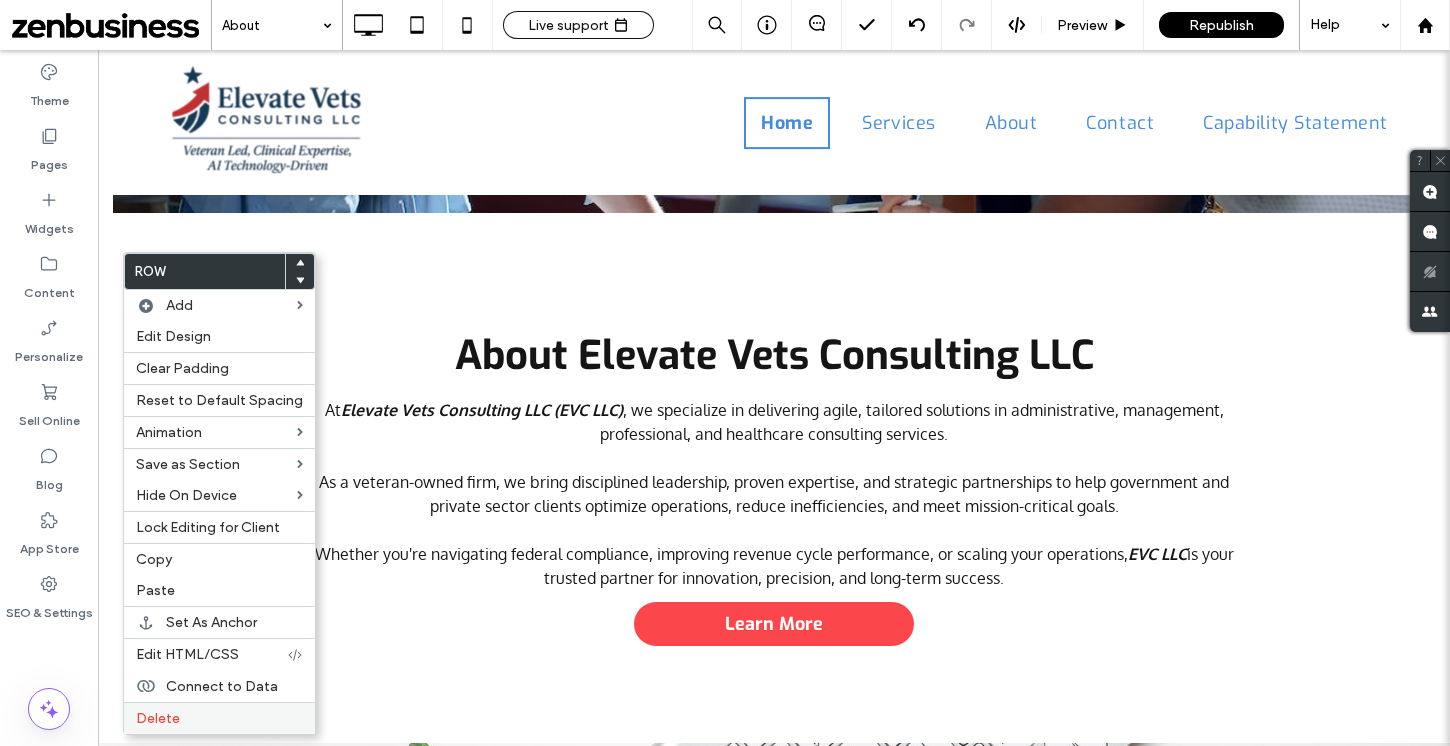 click on "Delete" at bounding box center [219, 718] 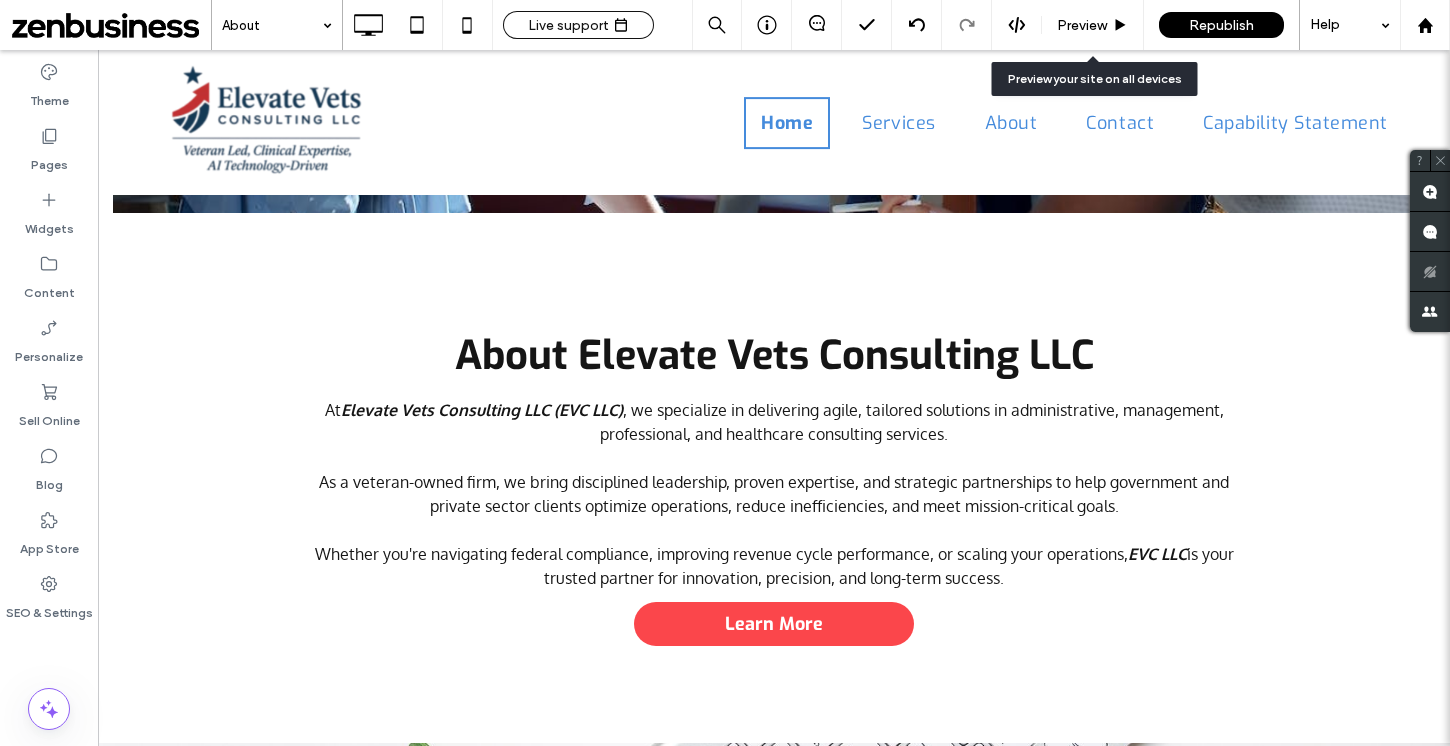 click on "Preview" at bounding box center (1082, 25) 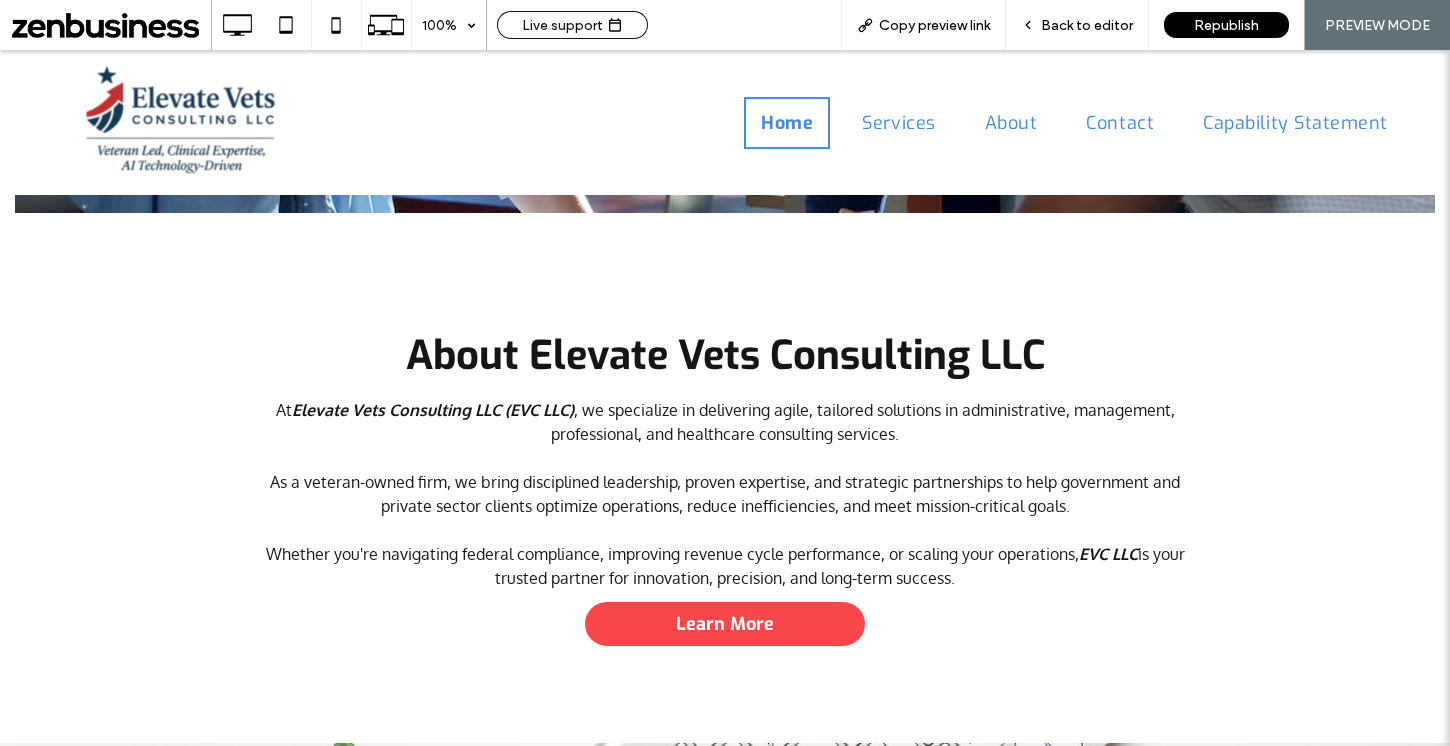 click on "Back to editor" at bounding box center (1087, 25) 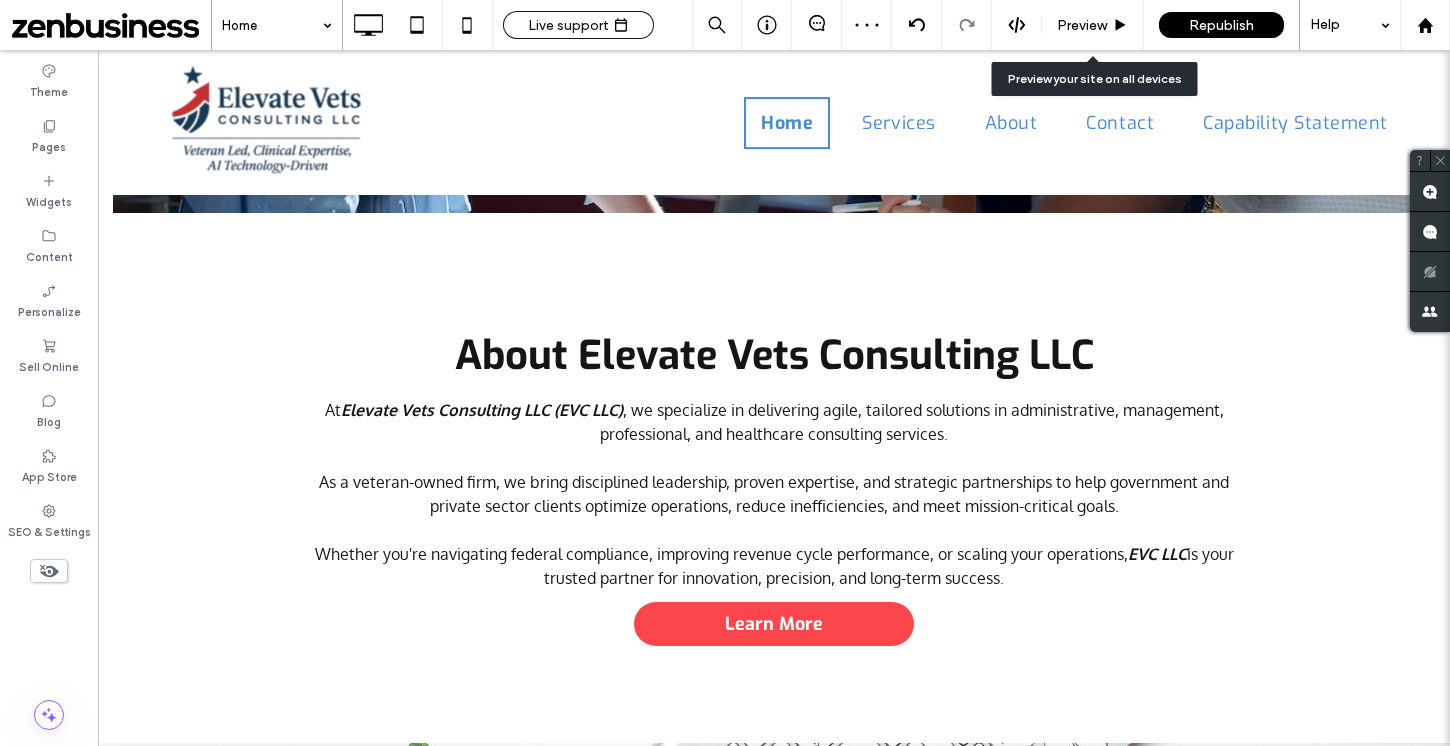 click on "Preview" at bounding box center [1082, 25] 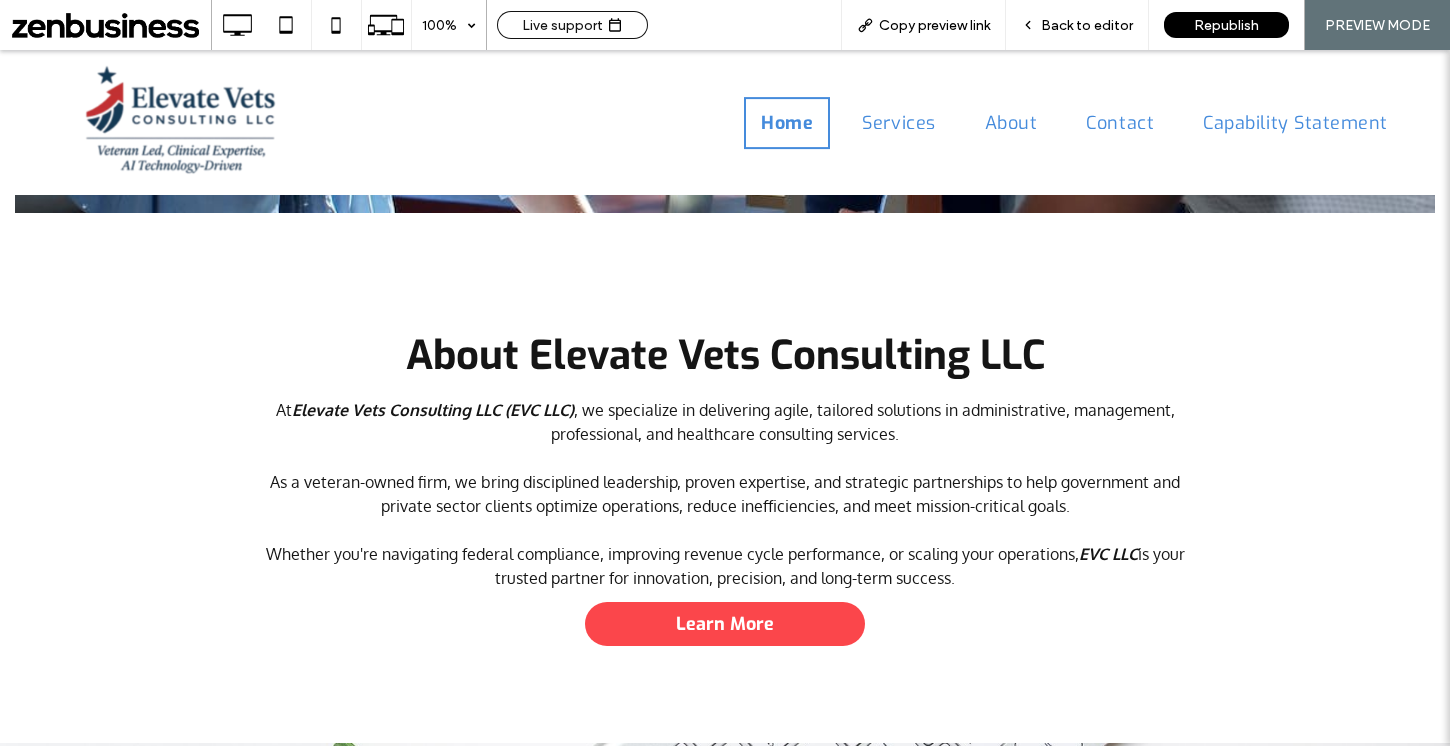 click on "Back to editor" at bounding box center [1087, 25] 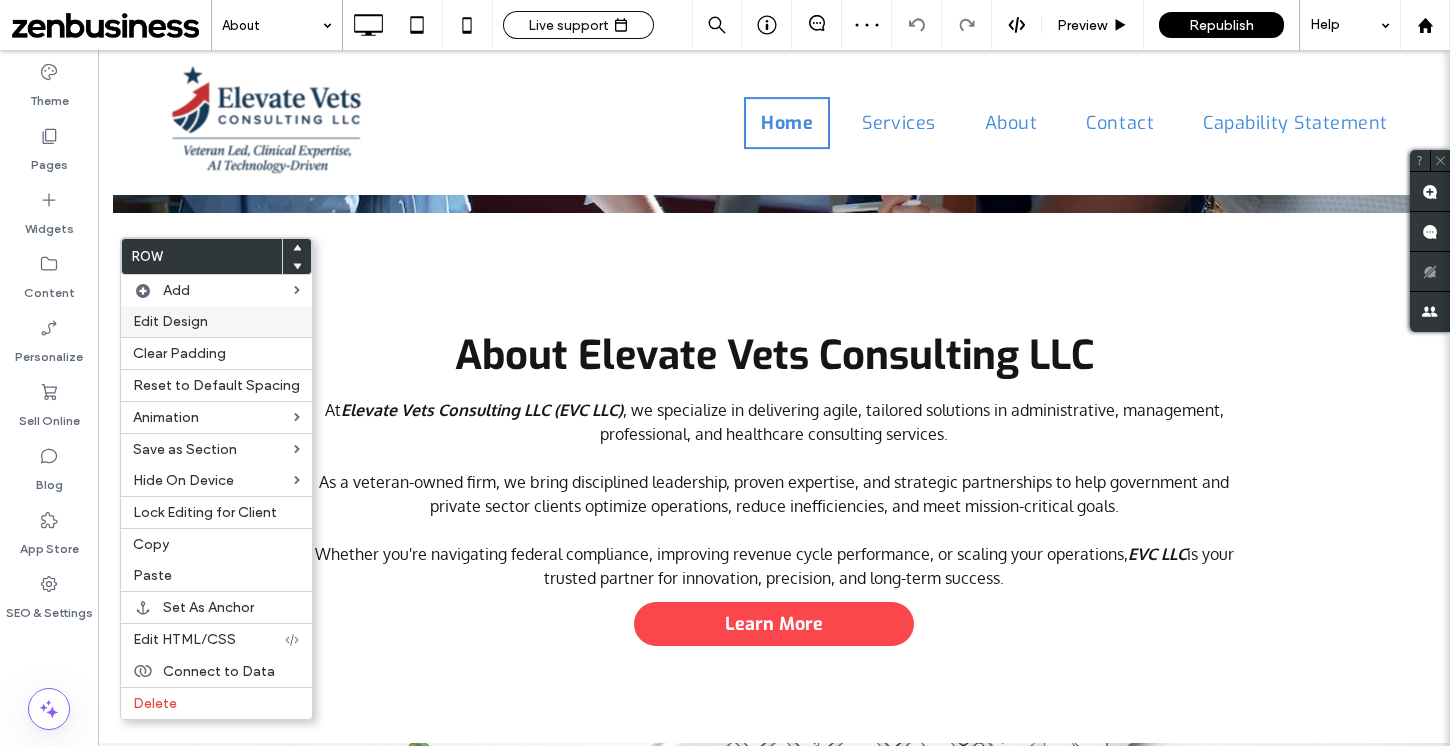 click on "Edit Design" at bounding box center (216, 321) 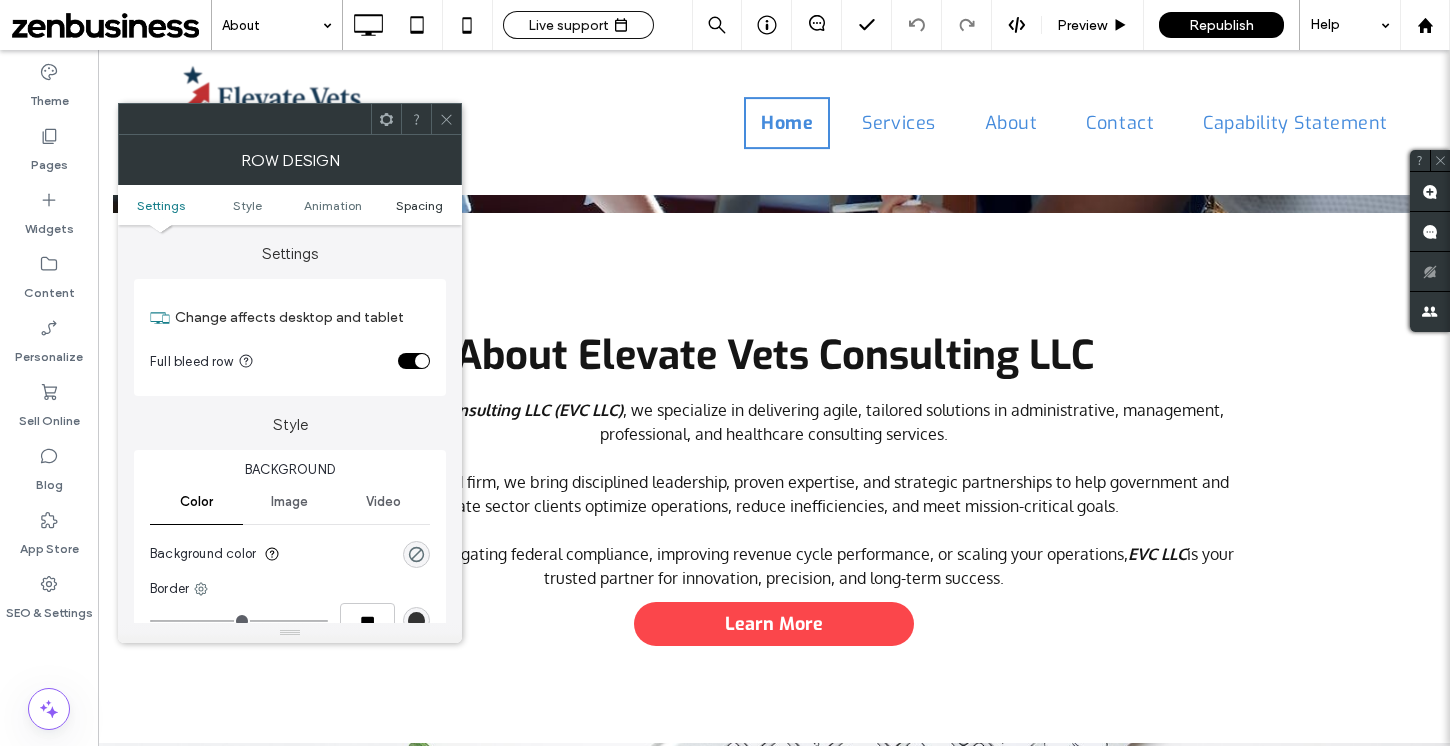 click on "Spacing" at bounding box center (419, 205) 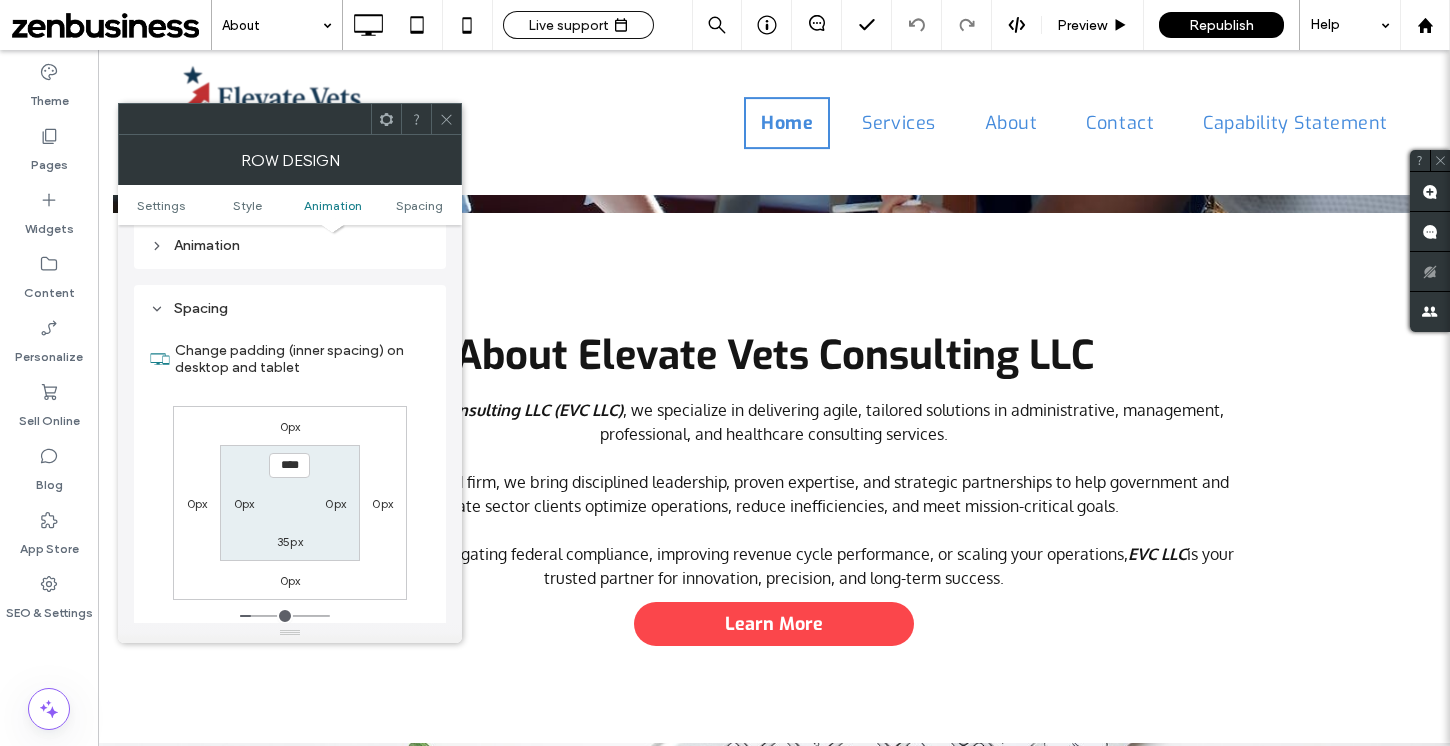 scroll, scrollTop: 566, scrollLeft: 0, axis: vertical 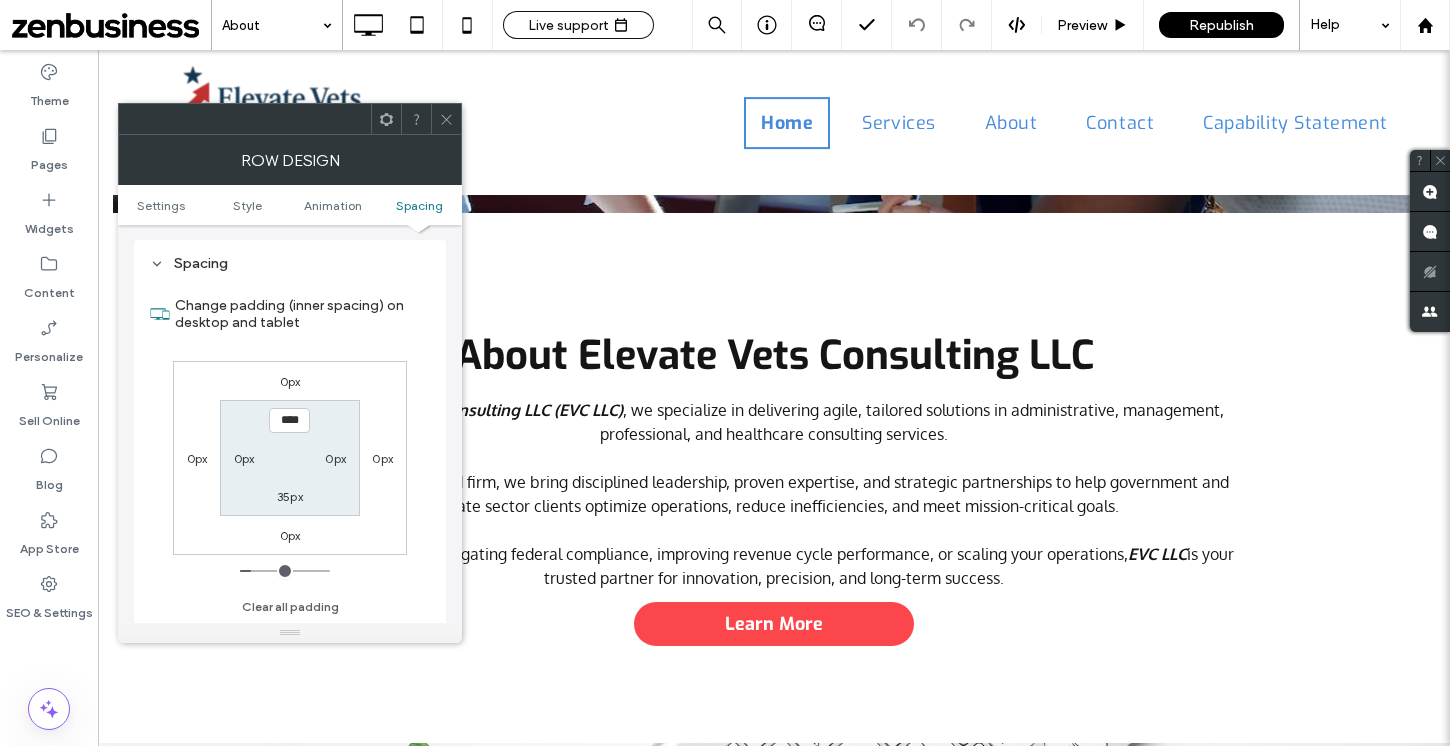 click on "0px" at bounding box center [382, 458] 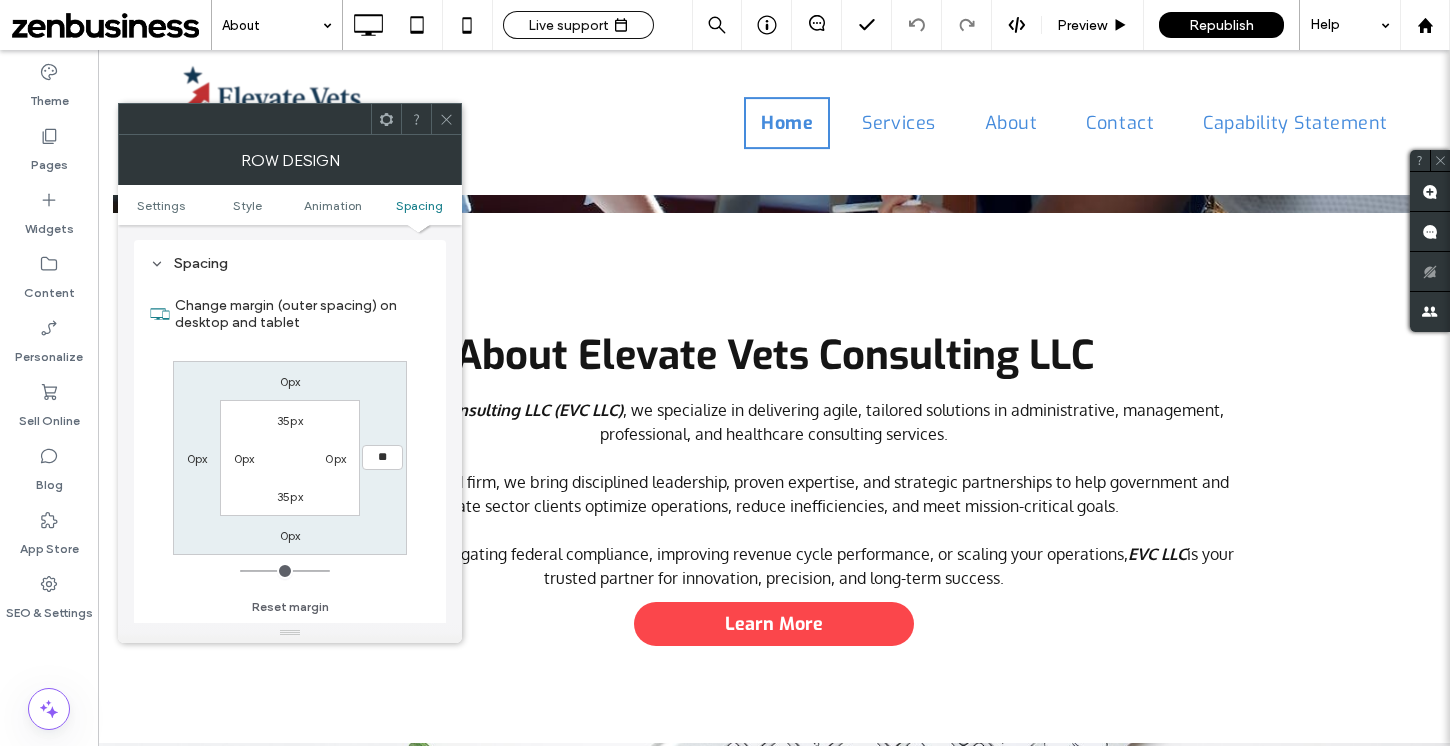 type on "**" 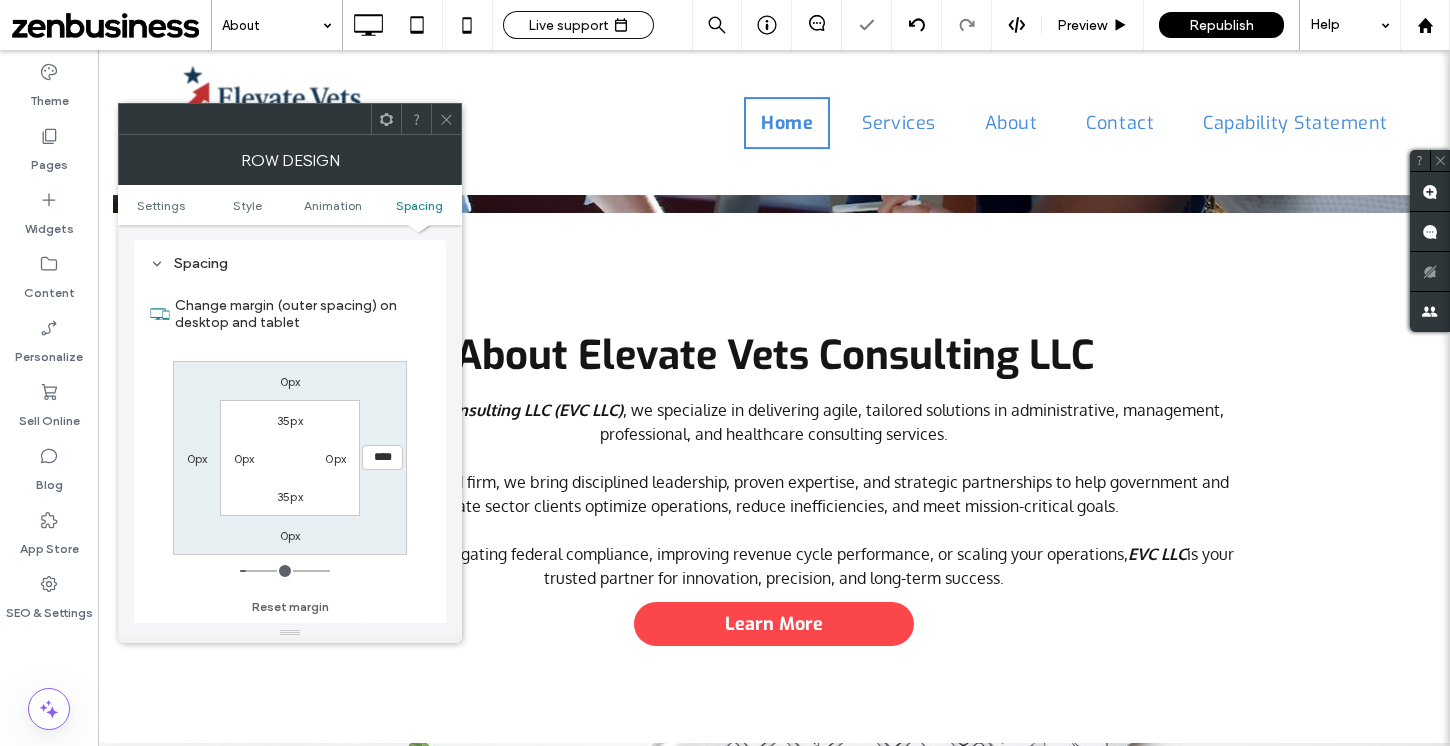 click on "0px" at bounding box center (197, 458) 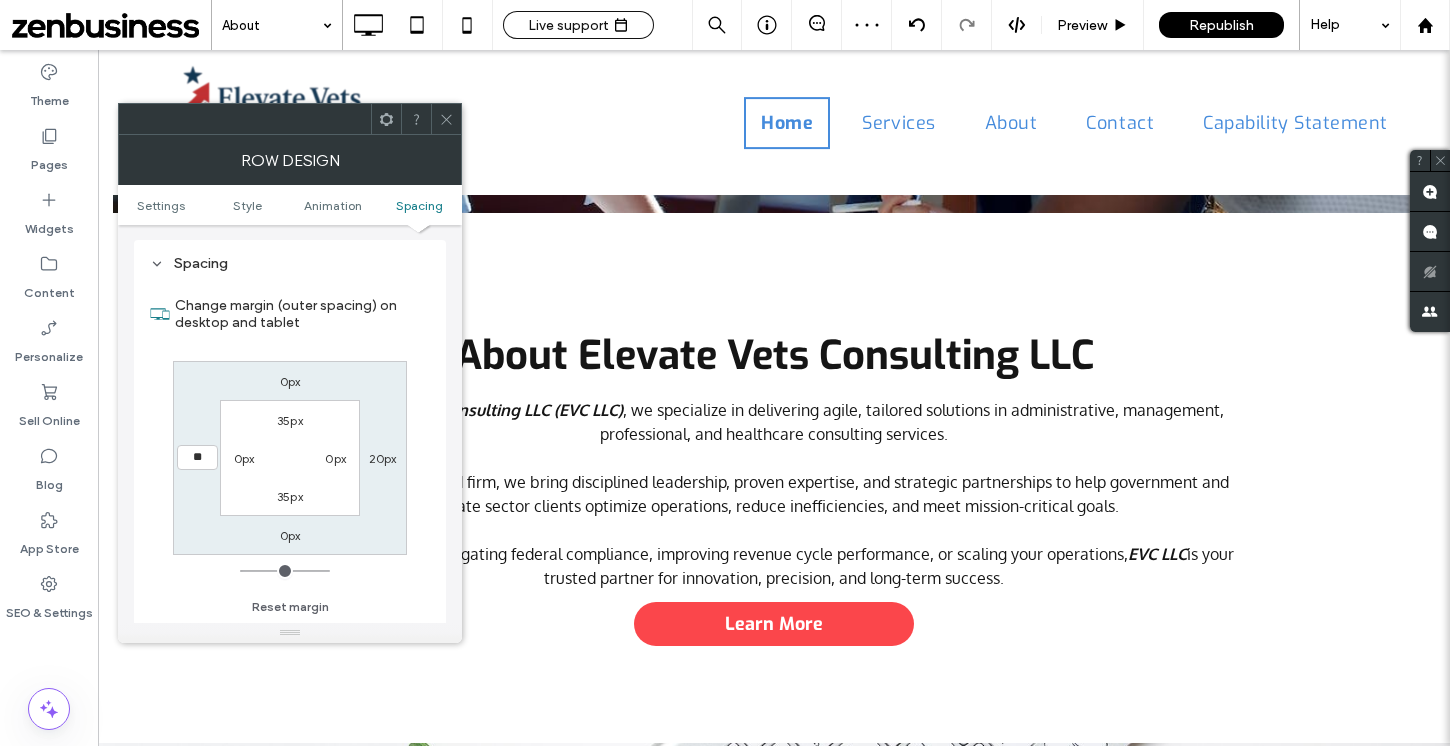 type on "**" 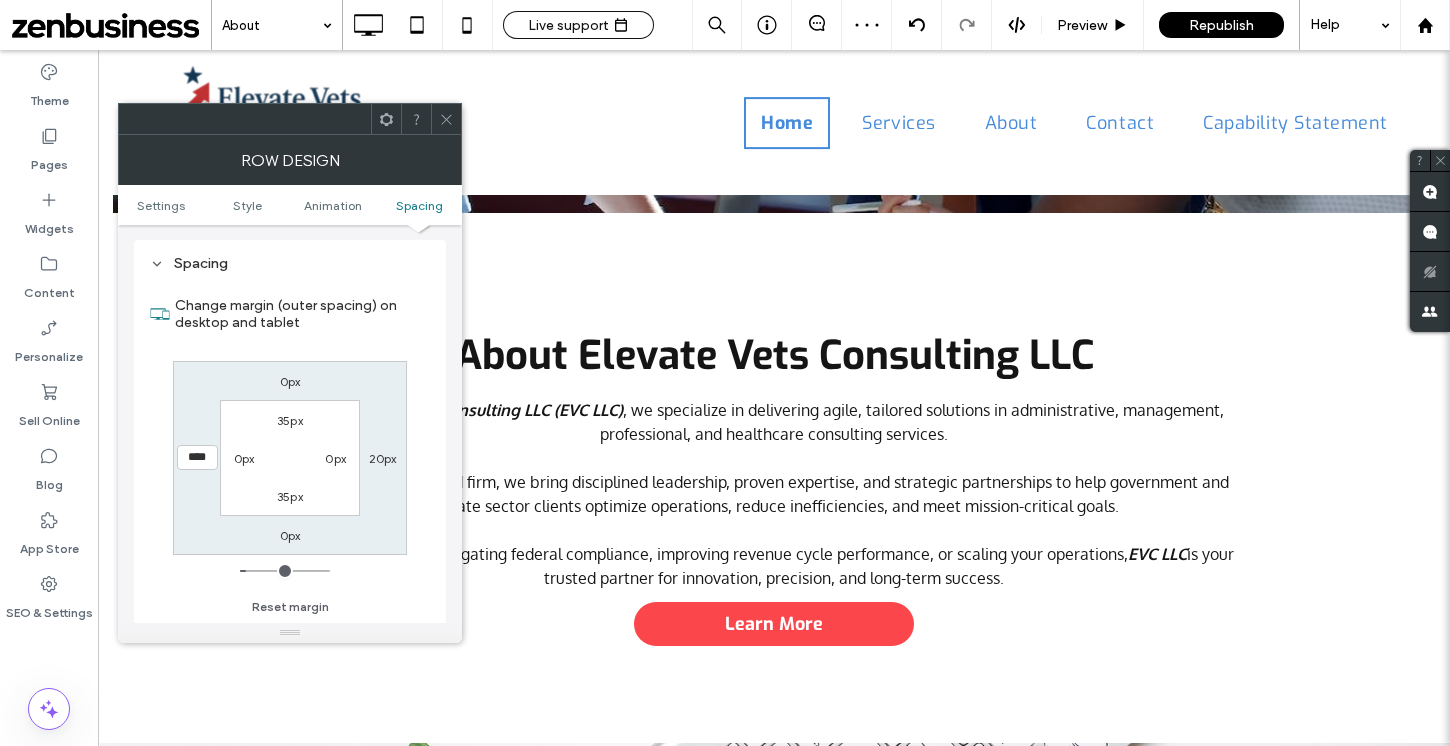 click 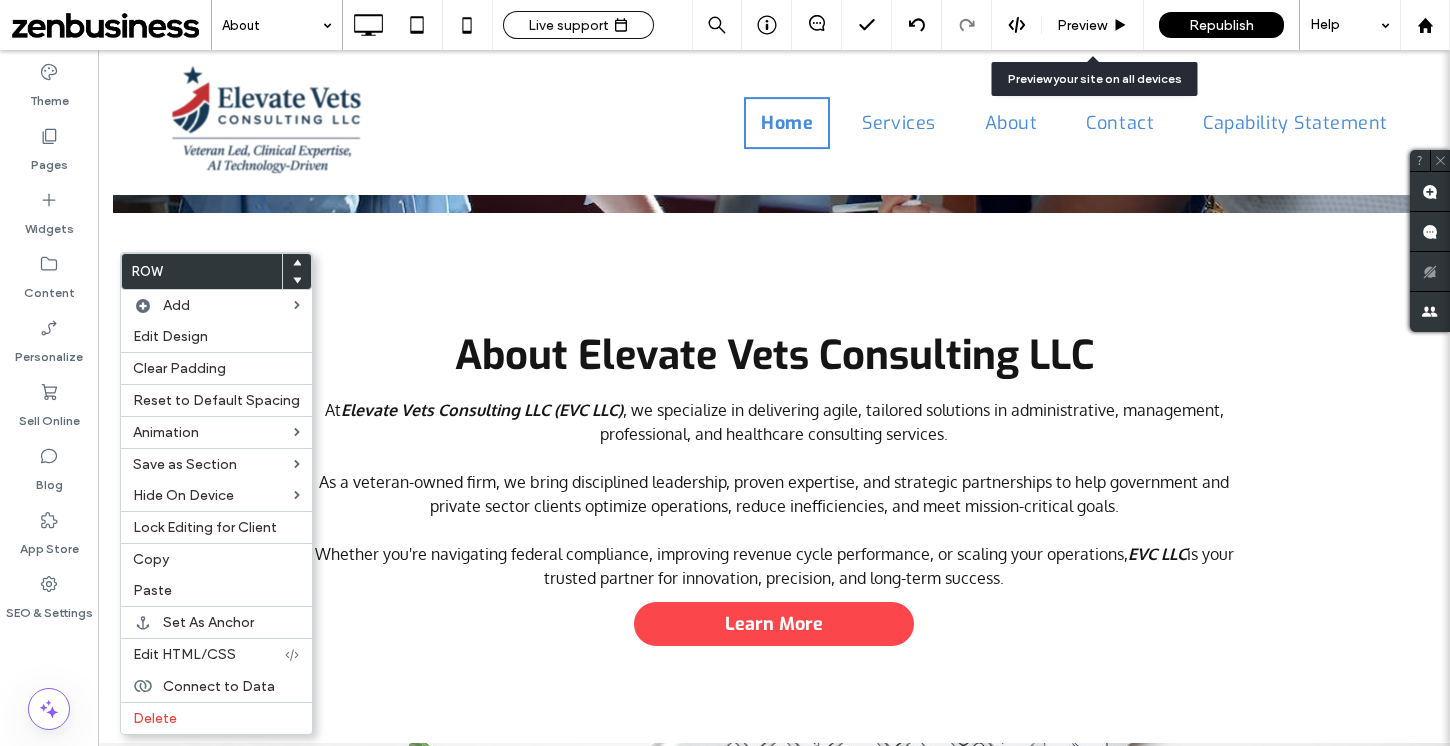 click on "Preview" at bounding box center [1082, 25] 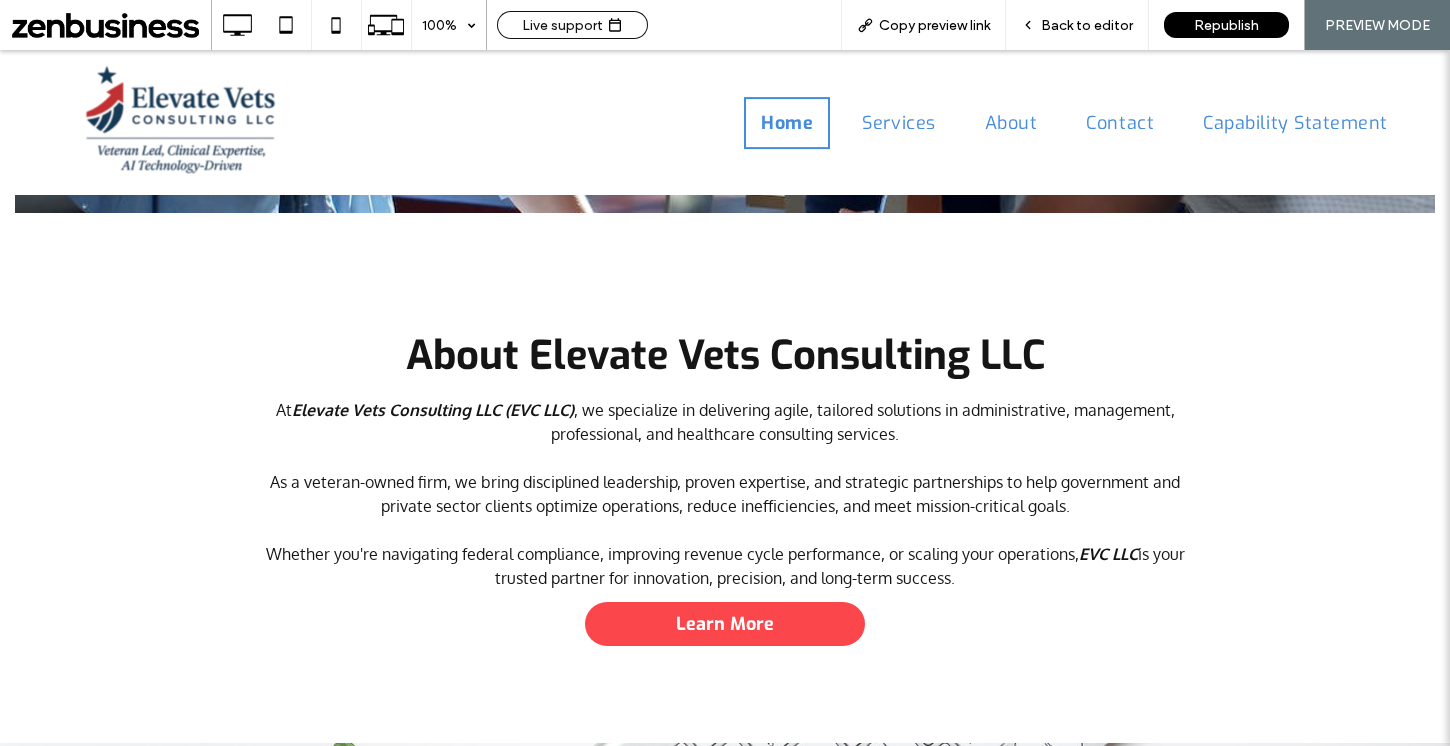 click on "Back to editor" at bounding box center [1087, 25] 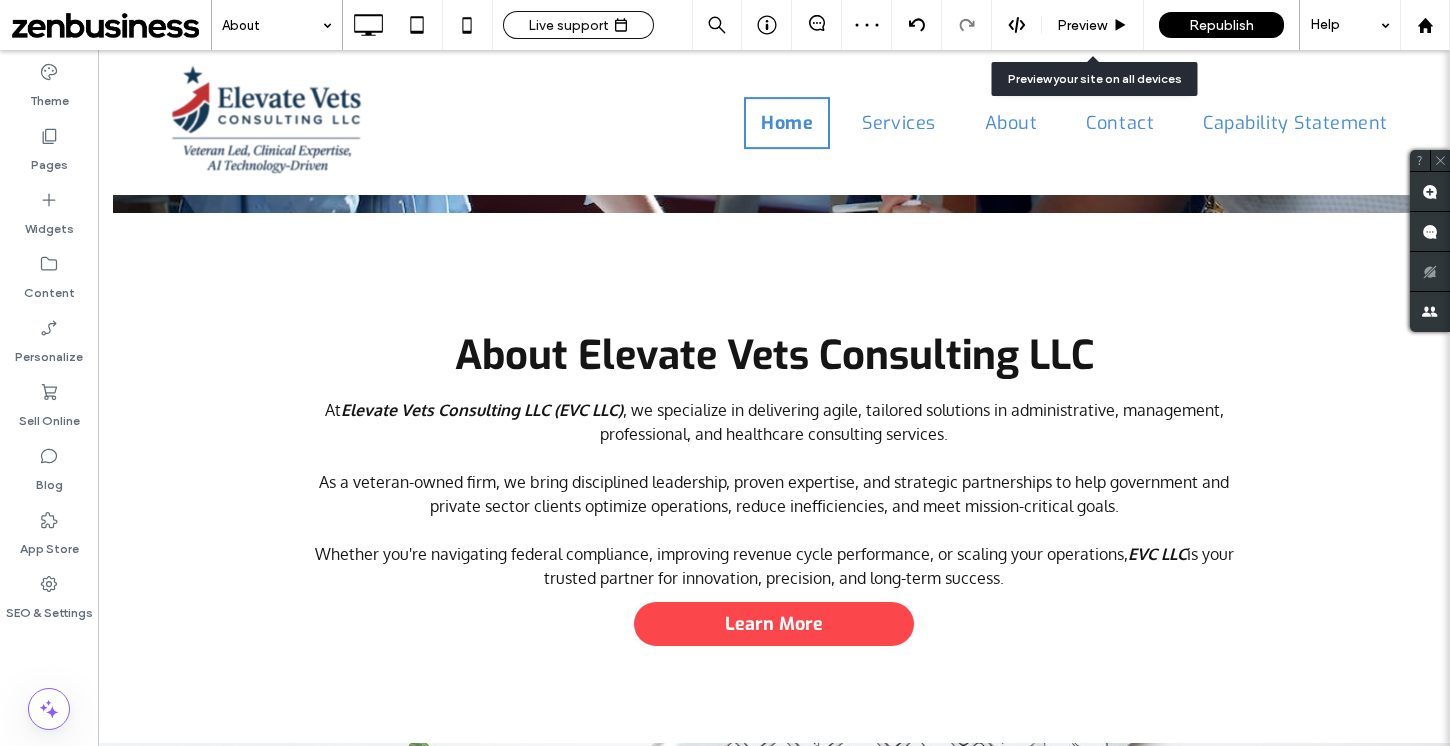 click on "Preview" at bounding box center (1082, 25) 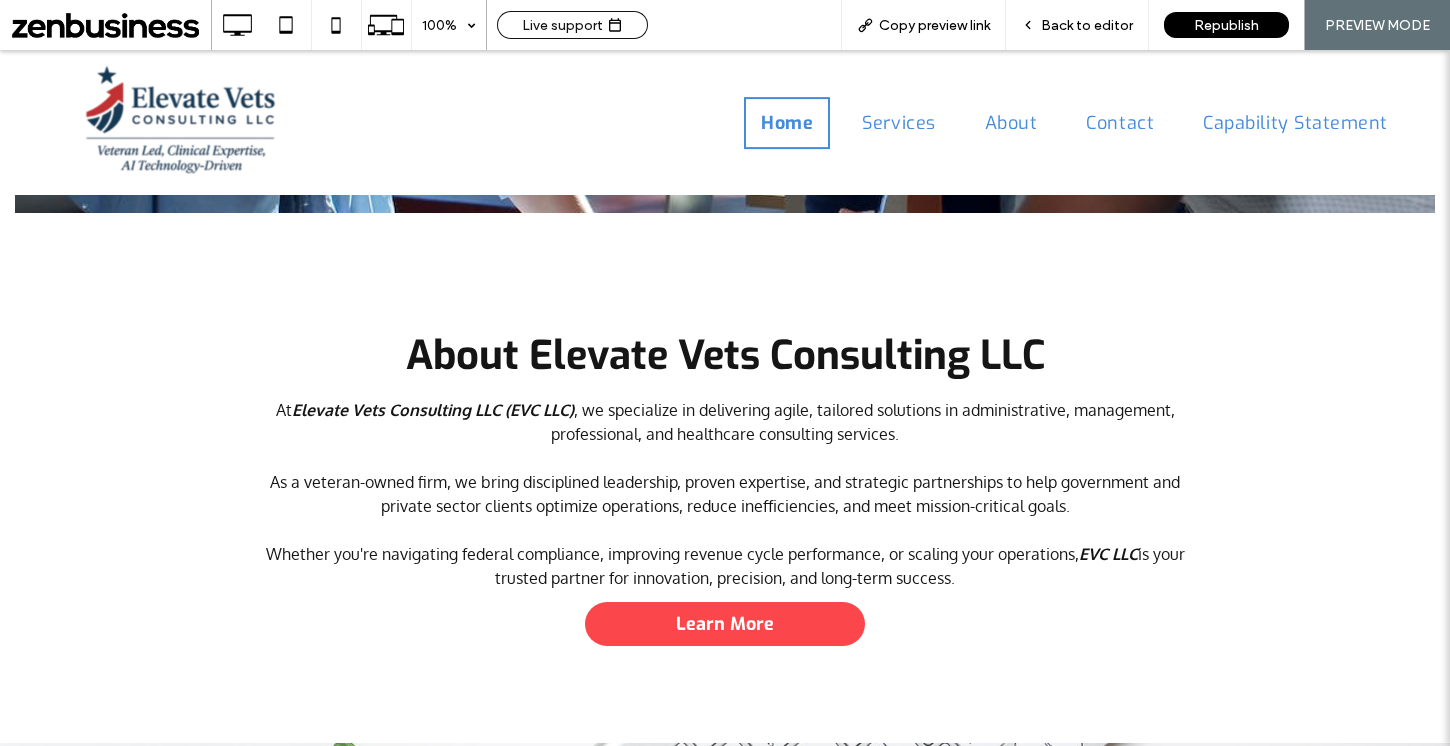 click on "Back to editor" at bounding box center [1077, 25] 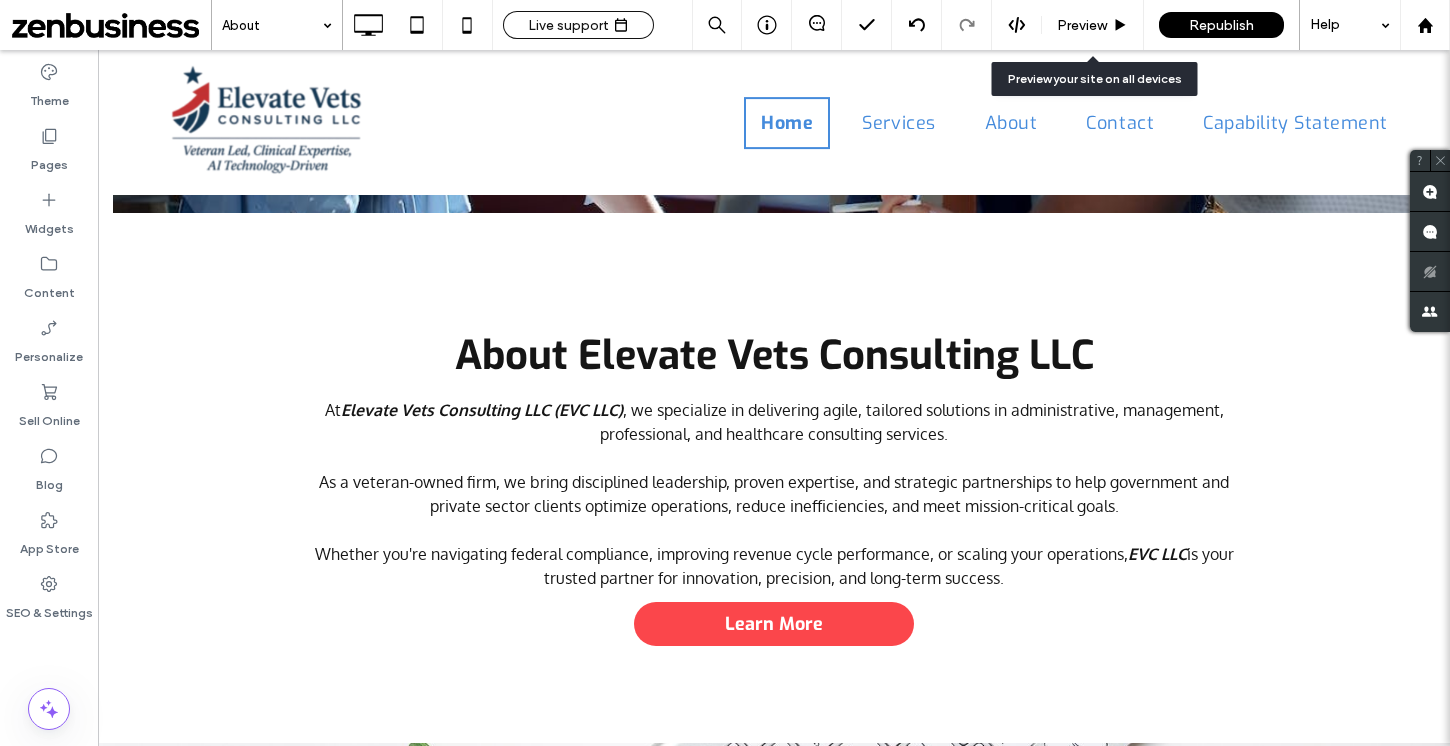 click on "Preview" at bounding box center [1082, 25] 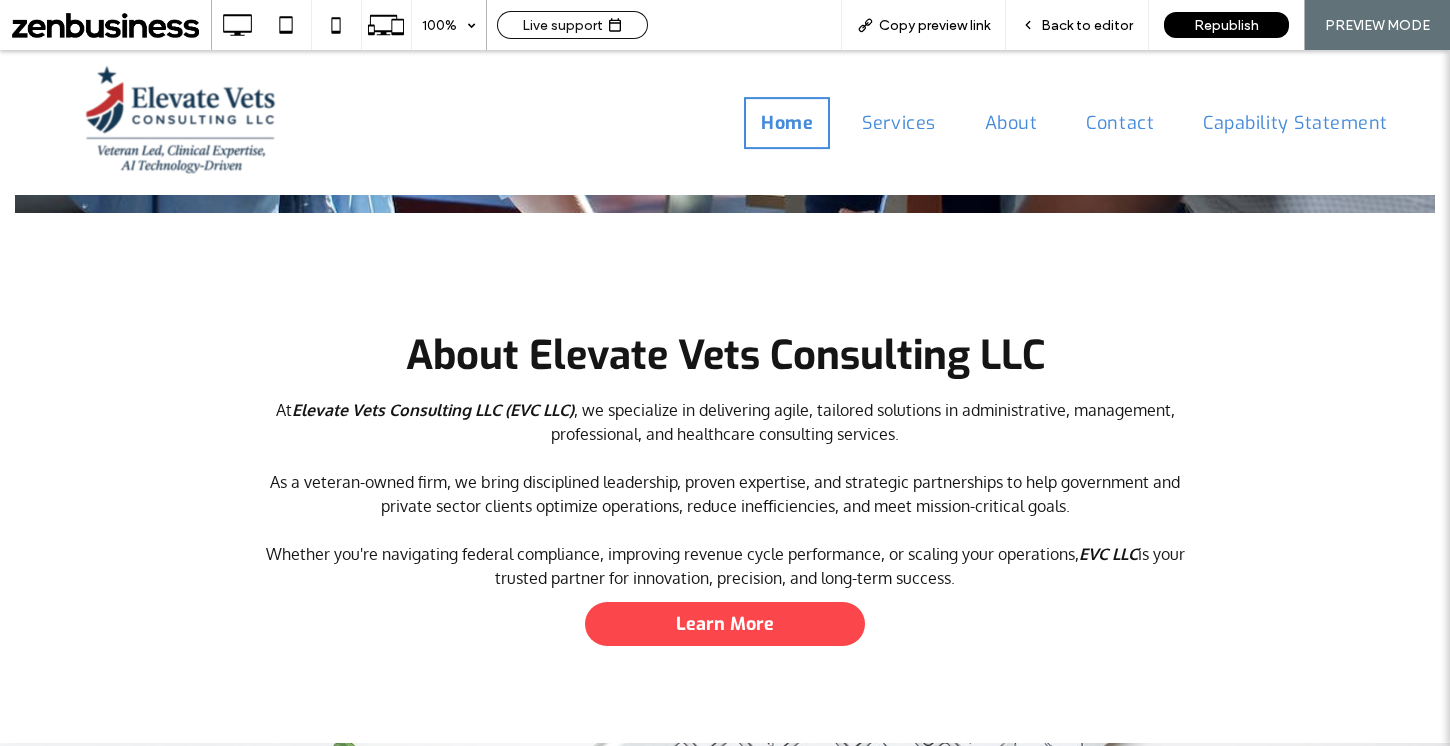 click on "Back to editor" at bounding box center (1087, 25) 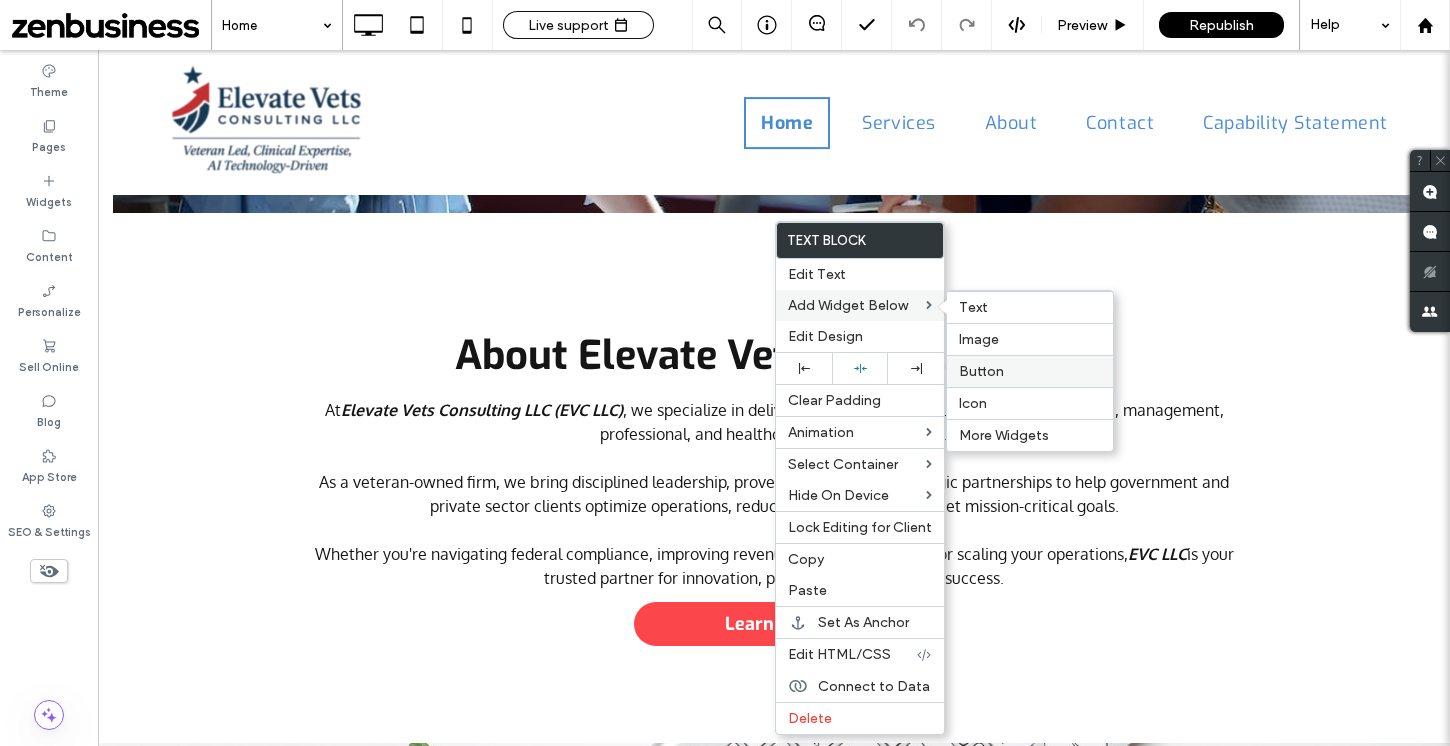 click on "Button" at bounding box center (1030, 371) 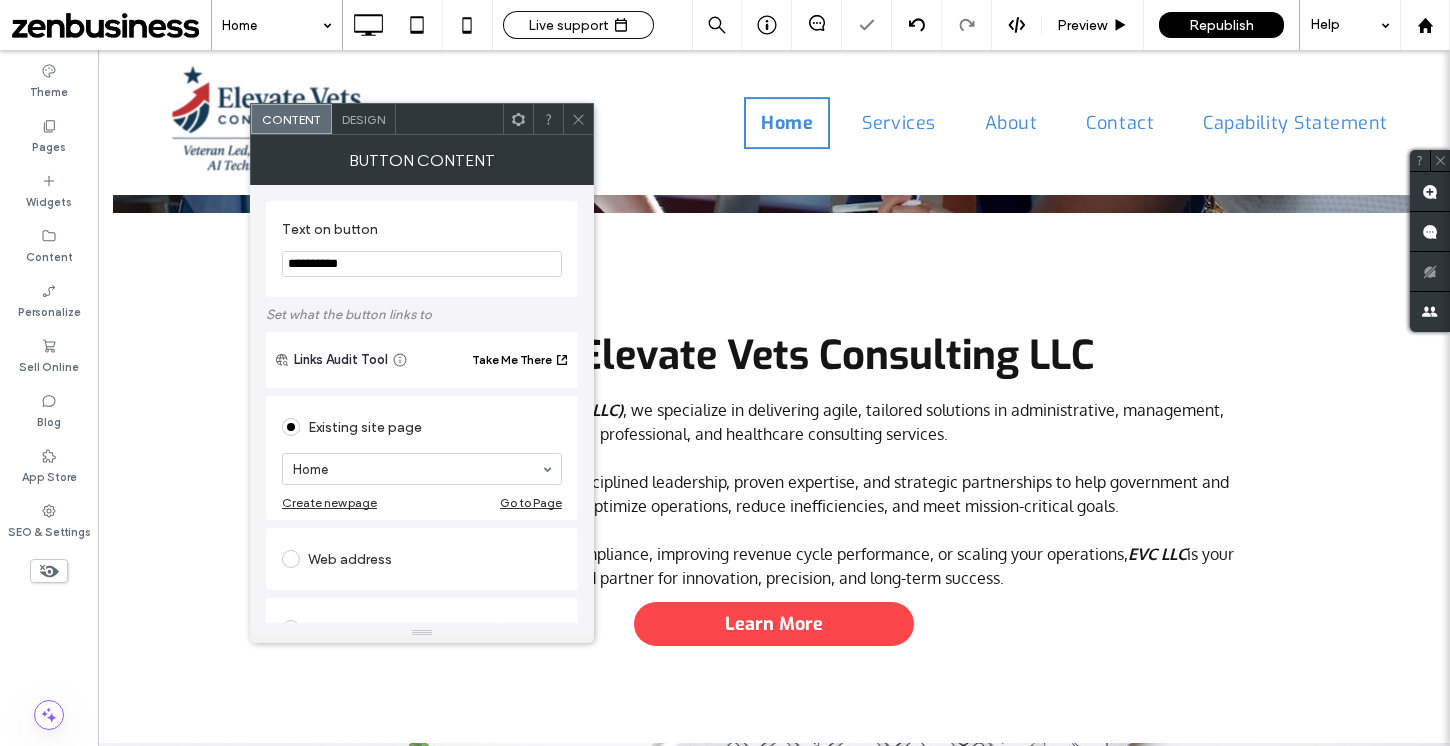 click on "**********" at bounding box center [422, 264] 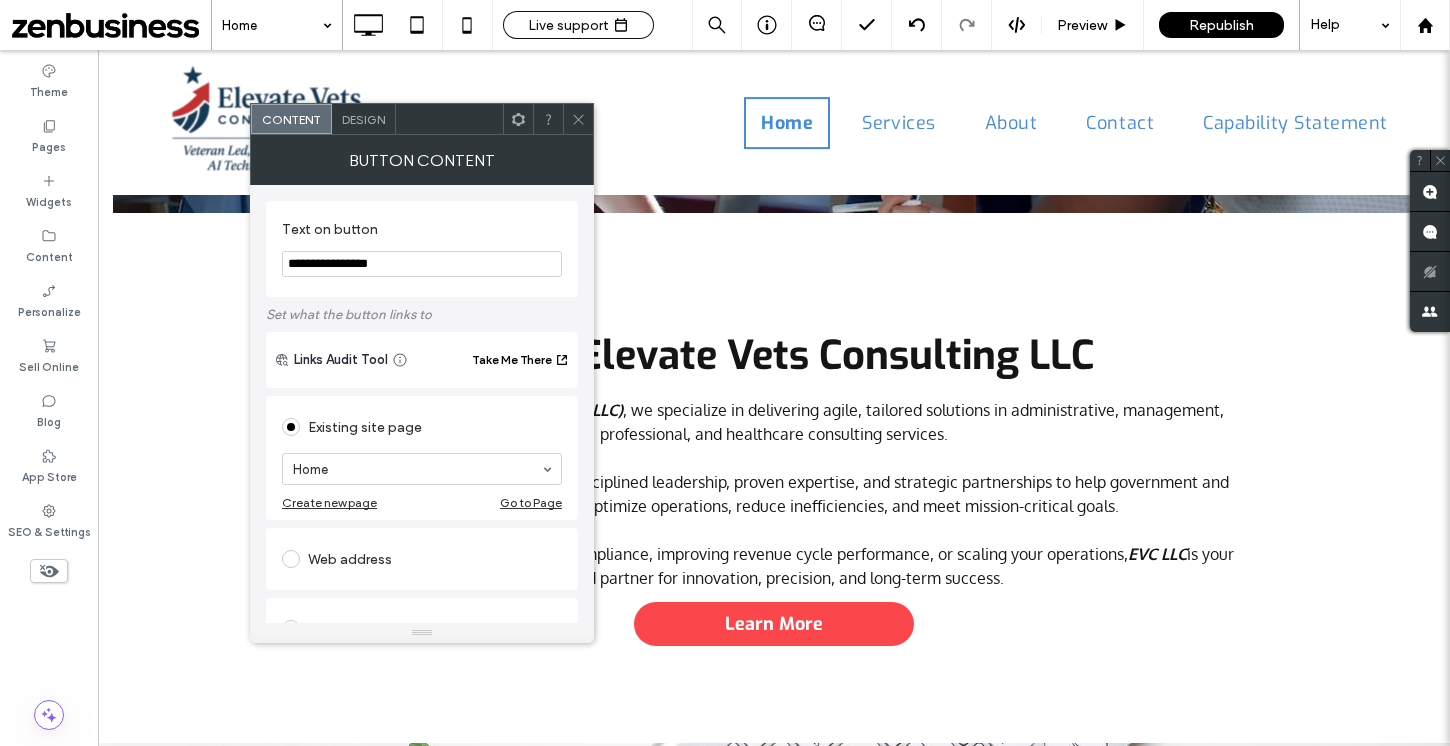 type on "**********" 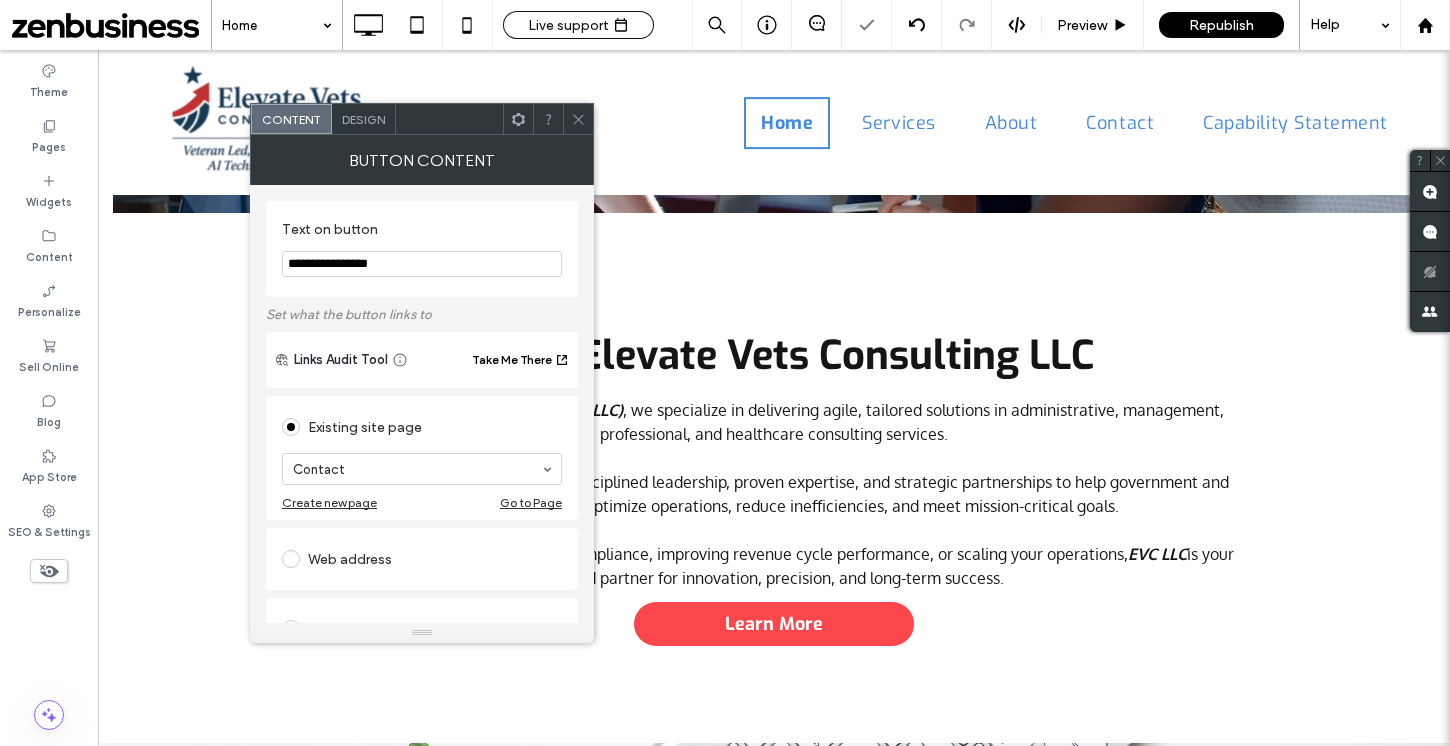 click on "Set what the button links to" at bounding box center (422, 314) 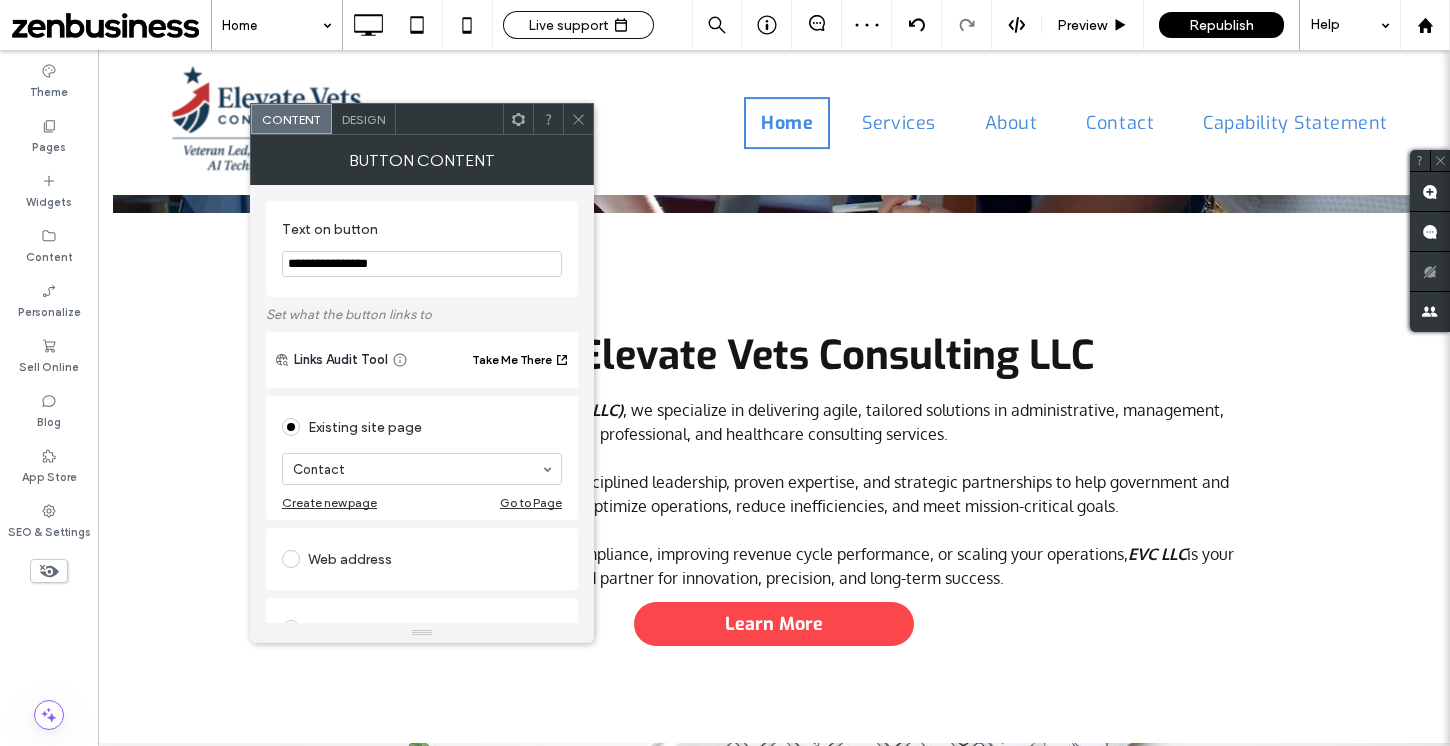 click 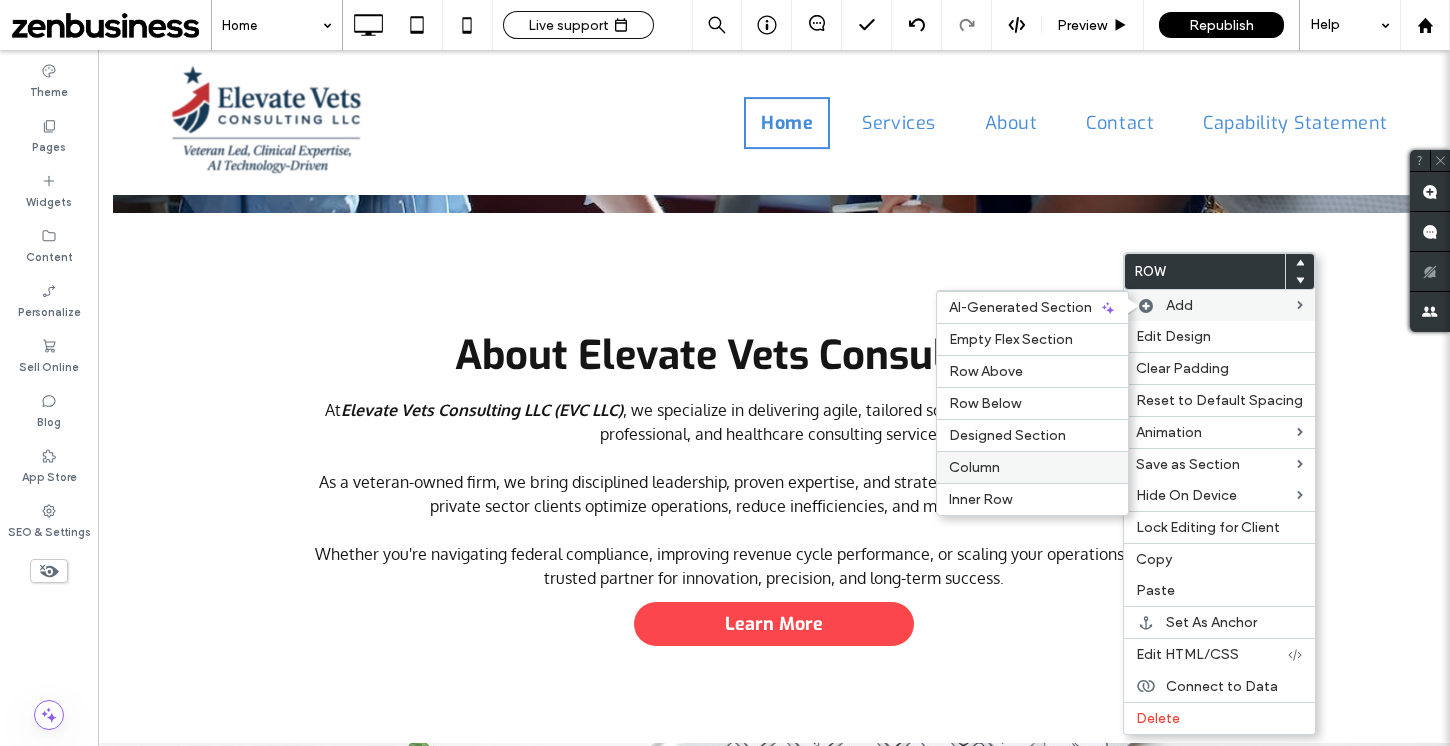 click on "Column" at bounding box center (974, 467) 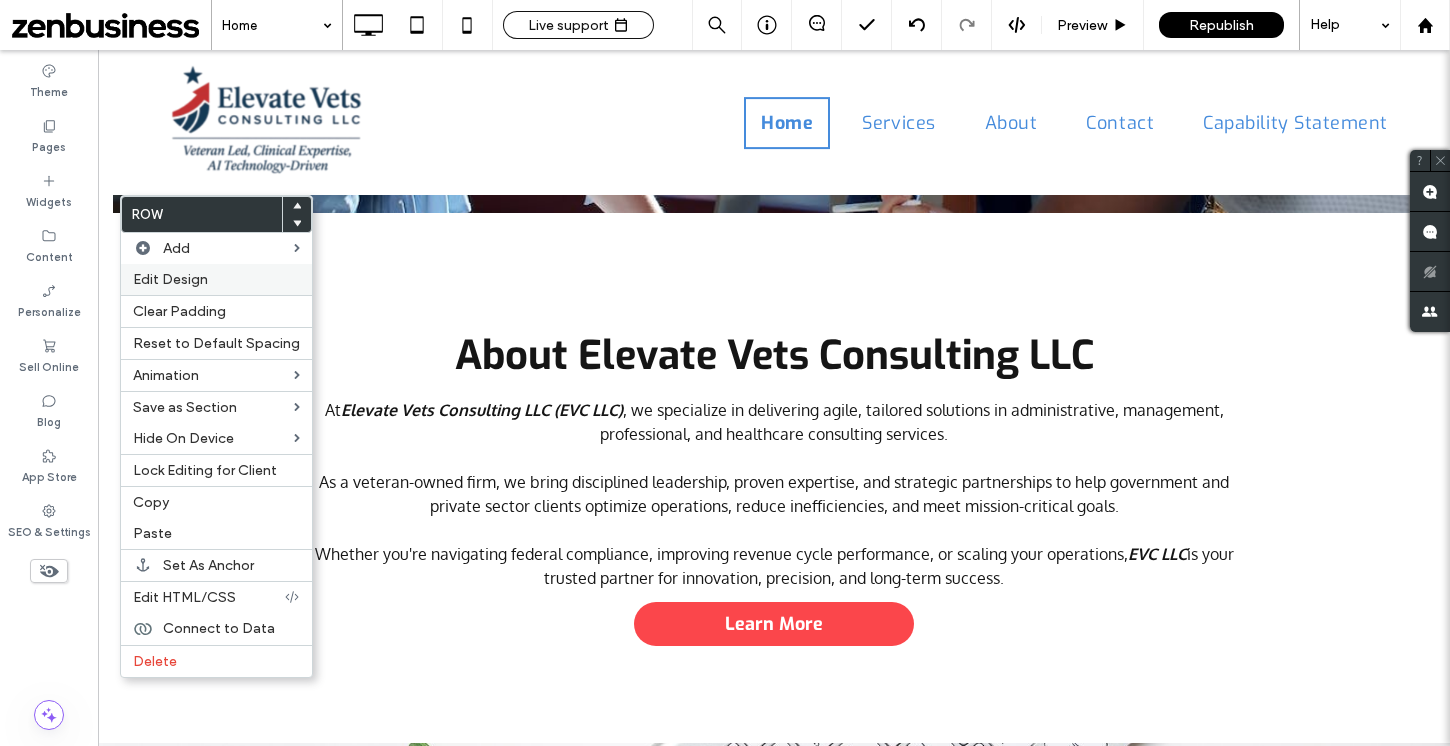 click on "Edit Design" at bounding box center (170, 279) 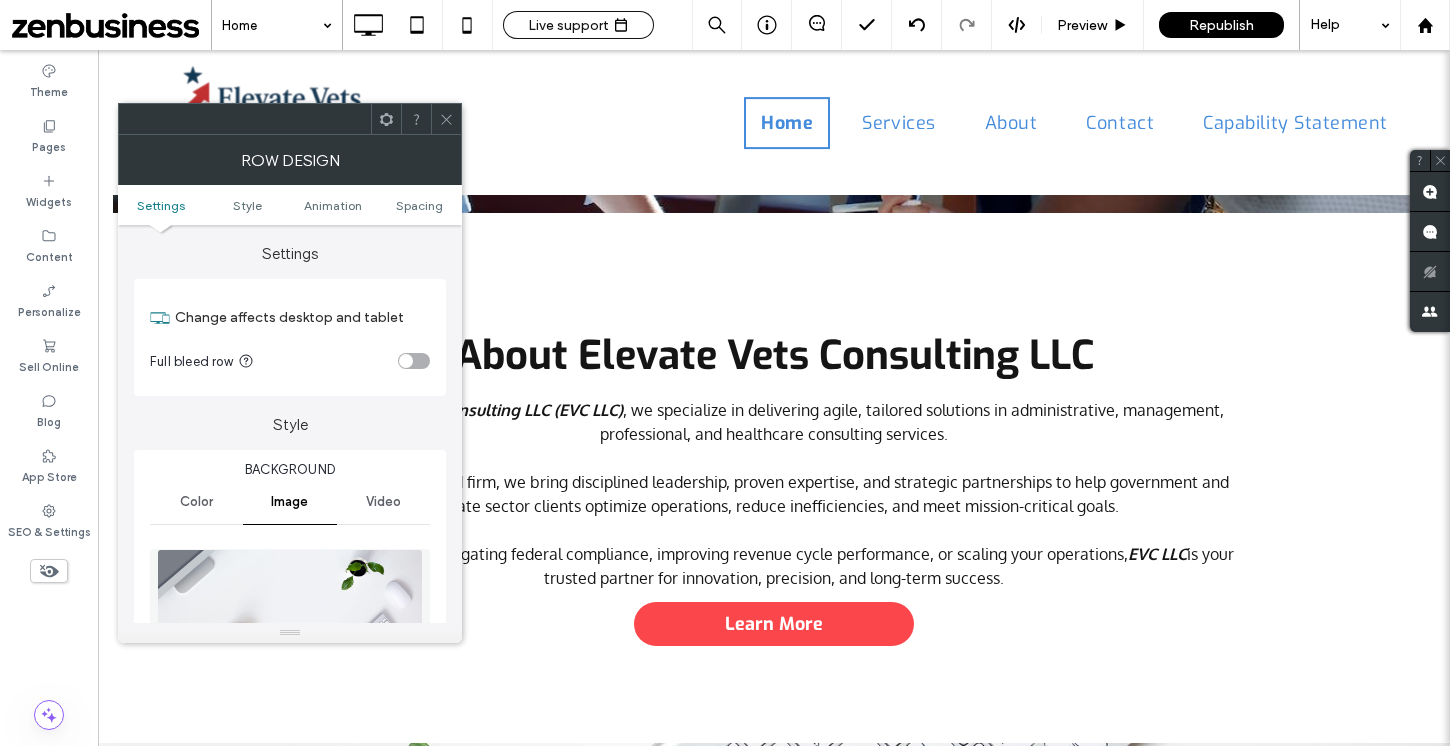 click at bounding box center (406, 361) 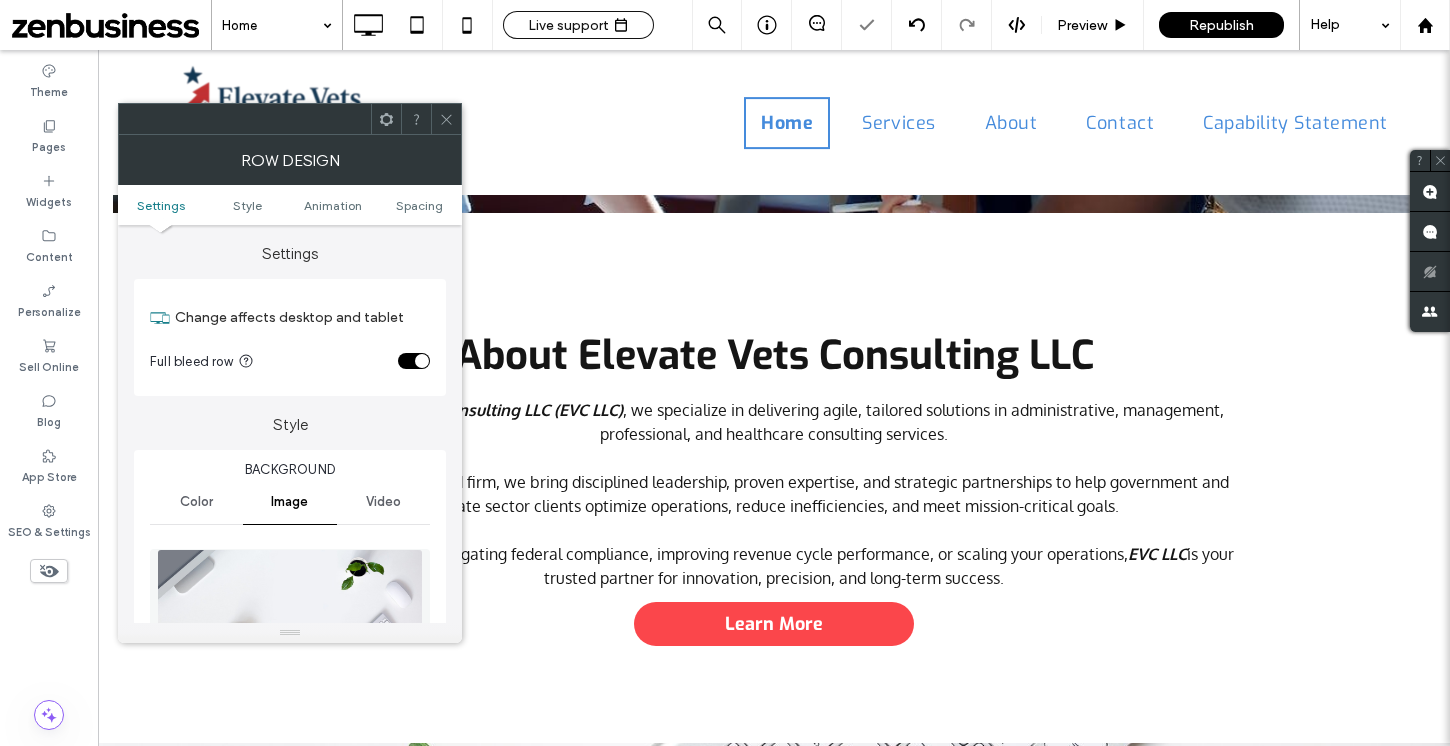 click at bounding box center (446, 119) 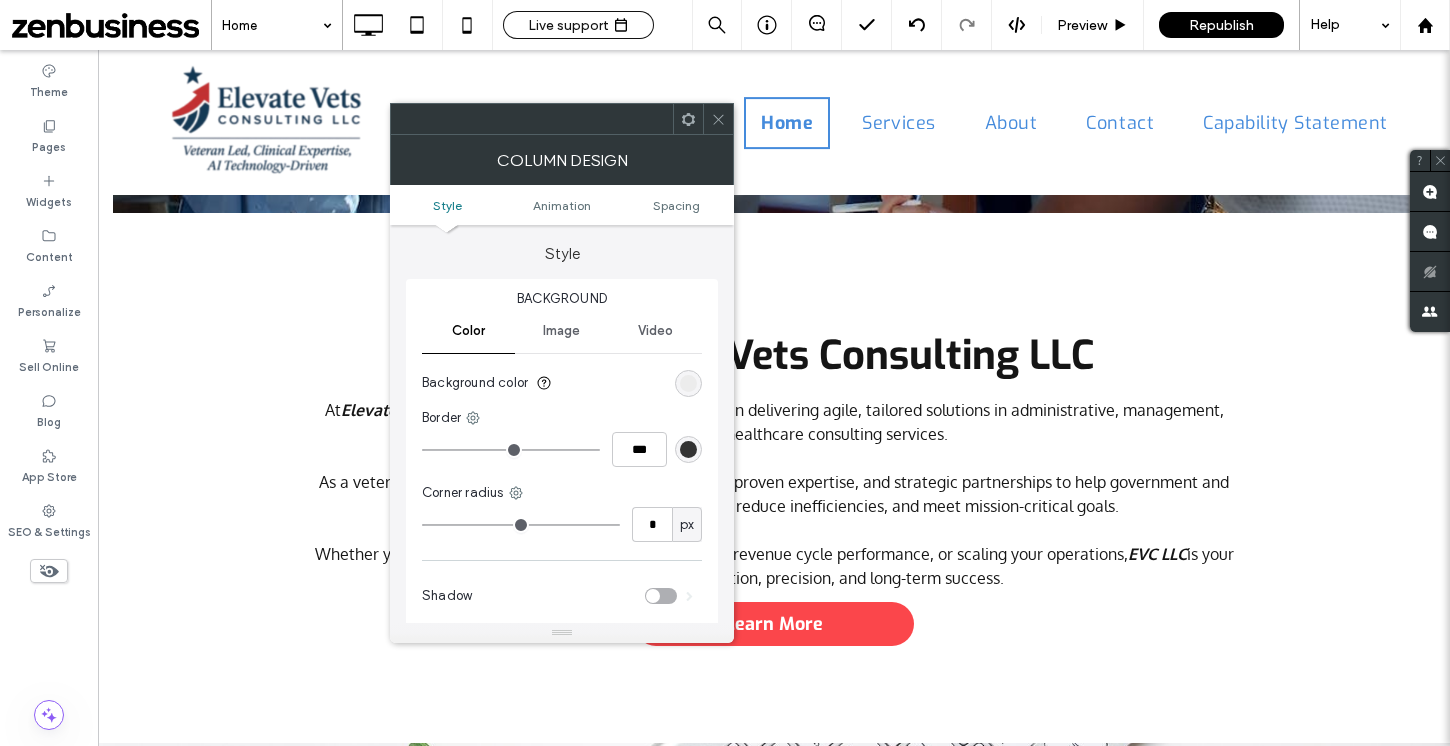 click at bounding box center [718, 119] 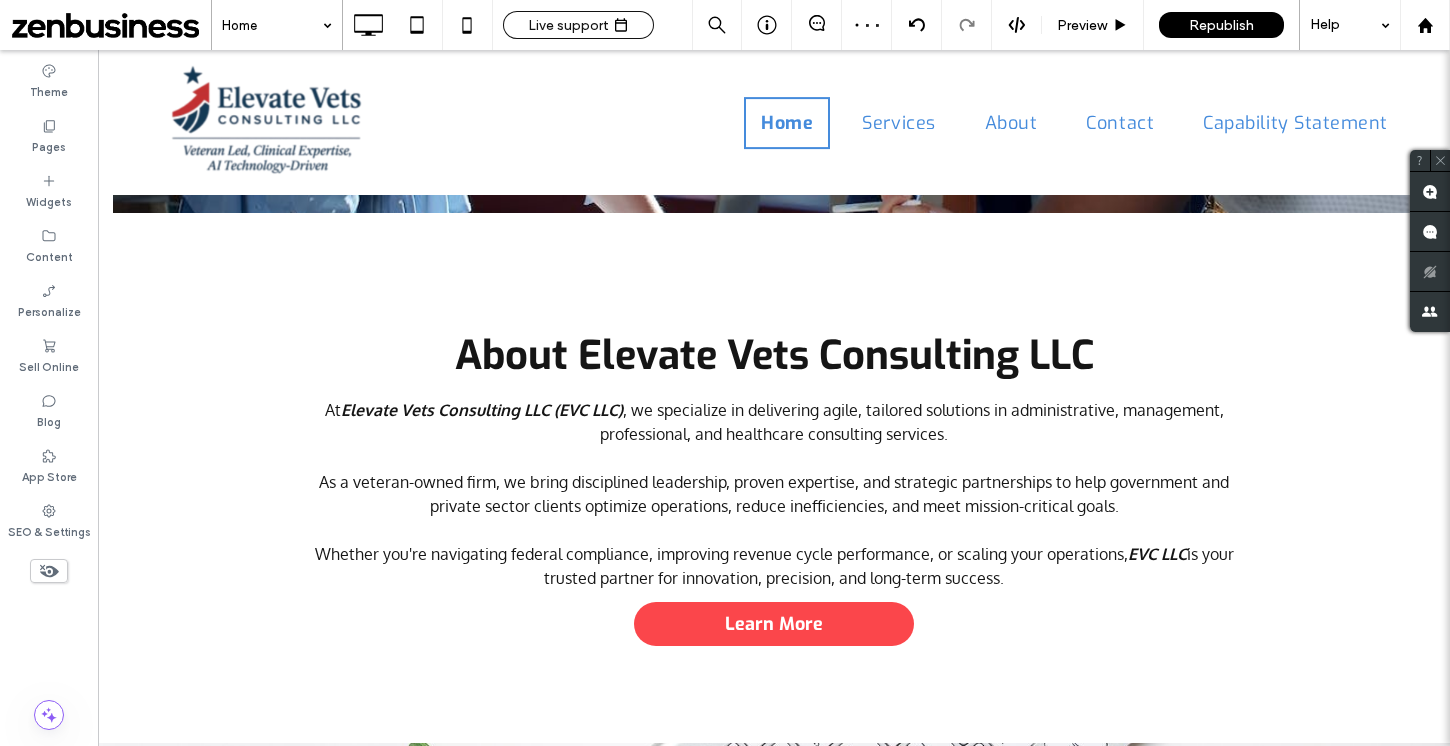 type on "***" 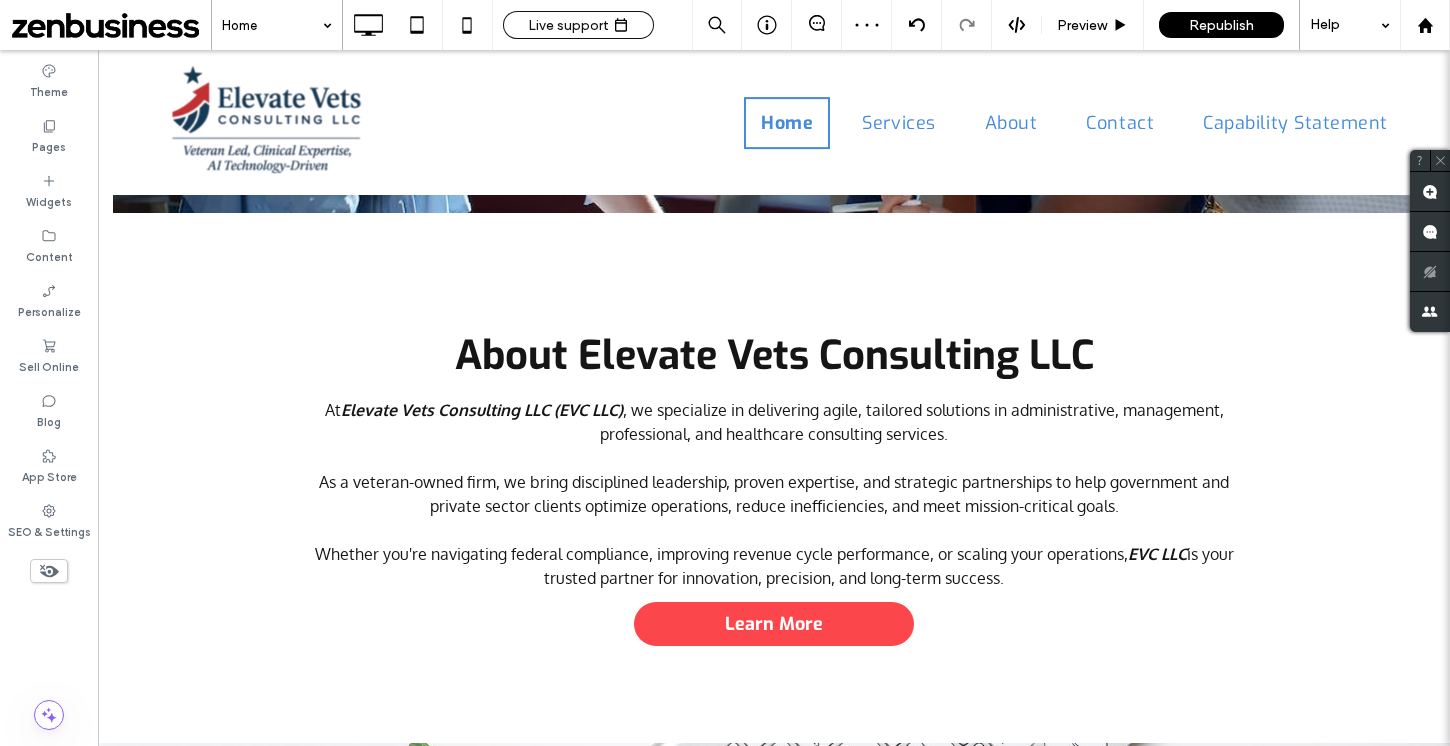 type on "**" 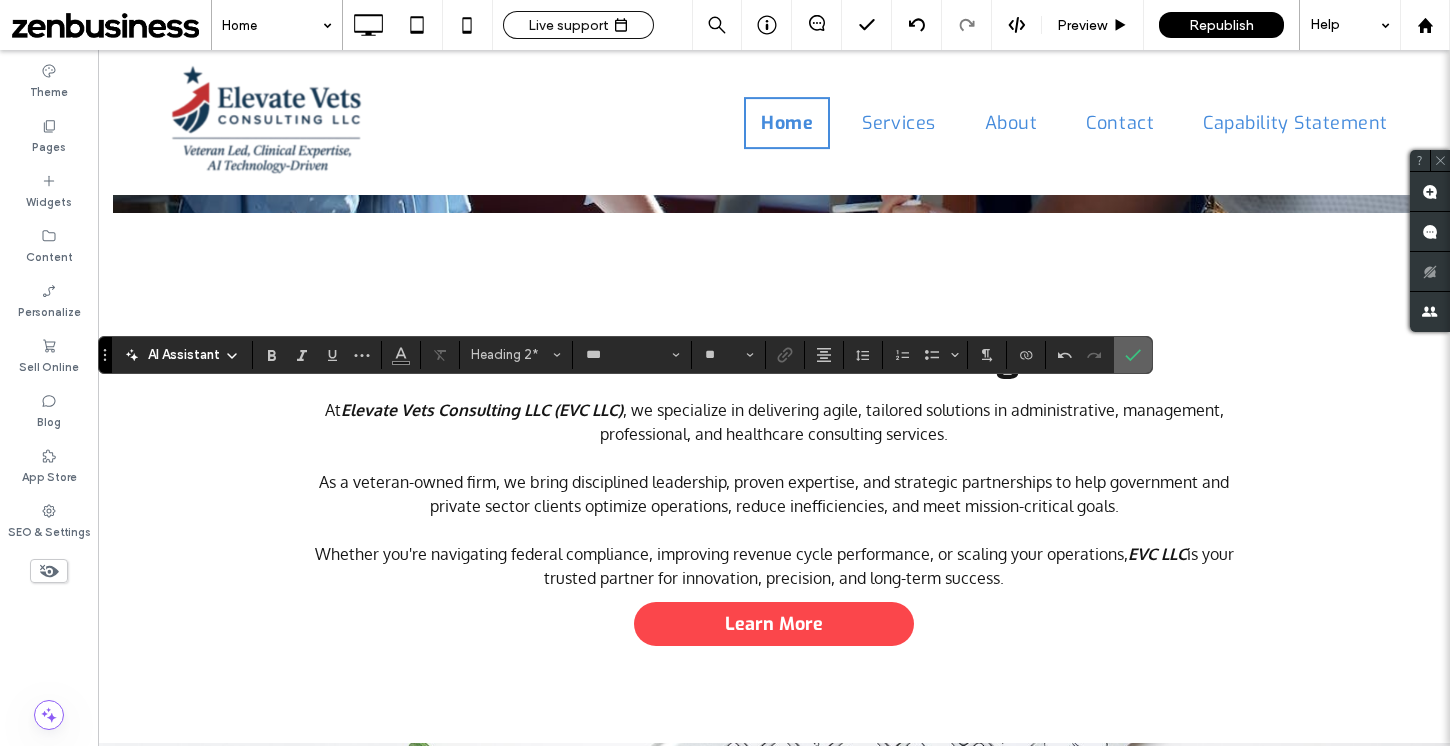 click 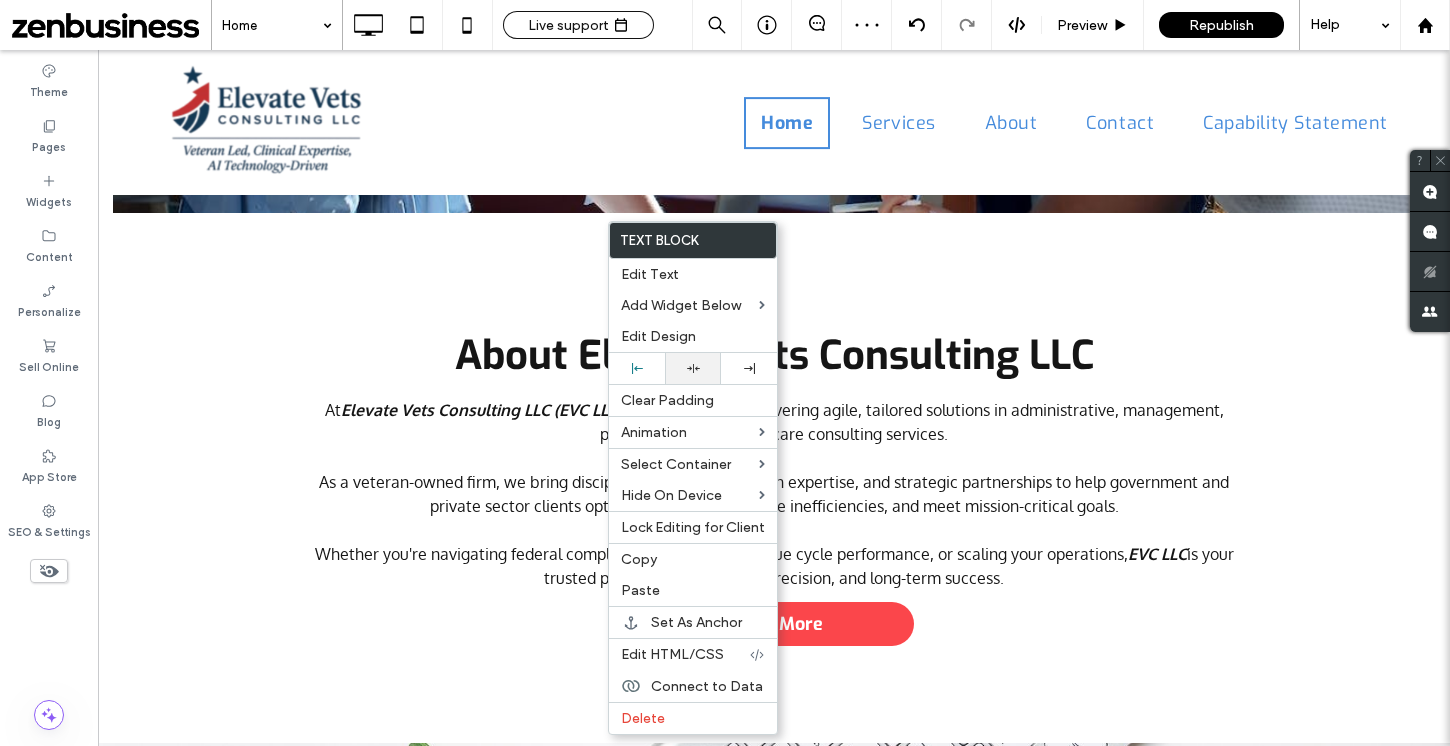 click 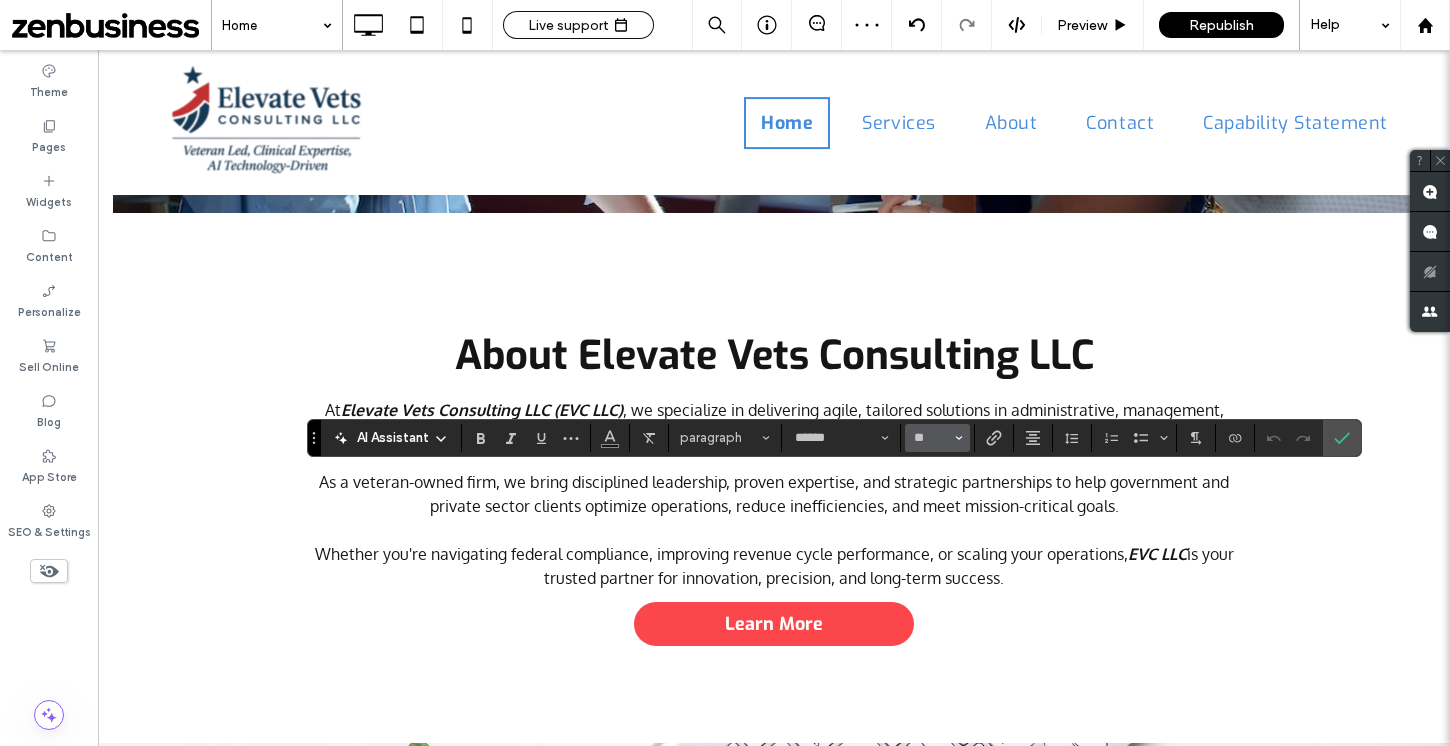 click 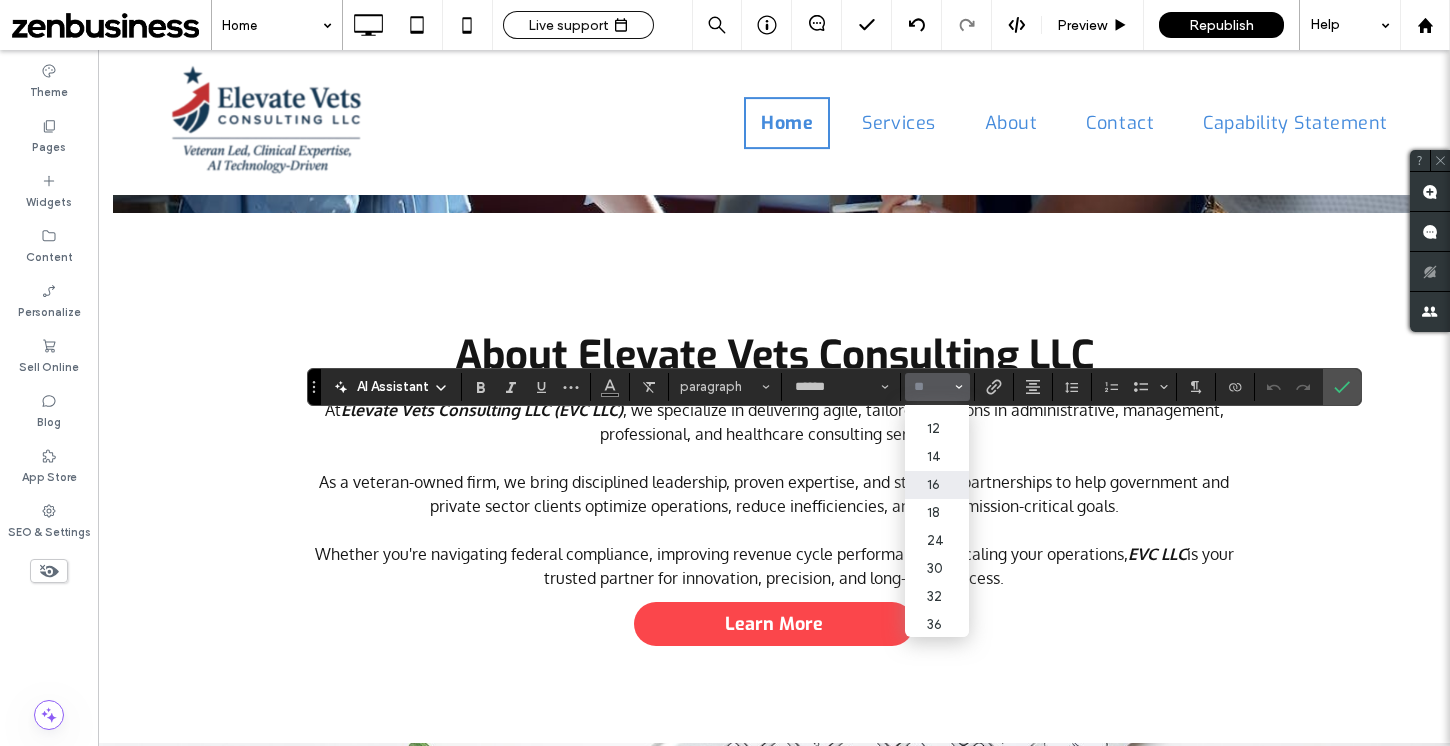 scroll, scrollTop: 107, scrollLeft: 0, axis: vertical 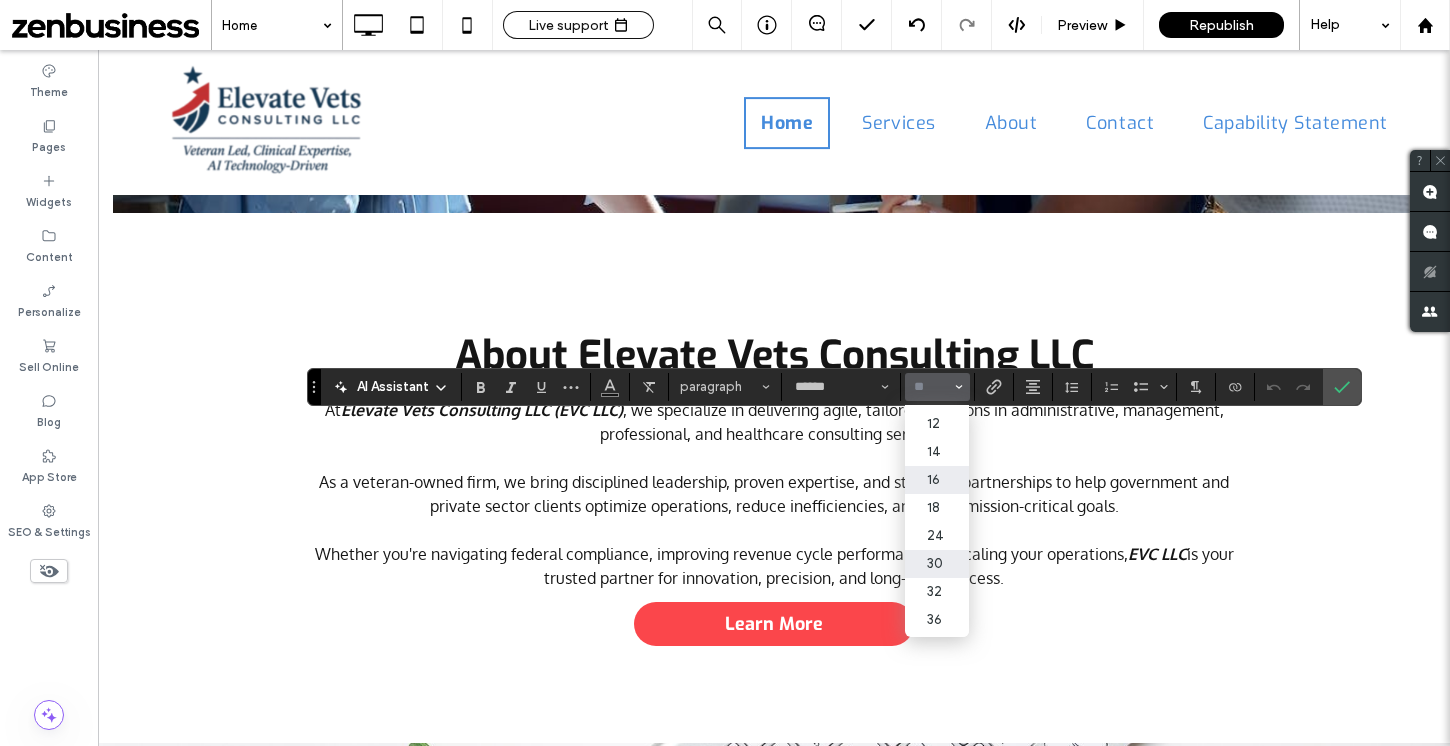 click on "30" at bounding box center [937, 564] 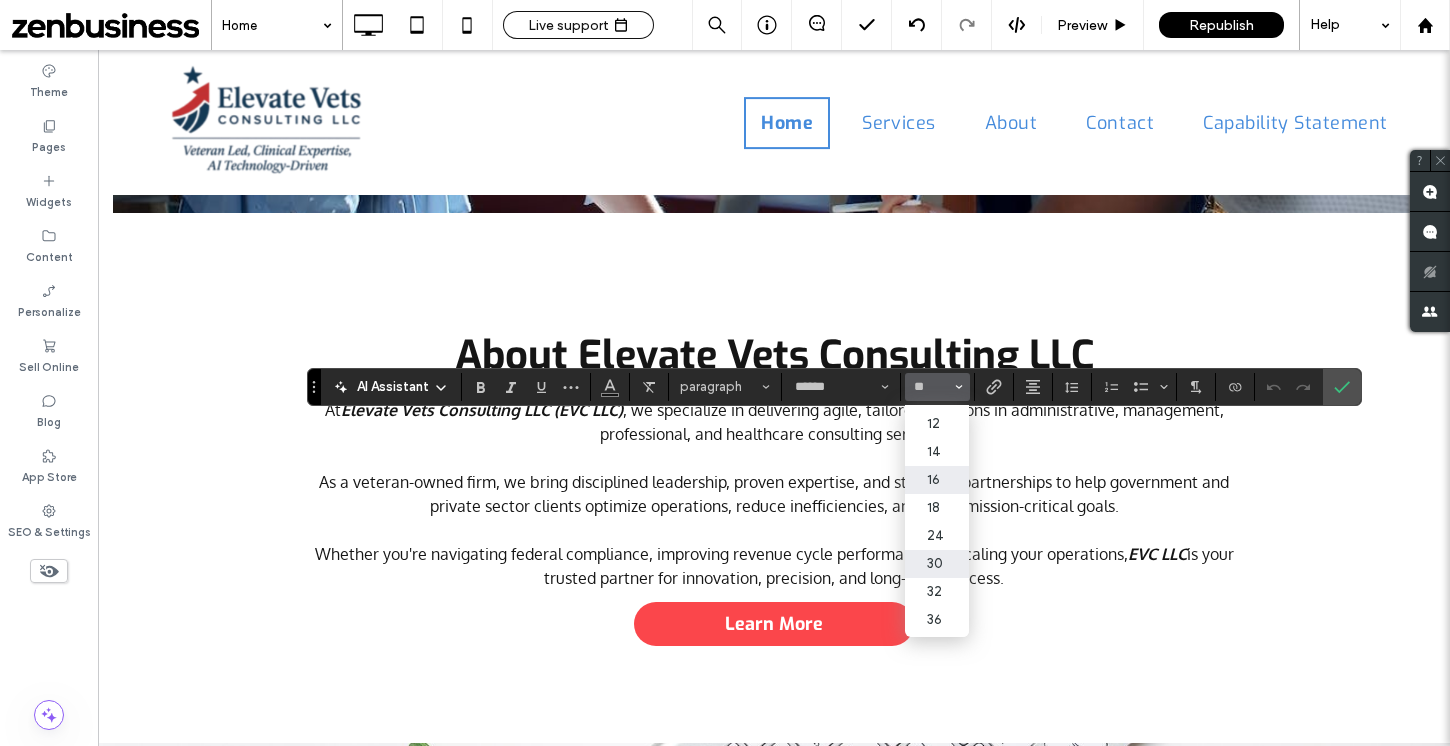 type on "**" 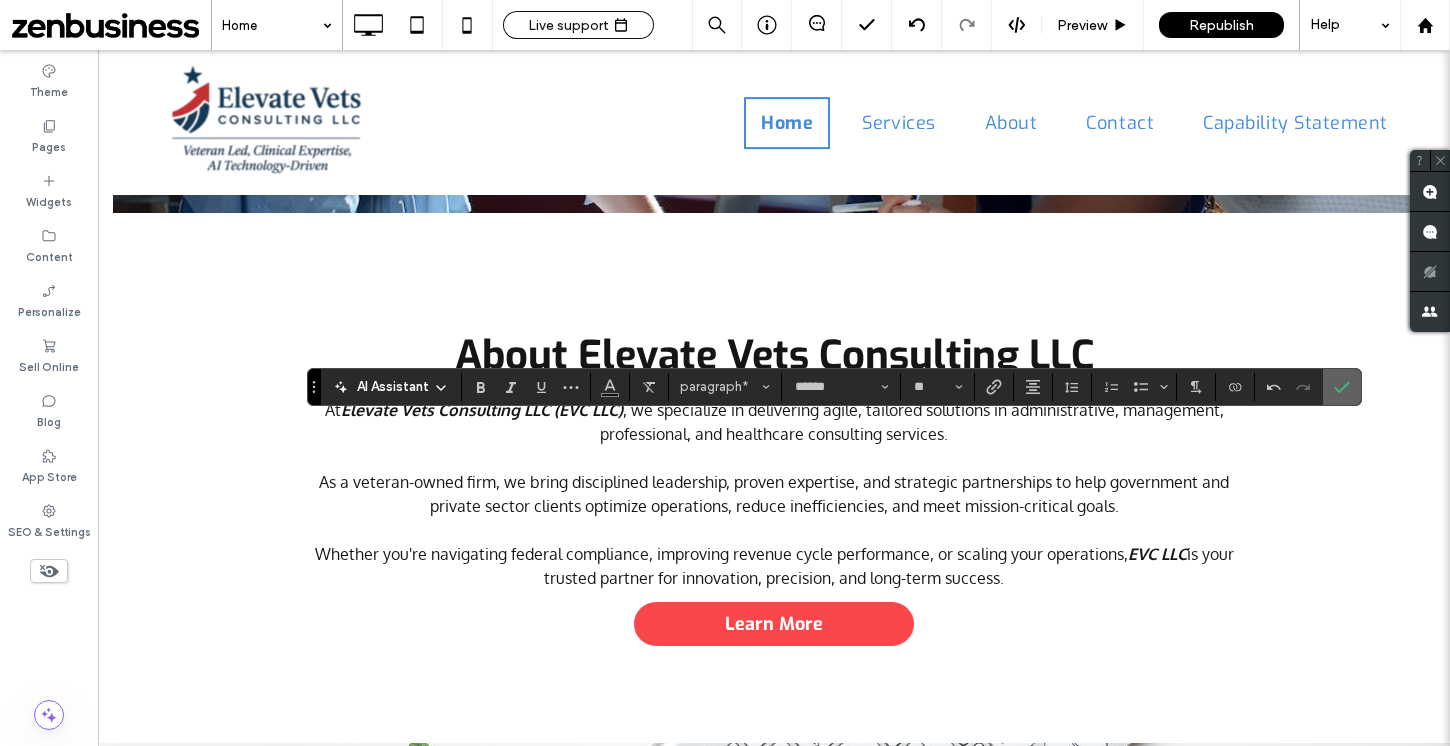 click 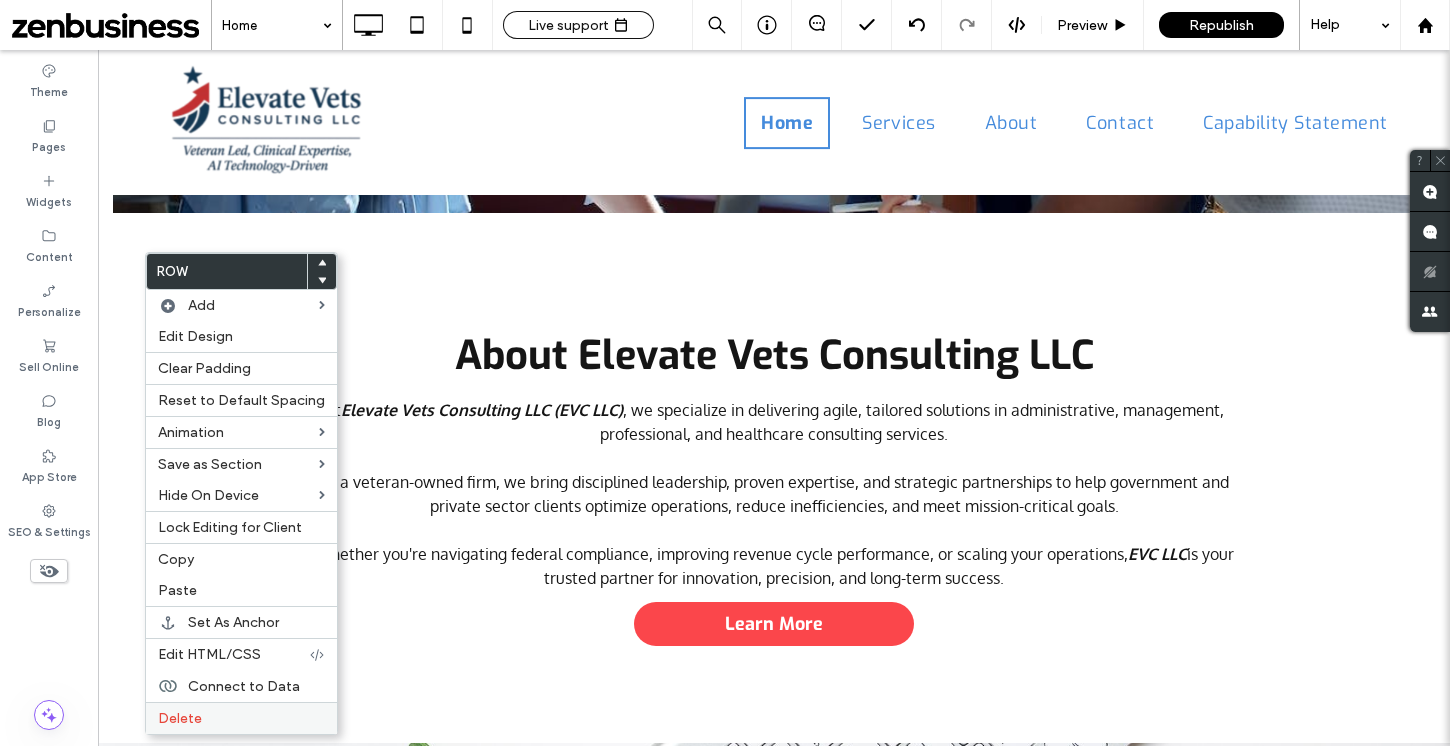 click on "Delete" at bounding box center (241, 718) 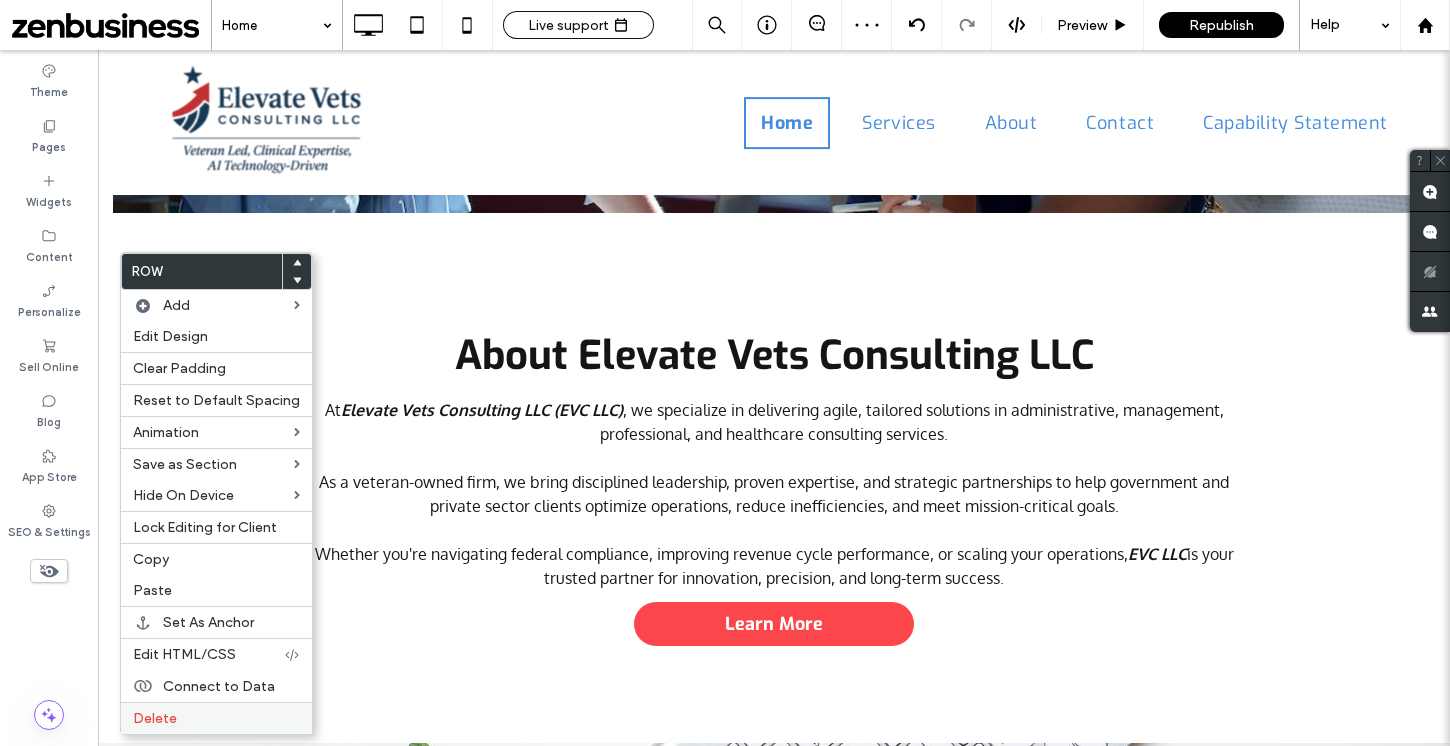click on "Delete" at bounding box center (155, 718) 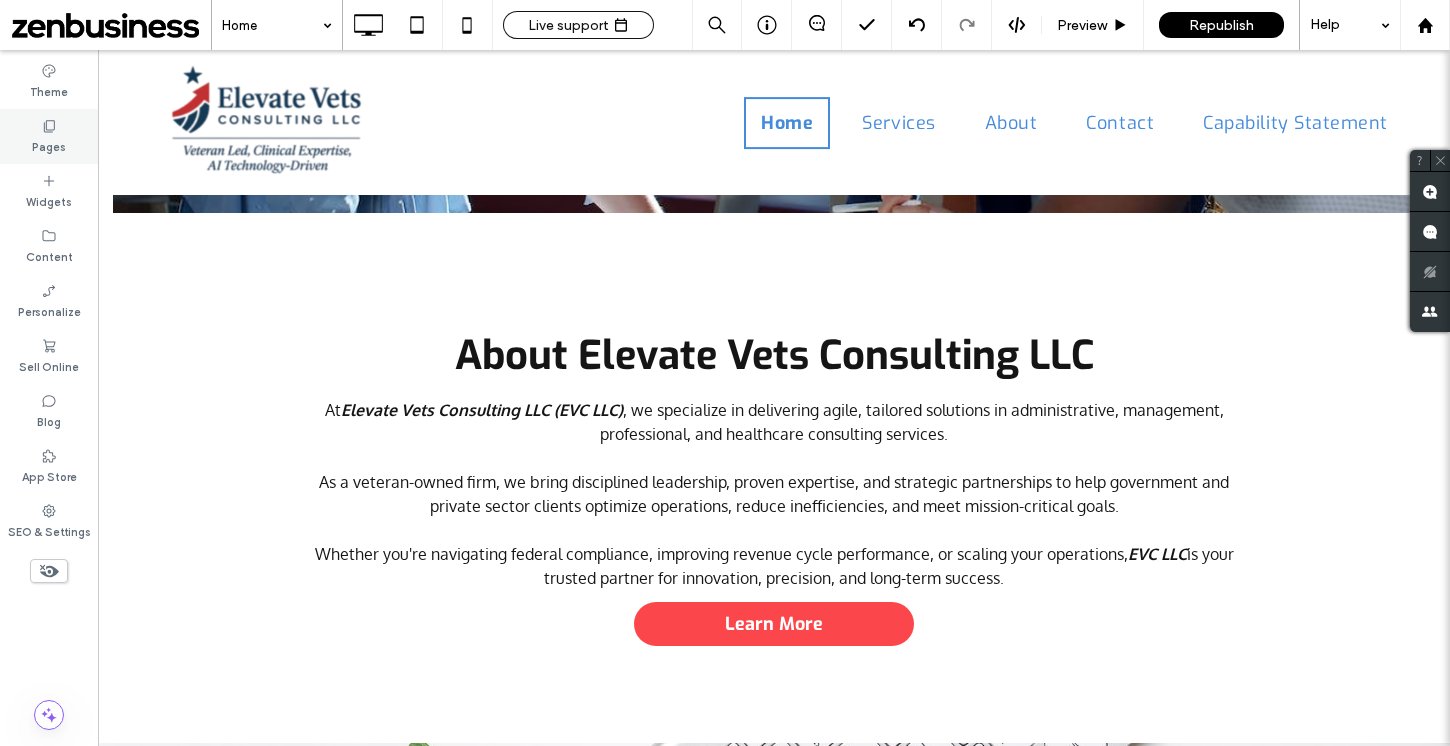 click on "Pages" at bounding box center [49, 136] 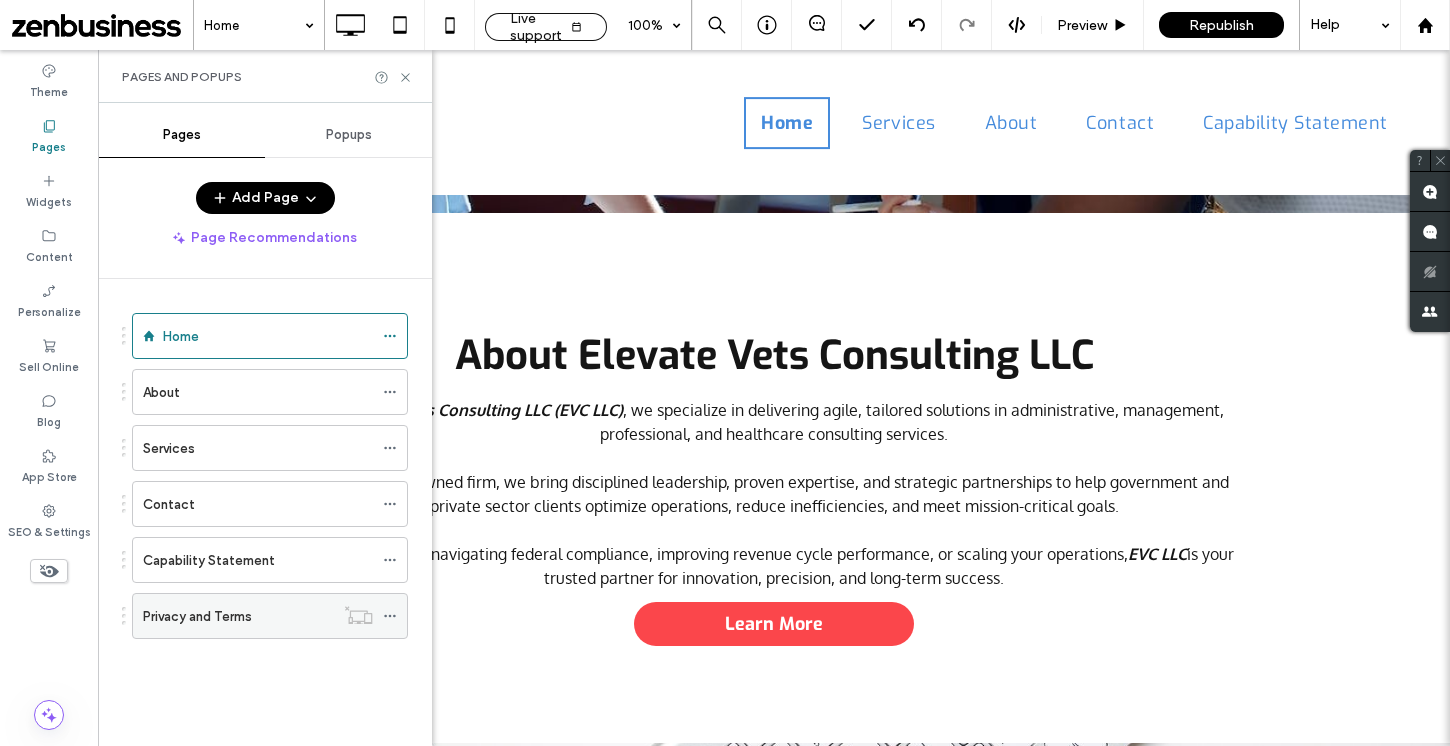 click on "Privacy and Terms" at bounding box center [197, 616] 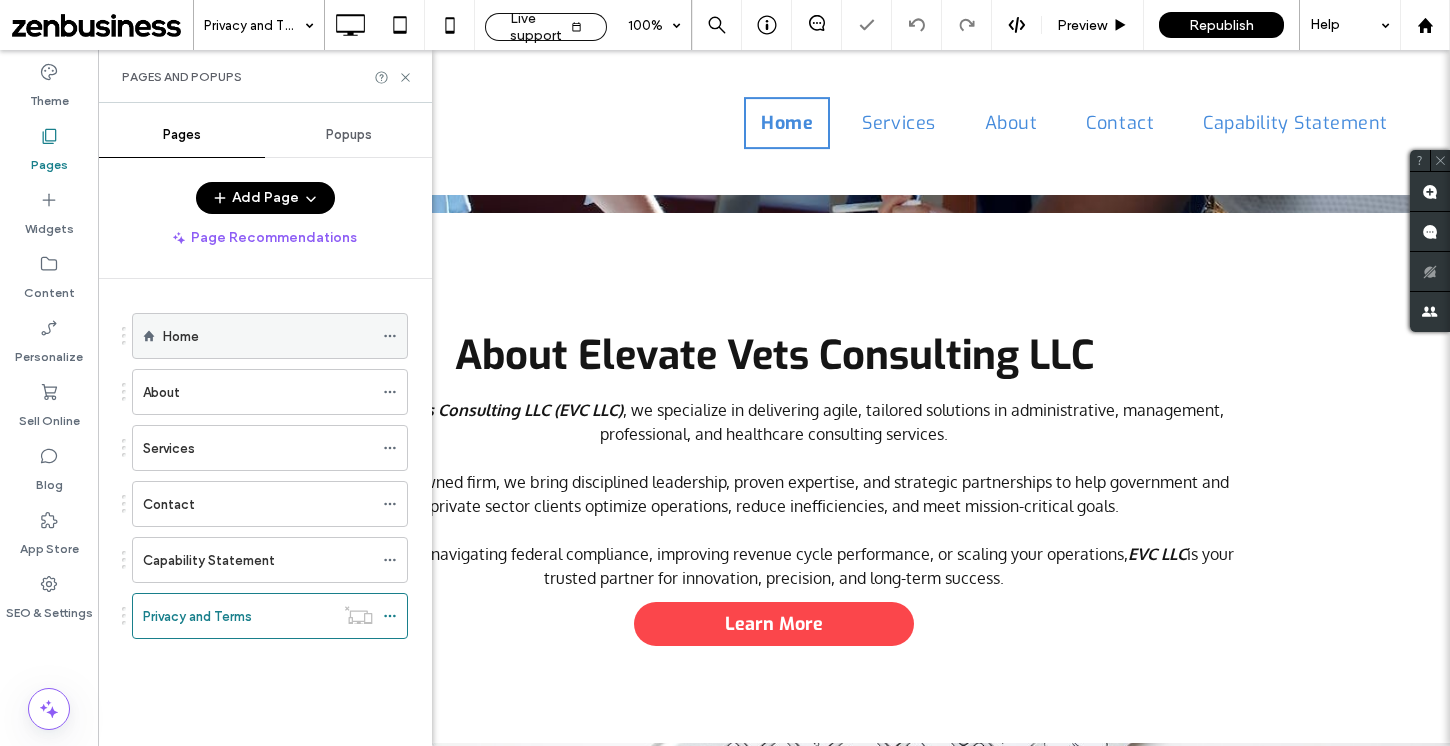 click on "Home" at bounding box center (268, 336) 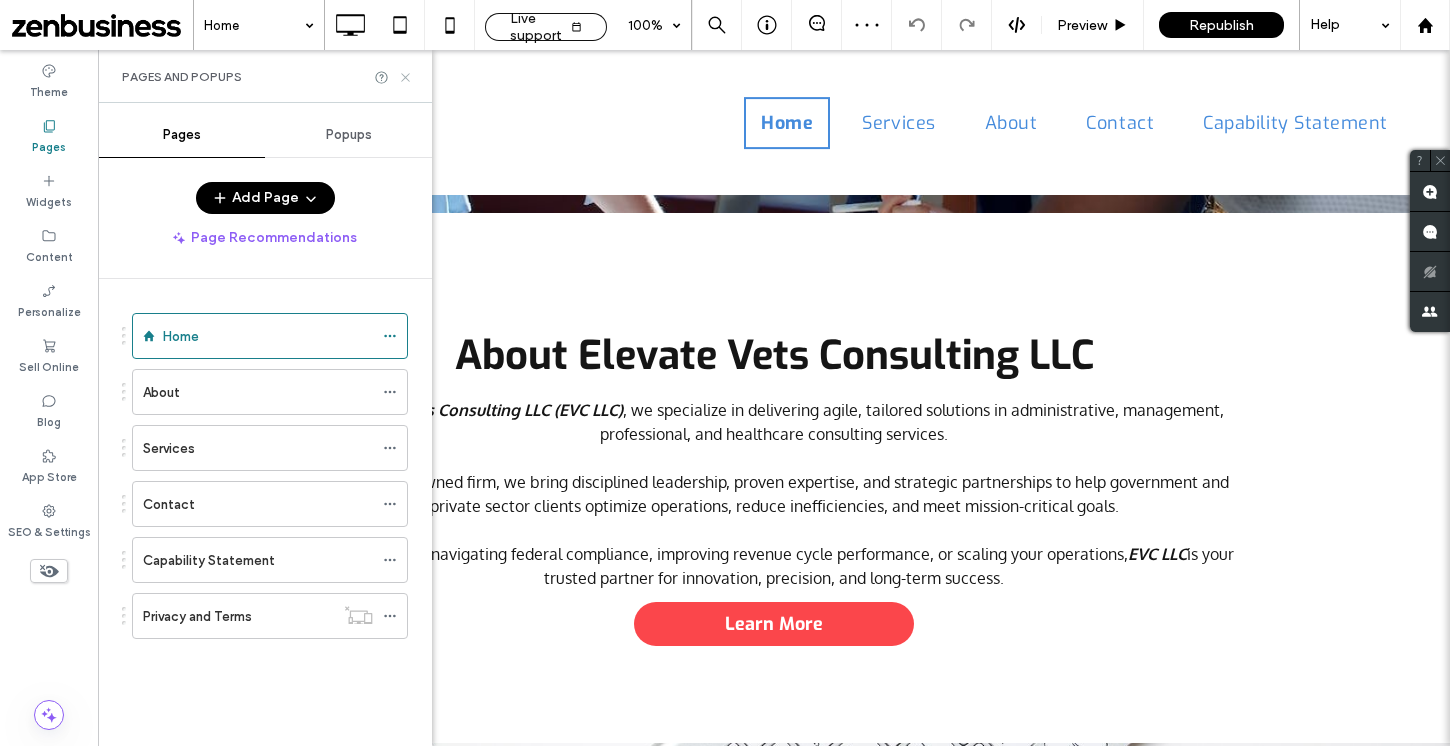 click 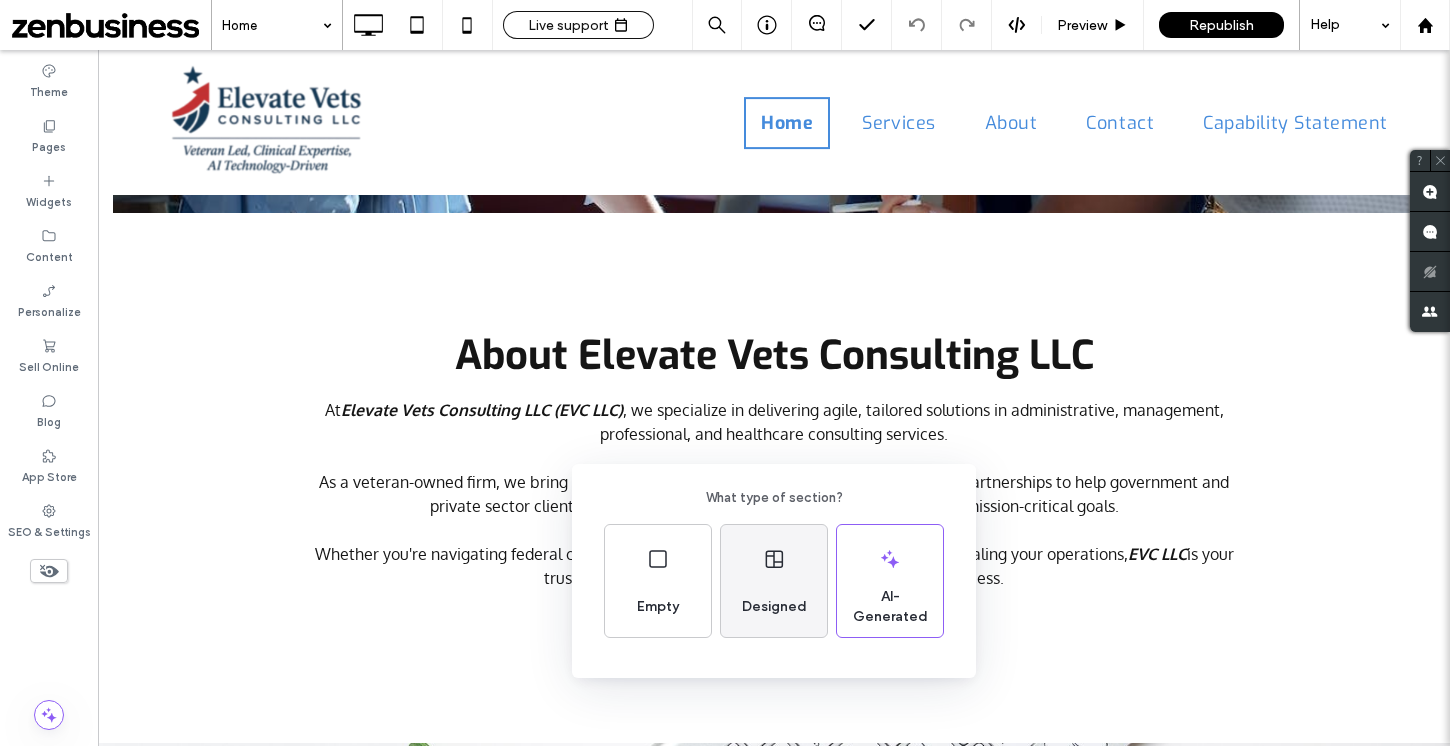 click on "Designed" at bounding box center [774, 581] 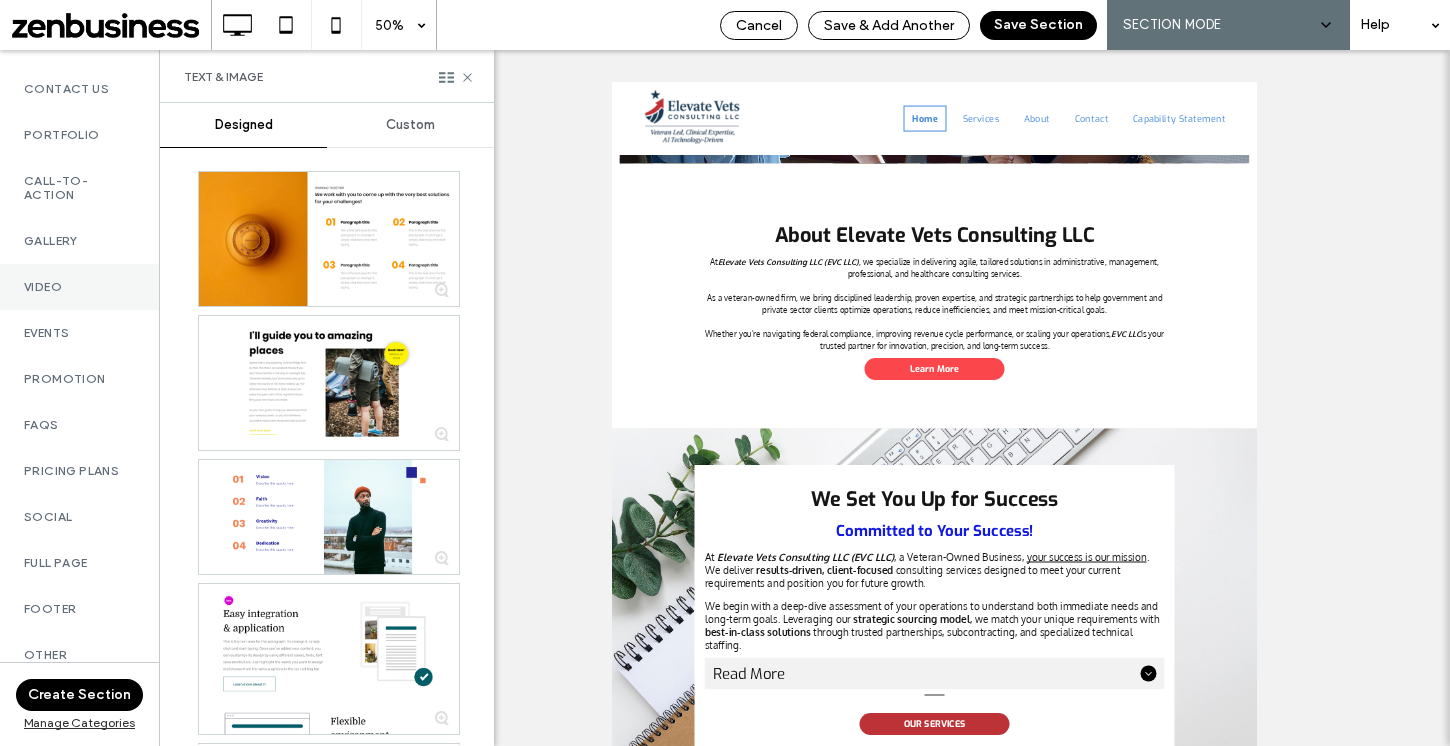 scroll, scrollTop: 845, scrollLeft: 0, axis: vertical 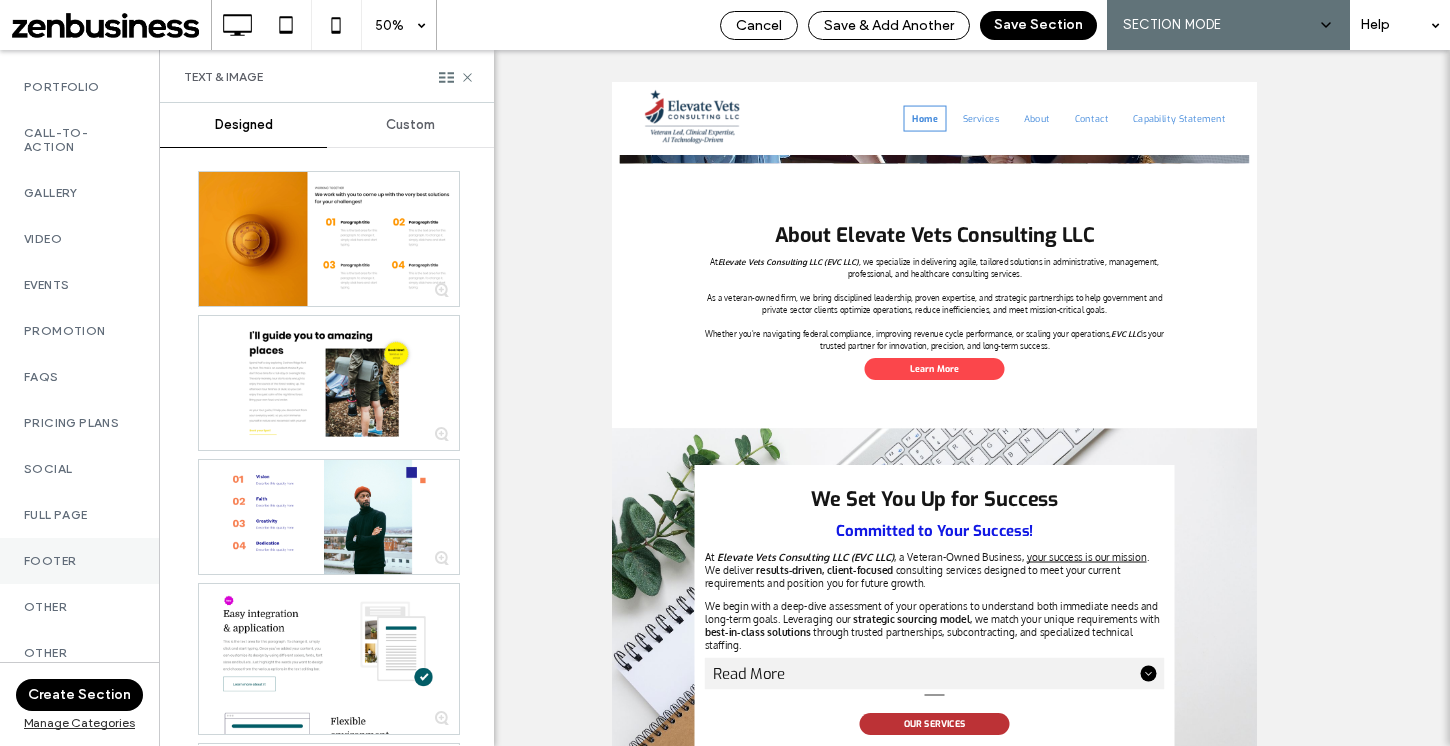 click on "Footer" at bounding box center [79, 561] 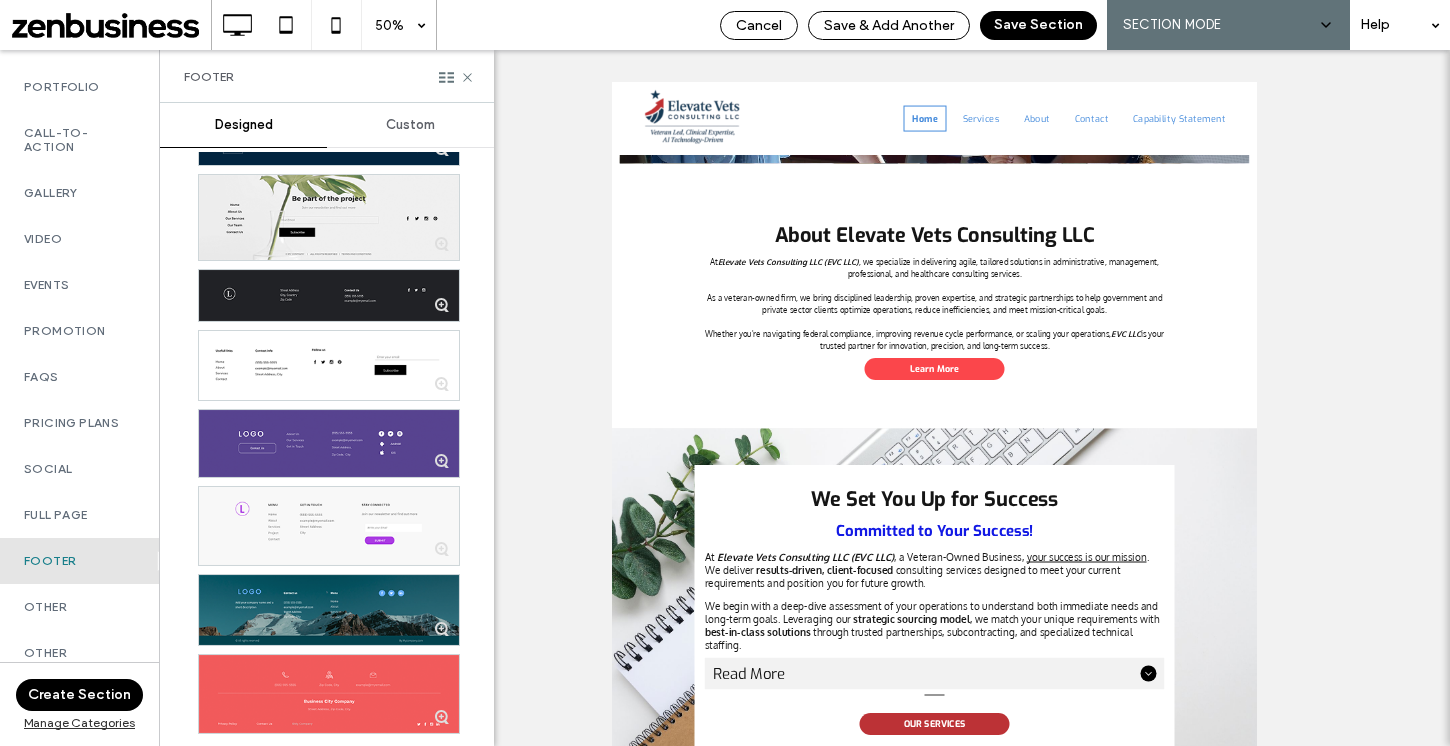 scroll, scrollTop: 355, scrollLeft: 0, axis: vertical 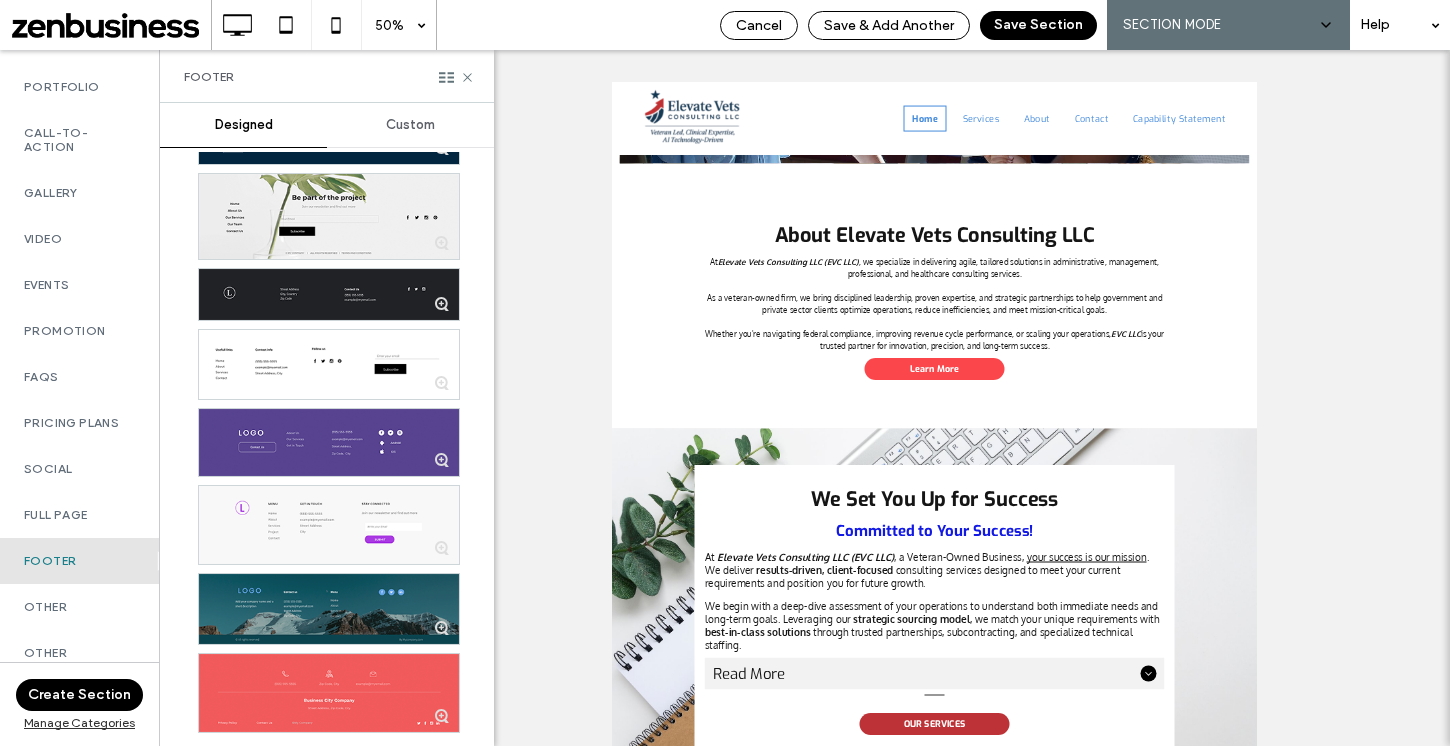 click at bounding box center (329, 609) 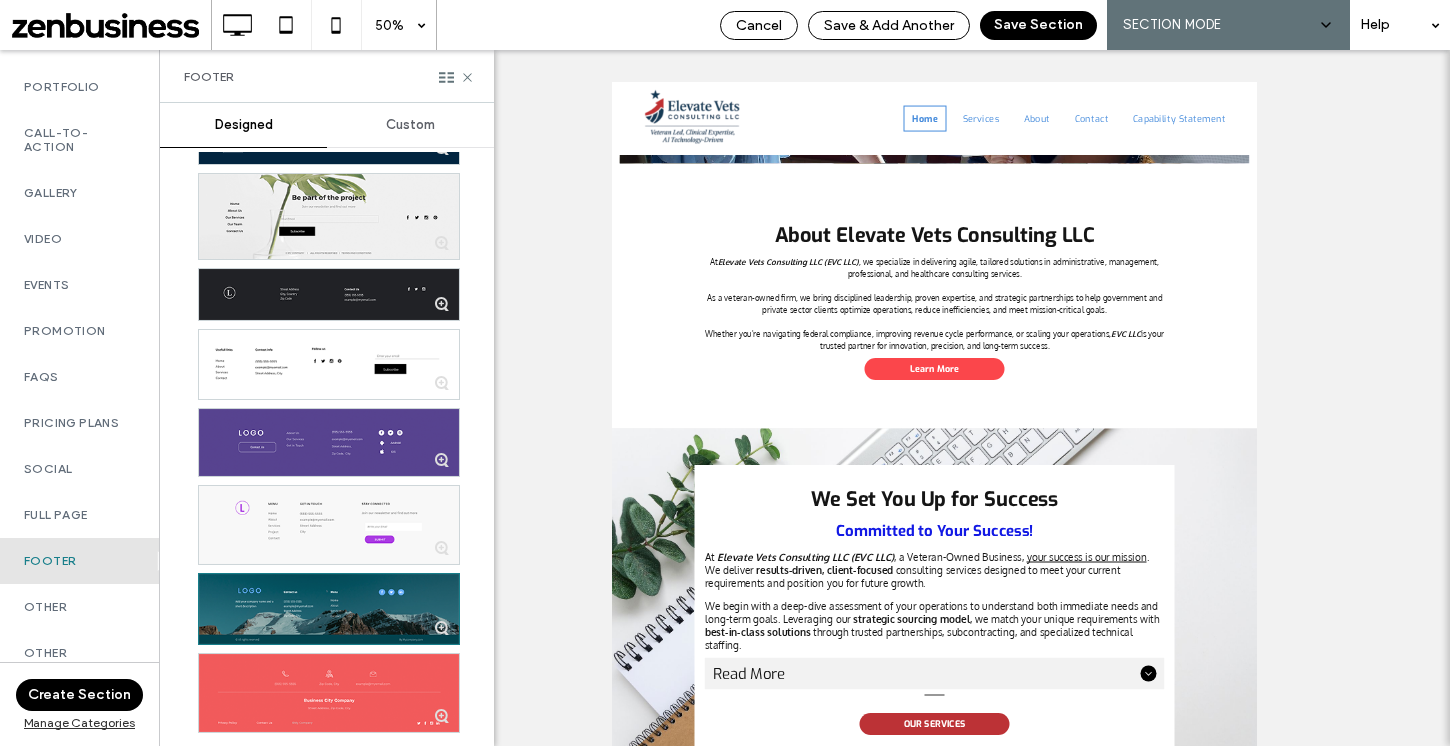 click on "Save Section" at bounding box center [1038, 25] 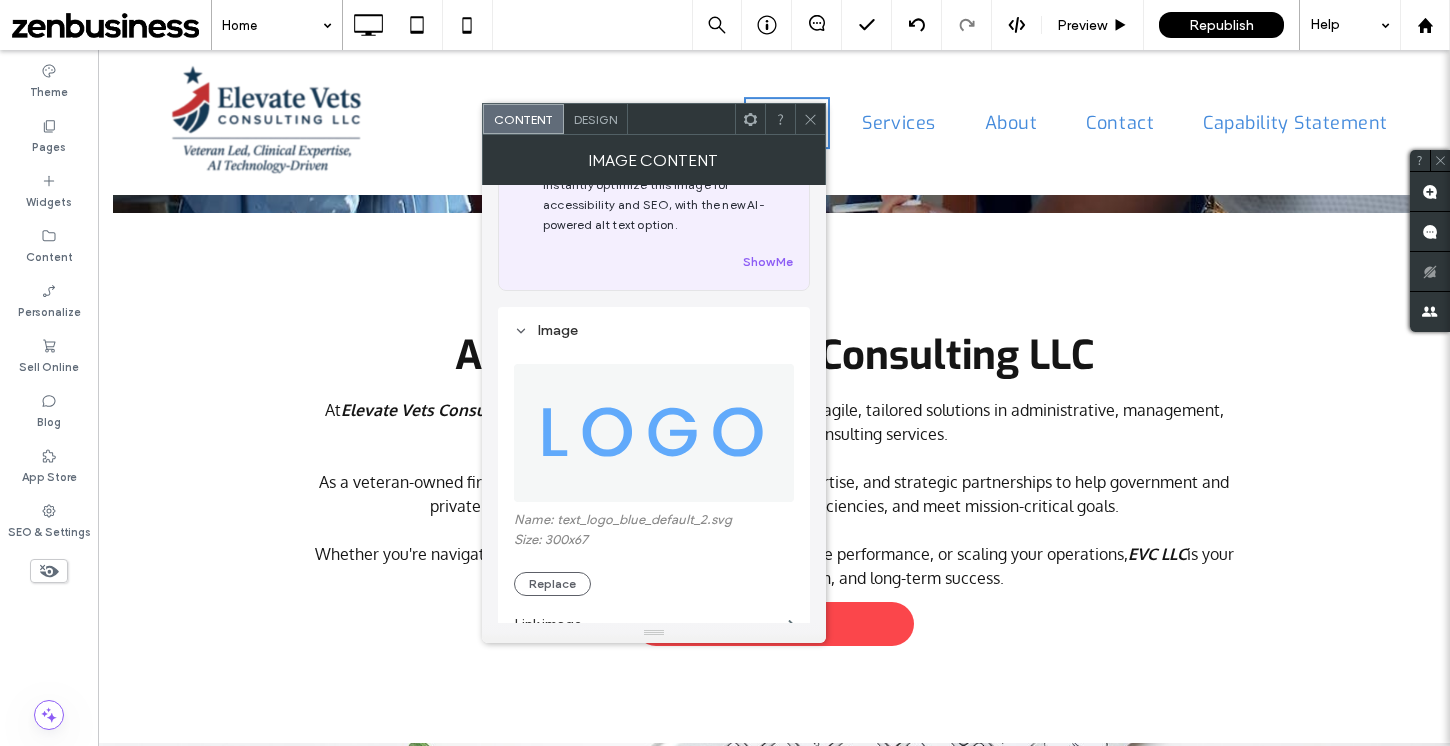 scroll, scrollTop: 72, scrollLeft: 0, axis: vertical 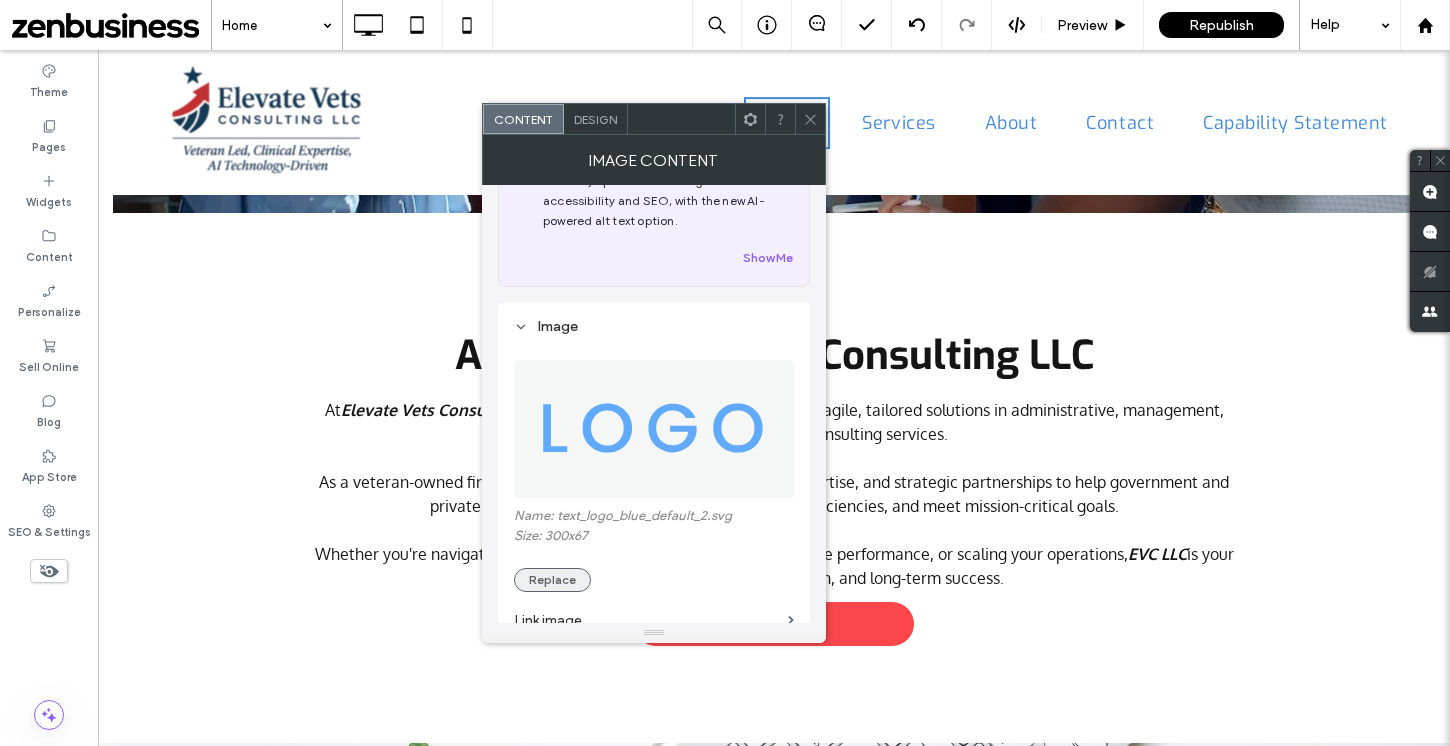 click on "Replace" at bounding box center [552, 580] 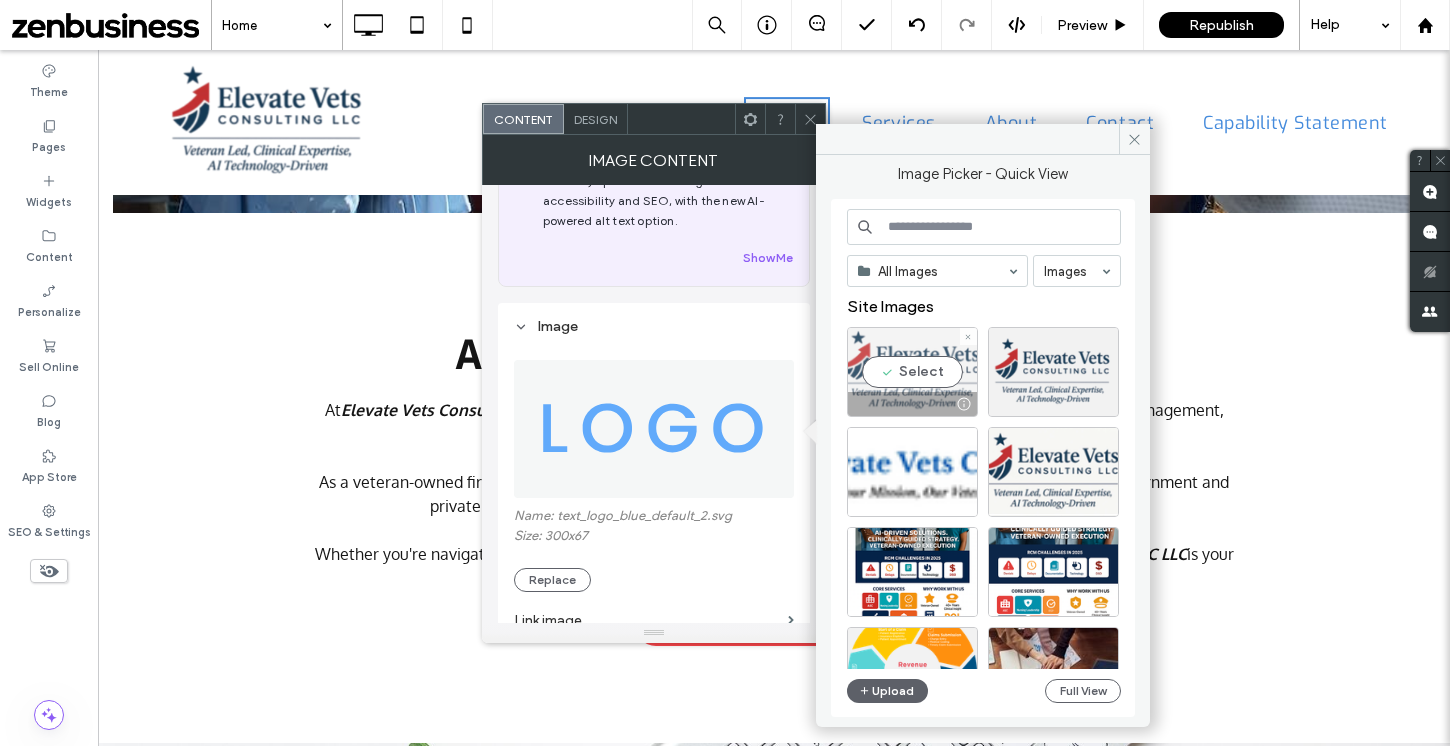 click on "Select" at bounding box center (912, 372) 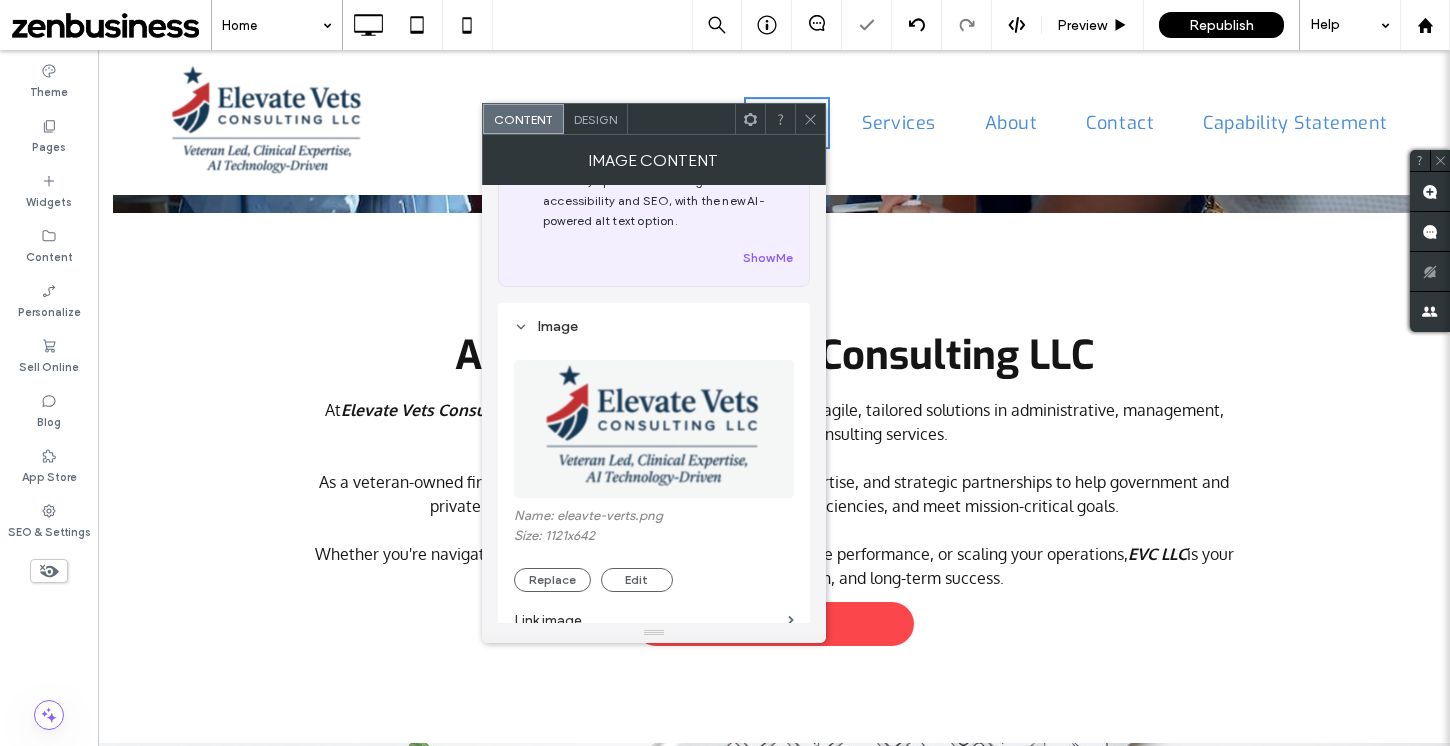 click at bounding box center [810, 119] 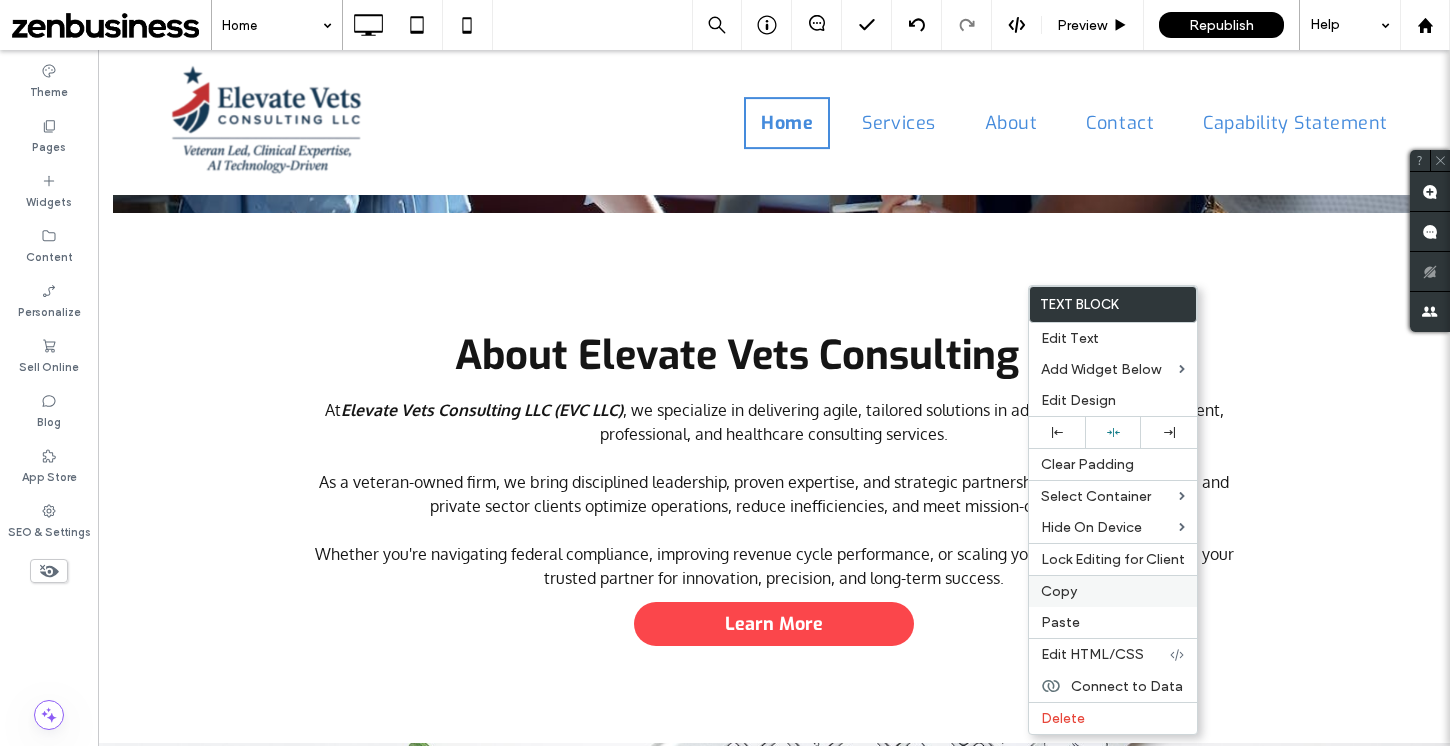click on "Copy" at bounding box center (1059, 591) 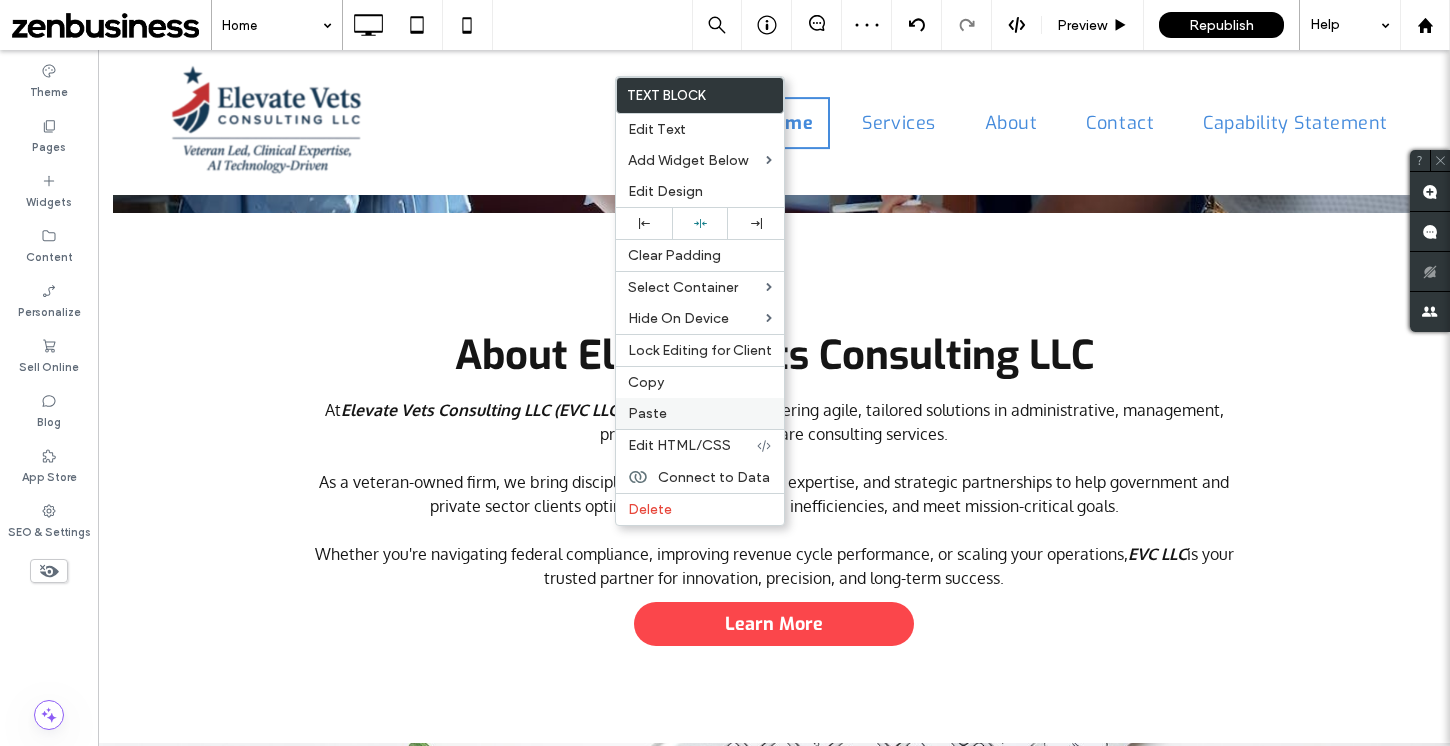 click on "Paste" at bounding box center [647, 413] 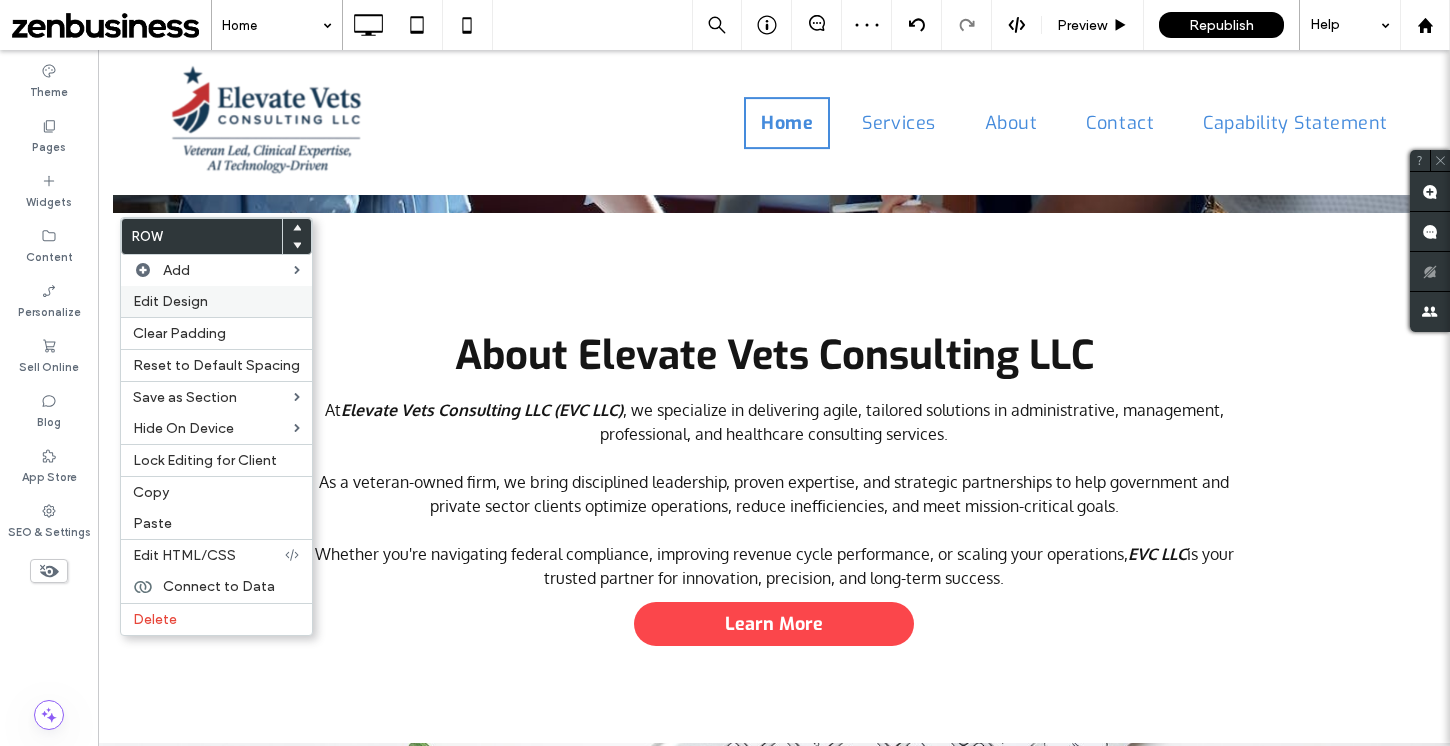 click on "Edit Design" at bounding box center (170, 301) 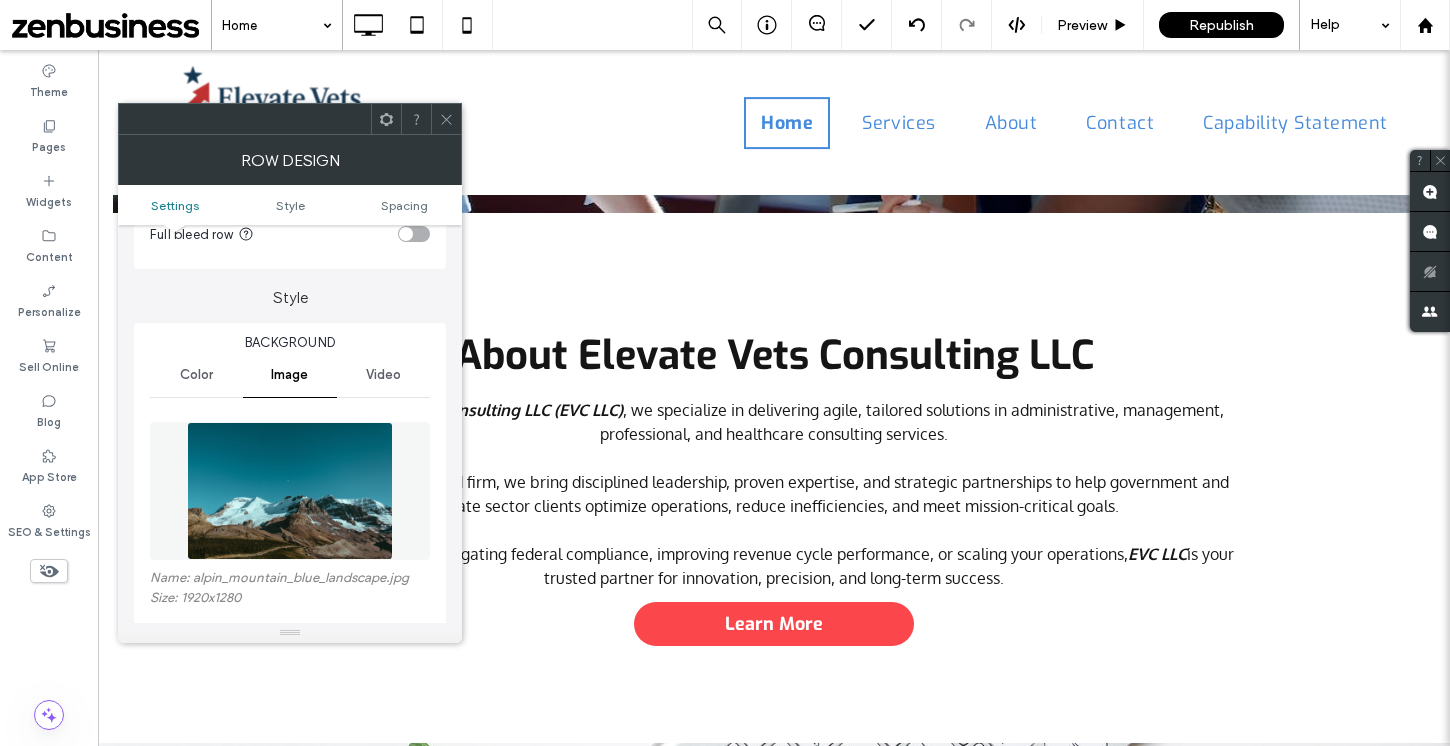 scroll, scrollTop: 173, scrollLeft: 0, axis: vertical 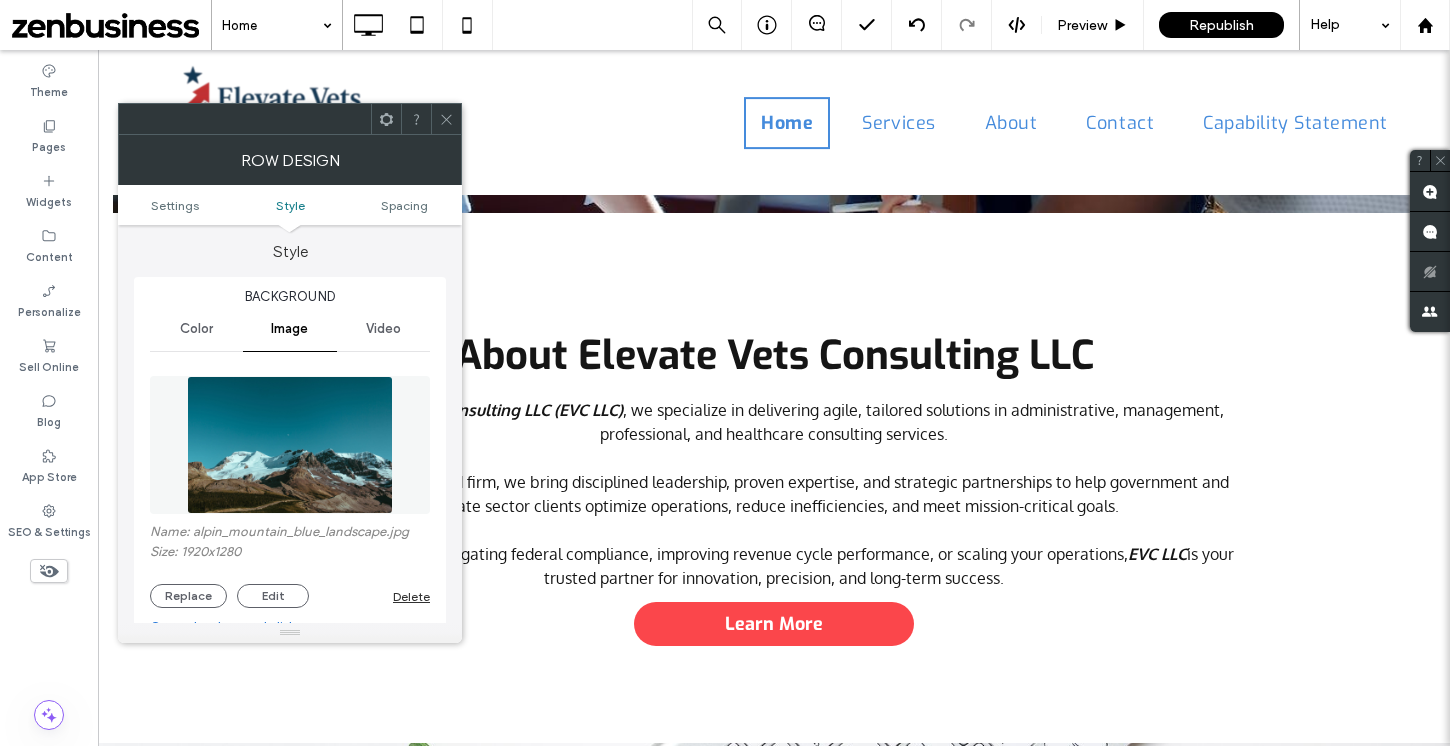 click on "Delete" at bounding box center (411, 596) 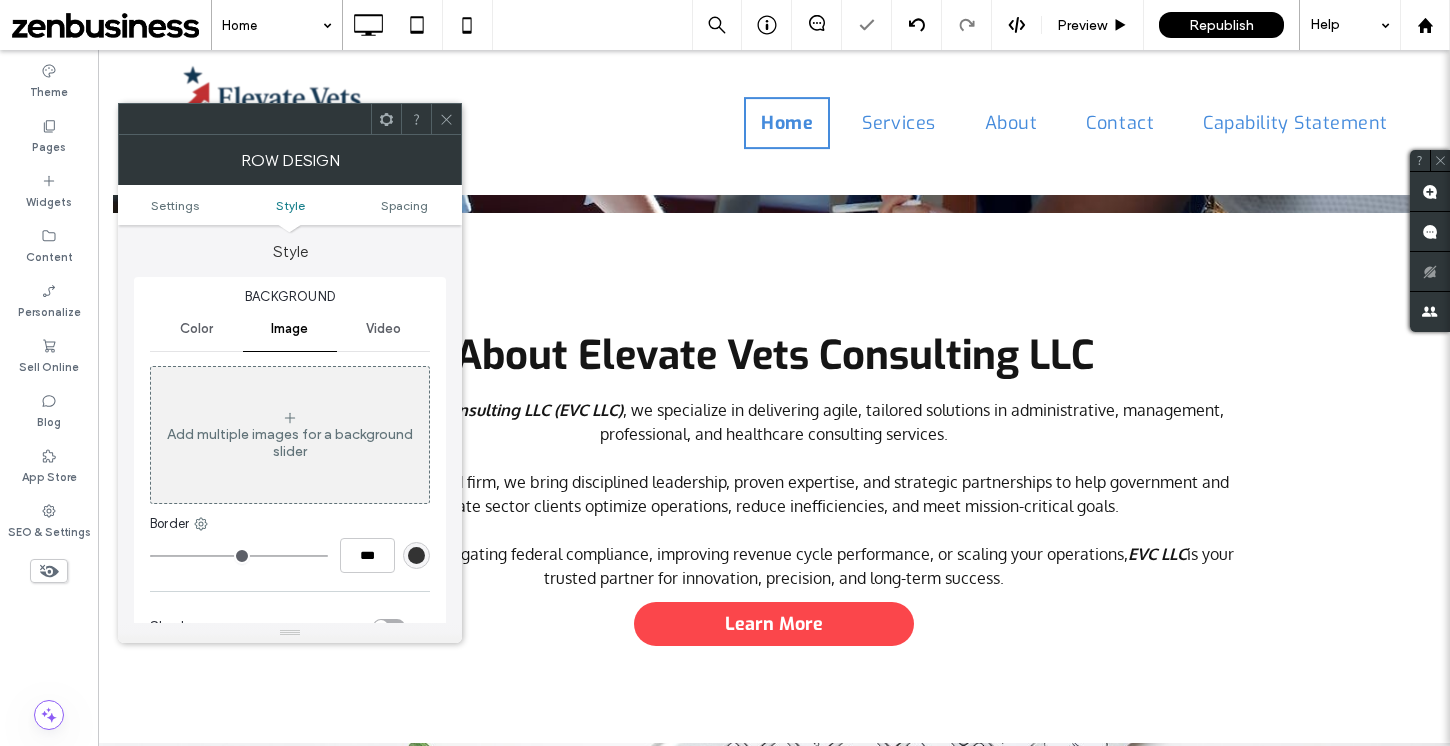 click on "Color" at bounding box center [196, 329] 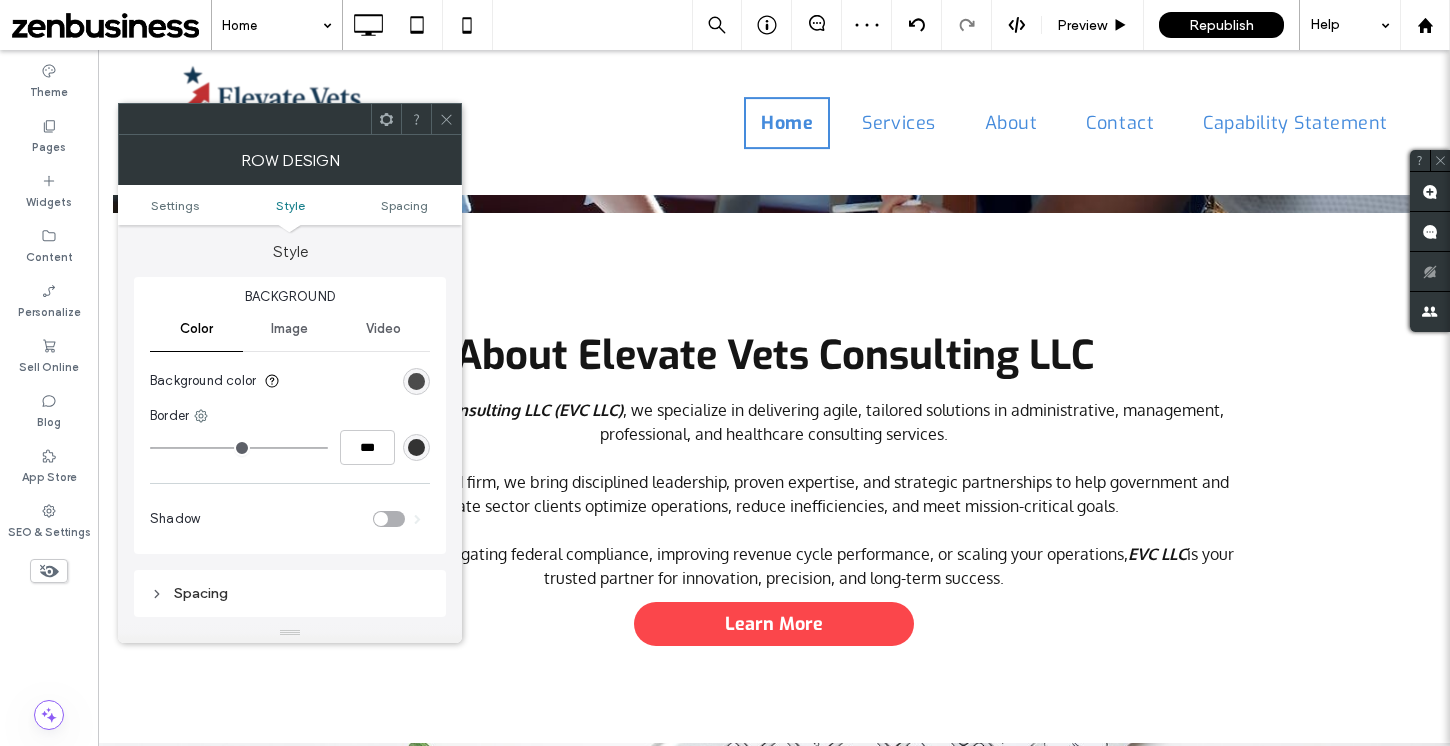 click at bounding box center [416, 381] 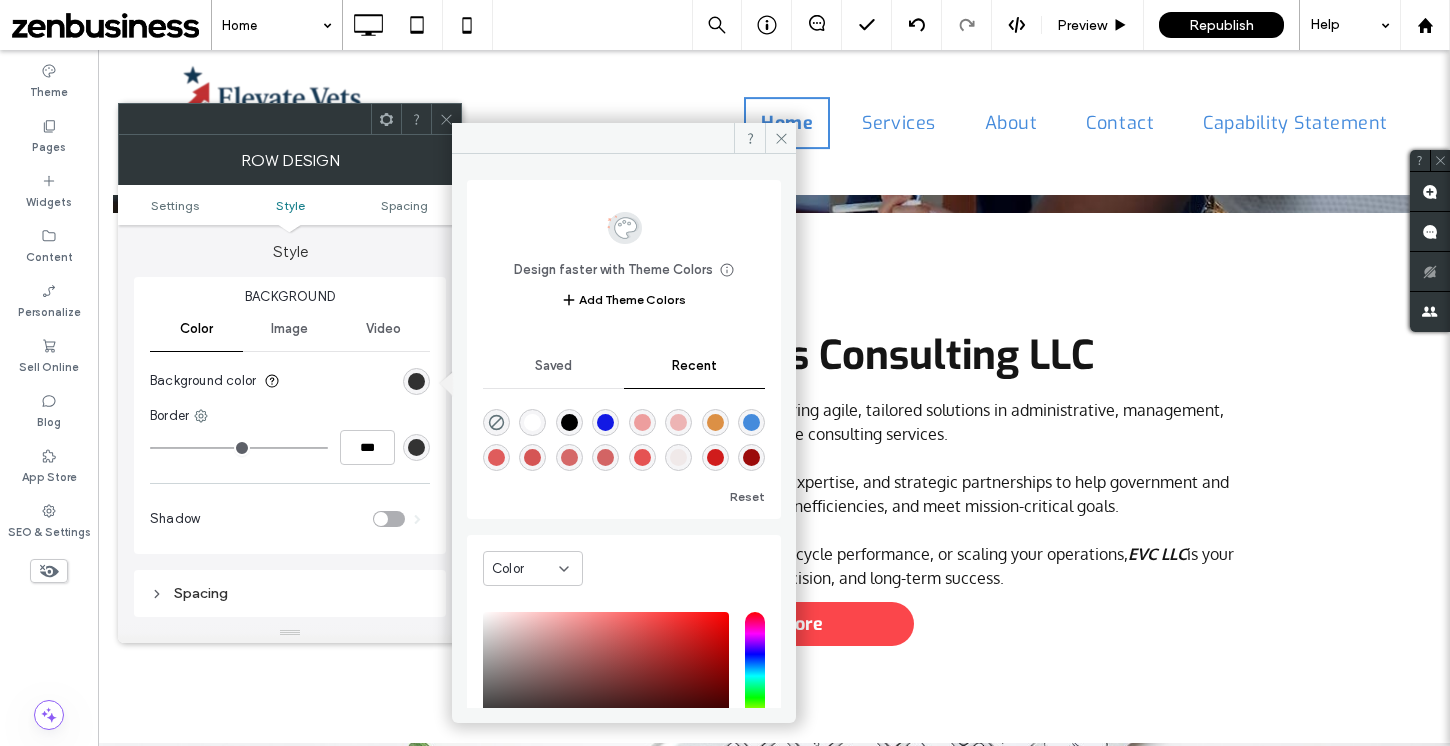click at bounding box center (751, 422) 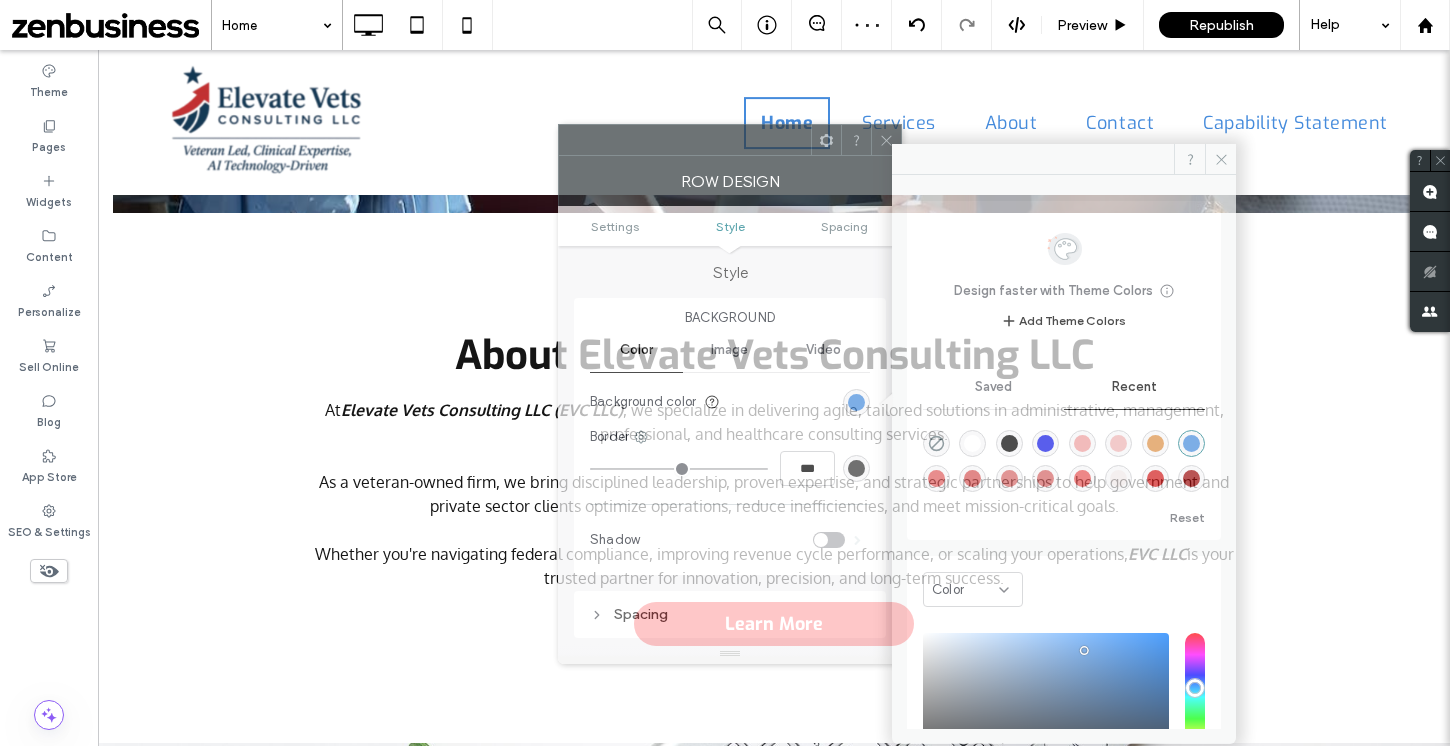drag, startPoint x: 597, startPoint y: 134, endPoint x: 743, endPoint y: 158, distance: 147.95946 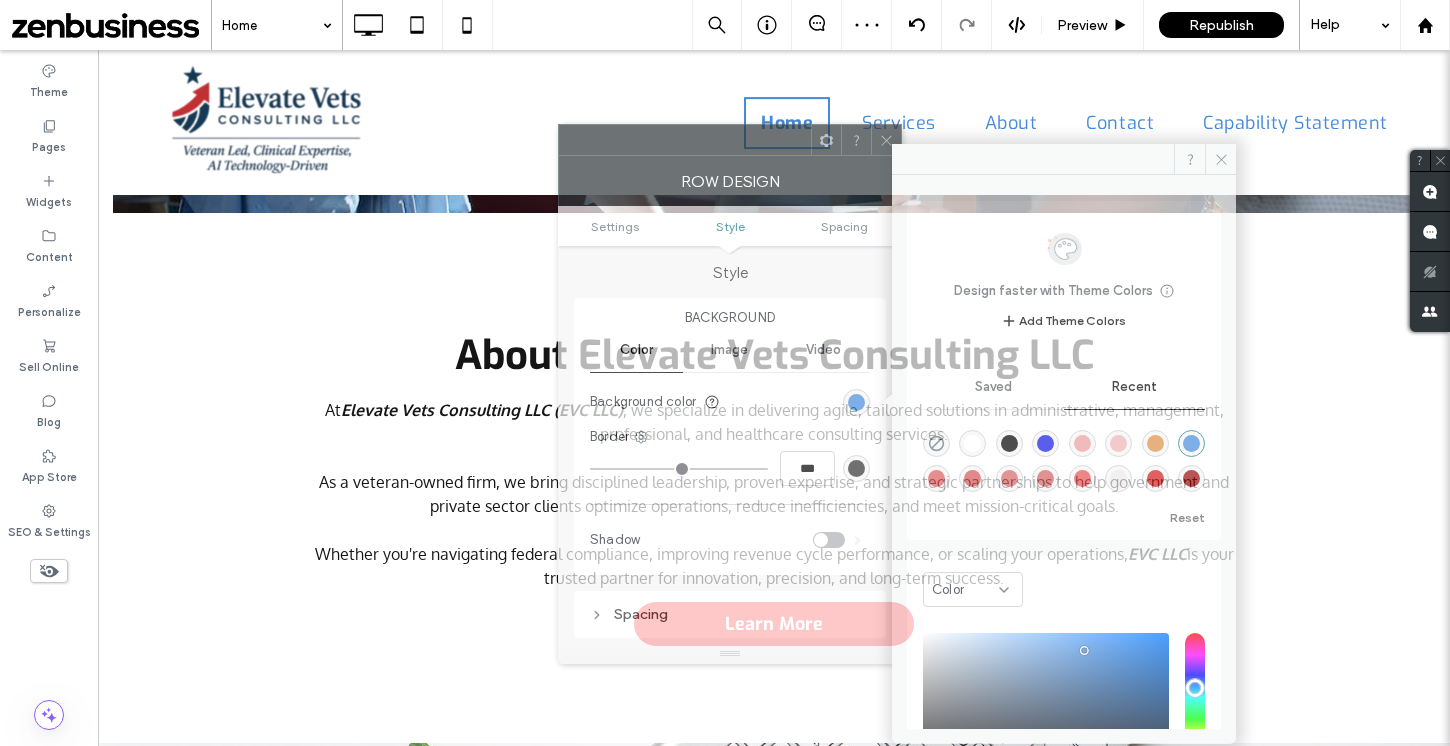 click on "Row Design" at bounding box center [730, 181] 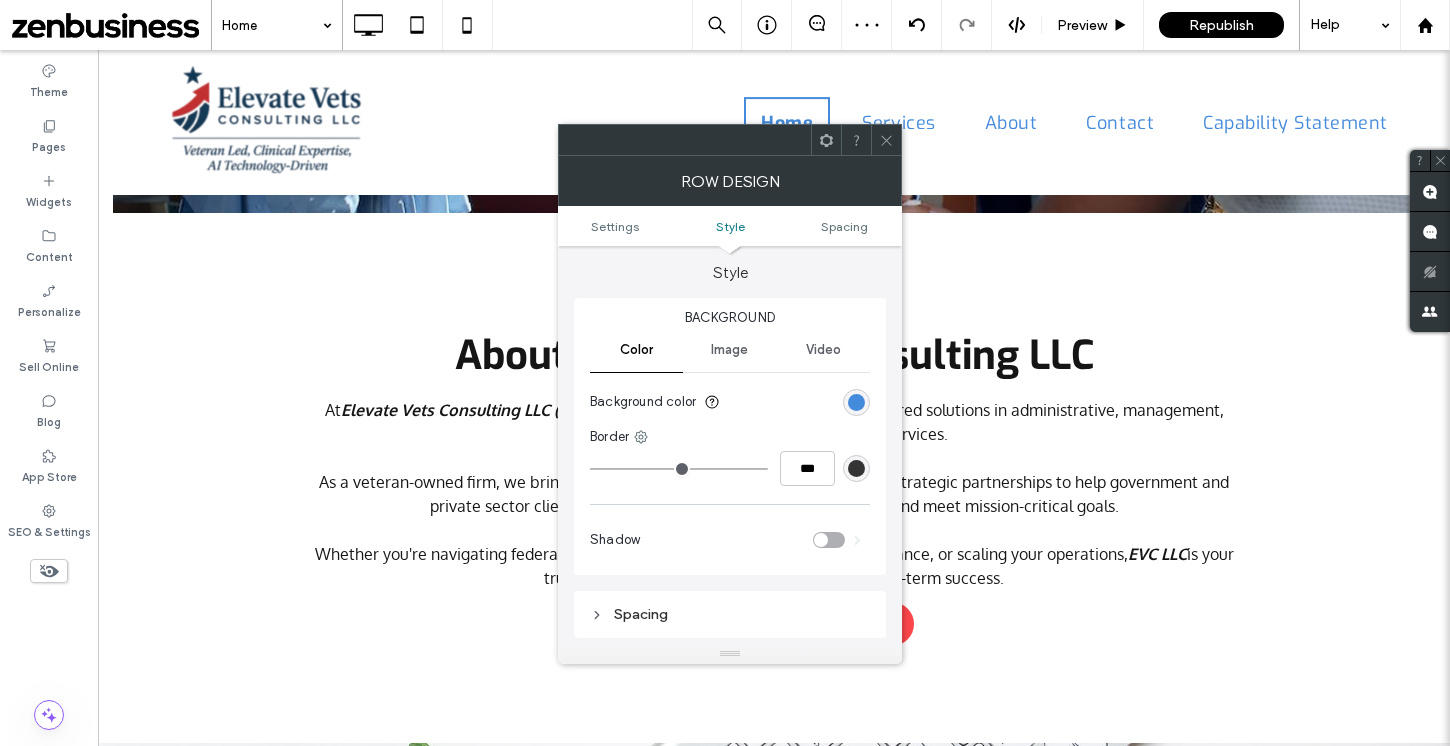 click 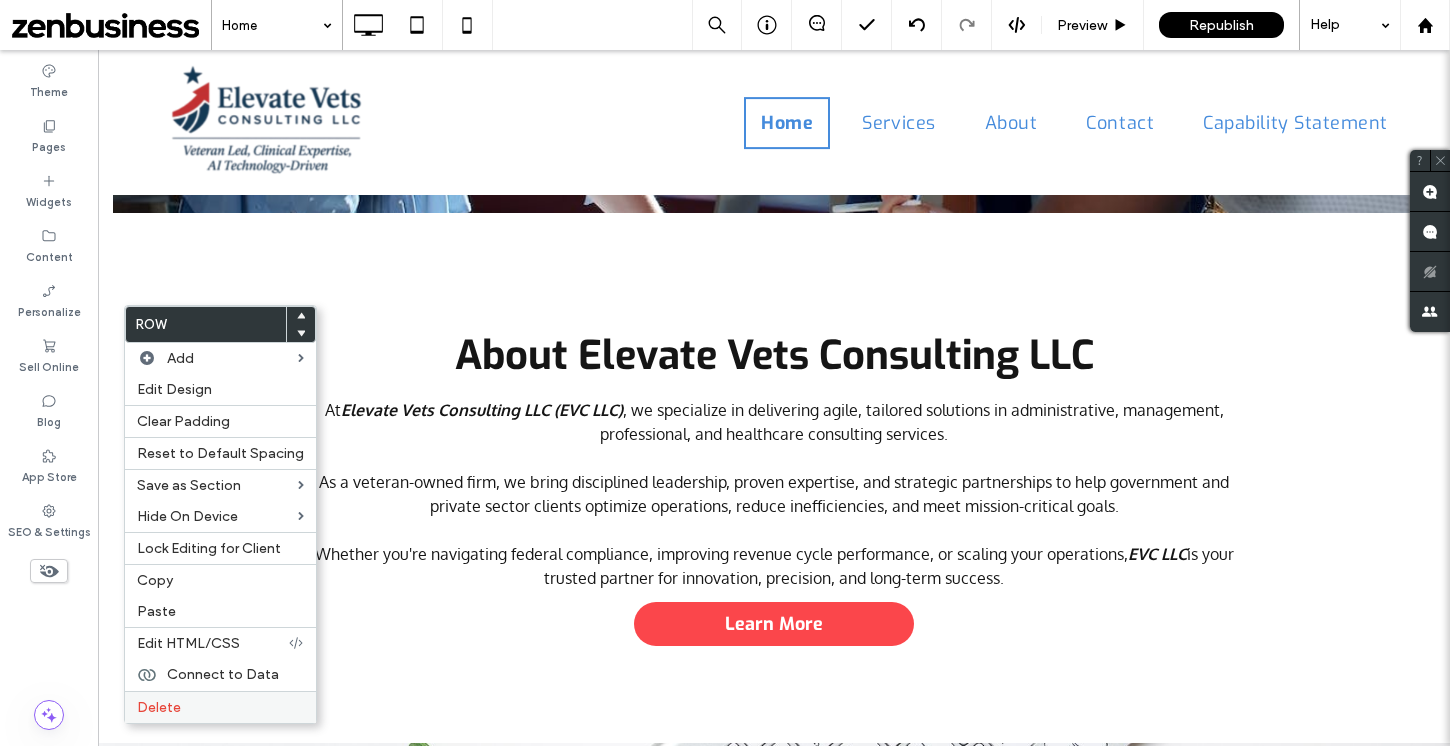 click on "Delete" at bounding box center [220, 707] 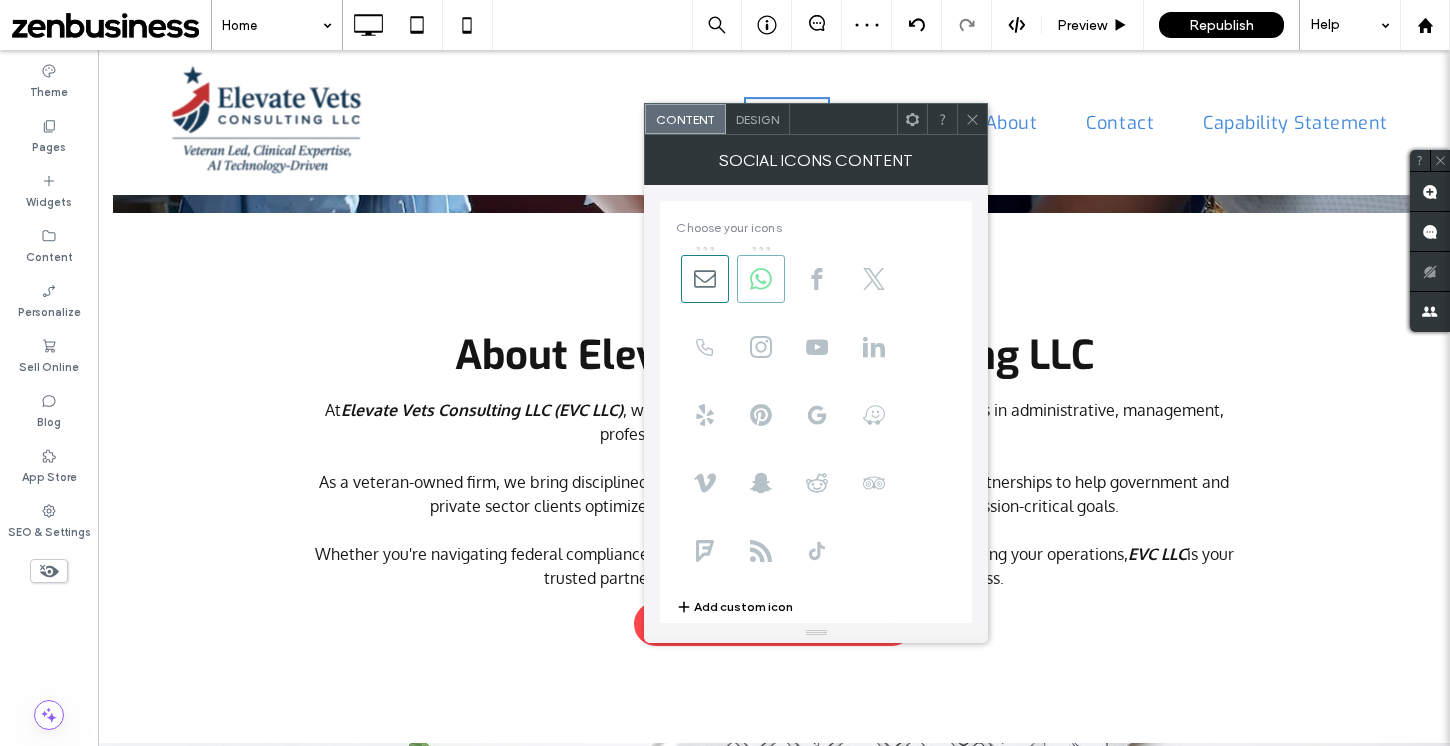 click 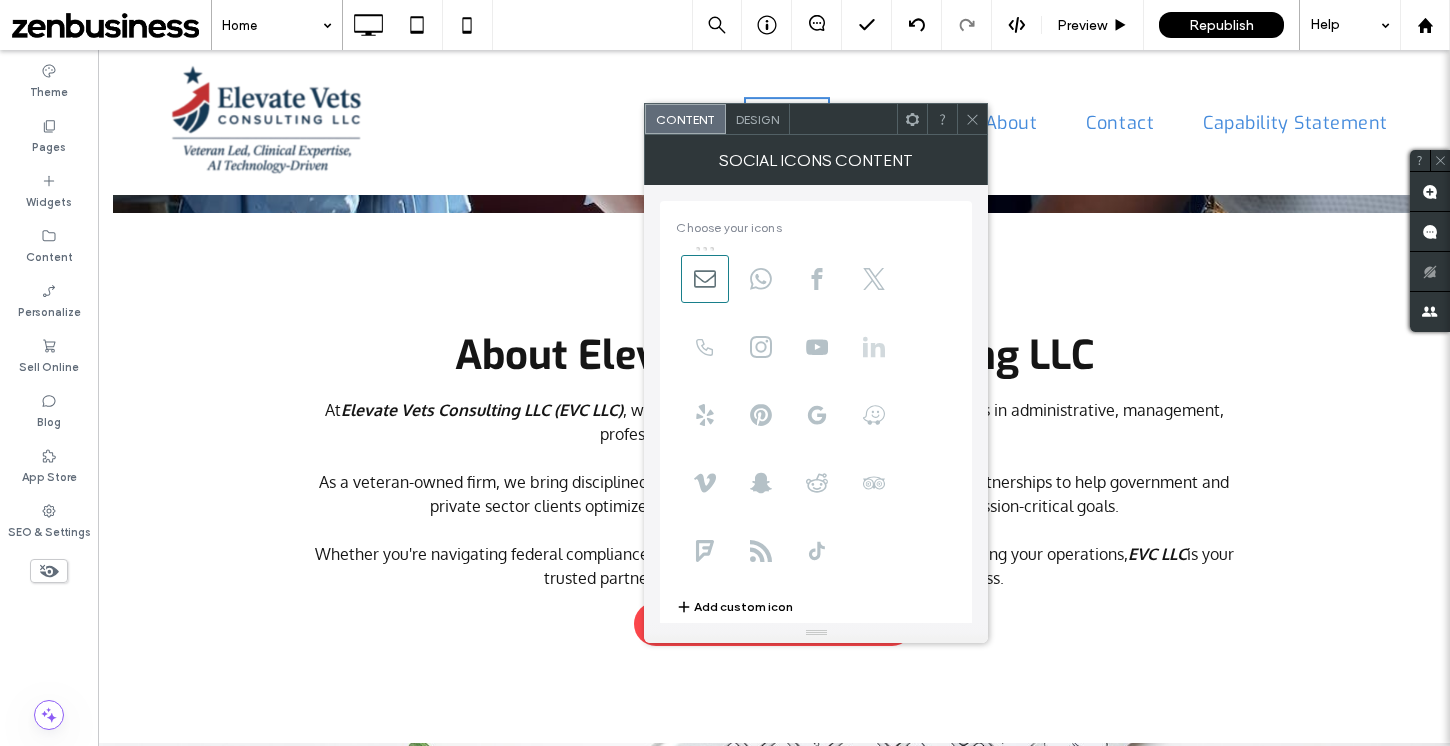 click at bounding box center [874, 347] 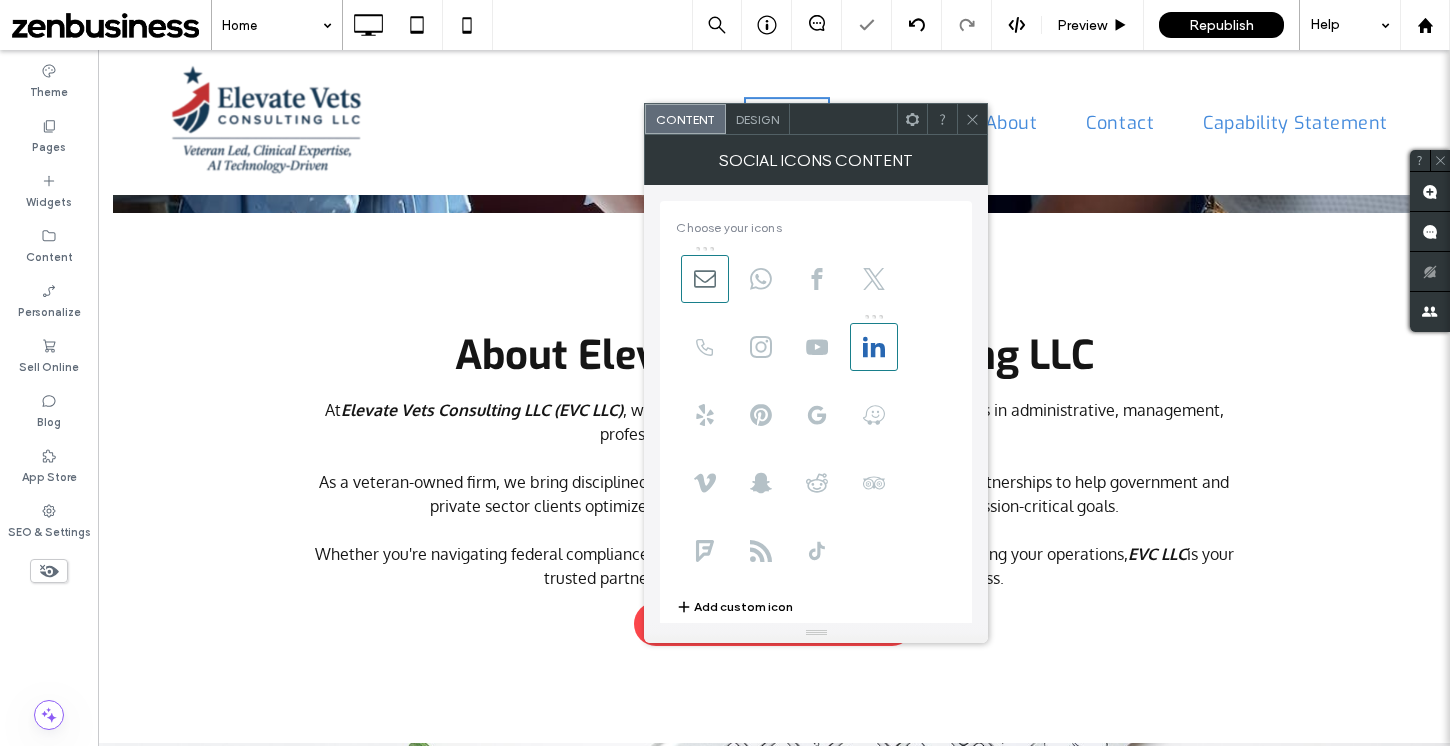 click 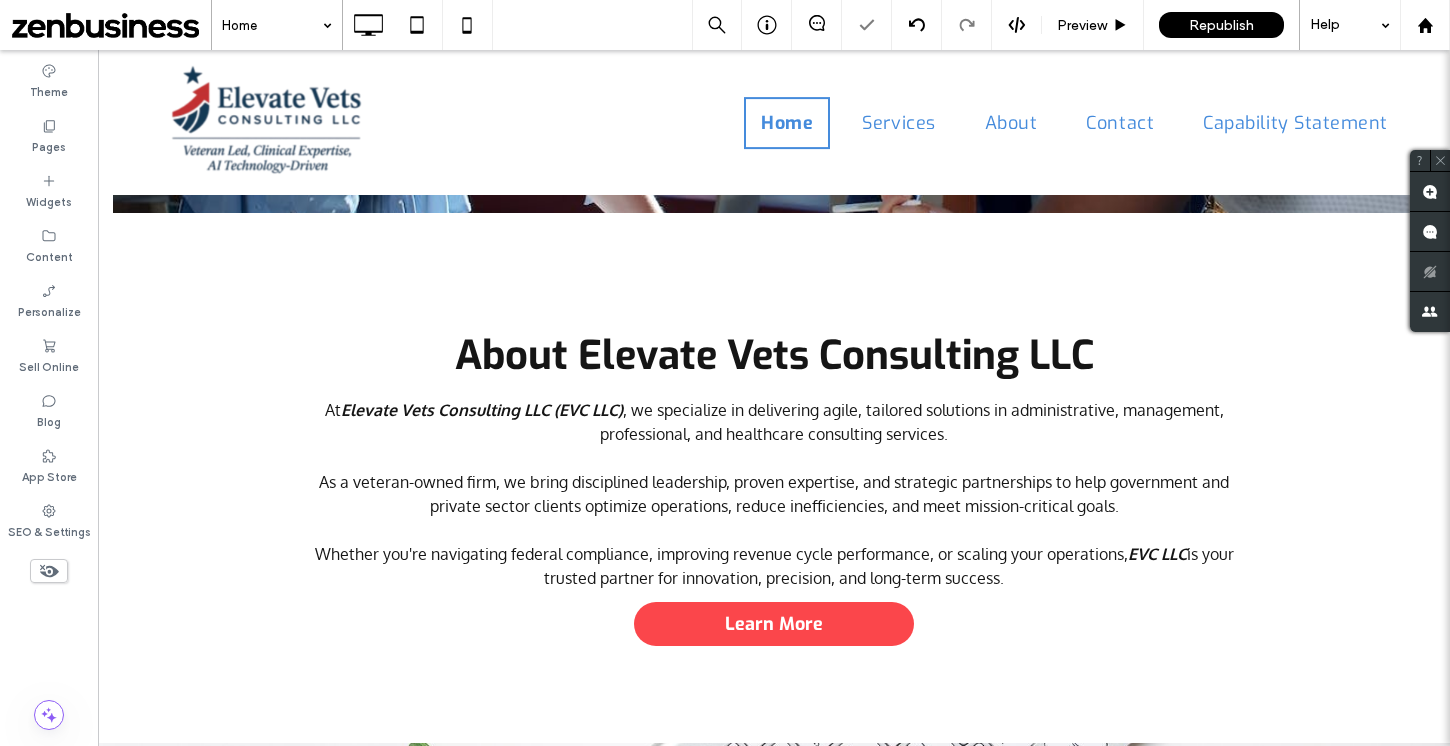 type on "******" 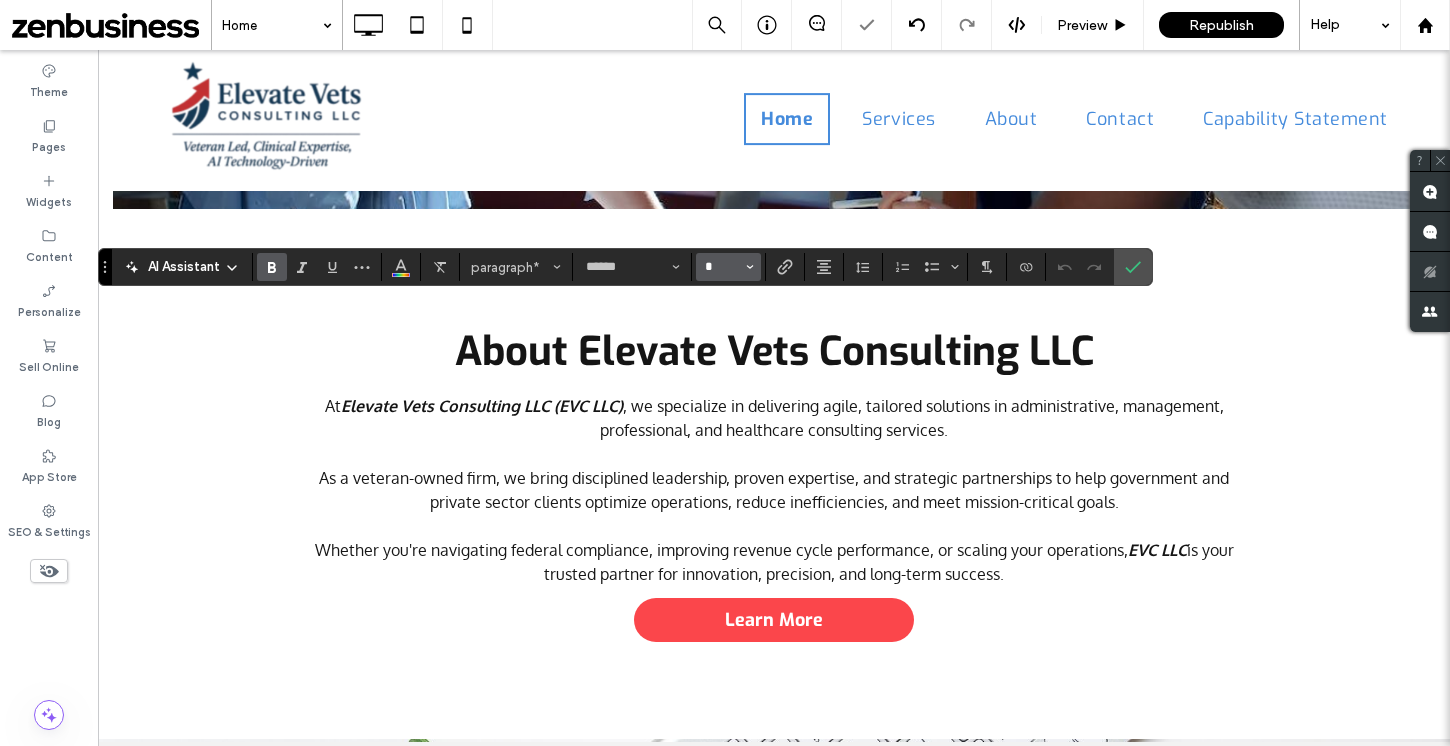 click on "*" at bounding box center (722, 267) 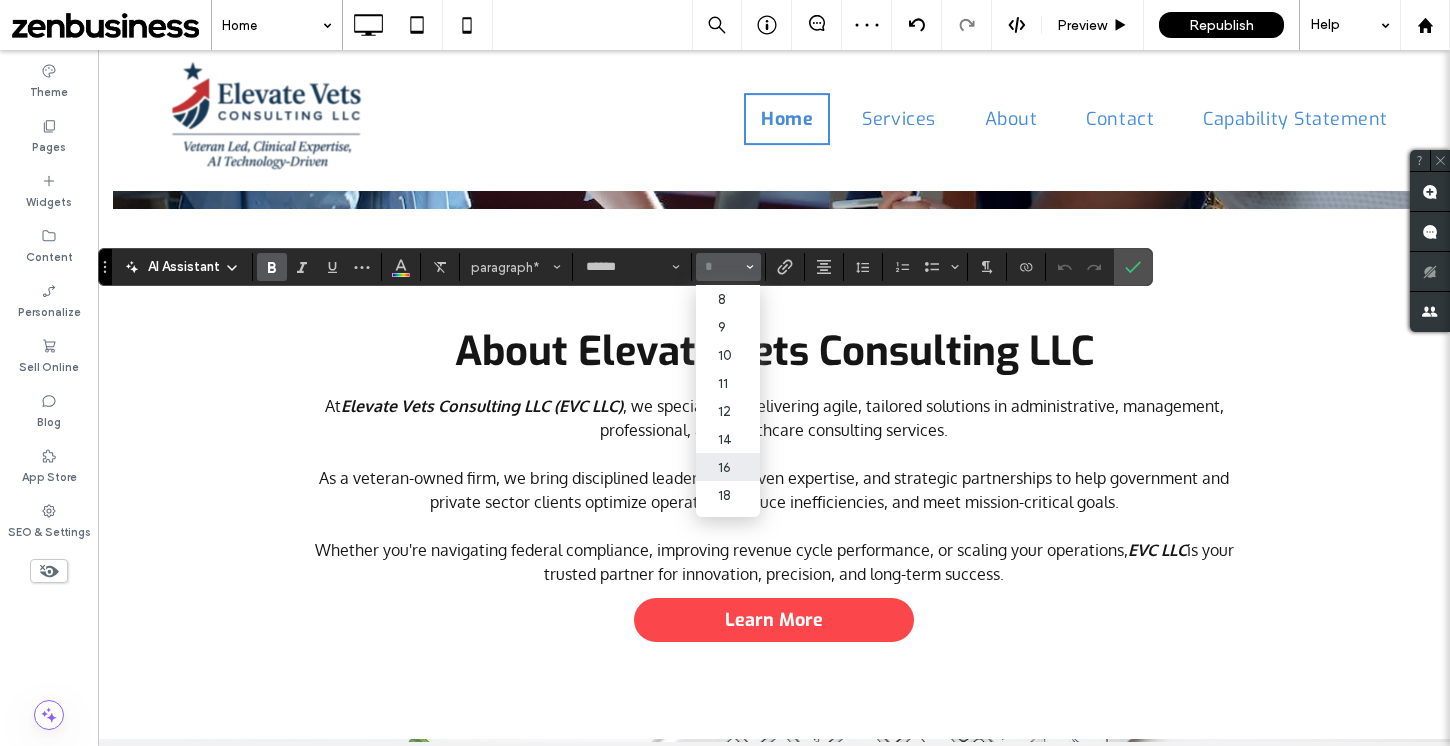 click on "16" at bounding box center [728, 467] 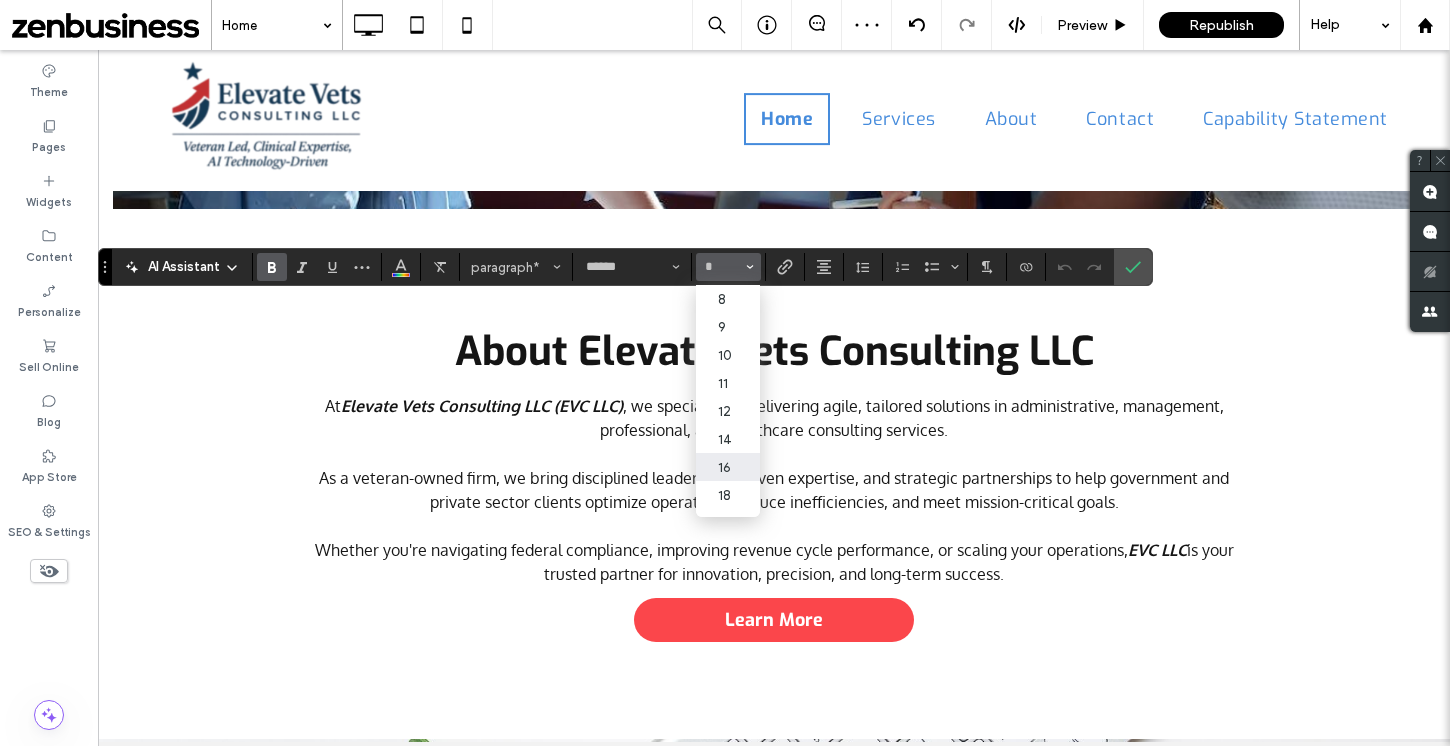 type on "**" 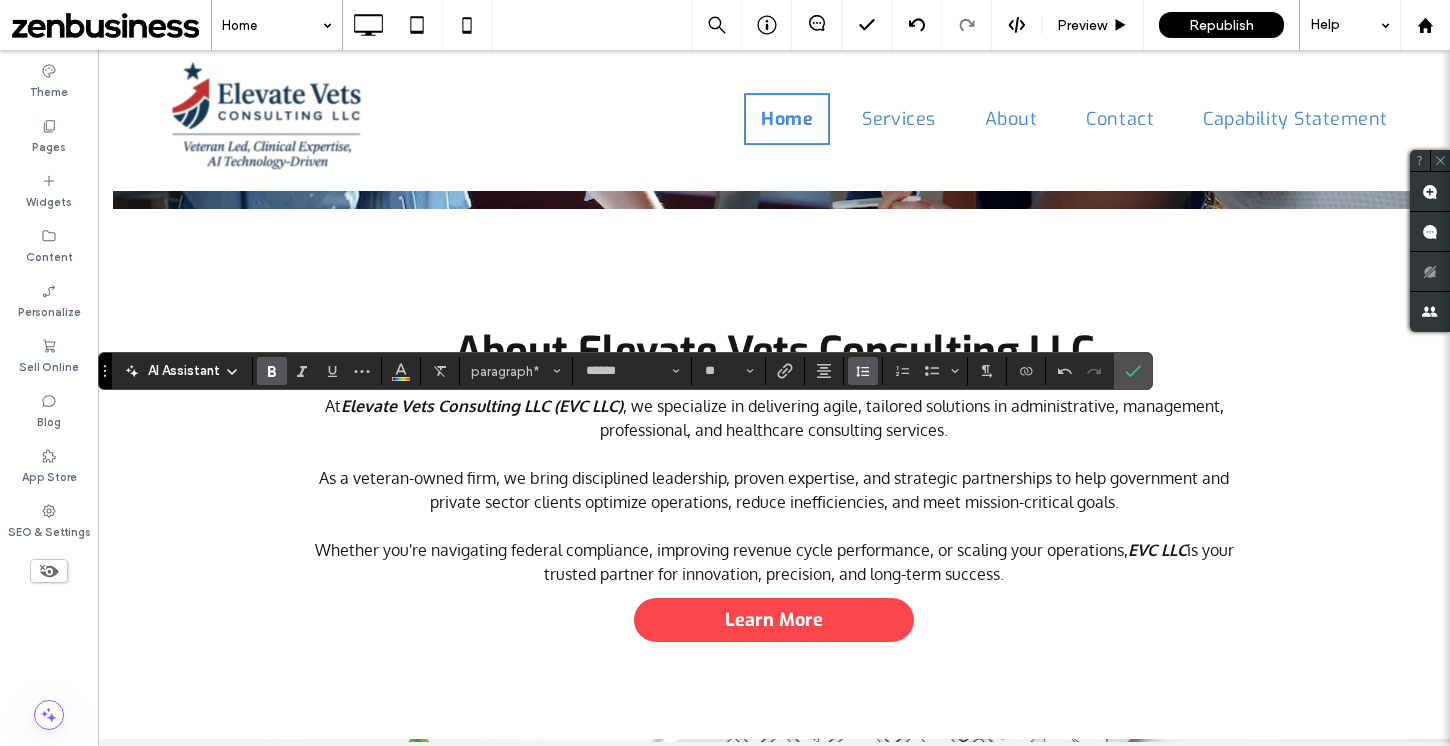 click at bounding box center [863, 371] 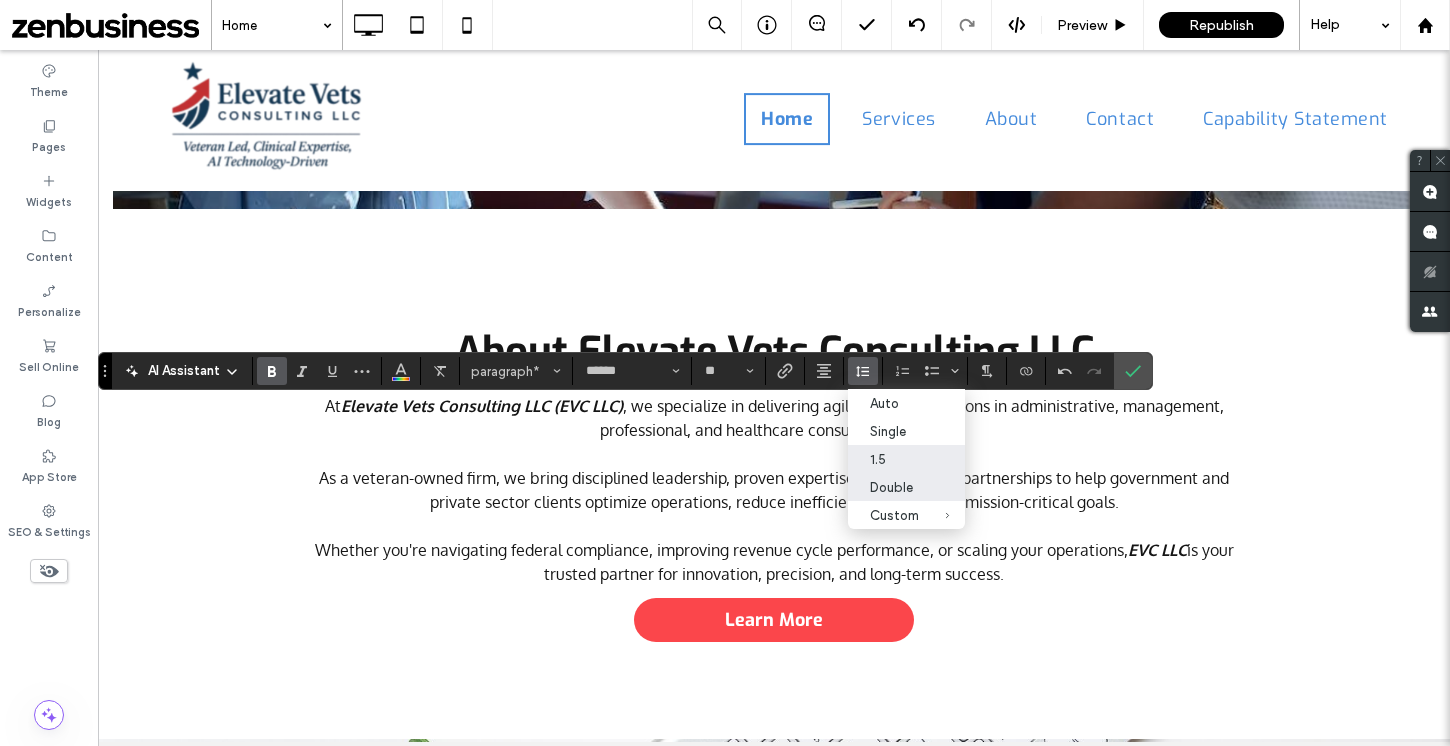 click on "1.5" at bounding box center (894, 459) 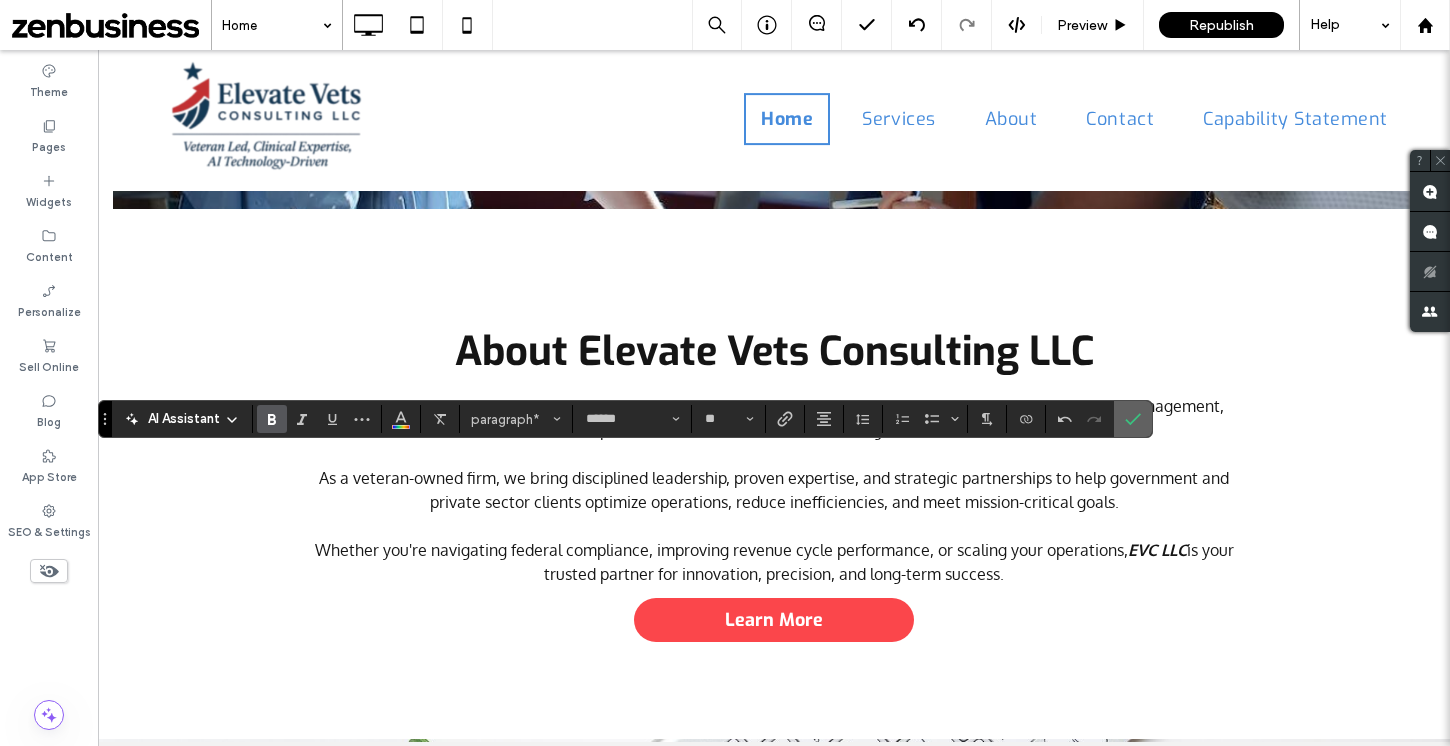 click 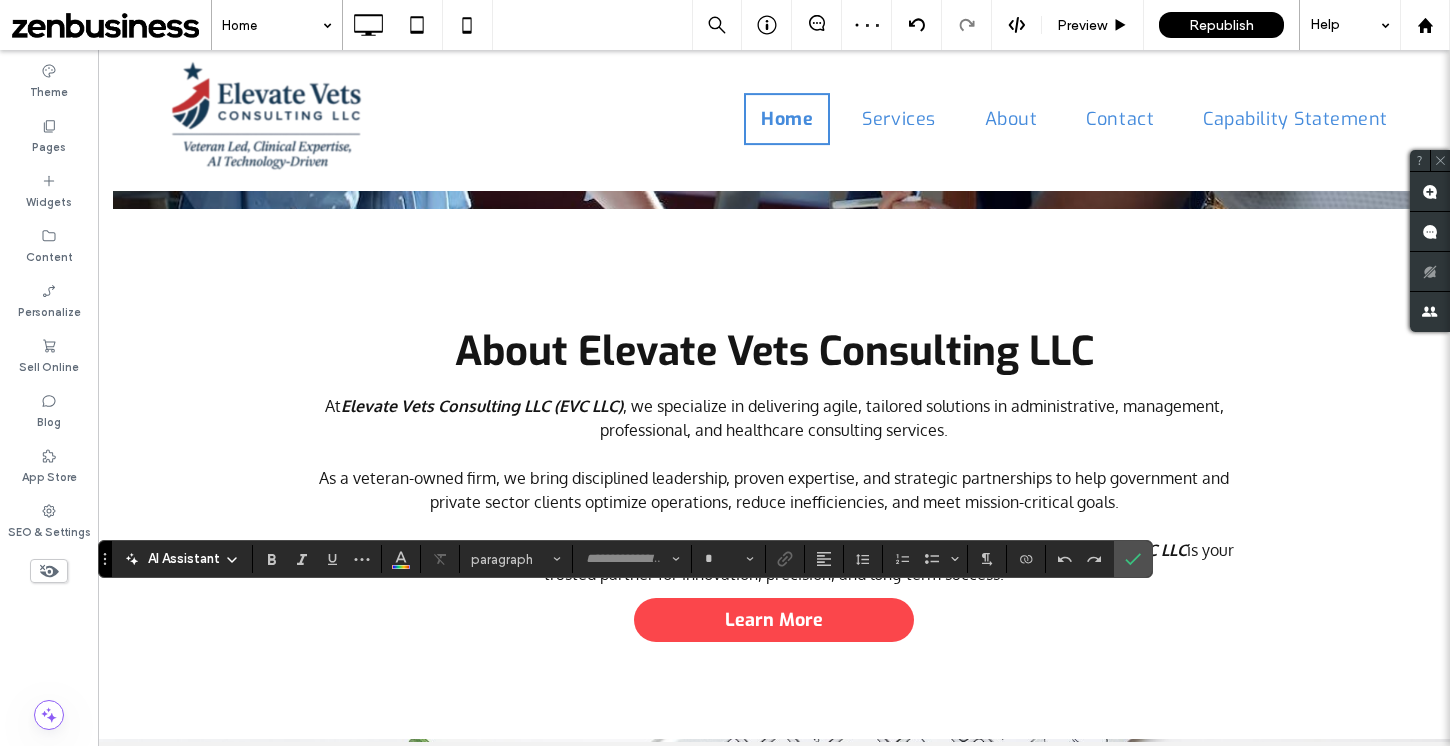 type on "******" 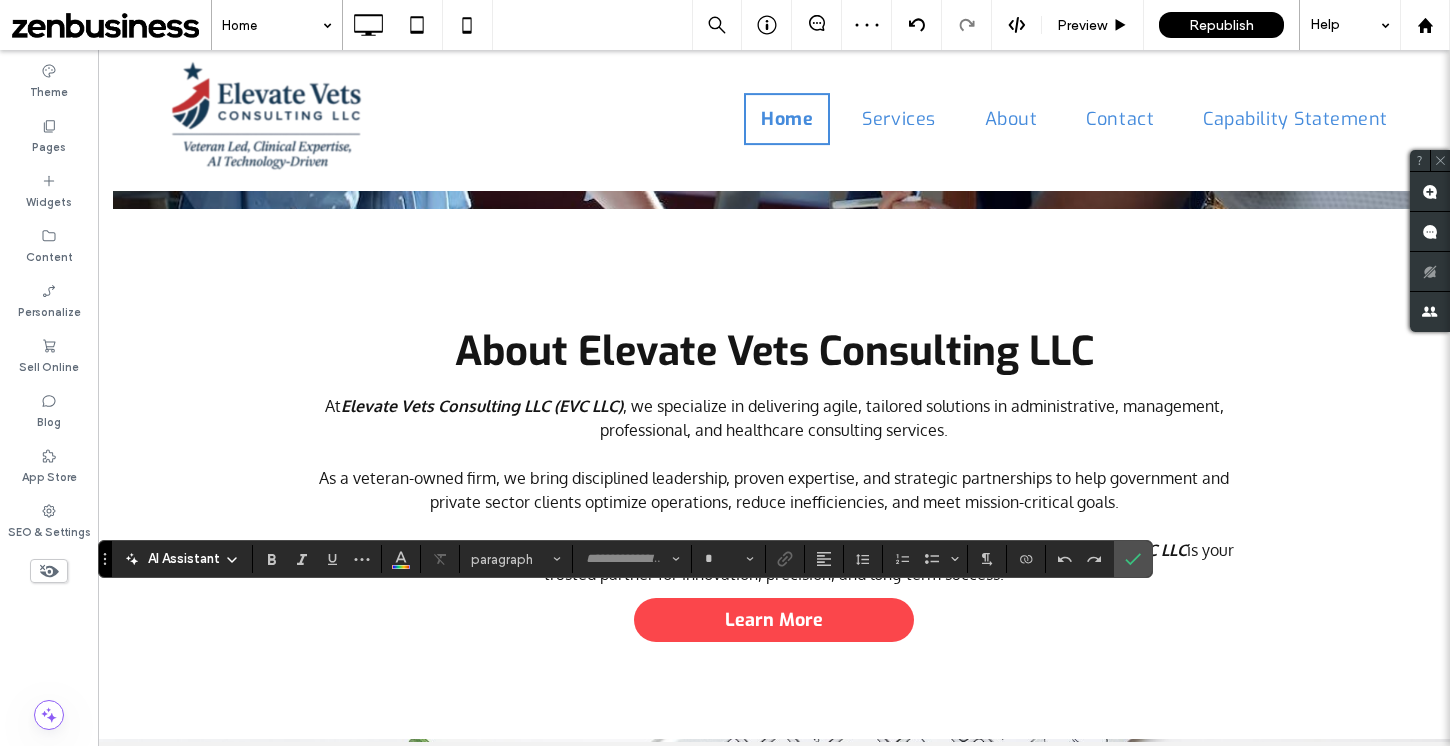 type on "**" 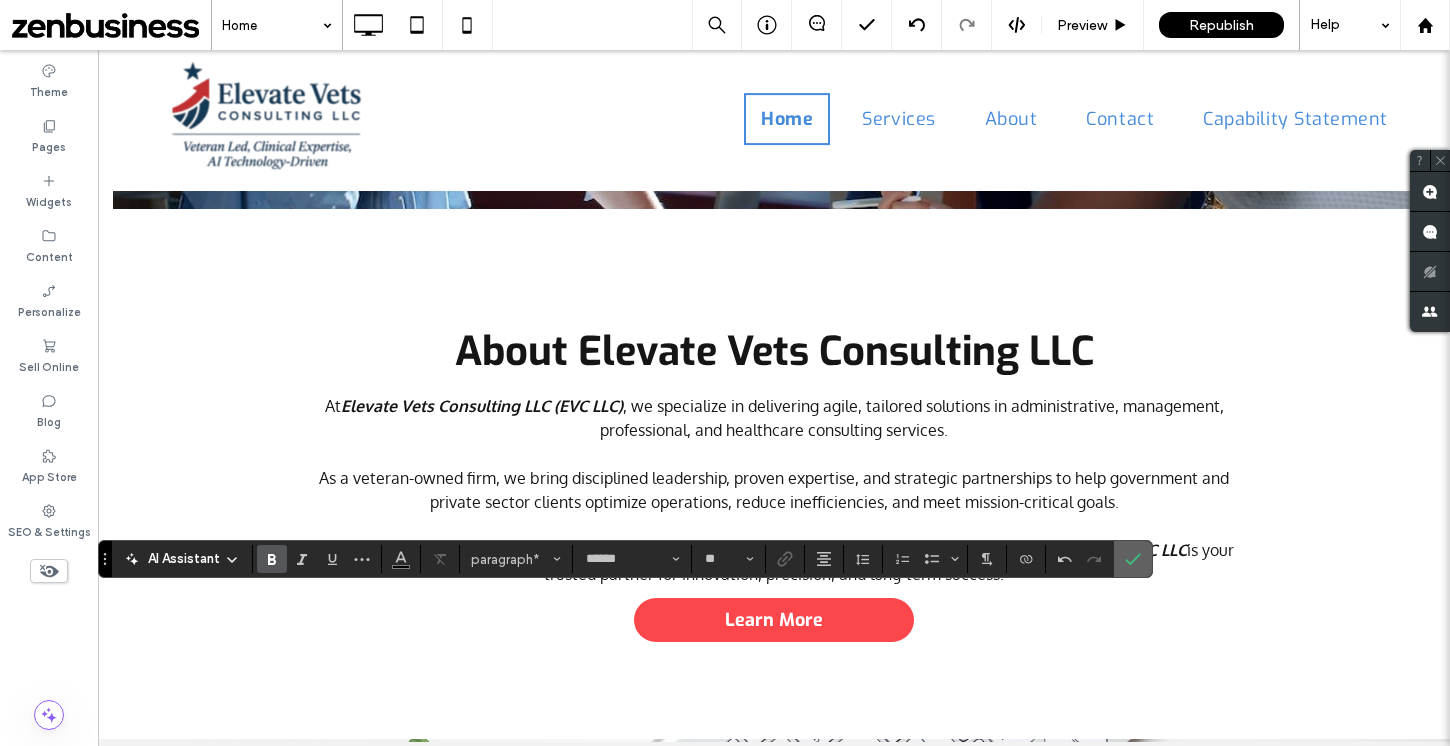 click 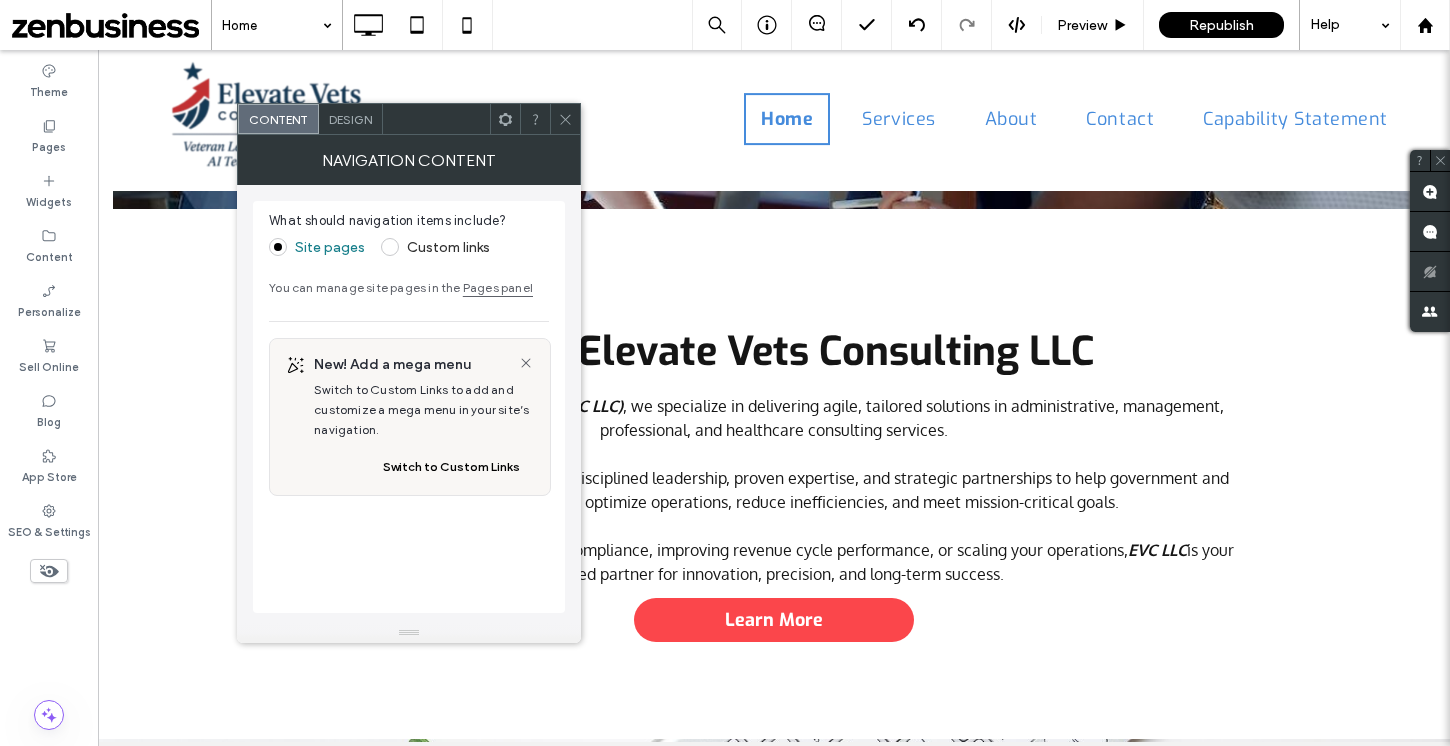 click on "Design" at bounding box center [350, 119] 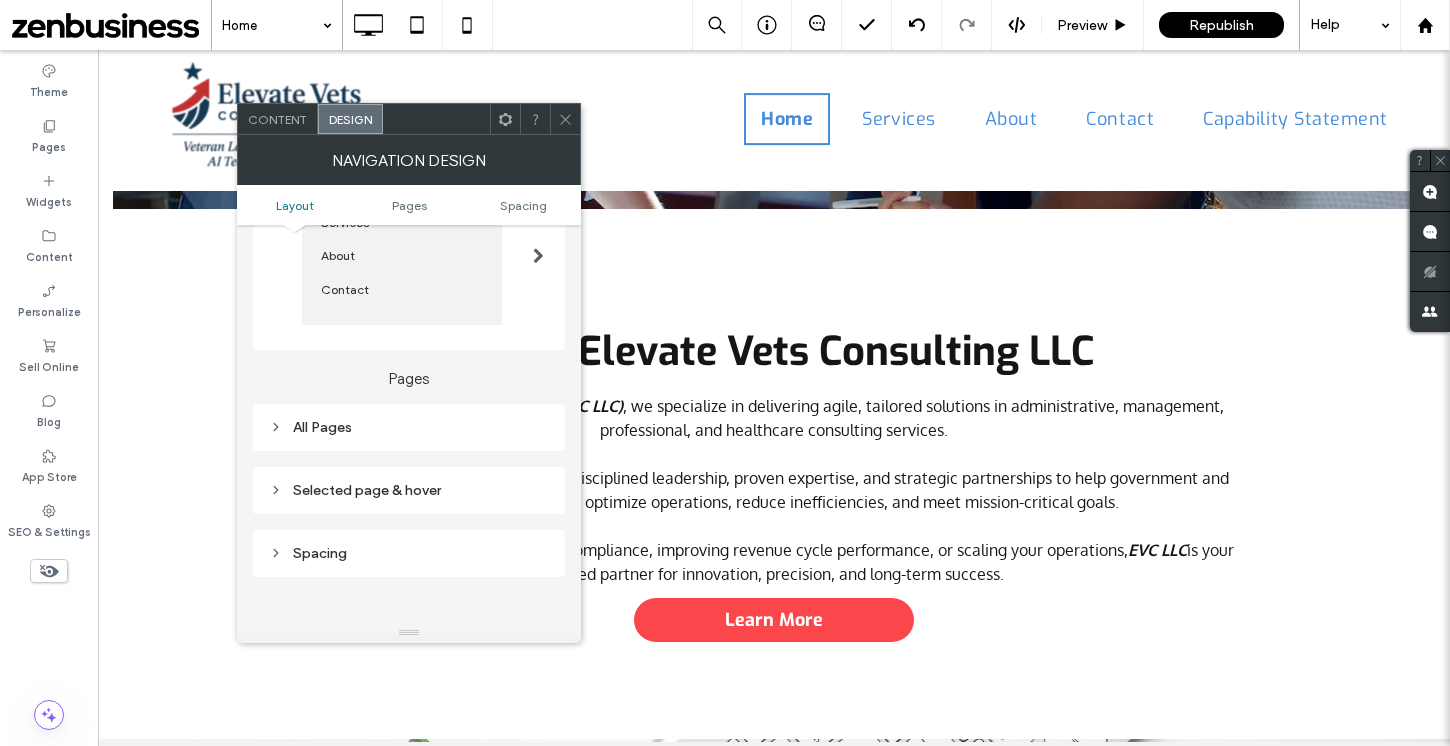 click on "All Pages" at bounding box center (409, 427) 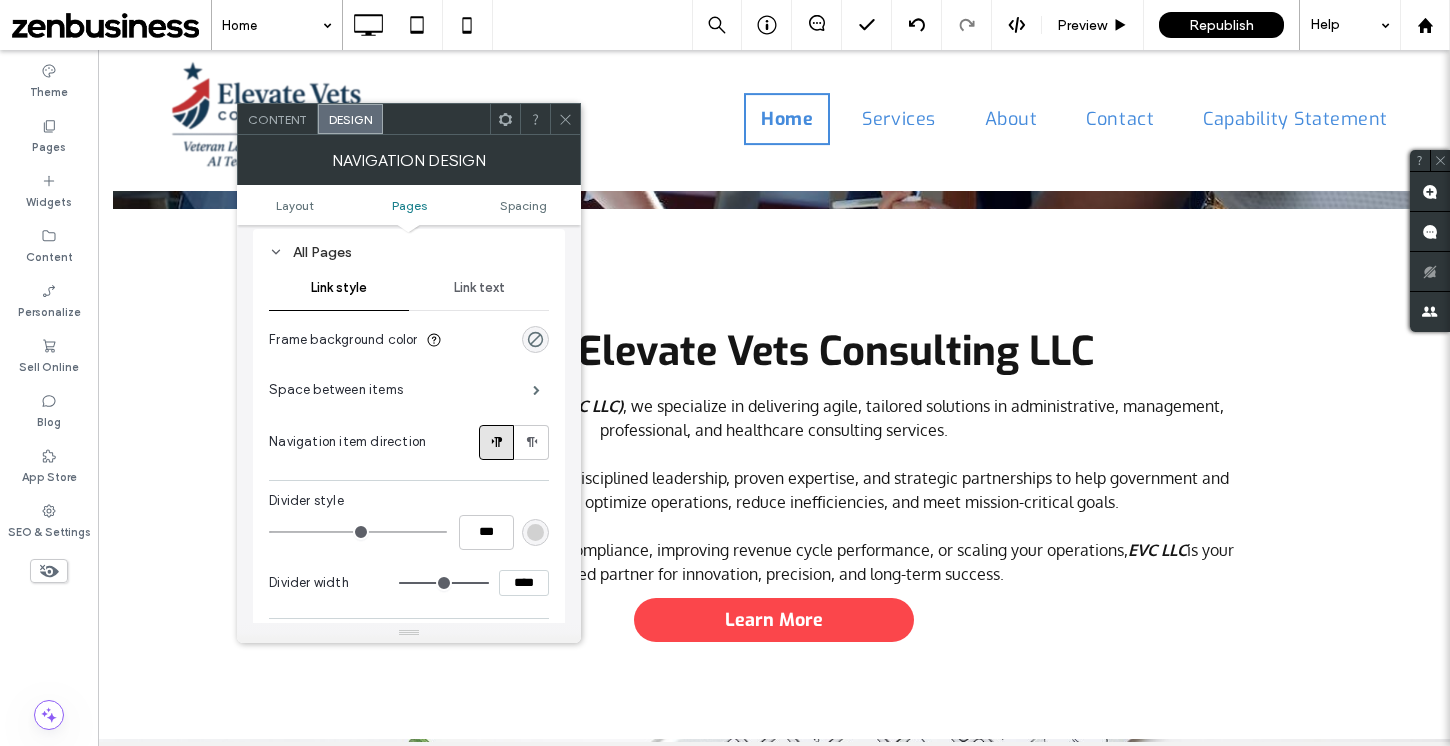 scroll, scrollTop: 465, scrollLeft: 0, axis: vertical 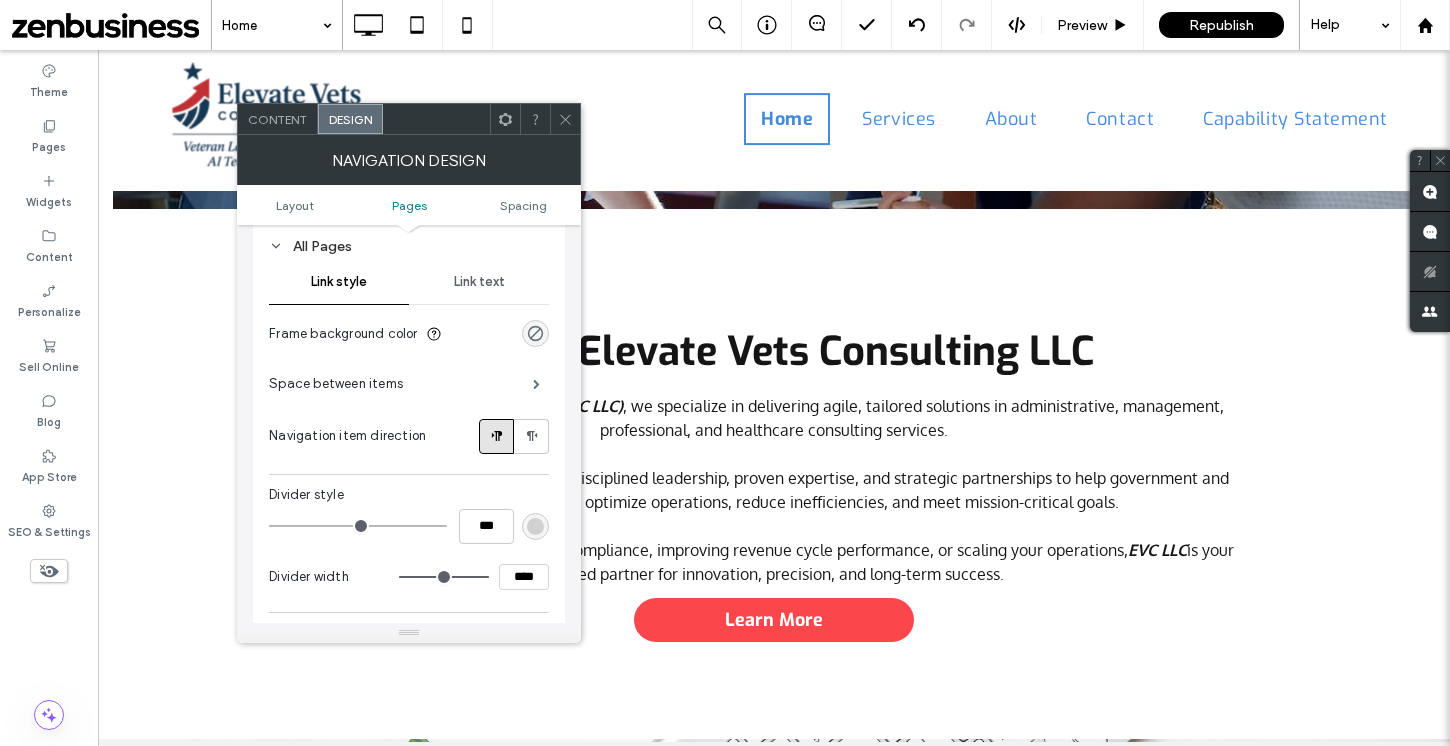 click on "Link text" at bounding box center [479, 282] 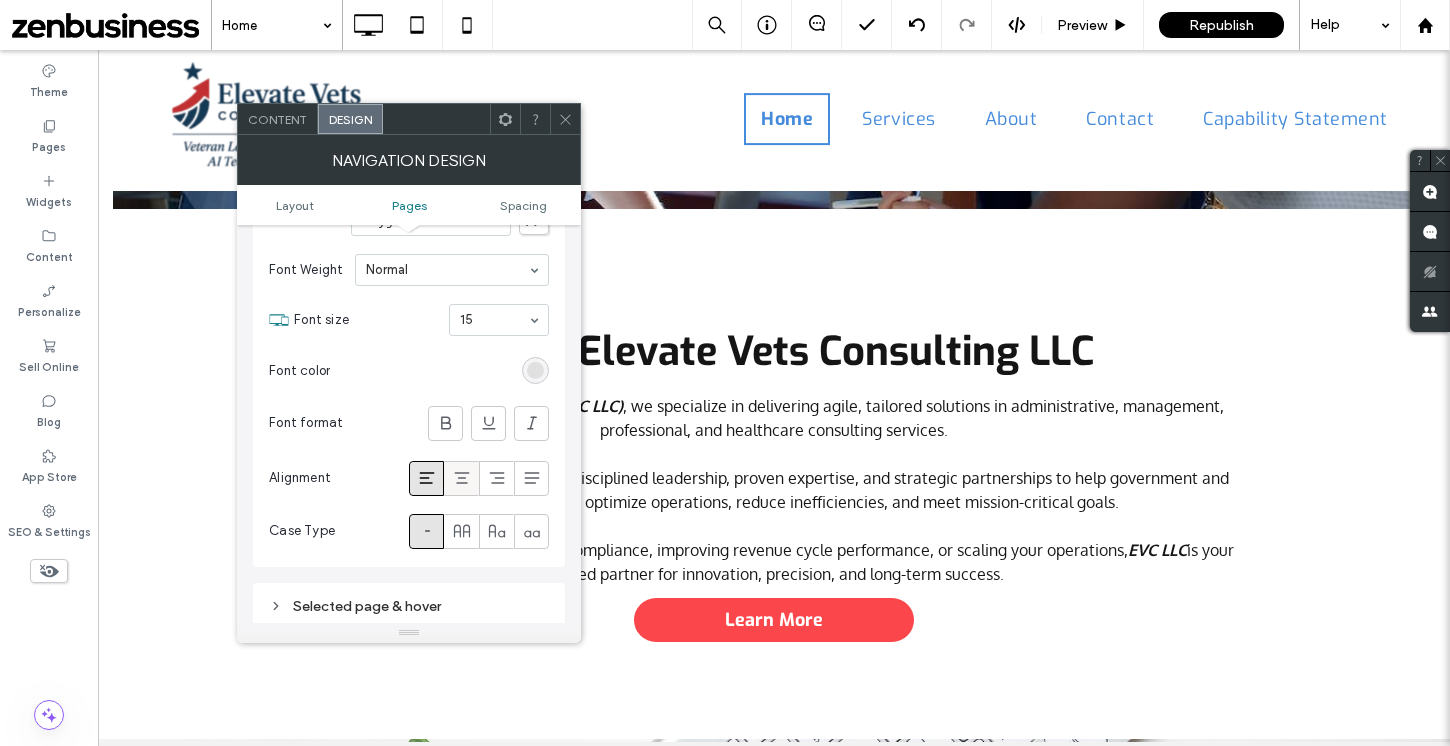 scroll, scrollTop: 581, scrollLeft: 0, axis: vertical 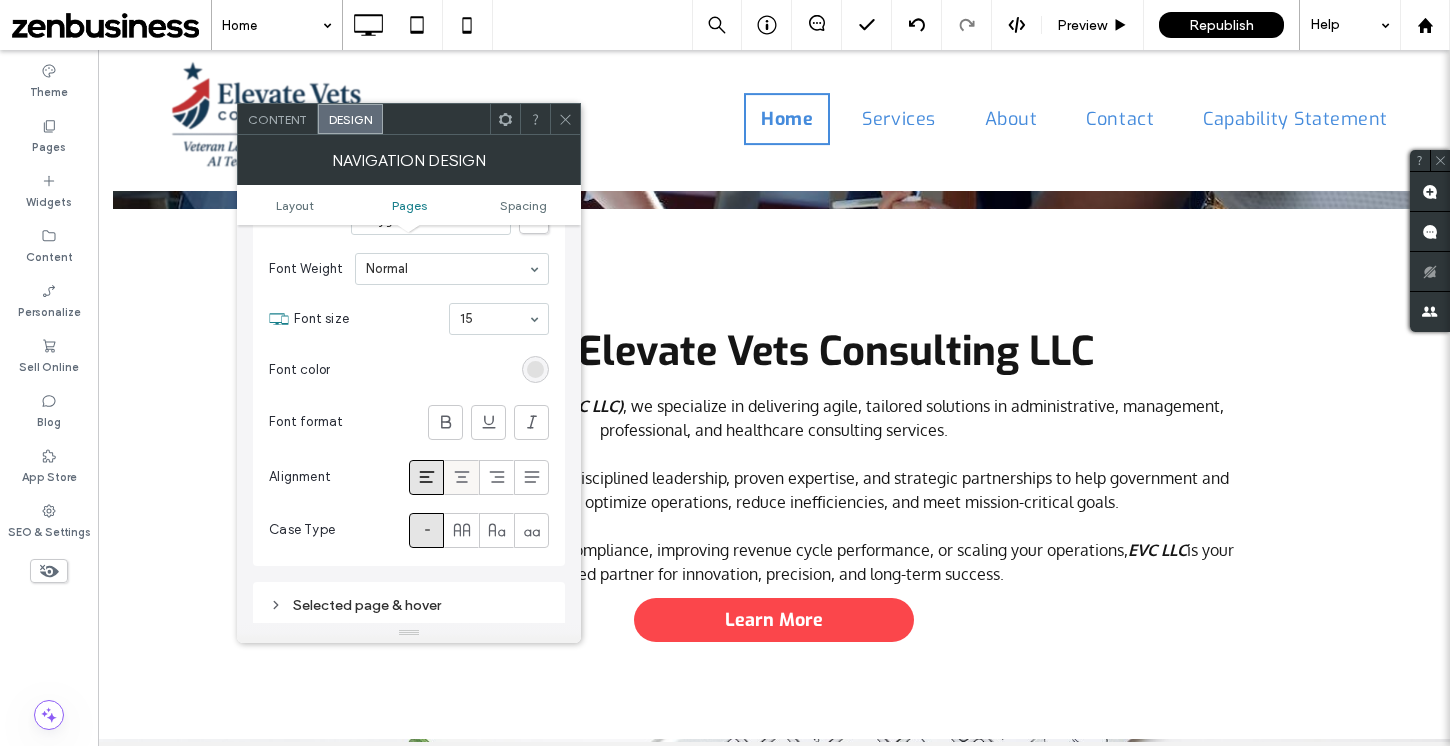 click at bounding box center (462, 477) 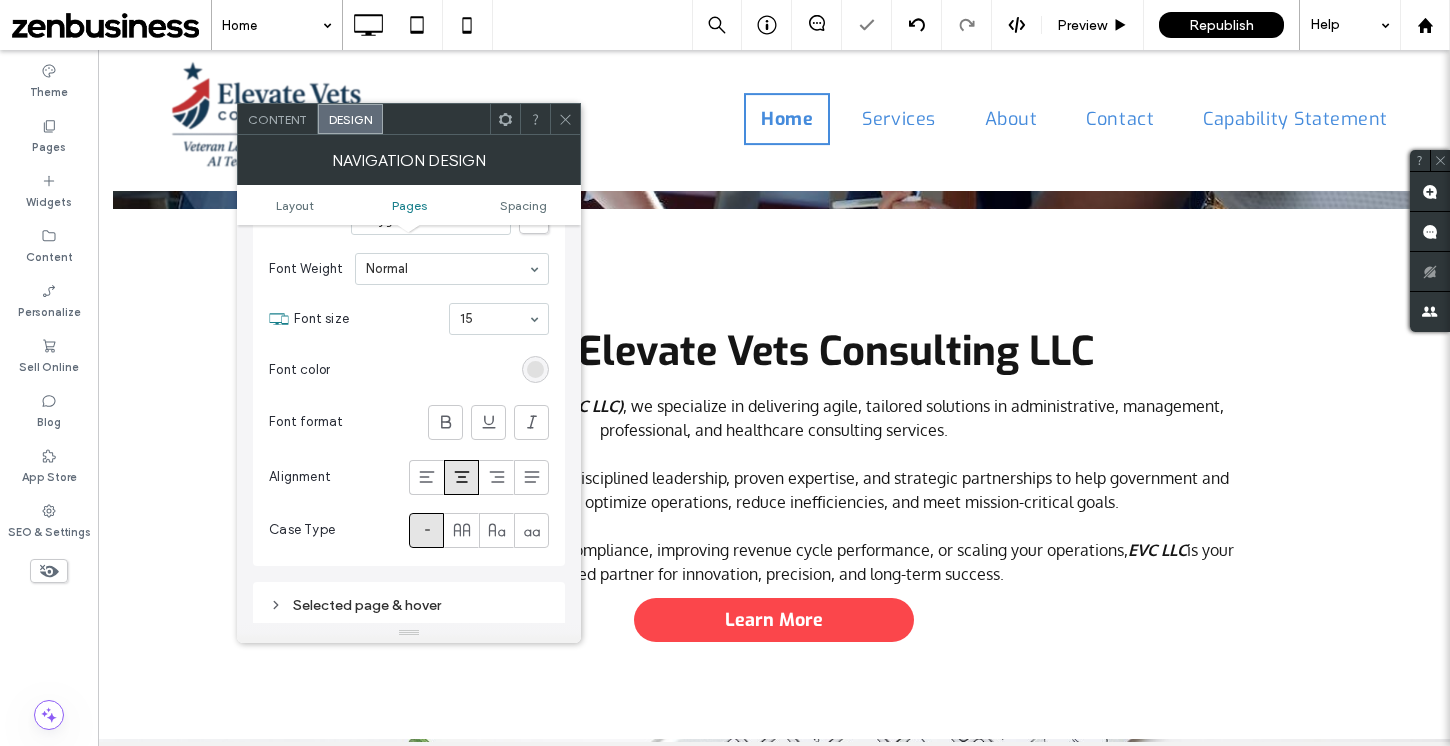 click 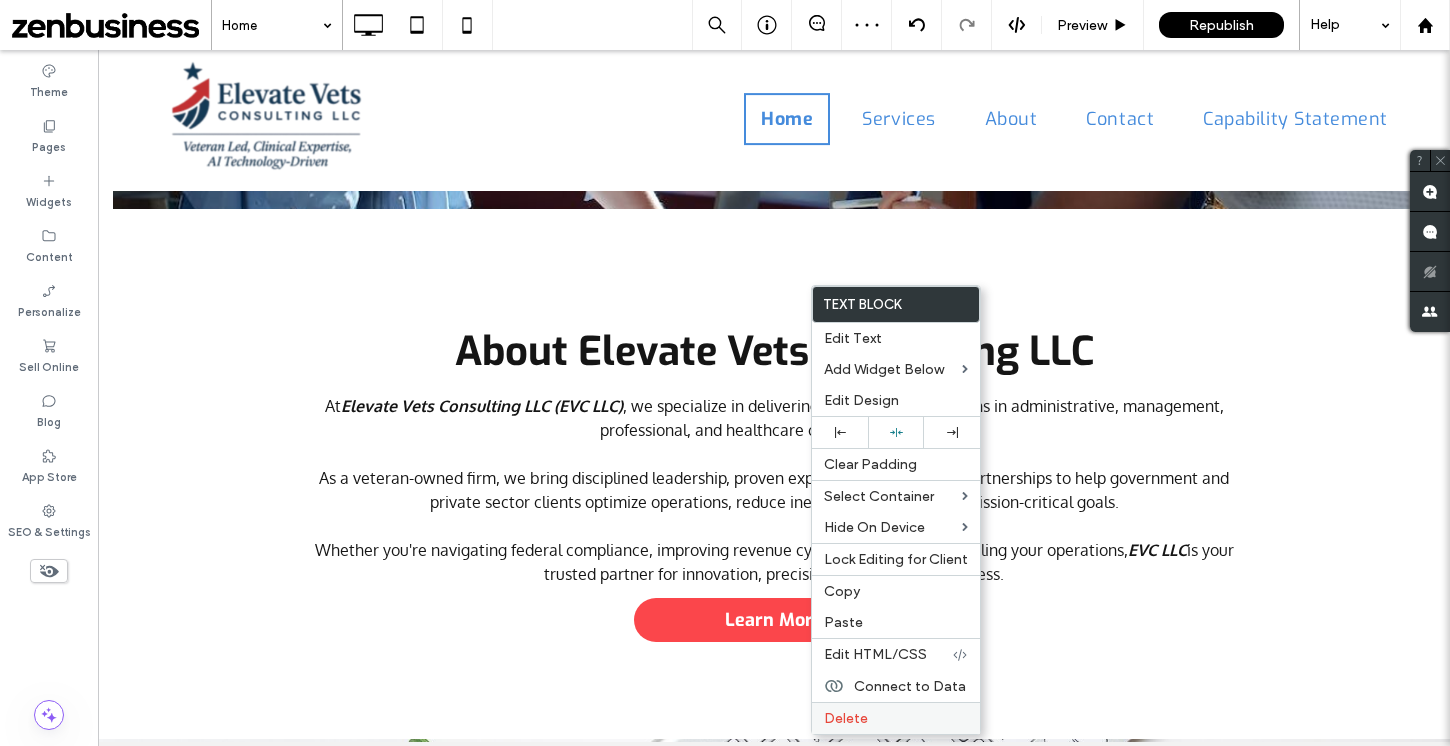click on "Delete" at bounding box center (896, 718) 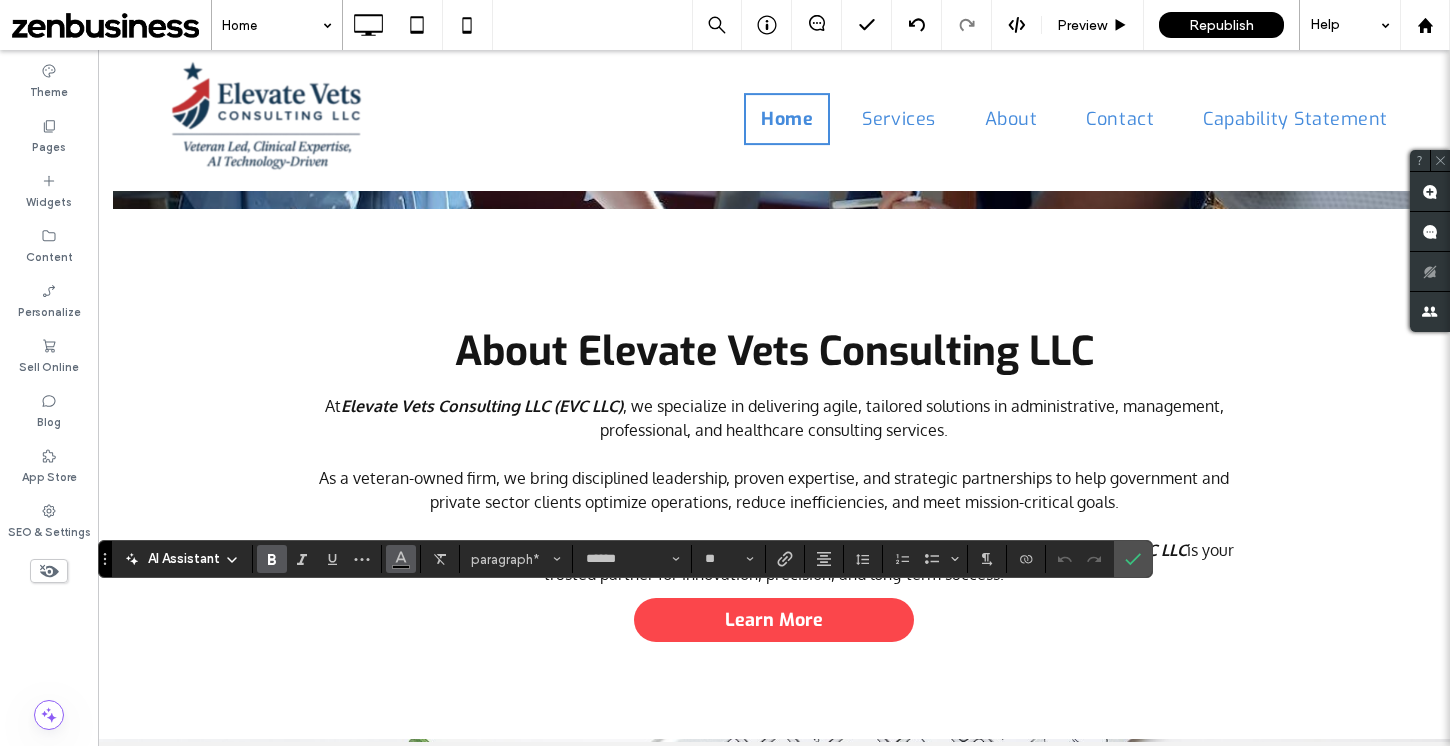 click at bounding box center [401, 557] 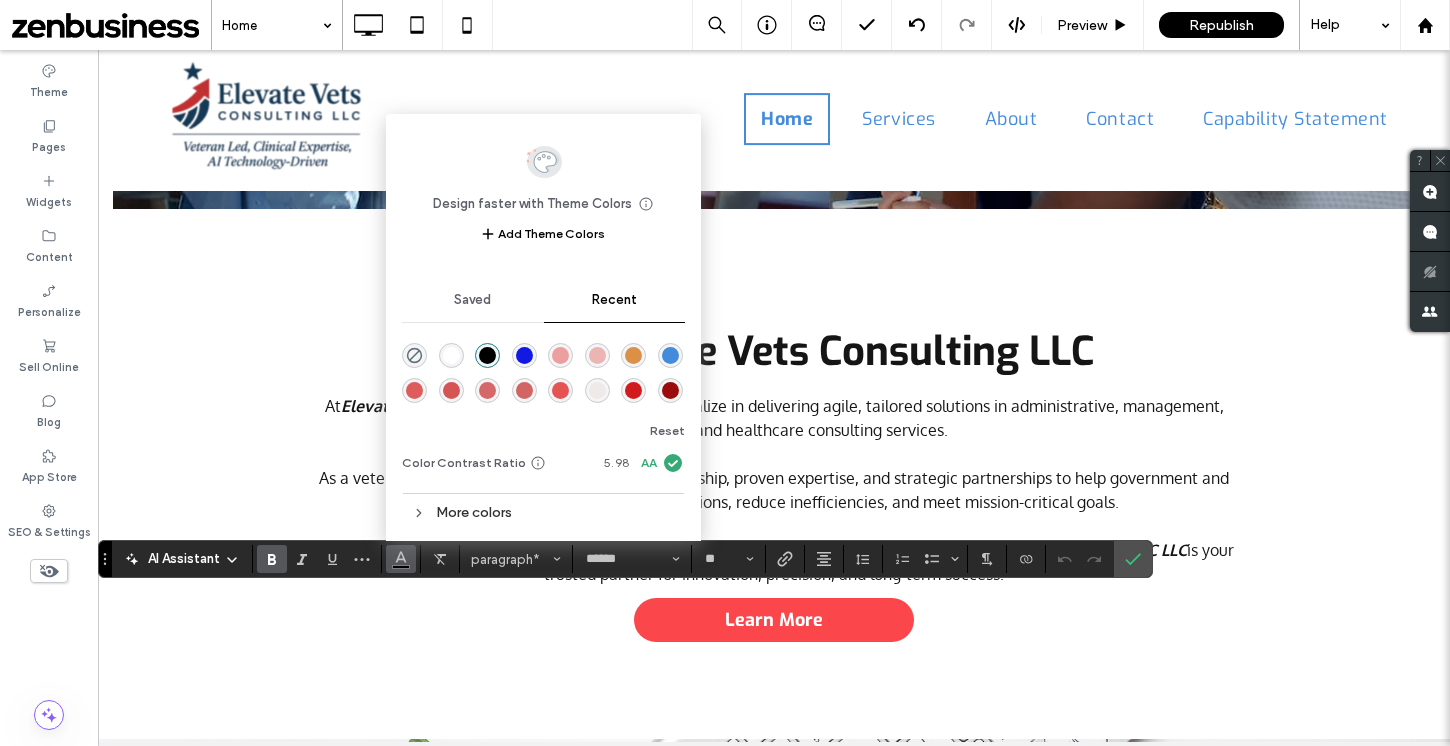 click at bounding box center [451, 355] 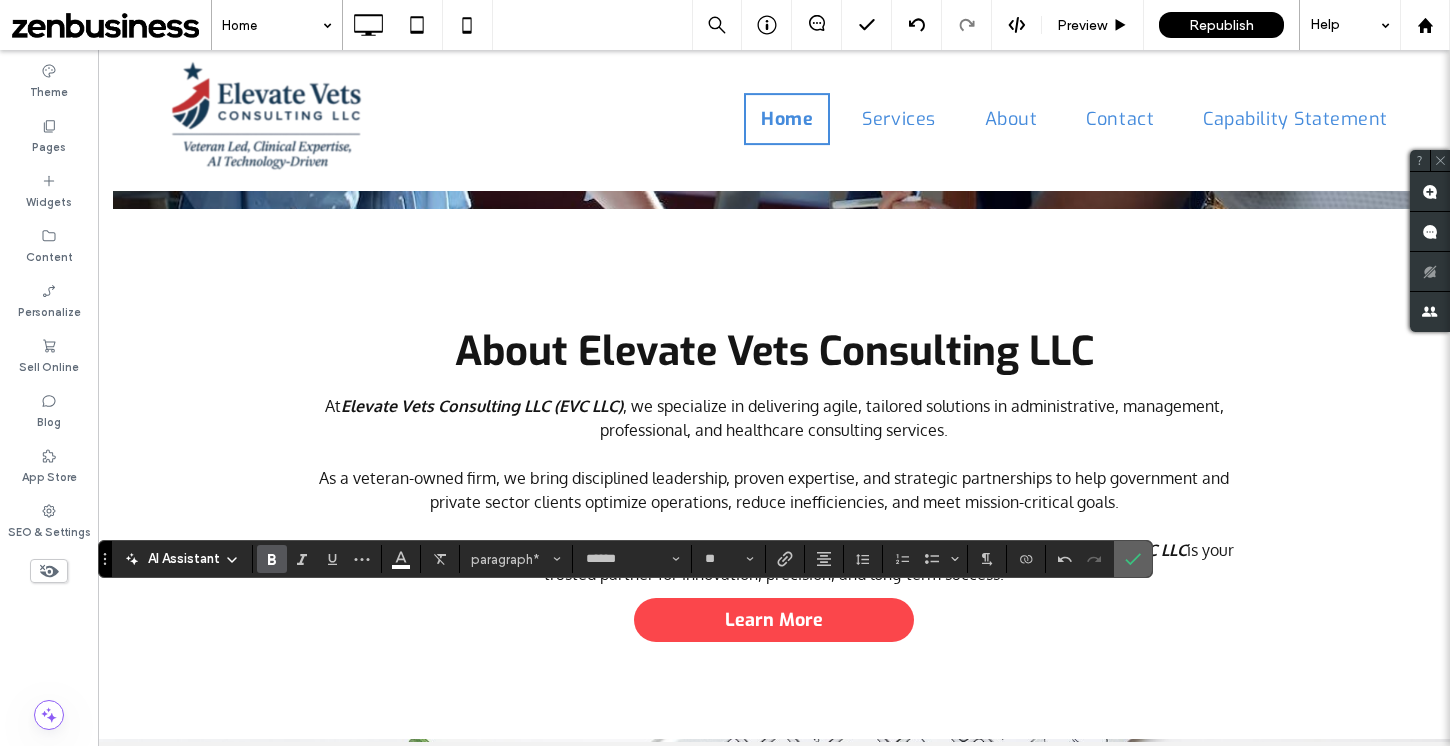 click 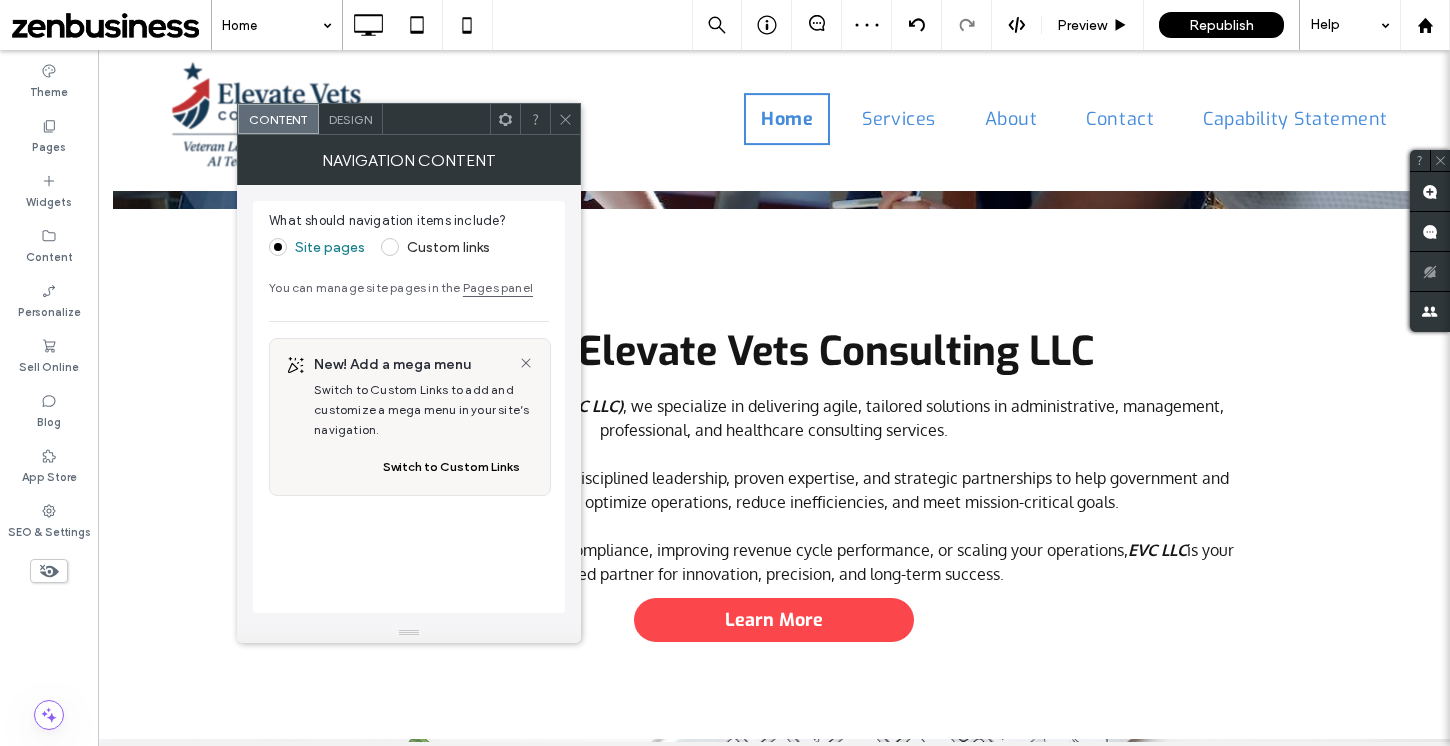 click on "Design" at bounding box center (350, 119) 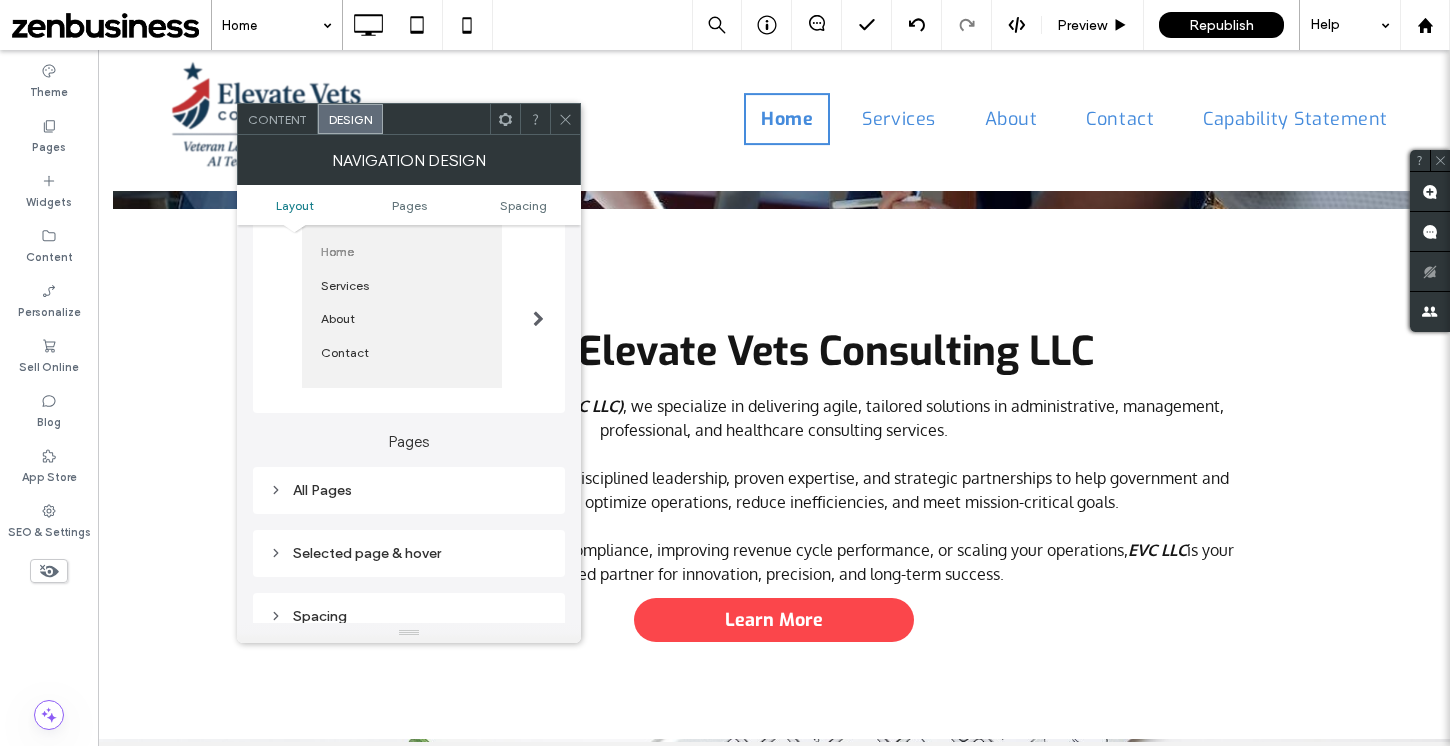 scroll, scrollTop: 303, scrollLeft: 0, axis: vertical 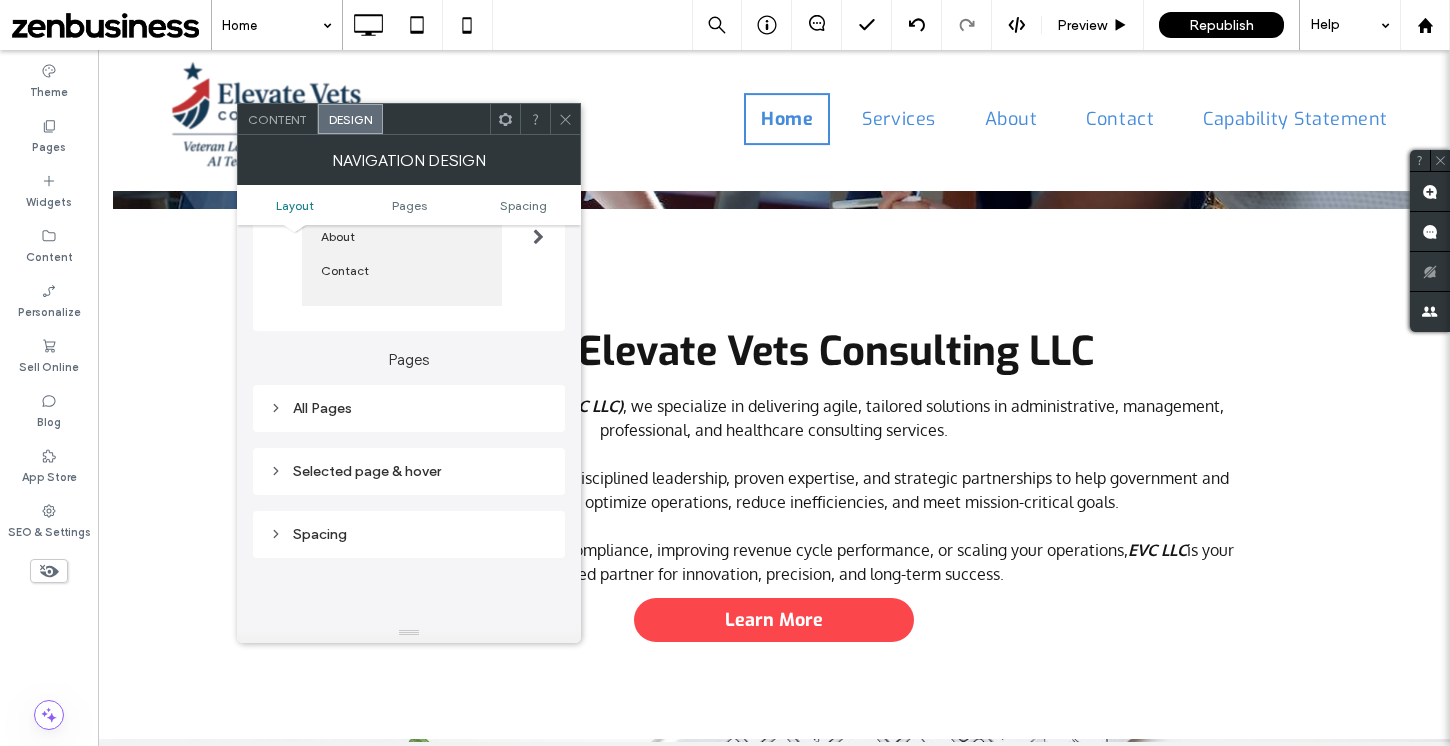 click on "All Pages" at bounding box center (409, 408) 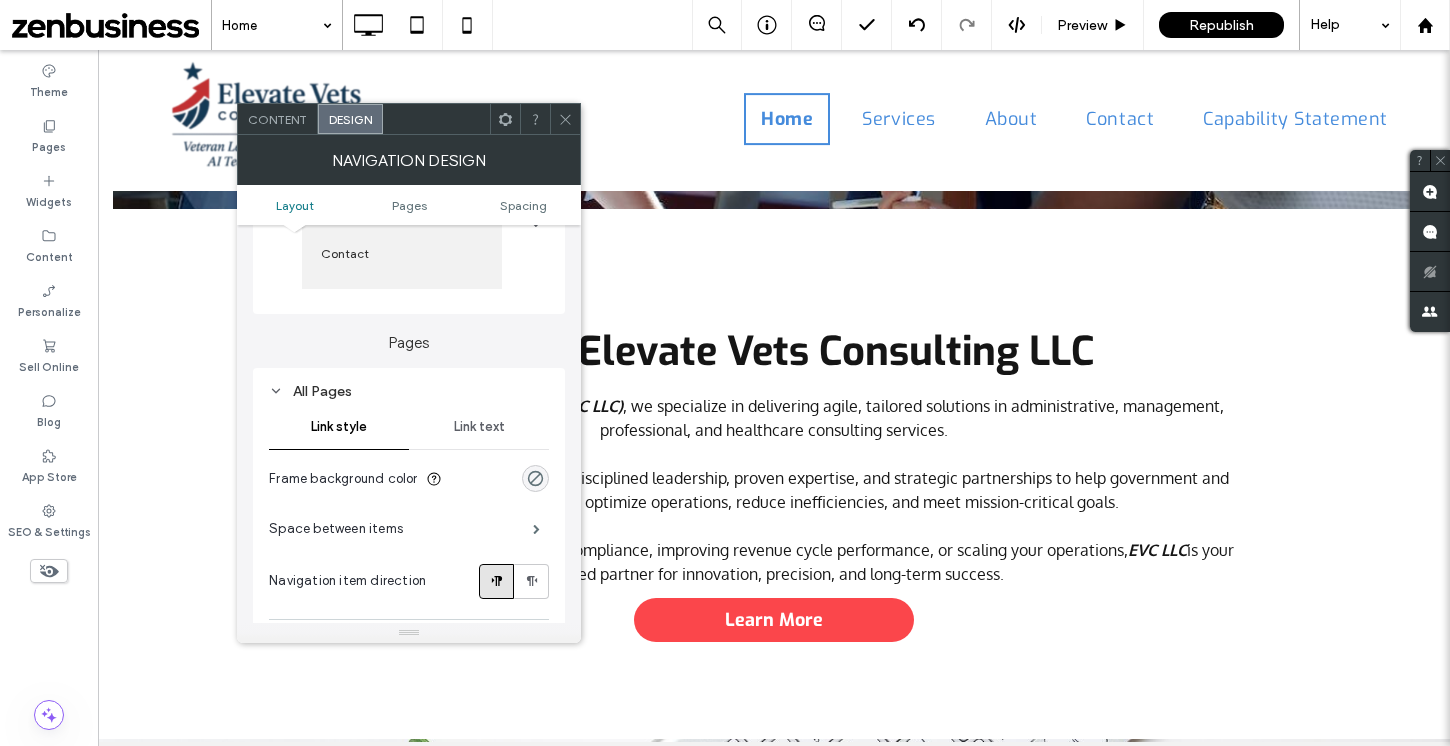 scroll, scrollTop: 321, scrollLeft: 0, axis: vertical 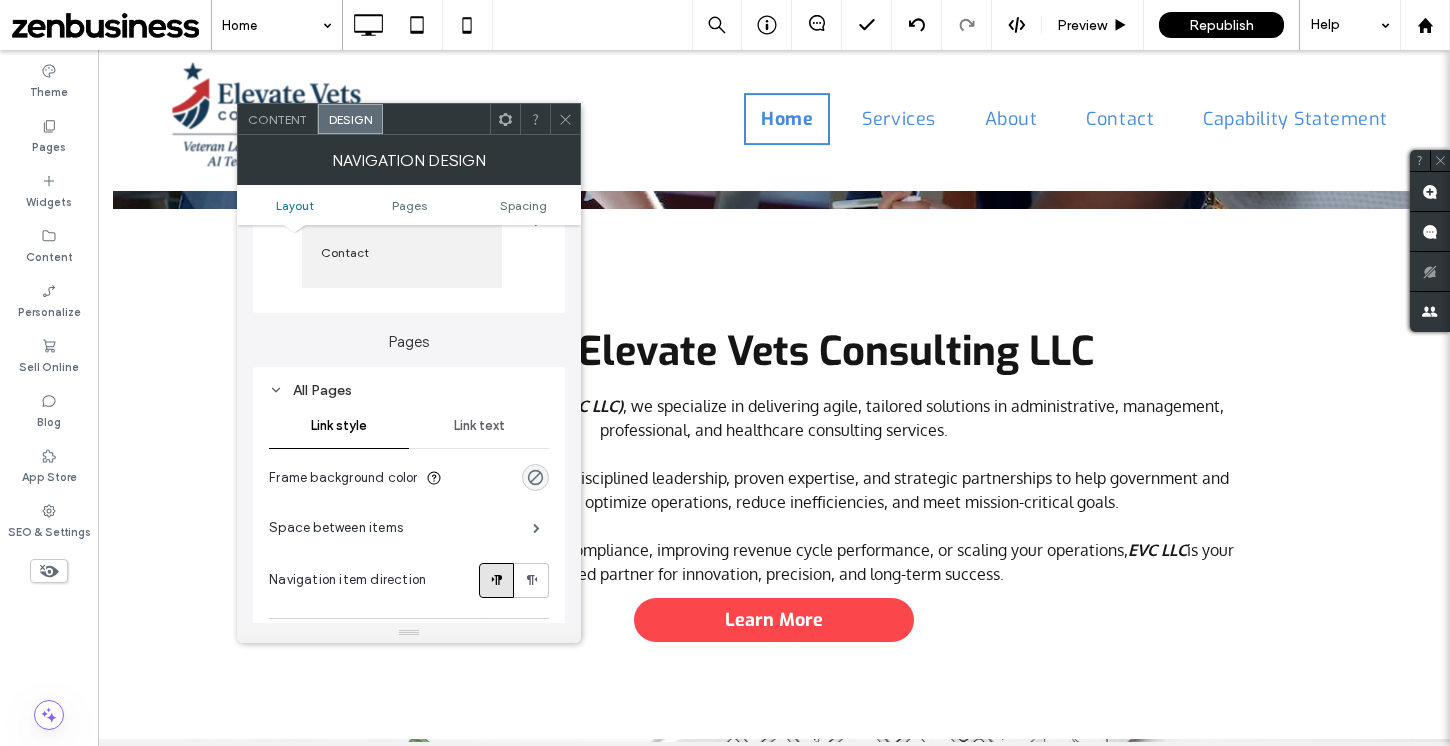 click on "Link text" at bounding box center (479, 426) 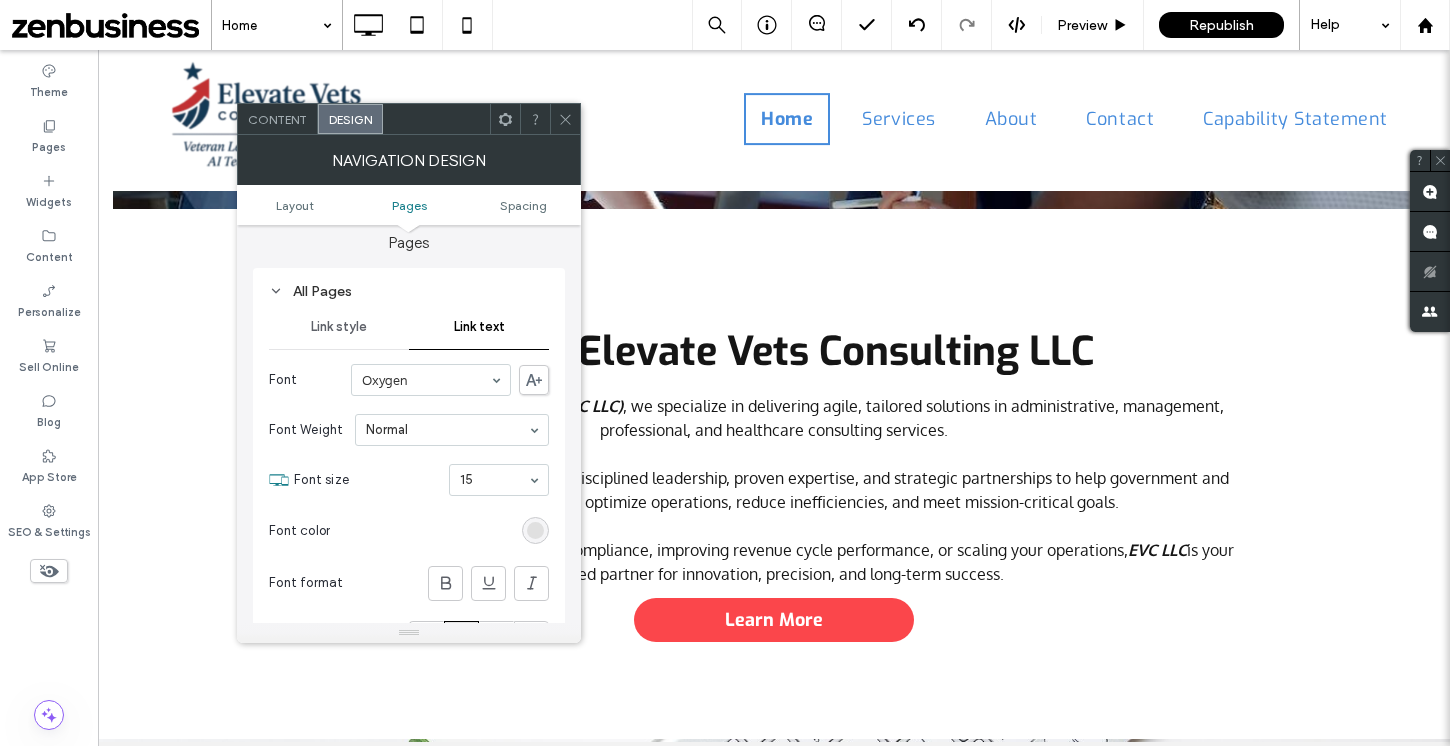 scroll, scrollTop: 434, scrollLeft: 0, axis: vertical 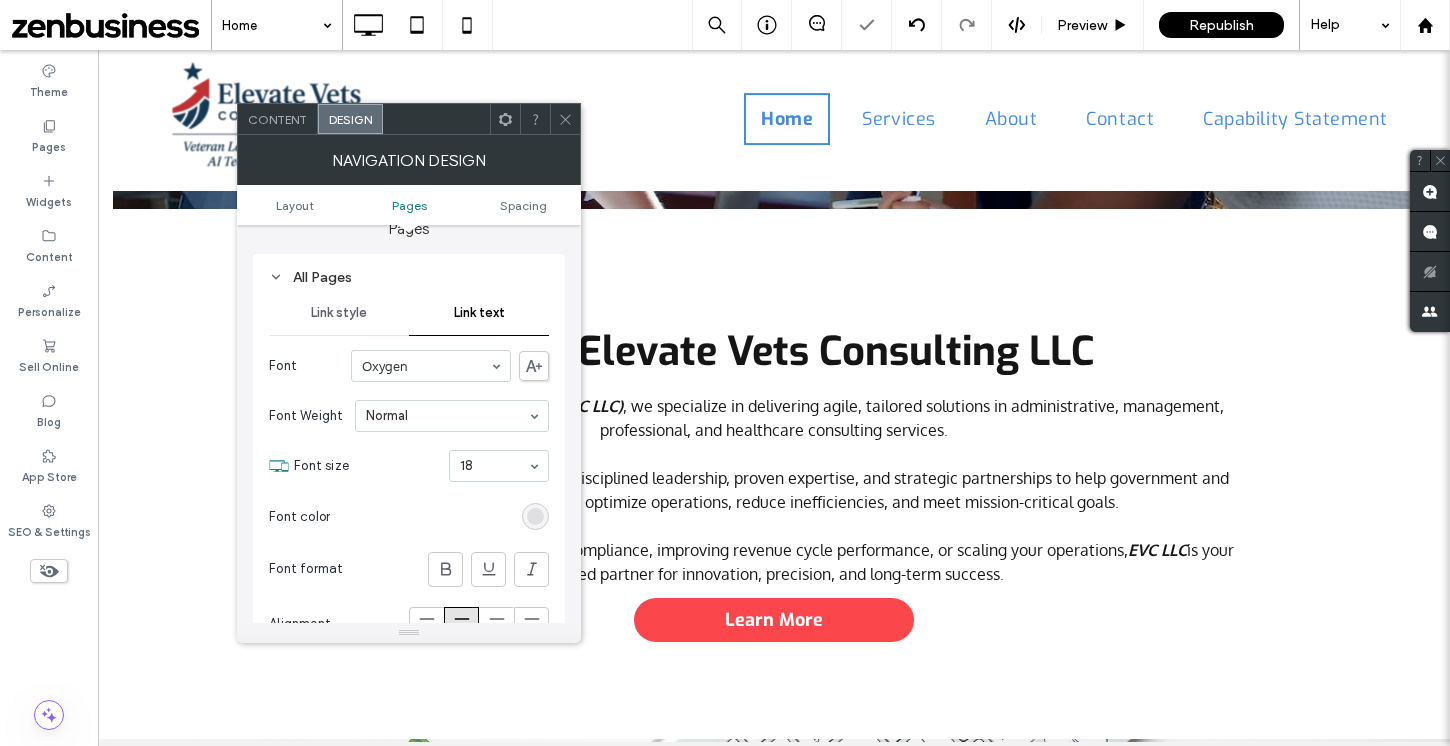 click 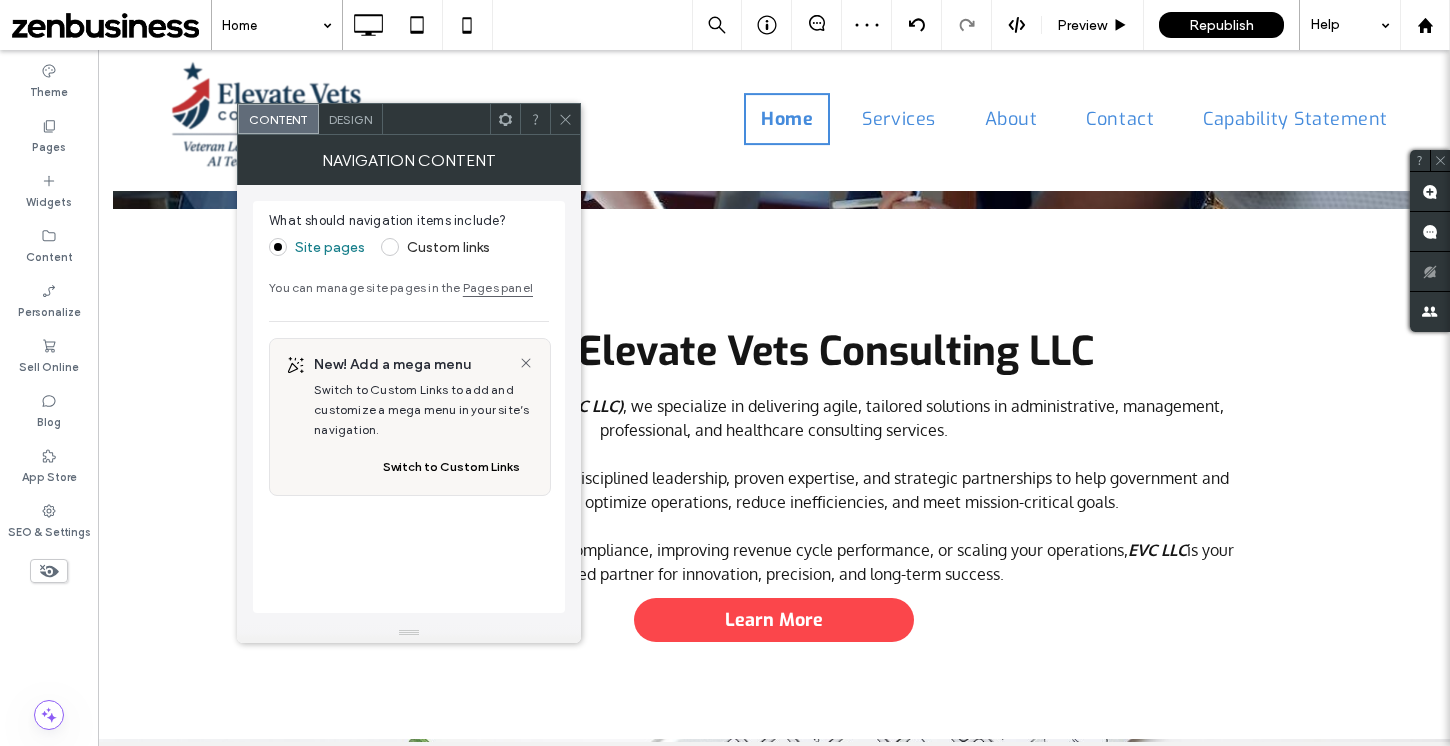 click on "Design" at bounding box center [351, 119] 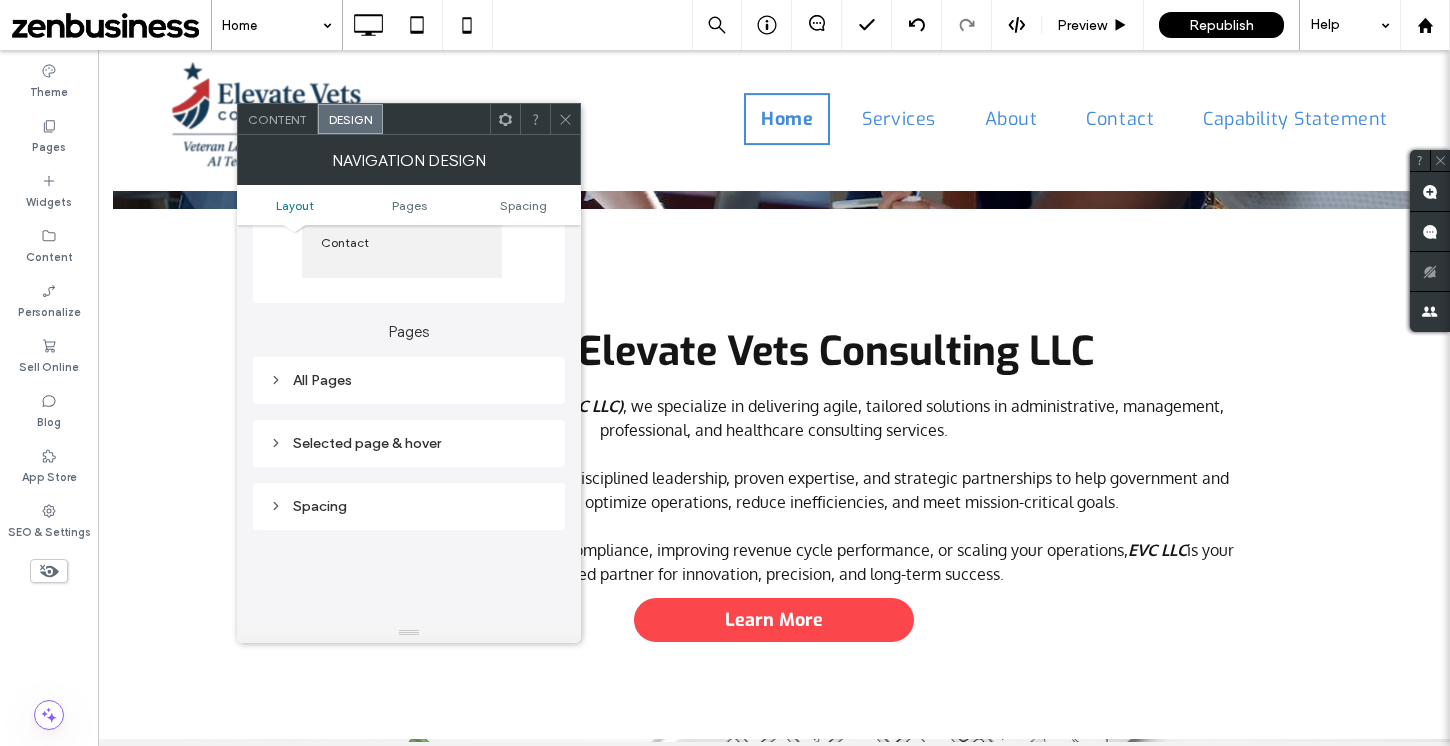 scroll, scrollTop: 340, scrollLeft: 0, axis: vertical 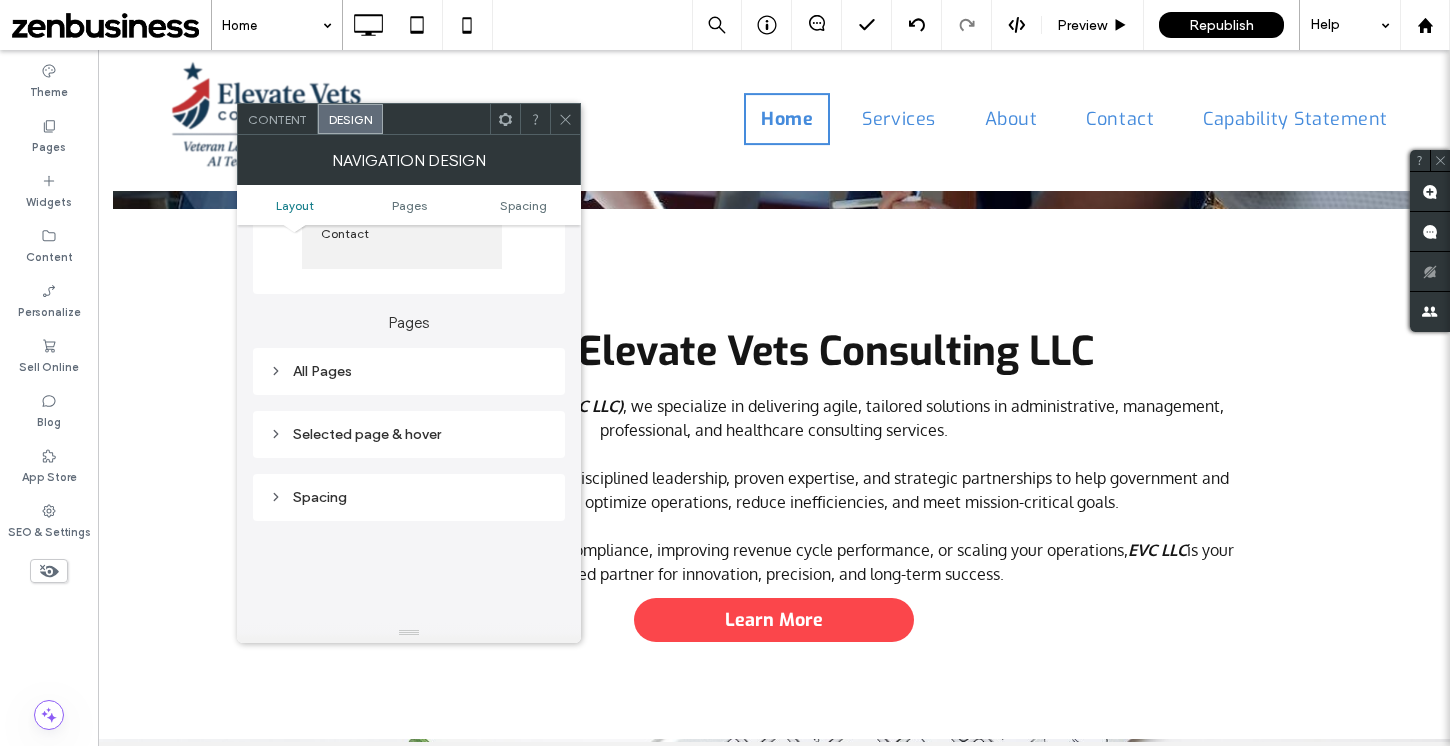 click on "Selected page & hover" at bounding box center (409, 434) 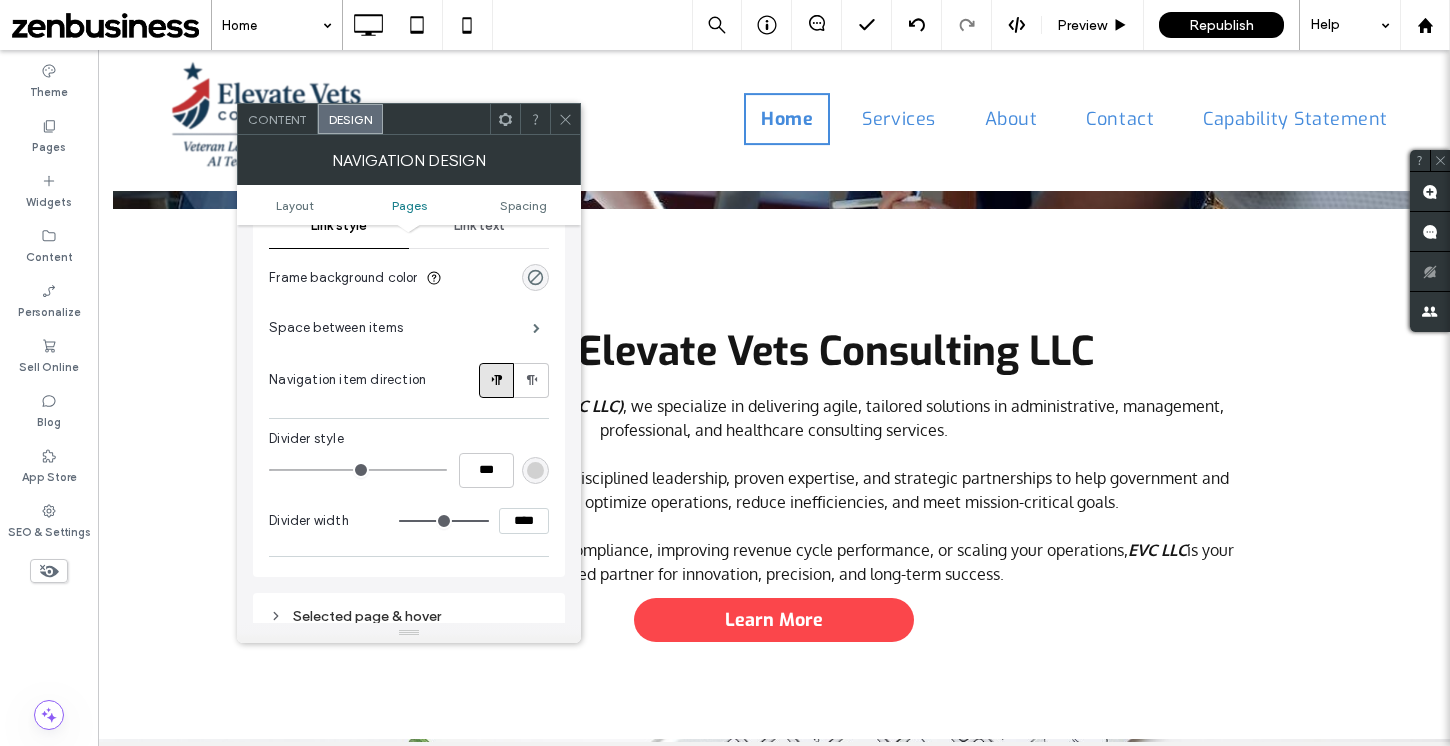 scroll, scrollTop: 526, scrollLeft: 0, axis: vertical 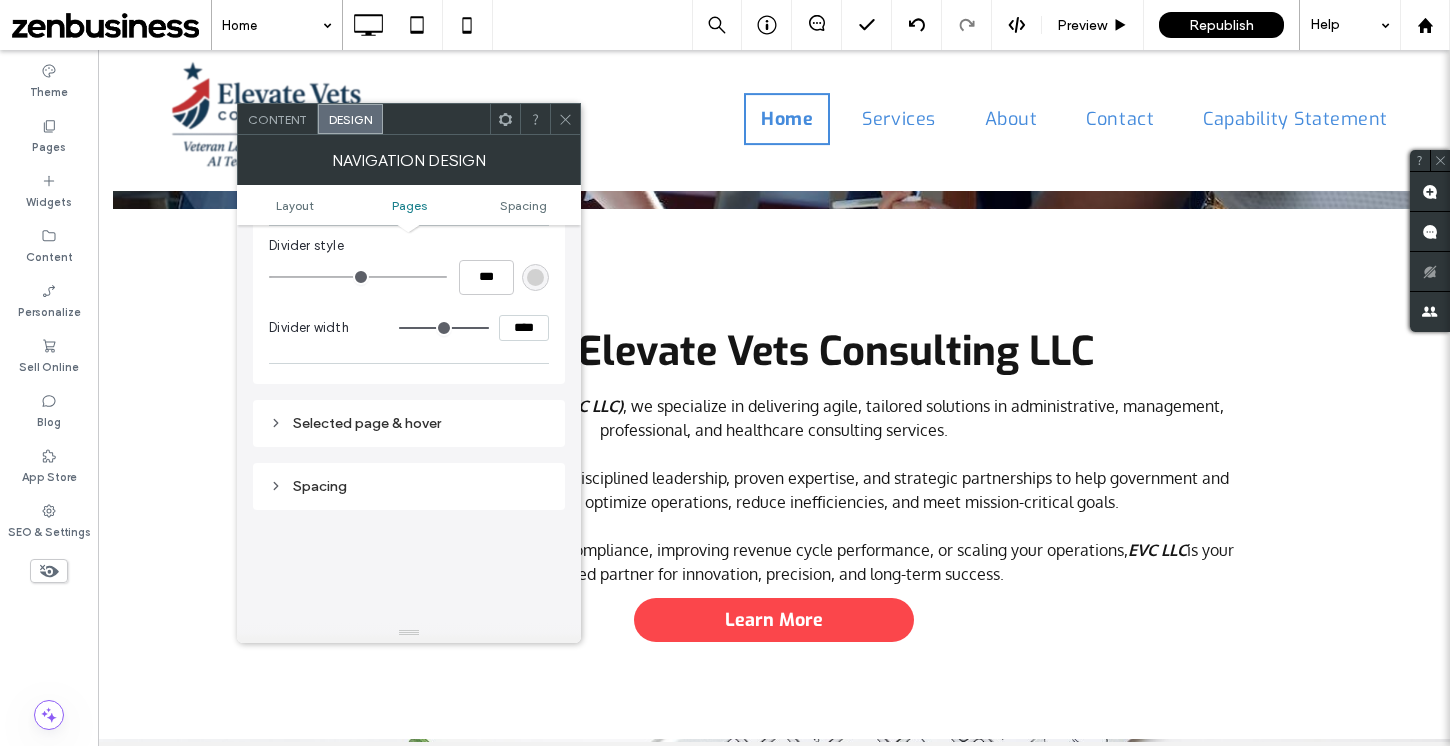 click on "Selected page & hover" at bounding box center (409, 423) 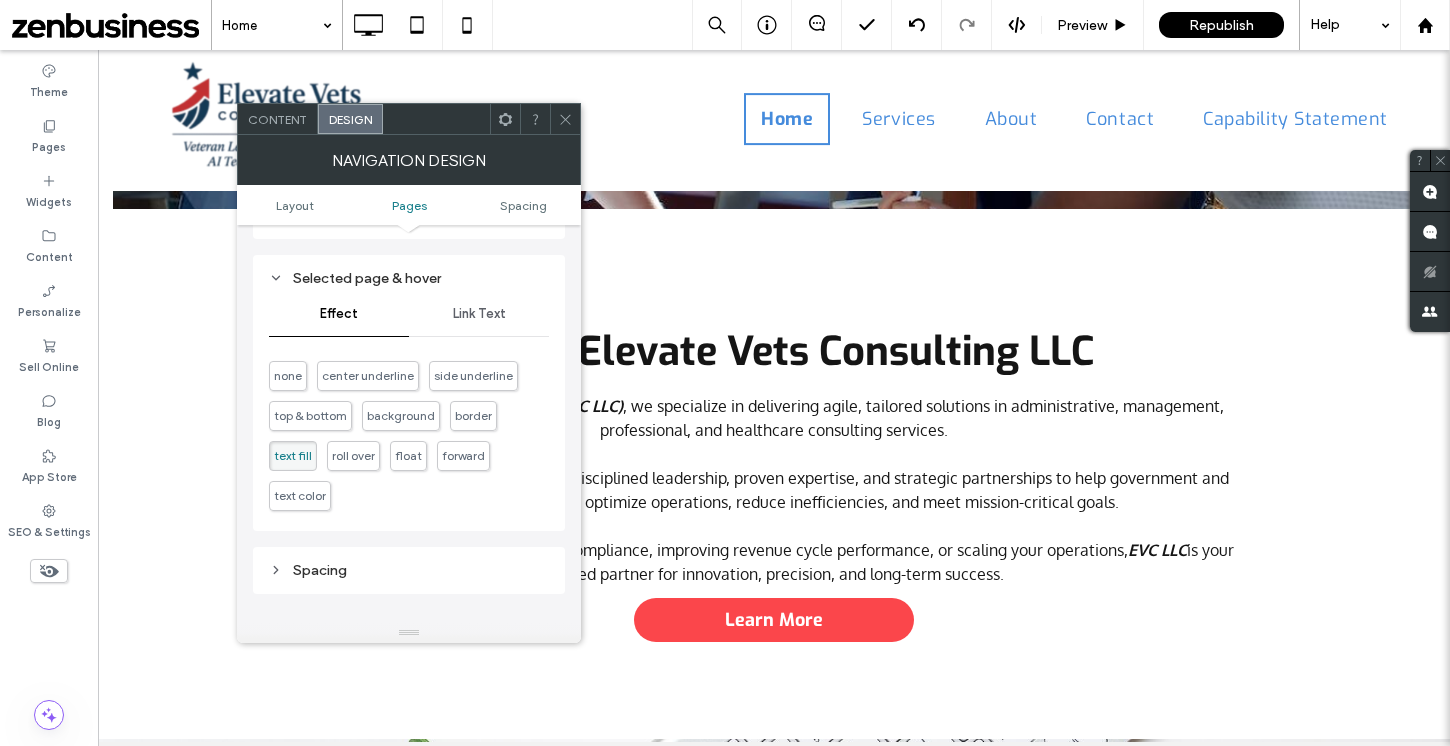 scroll, scrollTop: 860, scrollLeft: 0, axis: vertical 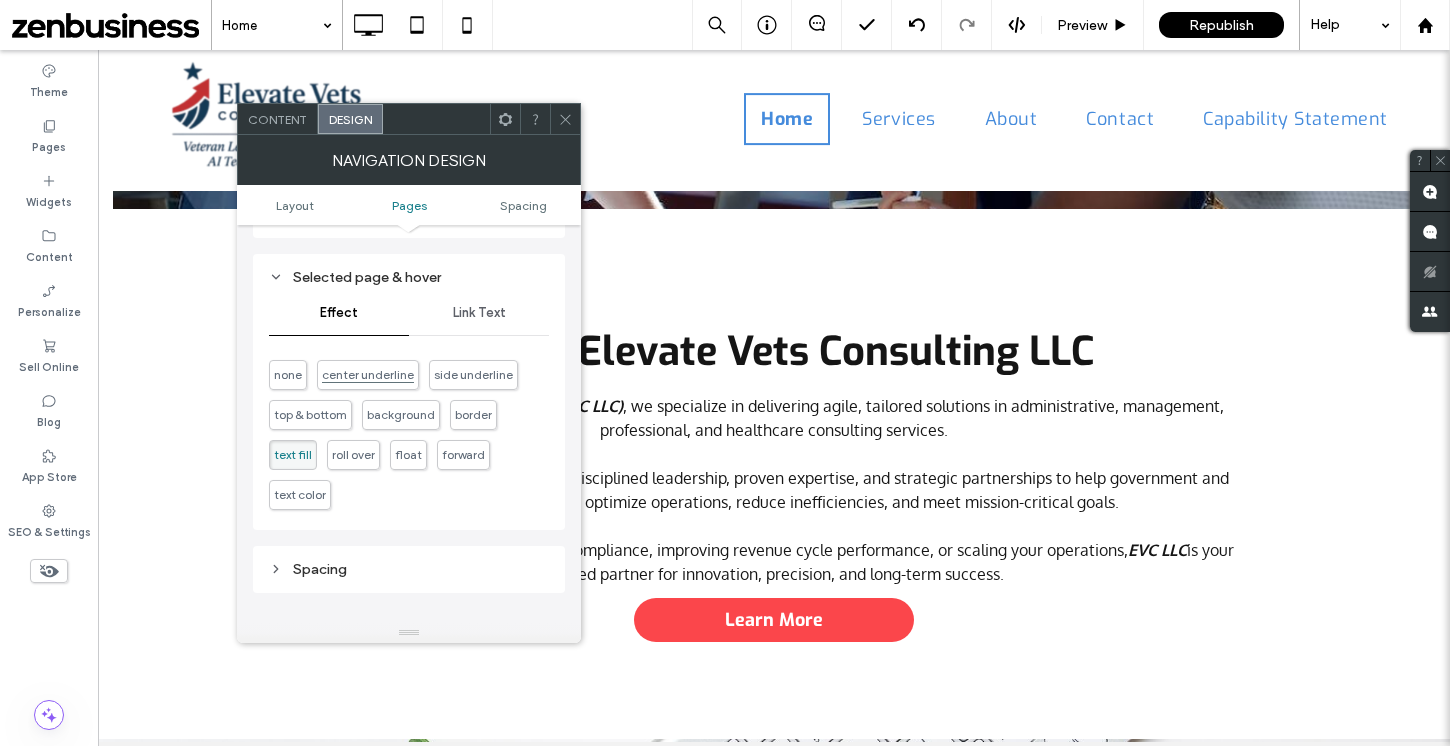 click on "center underline" at bounding box center (368, 375) 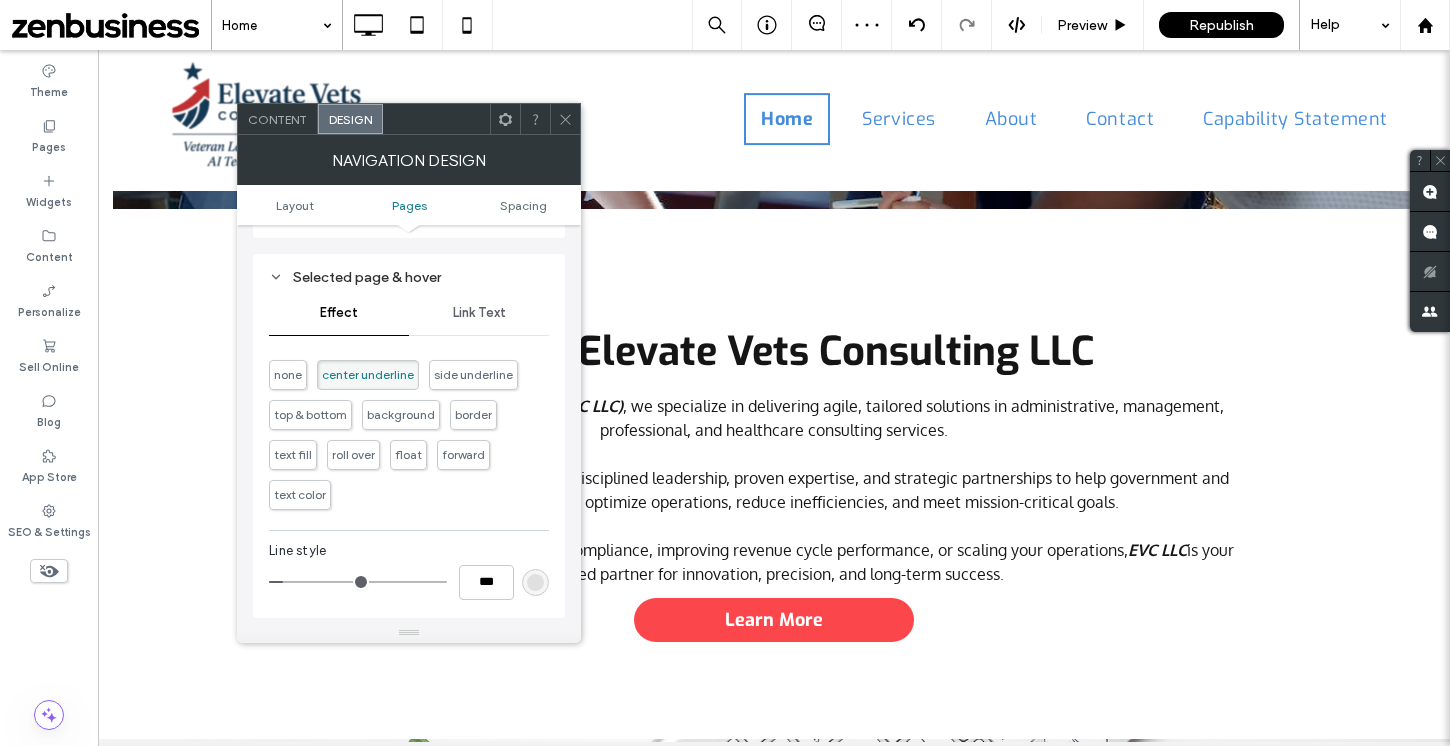 click 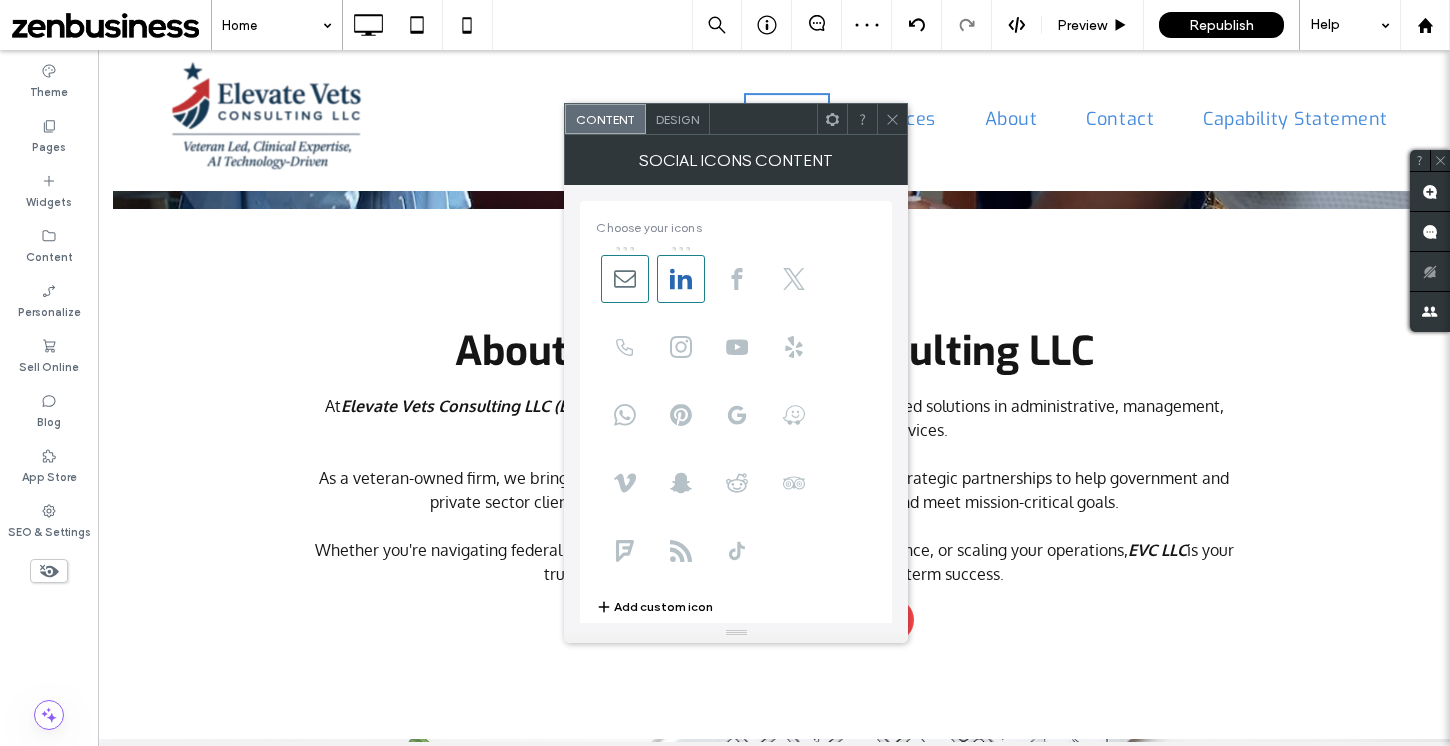 click on "Design" at bounding box center (677, 119) 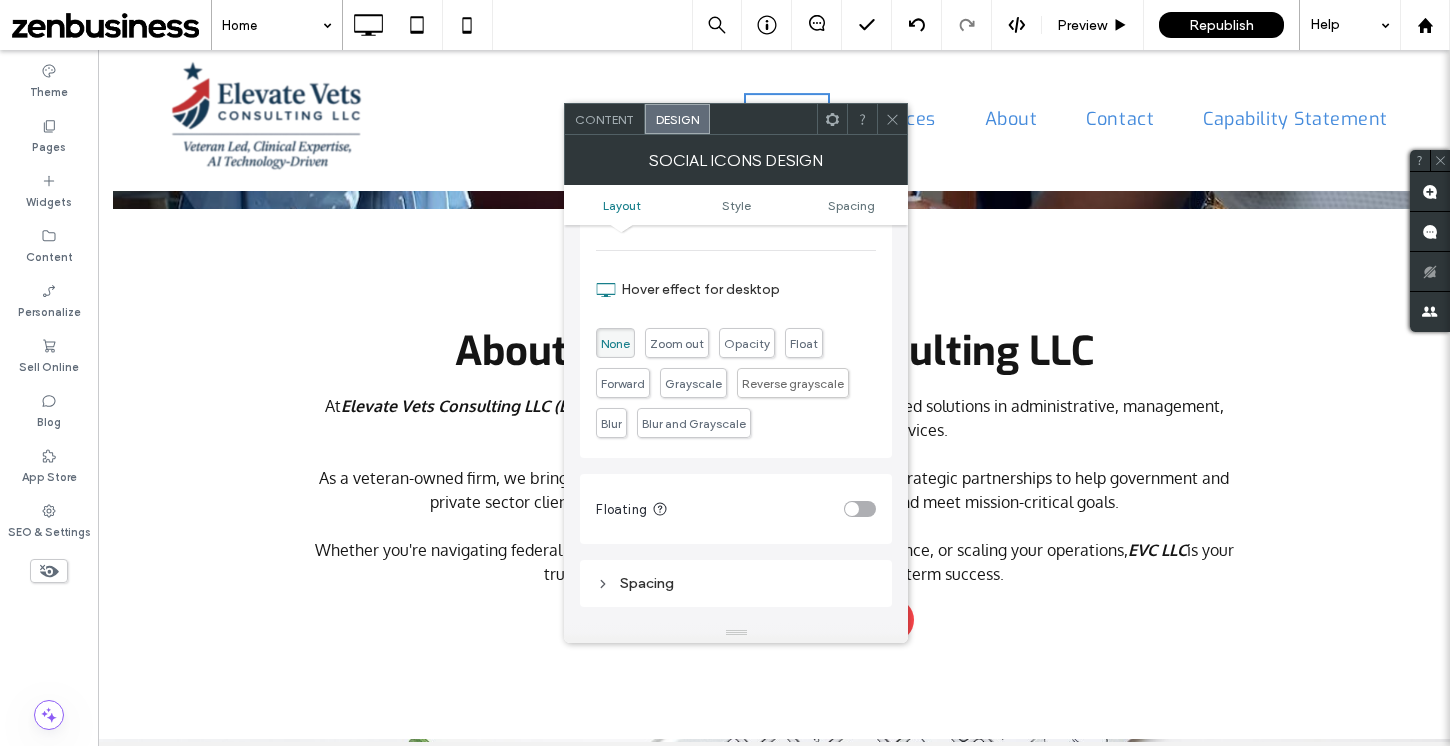 scroll, scrollTop: 0, scrollLeft: 0, axis: both 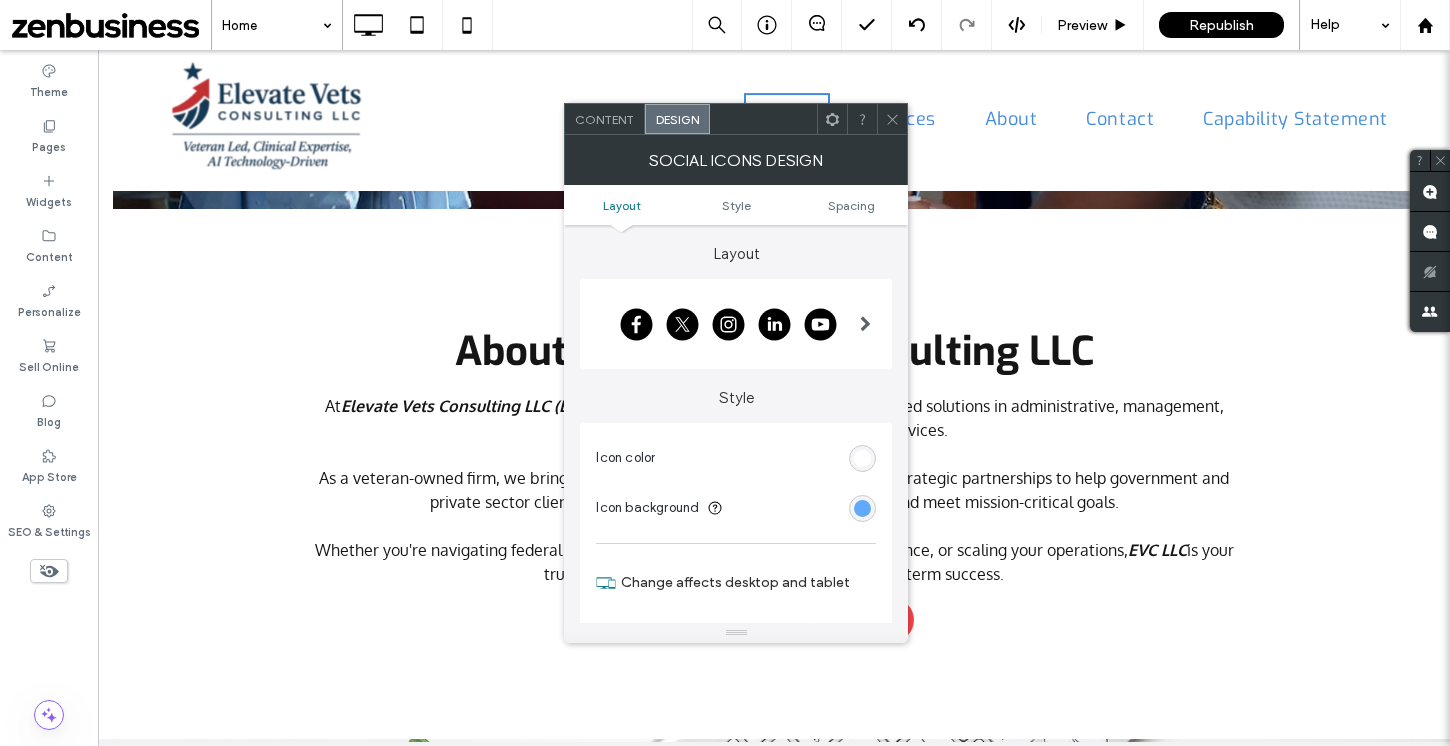 click on "Content" at bounding box center [604, 119] 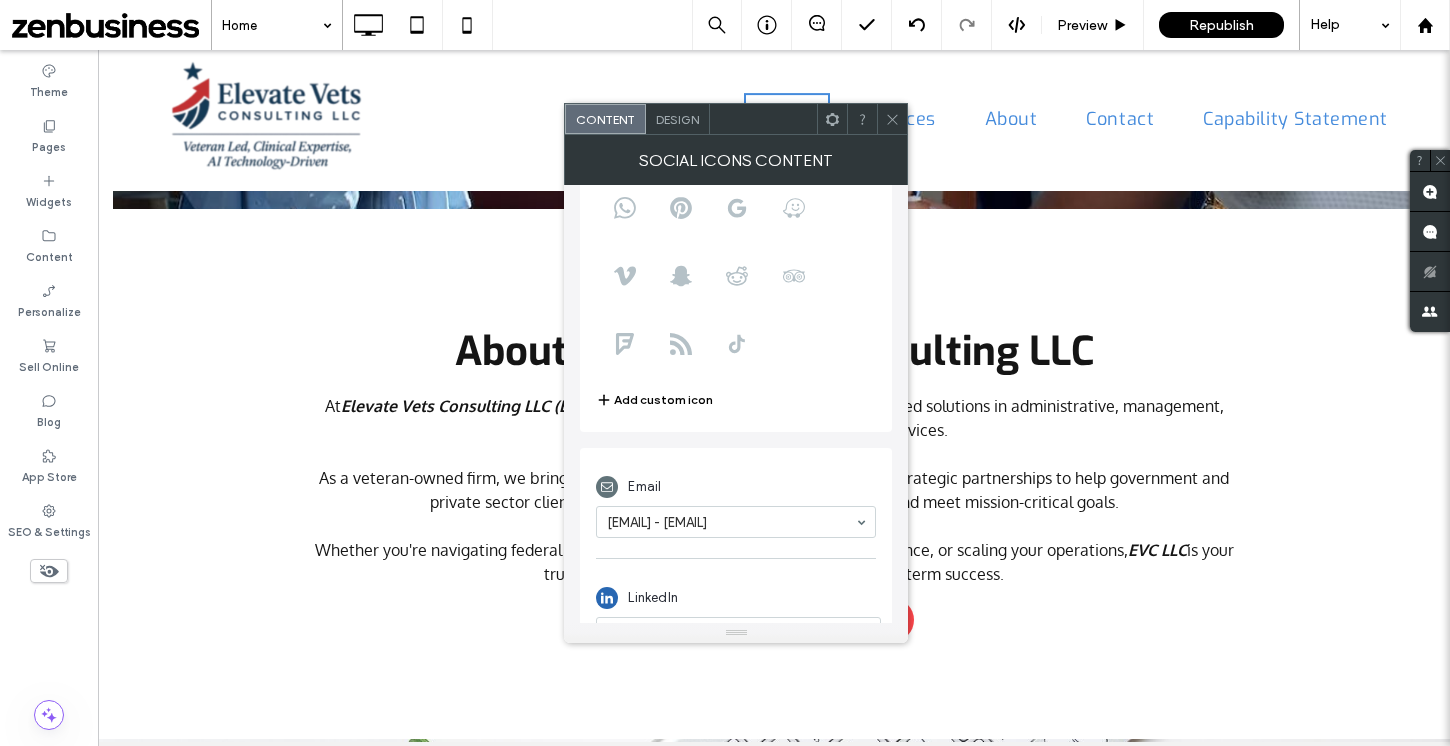 scroll, scrollTop: 249, scrollLeft: 0, axis: vertical 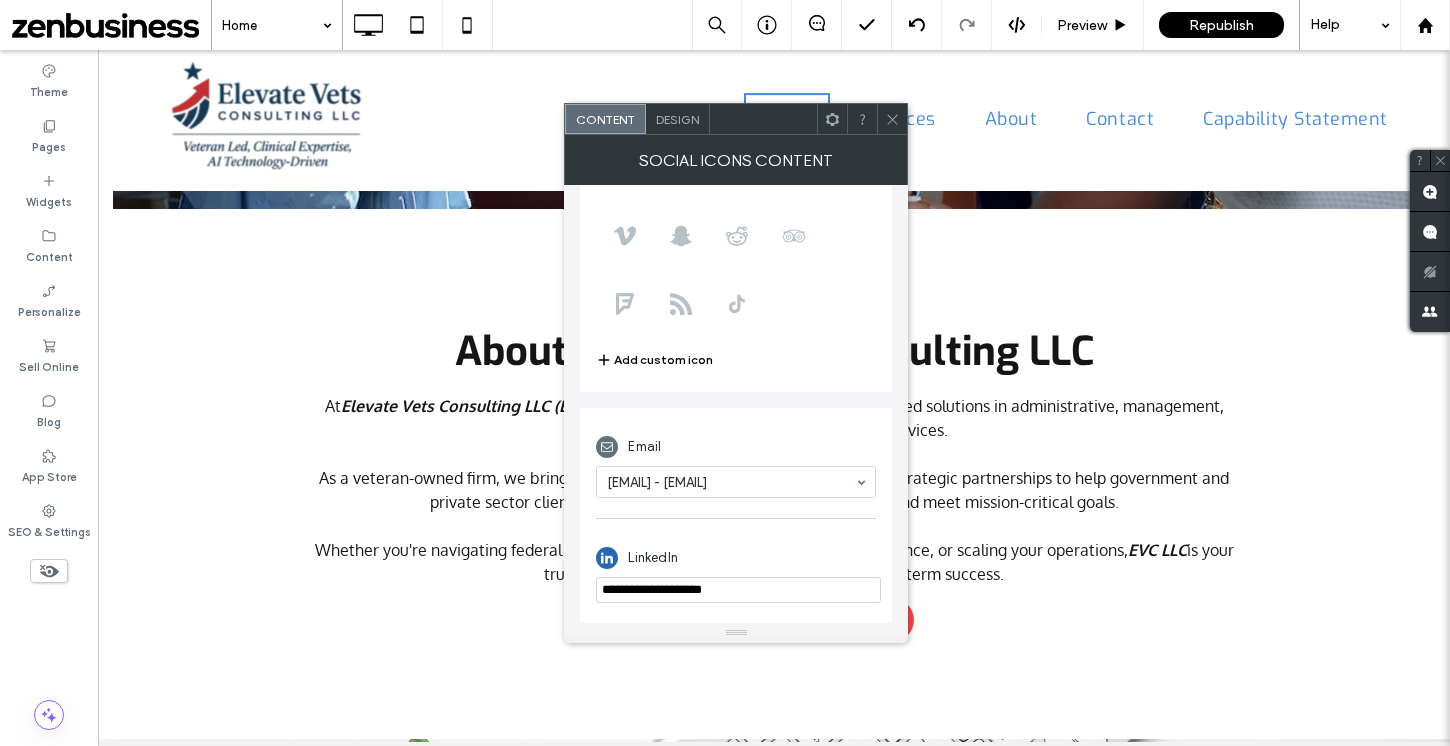 click on "**********" at bounding box center (738, 590) 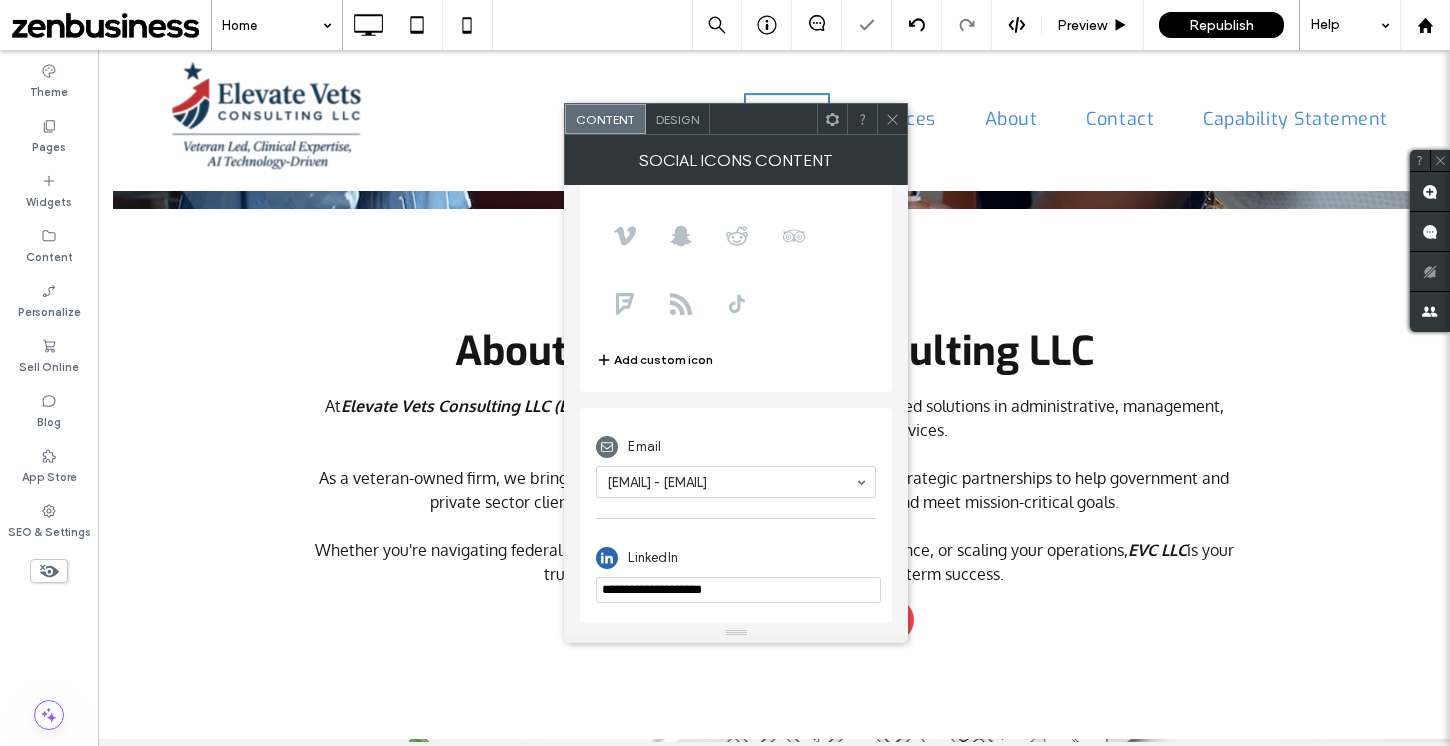 click 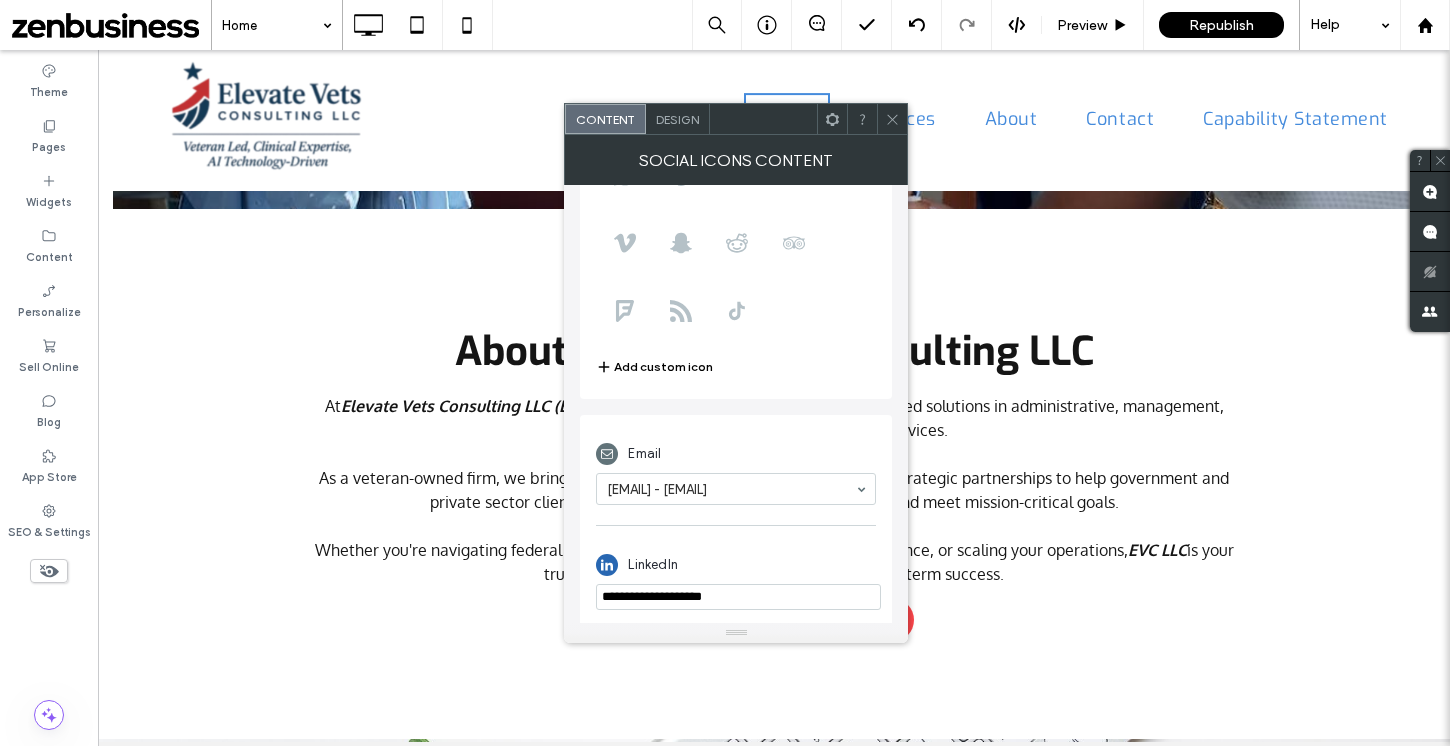 scroll, scrollTop: 249, scrollLeft: 0, axis: vertical 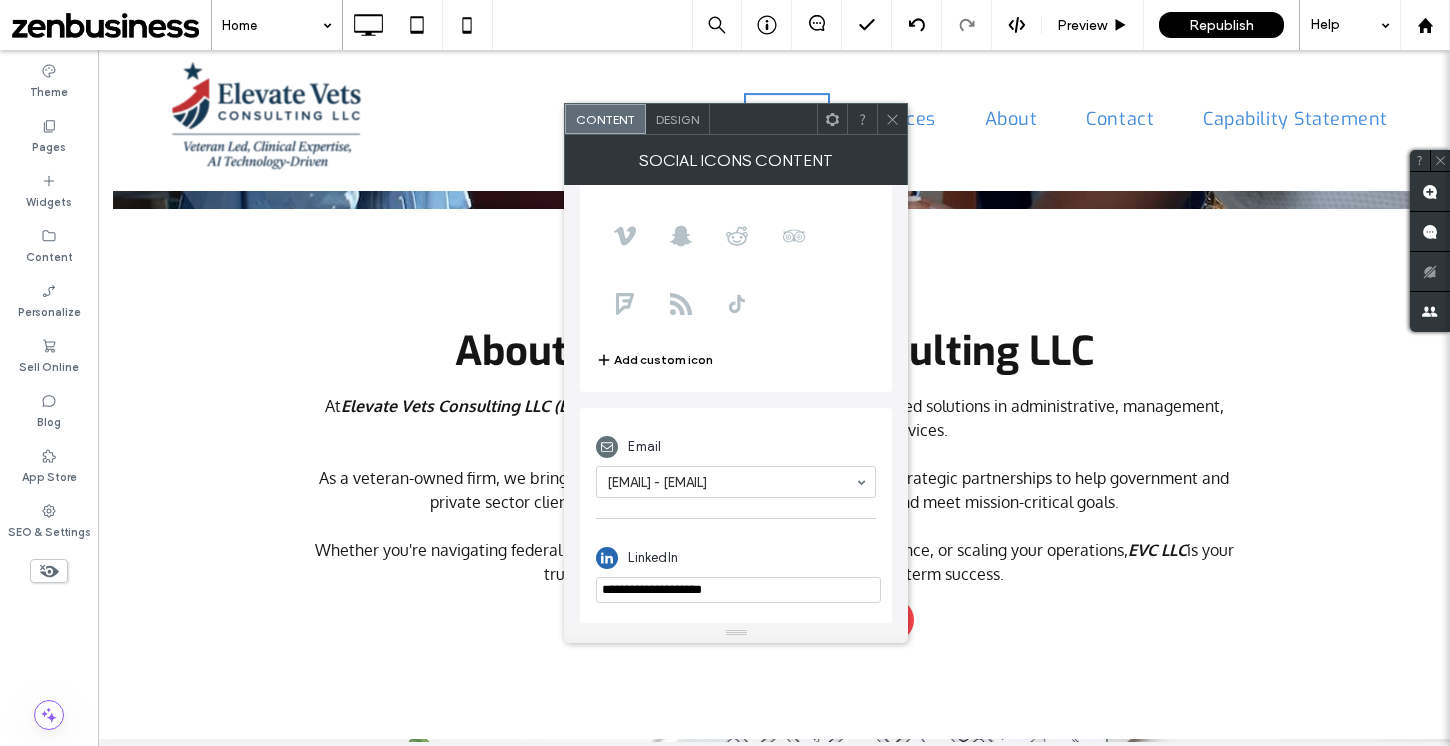 drag, startPoint x: 748, startPoint y: 589, endPoint x: 584, endPoint y: 582, distance: 164.14932 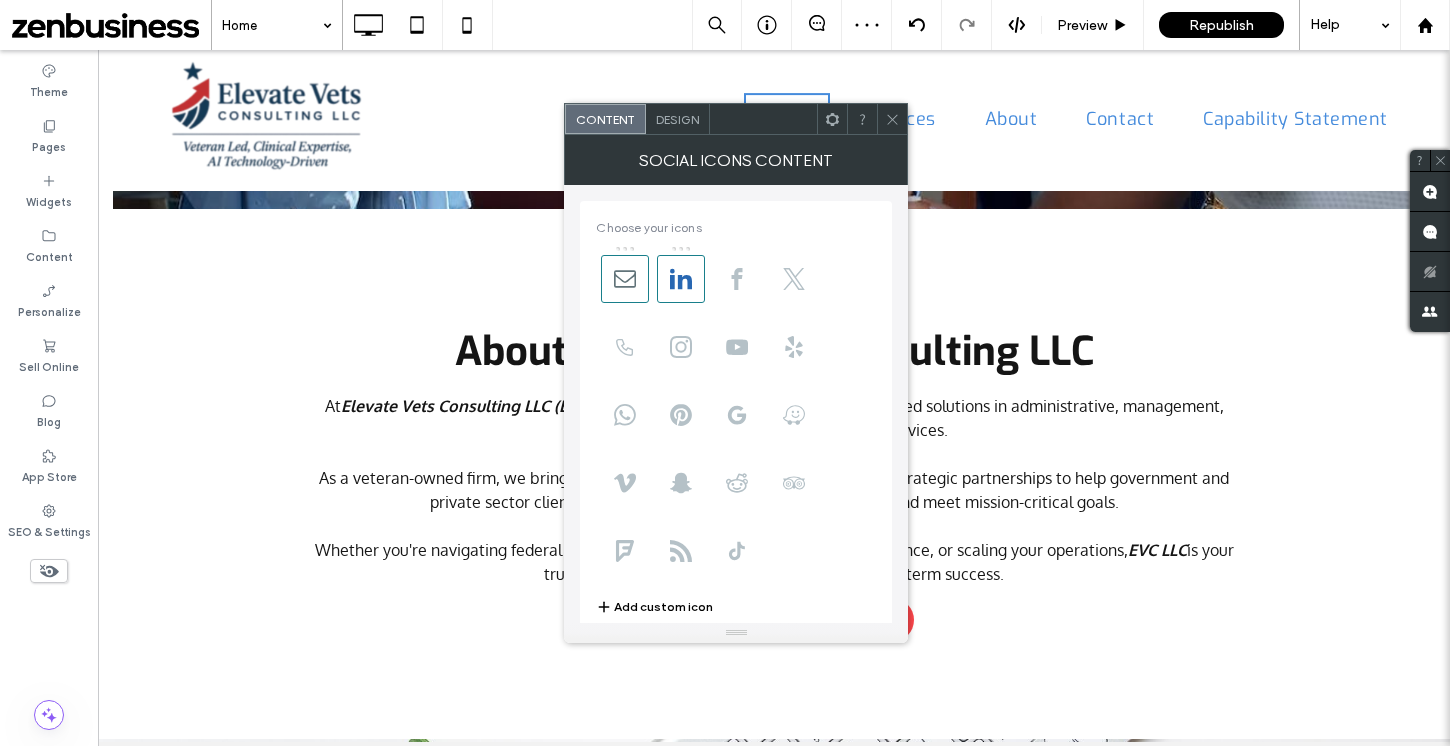 click on "Design" at bounding box center (677, 119) 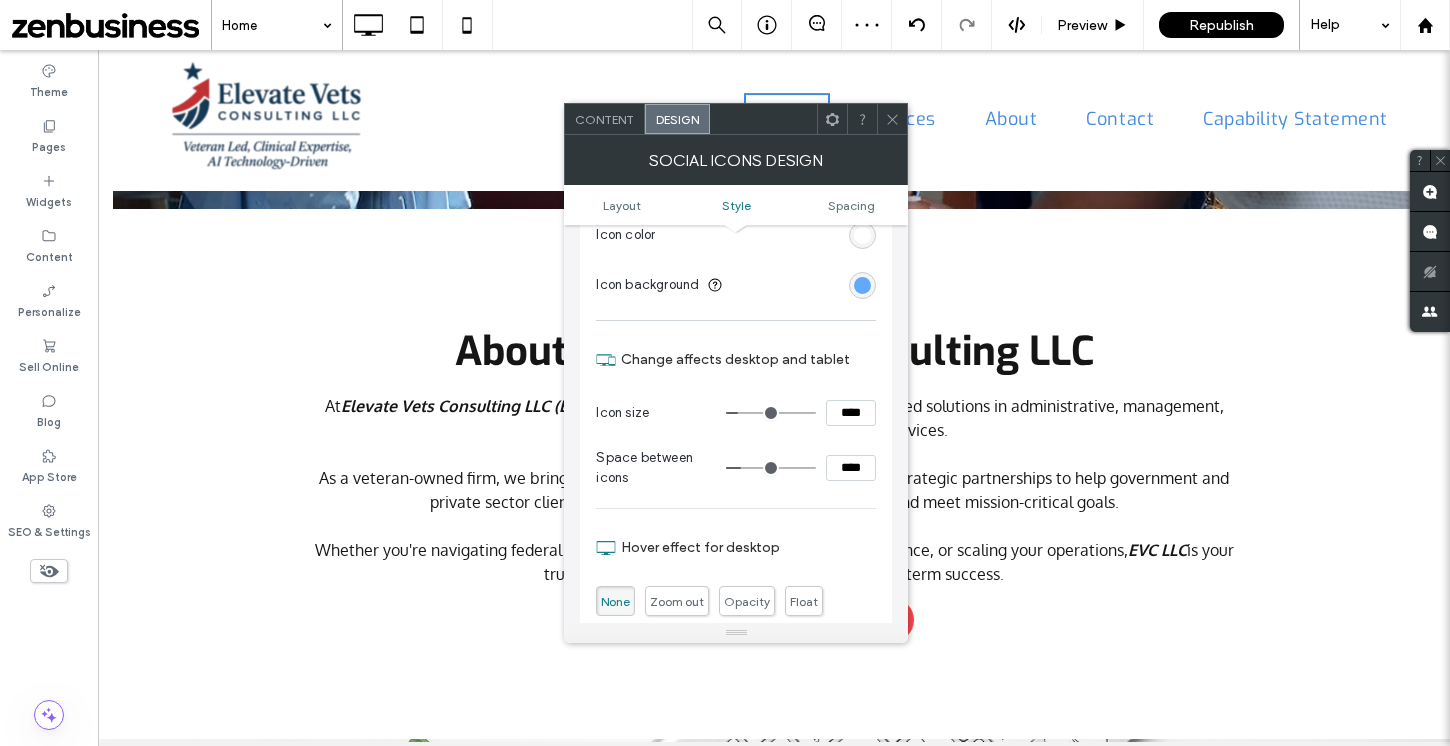 scroll, scrollTop: 226, scrollLeft: 0, axis: vertical 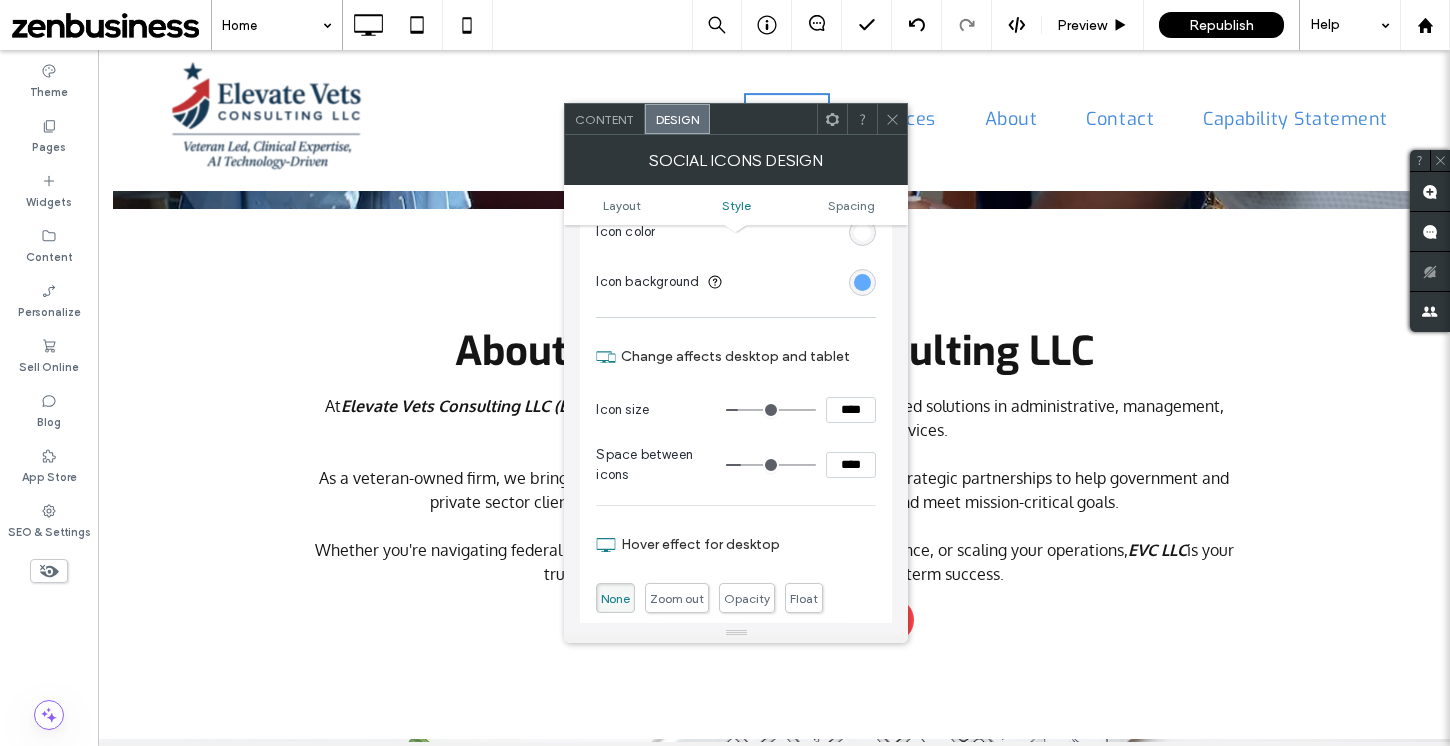 type on "**" 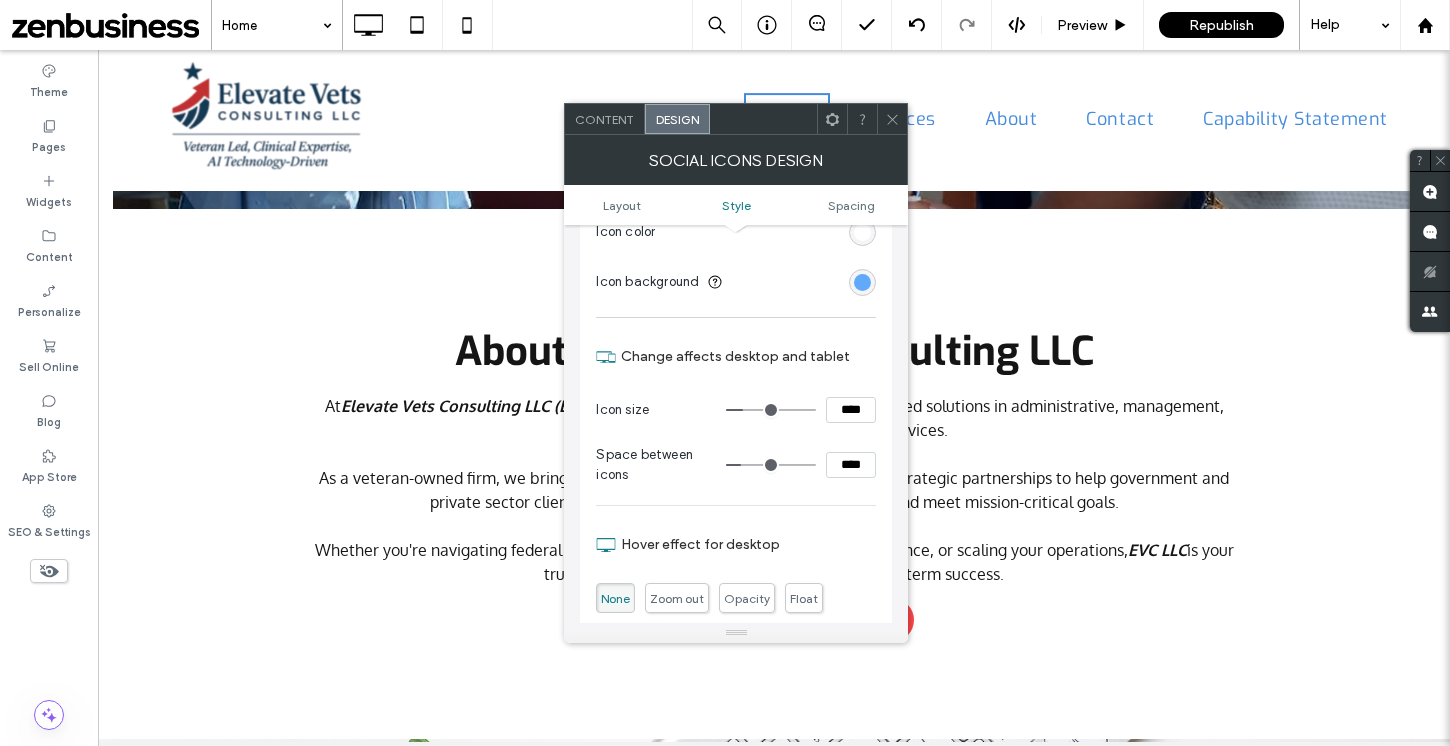 type on "**" 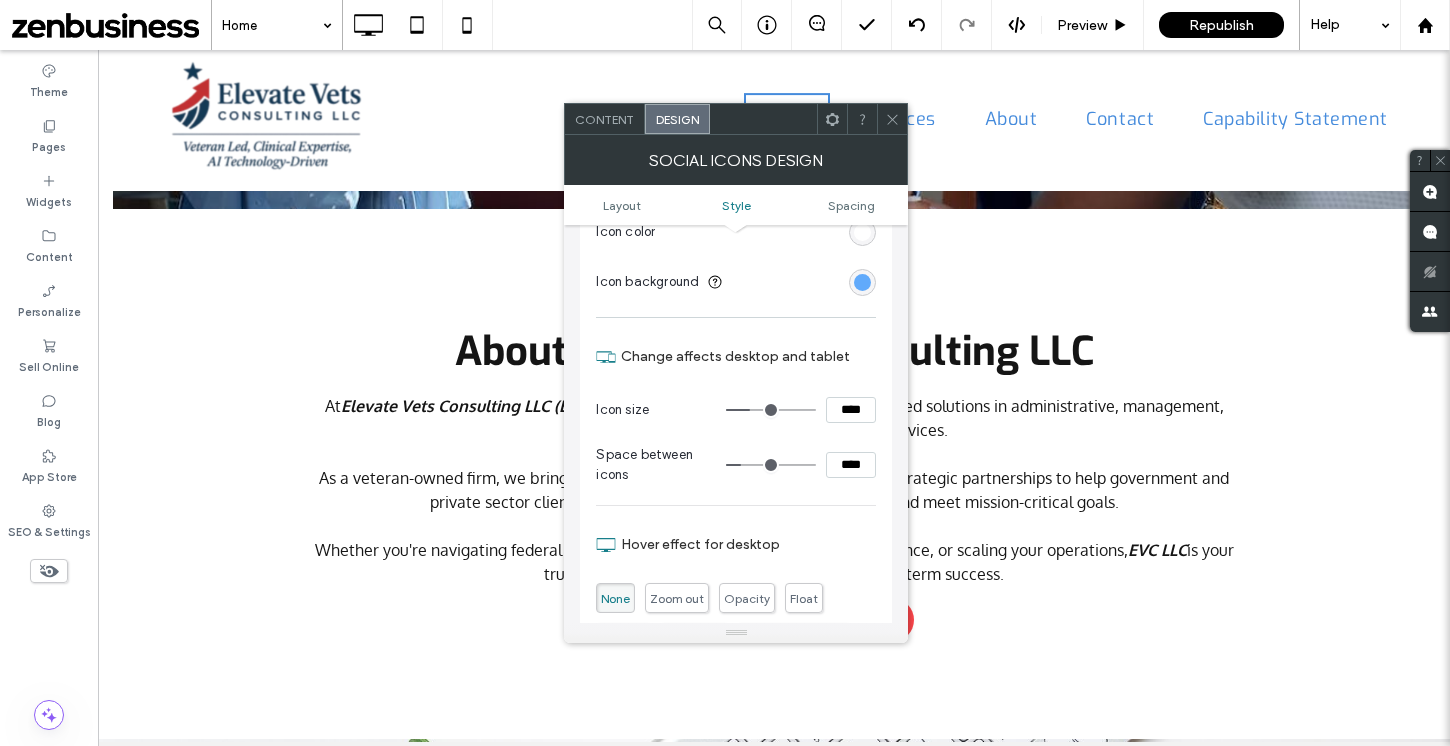 type on "**" 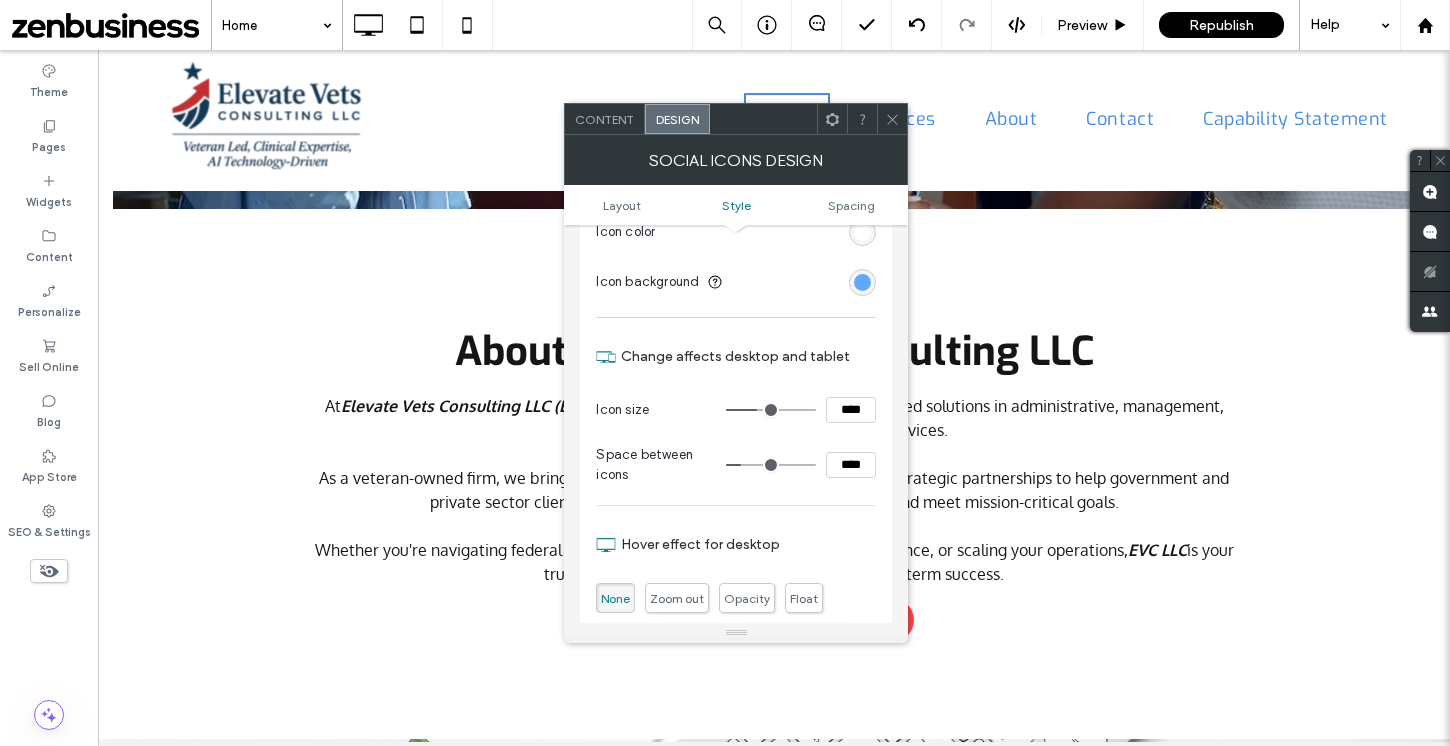 drag, startPoint x: 743, startPoint y: 410, endPoint x: 759, endPoint y: 413, distance: 16.27882 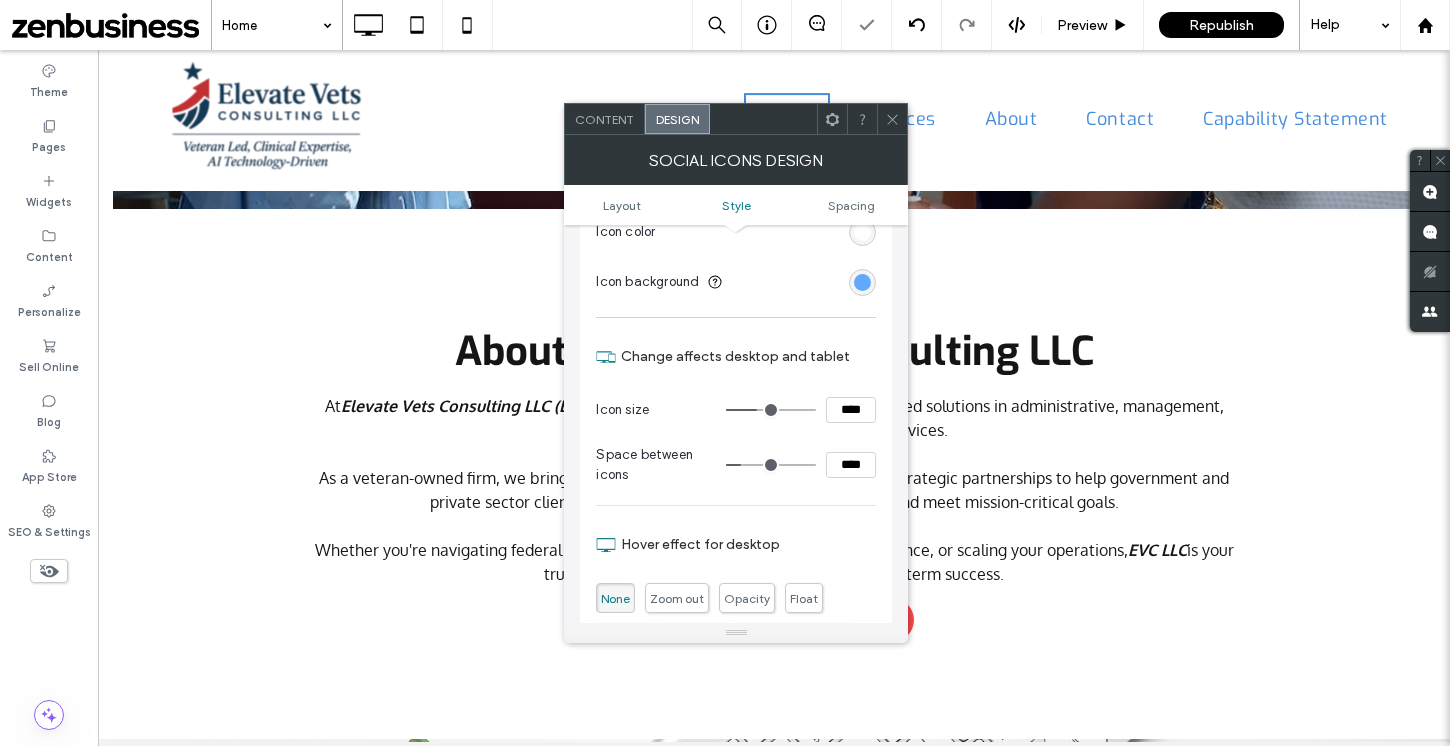 type on "**" 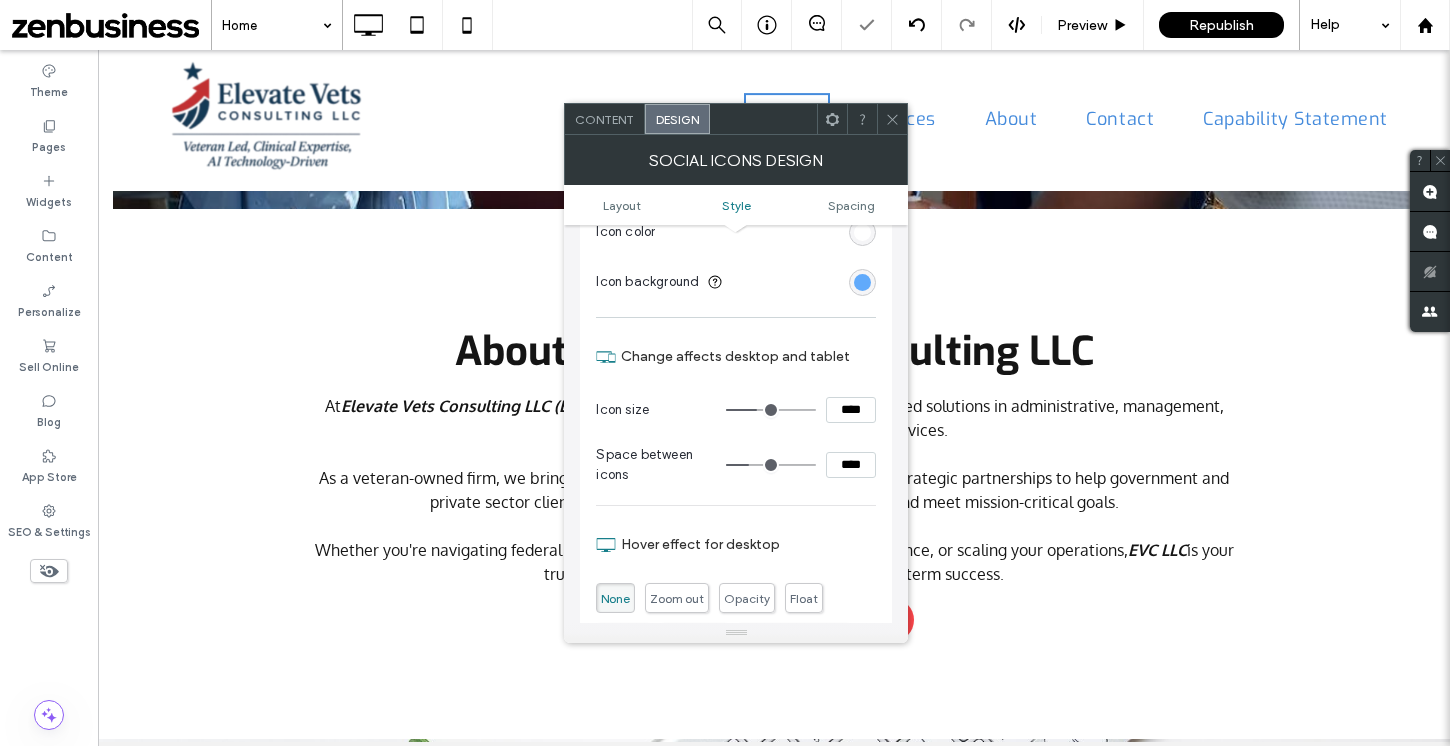 type on "**" 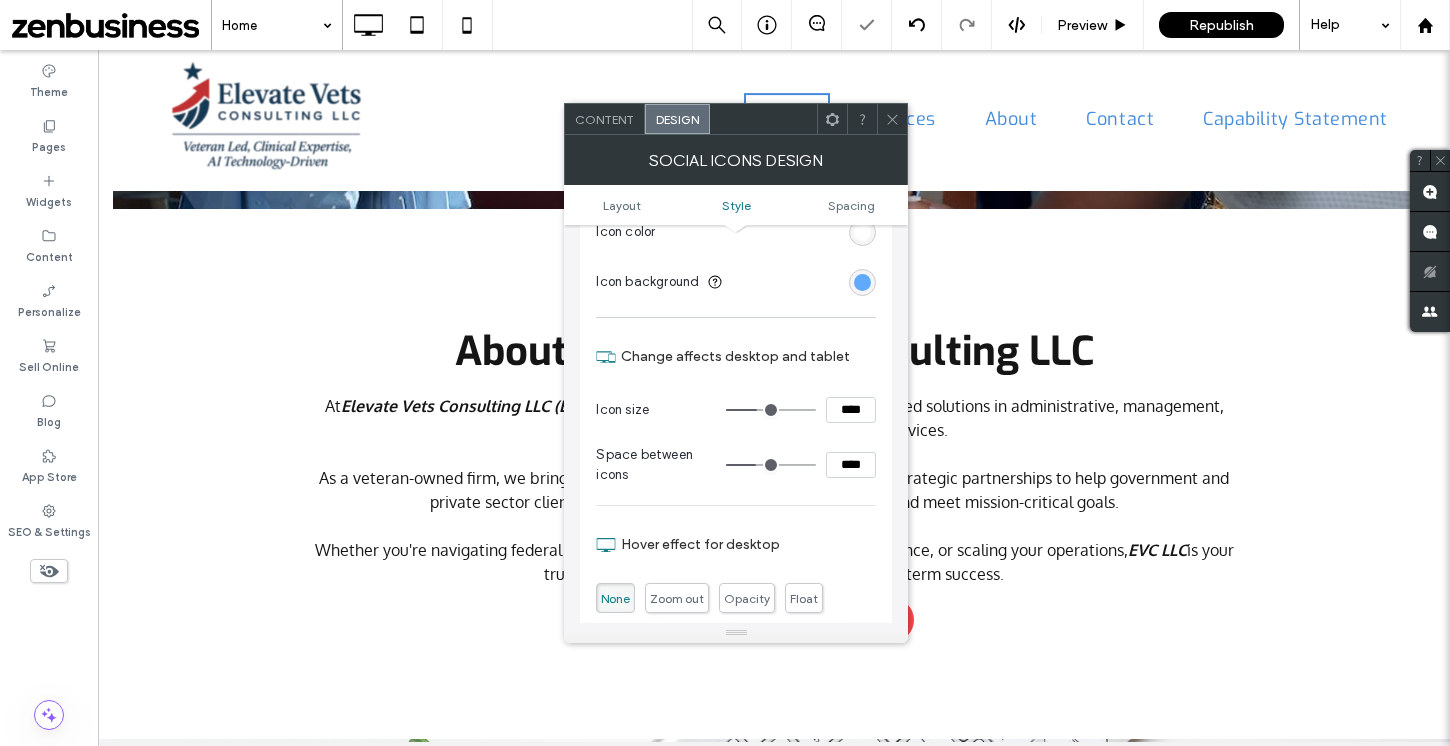 type on "**" 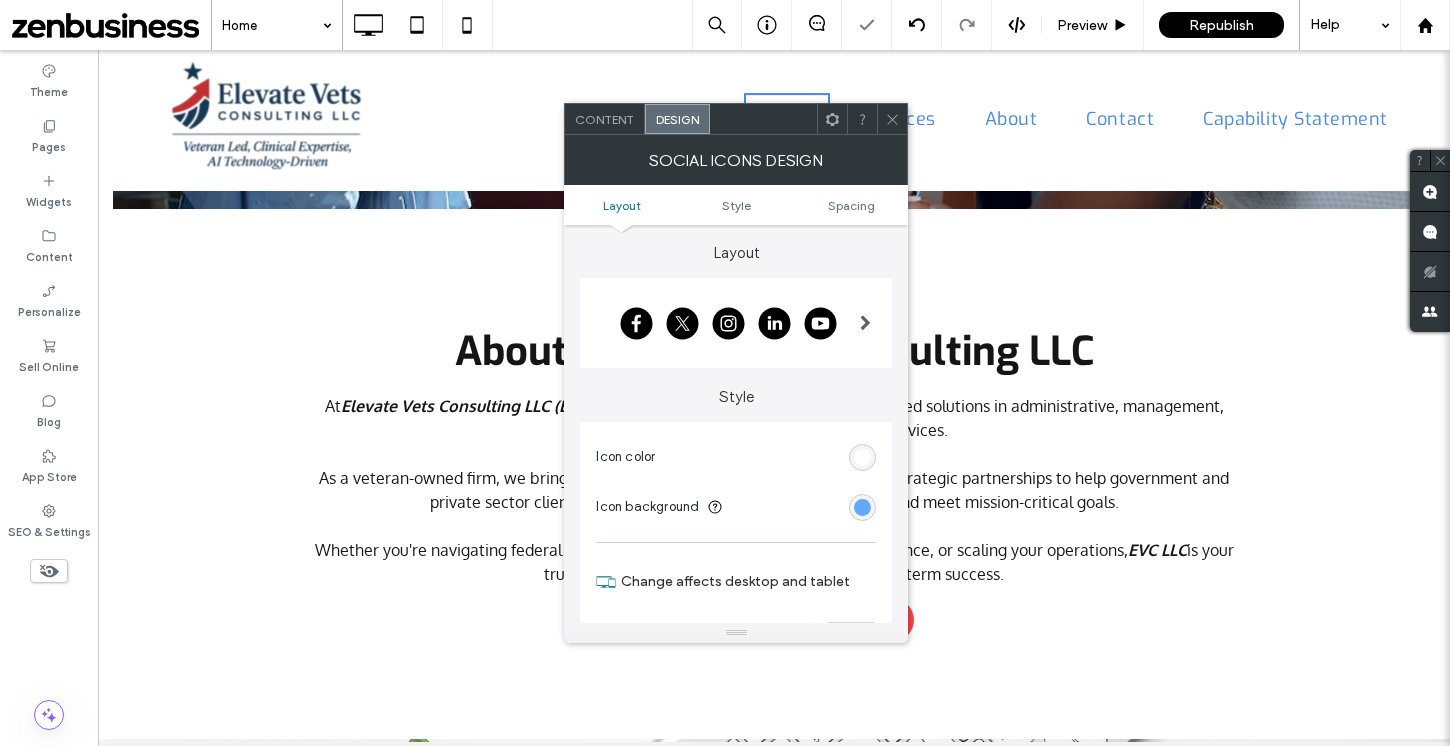 scroll, scrollTop: 9, scrollLeft: 0, axis: vertical 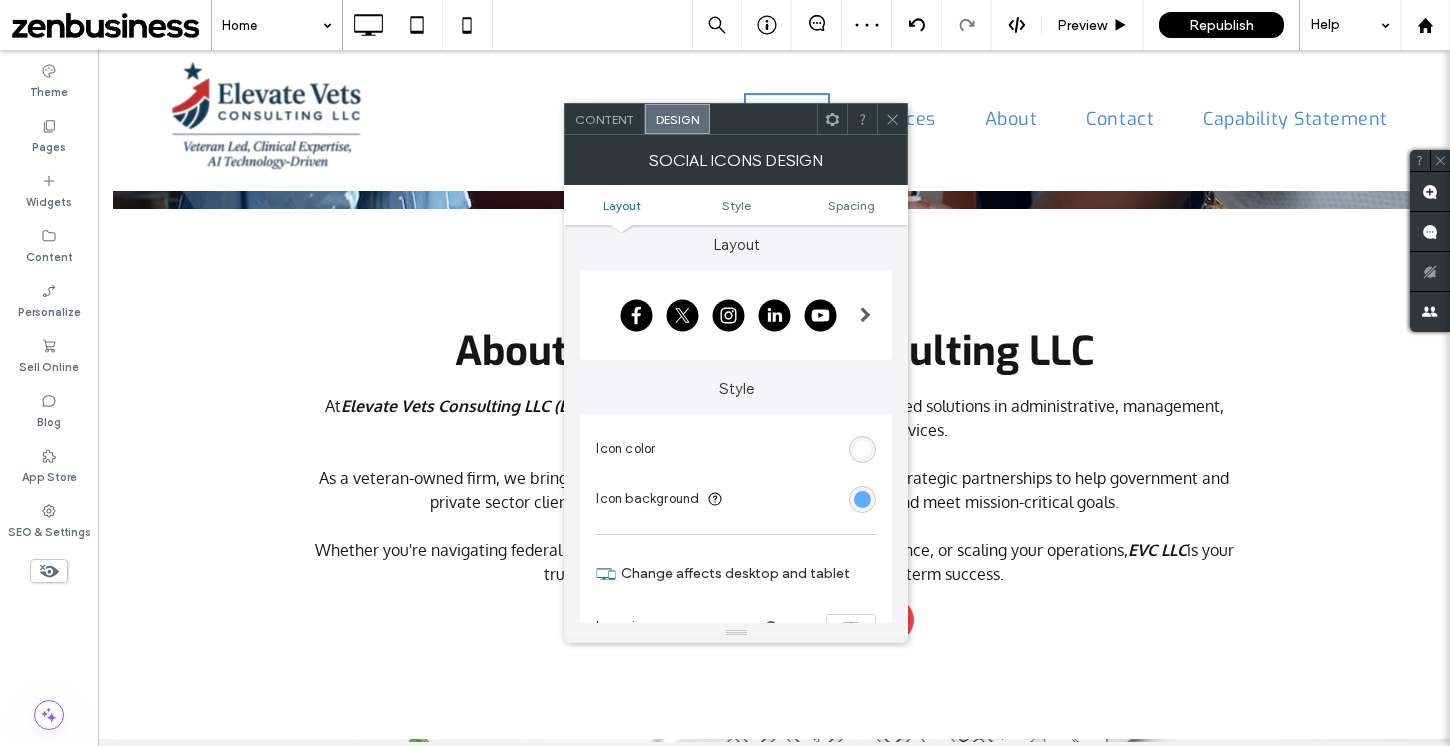 click 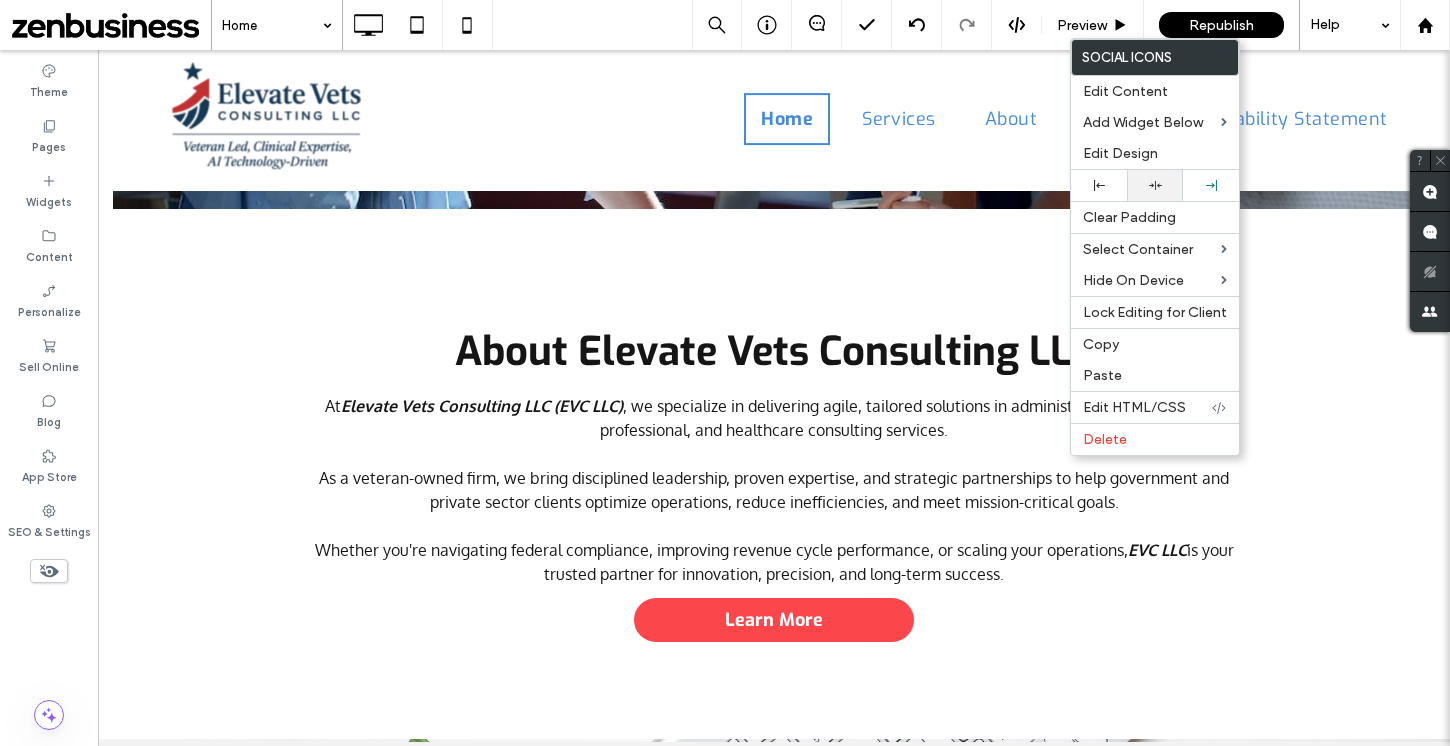 click at bounding box center (1155, 185) 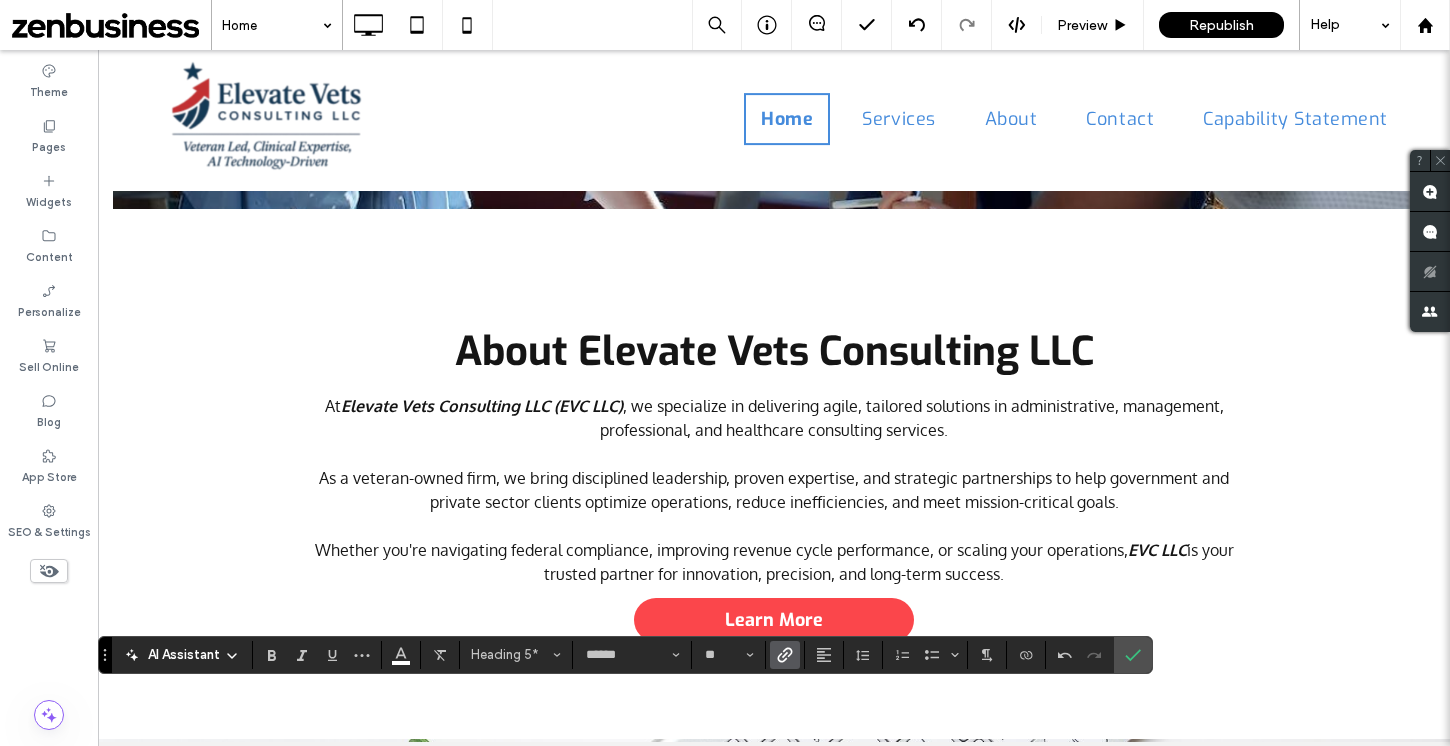 click at bounding box center (785, 655) 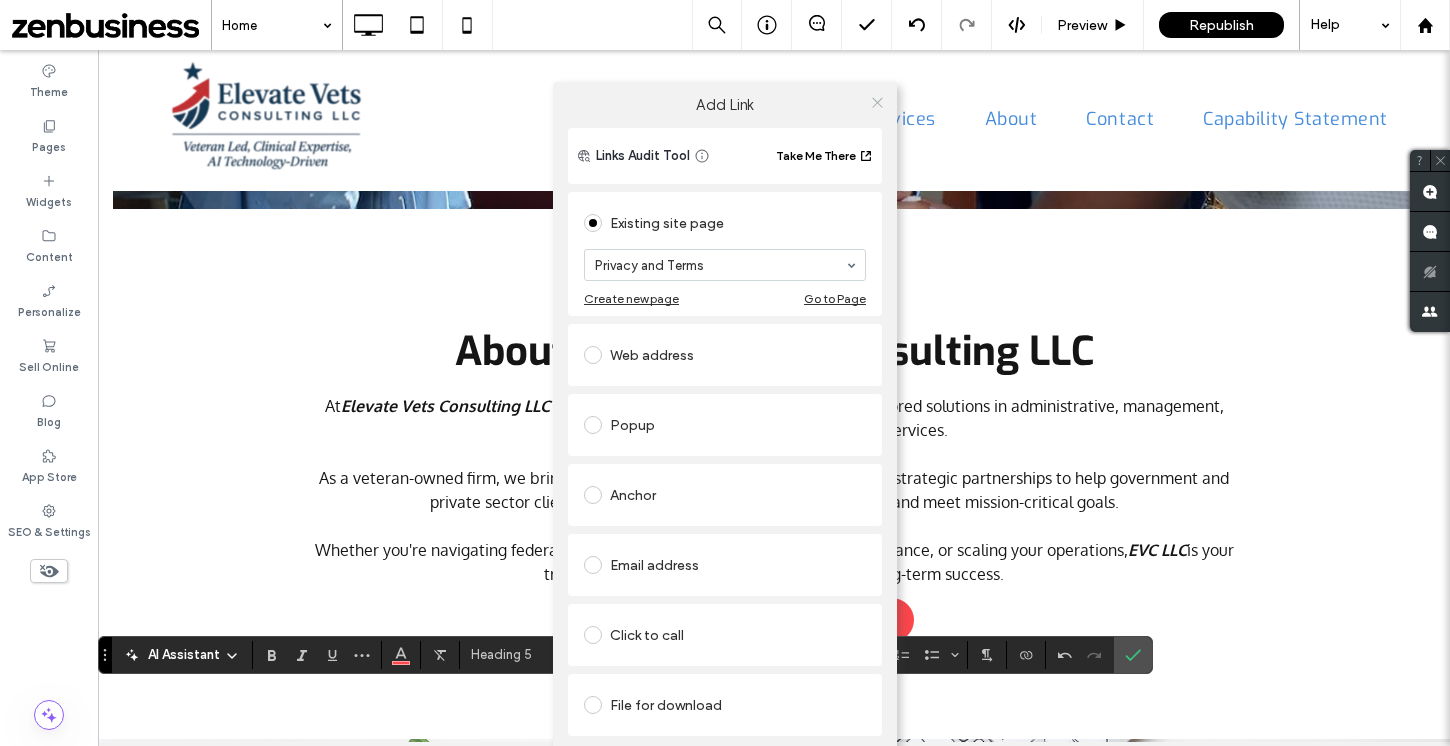 click 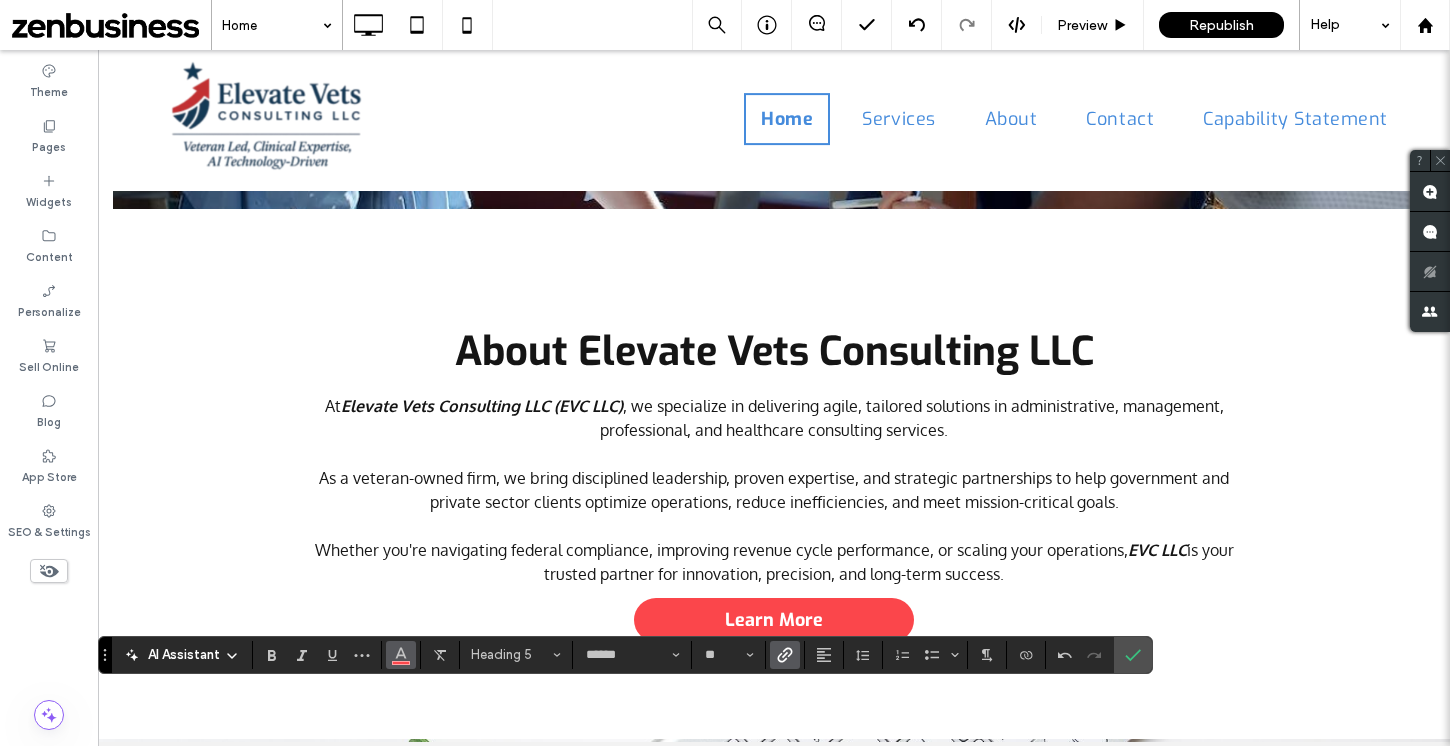 click at bounding box center [401, 653] 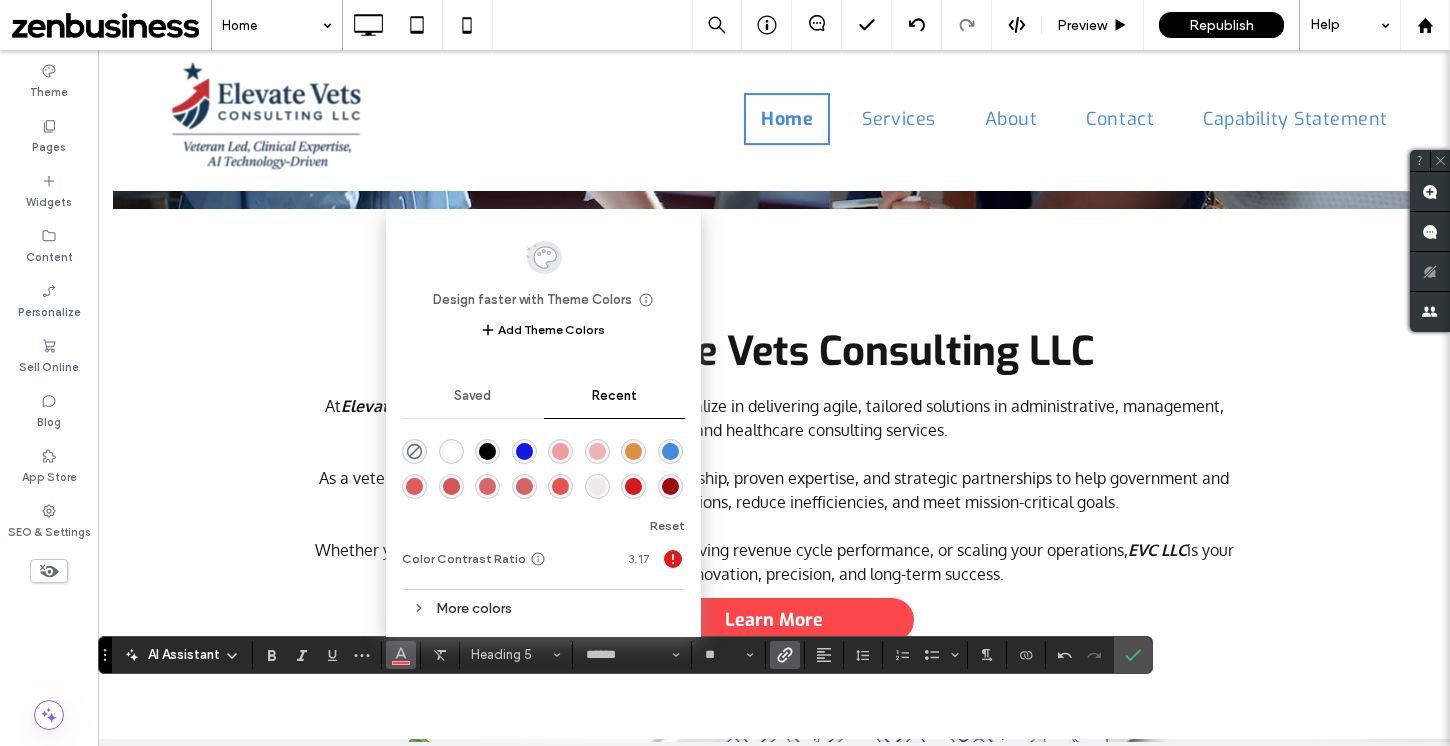 click at bounding box center [451, 451] 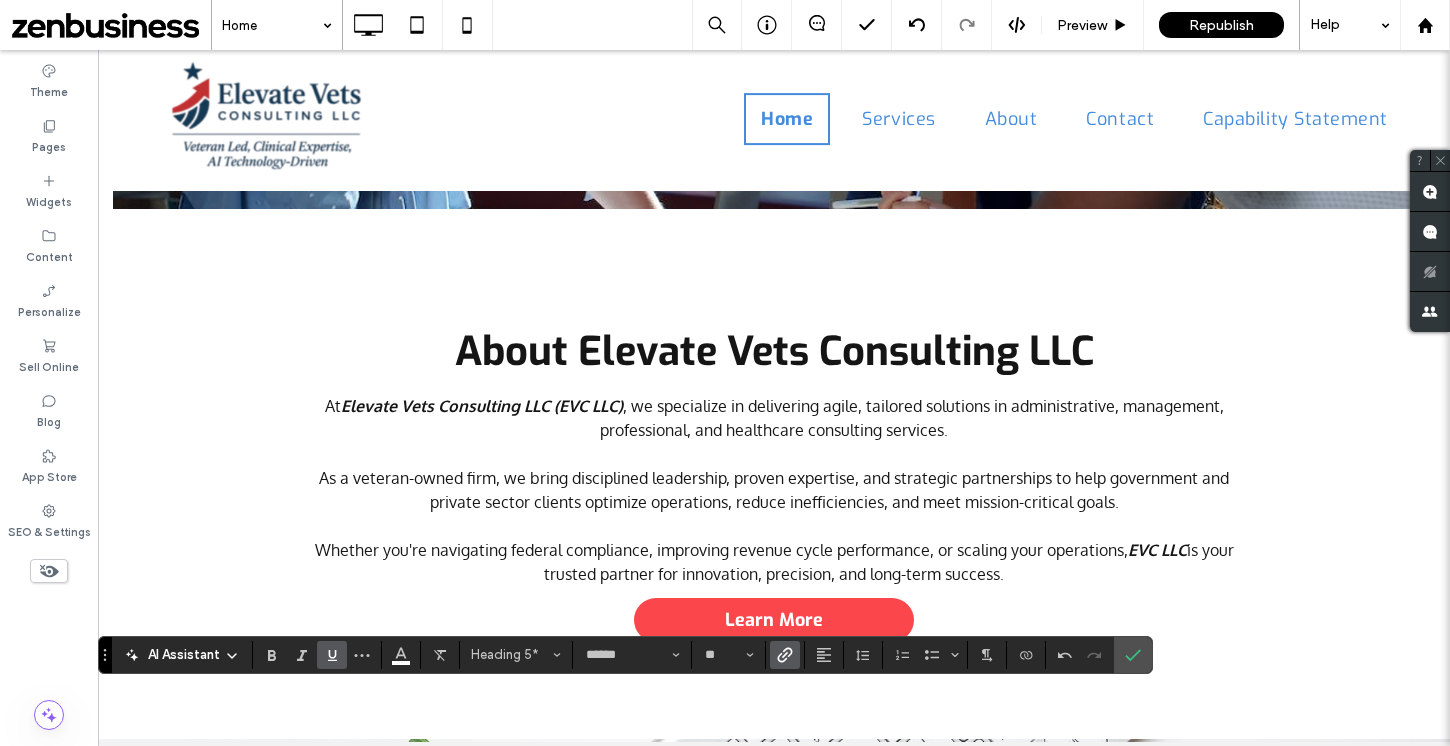 click 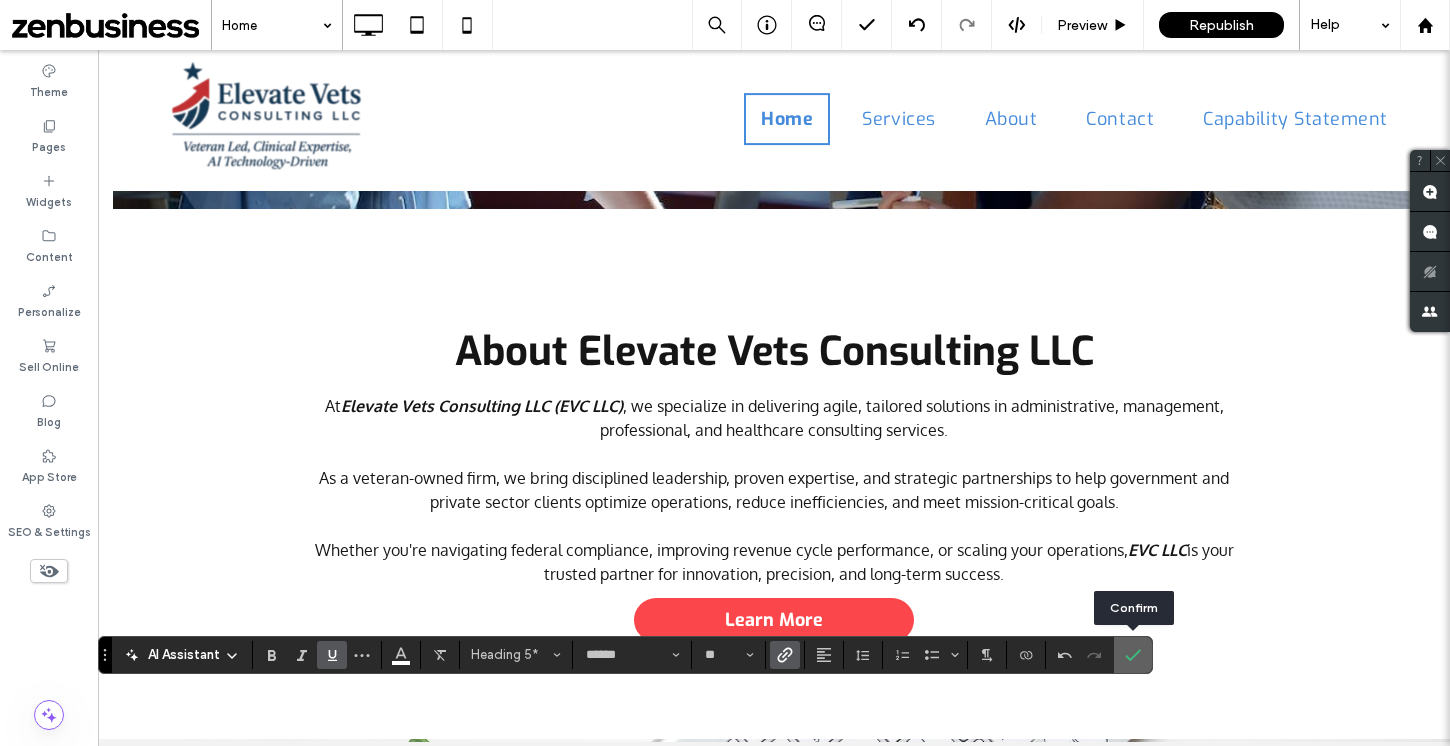 click 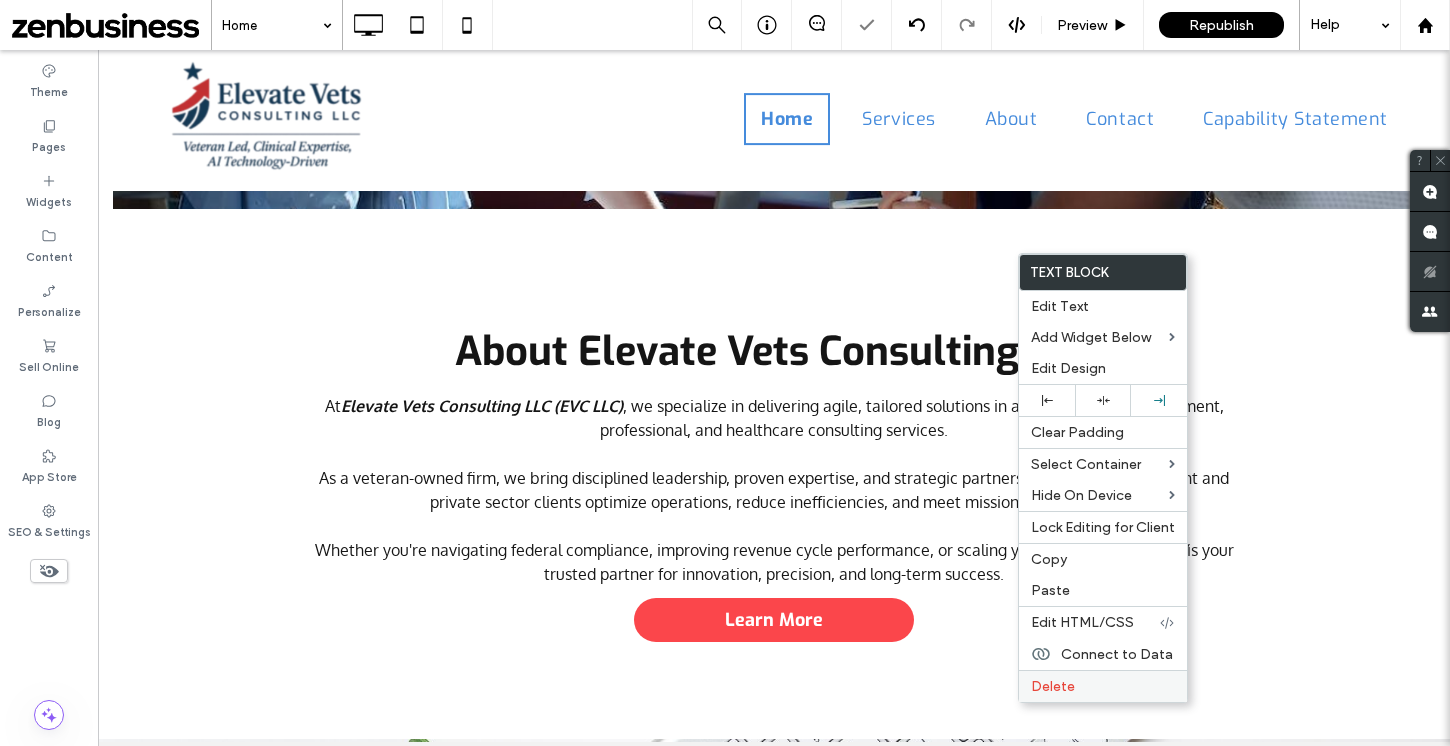 click on "Delete" at bounding box center (1053, 686) 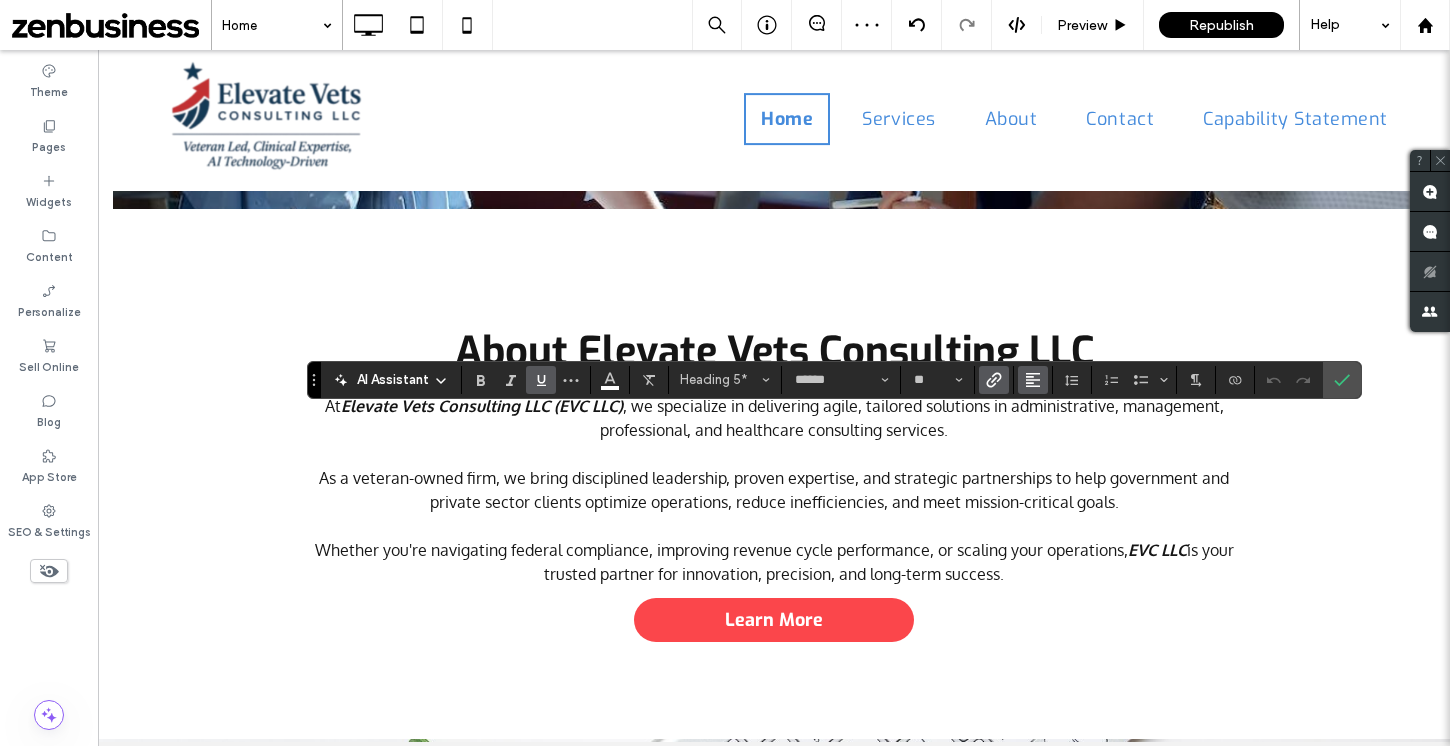 click 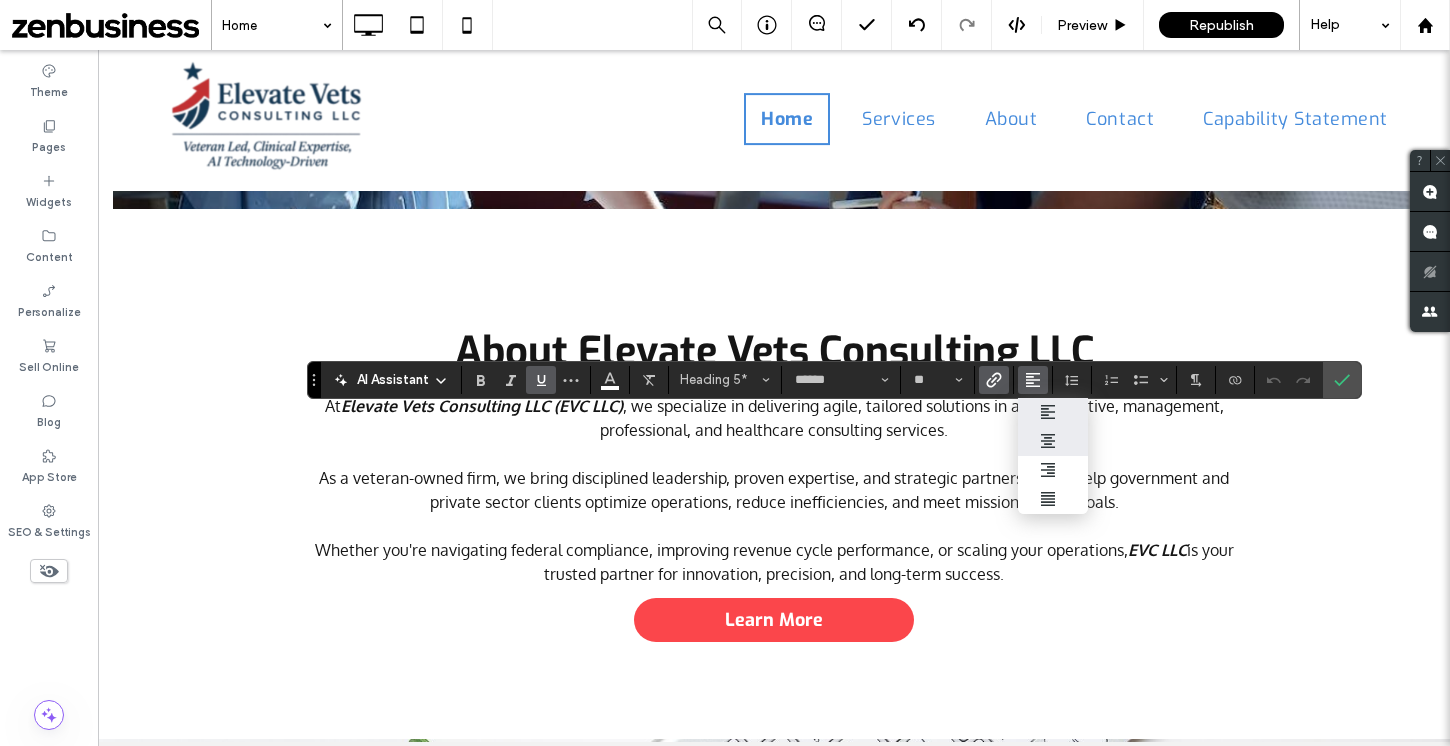 click at bounding box center (1053, 441) 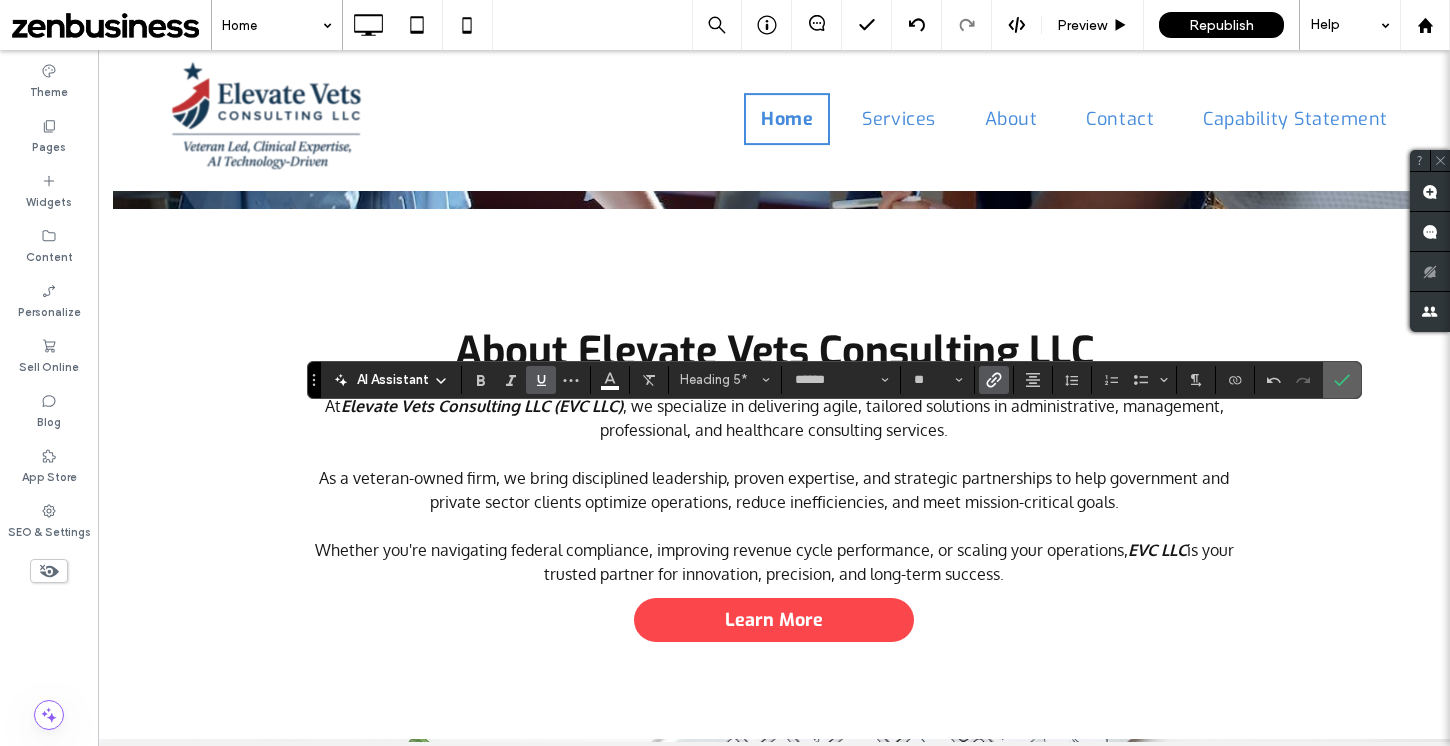click 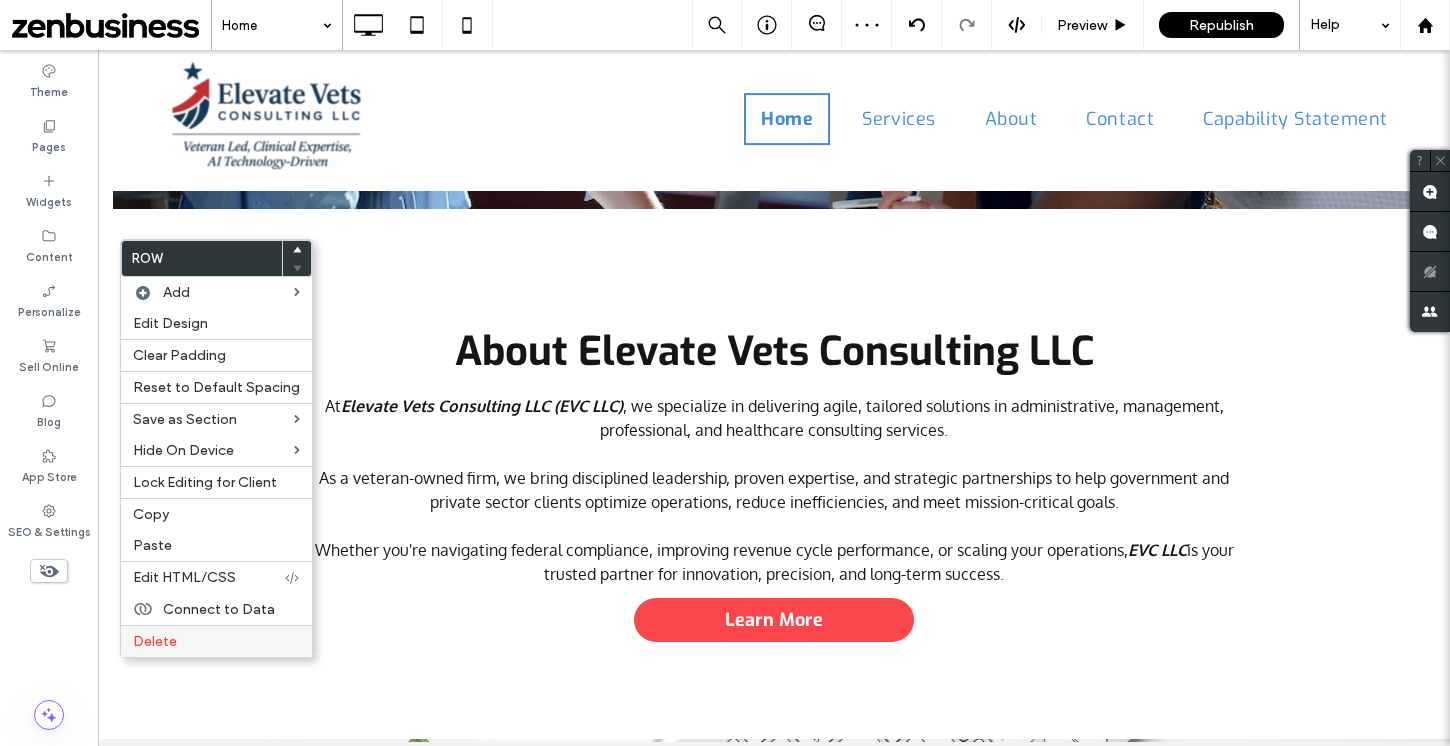 click on "Delete" at bounding box center (155, 641) 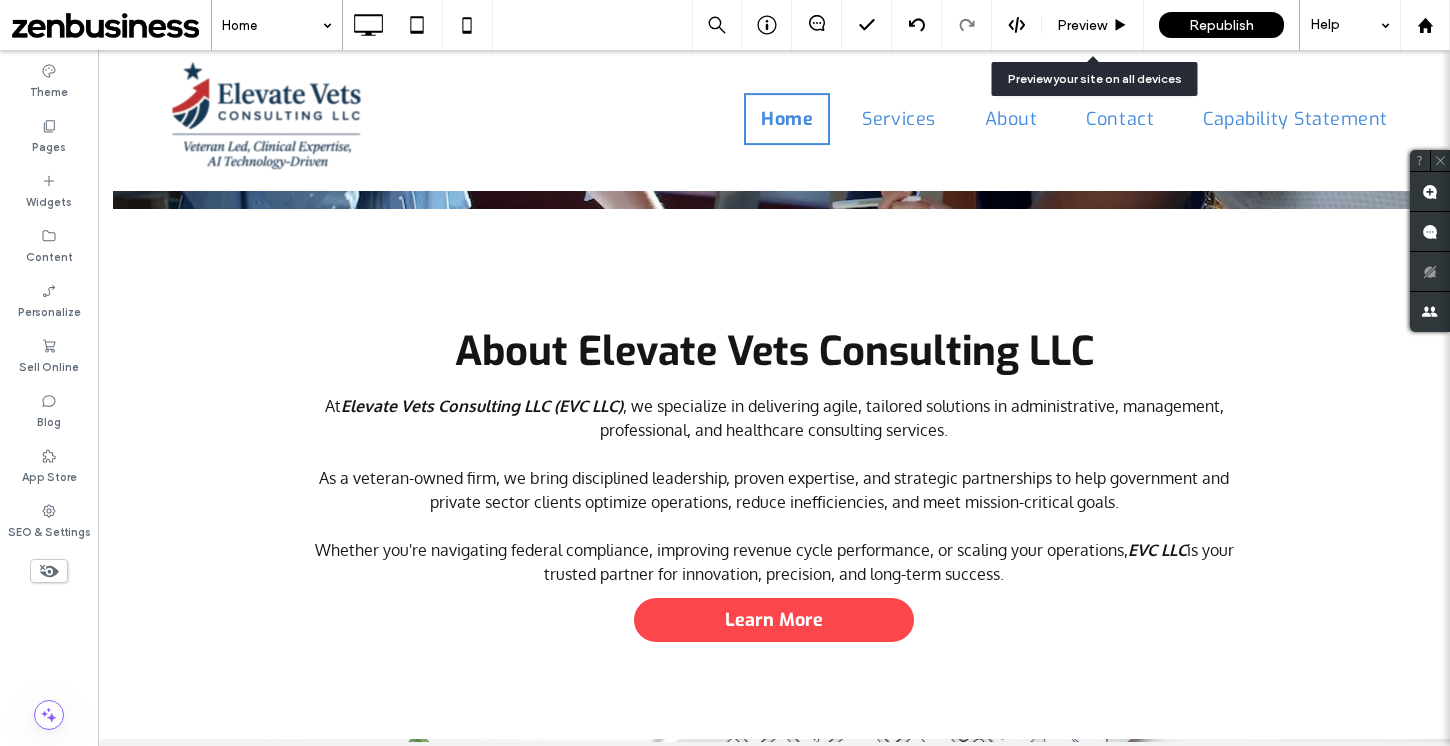 click on "Preview" at bounding box center (1082, 25) 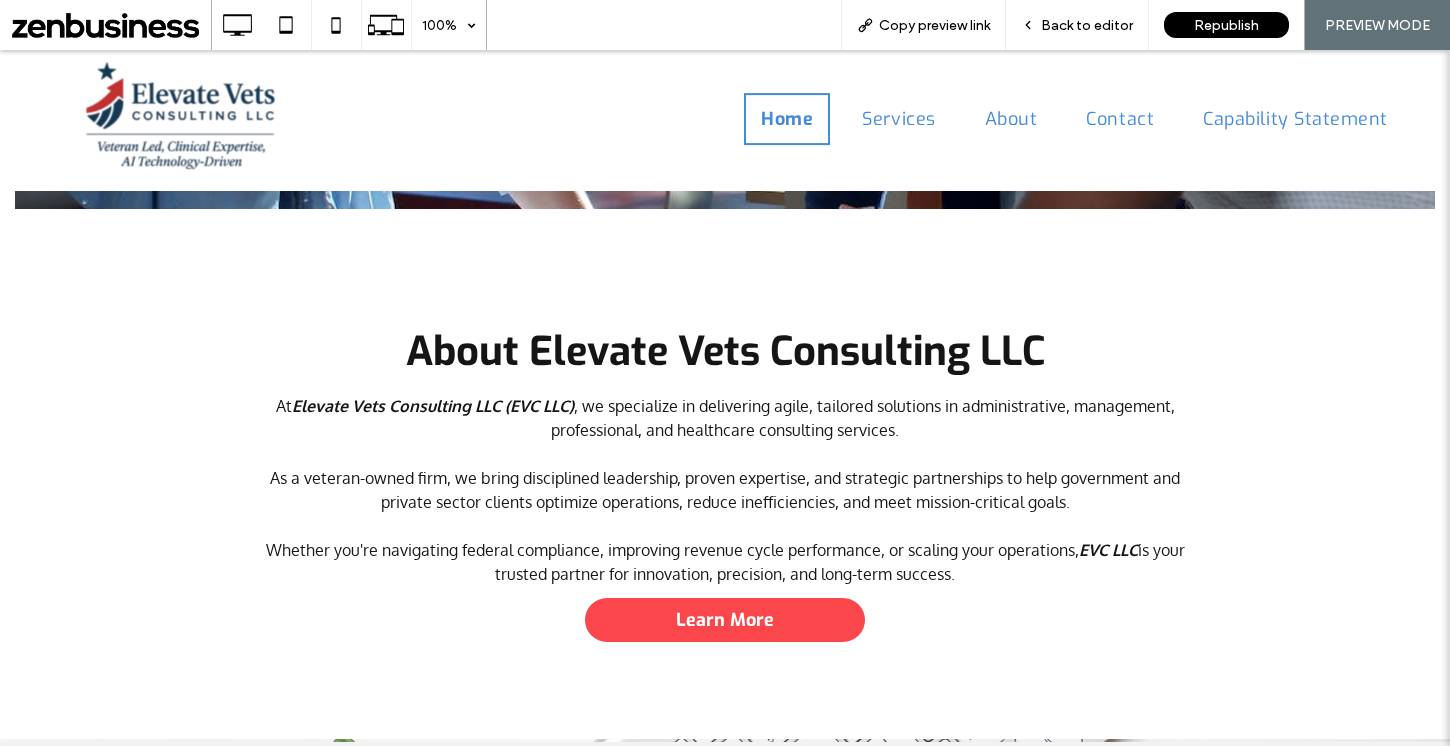 click on "Back to editor" at bounding box center (1087, 25) 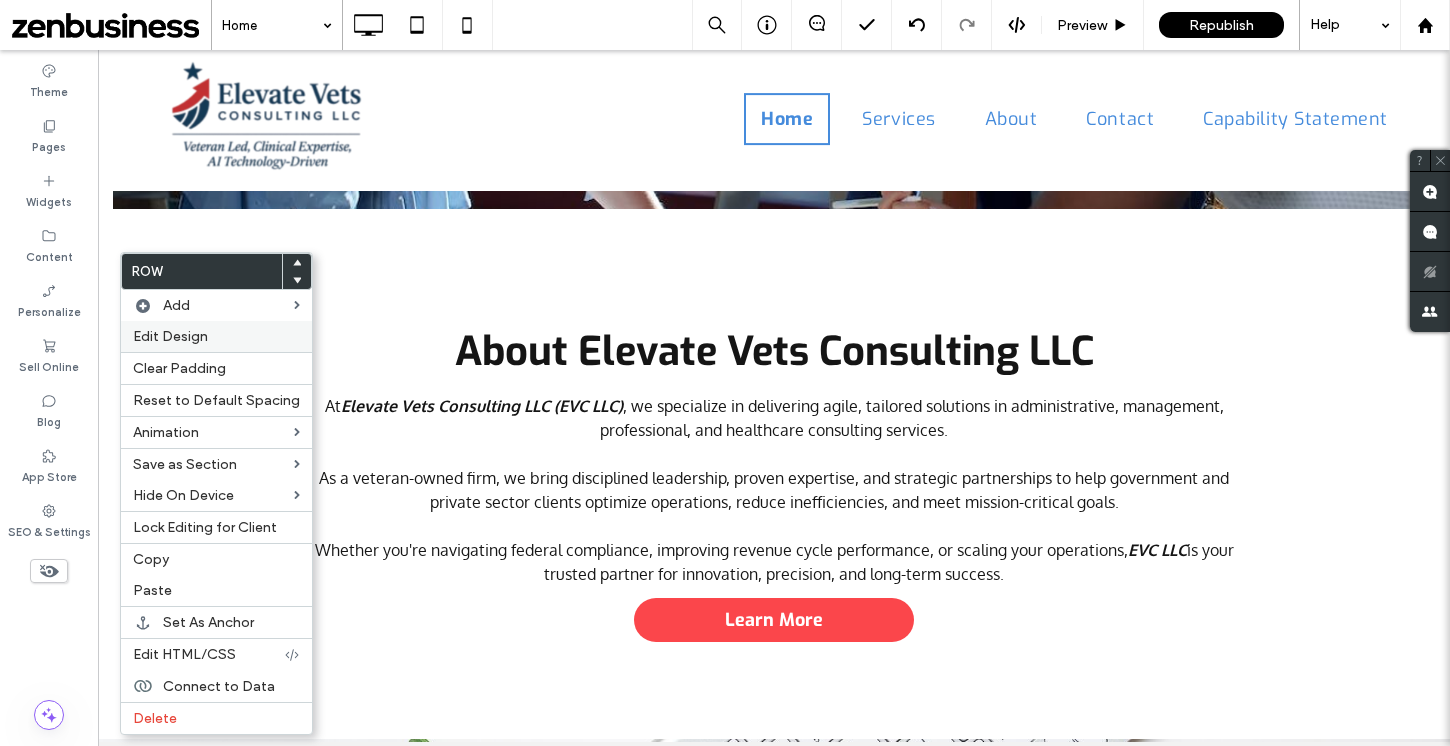 click on "Edit Design" at bounding box center (170, 336) 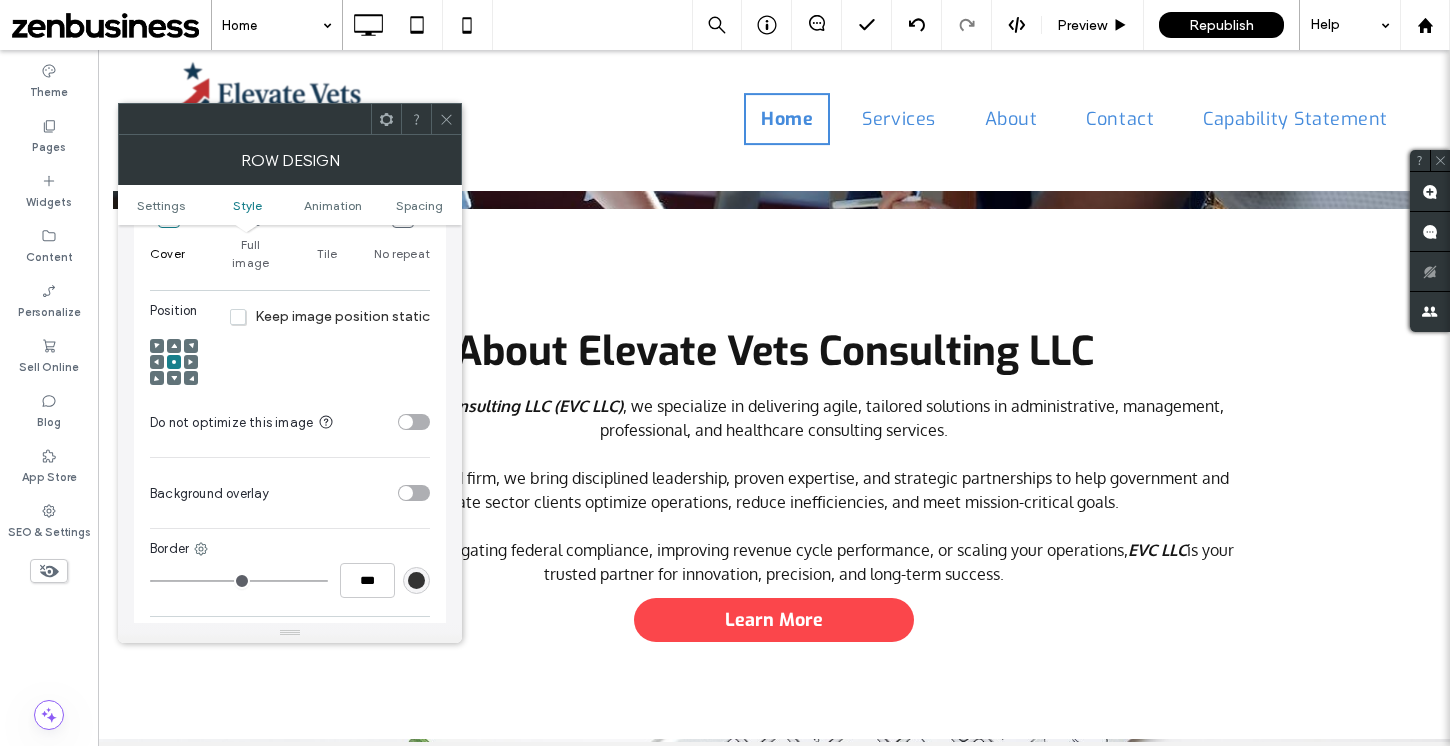 scroll, scrollTop: 730, scrollLeft: 0, axis: vertical 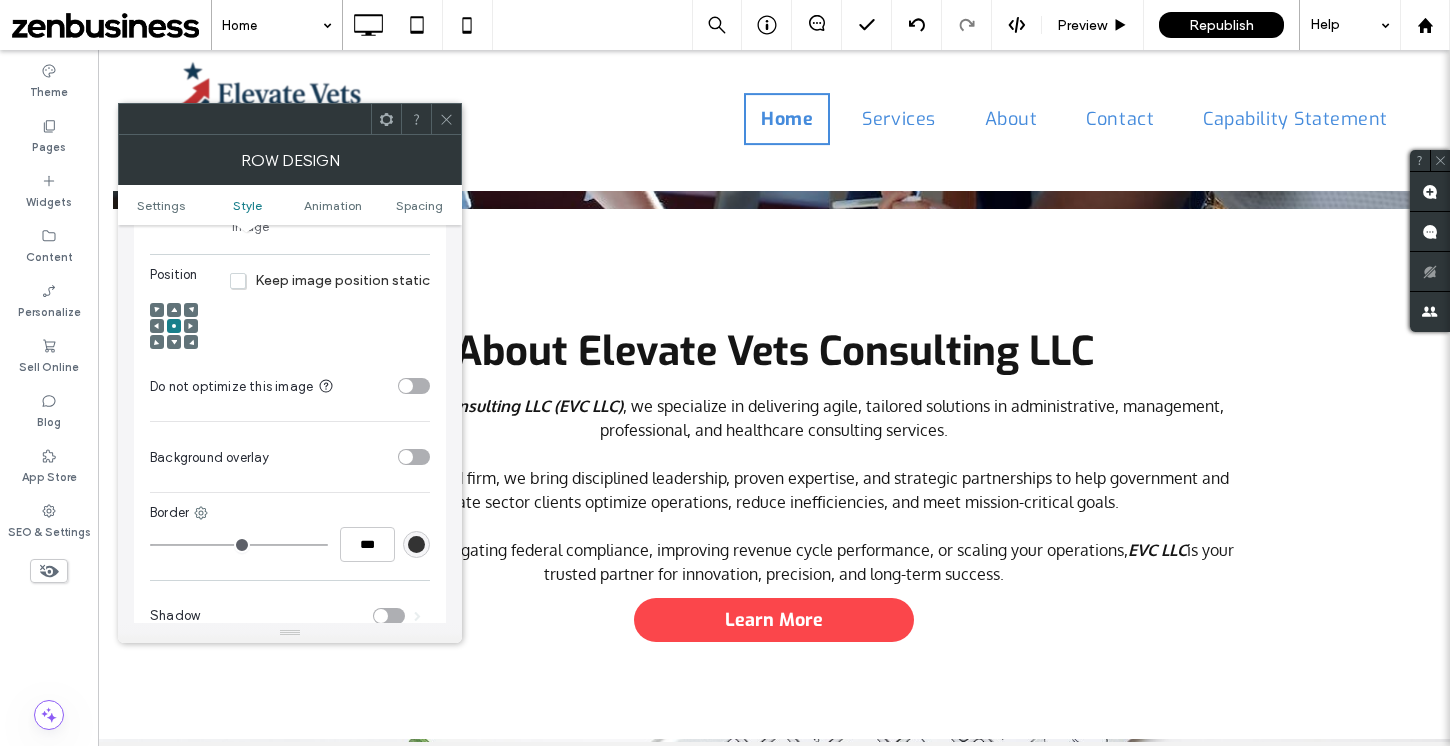 click at bounding box center [414, 457] 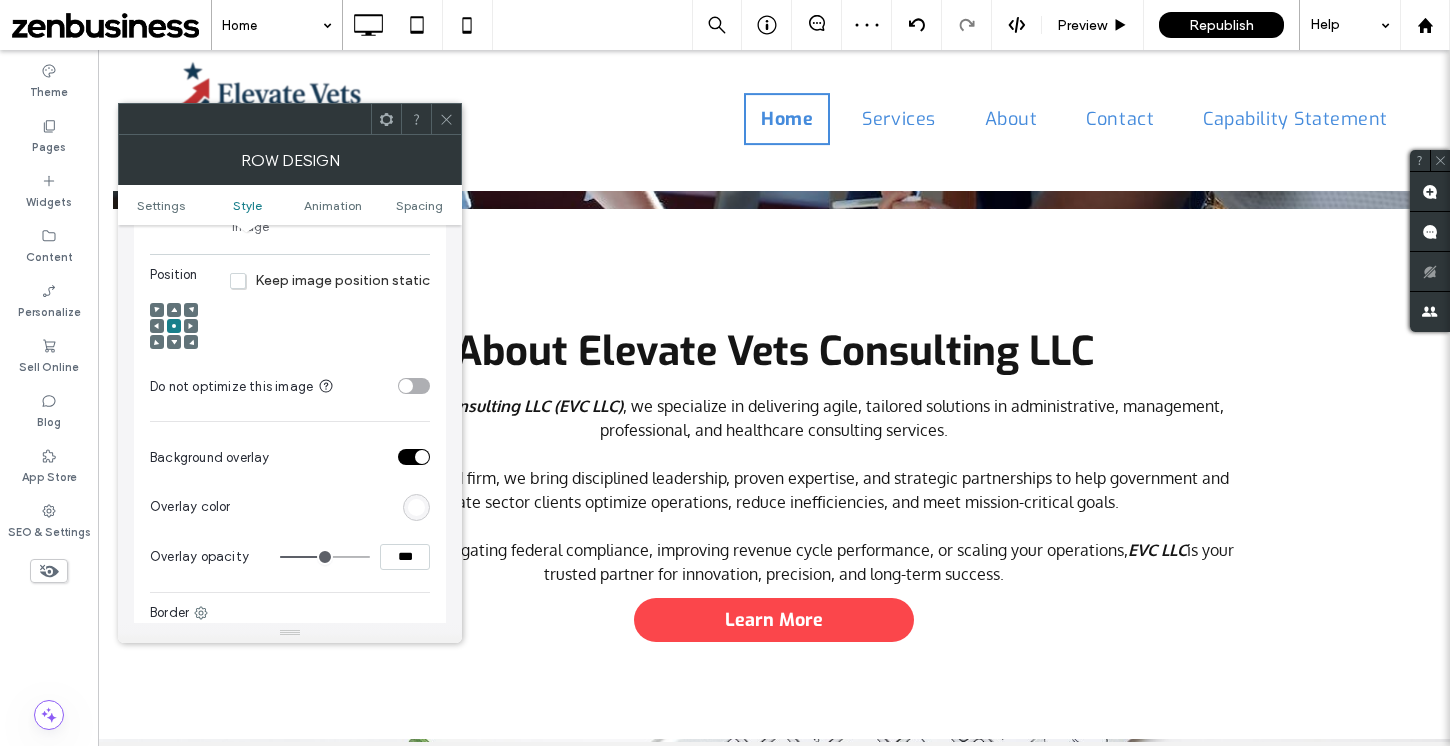 type on "**" 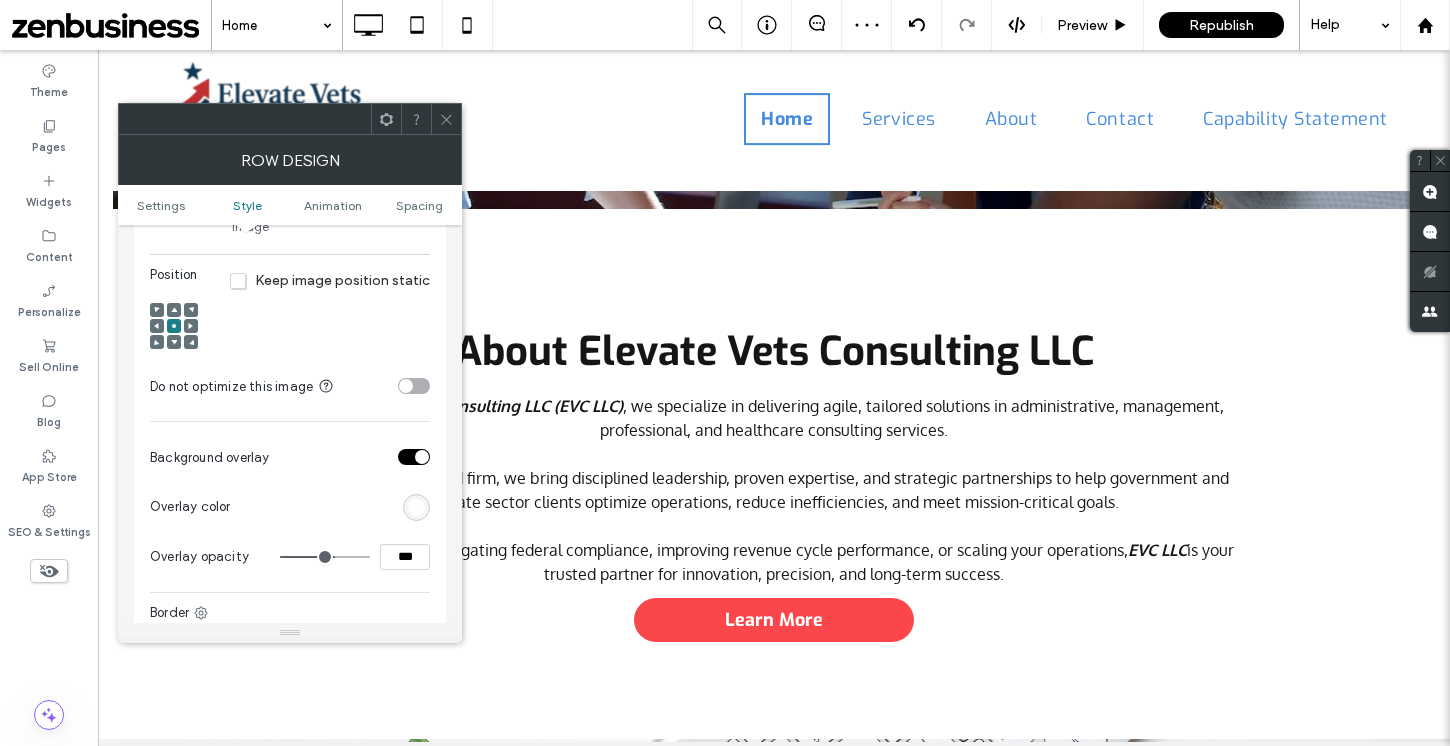 type on "**" 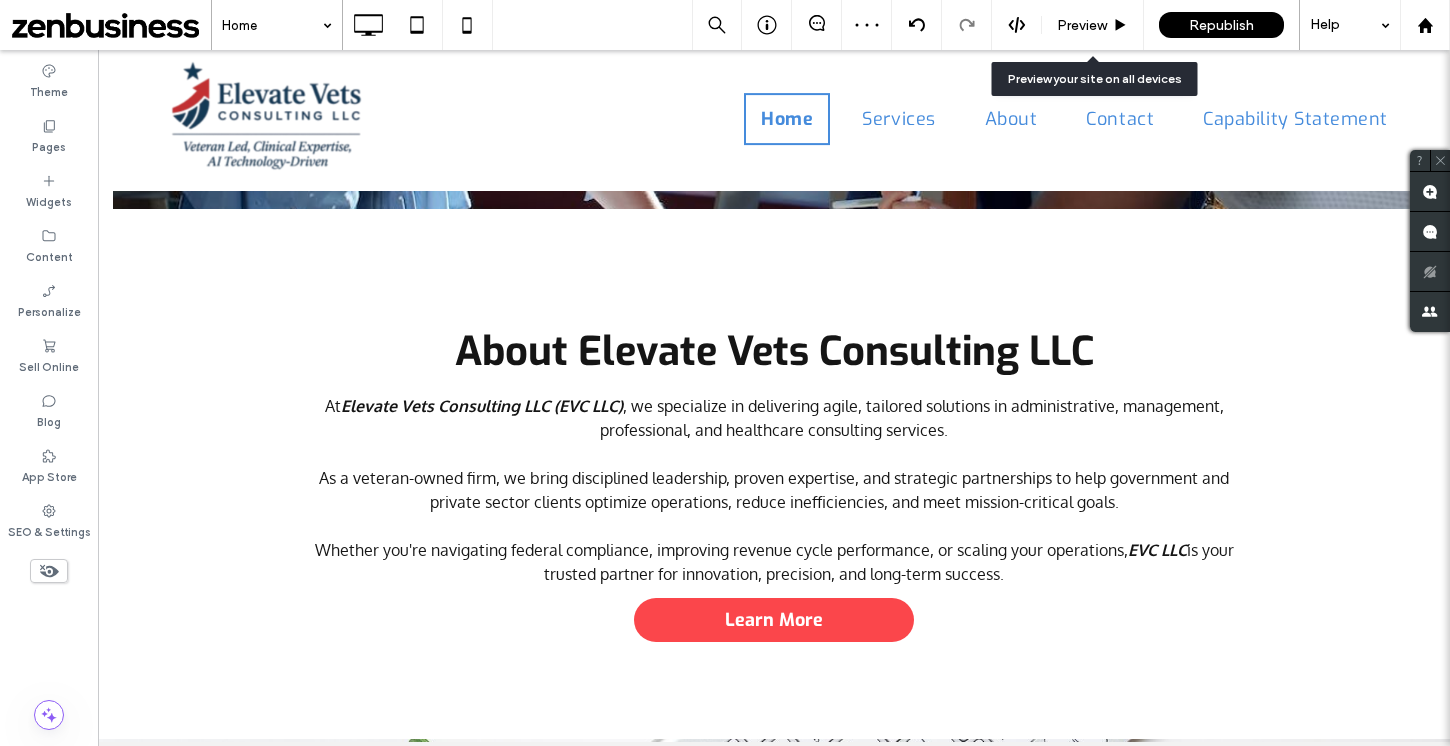 click on "Preview" at bounding box center (1082, 25) 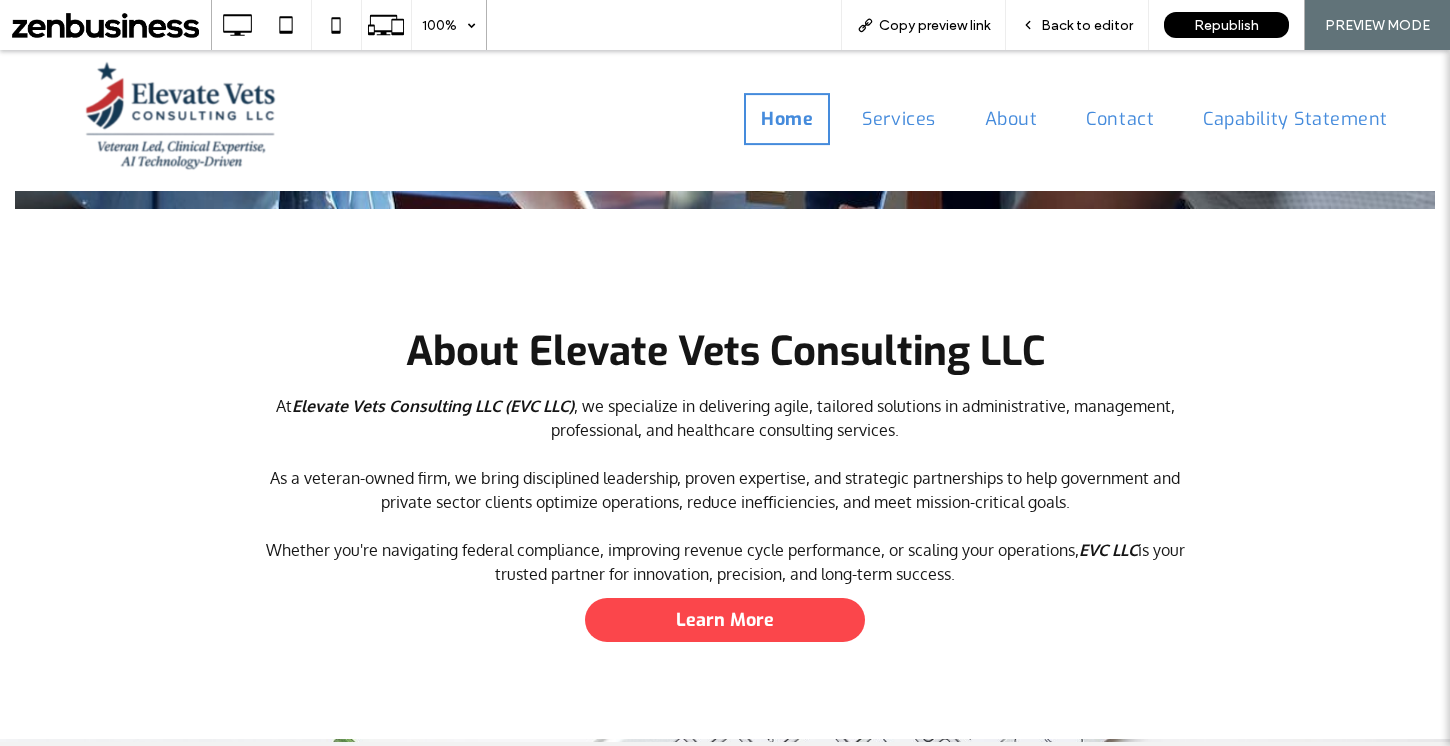 click on "Back to editor" at bounding box center [1087, 25] 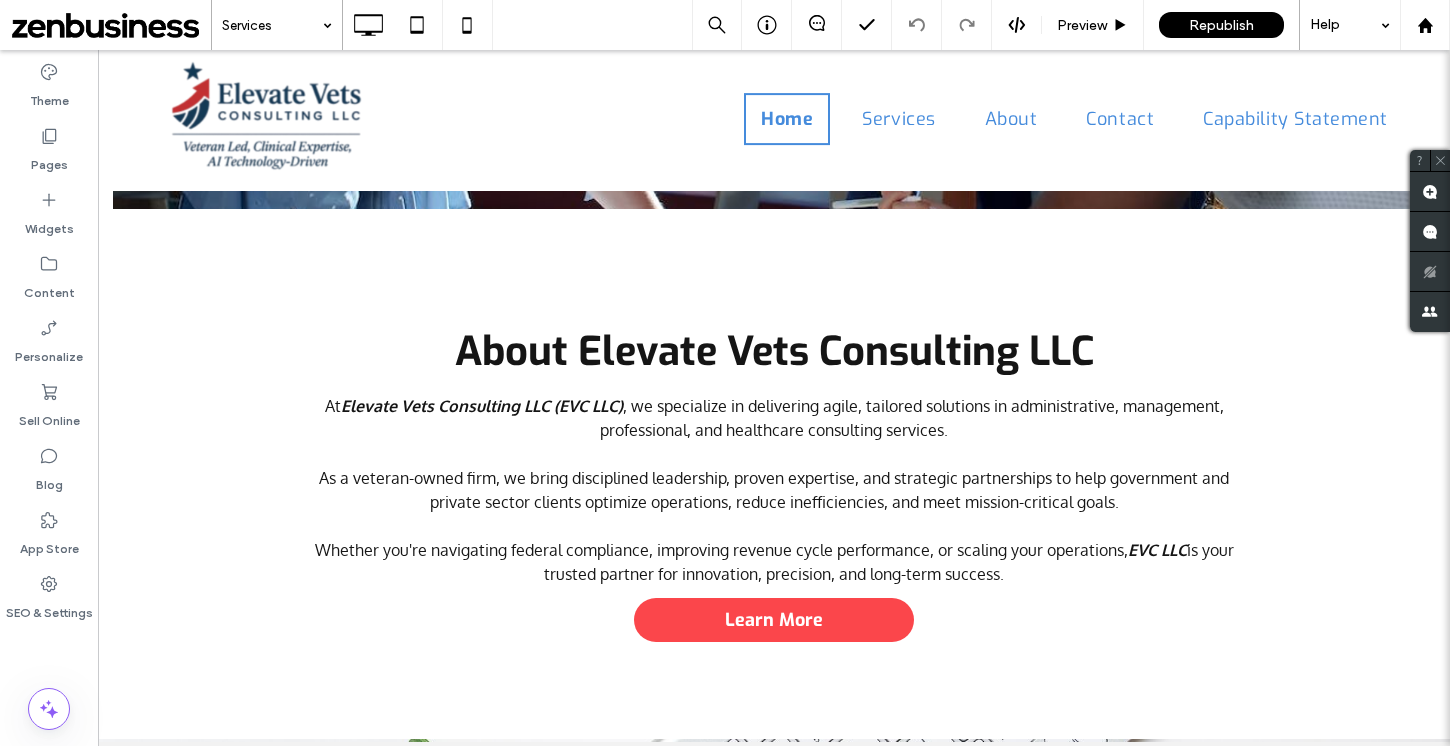 type on "******" 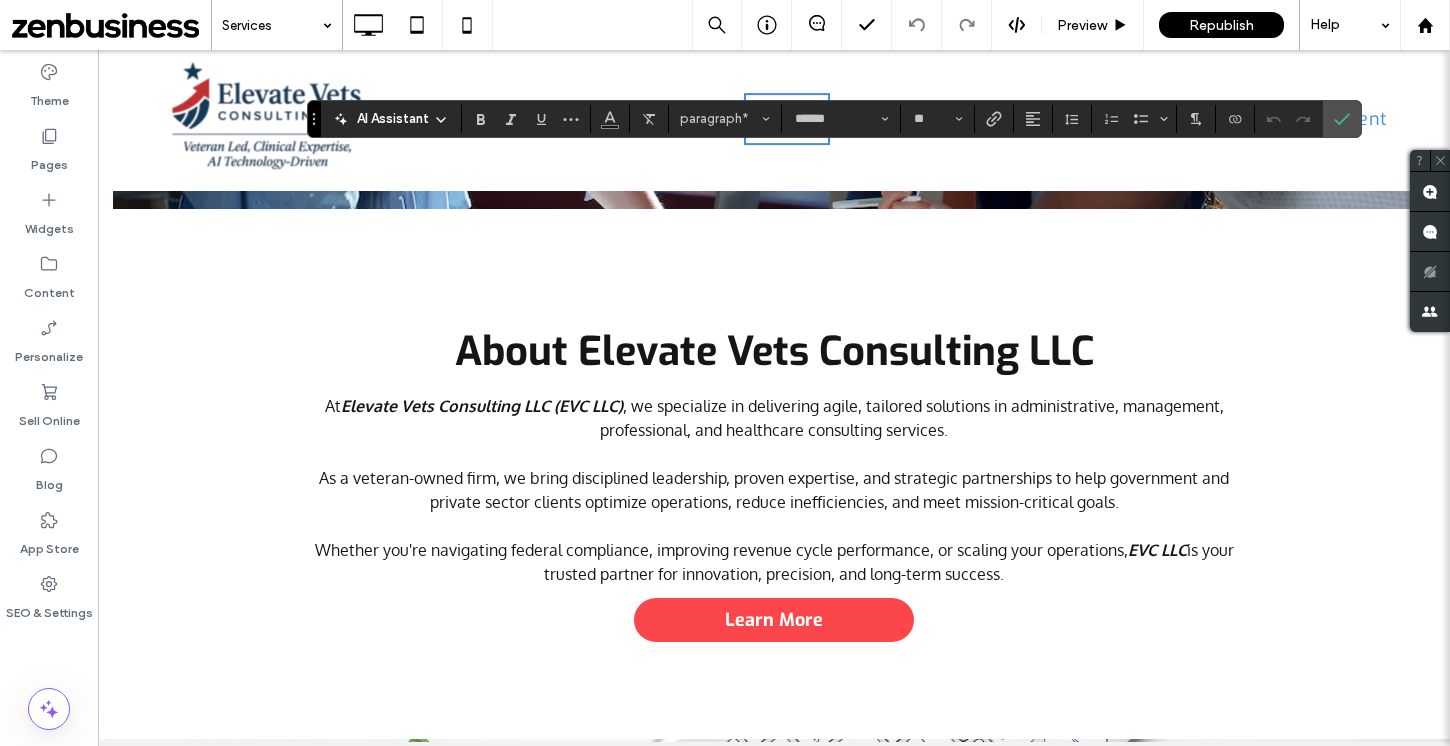 scroll, scrollTop: 0, scrollLeft: 0, axis: both 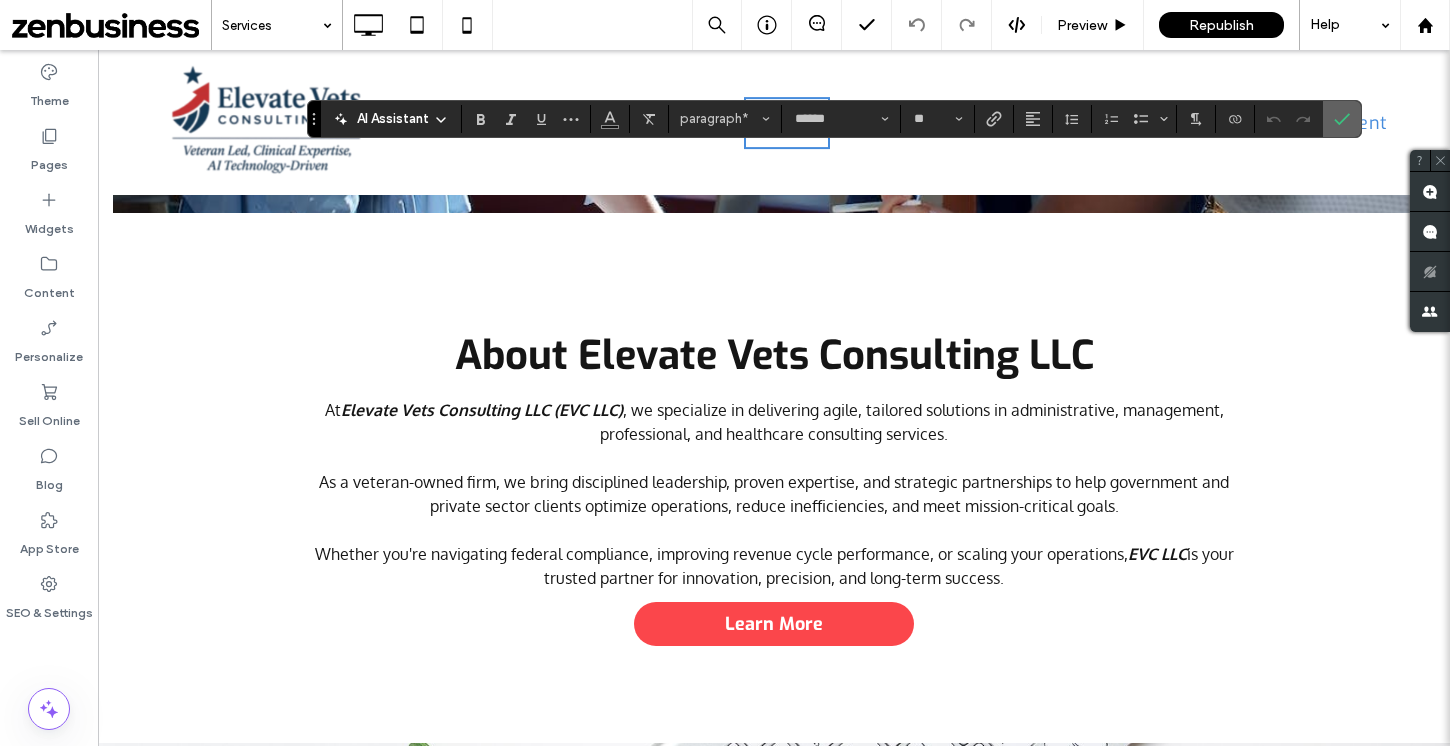 click 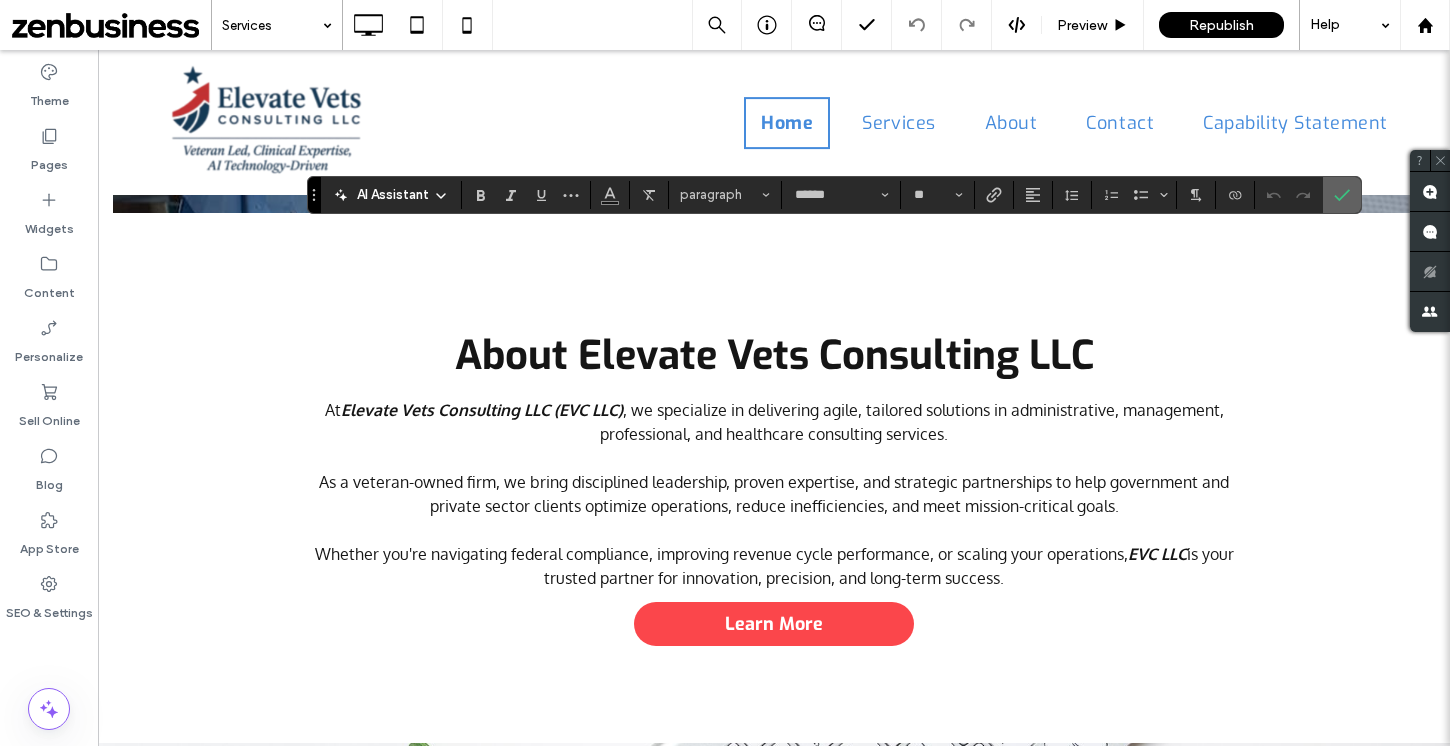 click at bounding box center [1342, 195] 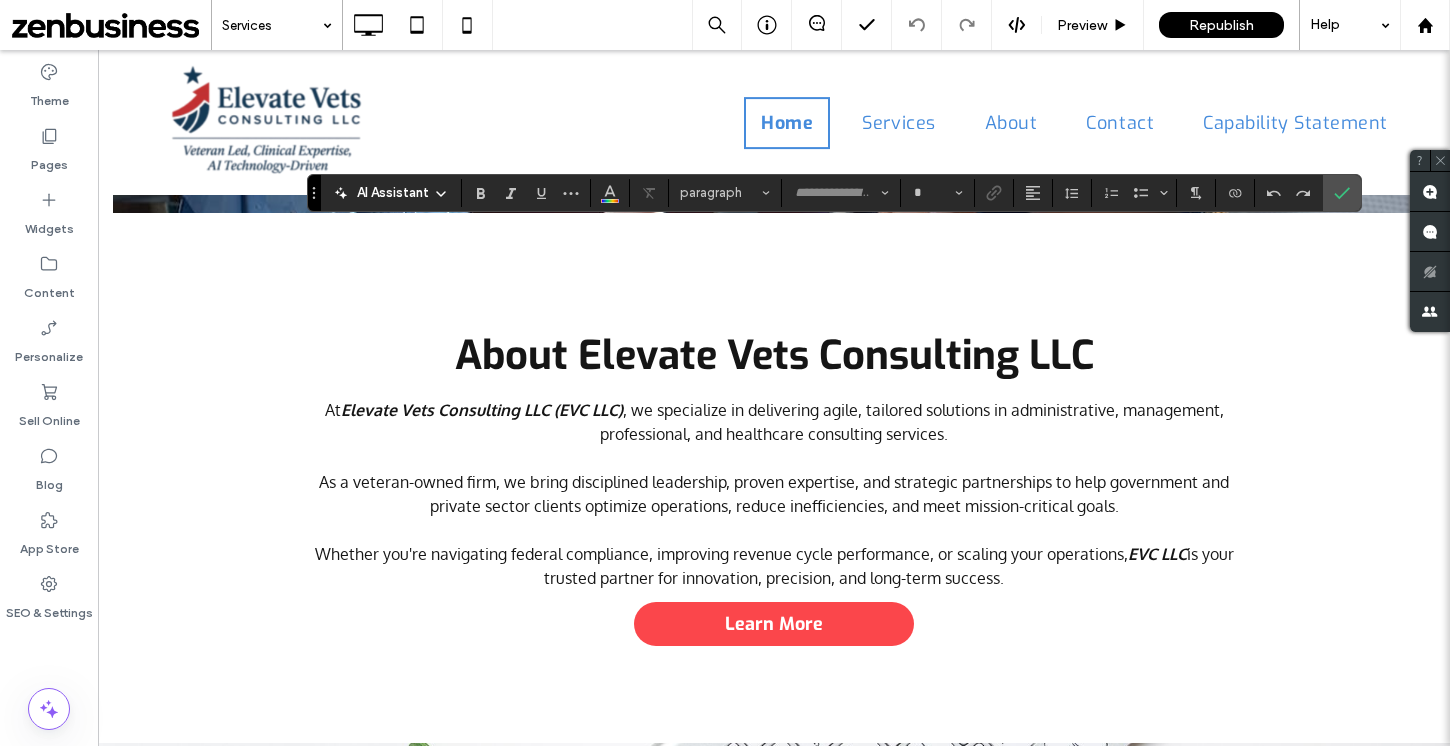 type on "******" 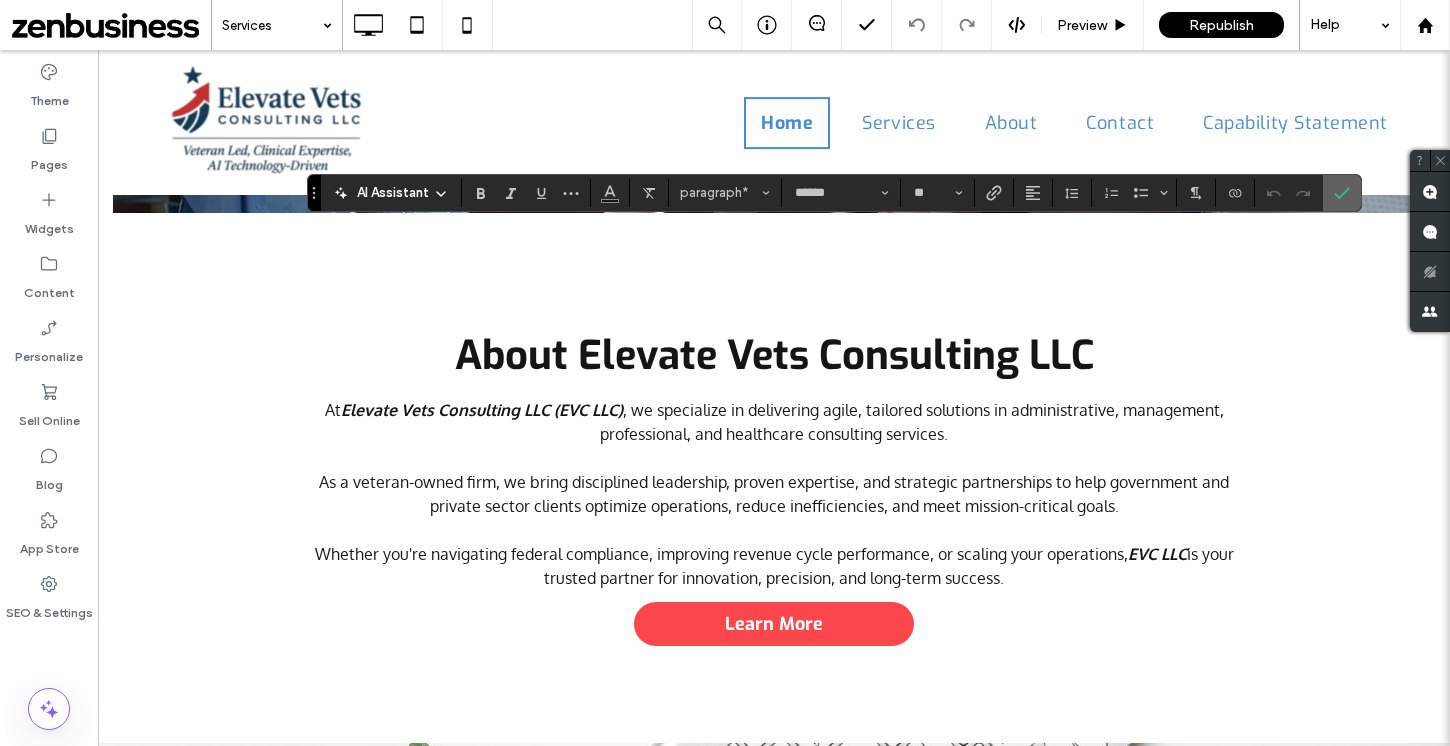 click 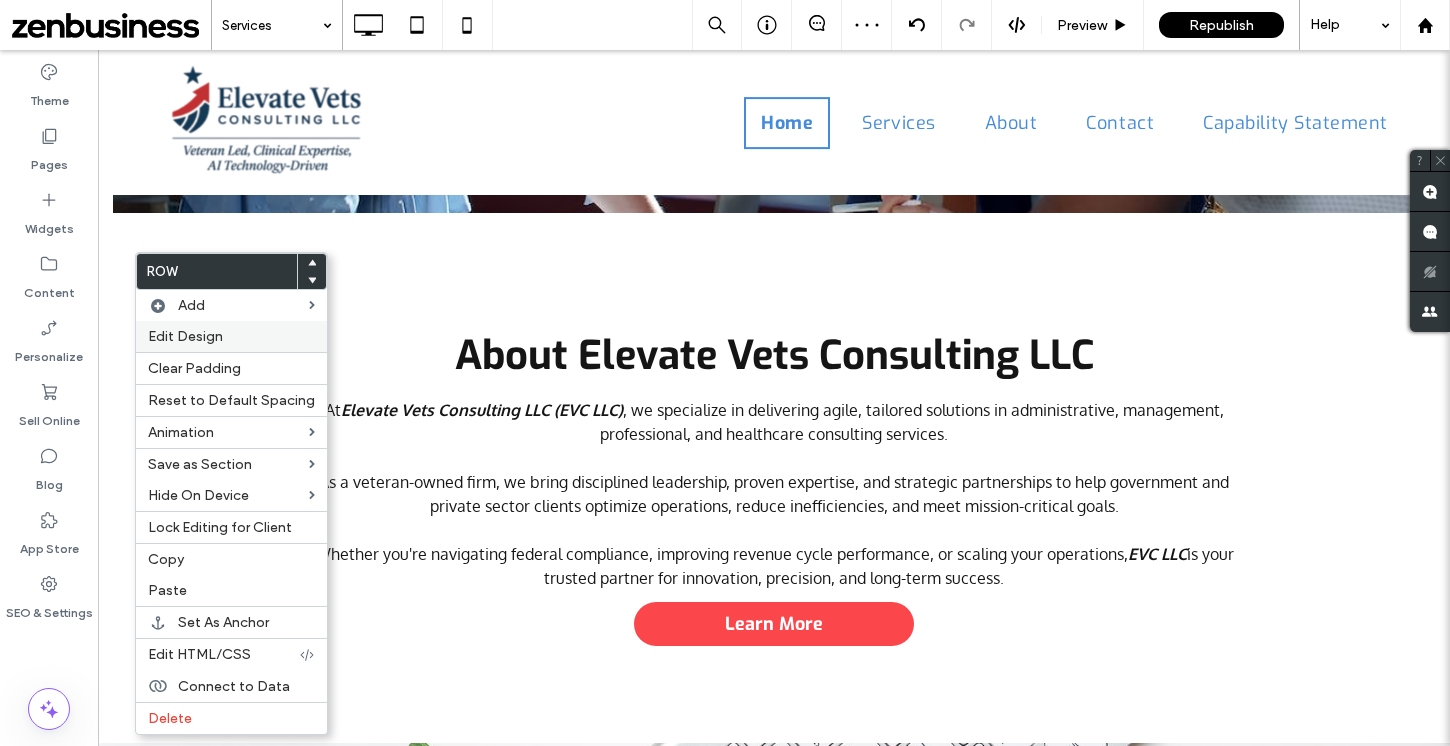click on "Edit Design" at bounding box center (185, 336) 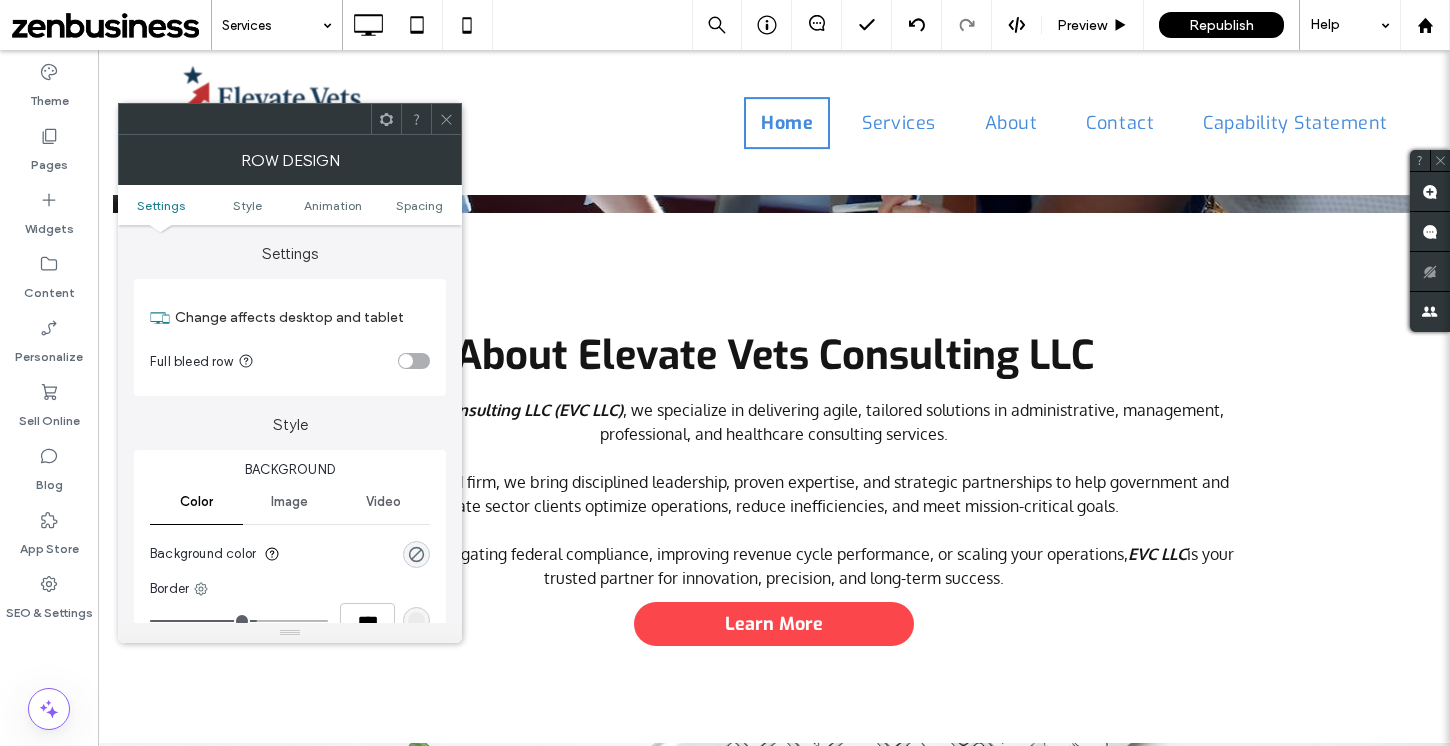 click at bounding box center (414, 361) 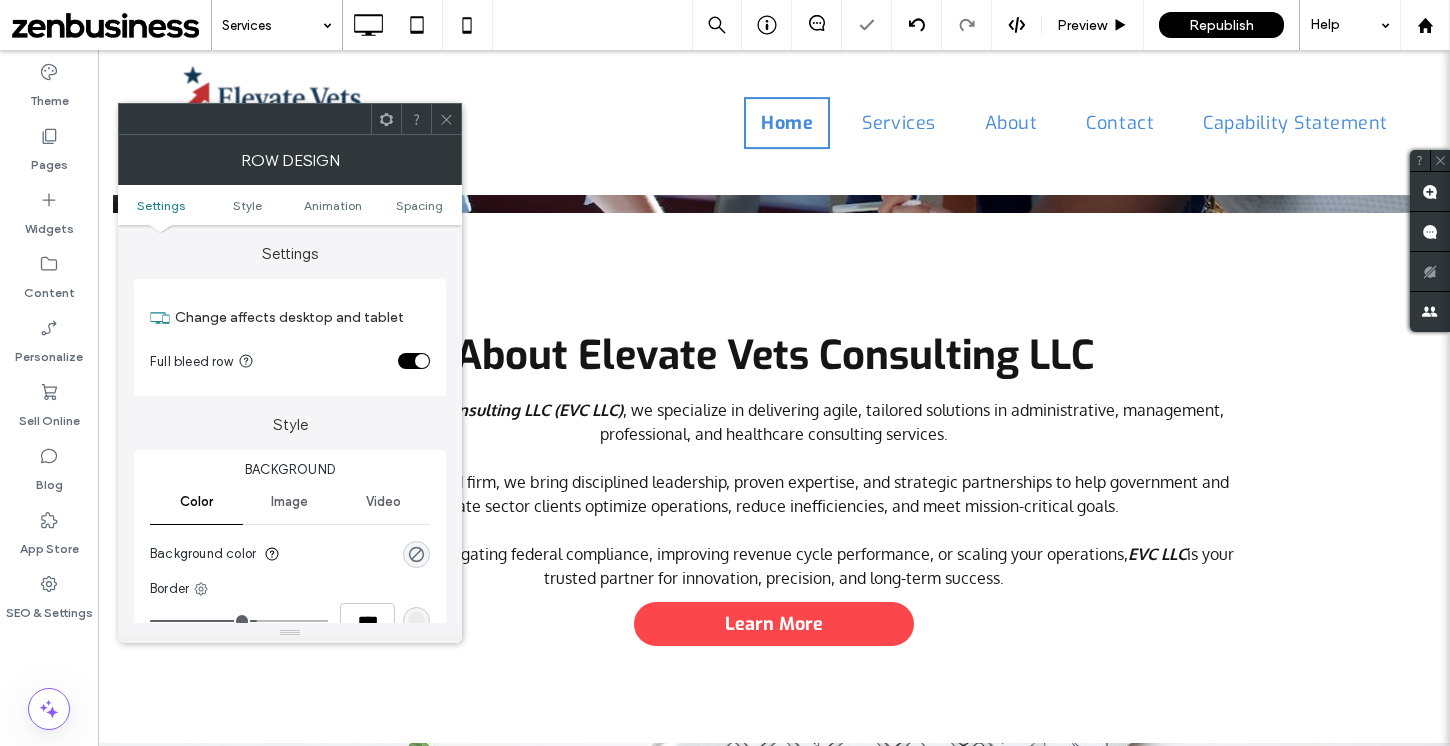 click 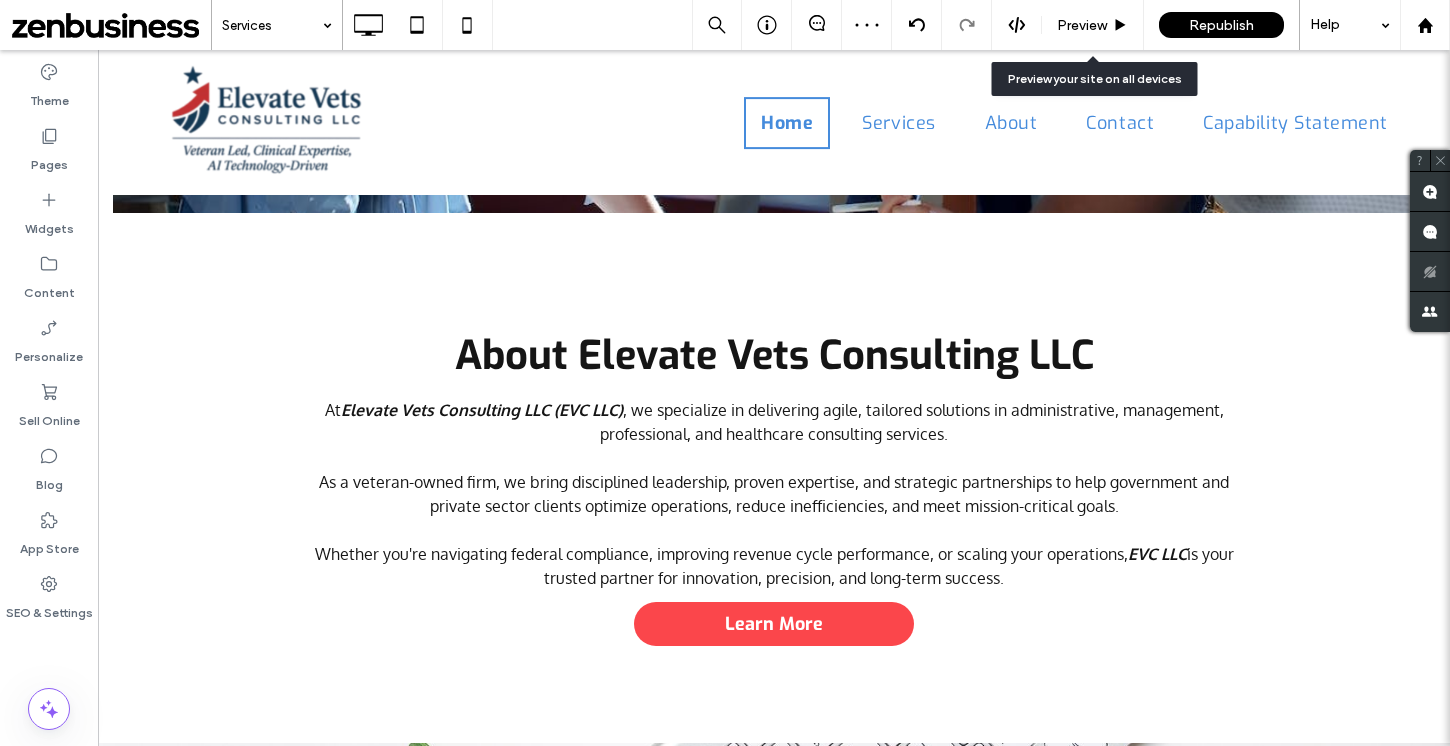 click on "Preview" at bounding box center (1082, 25) 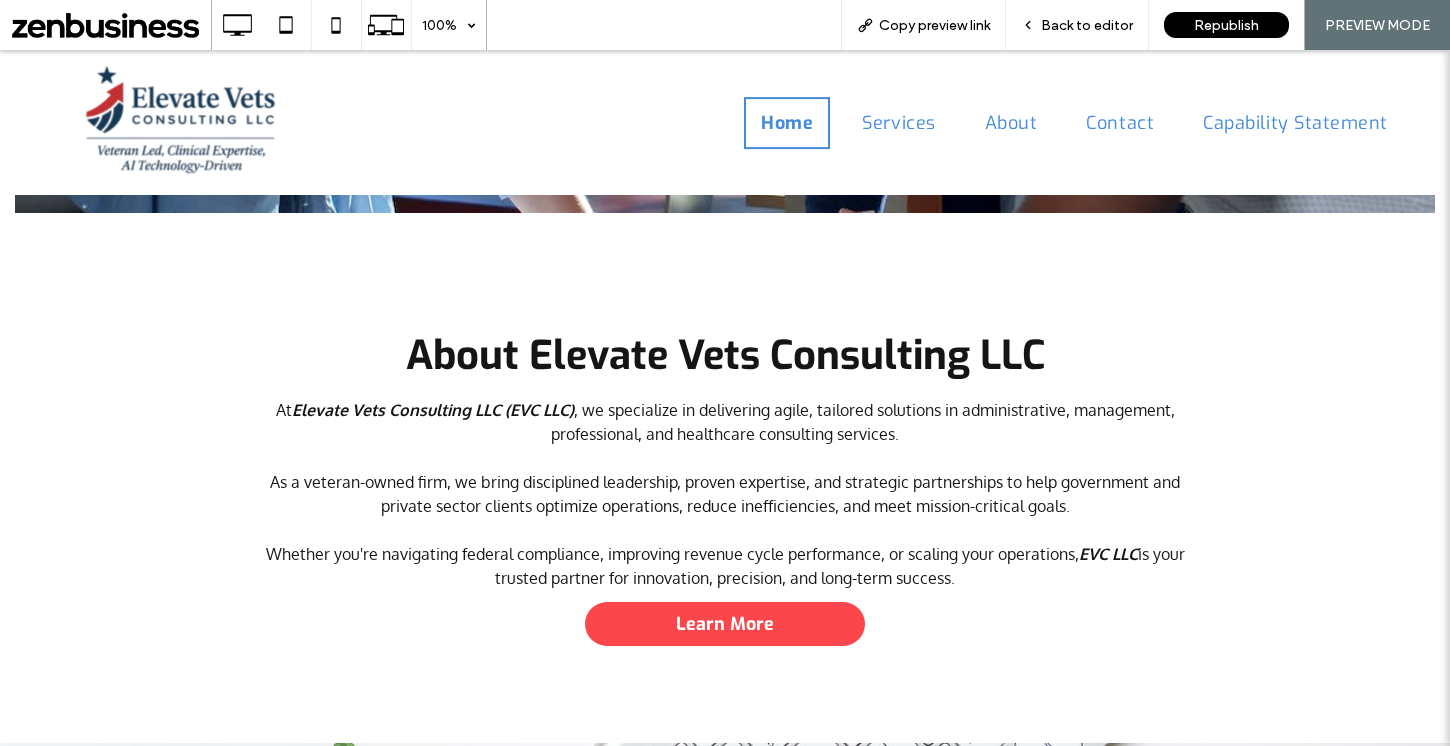 click on "Back to editor" at bounding box center (1087, 25) 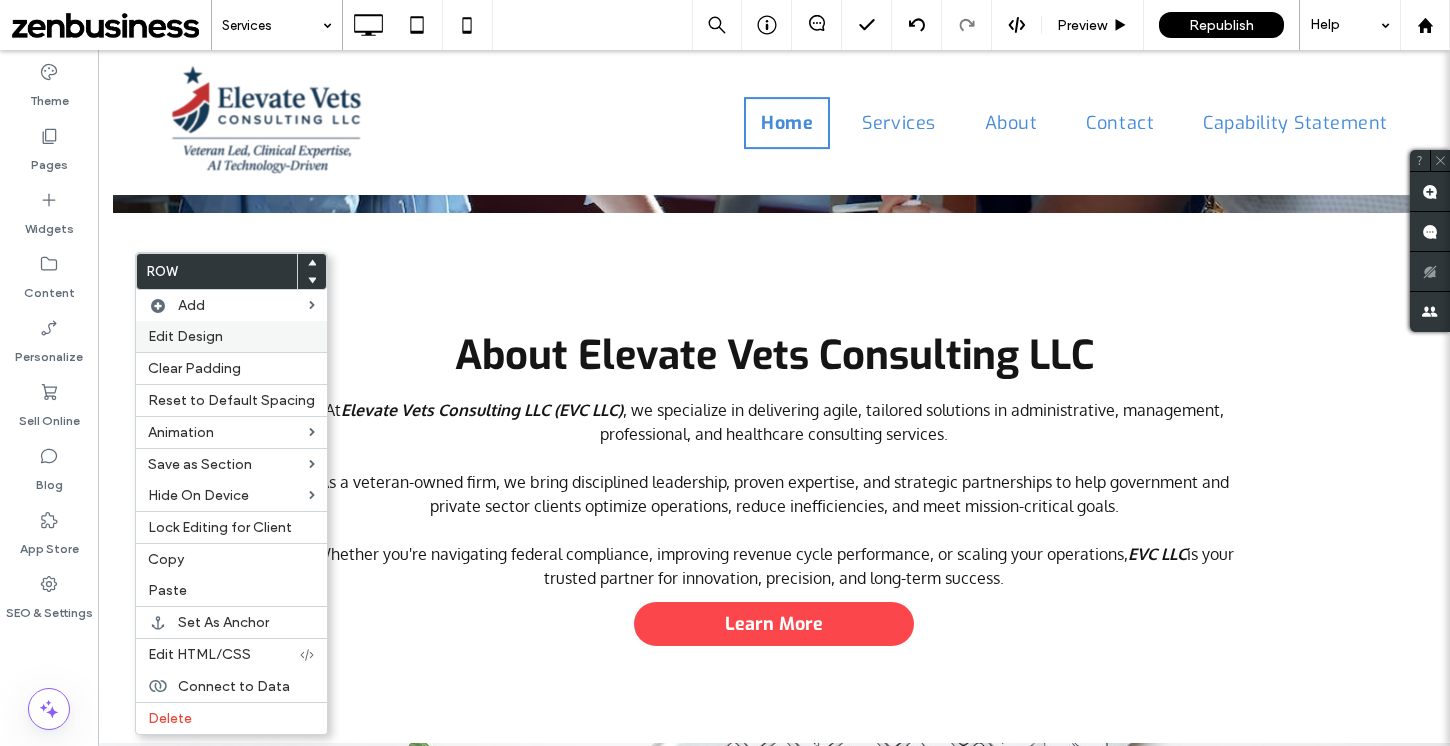 click on "Edit Design" at bounding box center (231, 336) 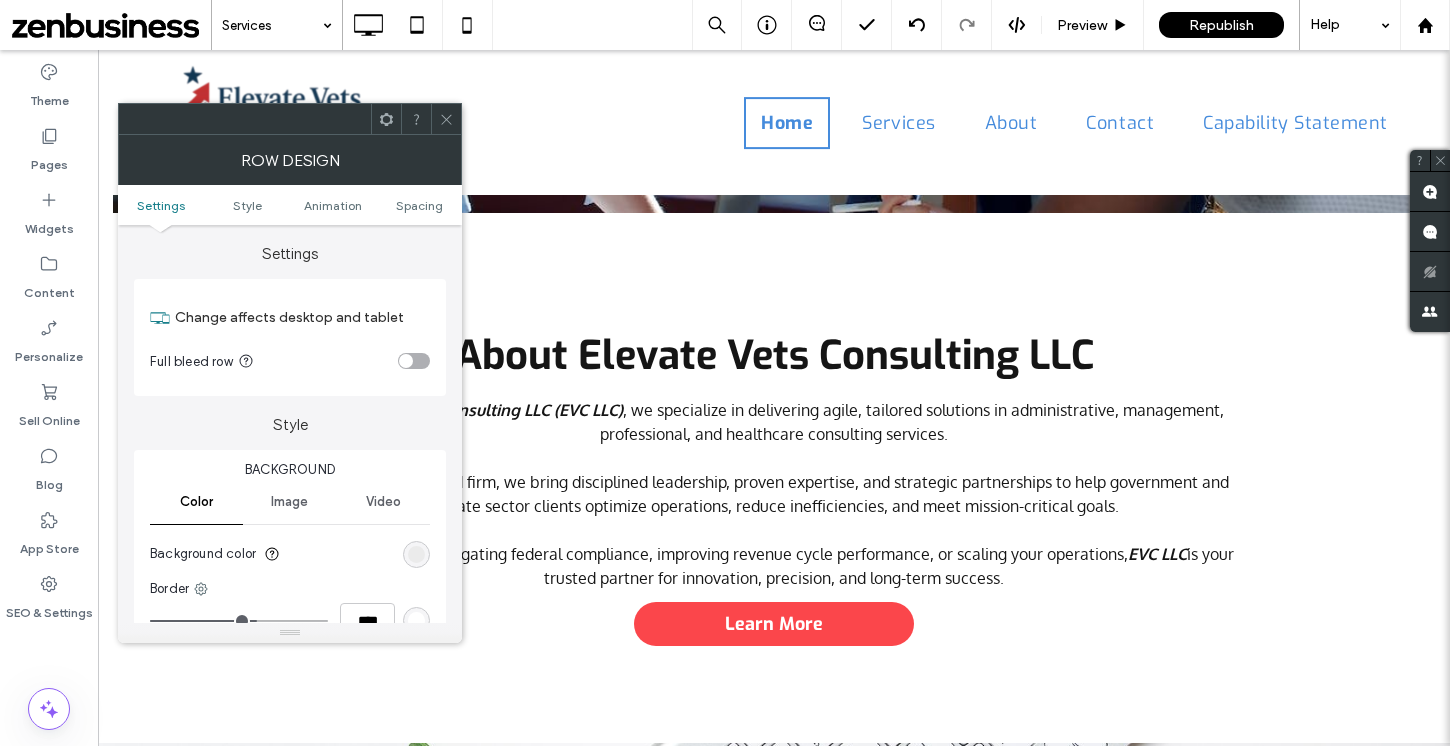 click at bounding box center (414, 361) 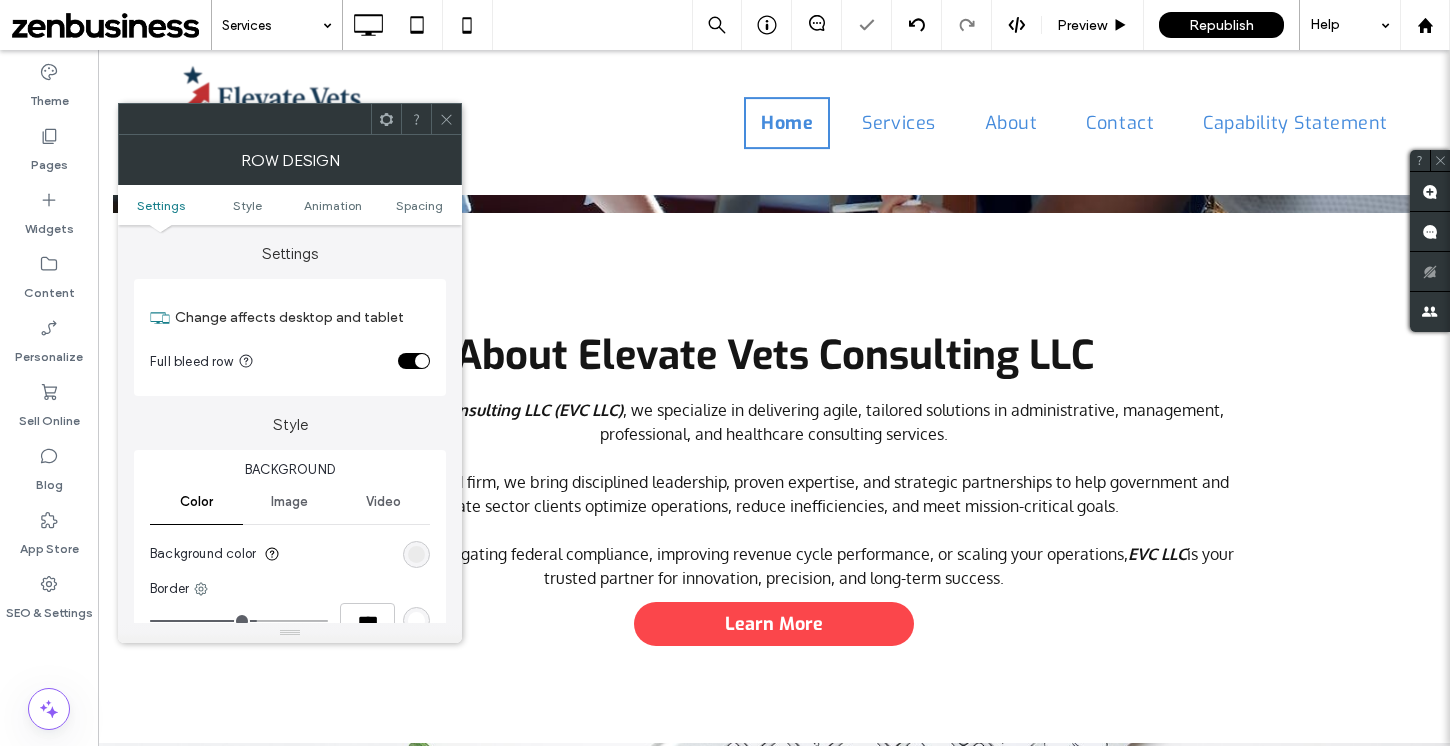 click at bounding box center (446, 119) 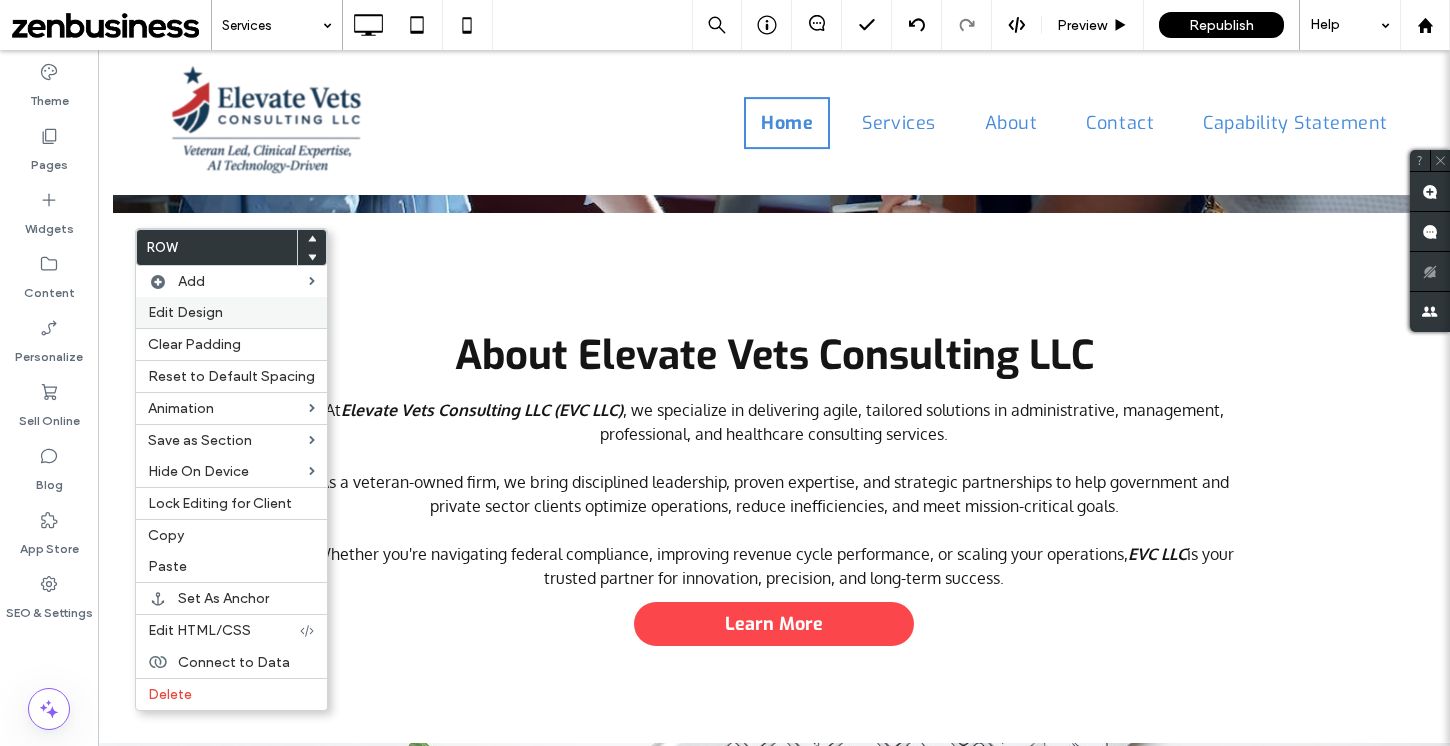 click on "Edit Design" at bounding box center (185, 312) 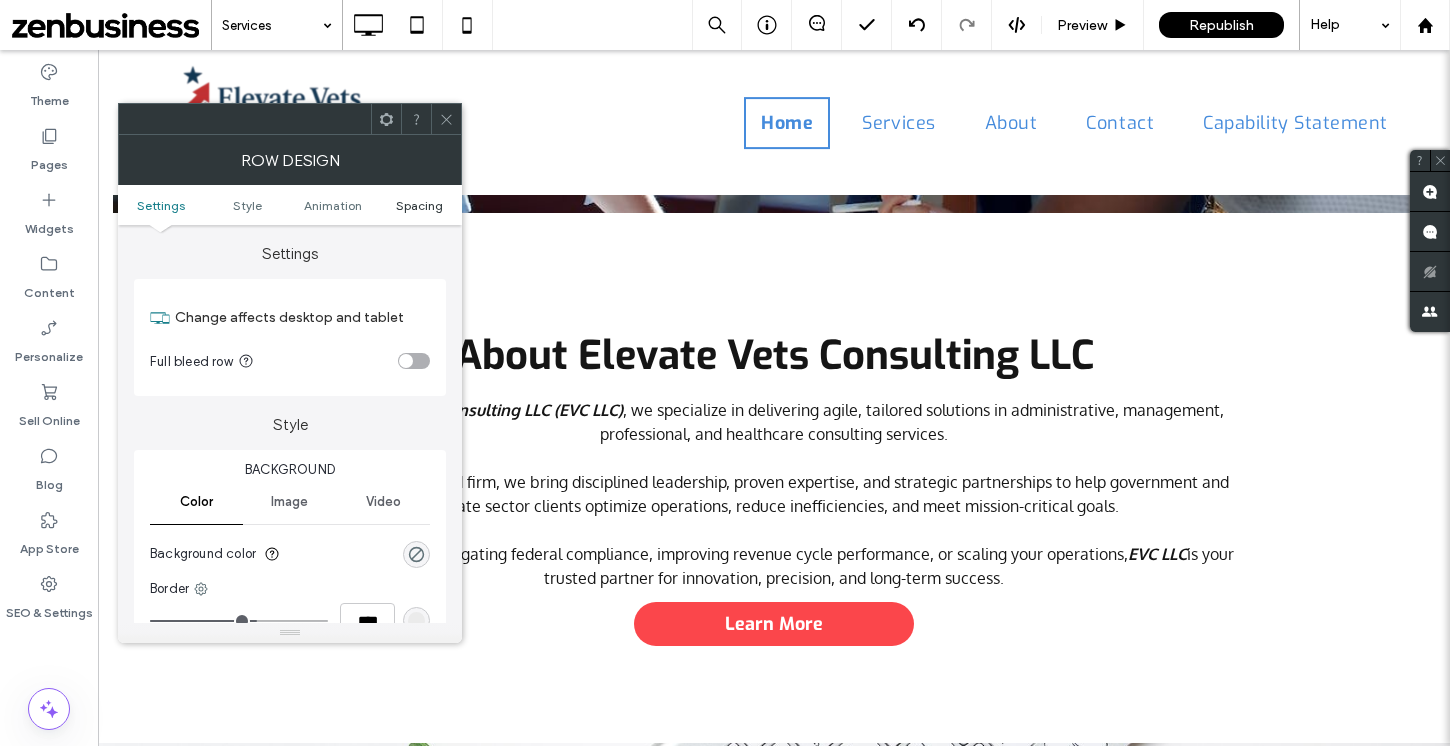 click on "Spacing" at bounding box center (419, 205) 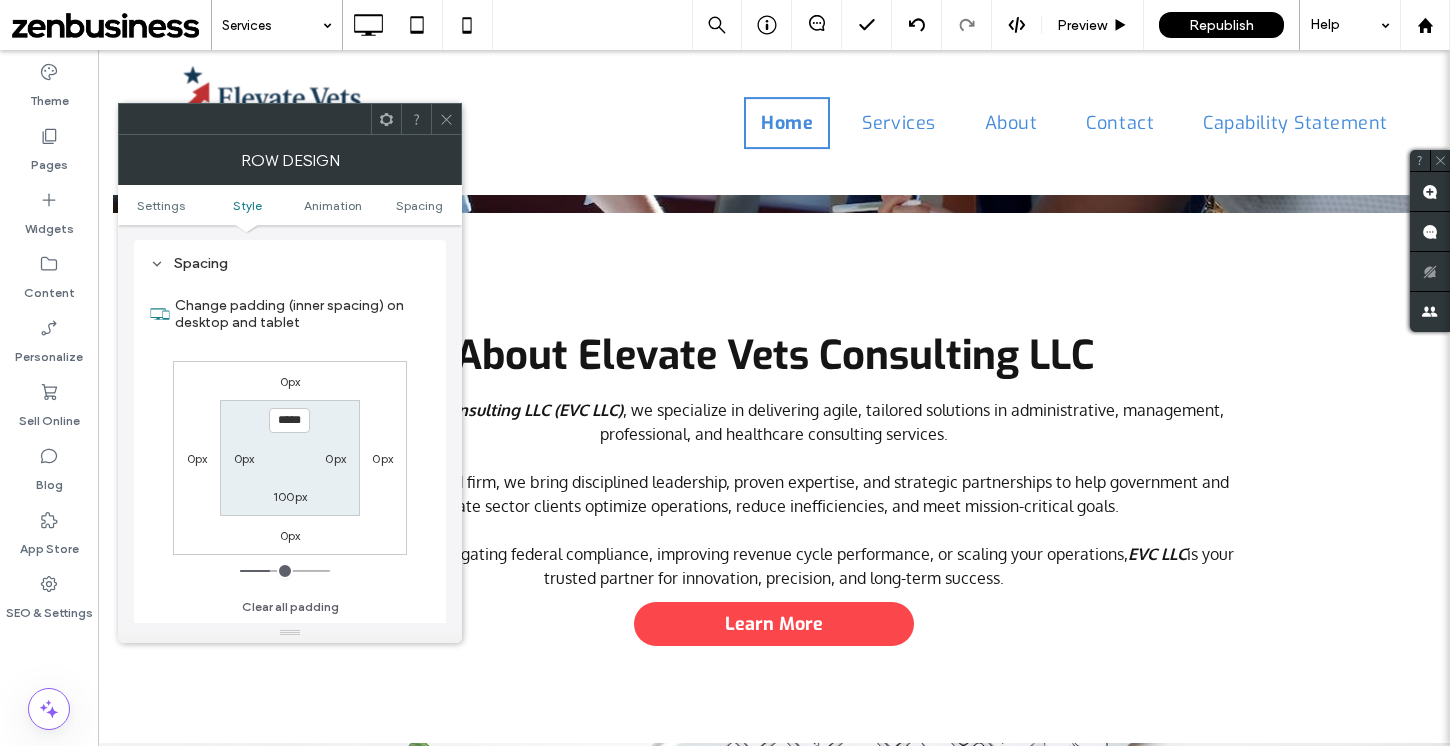 scroll, scrollTop: 0, scrollLeft: 0, axis: both 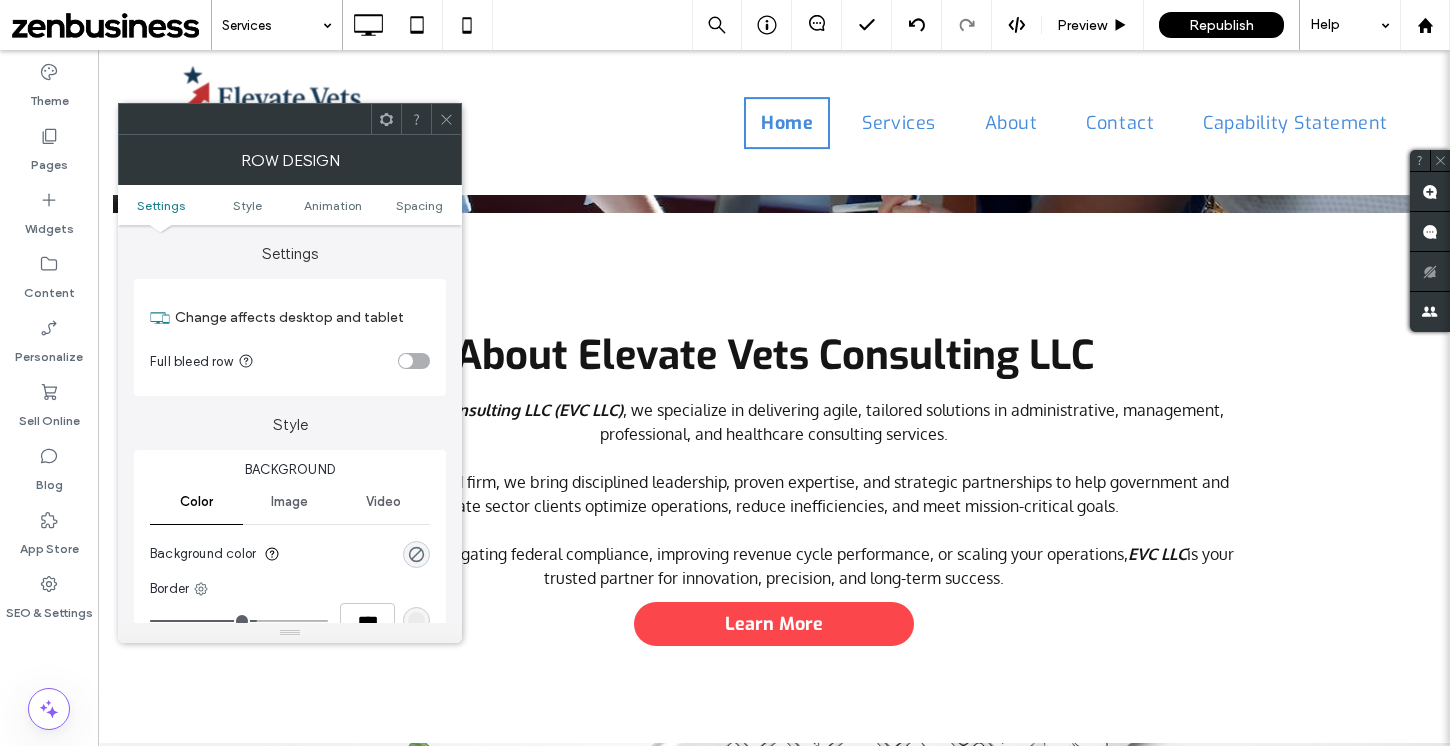 click at bounding box center [406, 361] 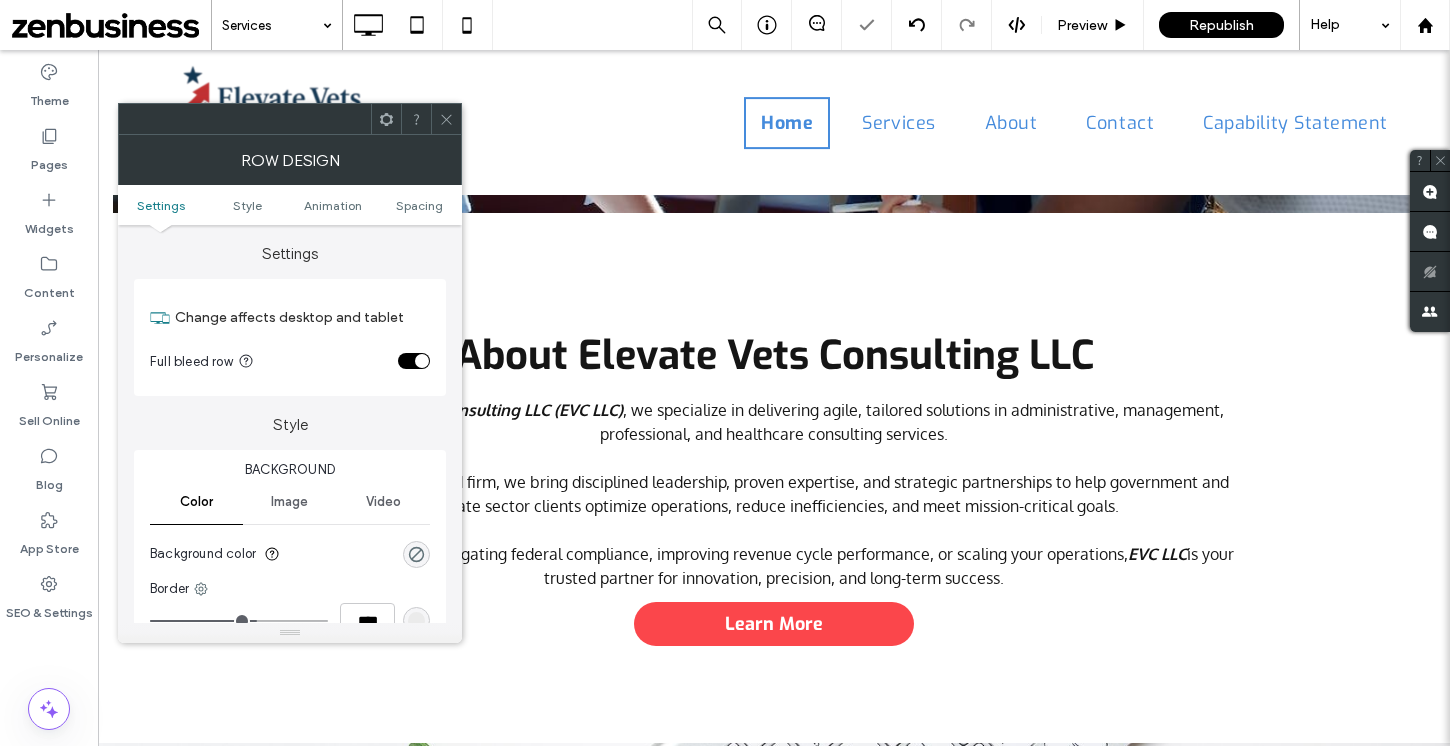 click at bounding box center (446, 119) 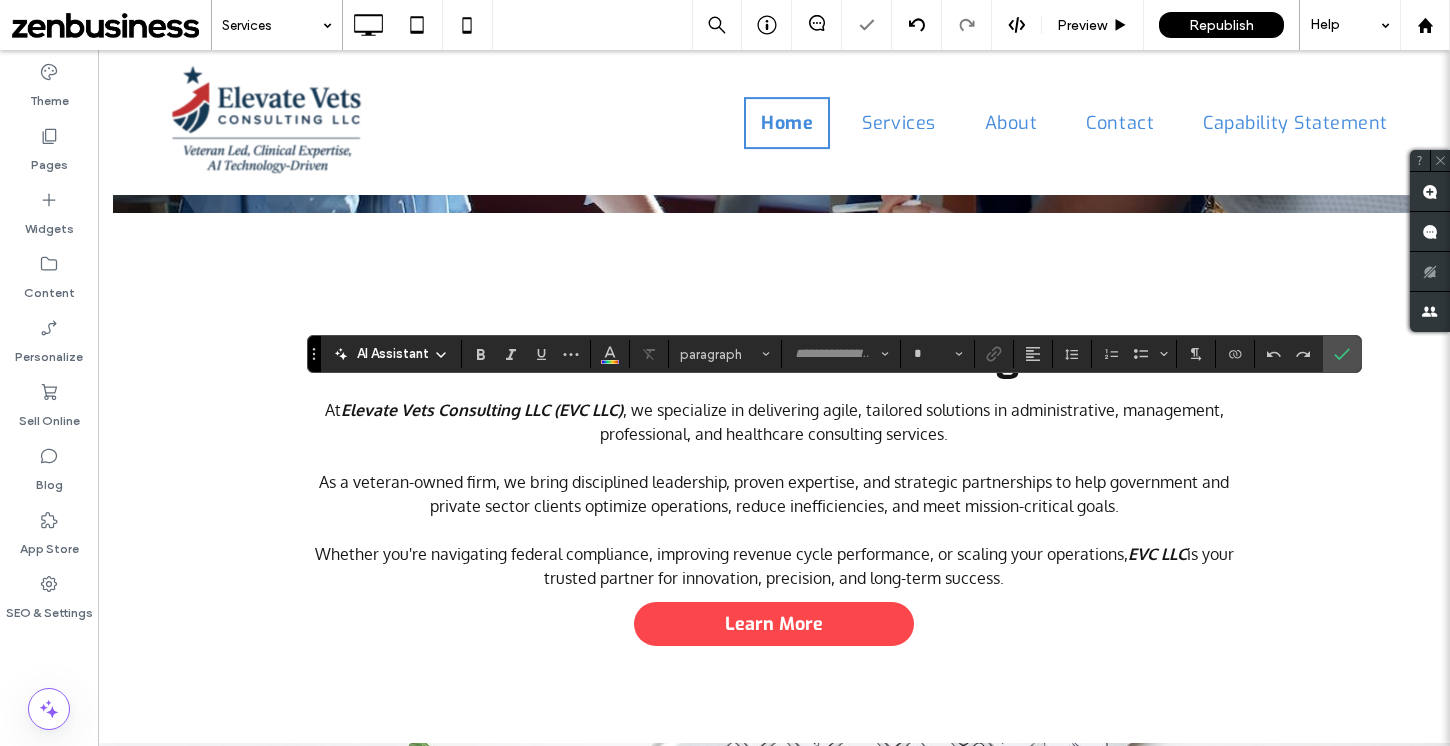 type on "******" 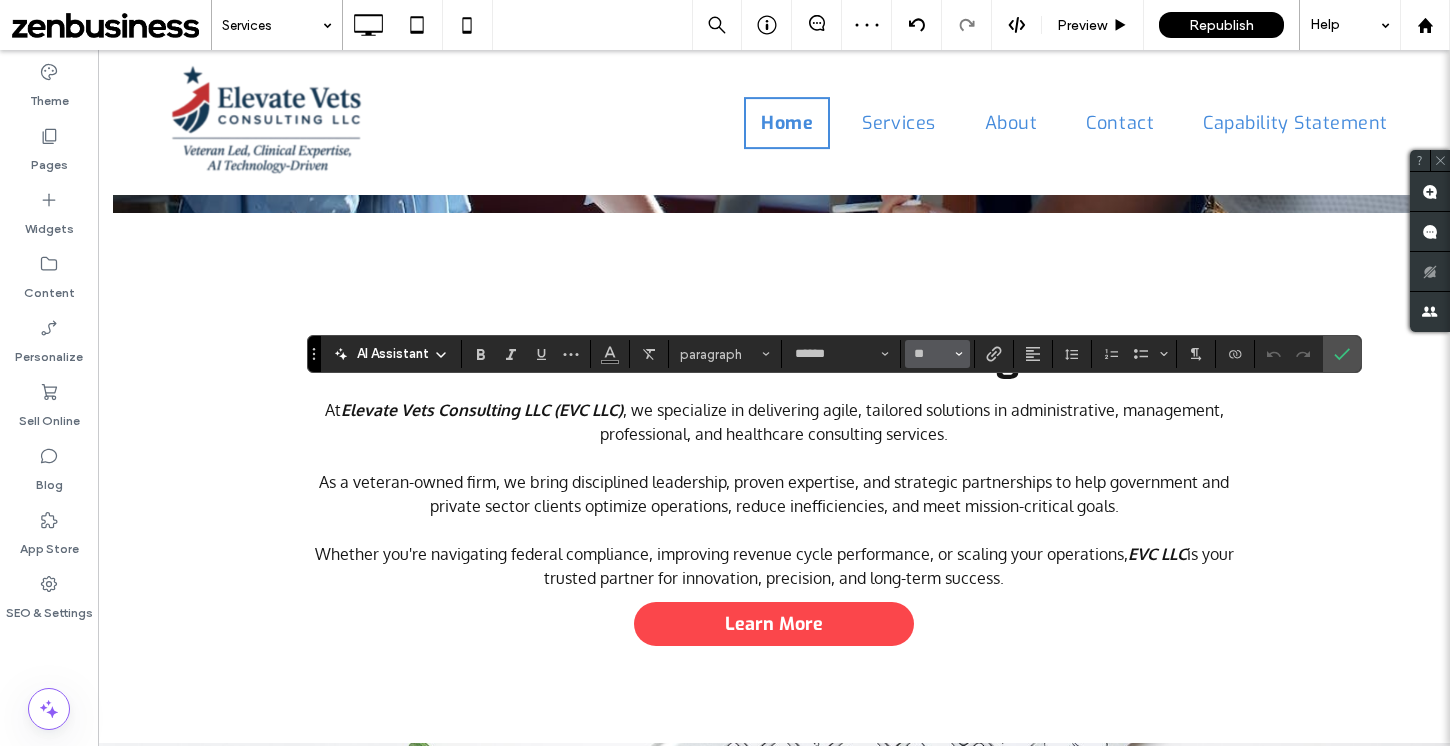 click on "**" at bounding box center [937, 354] 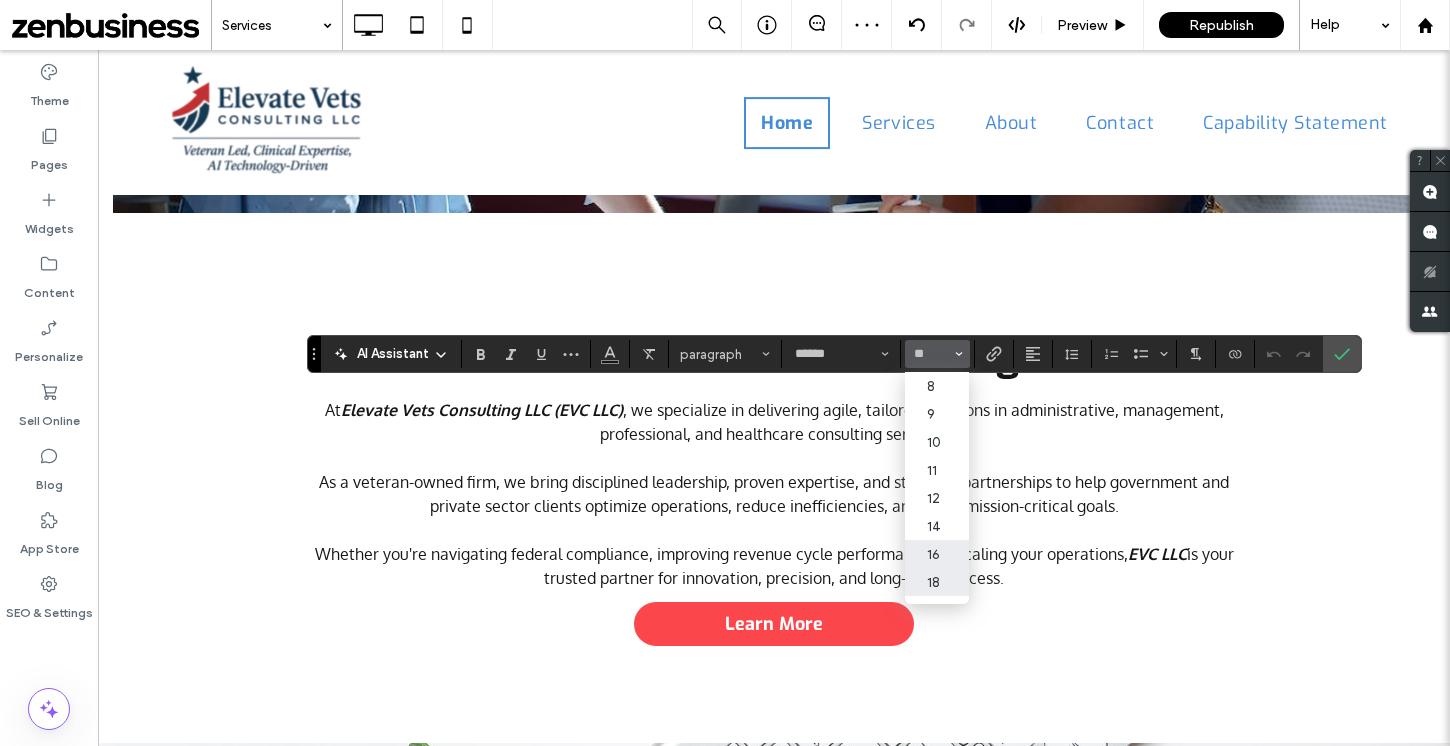 click on "18" at bounding box center (937, 582) 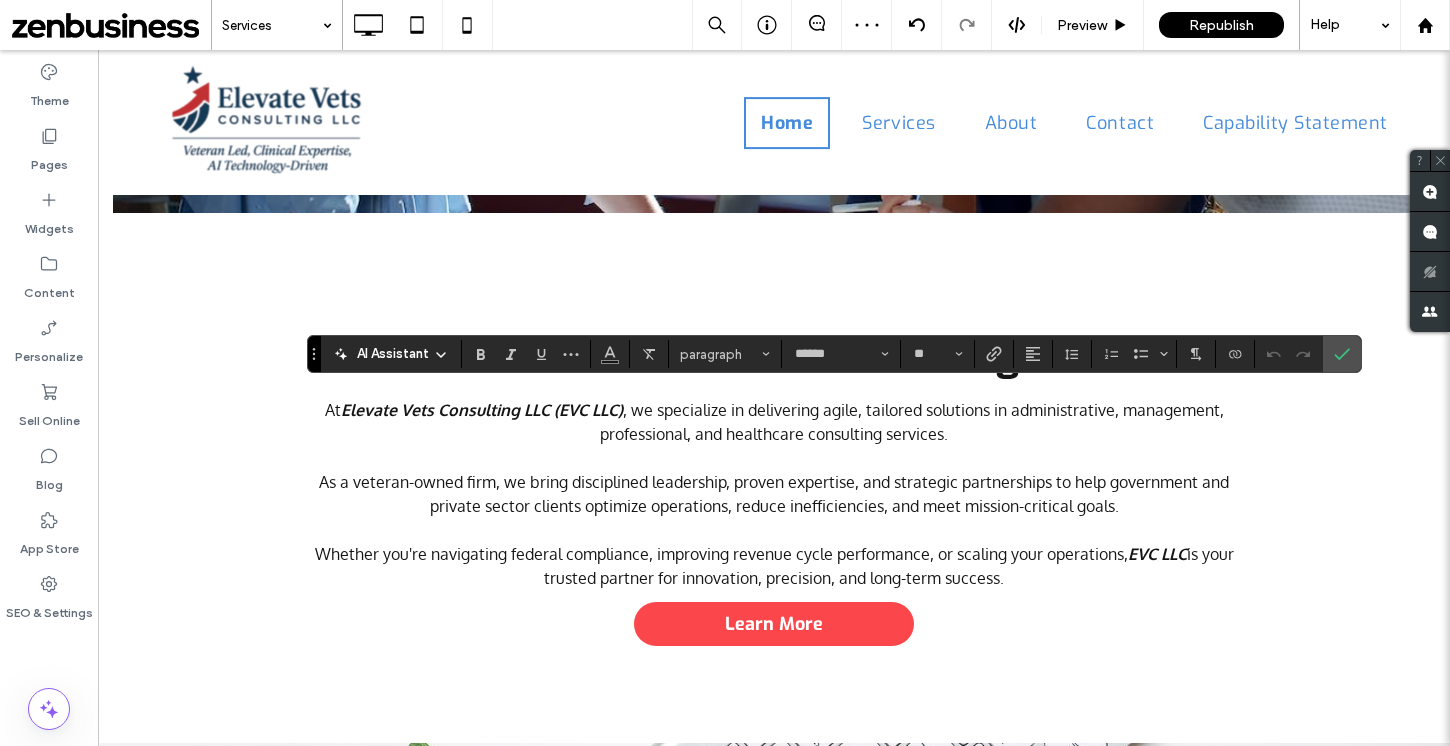 type on "**" 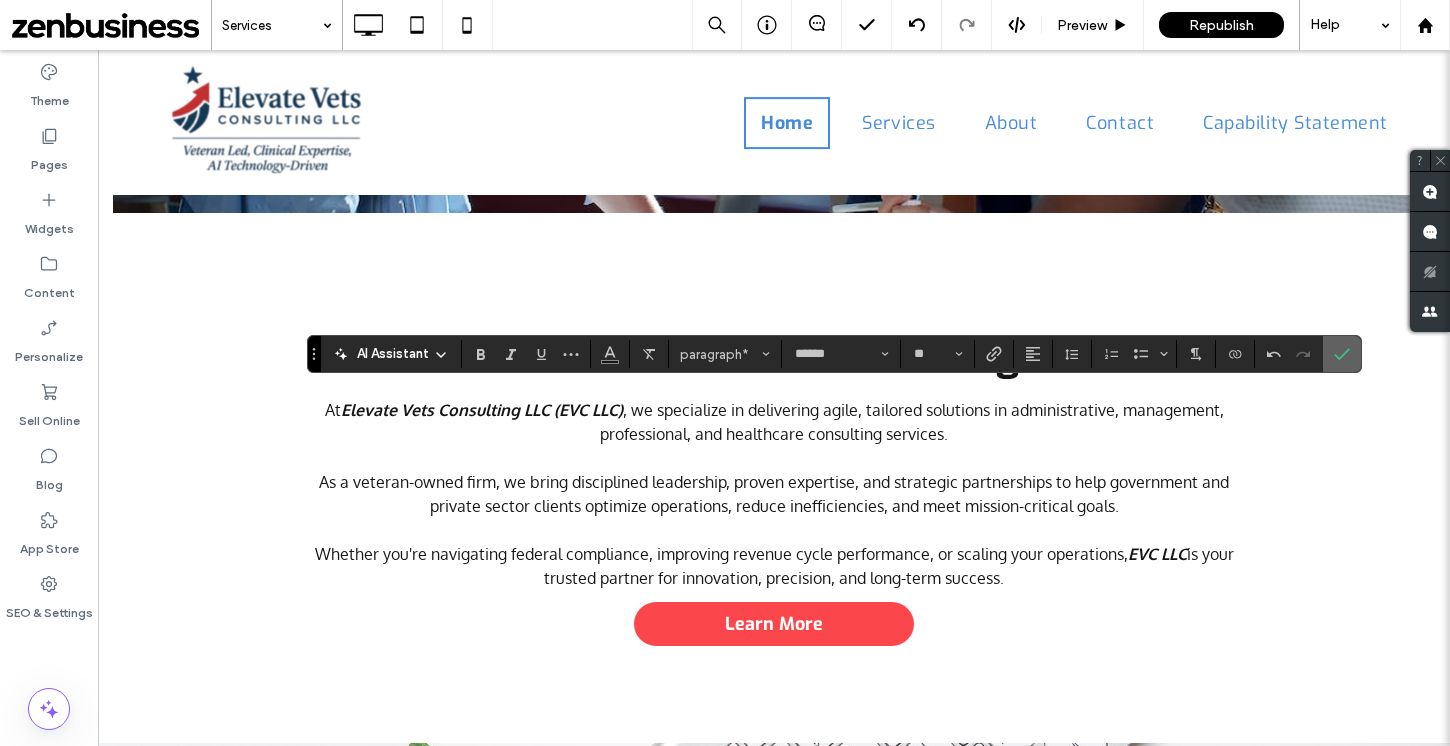 click at bounding box center (1342, 354) 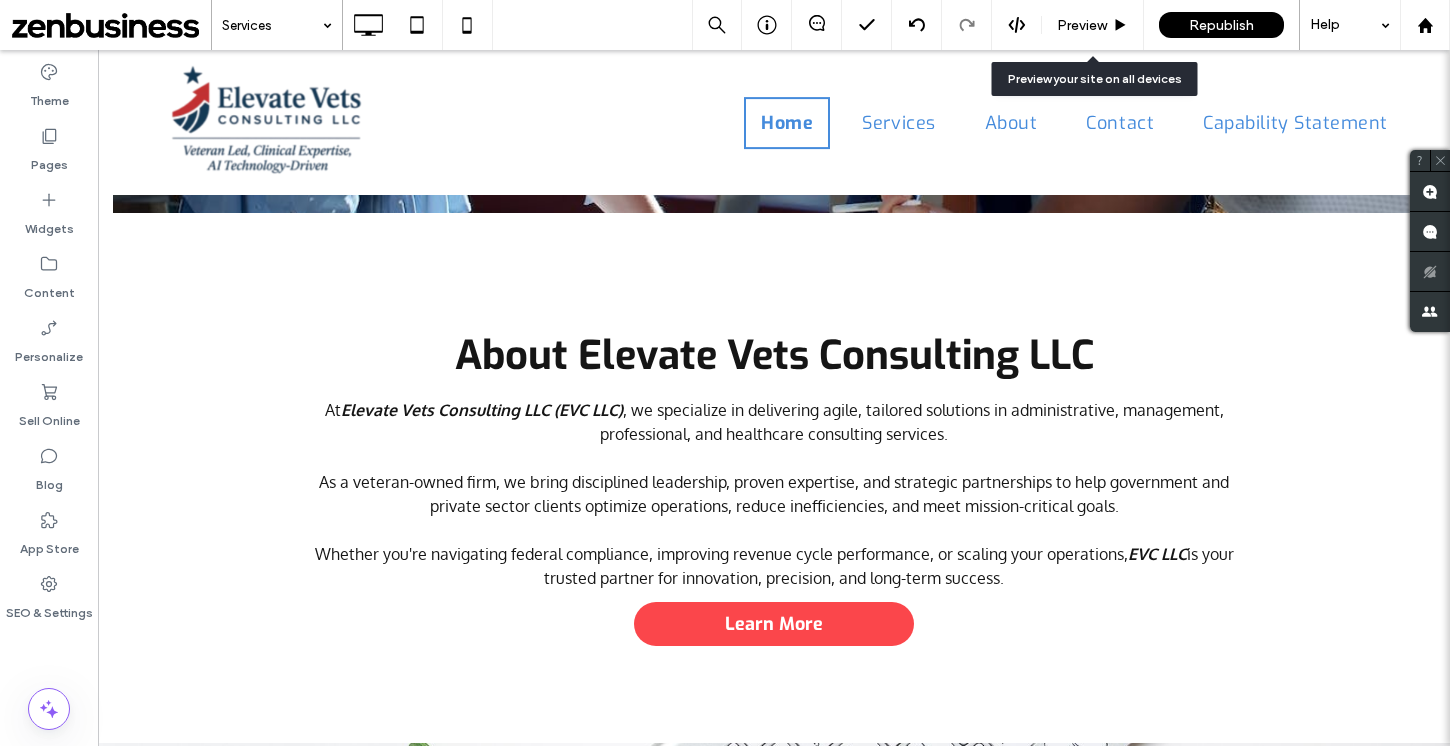 click on "Preview" at bounding box center [1082, 25] 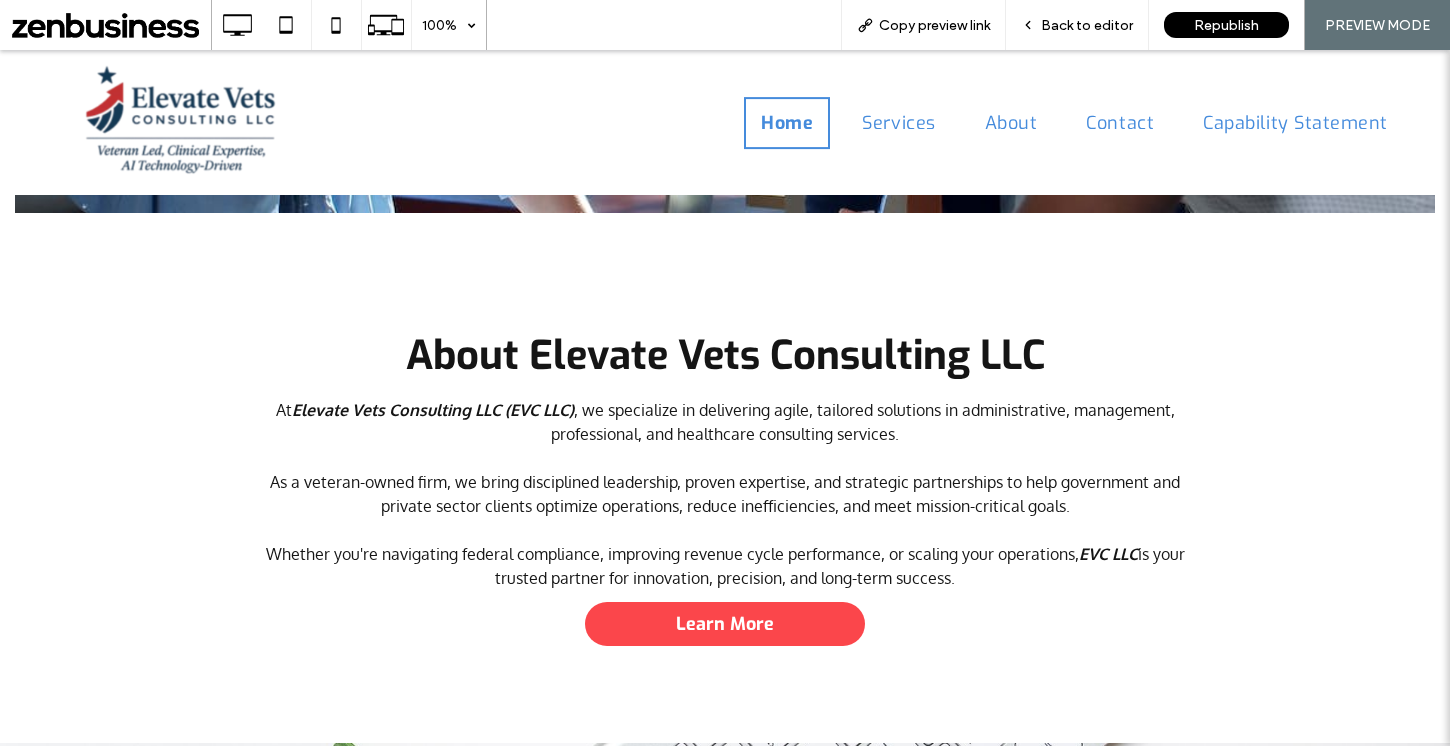 click on "Back to editor" at bounding box center (1077, 25) 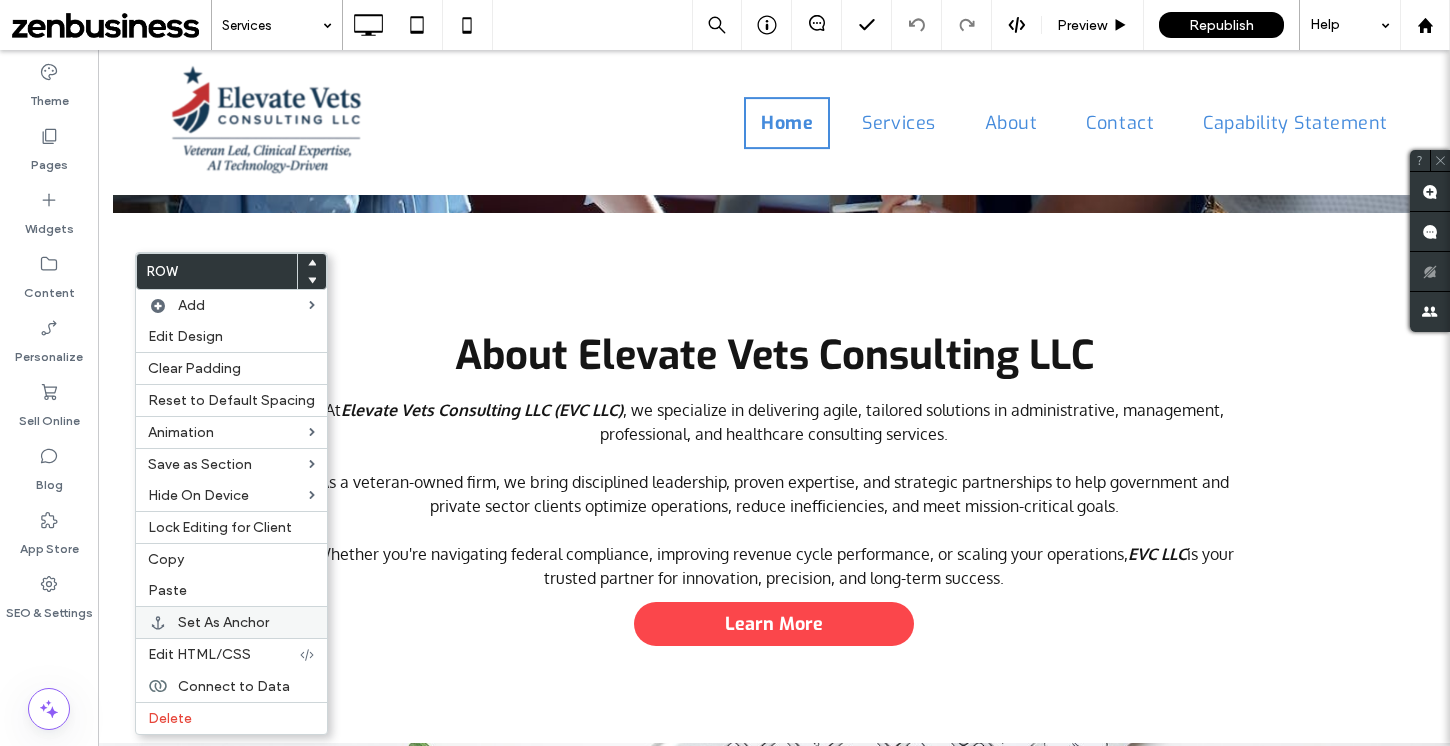 click on "Set As Anchor" at bounding box center (223, 622) 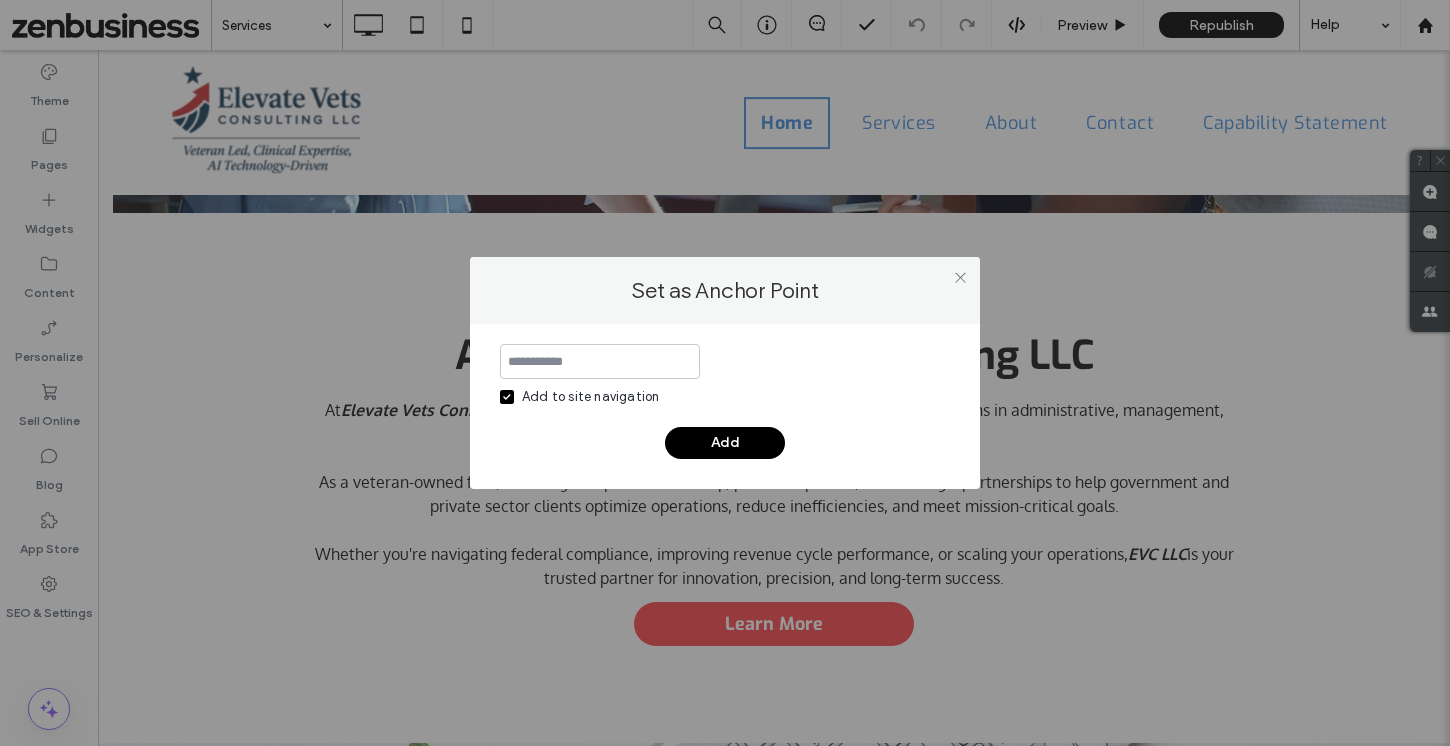 click at bounding box center (600, 361) 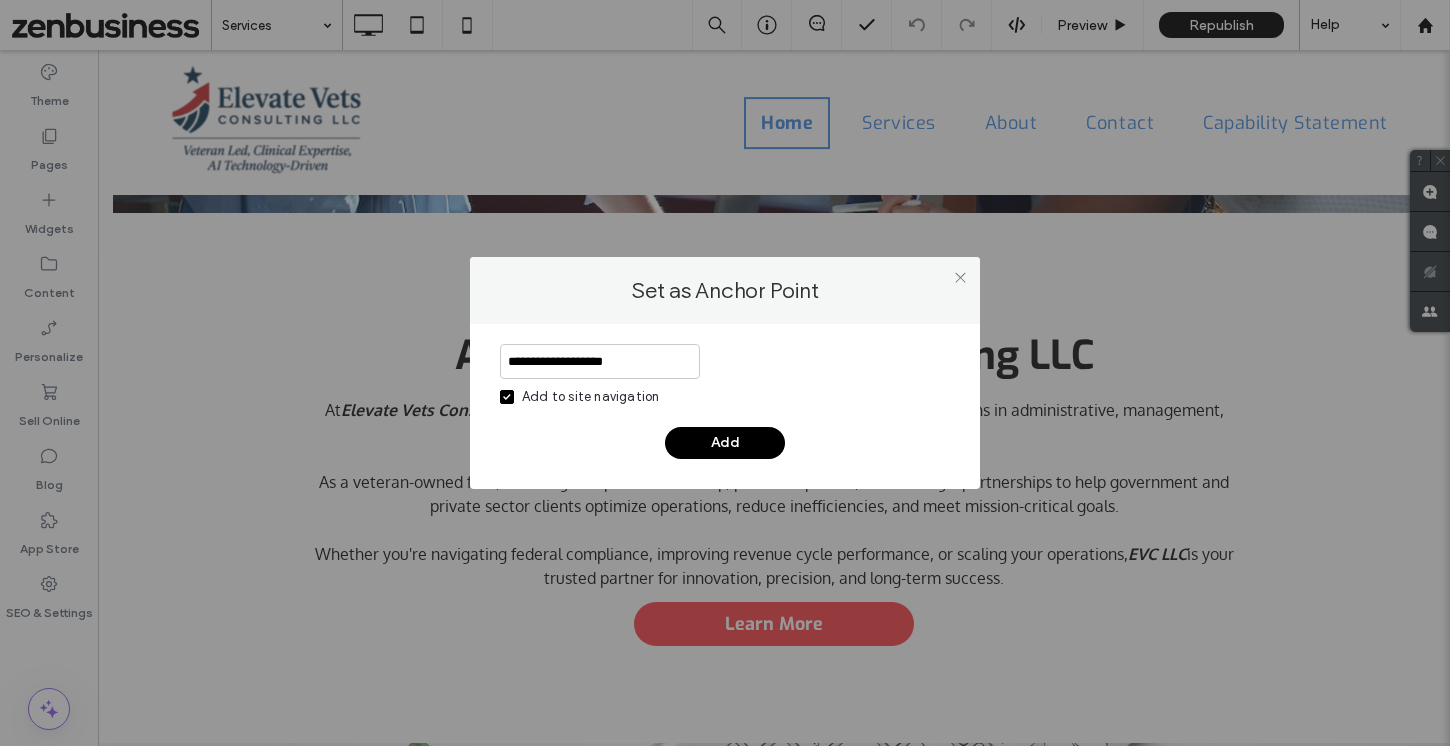 type on "**********" 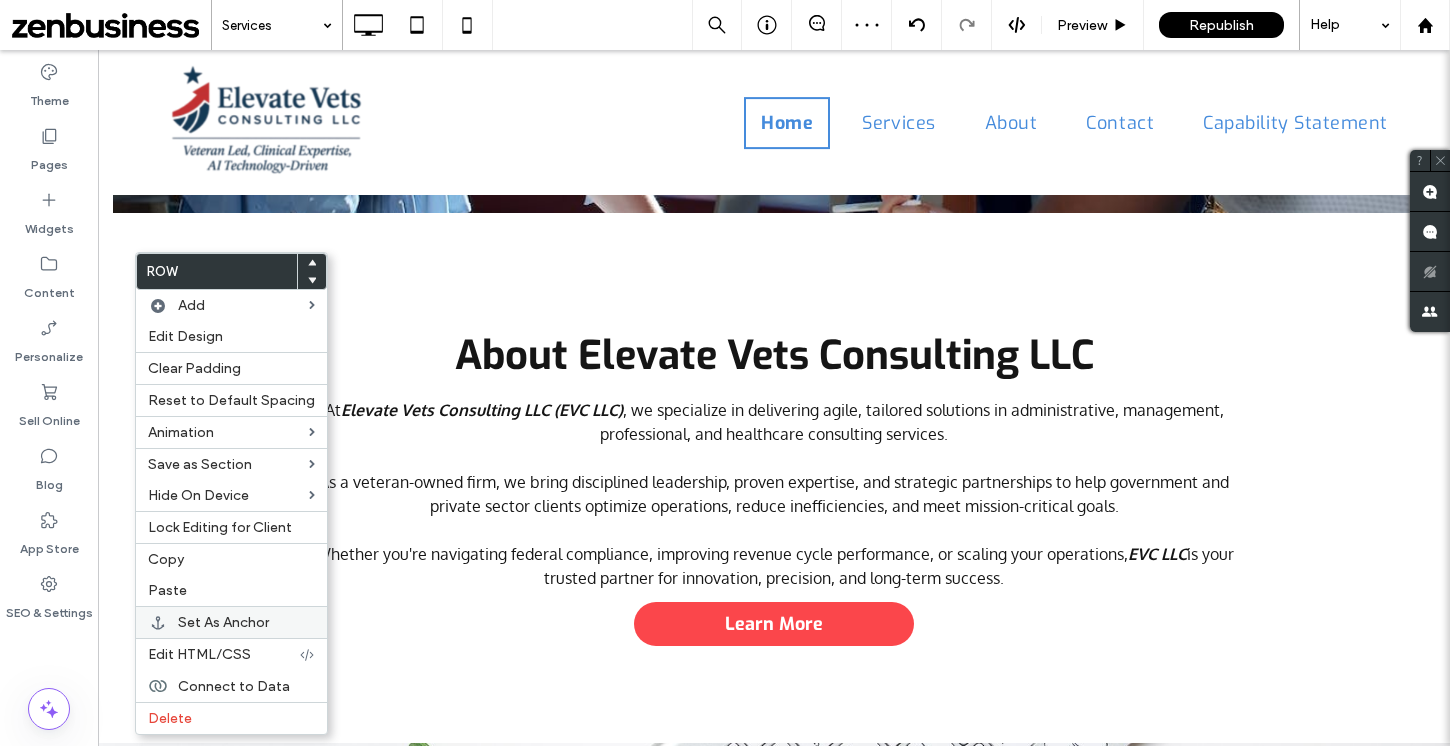 click on "Set As Anchor" at bounding box center (223, 622) 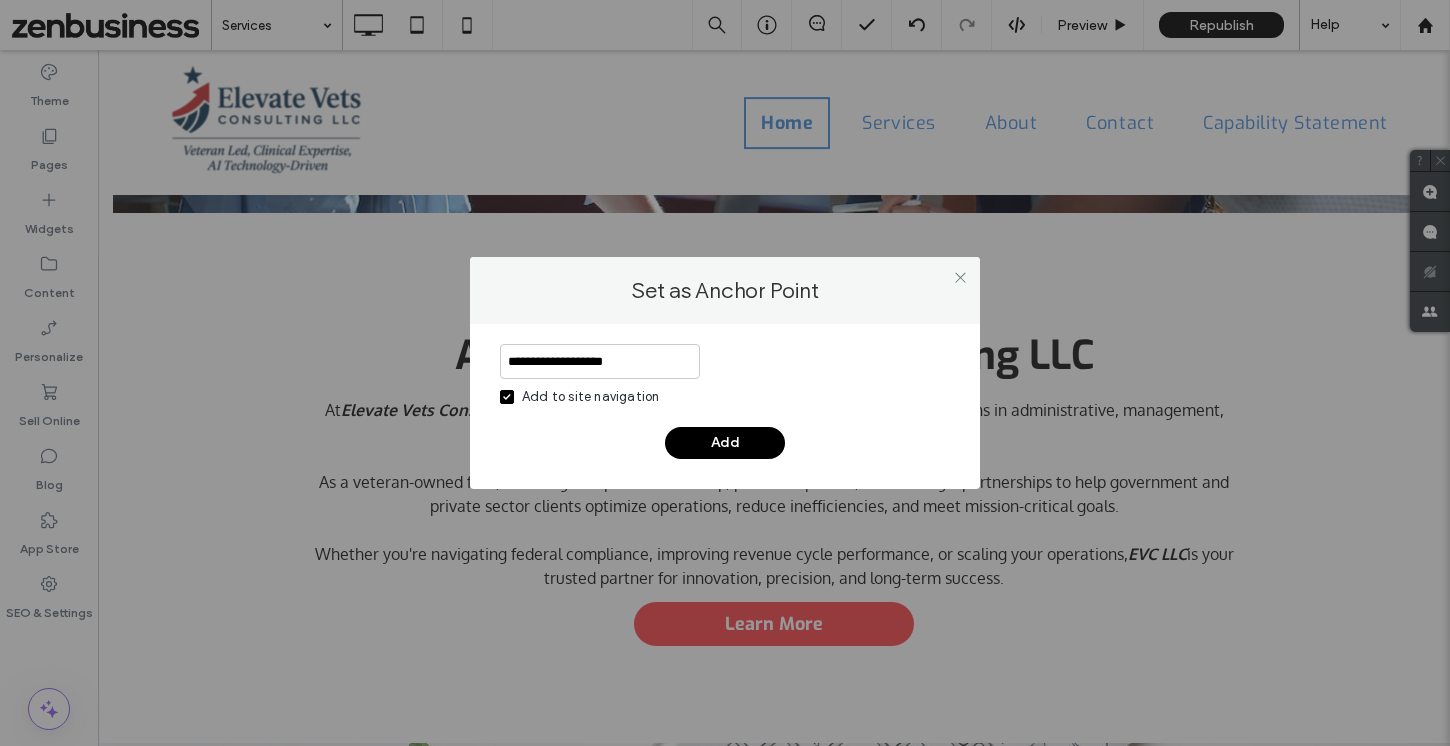 type on "**********" 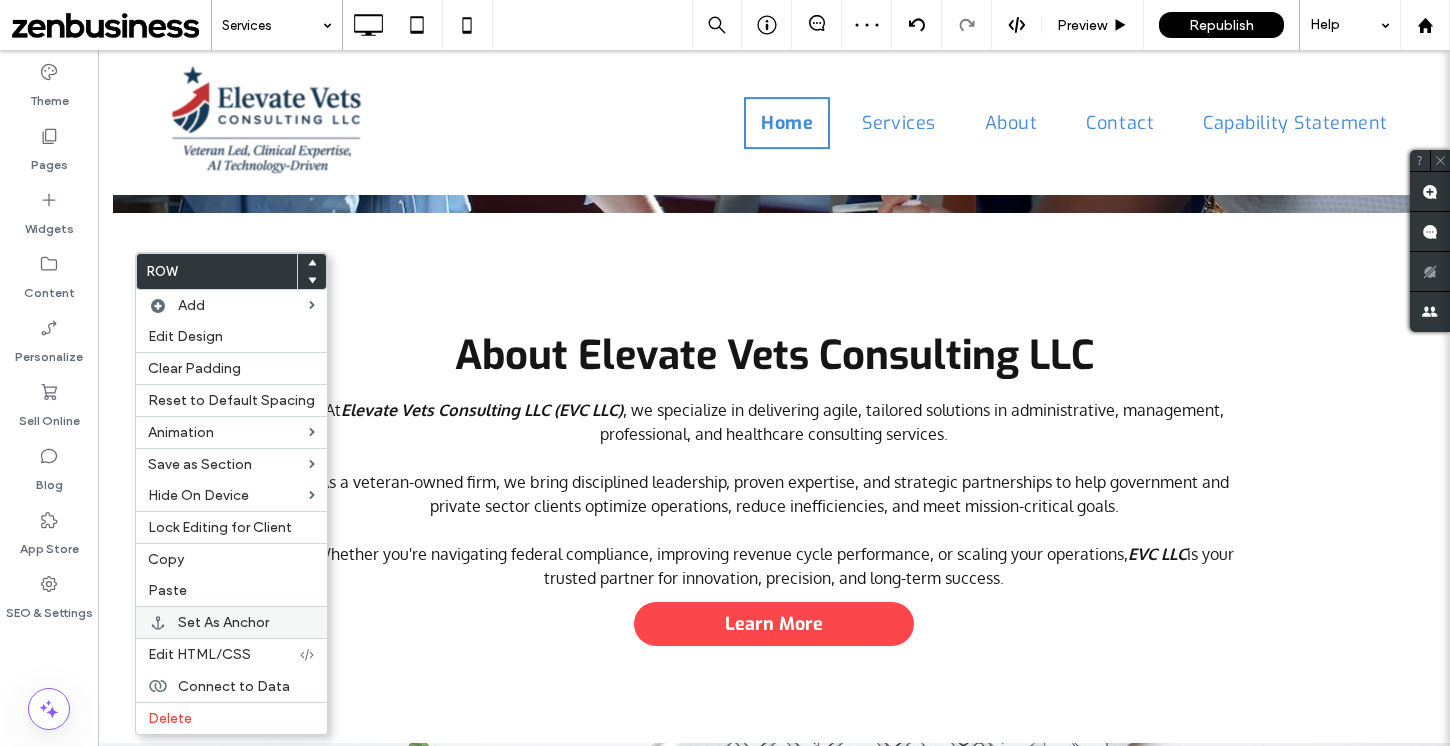click on "Set As Anchor" at bounding box center (223, 622) 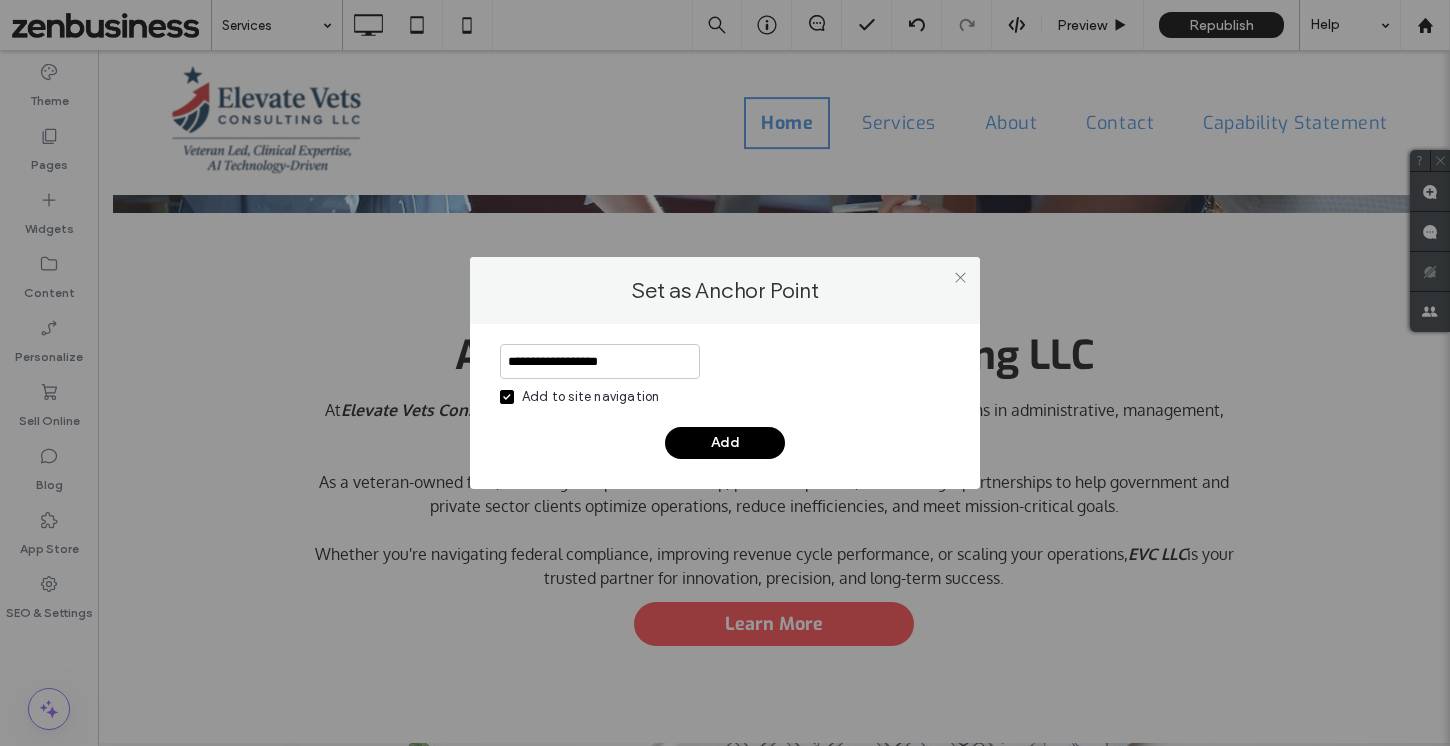 type on "**********" 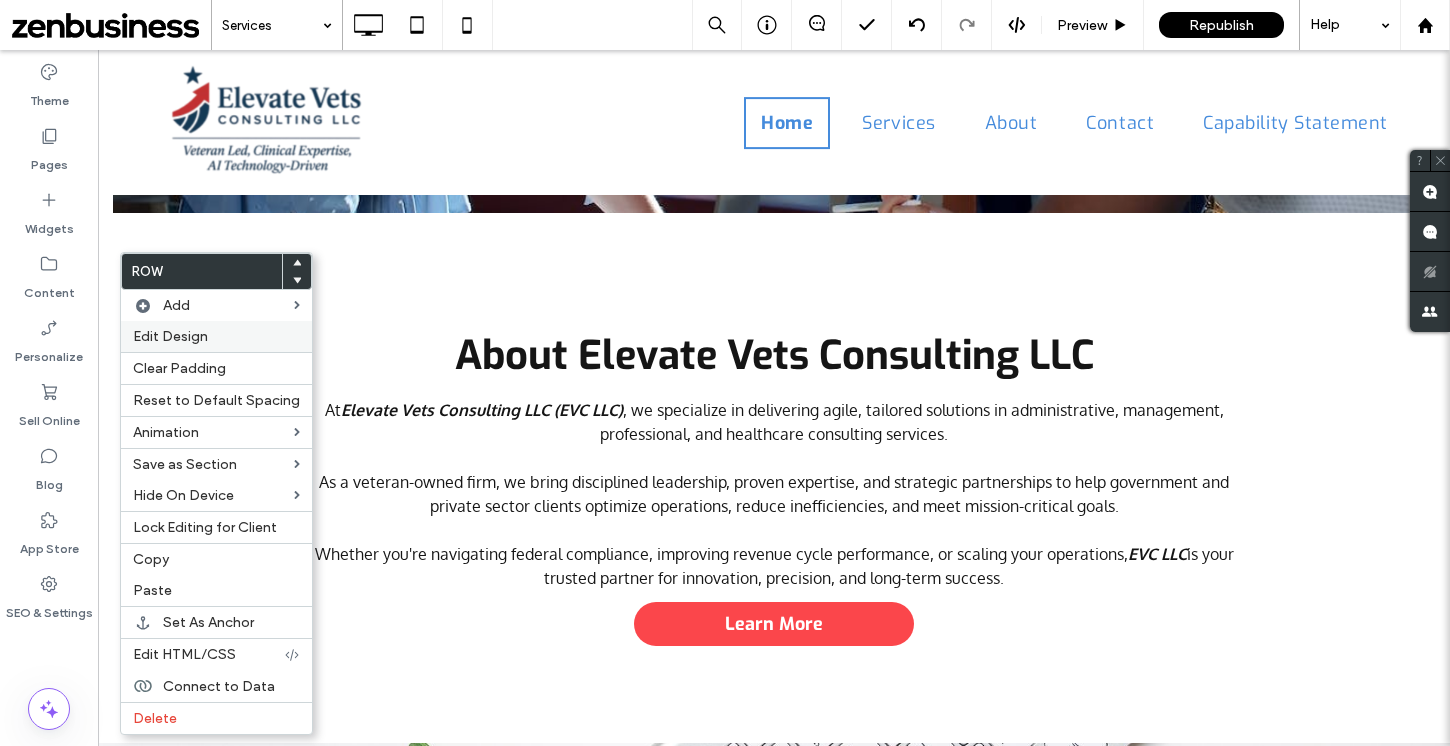 click on "Edit Design" at bounding box center (216, 336) 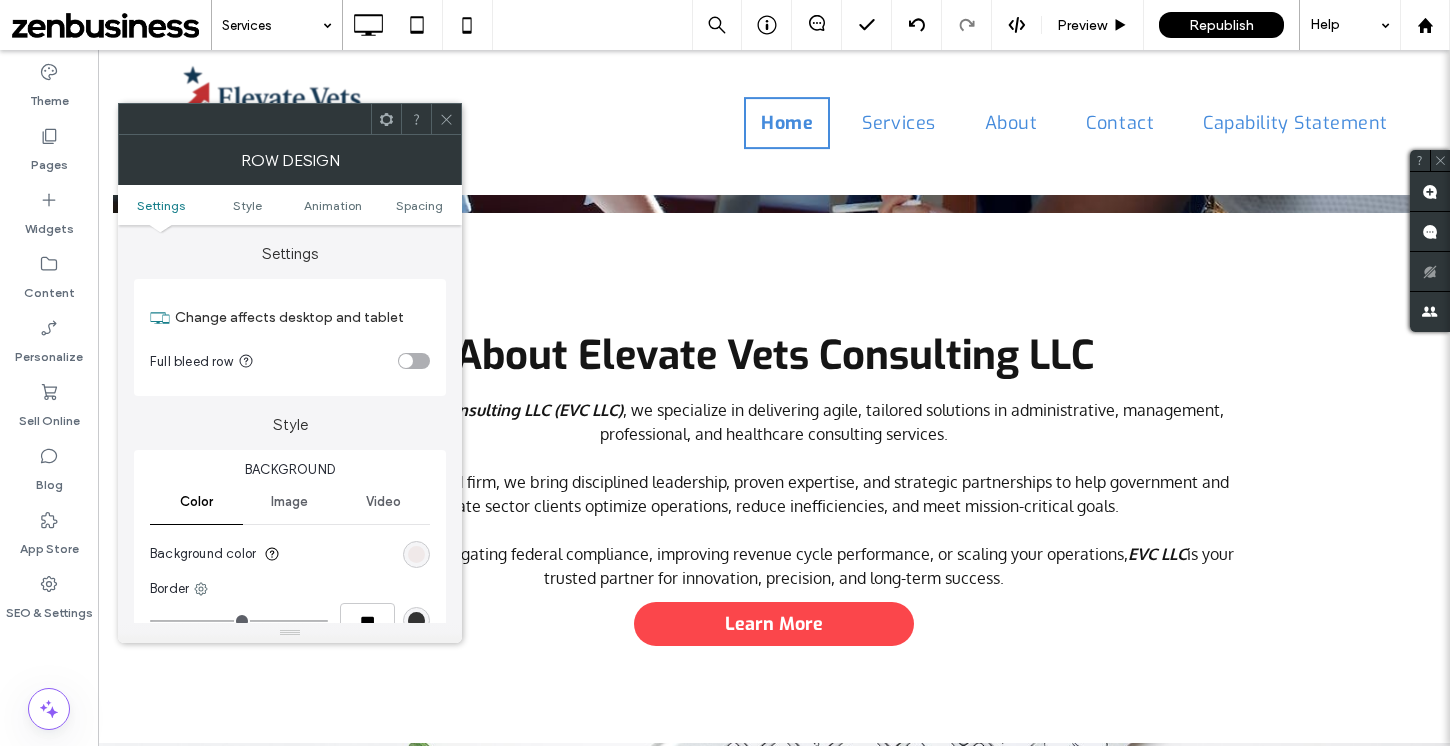 click at bounding box center [414, 361] 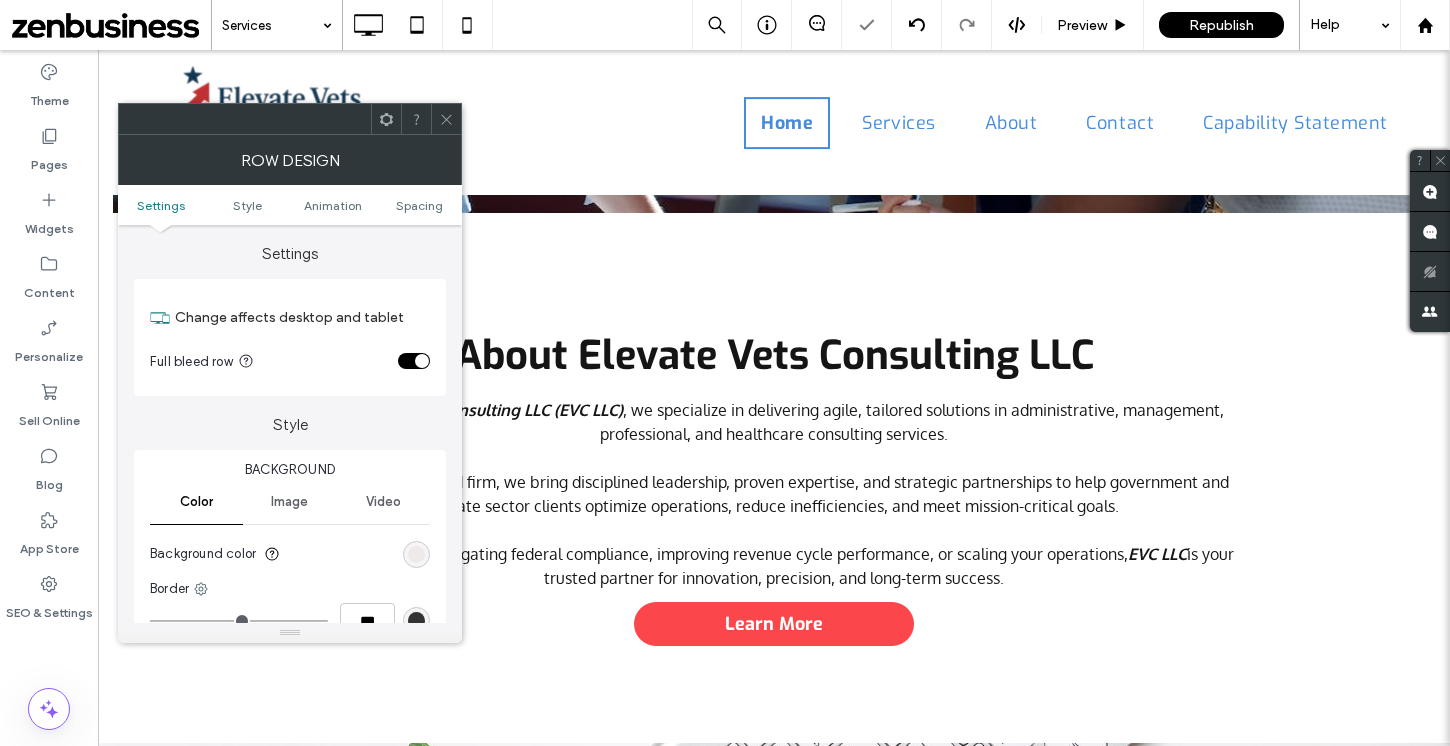 click at bounding box center [446, 119] 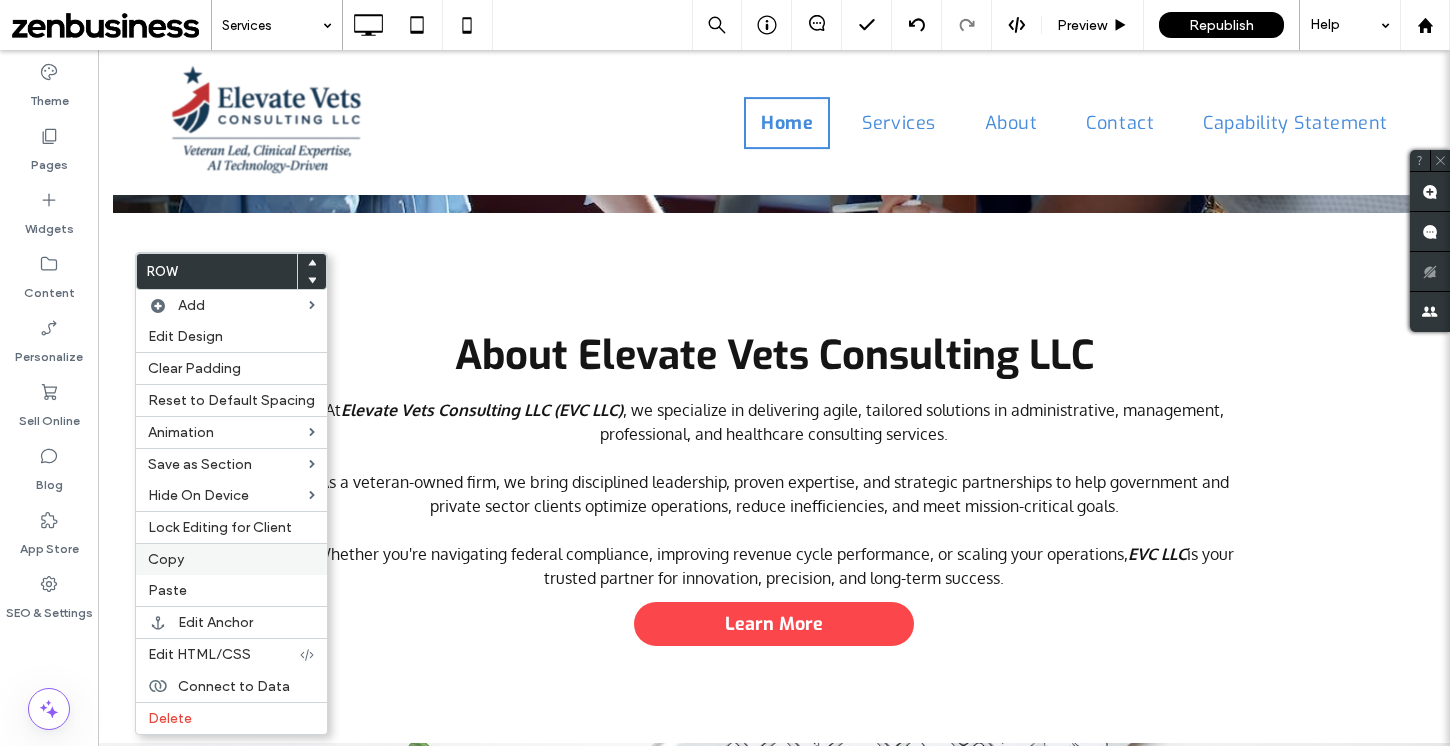 click on "Copy" at bounding box center [231, 559] 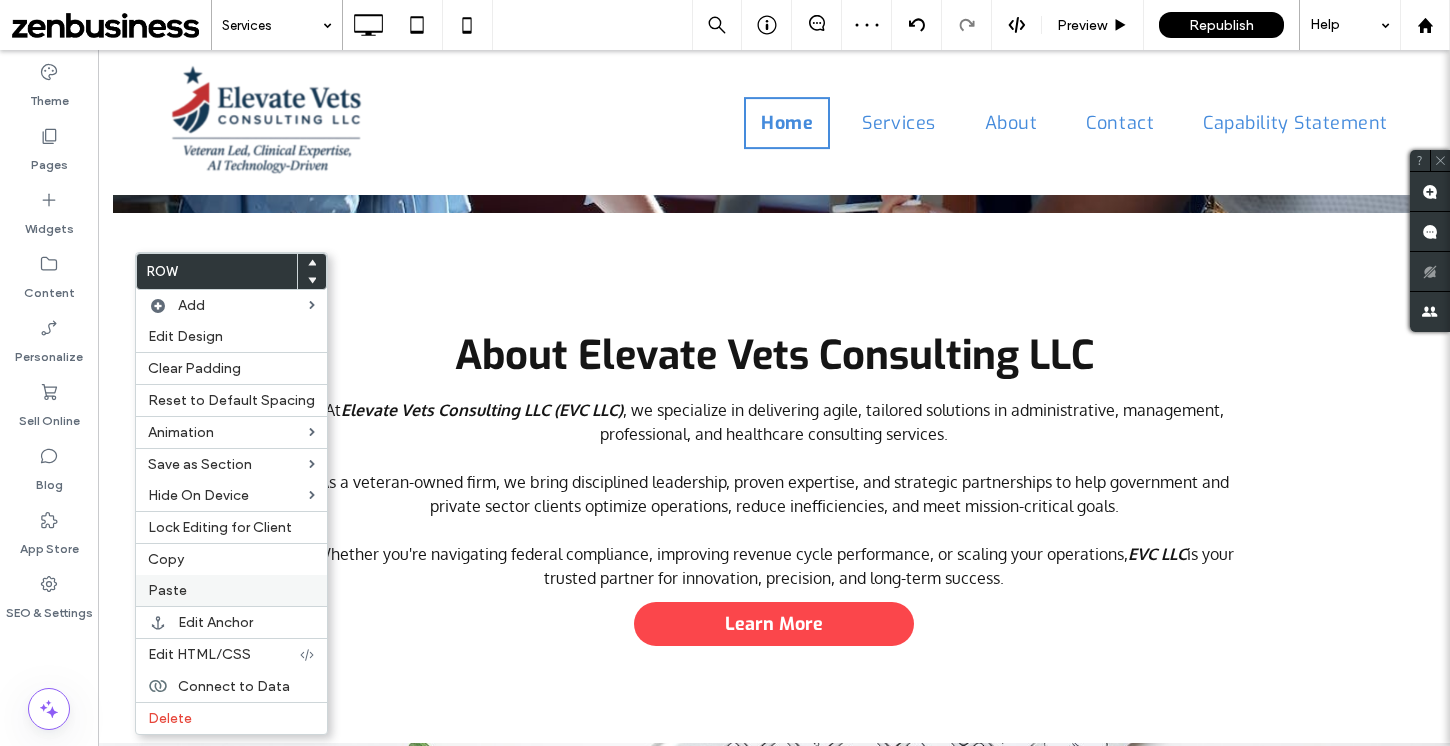 click on "Paste" at bounding box center (231, 590) 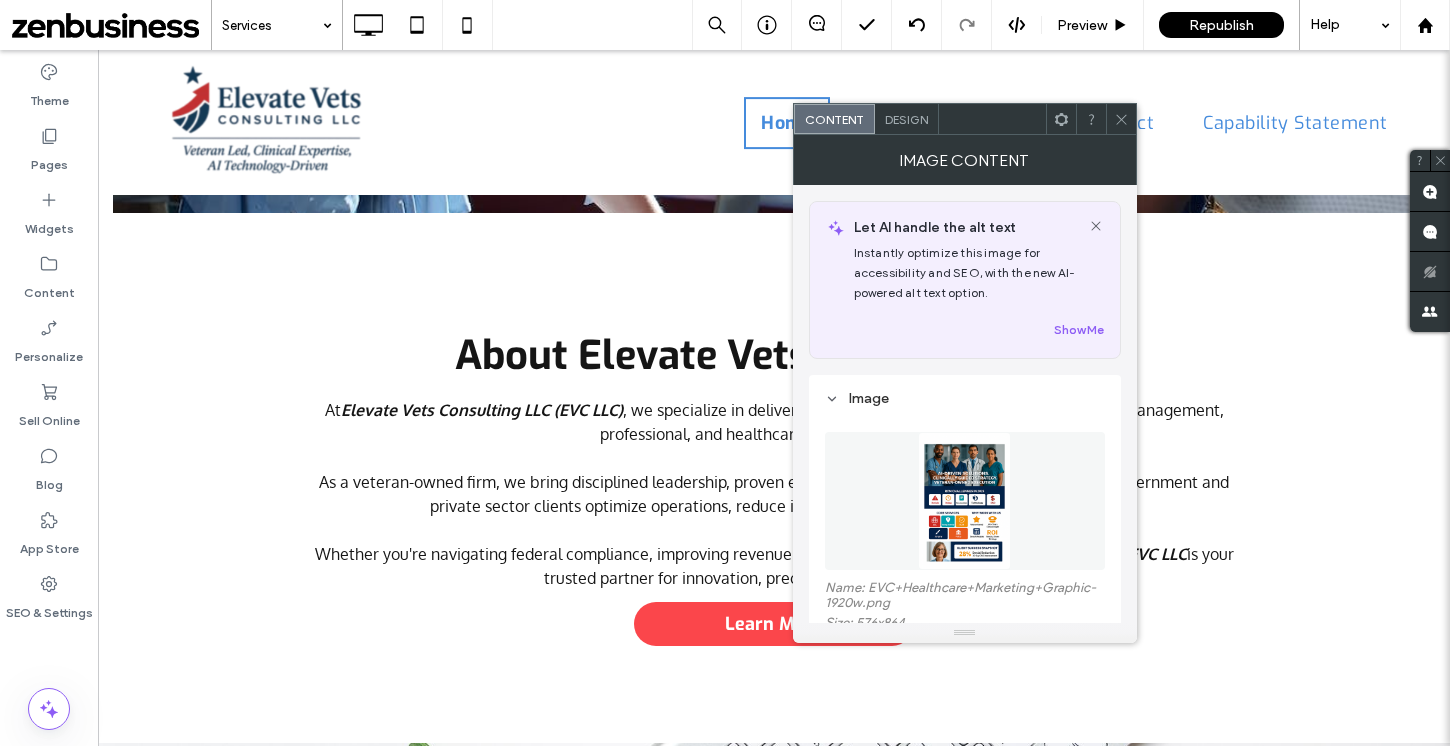 click 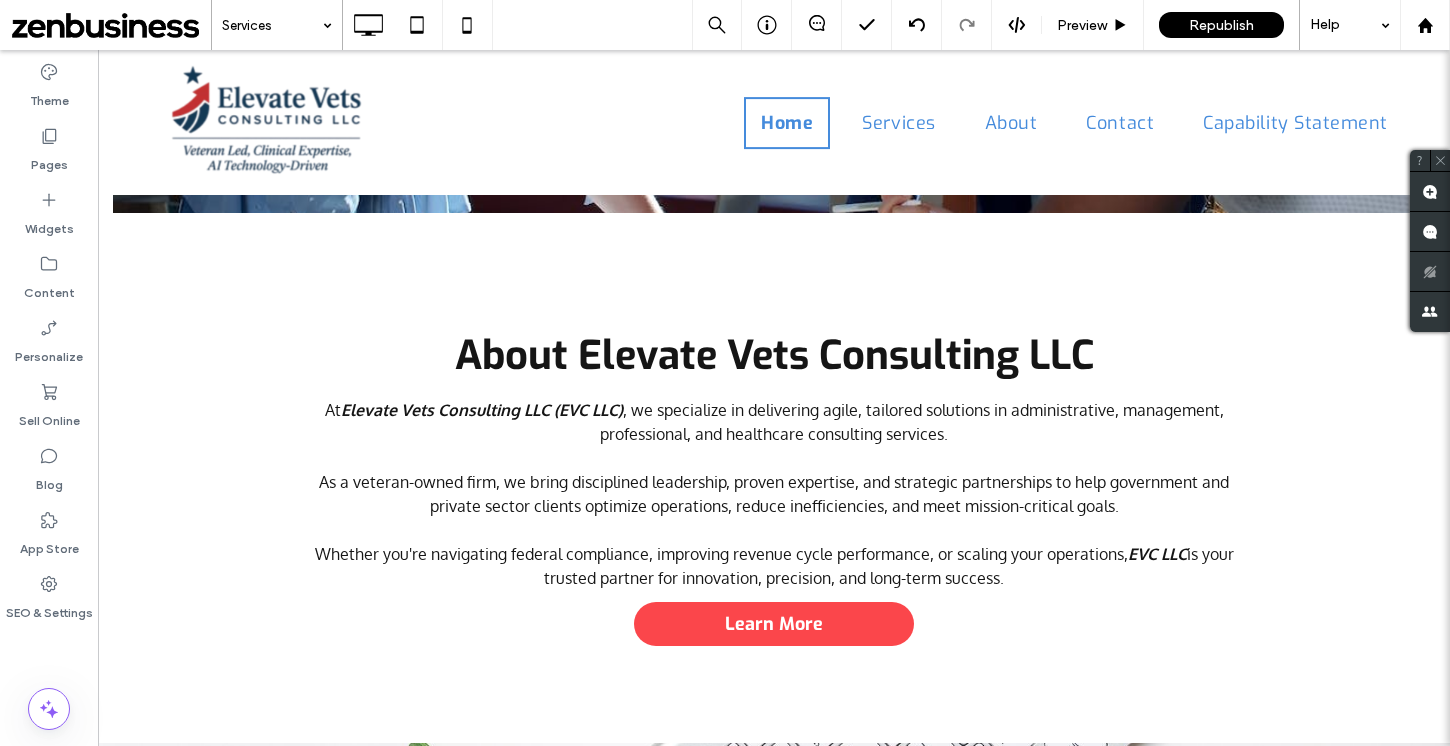type on "***" 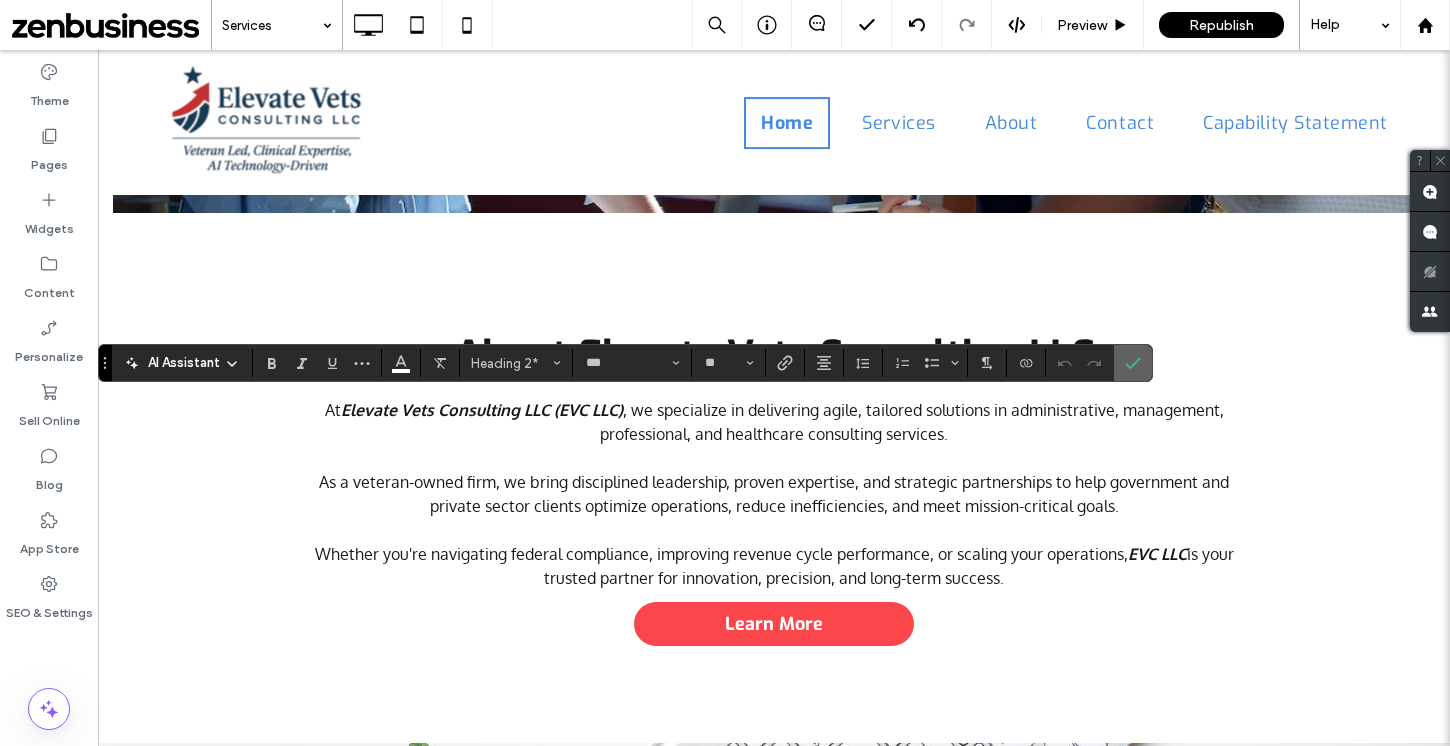 click 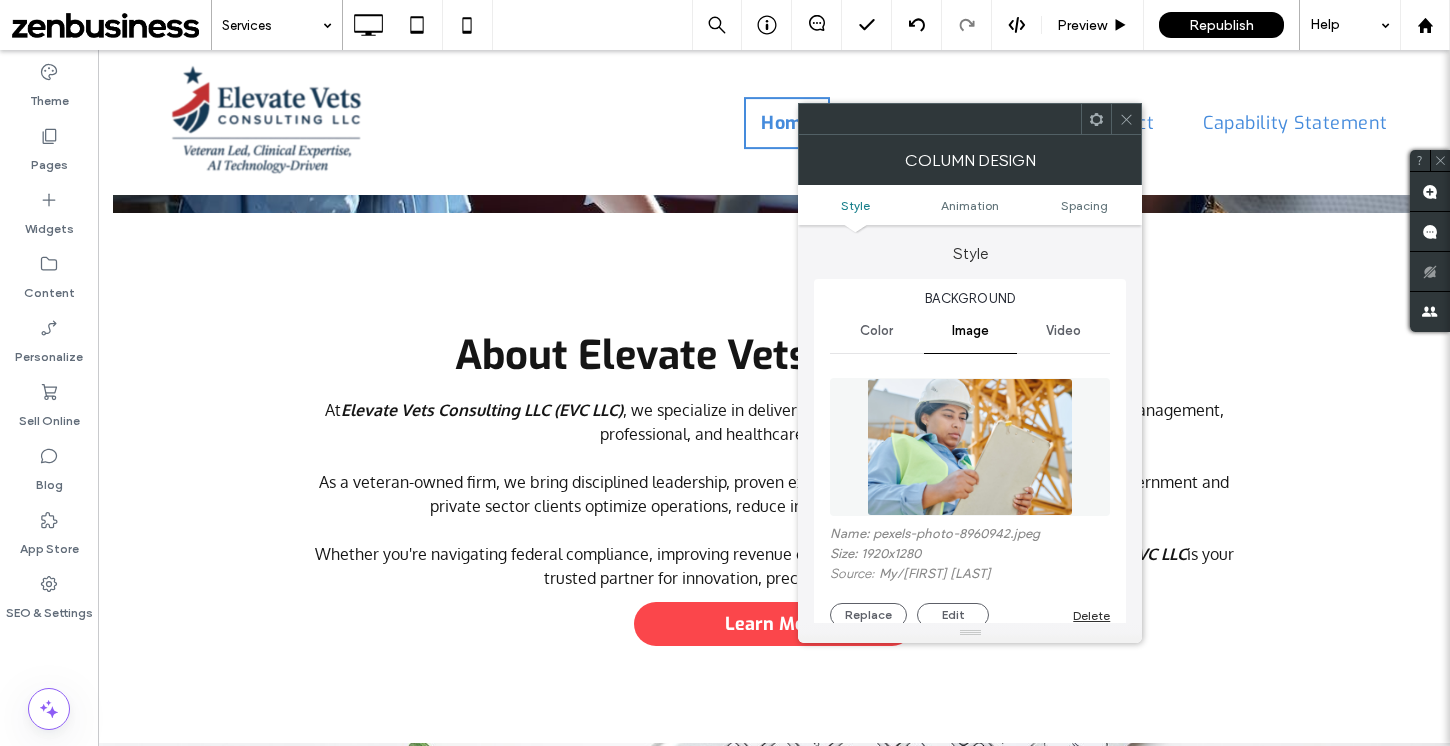 scroll, scrollTop: 111, scrollLeft: 0, axis: vertical 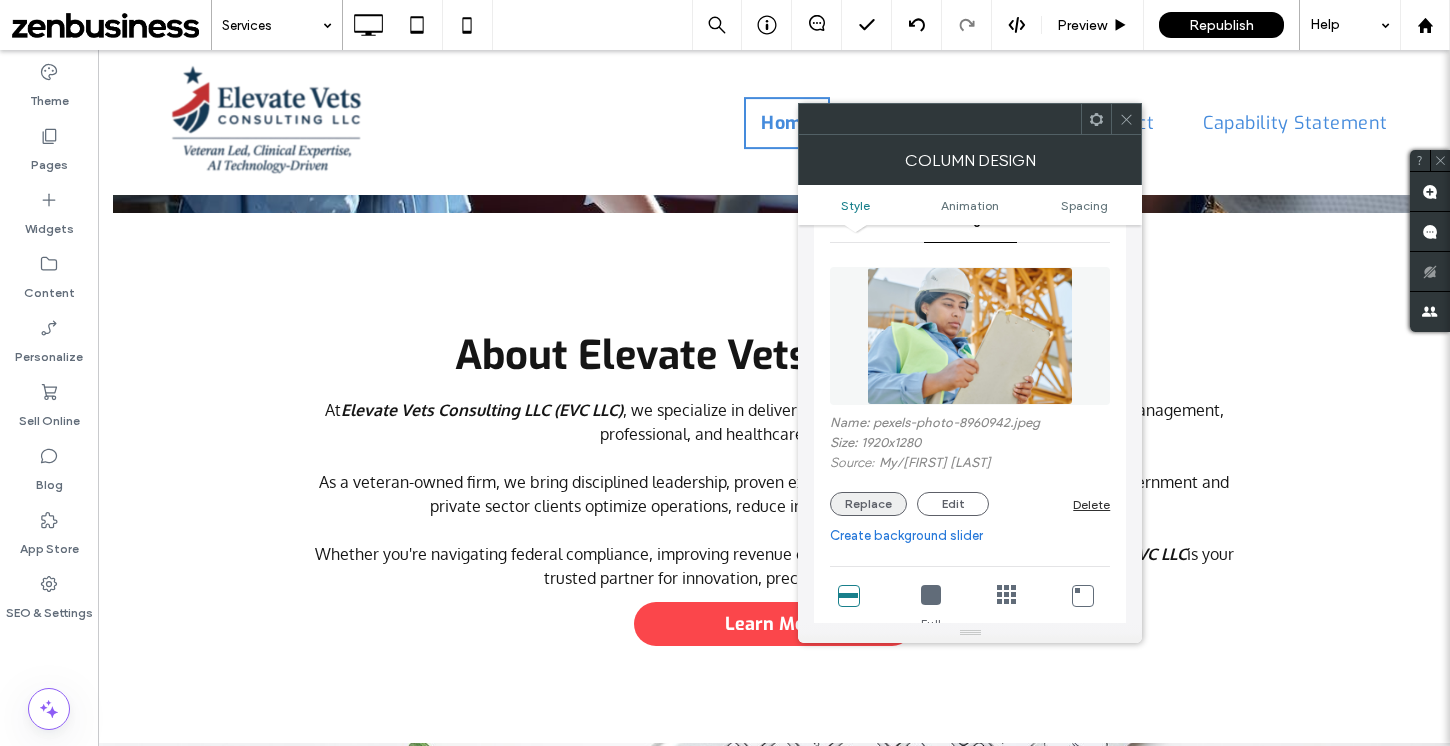 click on "Replace" at bounding box center [868, 504] 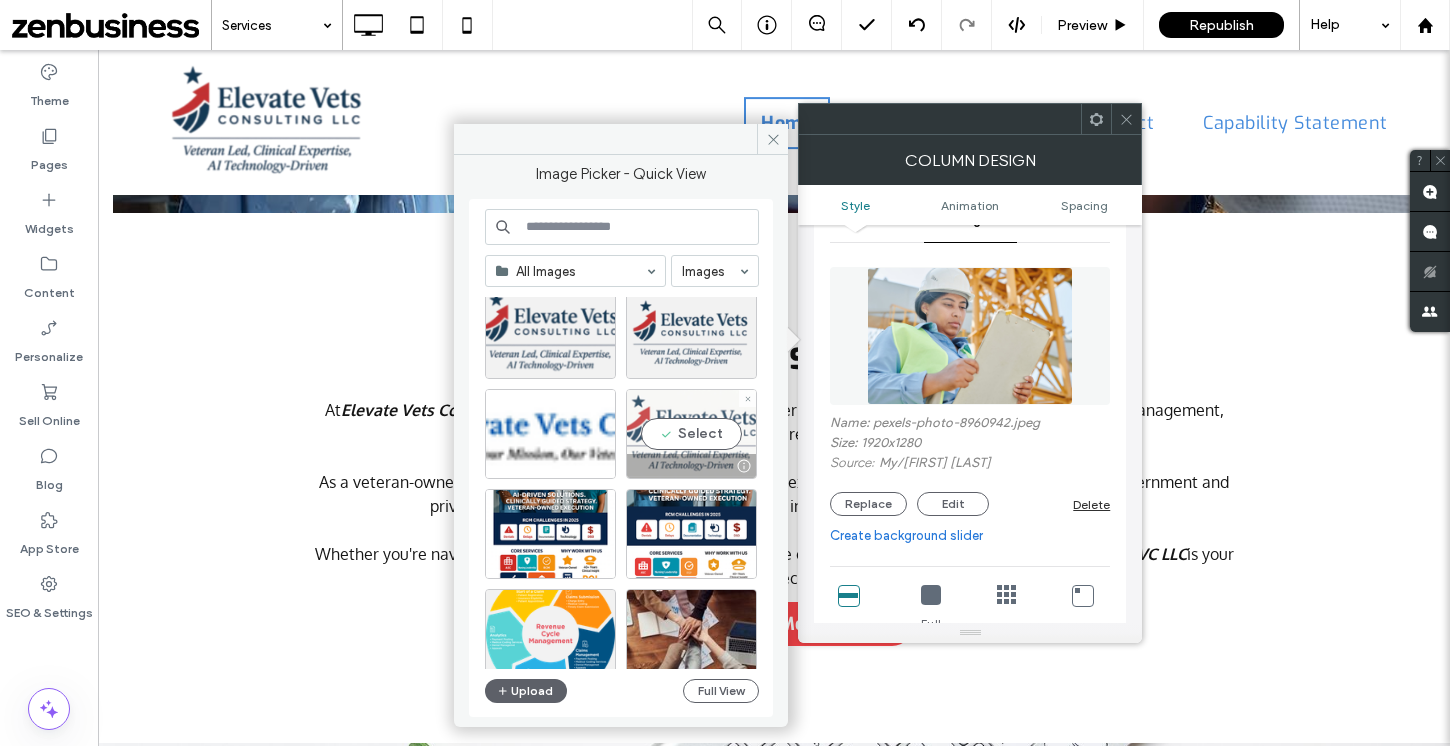 scroll, scrollTop: 50, scrollLeft: 0, axis: vertical 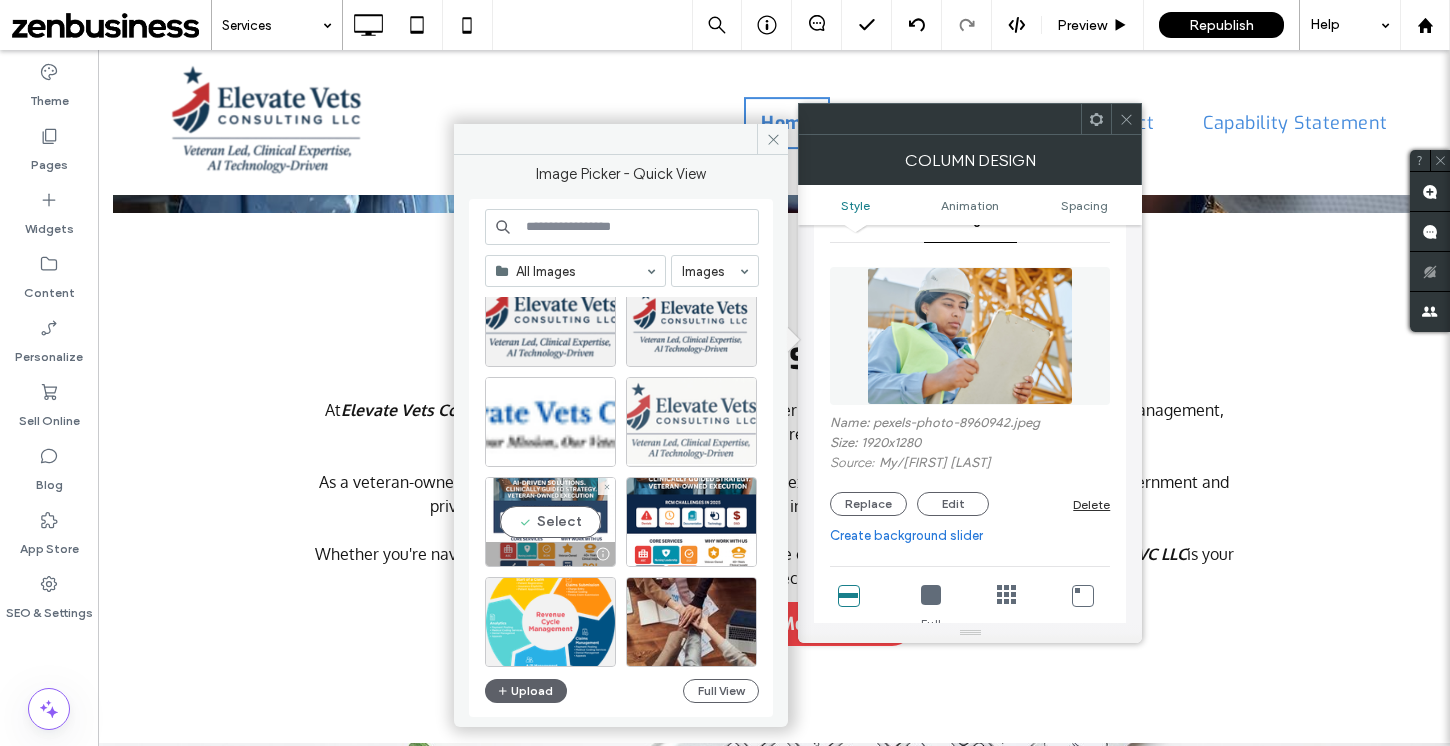 click on "Select" at bounding box center [550, 522] 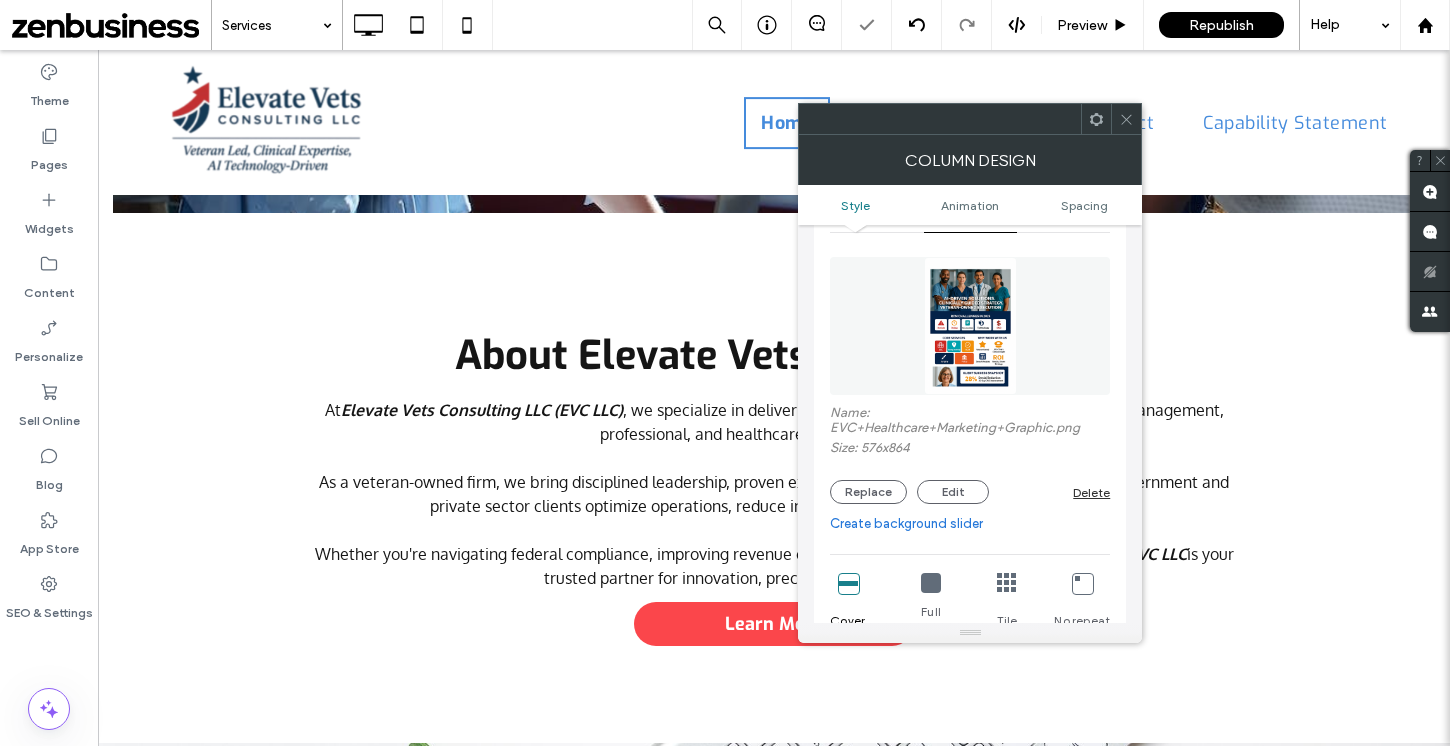 scroll, scrollTop: 123, scrollLeft: 0, axis: vertical 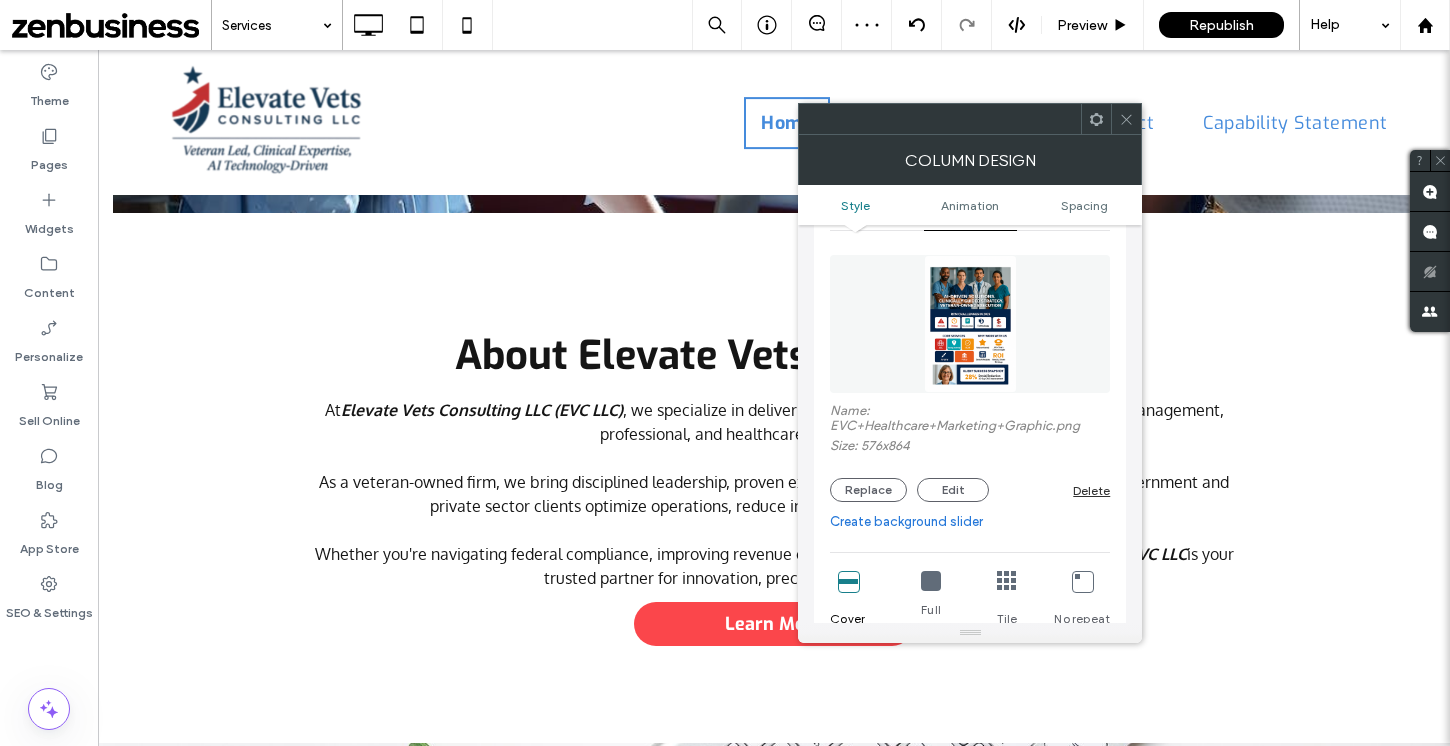 click at bounding box center [931, 581] 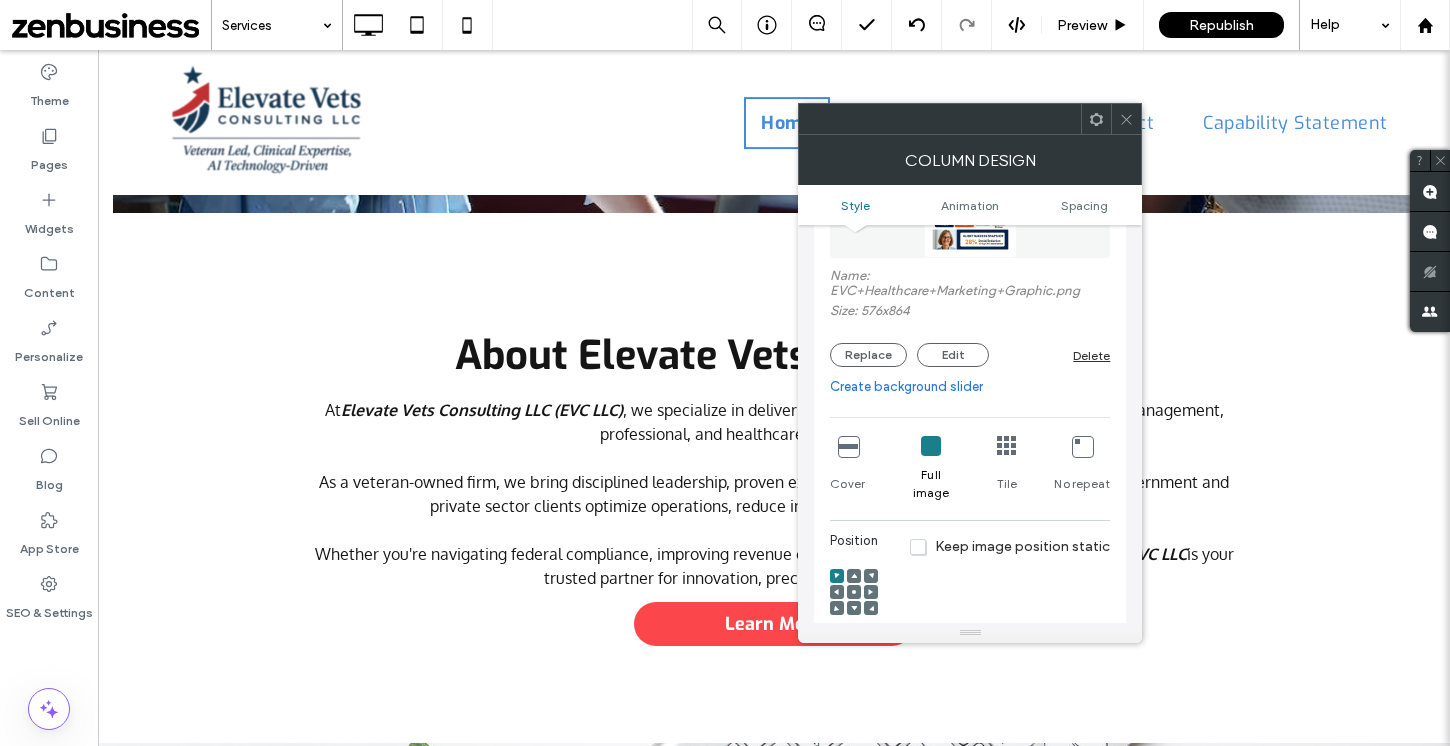 scroll, scrollTop: 266, scrollLeft: 0, axis: vertical 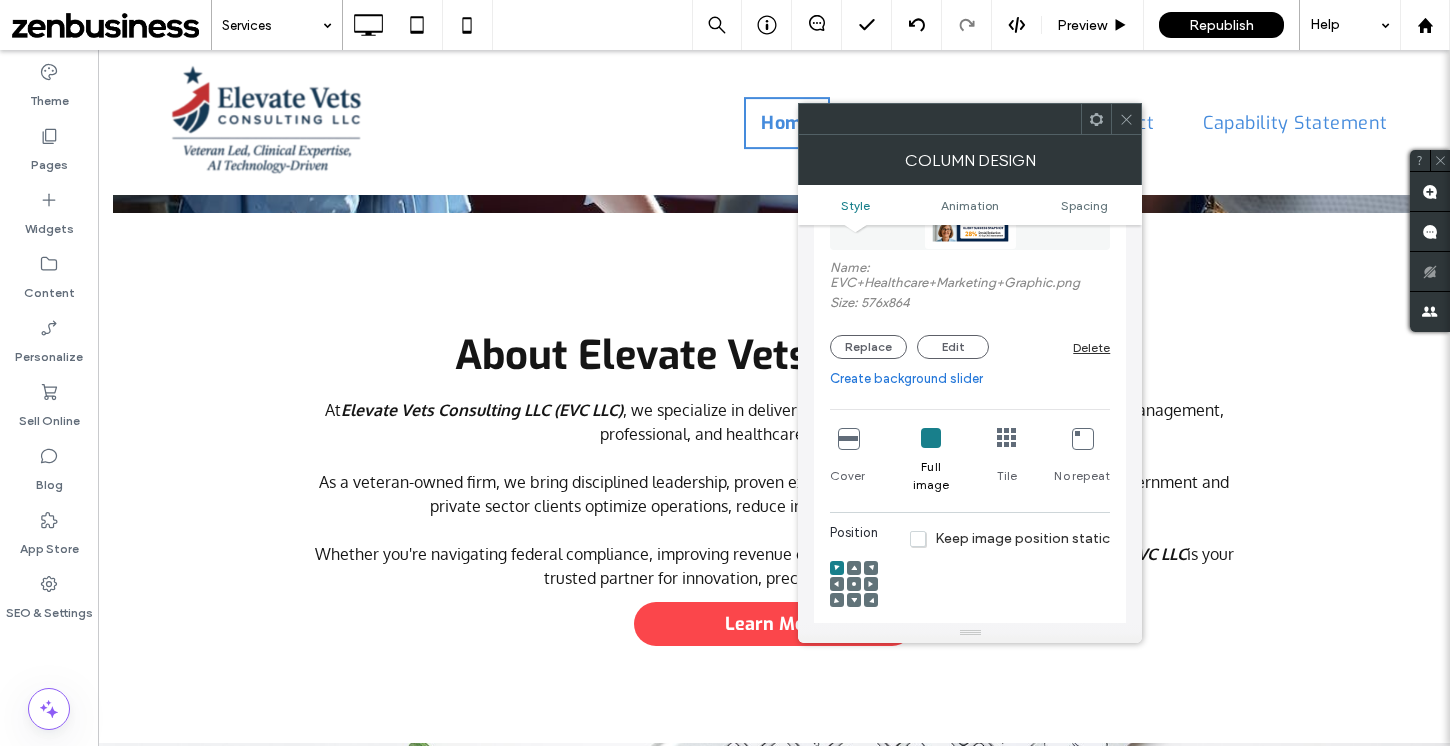 click 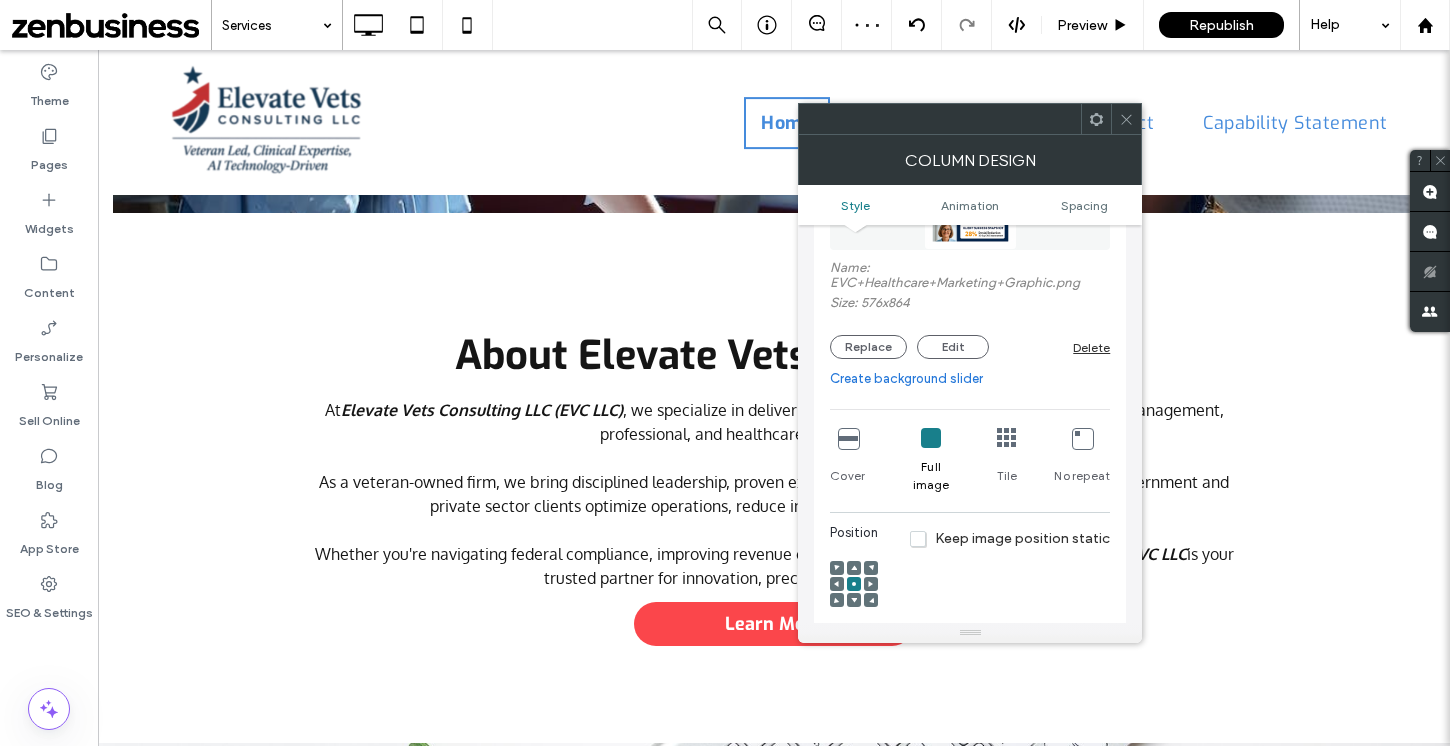 click at bounding box center [848, 438] 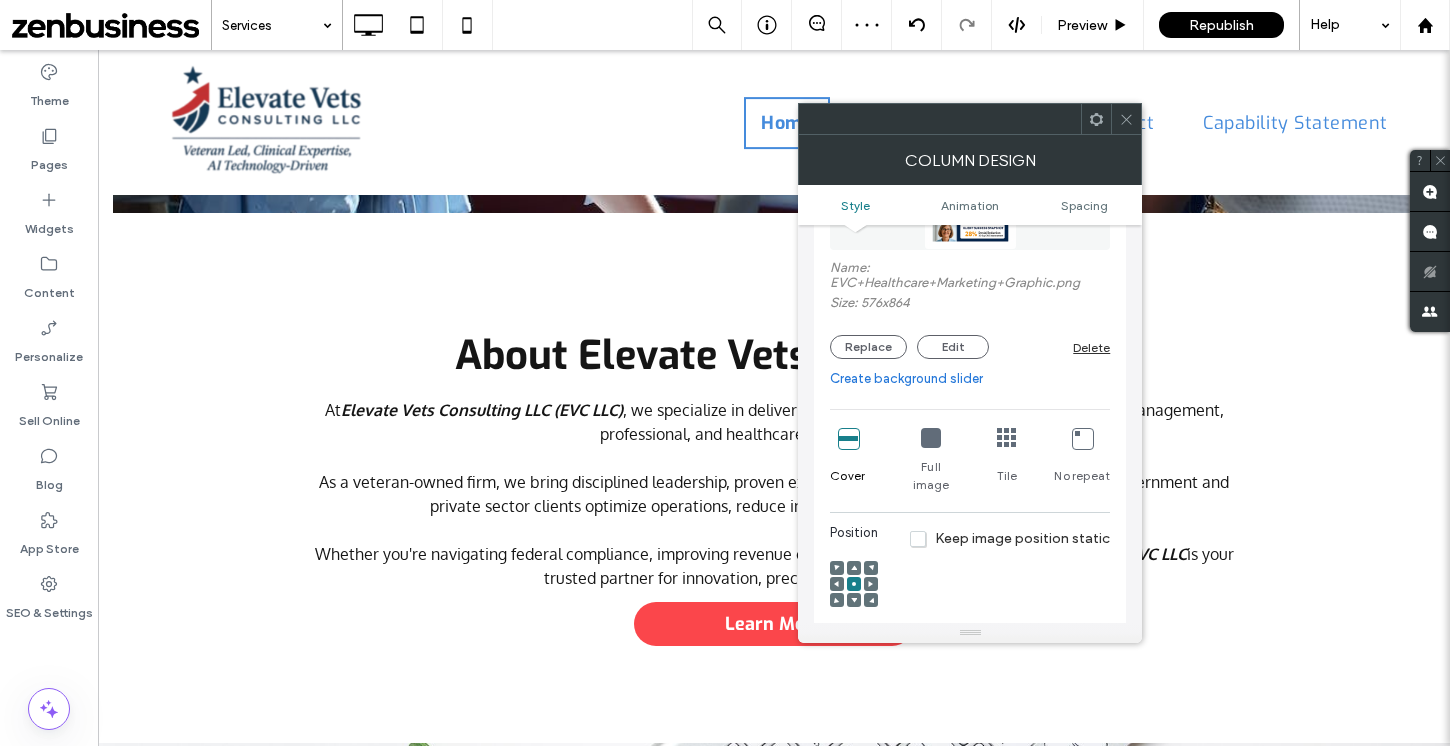 click at bounding box center (931, 438) 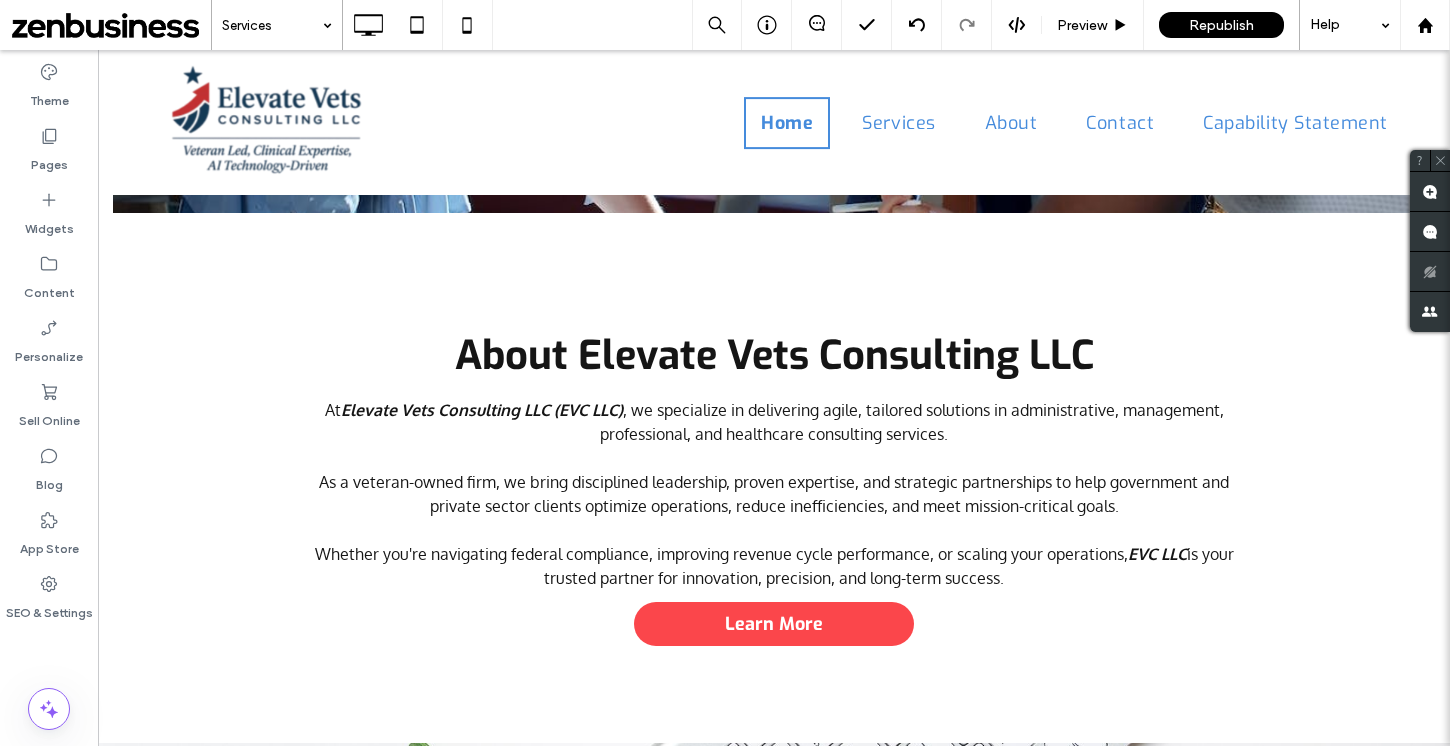 type on "***" 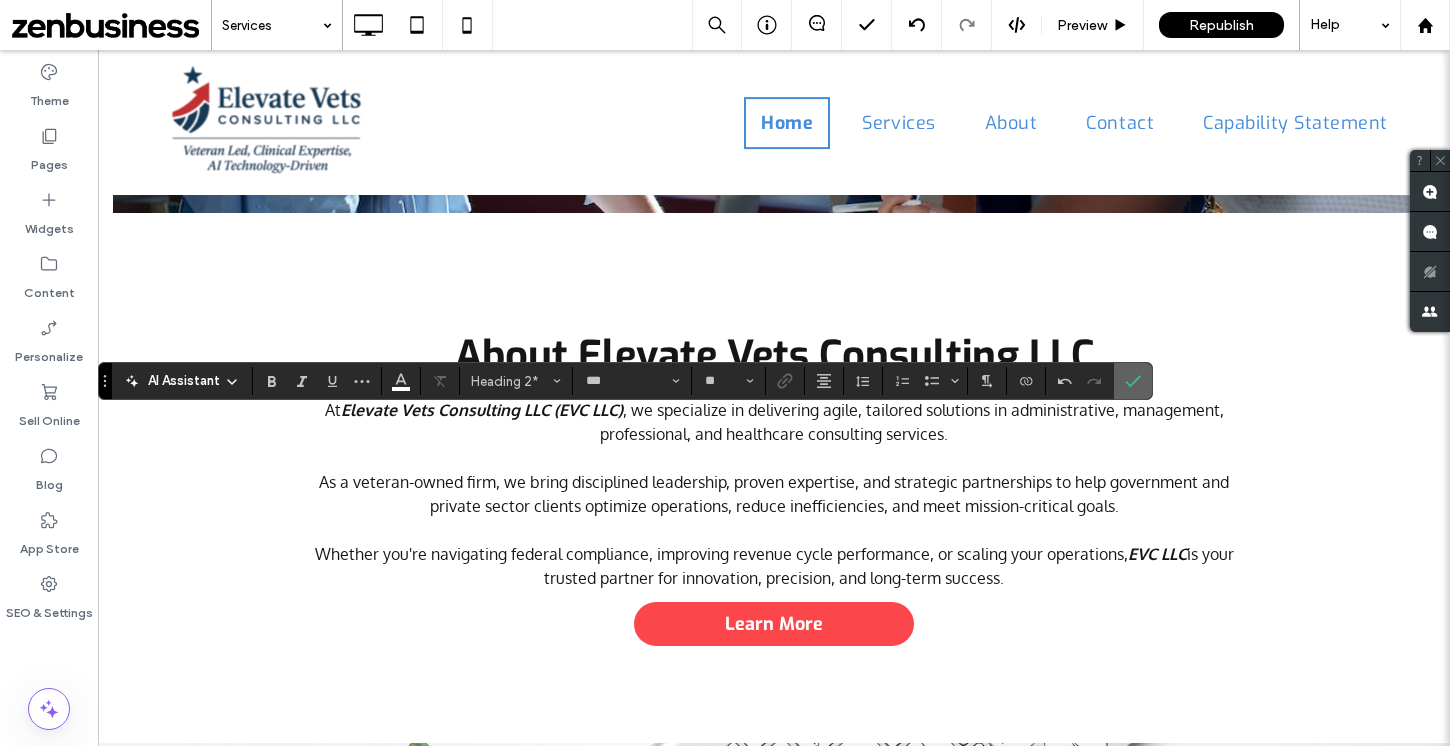 click at bounding box center [1133, 381] 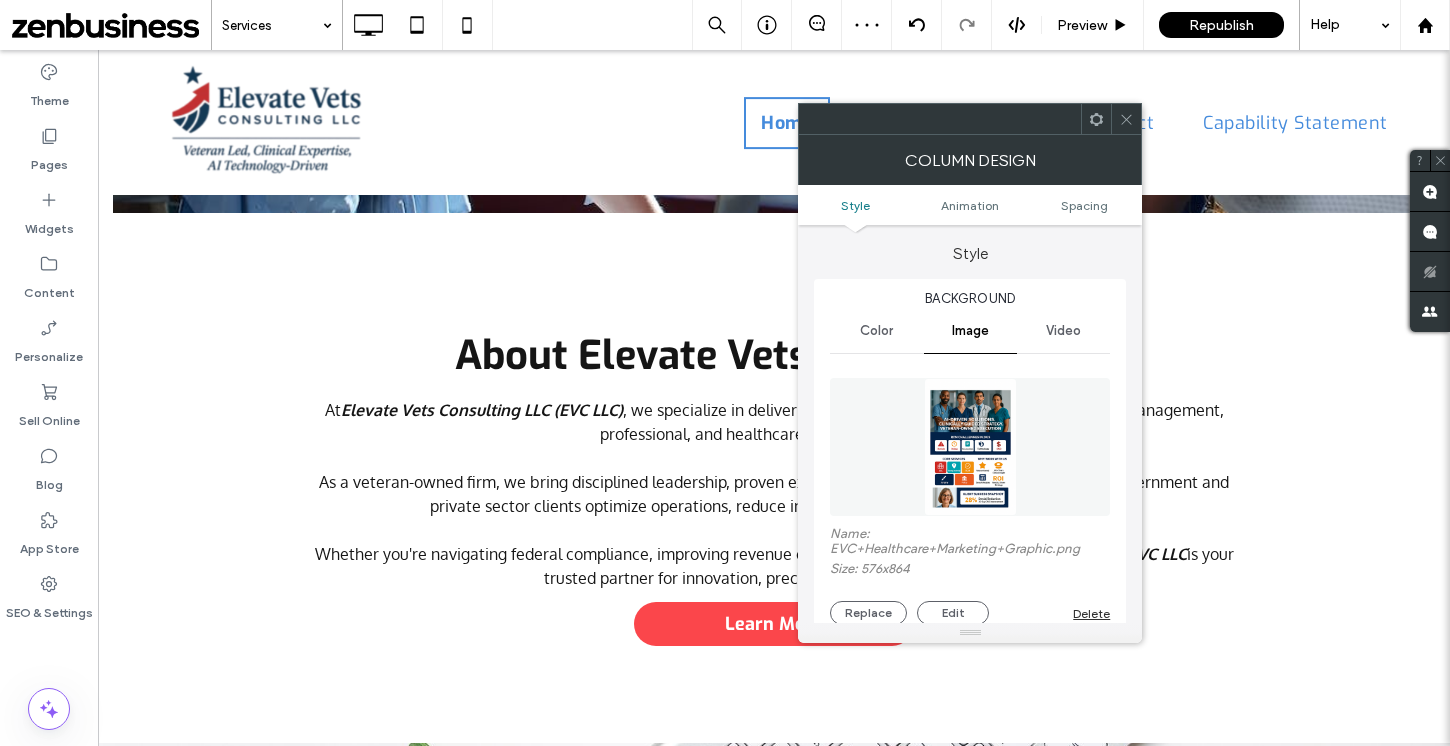 click 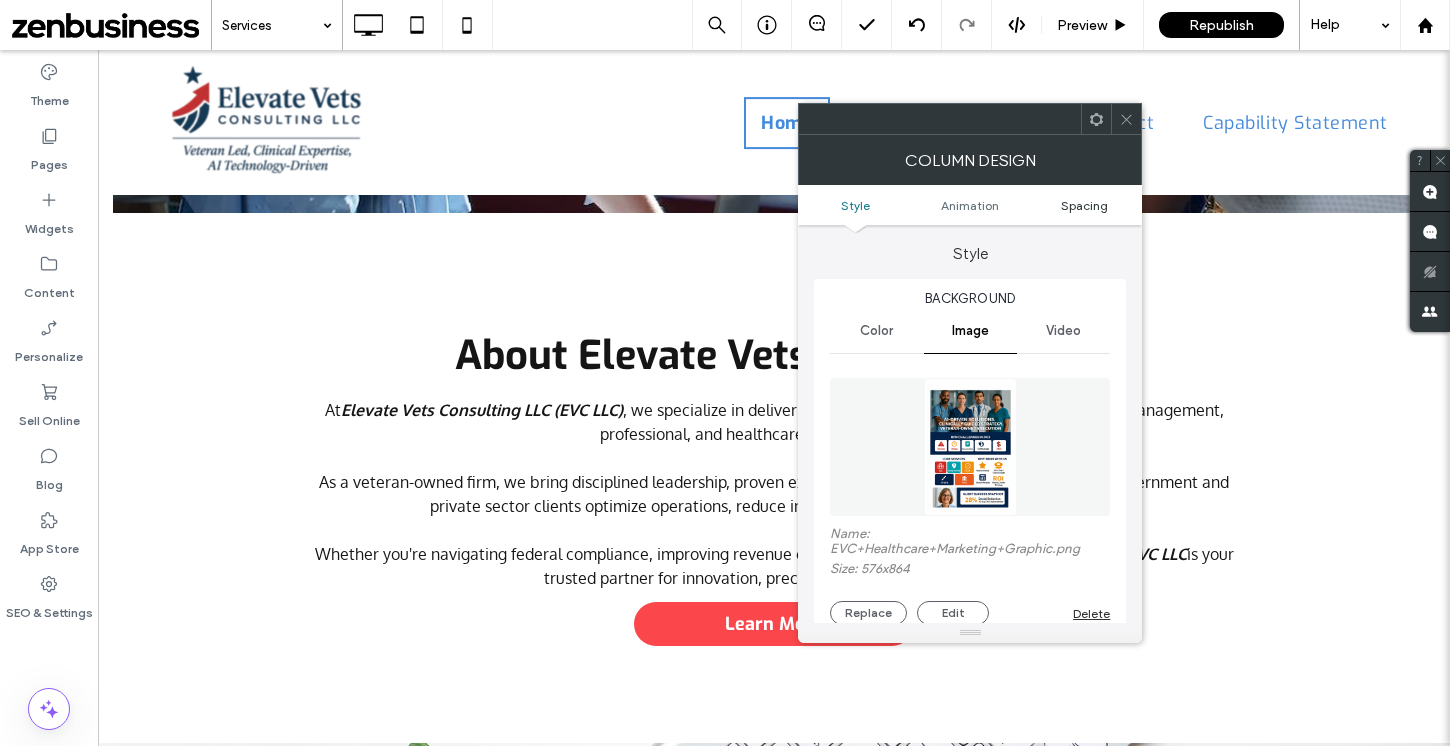 click on "Spacing" at bounding box center (1084, 205) 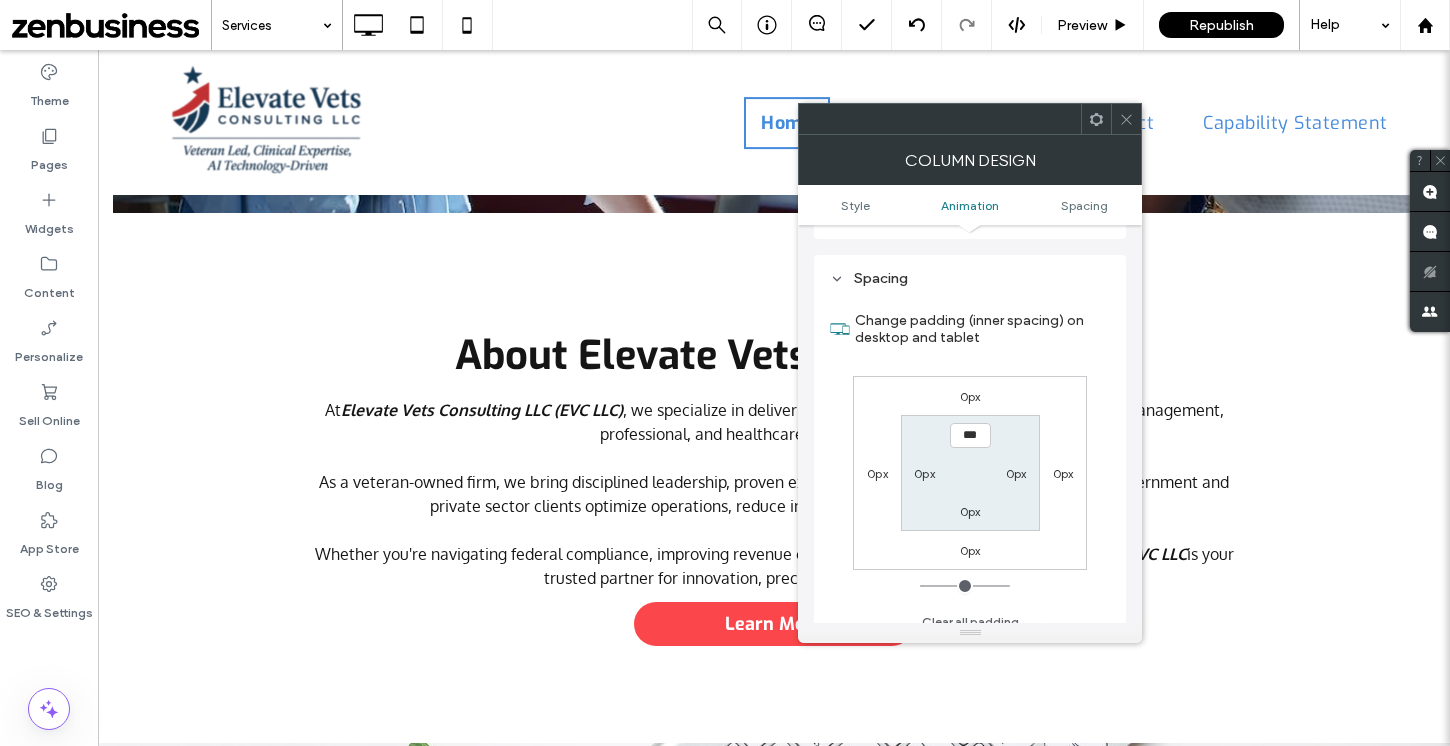 scroll, scrollTop: 1074, scrollLeft: 0, axis: vertical 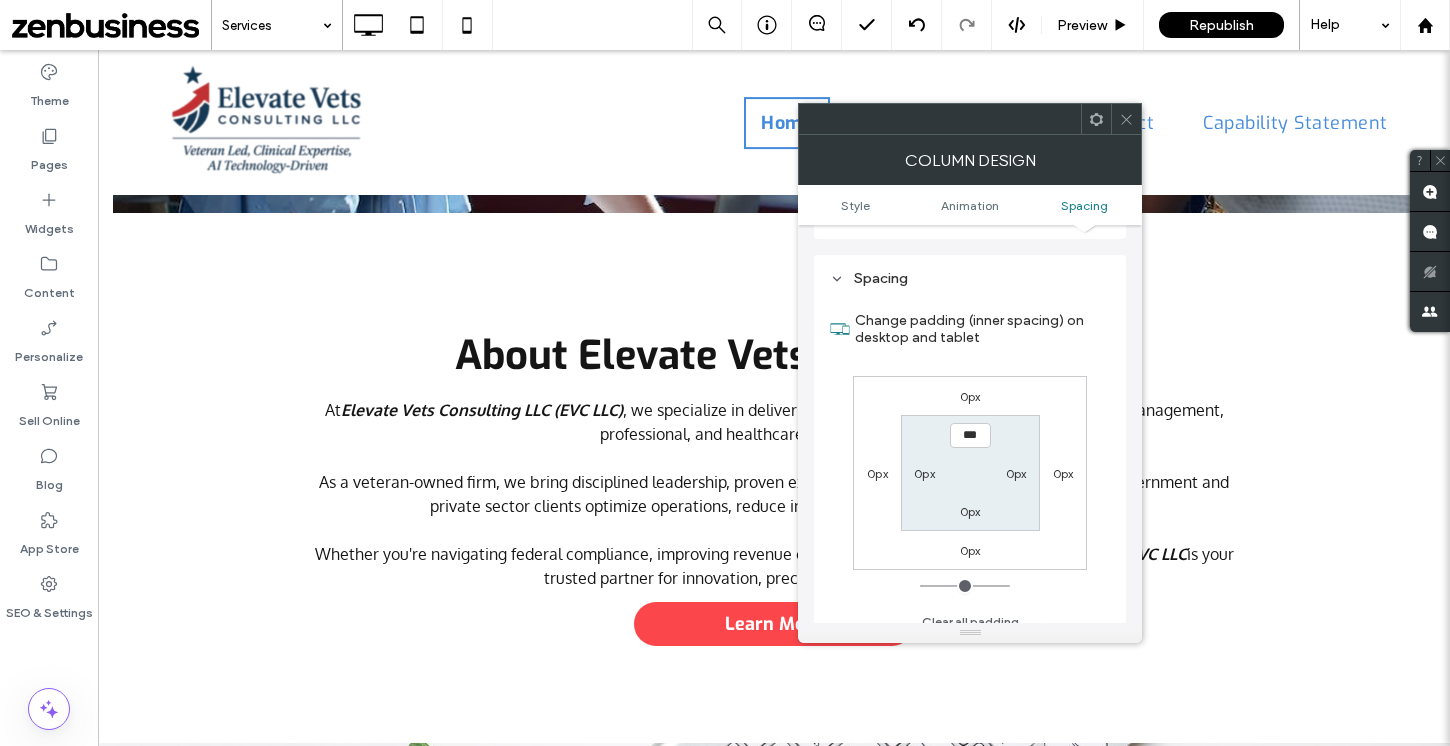 click on "0px" at bounding box center [970, 511] 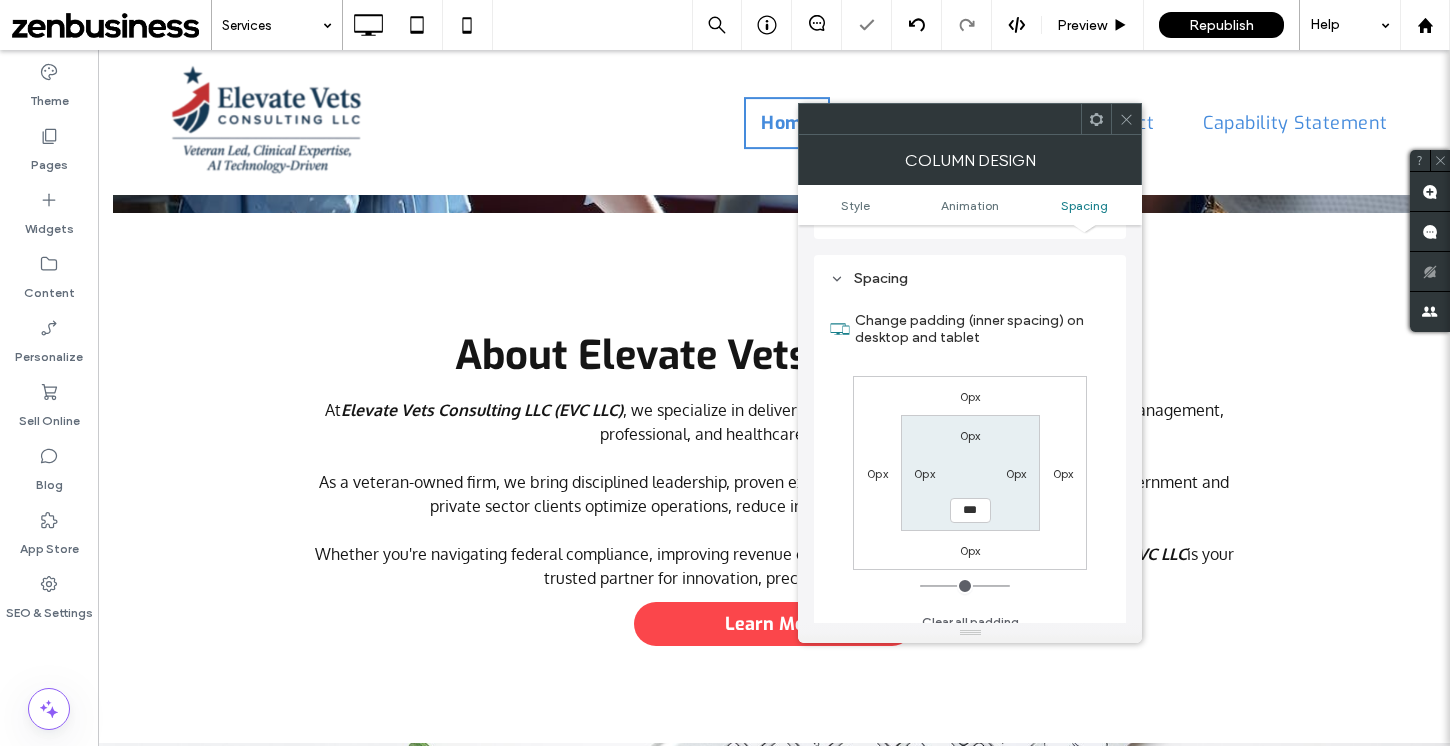 type on "**" 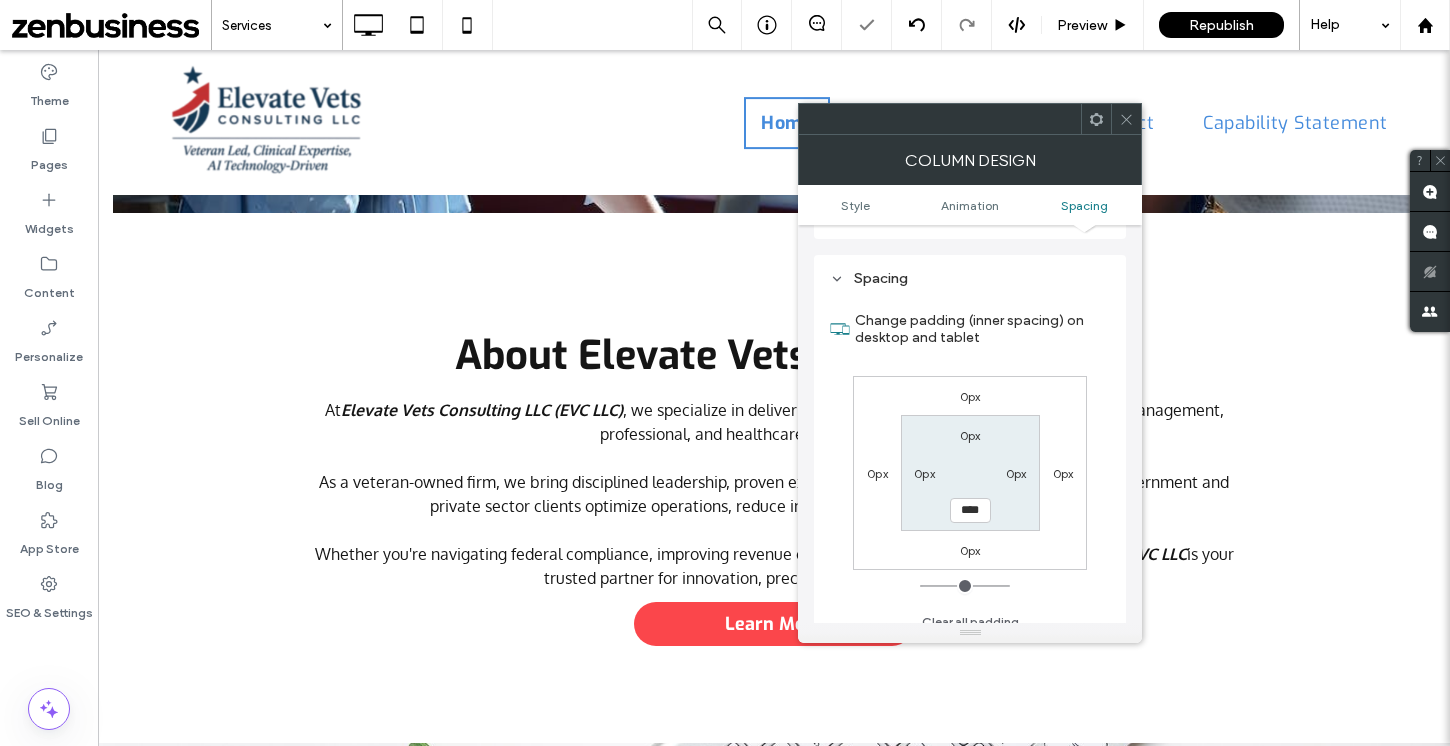 type on "**" 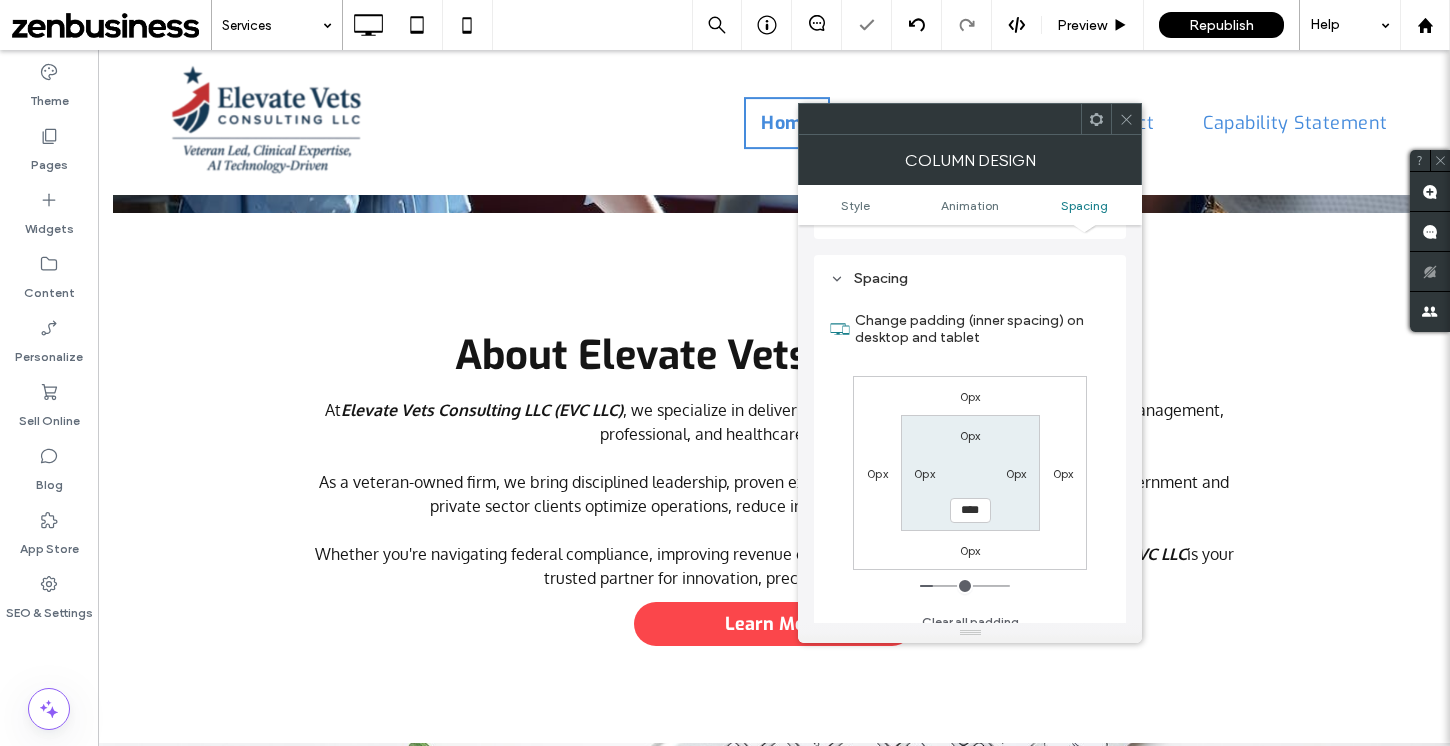 type on "**" 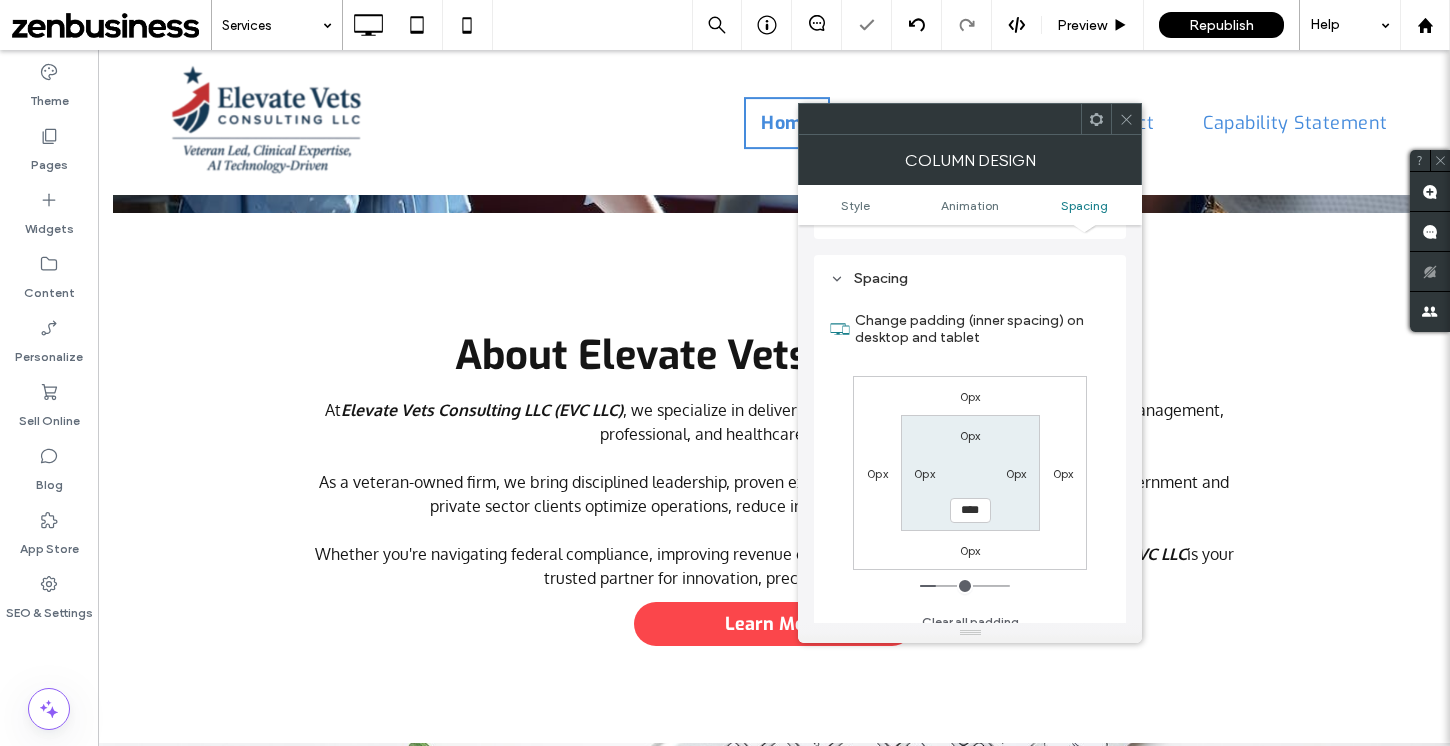 click at bounding box center [965, 586] 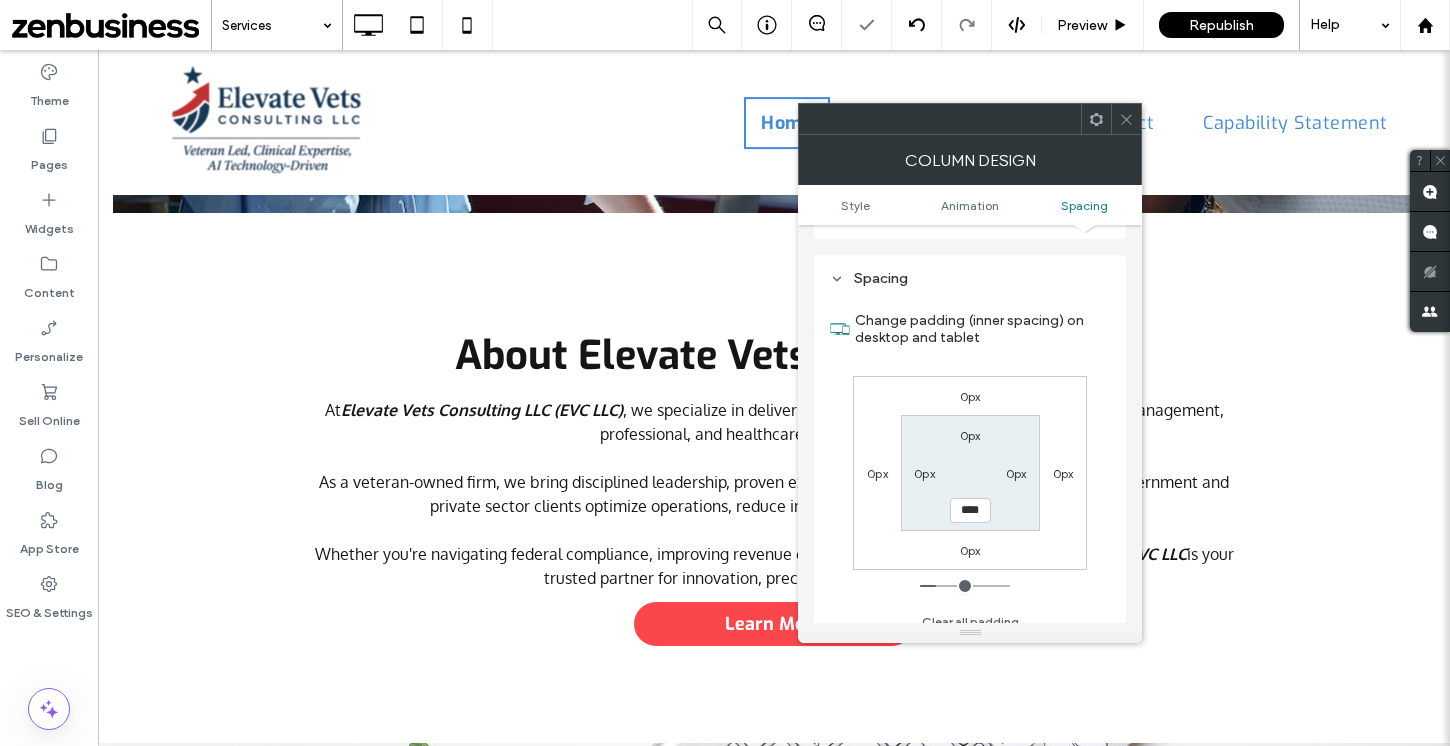 type on "****" 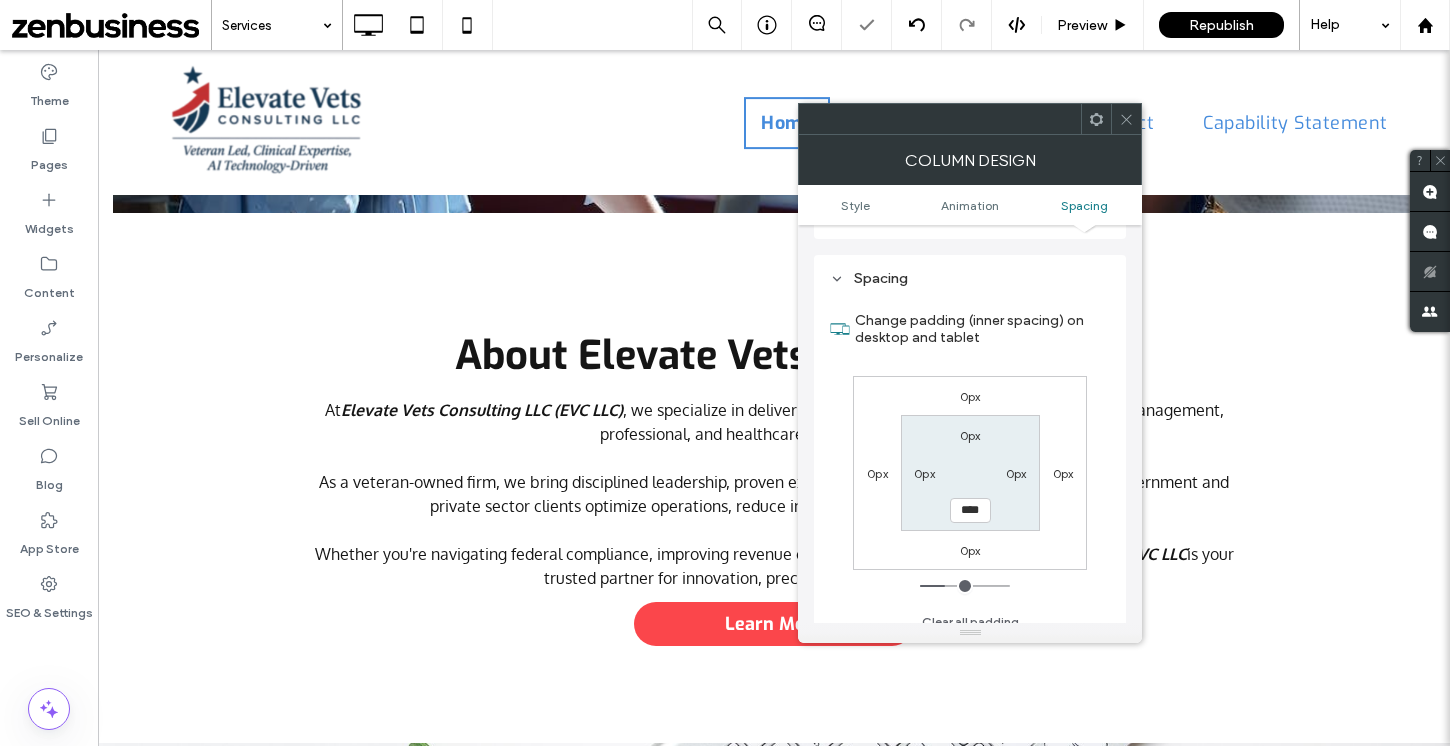 click at bounding box center (965, 586) 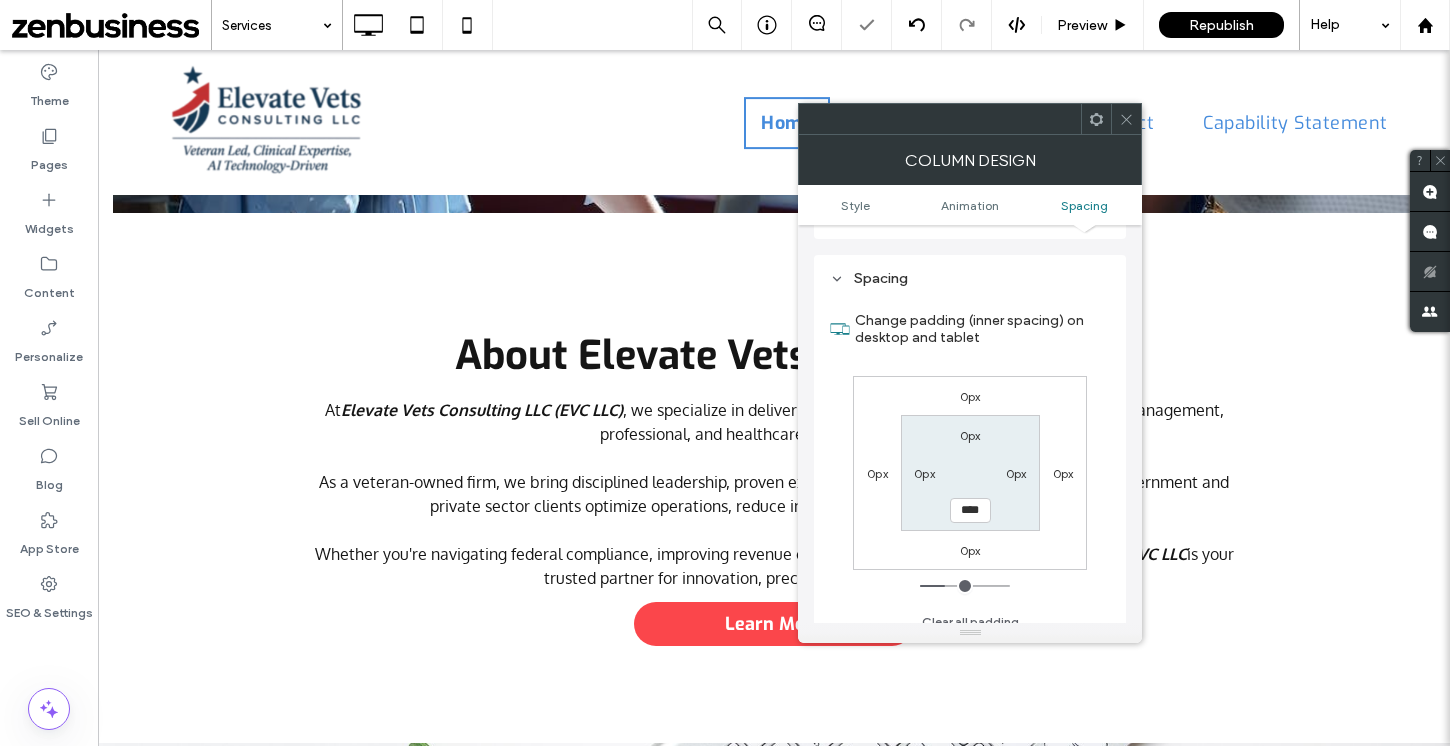type on "****" 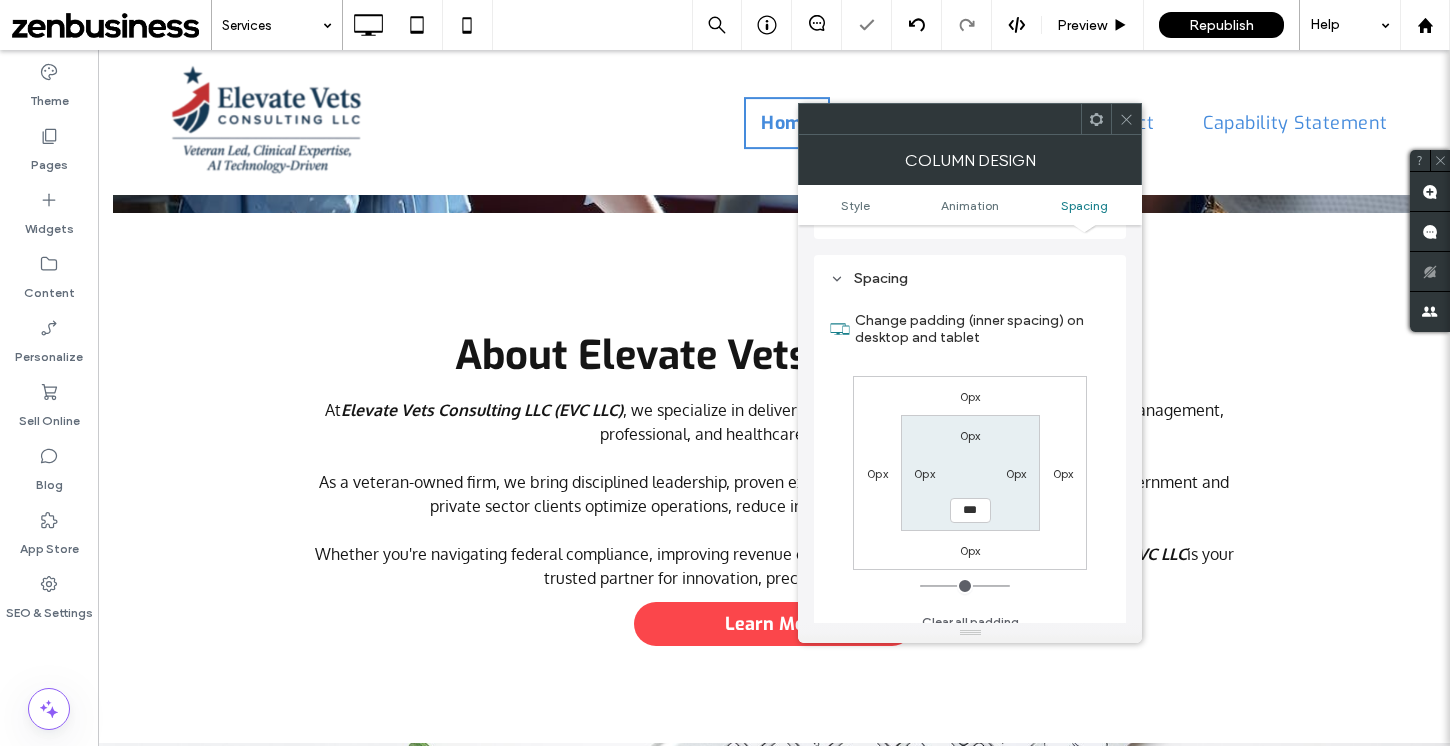 drag, startPoint x: 947, startPoint y: 574, endPoint x: 893, endPoint y: 571, distance: 54.08327 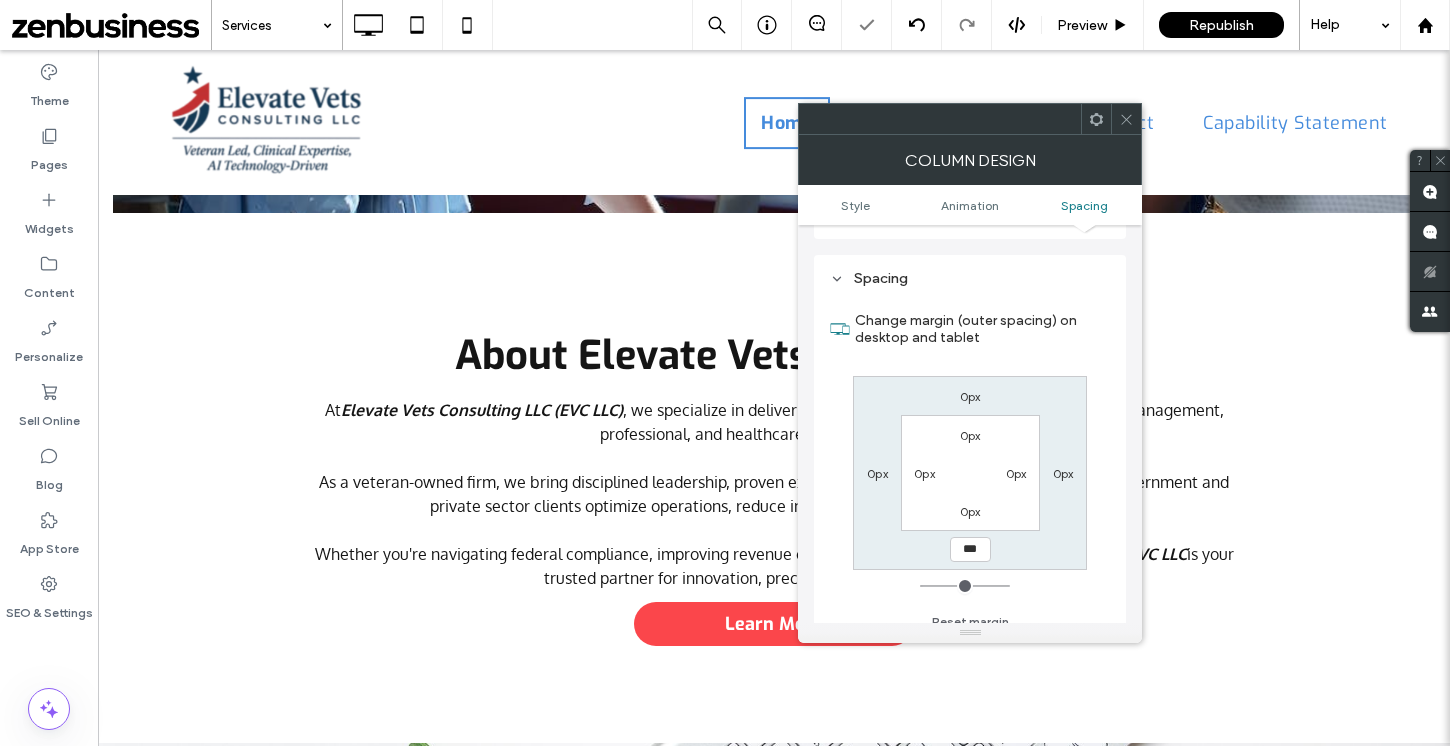 type on "*" 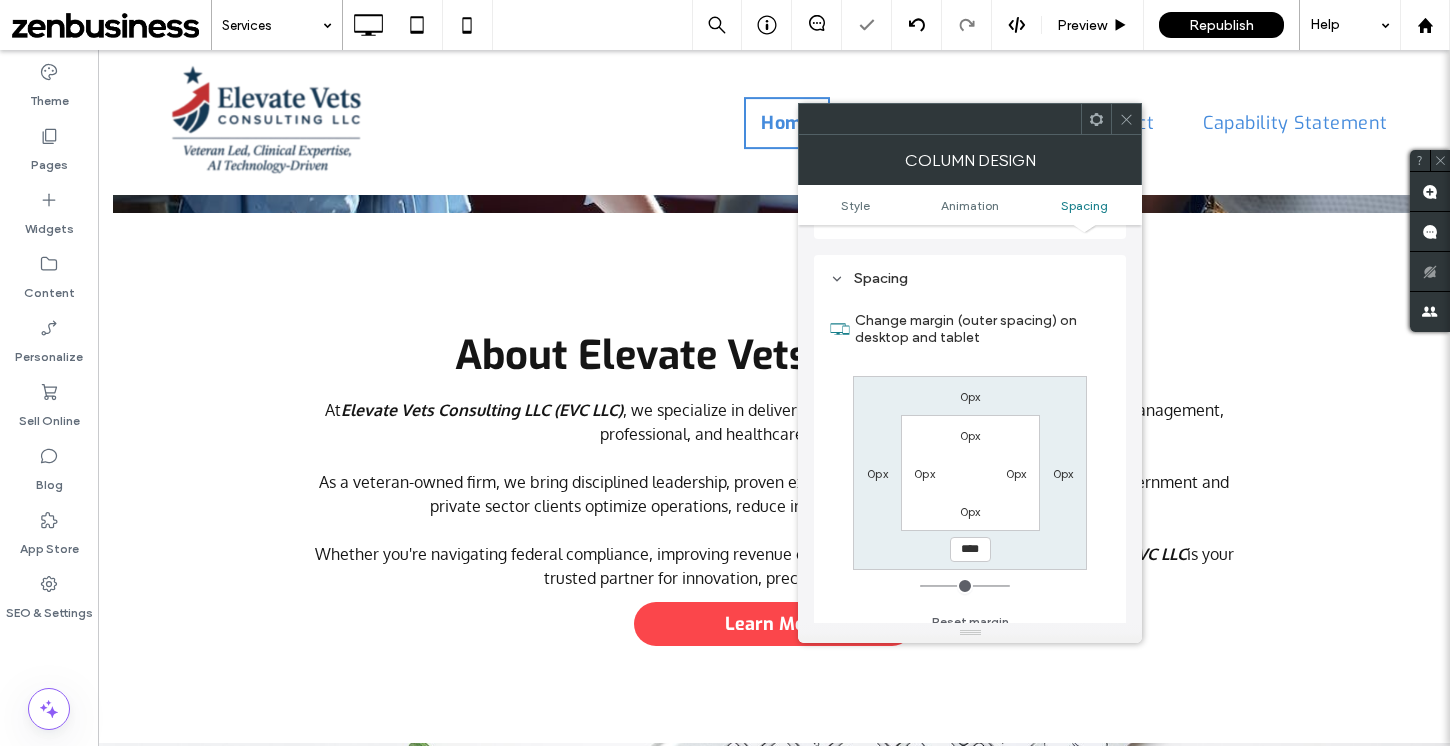 type on "**" 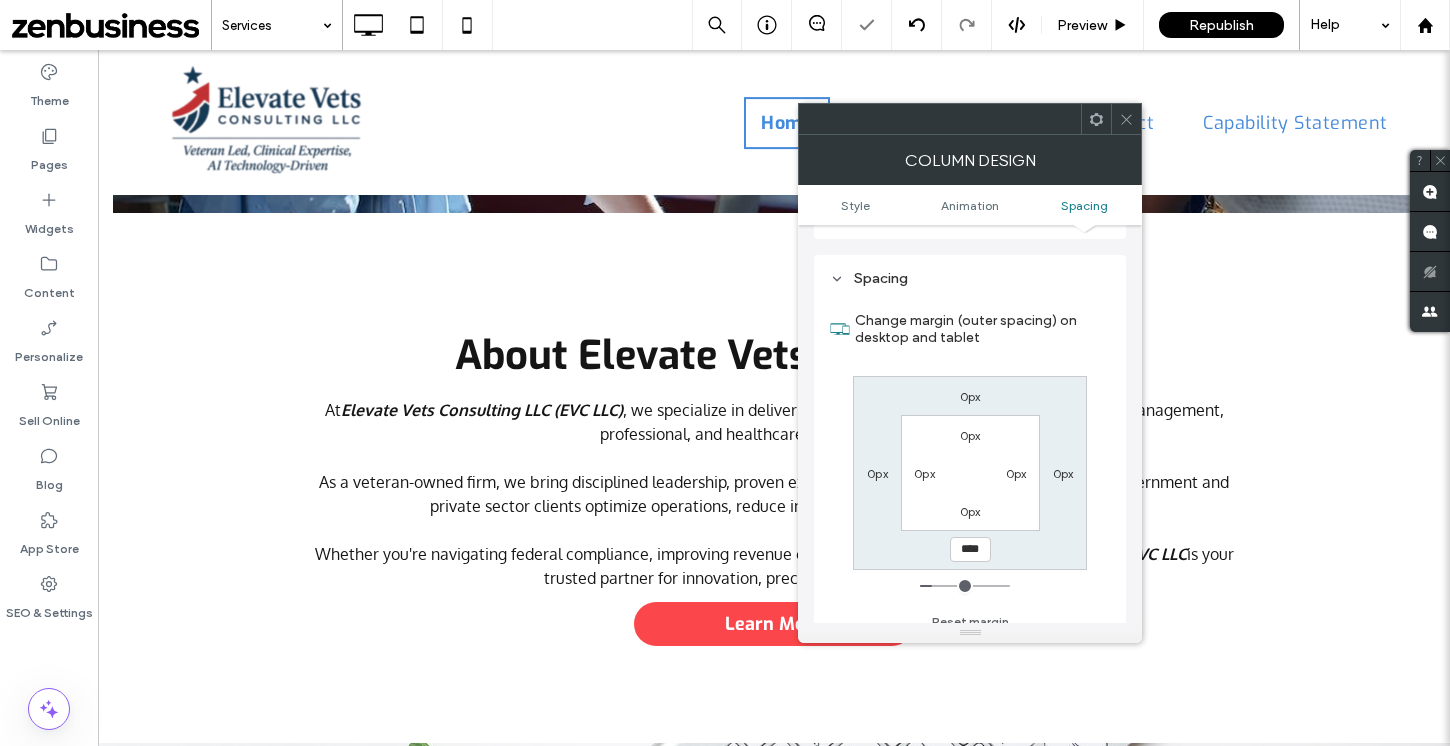 type on "**" 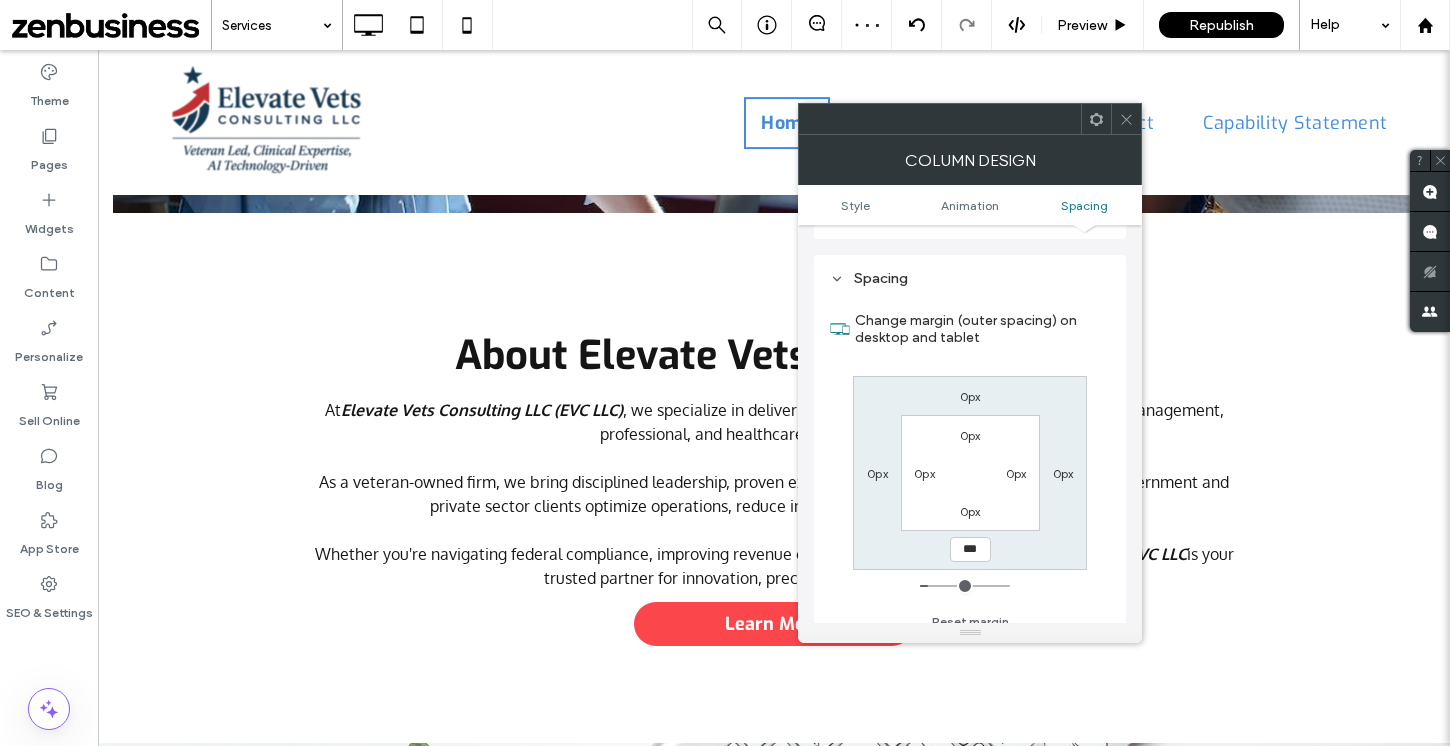 type on "**" 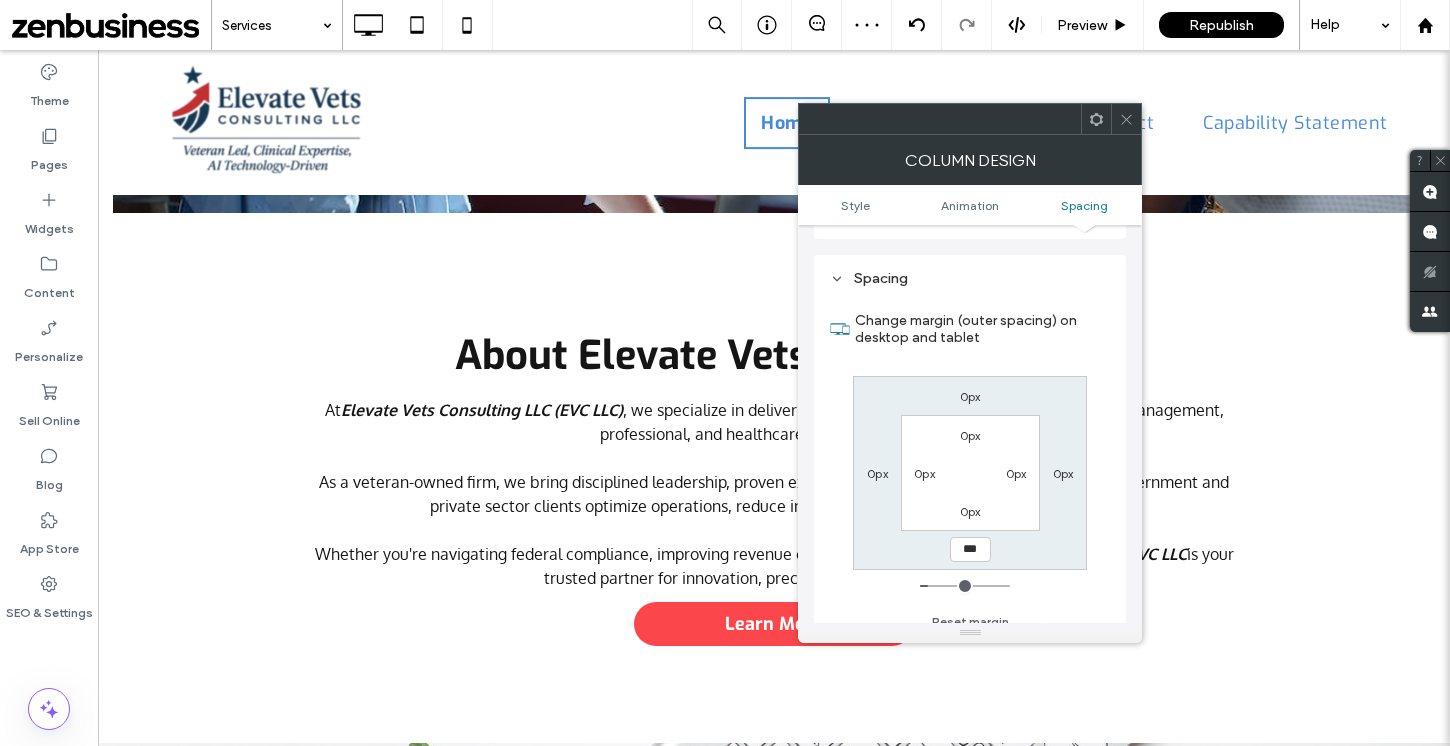 type on "****" 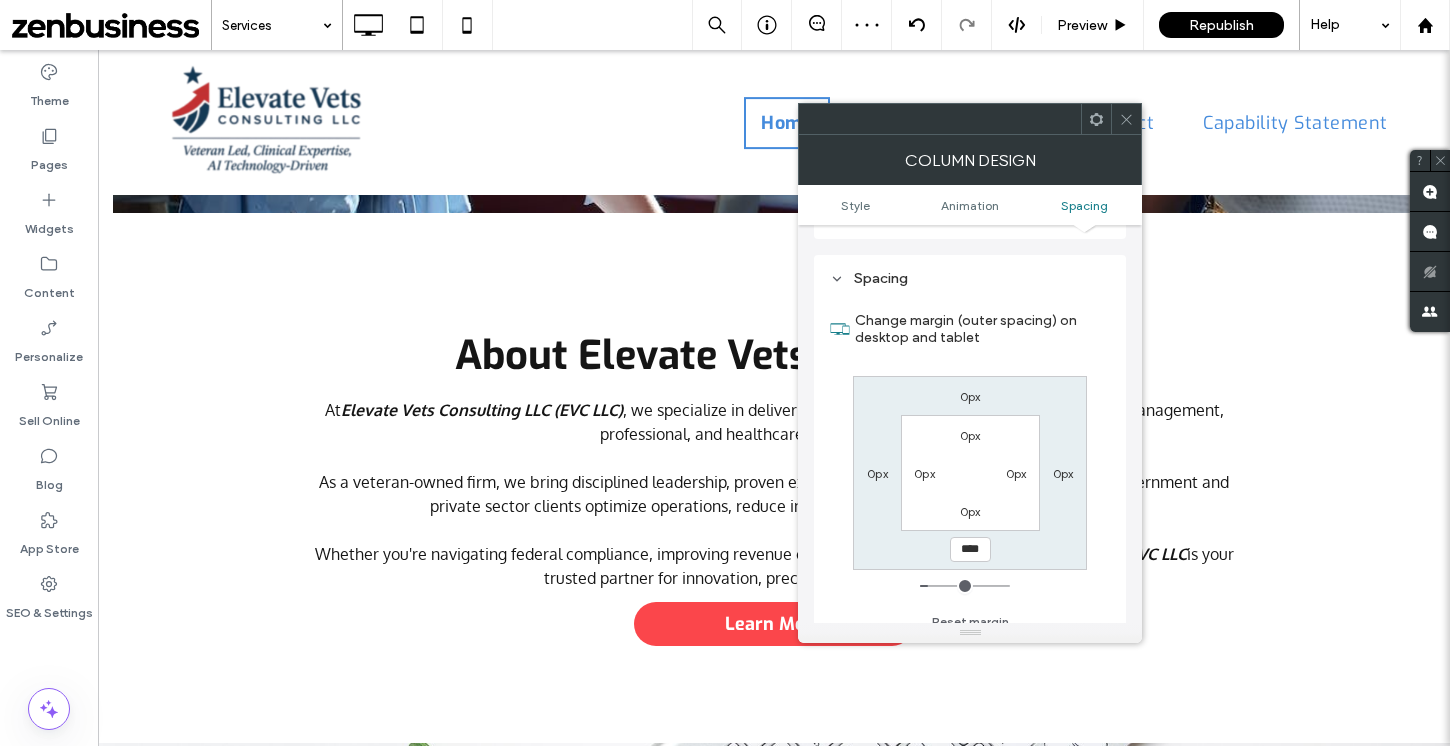 type on "***" 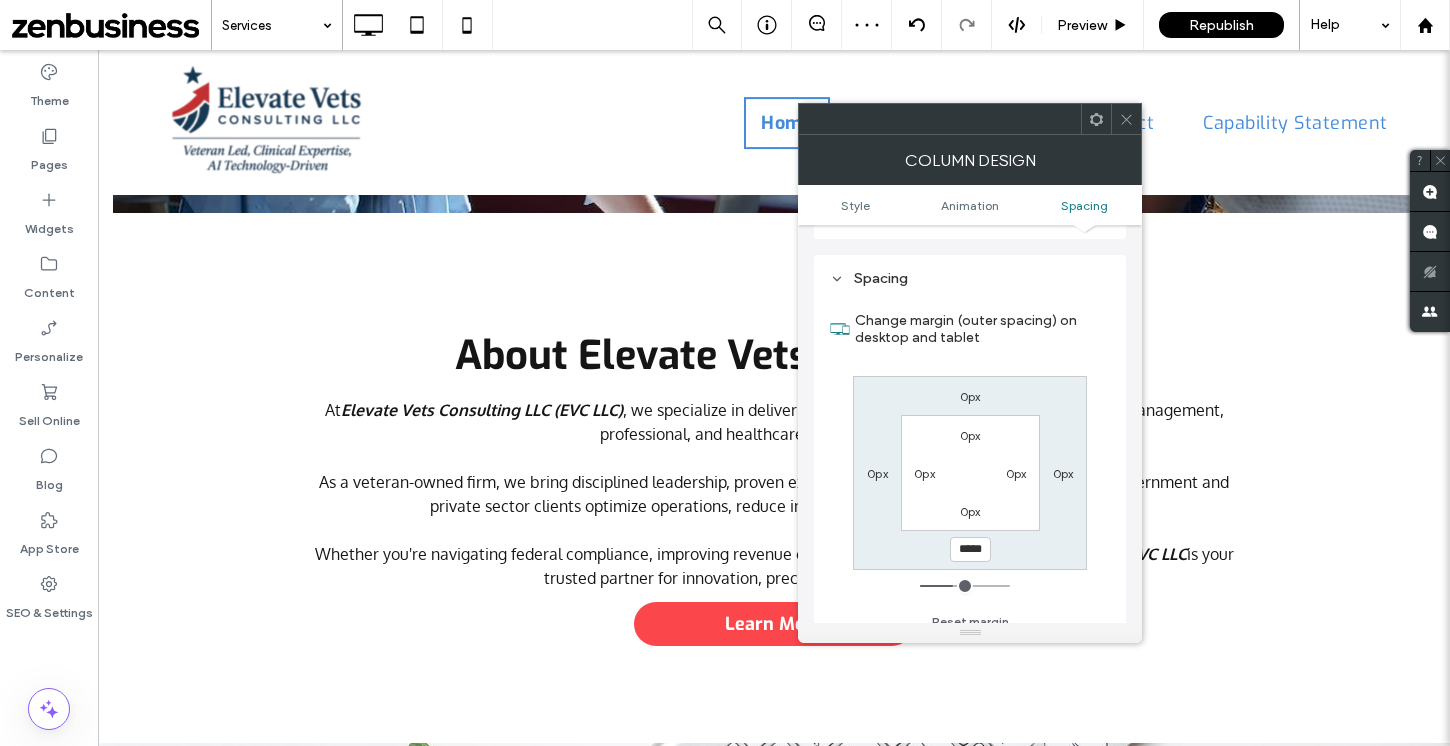 type on "***" 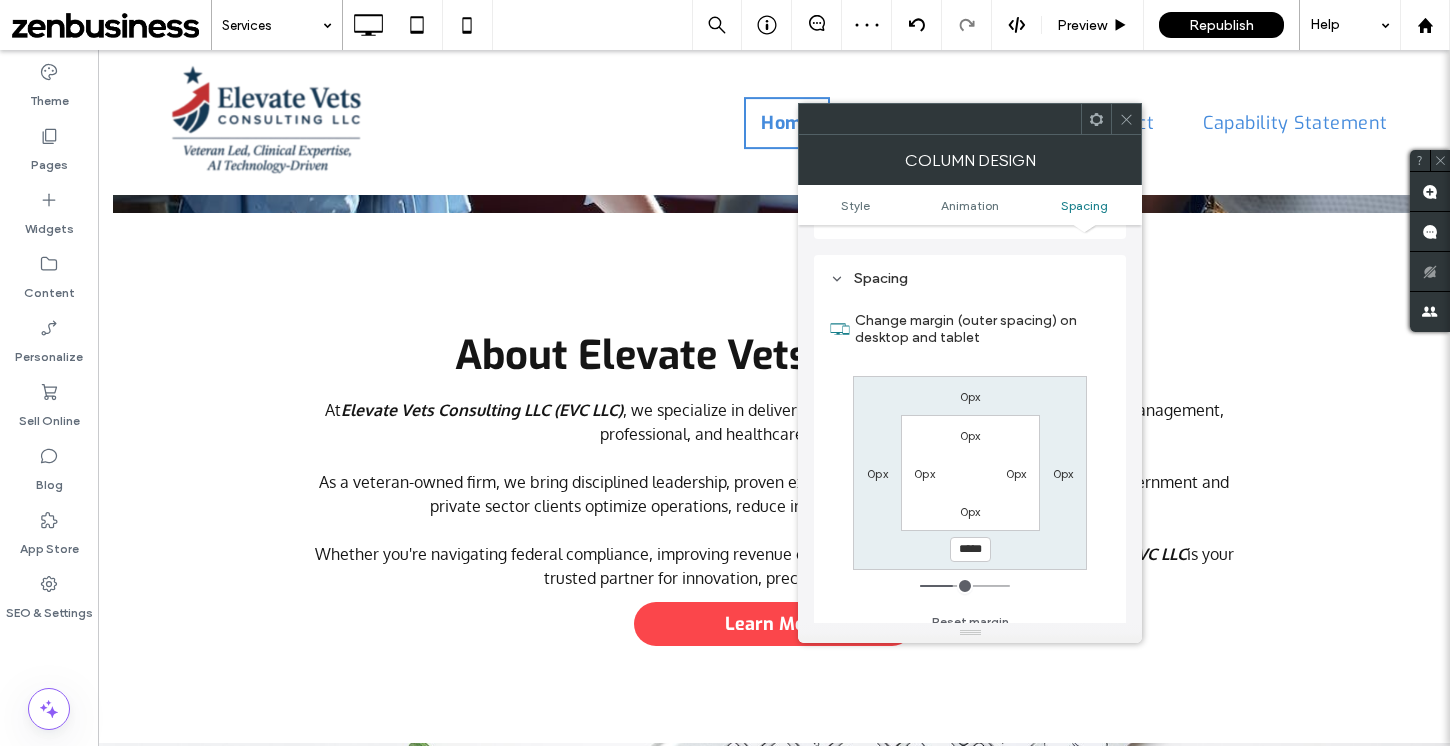 type on "****" 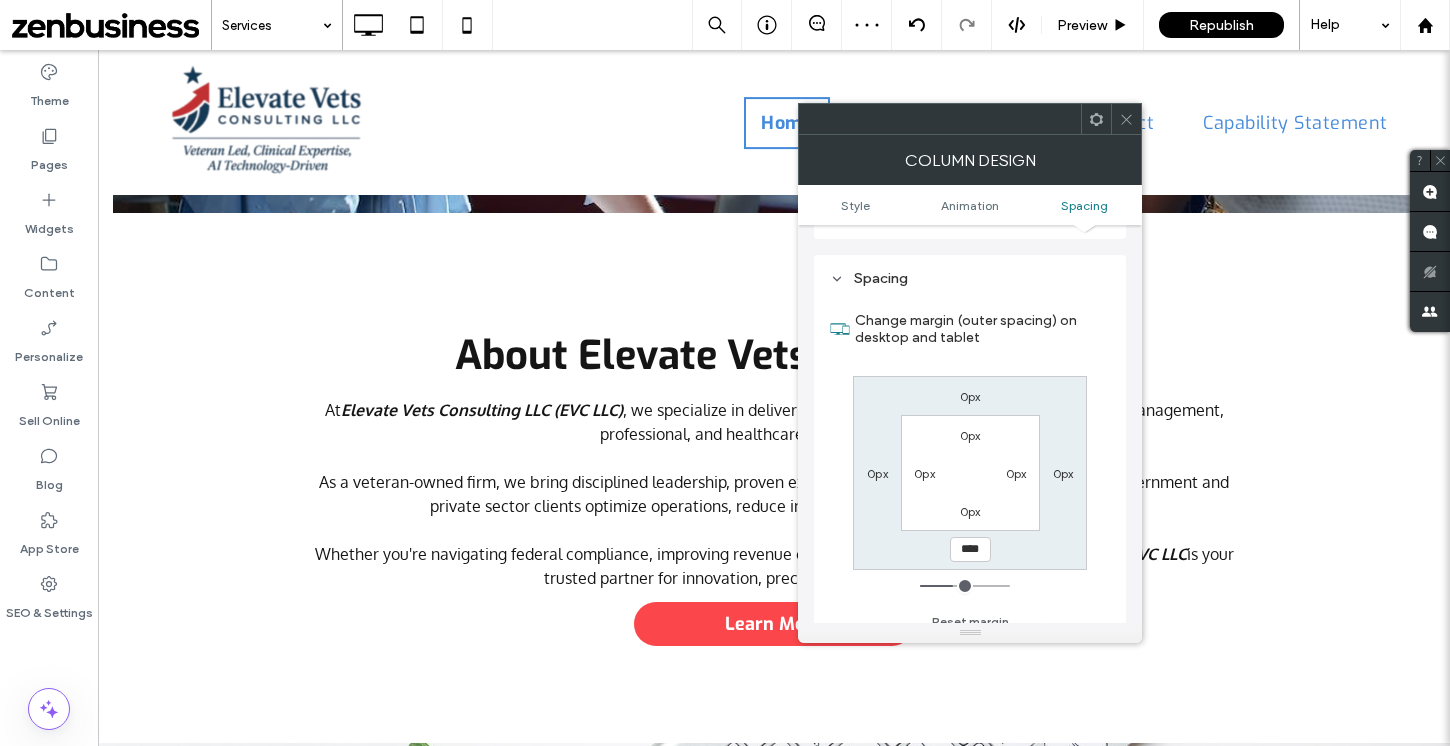 type on "*" 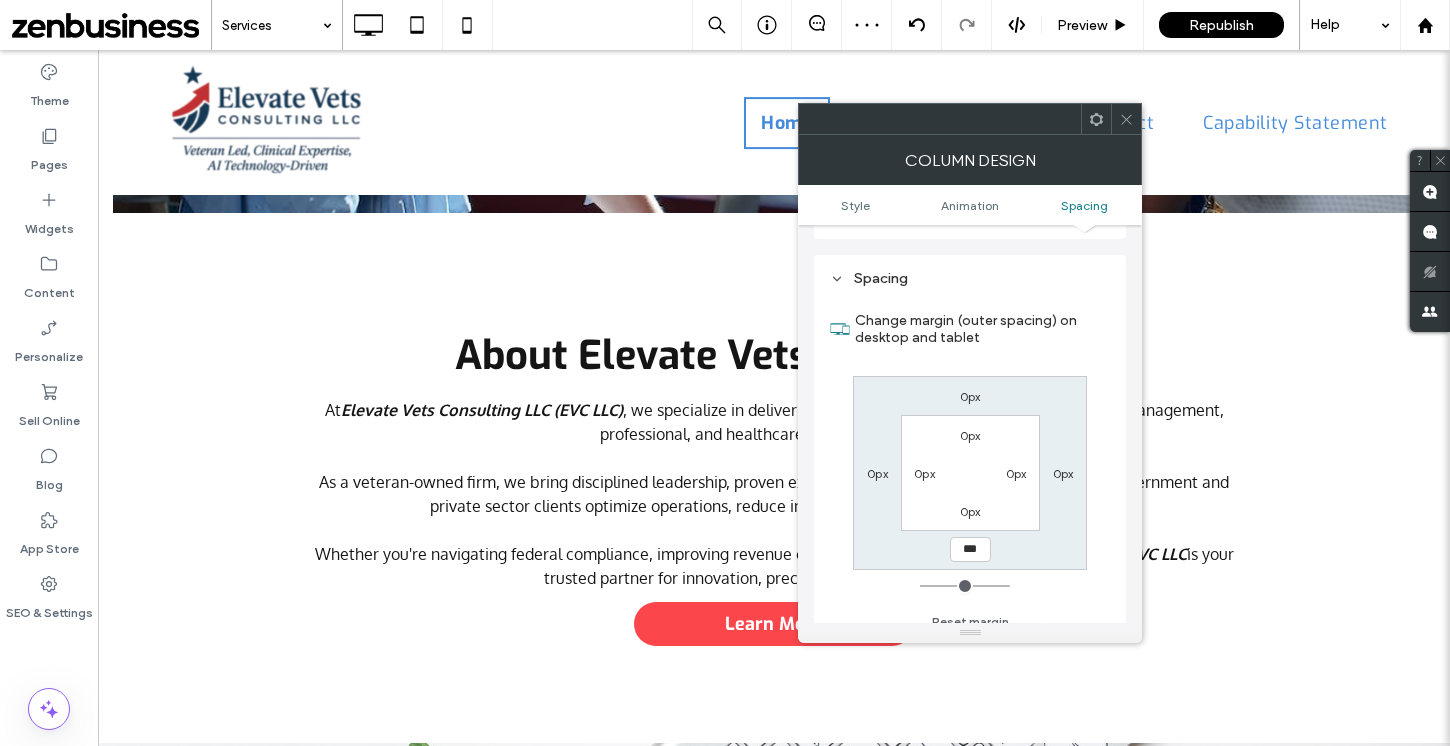 drag, startPoint x: 928, startPoint y: 568, endPoint x: 833, endPoint y: 564, distance: 95.084175 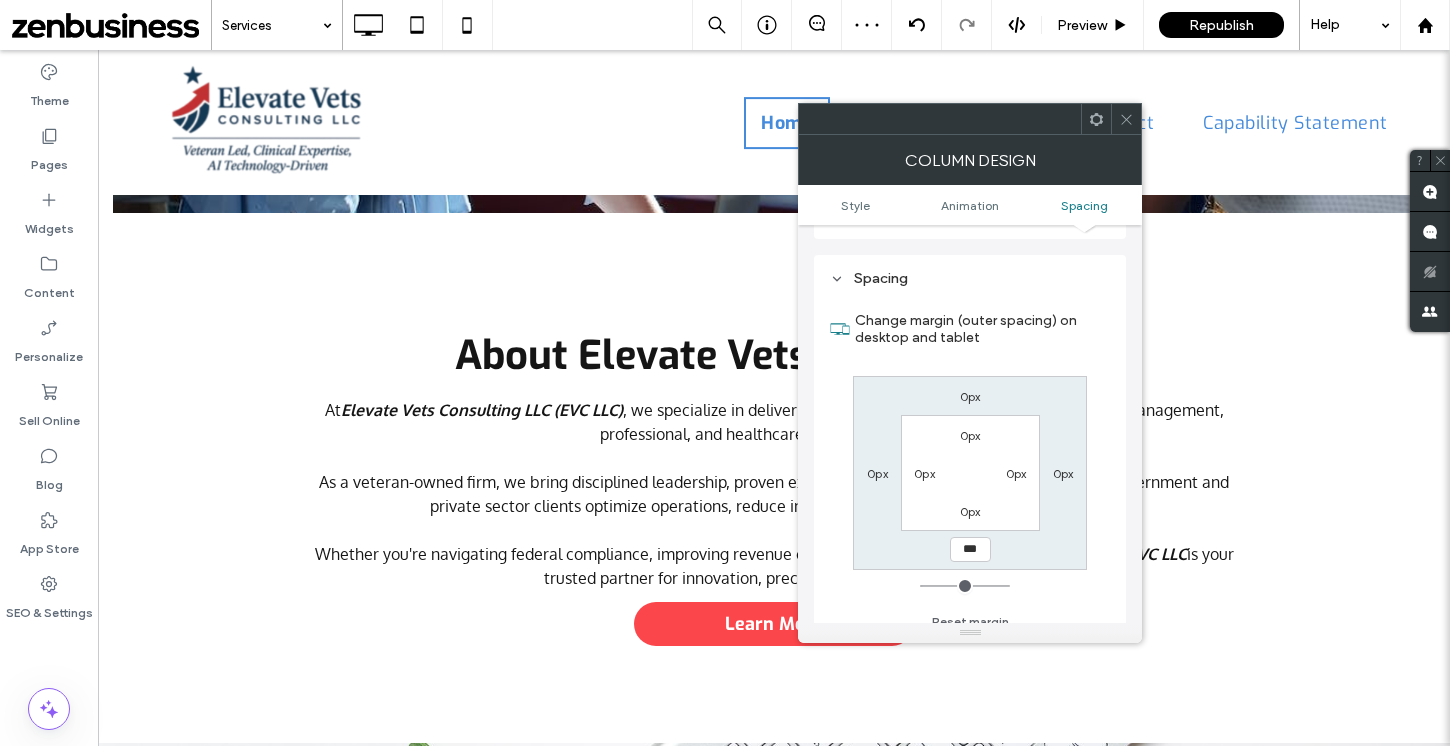 click on "0px" at bounding box center (970, 435) 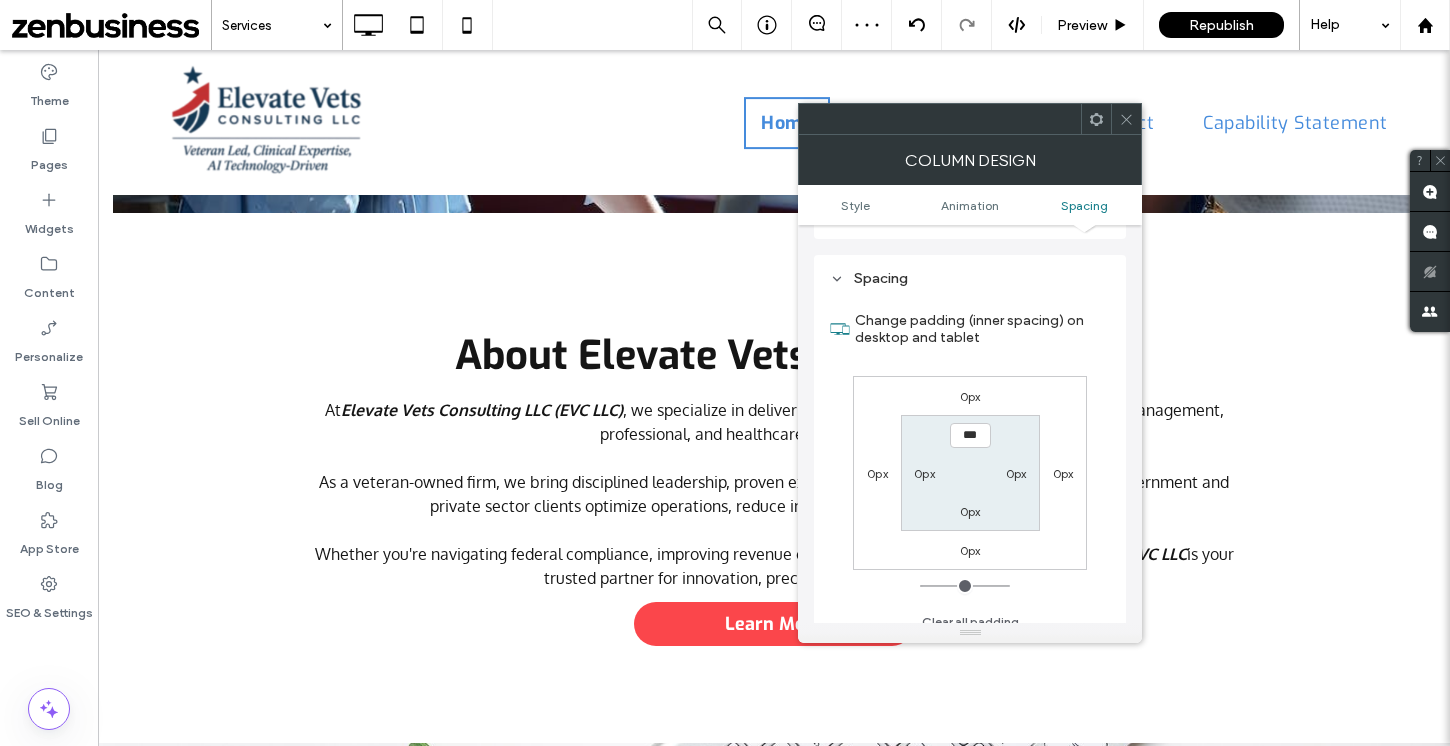 type on "**" 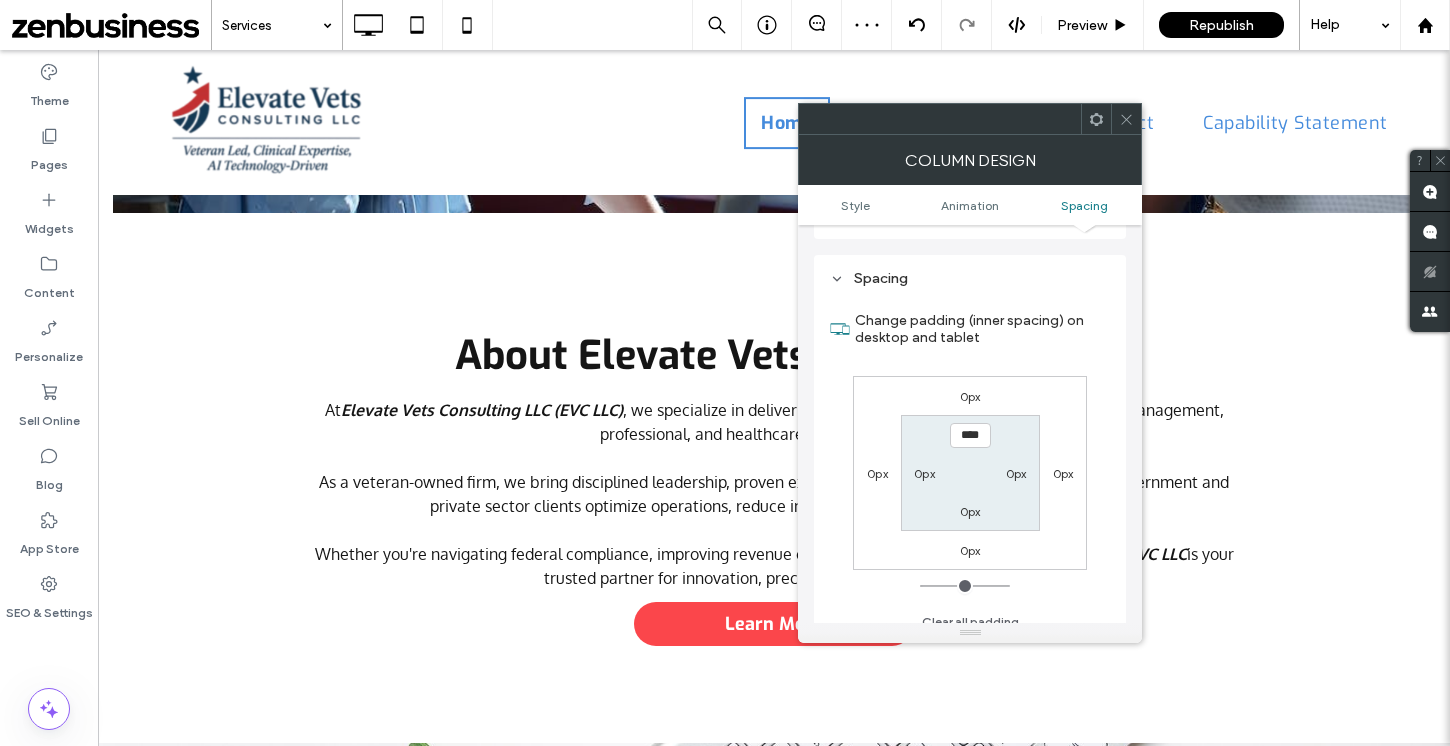 type on "**" 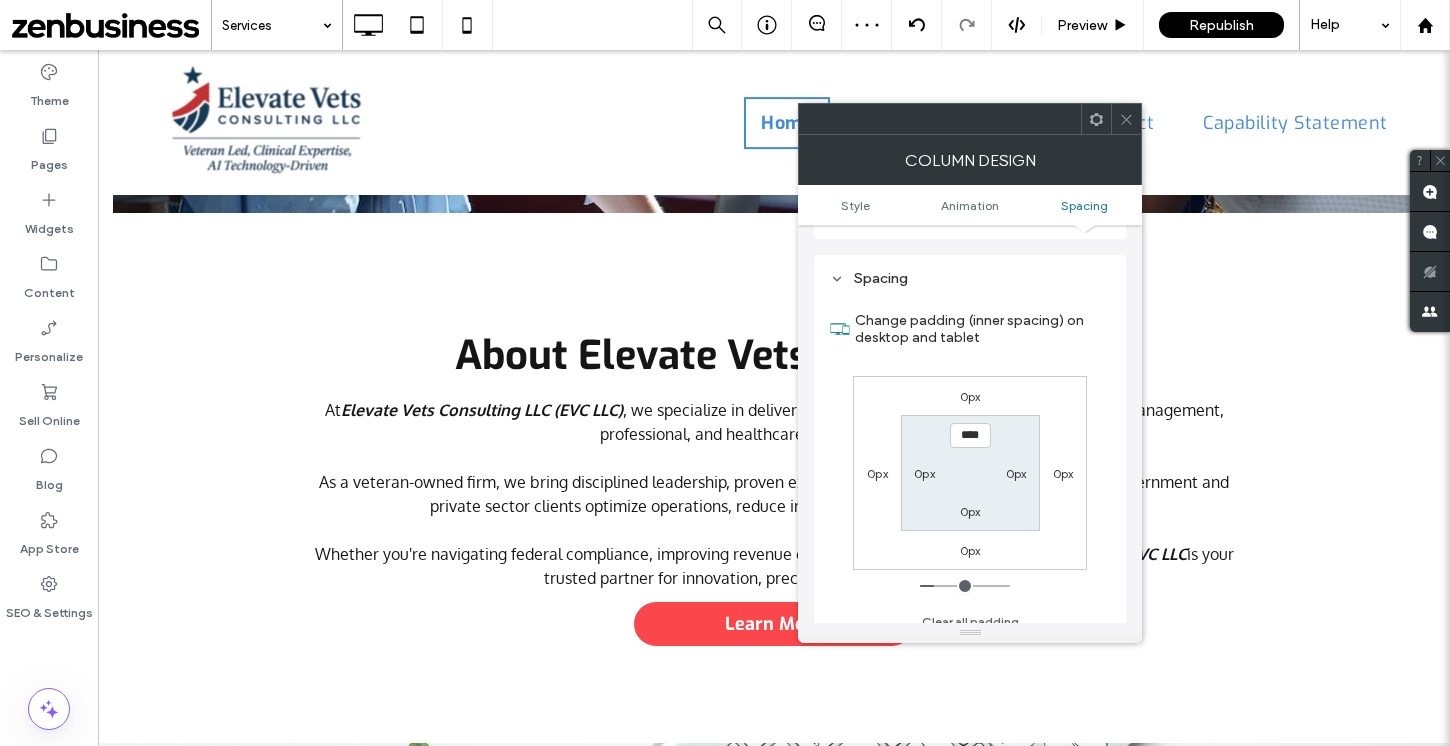 type on "**" 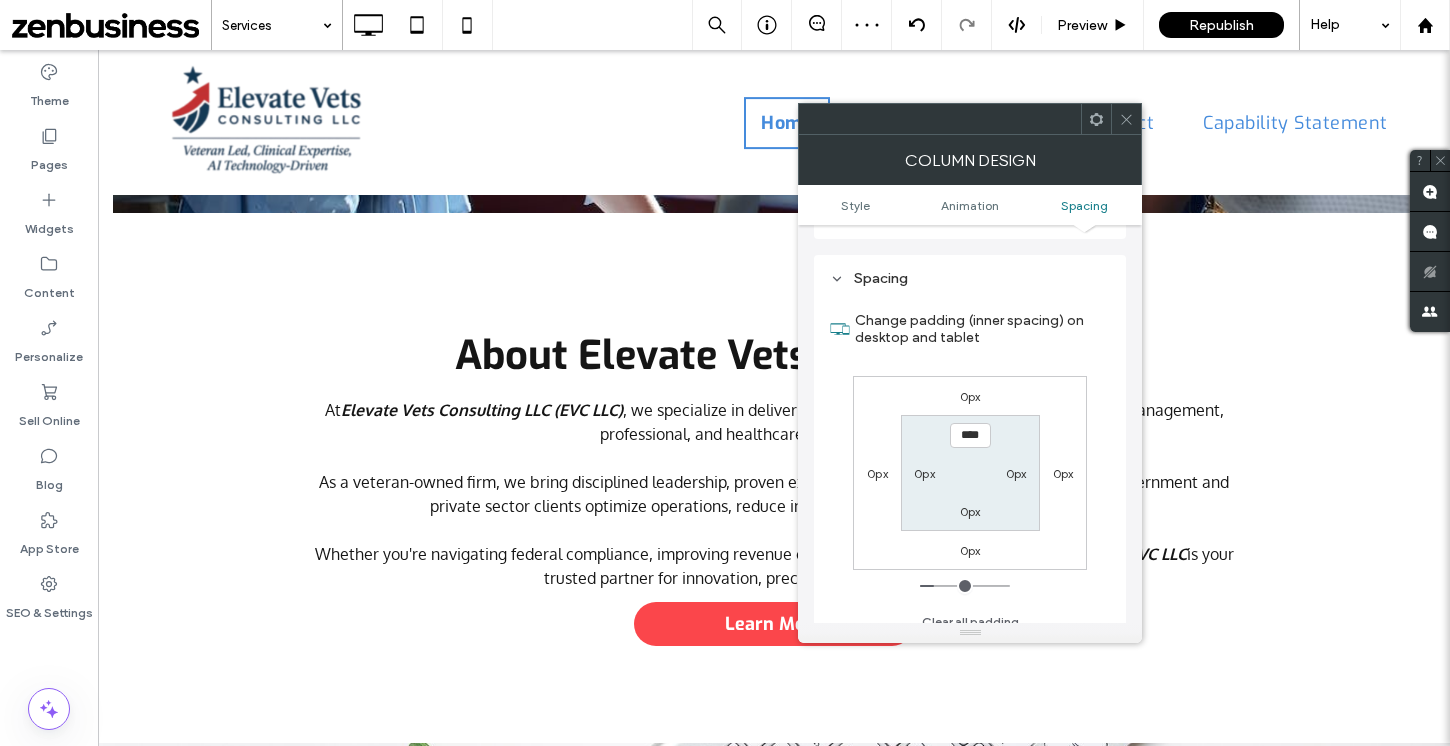 type on "****" 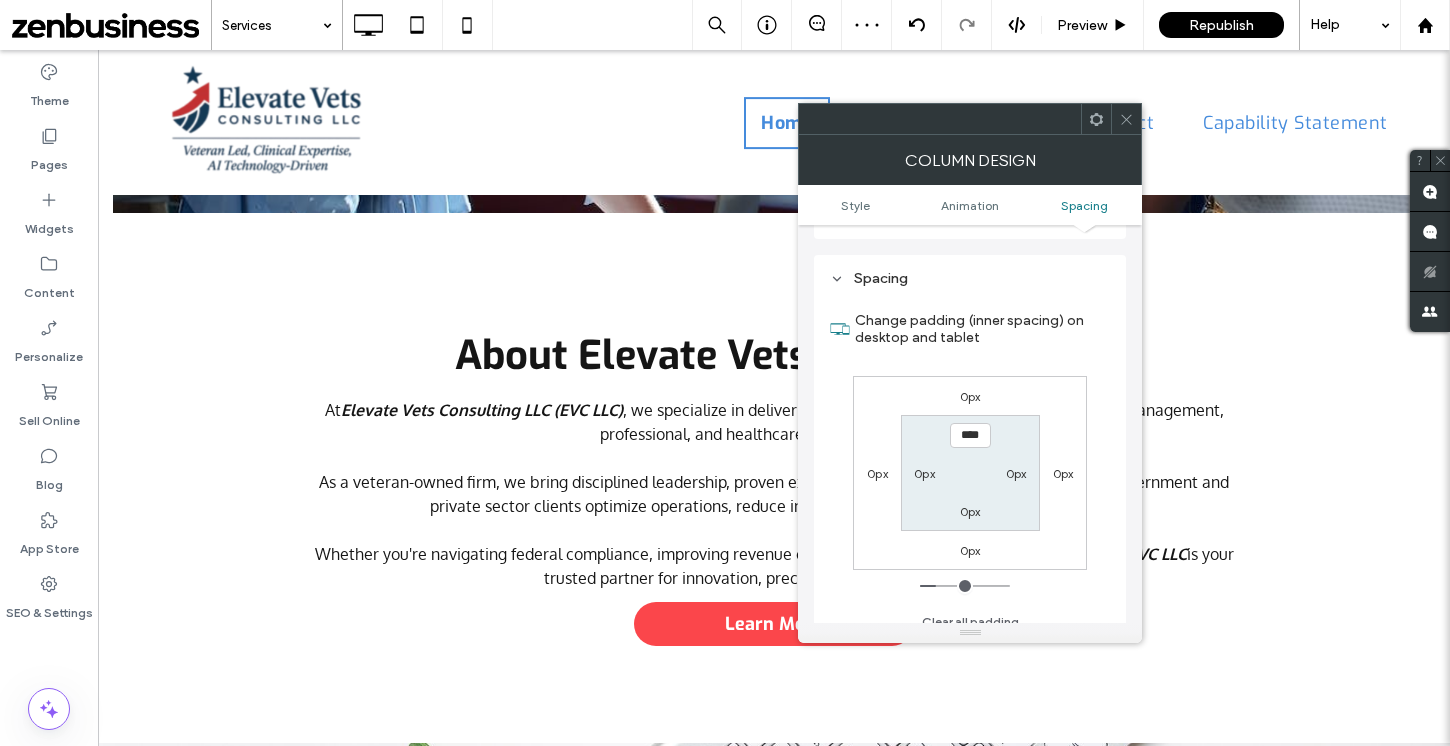 type on "**" 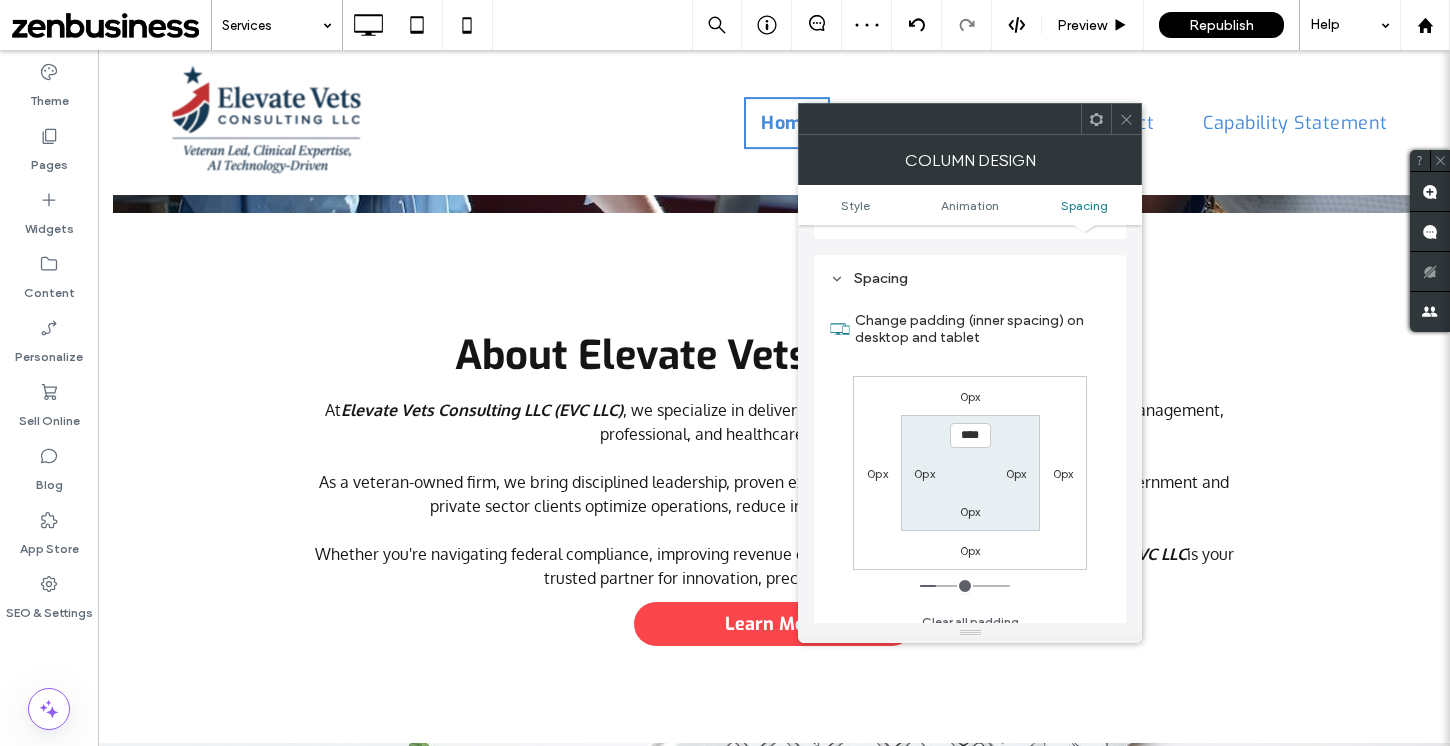 type on "****" 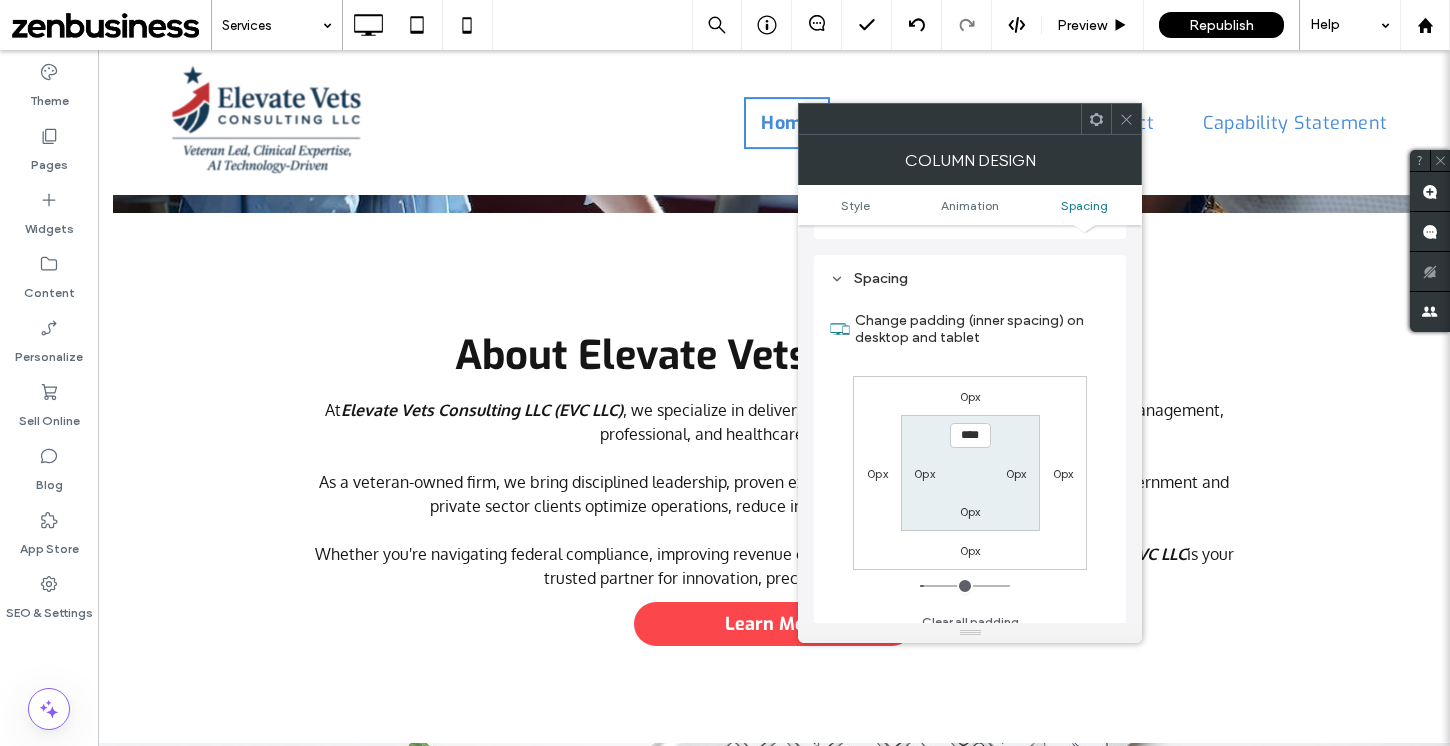 type on "**" 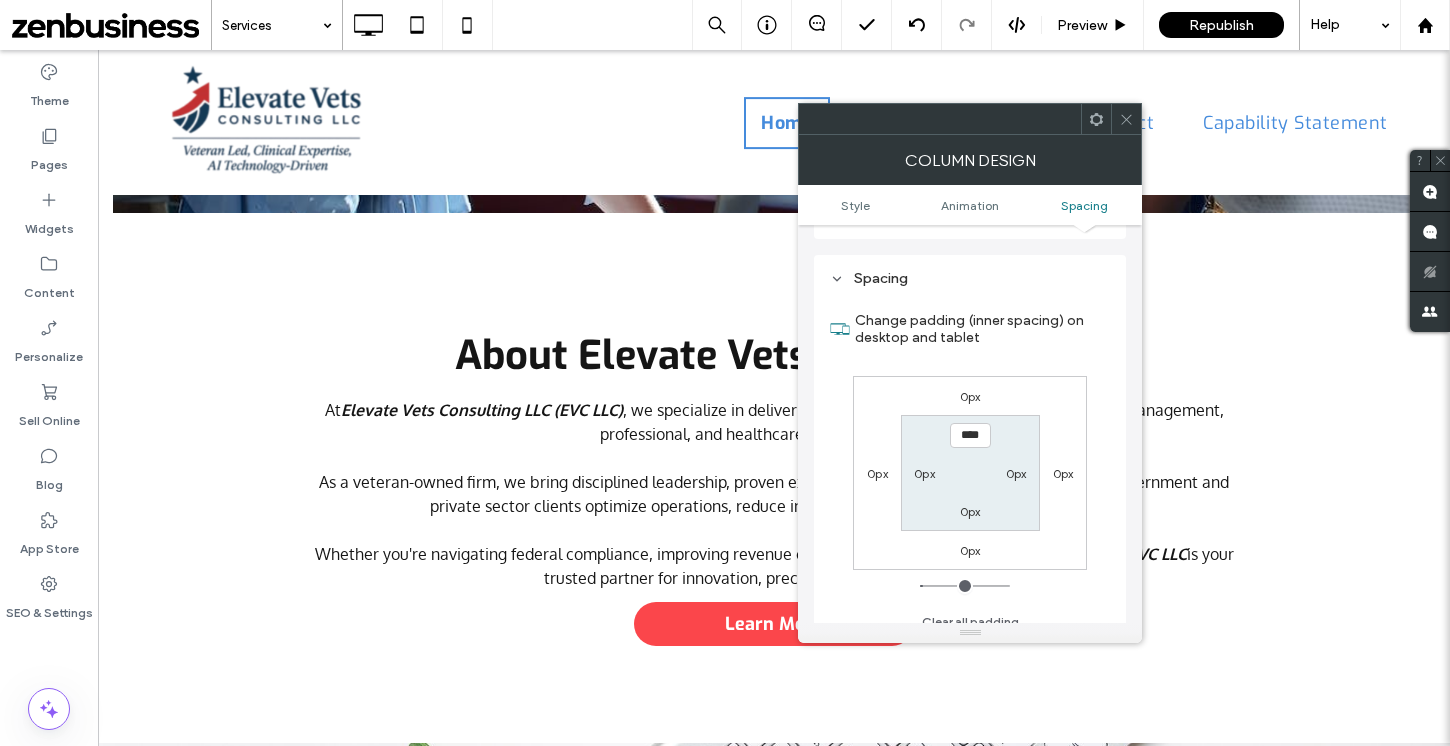 type on "**" 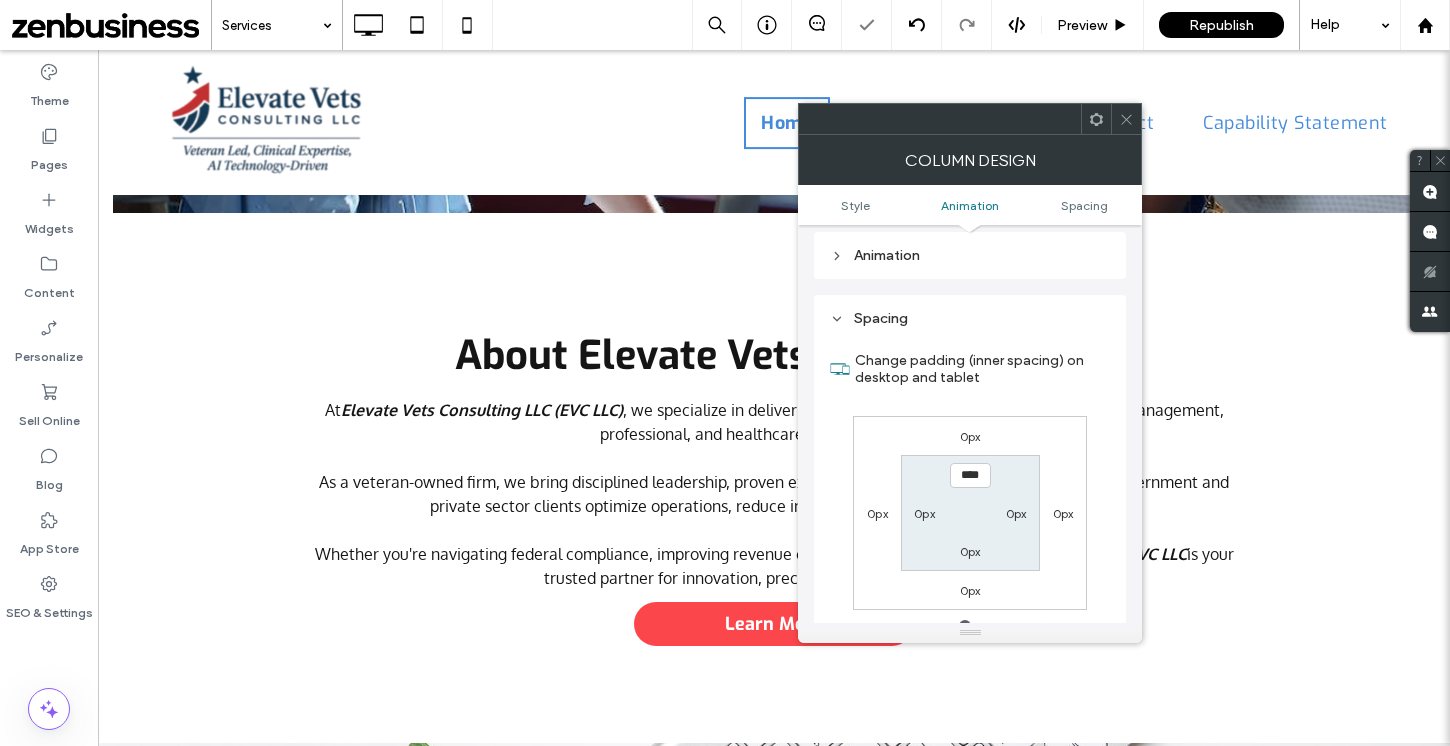 scroll, scrollTop: 1031, scrollLeft: 0, axis: vertical 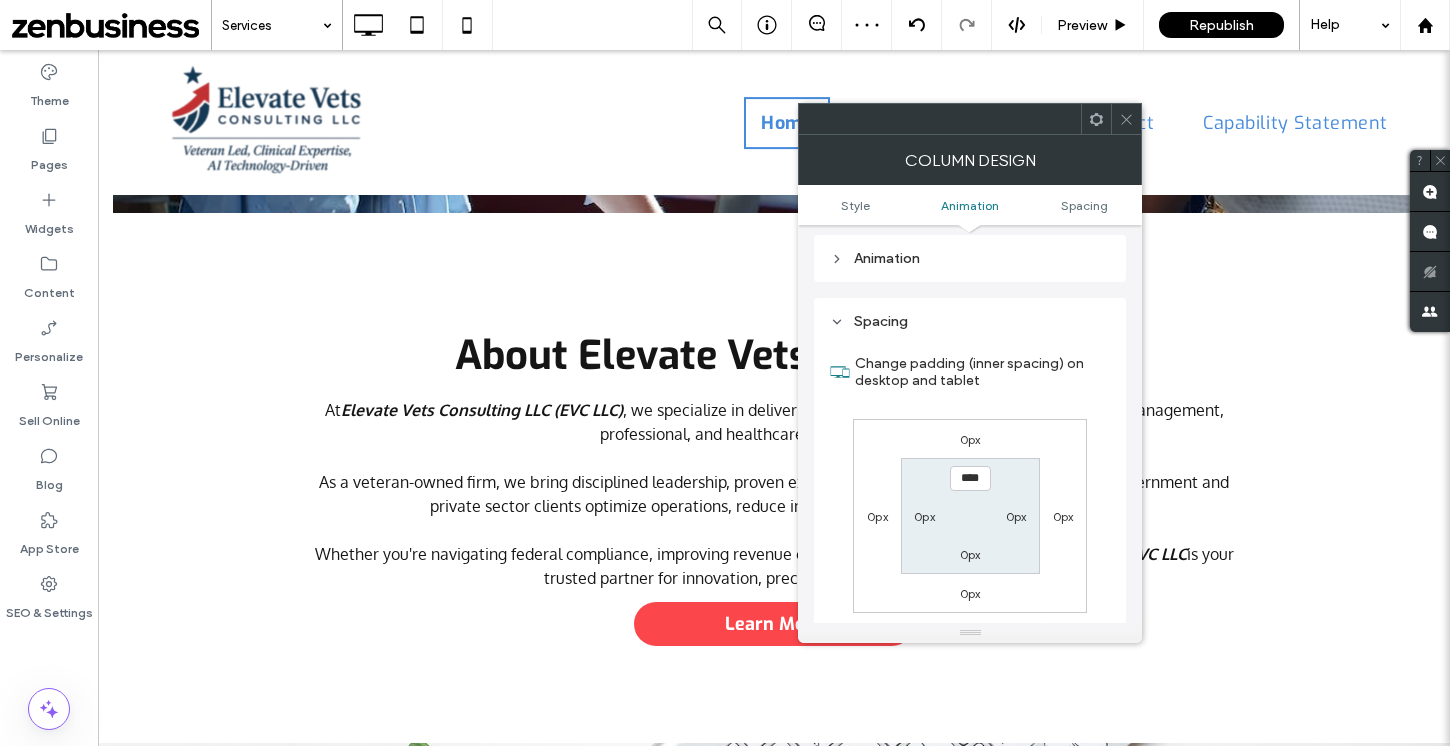 click 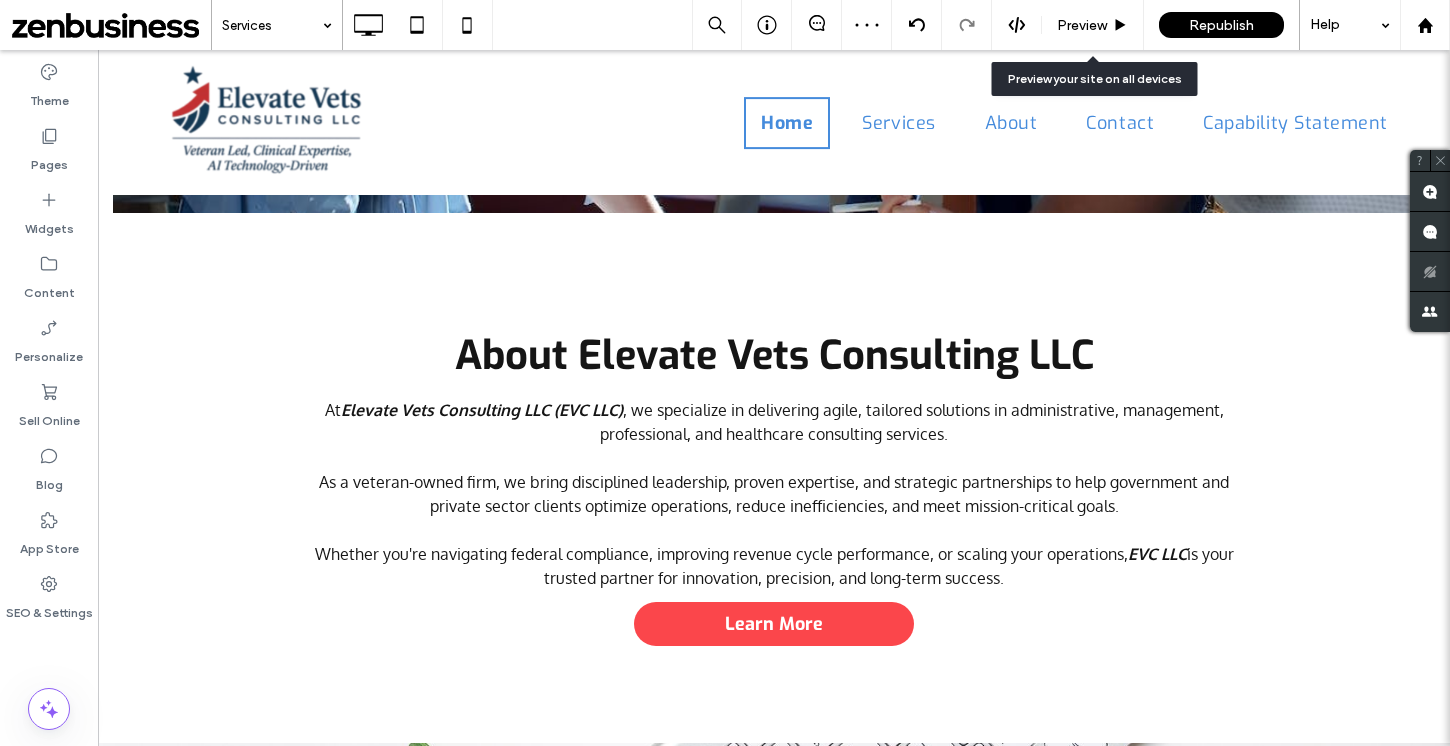 click on "Preview" at bounding box center [1082, 25] 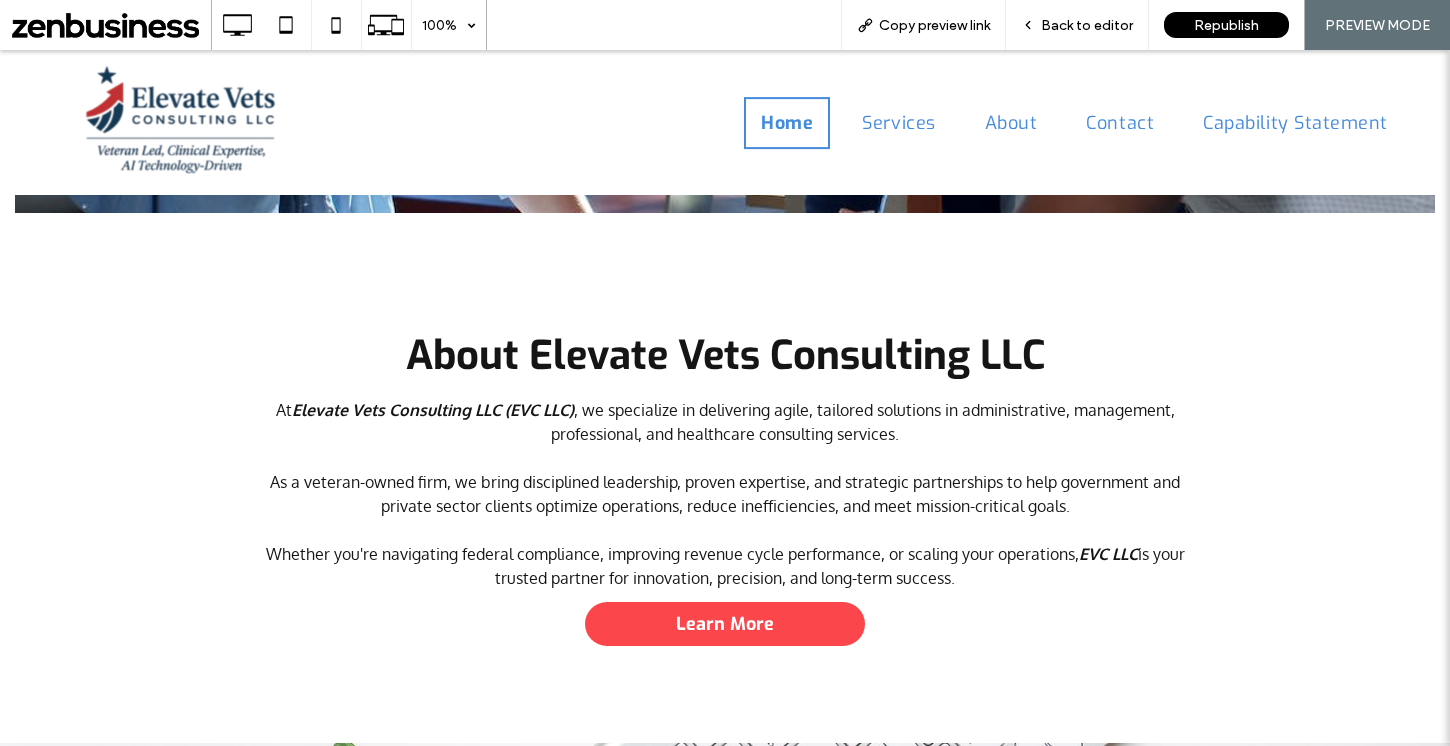 click on "Back to editor" at bounding box center (1087, 25) 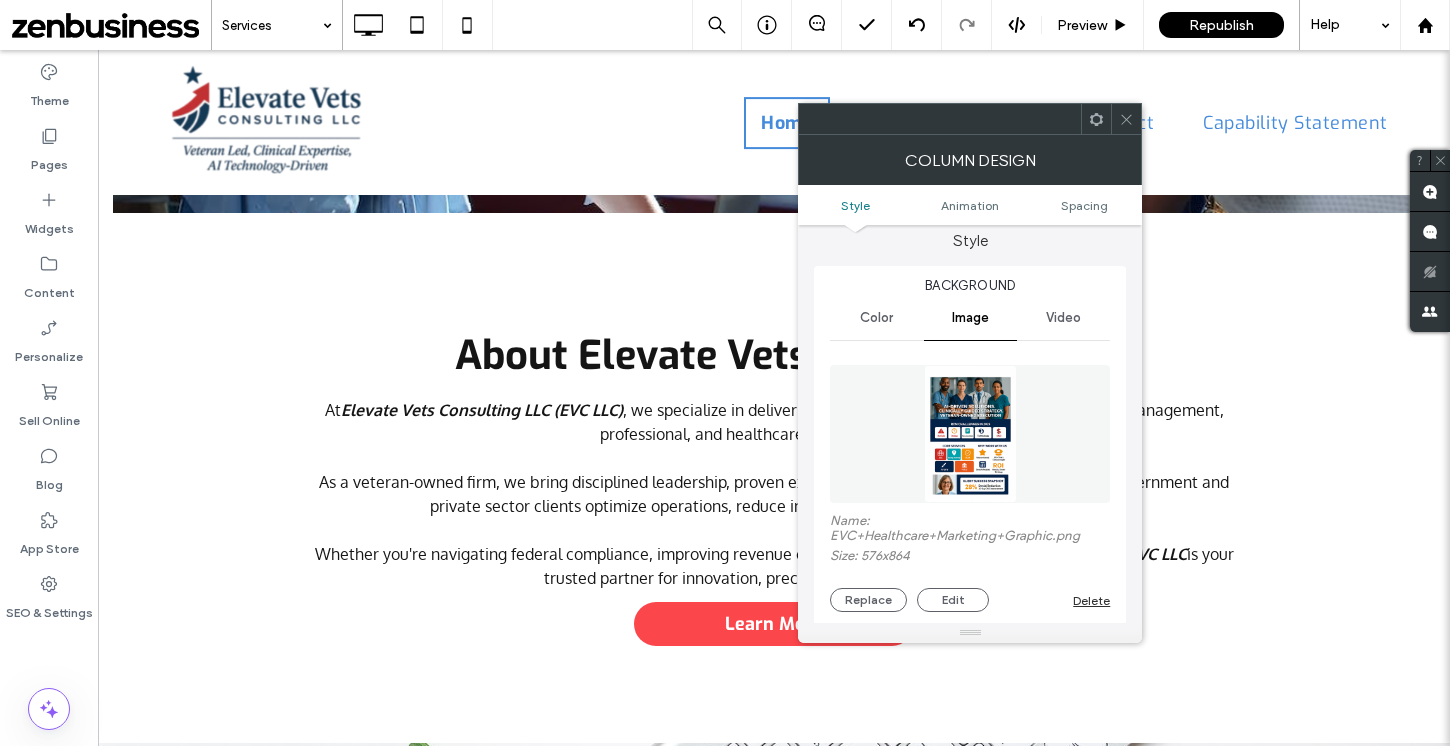 scroll, scrollTop: 14, scrollLeft: 0, axis: vertical 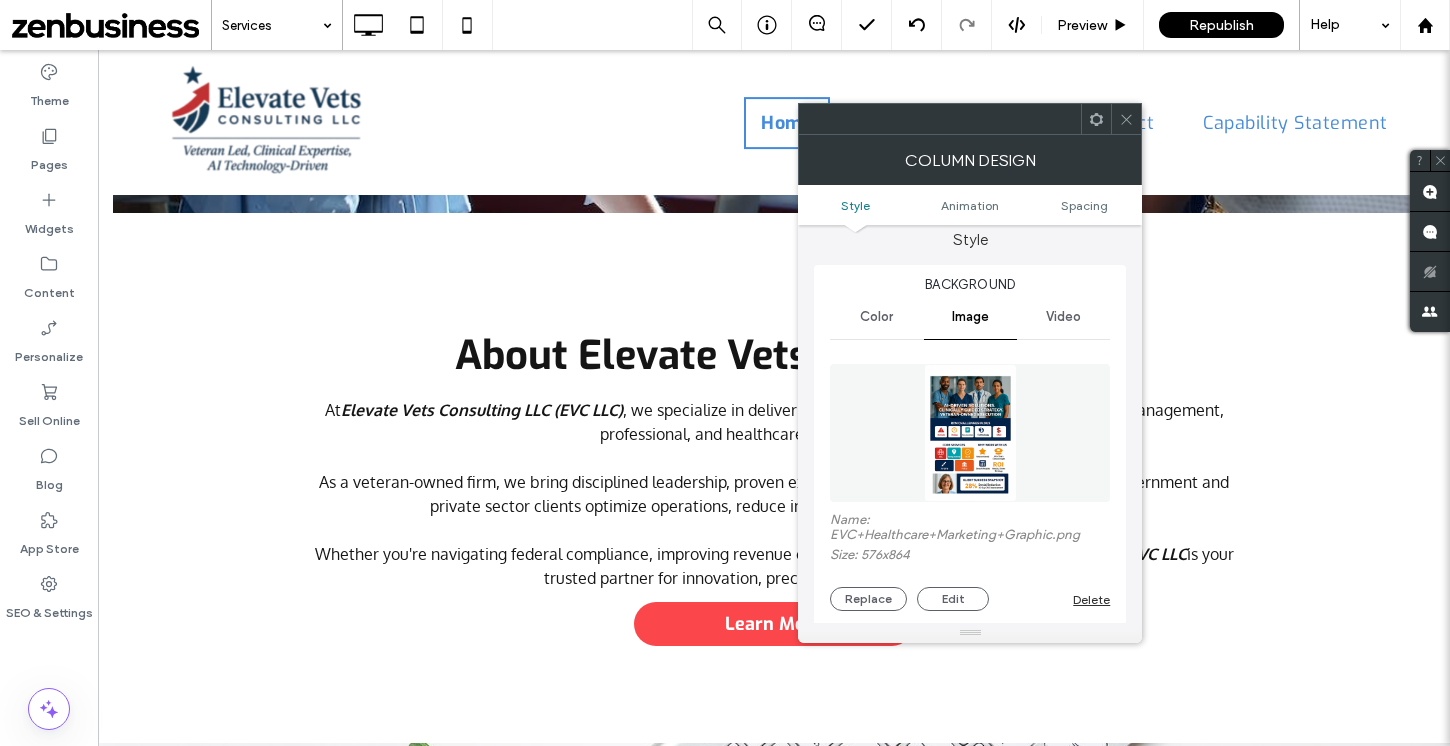 click on "Delete" at bounding box center [1091, 599] 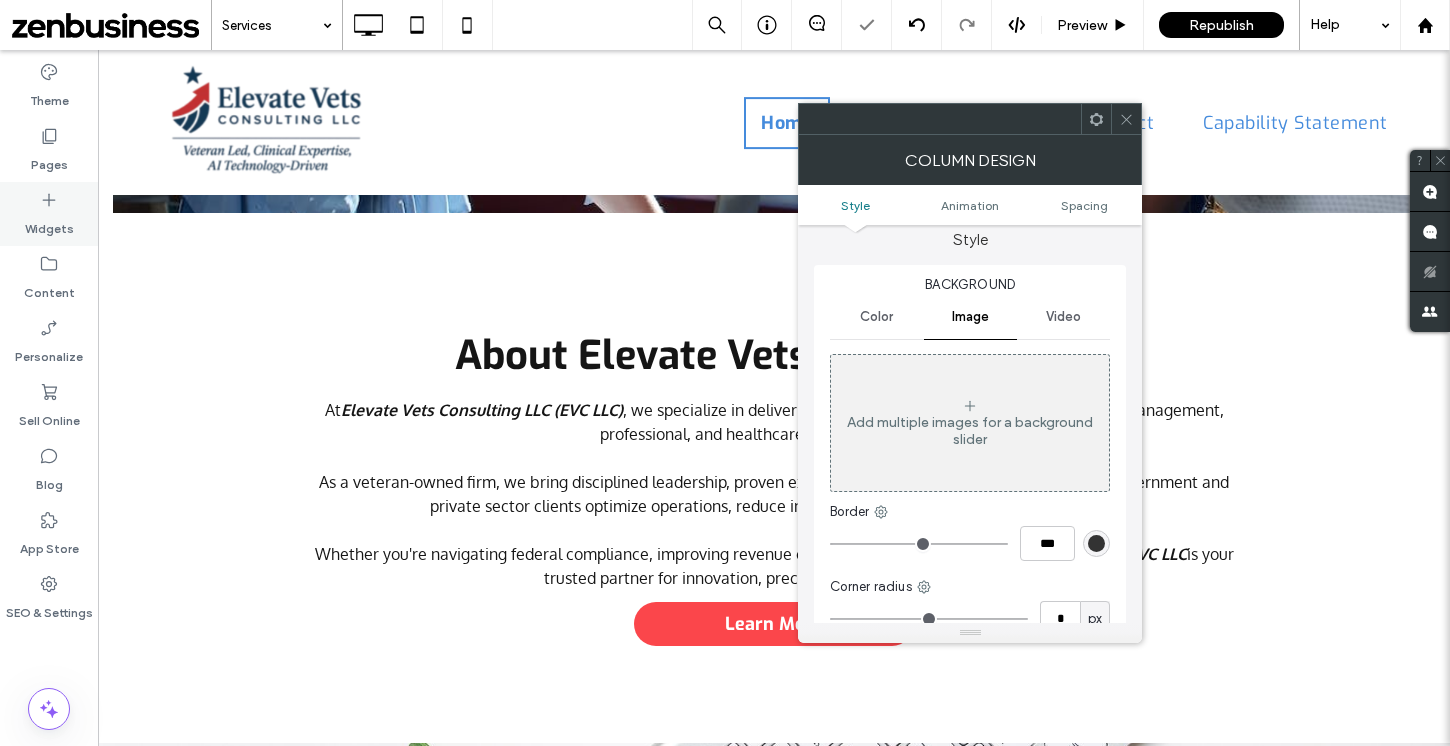 click on "Widgets" at bounding box center (49, 224) 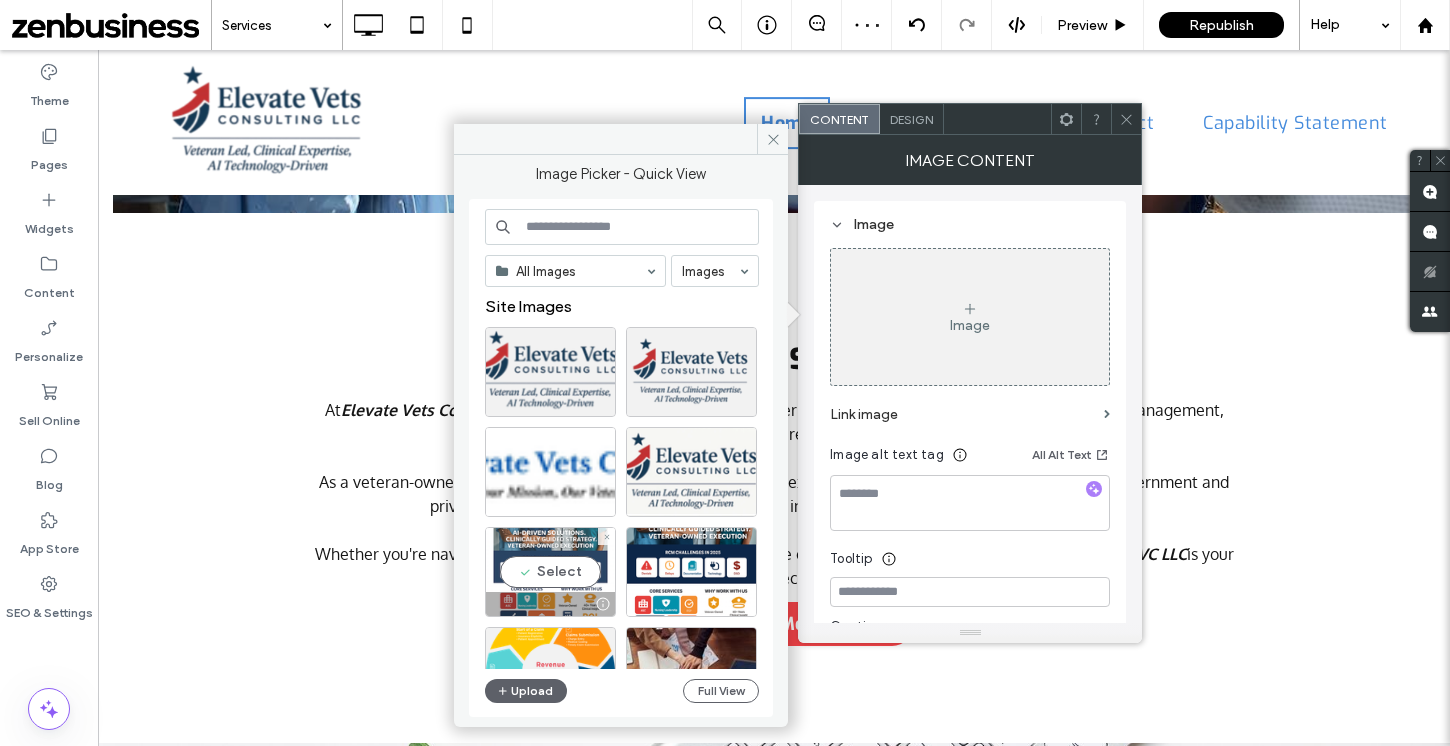 click on "Select" at bounding box center (550, 572) 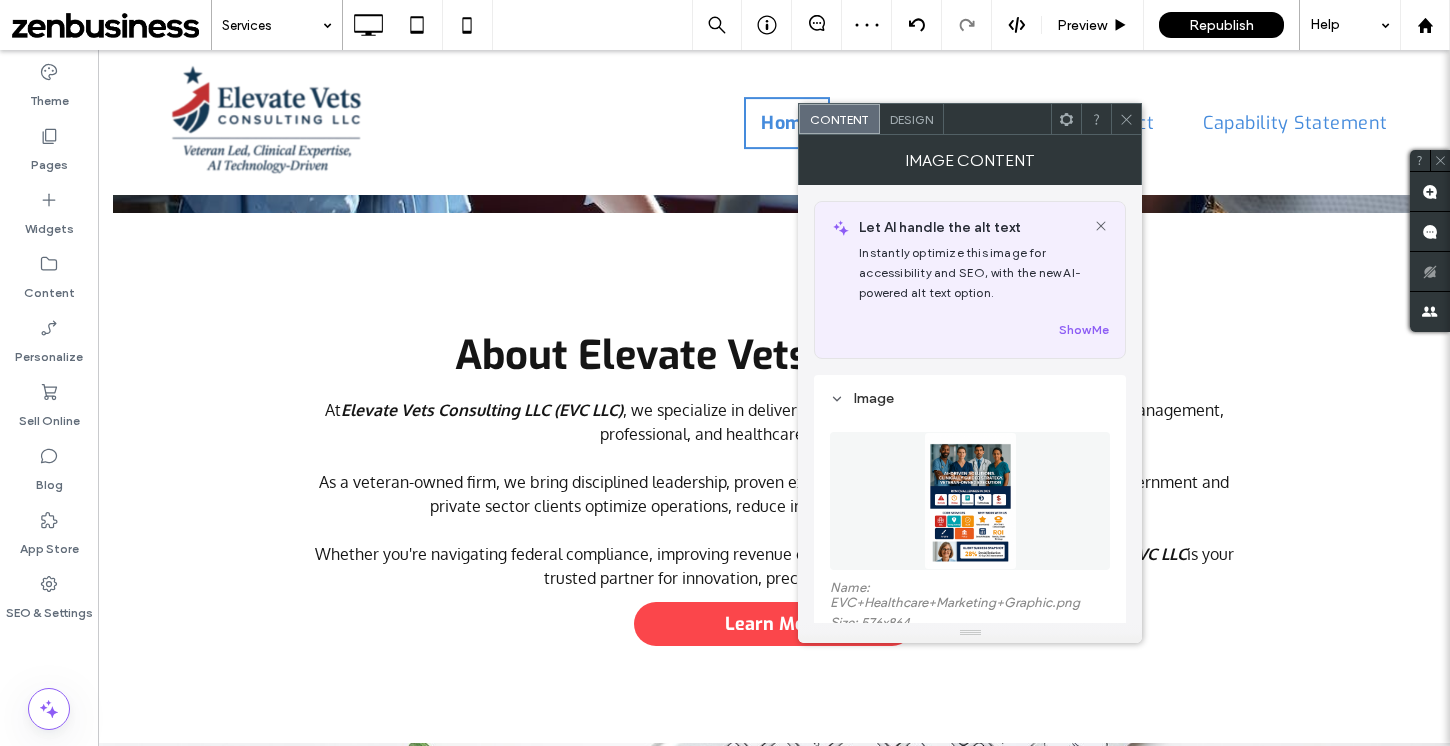 click 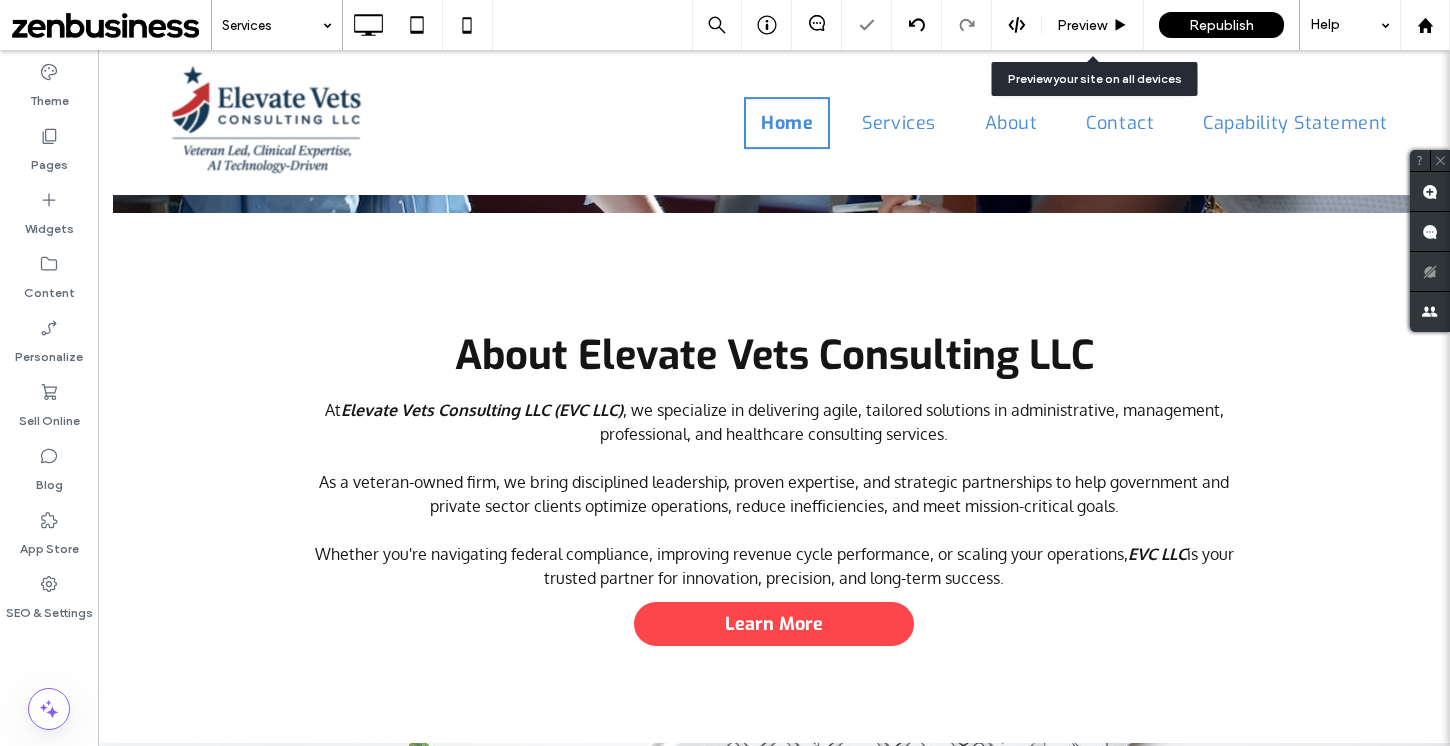 click on "Preview" at bounding box center [1082, 25] 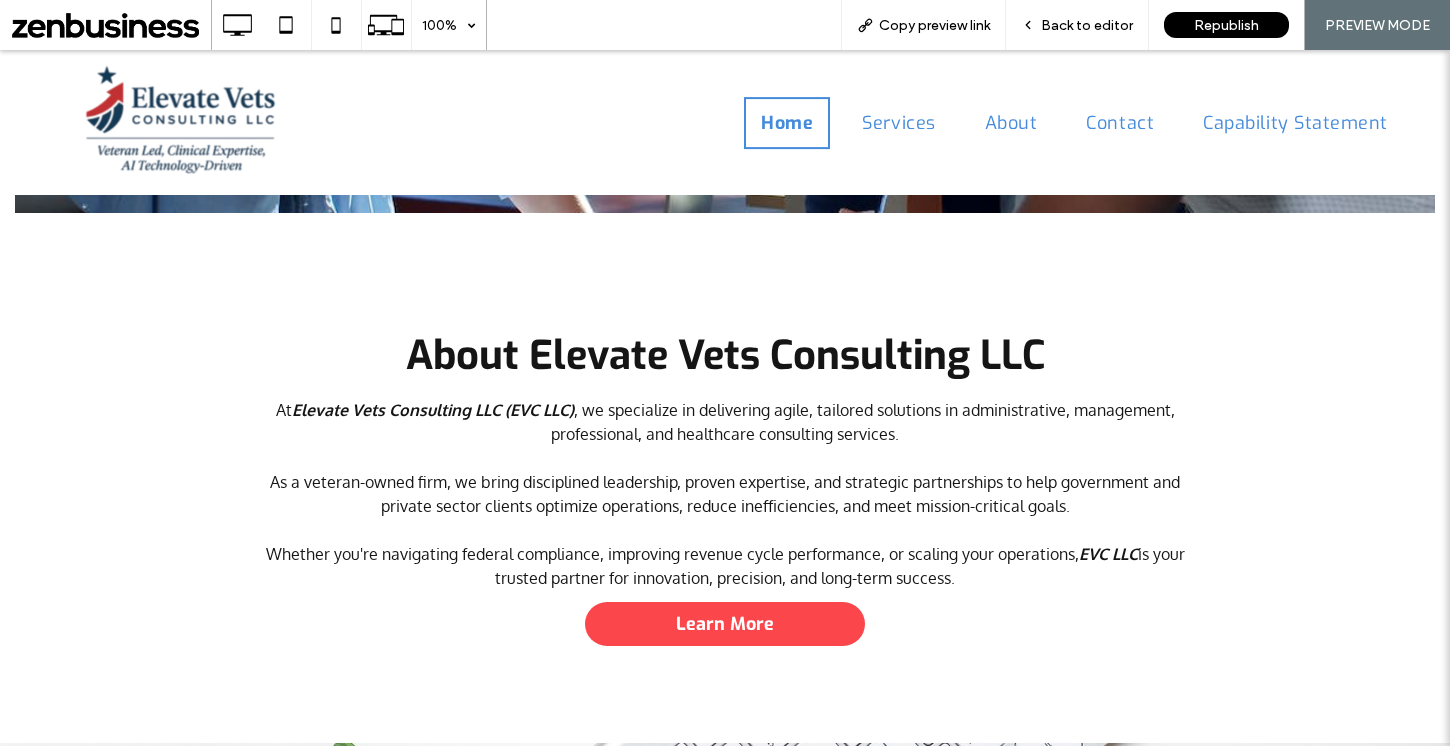 click on "Back to editor" at bounding box center [1077, 25] 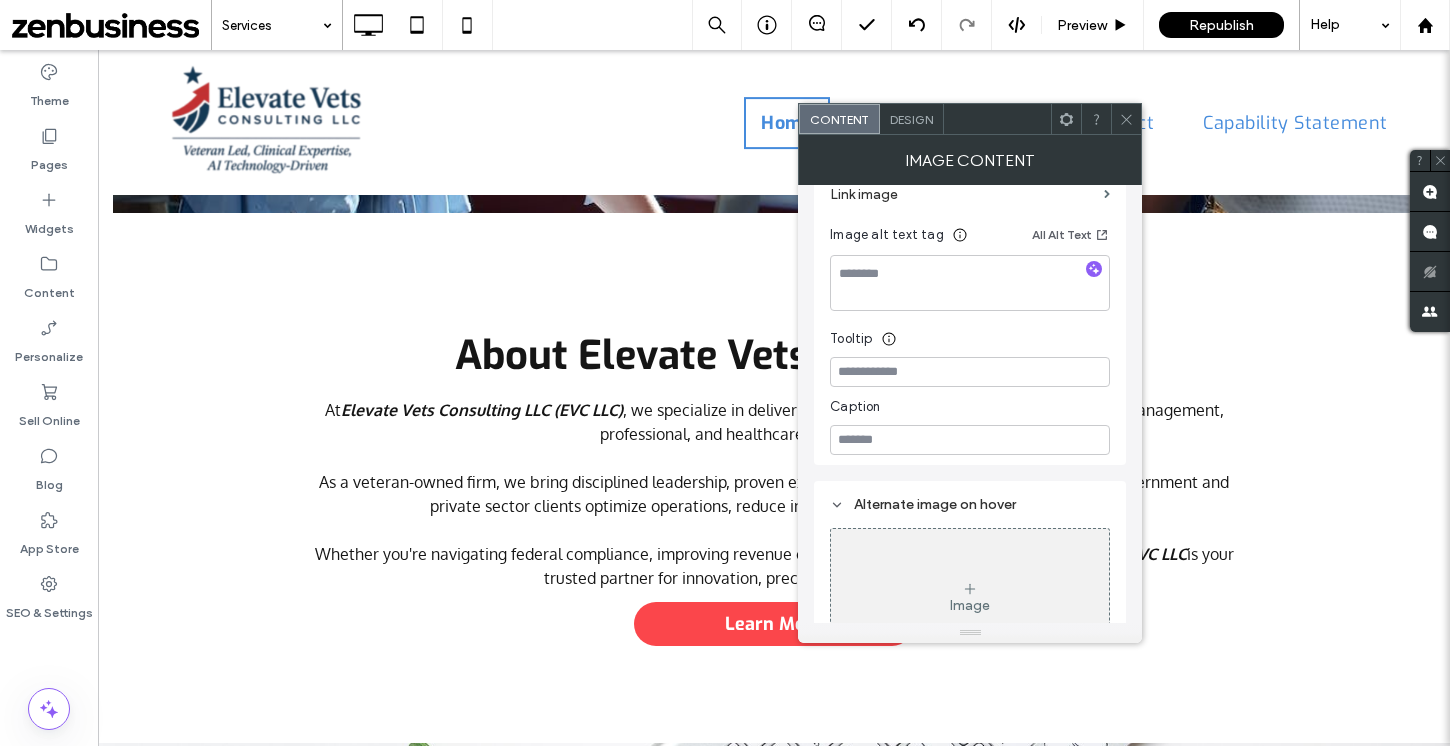 scroll, scrollTop: 541, scrollLeft: 0, axis: vertical 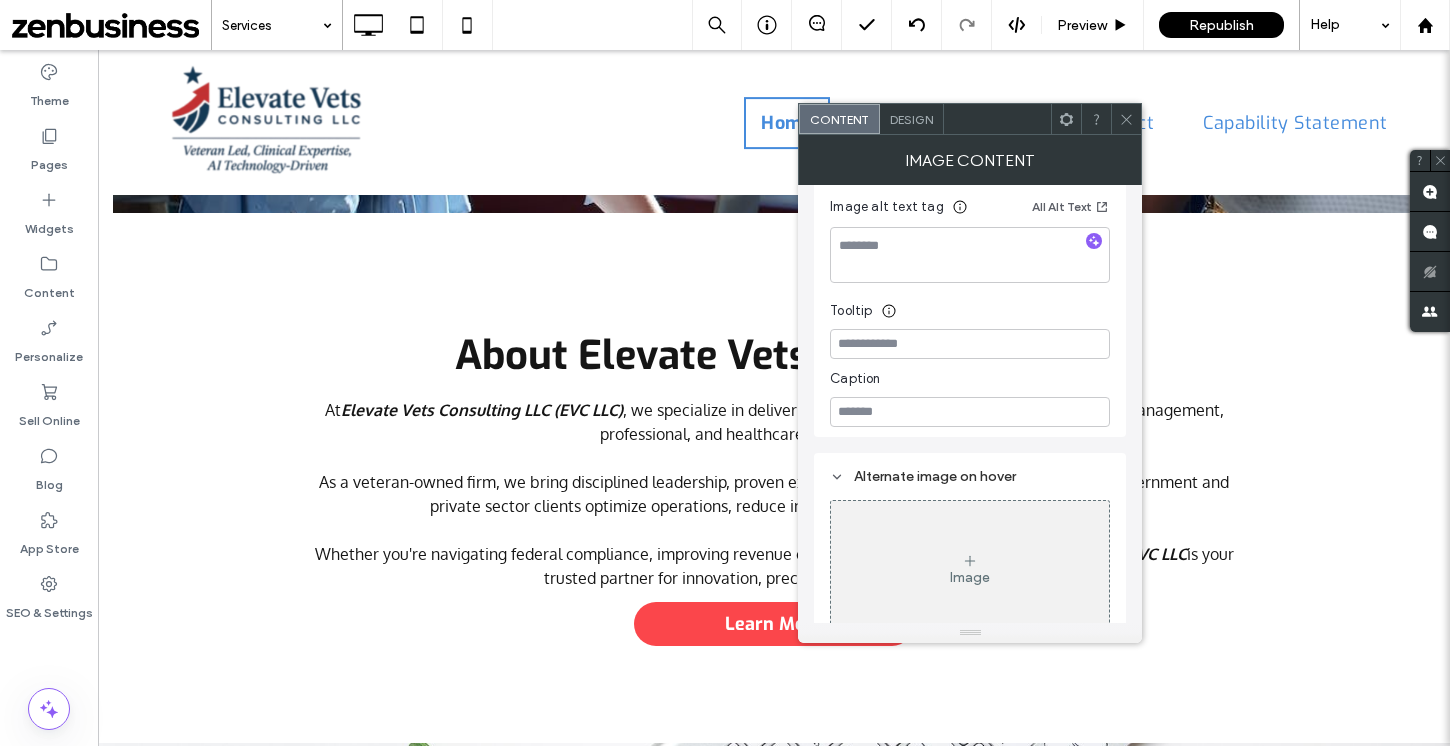 click at bounding box center (1126, 119) 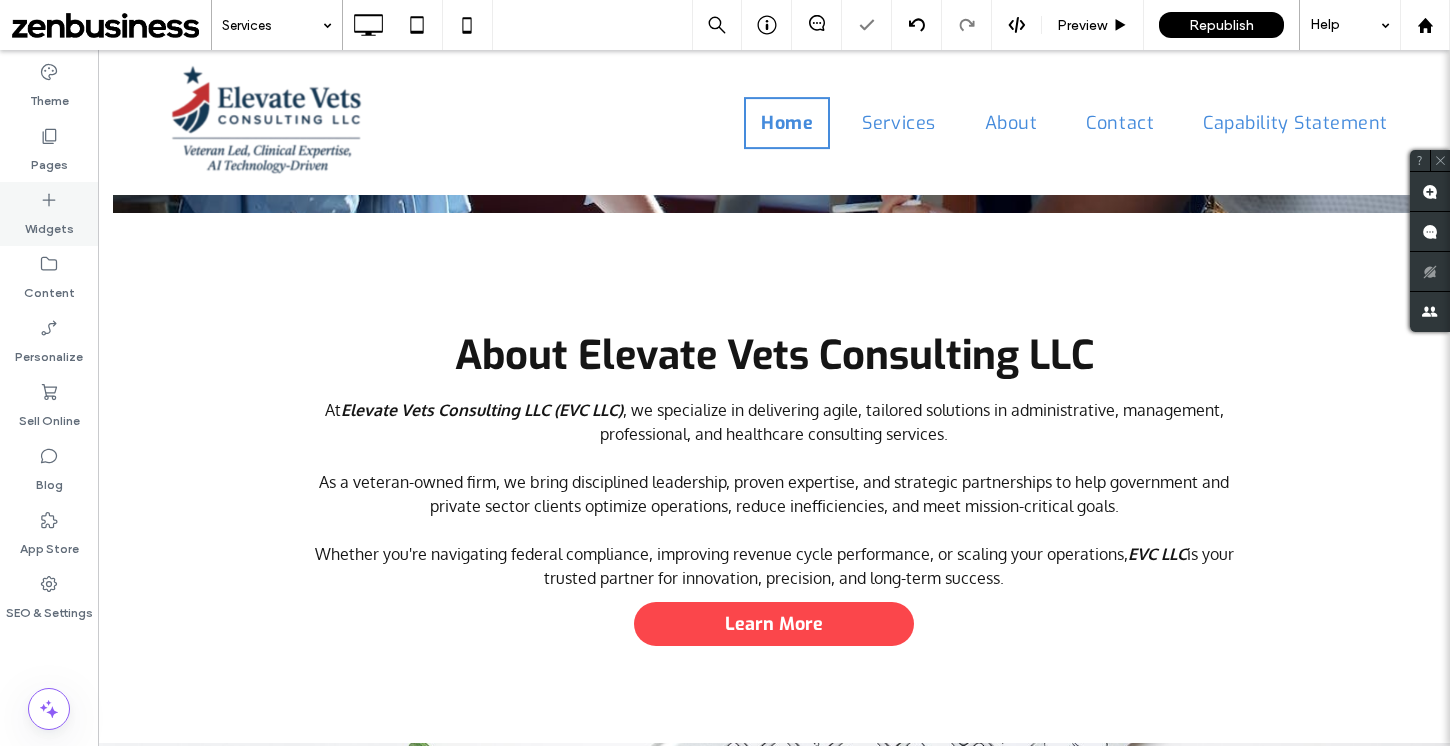 click 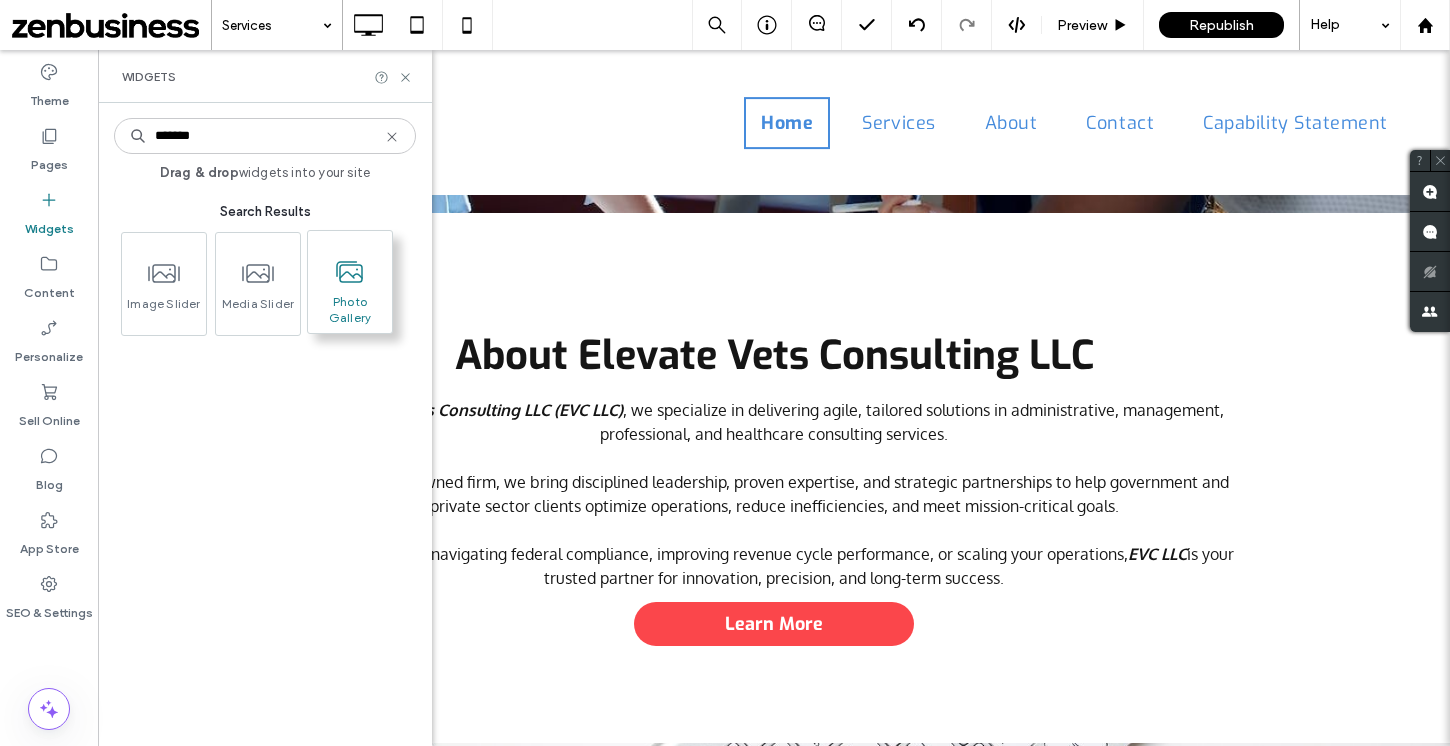 type on "*******" 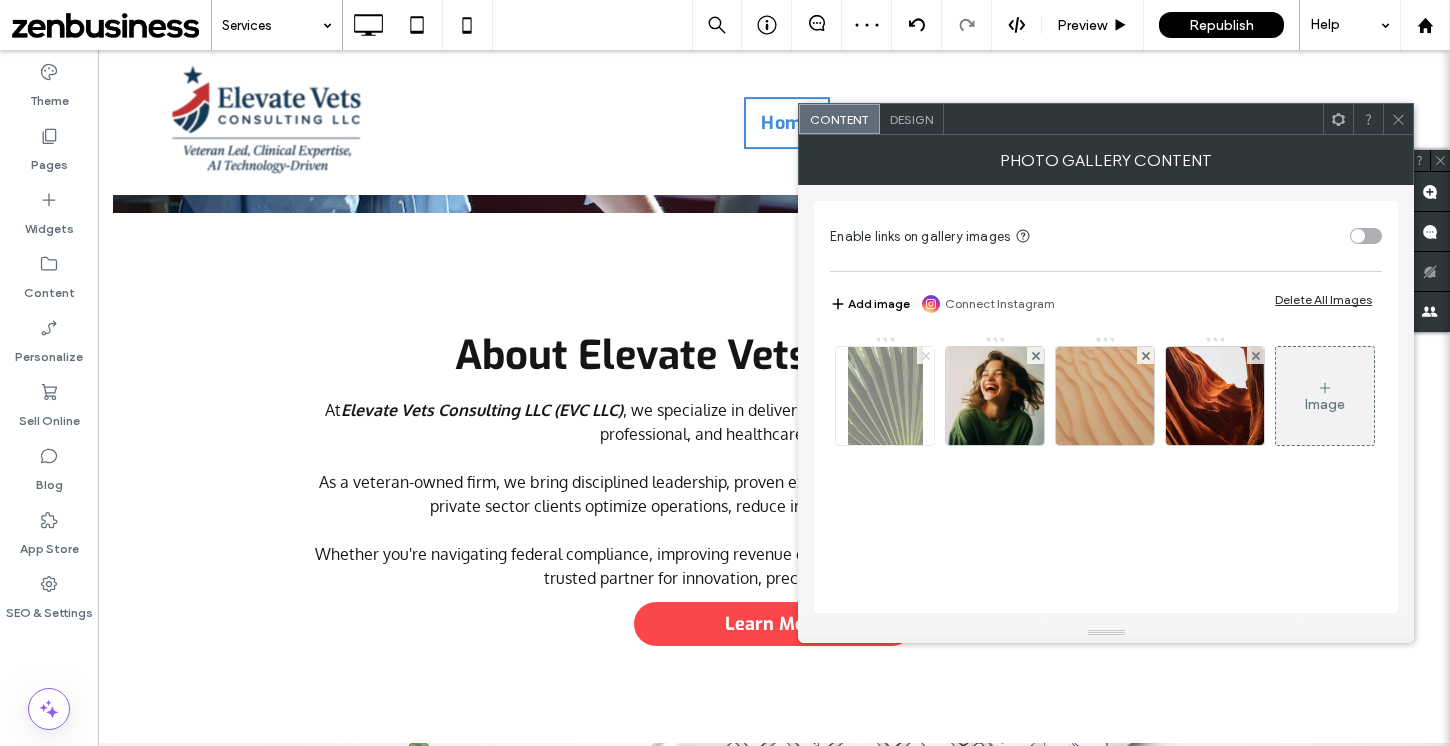 click 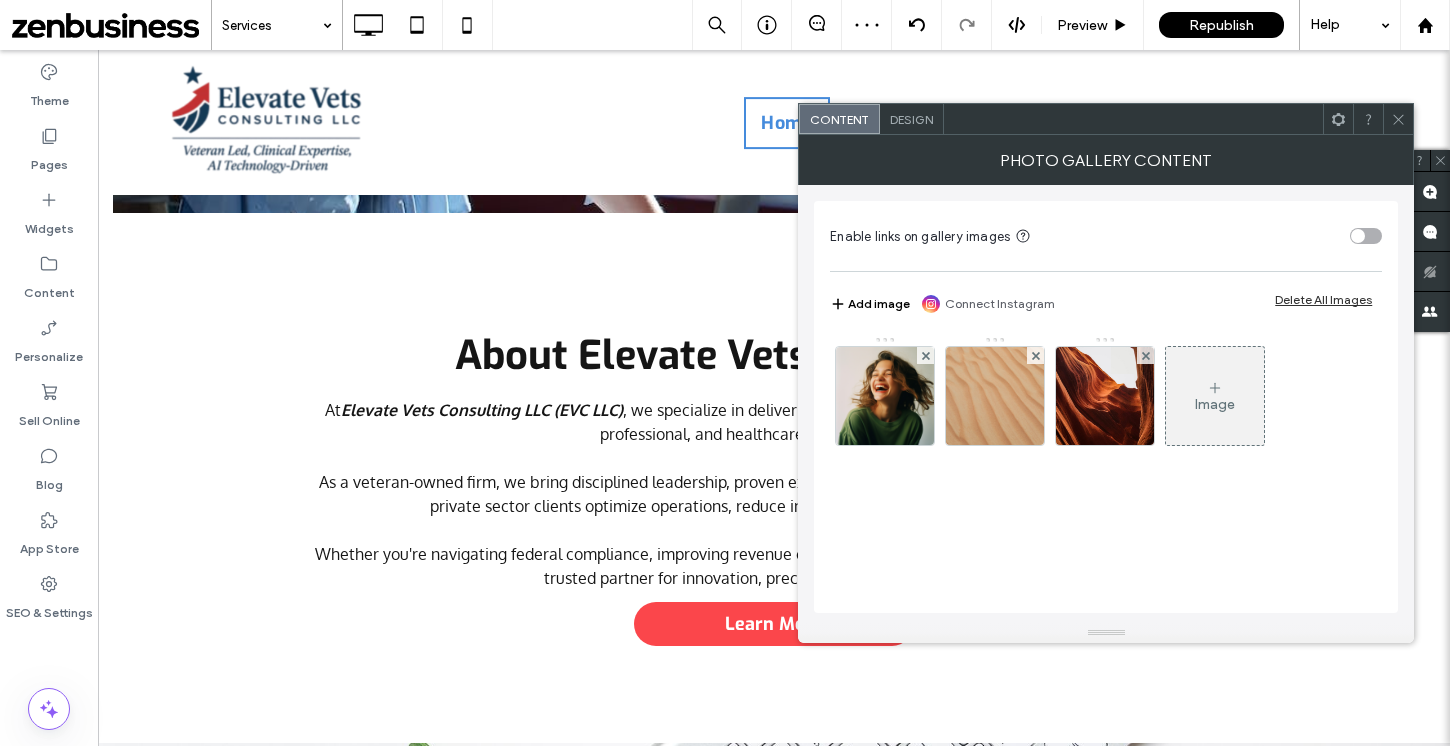 click 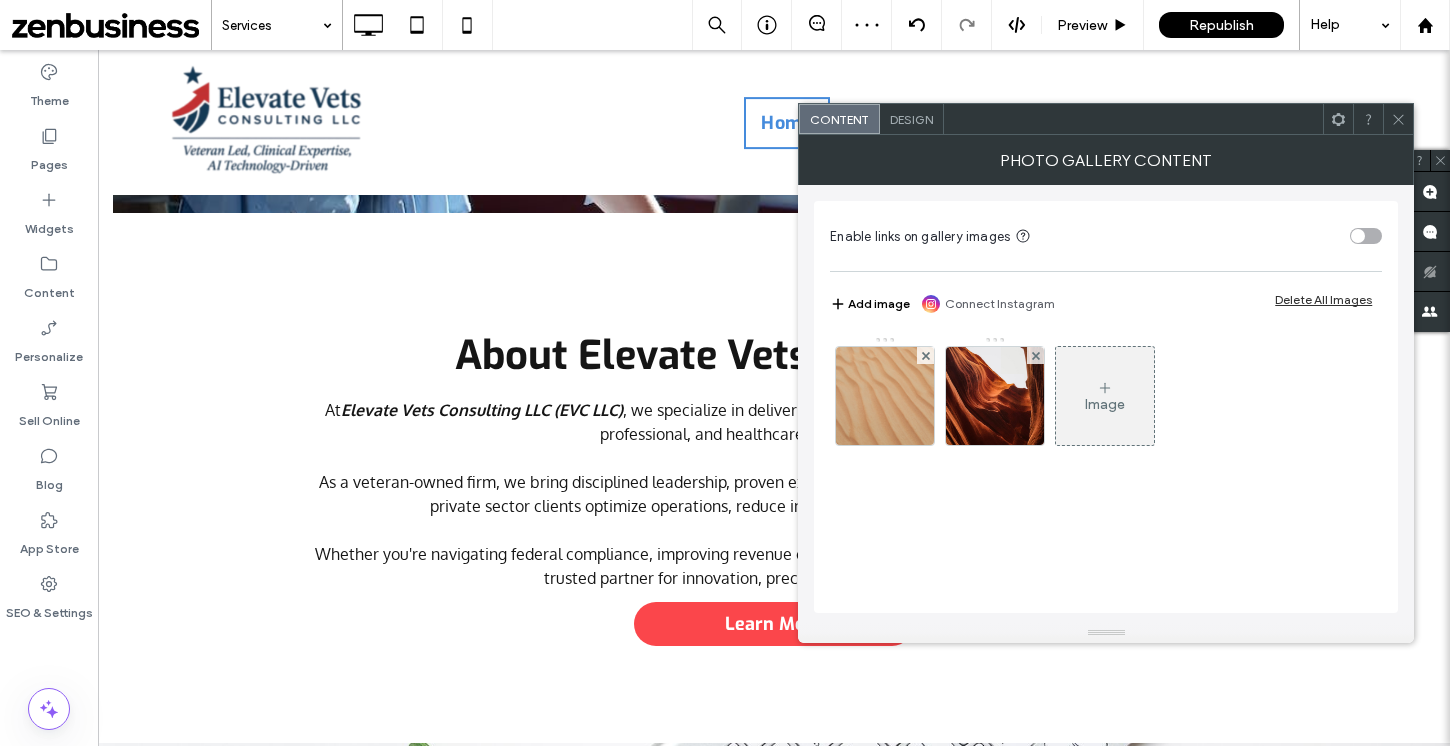 click 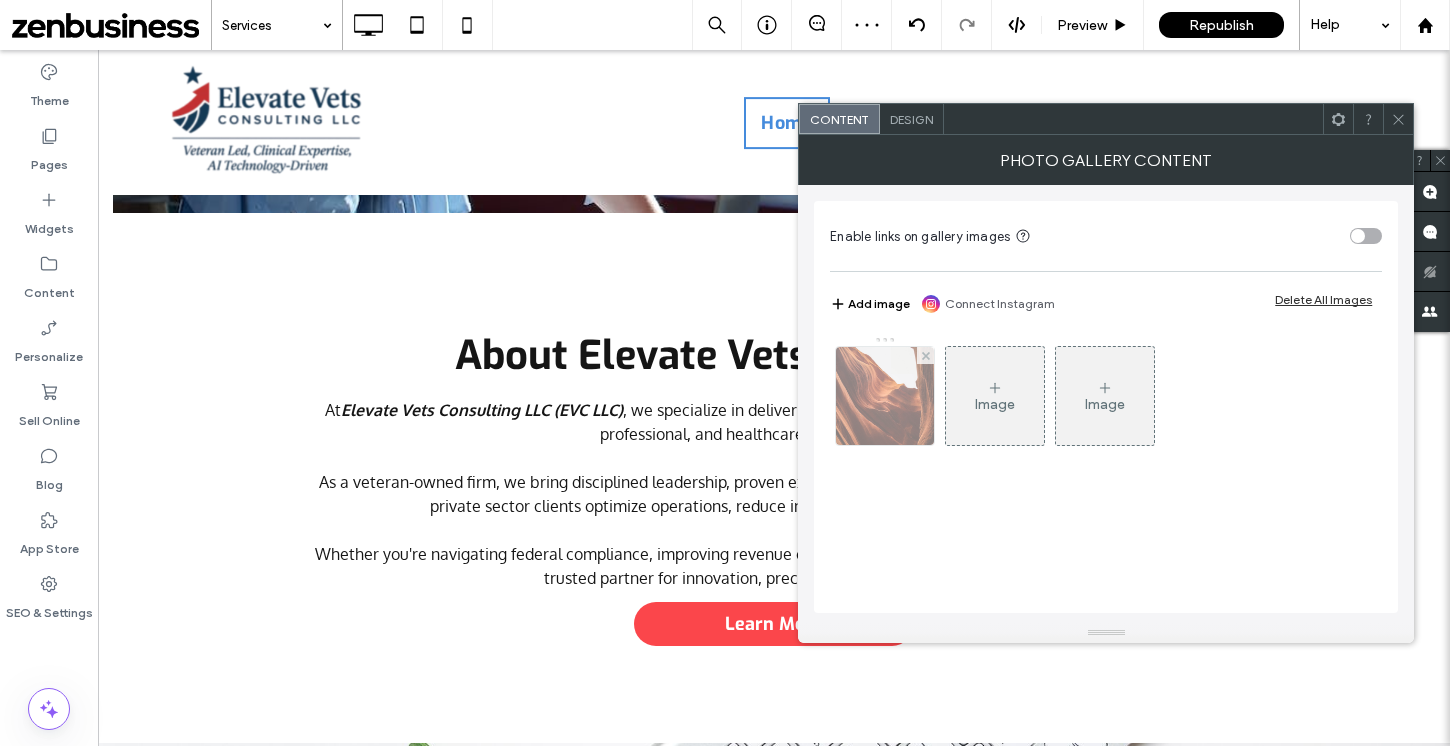 click at bounding box center [885, 396] 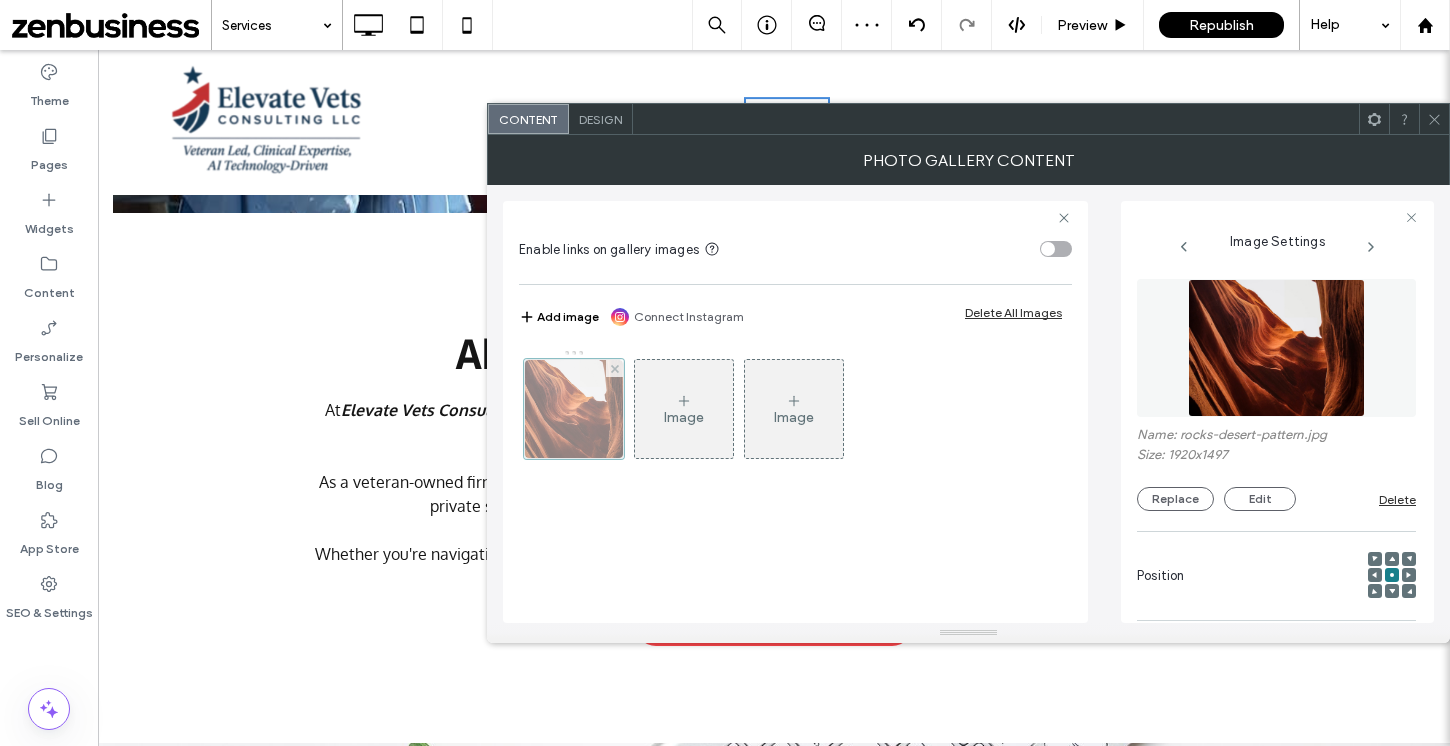 scroll, scrollTop: 0, scrollLeft: 0, axis: both 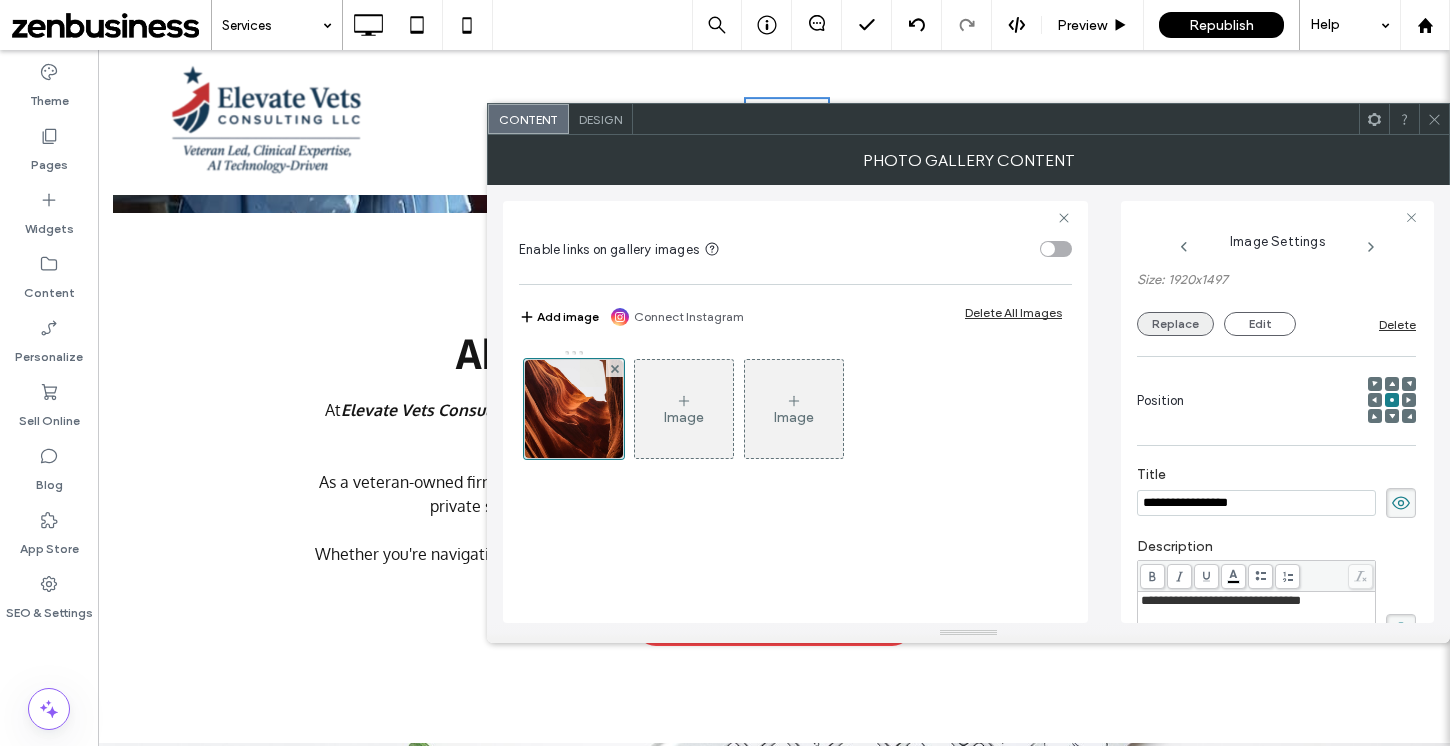click on "Replace" at bounding box center [1175, 324] 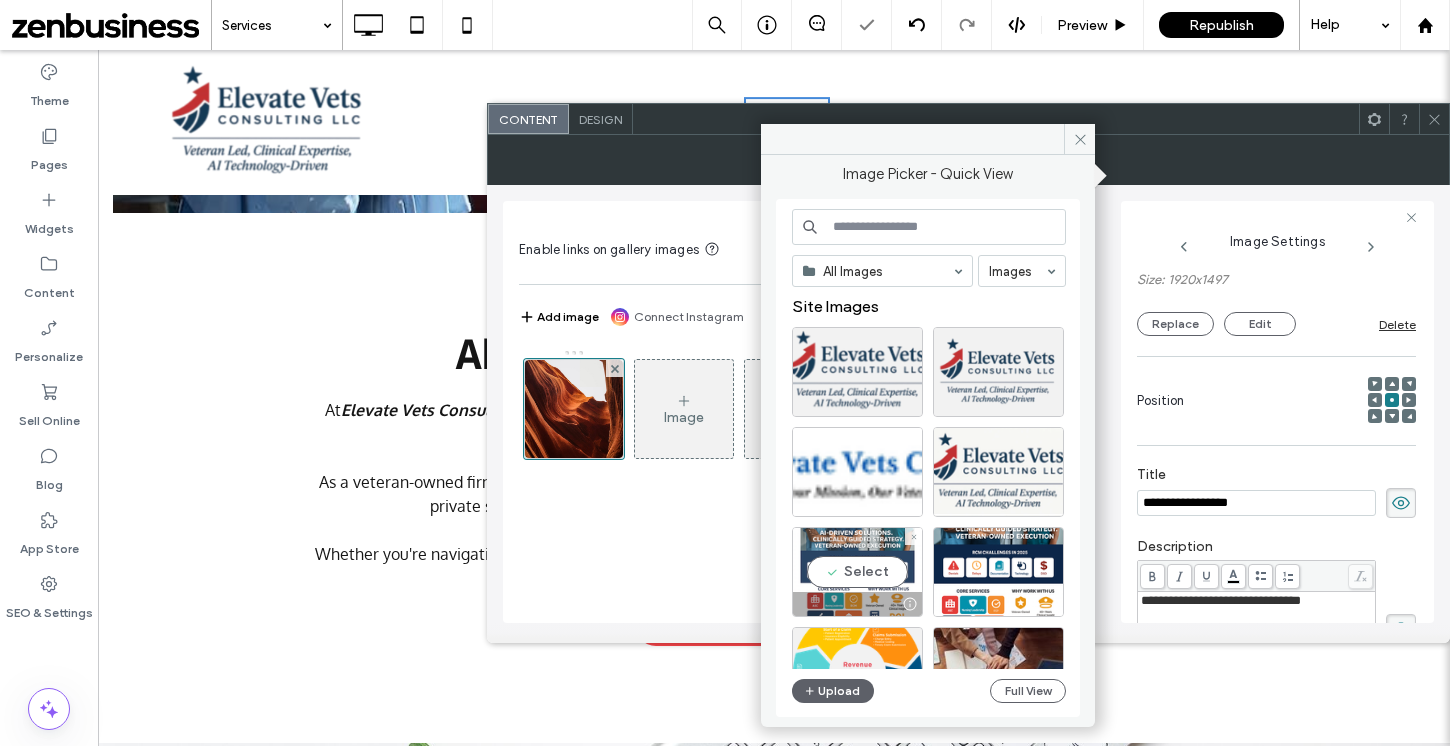 click on "Select" at bounding box center (857, 572) 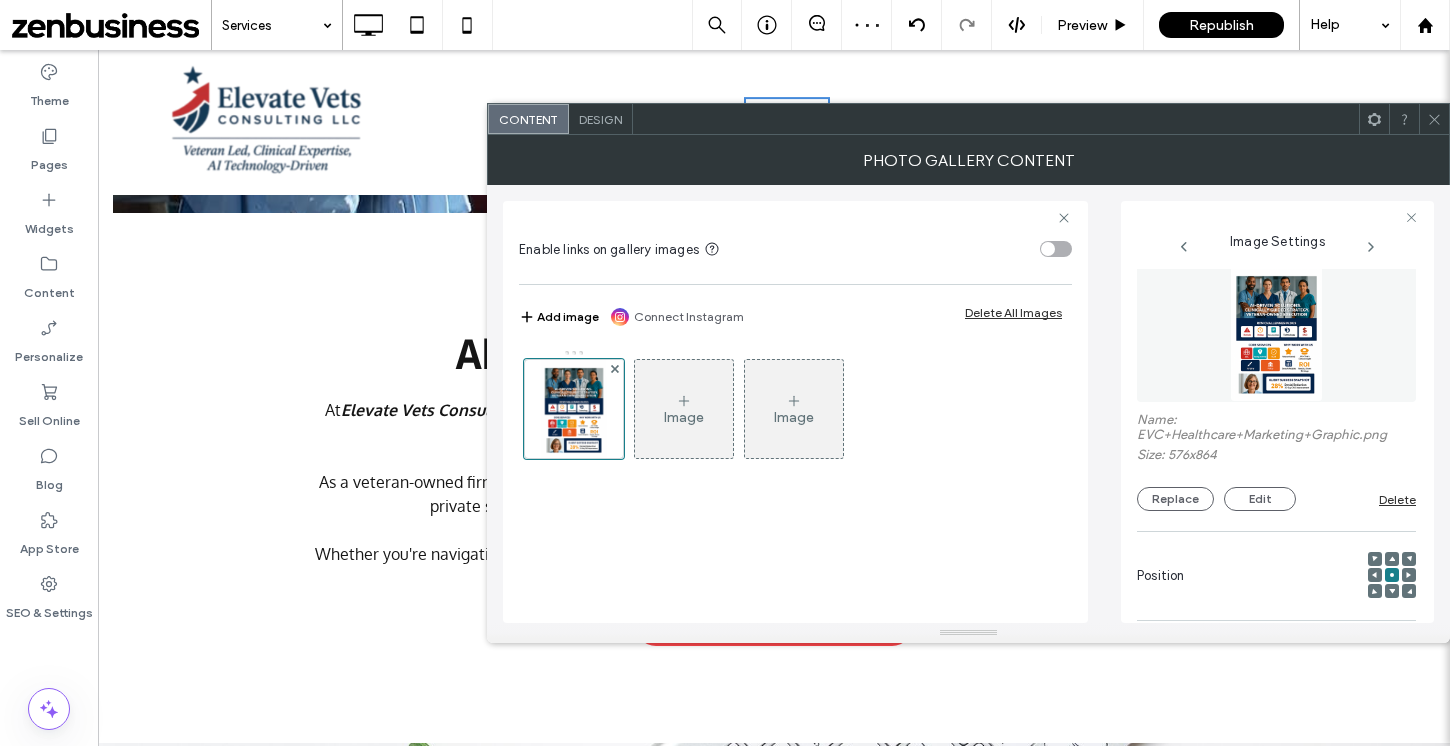 scroll, scrollTop: 0, scrollLeft: 0, axis: both 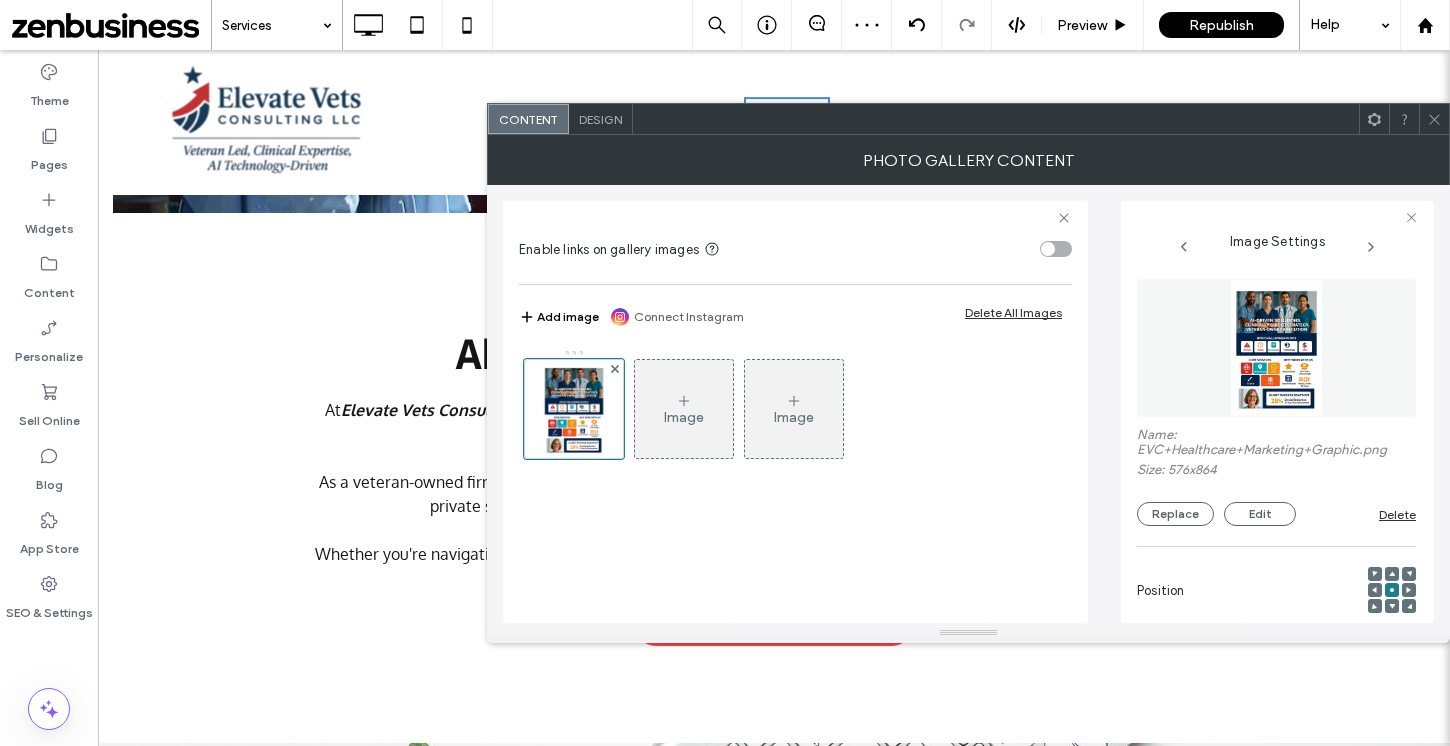 click on "Design" at bounding box center (600, 119) 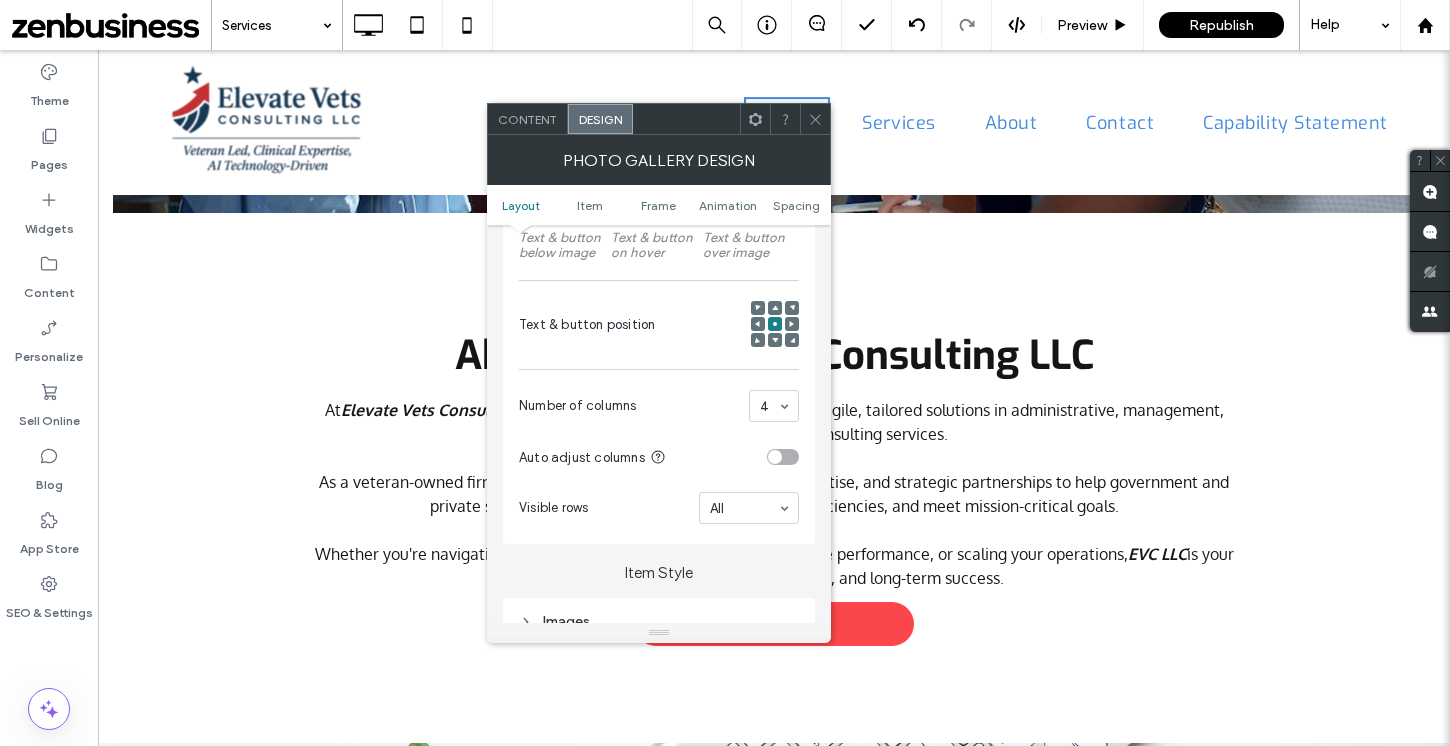 scroll, scrollTop: 393, scrollLeft: 0, axis: vertical 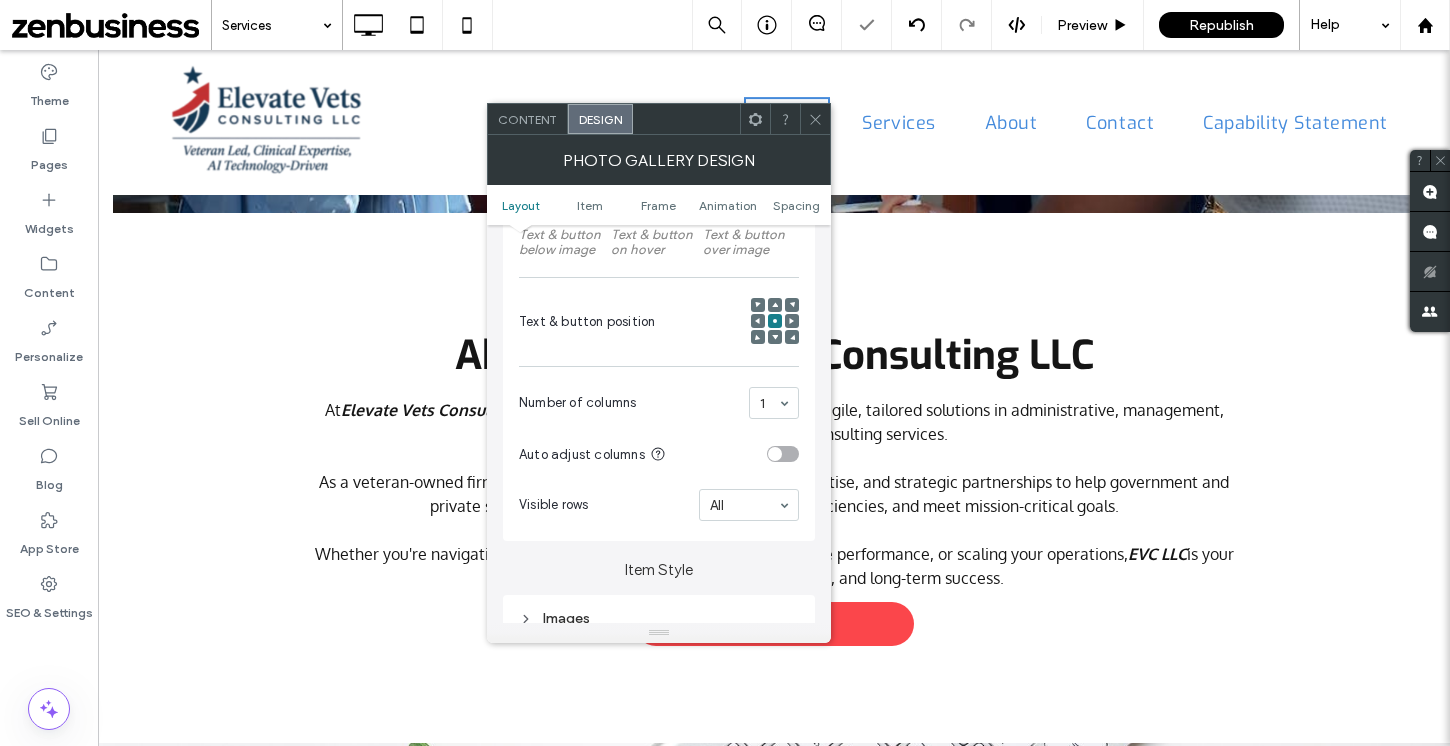 click on "Content" at bounding box center (527, 119) 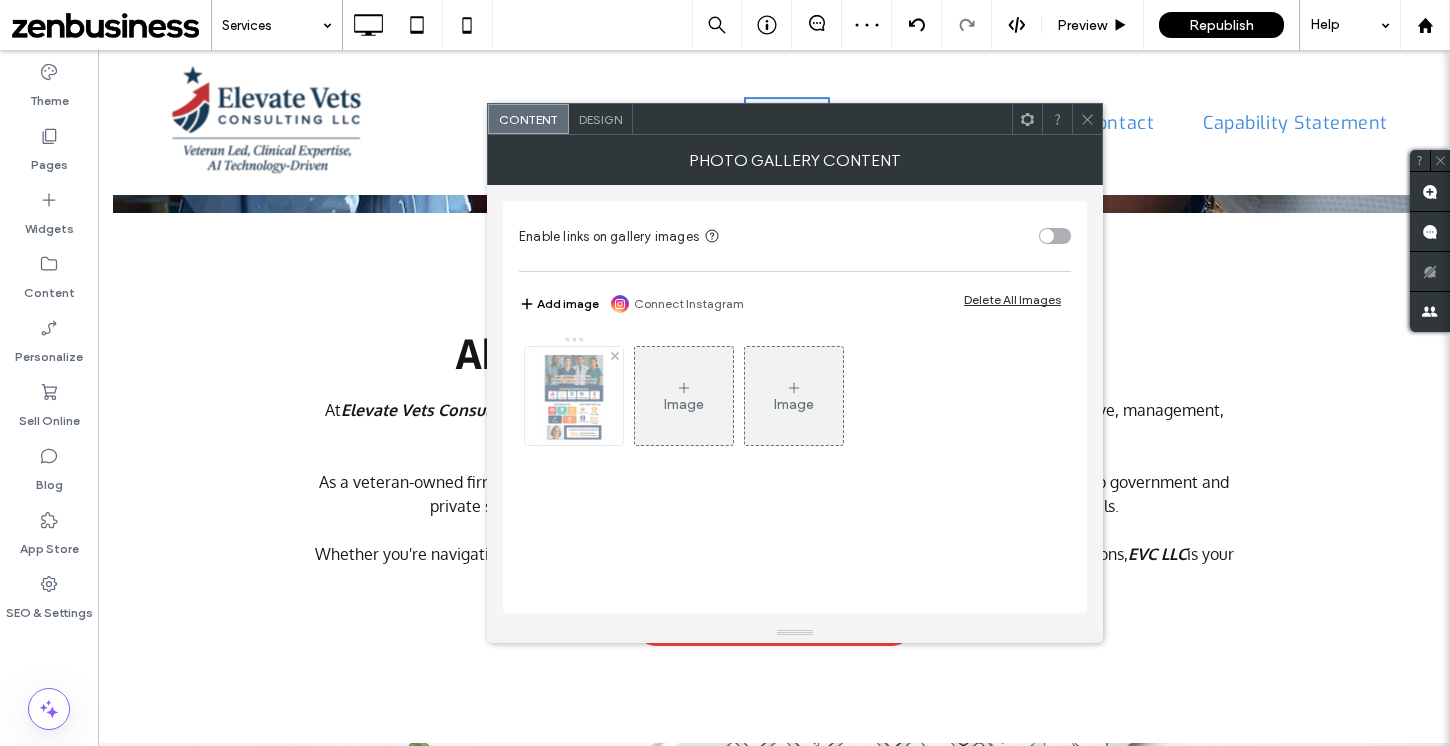 click at bounding box center [573, 396] 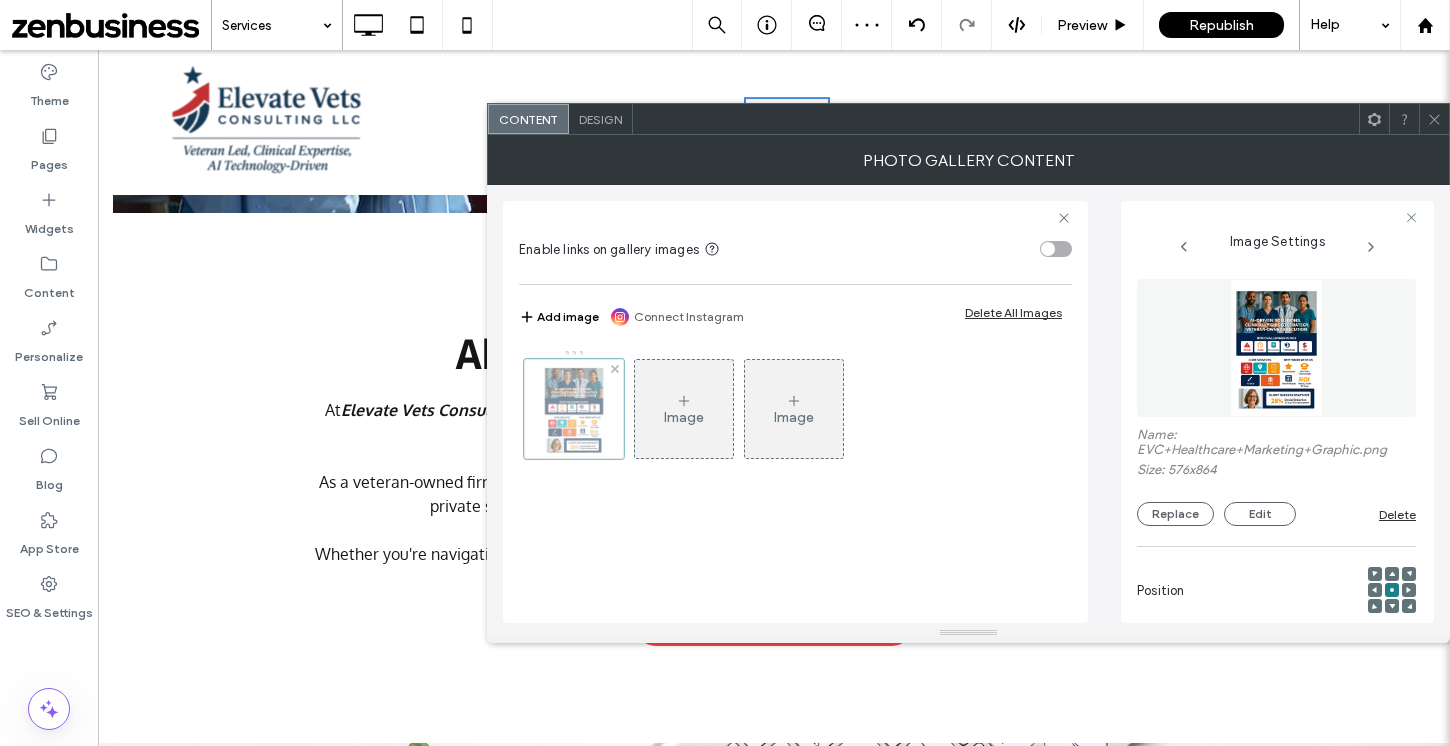 scroll, scrollTop: 0, scrollLeft: 0, axis: both 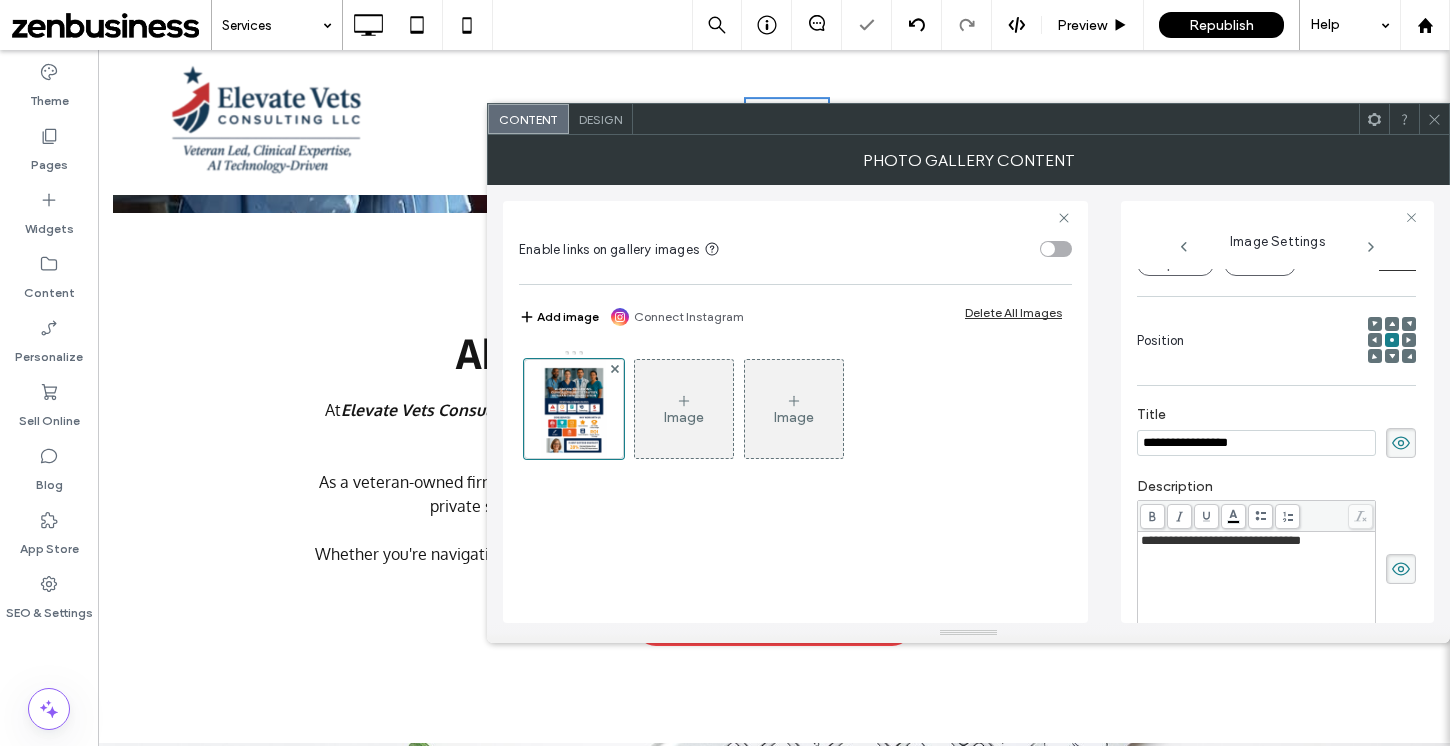 click 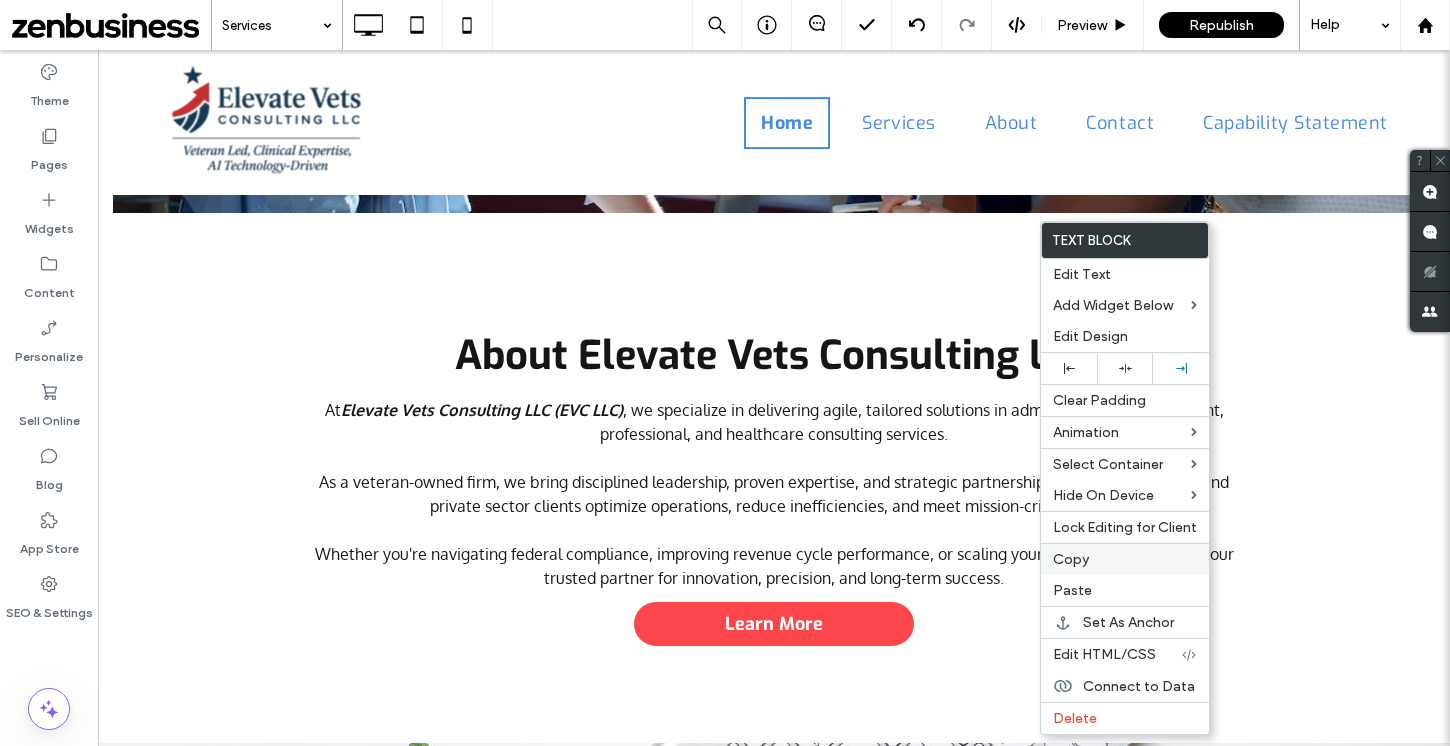 click on "Copy" at bounding box center [1125, 559] 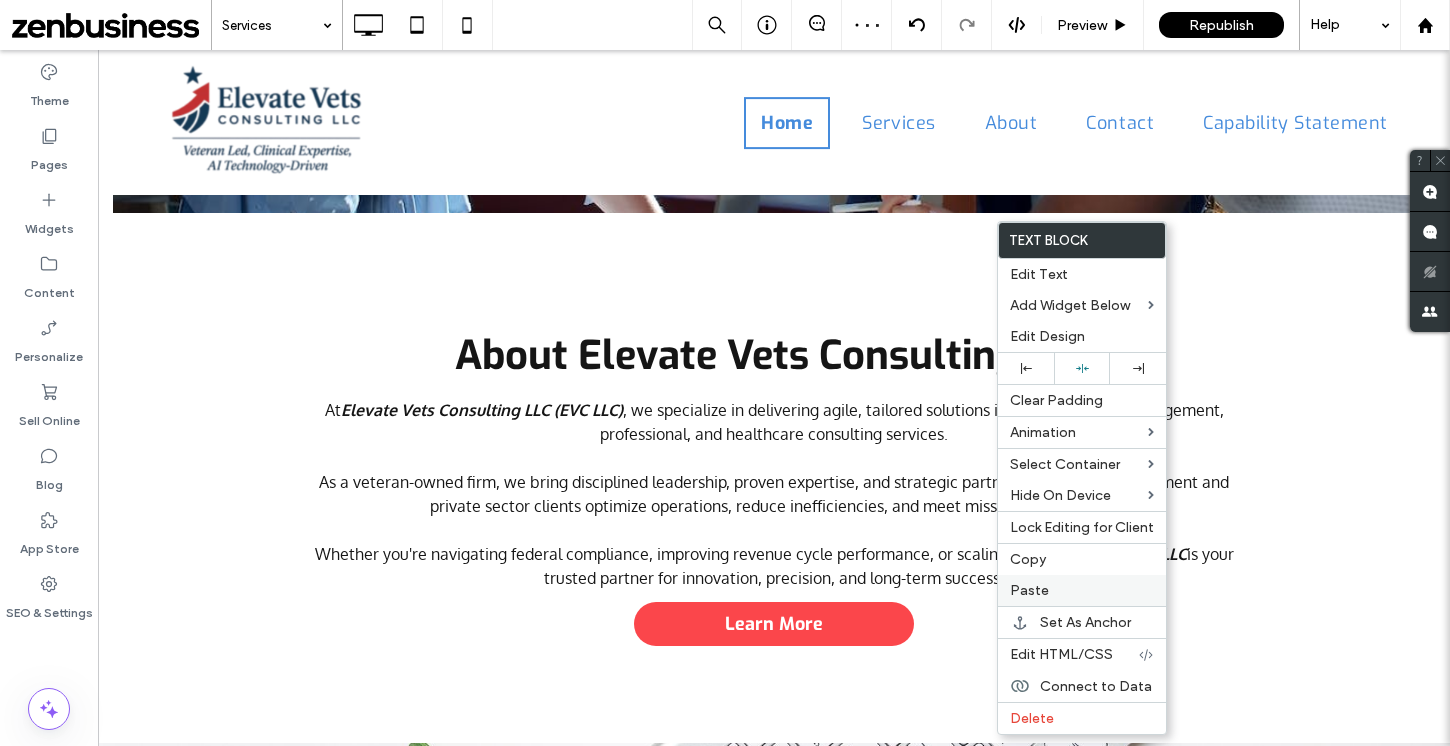 click on "Paste" at bounding box center [1029, 590] 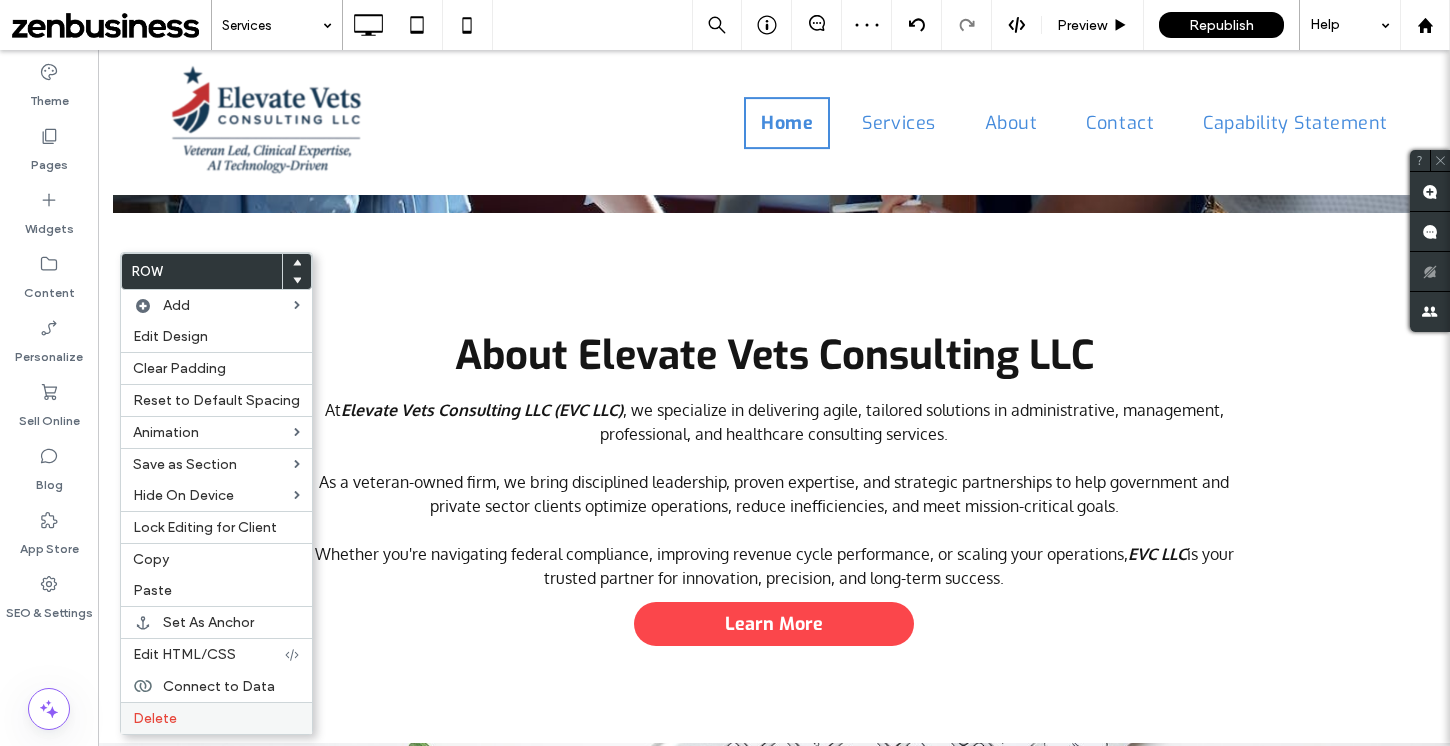 click on "Delete" at bounding box center [155, 718] 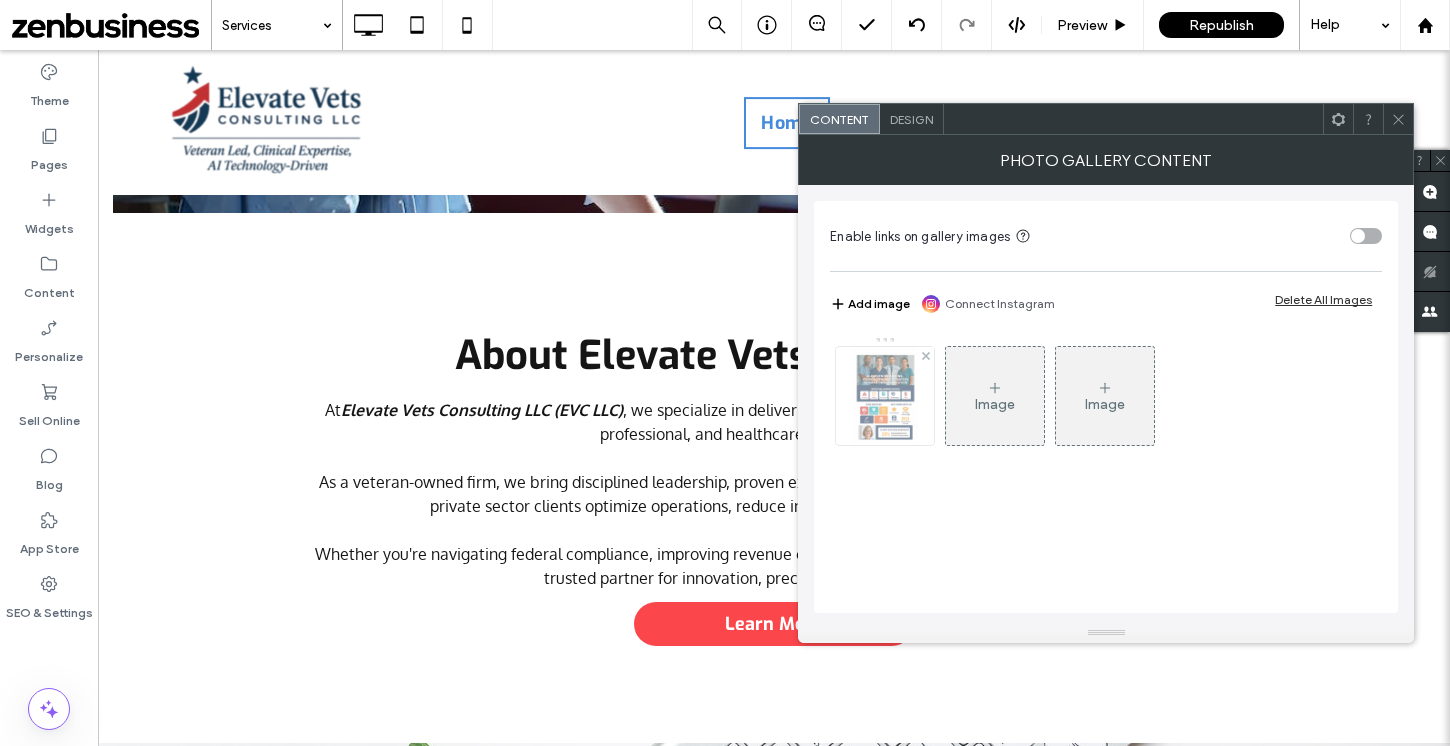 click at bounding box center (885, 396) 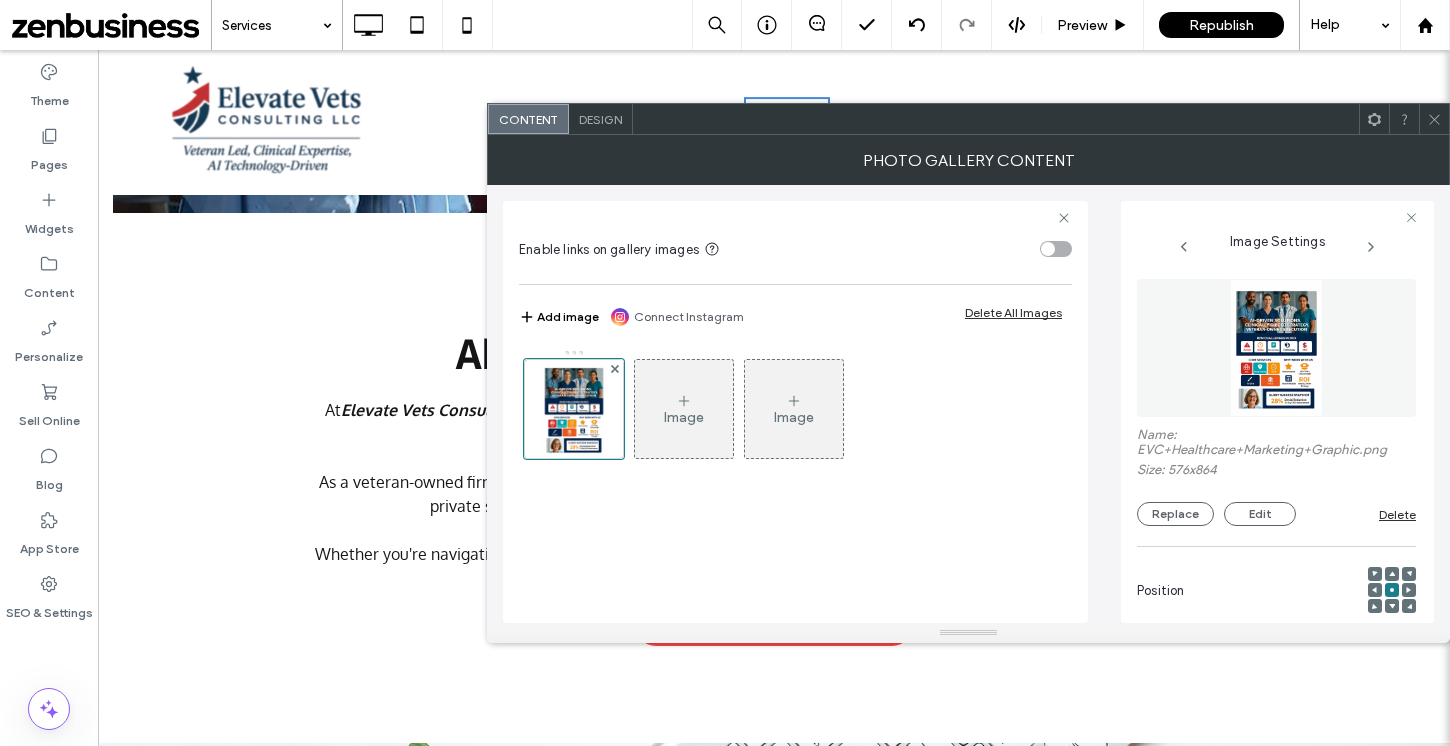scroll, scrollTop: 0, scrollLeft: 10, axis: horizontal 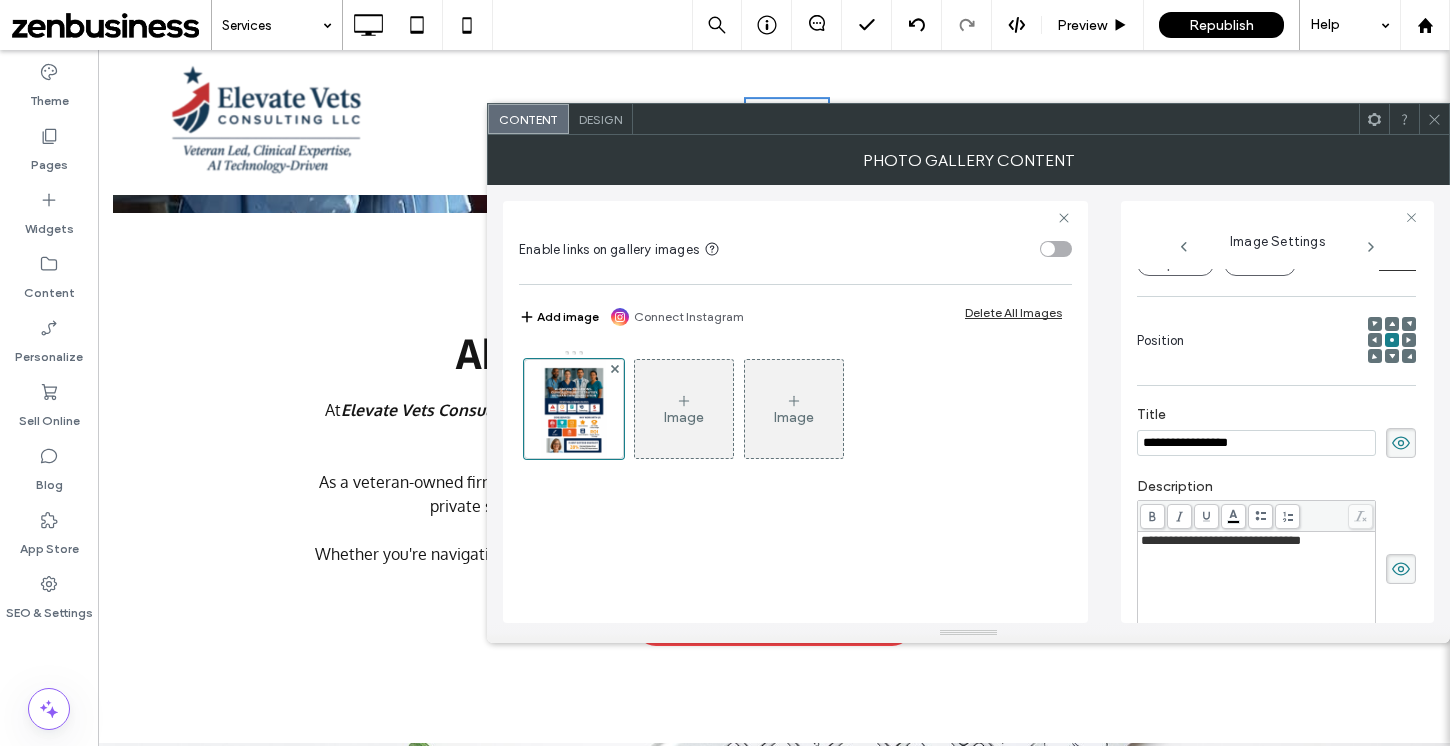 click 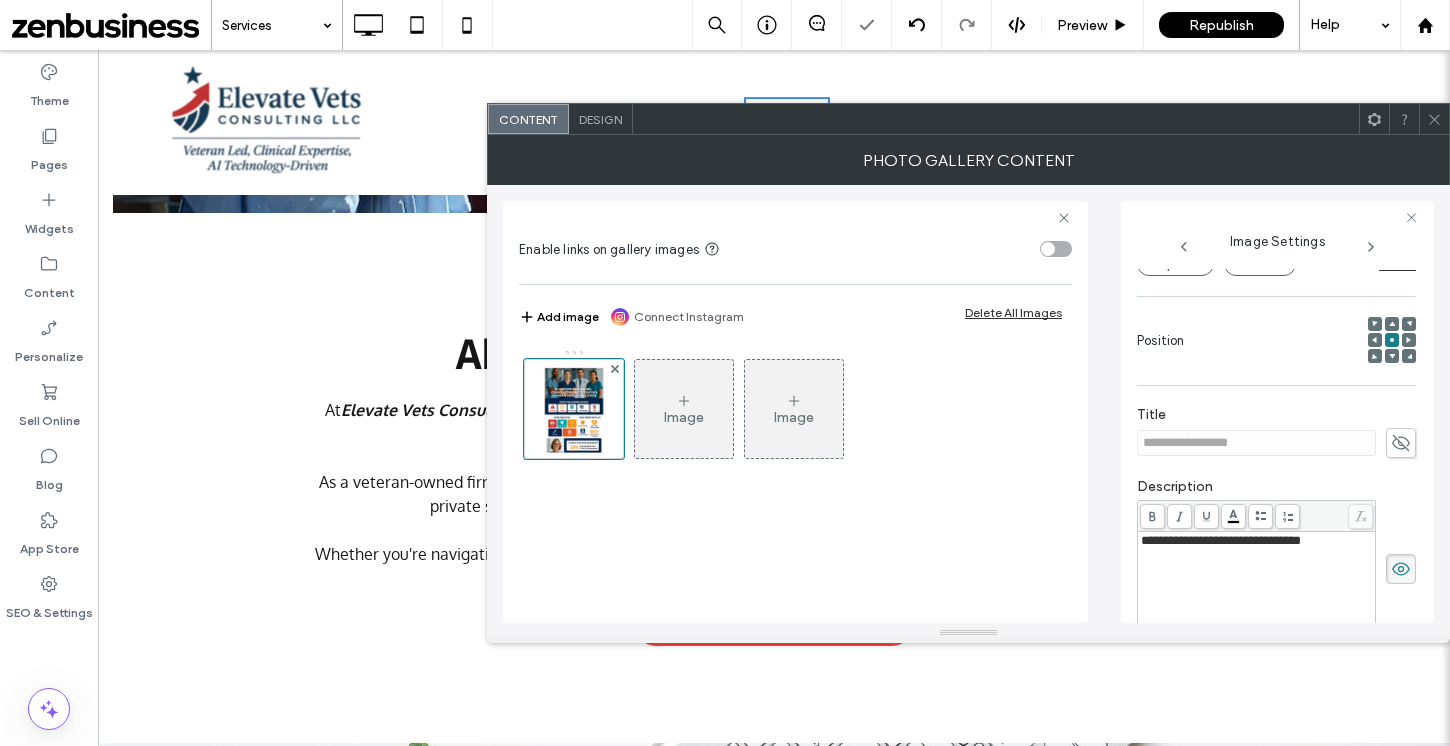 click 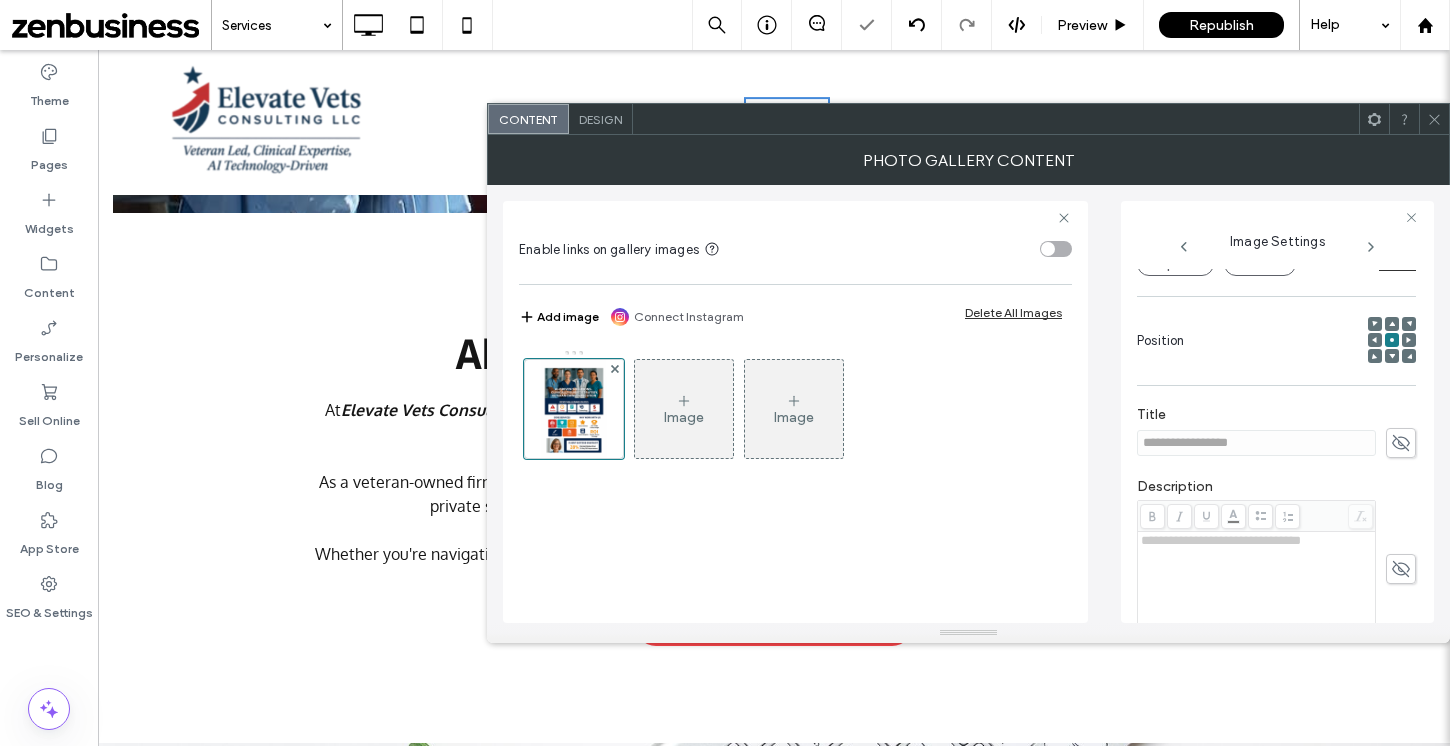 scroll, scrollTop: 521, scrollLeft: 0, axis: vertical 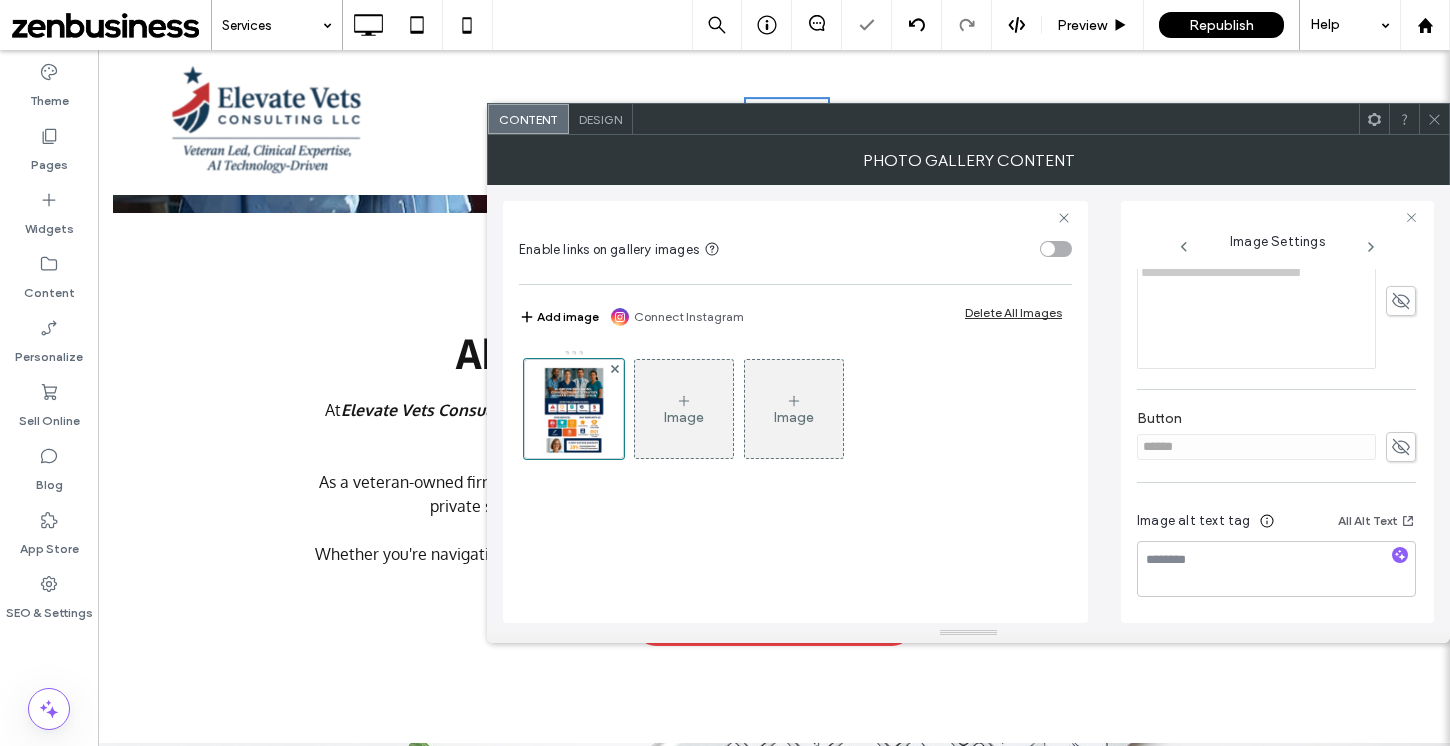 click on "Design" at bounding box center (601, 119) 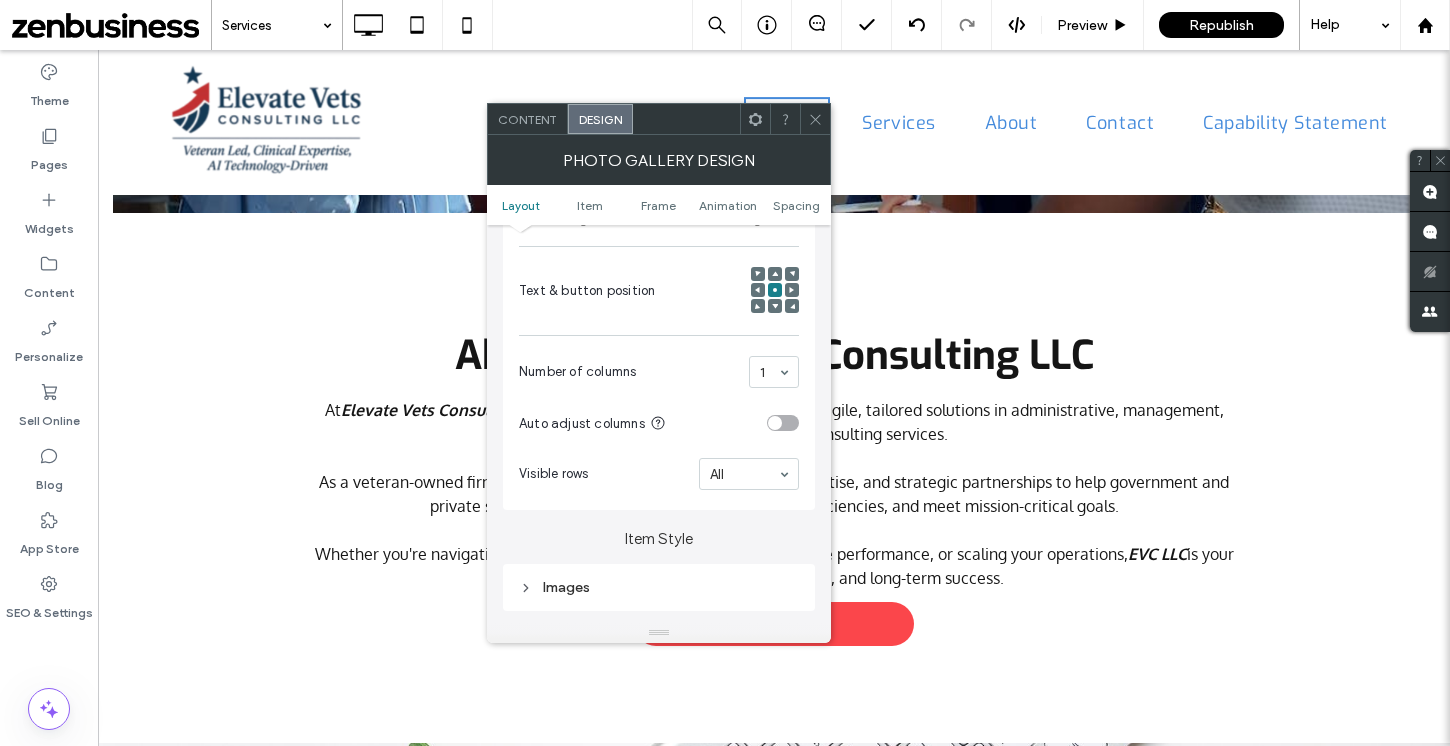 scroll, scrollTop: 598, scrollLeft: 0, axis: vertical 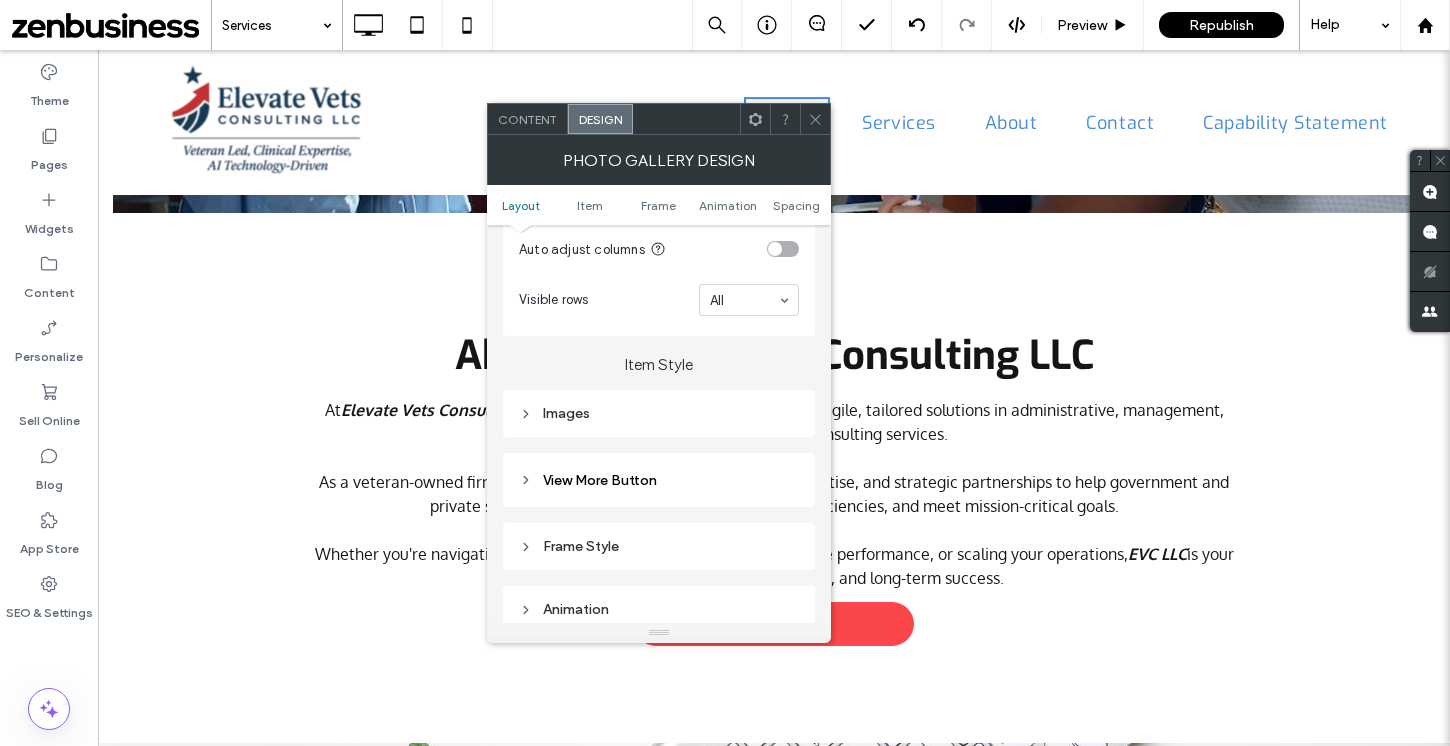 click on "Images" at bounding box center [659, 413] 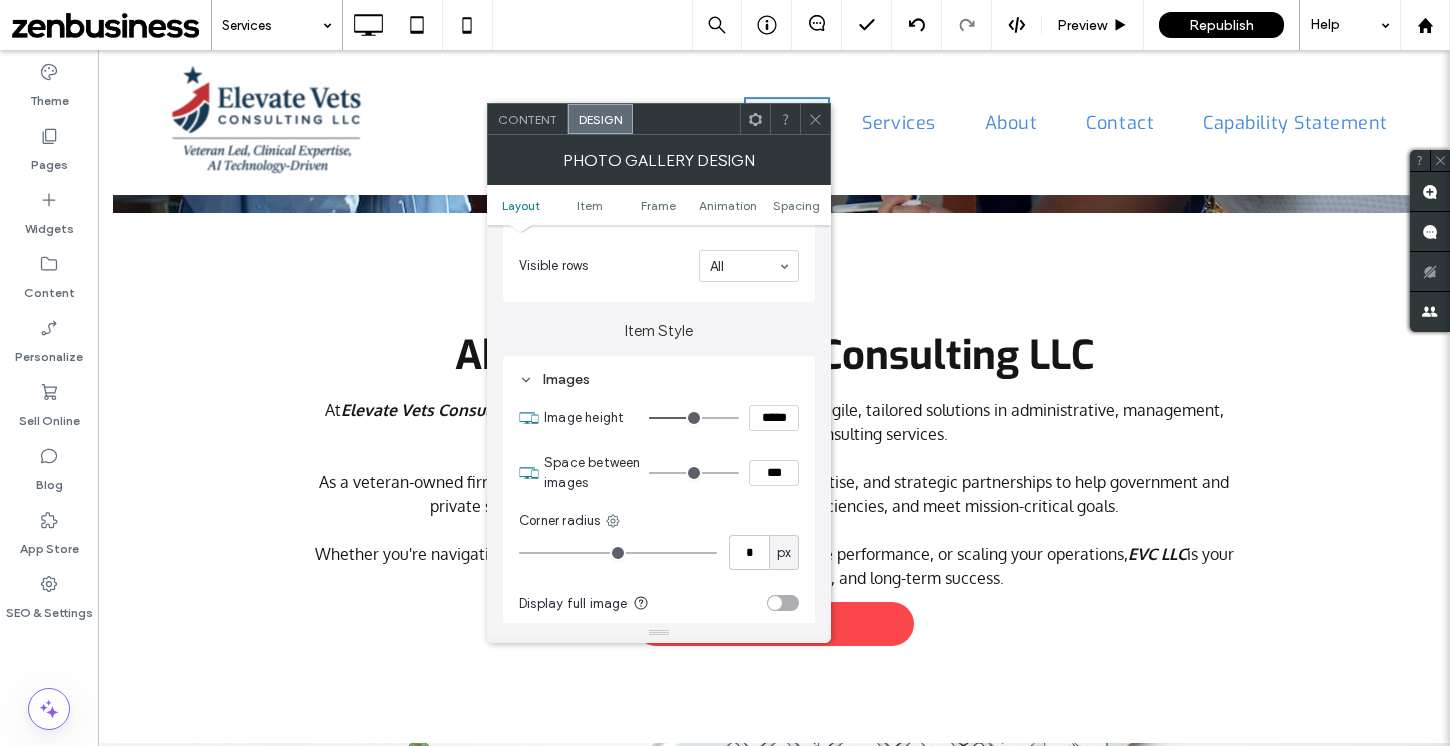 scroll, scrollTop: 666, scrollLeft: 0, axis: vertical 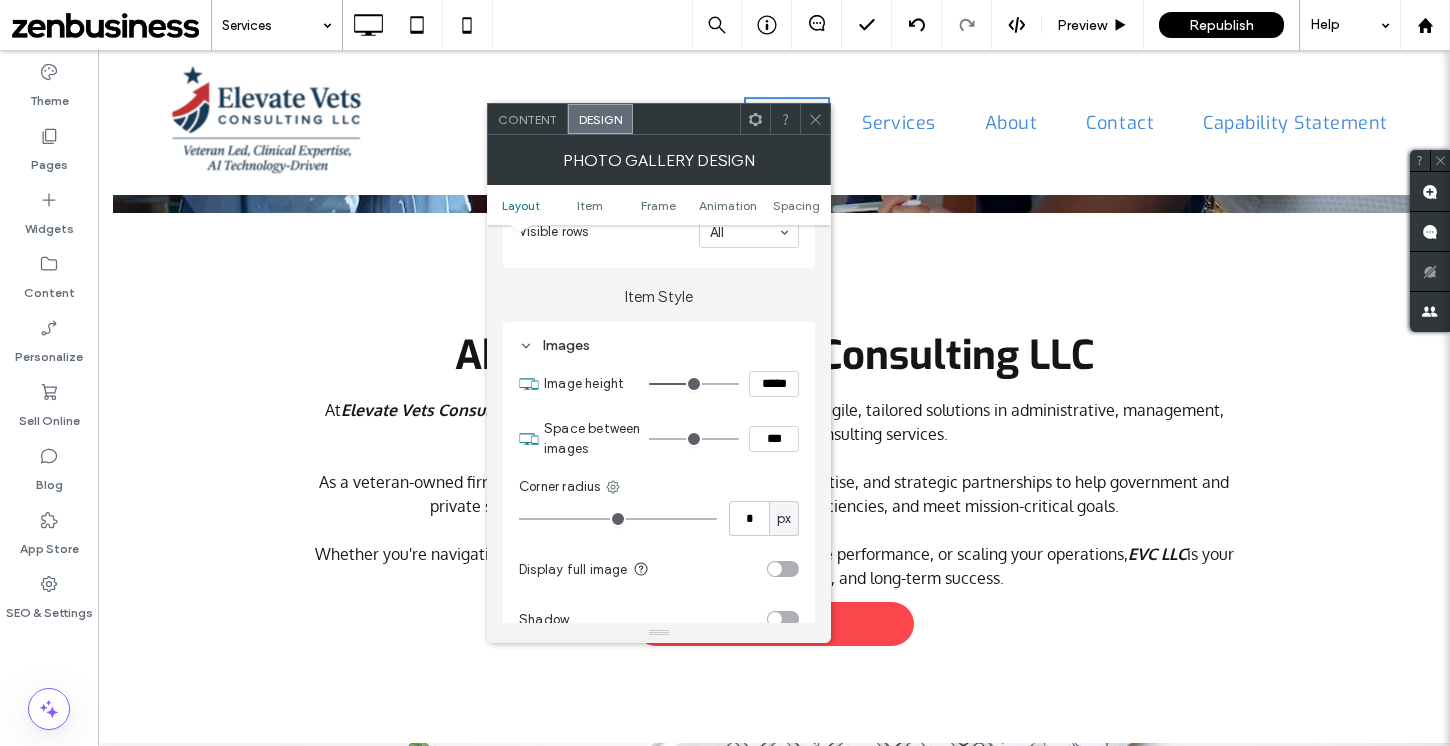 click at bounding box center (775, 569) 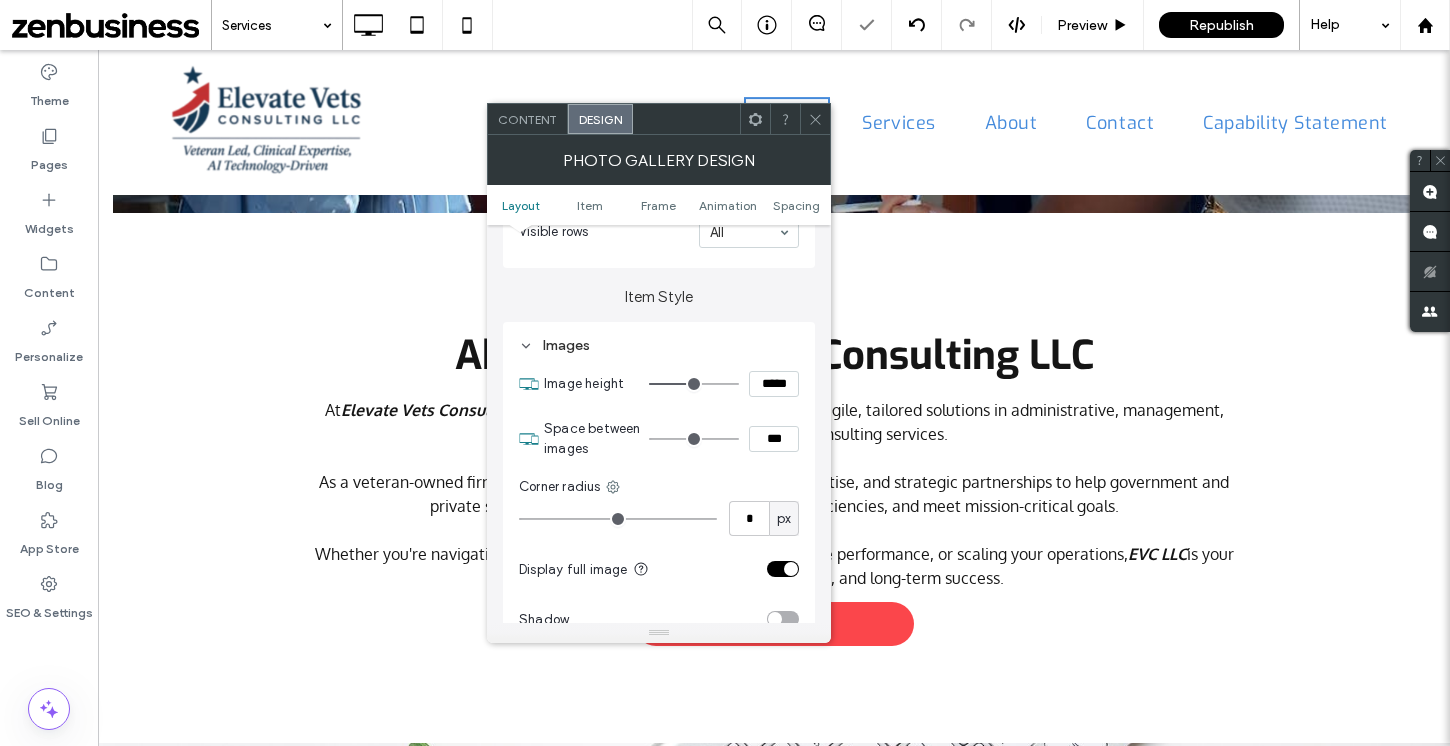 click 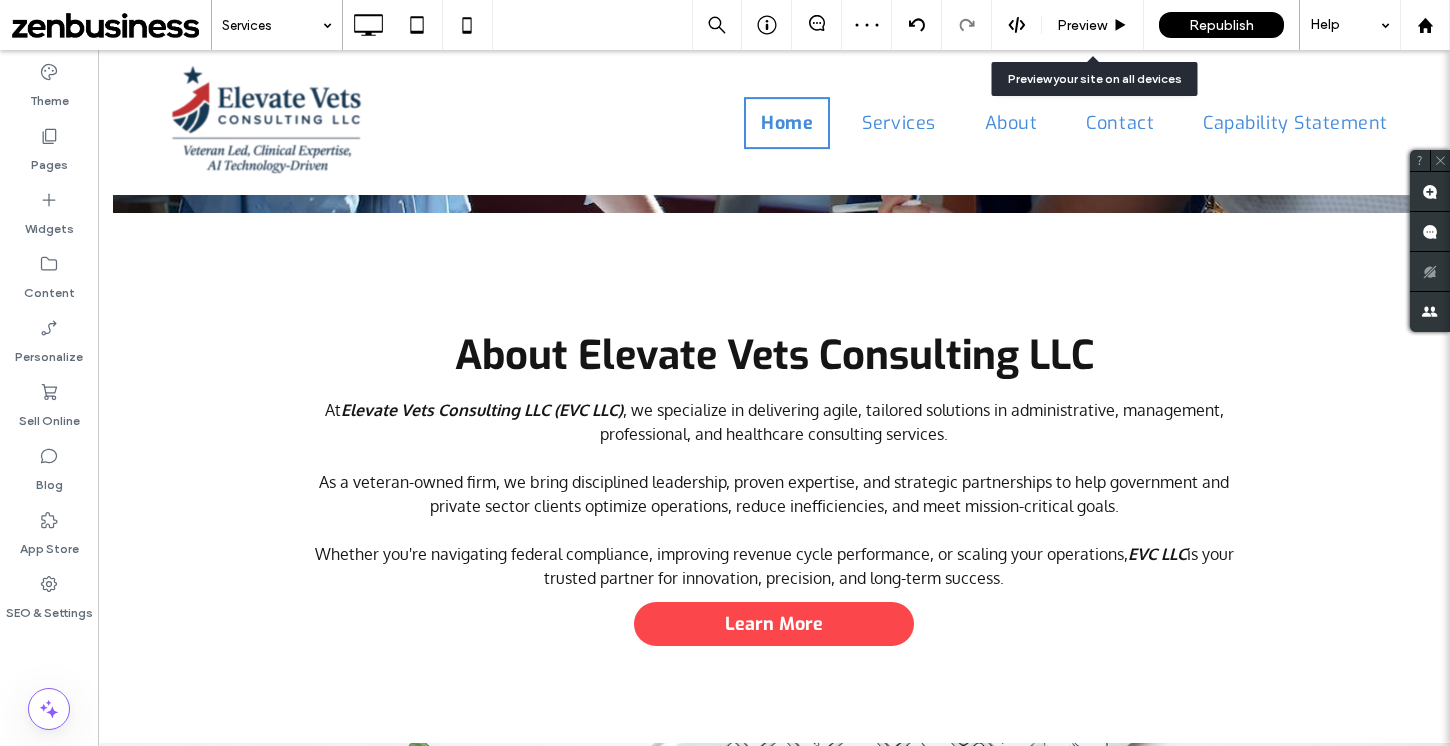 click on "Preview" at bounding box center [1093, 25] 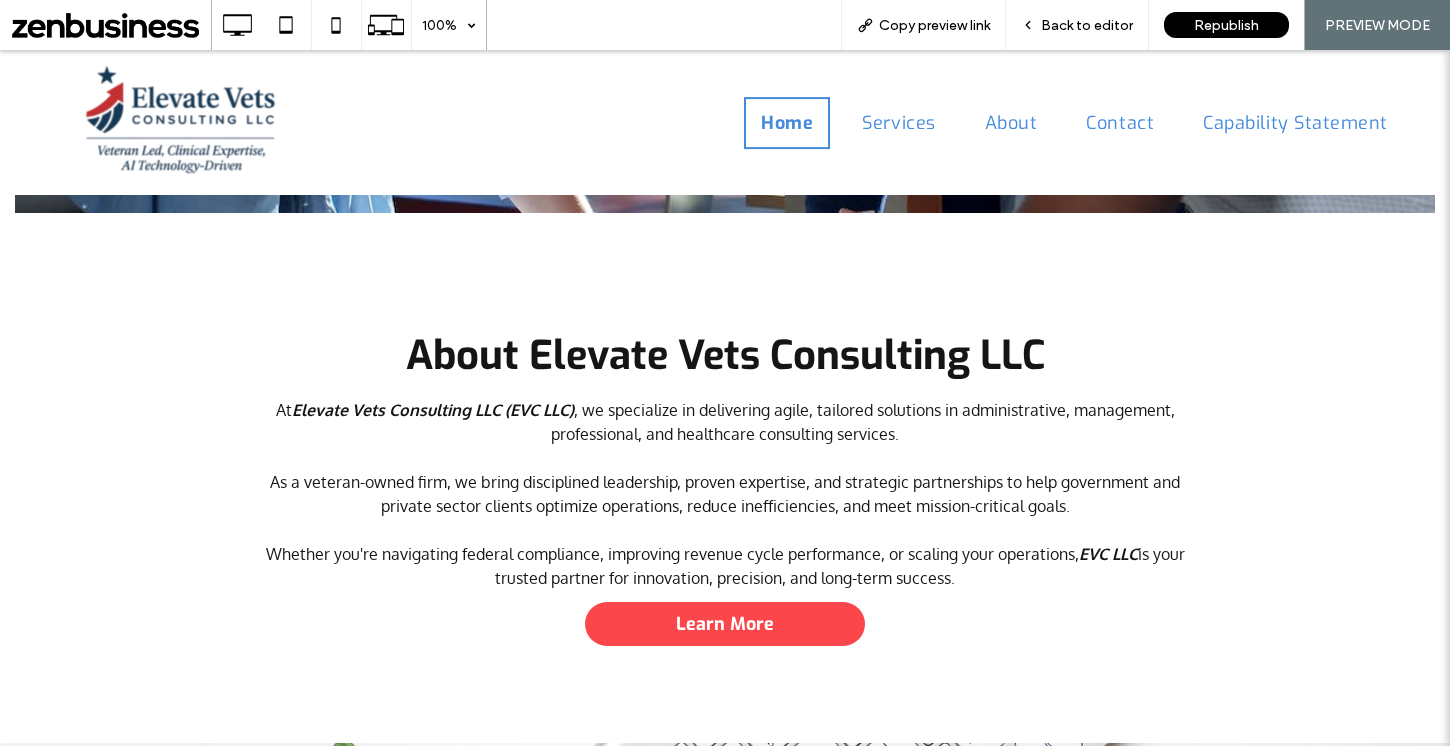 click on "Back to editor" at bounding box center [1087, 25] 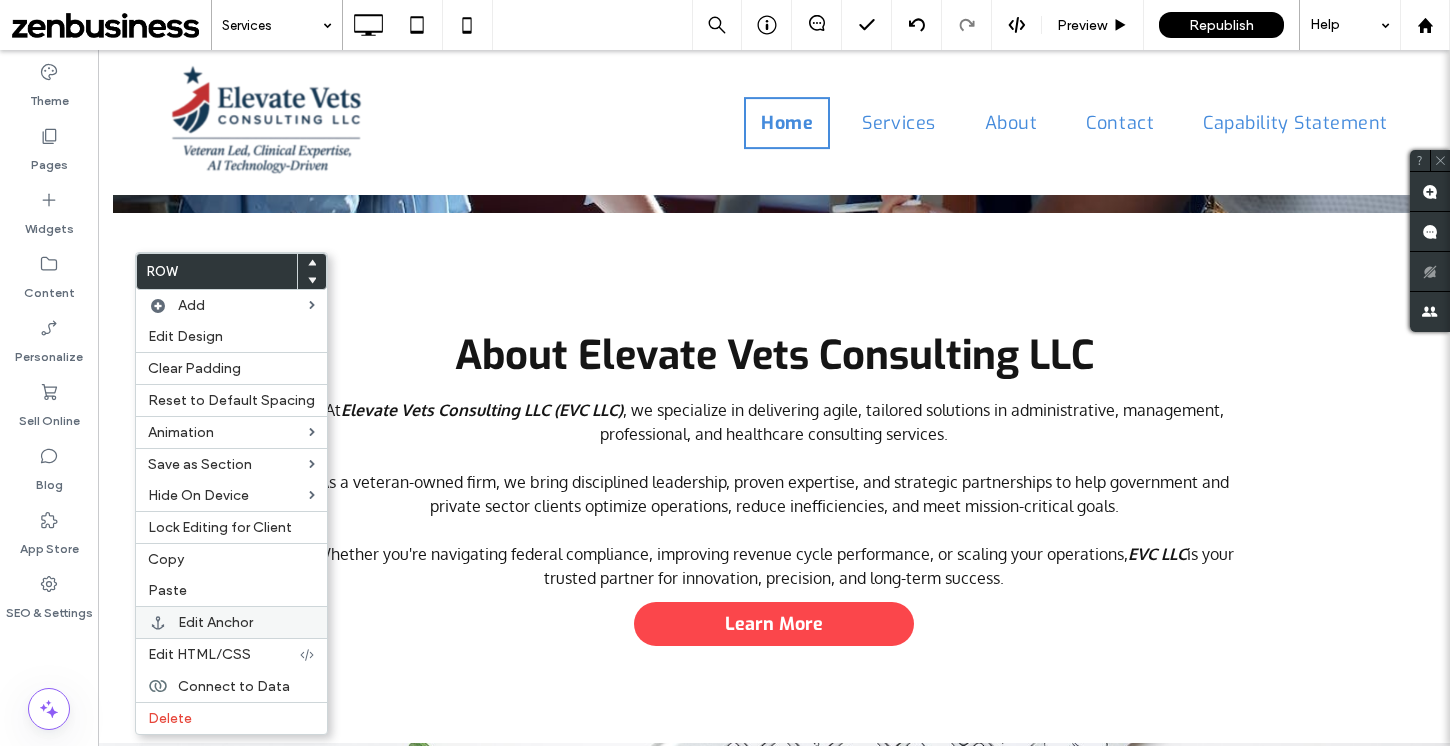 click on "Edit Anchor" at bounding box center (231, 622) 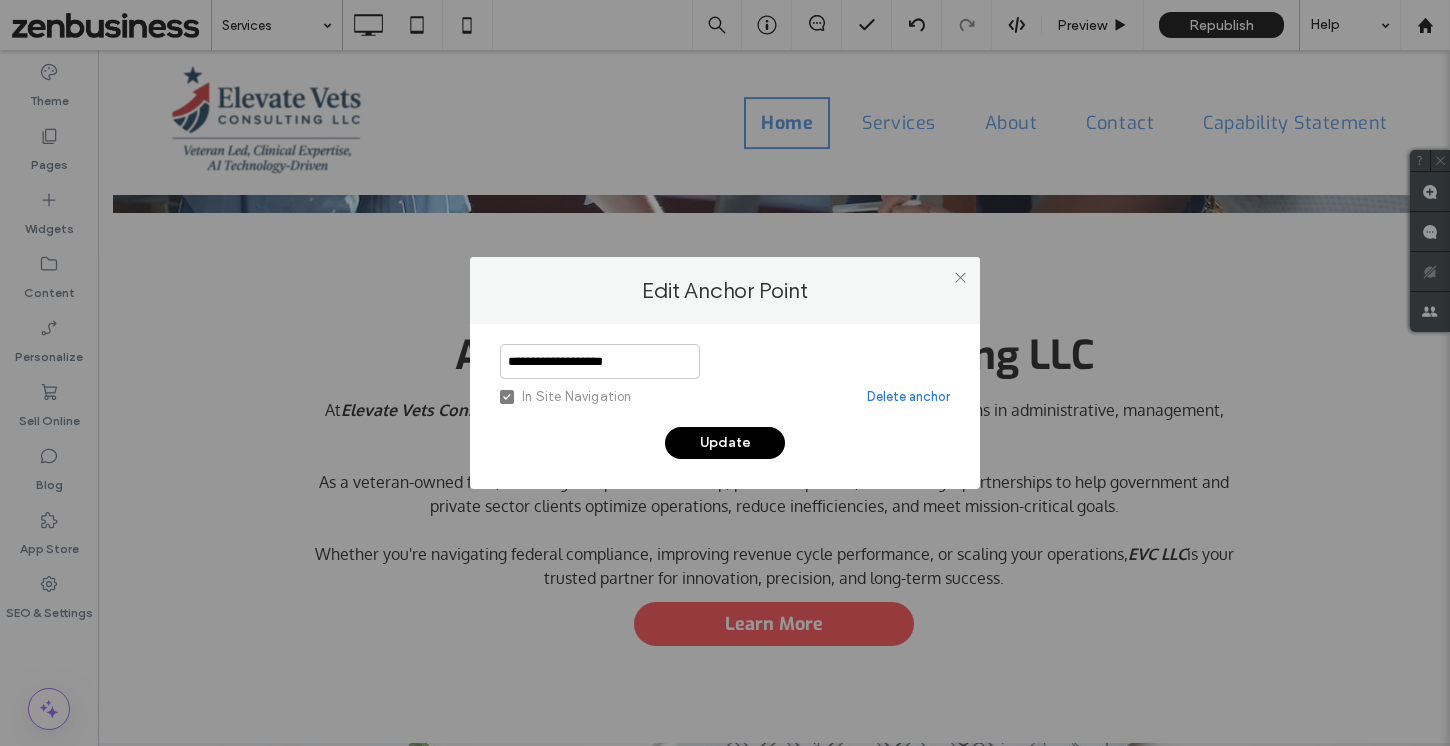 click on "**********" at bounding box center (600, 361) 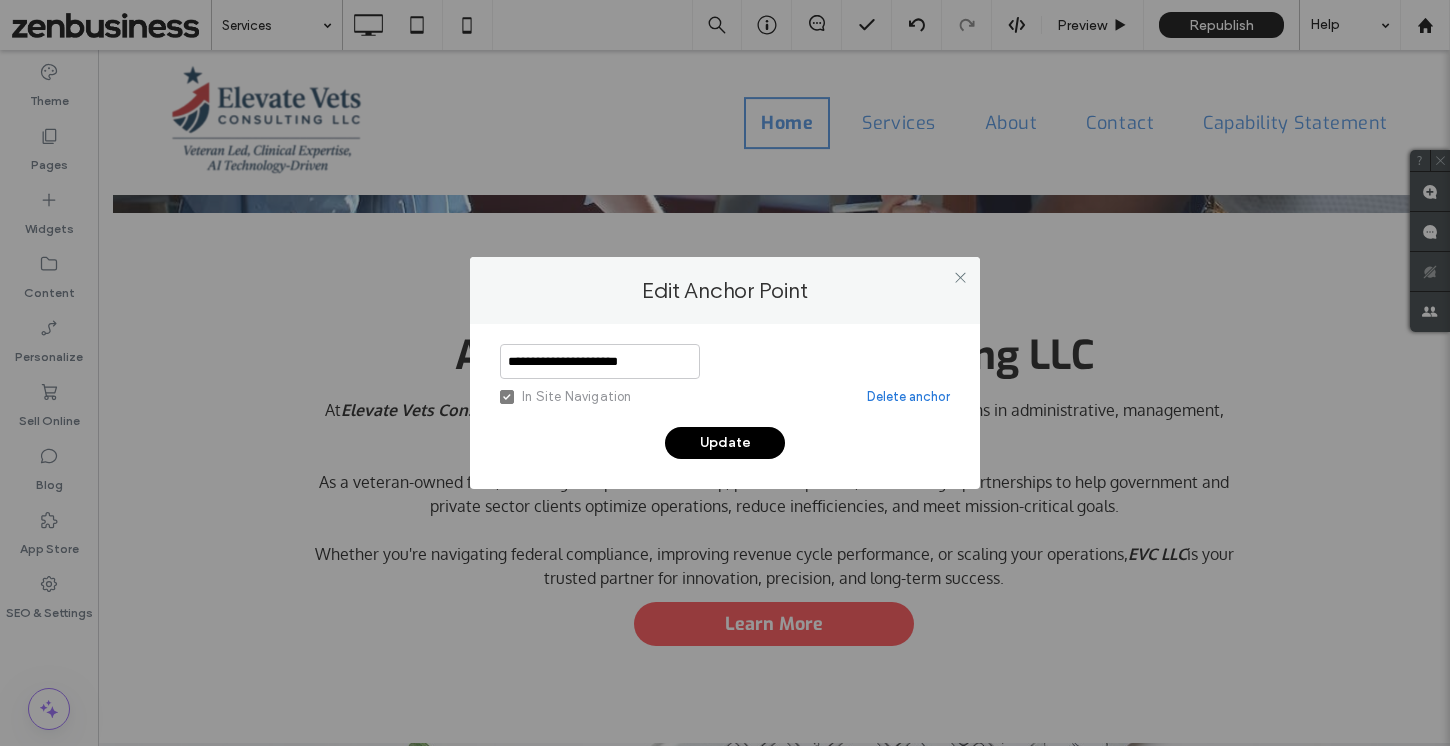 type on "**********" 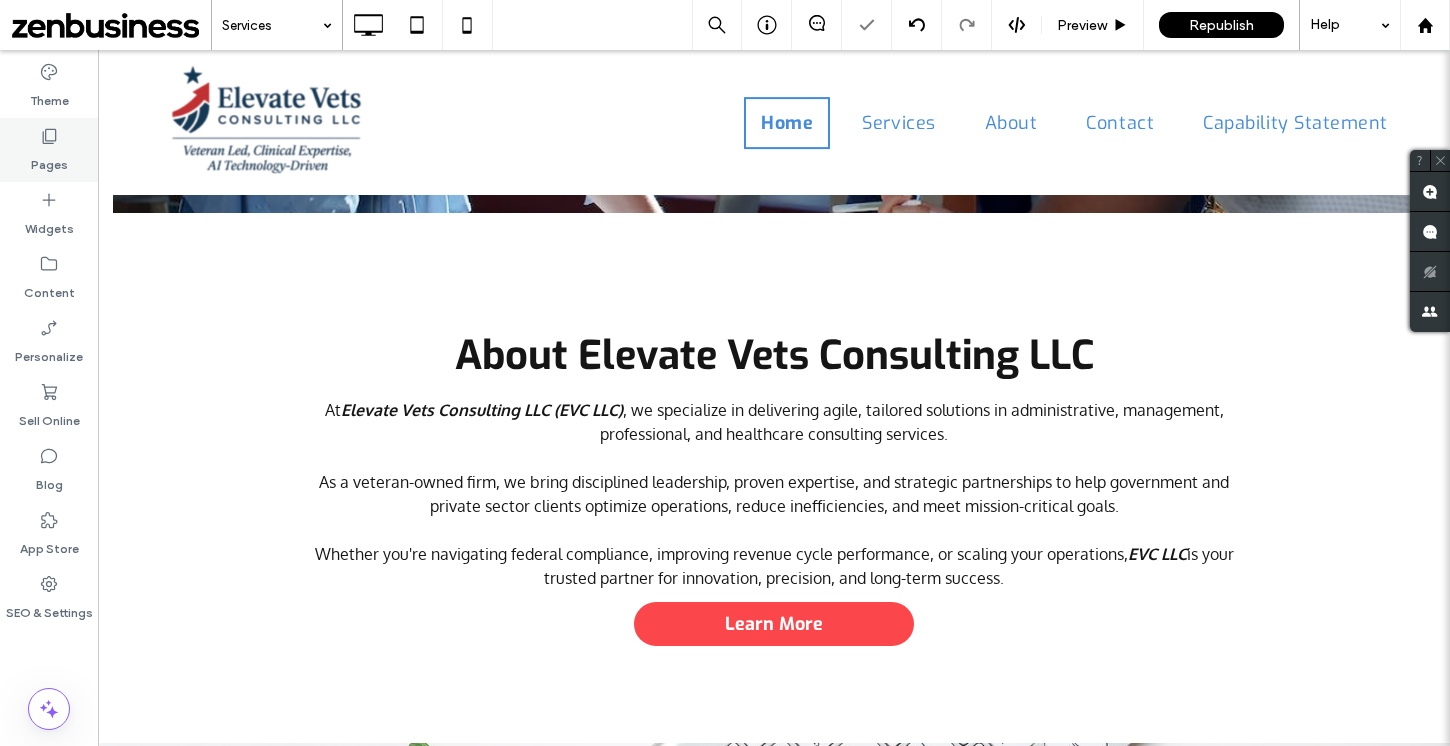 click 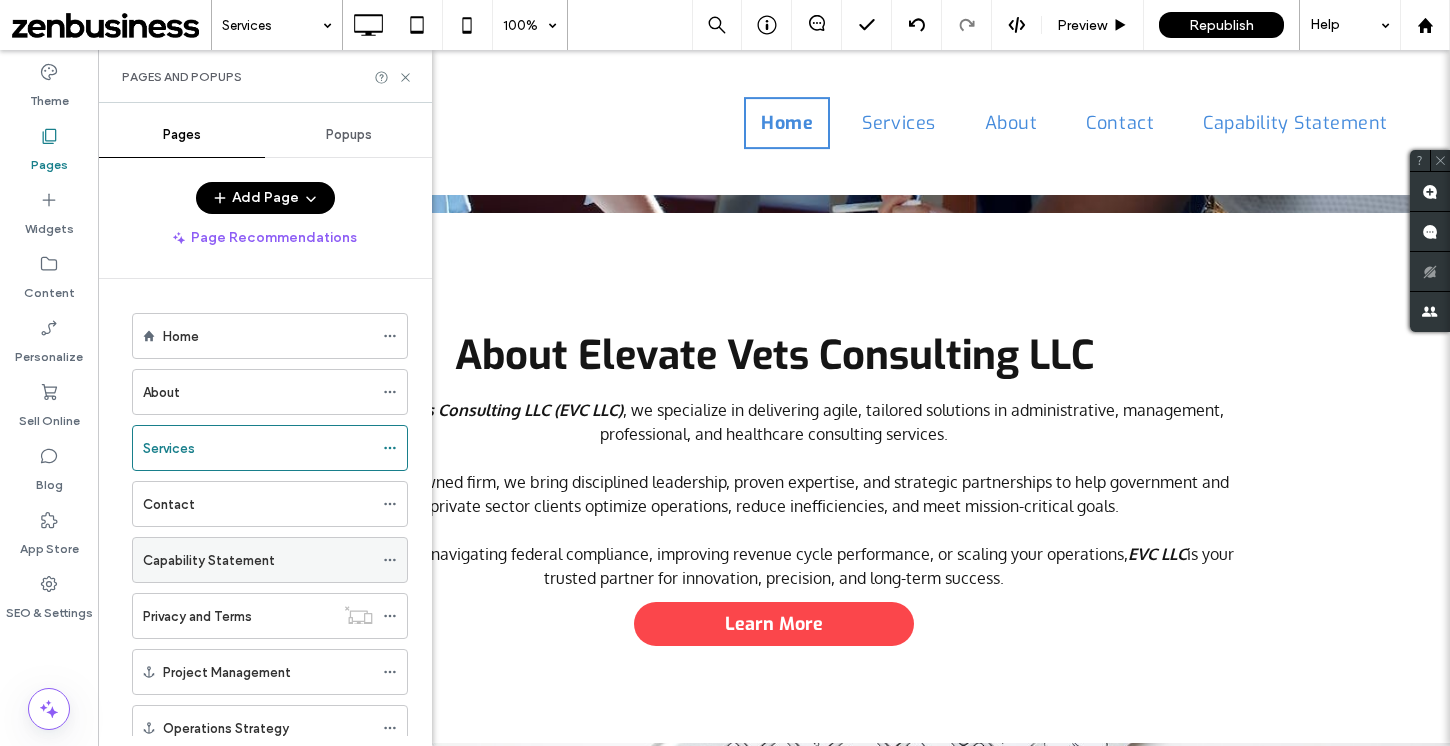 scroll, scrollTop: 121, scrollLeft: 0, axis: vertical 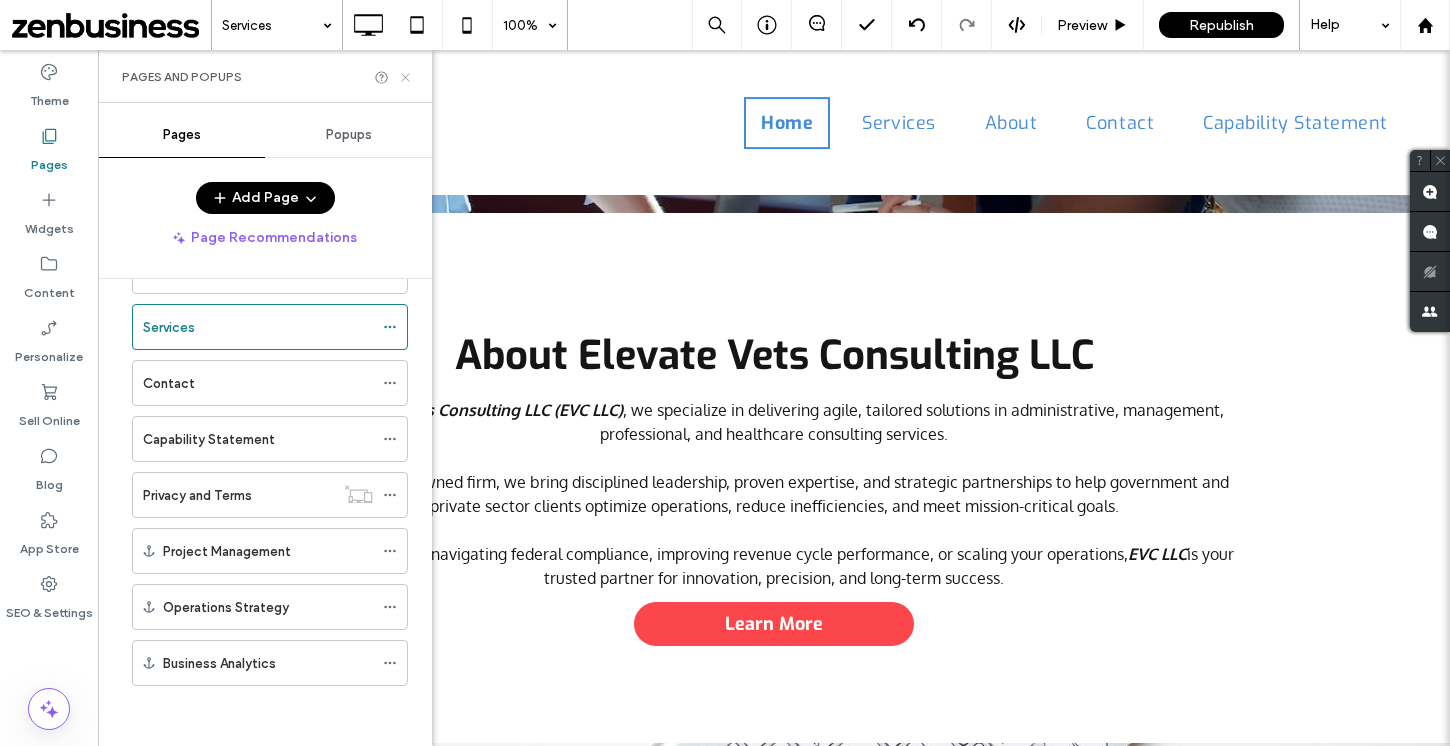 click 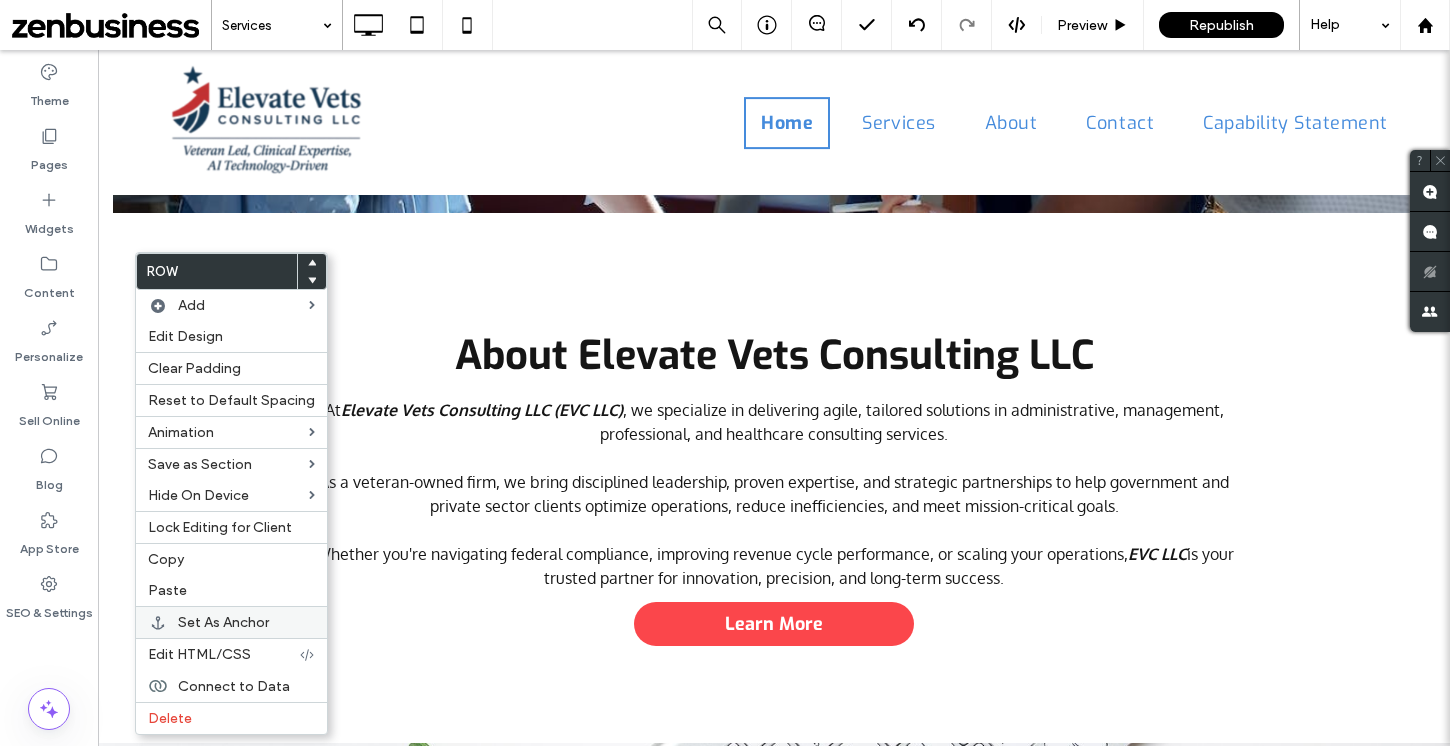 click on "Set As Anchor" at bounding box center [223, 622] 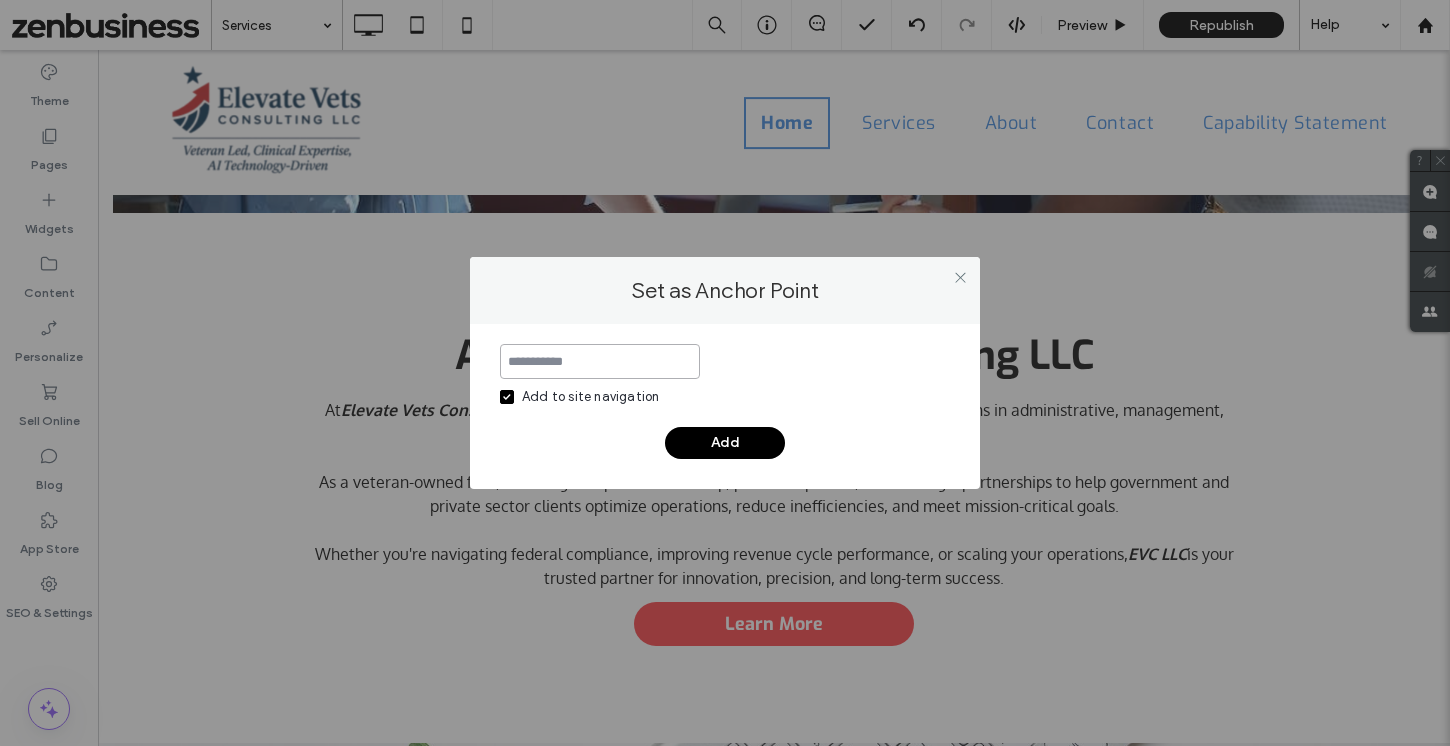 click at bounding box center [600, 361] 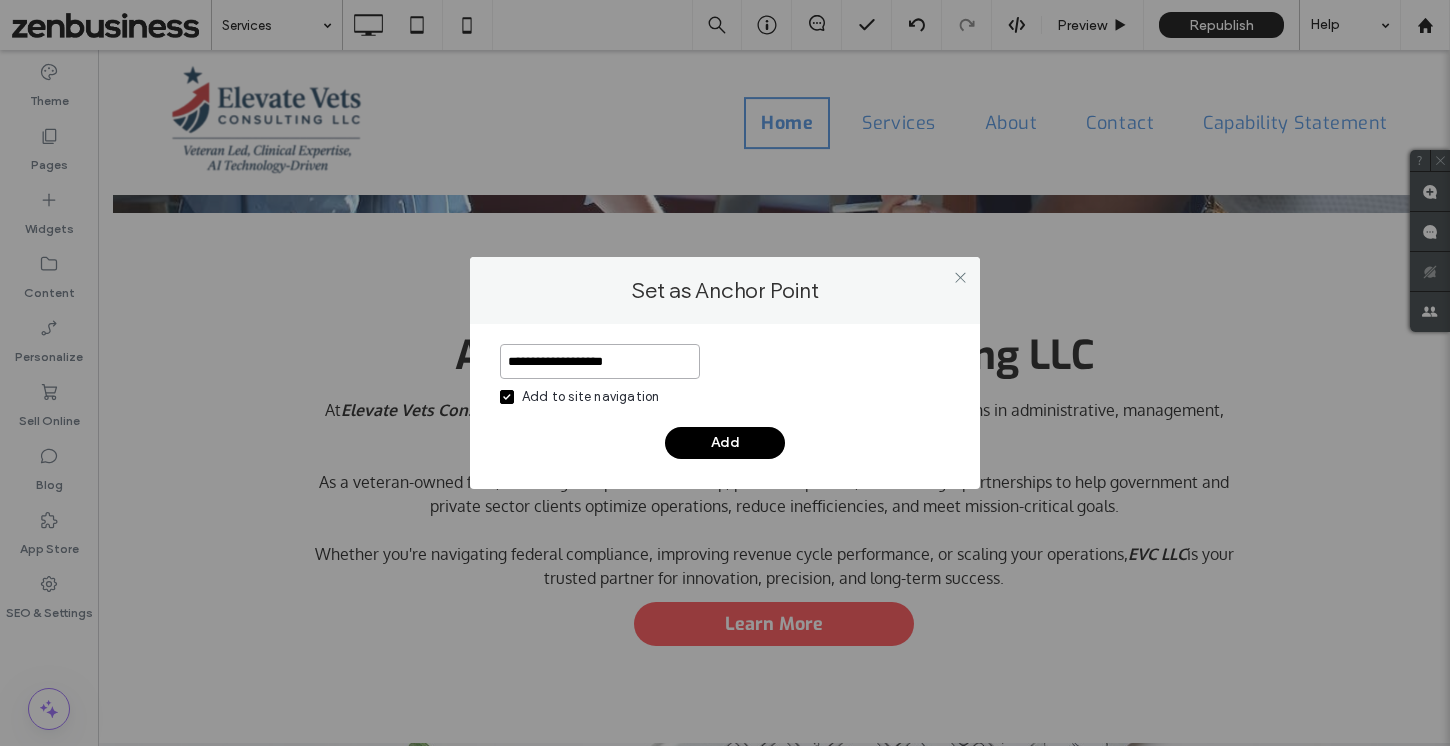 type on "**********" 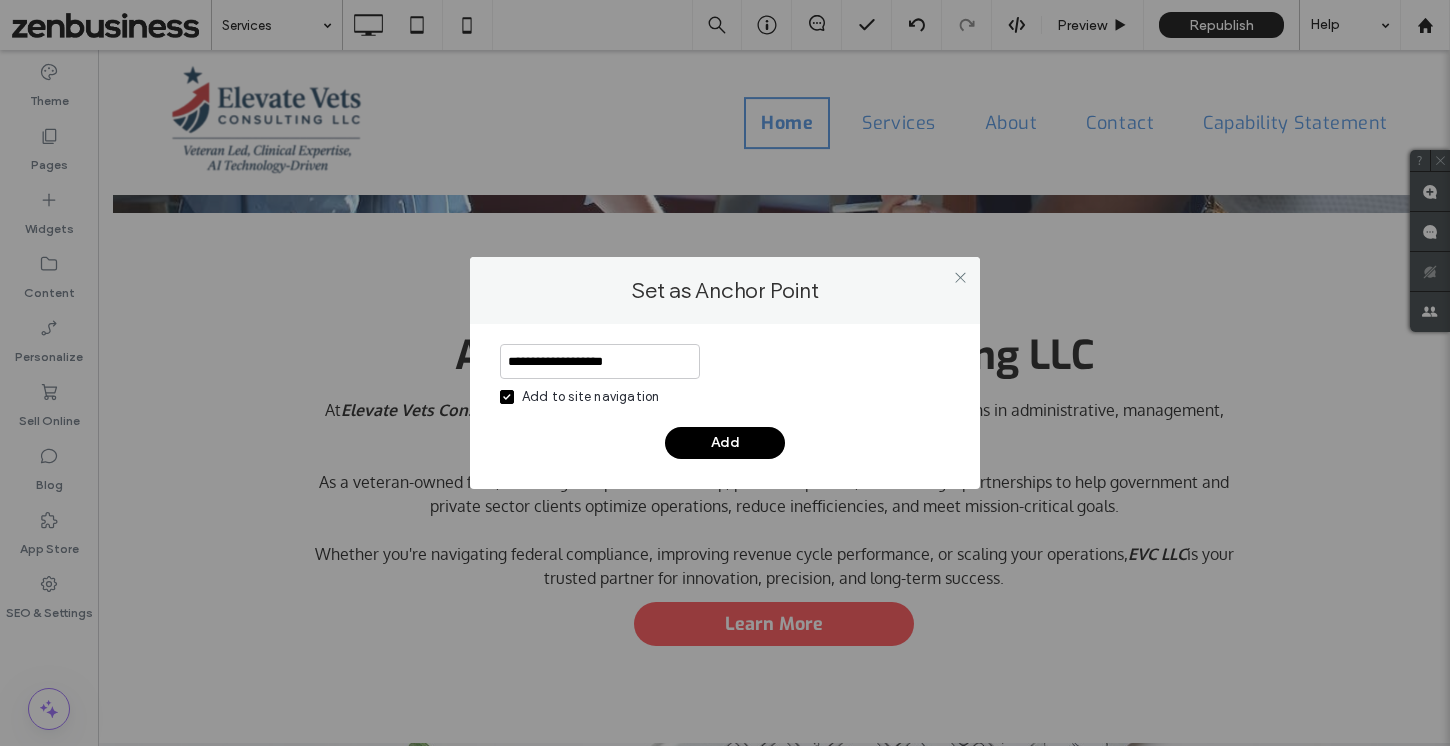 click on "Add" at bounding box center (725, 443) 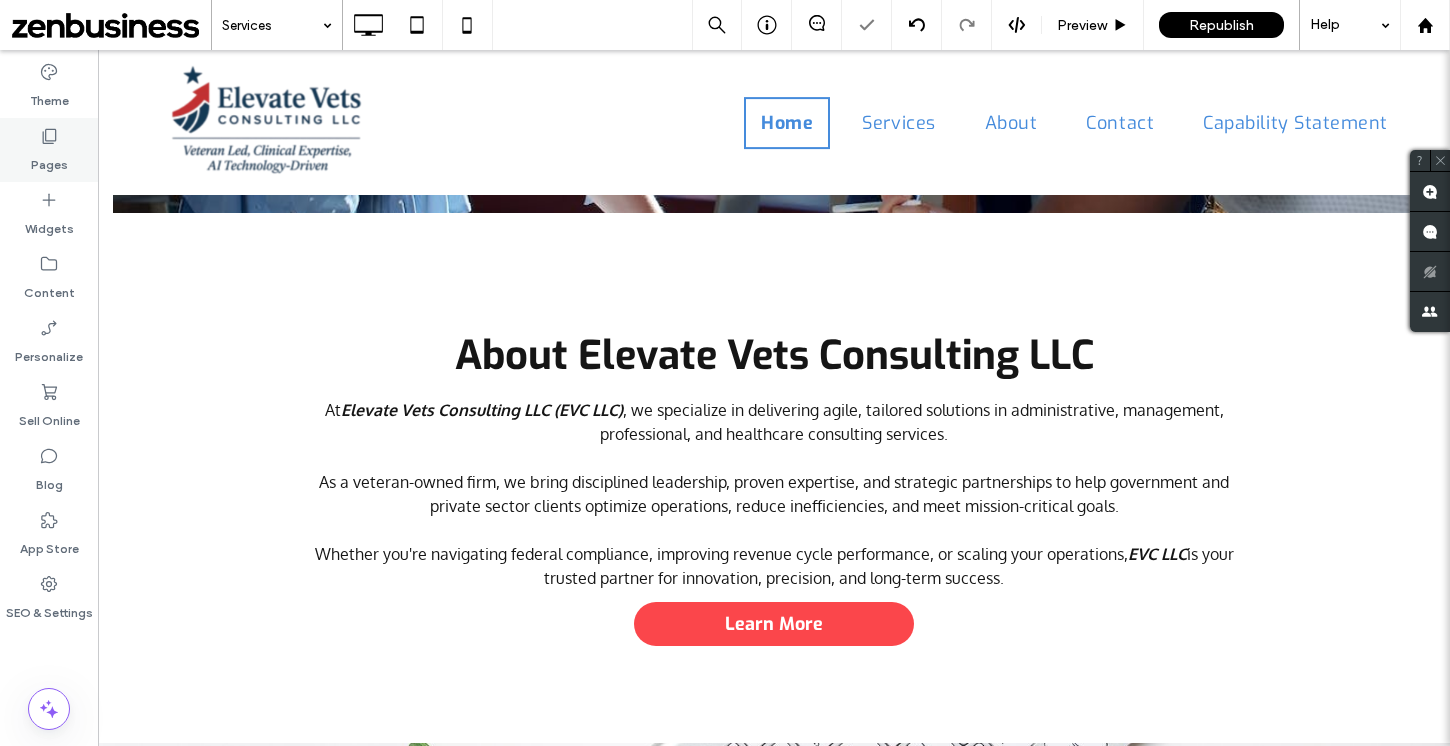 click 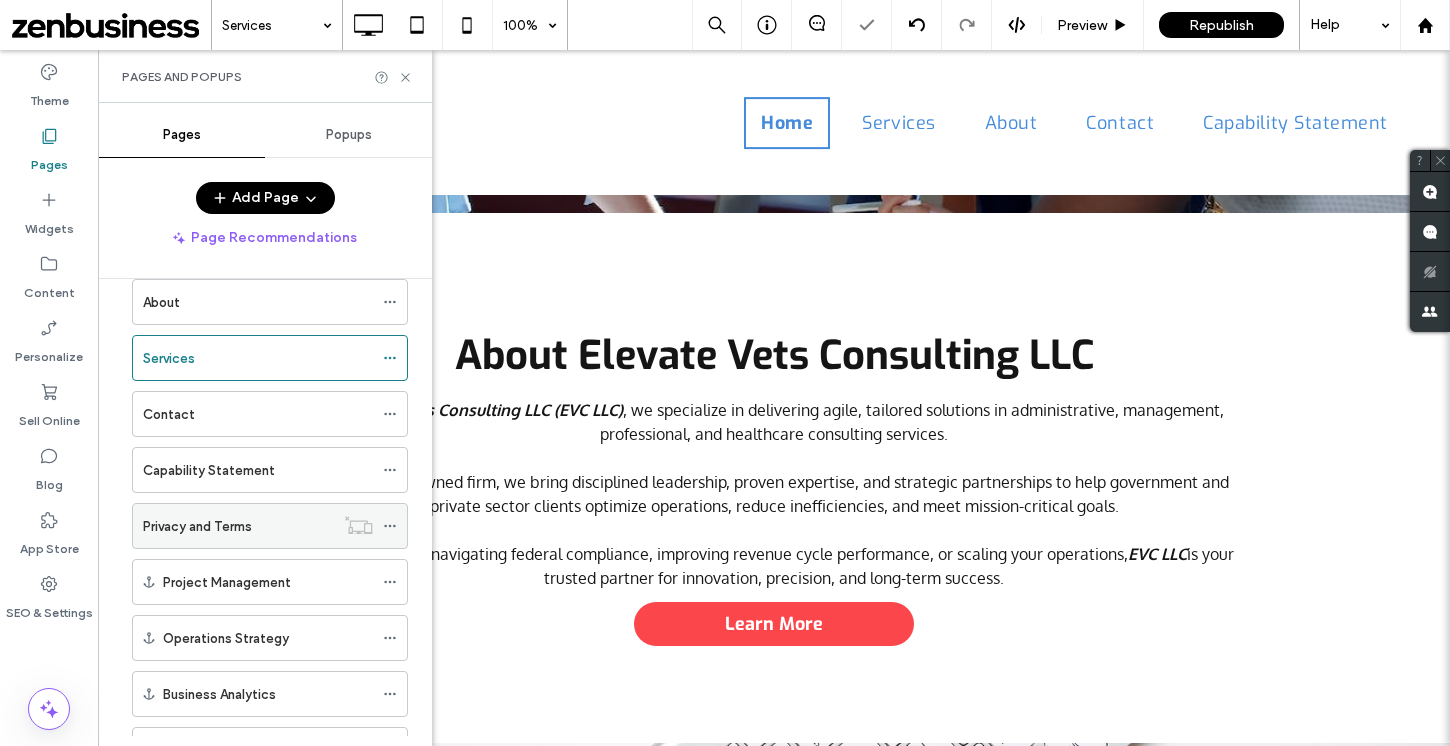 scroll, scrollTop: 177, scrollLeft: 0, axis: vertical 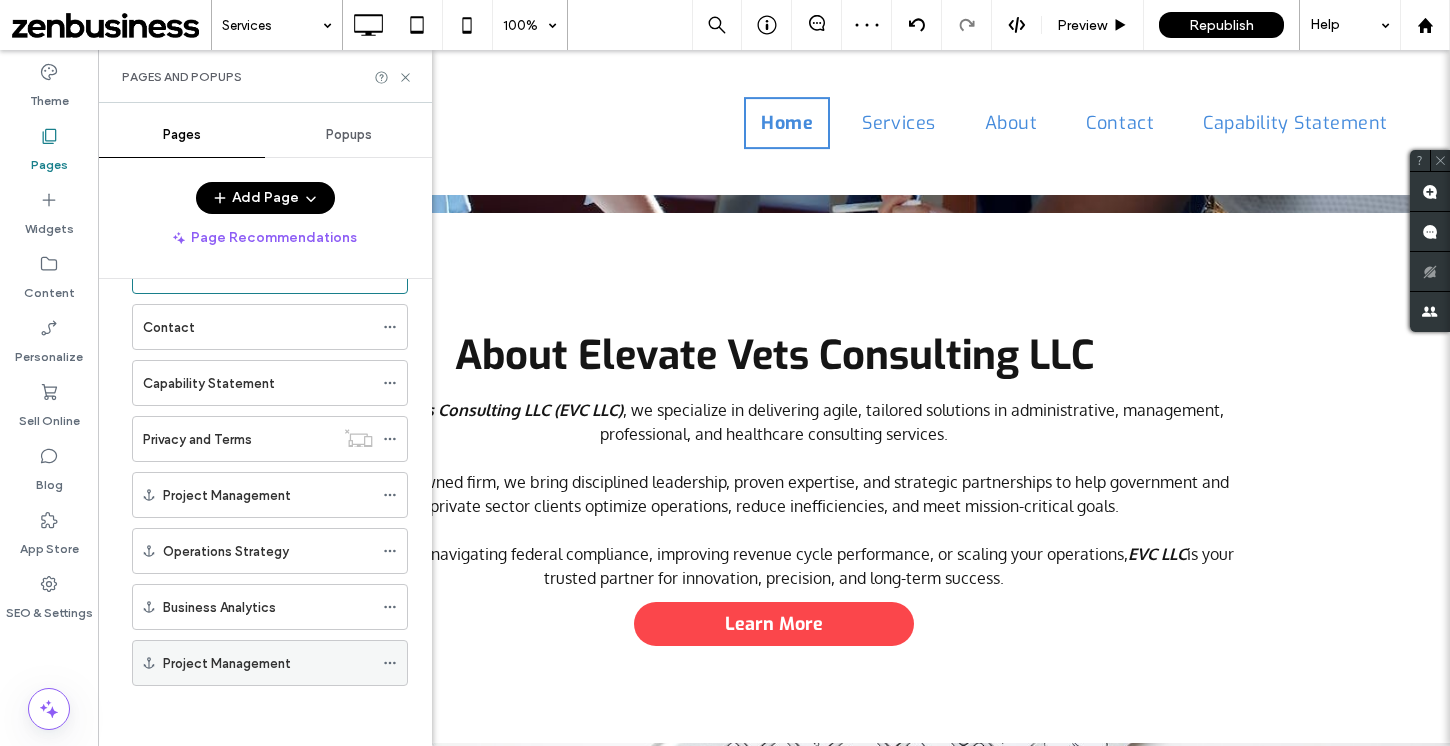 click on "Project Management" at bounding box center [268, 663] 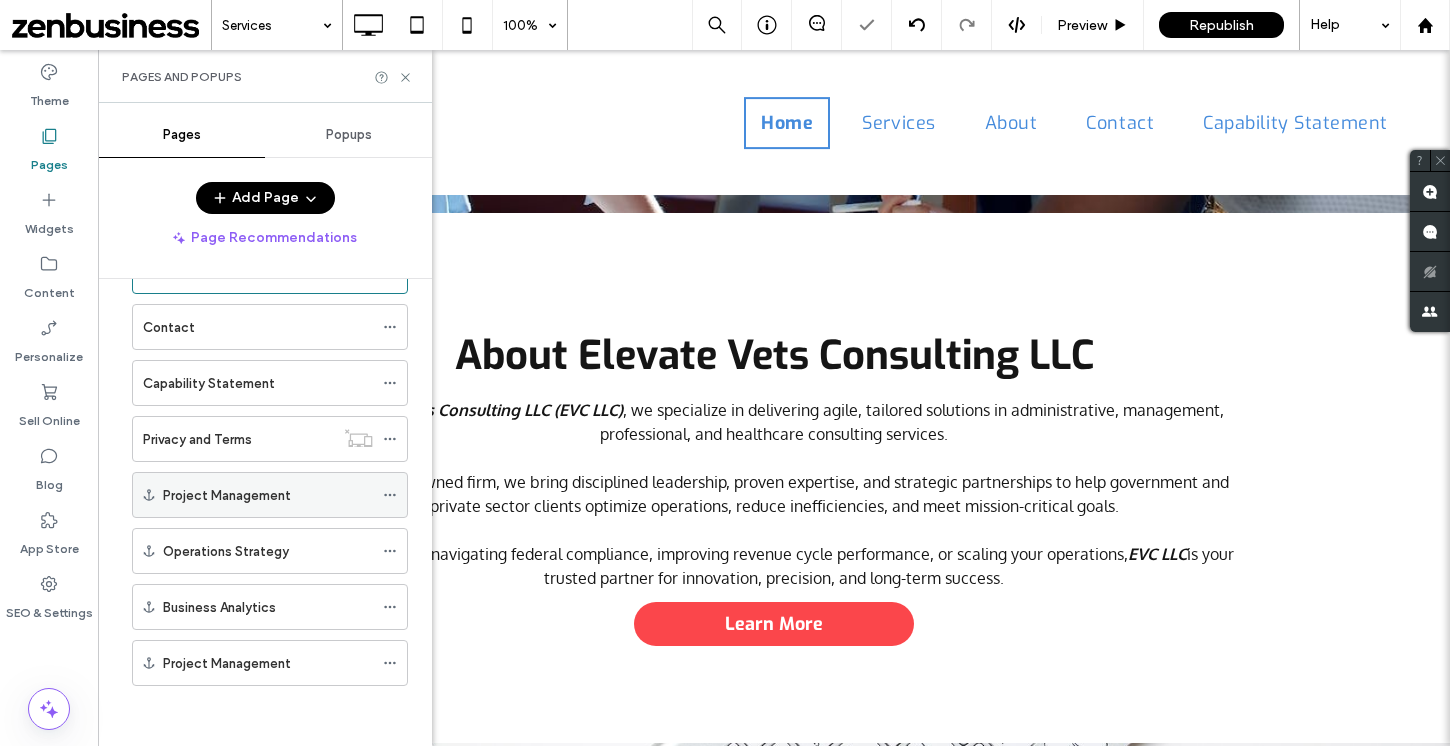 click on "Project Management" at bounding box center [227, 495] 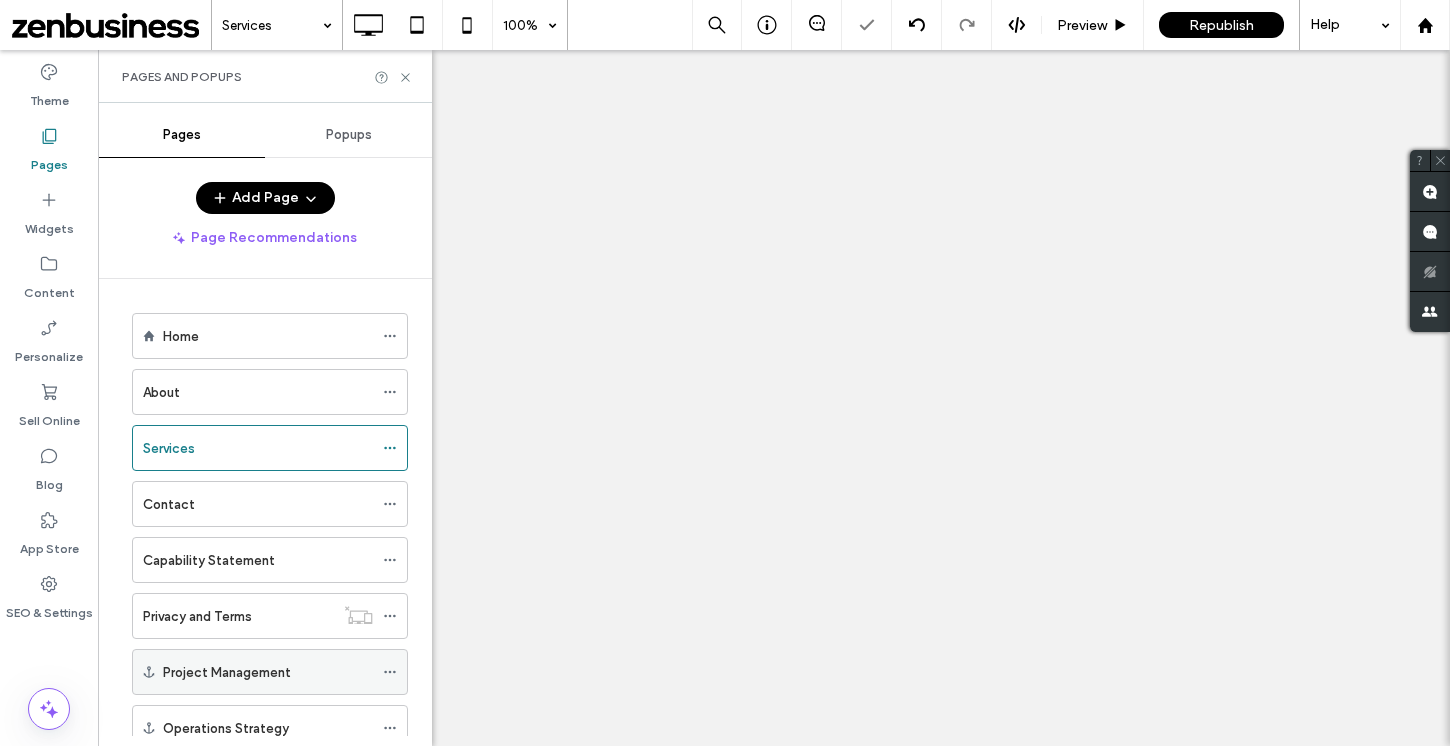 scroll, scrollTop: 0, scrollLeft: 0, axis: both 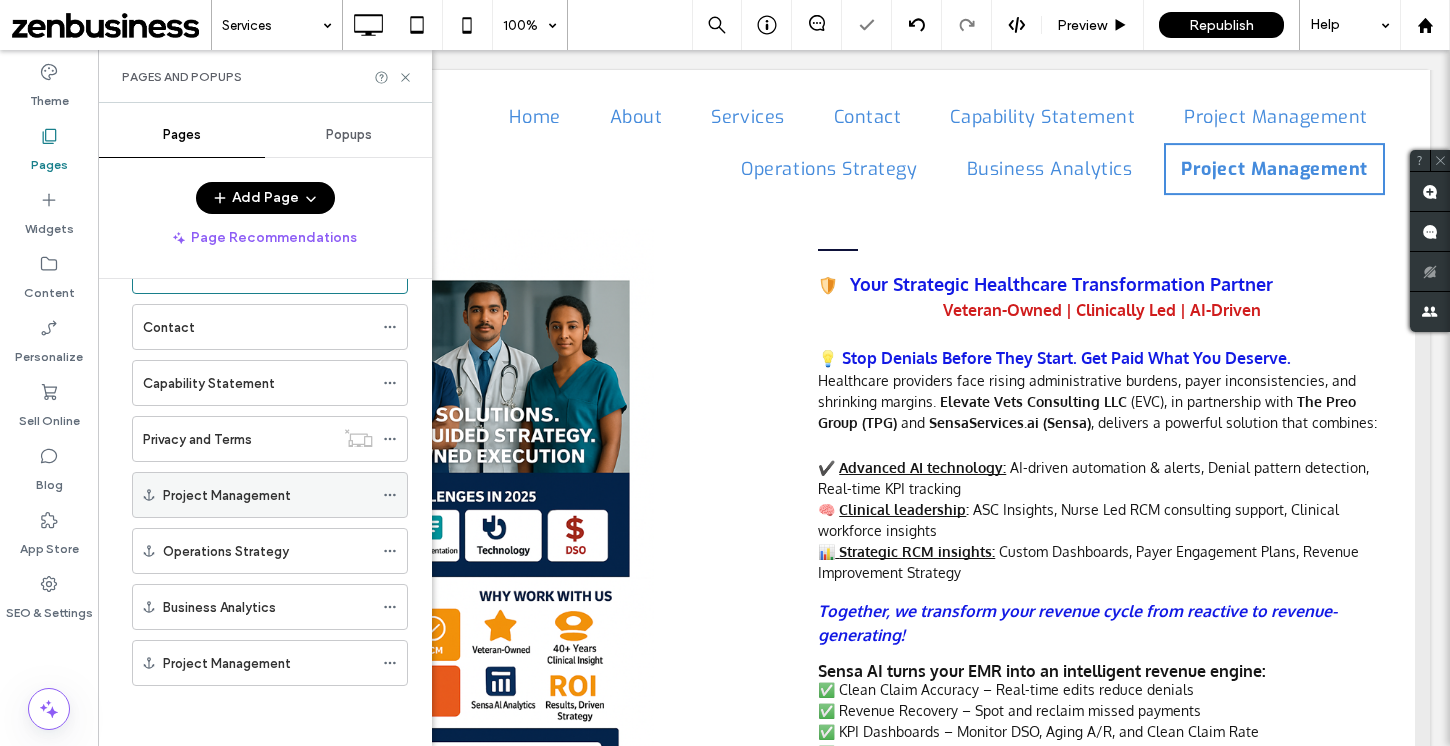 click 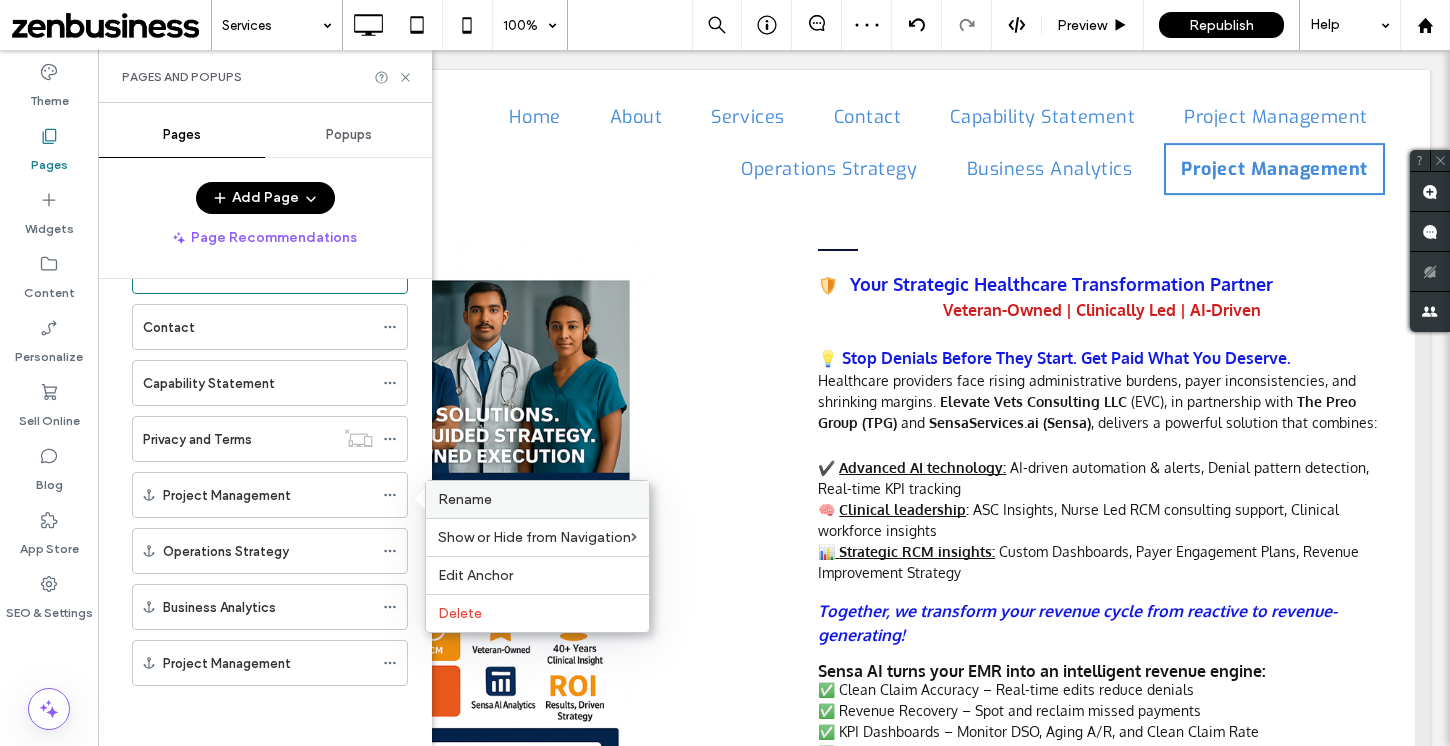 click on "Rename" at bounding box center (537, 499) 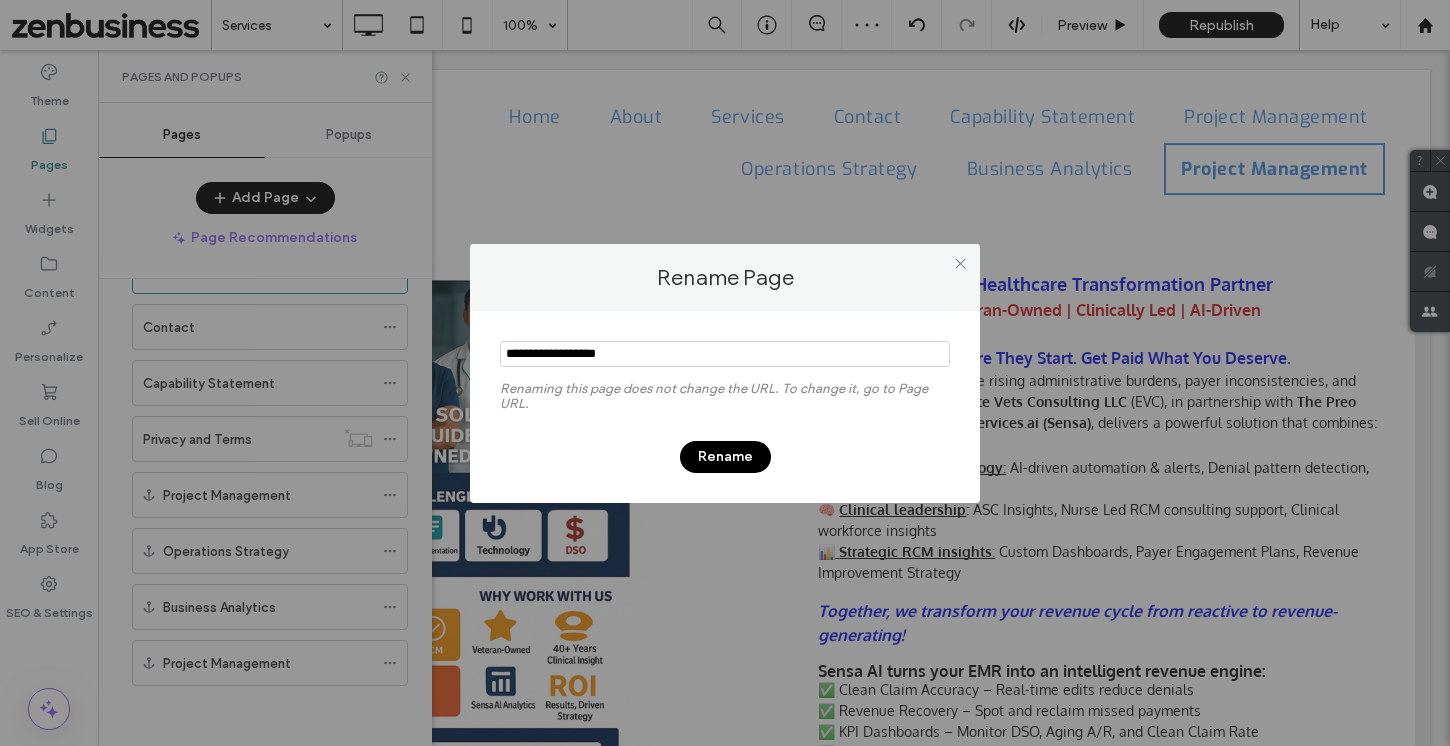 click at bounding box center [725, 354] 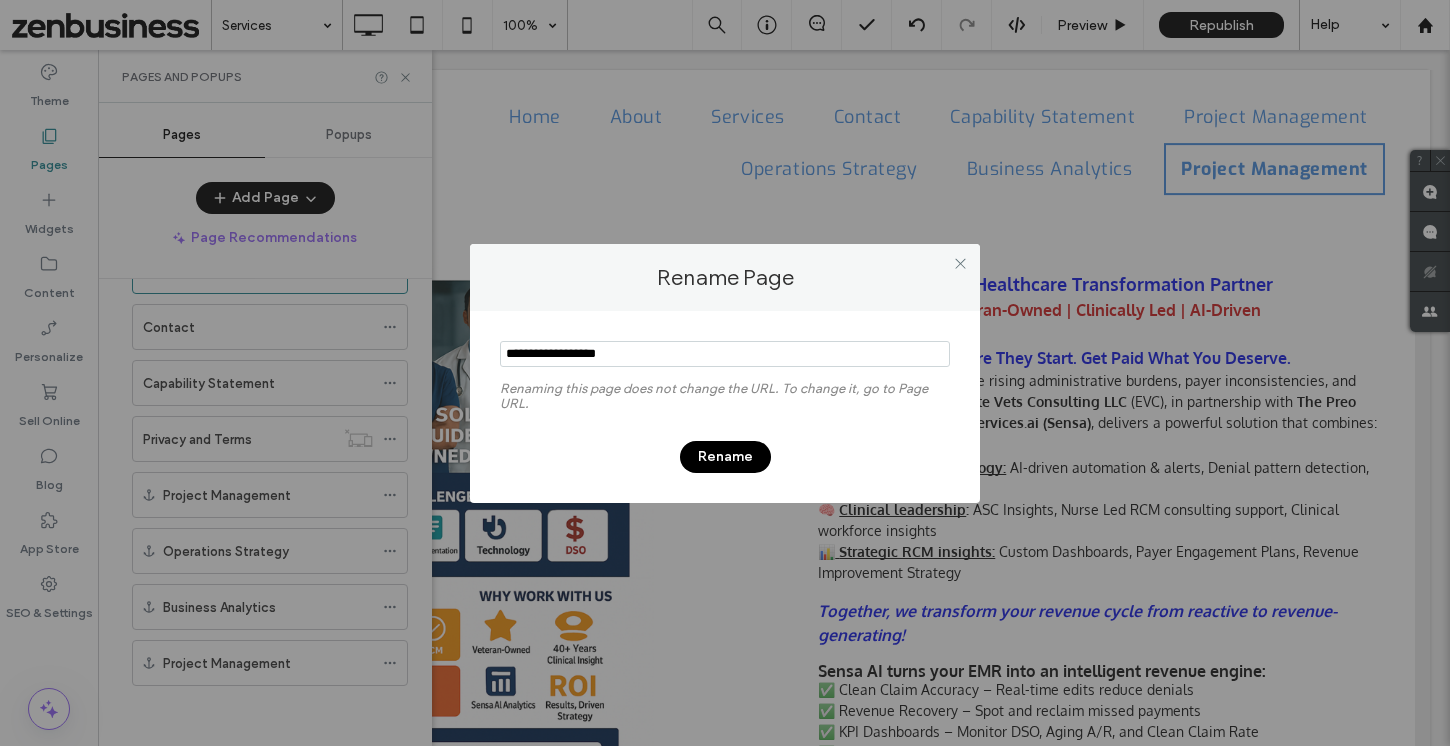 click at bounding box center [725, 354] 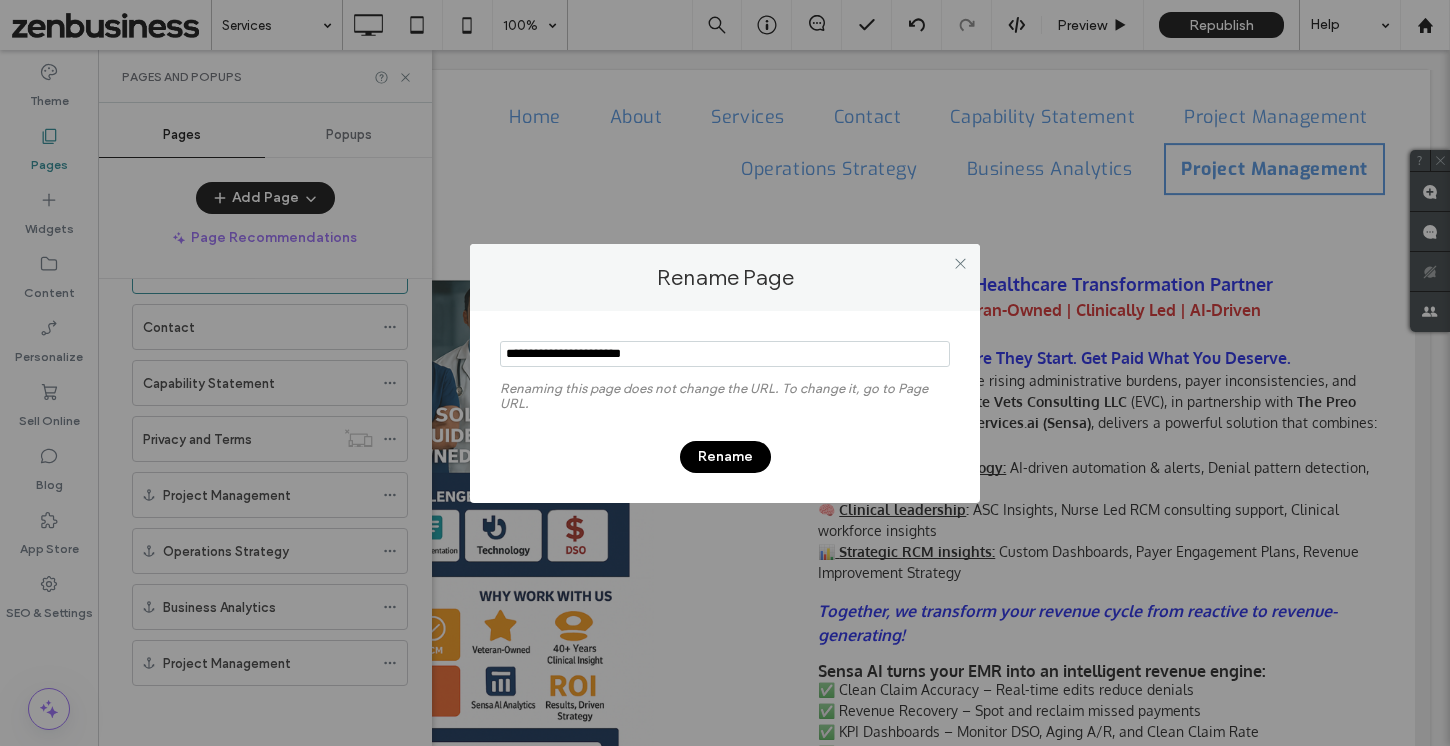 type on "**********" 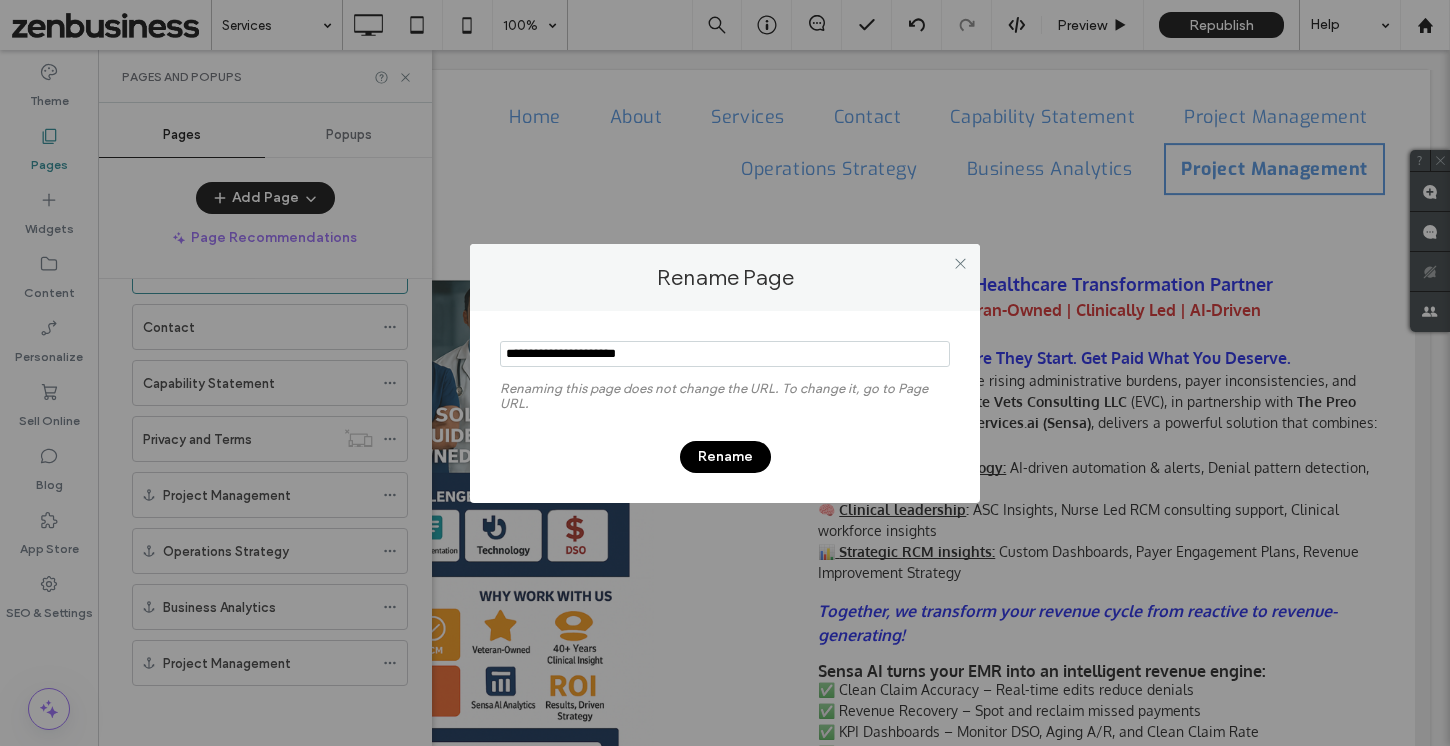 click on "Rename" at bounding box center (725, 457) 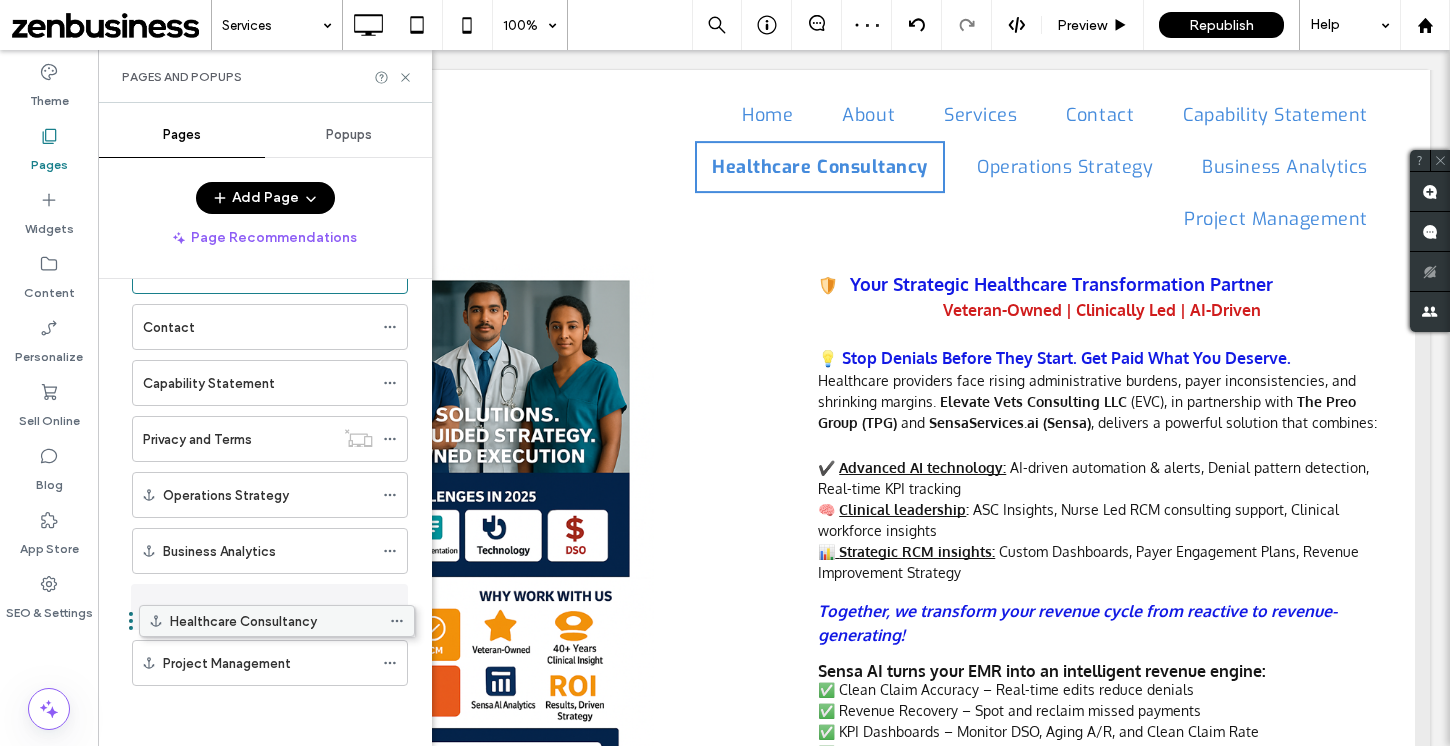 drag, startPoint x: 230, startPoint y: 609, endPoint x: 308, endPoint y: 626, distance: 79.83107 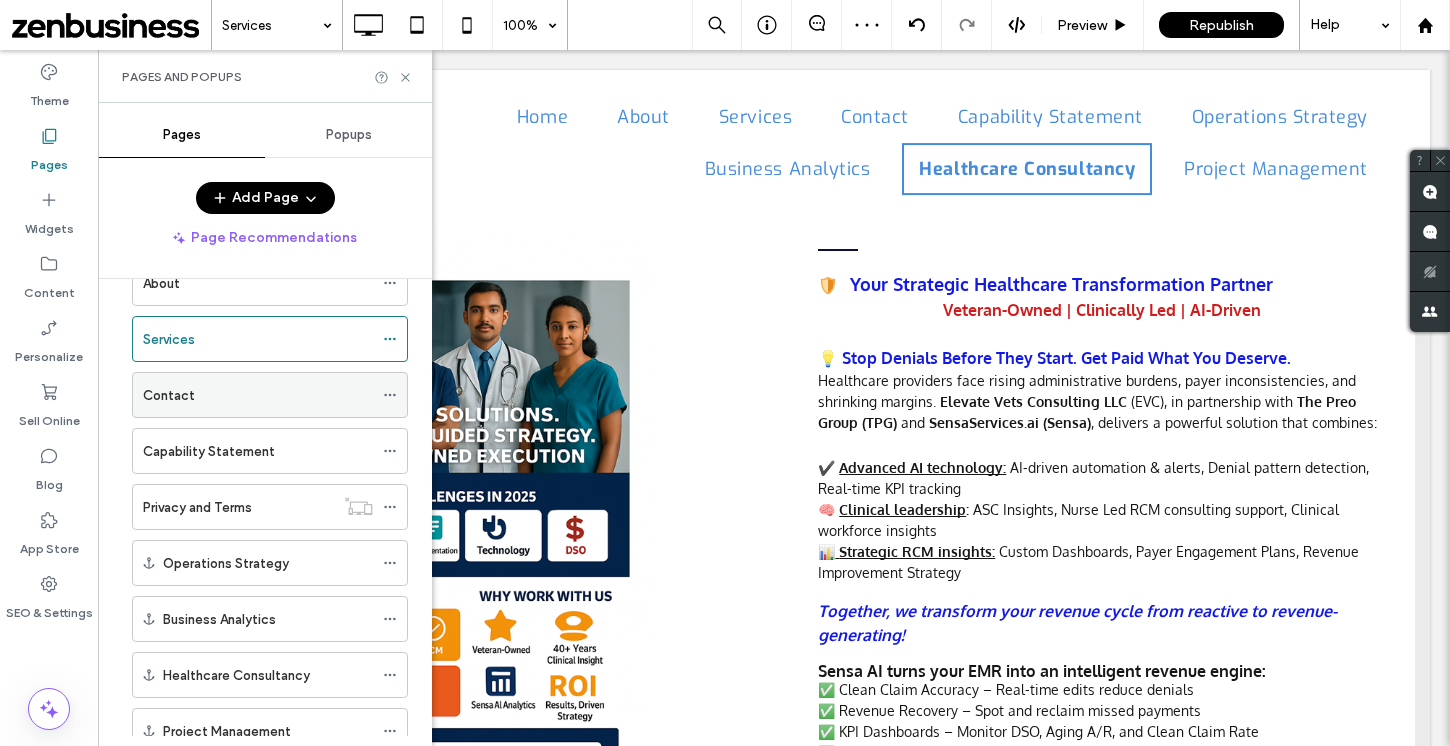 scroll, scrollTop: 103, scrollLeft: 0, axis: vertical 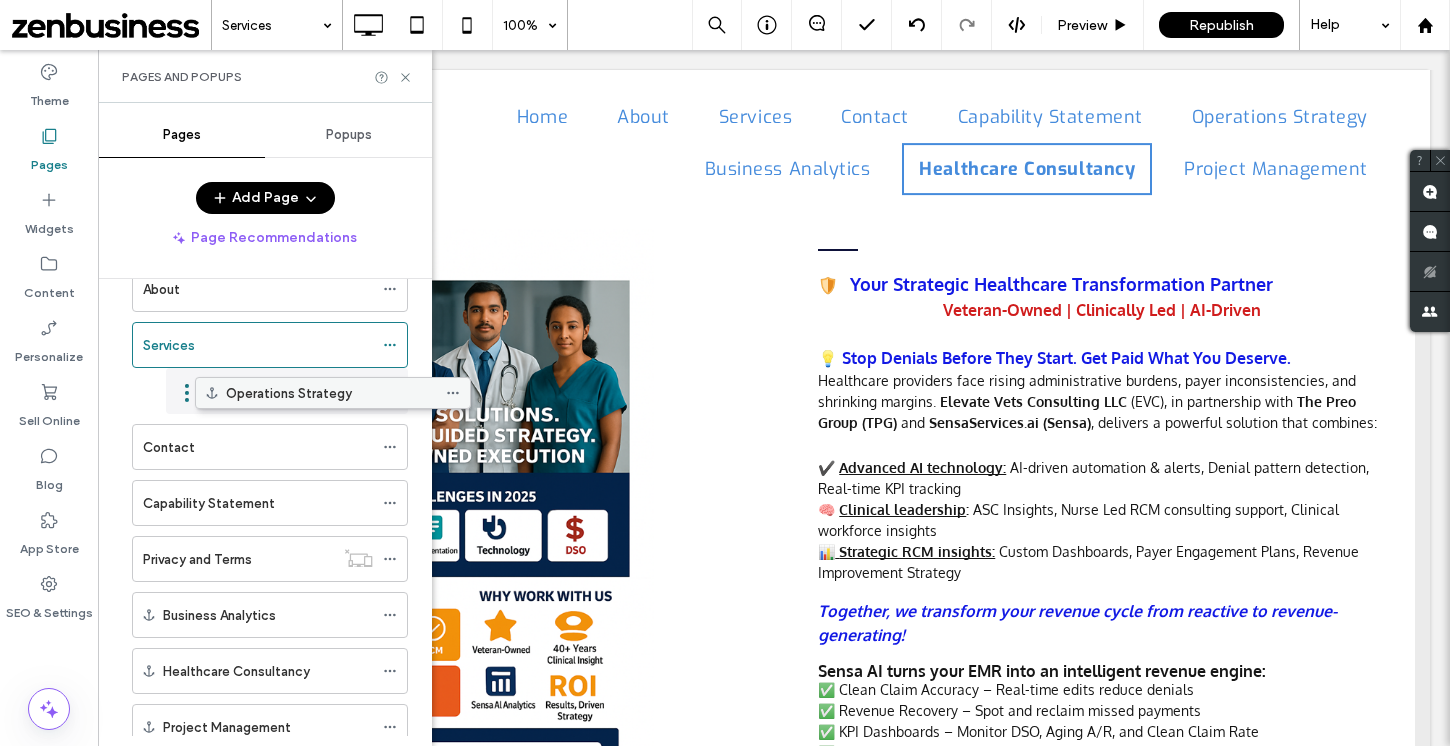drag, startPoint x: 188, startPoint y: 566, endPoint x: 246, endPoint y: 393, distance: 182.4637 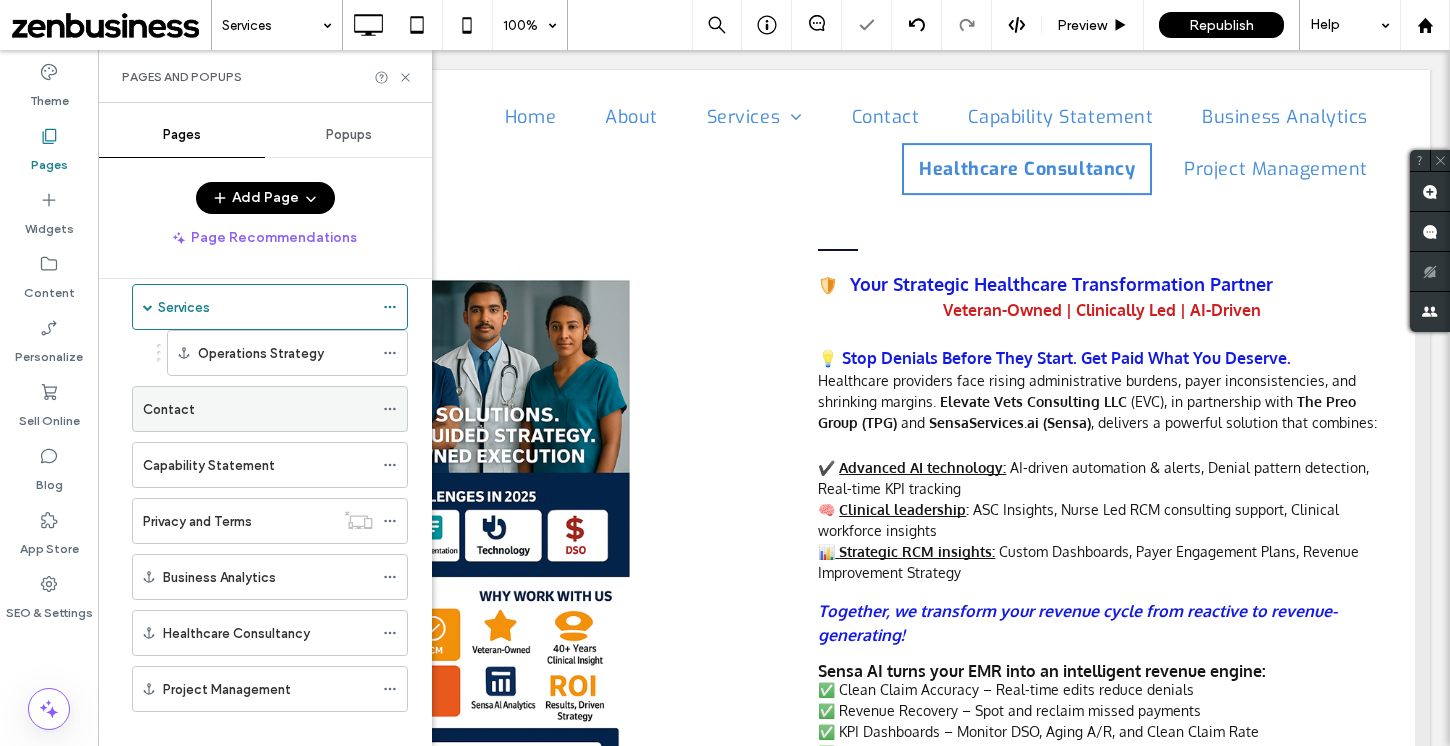 scroll, scrollTop: 143, scrollLeft: 0, axis: vertical 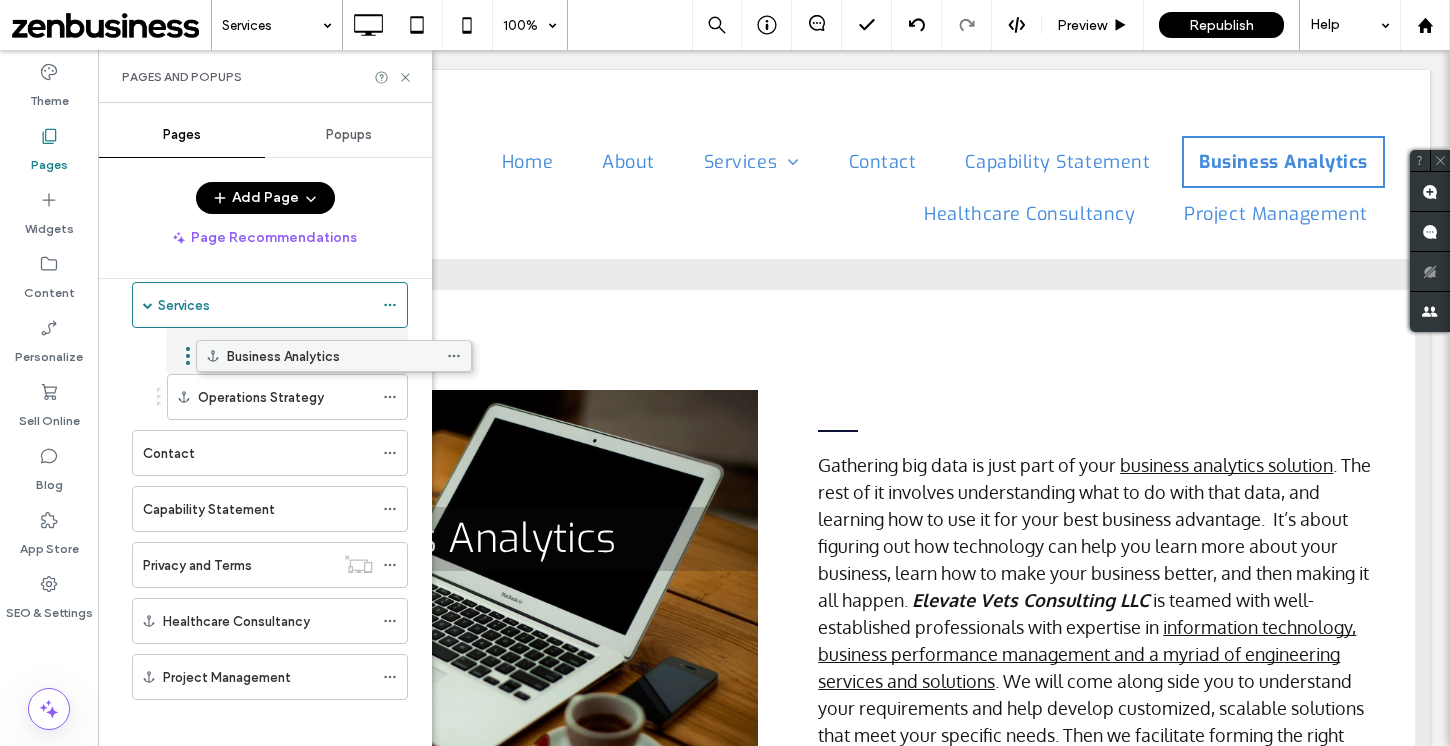 drag, startPoint x: 206, startPoint y: 573, endPoint x: 267, endPoint y: 359, distance: 222.52415 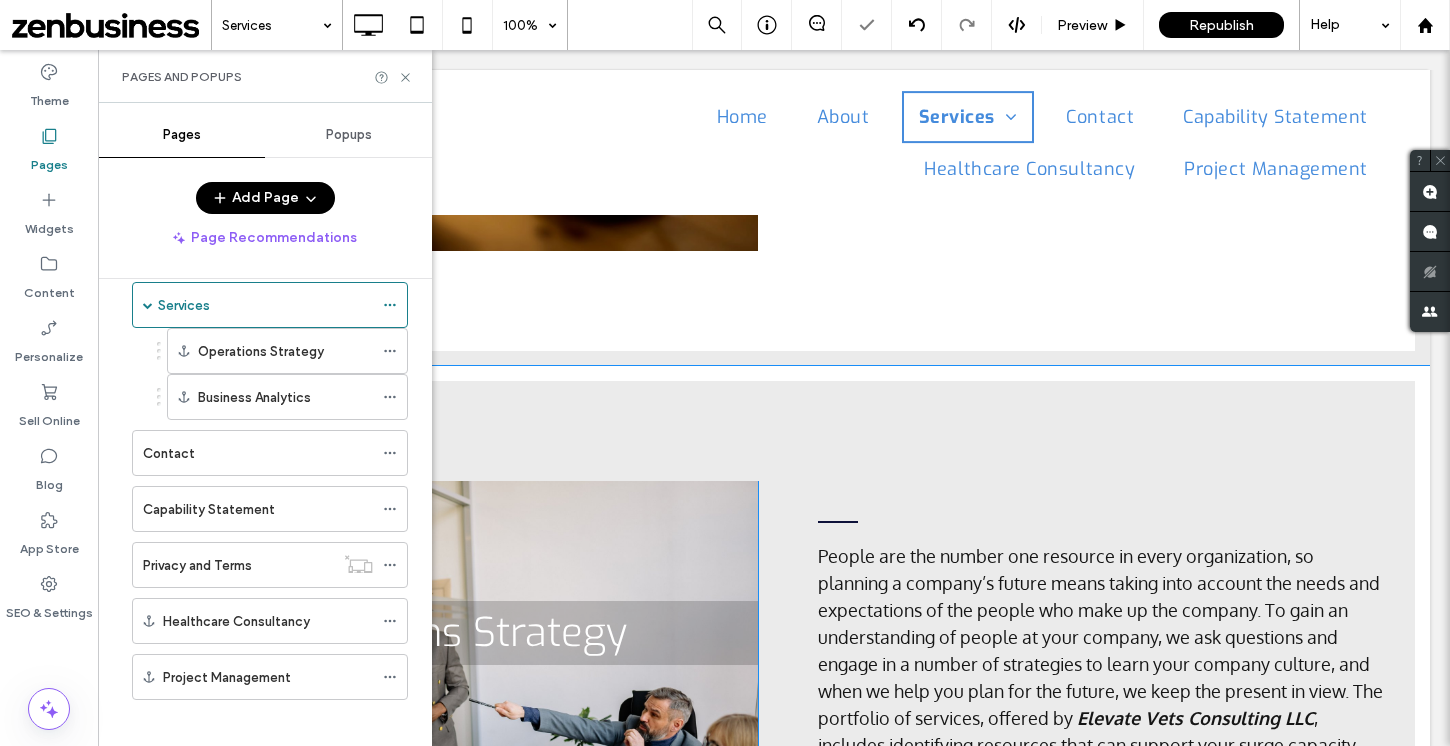 scroll, scrollTop: 739, scrollLeft: 0, axis: vertical 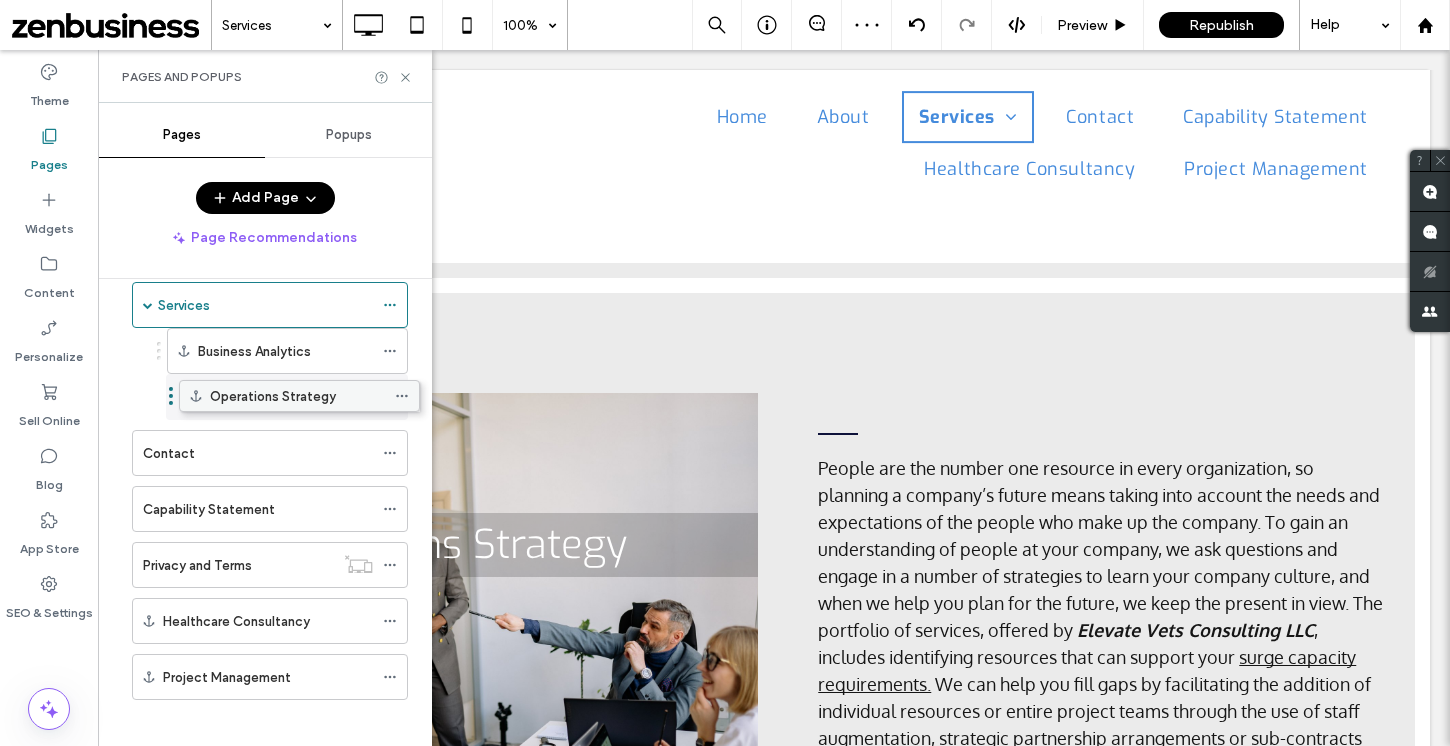 drag, startPoint x: 243, startPoint y: 362, endPoint x: 255, endPoint y: 404, distance: 43.68066 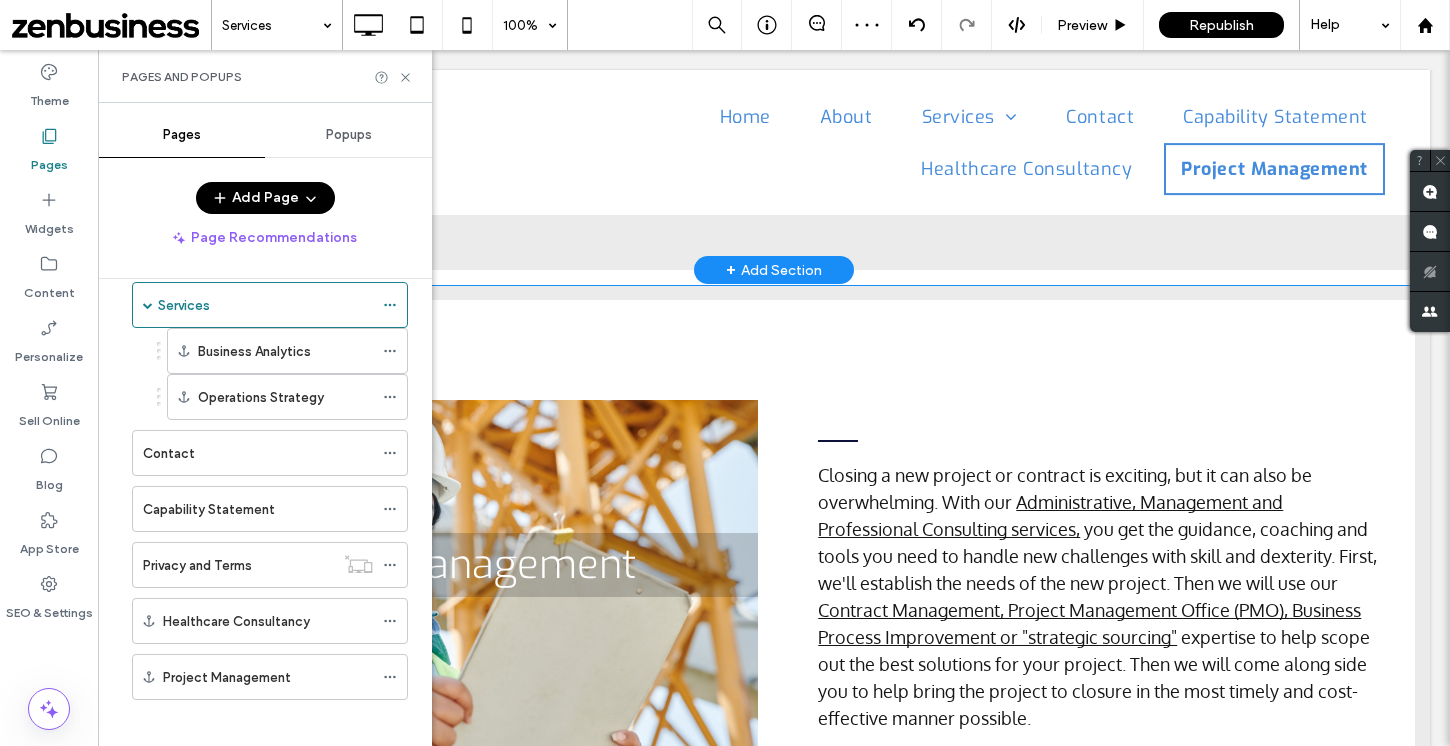 scroll, scrollTop: 1553, scrollLeft: 0, axis: vertical 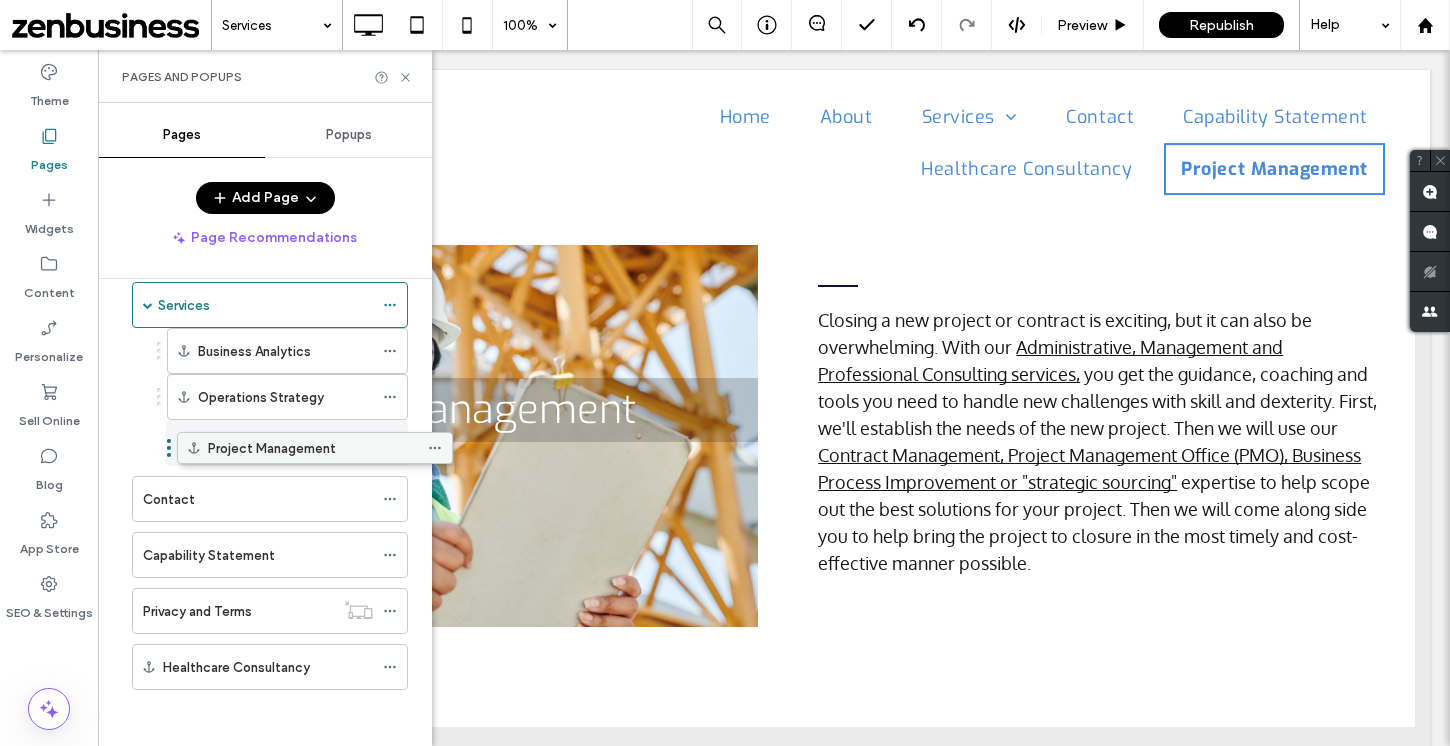drag, startPoint x: 224, startPoint y: 674, endPoint x: 269, endPoint y: 452, distance: 226.5149 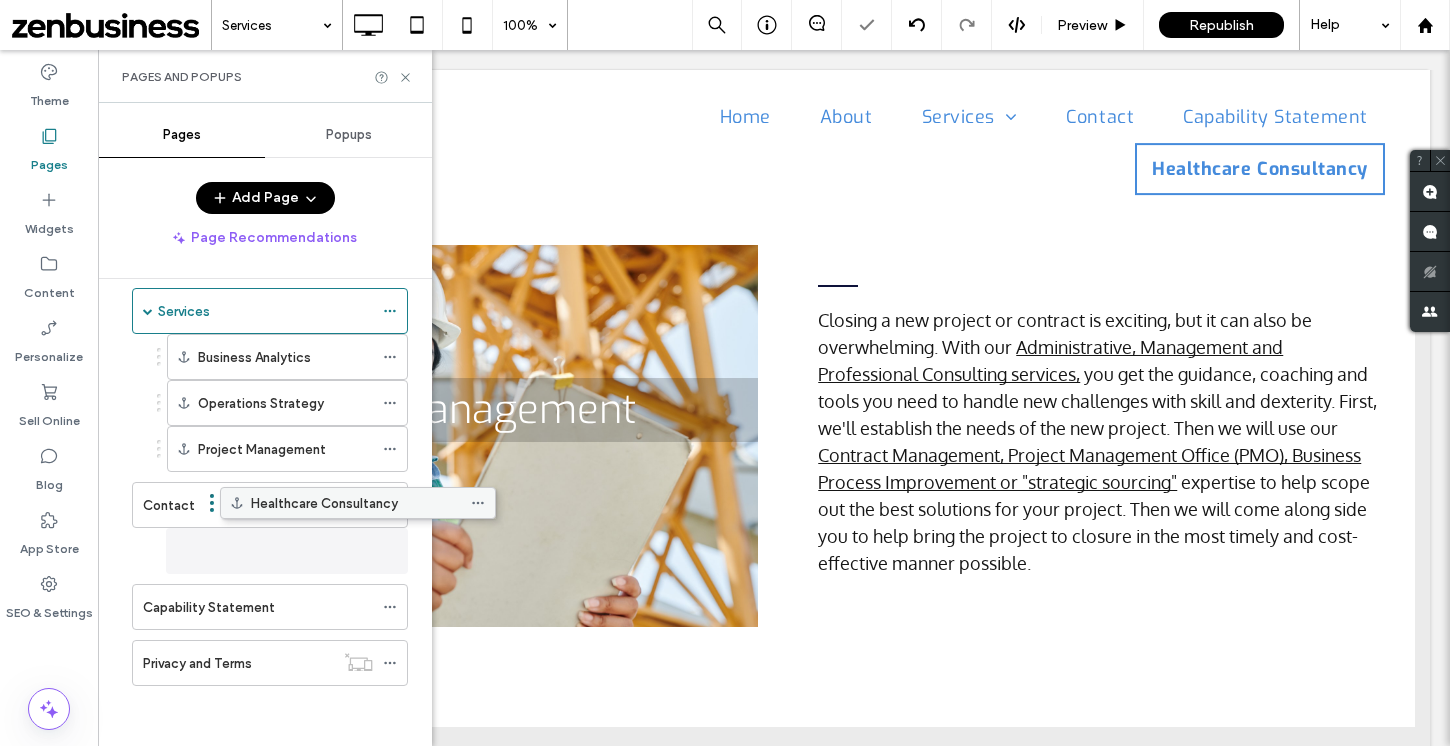 scroll, scrollTop: 137, scrollLeft: 0, axis: vertical 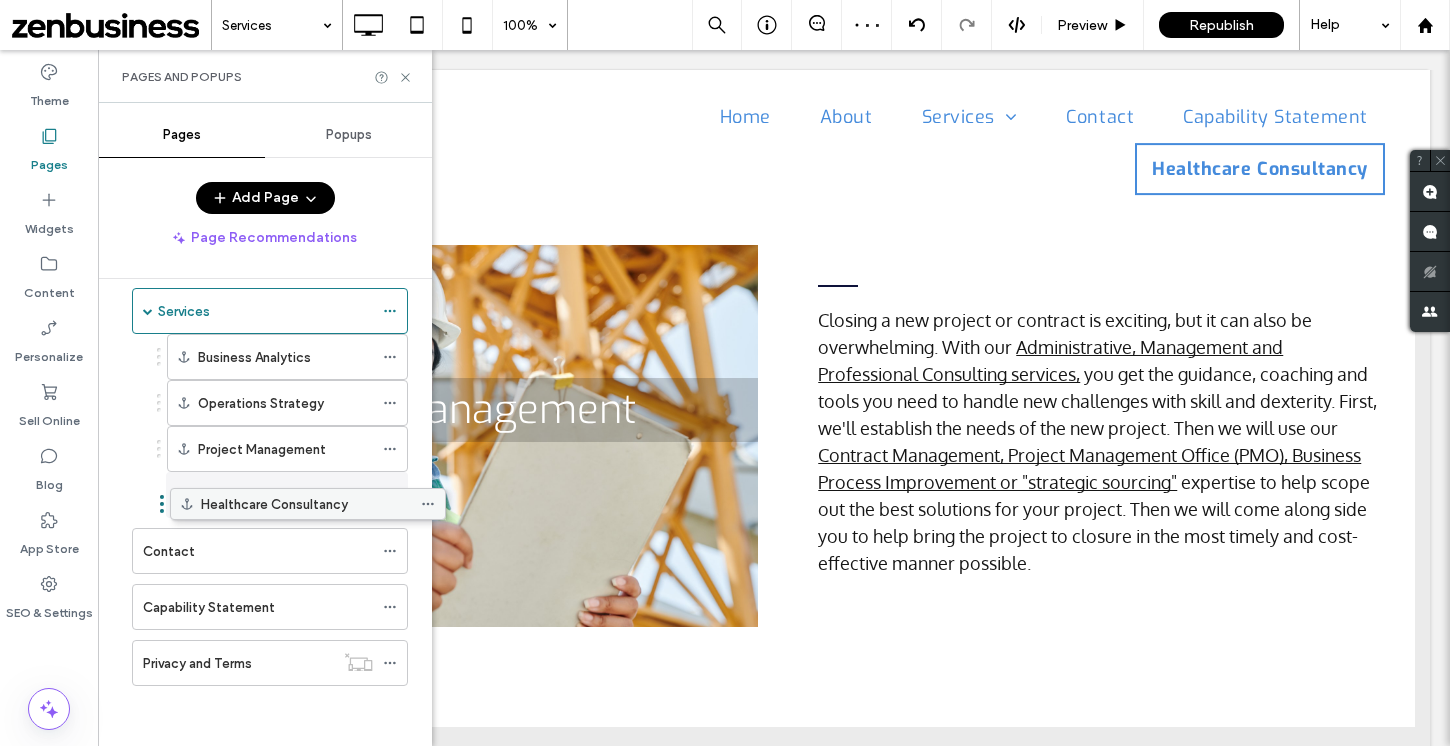 drag, startPoint x: 226, startPoint y: 673, endPoint x: 264, endPoint y: 517, distance: 160.56151 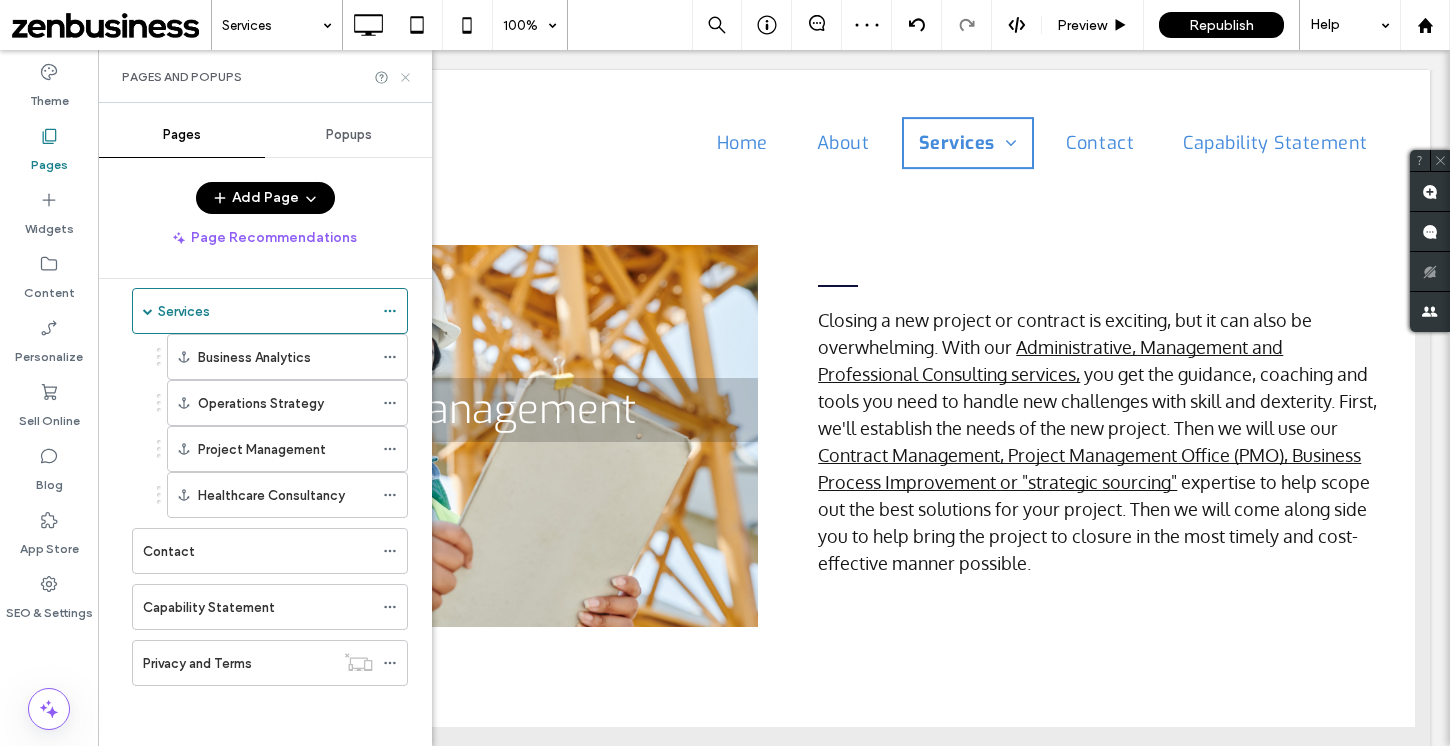 click 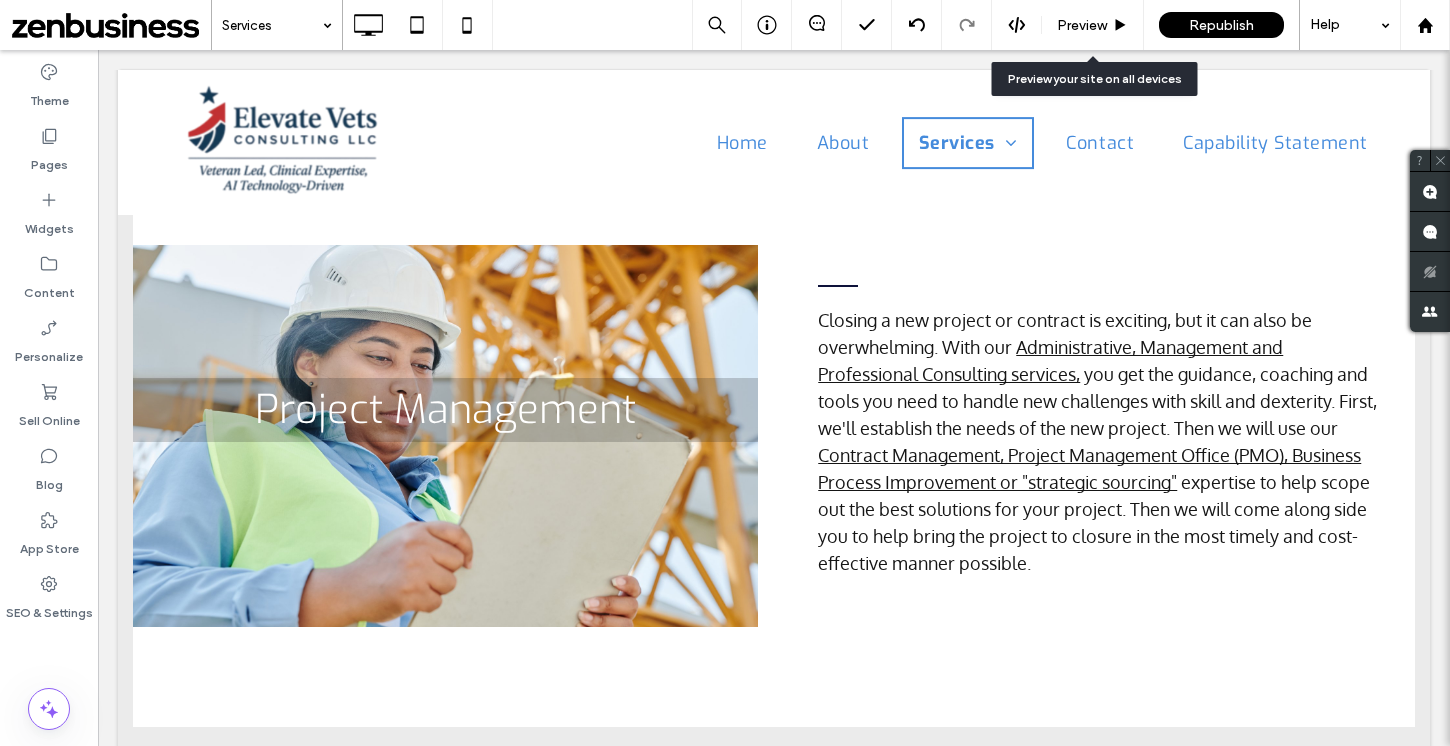 click on "Preview" at bounding box center [1093, 25] 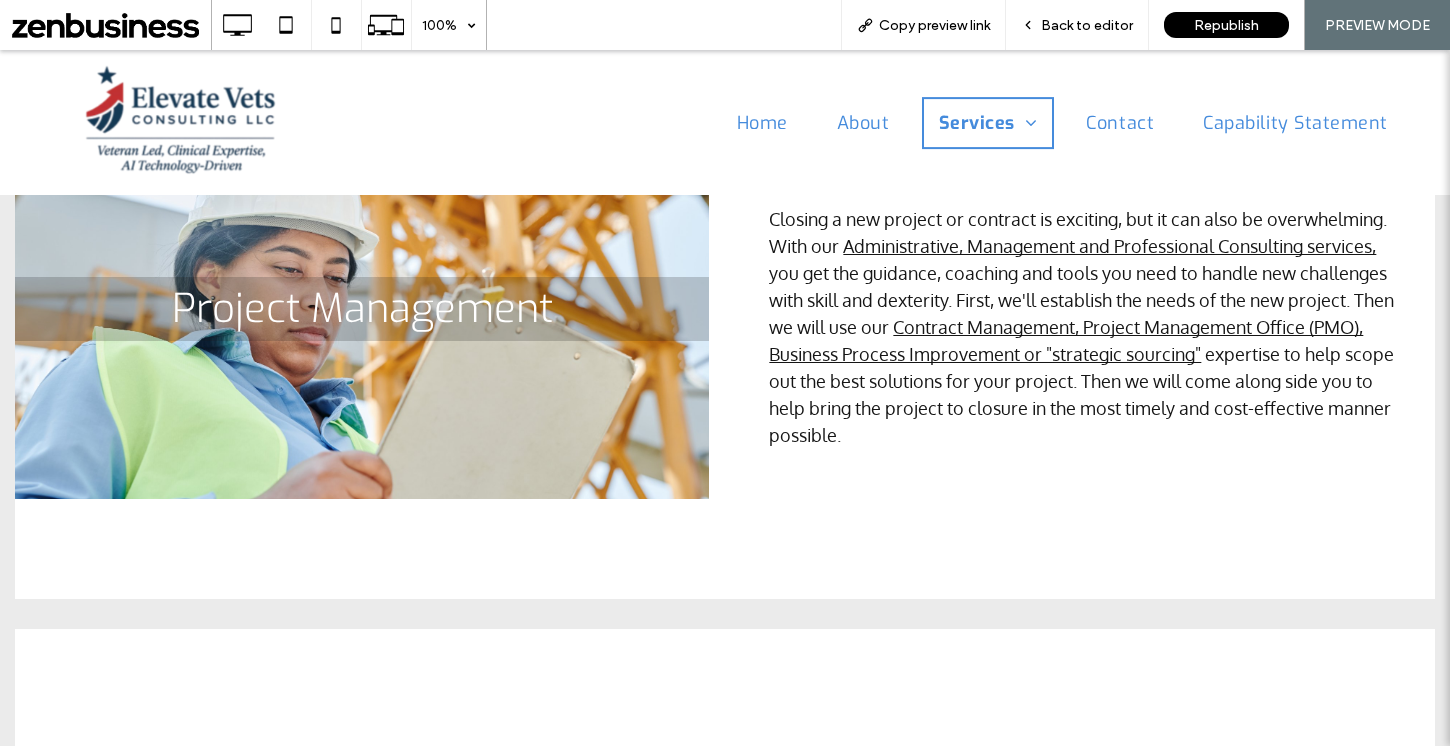 scroll, scrollTop: 1526, scrollLeft: 0, axis: vertical 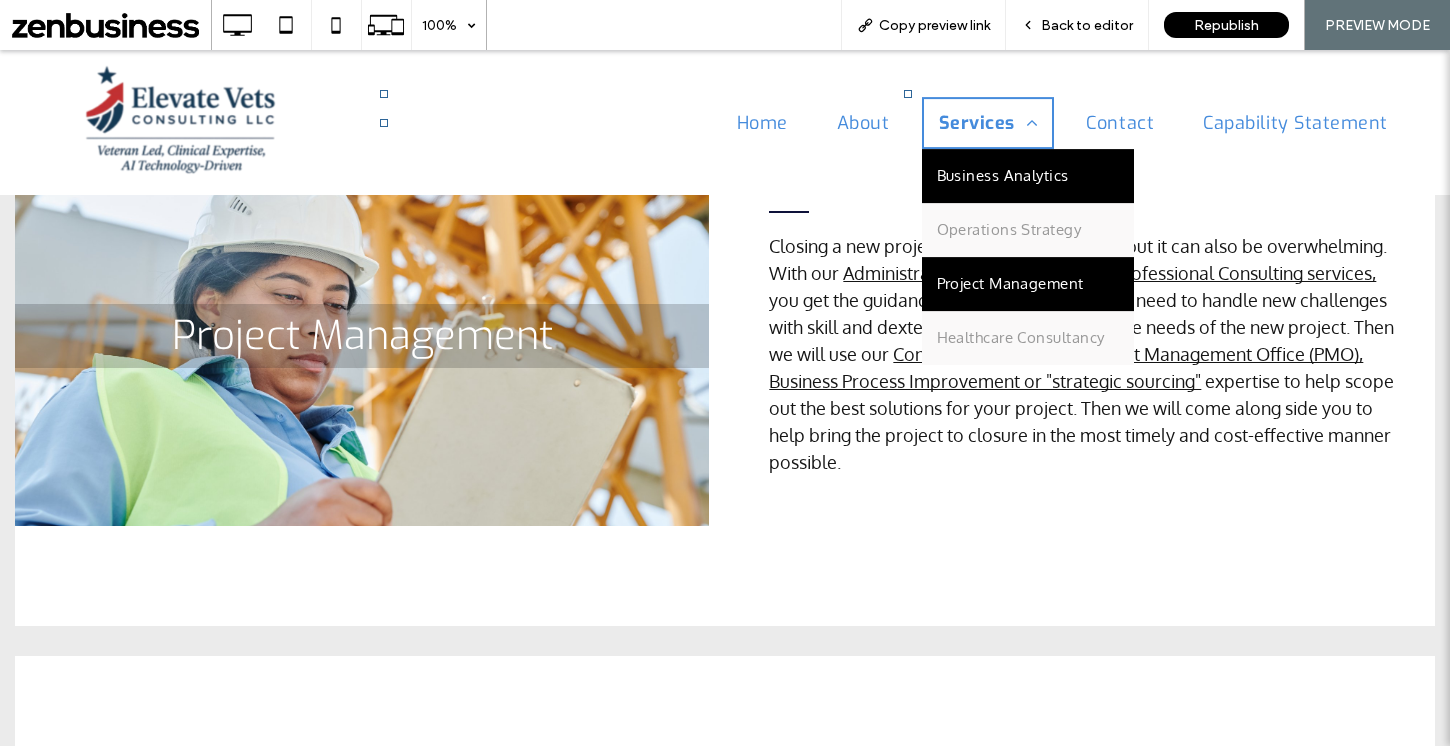 click on "Business Analytics" at bounding box center [1028, 176] 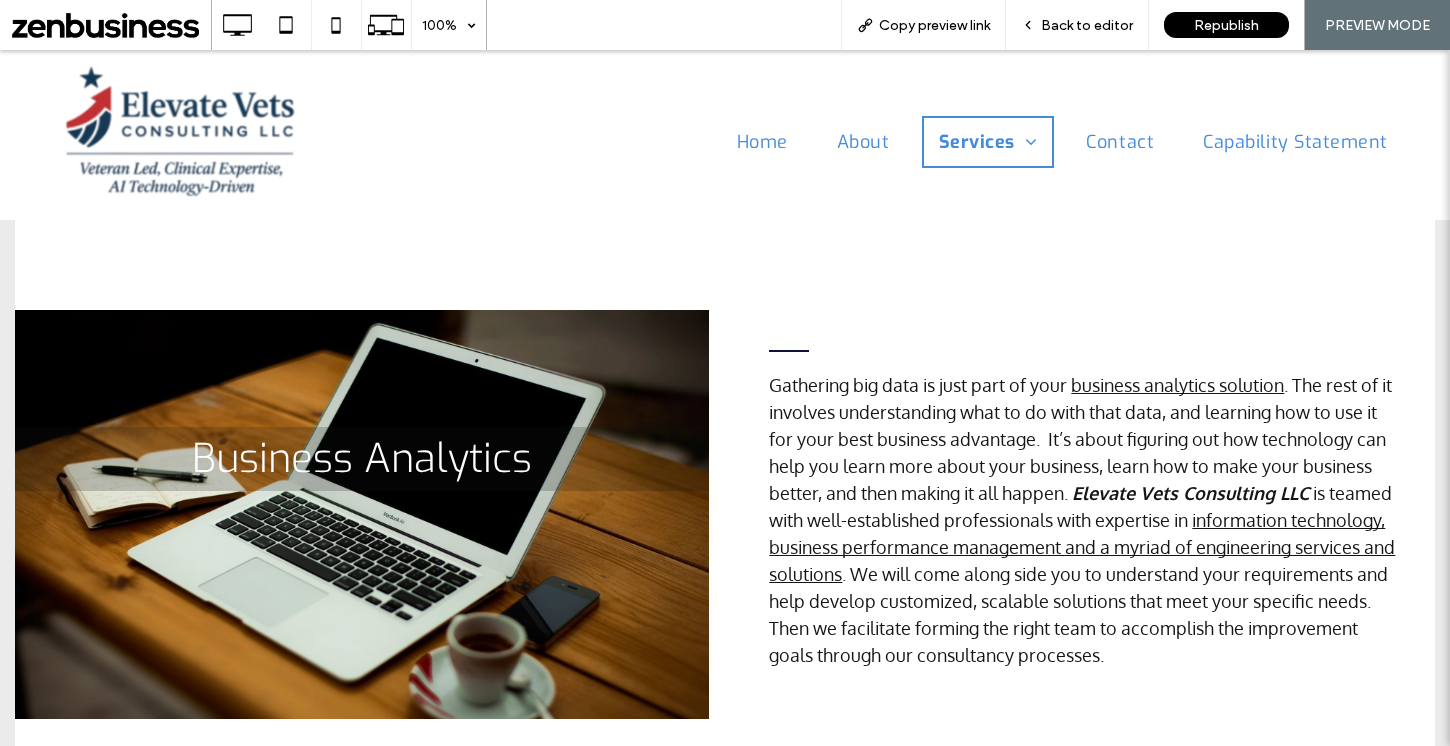 scroll, scrollTop: 109, scrollLeft: 0, axis: vertical 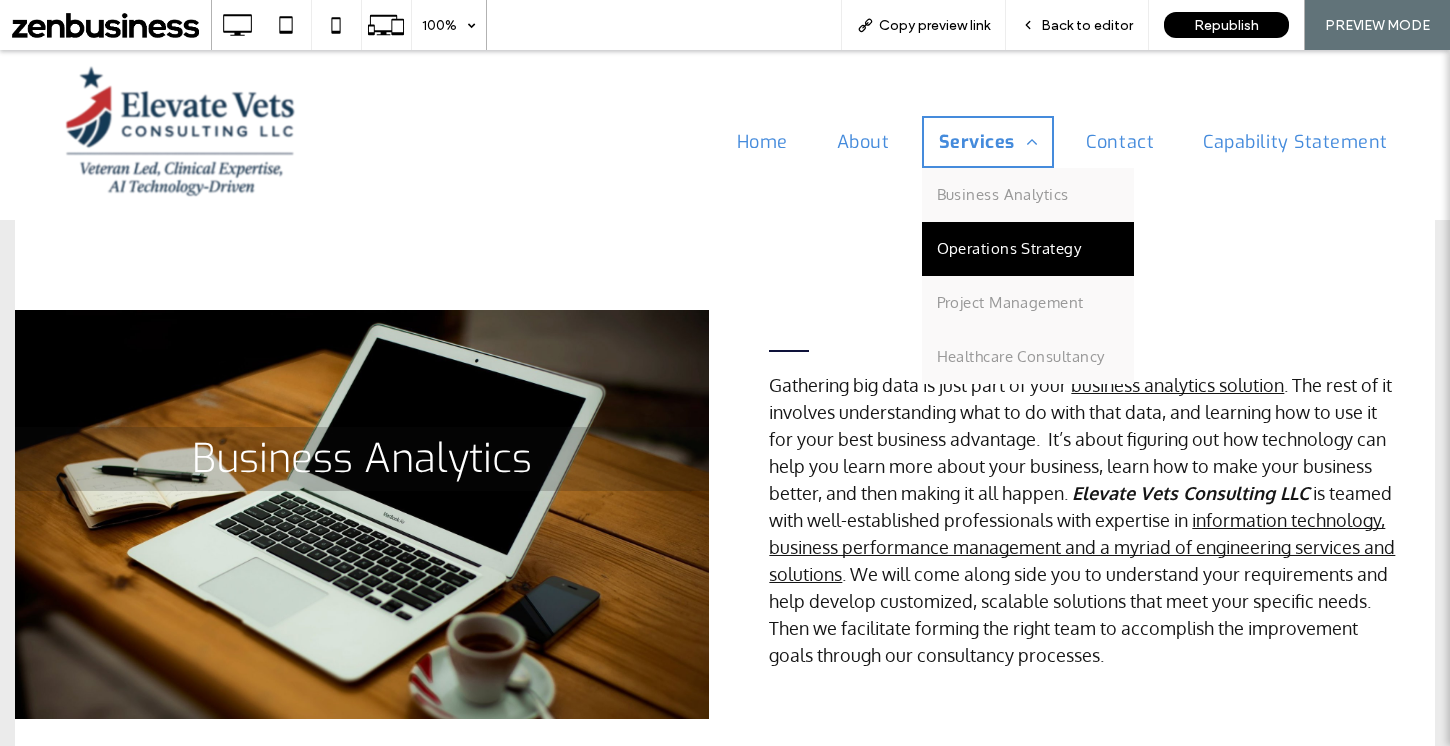 click on "Operations Strategy" at bounding box center (1028, 249) 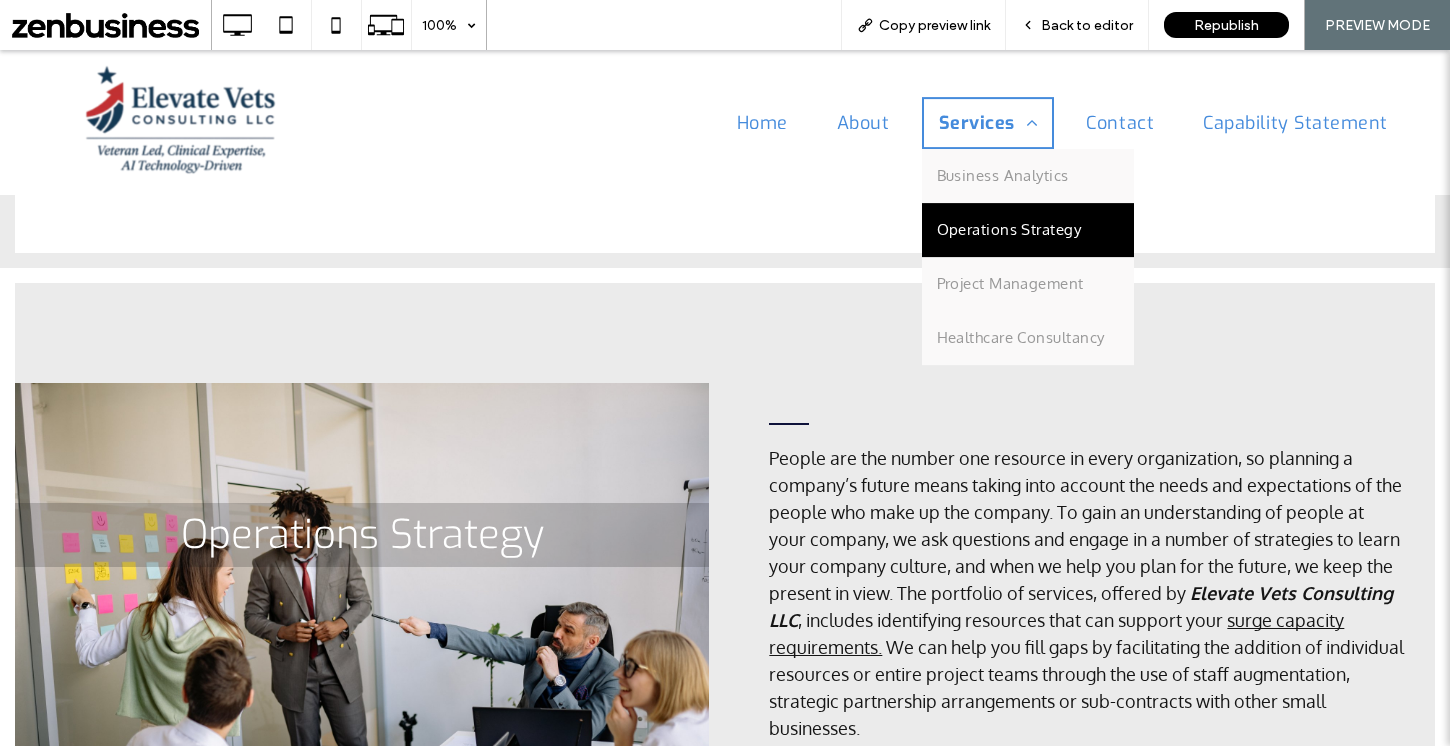 scroll, scrollTop: 773, scrollLeft: 0, axis: vertical 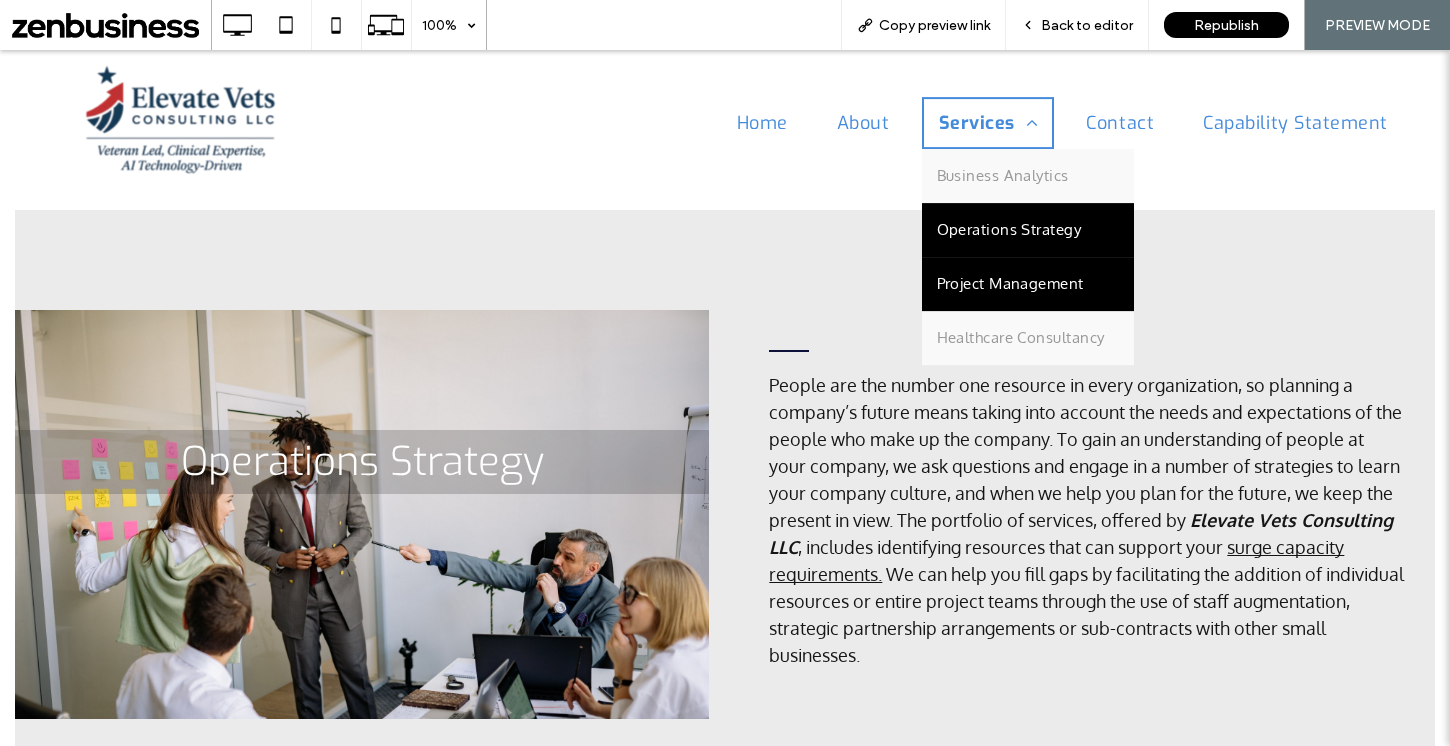 click on "Project Management" at bounding box center [1010, 284] 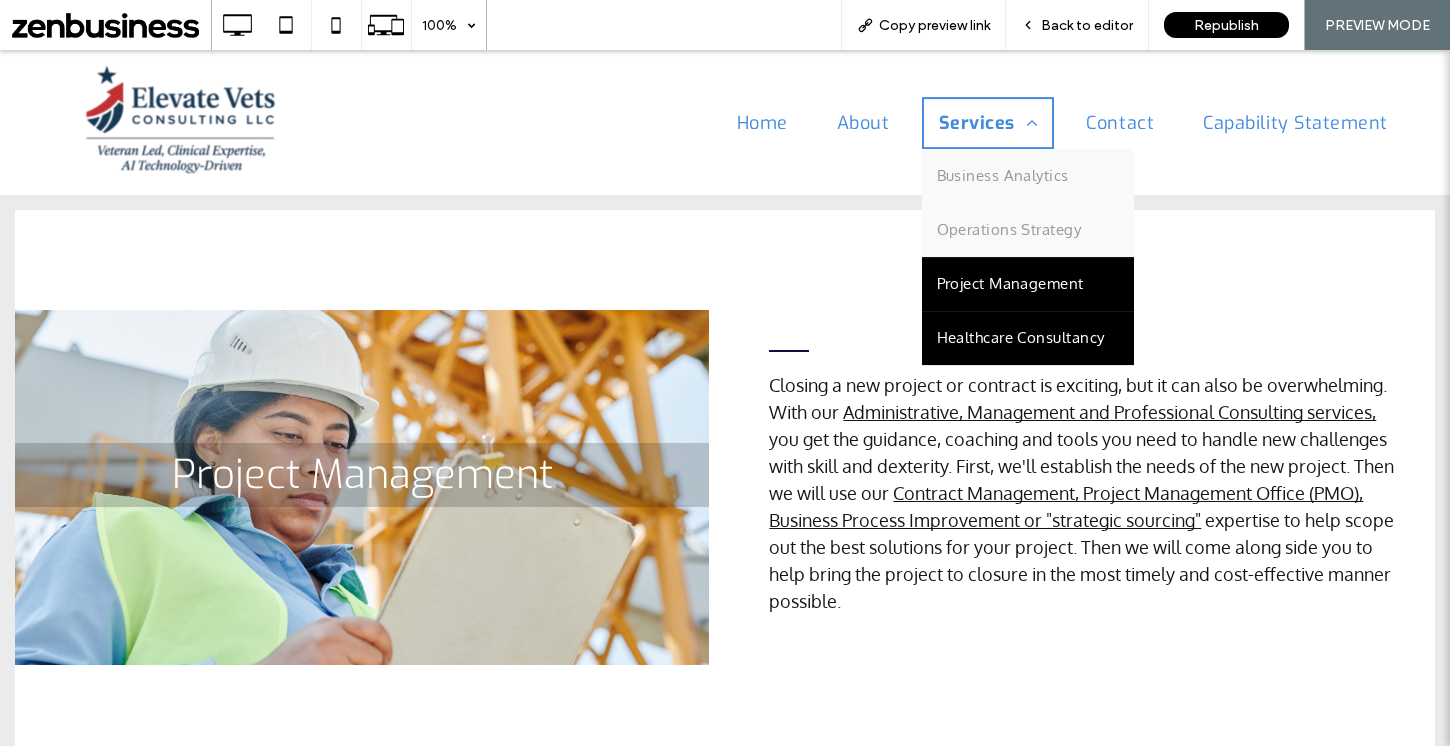 click on "Healthcare Consultancy" at bounding box center [1021, 338] 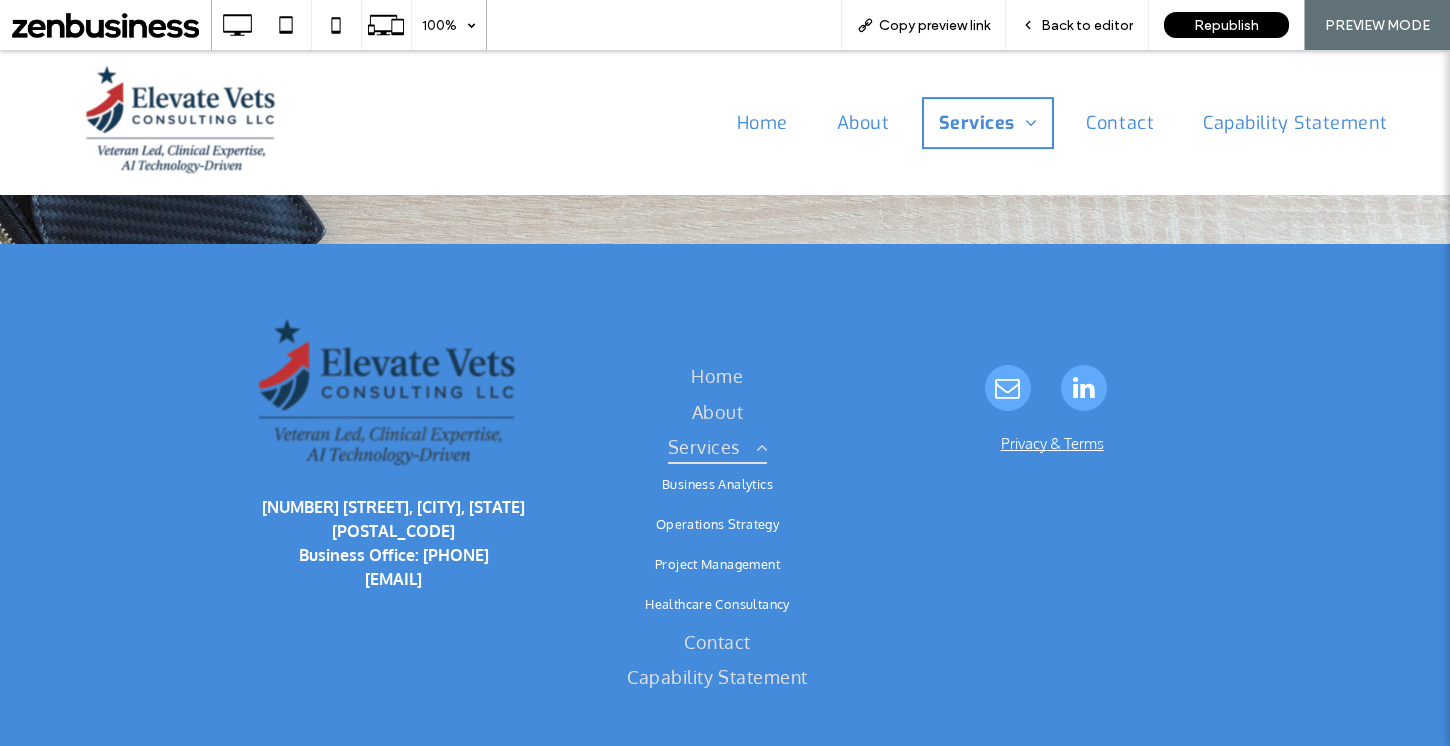 scroll, scrollTop: 3803, scrollLeft: 0, axis: vertical 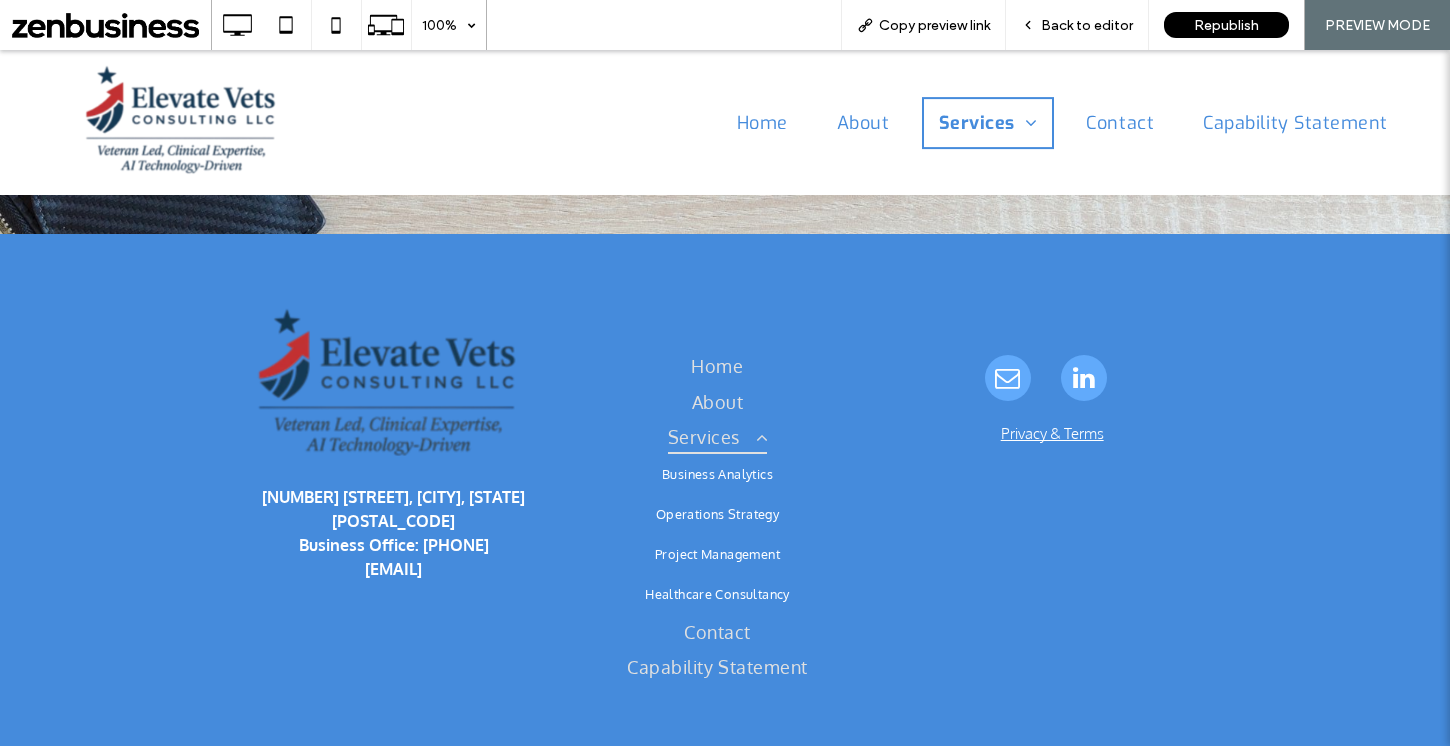 click at bounding box center (389, 386) 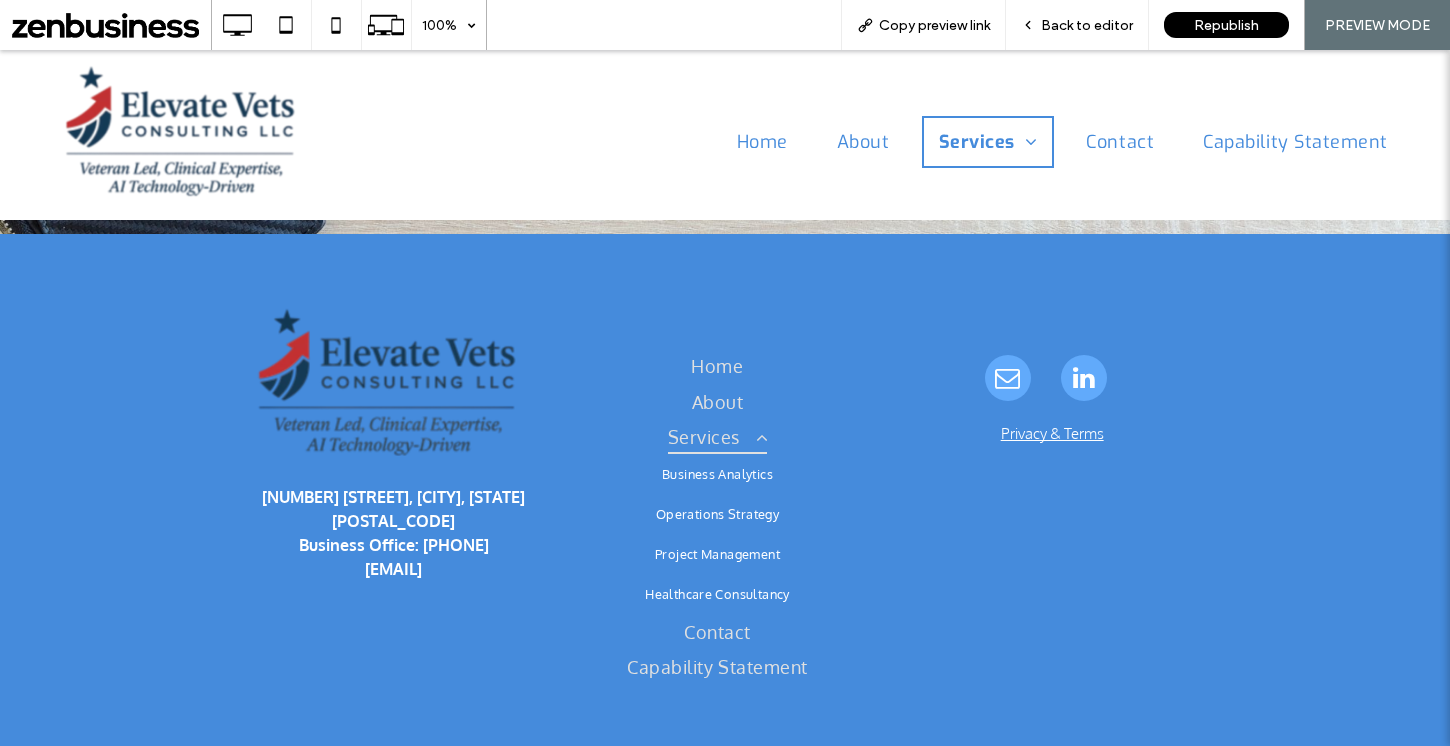 click at bounding box center [182, 135] 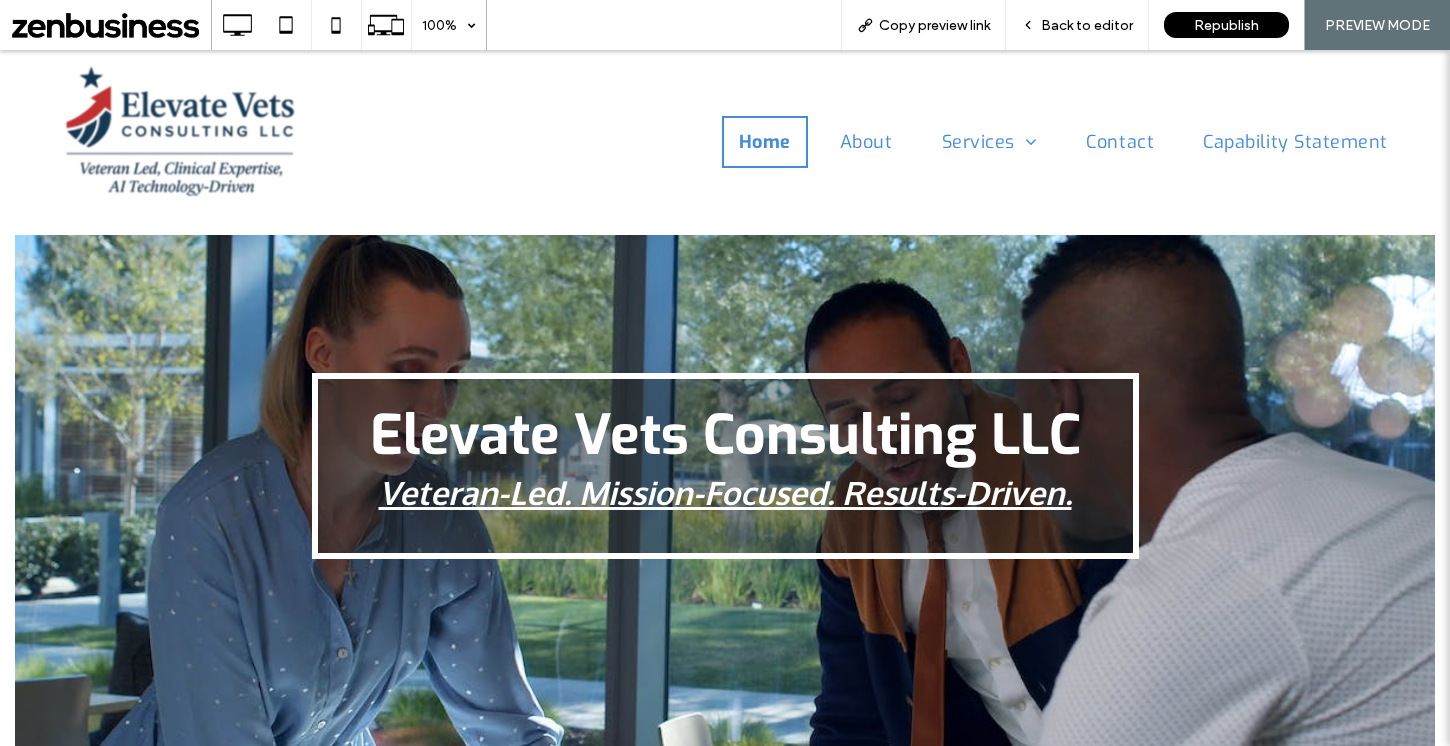 scroll, scrollTop: 0, scrollLeft: 0, axis: both 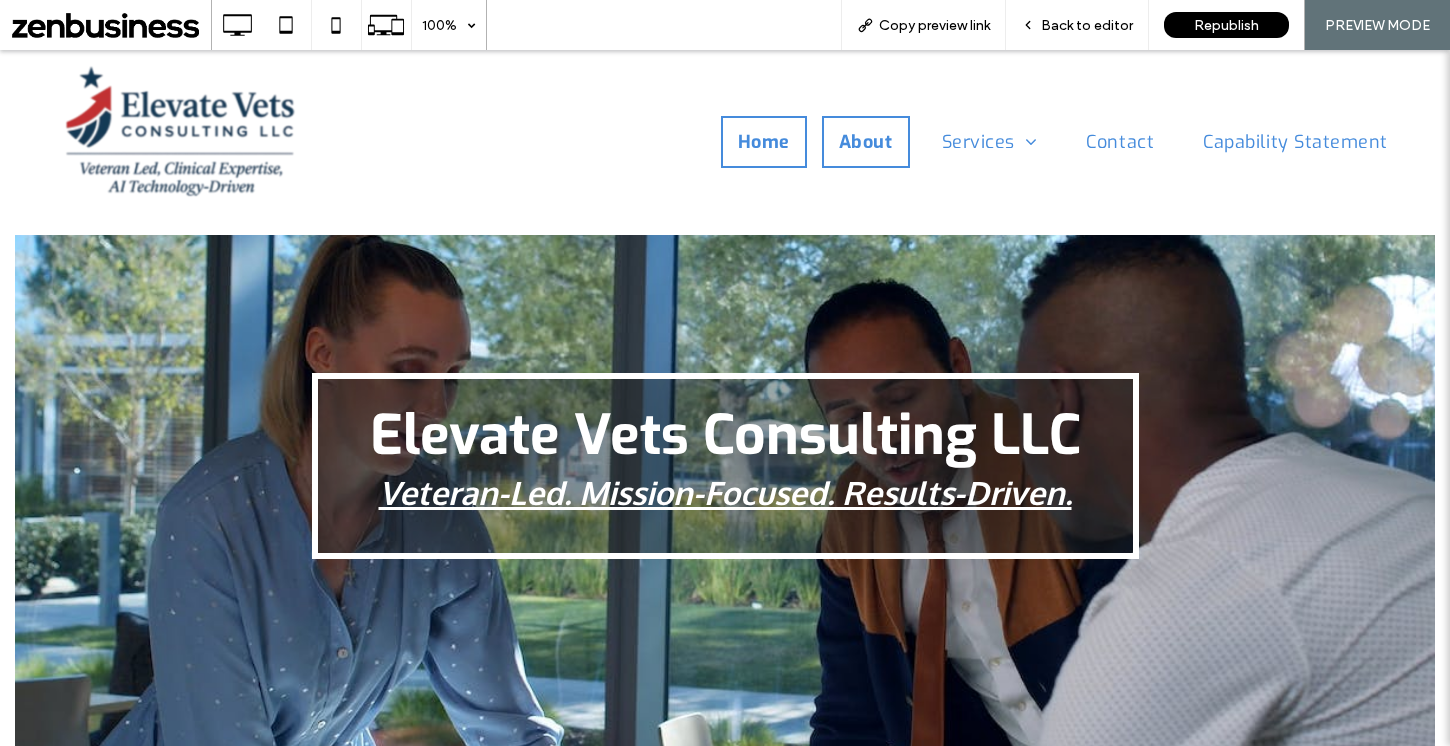 click on "About" at bounding box center [866, 142] 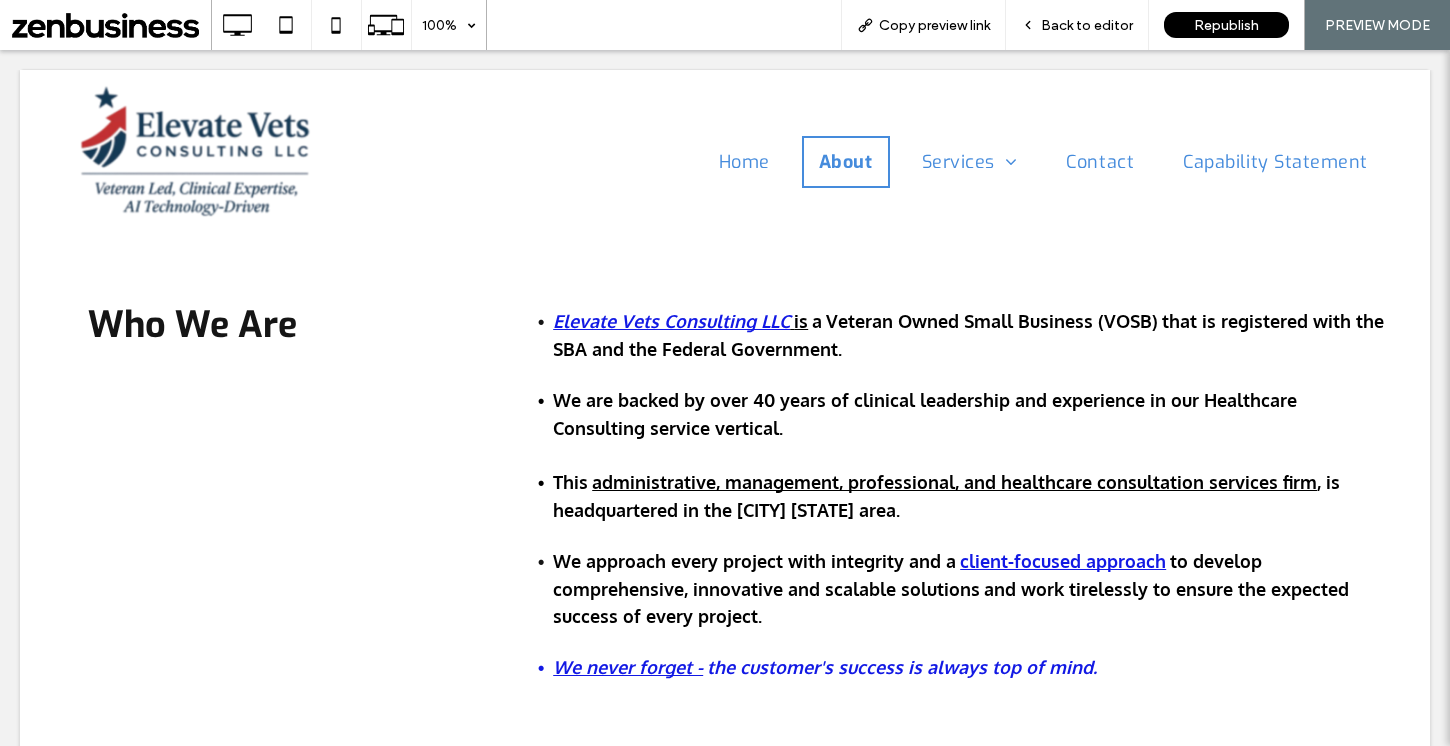 scroll, scrollTop: 0, scrollLeft: 0, axis: both 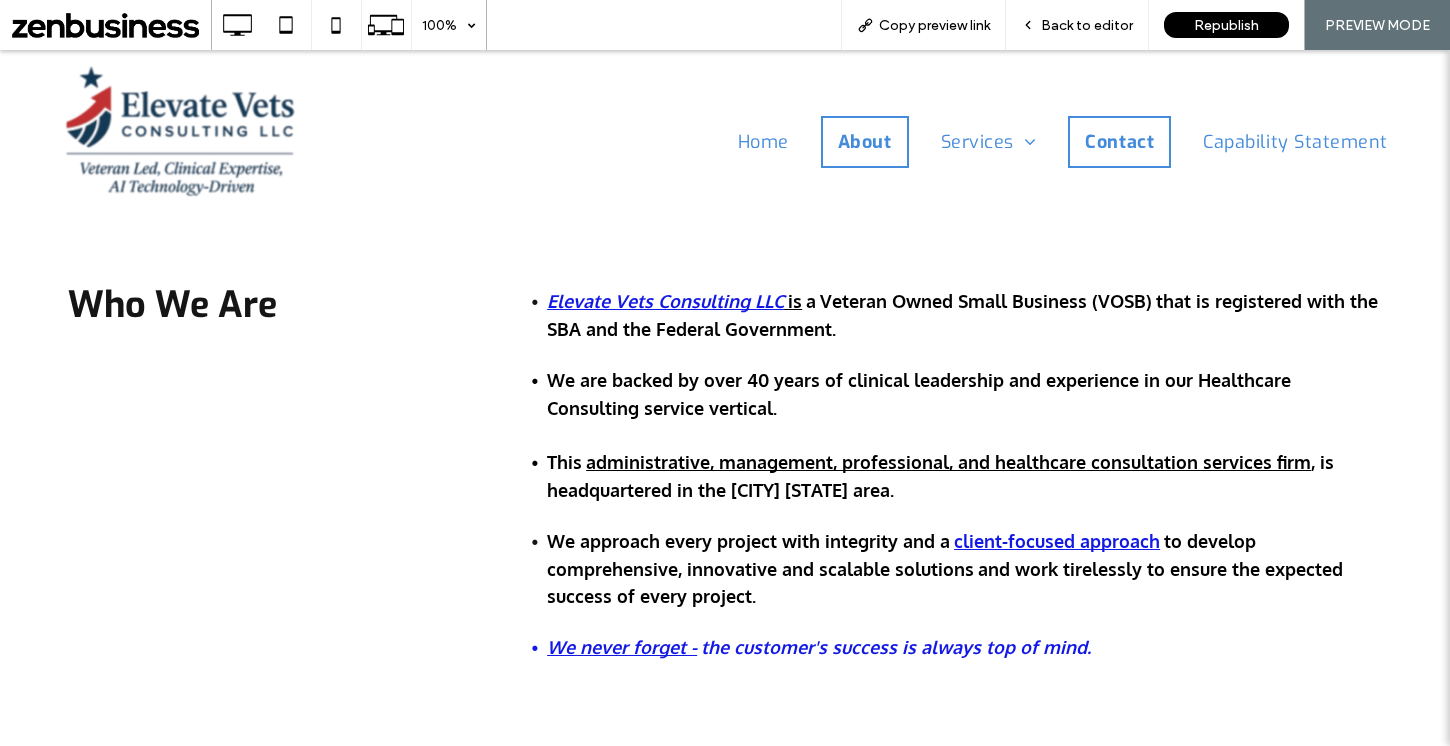 click on "Contact" at bounding box center (1119, 142) 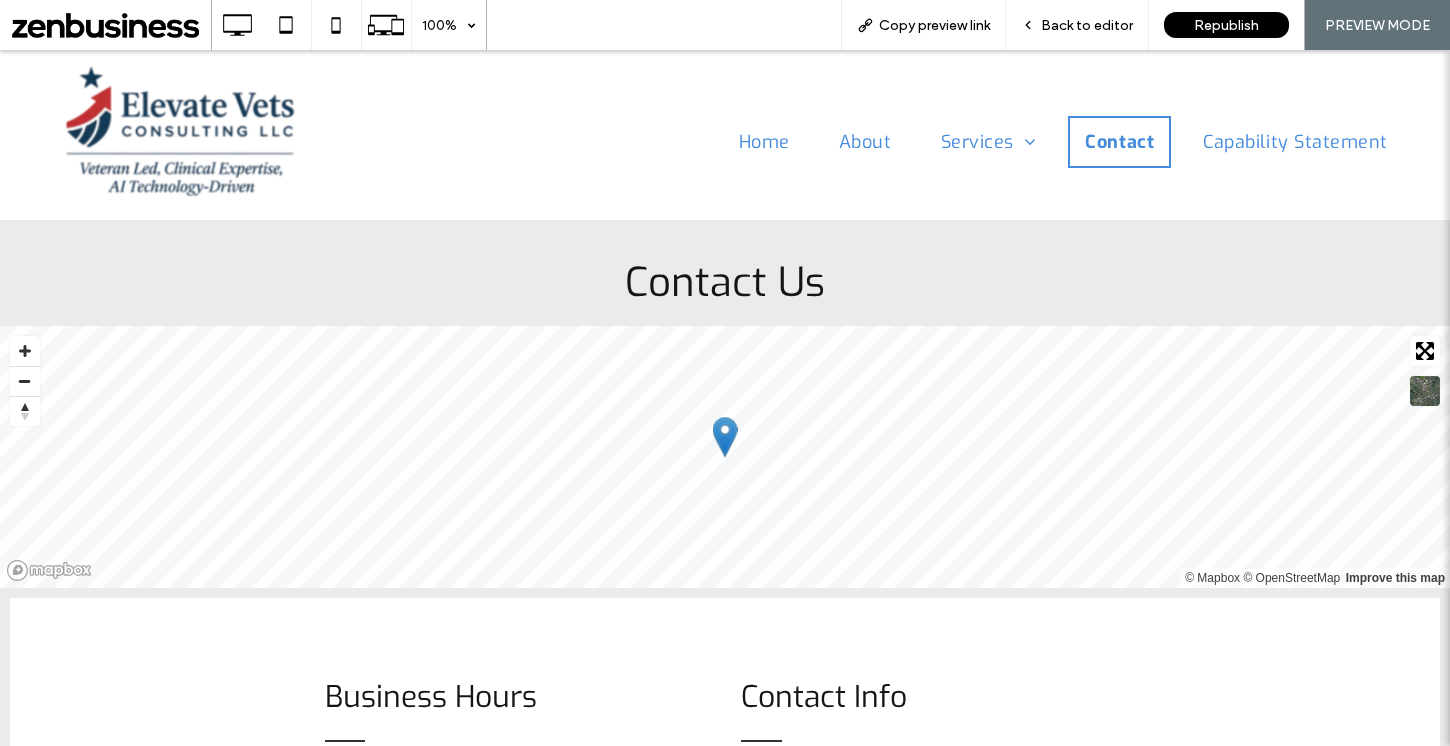 scroll, scrollTop: 0, scrollLeft: 0, axis: both 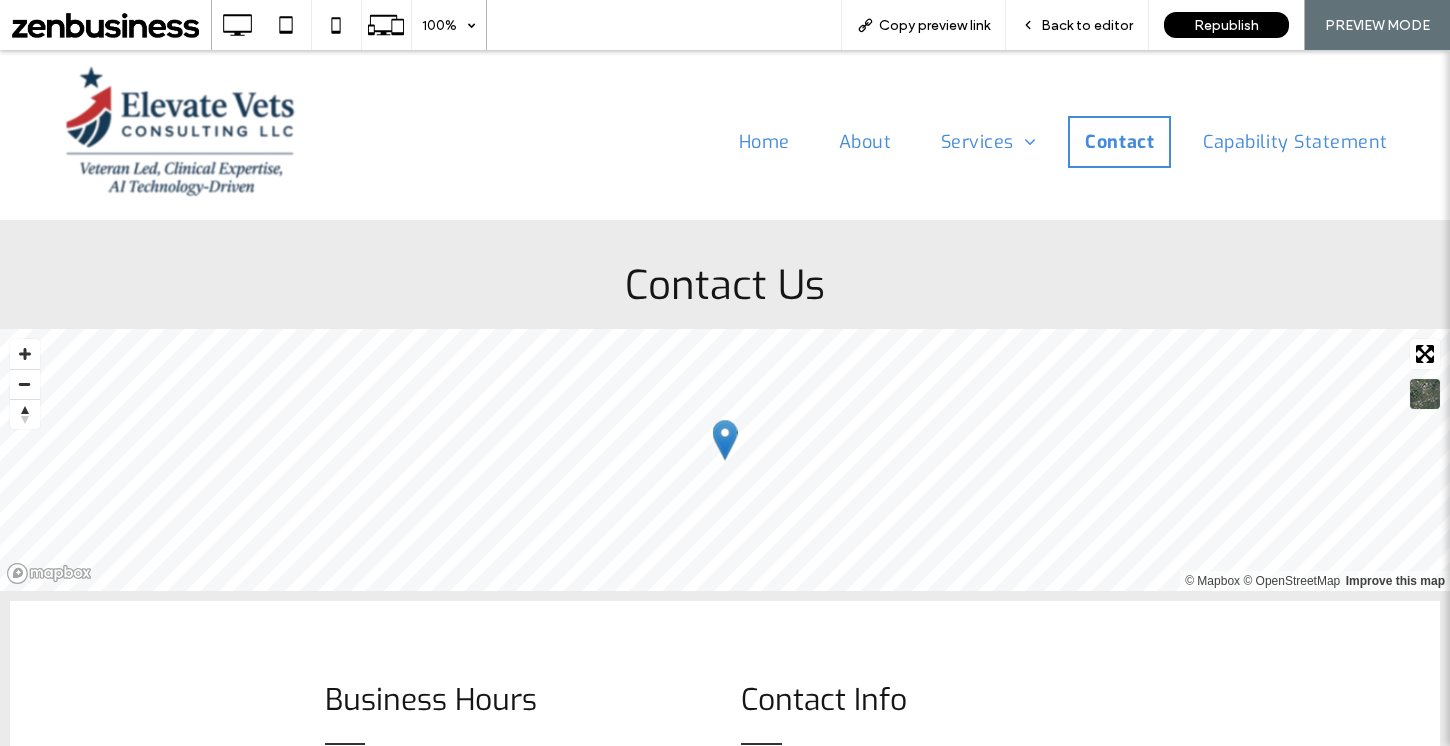 click on "Back to editor" at bounding box center (1077, 25) 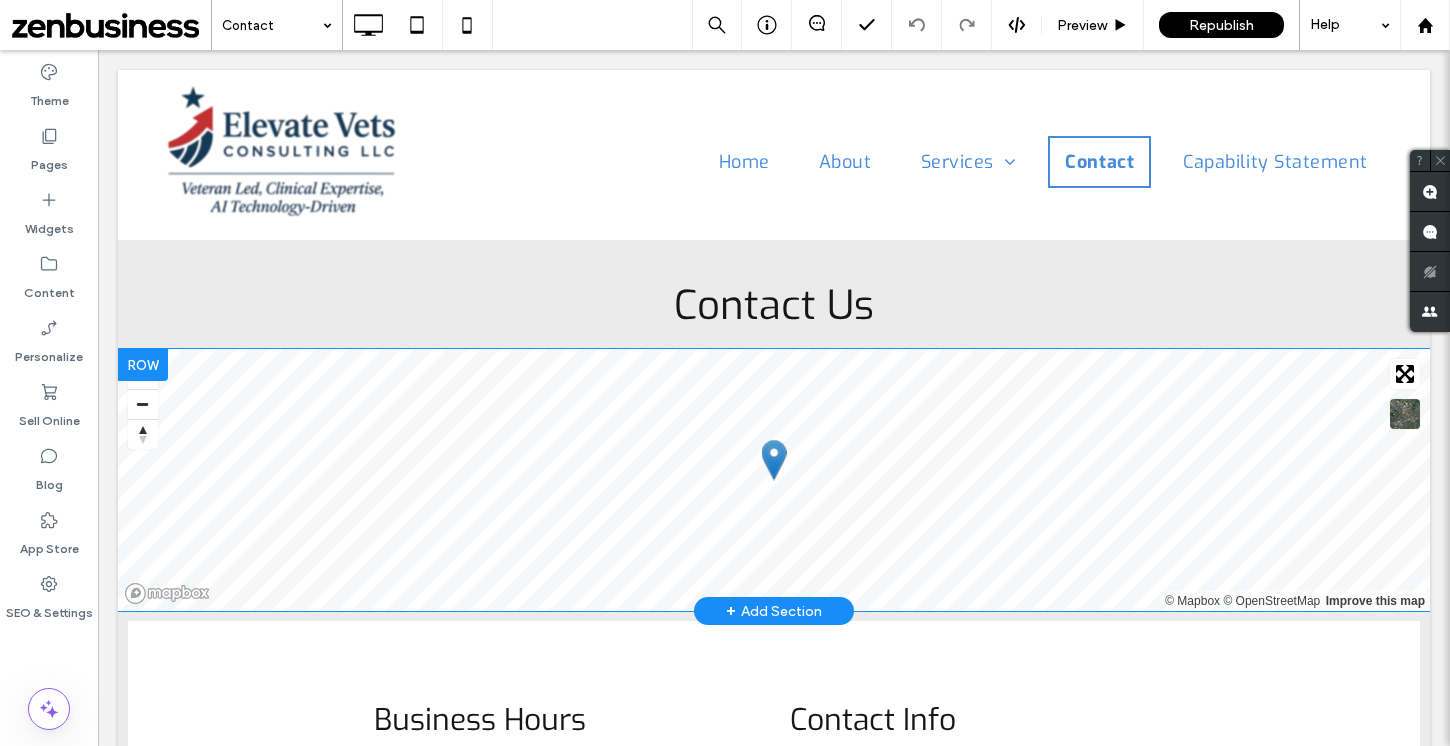 click at bounding box center [143, 365] 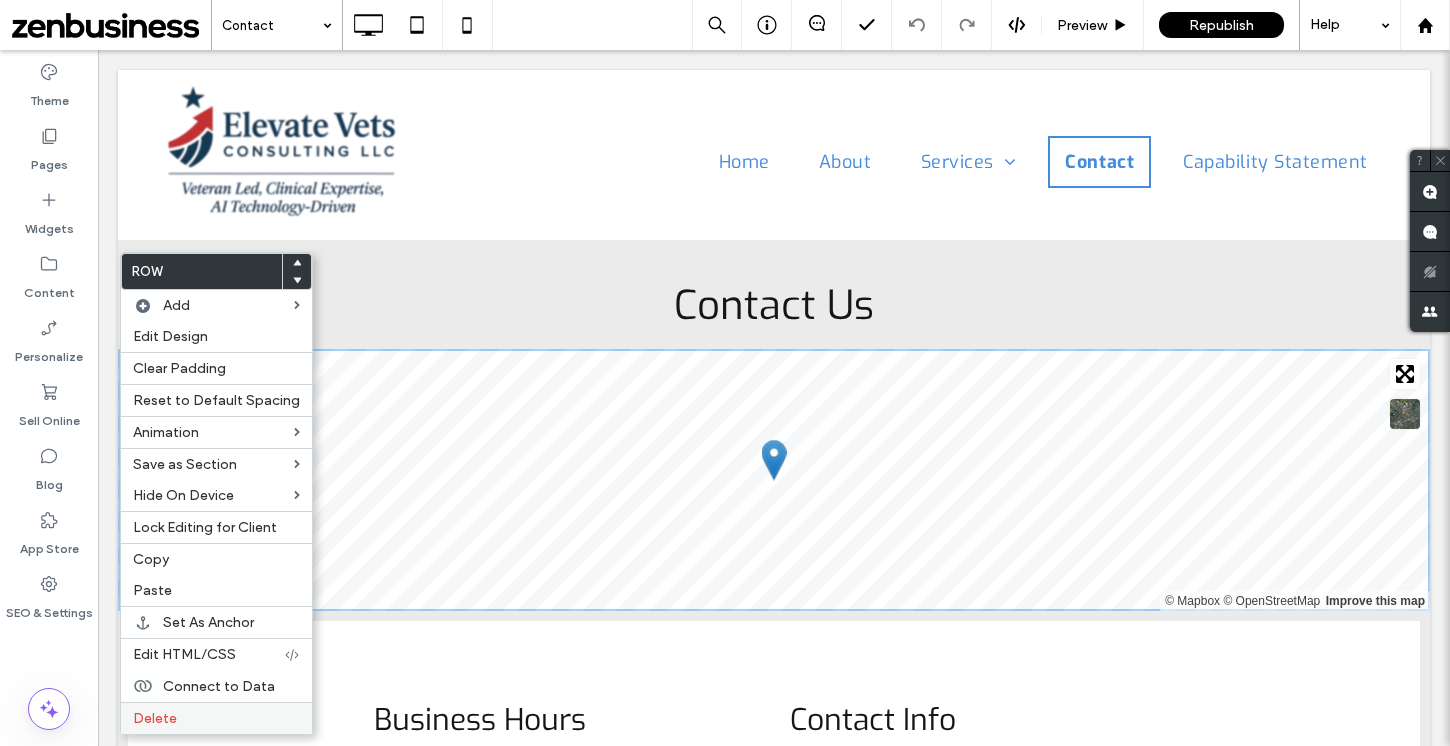 click on "Delete" at bounding box center [216, 718] 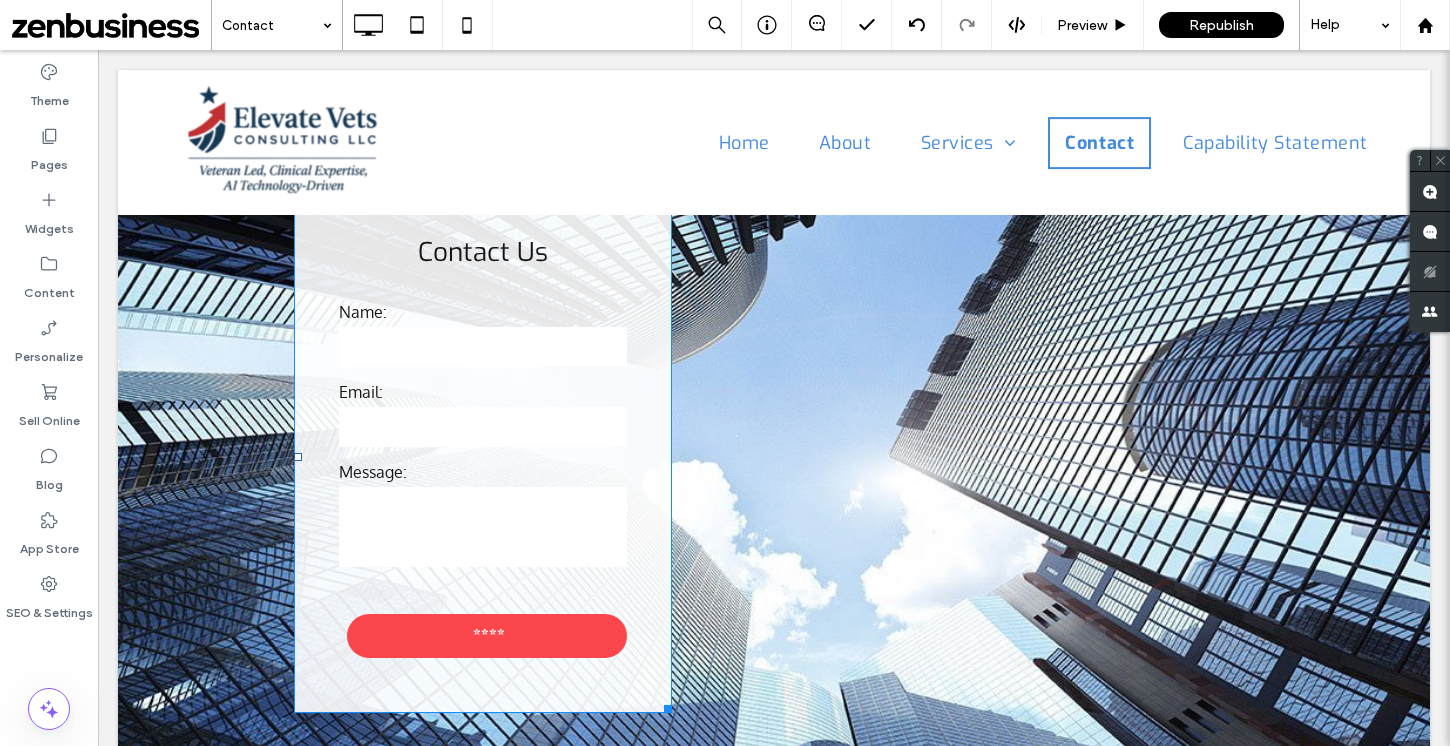 scroll, scrollTop: 609, scrollLeft: 0, axis: vertical 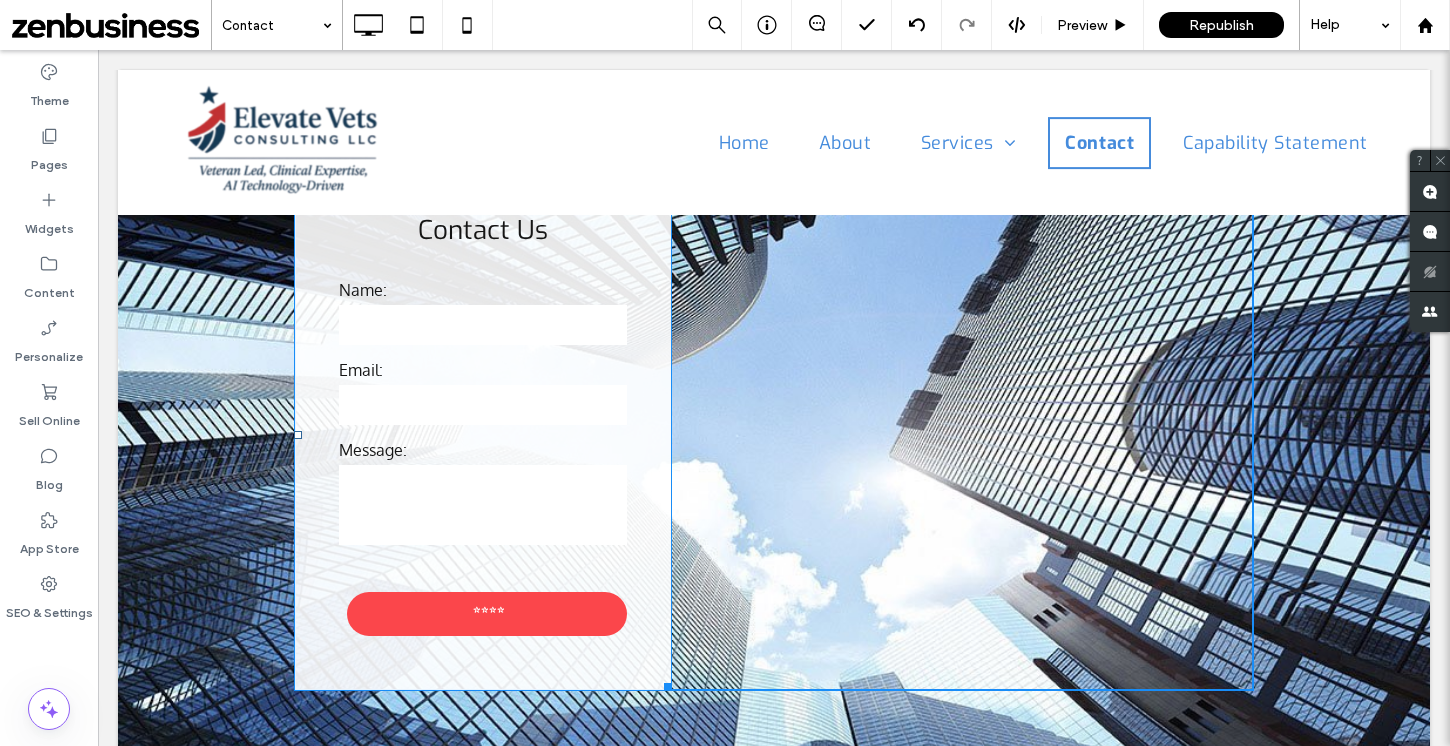 drag, startPoint x: 660, startPoint y: 688, endPoint x: 850, endPoint y: 680, distance: 190.16835 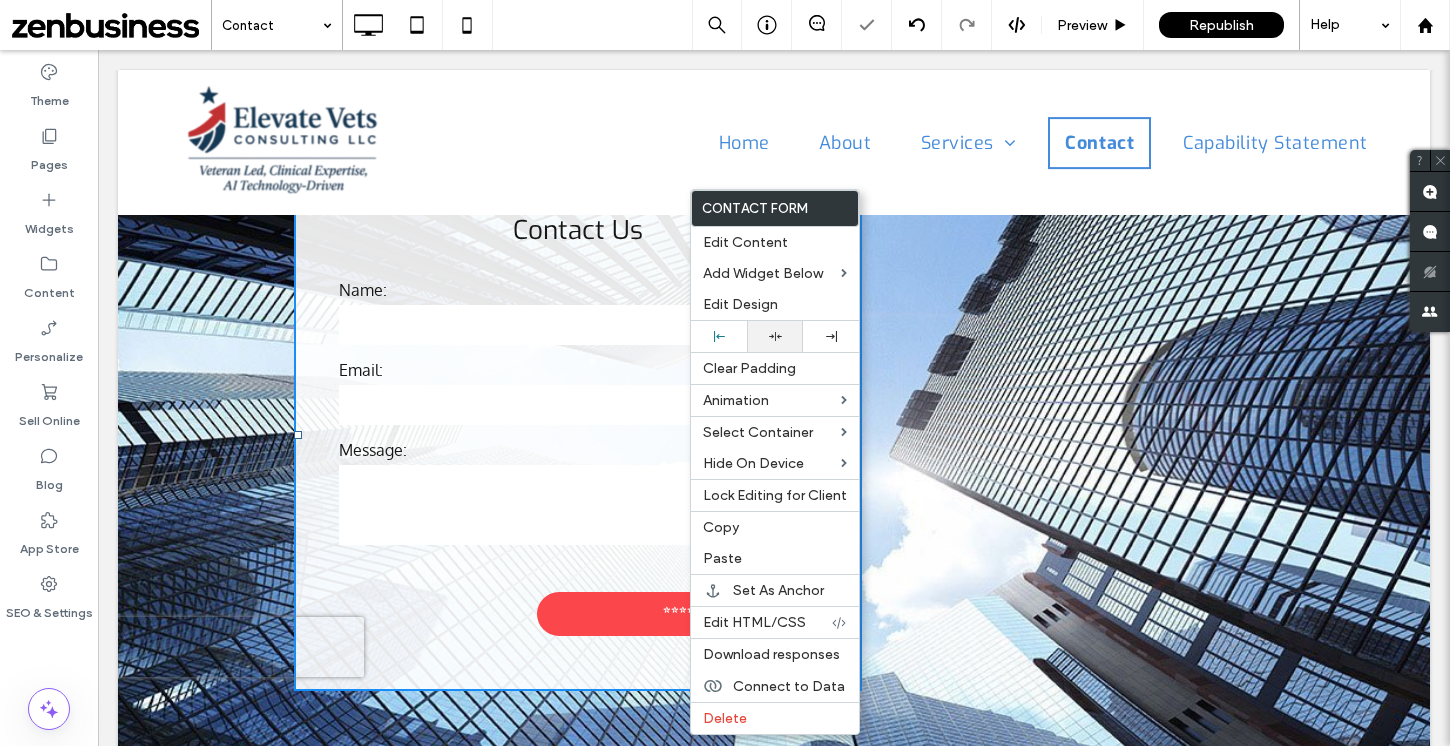 click at bounding box center [775, 336] 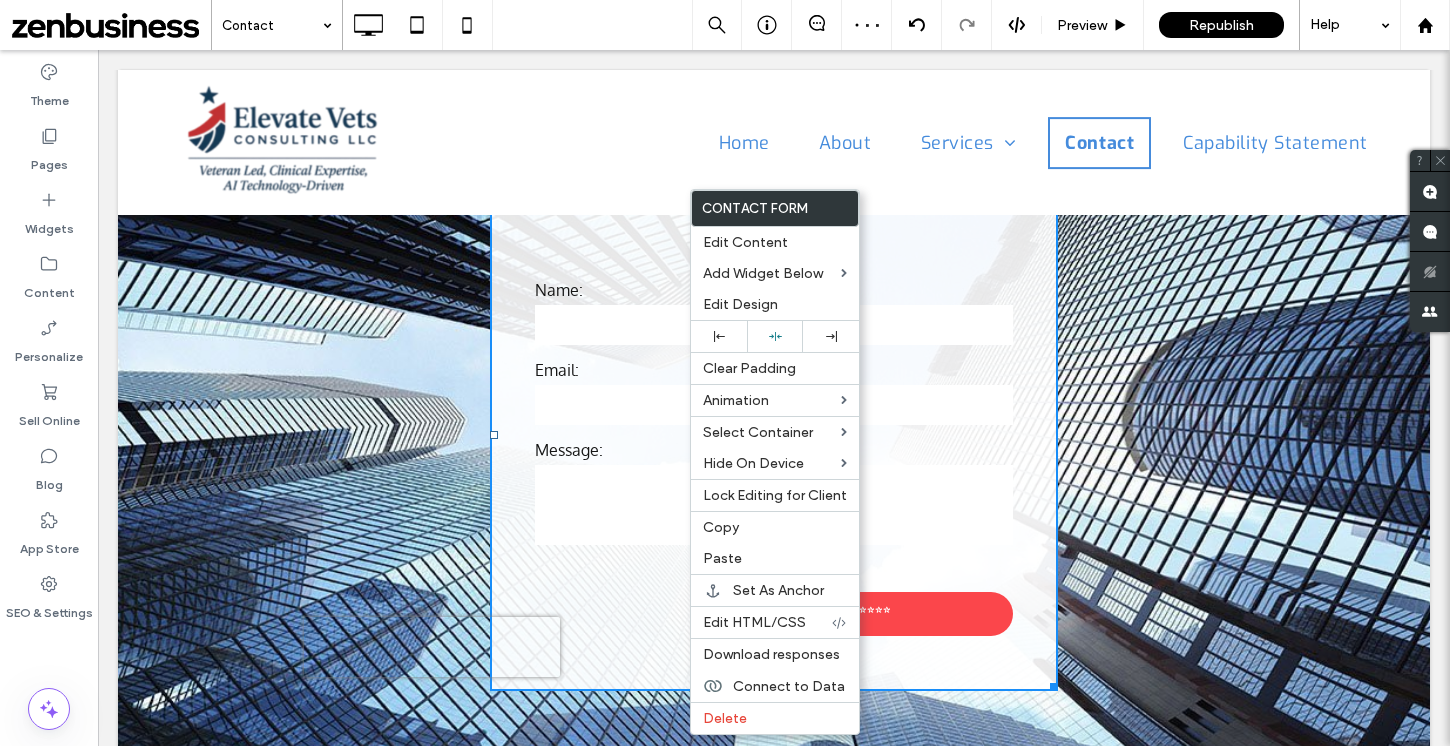 click on "Contact Us
Name:
Email:
Message:
****
Thank you for contacting us. We will get back to you as soon as possible
Oops, there was an error sending your message. Please try again later
Click To Paste" at bounding box center [774, 435] 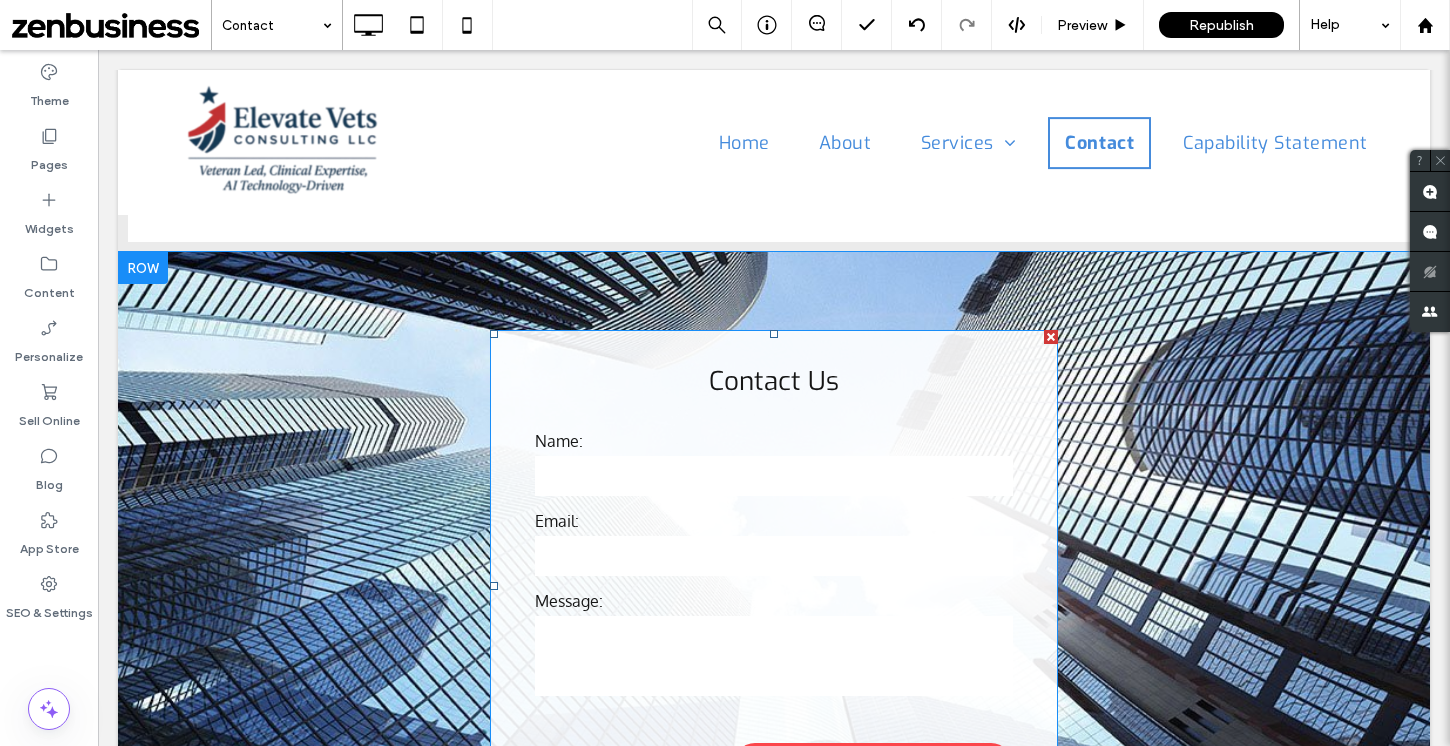 scroll, scrollTop: 484, scrollLeft: 0, axis: vertical 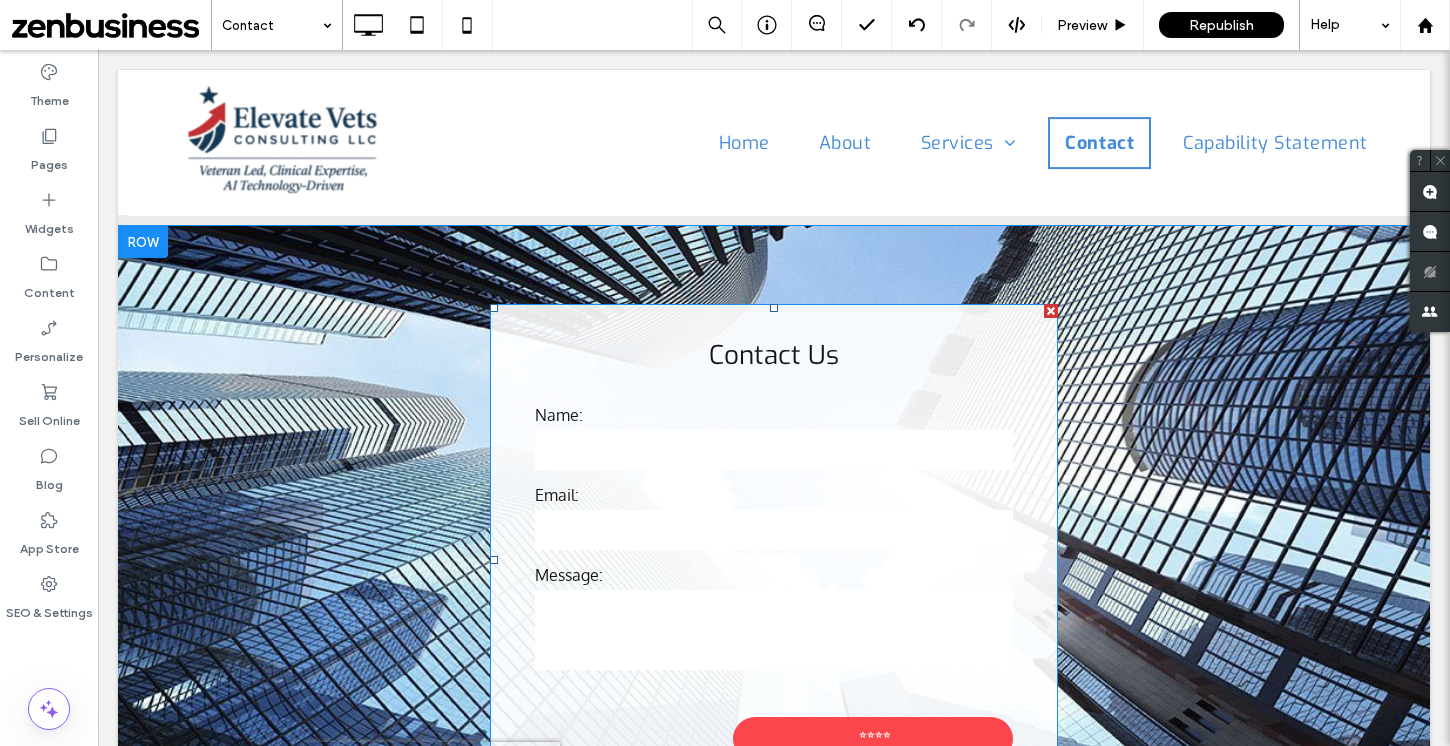 click at bounding box center [774, 530] 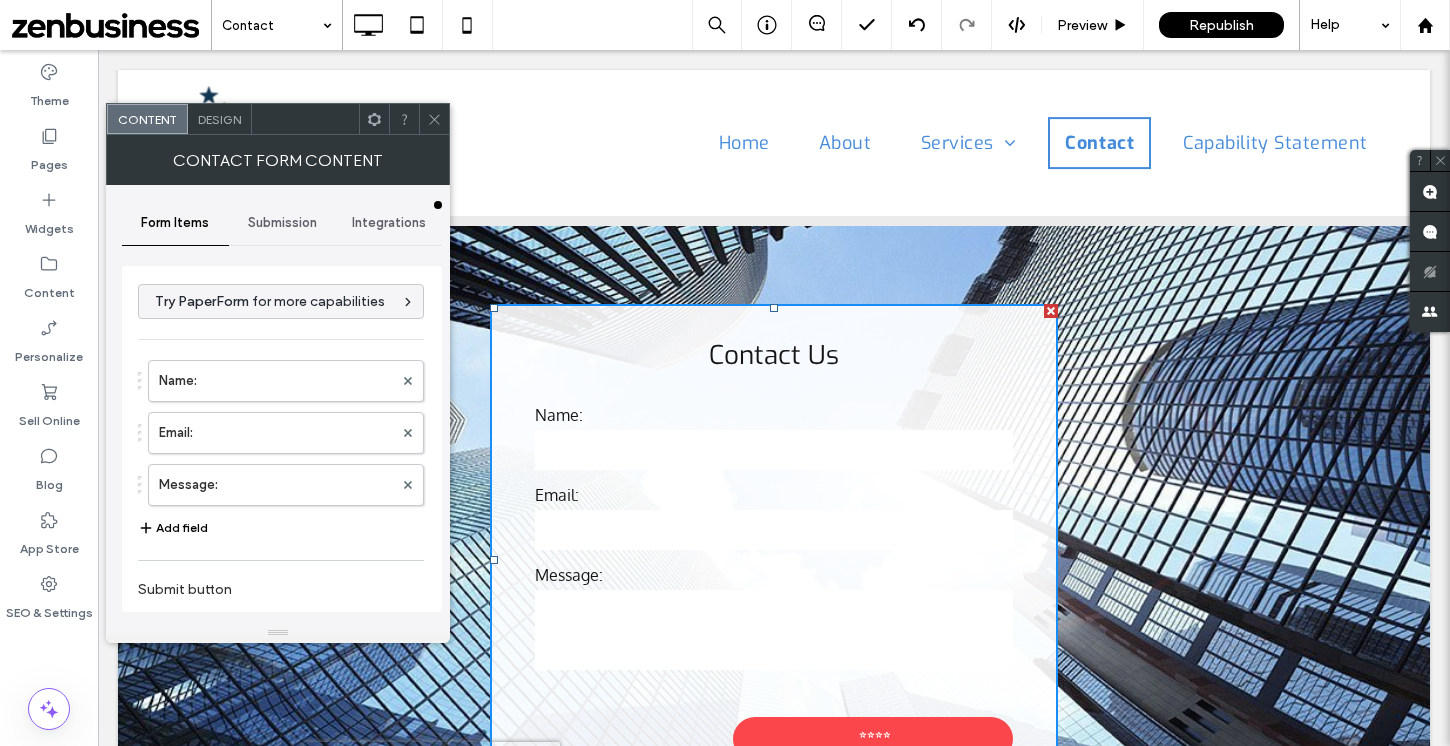 click on "Add field" at bounding box center (173, 528) 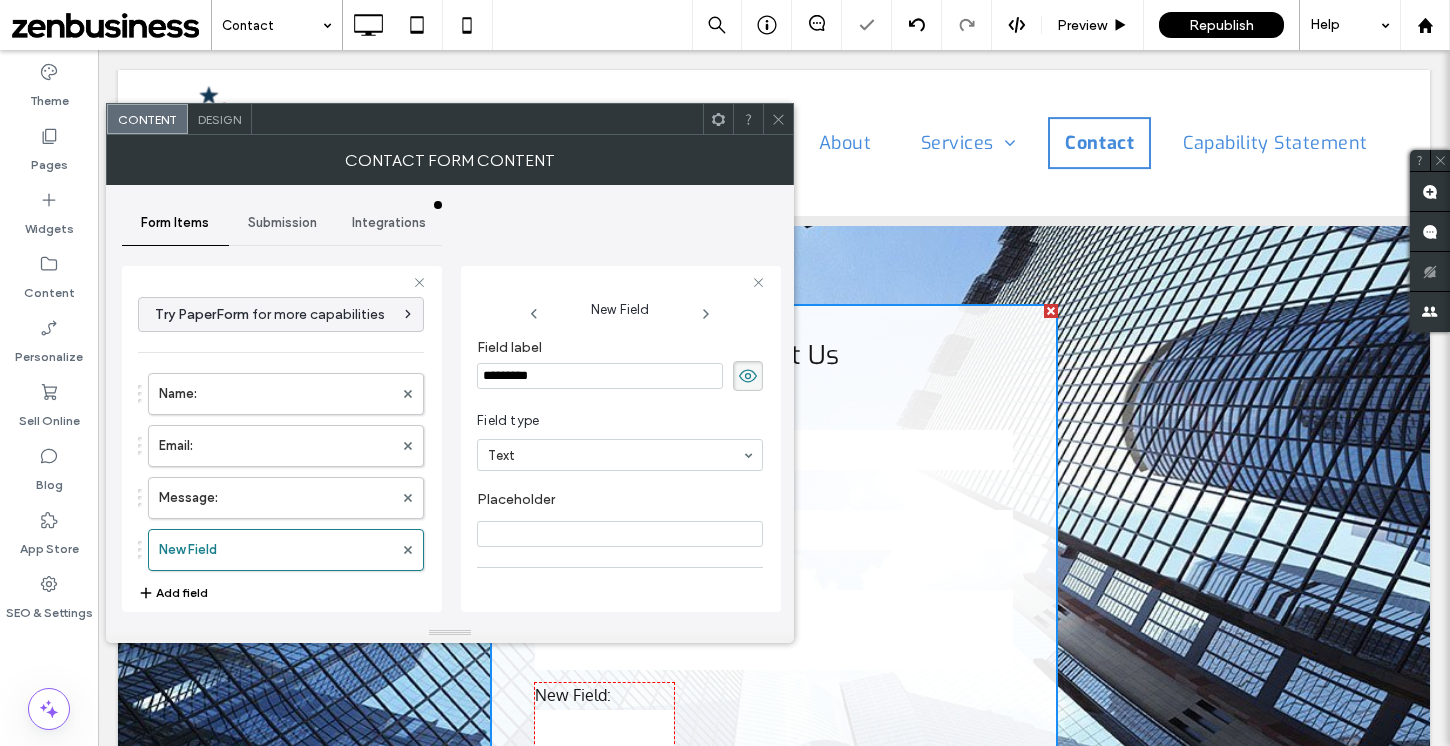 click on "*********" at bounding box center (600, 376) 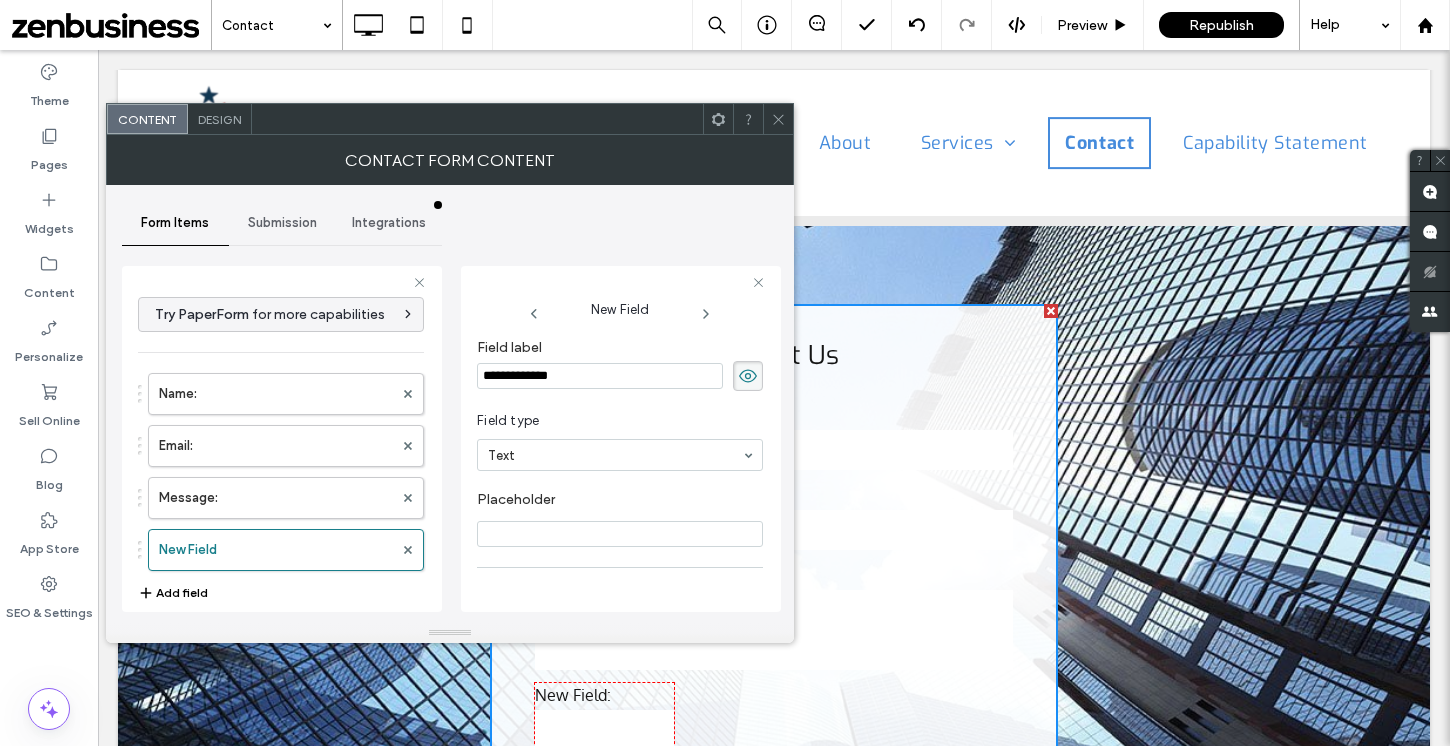 type on "**********" 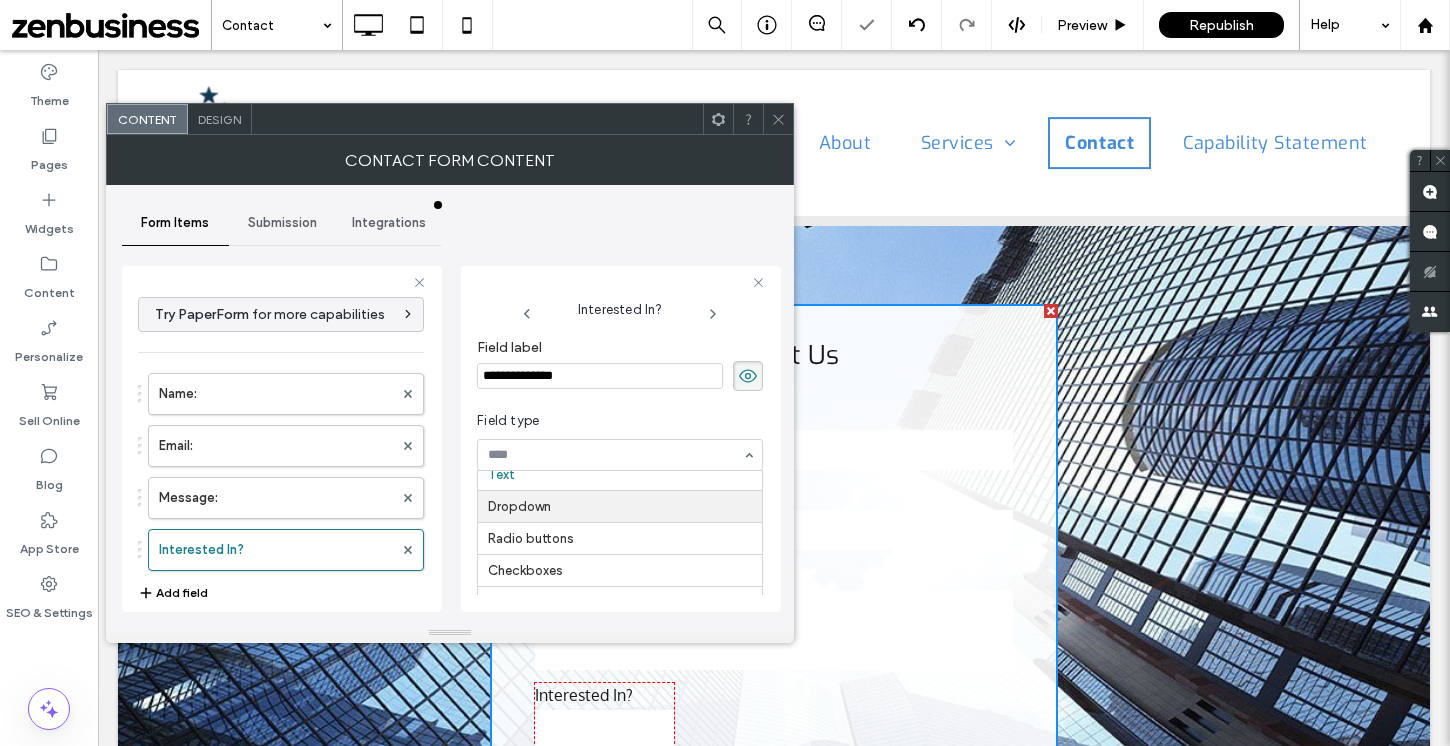 scroll, scrollTop: 27, scrollLeft: 0, axis: vertical 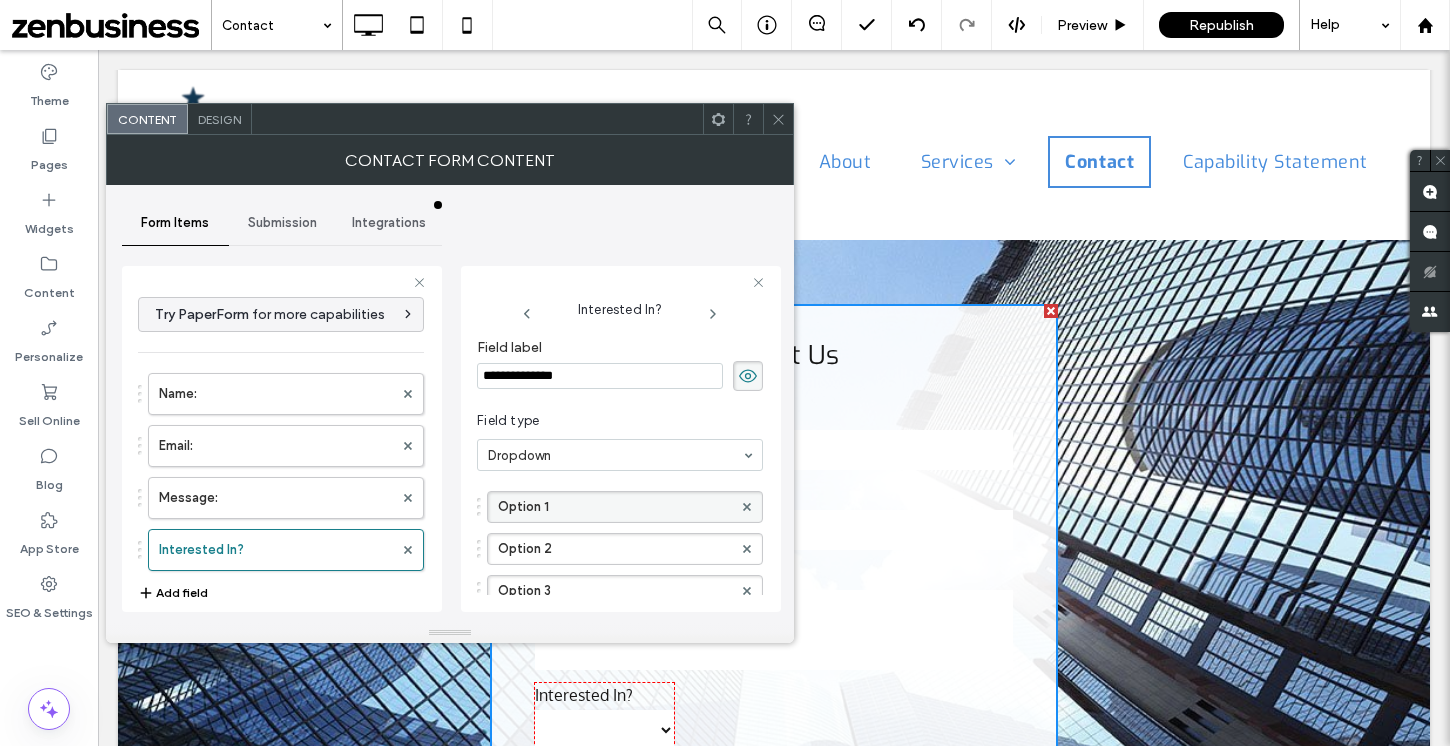 click on "Option 1" at bounding box center [615, 507] 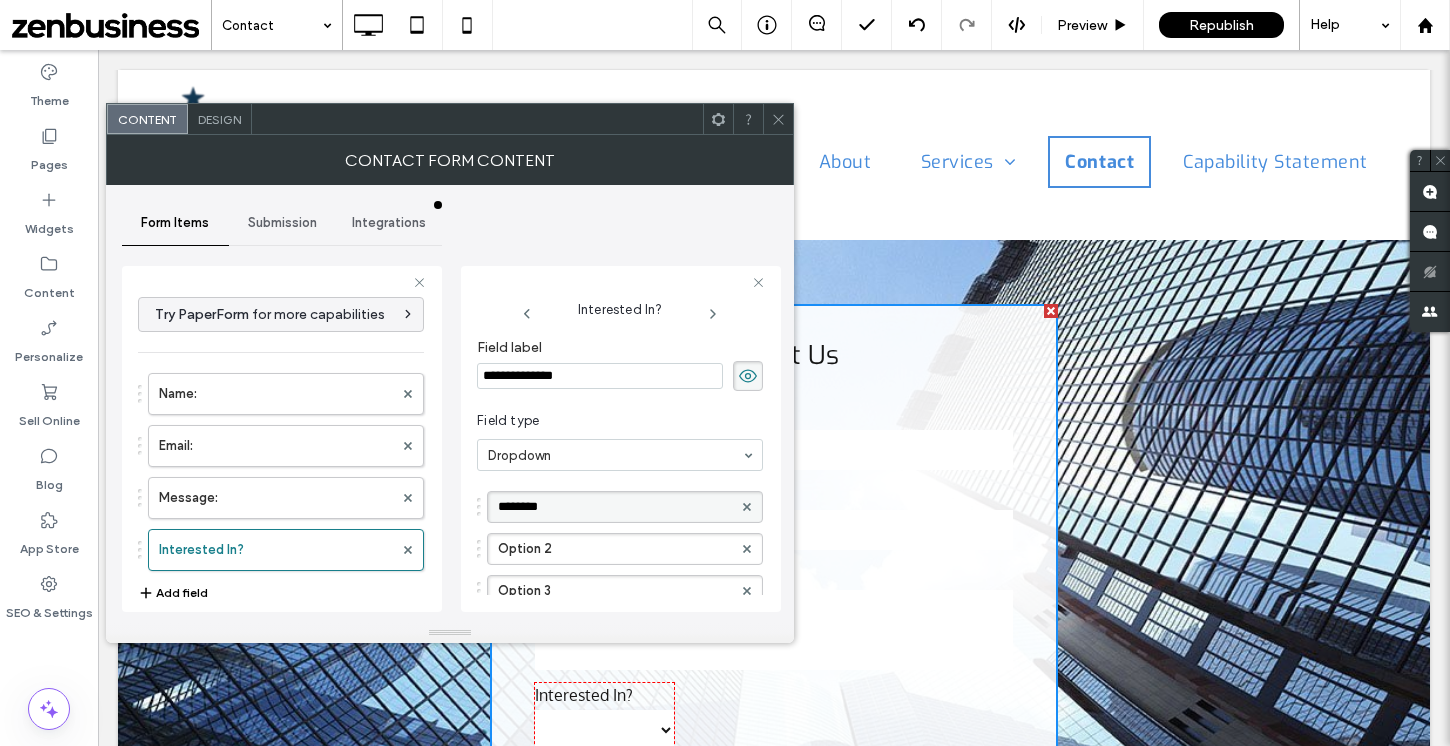 click on "********" at bounding box center [615, 507] 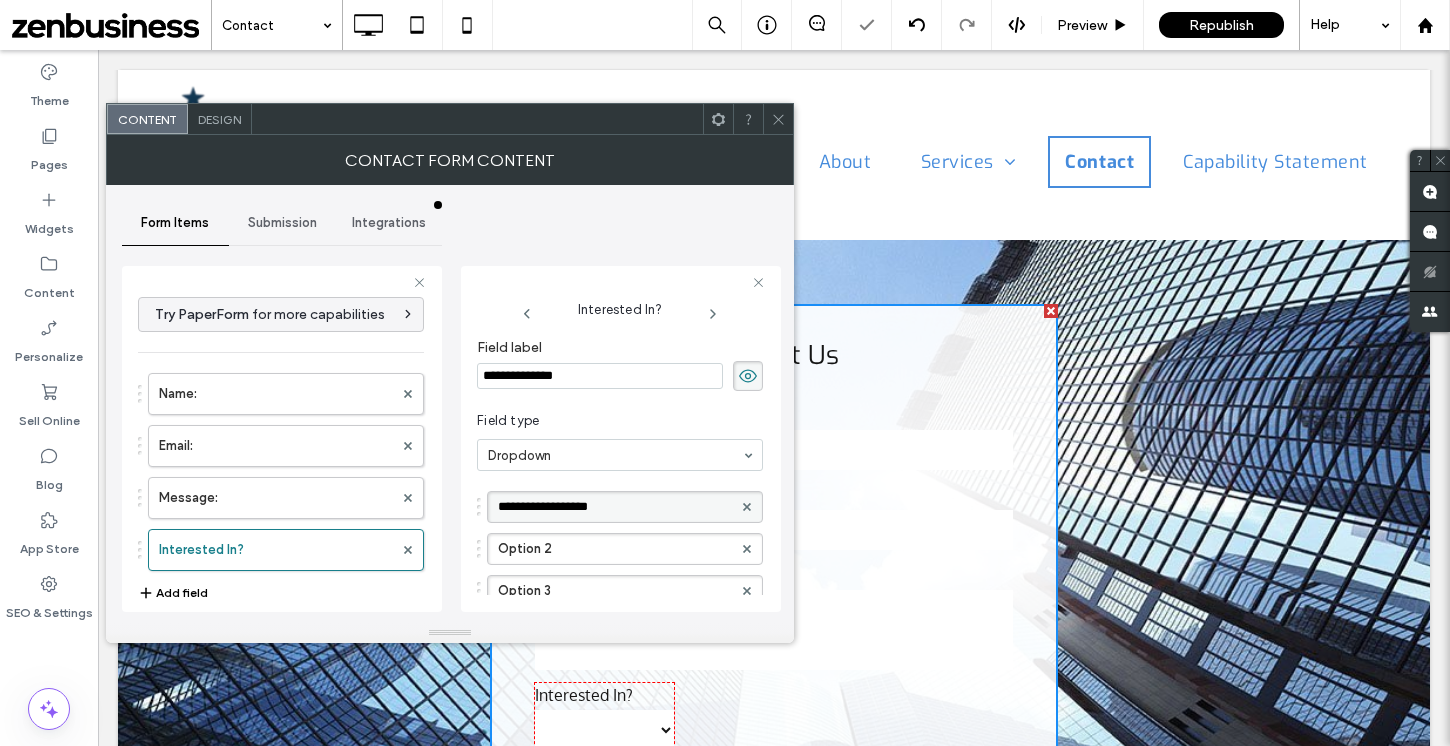 type on "**********" 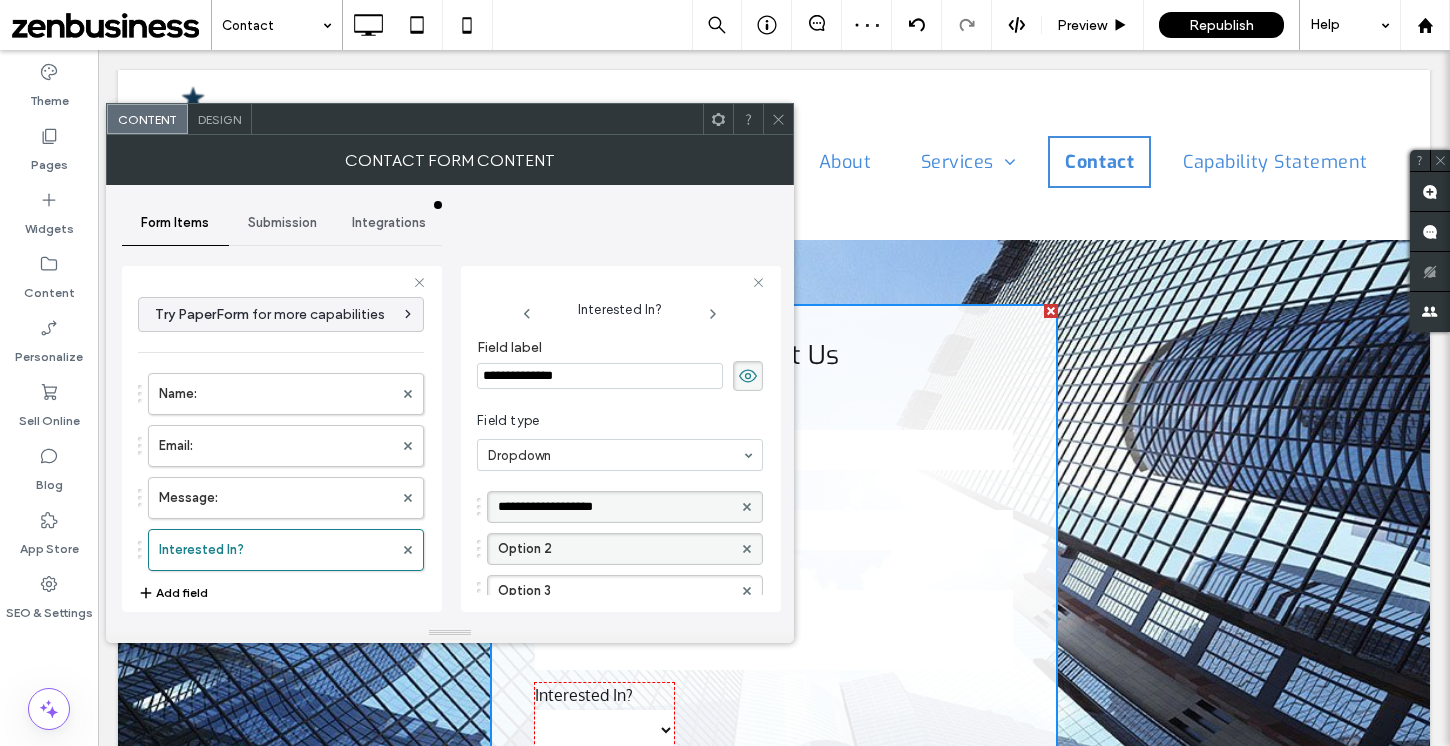 click on "Option 2" at bounding box center (615, 549) 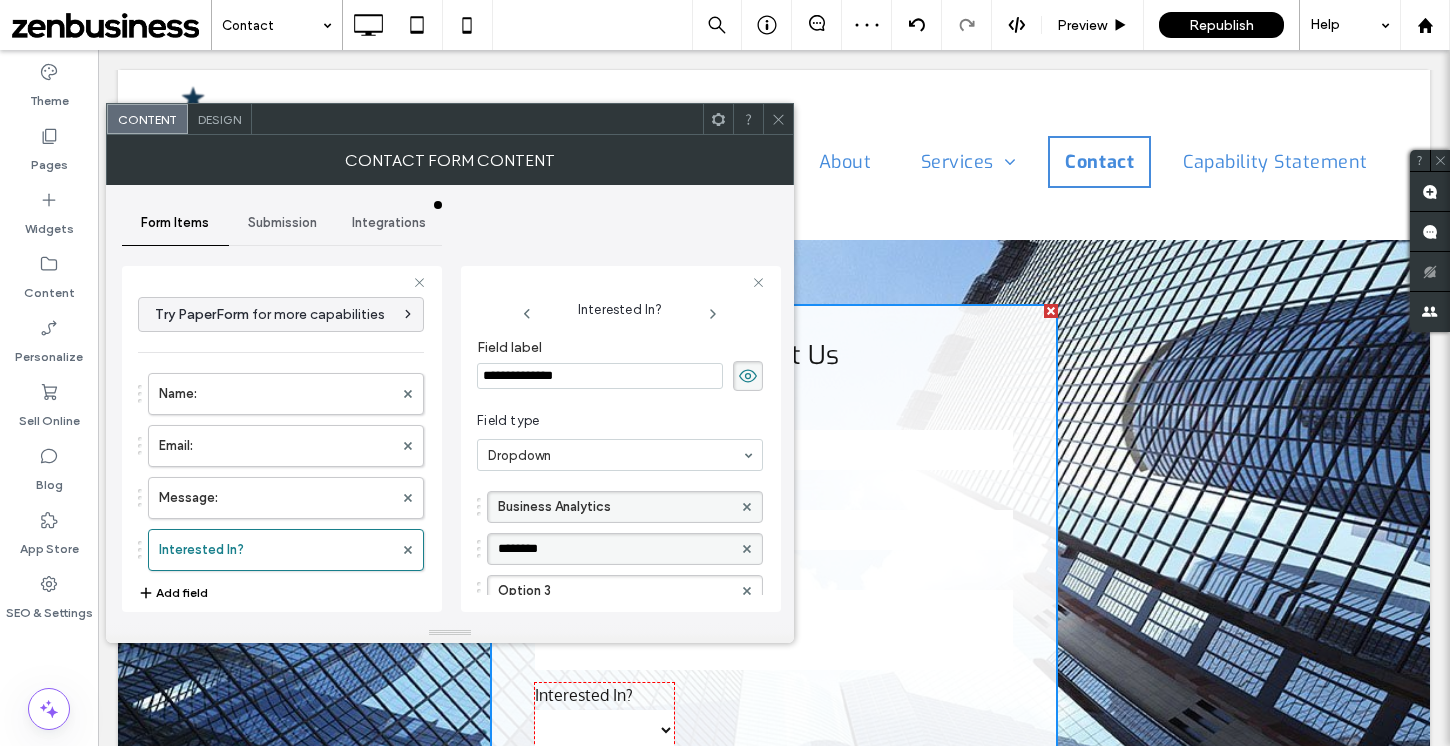 click on "********" at bounding box center [615, 549] 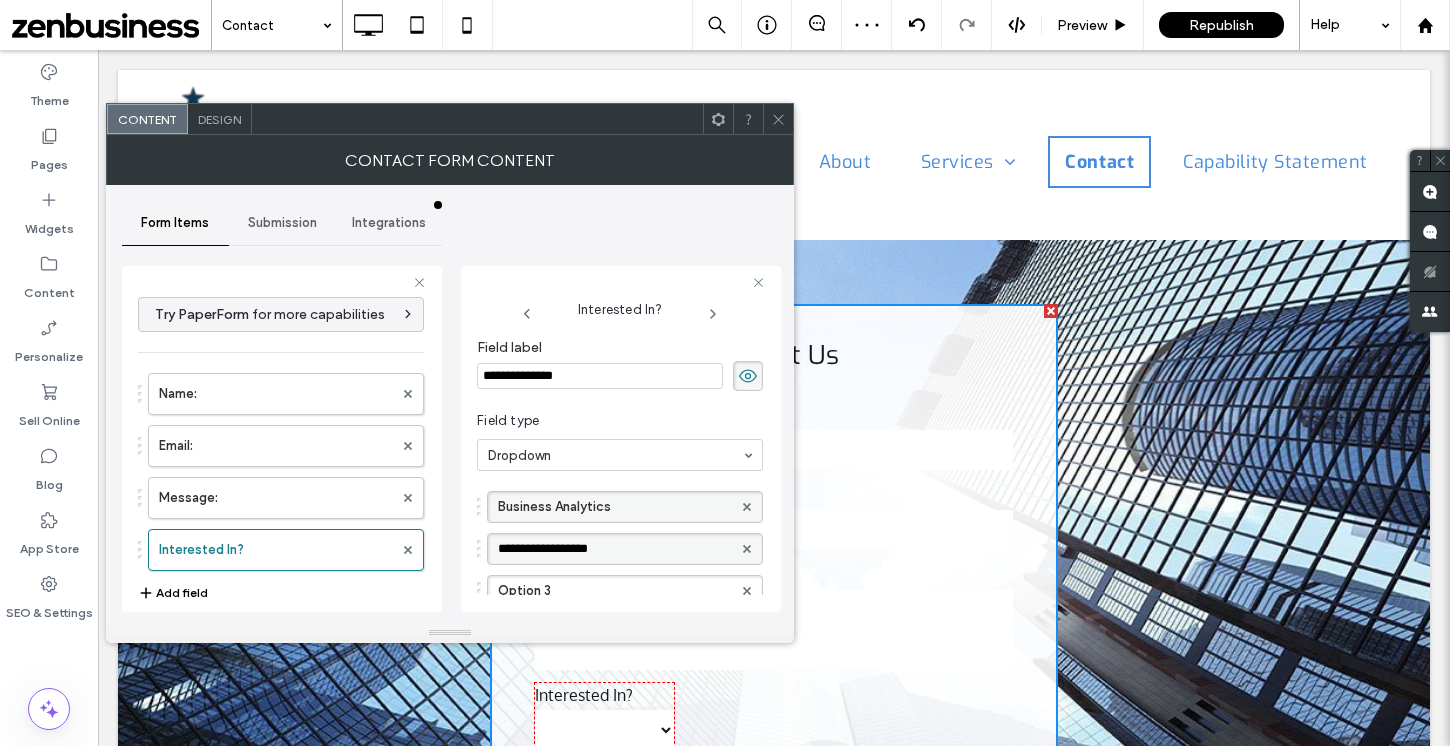 type on "**********" 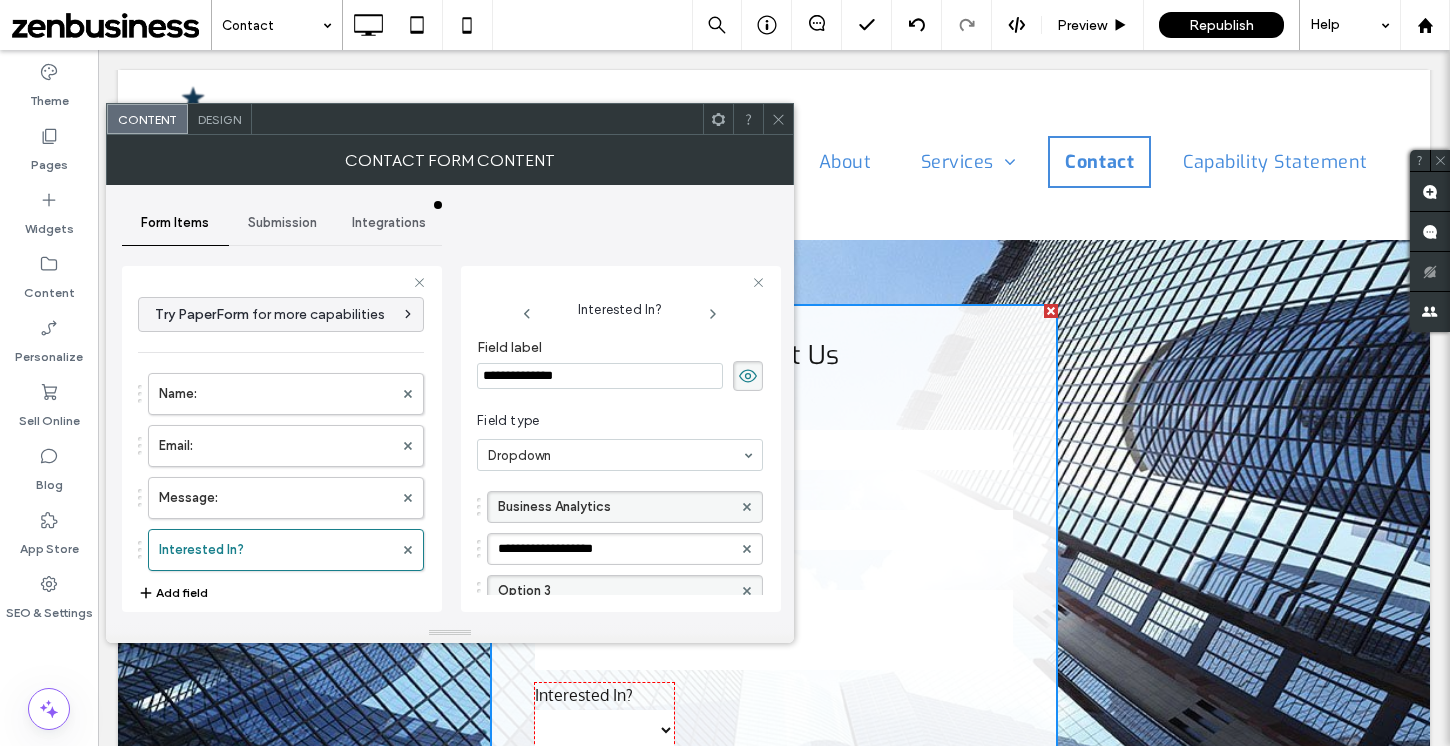 click on "Option 3" at bounding box center (615, 591) 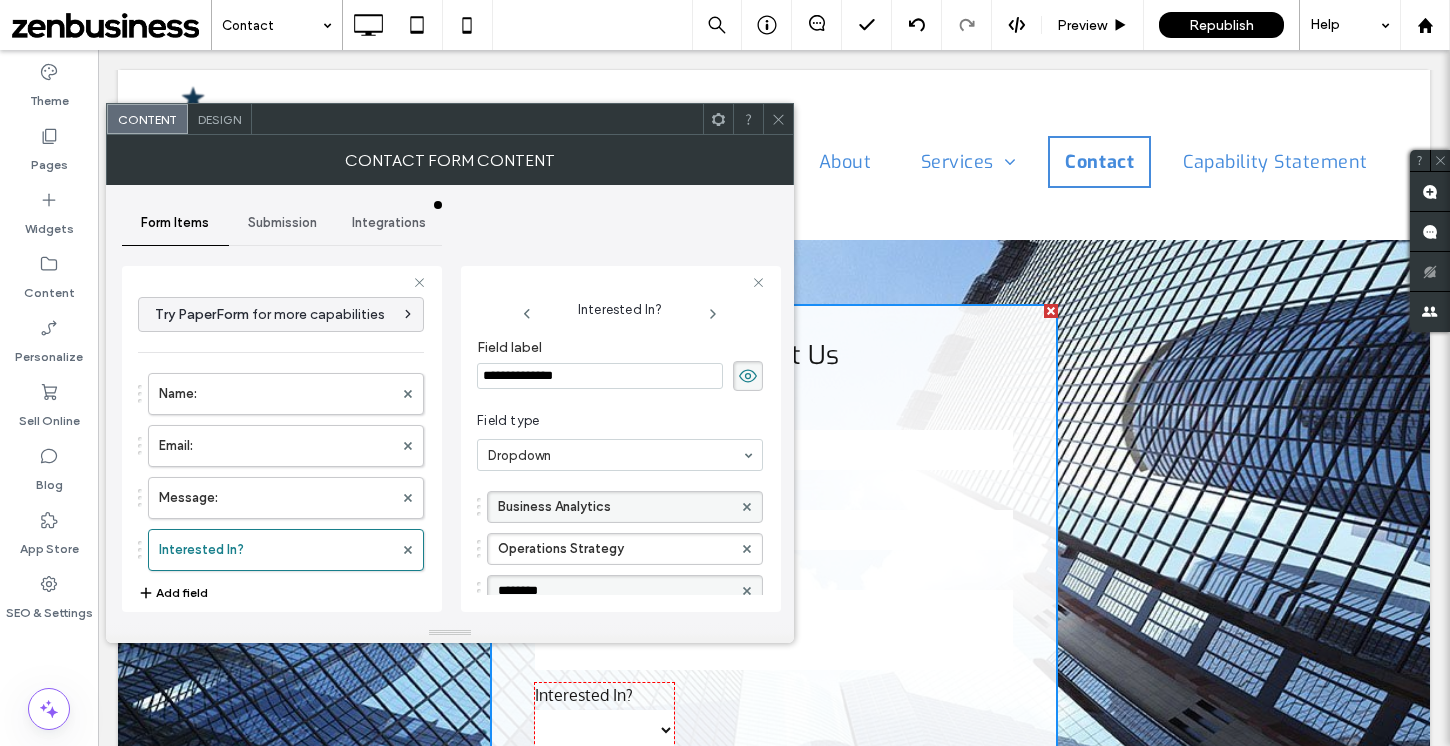 scroll, scrollTop: 4, scrollLeft: 0, axis: vertical 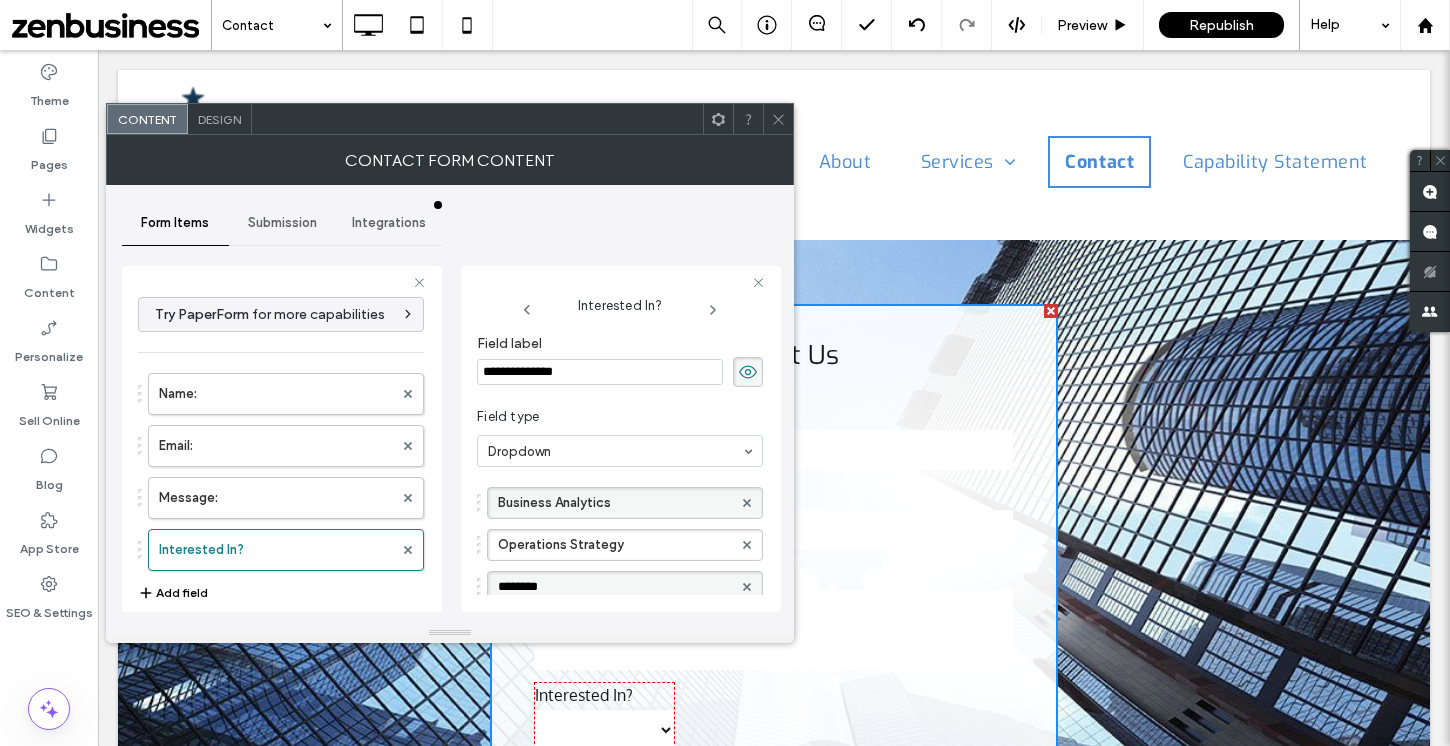 click on "********" at bounding box center (615, 587) 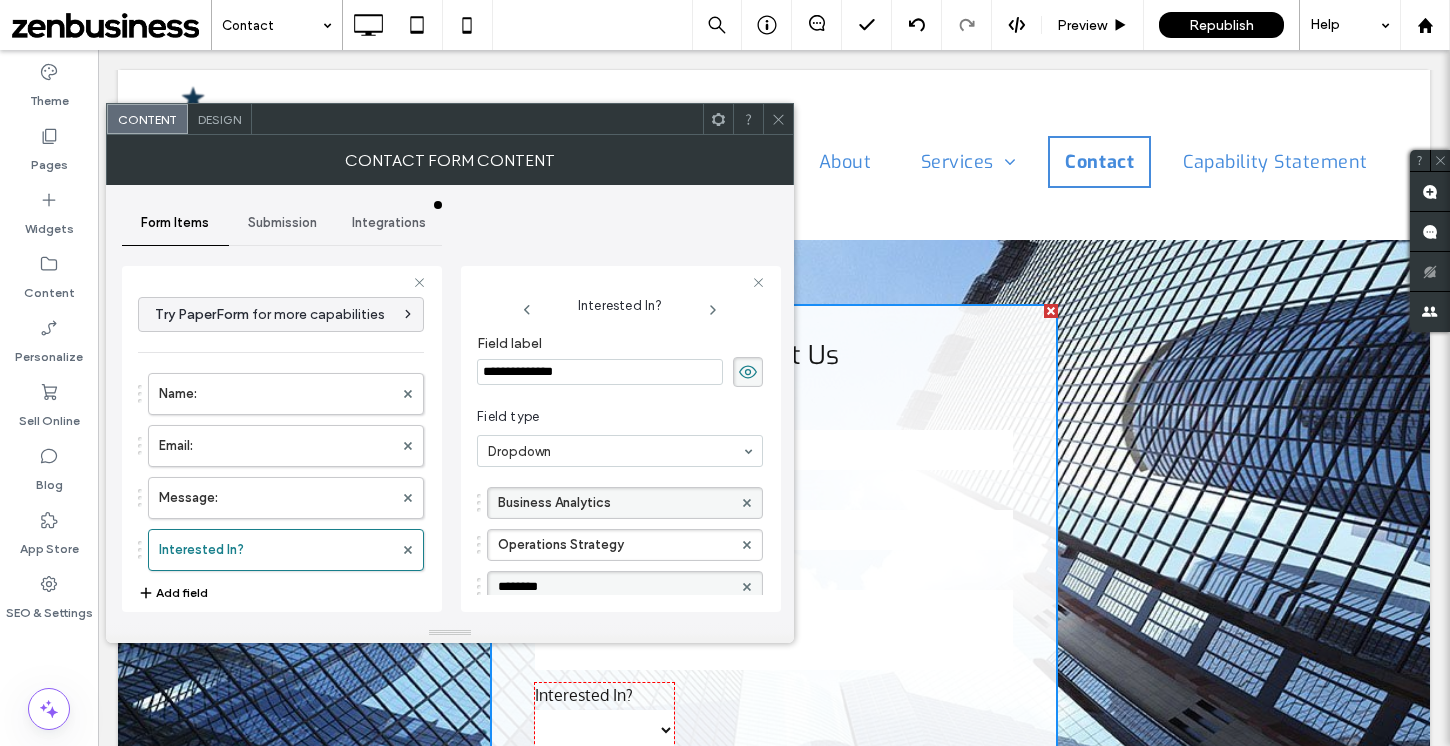 click on "********" at bounding box center (615, 587) 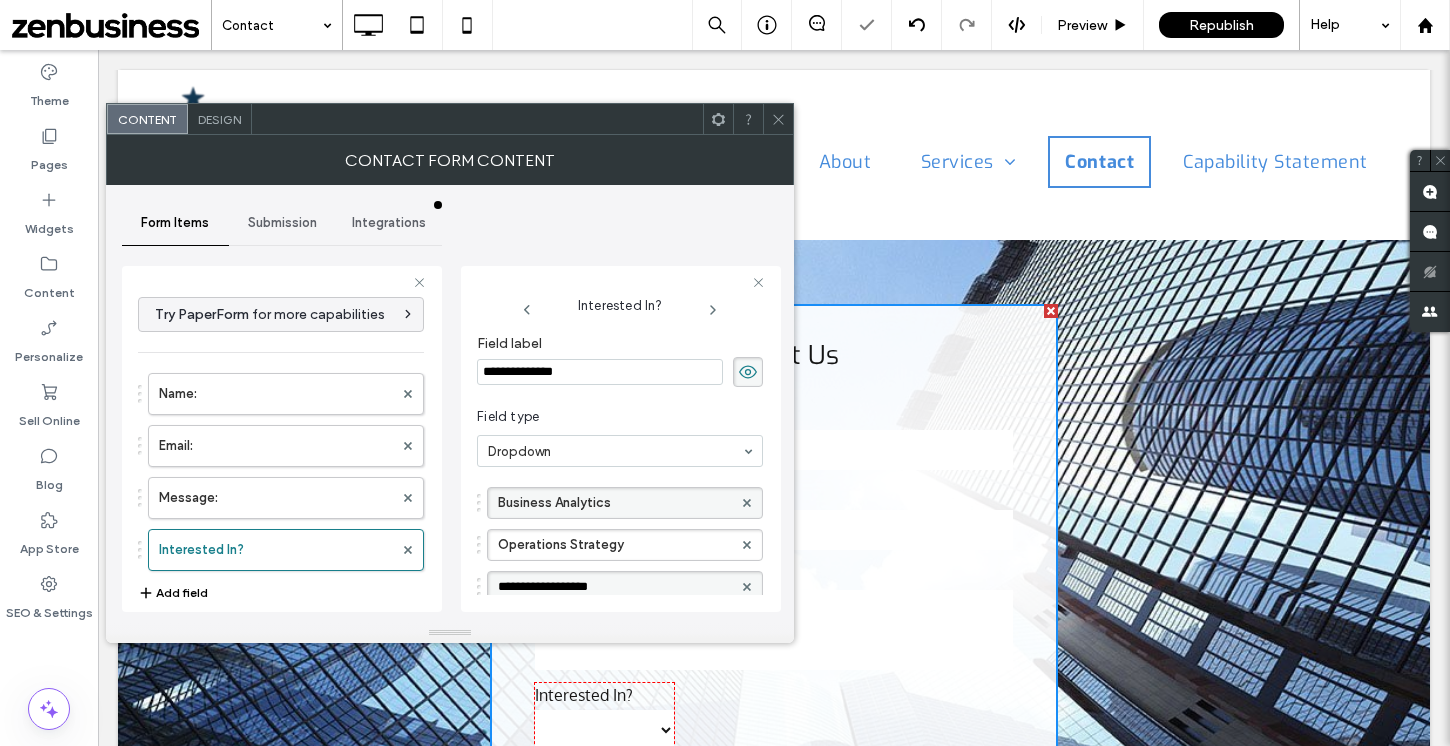 type on "**********" 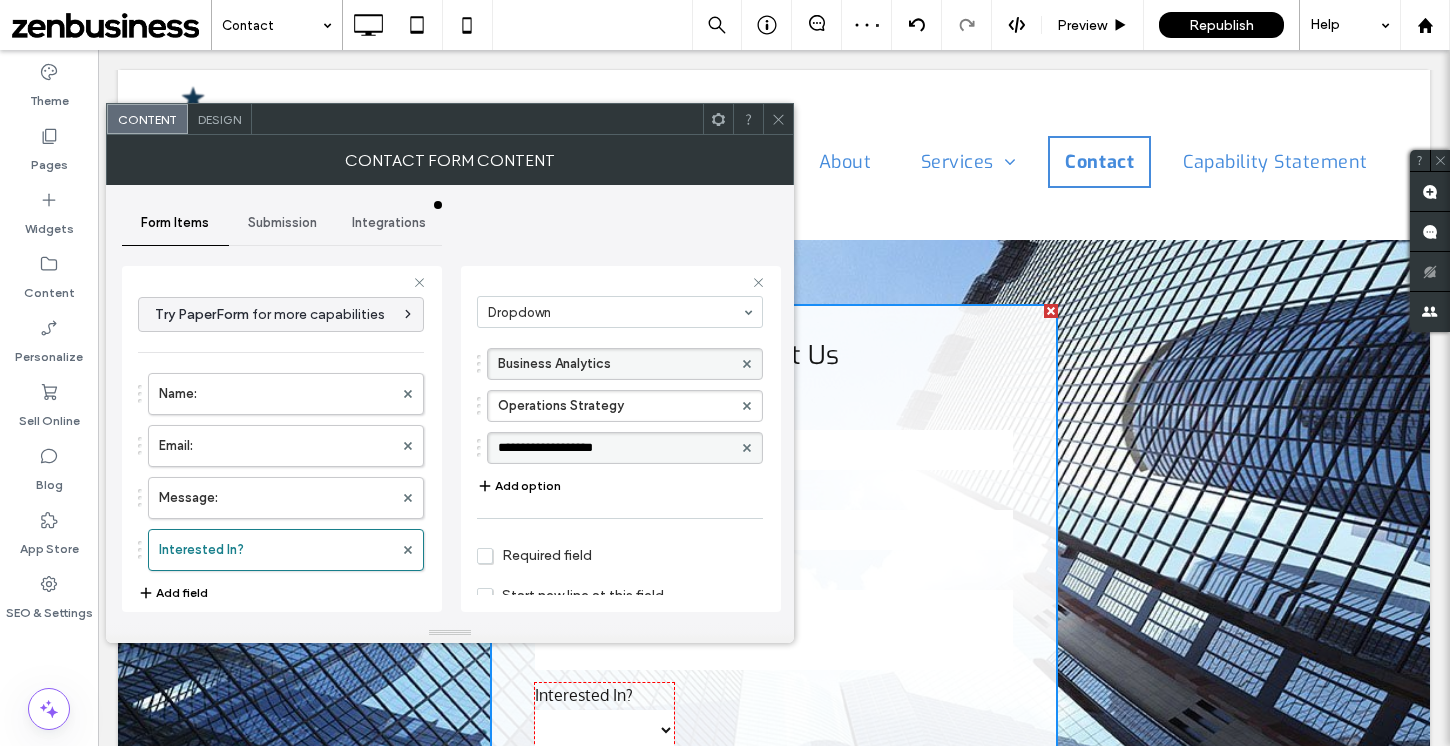 scroll, scrollTop: 171, scrollLeft: 0, axis: vertical 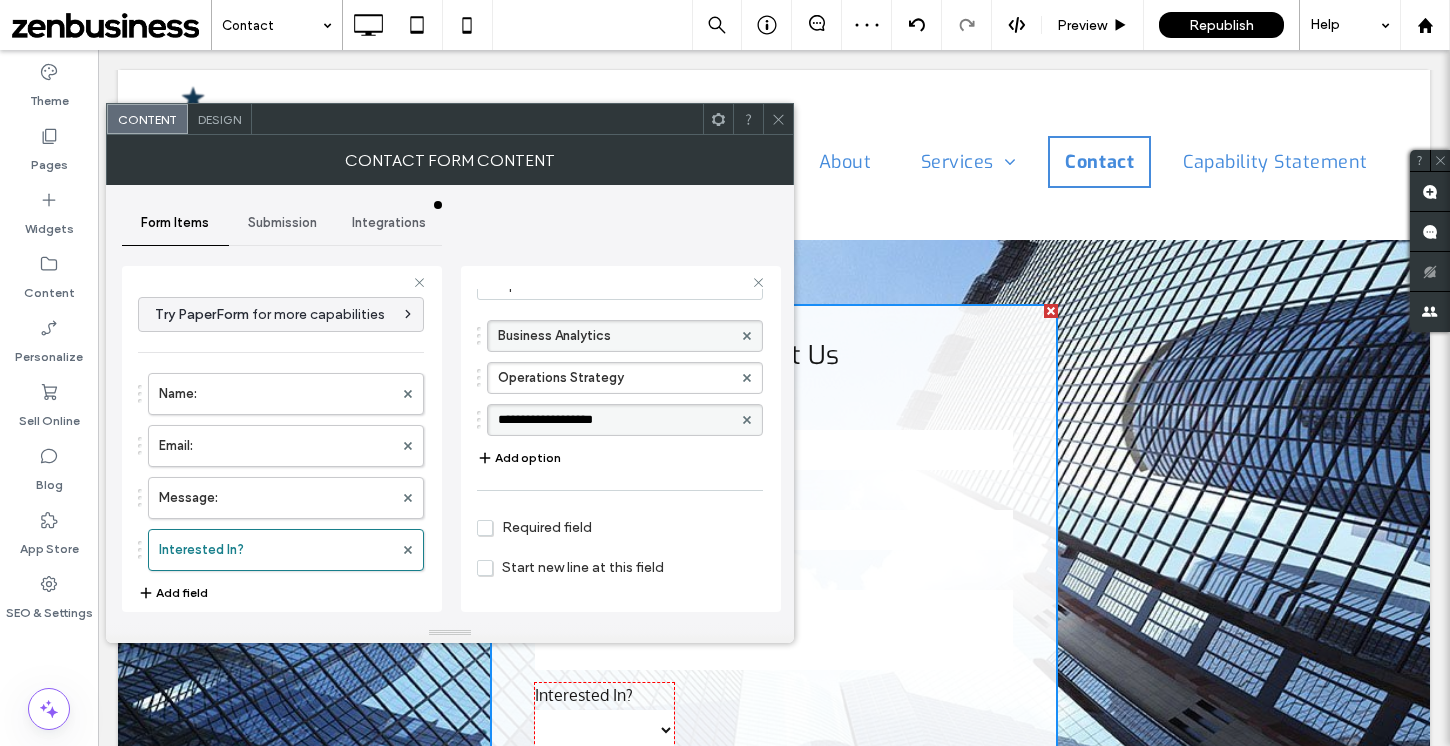 click on "**********" at bounding box center [615, 420] 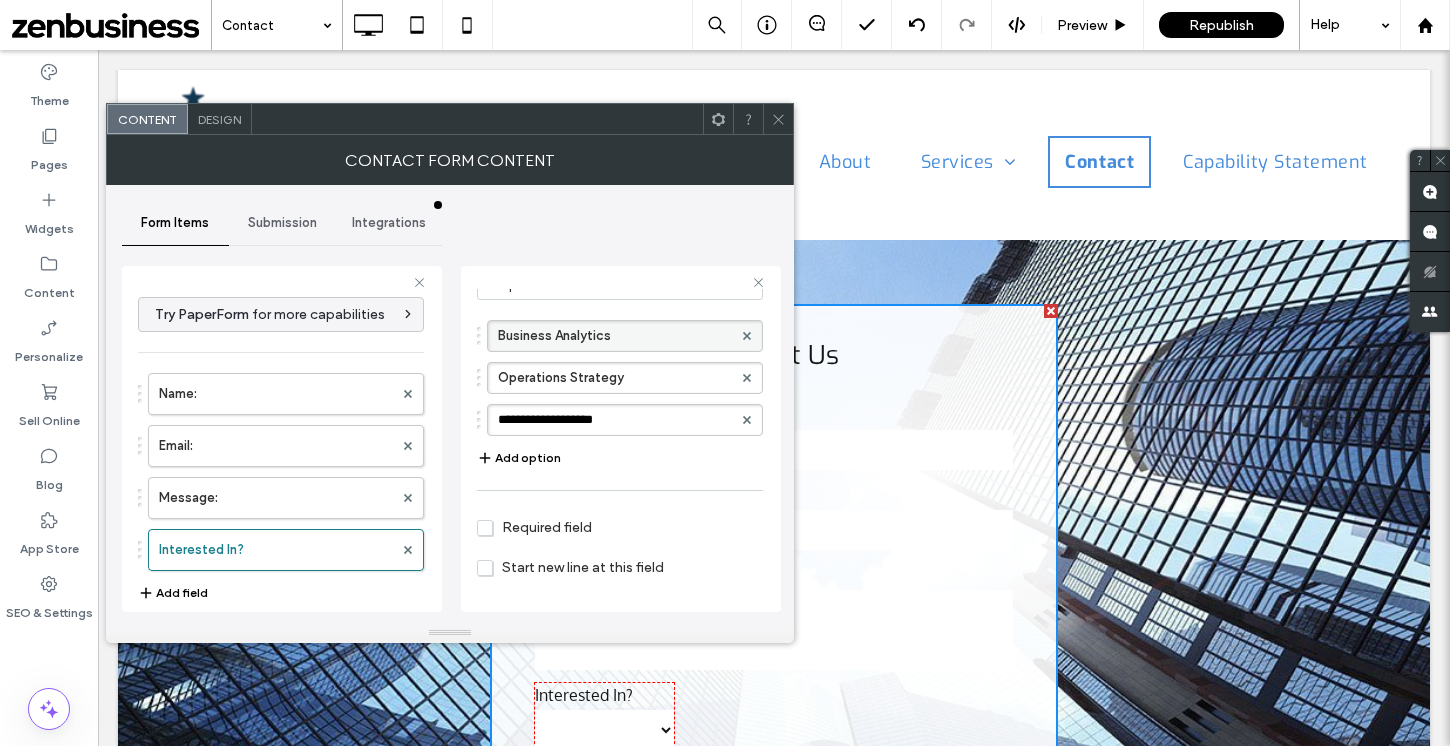 click on "Add option" at bounding box center (519, 458) 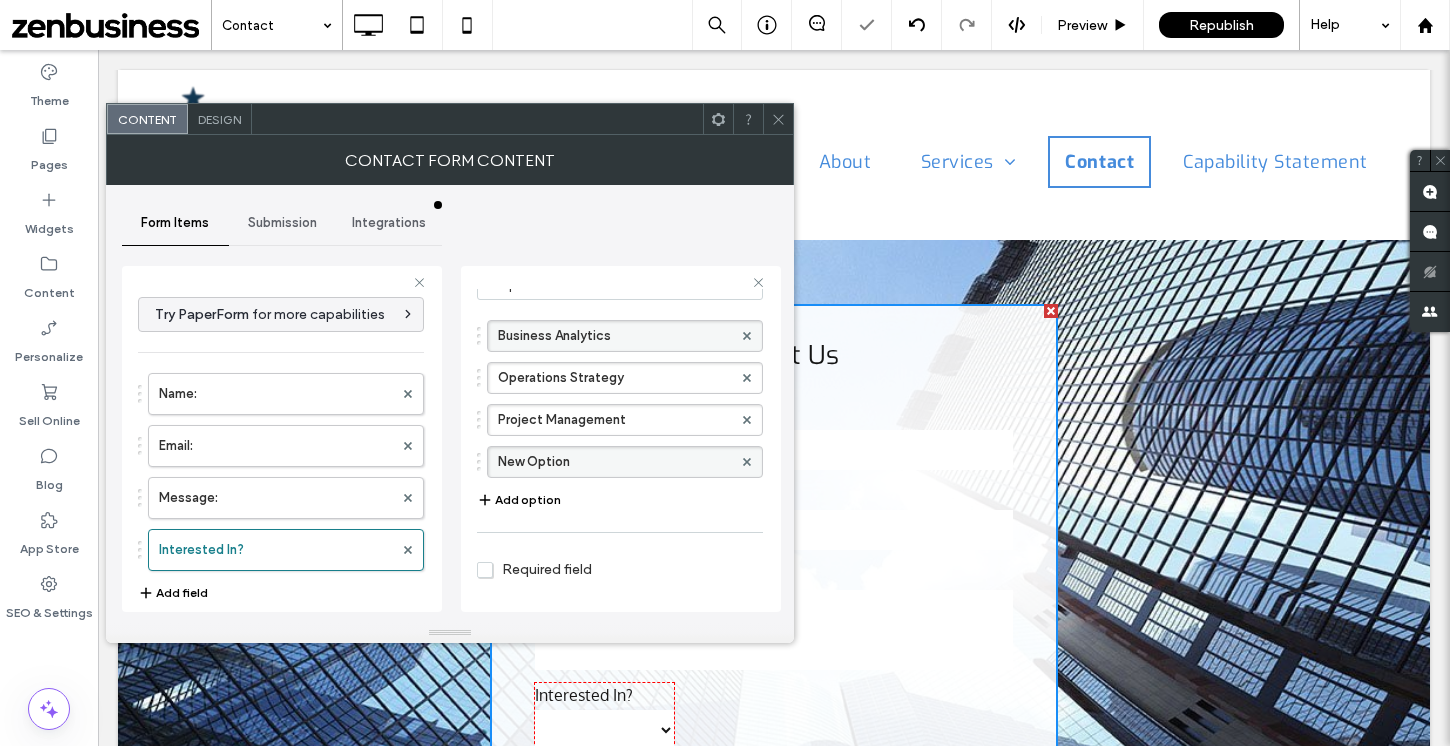 click on "New Option" at bounding box center [615, 462] 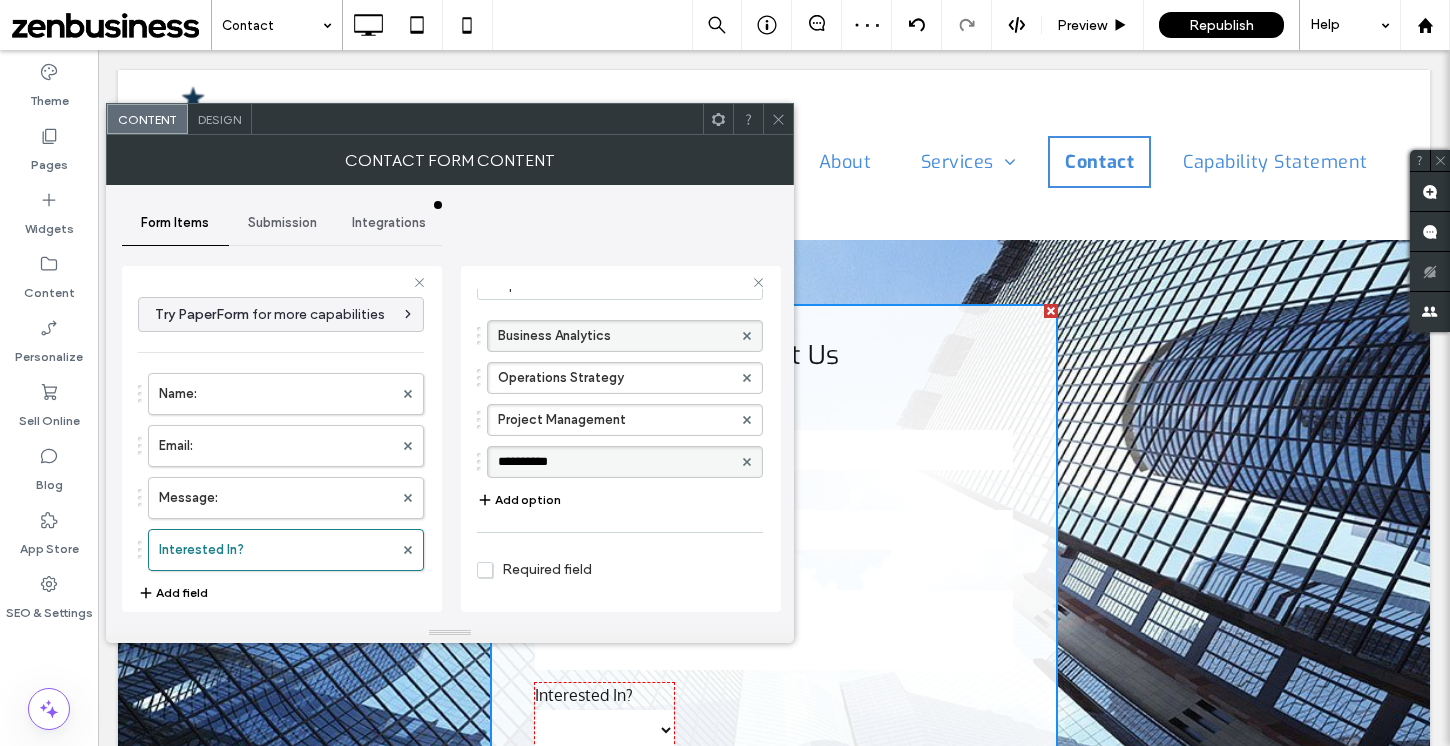 click on "**********" at bounding box center [615, 462] 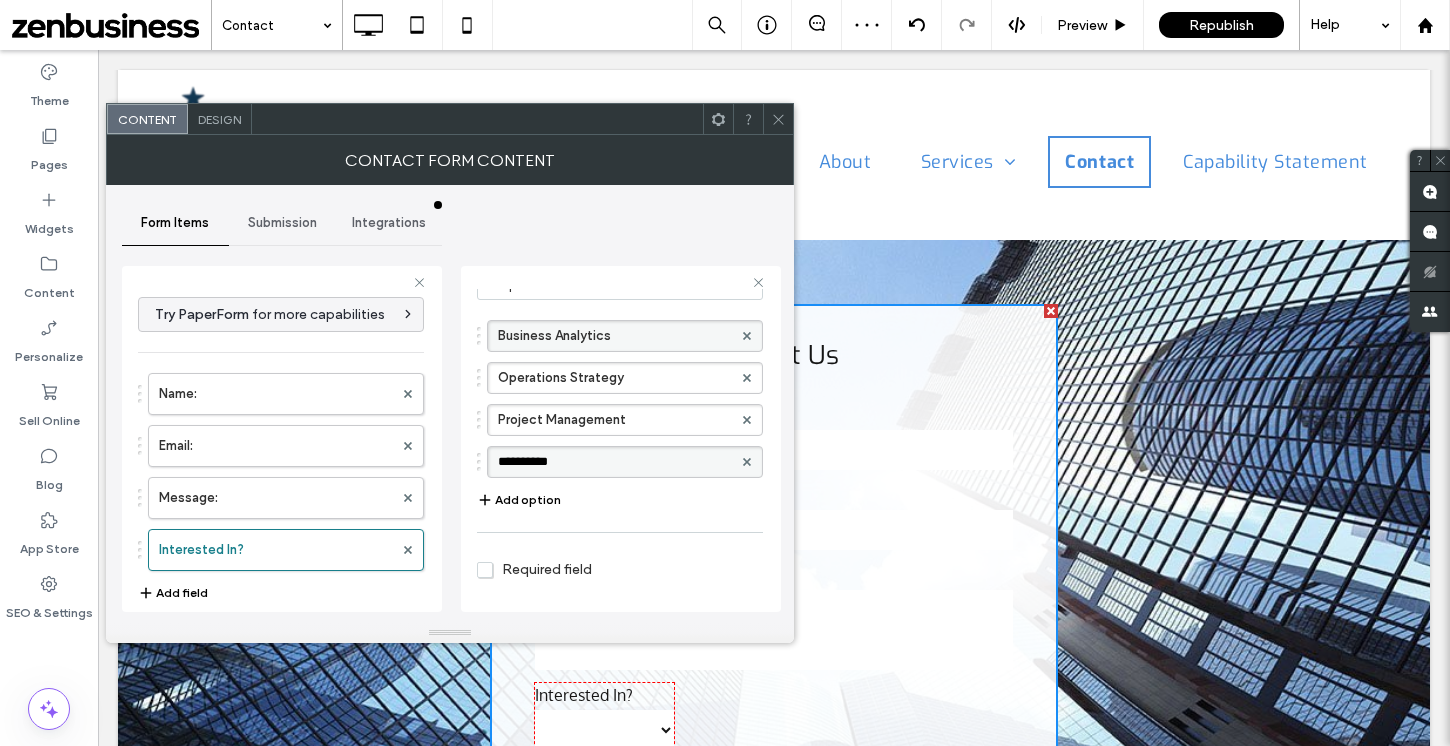 click on "**********" at bounding box center [615, 462] 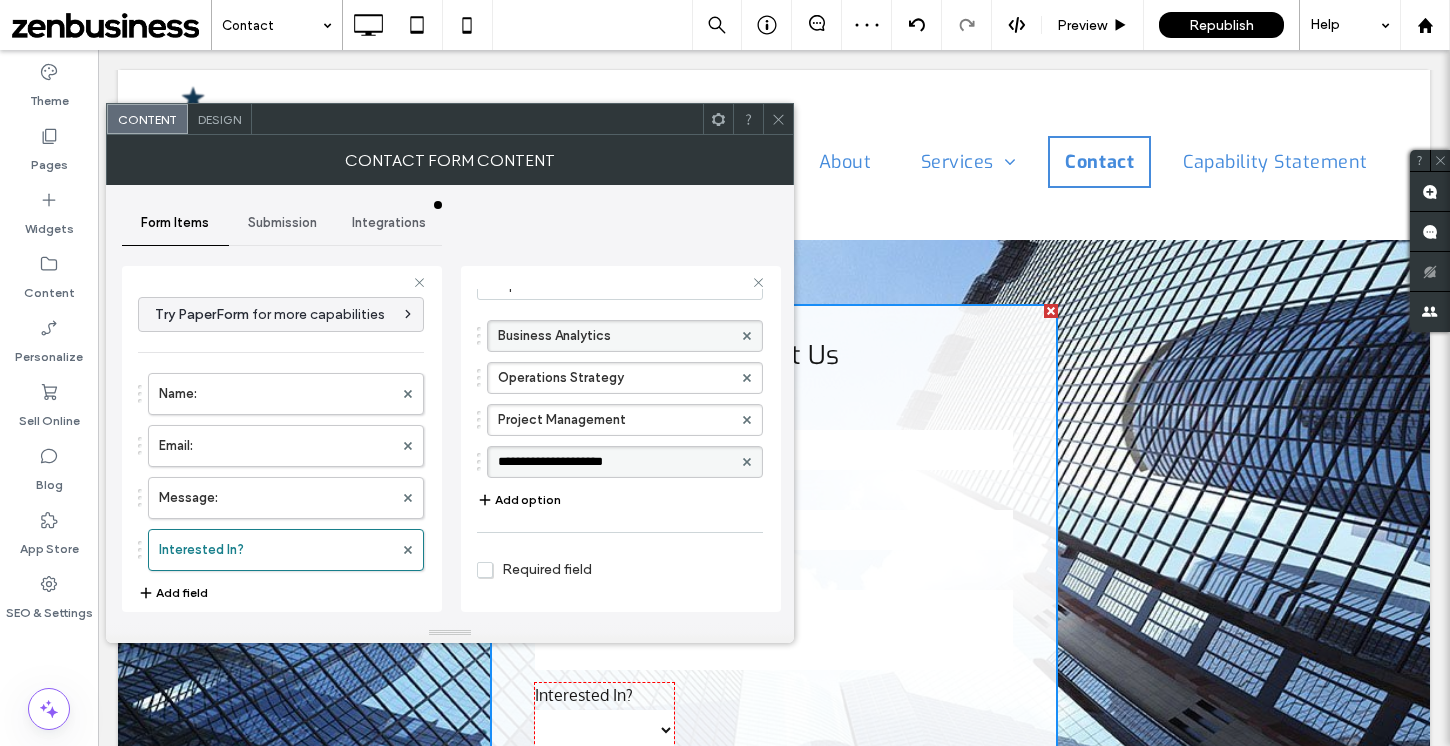 type on "**********" 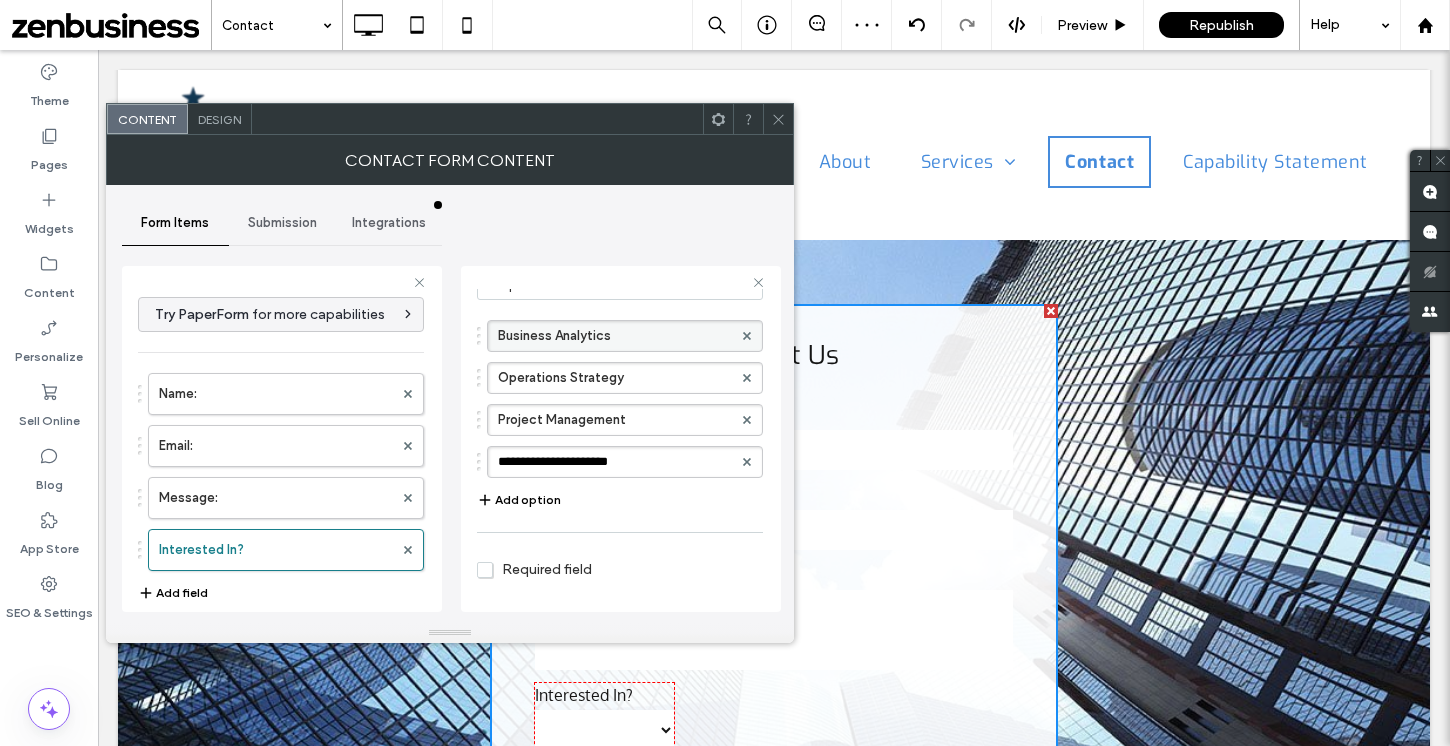 click on "**********" at bounding box center (620, 389) 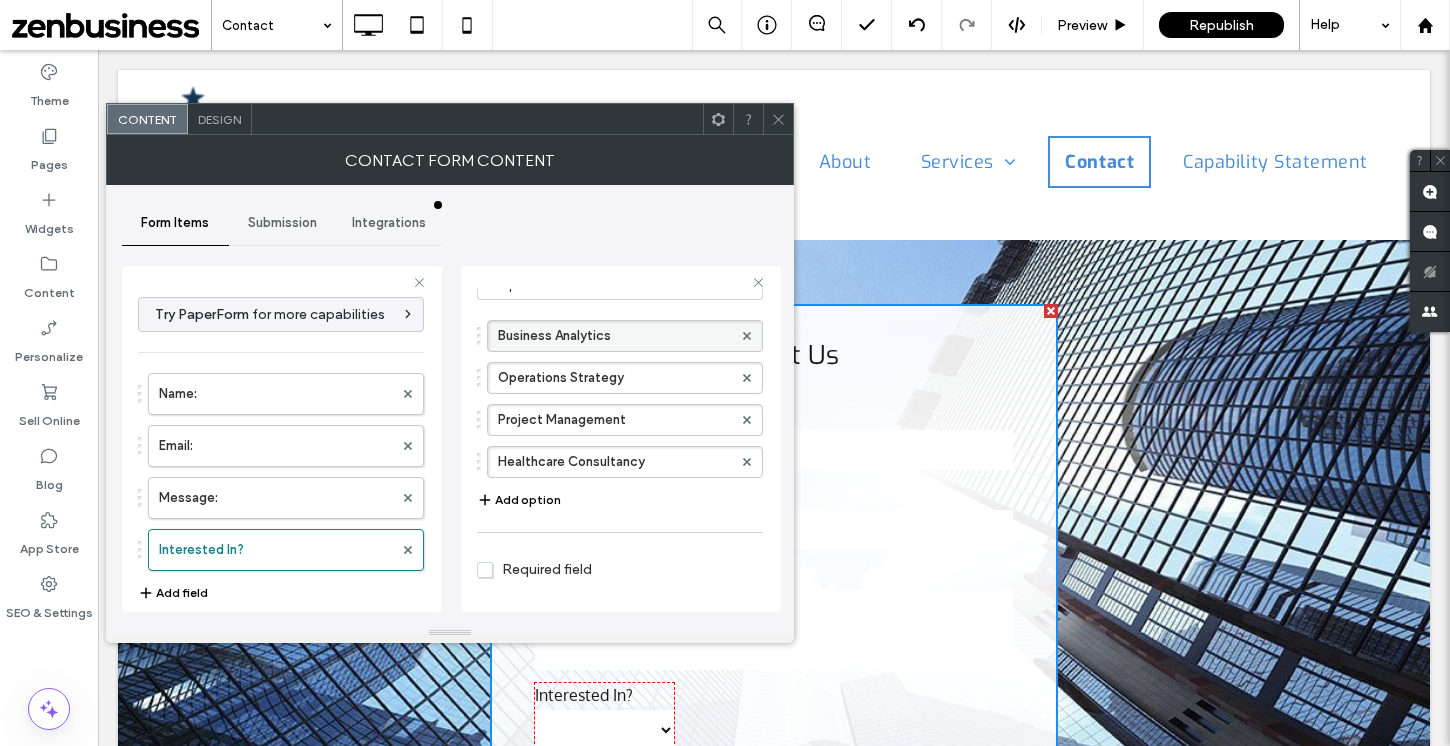 scroll, scrollTop: 175, scrollLeft: 0, axis: vertical 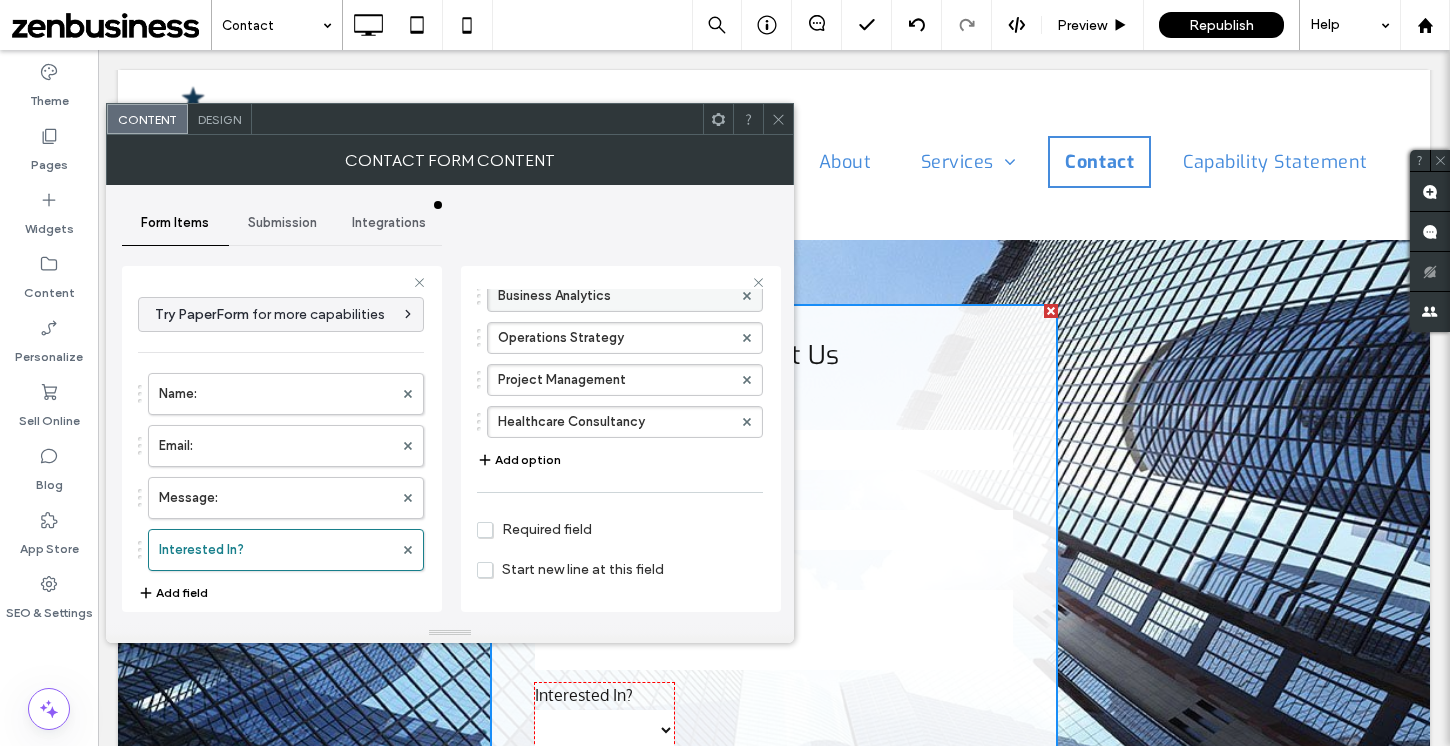 click on "Required field" at bounding box center [534, 529] 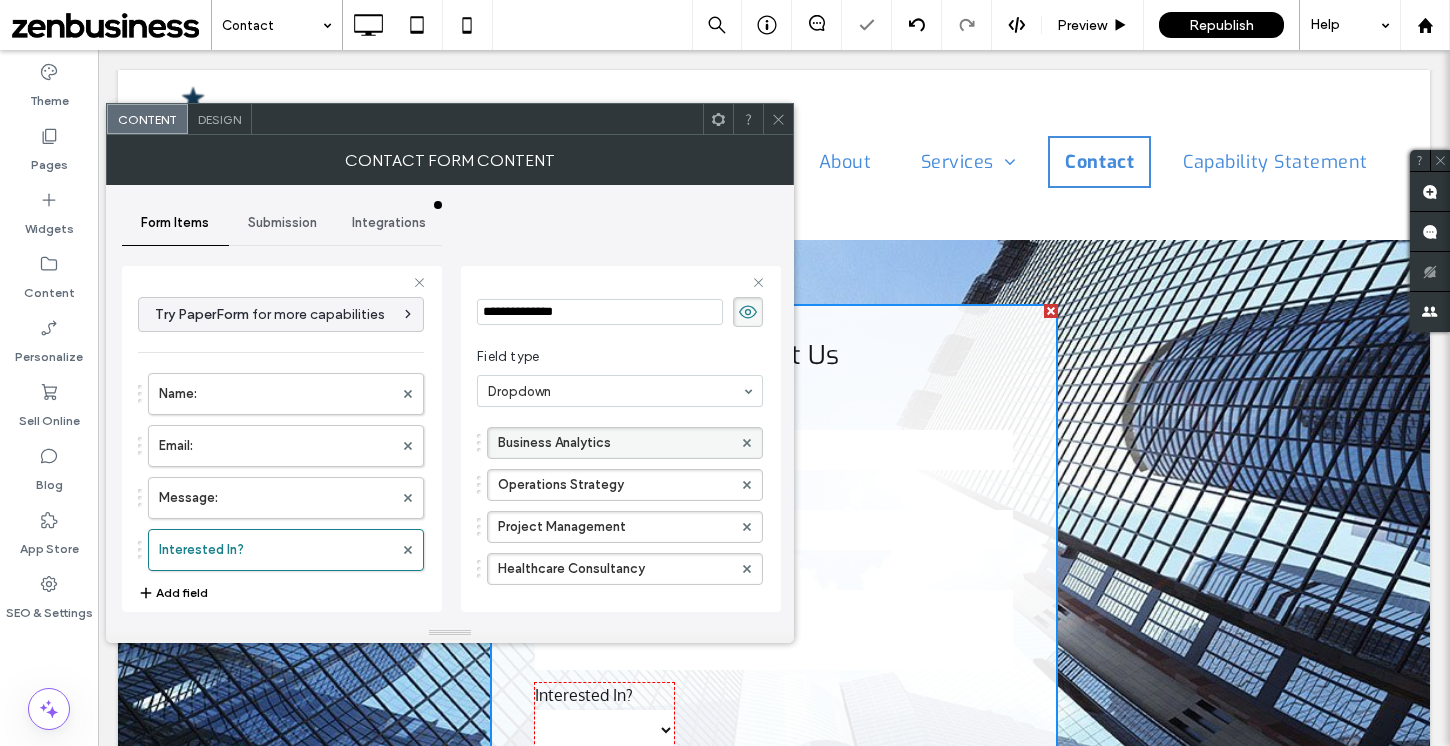scroll, scrollTop: 63, scrollLeft: 0, axis: vertical 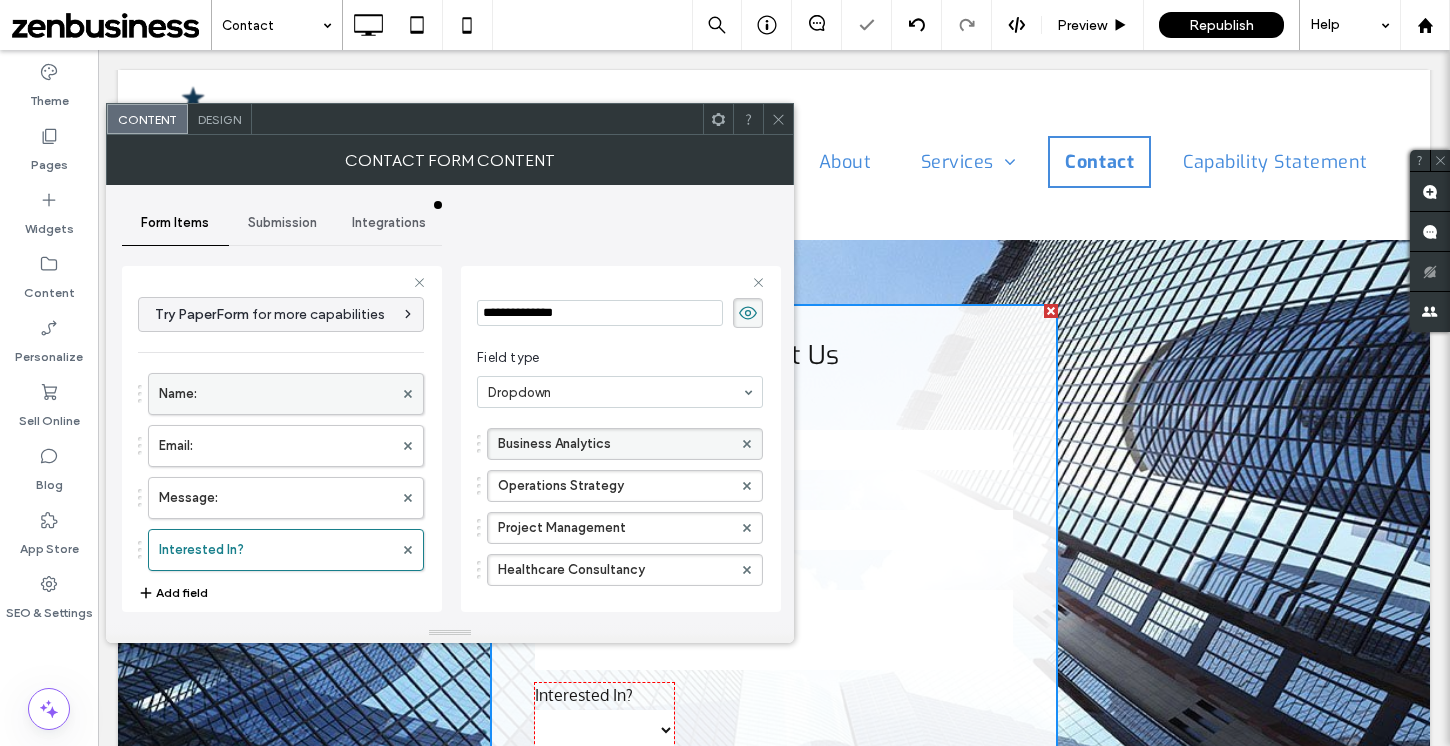 click on "Name:" at bounding box center [276, 394] 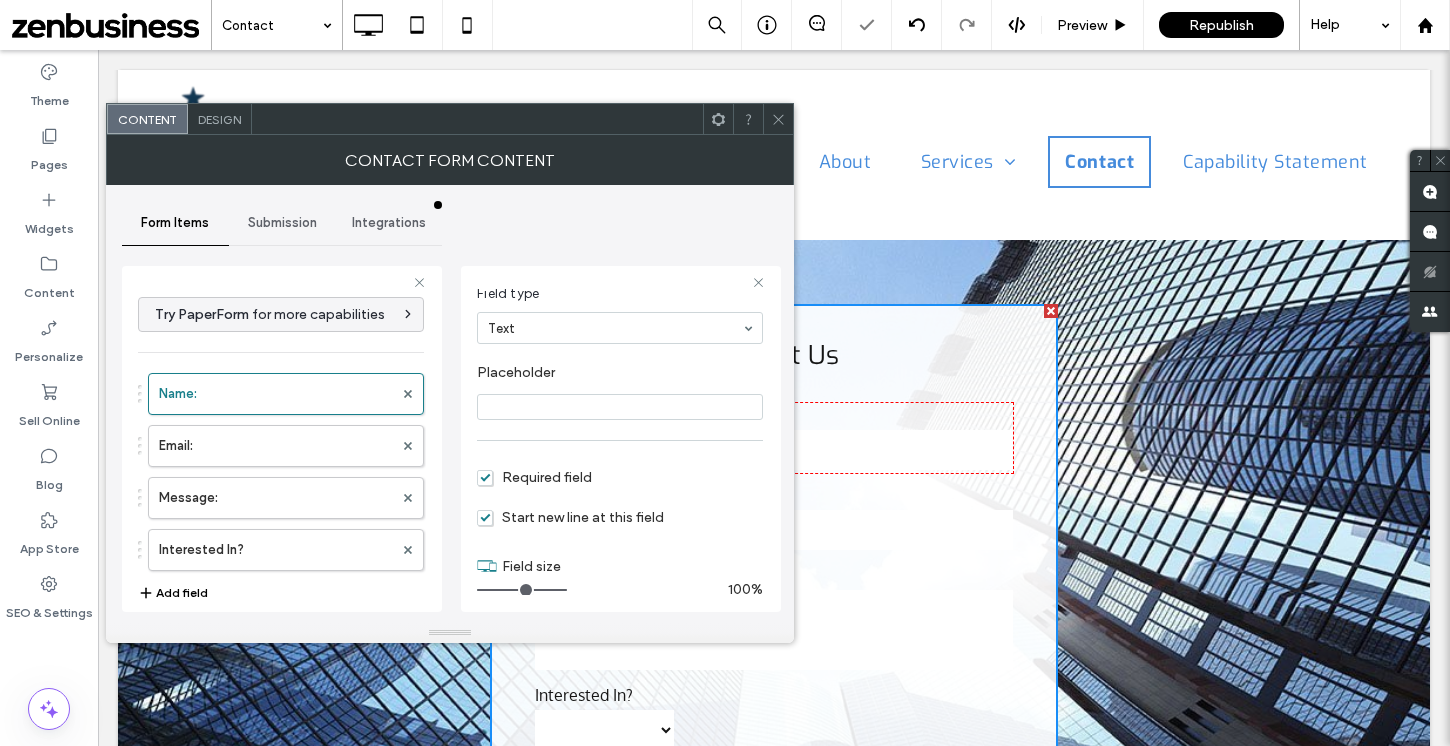 scroll, scrollTop: 141, scrollLeft: 0, axis: vertical 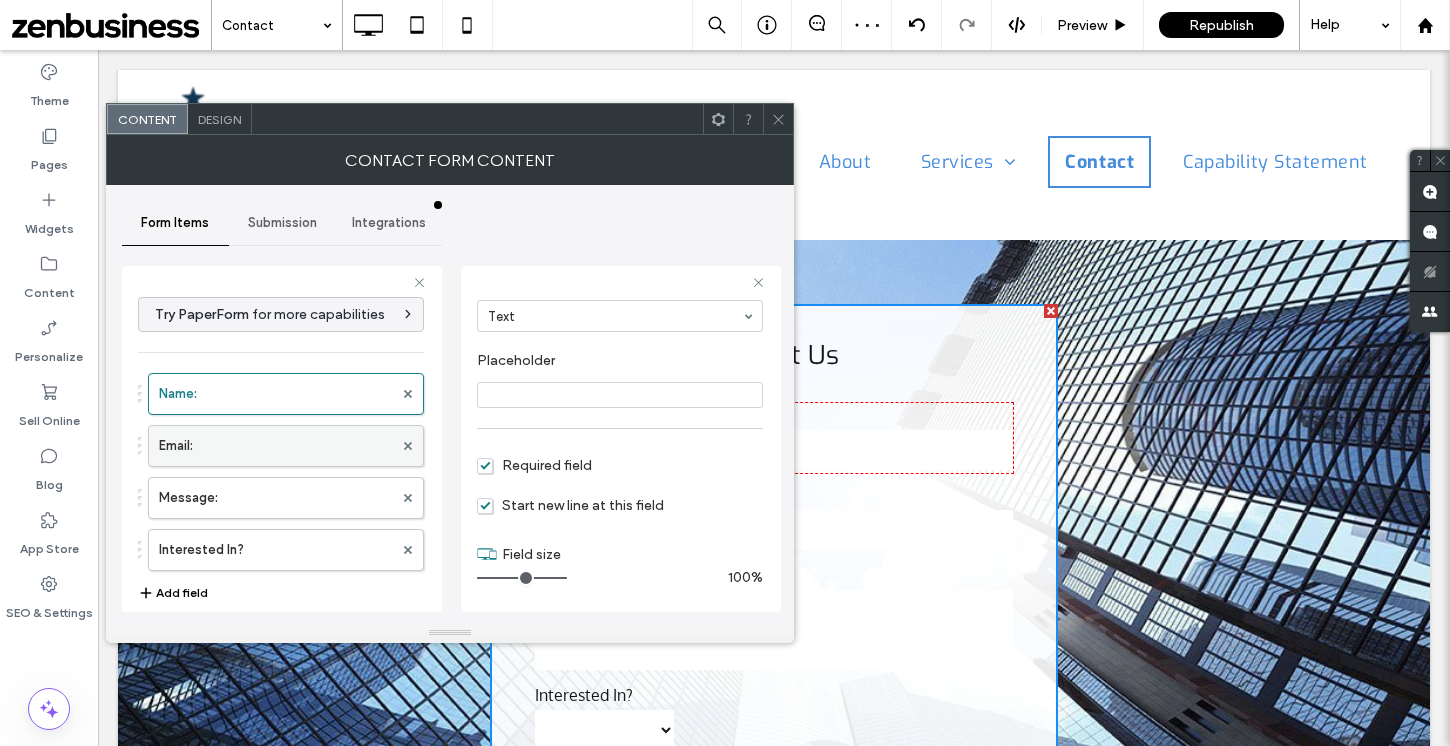 click on "Email:" at bounding box center [276, 446] 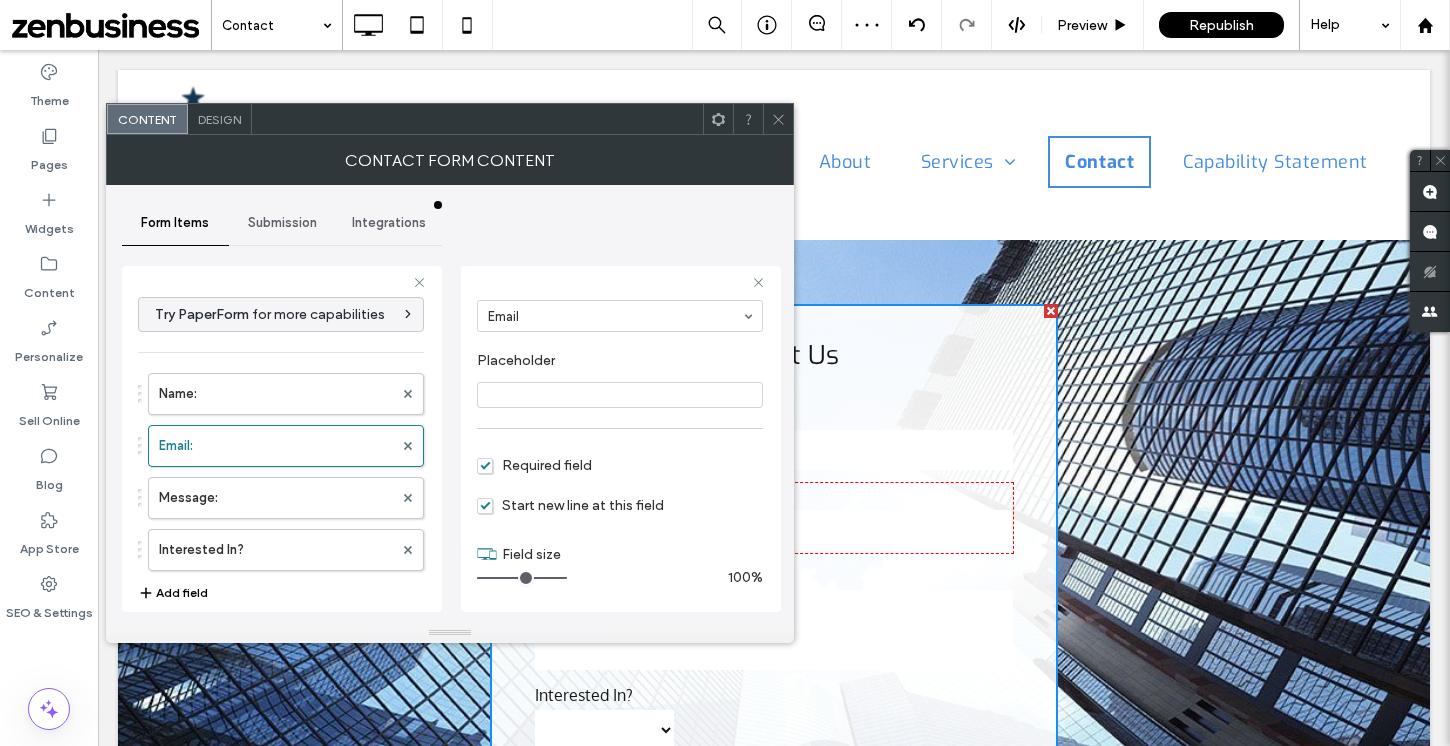 click 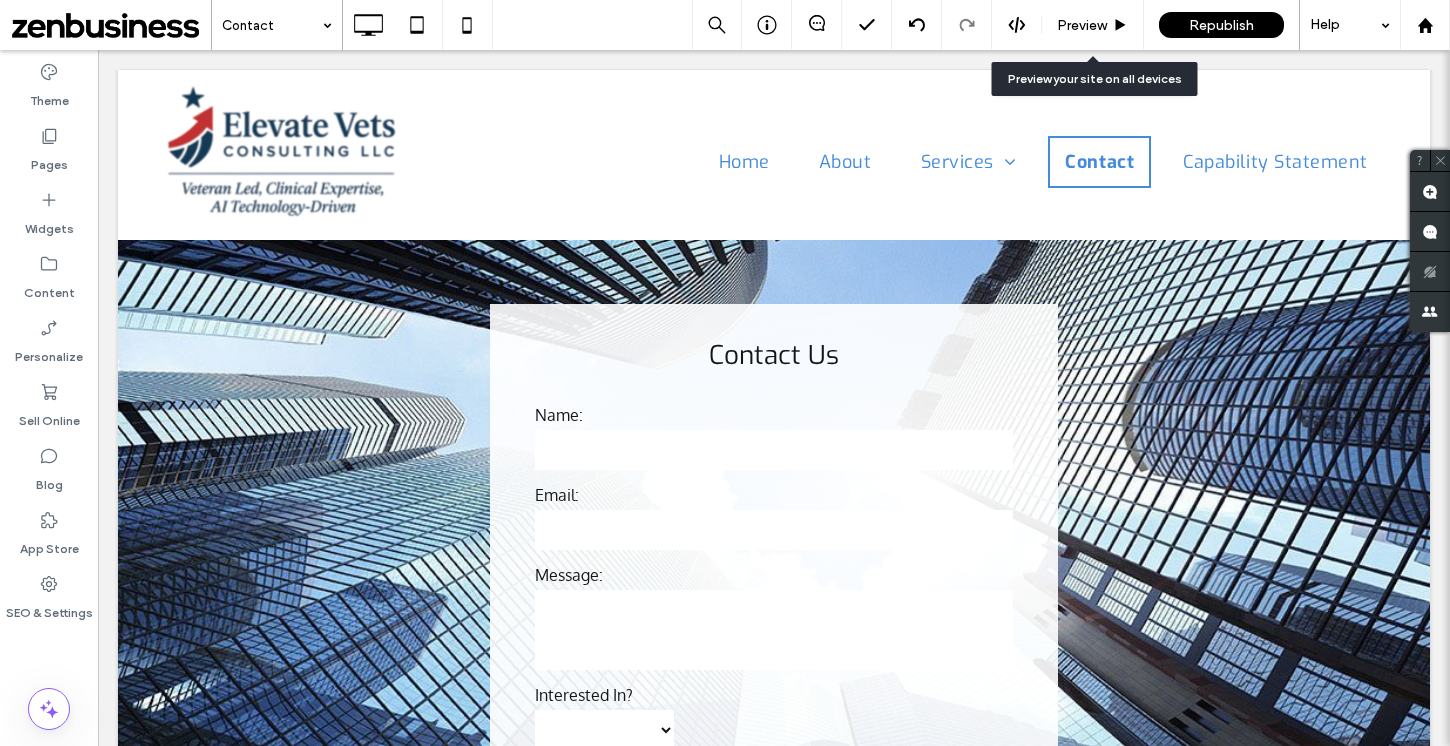 click on "Preview" at bounding box center [1092, 25] 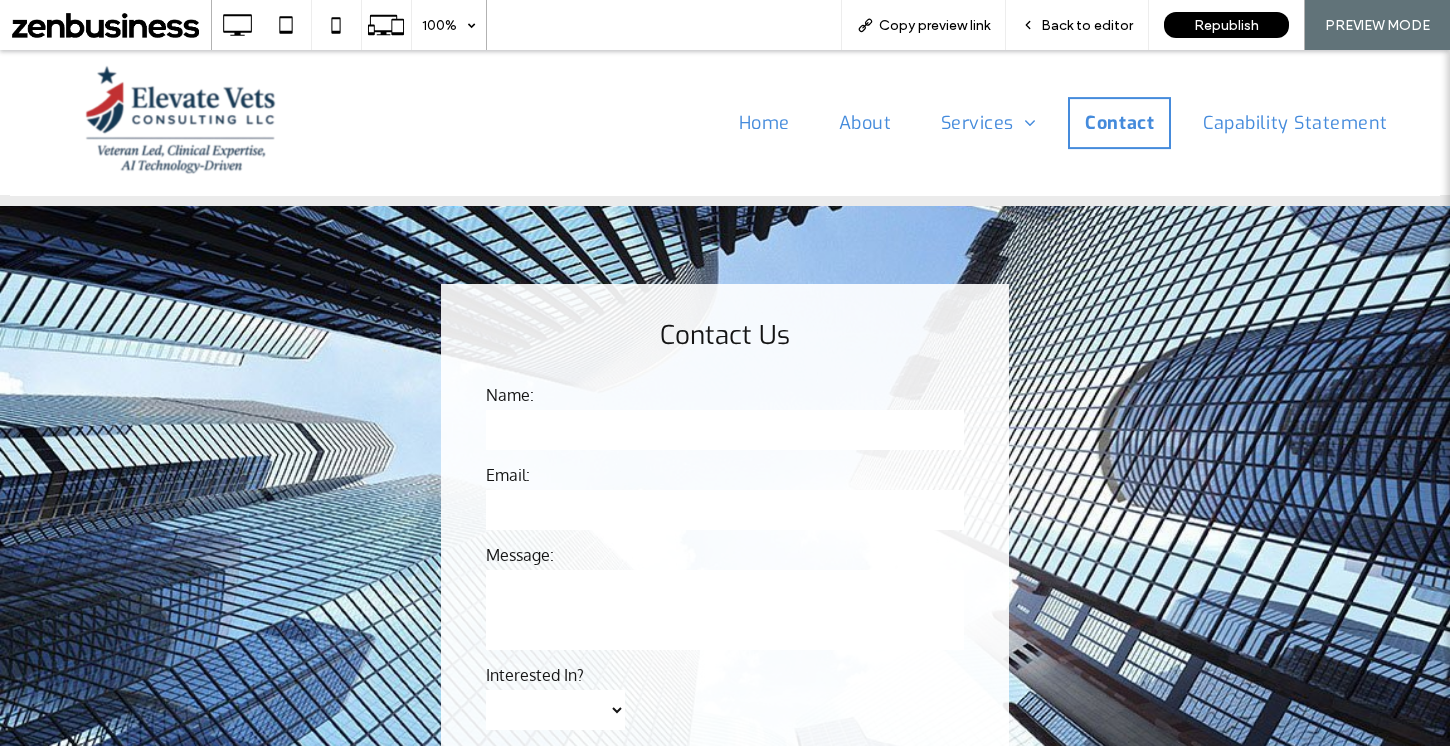 scroll, scrollTop: 525, scrollLeft: 0, axis: vertical 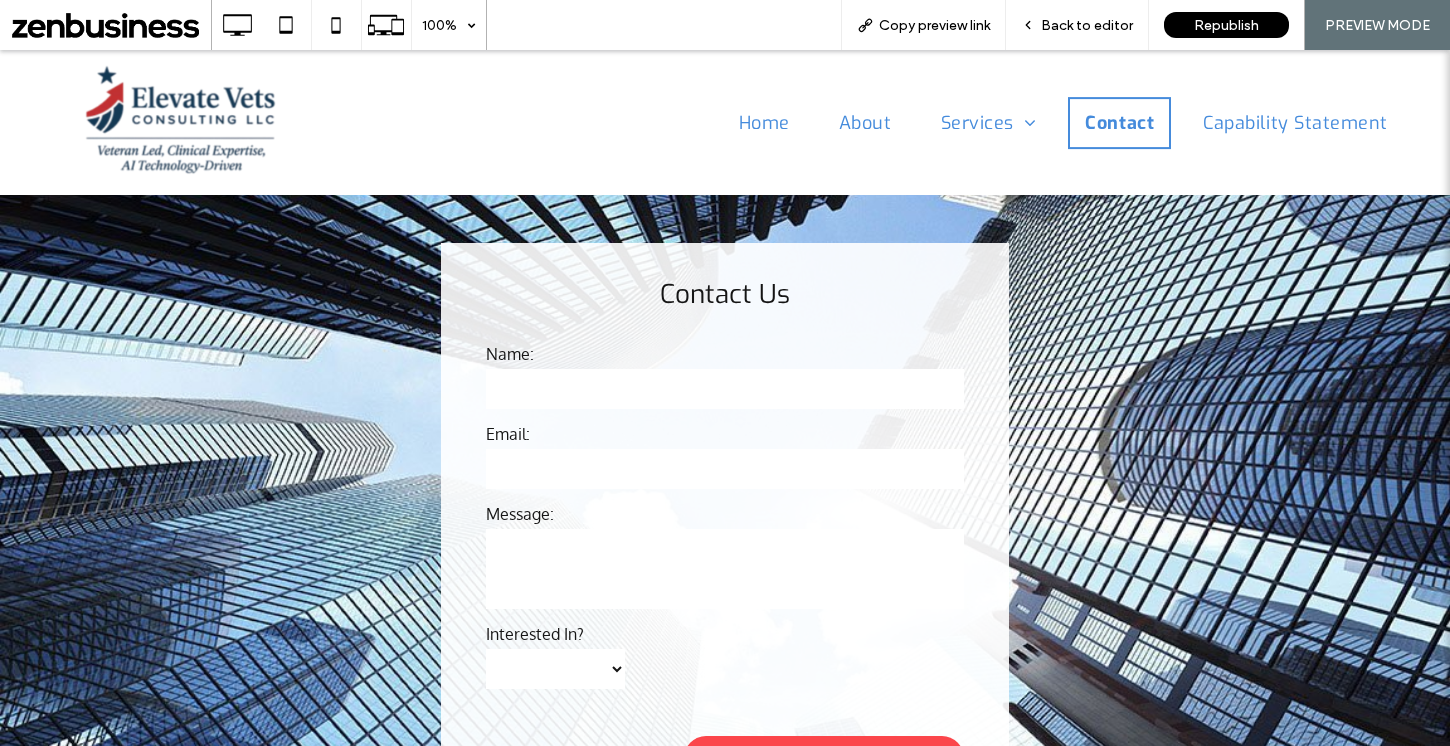 click on "Back to editor" at bounding box center (1087, 25) 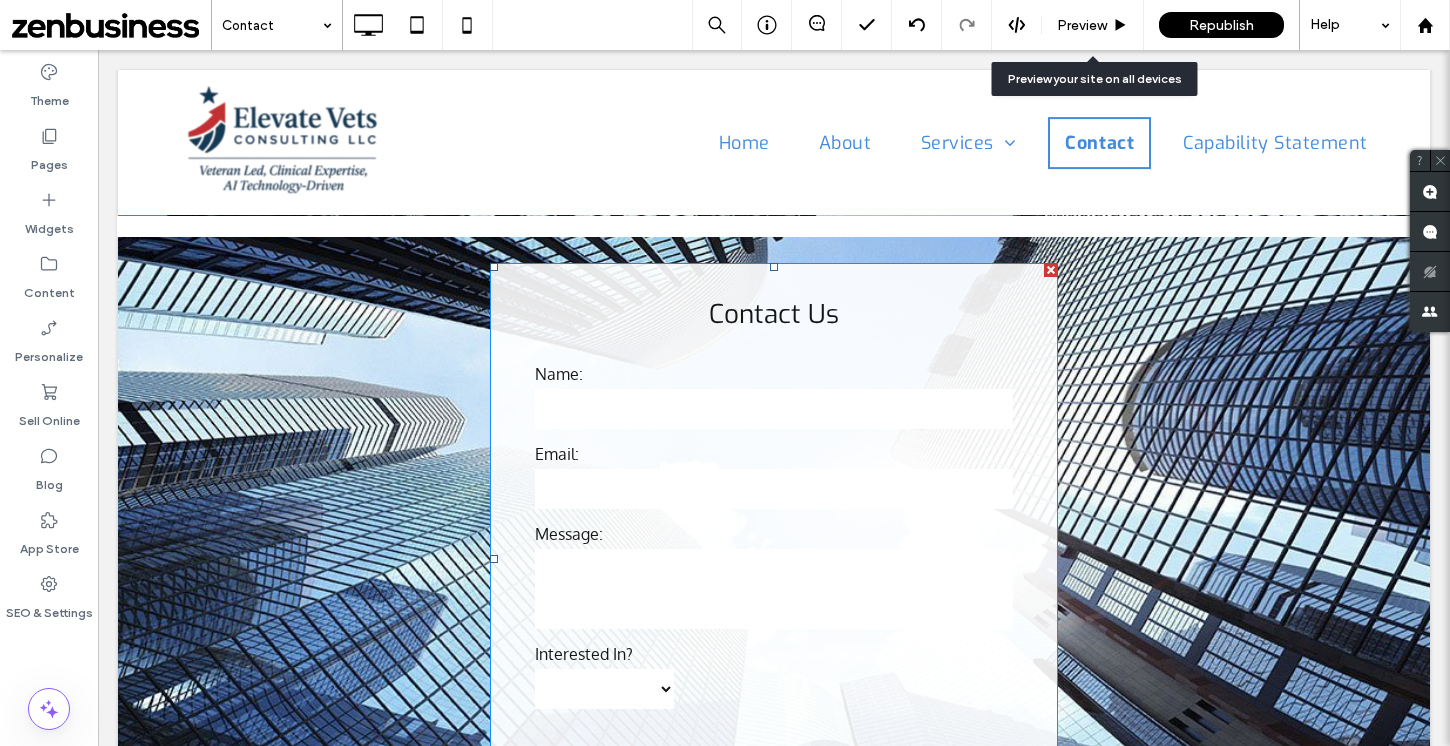 click on "Message:" at bounding box center (774, 534) 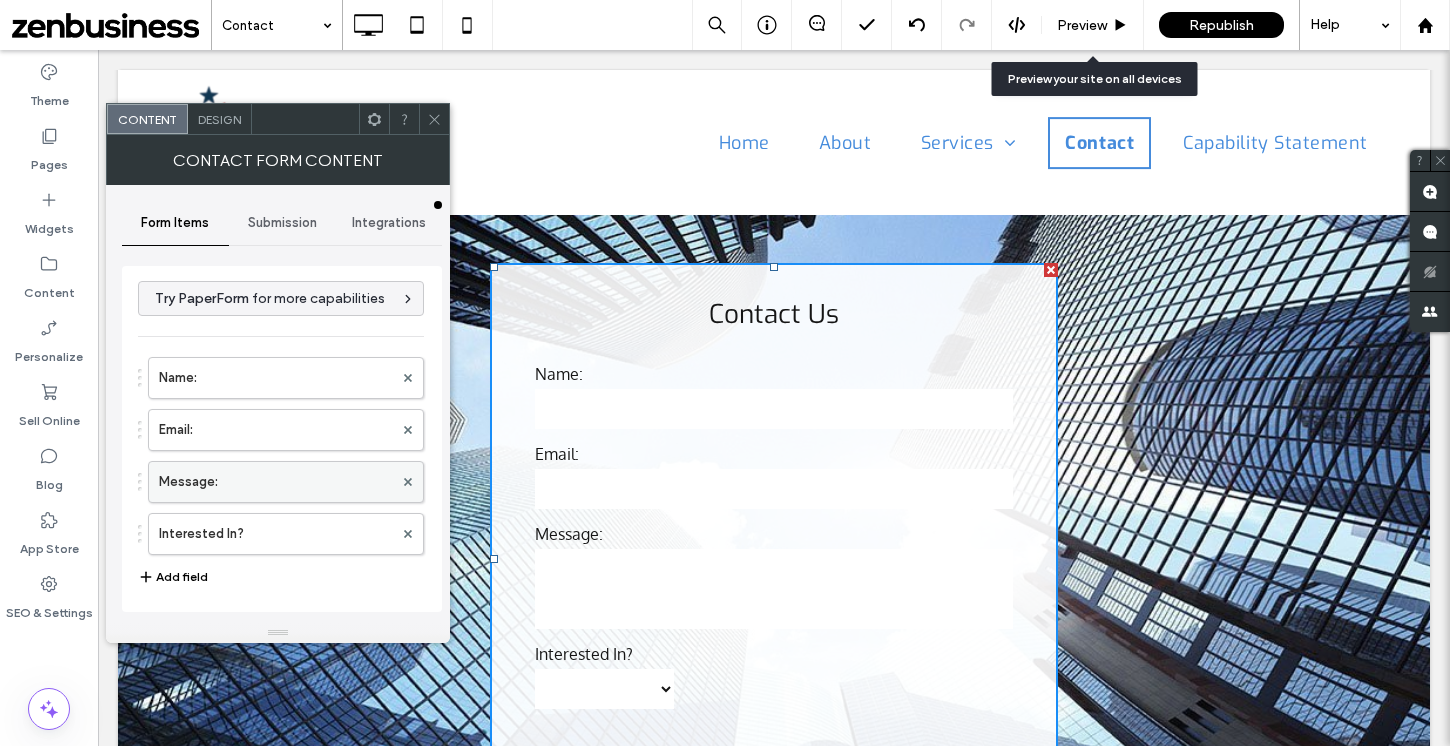 scroll, scrollTop: 4, scrollLeft: 0, axis: vertical 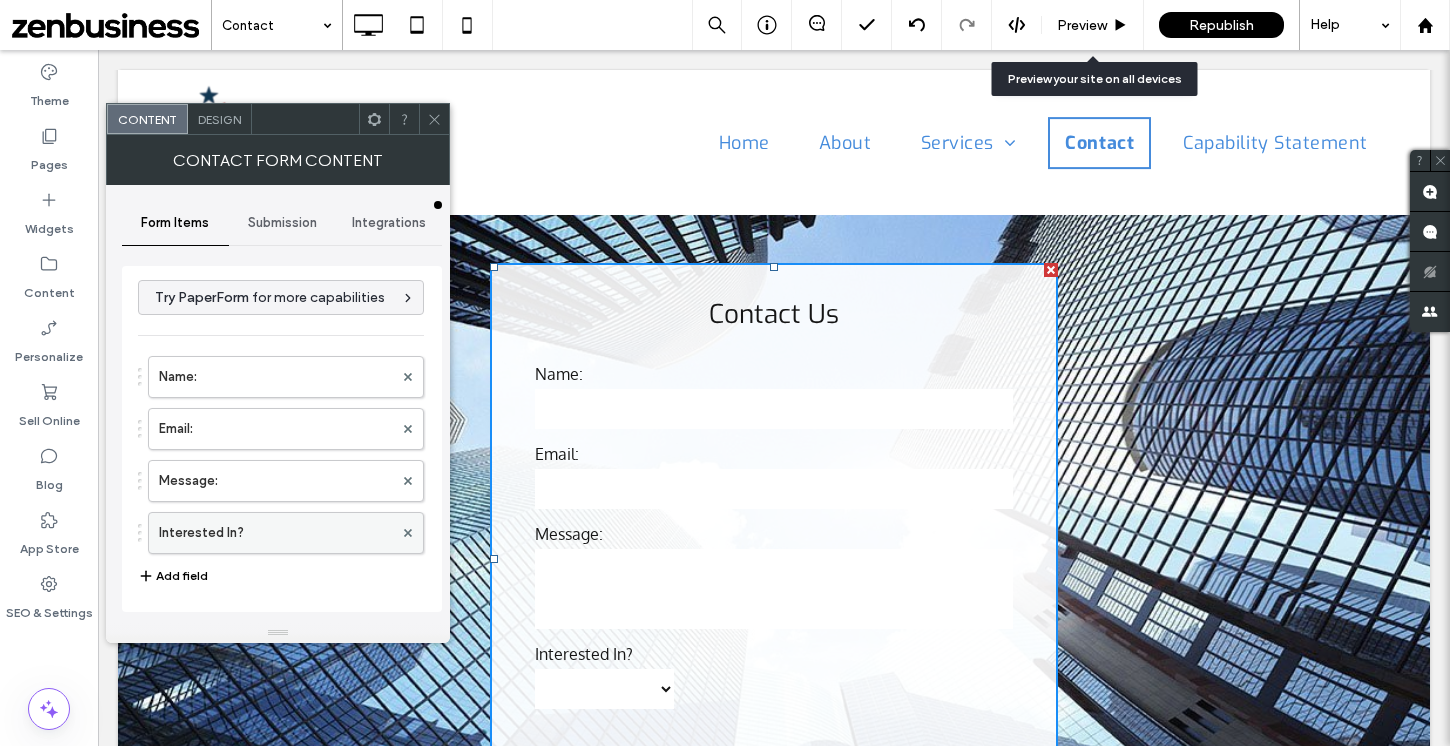 click on "Interested In?" at bounding box center (276, 533) 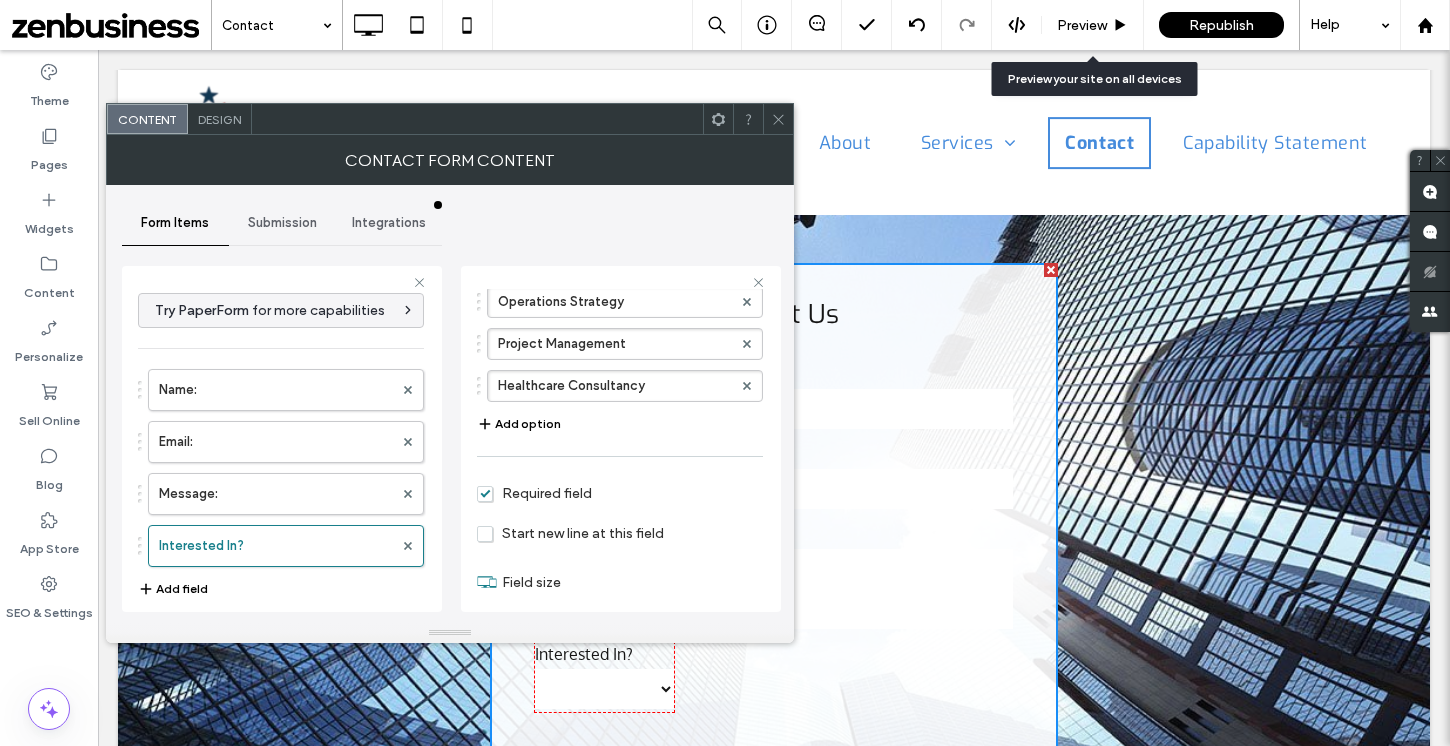 scroll, scrollTop: 275, scrollLeft: 0, axis: vertical 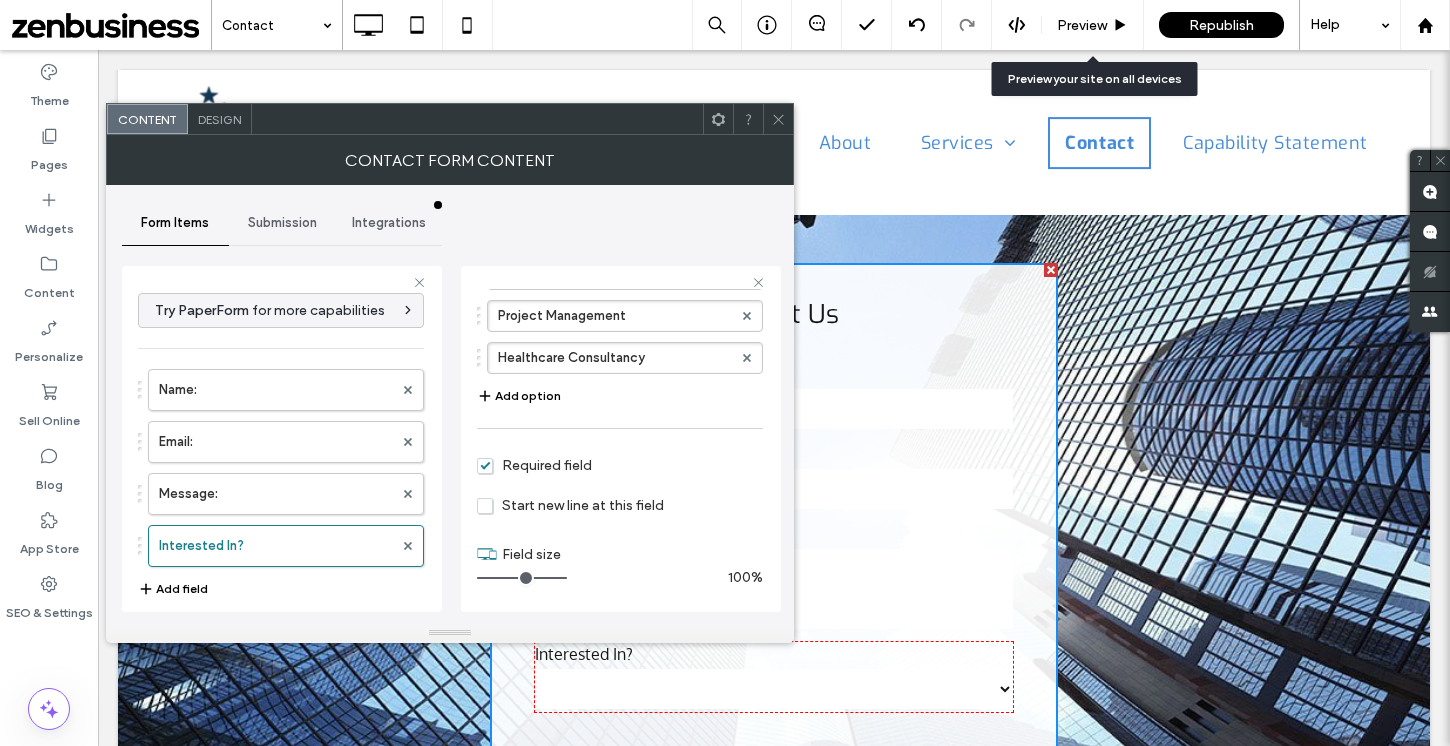 drag, startPoint x: 507, startPoint y: 569, endPoint x: 619, endPoint y: 567, distance: 112.01785 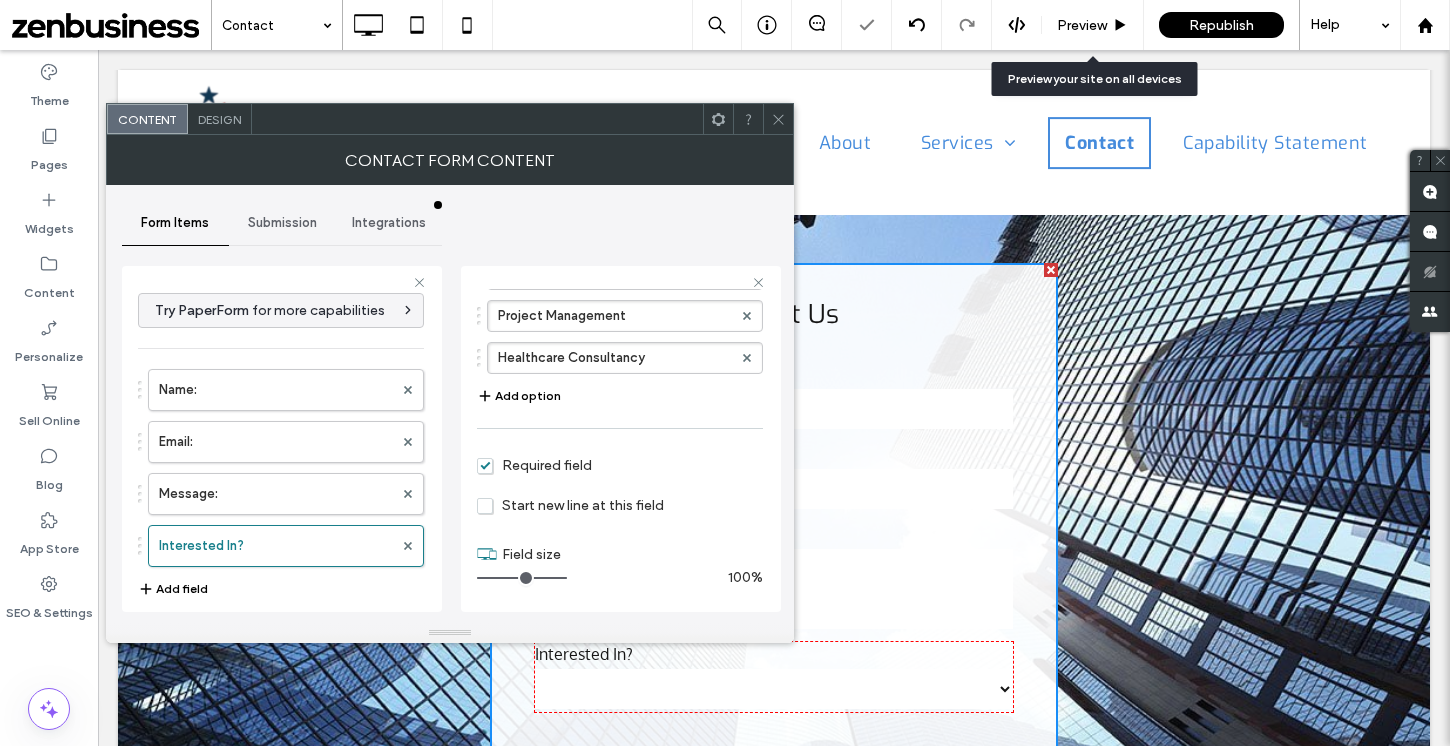 click at bounding box center (778, 119) 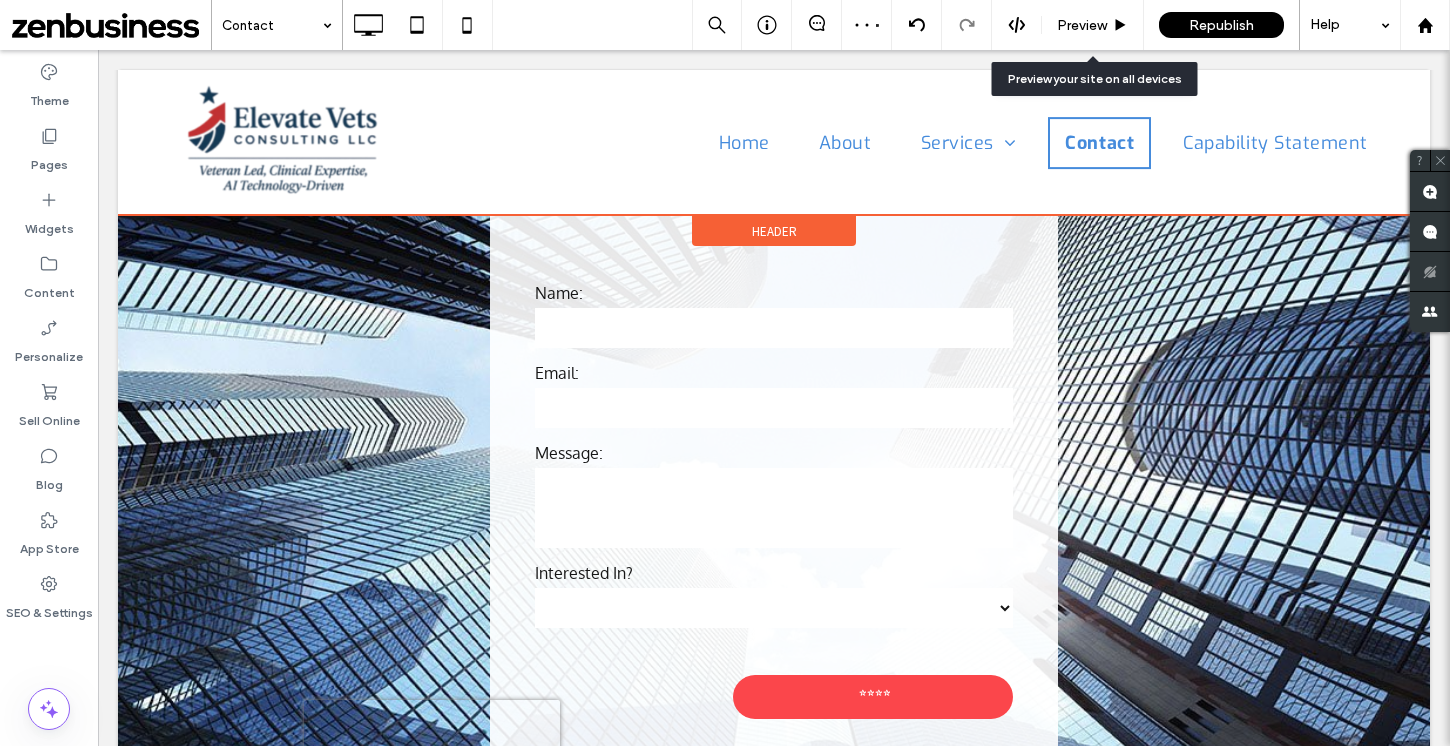 scroll, scrollTop: 675, scrollLeft: 0, axis: vertical 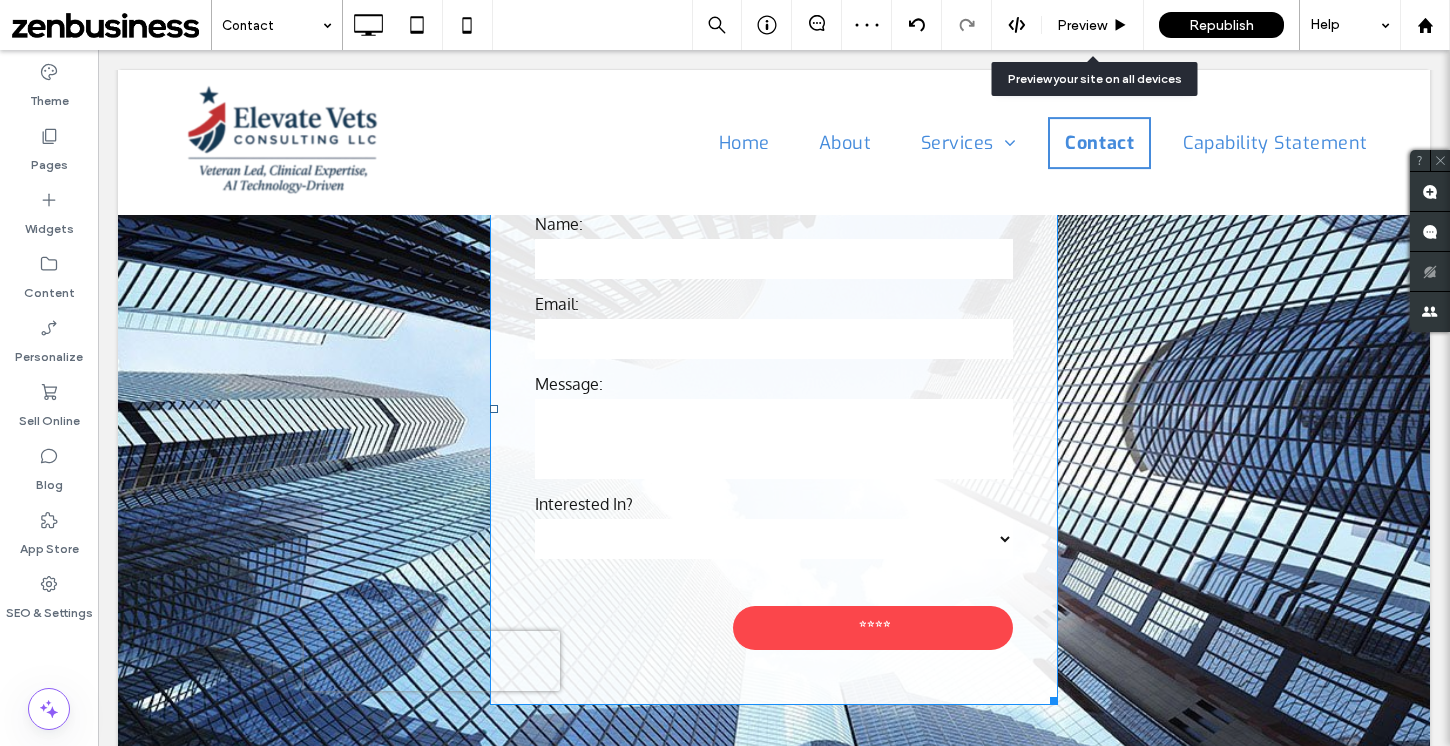click at bounding box center (774, 439) 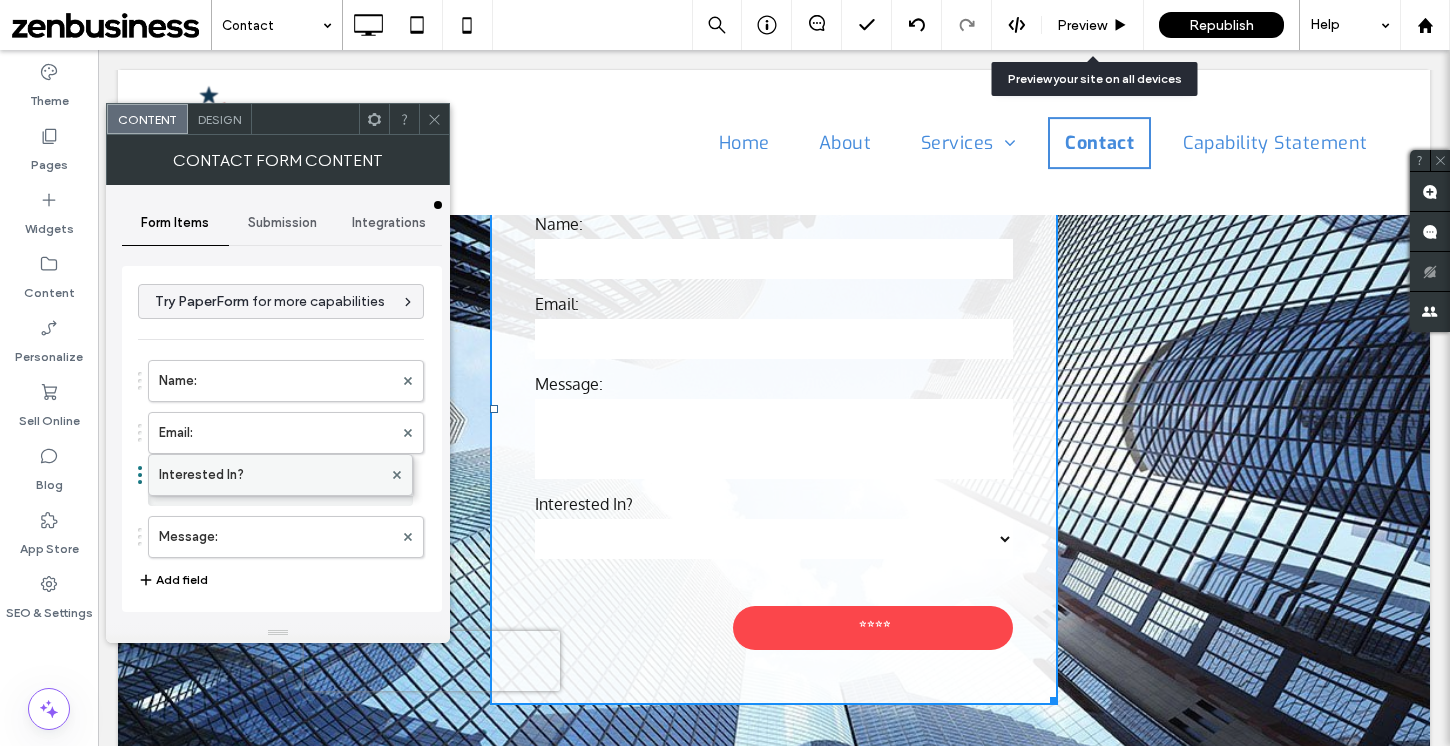 drag, startPoint x: 250, startPoint y: 532, endPoint x: 257, endPoint y: 460, distance: 72.33948 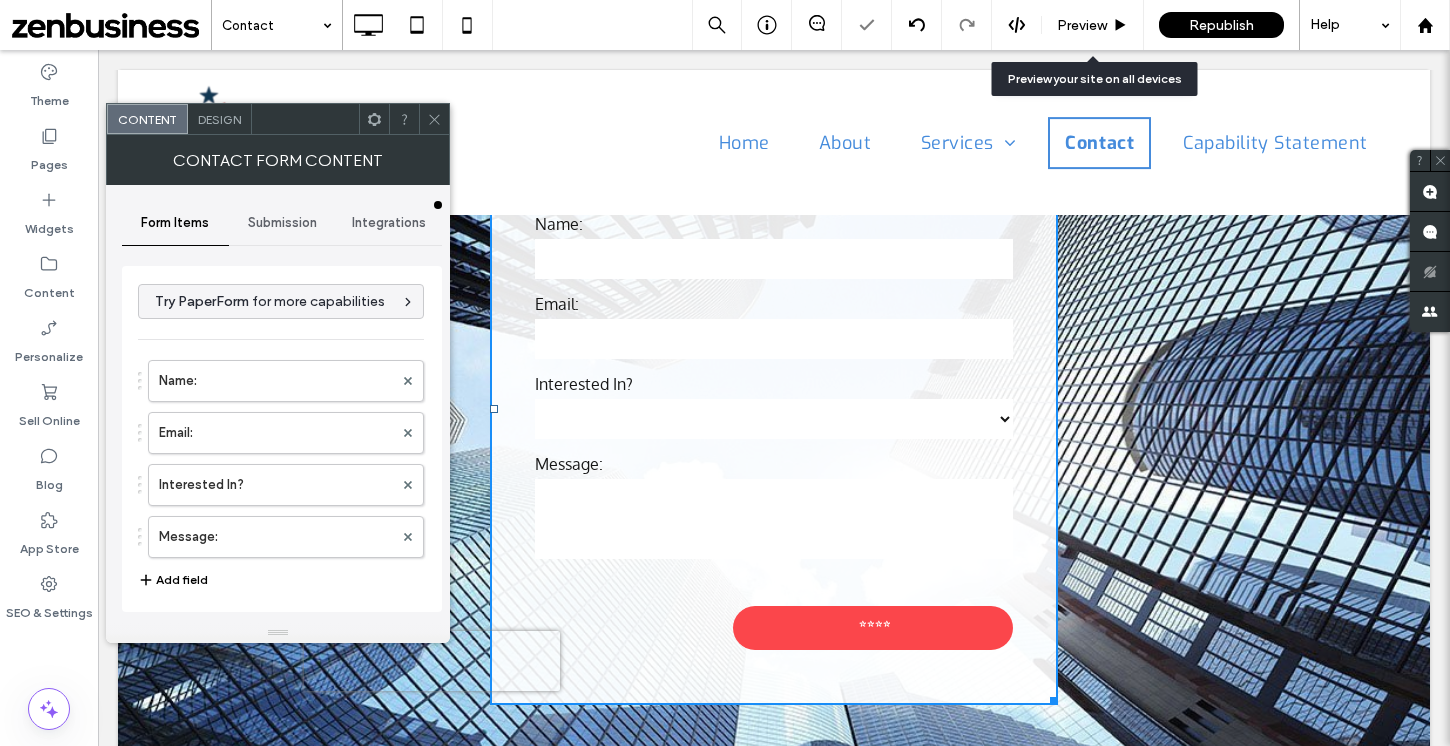 click 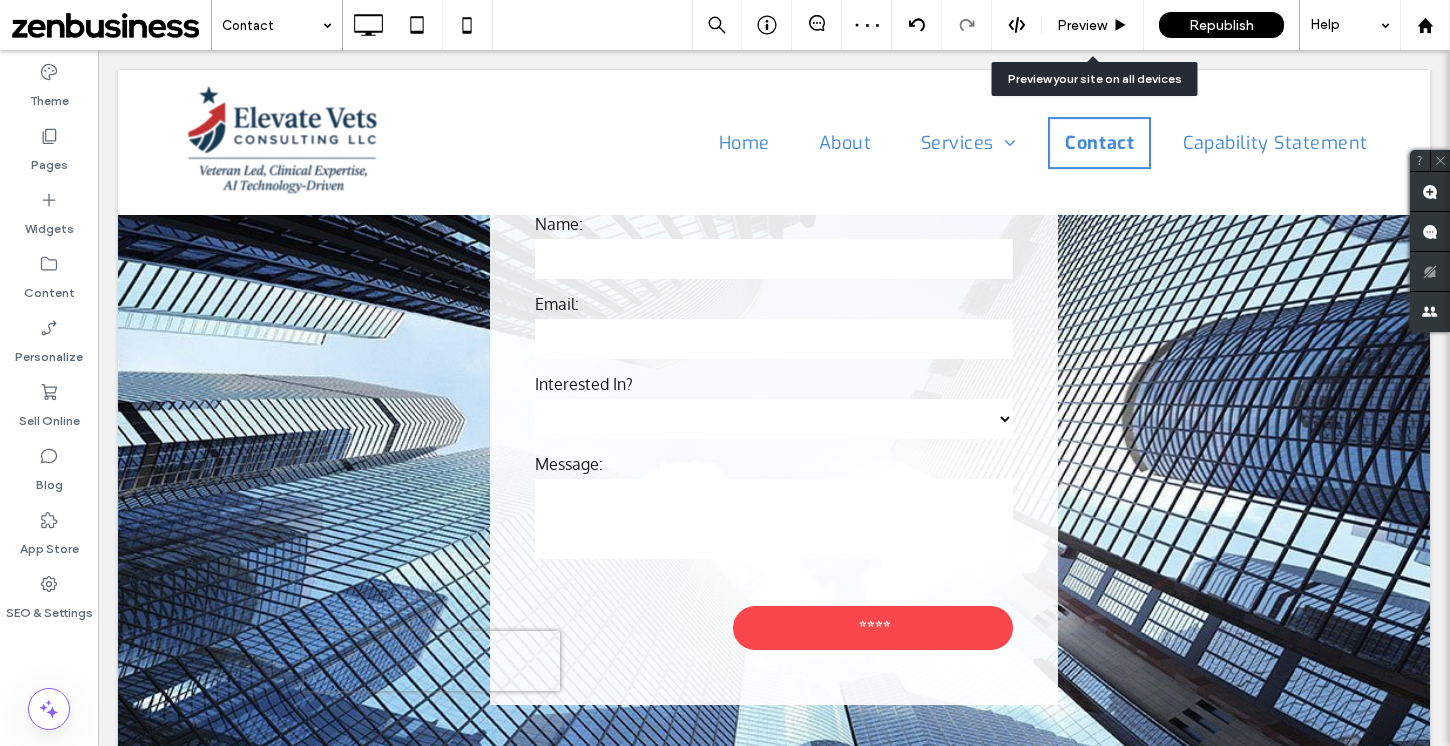 click on "Preview" at bounding box center (1082, 25) 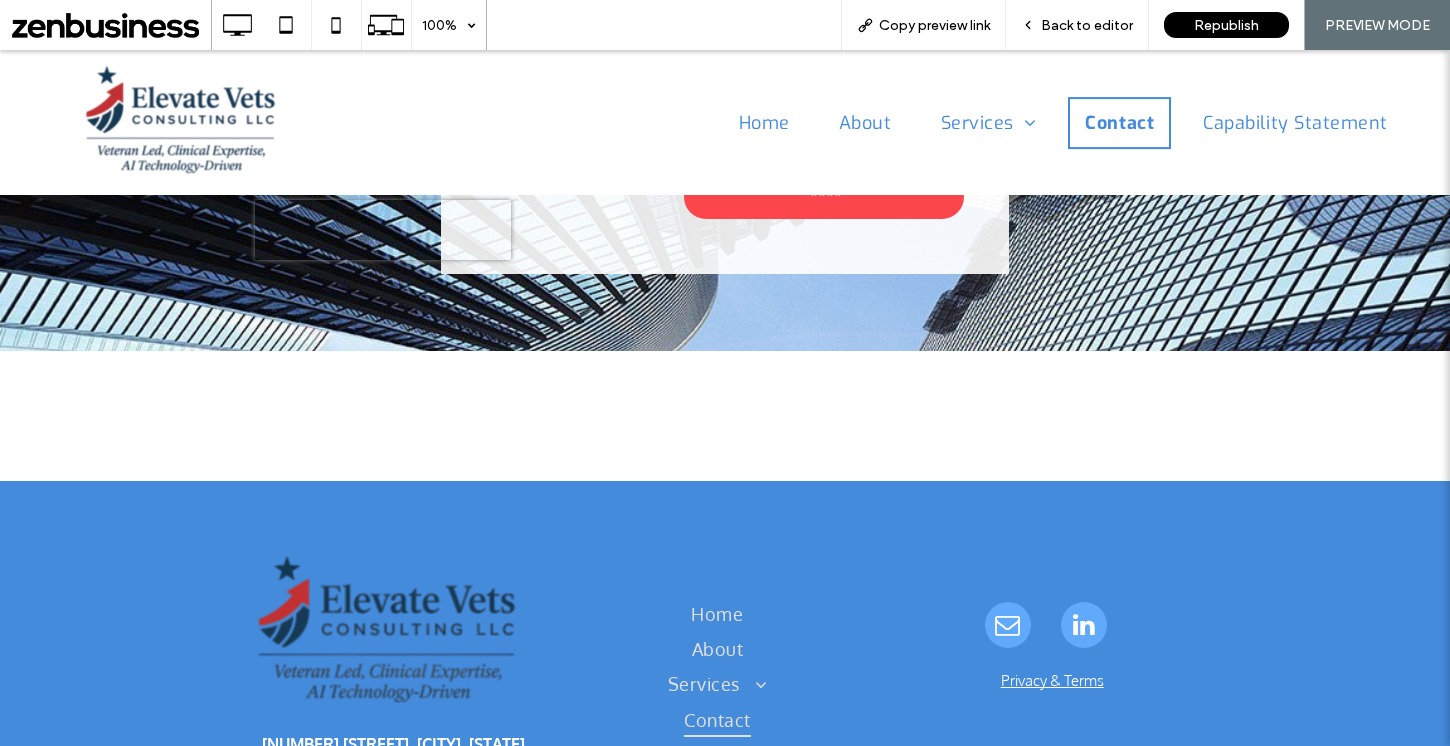 scroll, scrollTop: 1216, scrollLeft: 0, axis: vertical 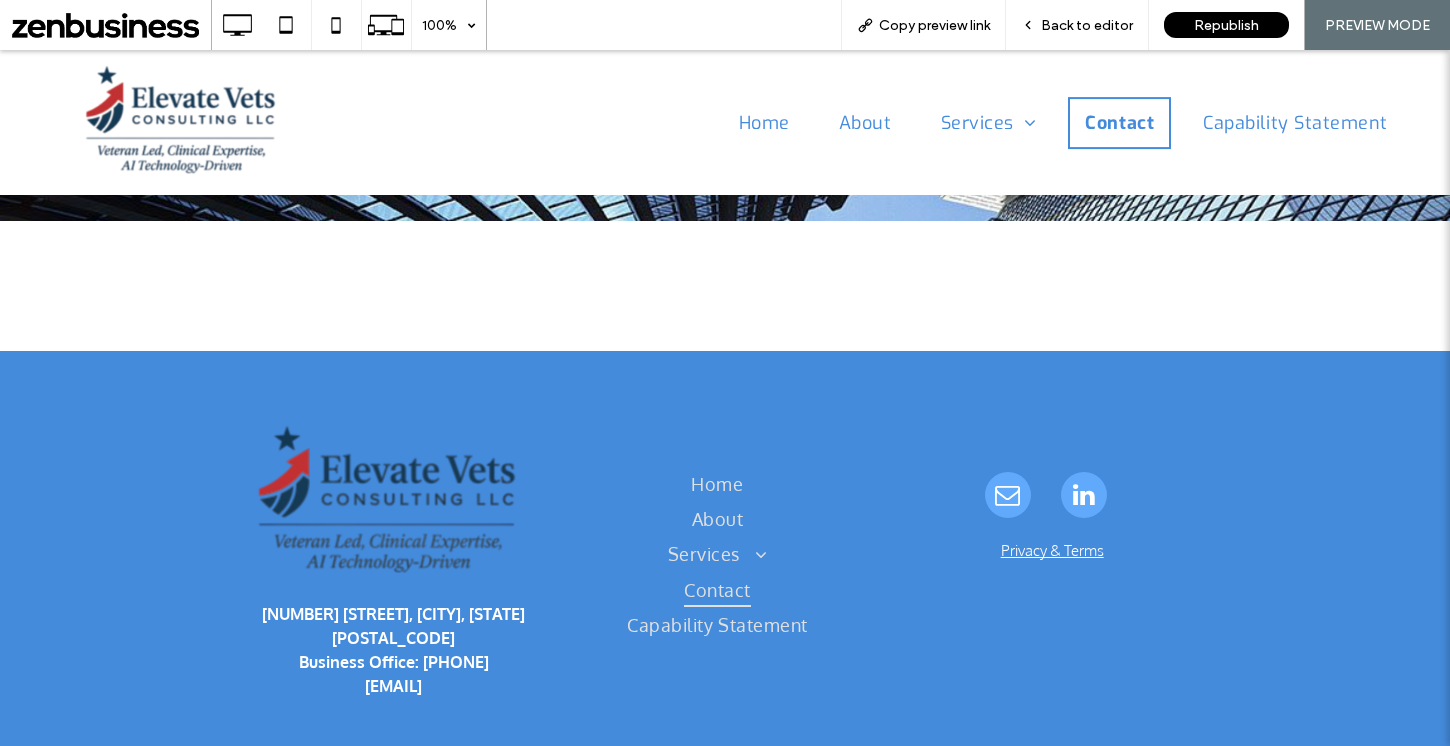 click on "Back to editor" at bounding box center [1087, 25] 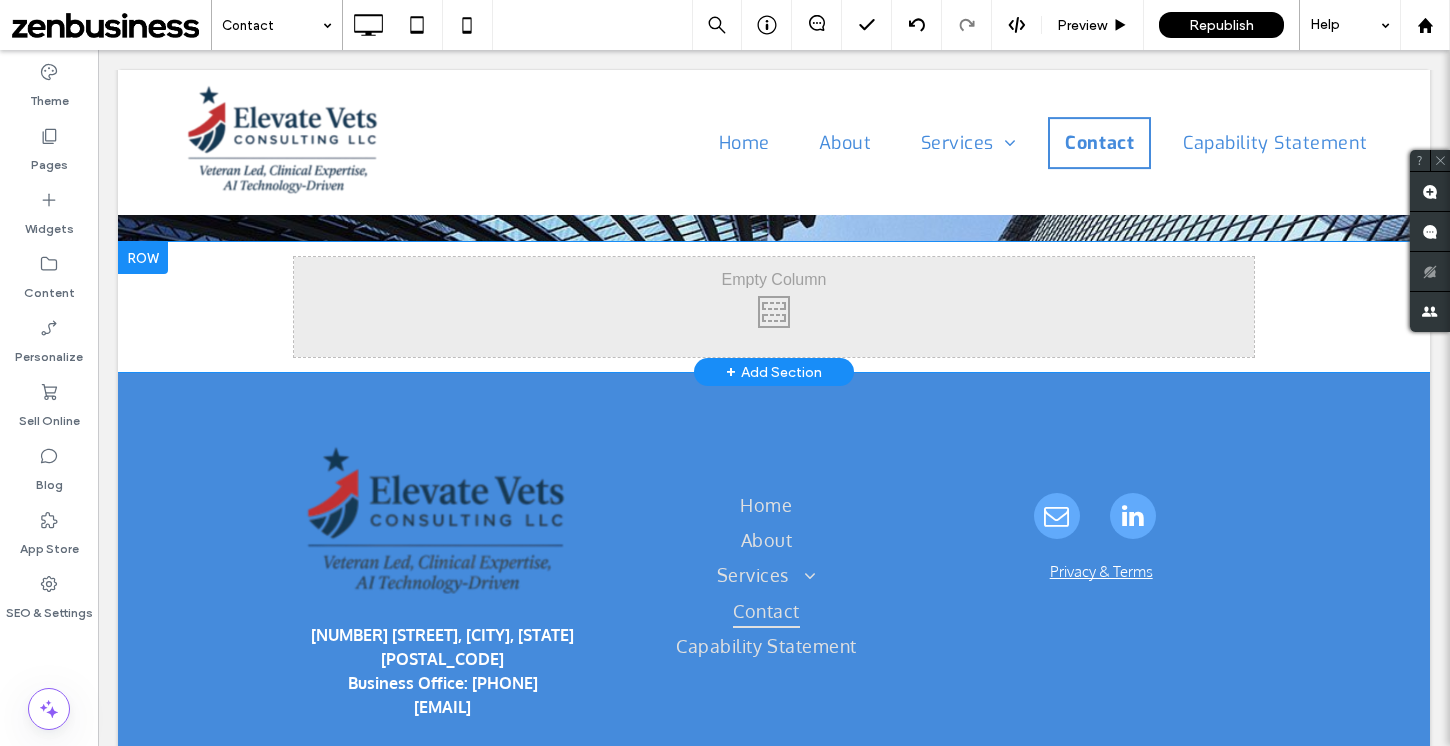 scroll, scrollTop: 1186, scrollLeft: 0, axis: vertical 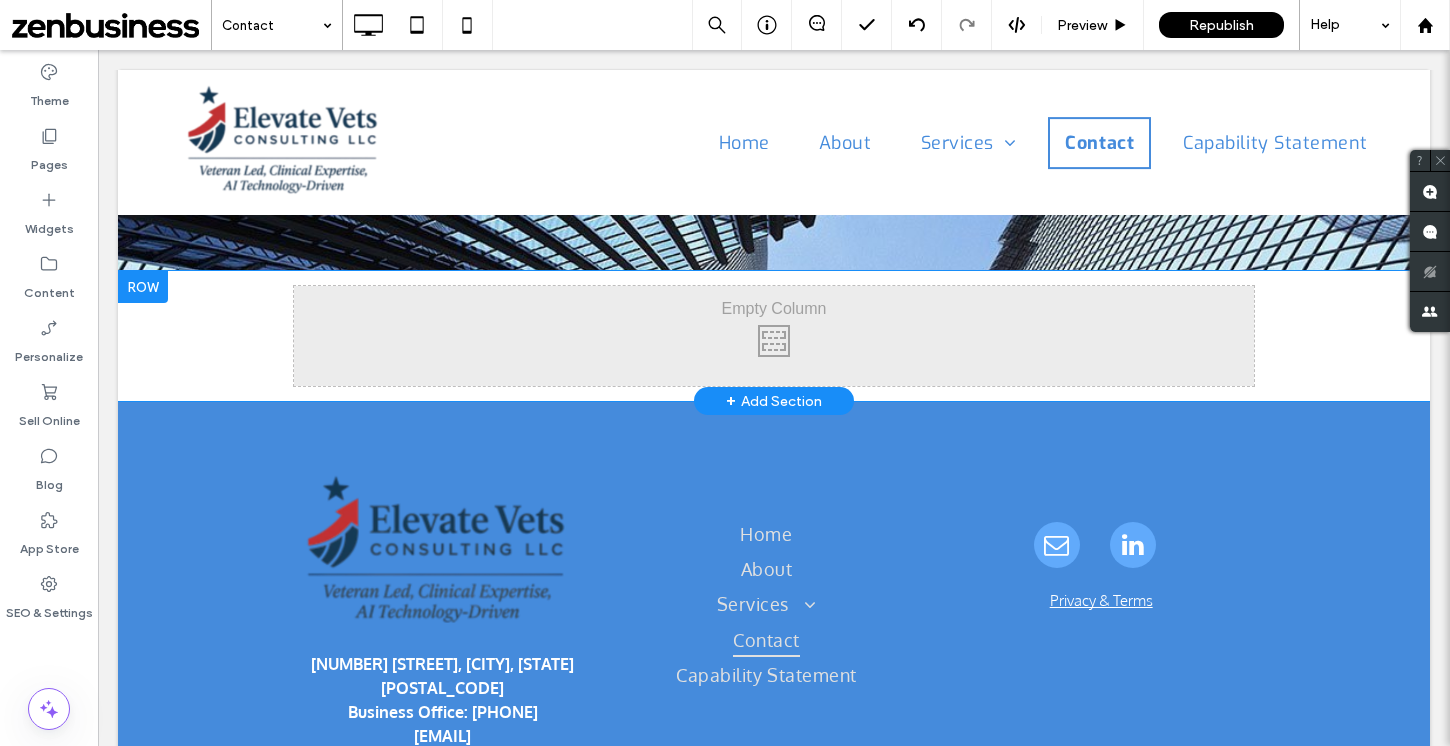 click at bounding box center (143, 287) 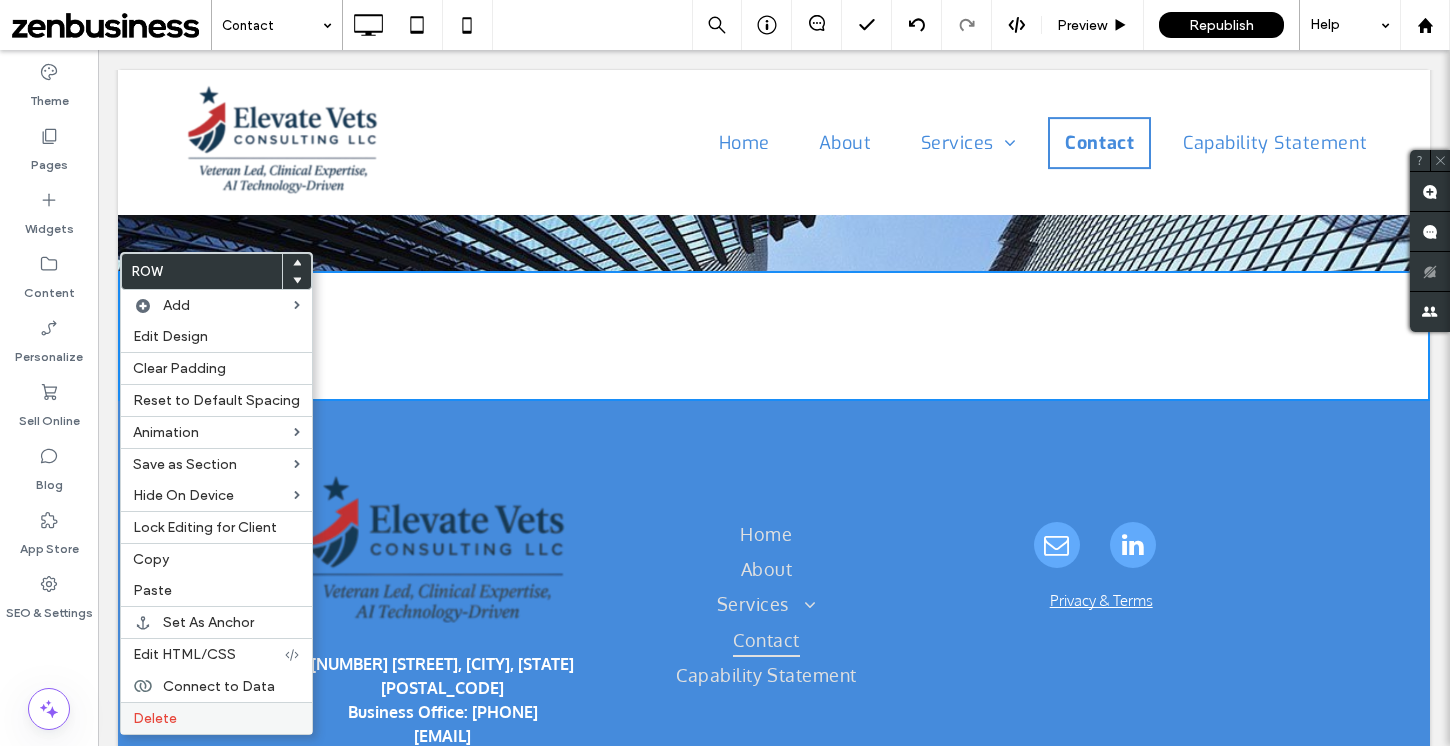 click on "Delete" at bounding box center [155, 718] 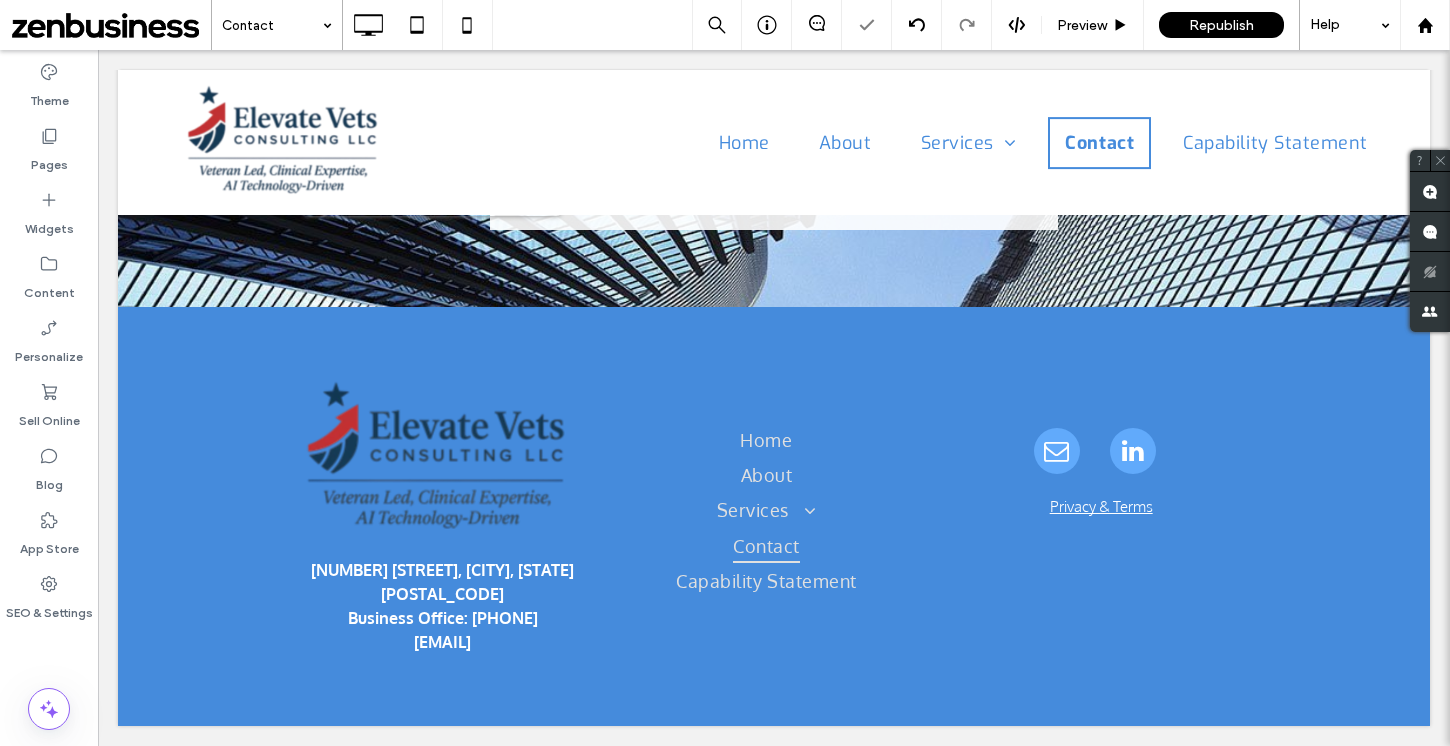 scroll, scrollTop: 1126, scrollLeft: 0, axis: vertical 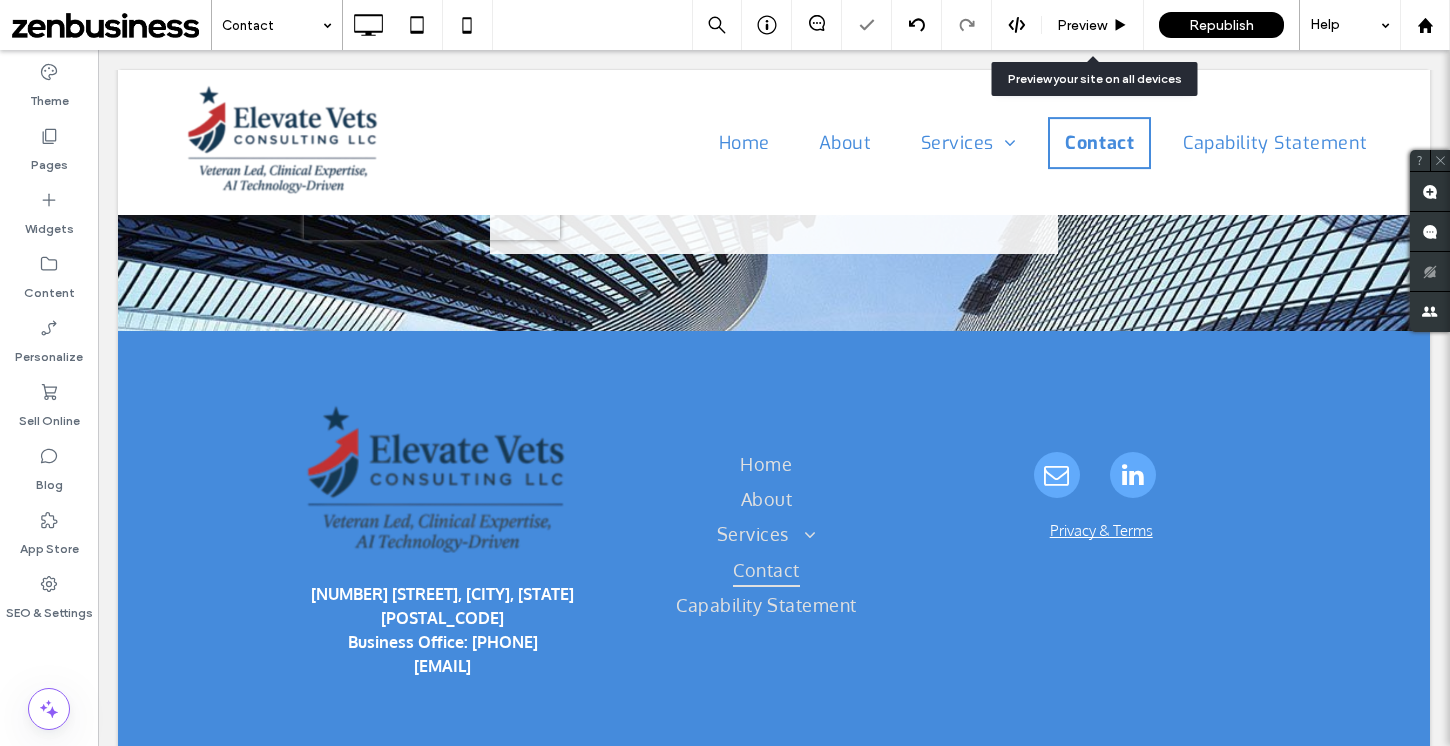 click on "Preview" at bounding box center (1082, 25) 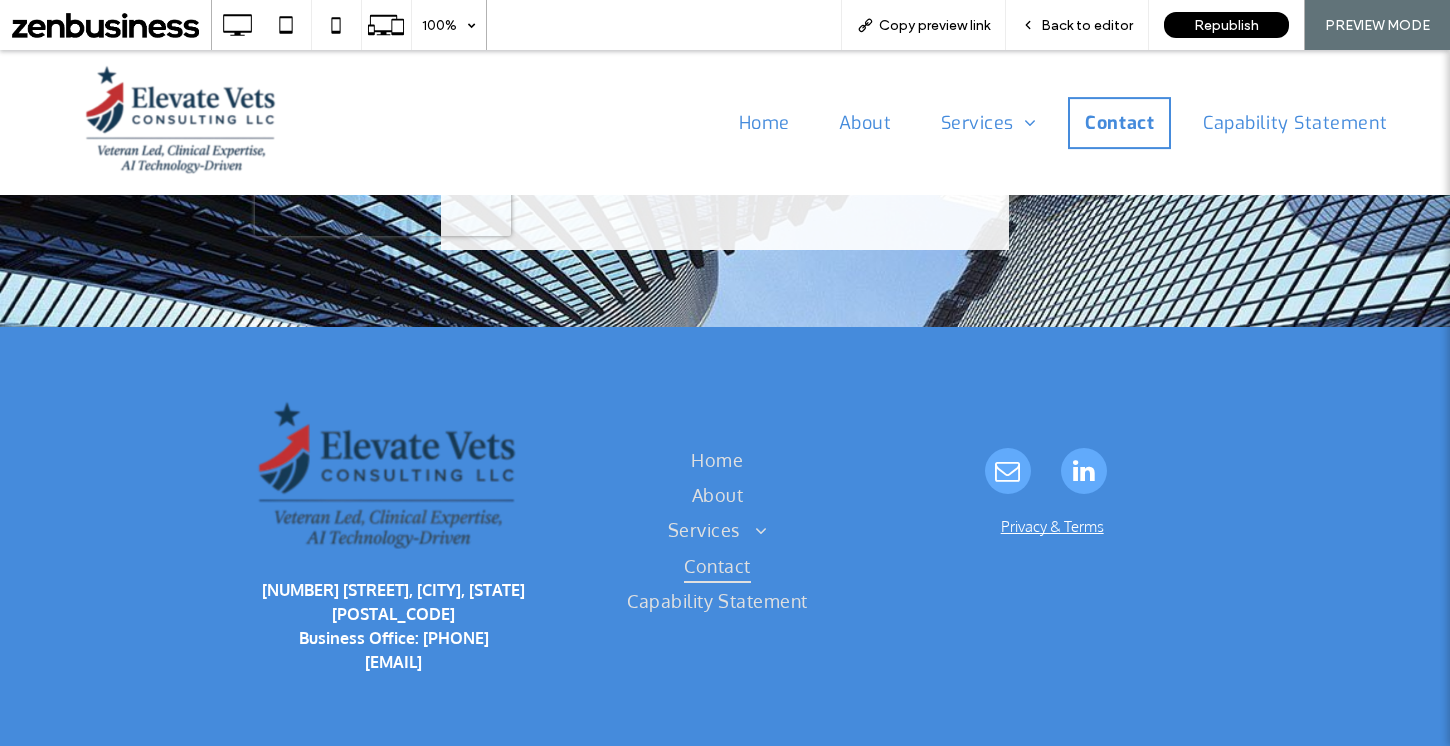scroll, scrollTop: 1086, scrollLeft: 0, axis: vertical 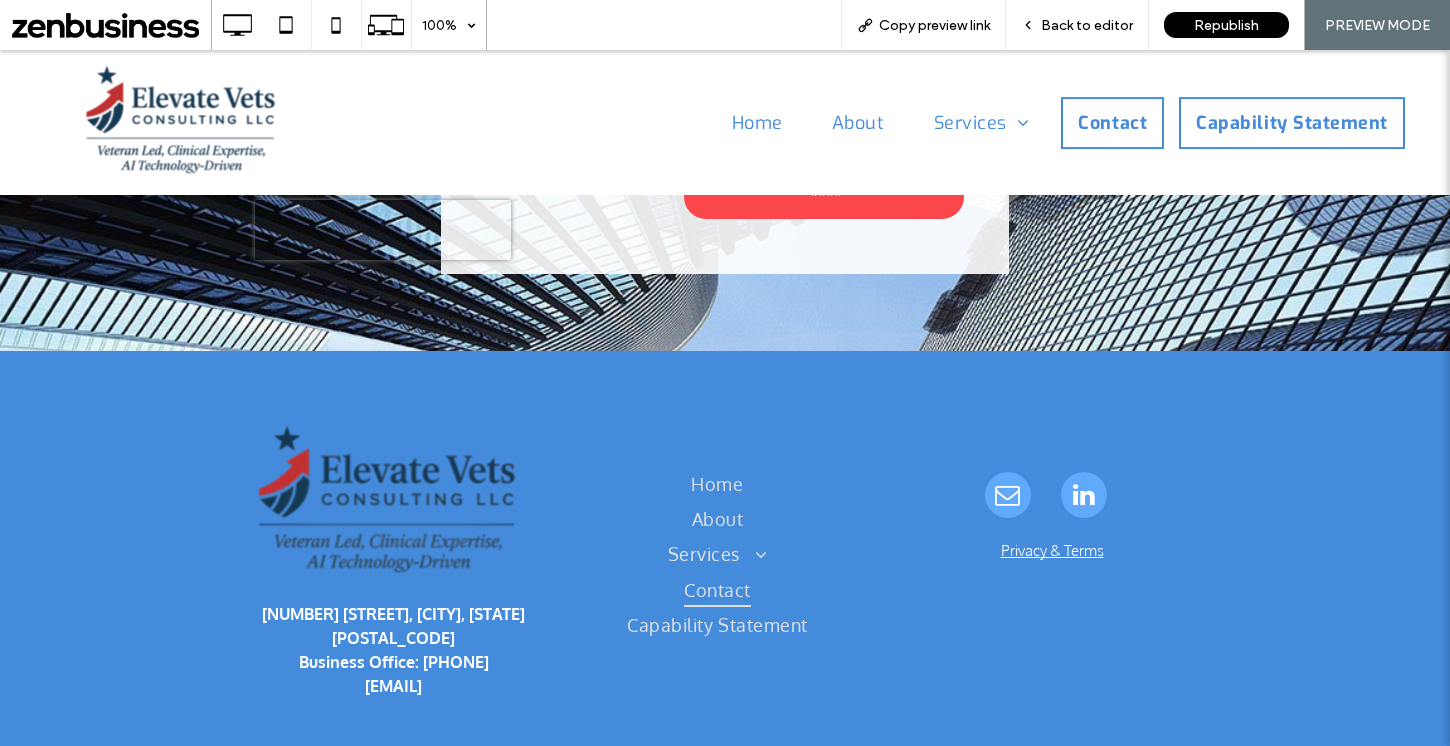 click on "Capability Statement" at bounding box center (1292, 123) 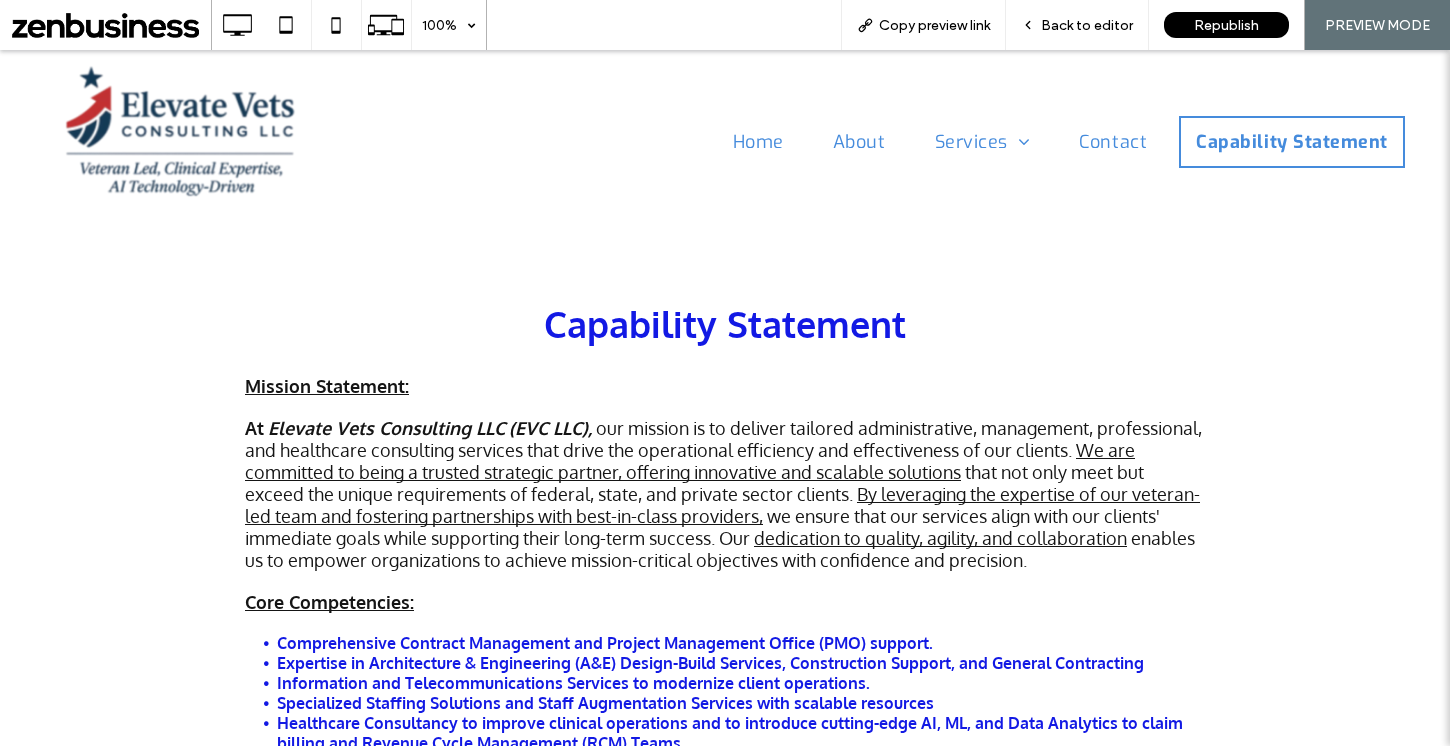 scroll, scrollTop: 0, scrollLeft: 0, axis: both 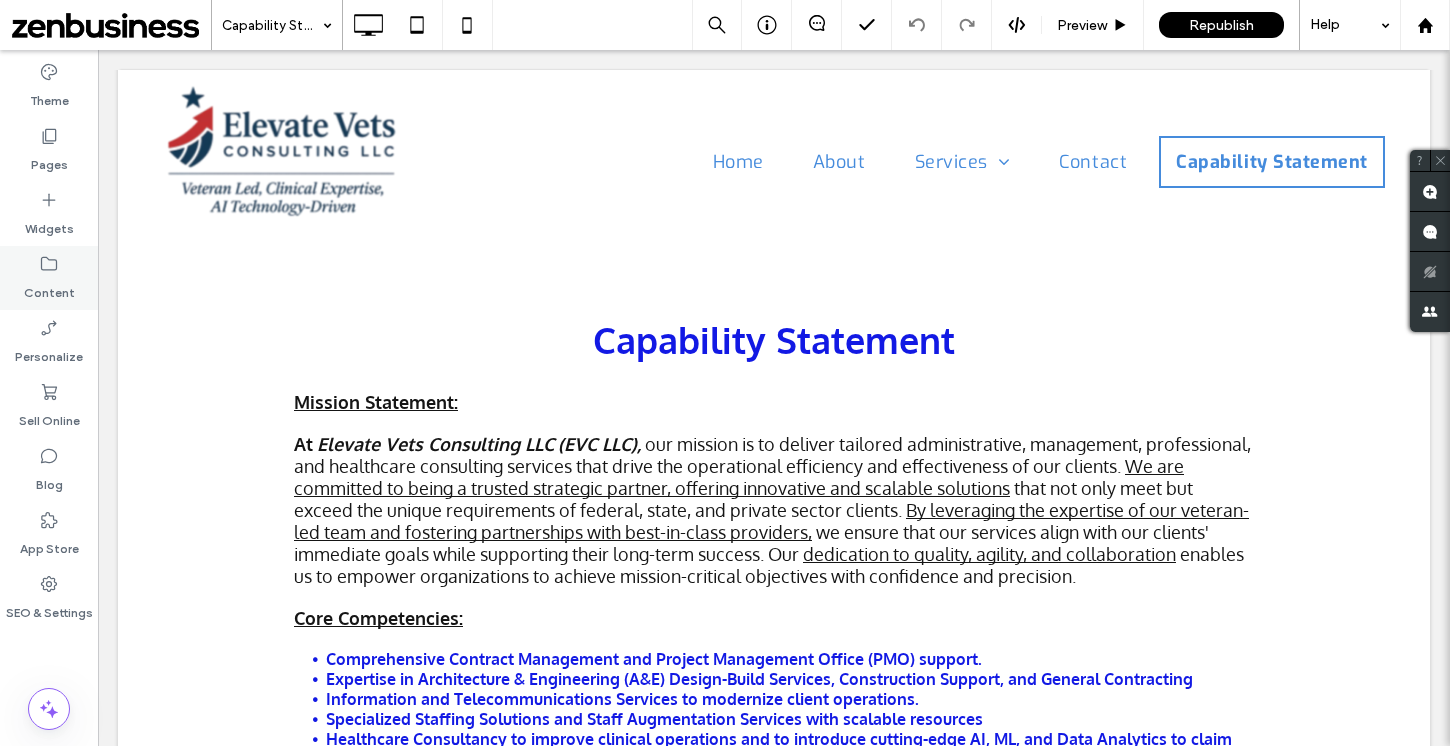 click 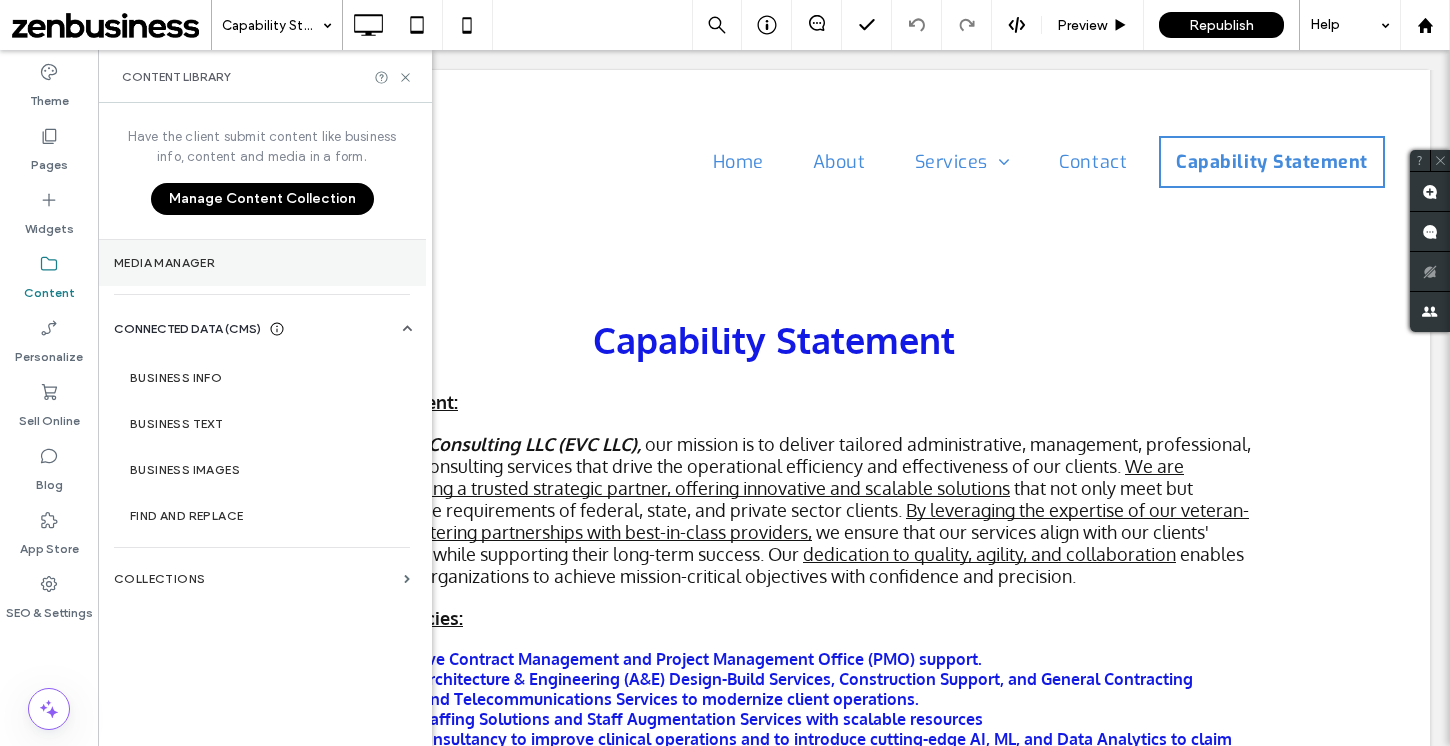 click on "Media Manager" at bounding box center (262, 263) 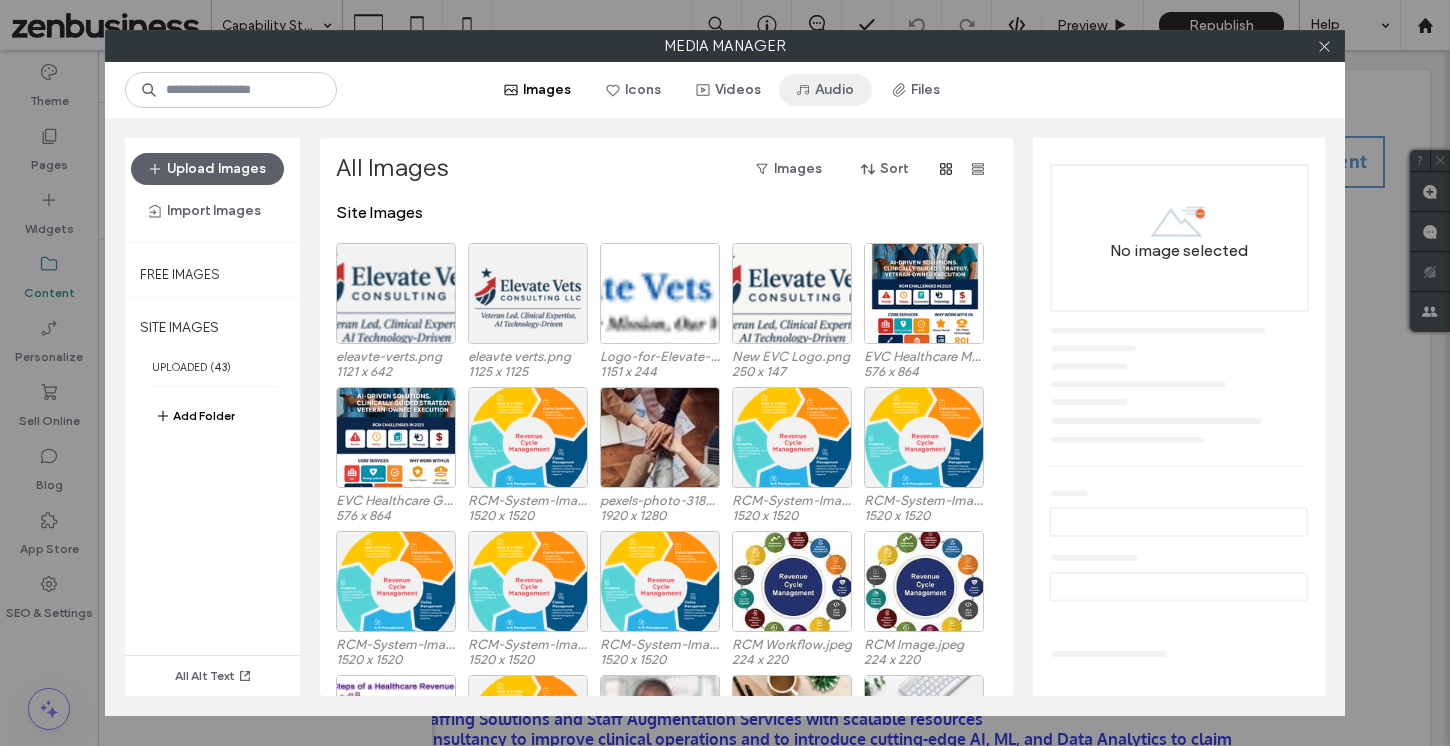 click on "Audio" at bounding box center [825, 90] 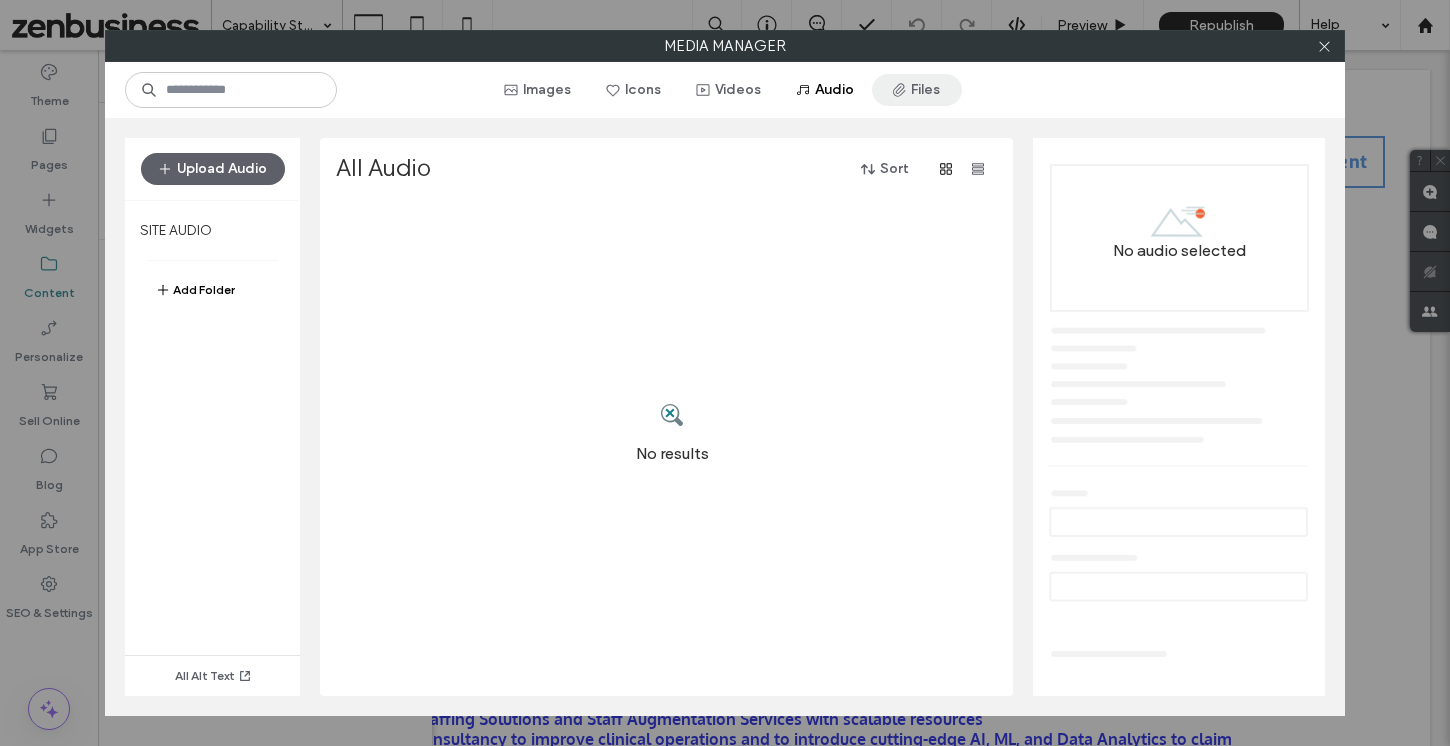 click on "Files" at bounding box center (917, 90) 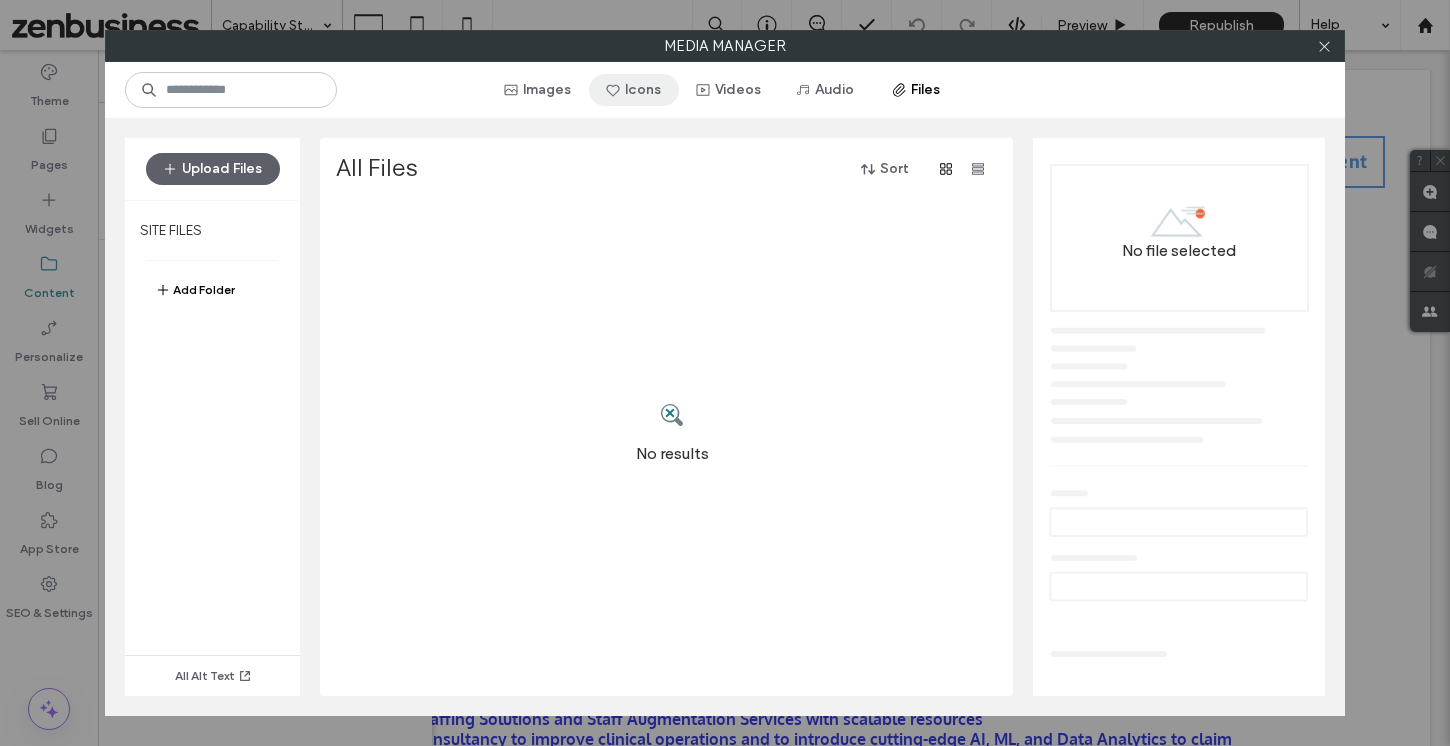 click on "Icons" at bounding box center [634, 90] 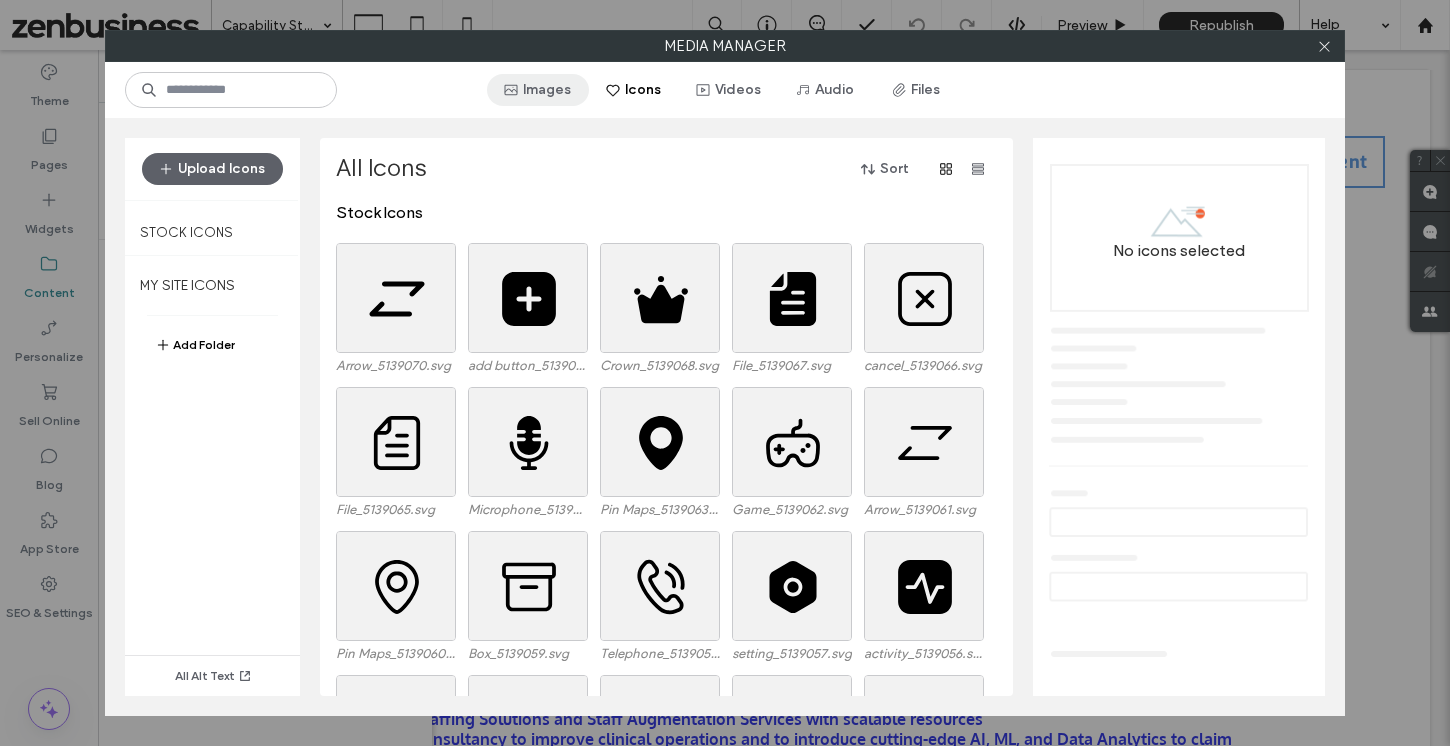 click on "Images" at bounding box center [538, 90] 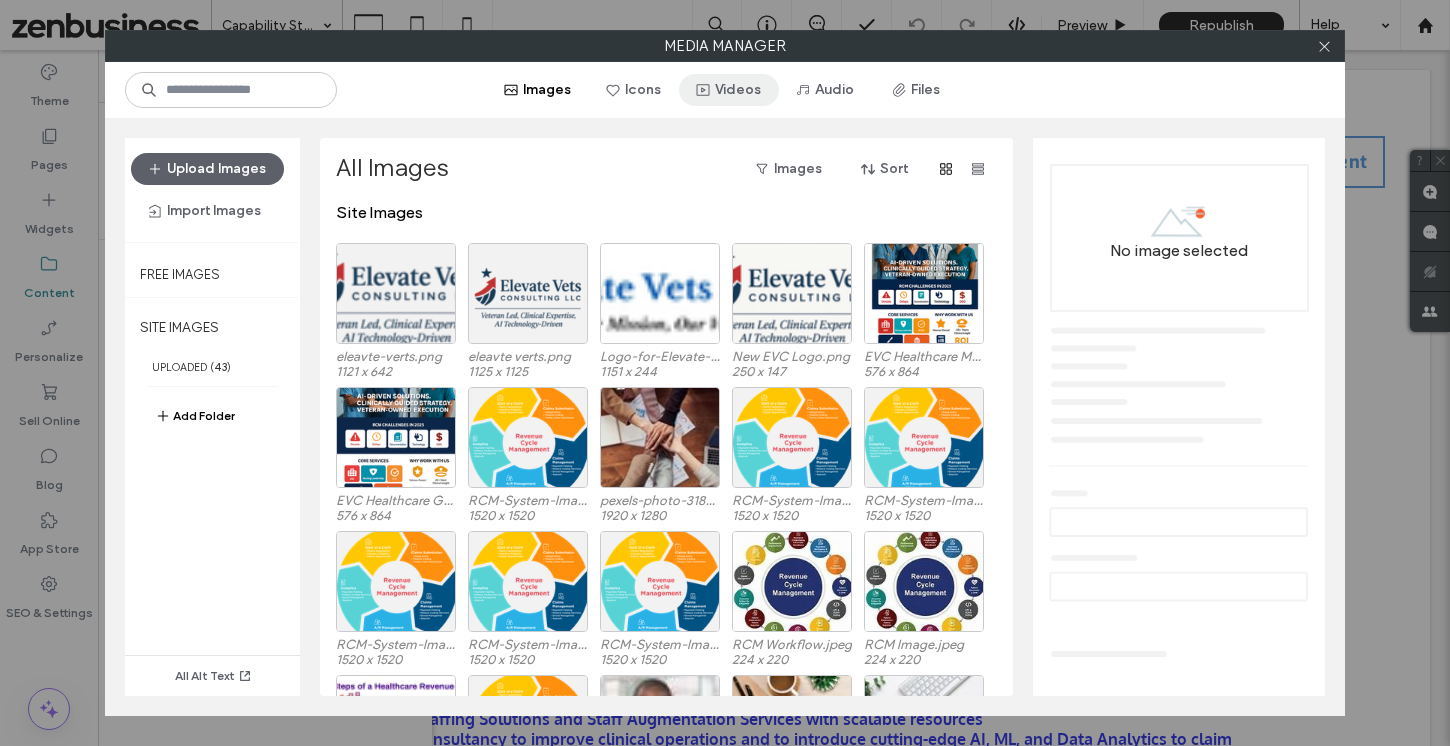 click on "Videos" at bounding box center (729, 90) 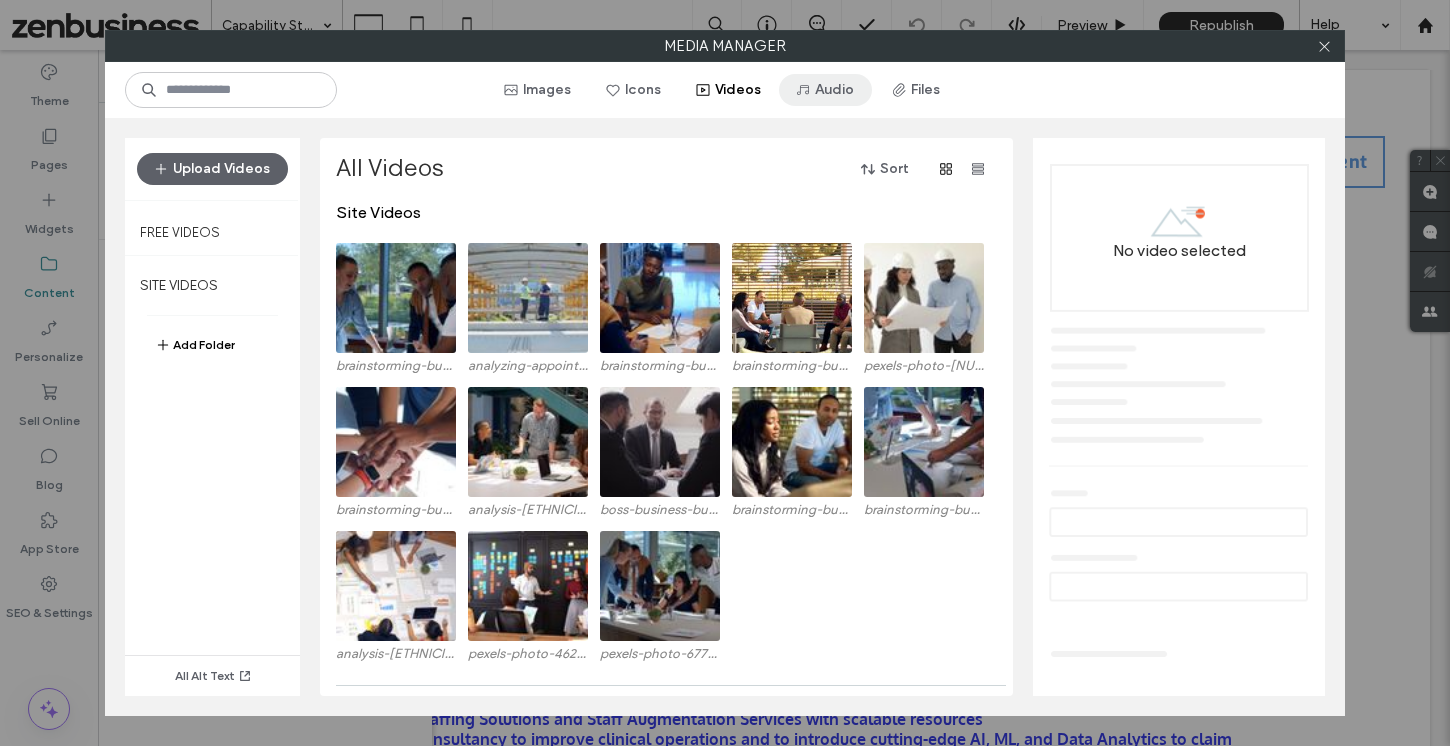 click on "Audio" at bounding box center (825, 90) 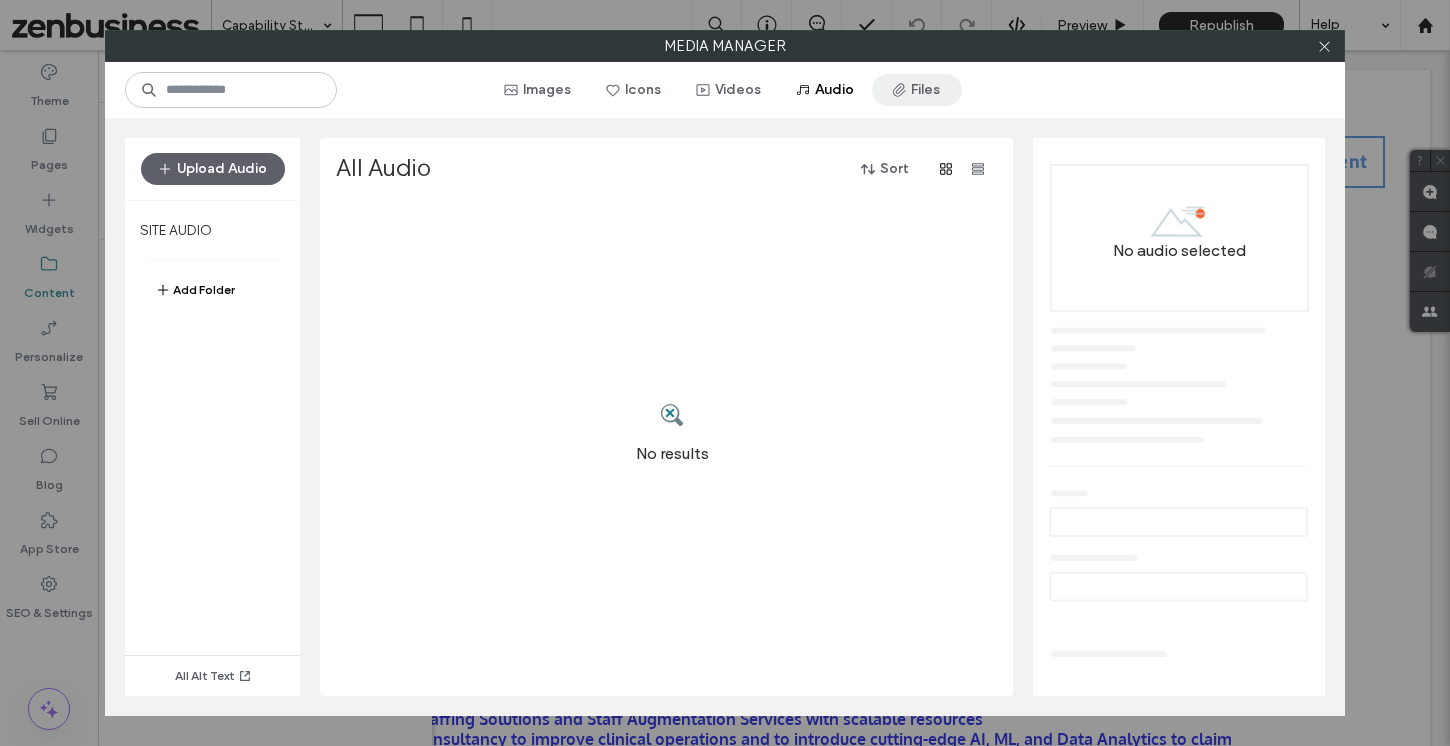 click 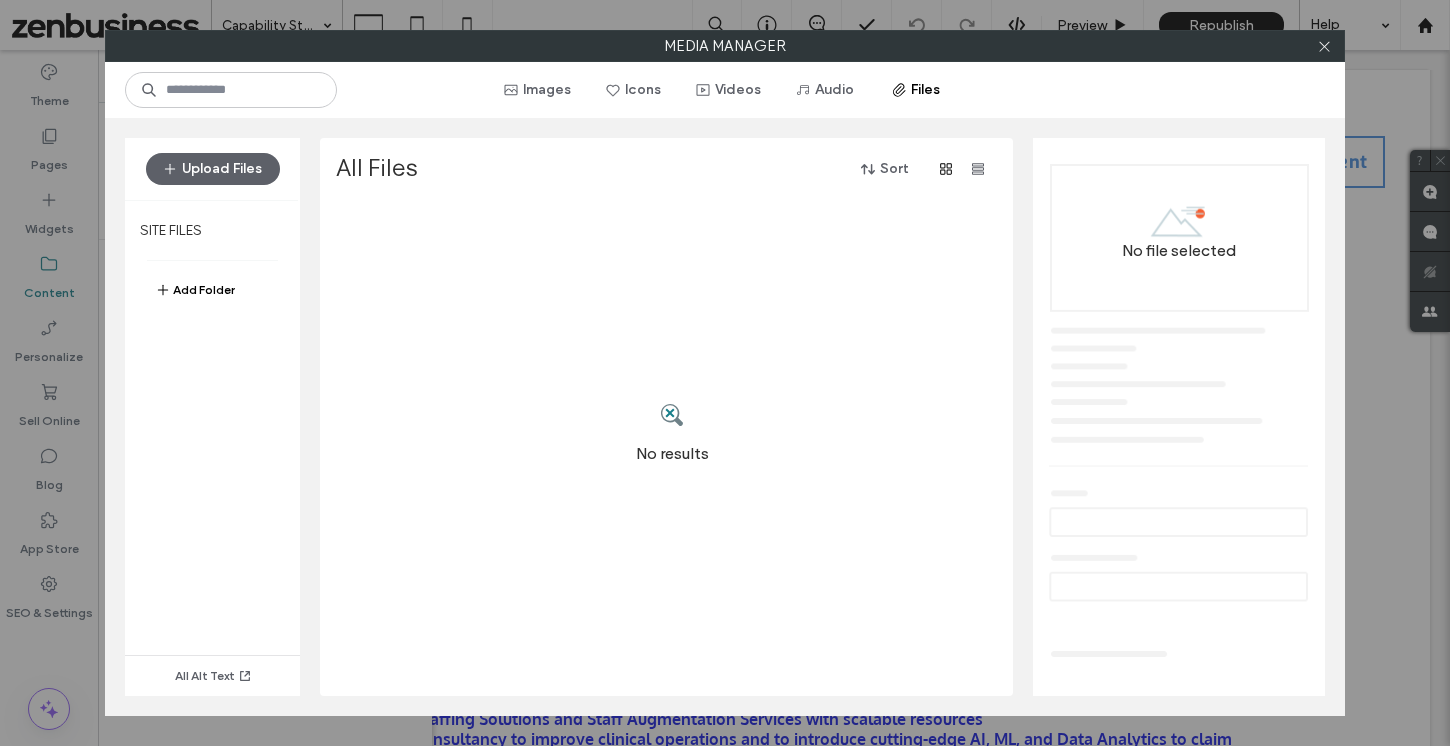 click at bounding box center [1324, 46] 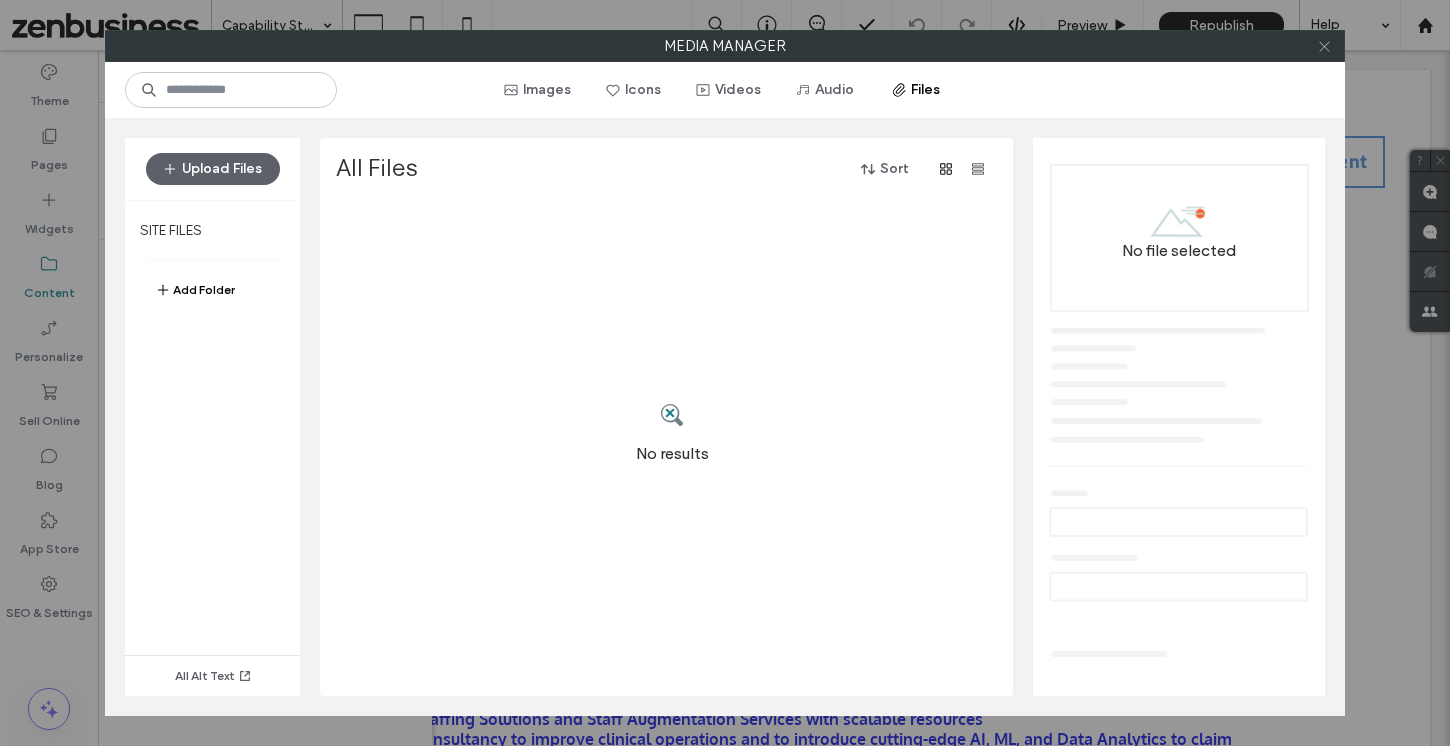click 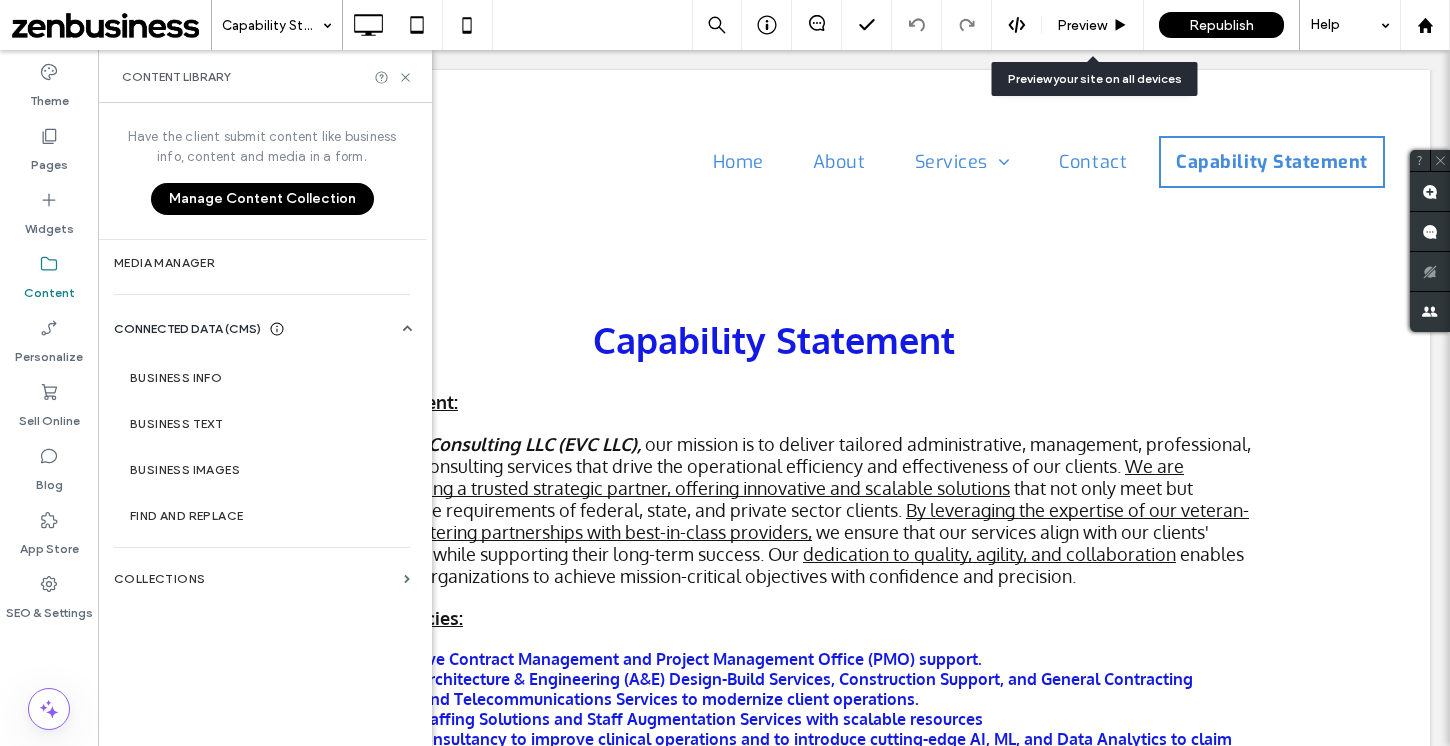 click on "Preview" at bounding box center (1082, 25) 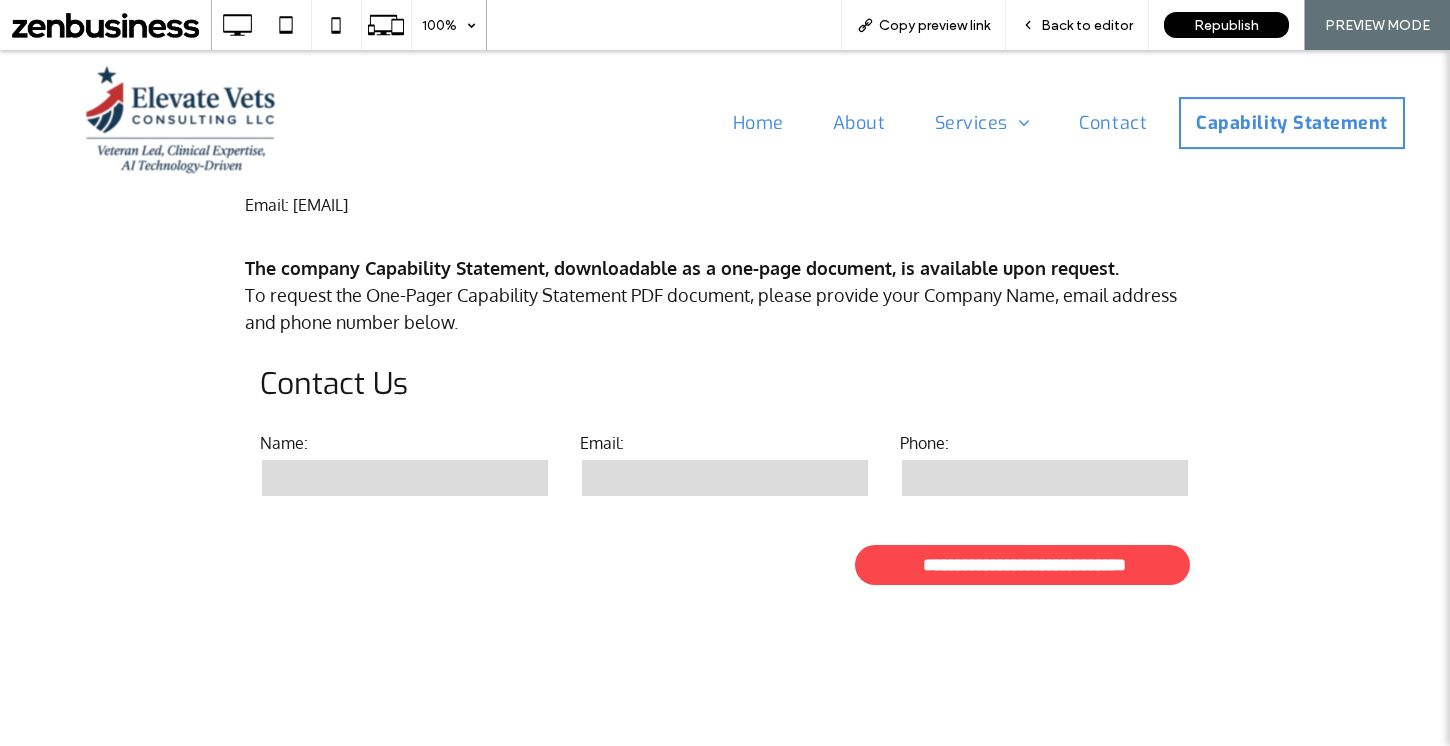 scroll, scrollTop: 1813, scrollLeft: 0, axis: vertical 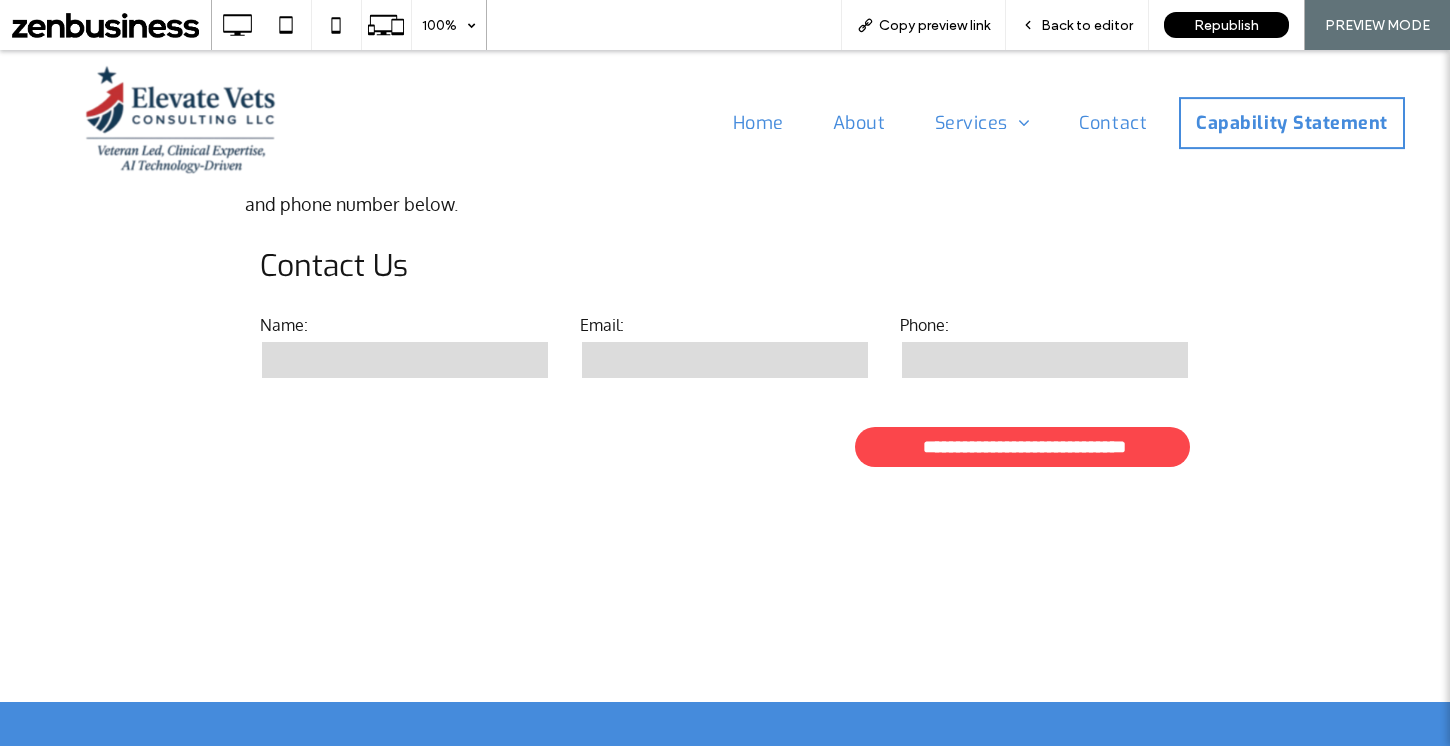 click at bounding box center [405, 360] 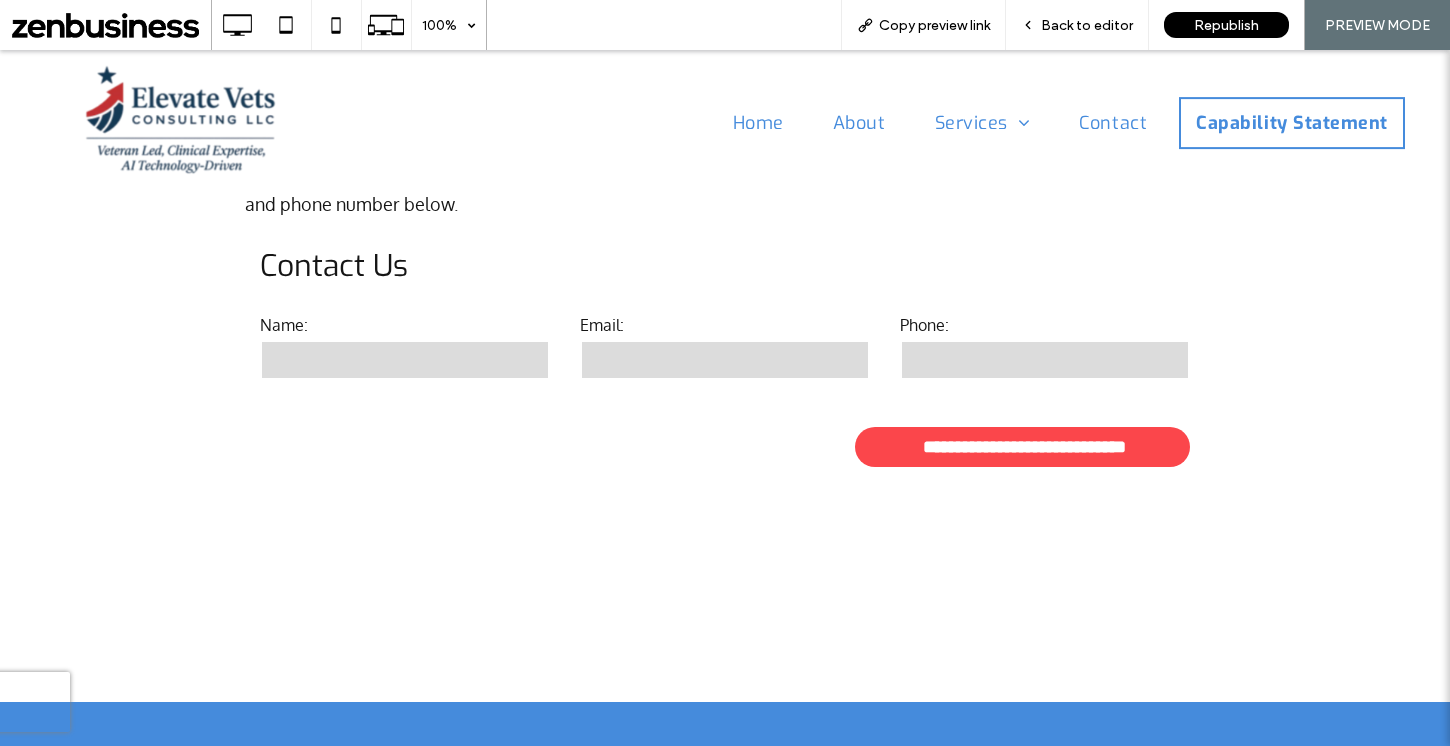 click at bounding box center [725, 360] 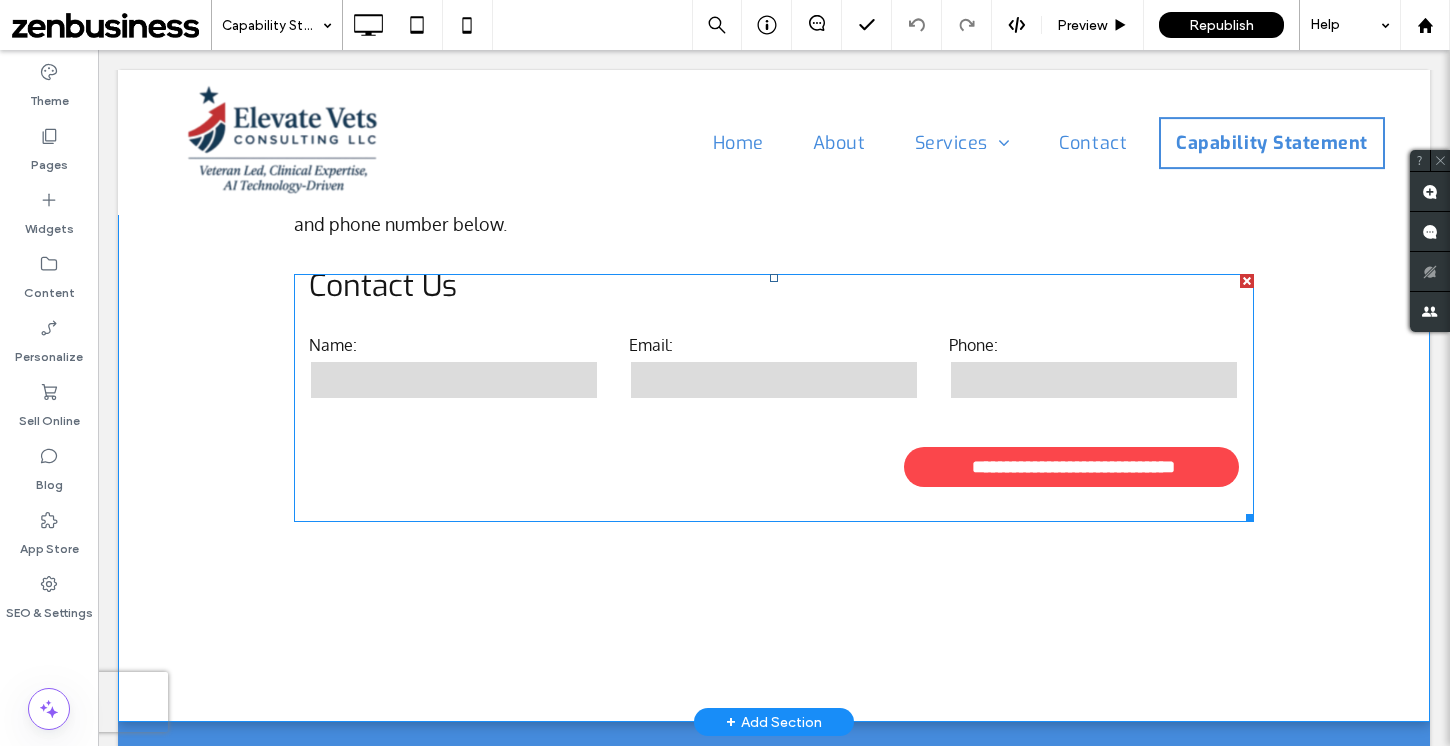 click on "**********" at bounding box center (774, 415) 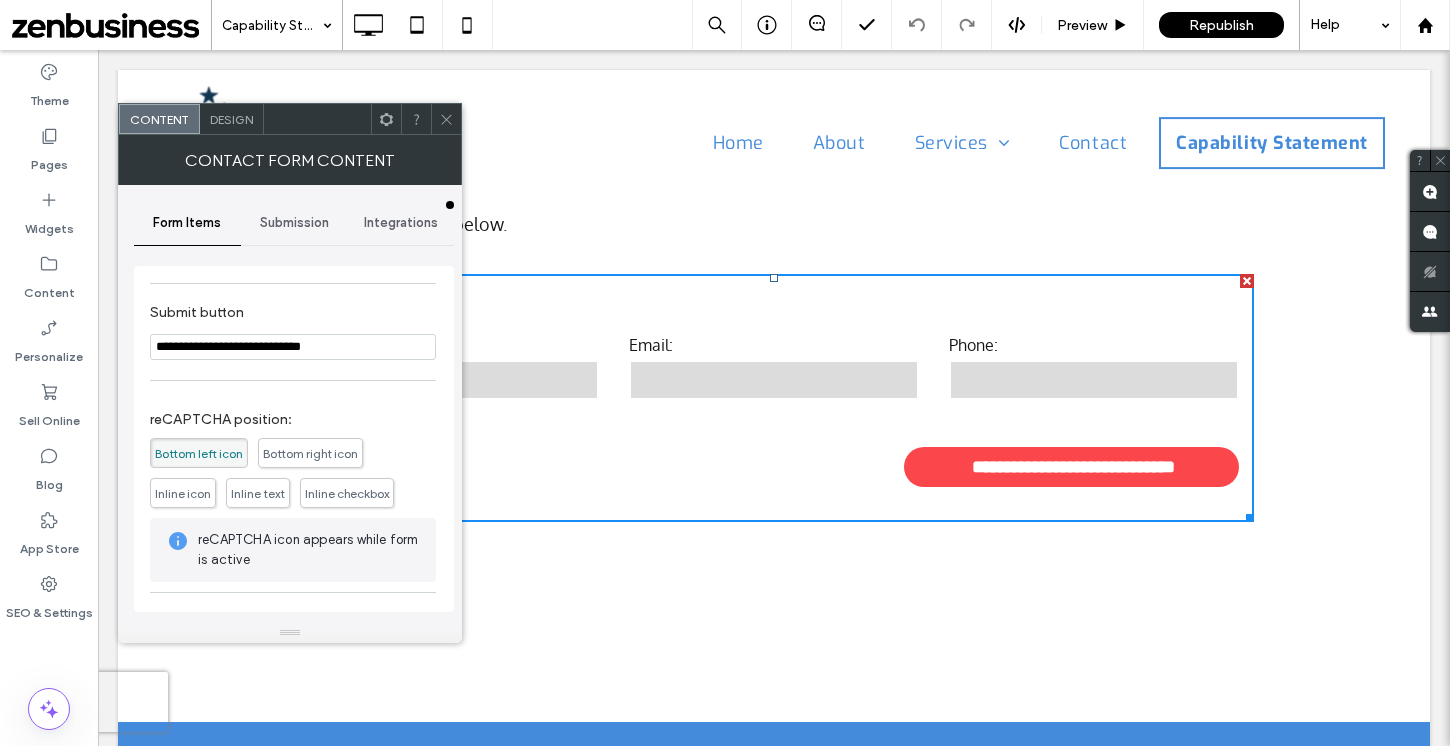 scroll, scrollTop: 181, scrollLeft: 0, axis: vertical 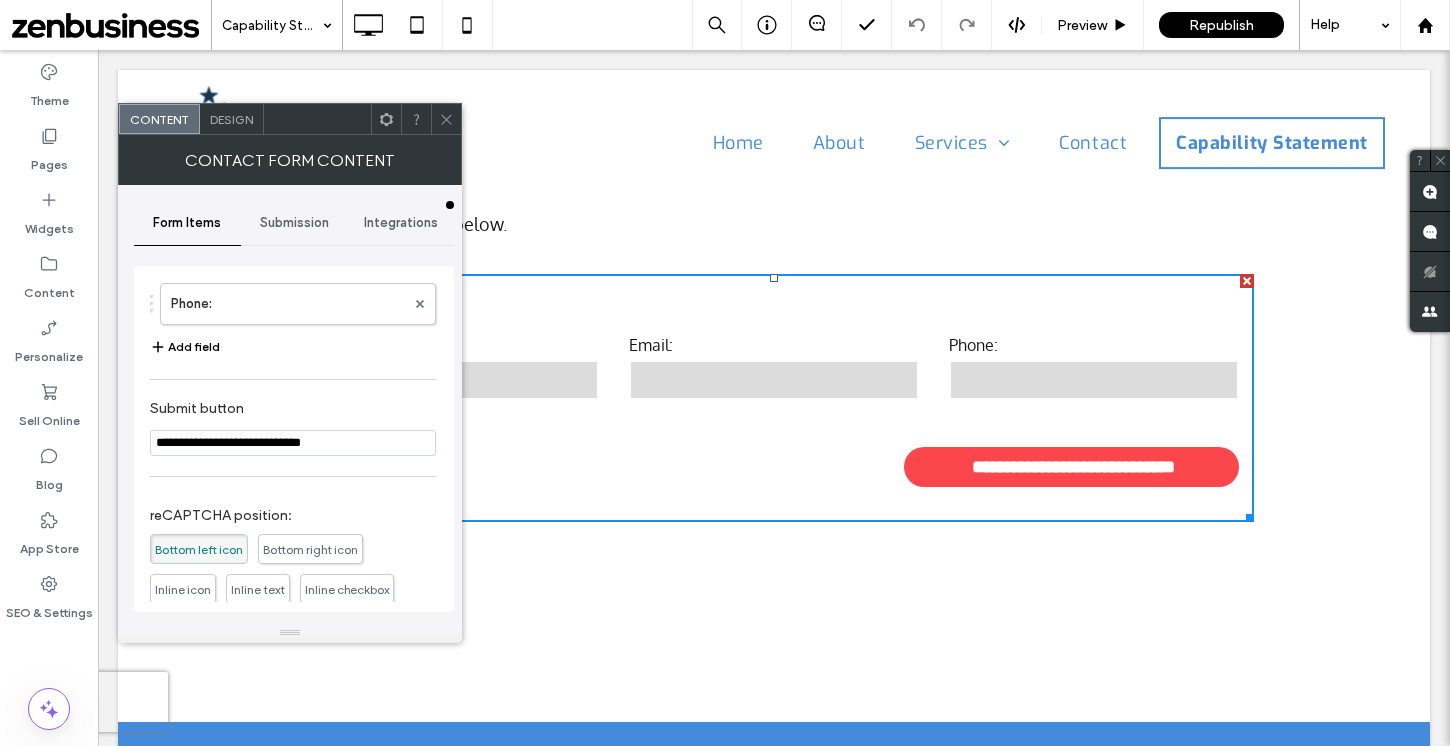 click 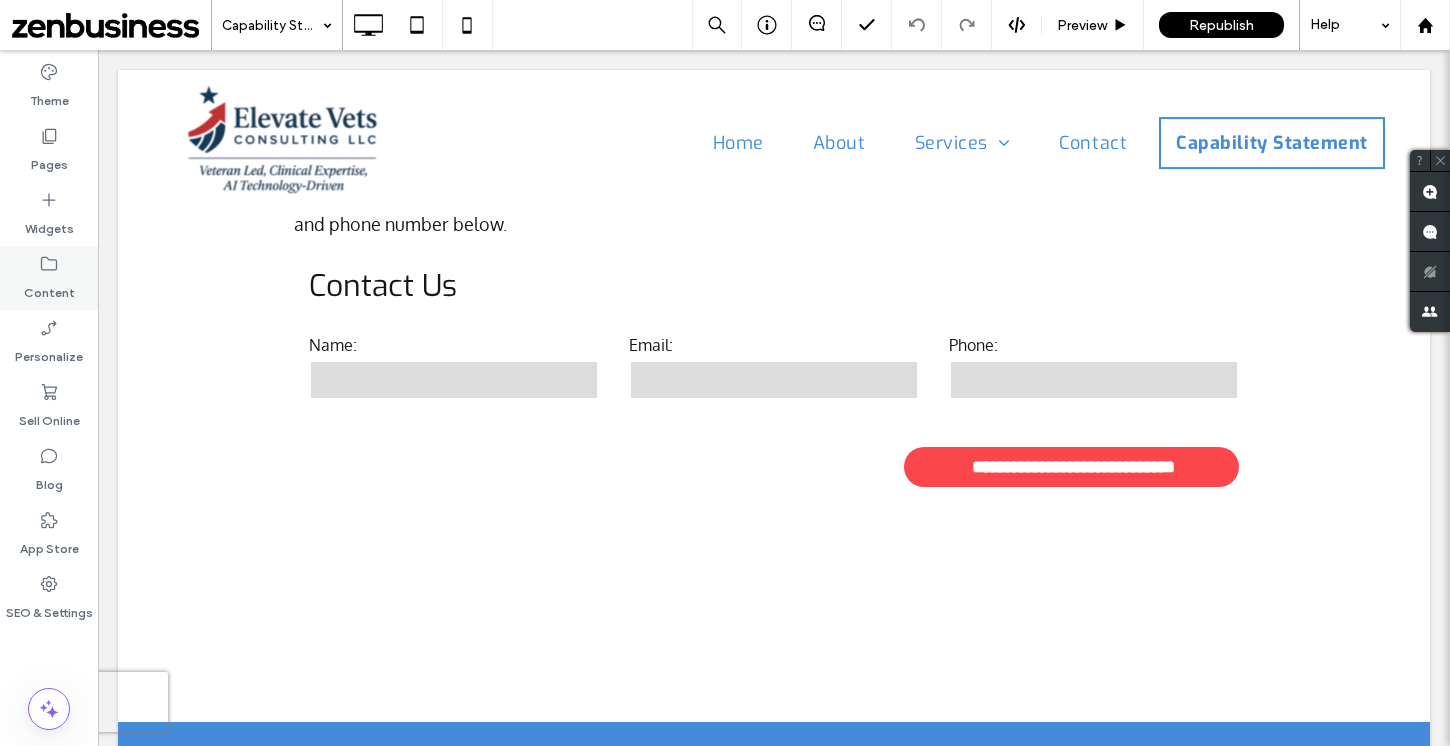 click 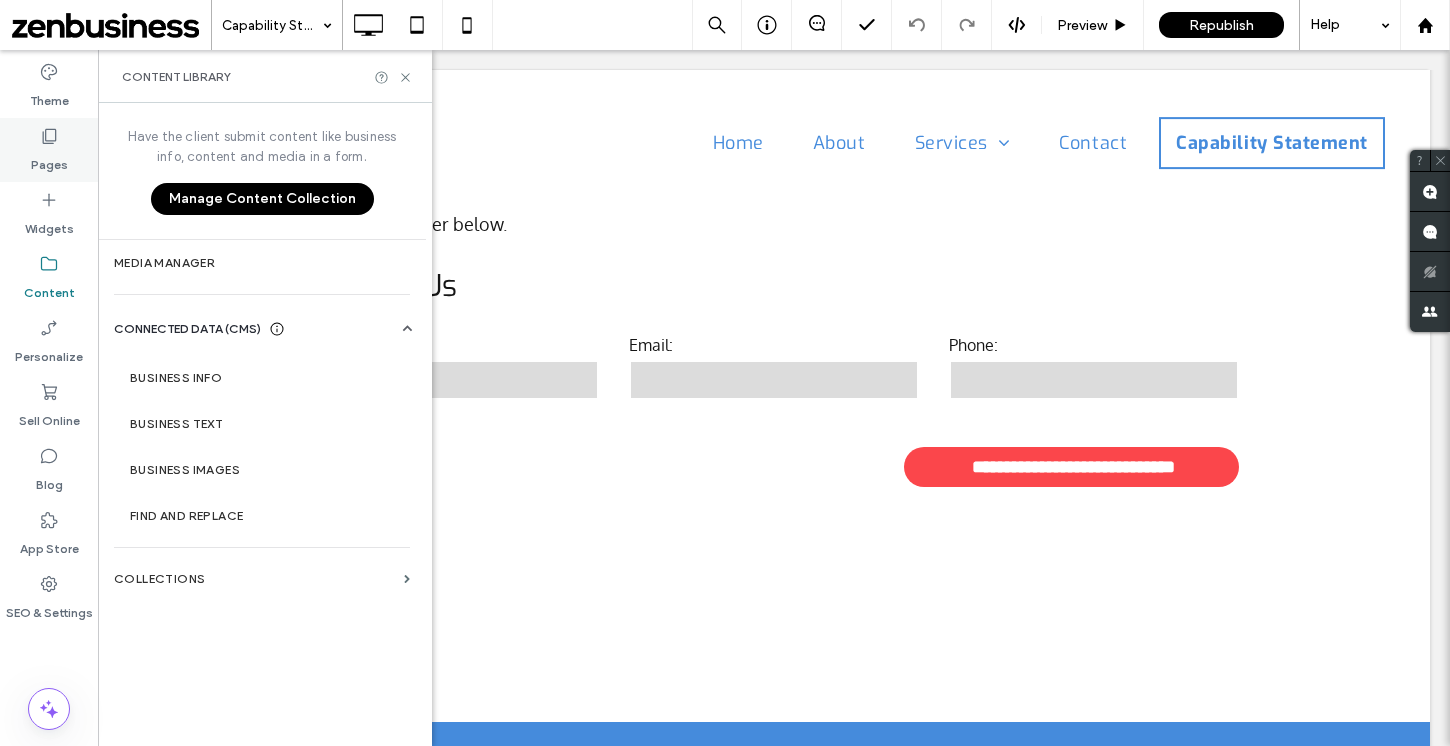 click 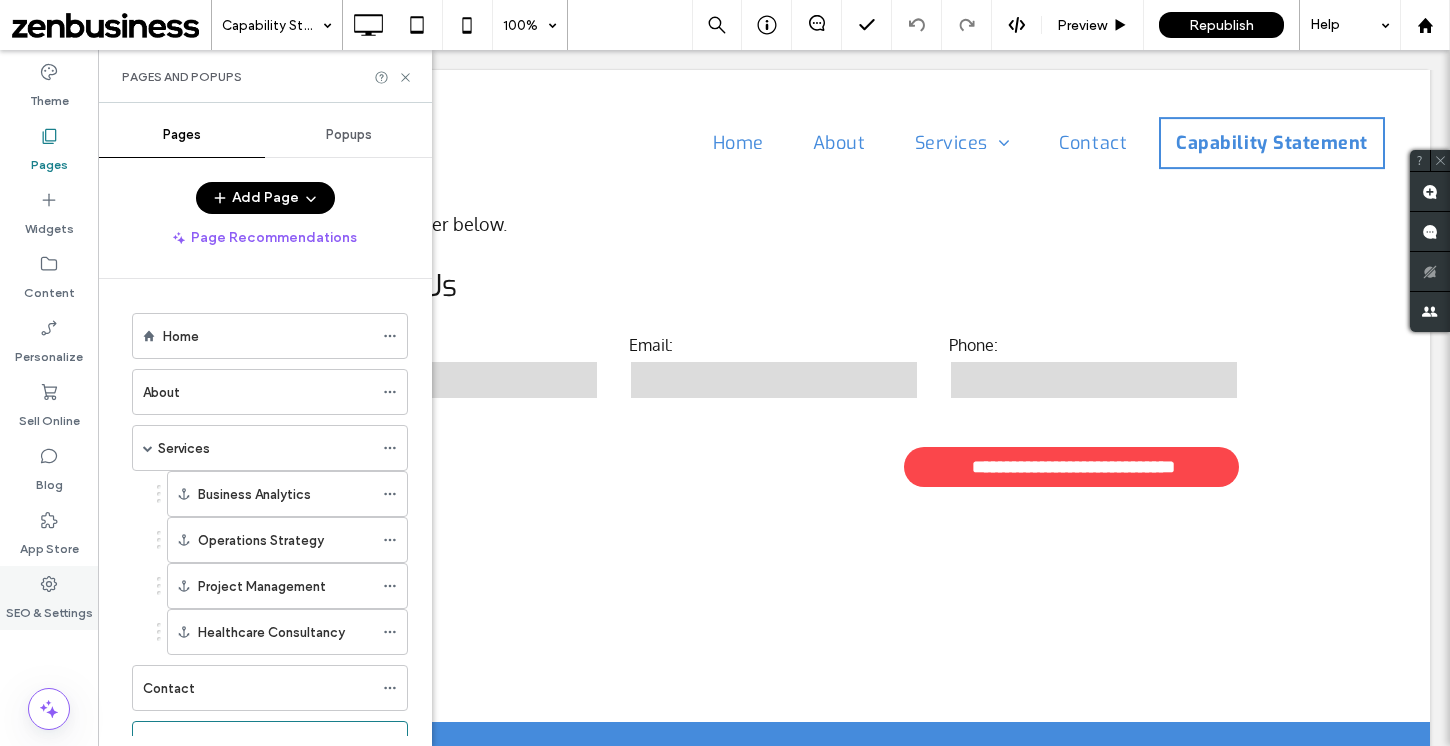 click on "SEO & Settings" at bounding box center [49, 598] 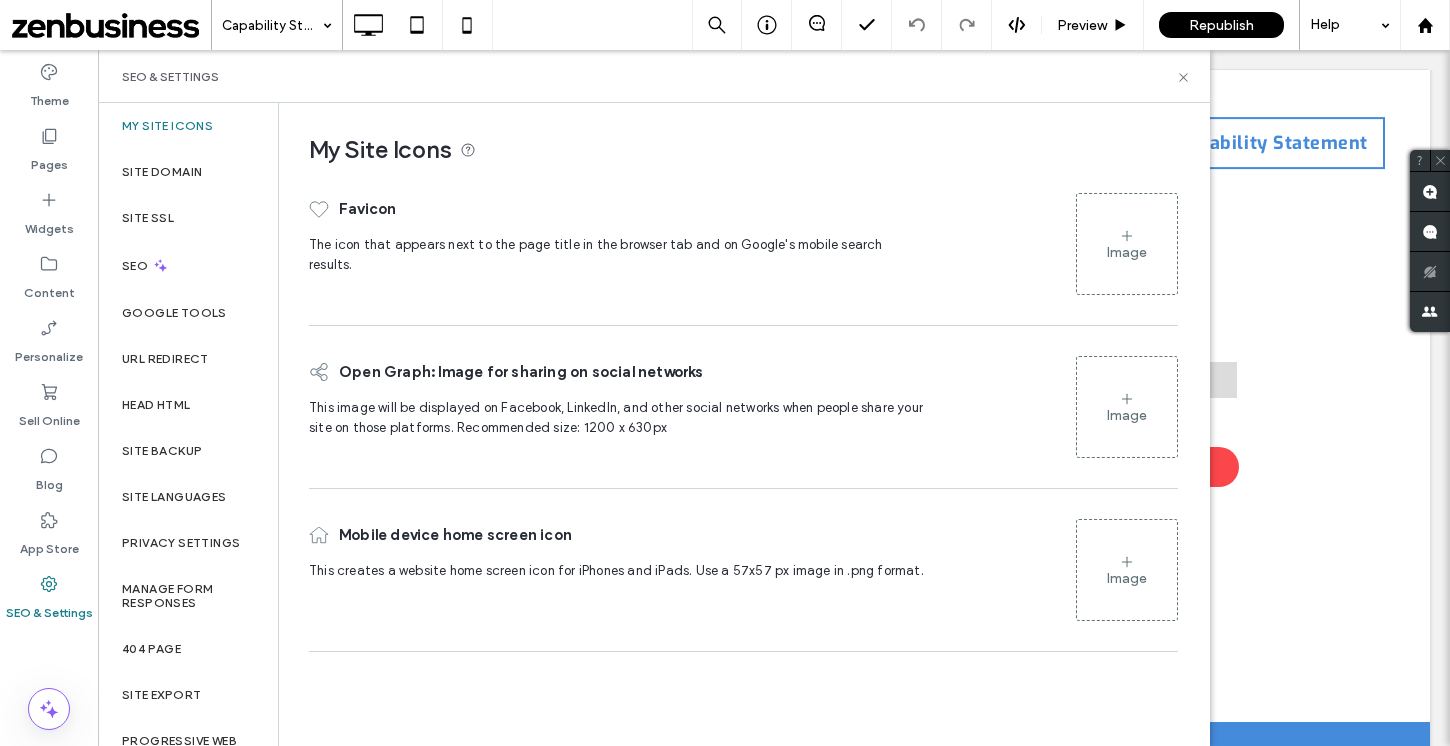 click on "SEO" at bounding box center [188, 265] 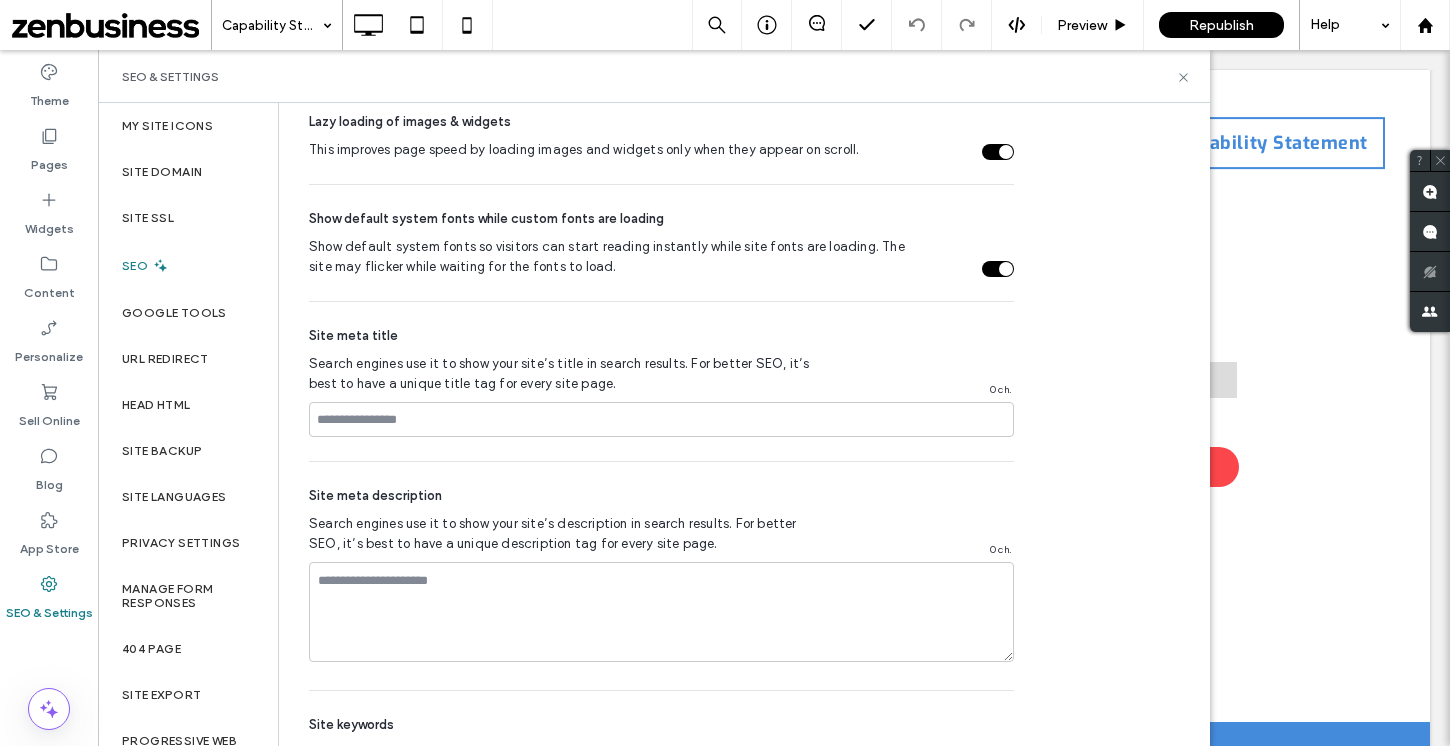 scroll, scrollTop: 925, scrollLeft: 0, axis: vertical 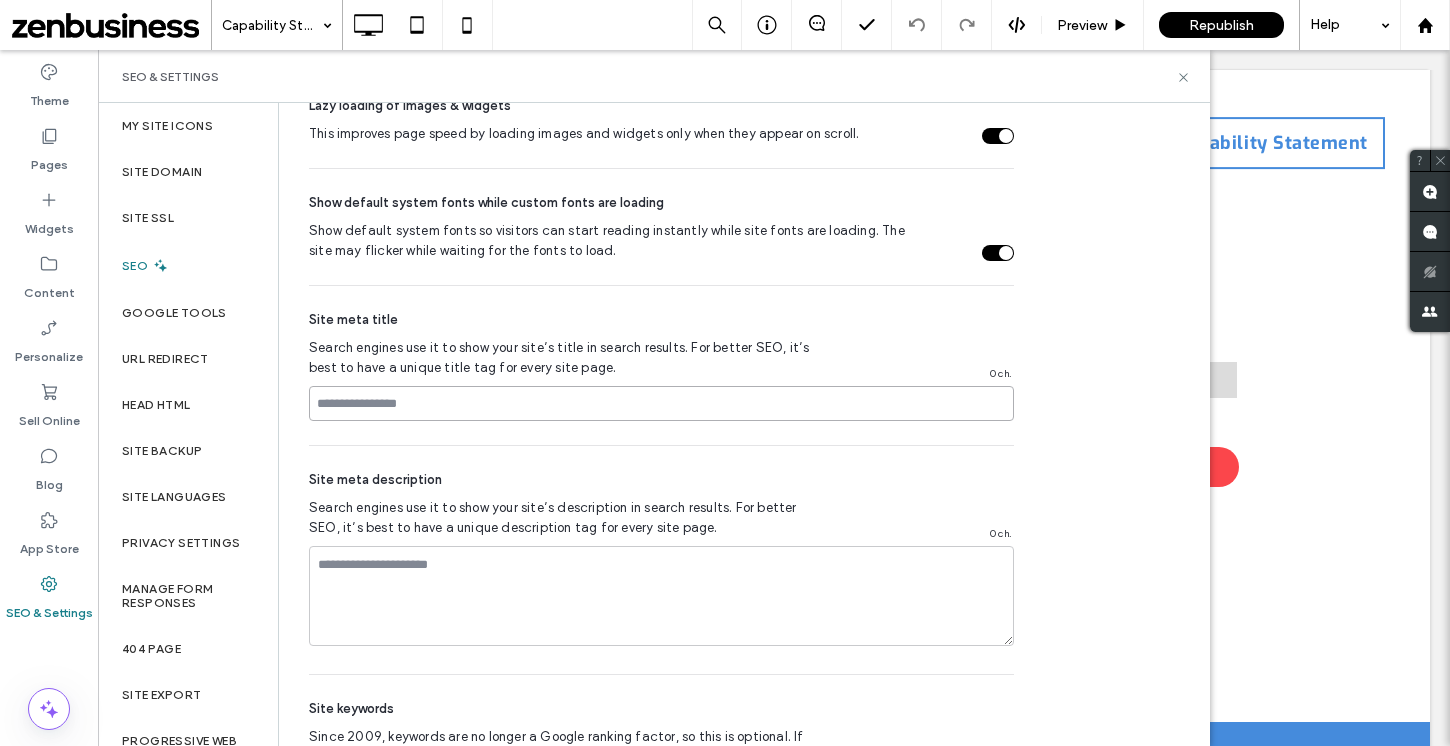 click at bounding box center (661, 403) 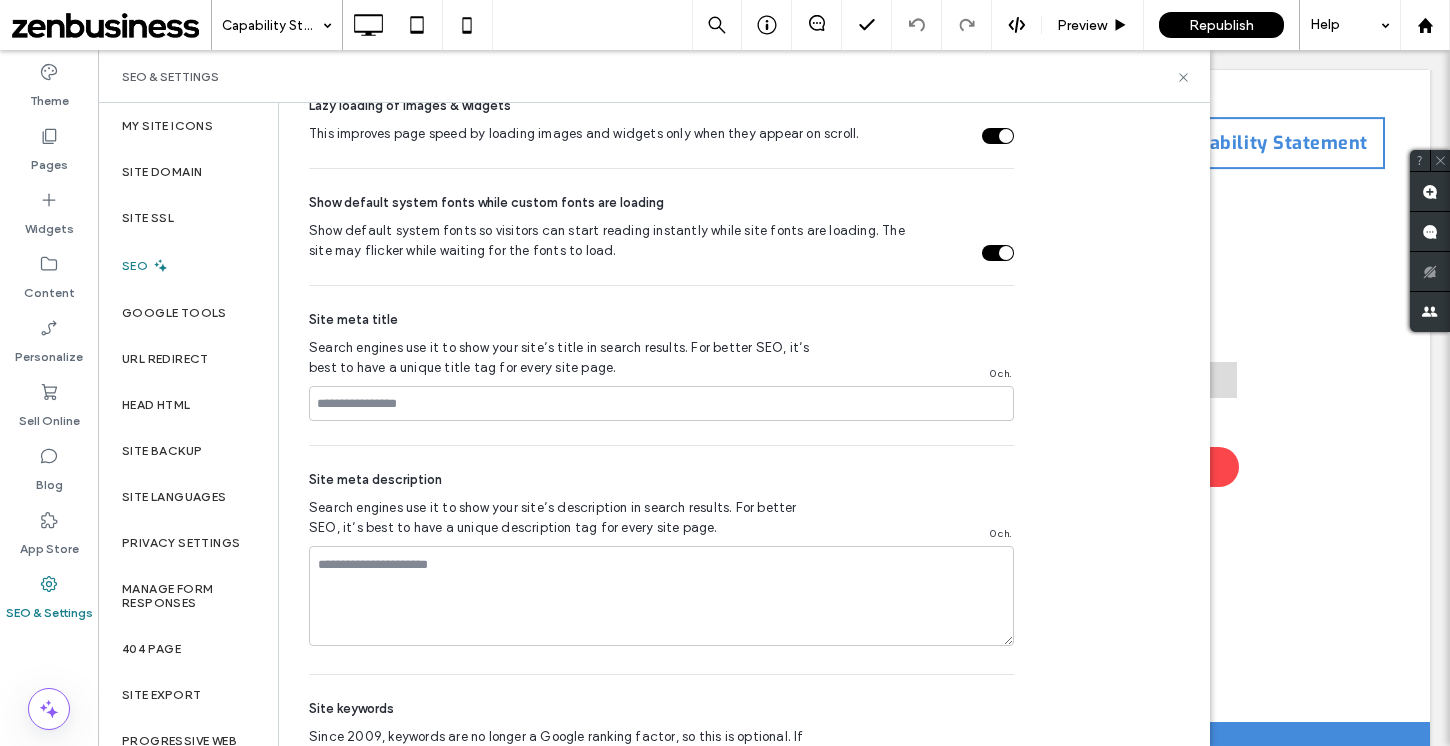 click on "Site meta title" at bounding box center (661, 320) 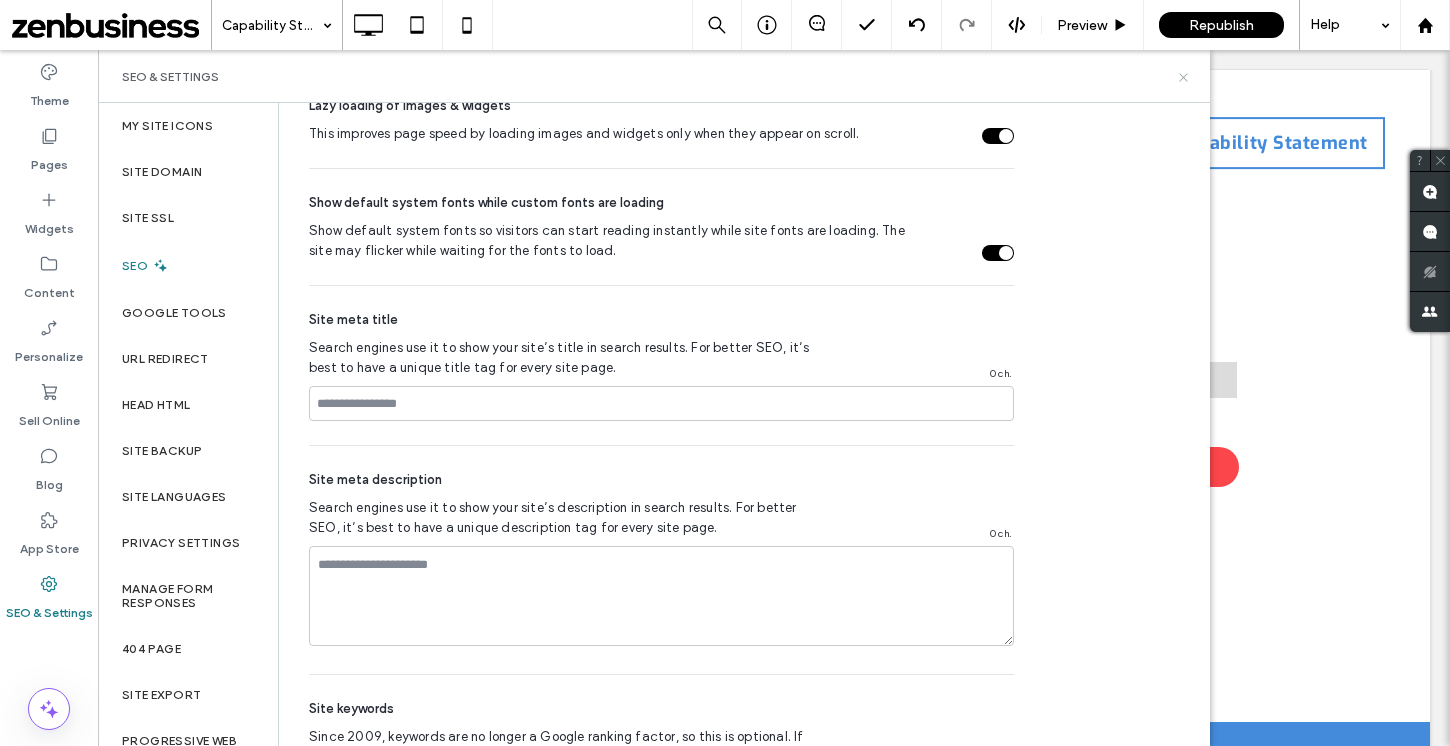 click 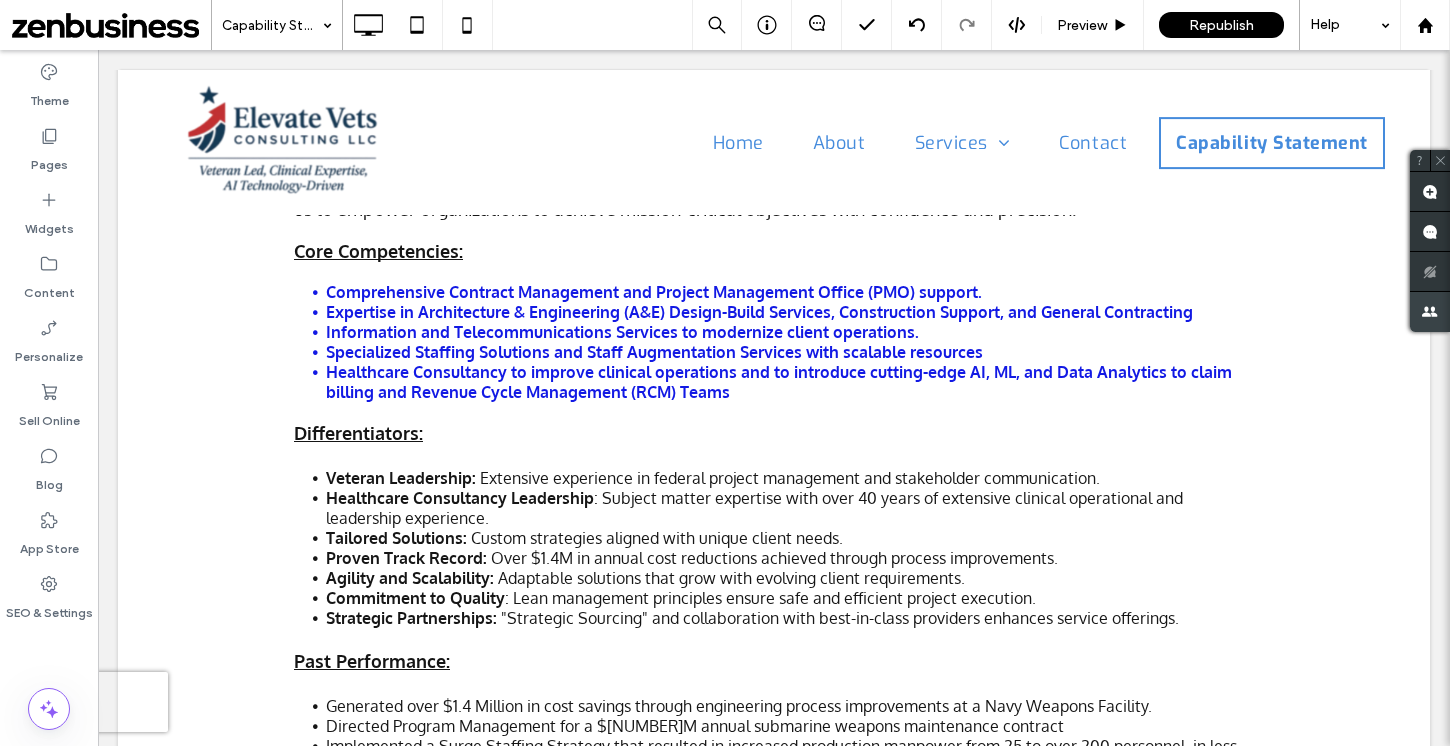 scroll, scrollTop: 0, scrollLeft: 0, axis: both 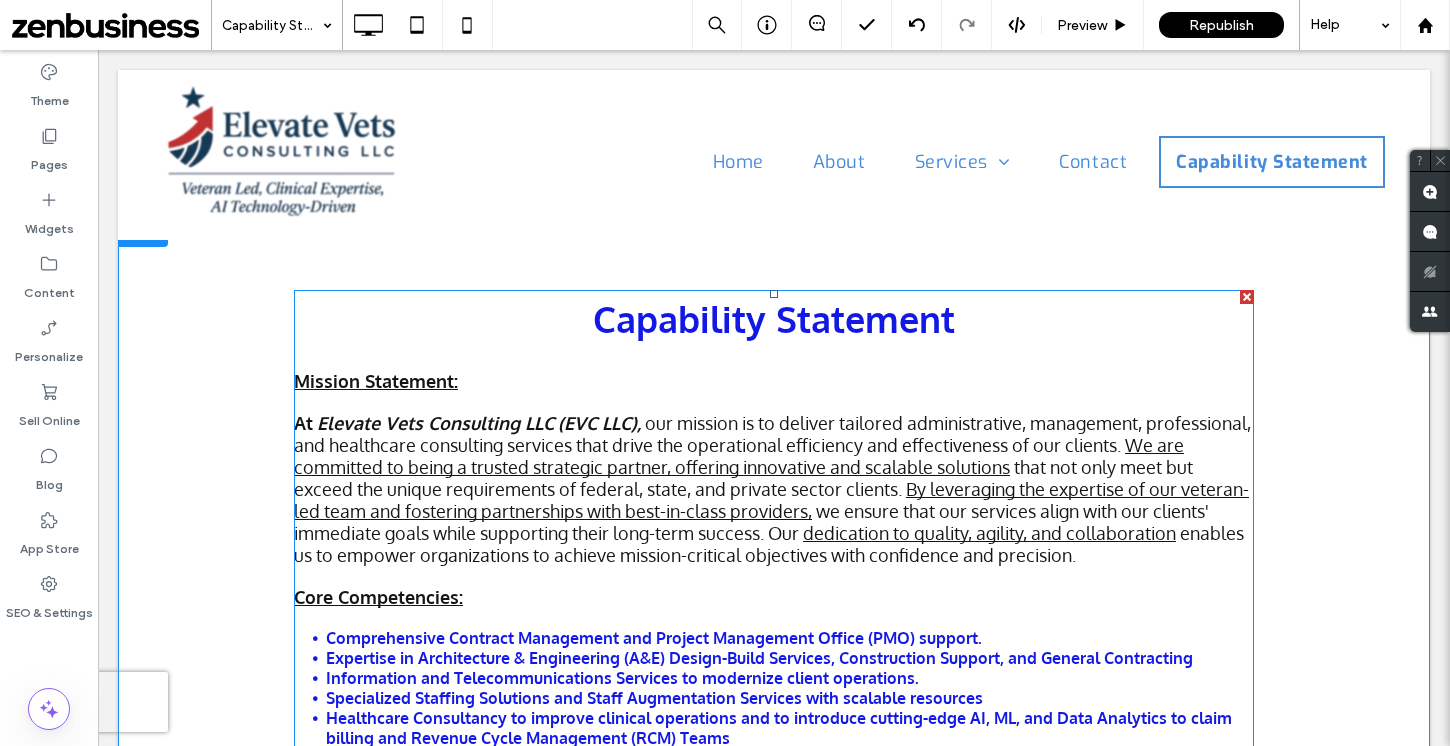 click on "We are committed to being a trusted strategic partner, offering innovative and scalable solutions" at bounding box center [739, 456] 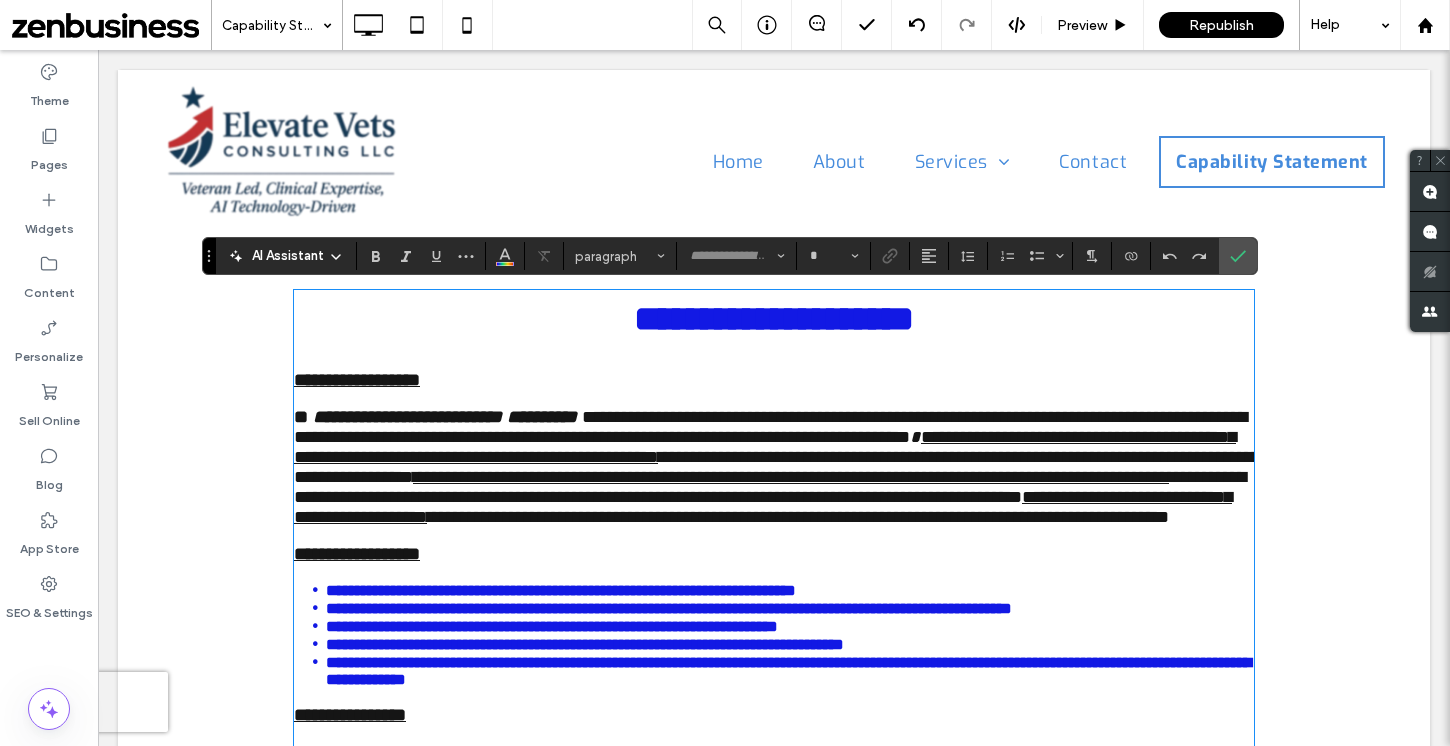 type on "******" 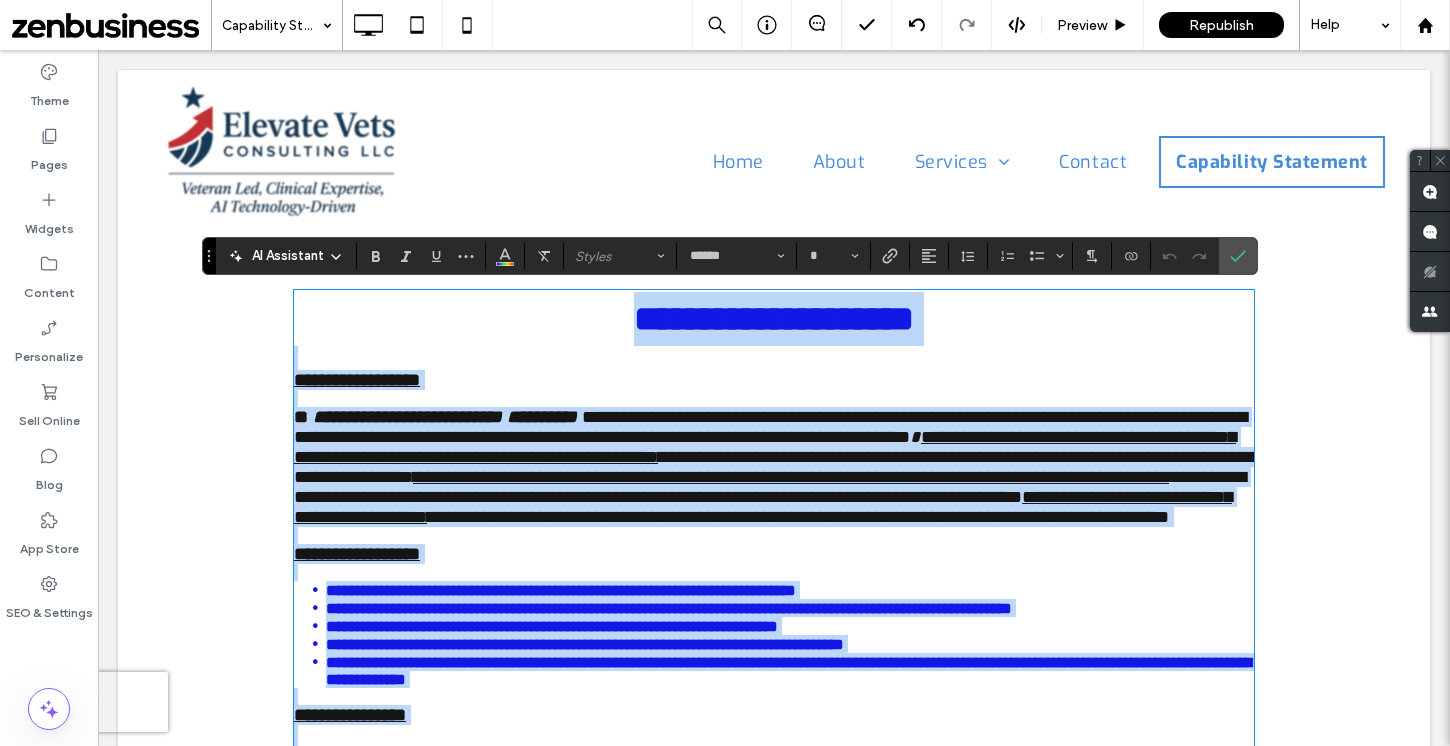 copy on "**********" 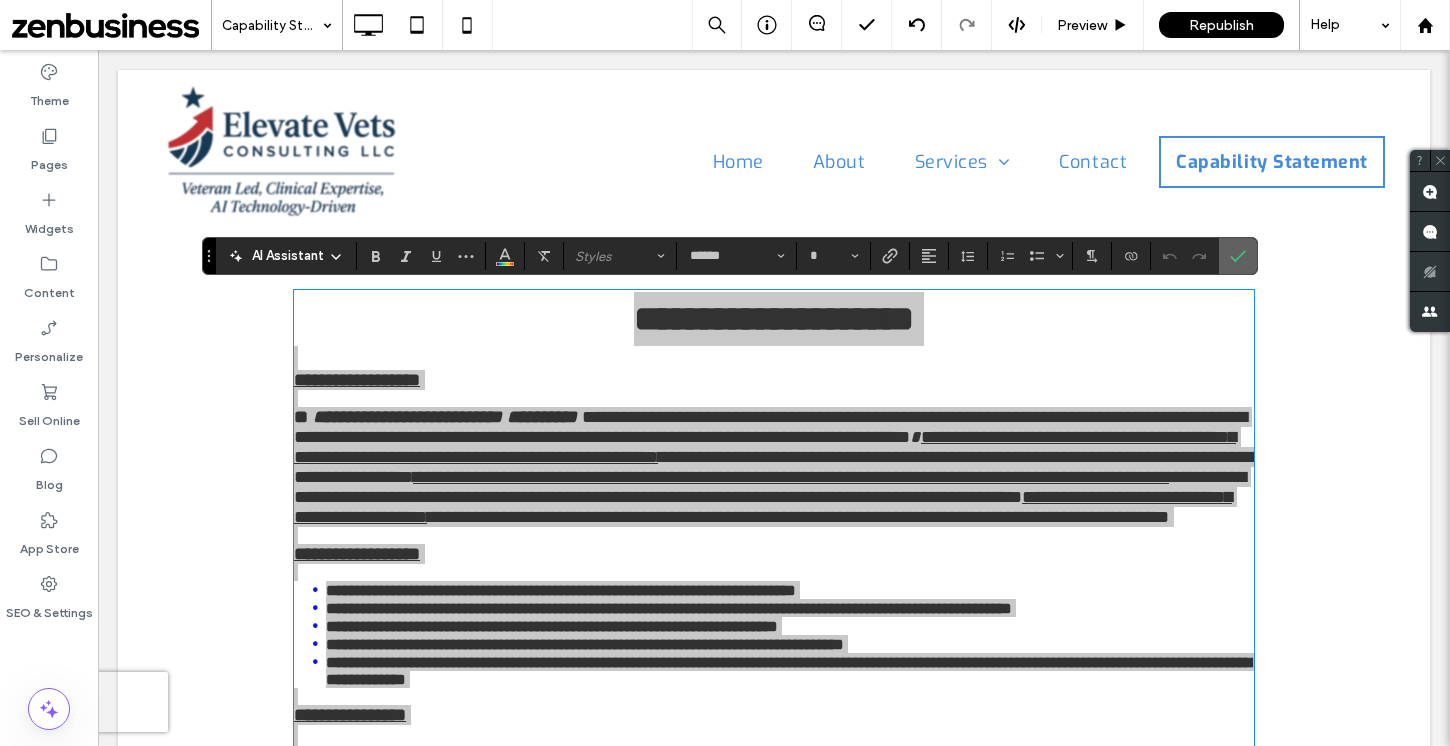 click at bounding box center [1234, 256] 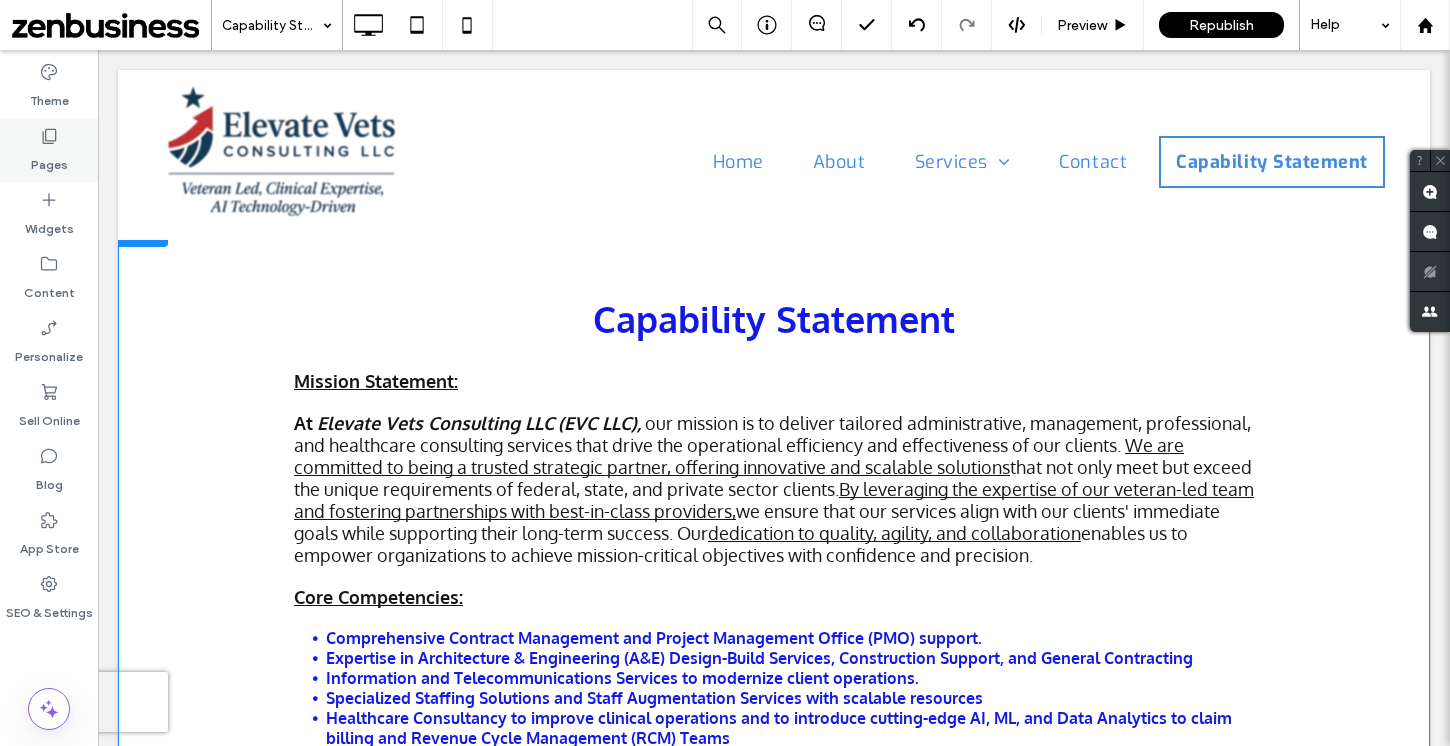 click on "Pages" at bounding box center [49, 160] 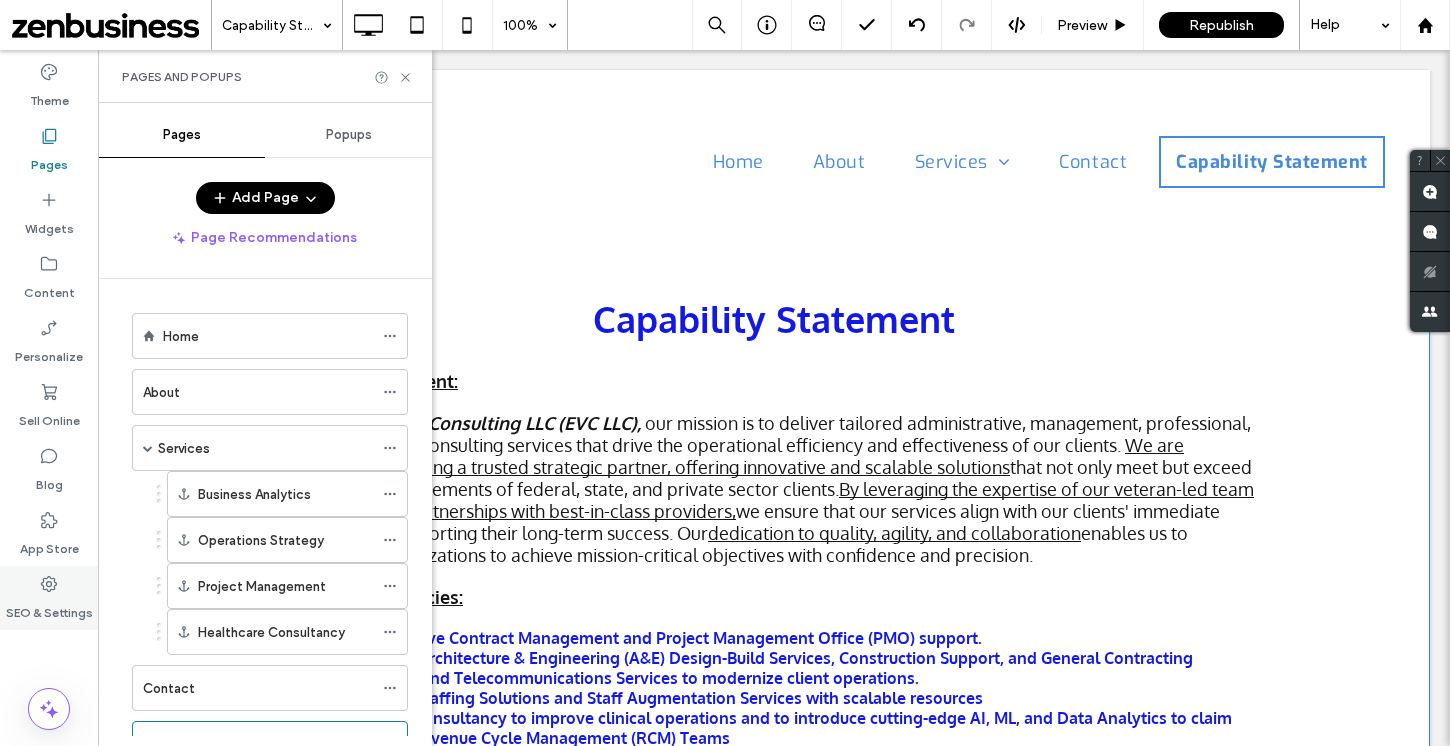 click on "SEO & Settings" at bounding box center (49, 608) 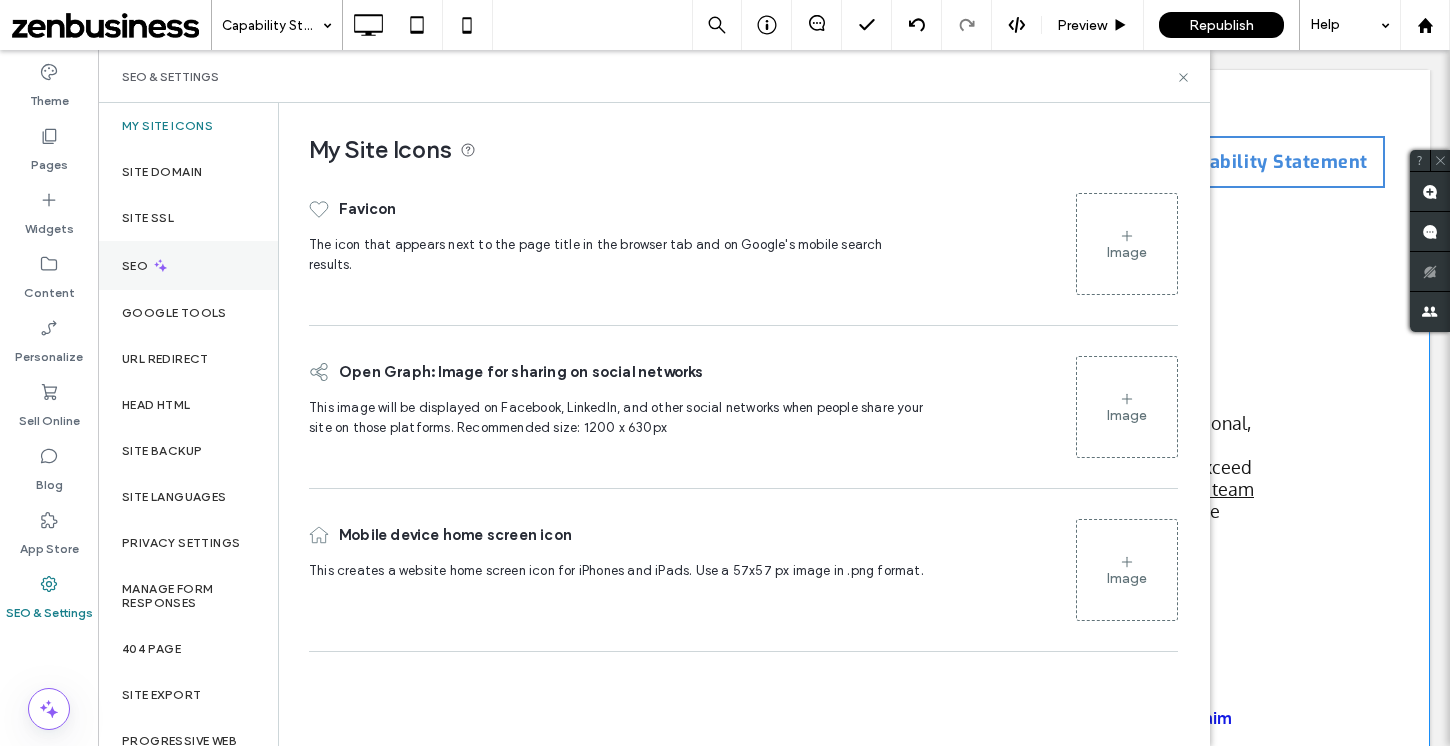 click on "SEO" at bounding box center [188, 265] 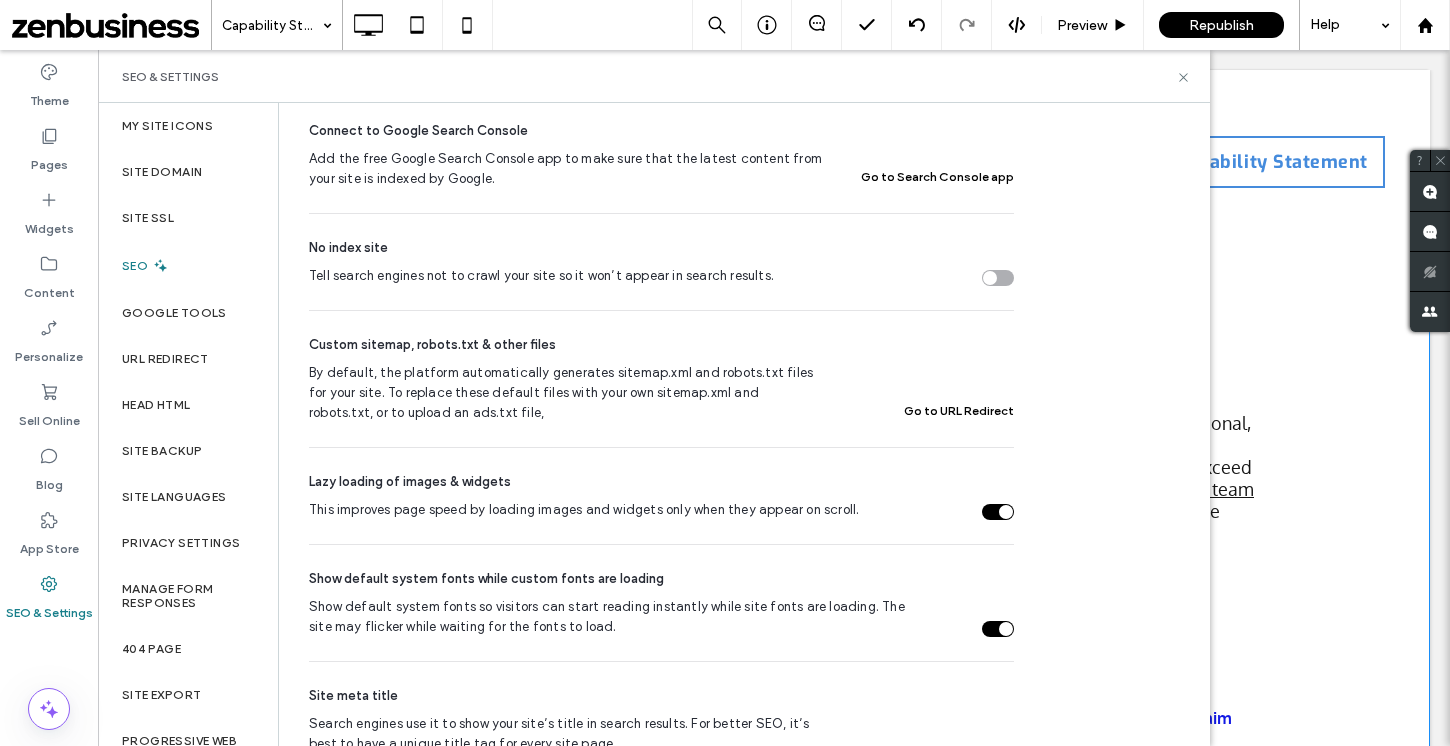 scroll, scrollTop: 808, scrollLeft: 0, axis: vertical 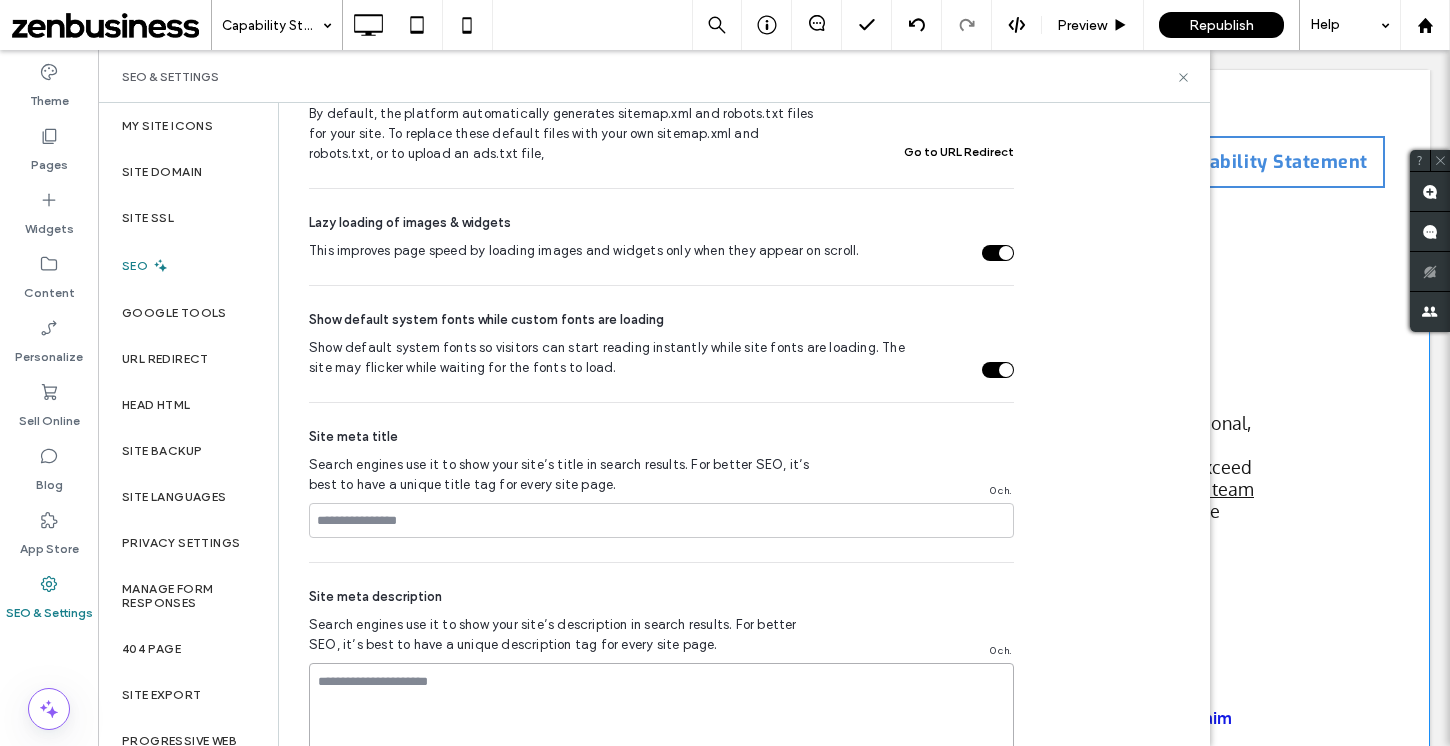 click at bounding box center [661, 713] 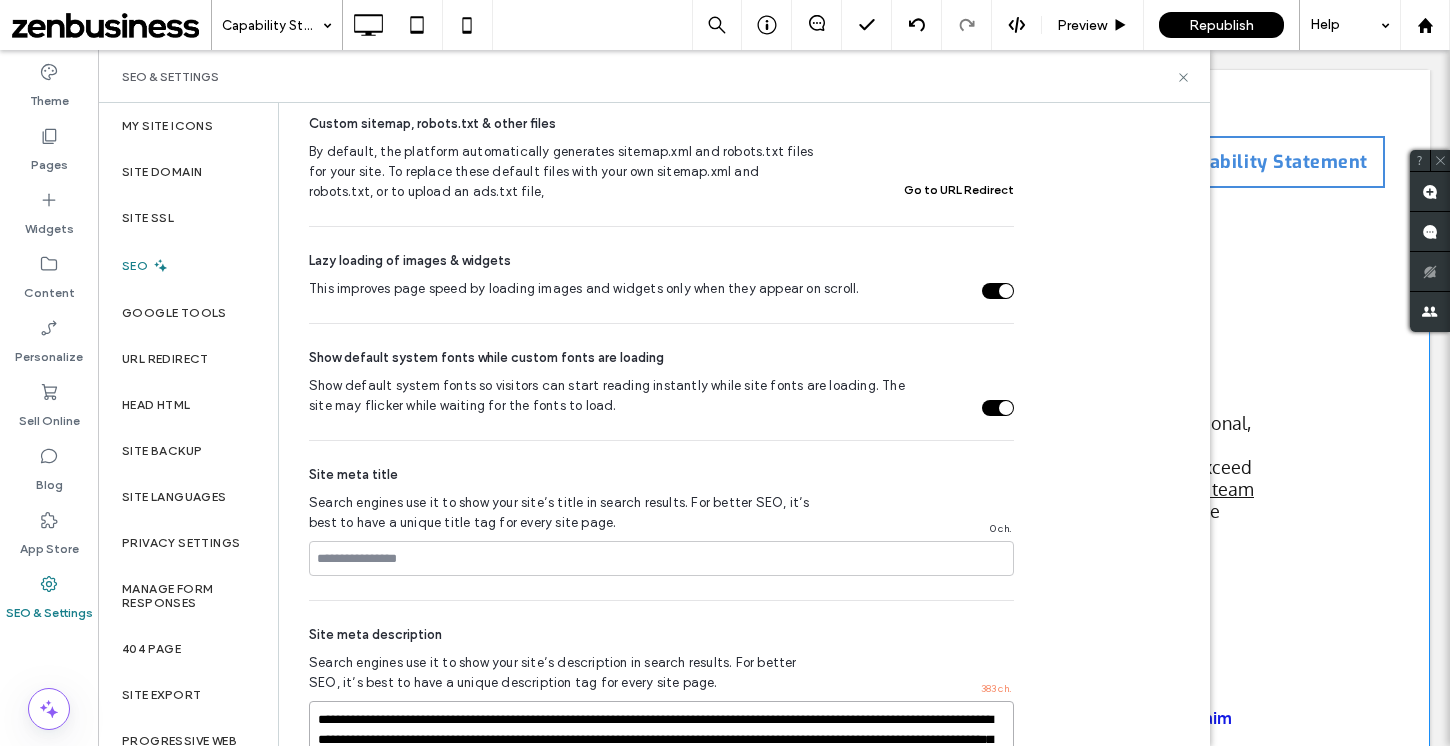 scroll, scrollTop: 675, scrollLeft: 0, axis: vertical 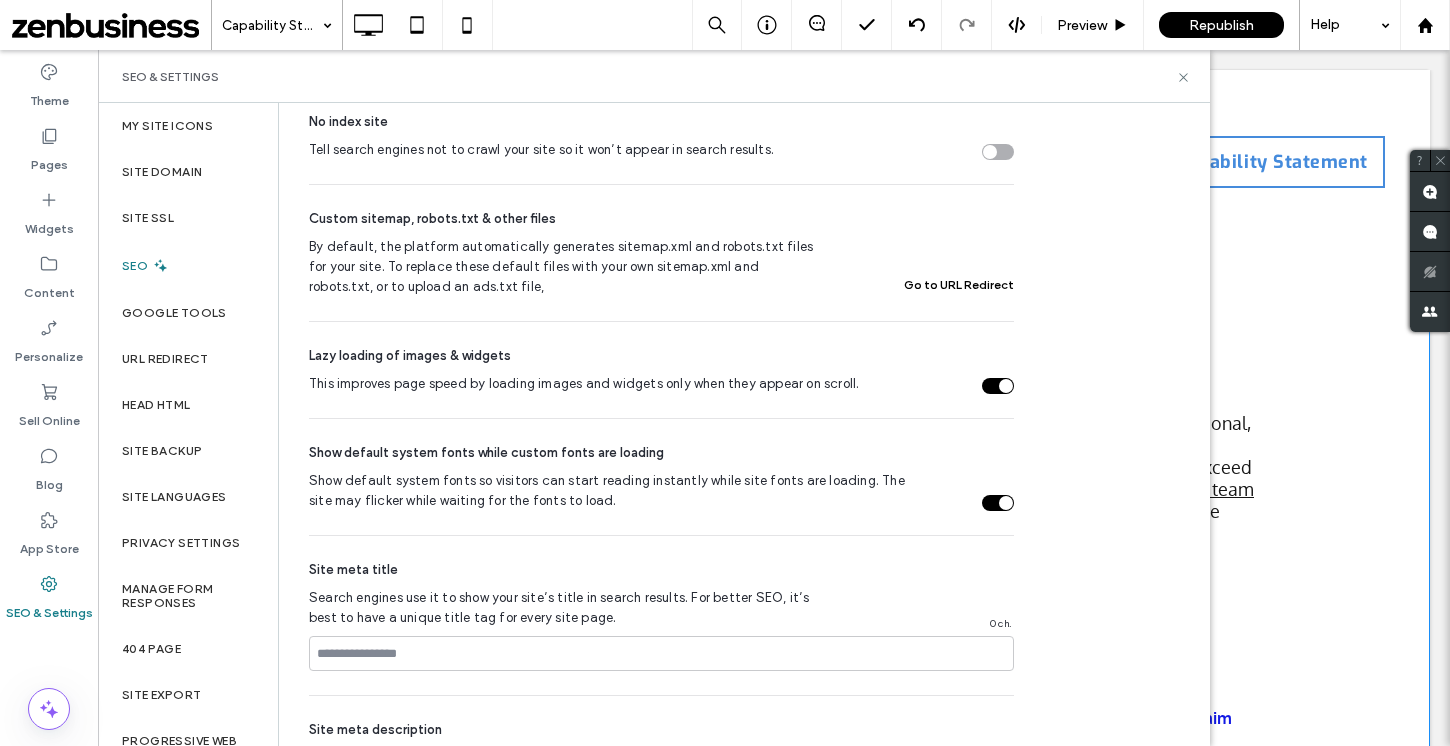 type on "**********" 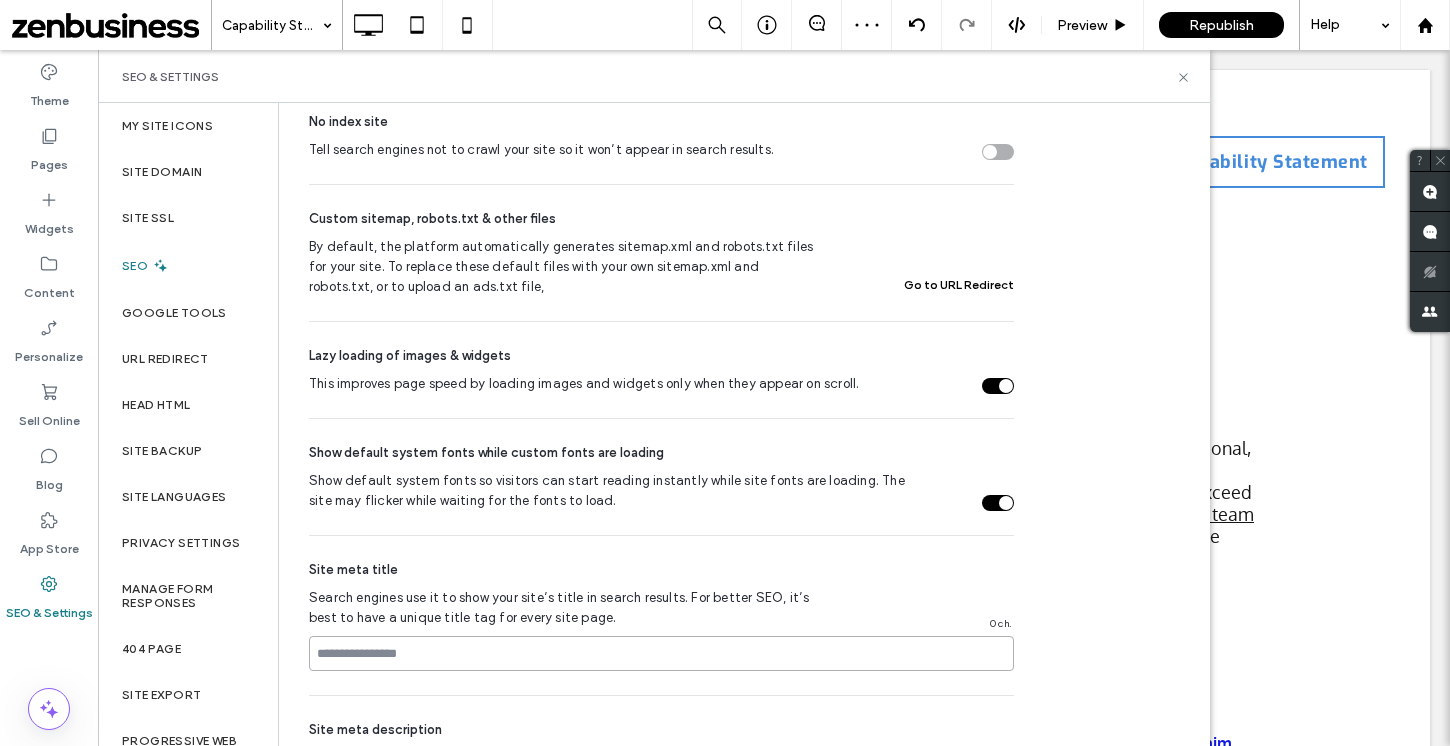 click at bounding box center [661, 653] 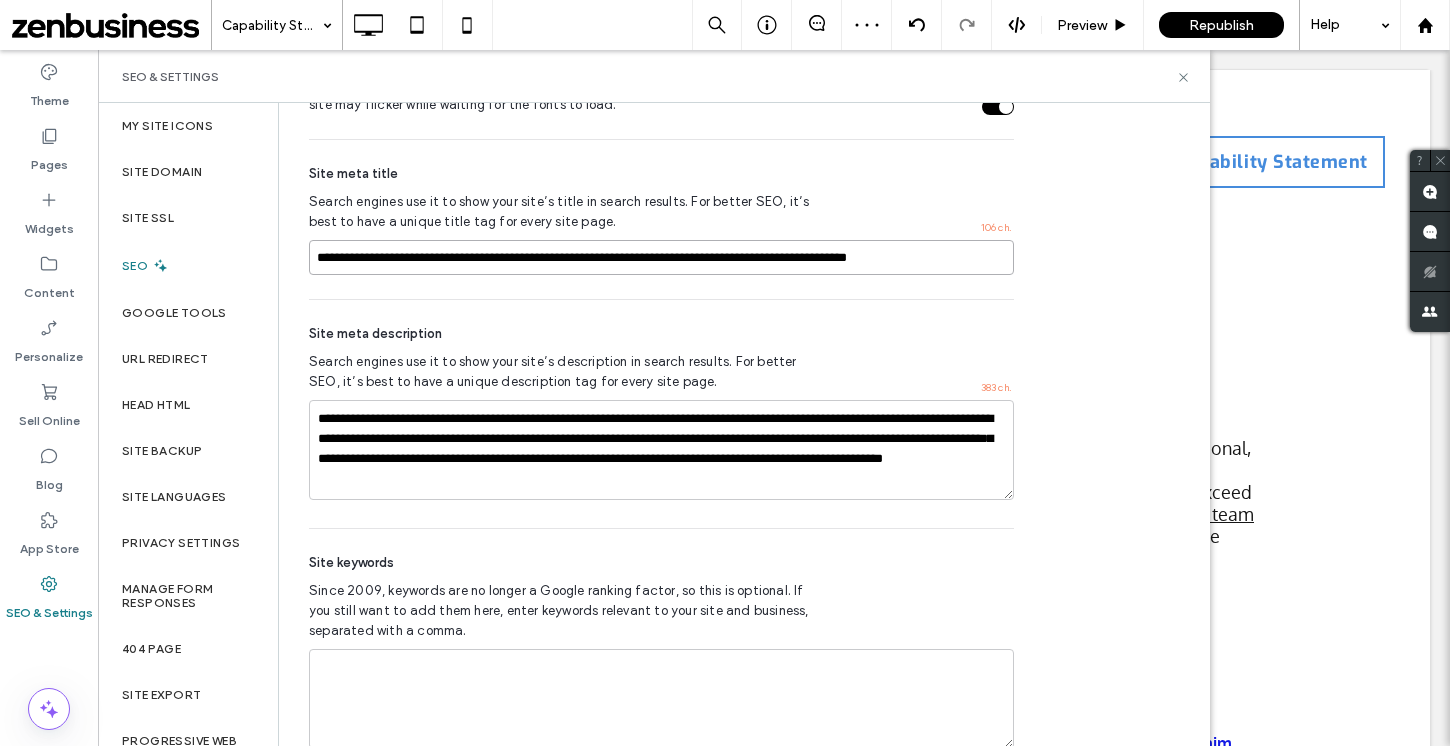 scroll, scrollTop: 1090, scrollLeft: 0, axis: vertical 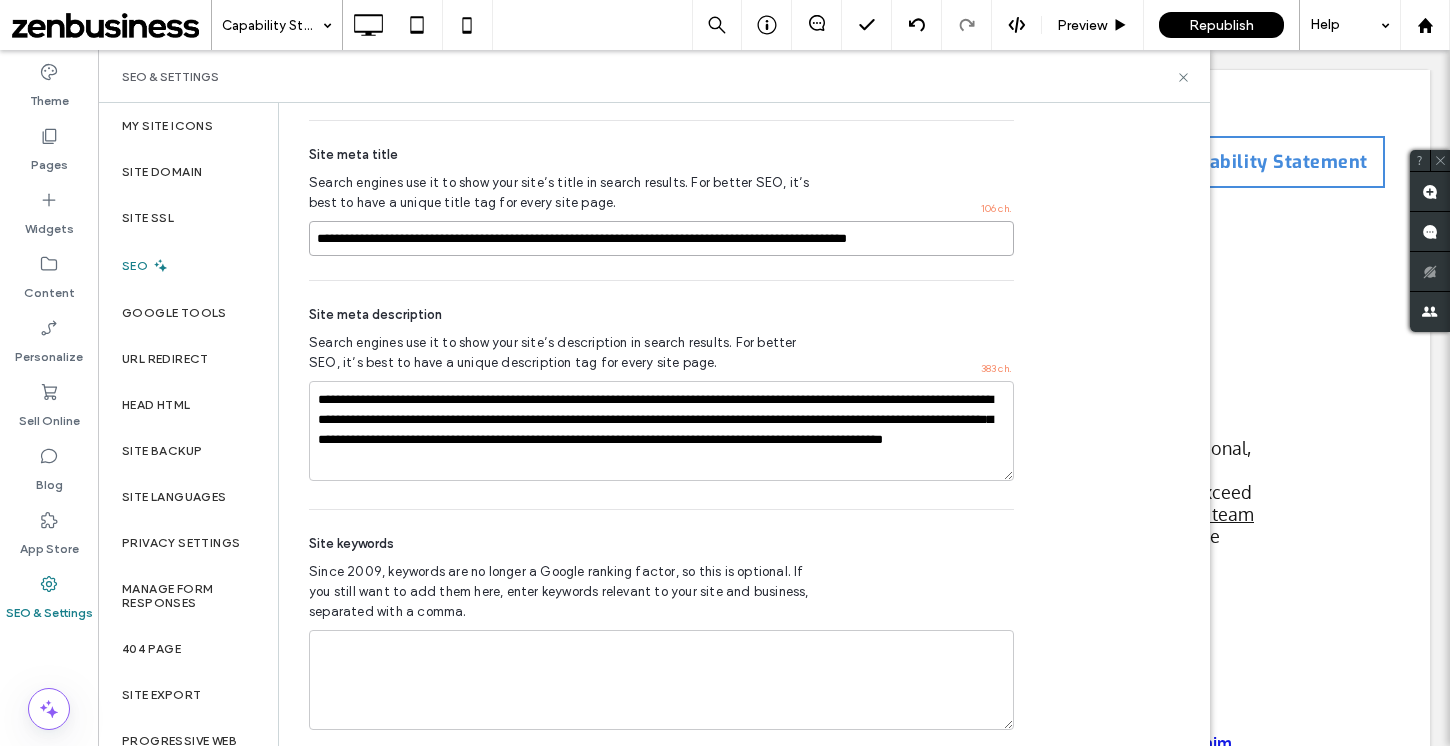 type on "**********" 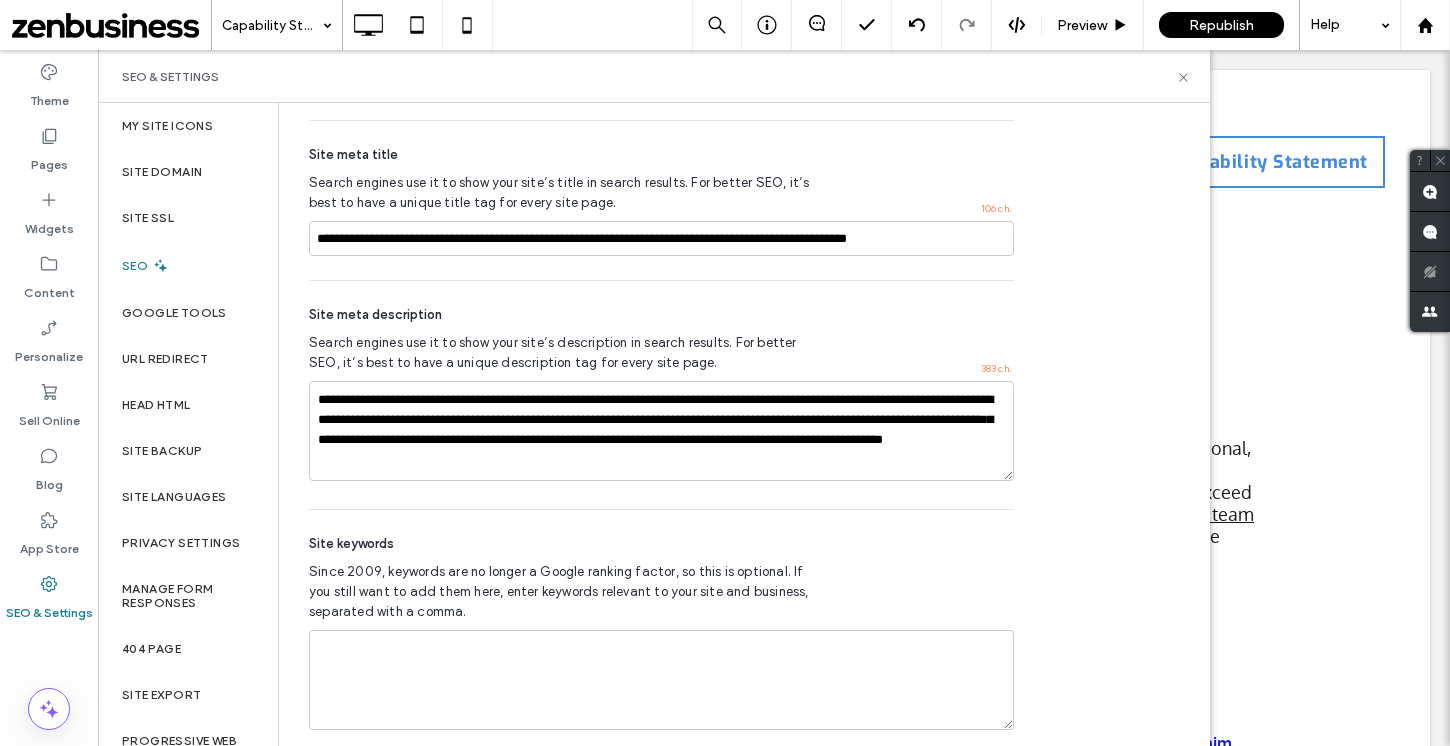click on "SEO Optimize your site to increase its visibility in relevant search results. New! SEO Overview See all your site's SEO issues that need fixing - in one page. Show me Install the WooRank App Help your sites perform better. Run full site and page audits, track keywords and more.‎  Install WooRank Page-level SEO Set each page’s meta tags, index settings and more. Manage Pages Generate Tags with AI Site-level SEO Enable Local Business Schema Optimize your business for local SEO by enabling Local Business Schema in your Business Info.  Go to Business Info Connect to Google Search Console Add the free Google Search Console app to make sure that the latest content from your site is indexed by Google. Go to Search Console app No index site Tell search engines not to crawl your site so it won’t appear in search results. Custom sitemap, robots.txt & other files Go to URL Redirect Lazy loading of images & widgets This improves page speed by loading images and widgets only when they appear on scroll. 106   ch. 383" at bounding box center [743, -109] 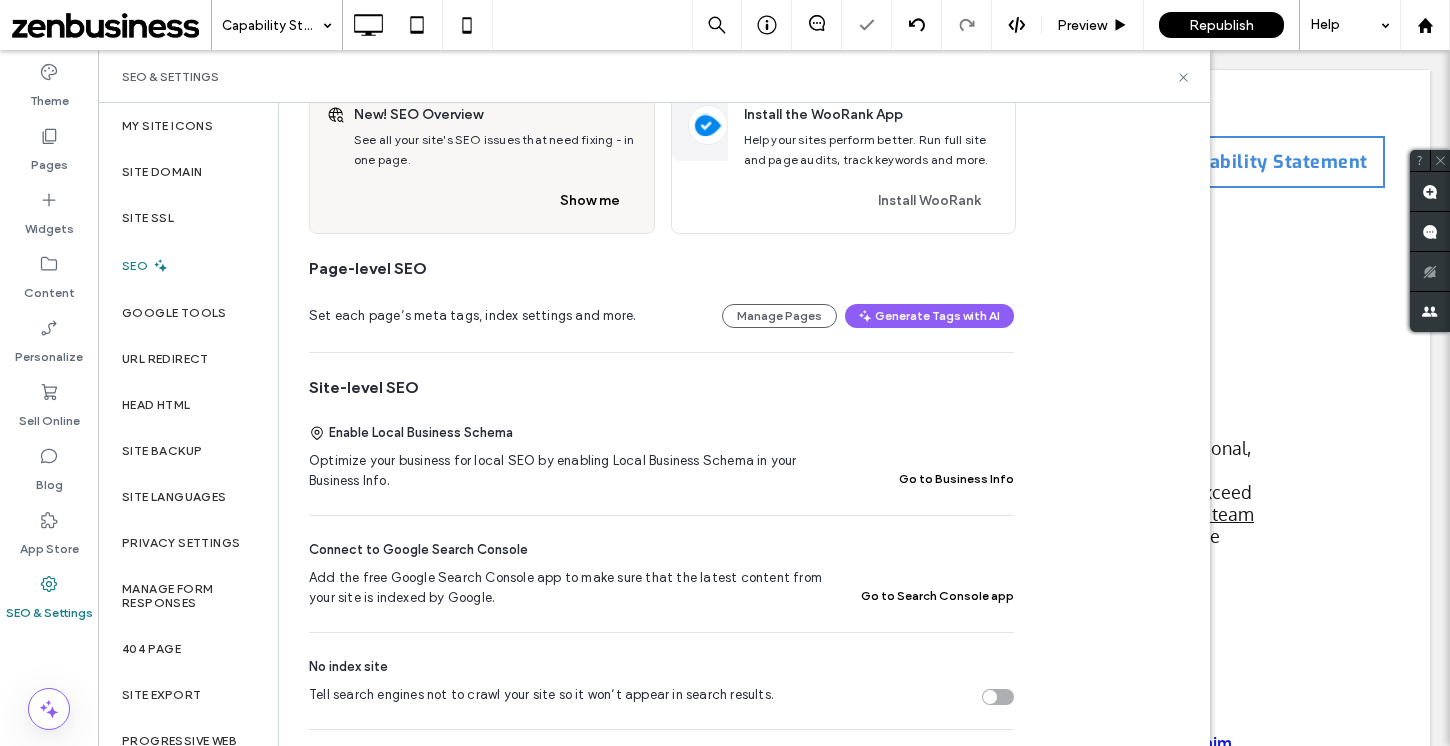 scroll, scrollTop: 0, scrollLeft: 0, axis: both 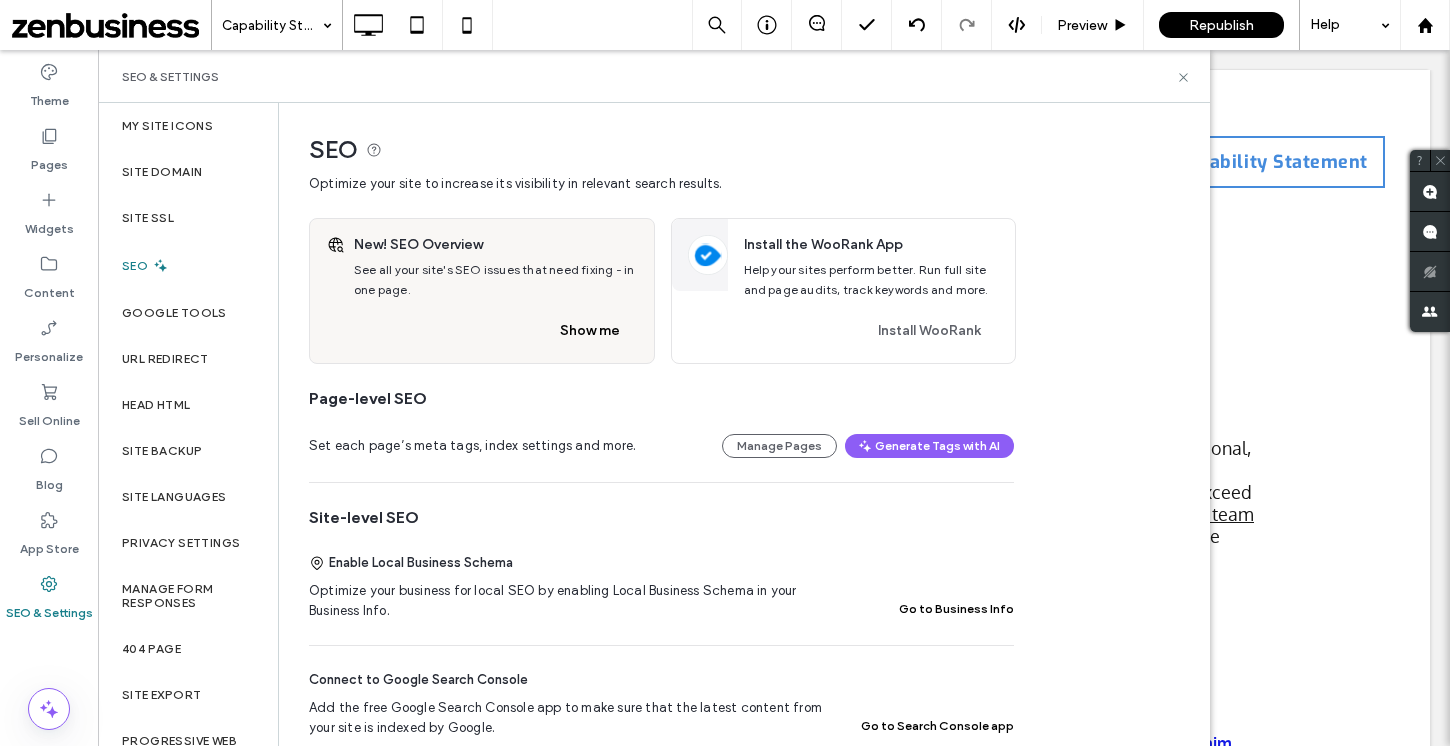 click on "SEO & Settings" at bounding box center (654, 76) 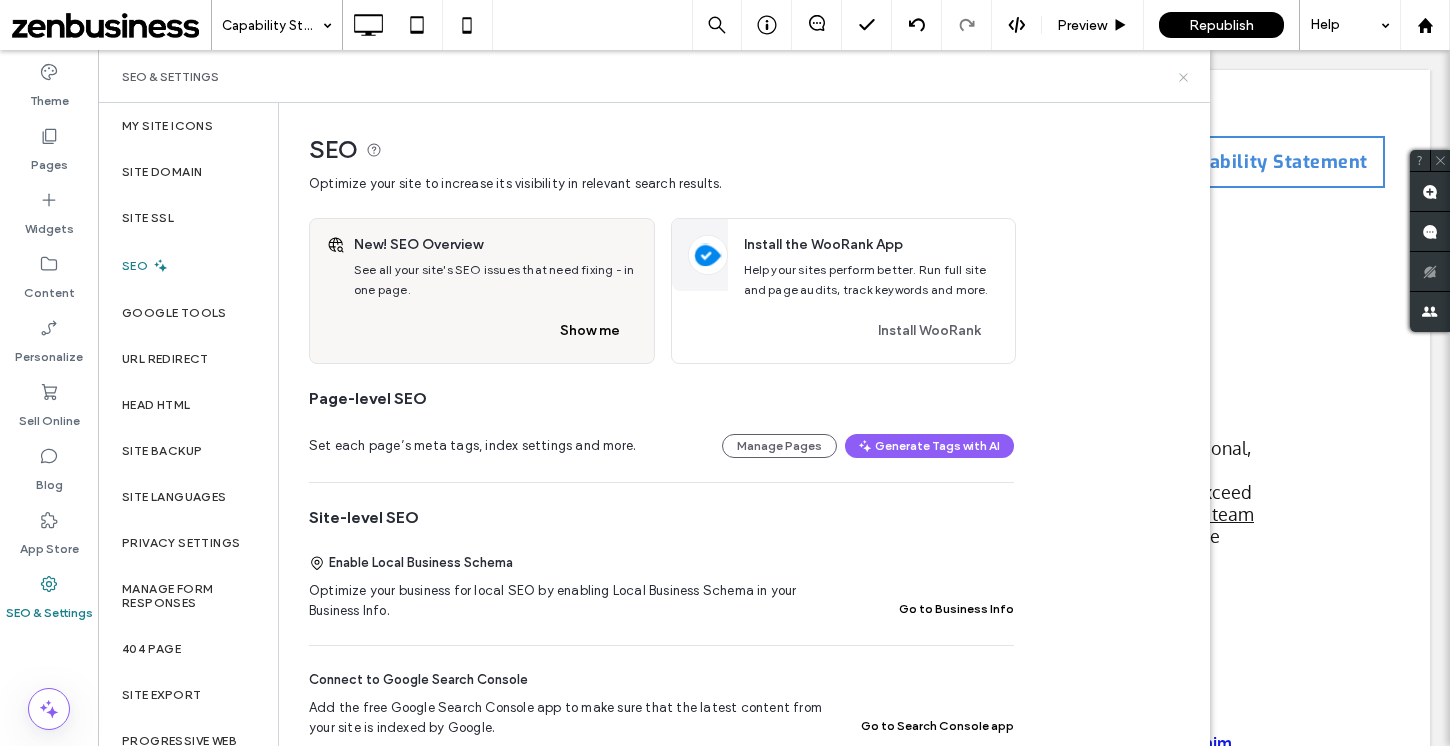 click 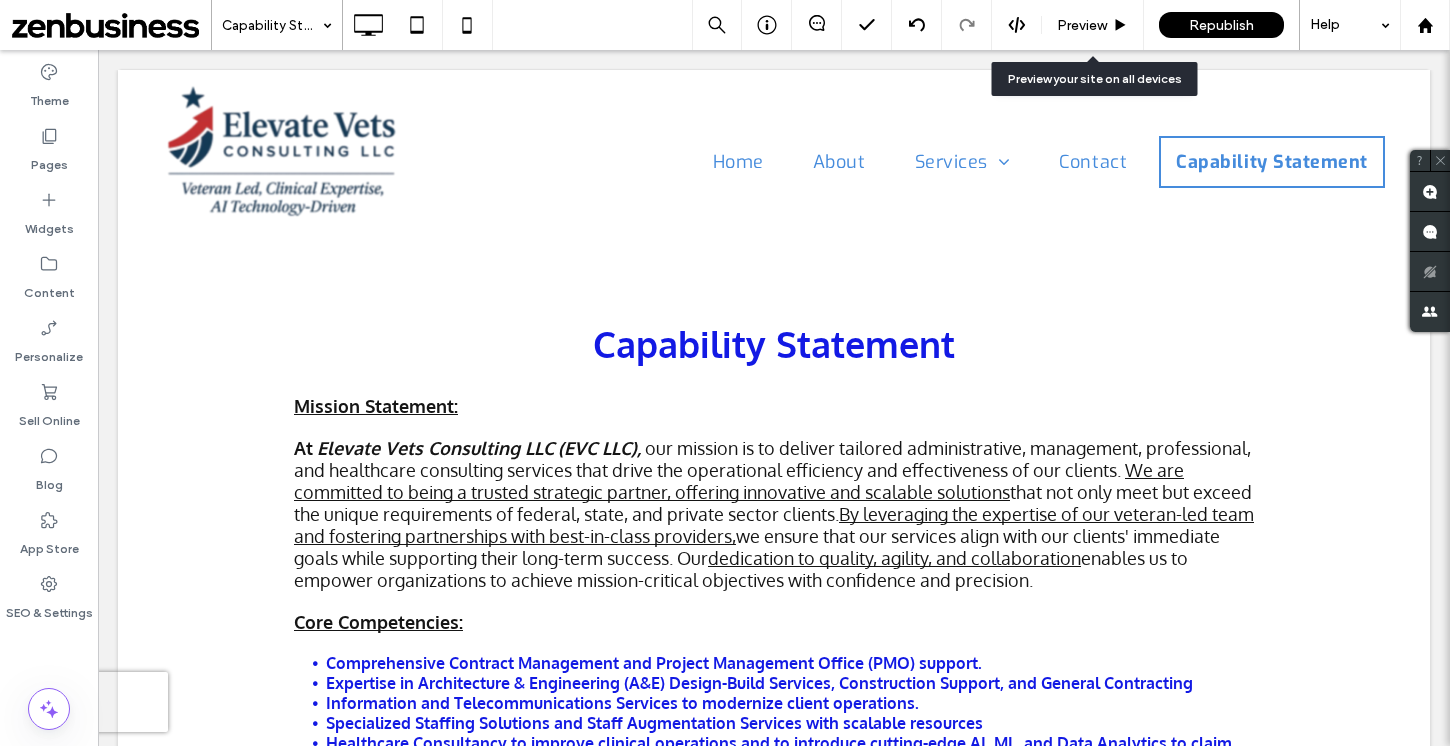 click on "Preview" at bounding box center (1082, 25) 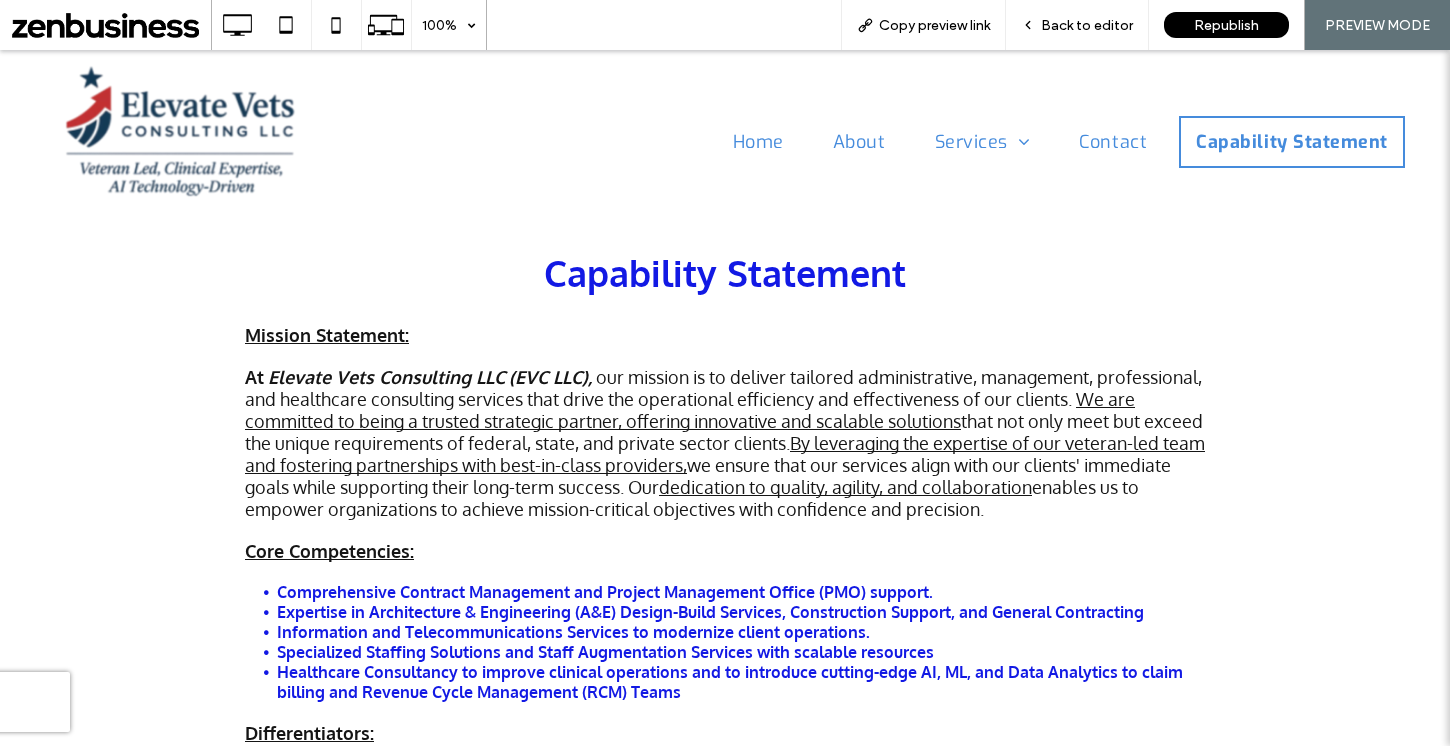 scroll, scrollTop: 0, scrollLeft: 0, axis: both 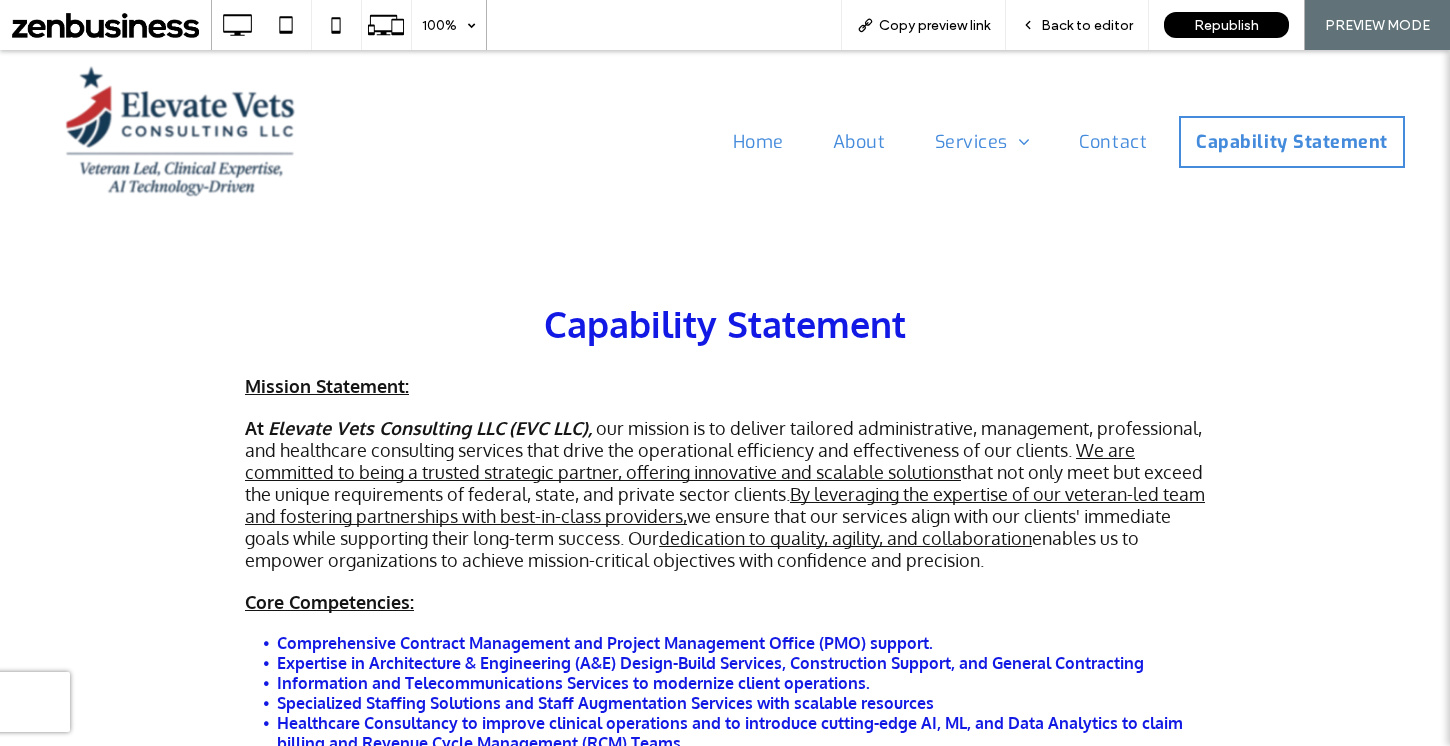 click on "Capability Statement Mission Statement: At   Elevate Vets Consulting LLC   (EVC LLC),   our mission is to deliver tailored administrative, management, professional, and healthcare consulting services that drive the operational efficiency and effectiveness of our clients.   We are committed to being a trusted strategic partner, offering innovative and scalable solutions  that not only meet but exceed the unique requirements of federal, state, and private sector clients.   By leveraging the expertise of our veteran-led team and fostering partnerships with best-in-class providers,  we ensure that our services align with our clients' immediate goals while supporting their long-term success. Our  dedication to quality, agility, and collaboration  enables us to empower organizations to achieve mission-critical objectives with confidence and precision. Core Competencies: Comprehensive Contract Management and Project Management Office (PMO) support. Differentiators: Veteran Leadership: Tailored Solutions:" at bounding box center (725, 1380) 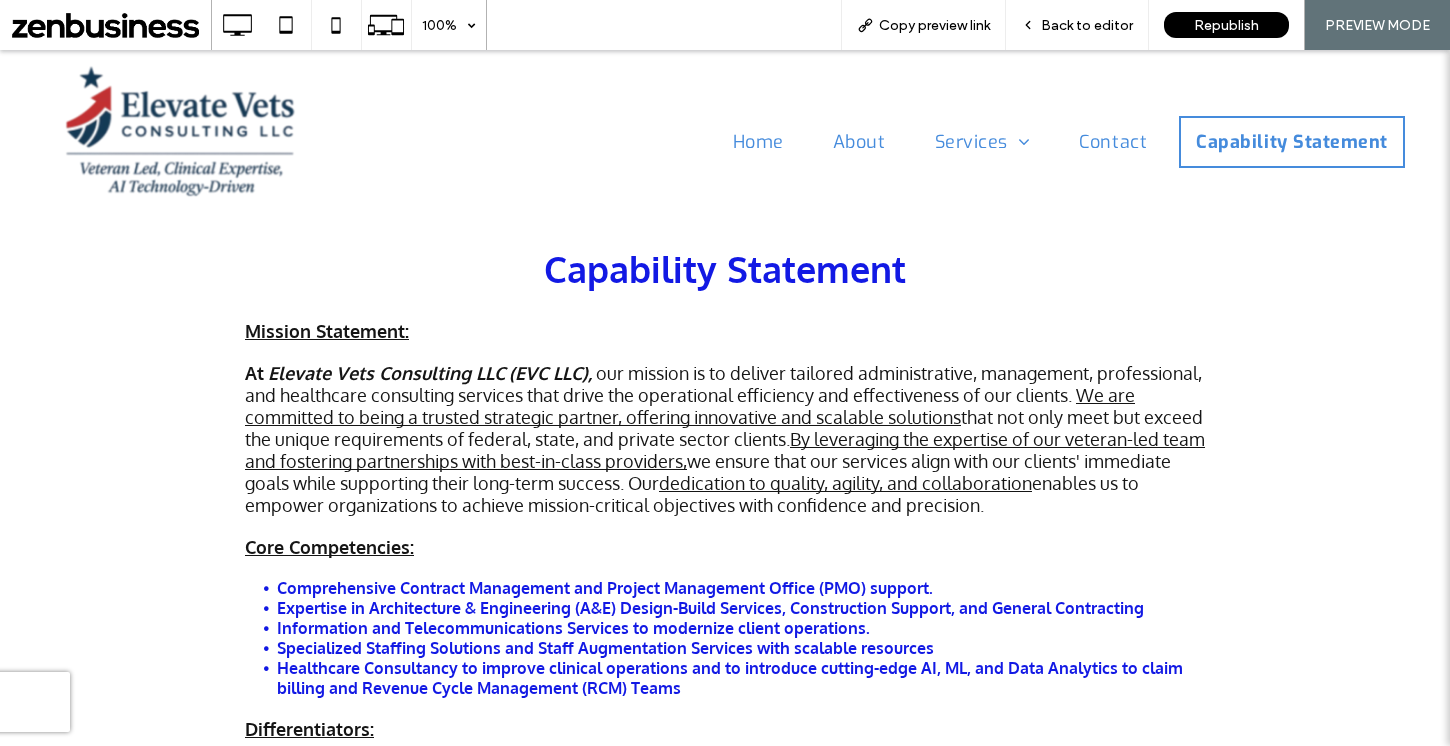 scroll, scrollTop: 0, scrollLeft: 0, axis: both 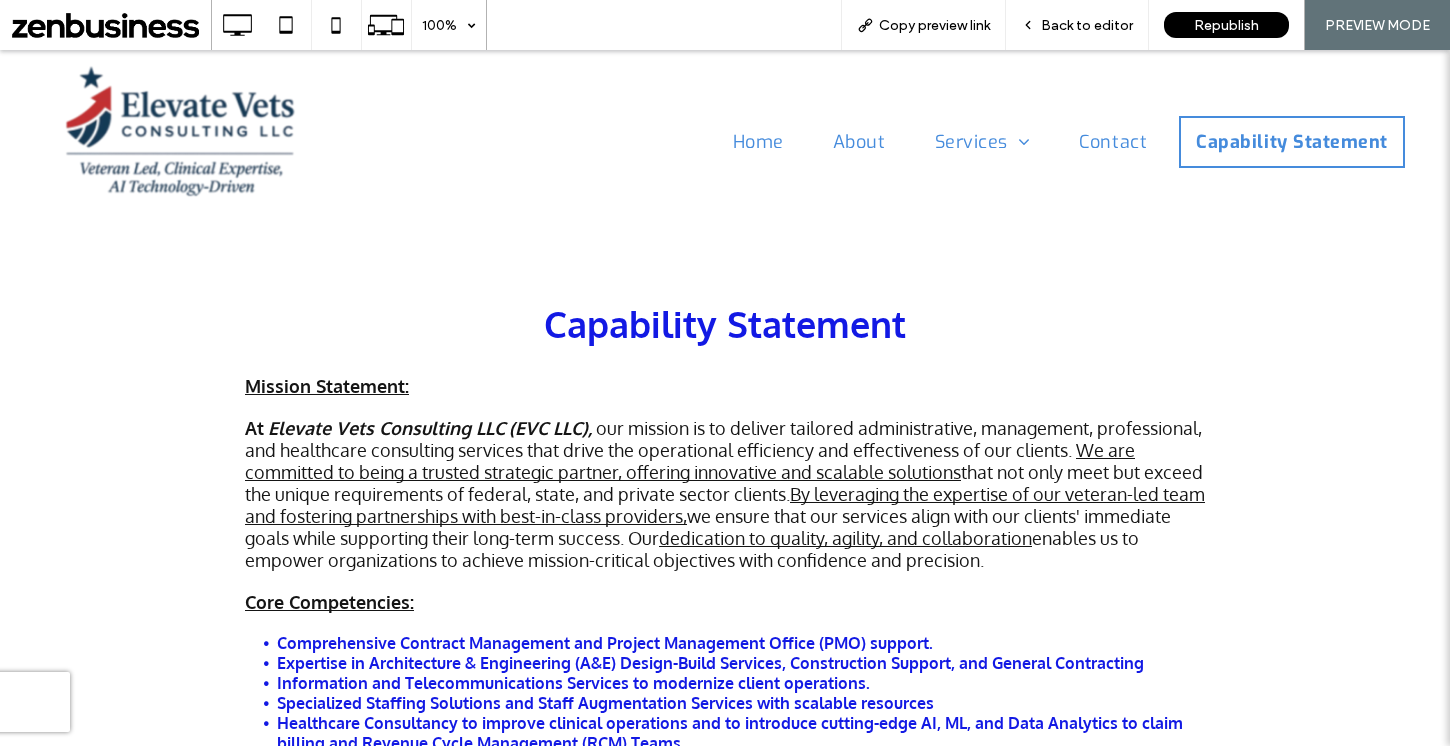 click at bounding box center (182, 135) 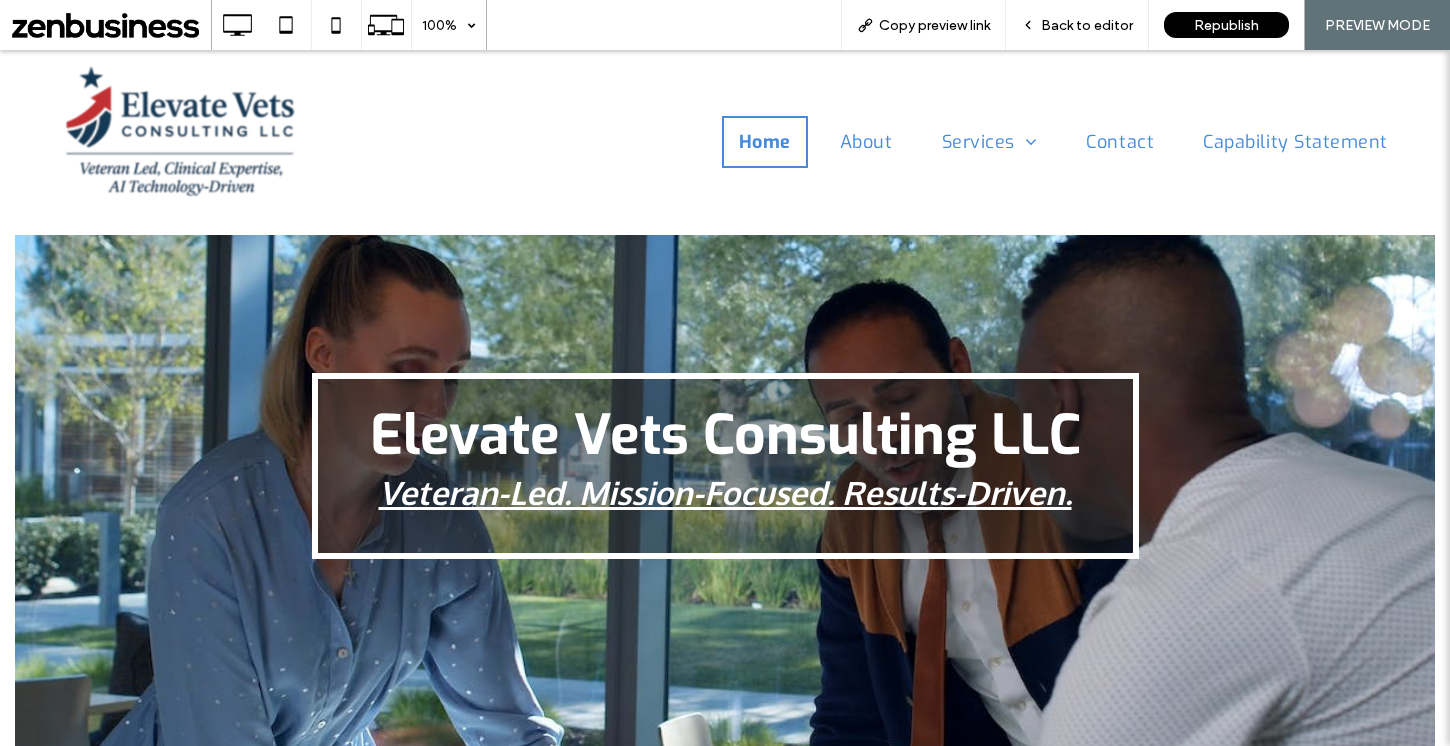 scroll, scrollTop: 0, scrollLeft: 0, axis: both 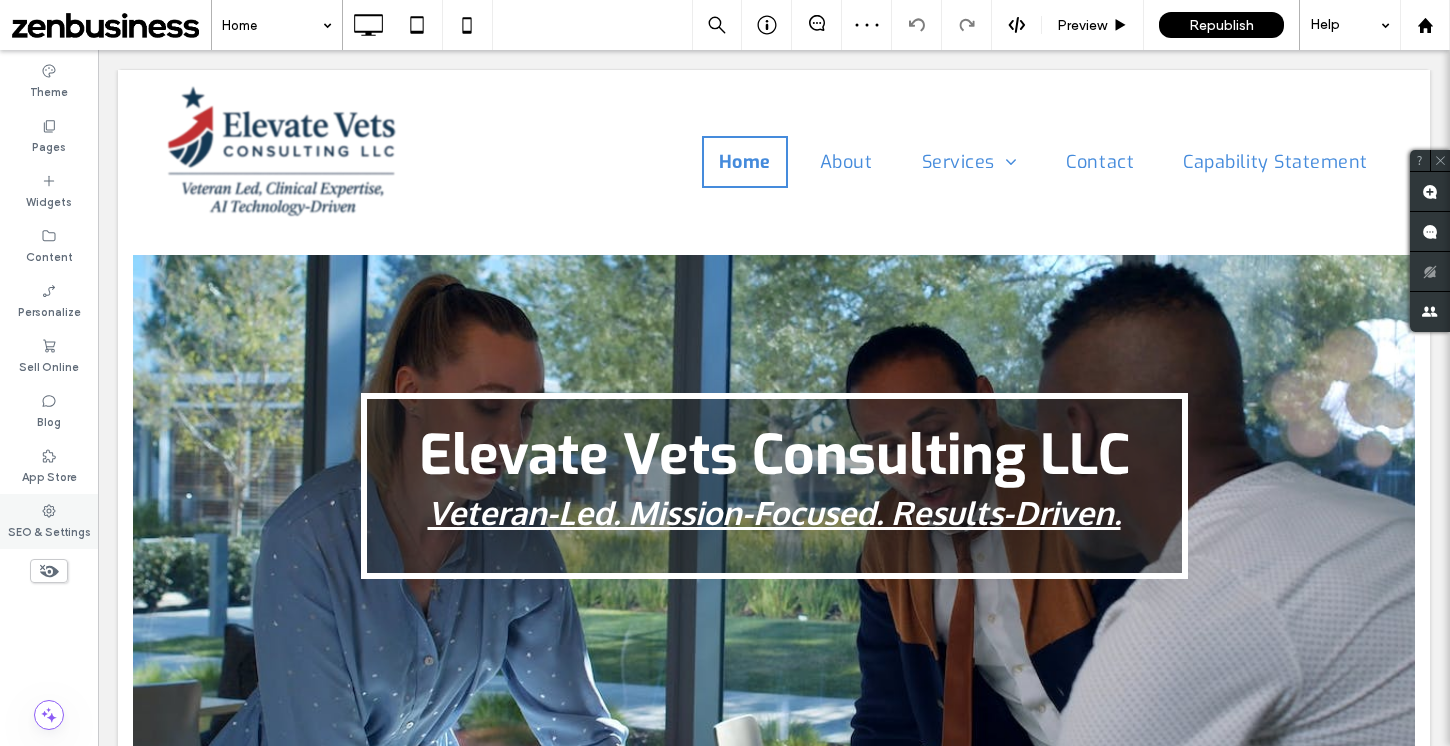click on "SEO & Settings" at bounding box center [49, 530] 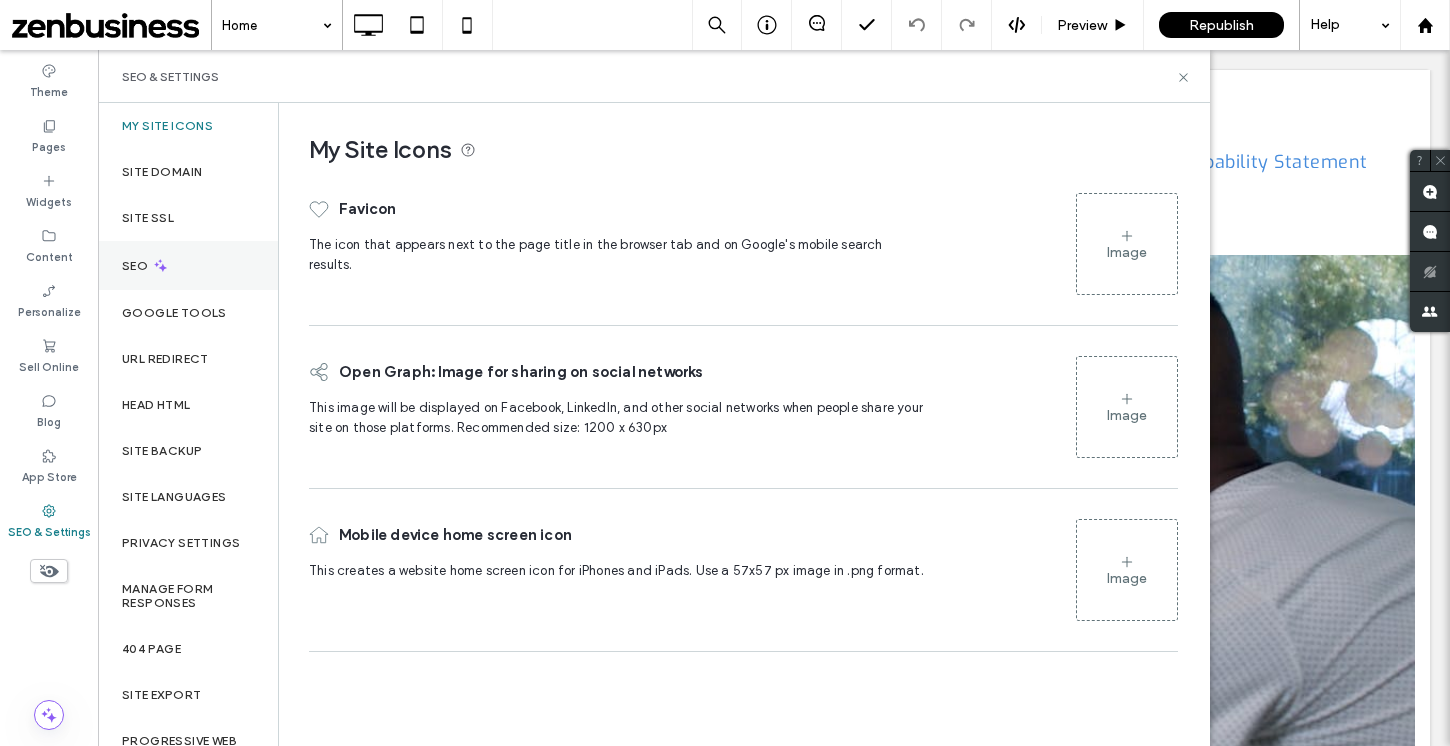 click 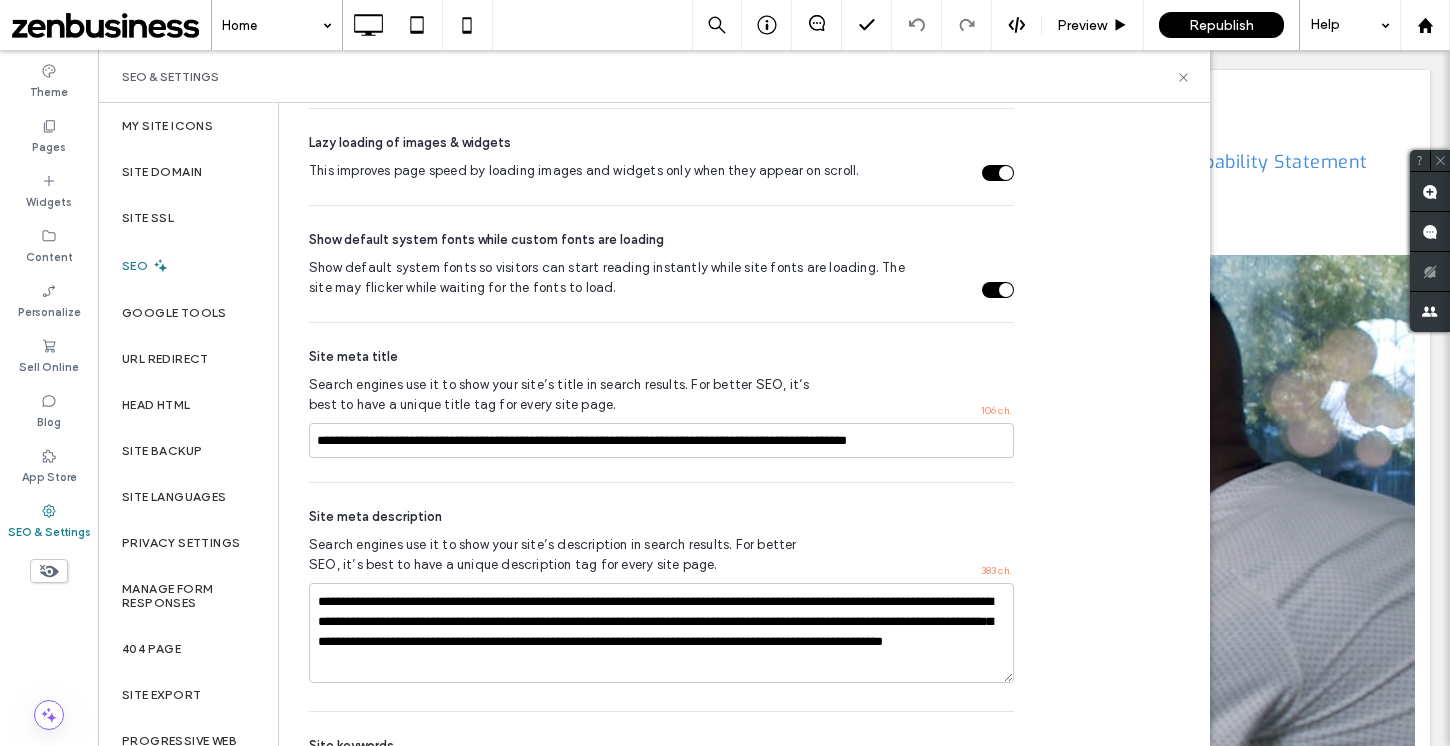 scroll, scrollTop: 895, scrollLeft: 0, axis: vertical 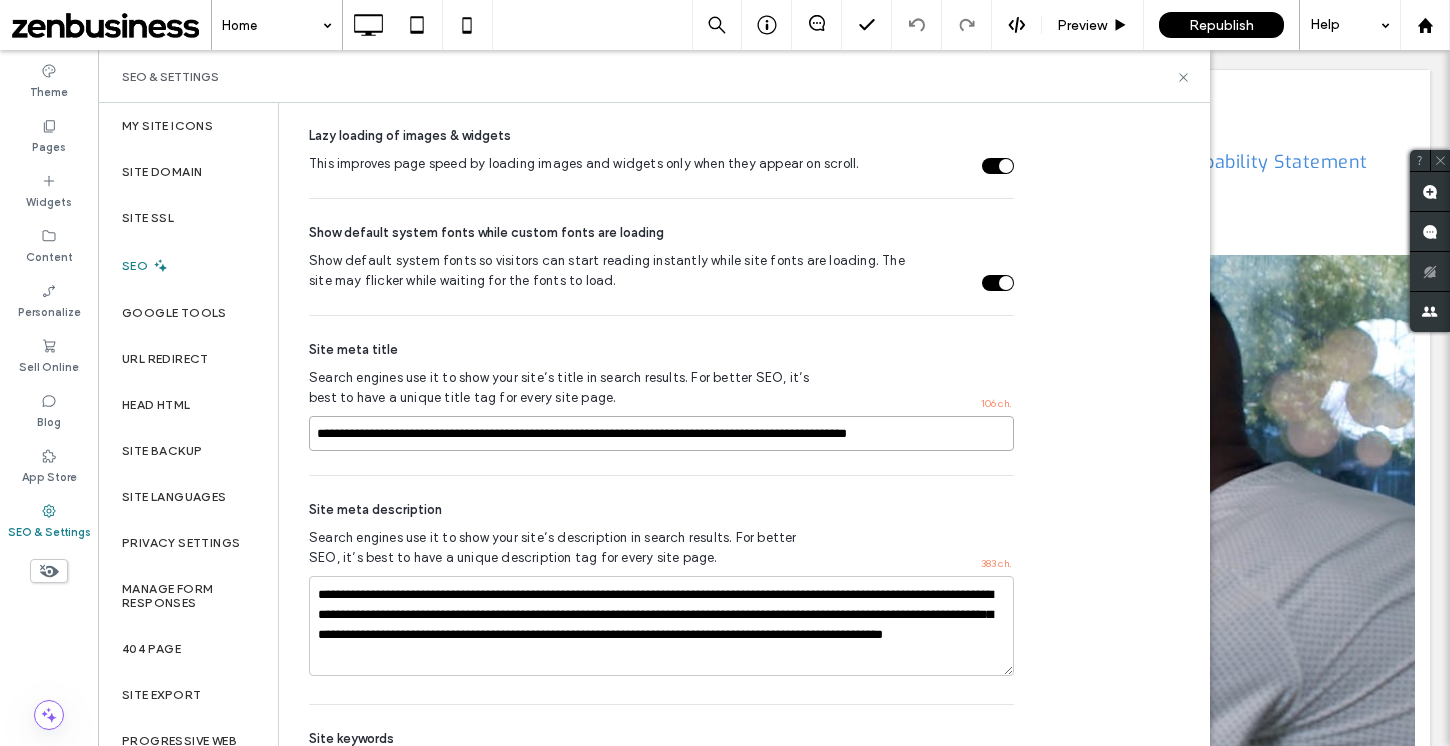 drag, startPoint x: 318, startPoint y: 441, endPoint x: 1092, endPoint y: 421, distance: 774.25836 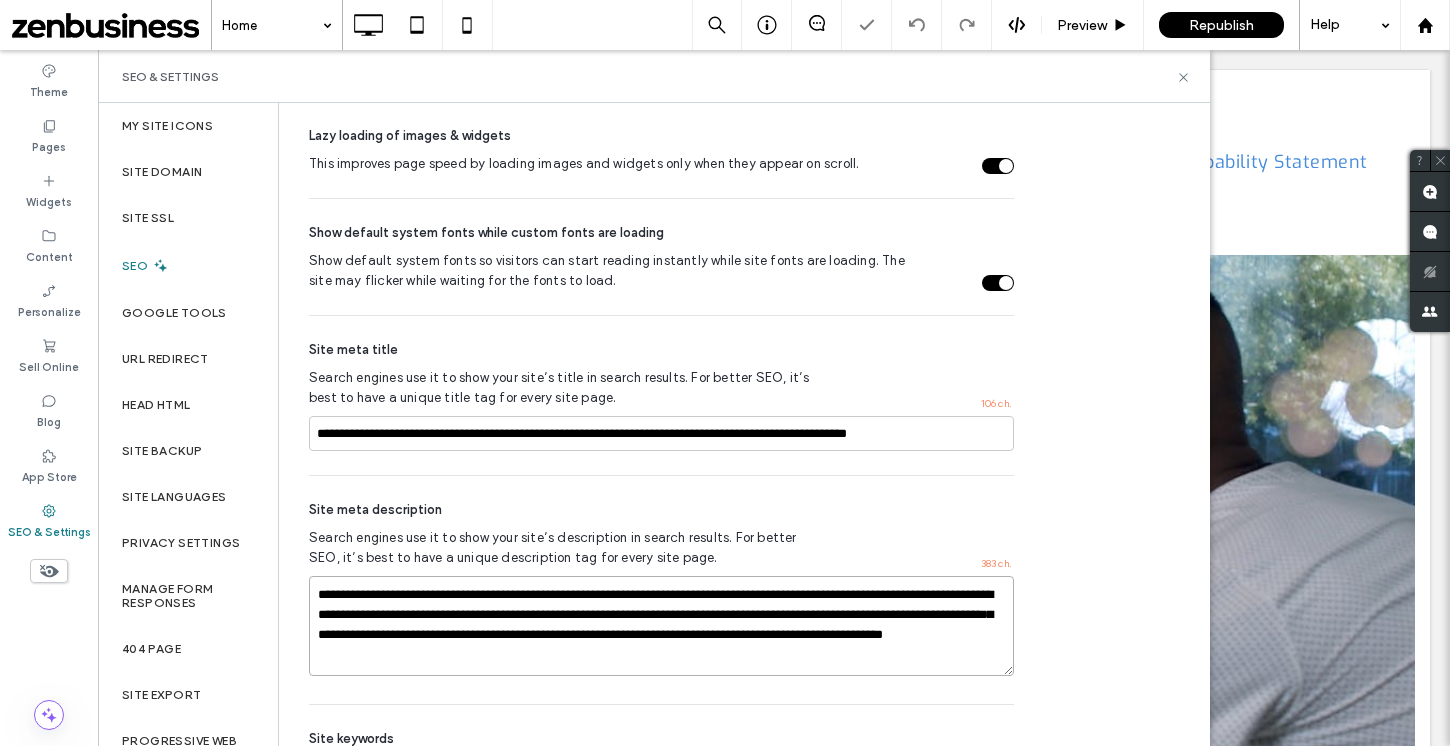 click on "**********" at bounding box center (661, 626) 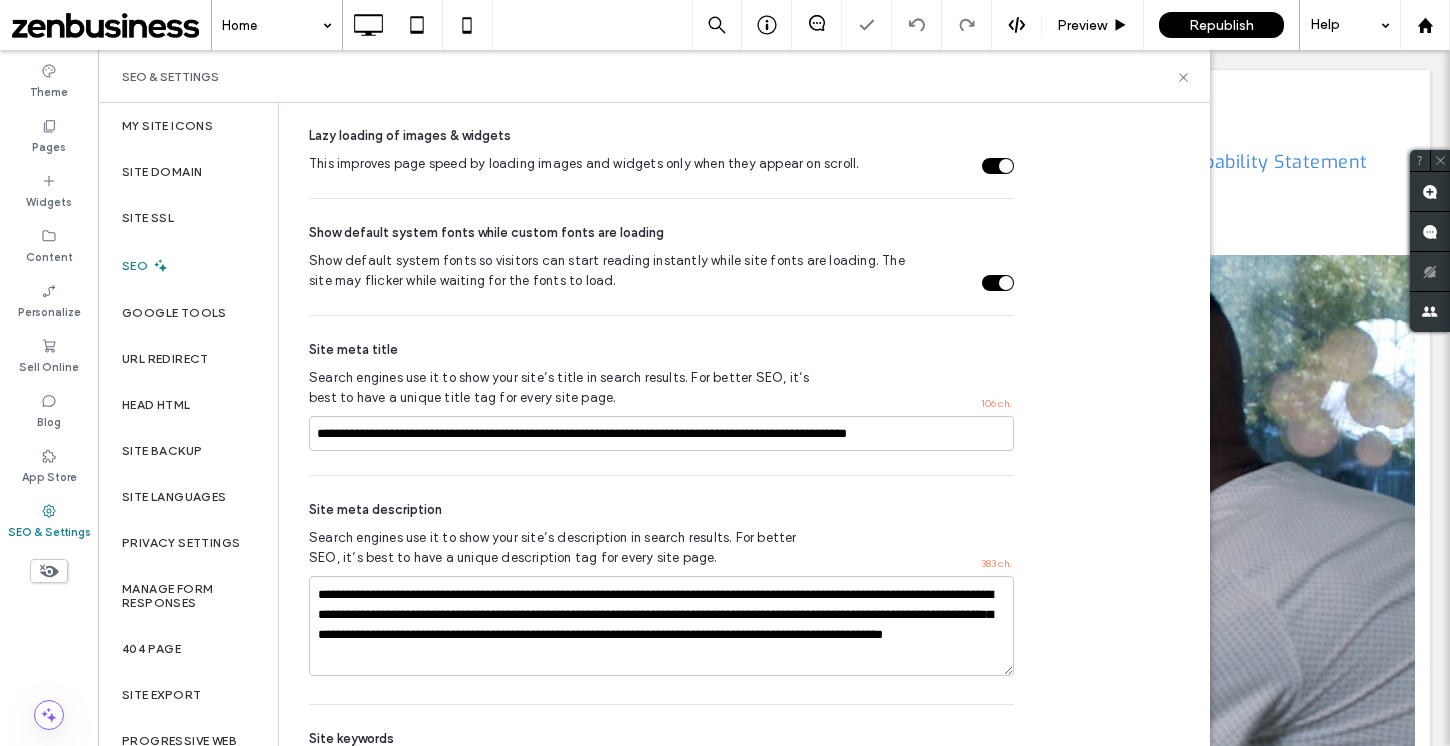 click on "**********" at bounding box center (661, 590) 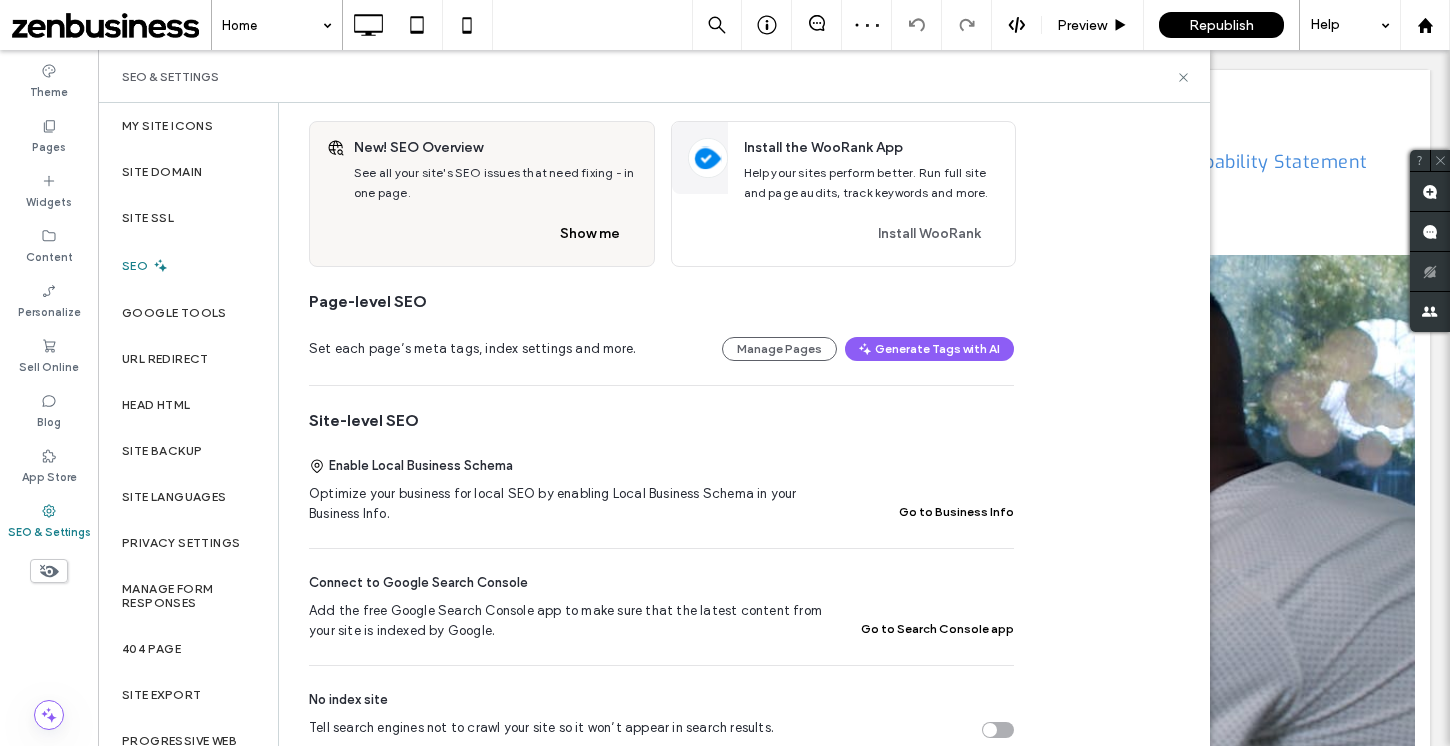 scroll, scrollTop: 0, scrollLeft: 0, axis: both 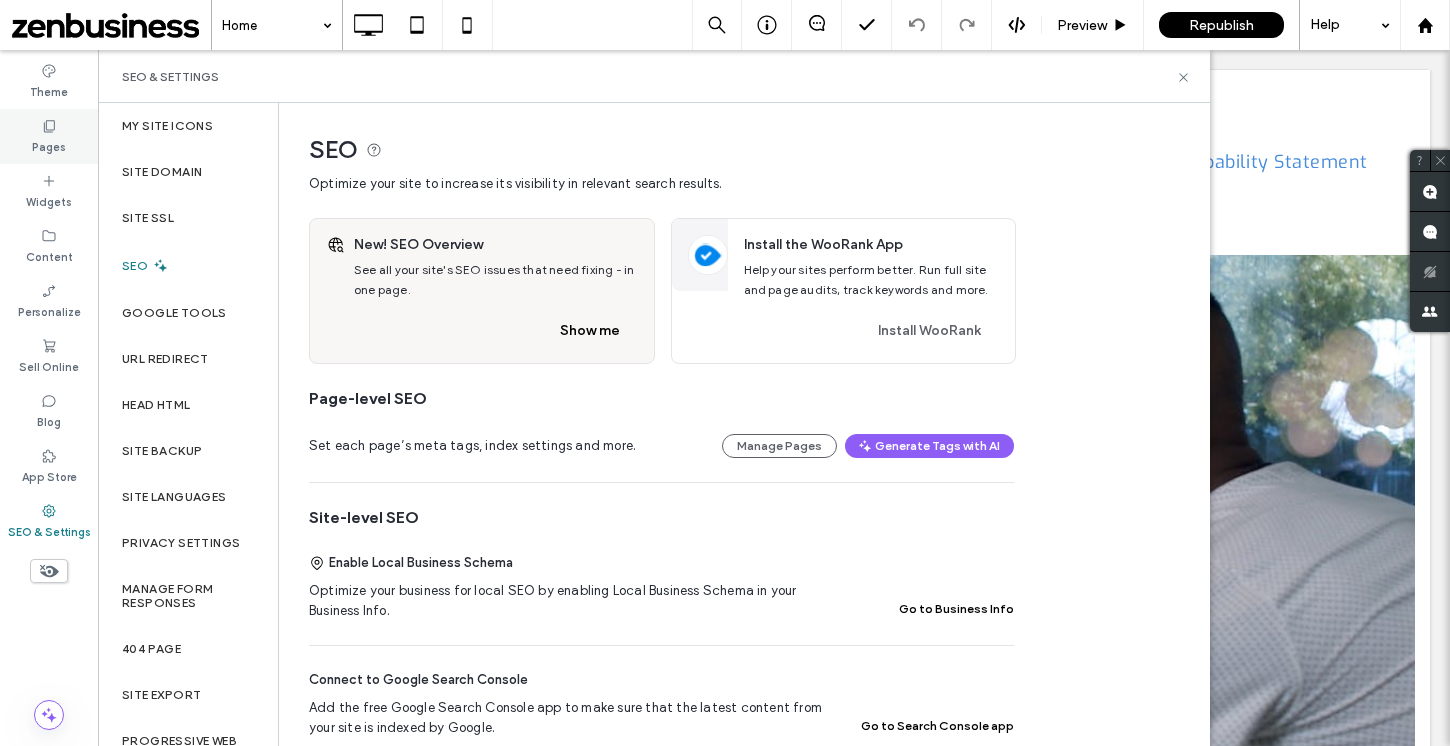 click on "Pages" at bounding box center [49, 136] 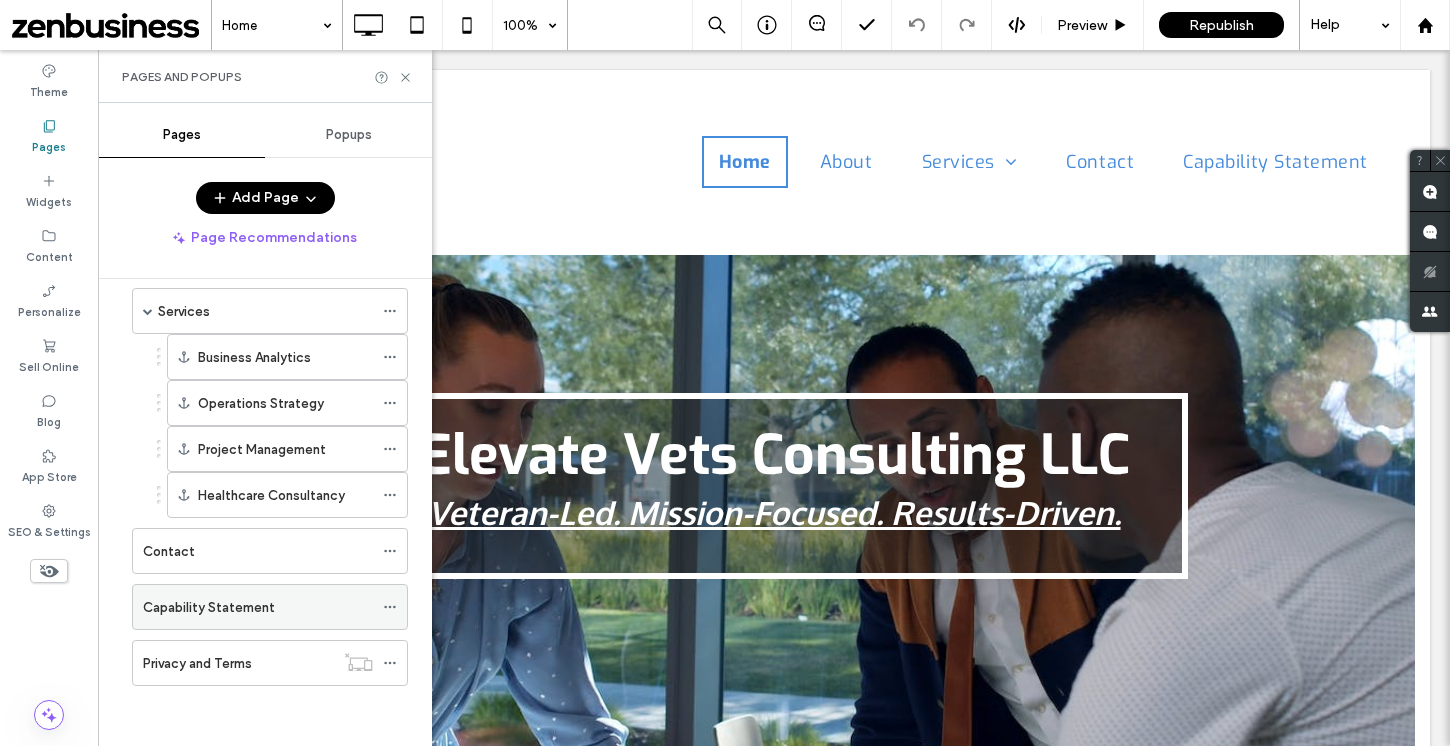 scroll, scrollTop: 0, scrollLeft: 0, axis: both 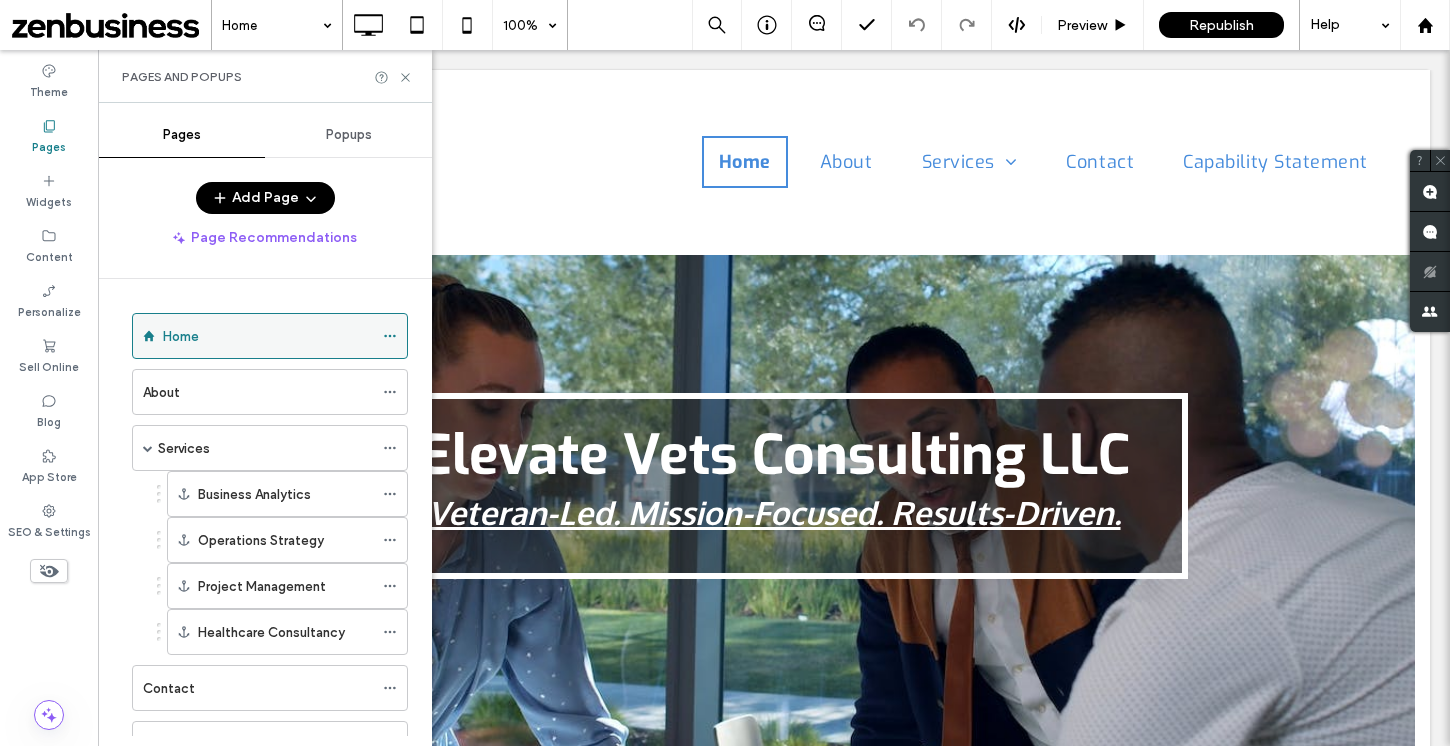 click 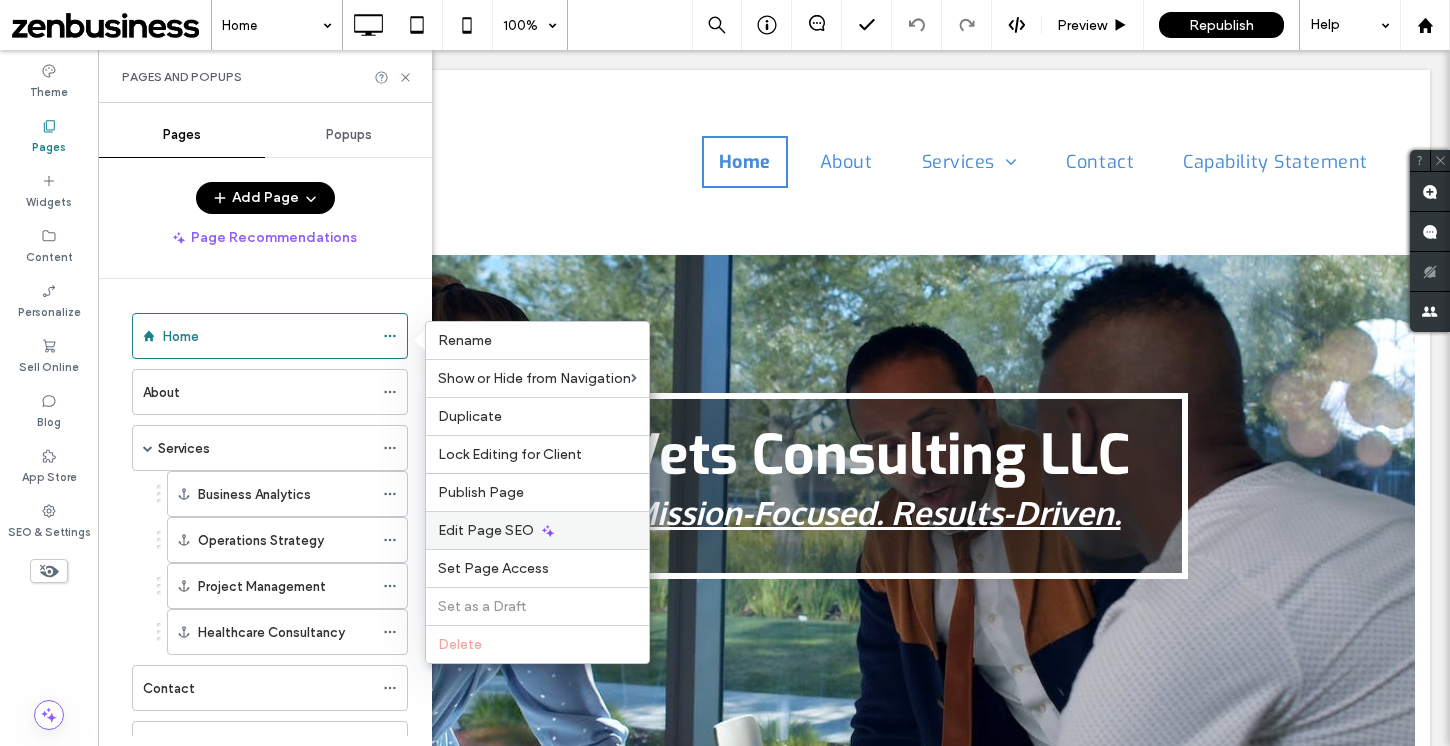 click on "Edit Page SEO" at bounding box center [486, 530] 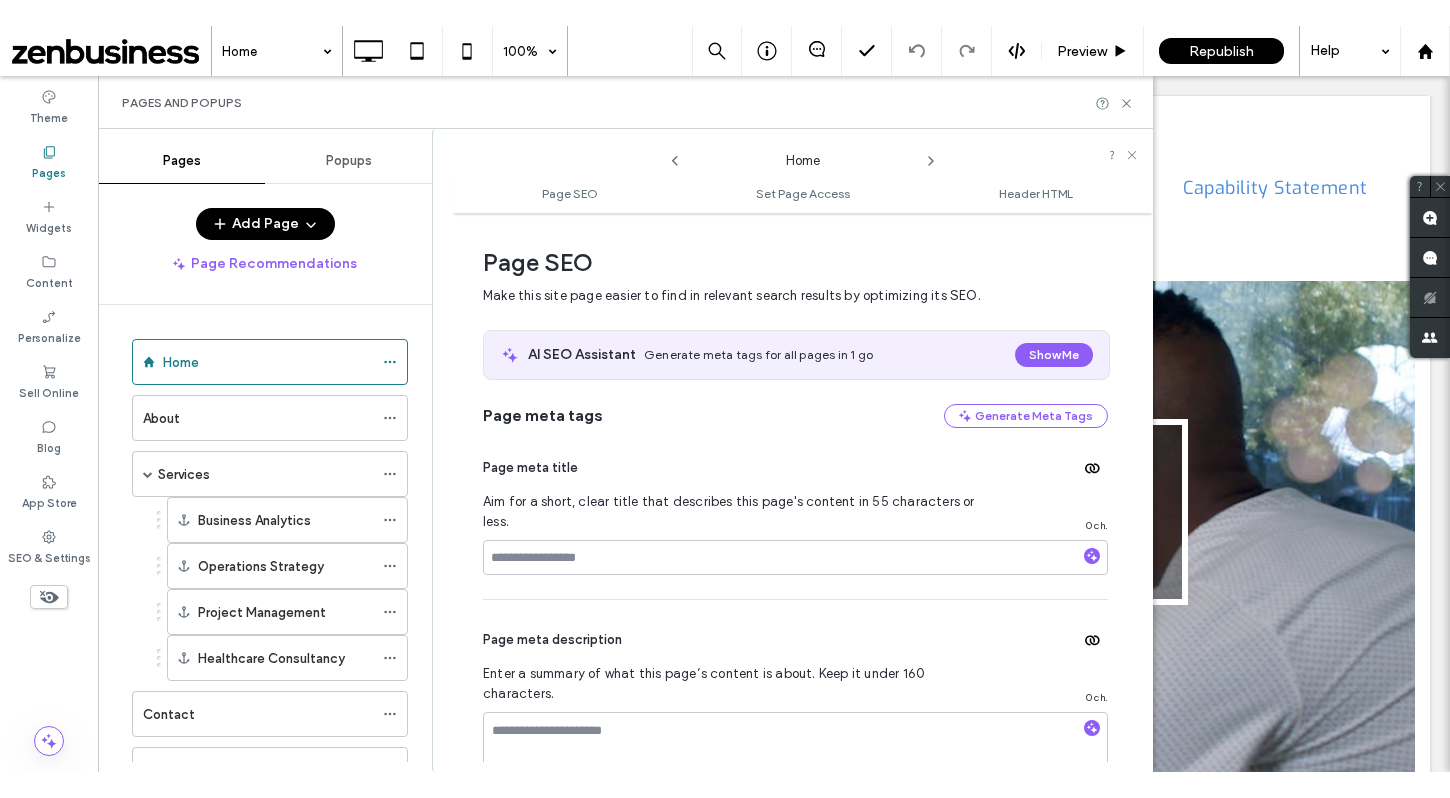 scroll, scrollTop: 10, scrollLeft: 0, axis: vertical 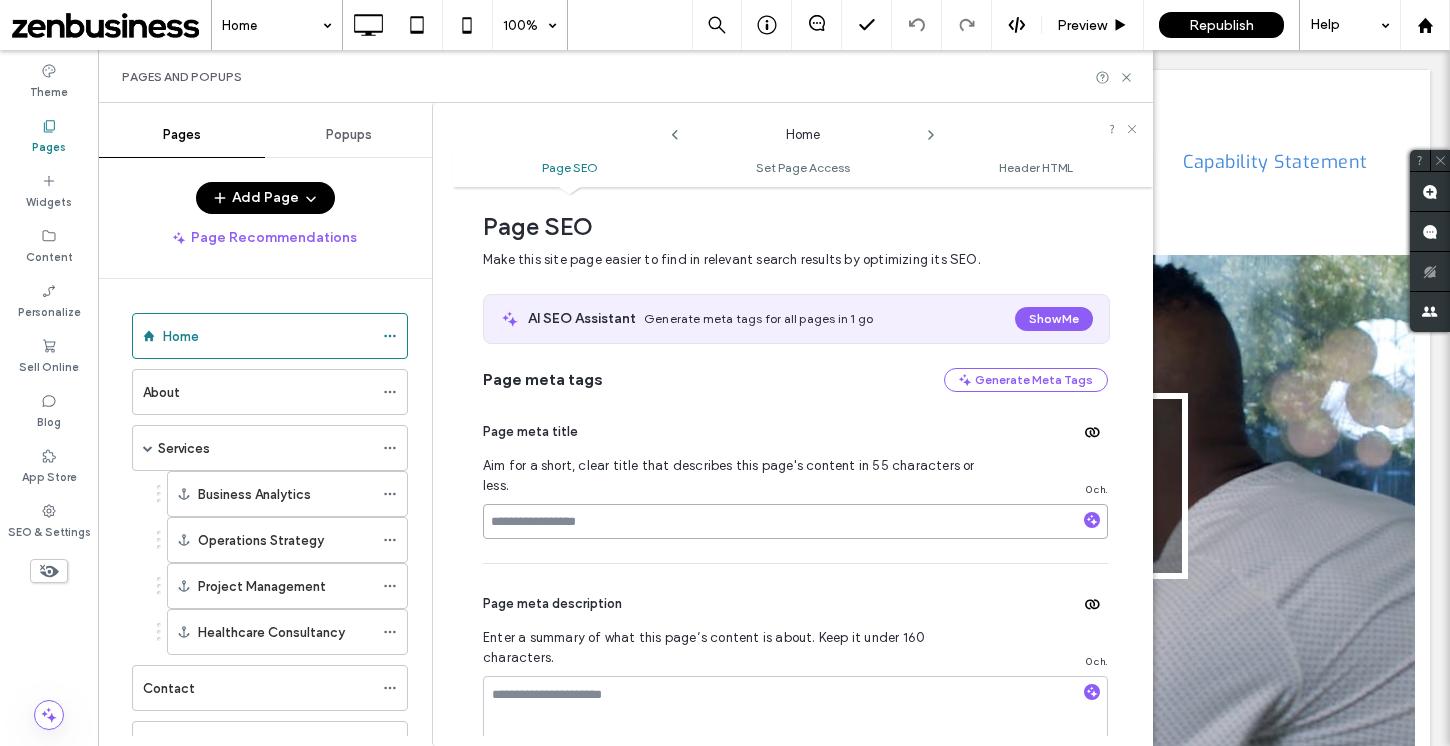 click at bounding box center [795, 521] 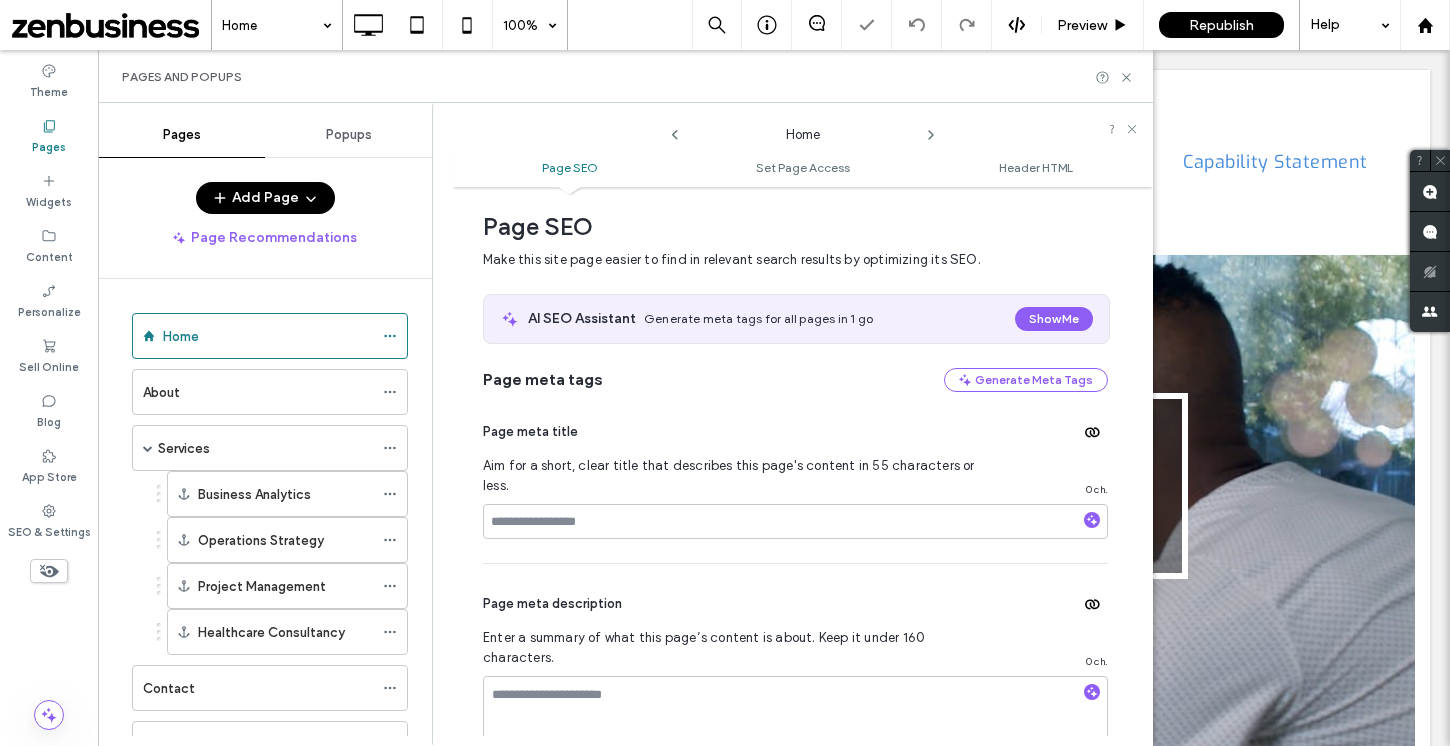 click on "Page meta title  Aim for a short, clear title that describes this page's content in 55 characters or less. 0   ch." at bounding box center [795, 477] 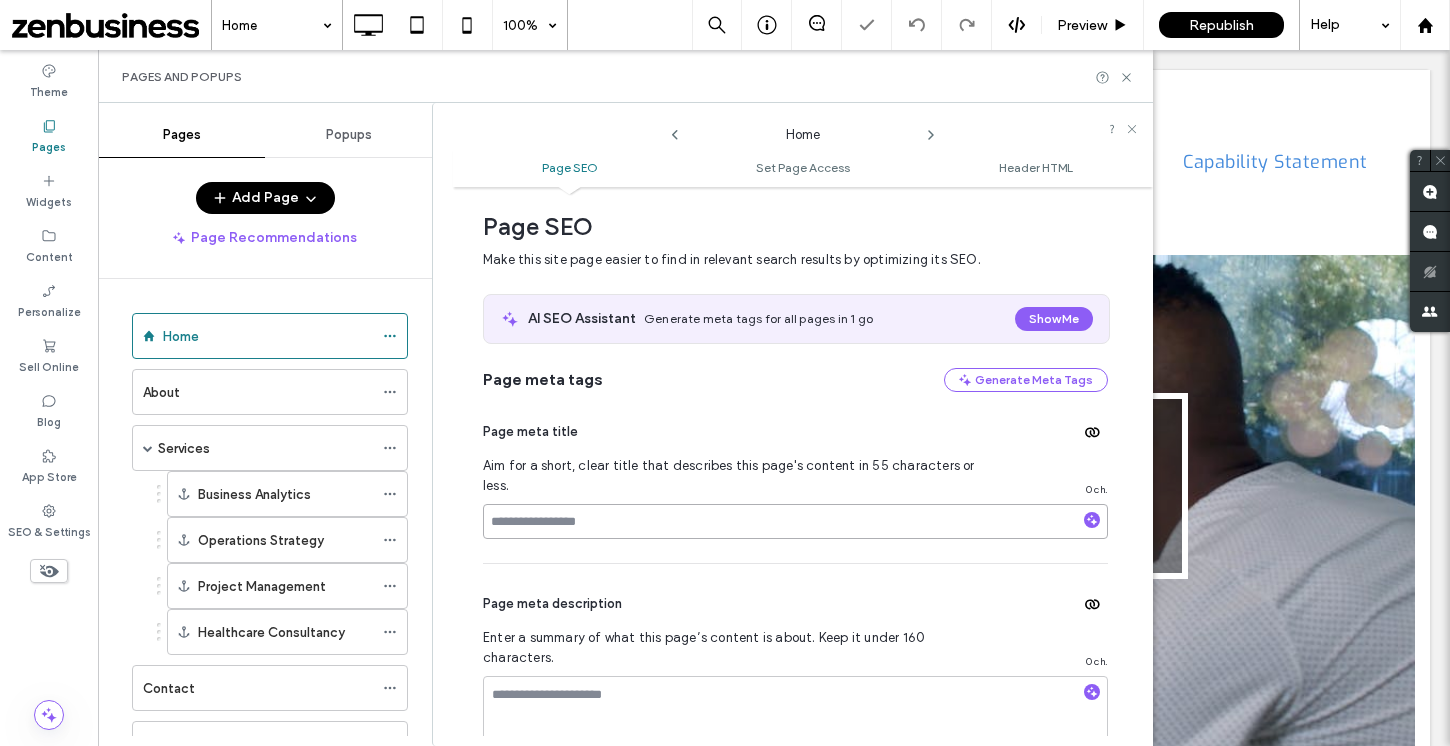 click at bounding box center [795, 521] 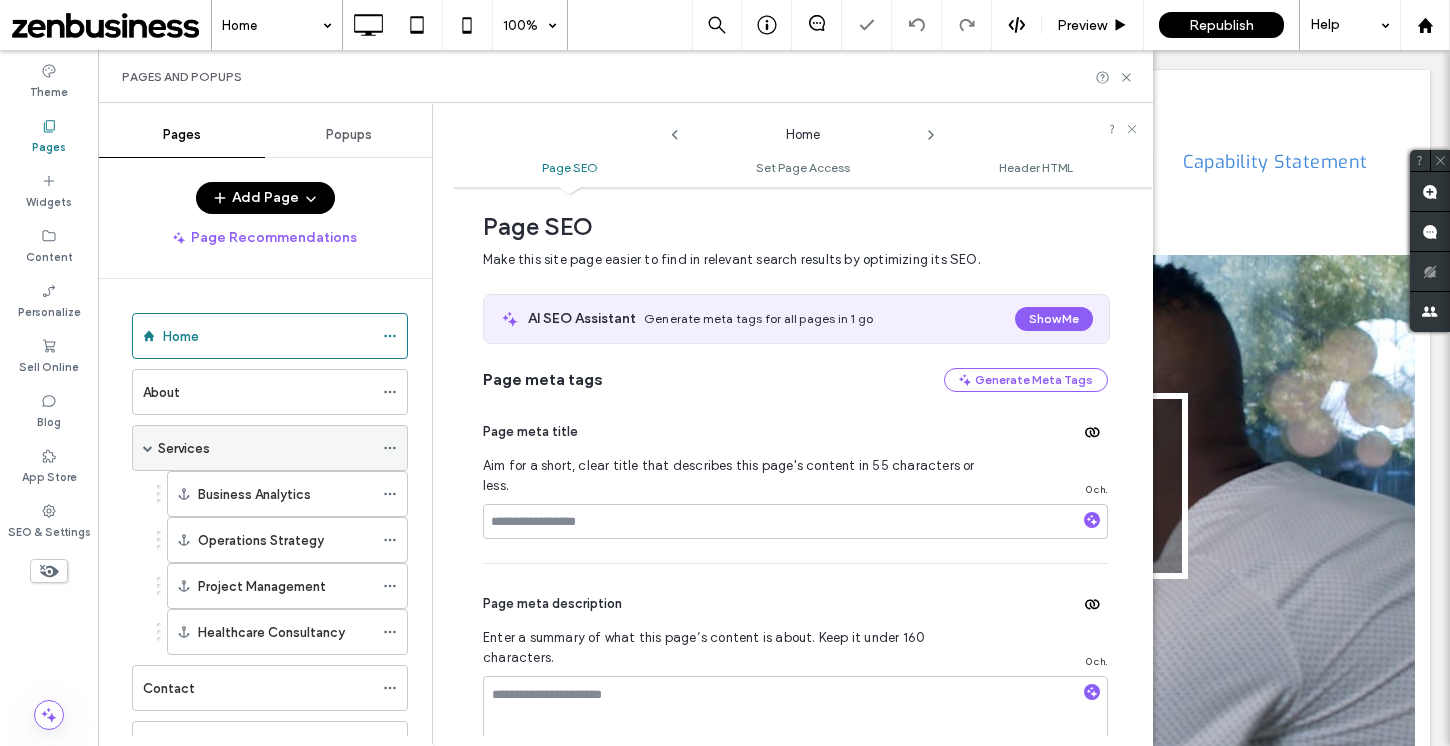 click at bounding box center [148, 448] 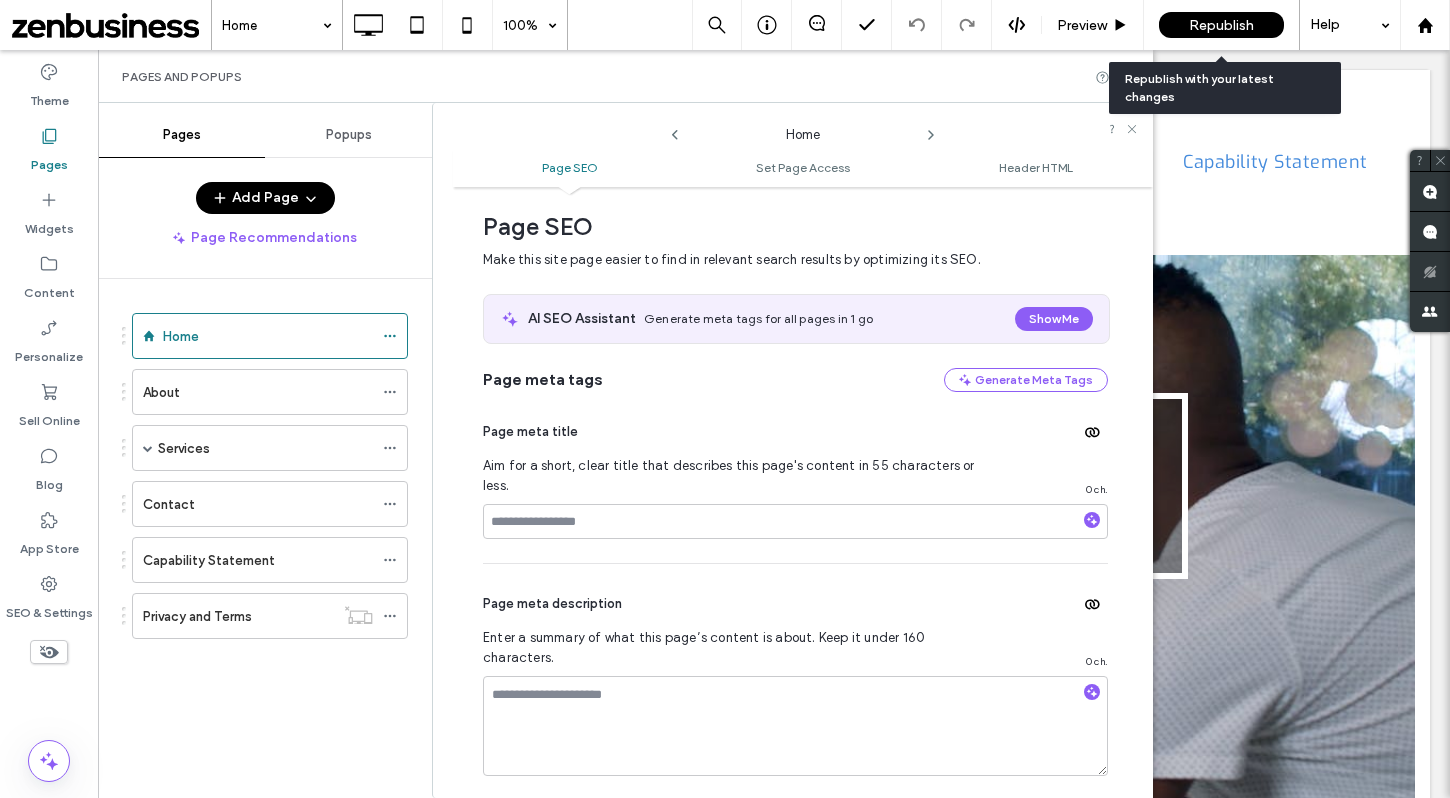 click on "Republish" at bounding box center (1221, 25) 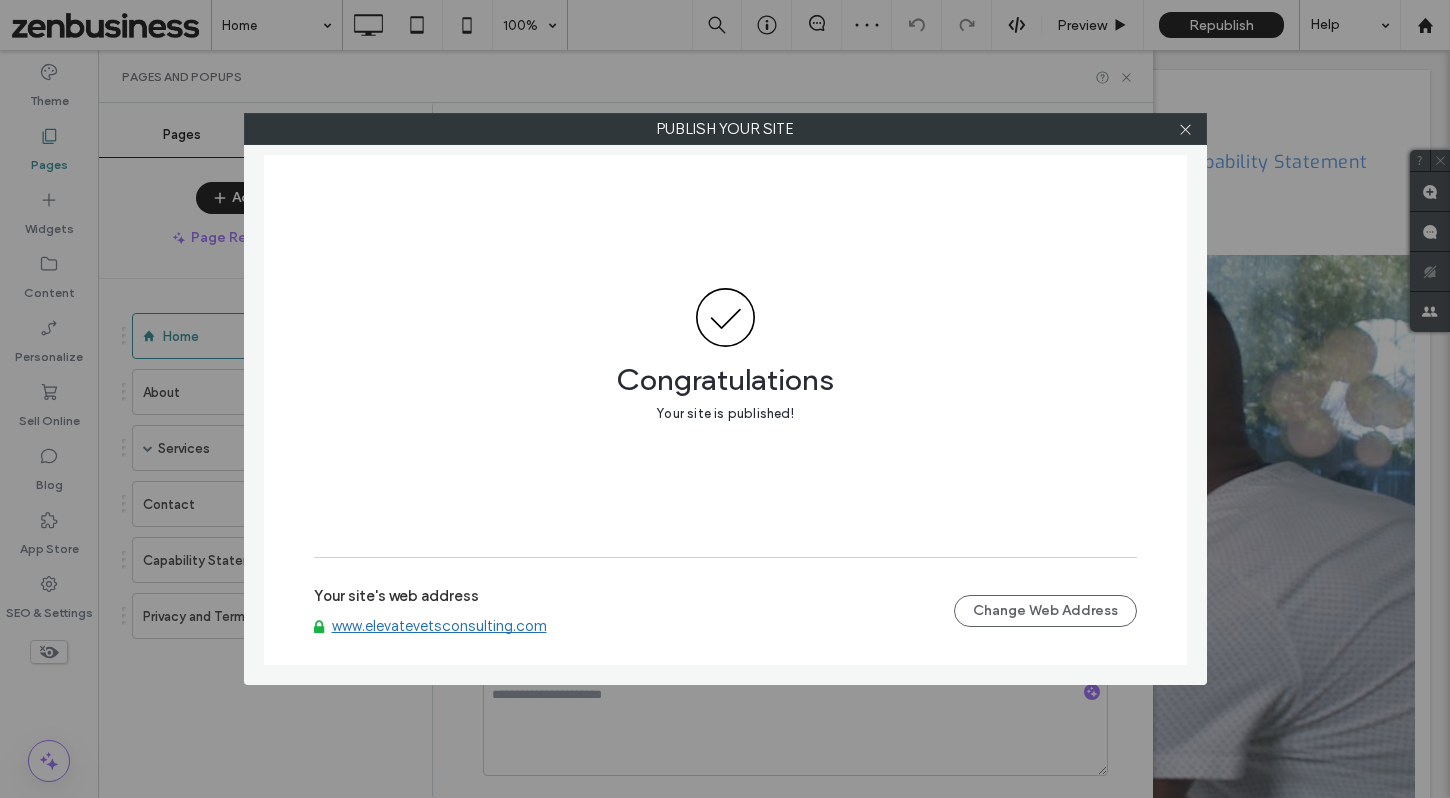 click on "www.elevatevetsconsulting.com" at bounding box center (439, 626) 